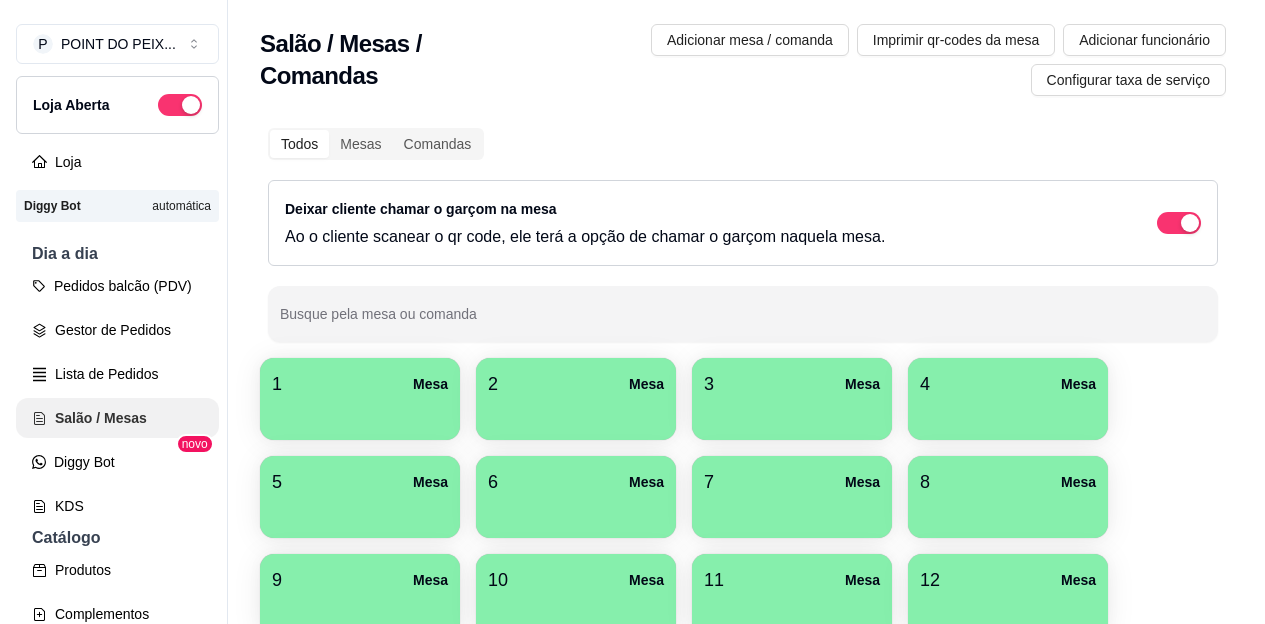 scroll, scrollTop: 0, scrollLeft: 0, axis: both 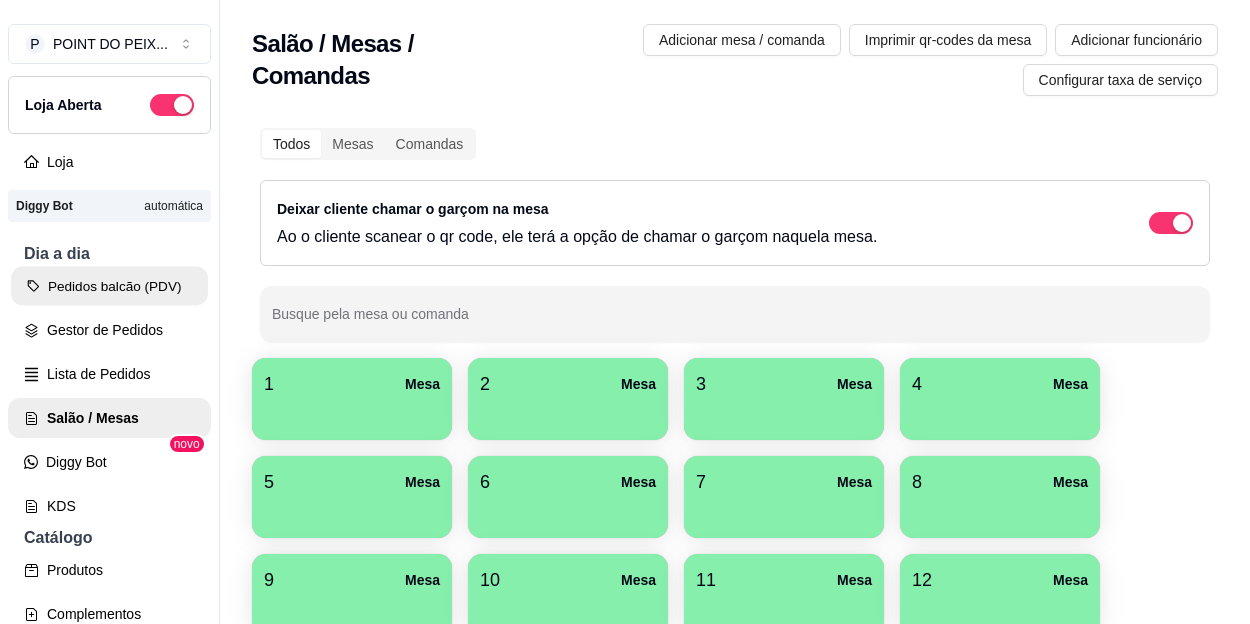 click on "Pedidos balcão (PDV)" at bounding box center (109, 286) 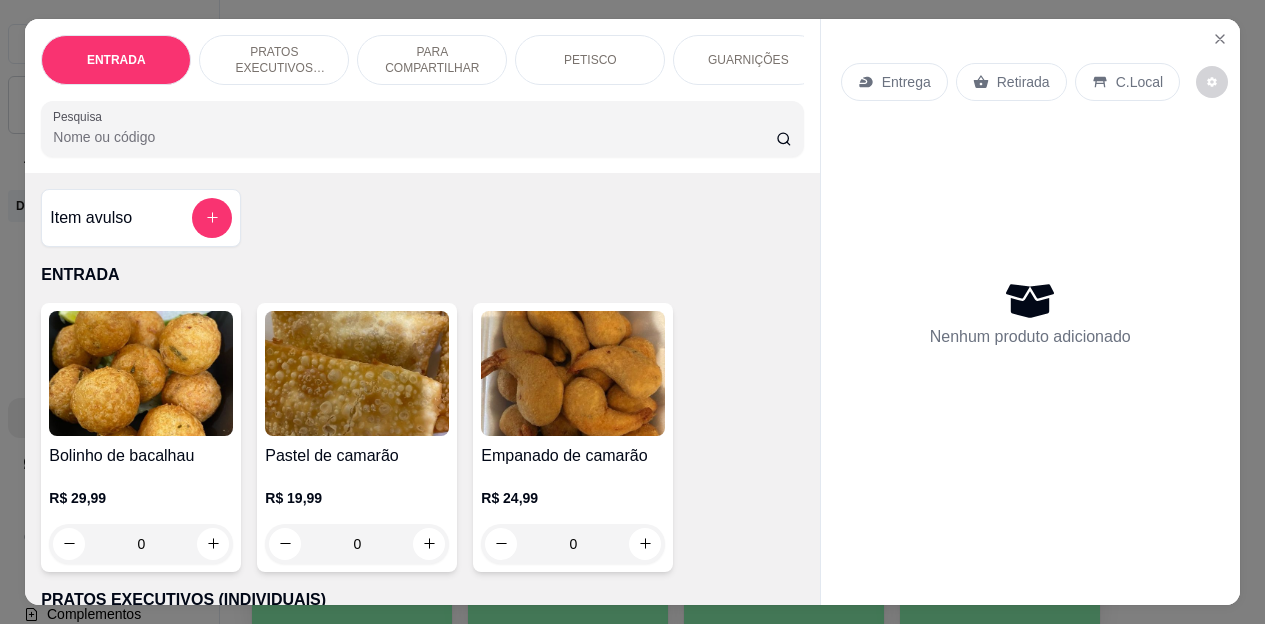 click on "Retirada" at bounding box center (1023, 82) 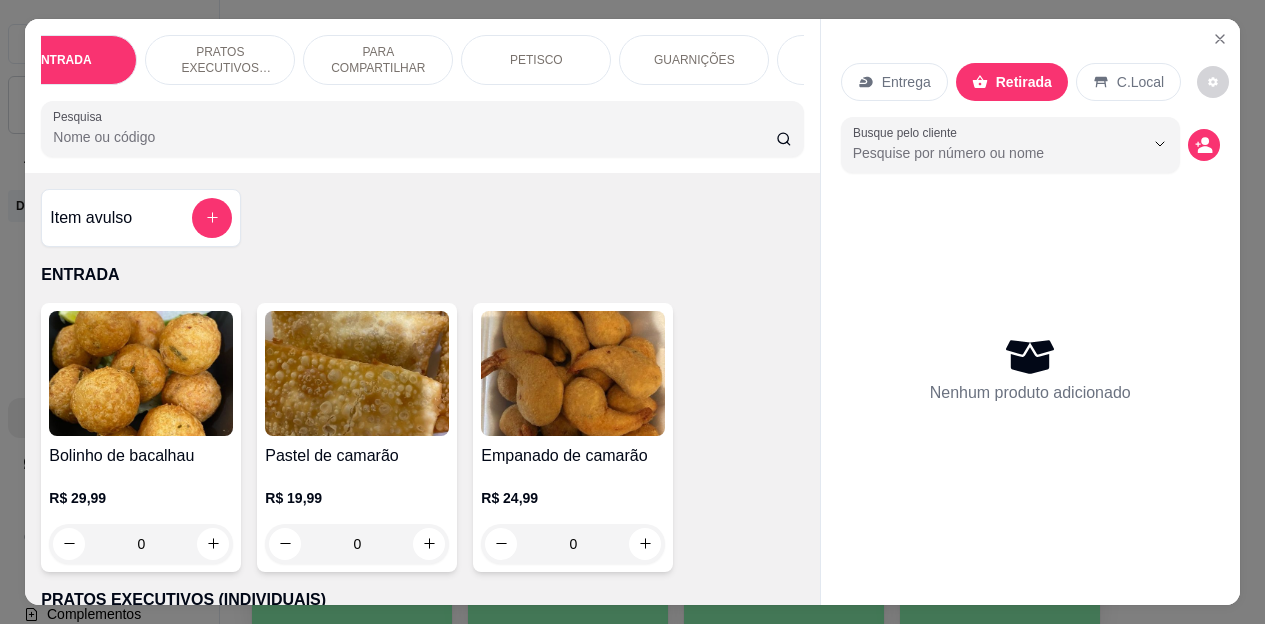 scroll, scrollTop: 0, scrollLeft: 80, axis: horizontal 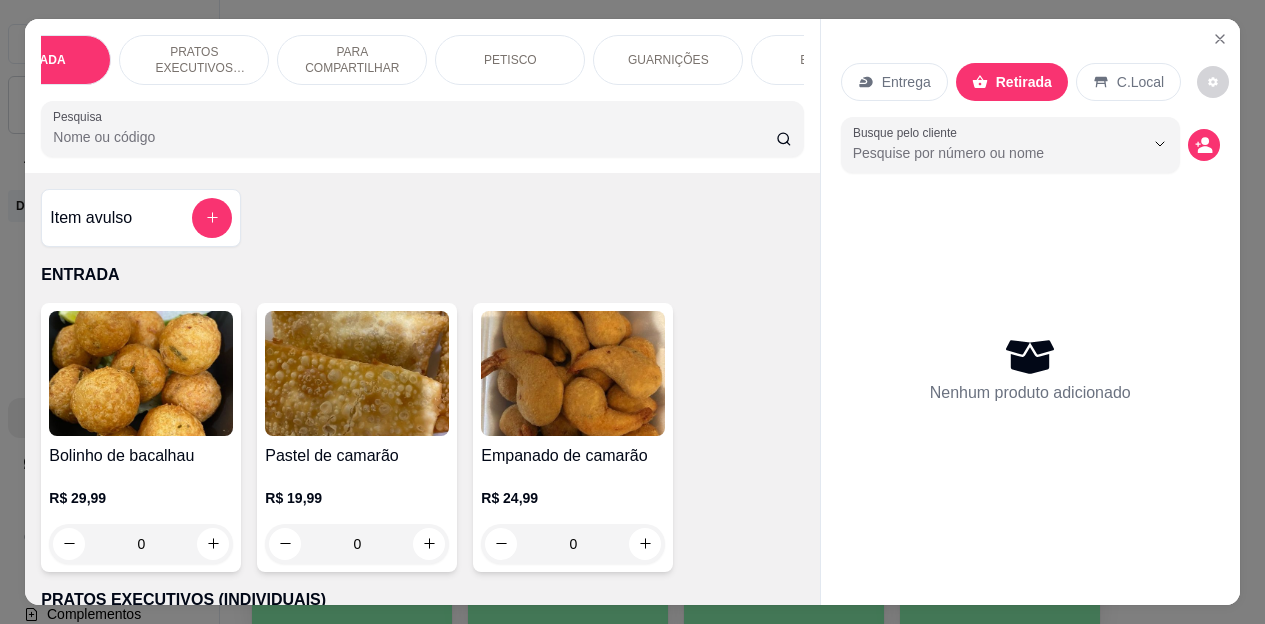 click on "PETISCO" at bounding box center [510, 60] 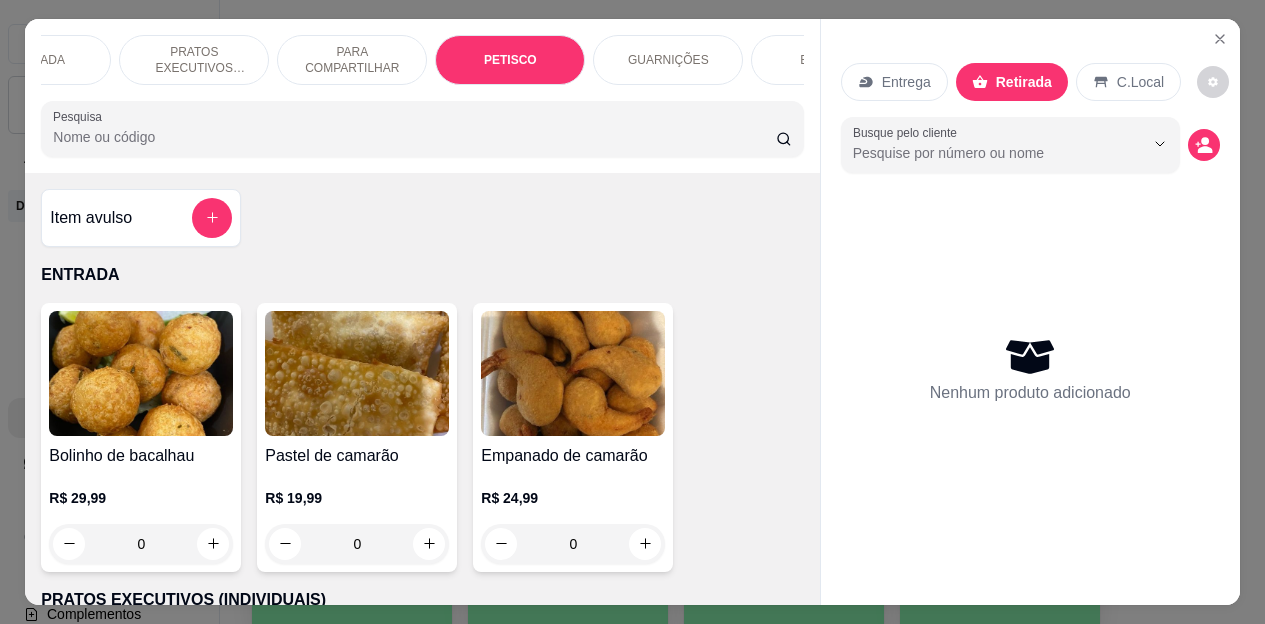 scroll, scrollTop: 2658, scrollLeft: 0, axis: vertical 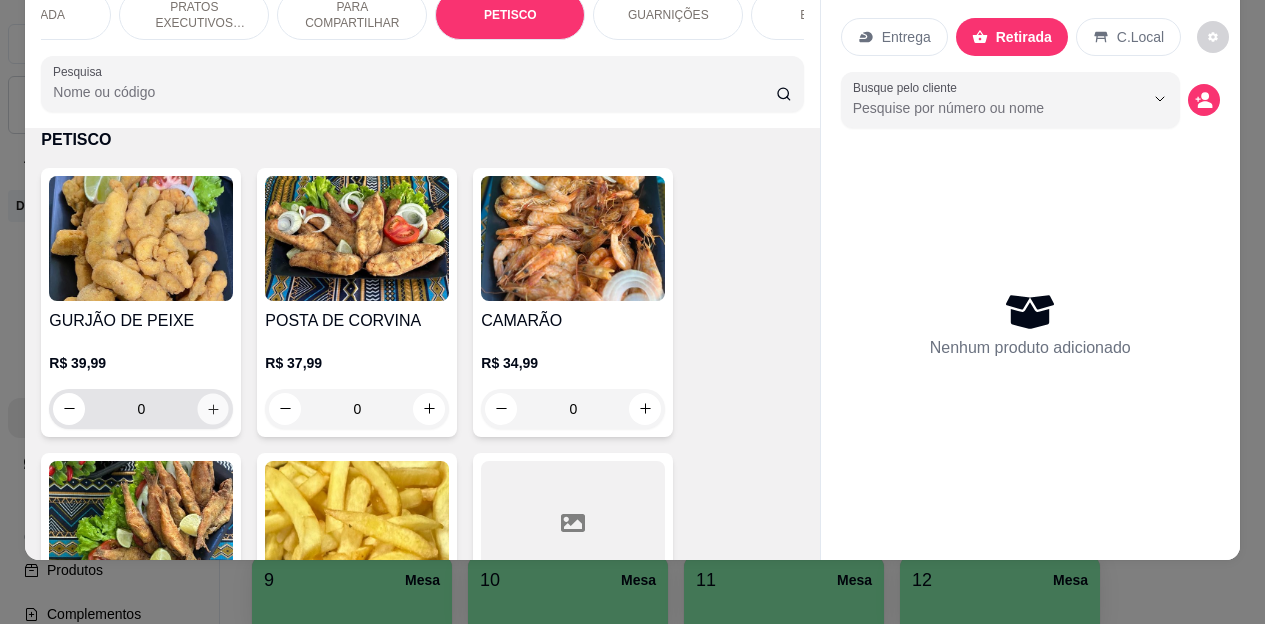 click at bounding box center [213, 408] 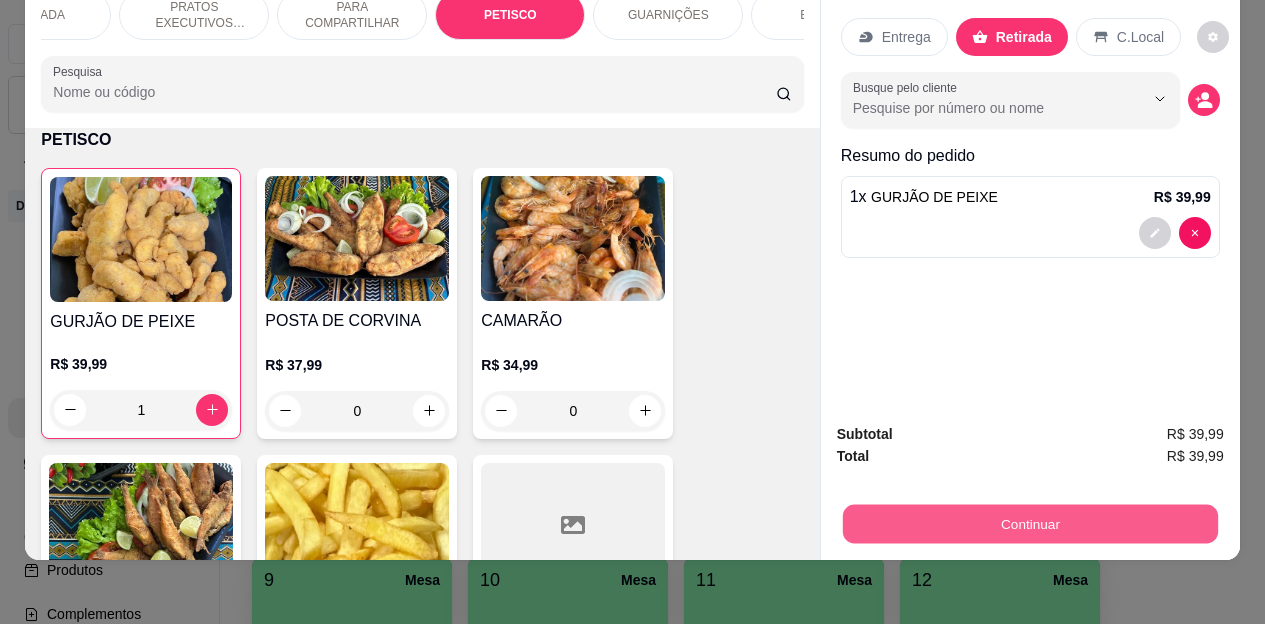 click on "Continuar" at bounding box center (1029, 524) 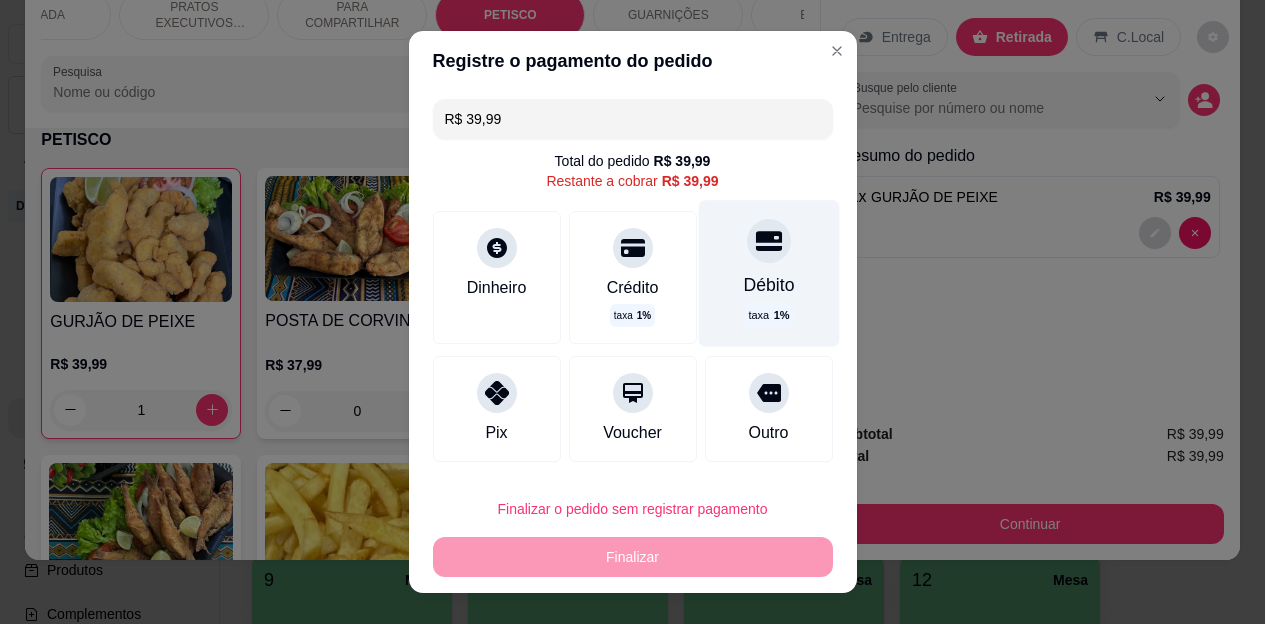 click at bounding box center (769, 241) 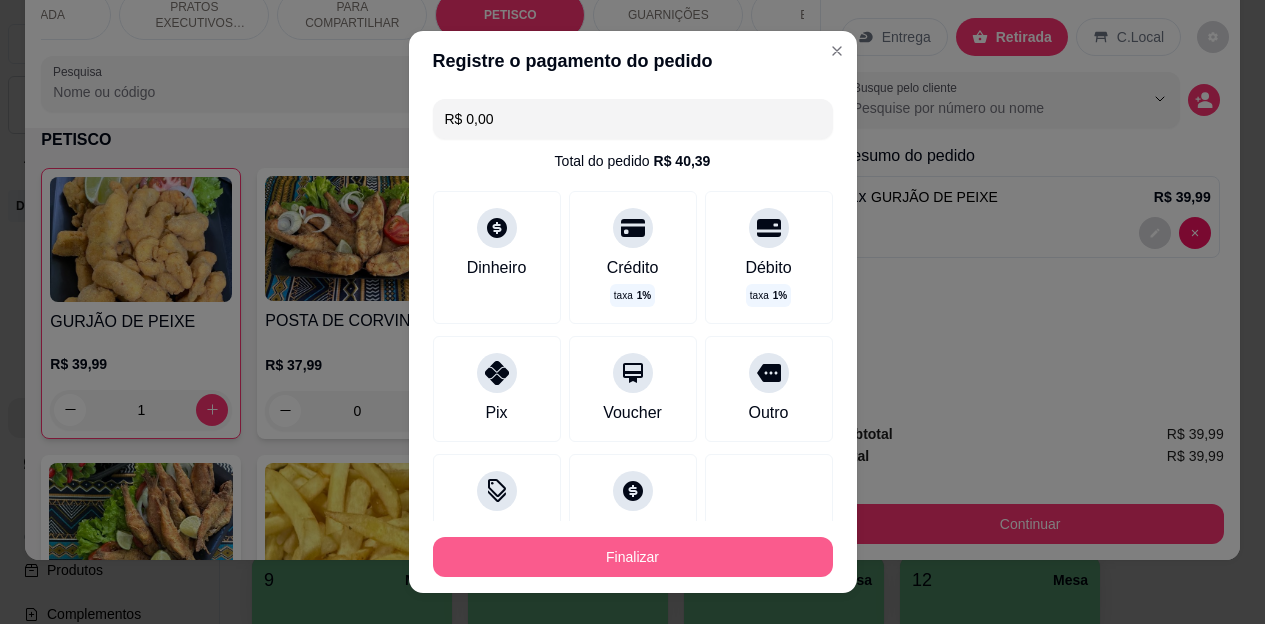 click on "Finalizar" at bounding box center [633, 557] 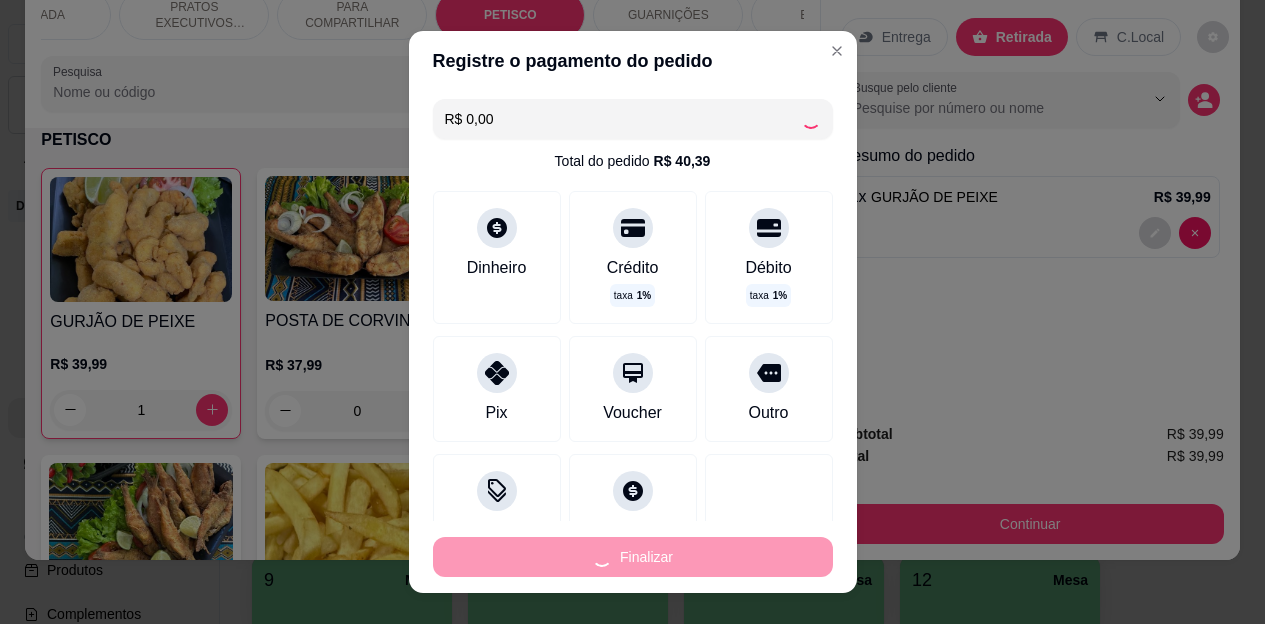 type on "0" 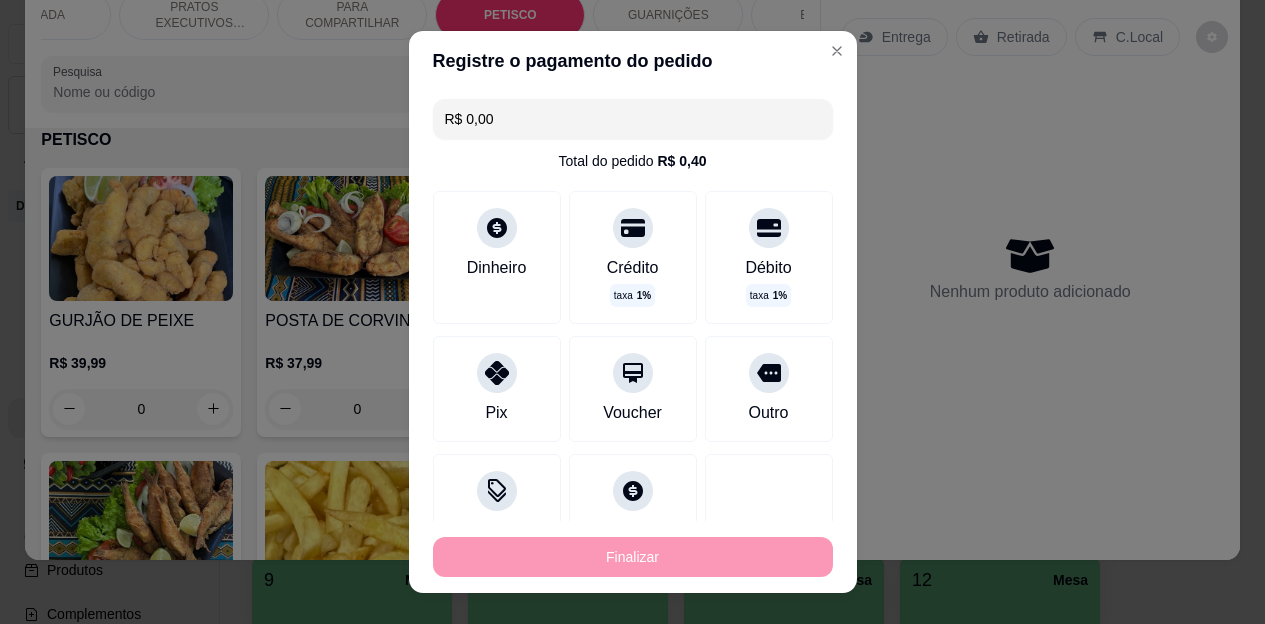 type on "-R$ 39,99" 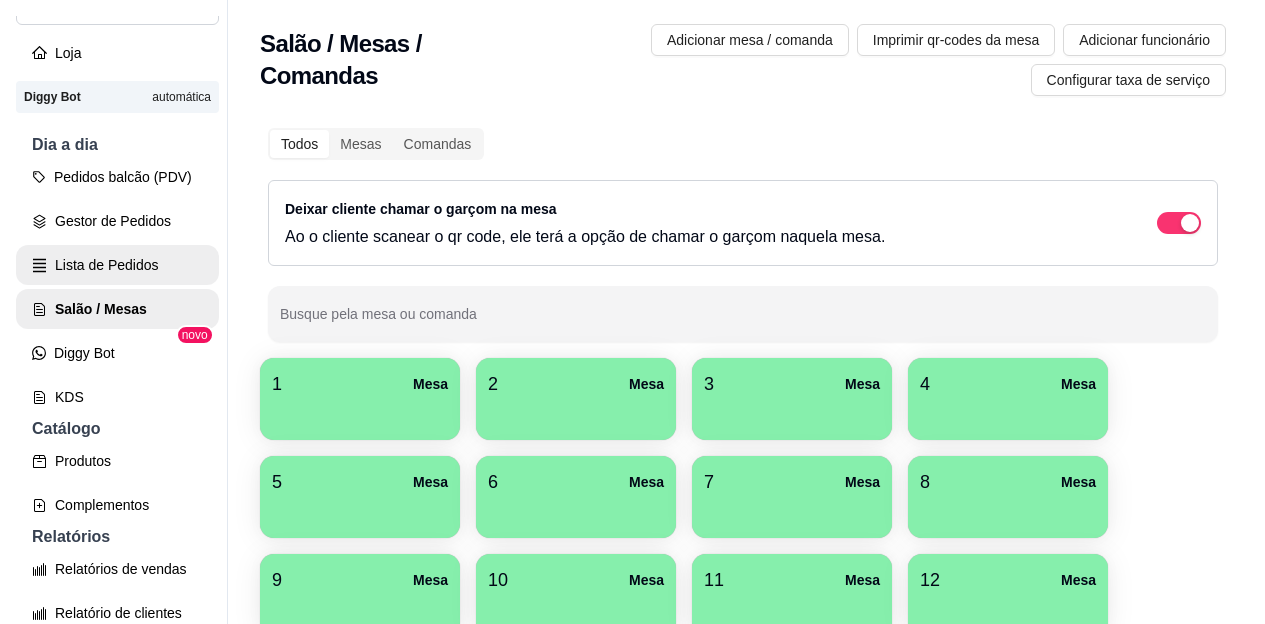 scroll, scrollTop: 200, scrollLeft: 0, axis: vertical 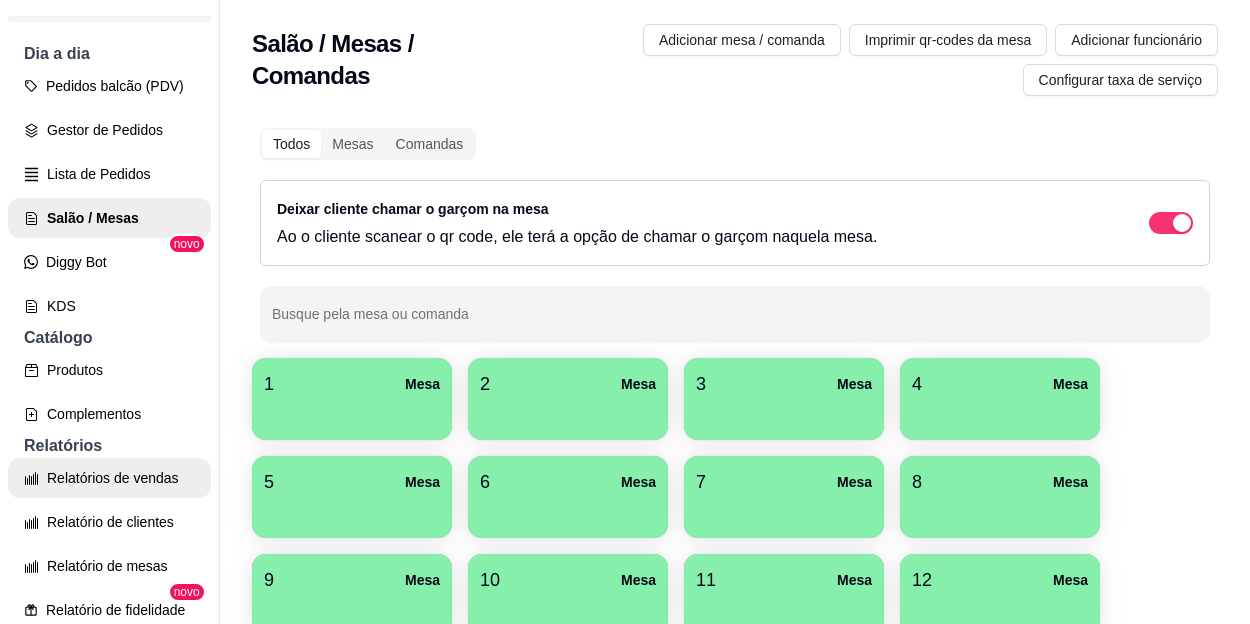 click on "Relatórios de vendas" at bounding box center (109, 478) 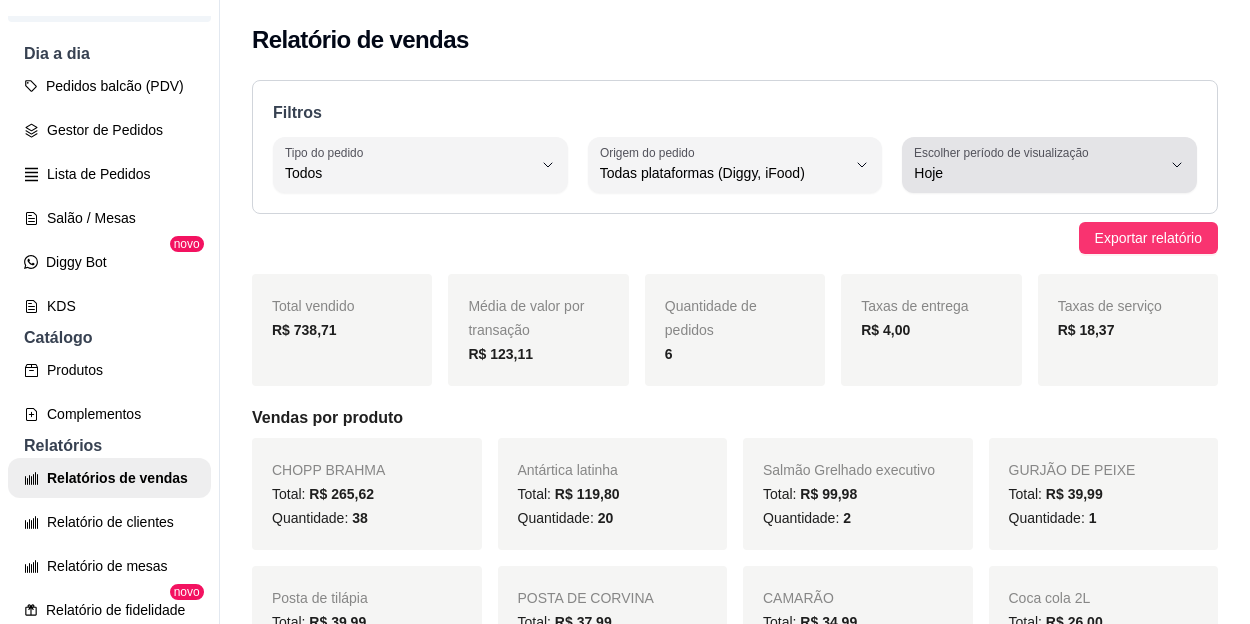 click on "Escolher período de visualização Hoje" at bounding box center (1049, 165) 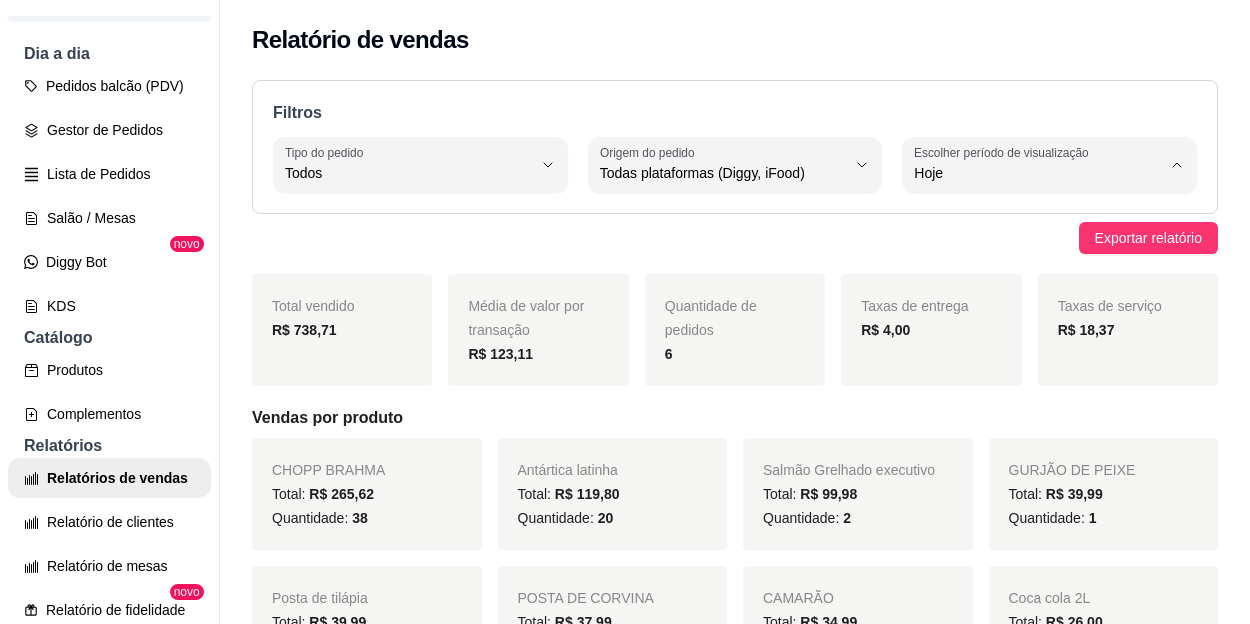 click on "7 dias" at bounding box center [1027, 286] 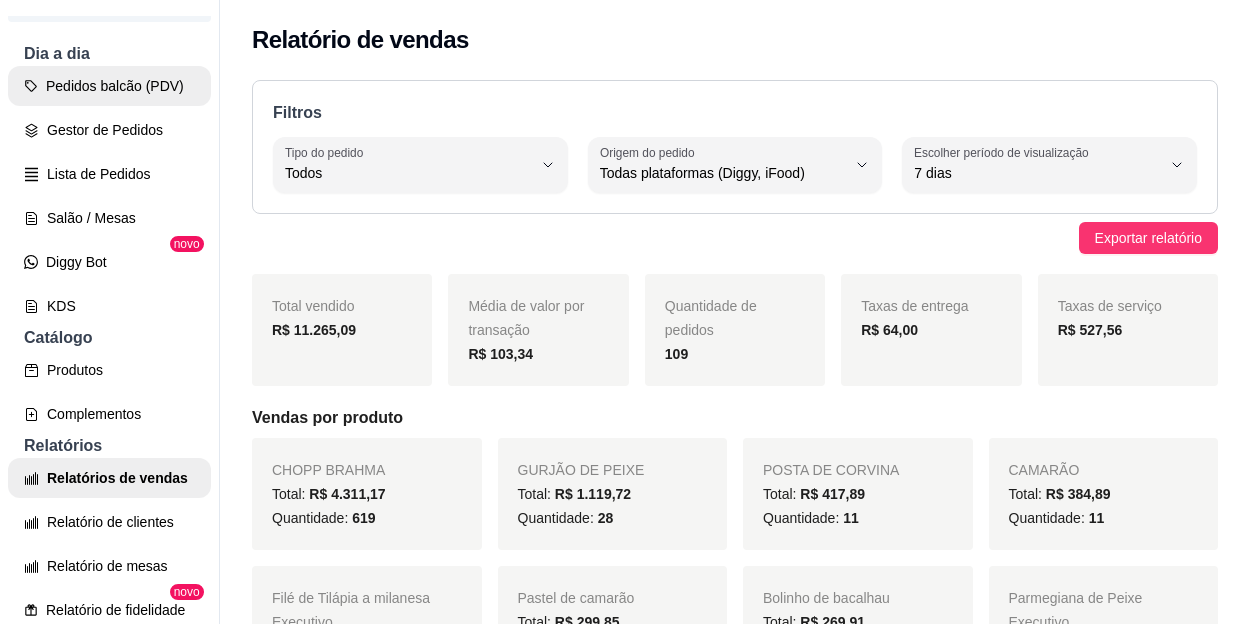 click on "Pedidos balcão (PDV)" at bounding box center [109, 86] 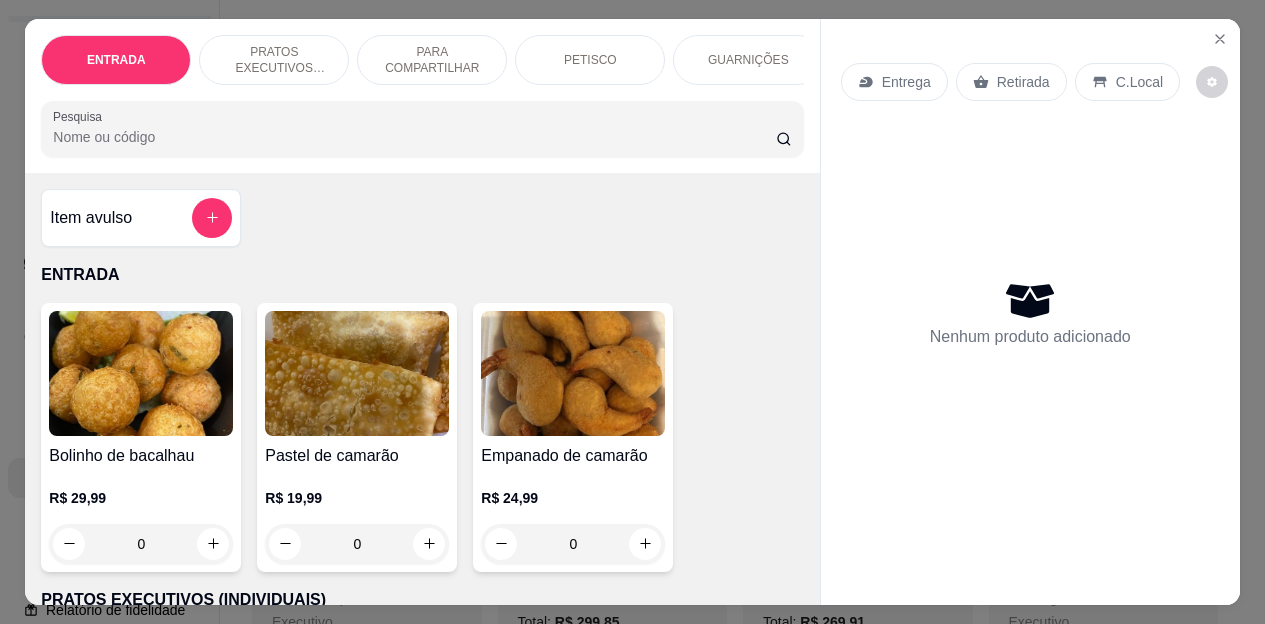 click on "Retirada" at bounding box center (1023, 82) 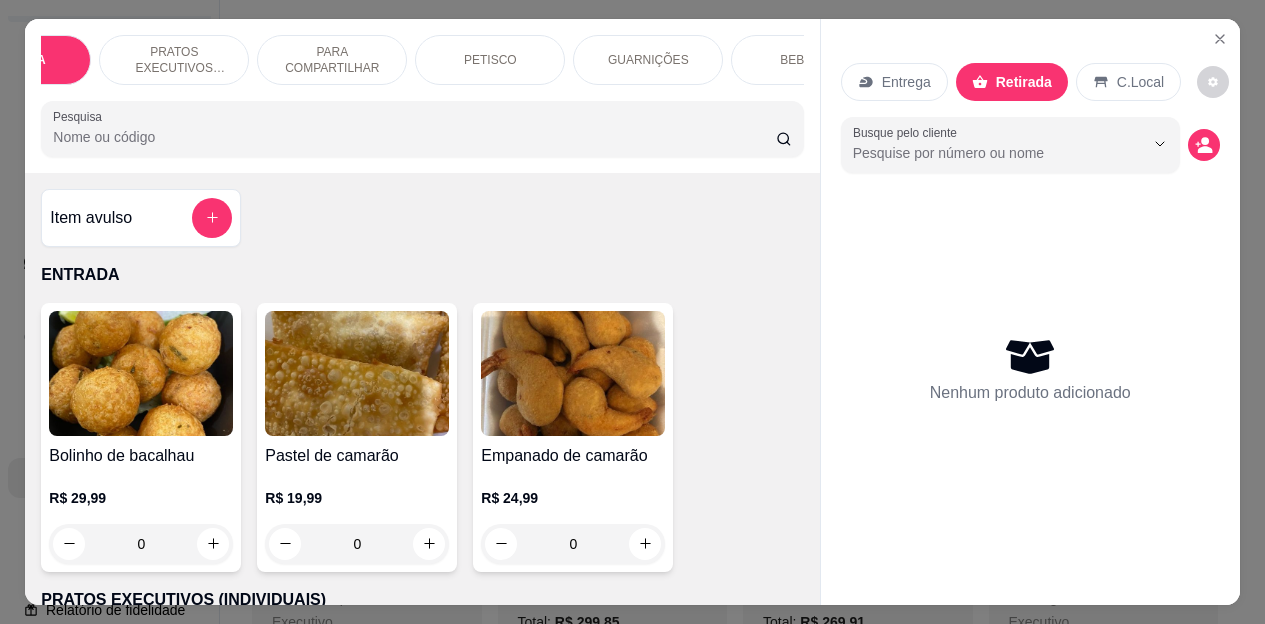 scroll, scrollTop: 0, scrollLeft: 120, axis: horizontal 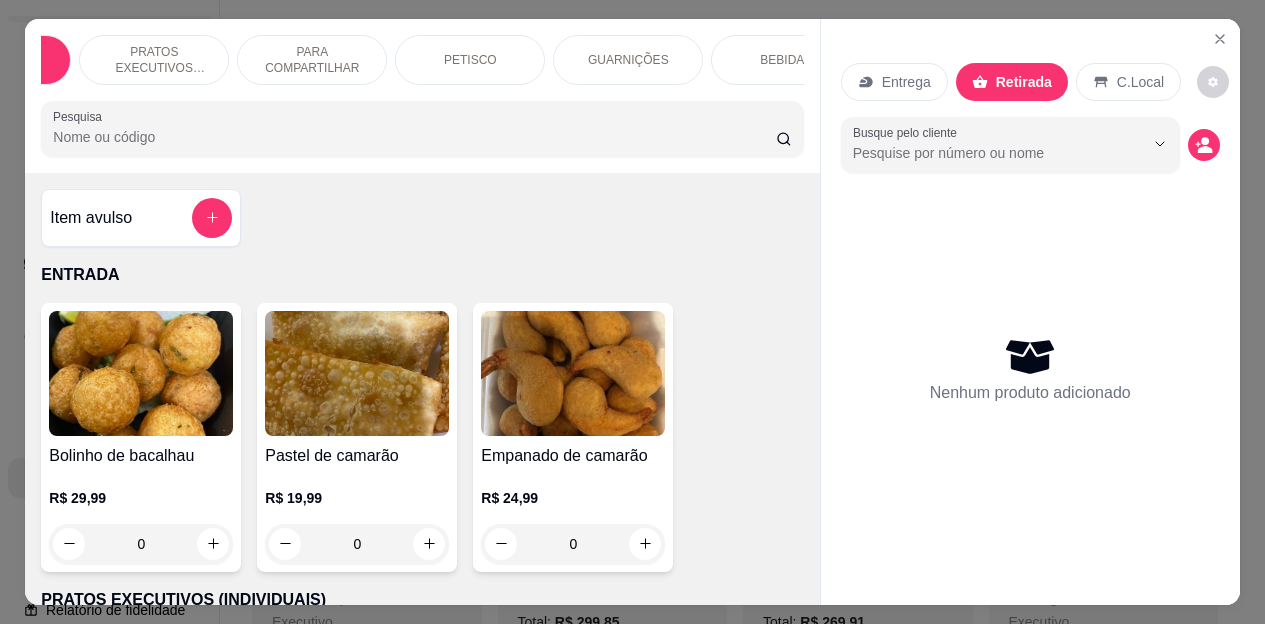 click on "BEBIDAS" at bounding box center (786, 60) 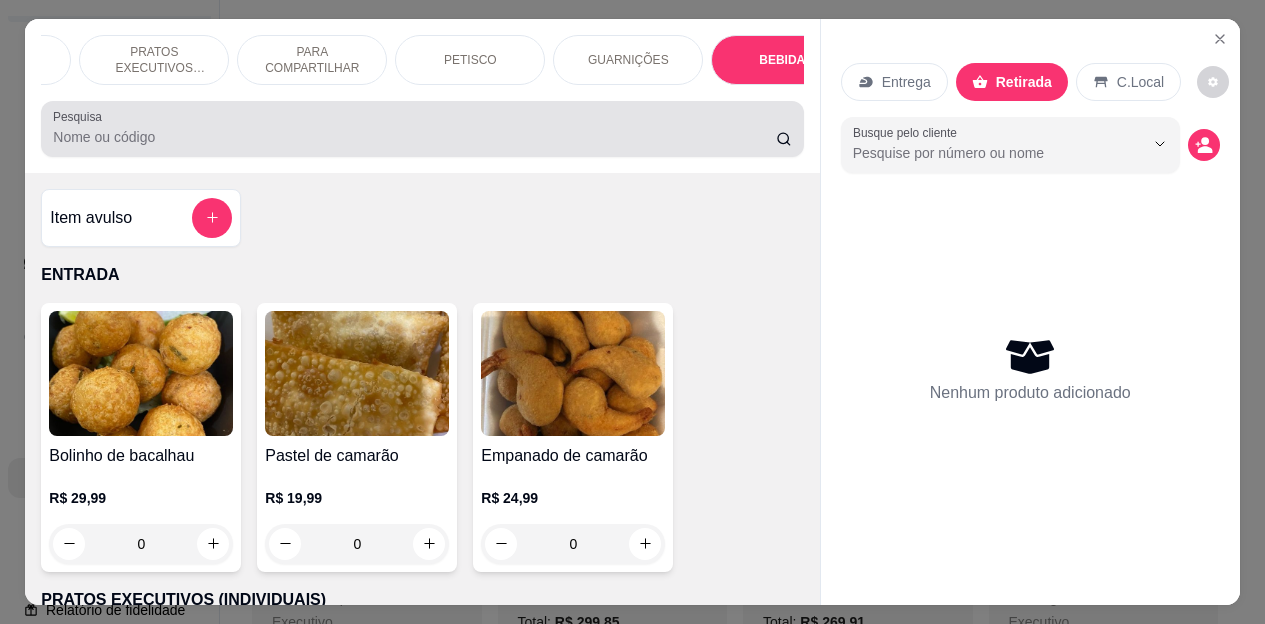 scroll, scrollTop: 4187, scrollLeft: 0, axis: vertical 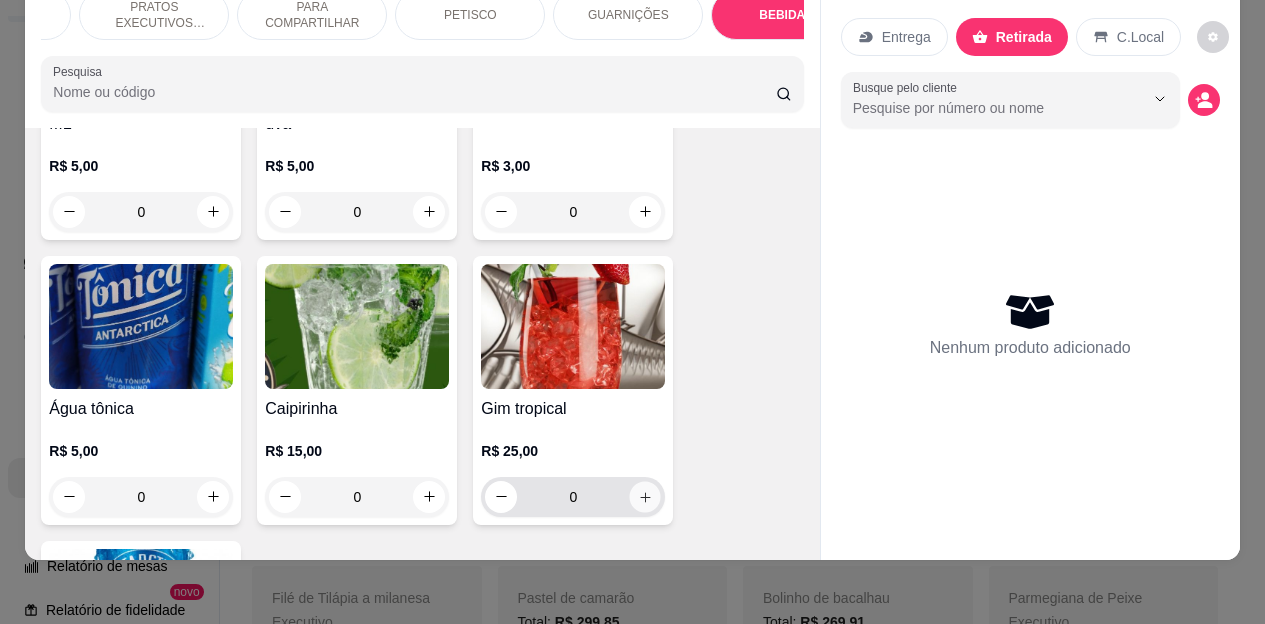click at bounding box center [645, 496] 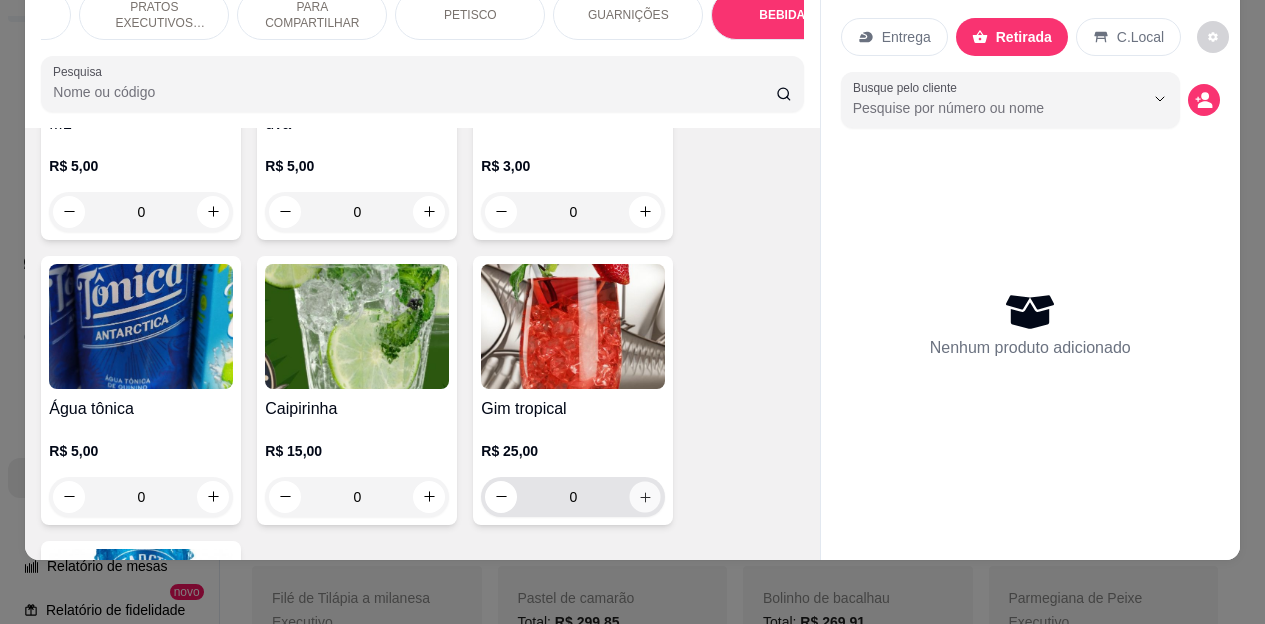 type on "1" 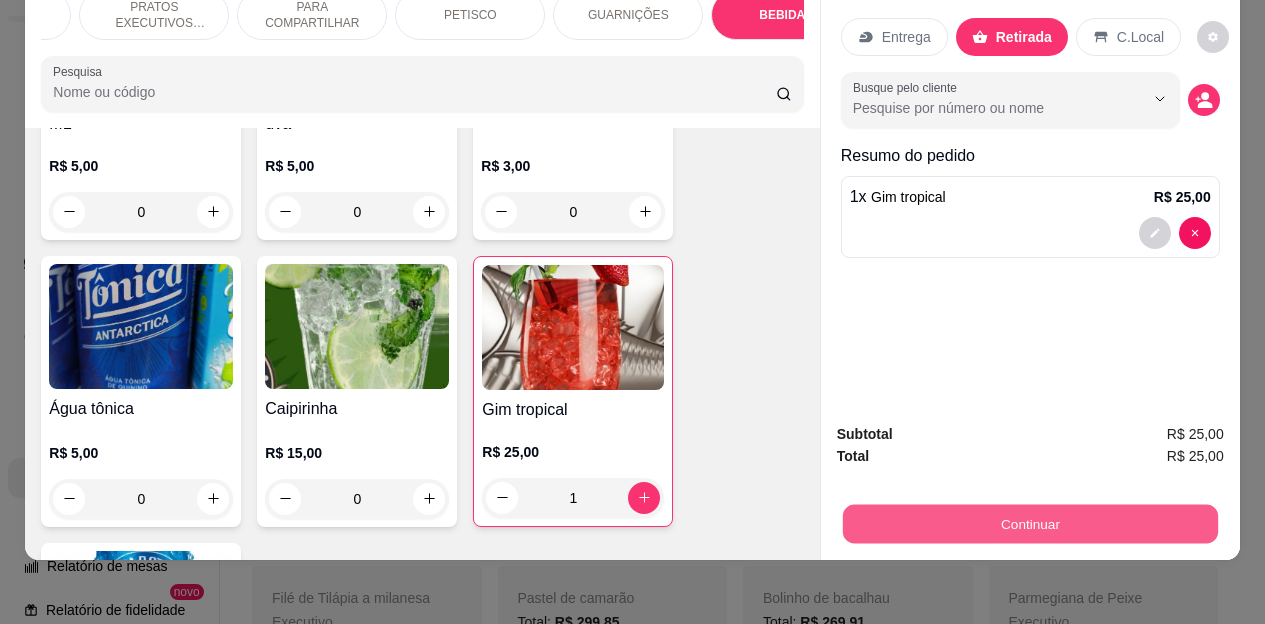 click on "Continuar" at bounding box center (1029, 524) 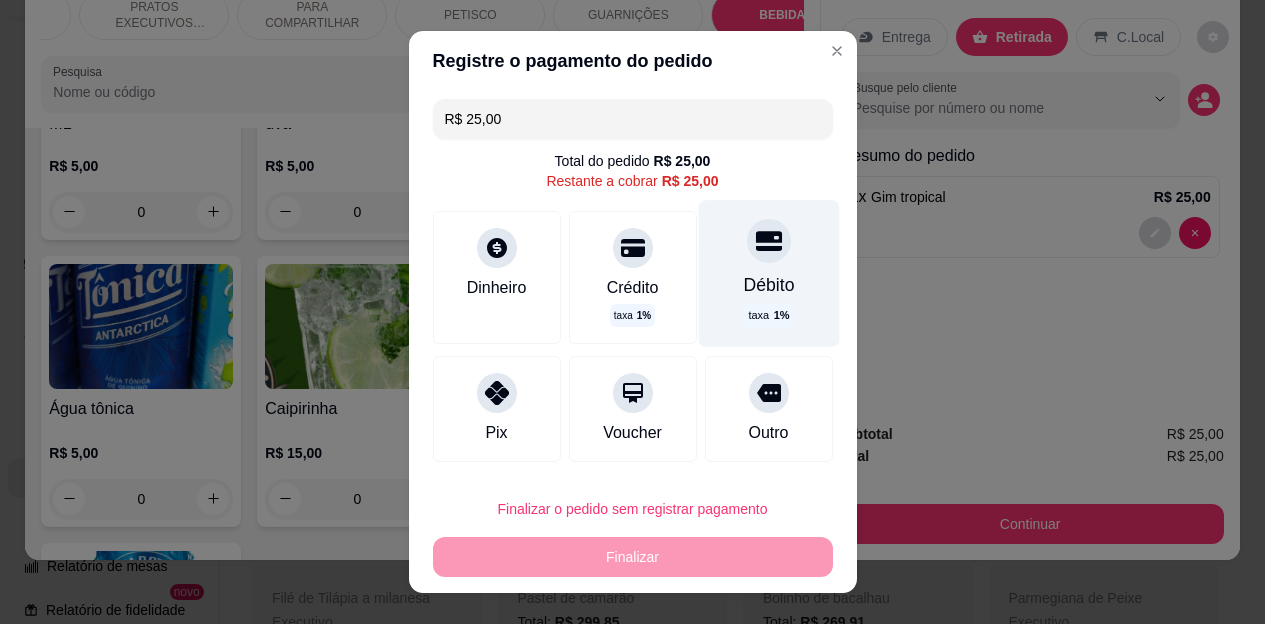 click on "Débito" at bounding box center [768, 285] 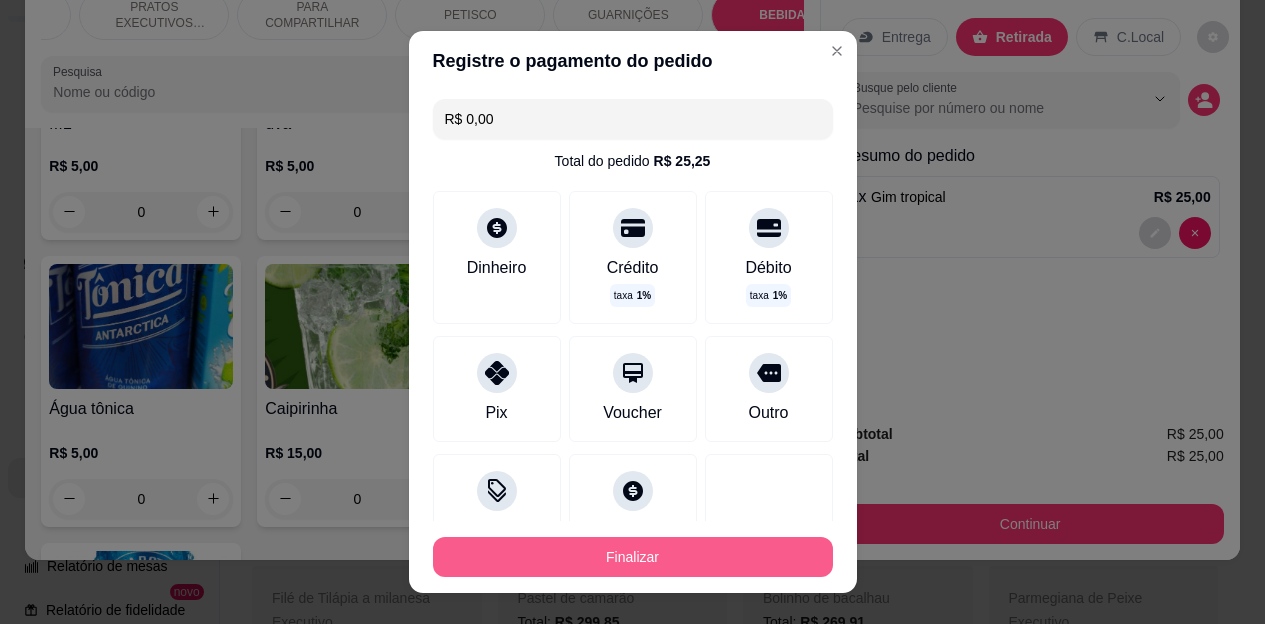 click on "Finalizar" at bounding box center [633, 557] 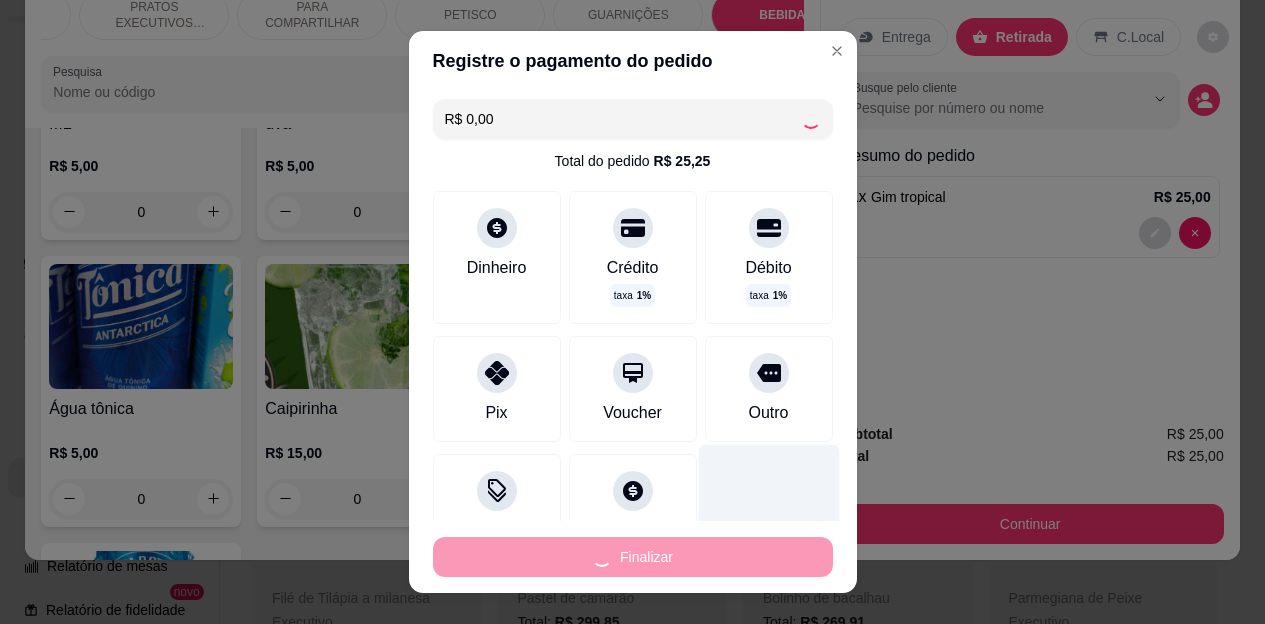 type on "0" 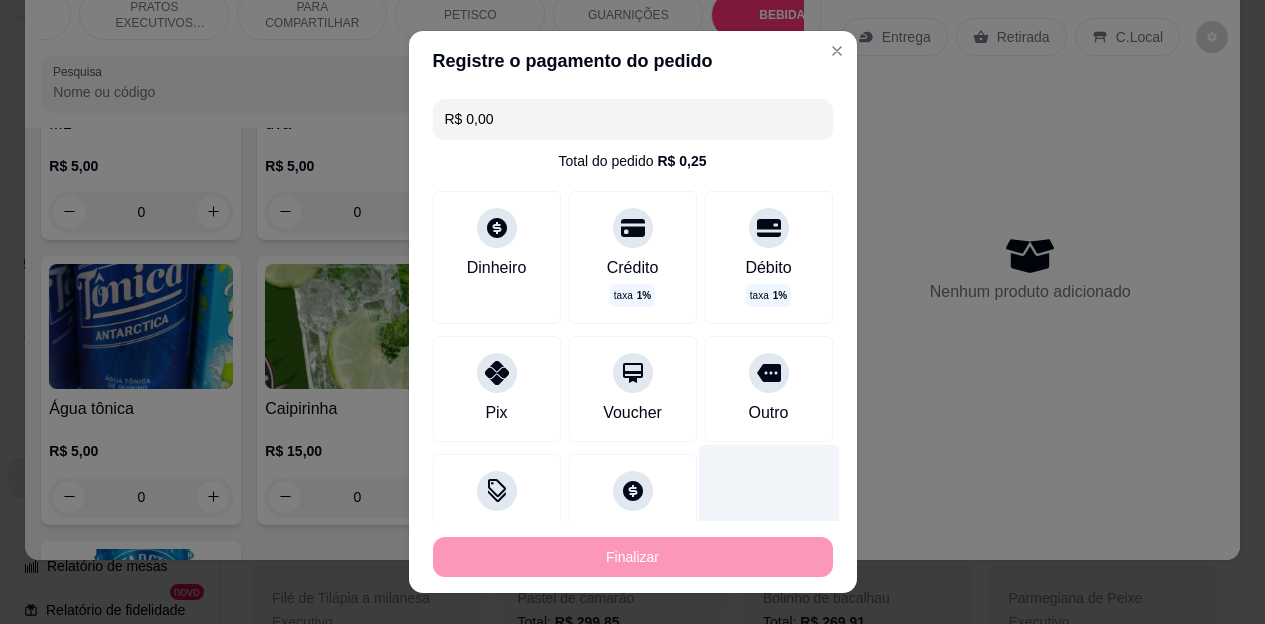 type on "-R$ 25,00" 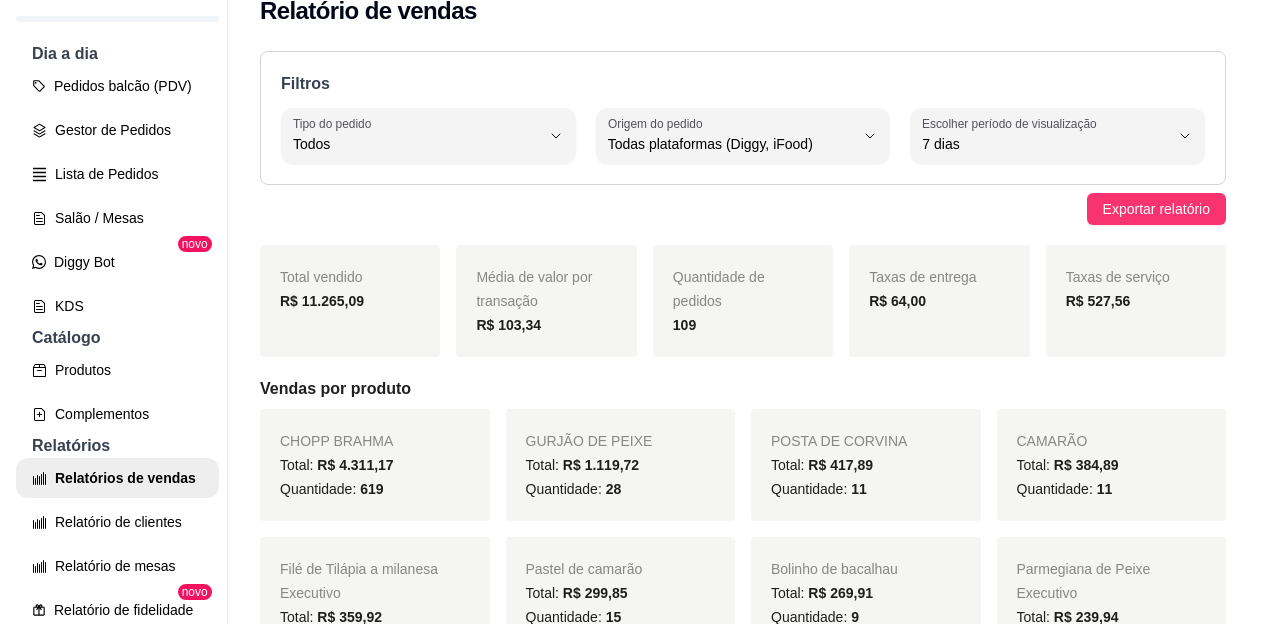 scroll, scrollTop: 0, scrollLeft: 0, axis: both 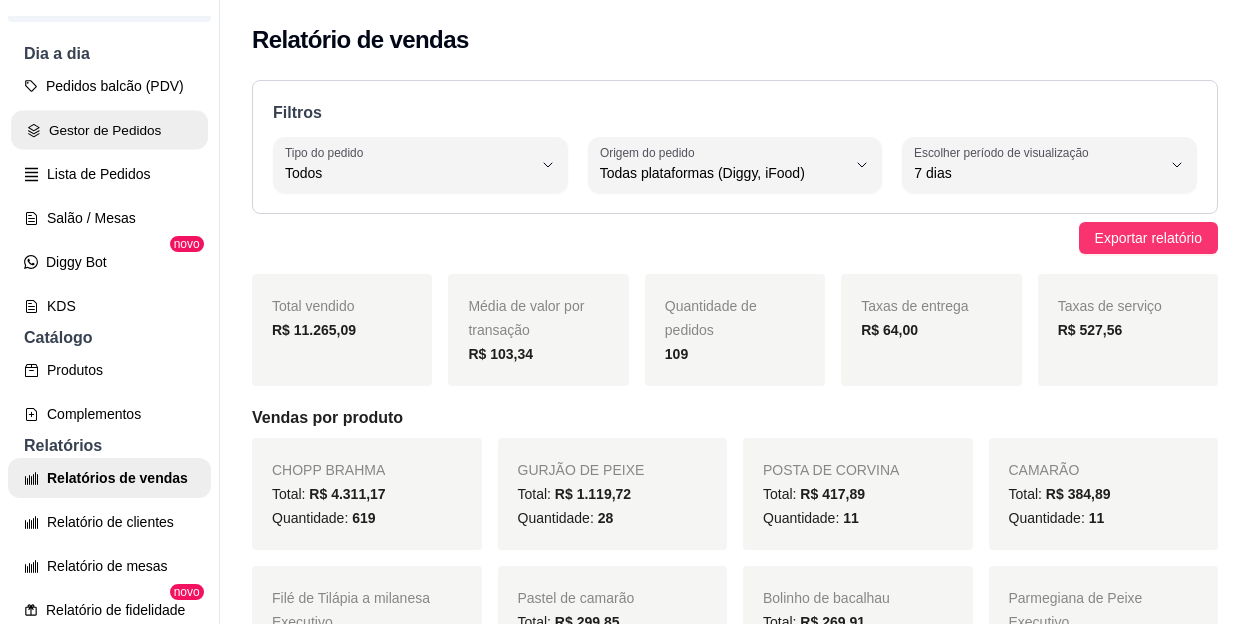 click on "Gestor de Pedidos" at bounding box center (109, 130) 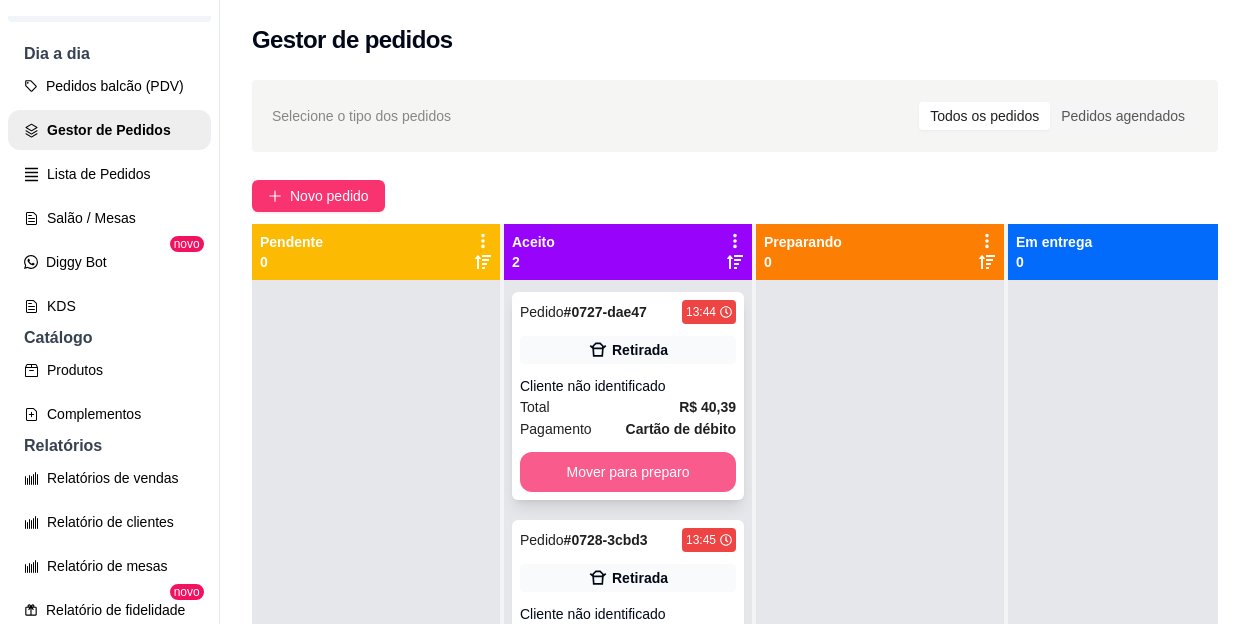 click on "Mover para preparo" at bounding box center [628, 472] 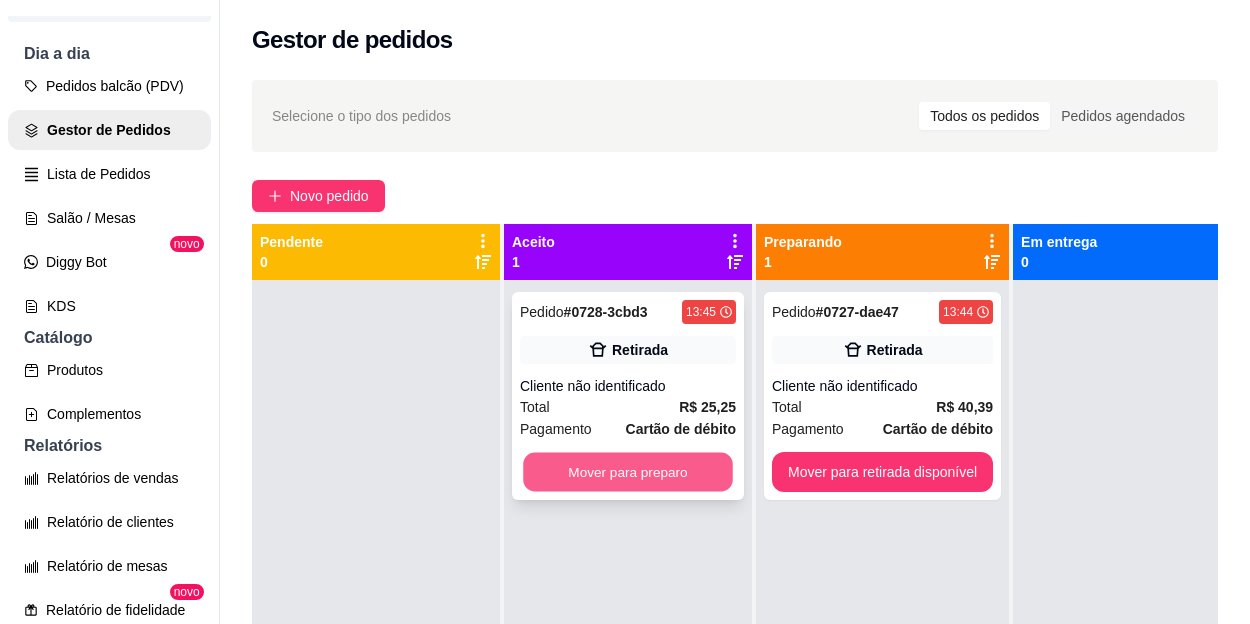 click on "Mover para preparo" at bounding box center (628, 472) 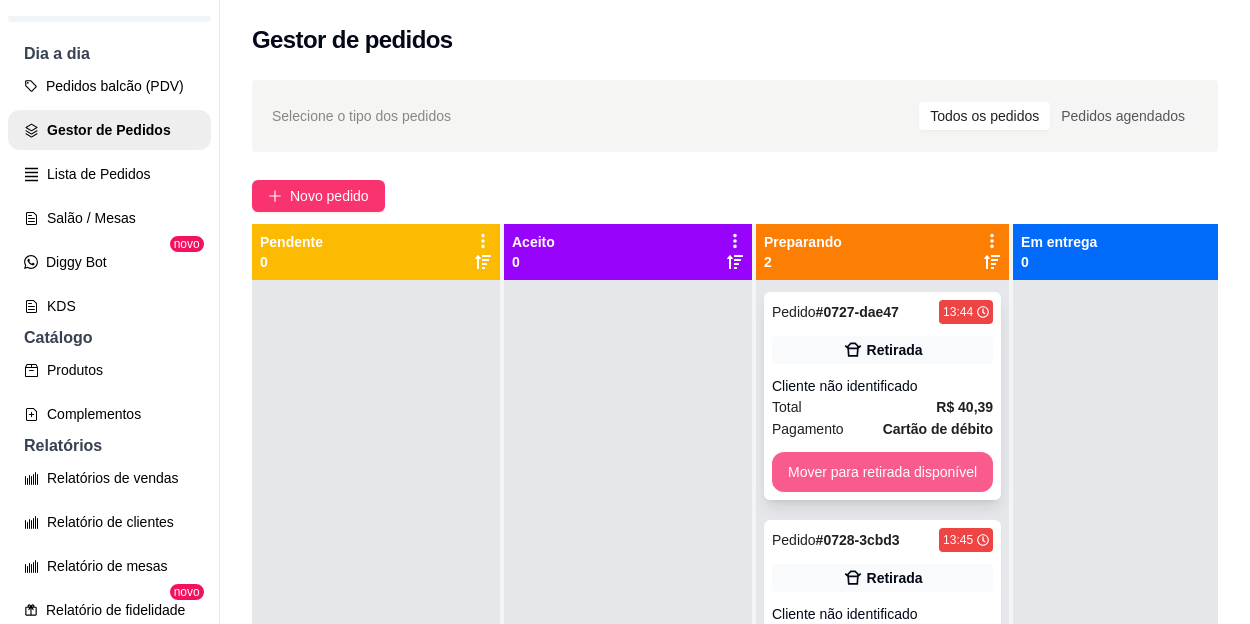 click on "Mover para retirada disponível" at bounding box center (882, 472) 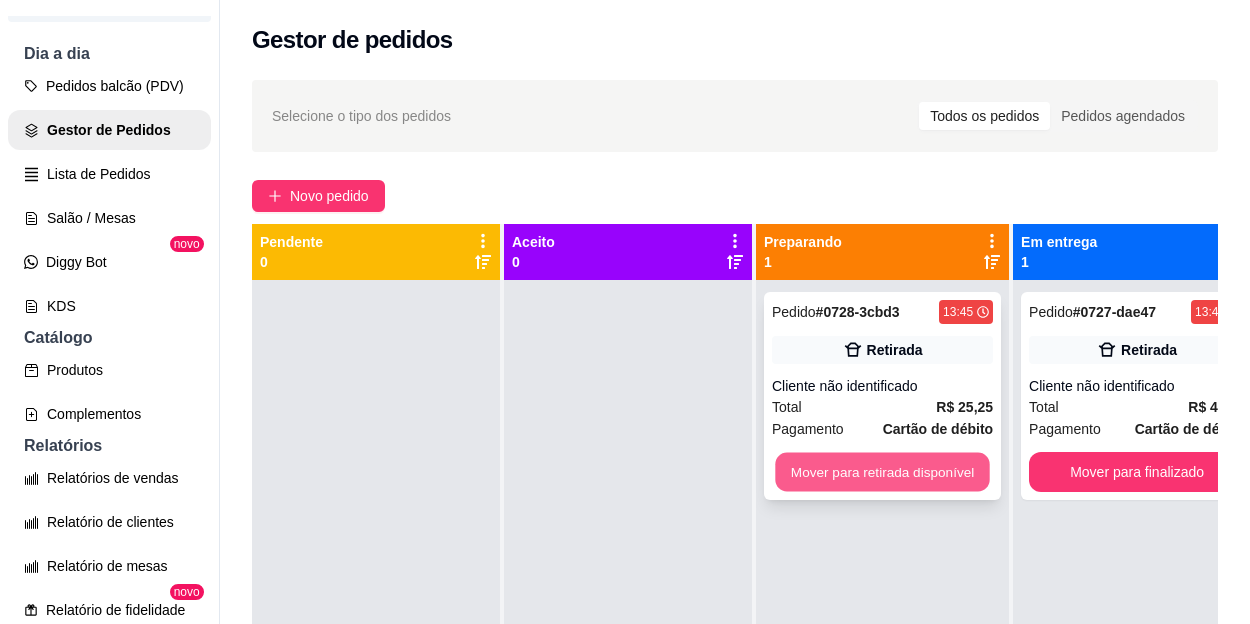 click on "Mover para retirada disponível" at bounding box center (882, 472) 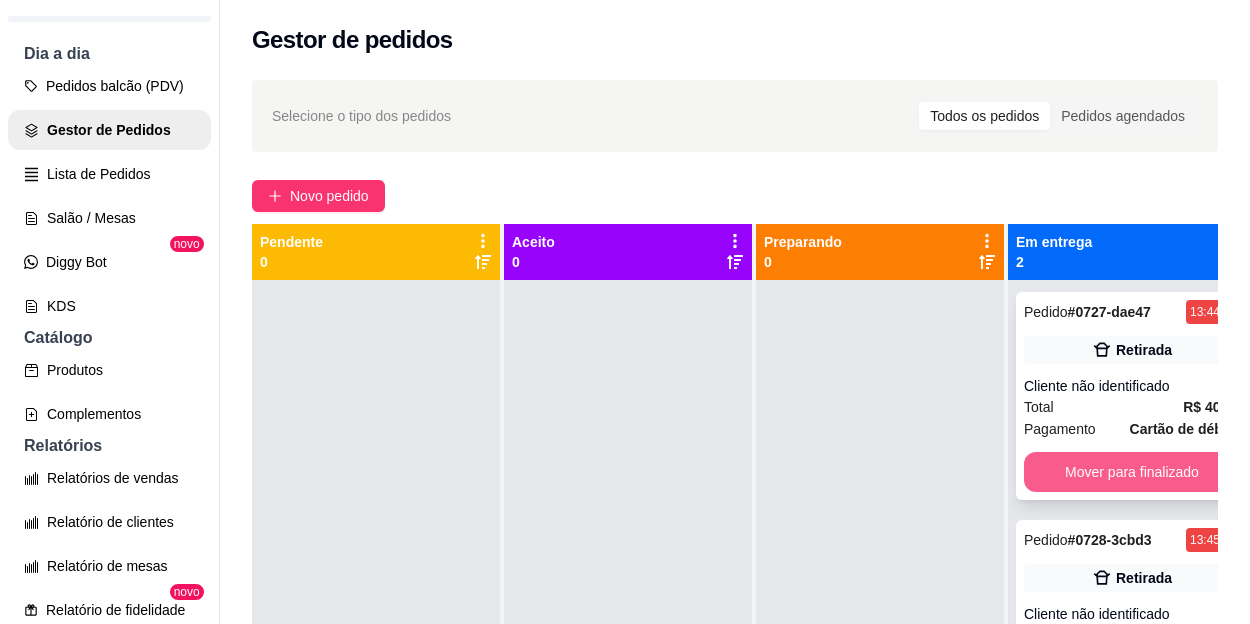 click on "Mover para finalizado" at bounding box center (1132, 472) 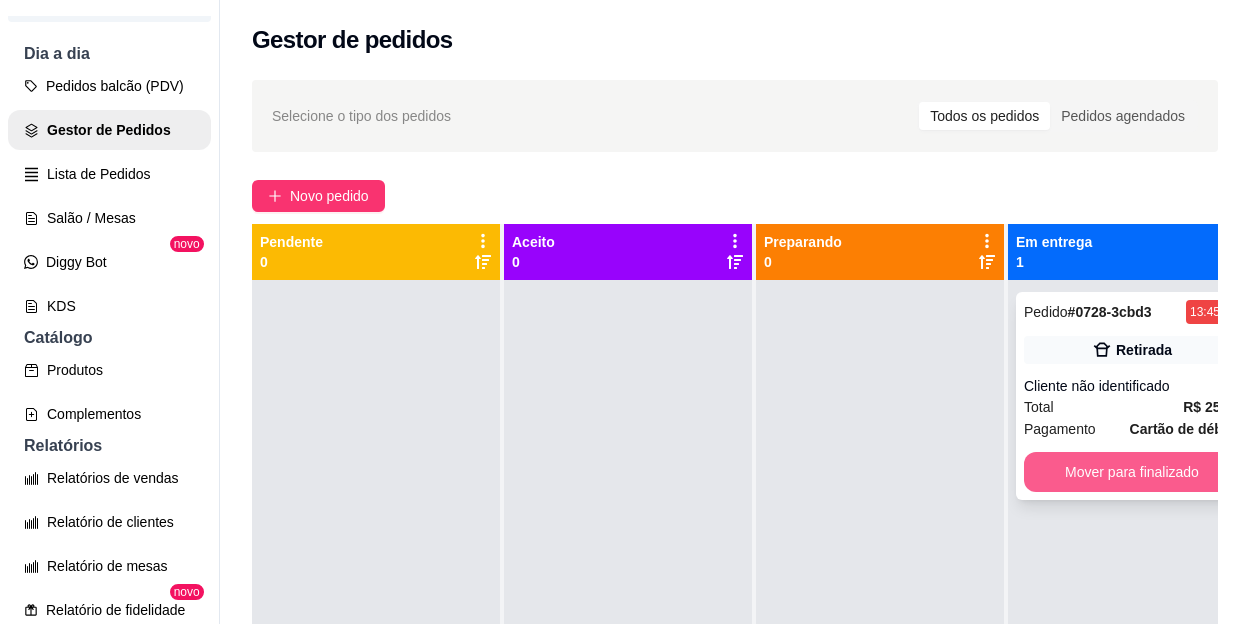 click on "Mover para finalizado" at bounding box center [1132, 472] 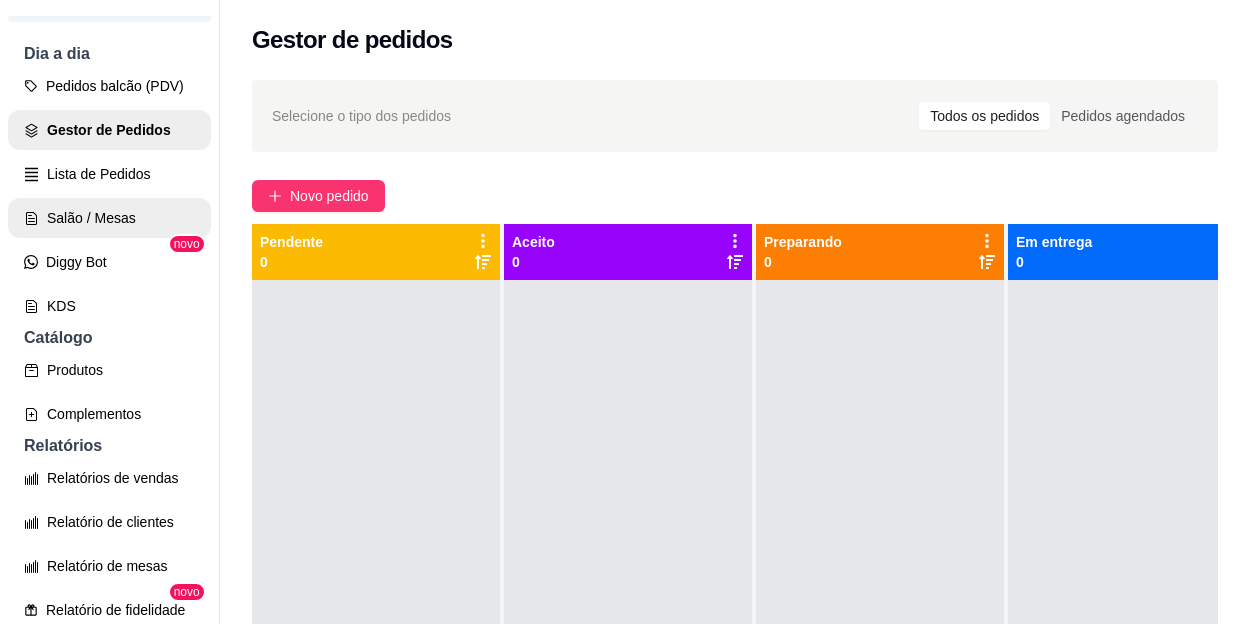 click on "Salão / Mesas" at bounding box center (109, 218) 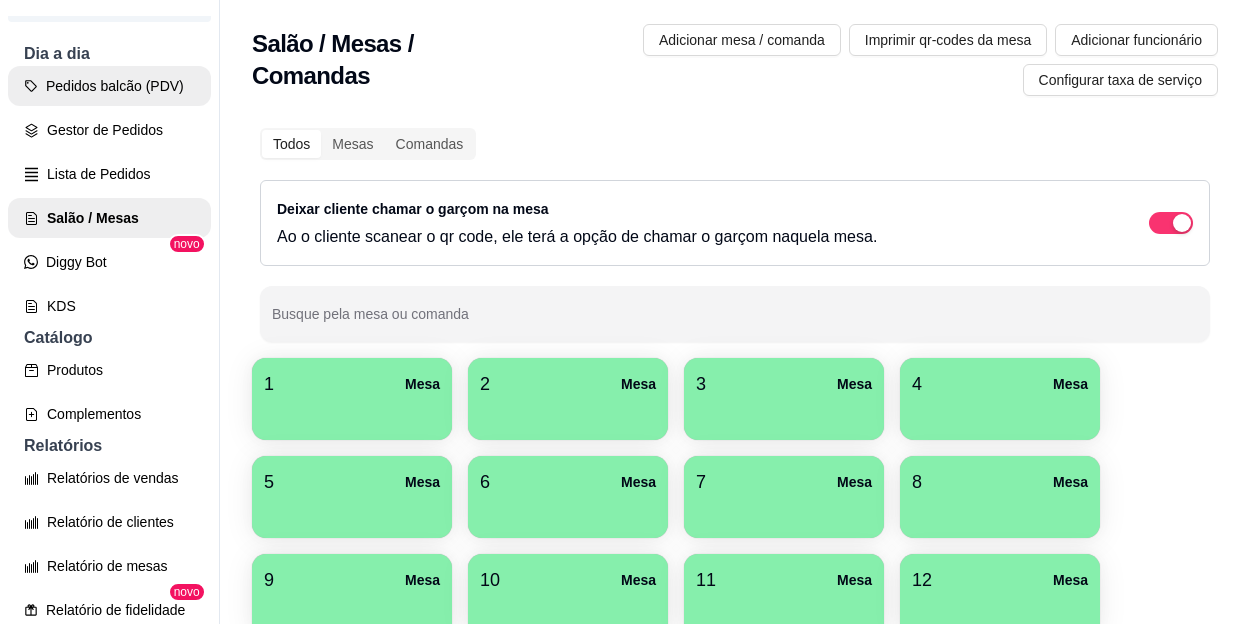 click on "Pedidos balcão (PDV)" at bounding box center (109, 86) 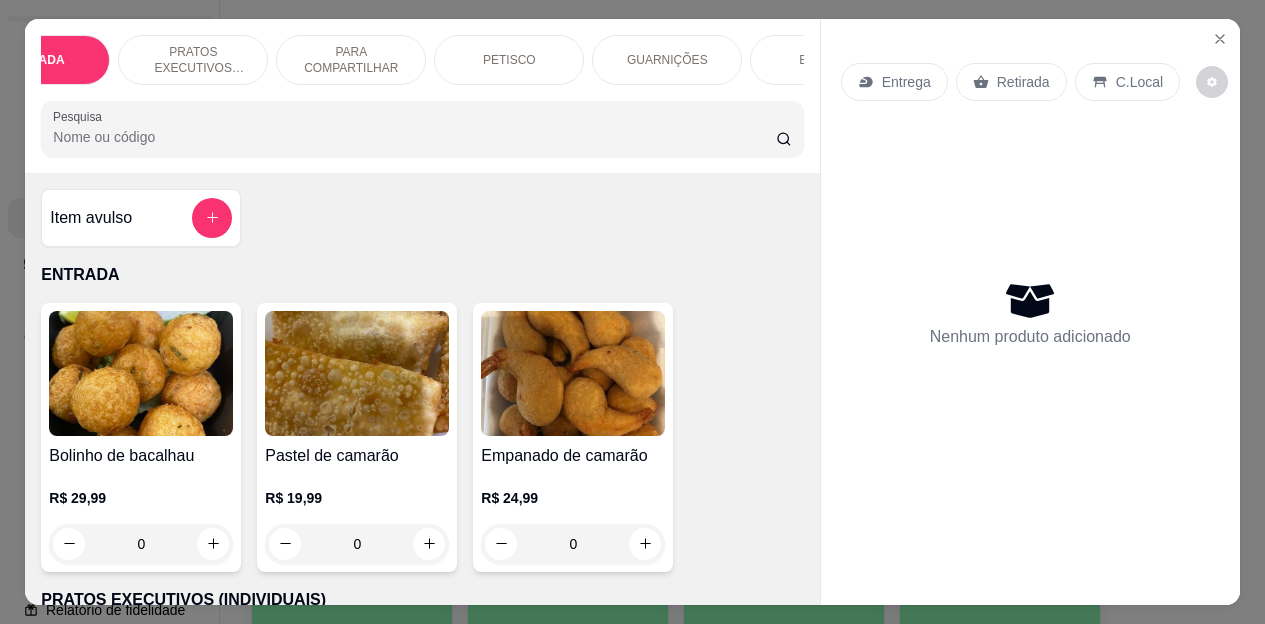 scroll, scrollTop: 0, scrollLeft: 120, axis: horizontal 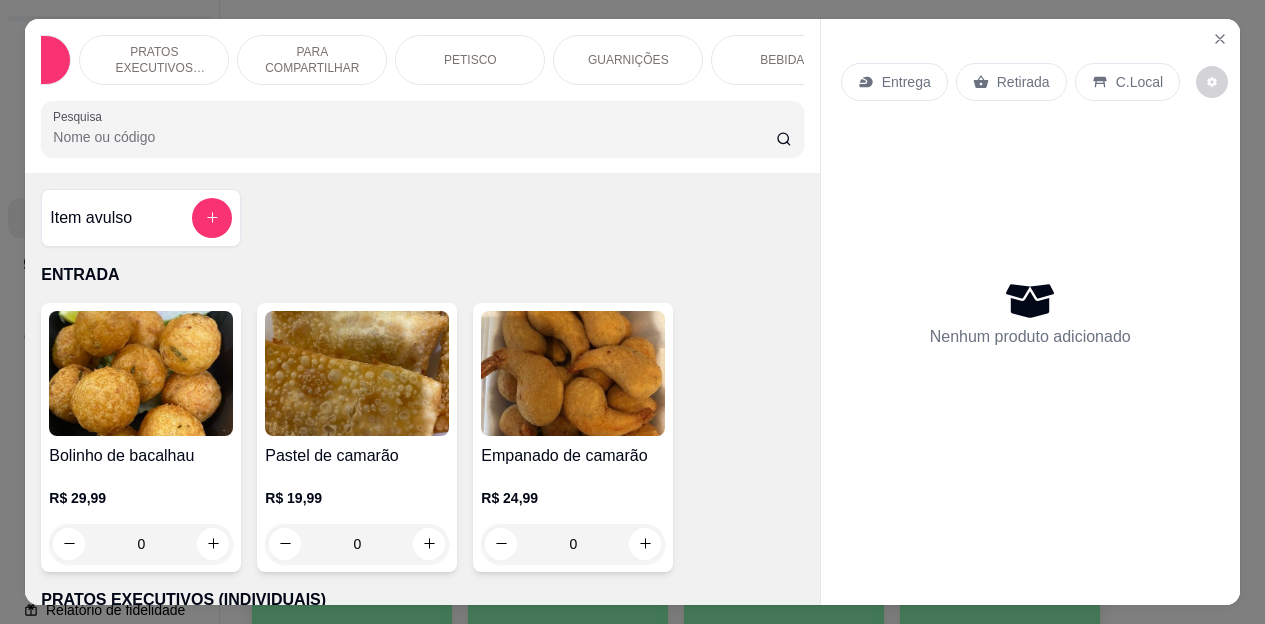 click on "BEBIDAS" at bounding box center [786, 60] 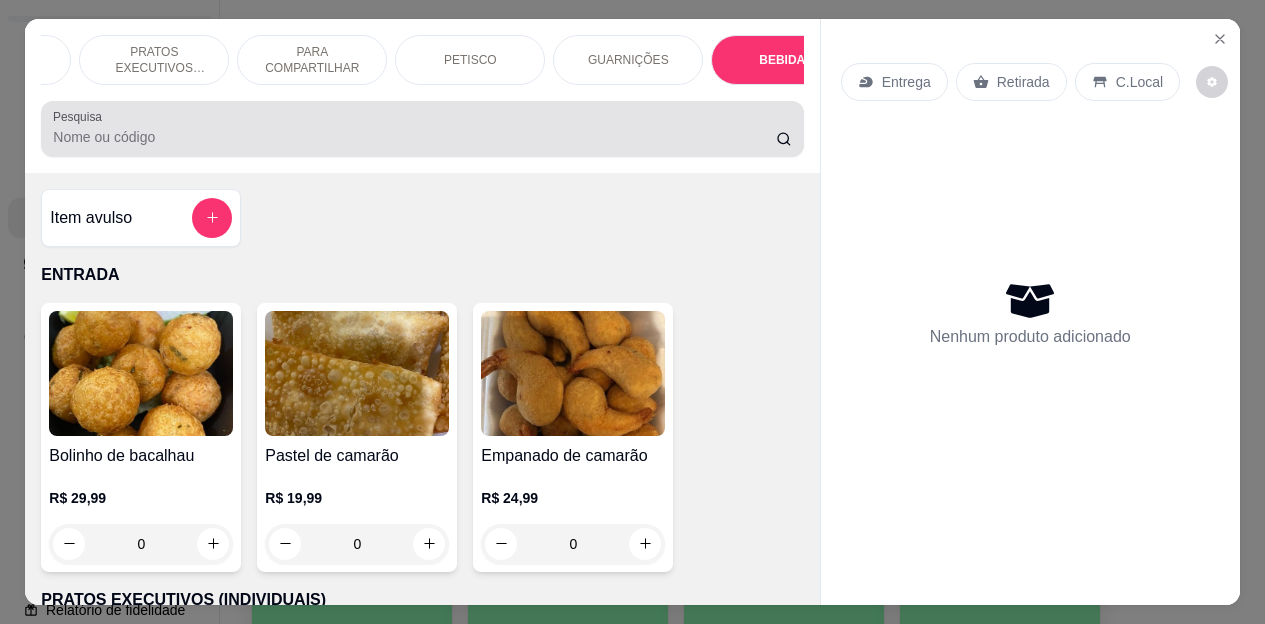 scroll, scrollTop: 4187, scrollLeft: 0, axis: vertical 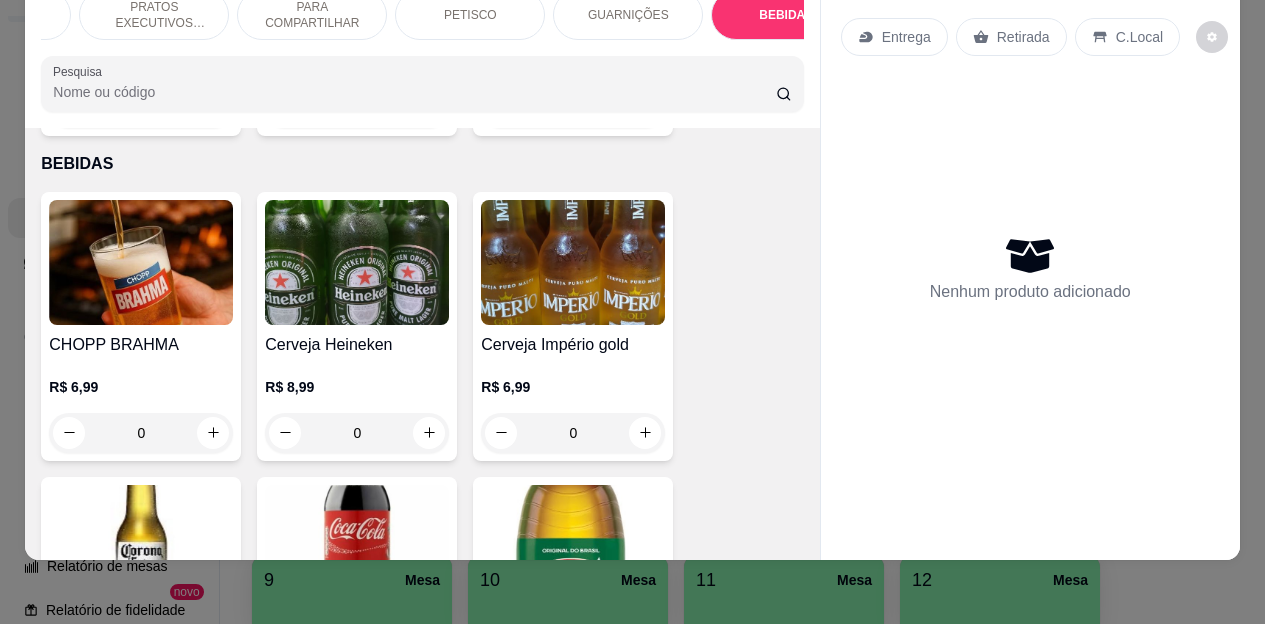 click on "Retirada" at bounding box center [1023, 37] 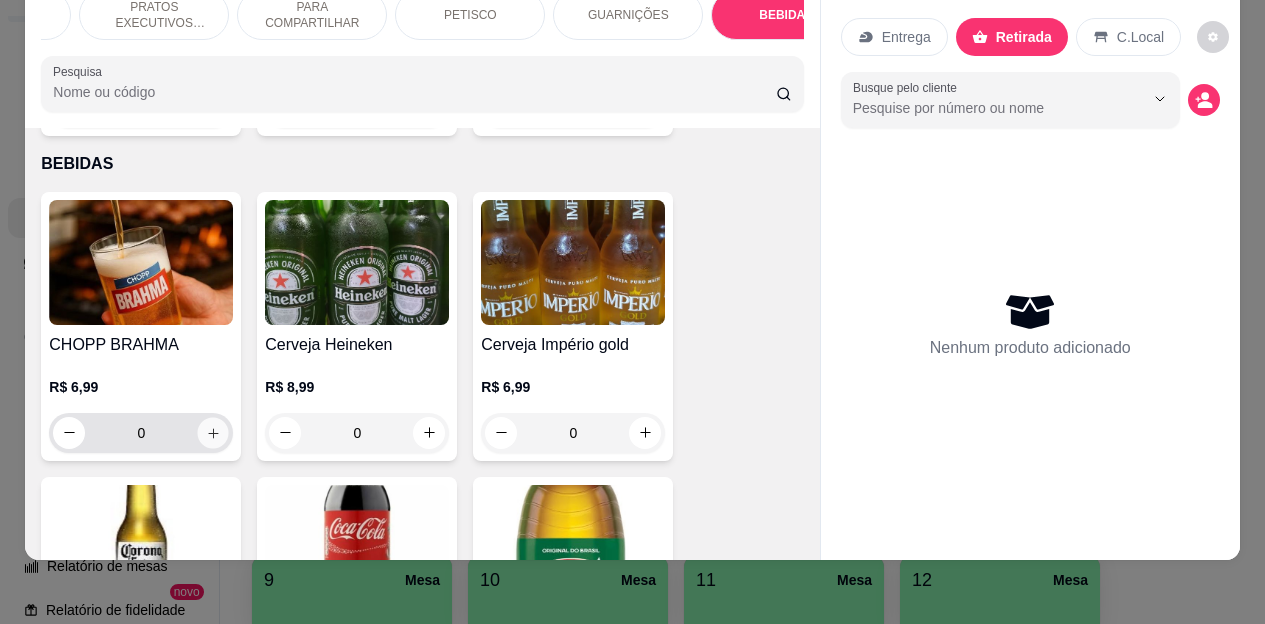 click at bounding box center [213, 432] 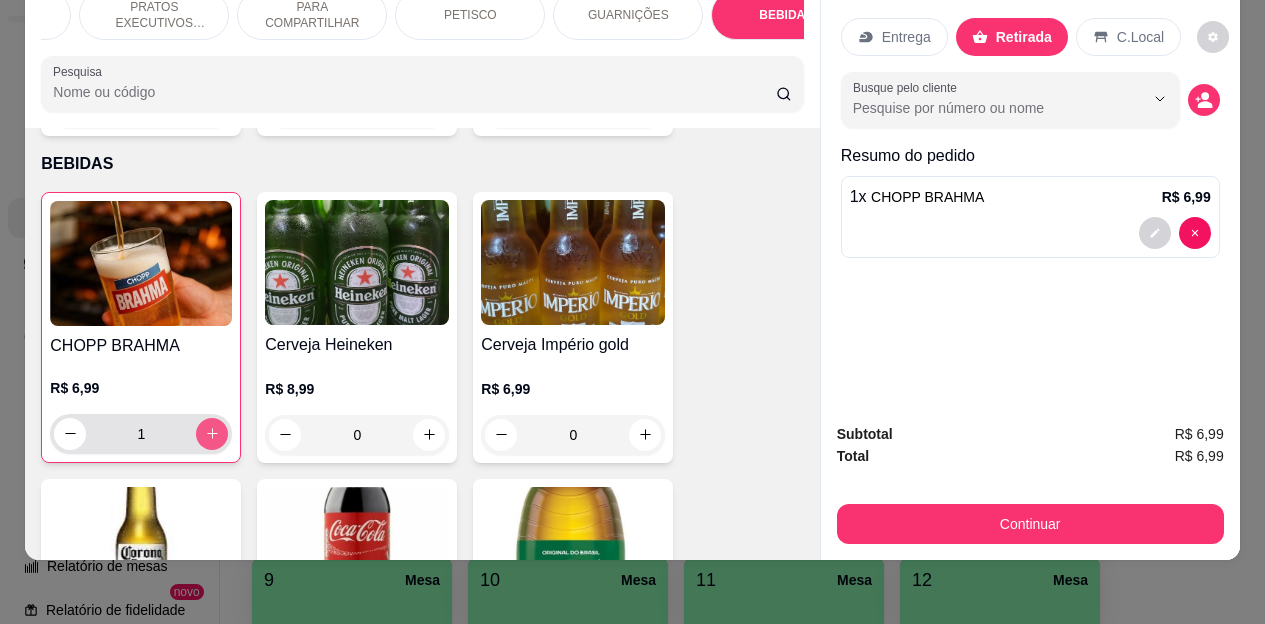 click at bounding box center (212, 434) 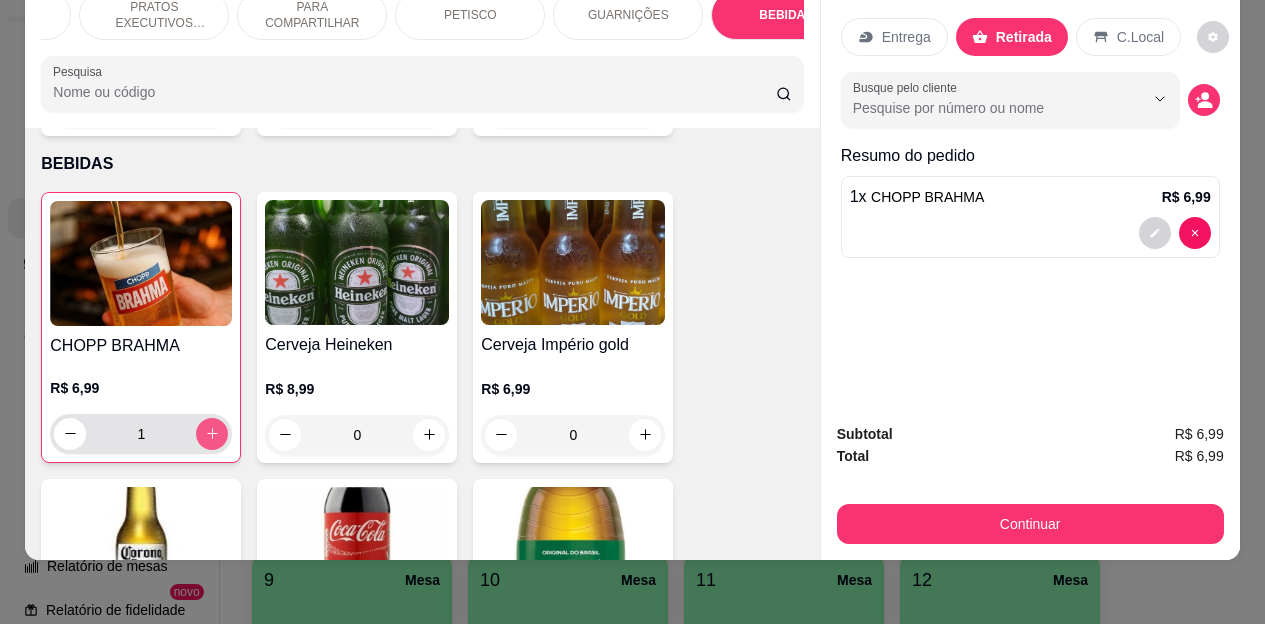type on "2" 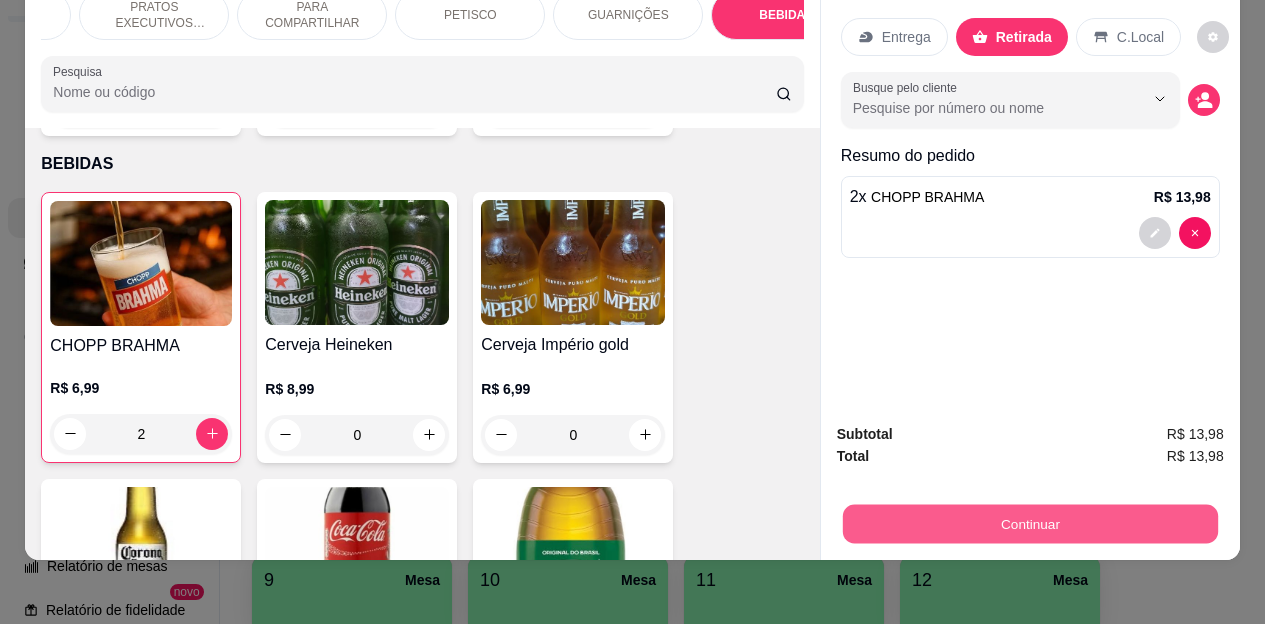 click on "Continuar" at bounding box center (1029, 524) 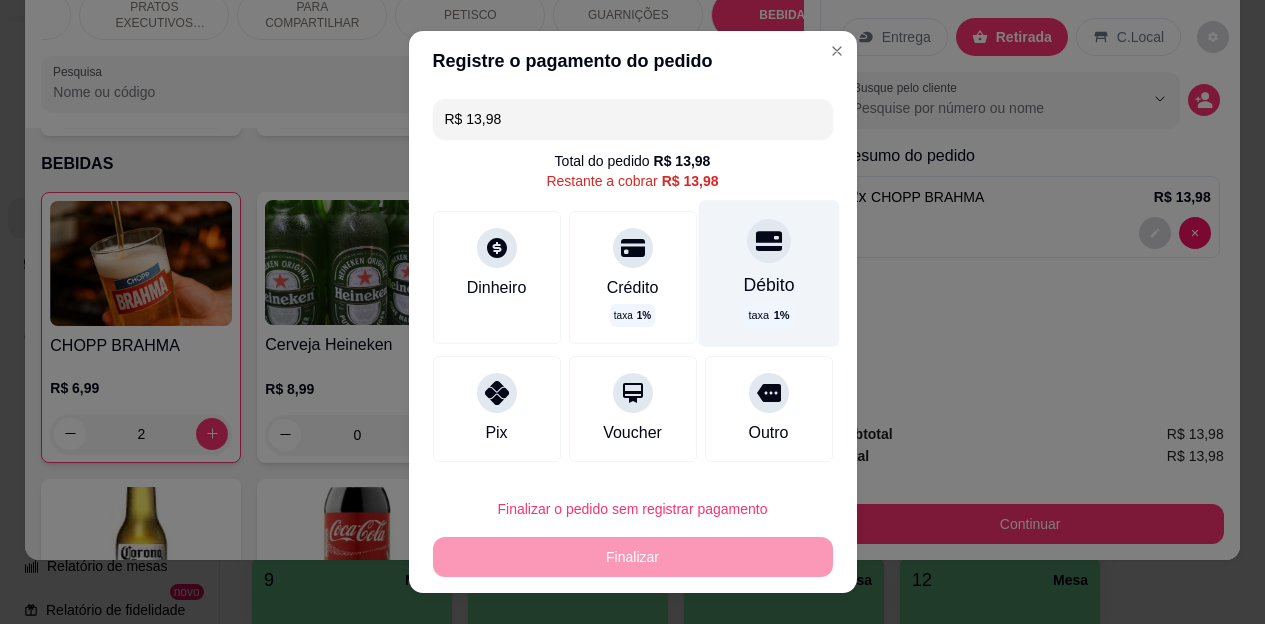 click 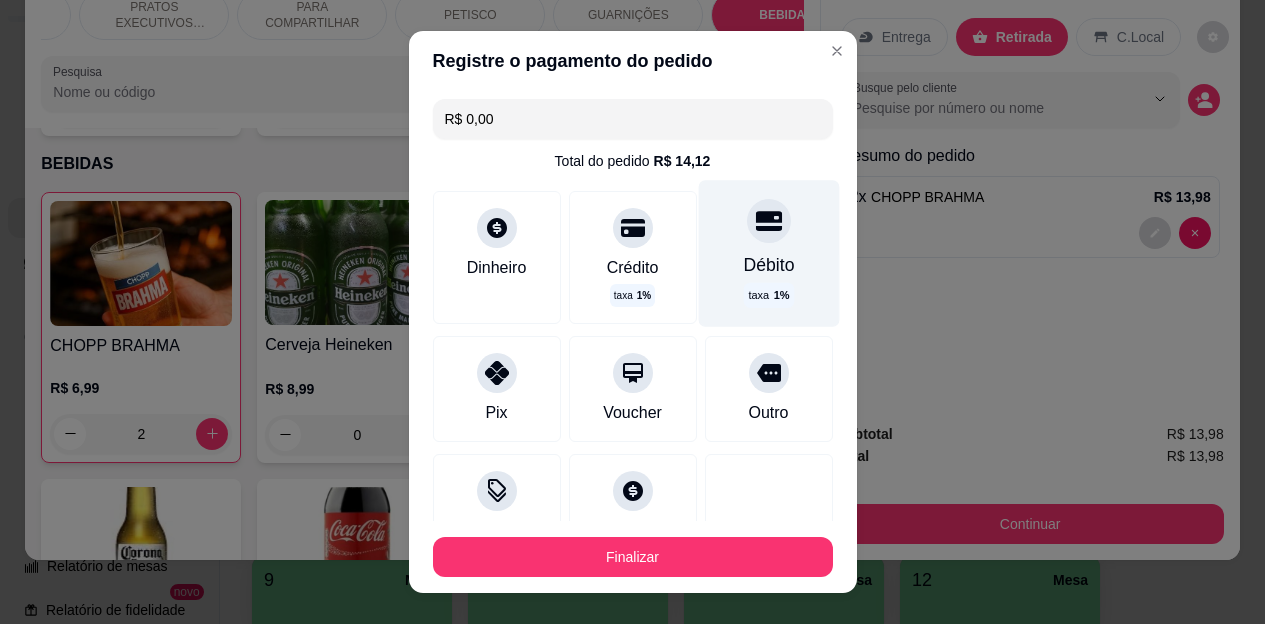 type on "R$ 0,00" 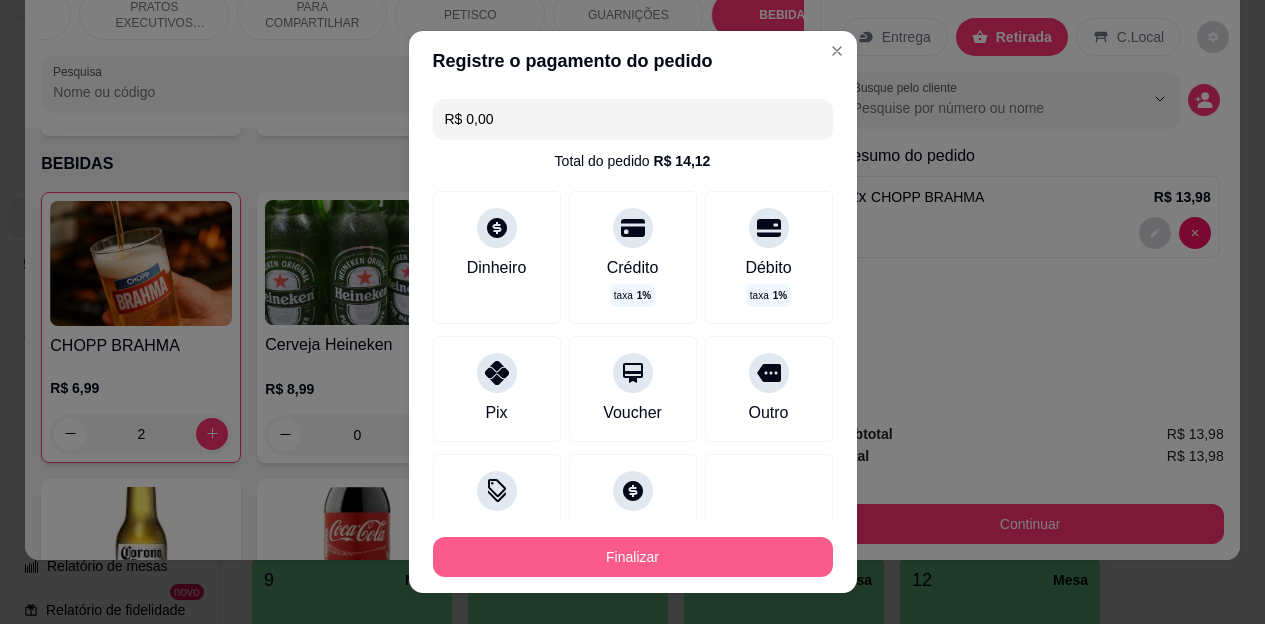 click on "Finalizar" at bounding box center [633, 557] 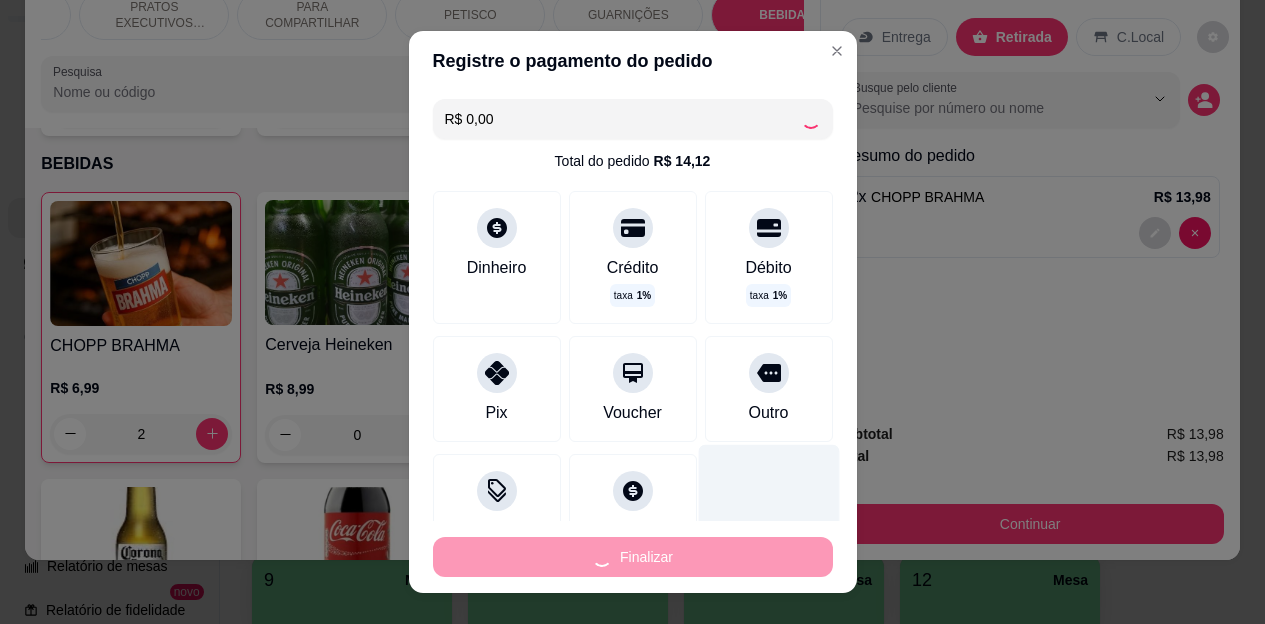 type on "0" 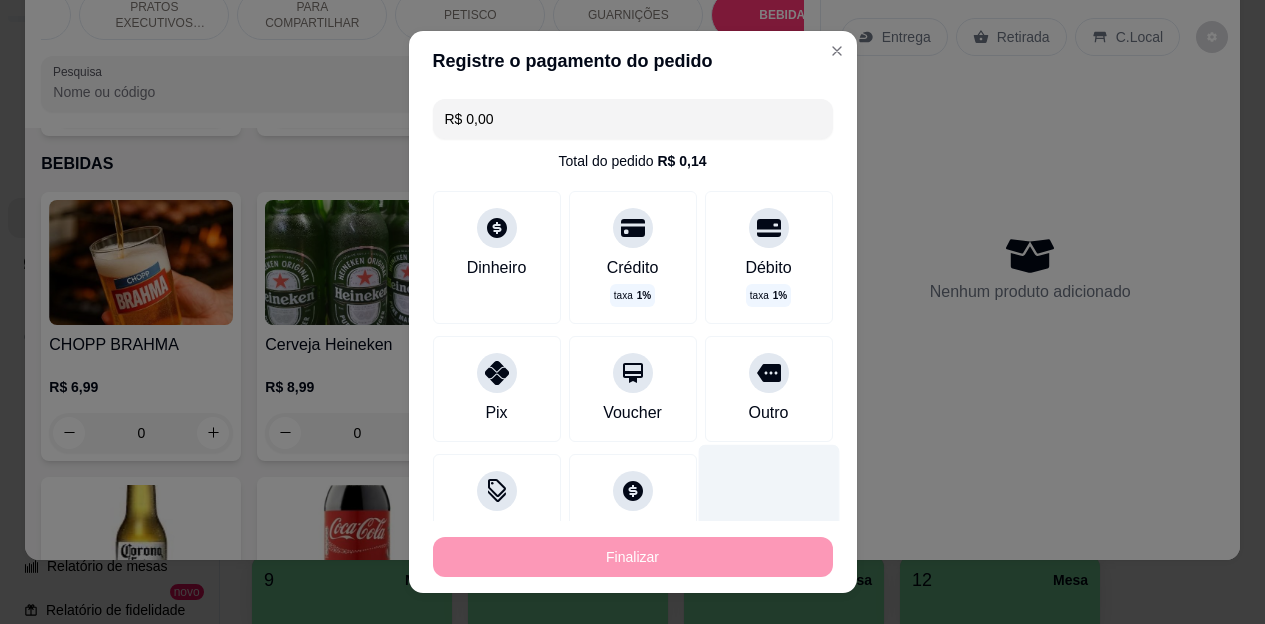 type on "-R$ 13,98" 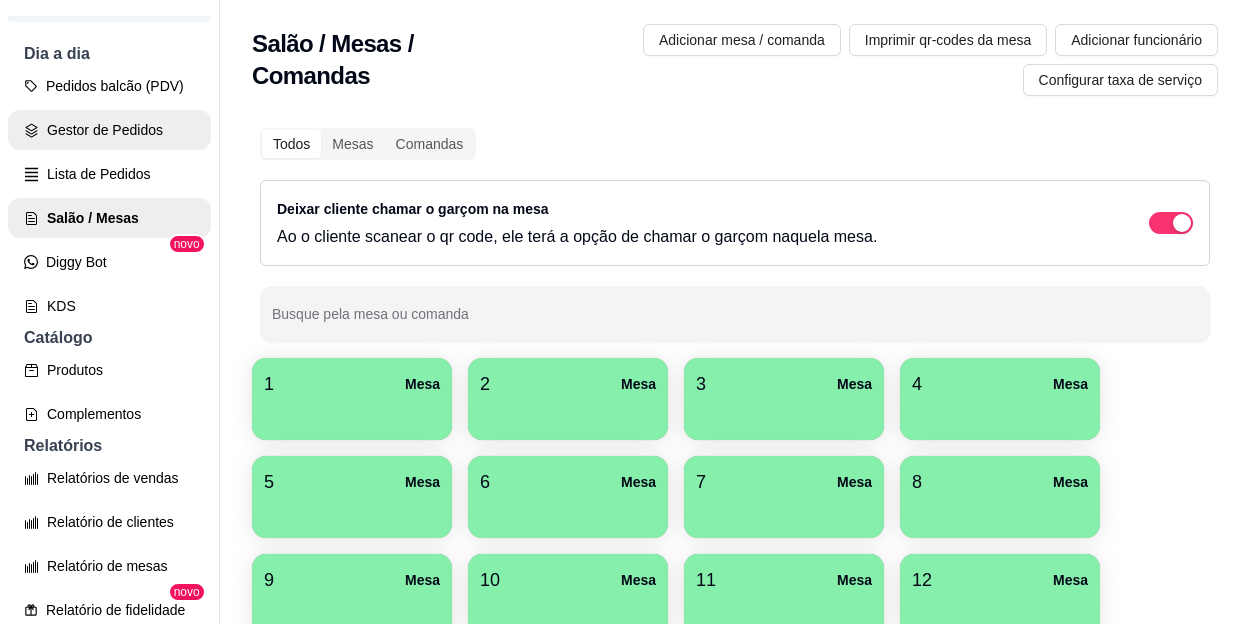 click on "Gestor de Pedidos" at bounding box center [109, 130] 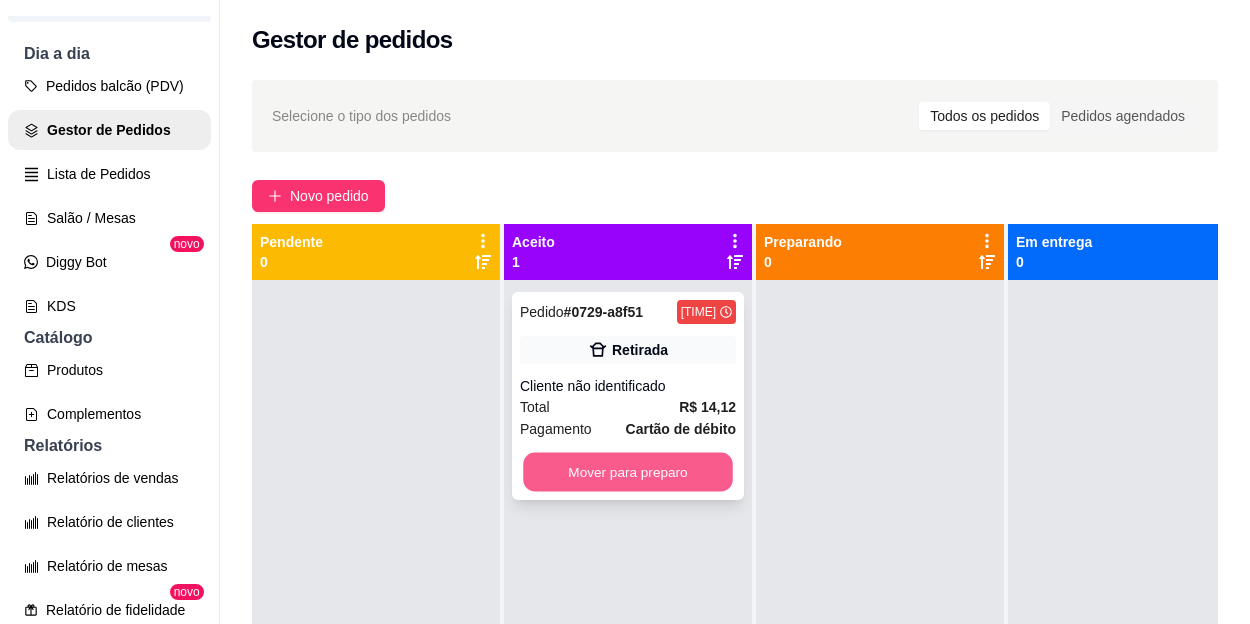 click on "Mover para preparo" at bounding box center (628, 472) 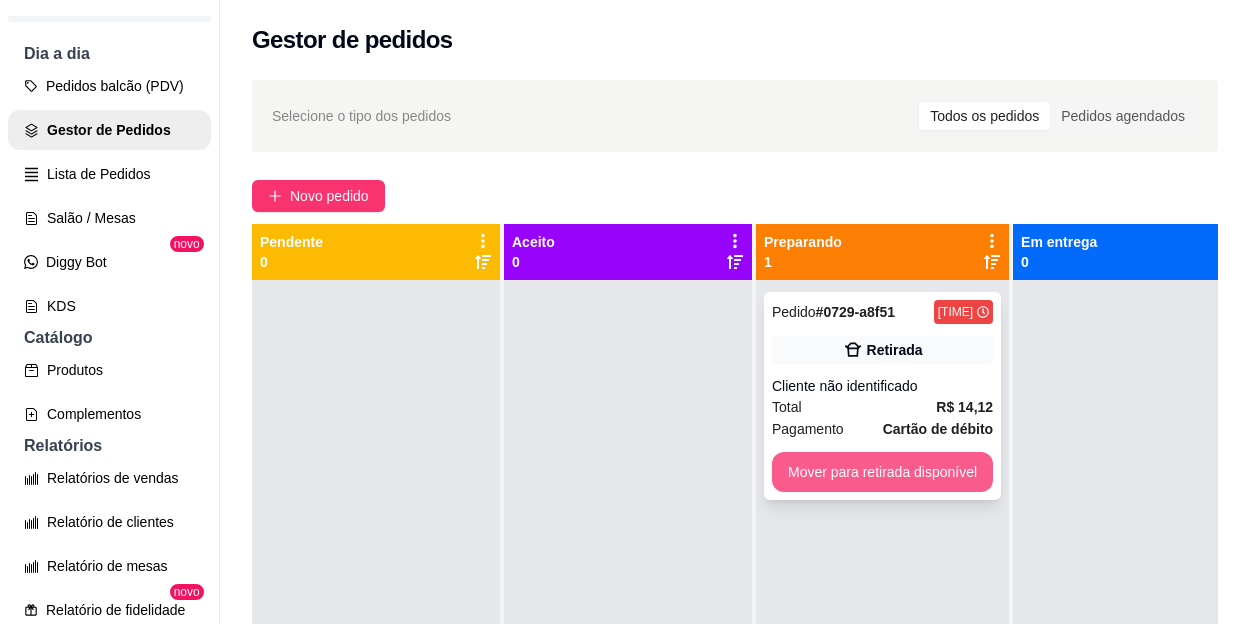 click on "Mover para retirada disponível" at bounding box center [882, 472] 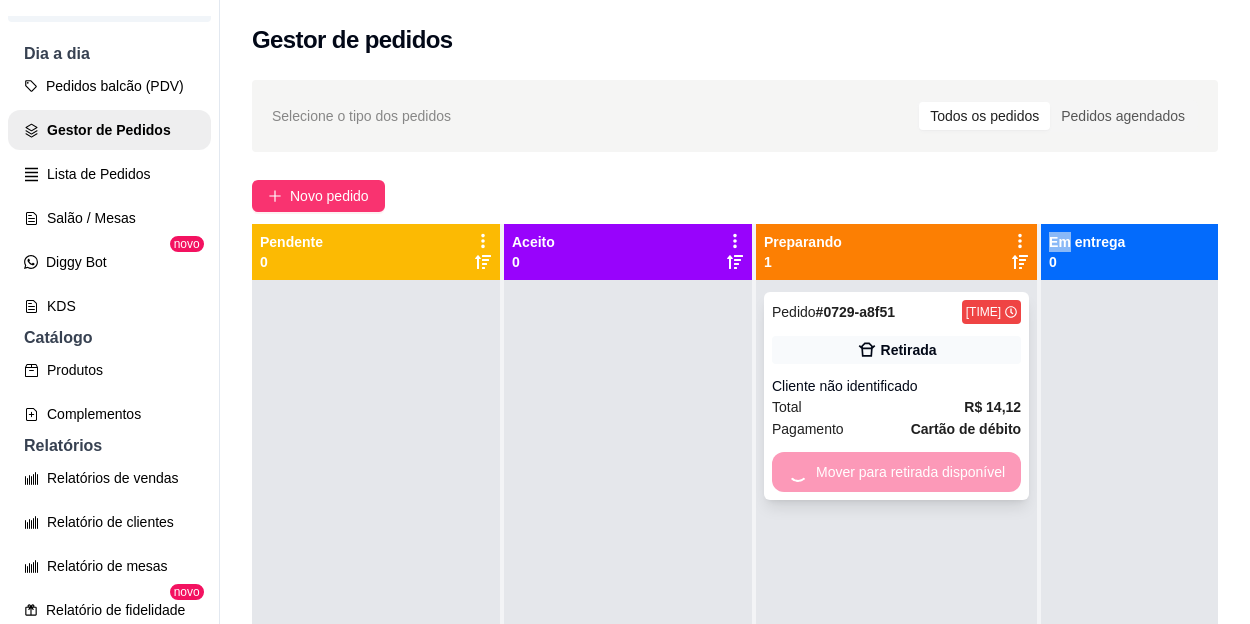 click on "Mover para retirada disponível" at bounding box center [896, 472] 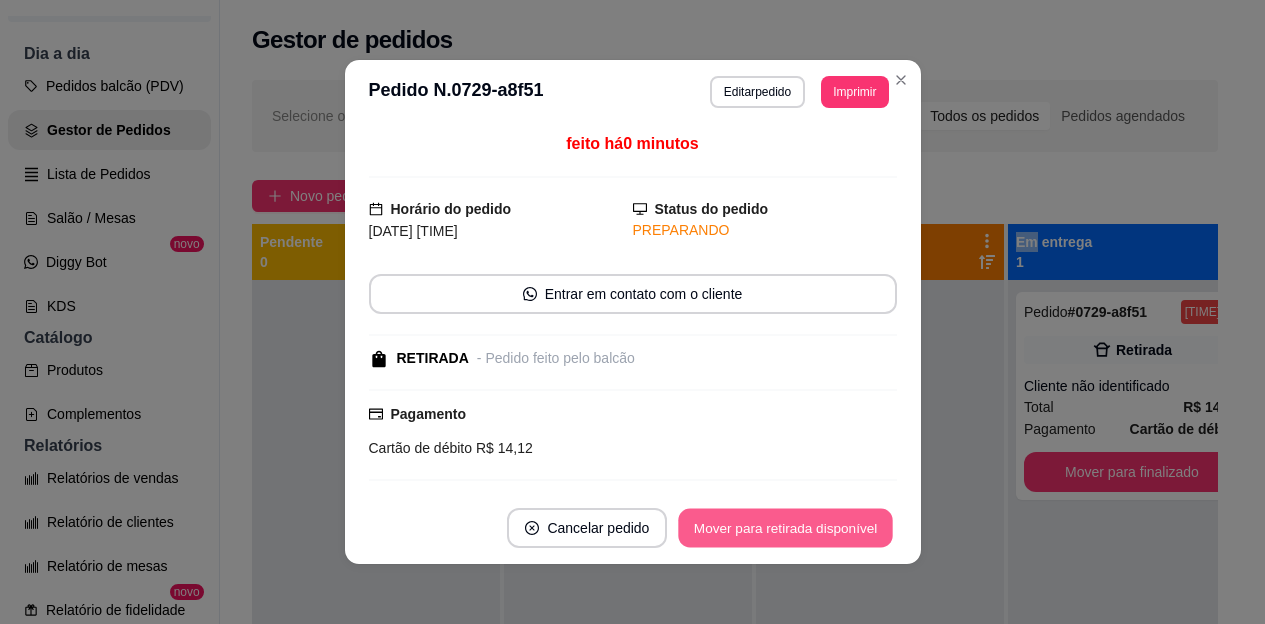 click on "Mover para retirada disponível" at bounding box center (786, 528) 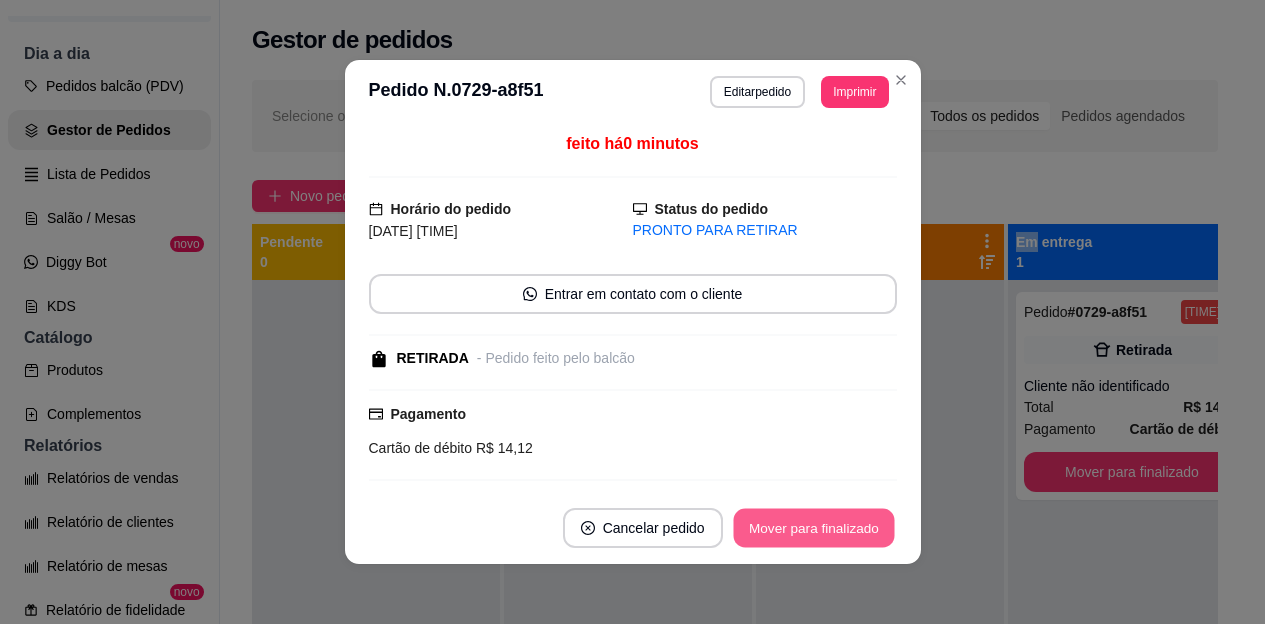 click on "Mover para finalizado" at bounding box center [813, 528] 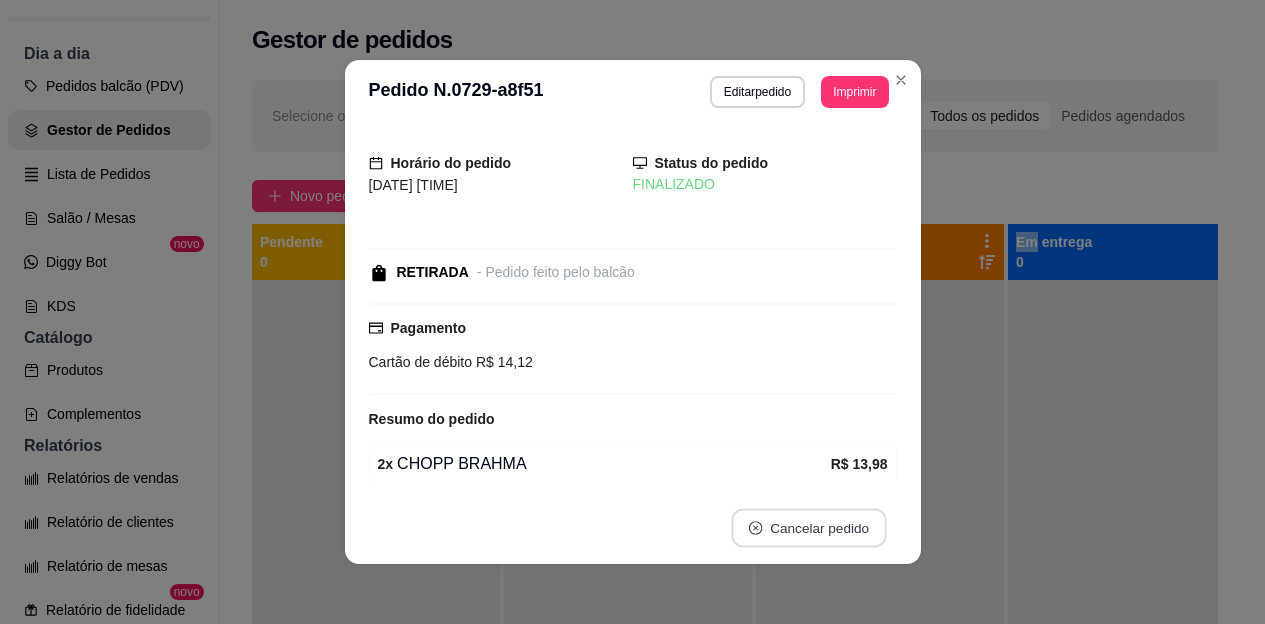 click on "Cancelar pedido" at bounding box center [808, 528] 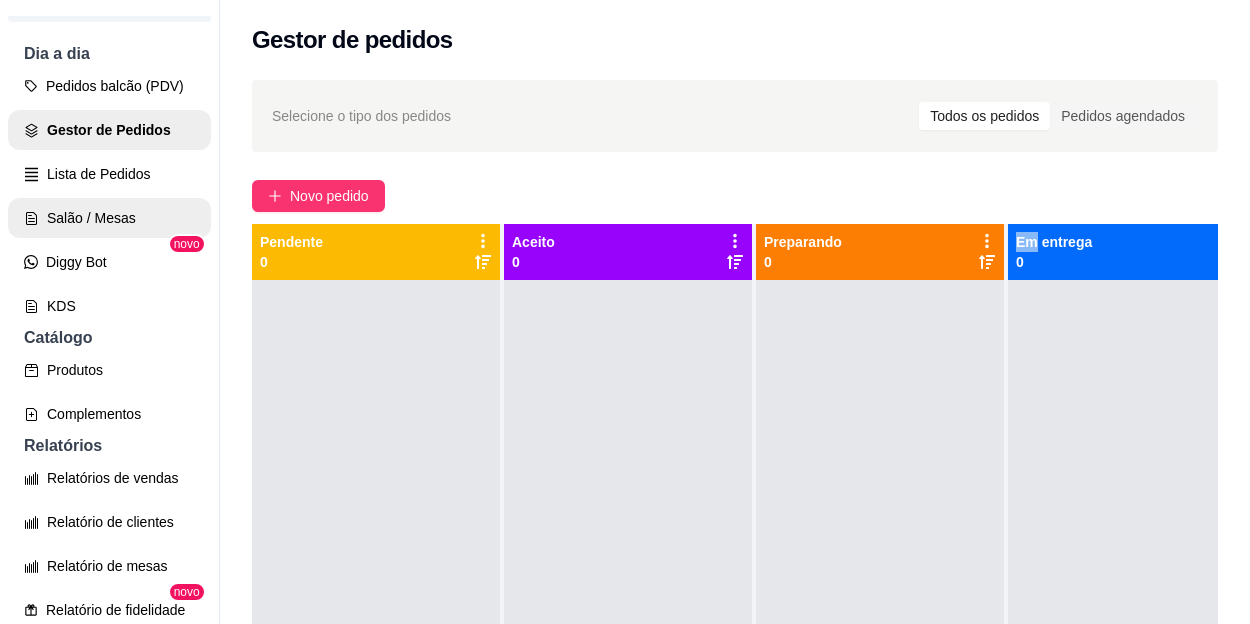 click on "Salão / Mesas" at bounding box center [109, 218] 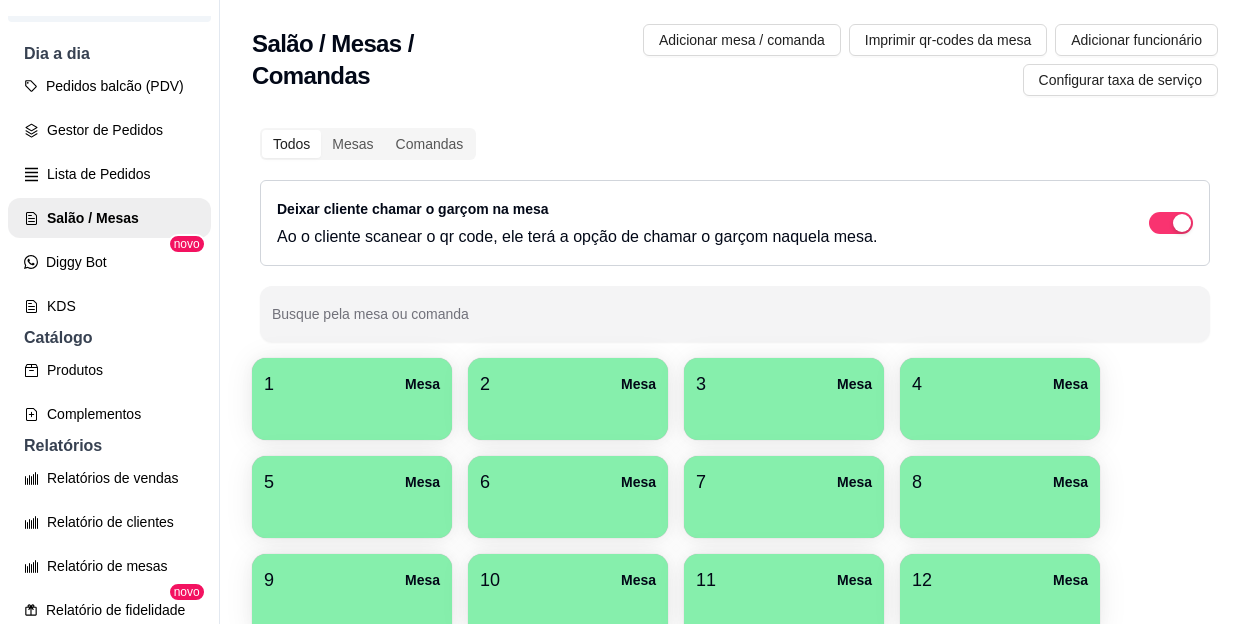 click on "4 Mesa" at bounding box center (1000, 399) 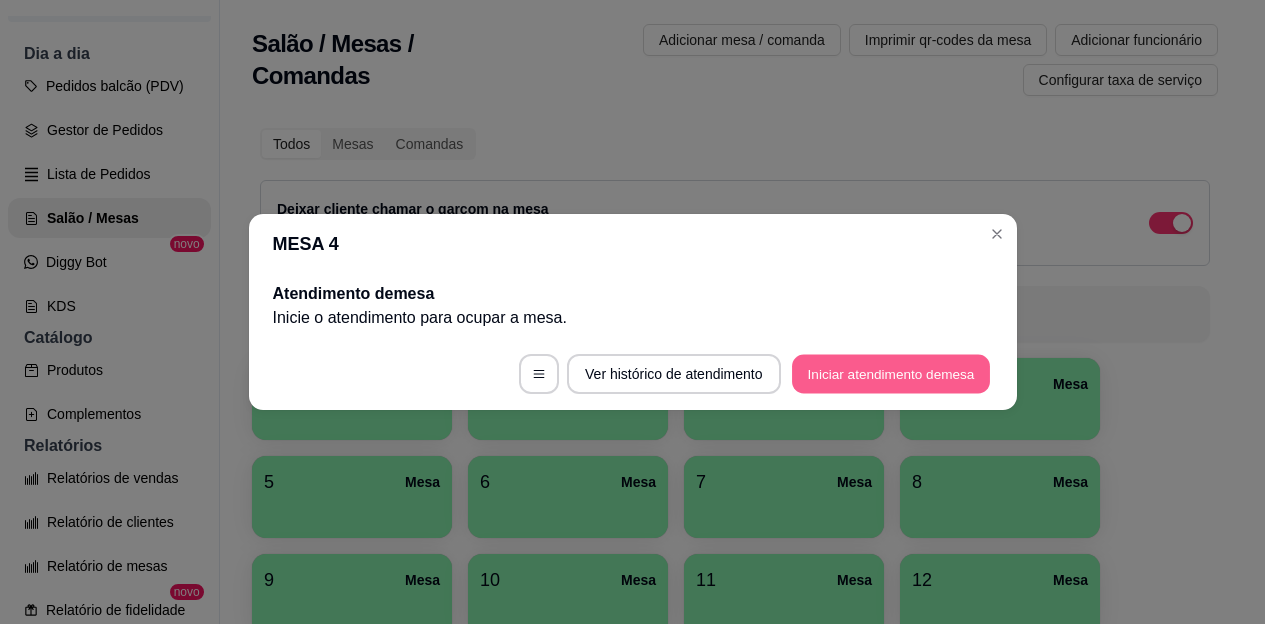 click on "Iniciar atendimento de  mesa" at bounding box center [891, 374] 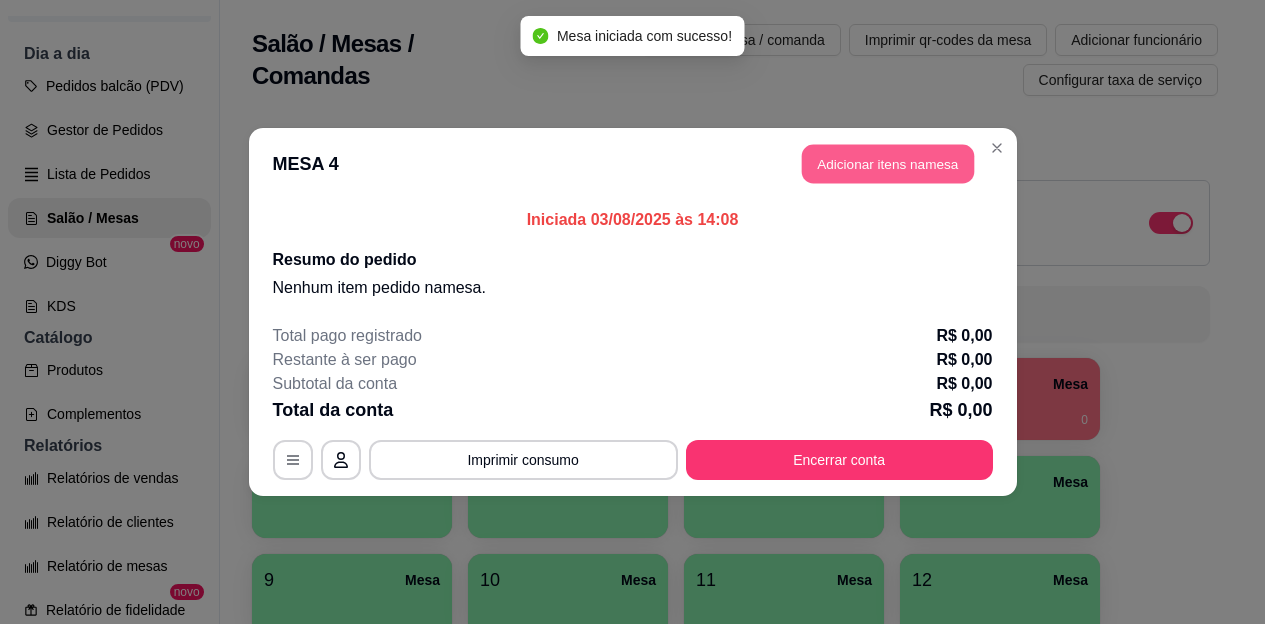 click on "Adicionar itens na  mesa" at bounding box center [888, 164] 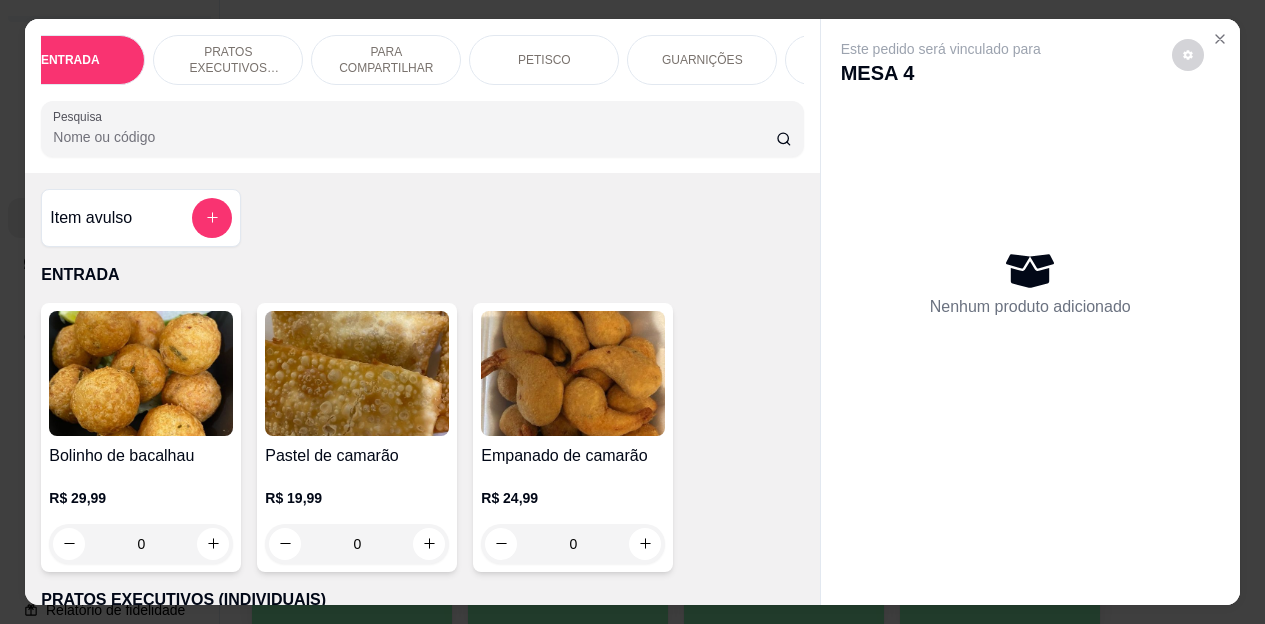 scroll, scrollTop: 0, scrollLeft: 80, axis: horizontal 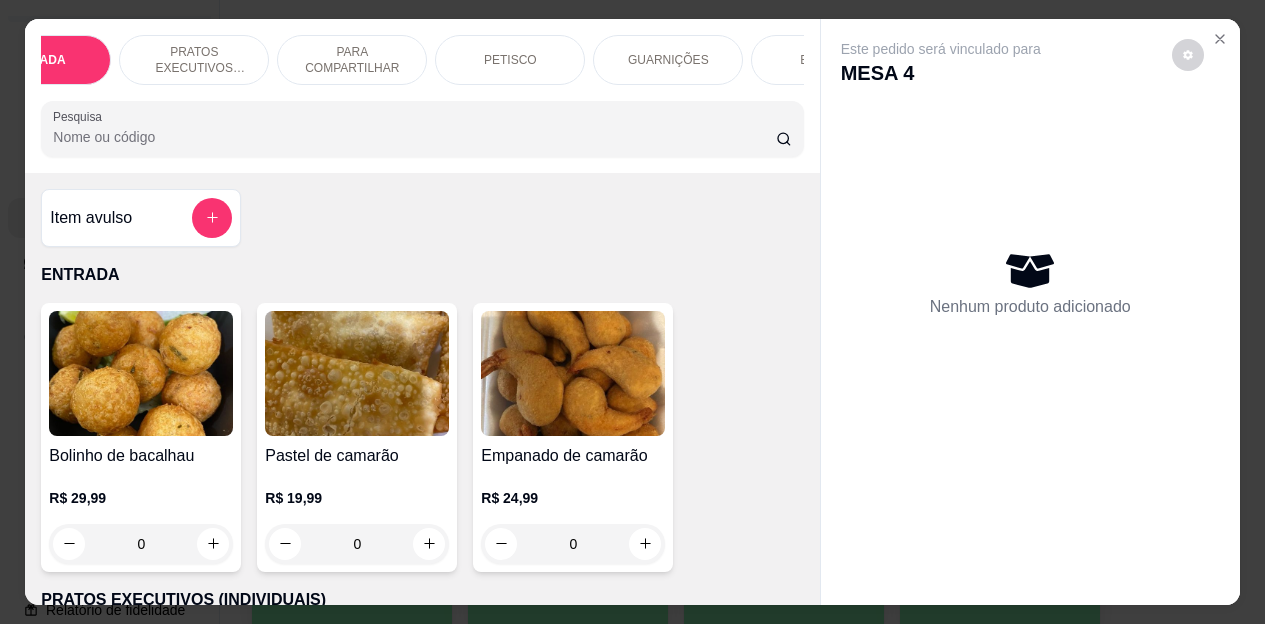 click on "PRATOS EXECUTIVOS (INDIVIDUAIS)" at bounding box center (194, 60) 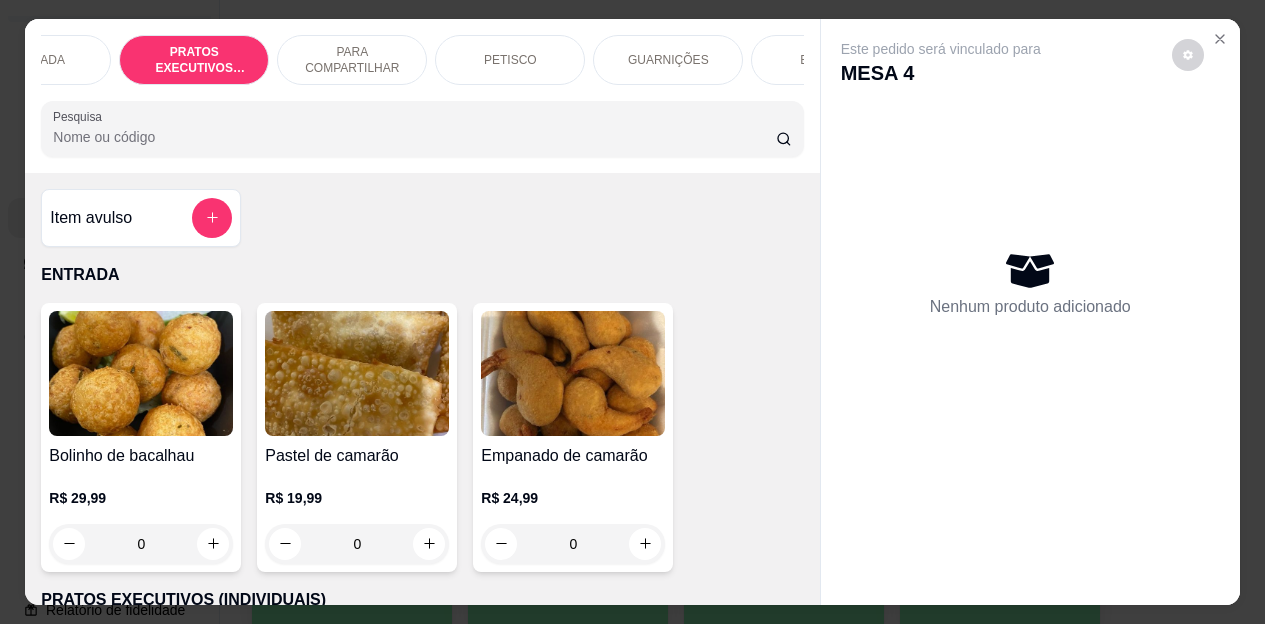 scroll, scrollTop: 415, scrollLeft: 0, axis: vertical 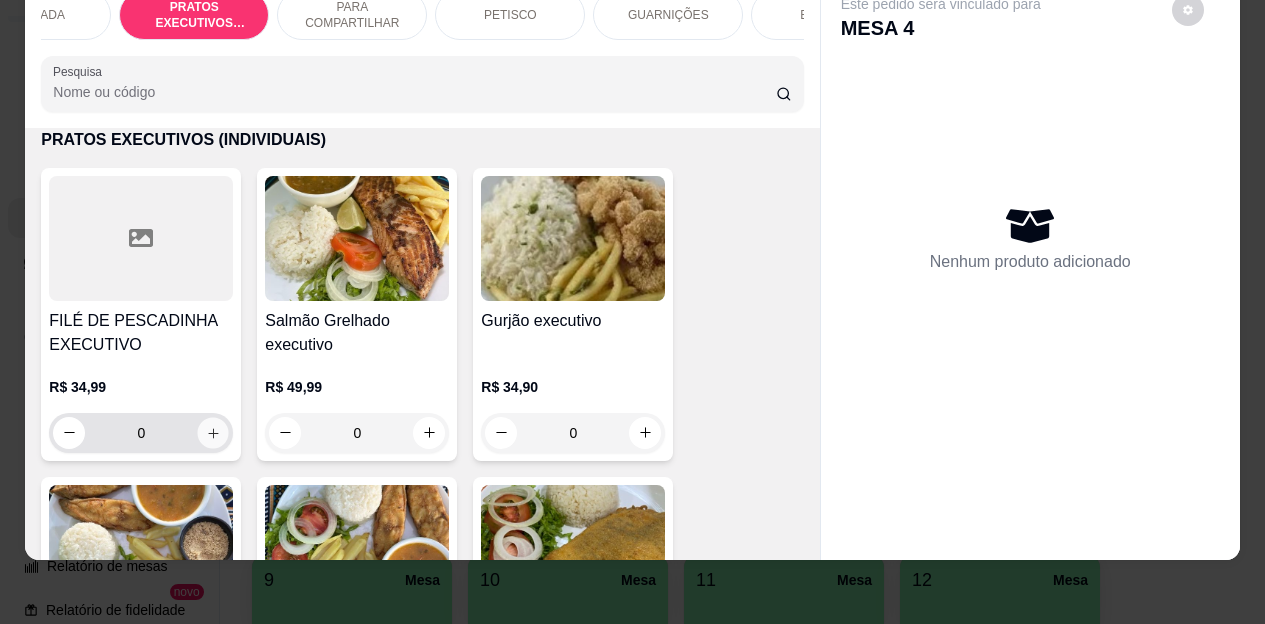 click 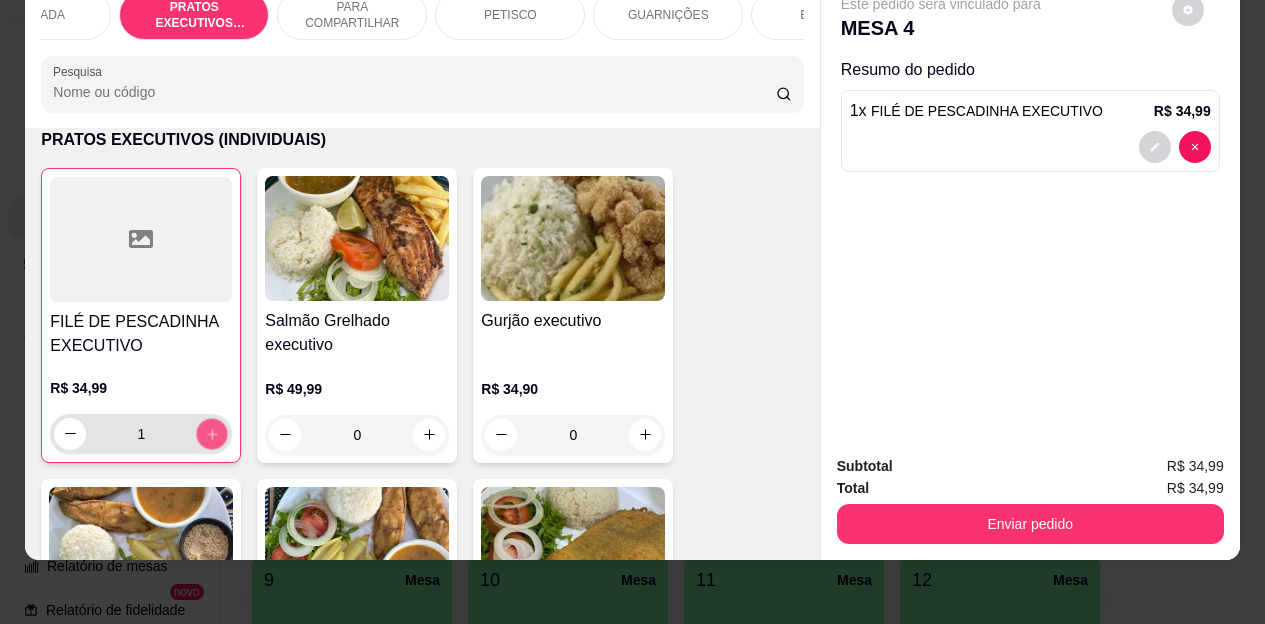click 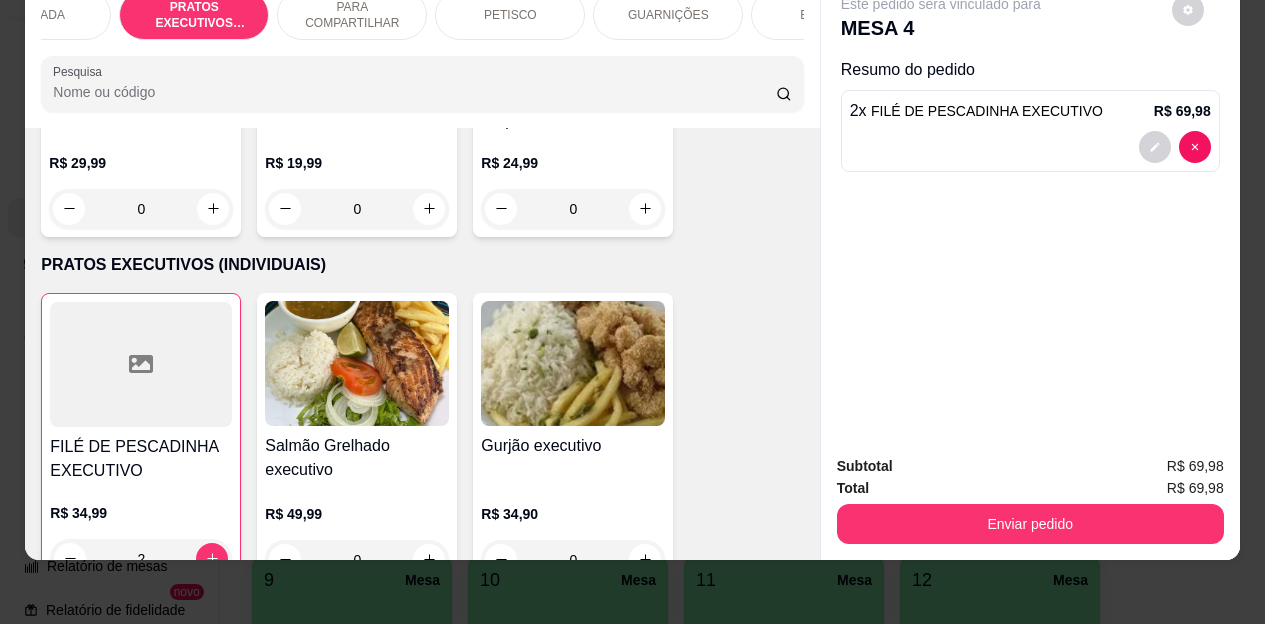 scroll, scrollTop: 215, scrollLeft: 0, axis: vertical 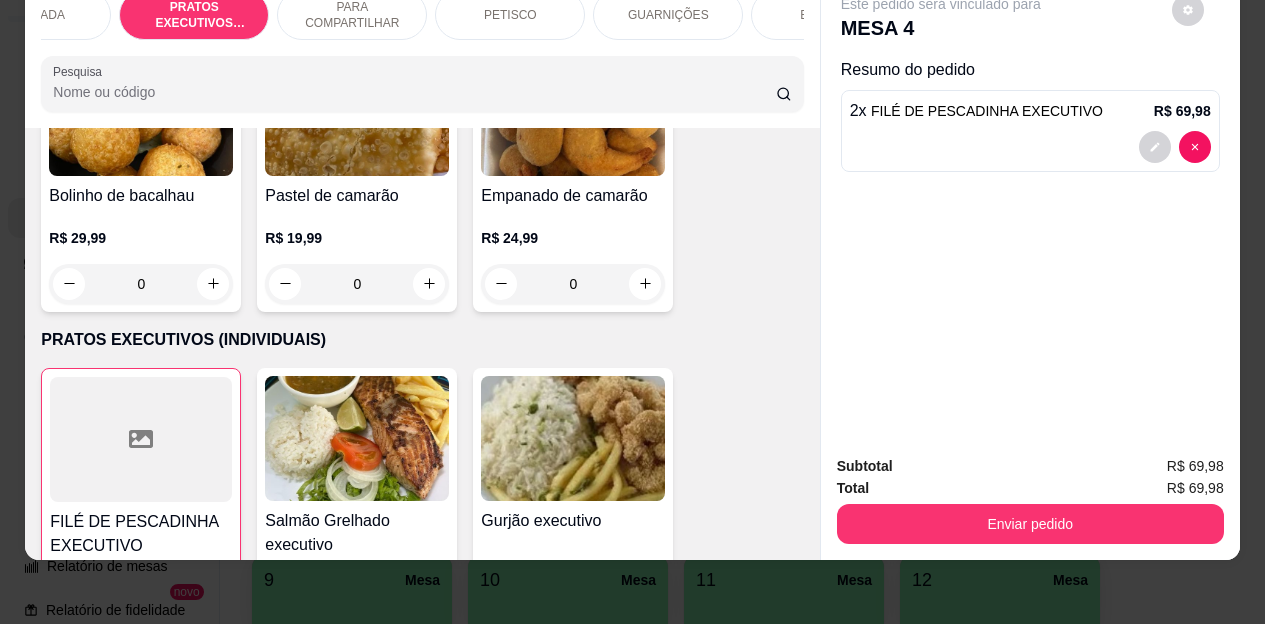 click on "PETISCO" at bounding box center (510, 15) 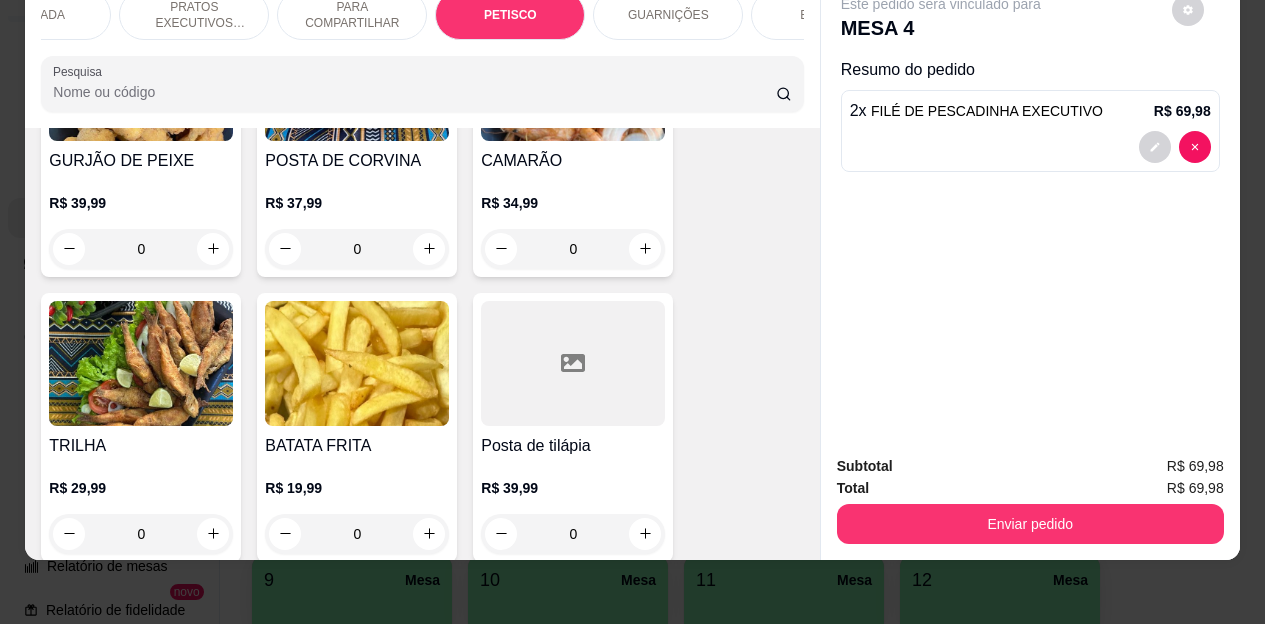 scroll, scrollTop: 2960, scrollLeft: 0, axis: vertical 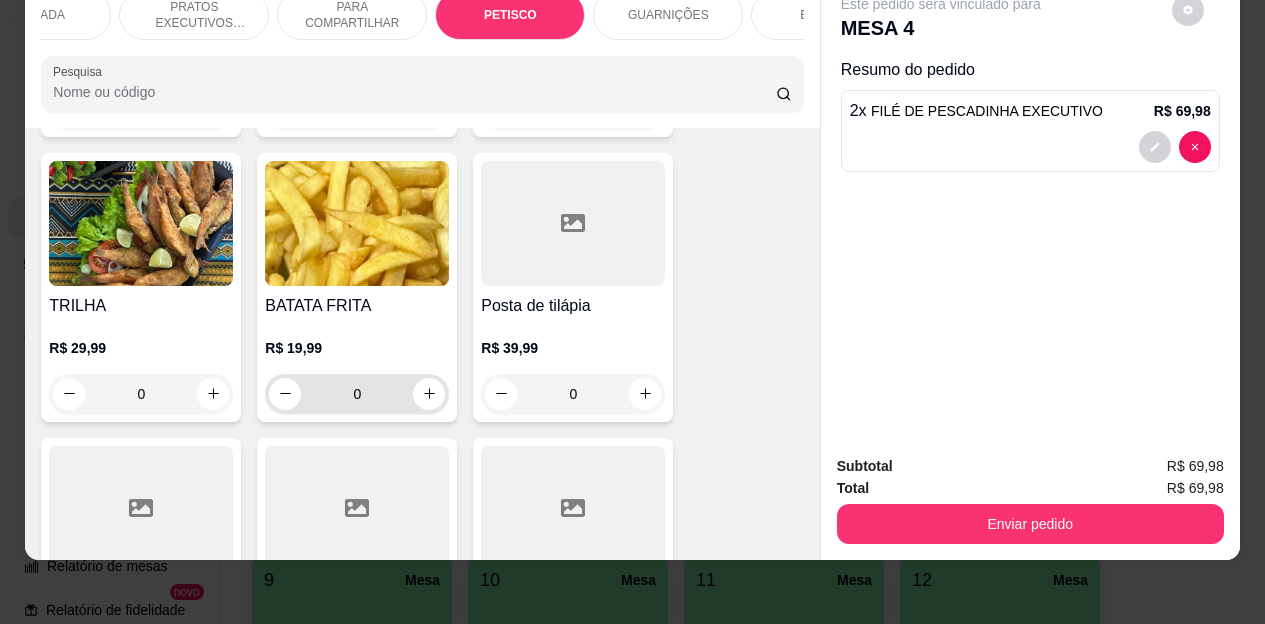 click on "0" at bounding box center [357, 394] 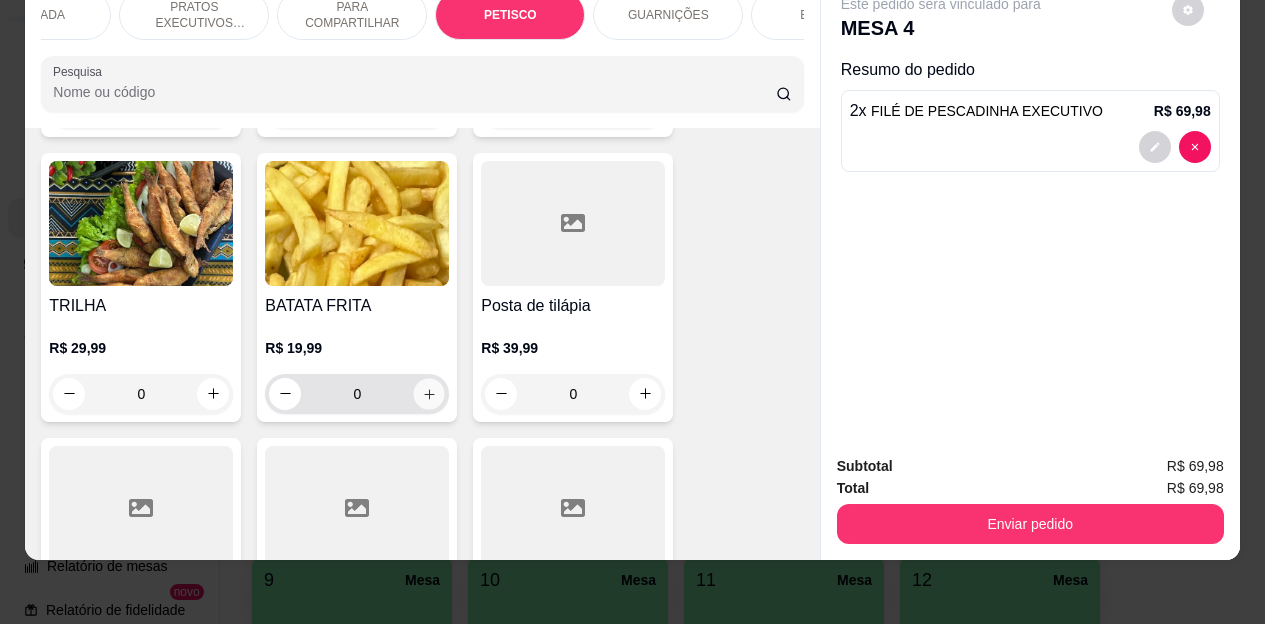click at bounding box center (429, 393) 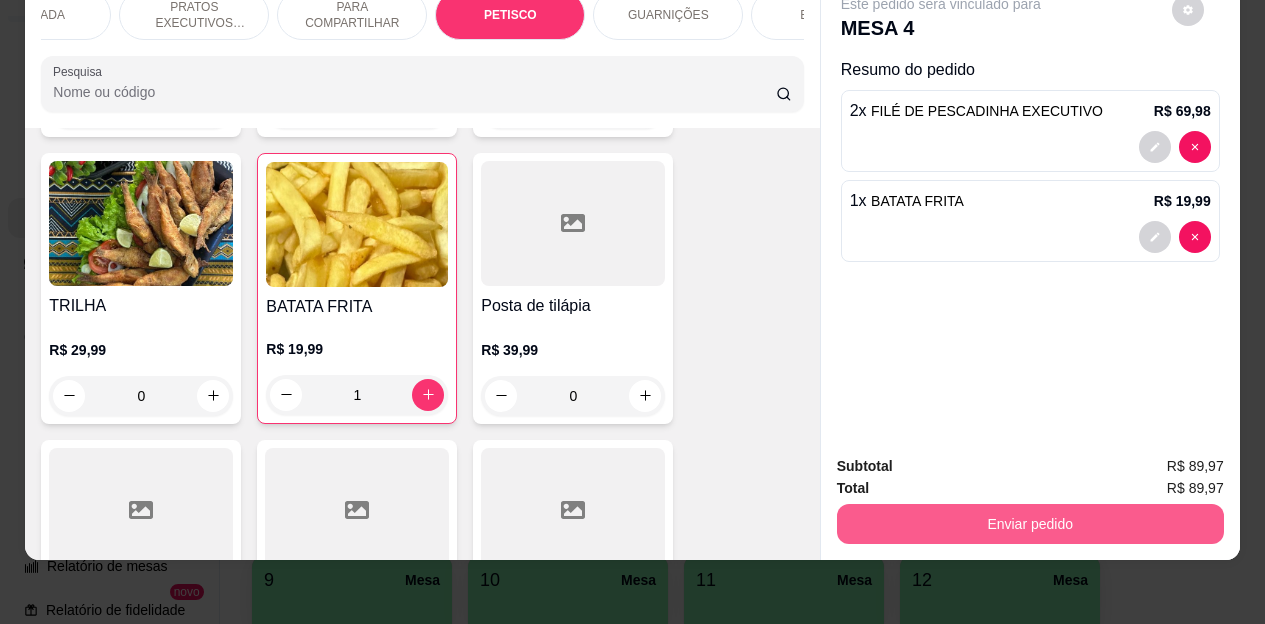 click on "Enviar pedido" at bounding box center [1030, 524] 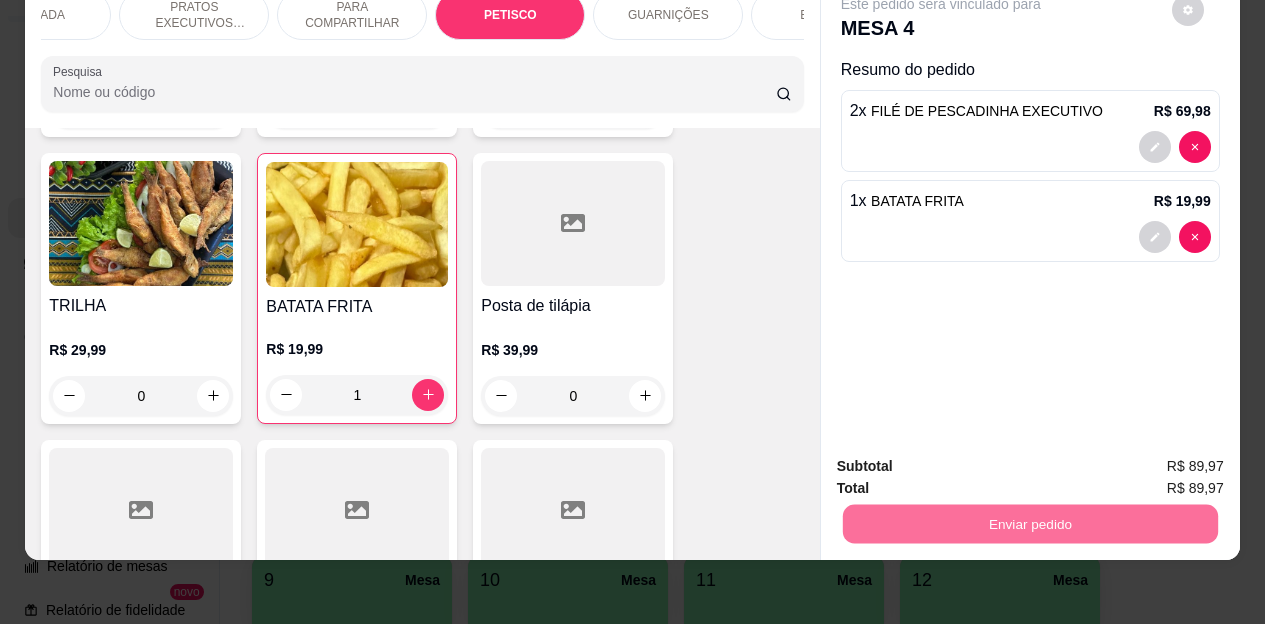 click on "Não registrar e enviar pedido" at bounding box center [964, 460] 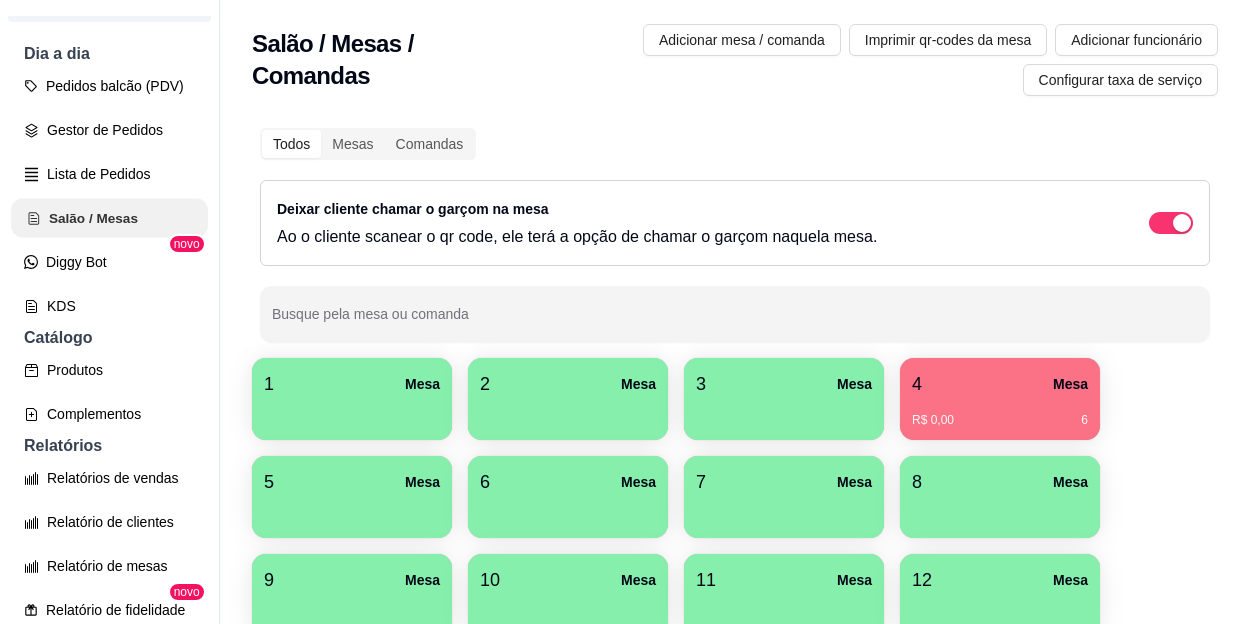 click on "Salão / Mesas" at bounding box center [109, 218] 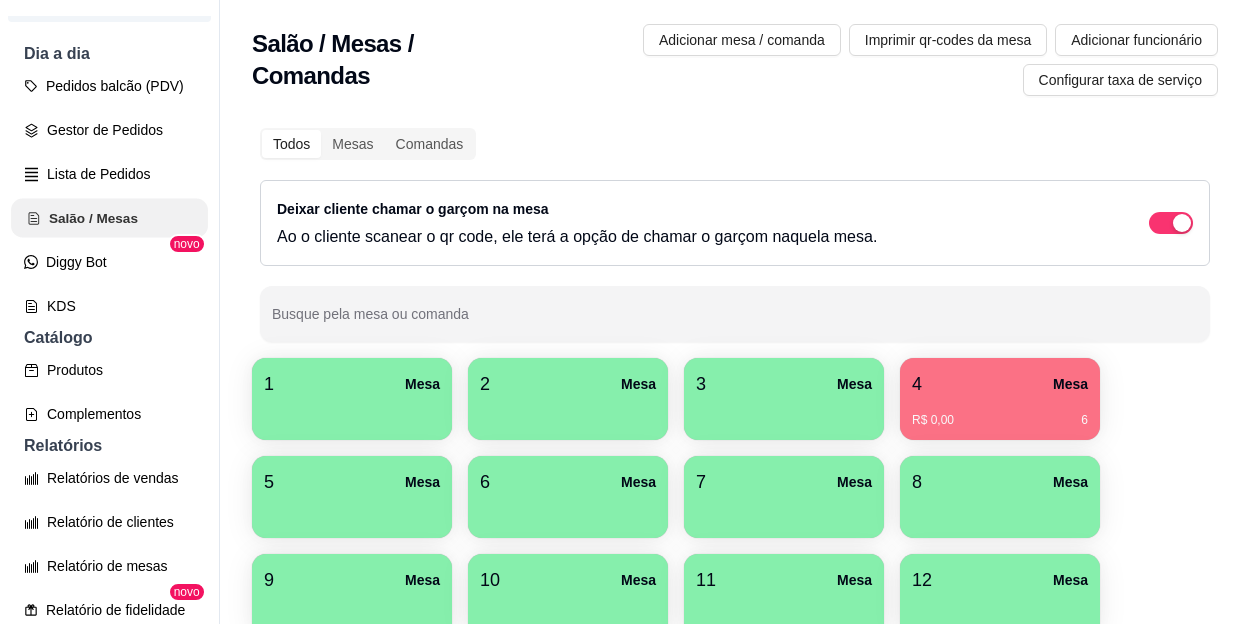 click on "Salão / Mesas" at bounding box center [109, 218] 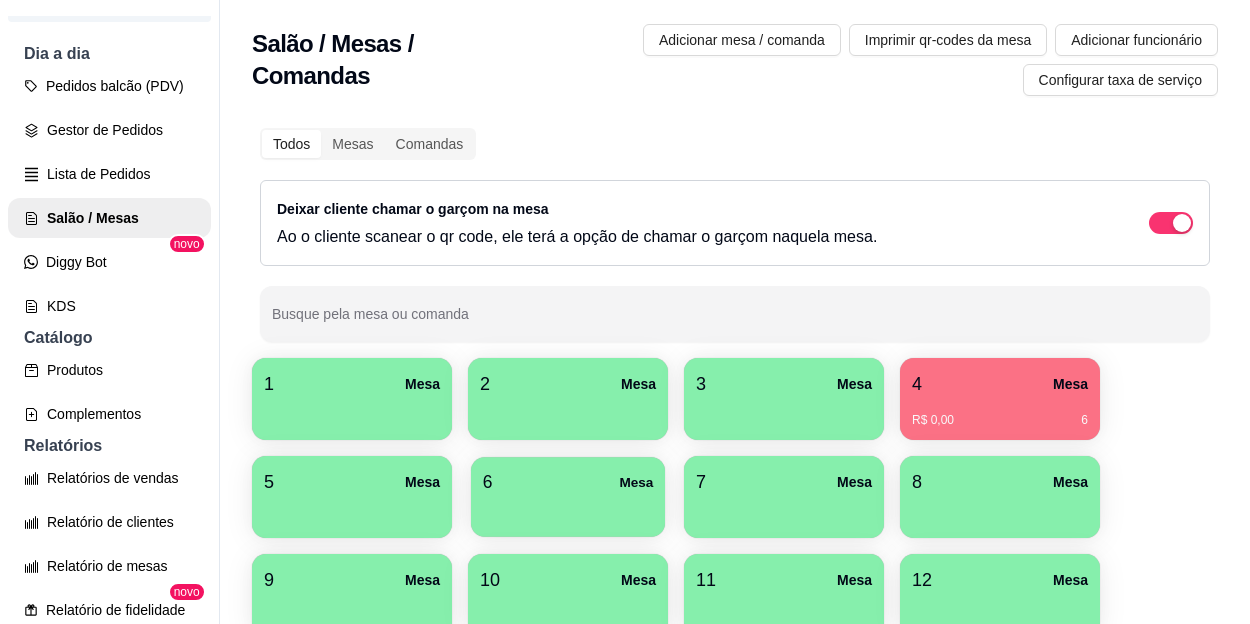 click at bounding box center [568, 510] 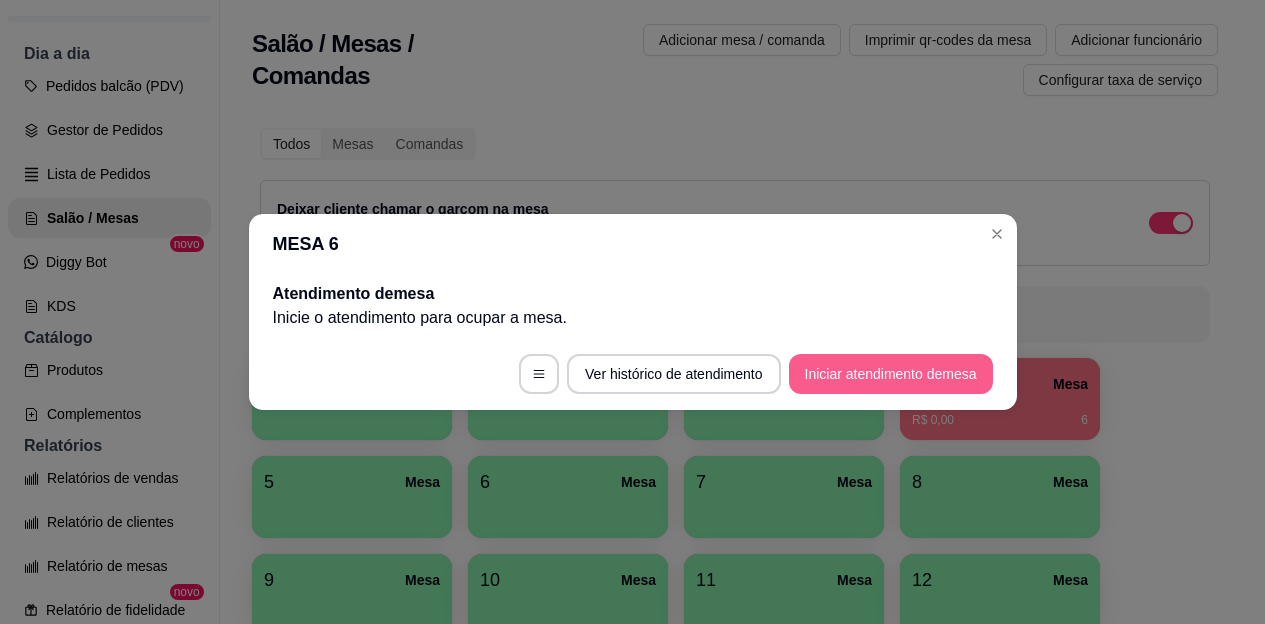 click on "Iniciar atendimento de  mesa" at bounding box center (891, 374) 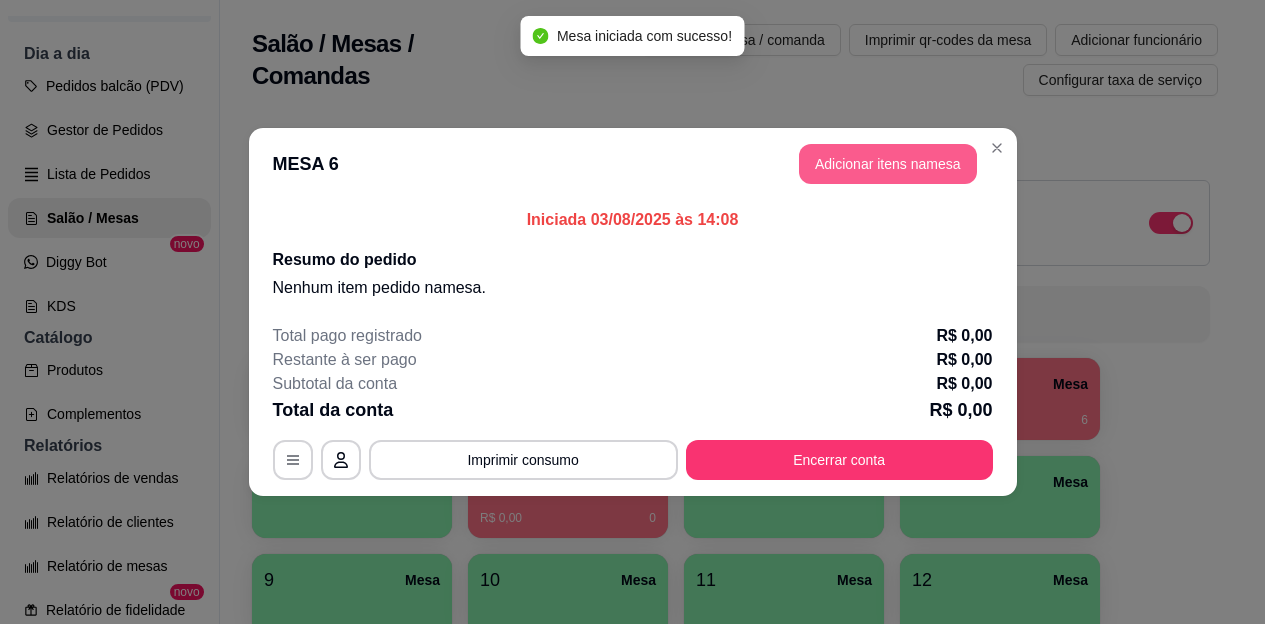 click on "Adicionar itens na  mesa" at bounding box center (888, 164) 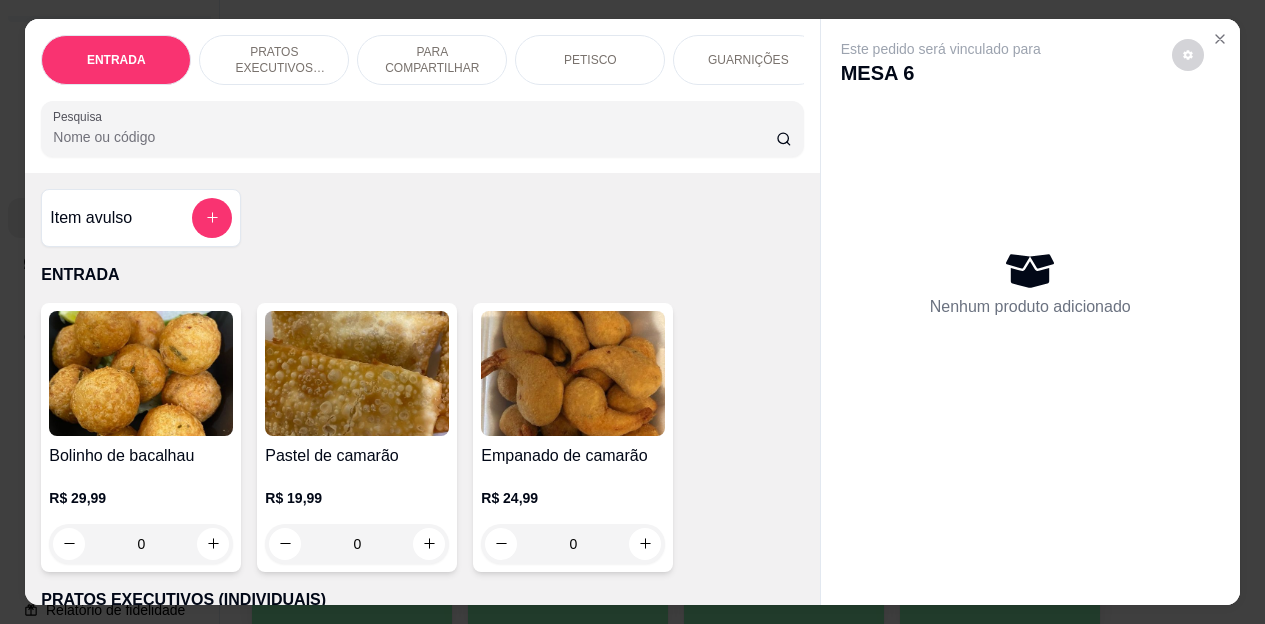 click on "PRATOS EXECUTIVOS (INDIVIDUAIS)" at bounding box center [274, 60] 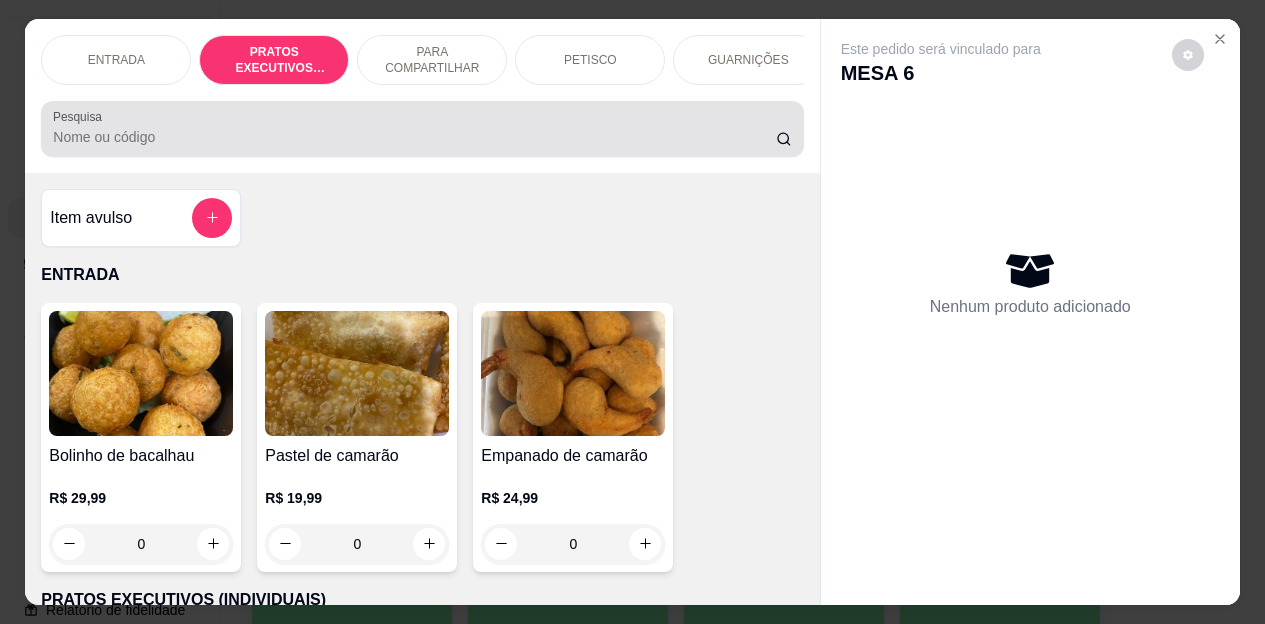 scroll, scrollTop: 415, scrollLeft: 0, axis: vertical 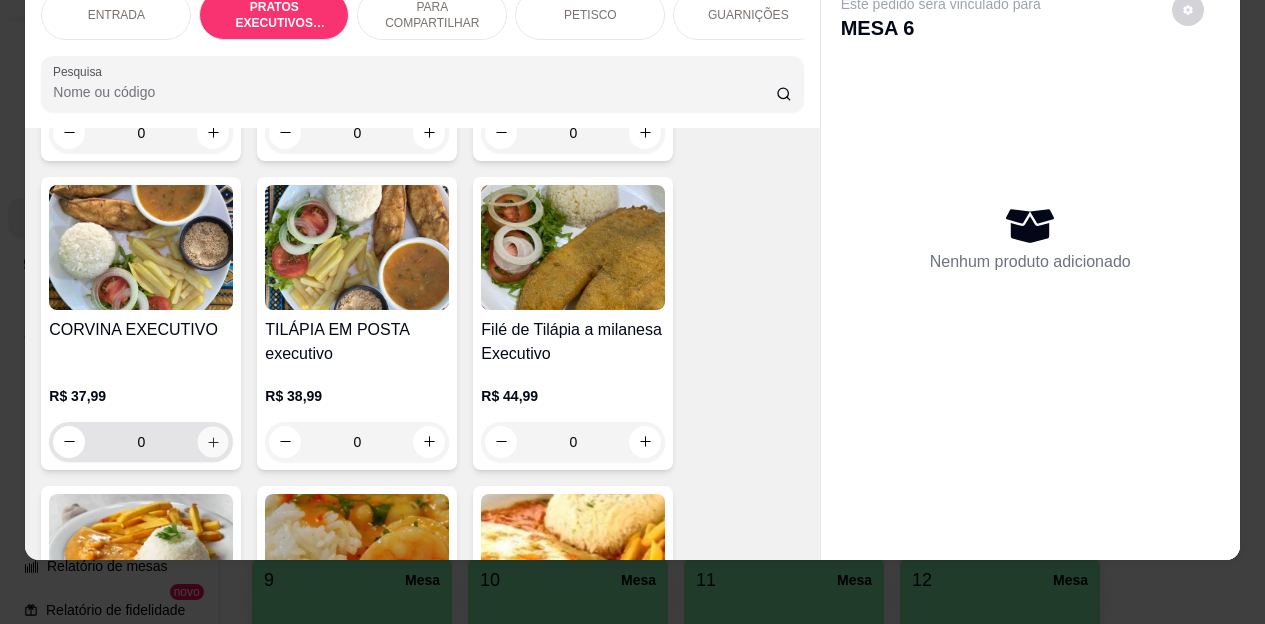 click 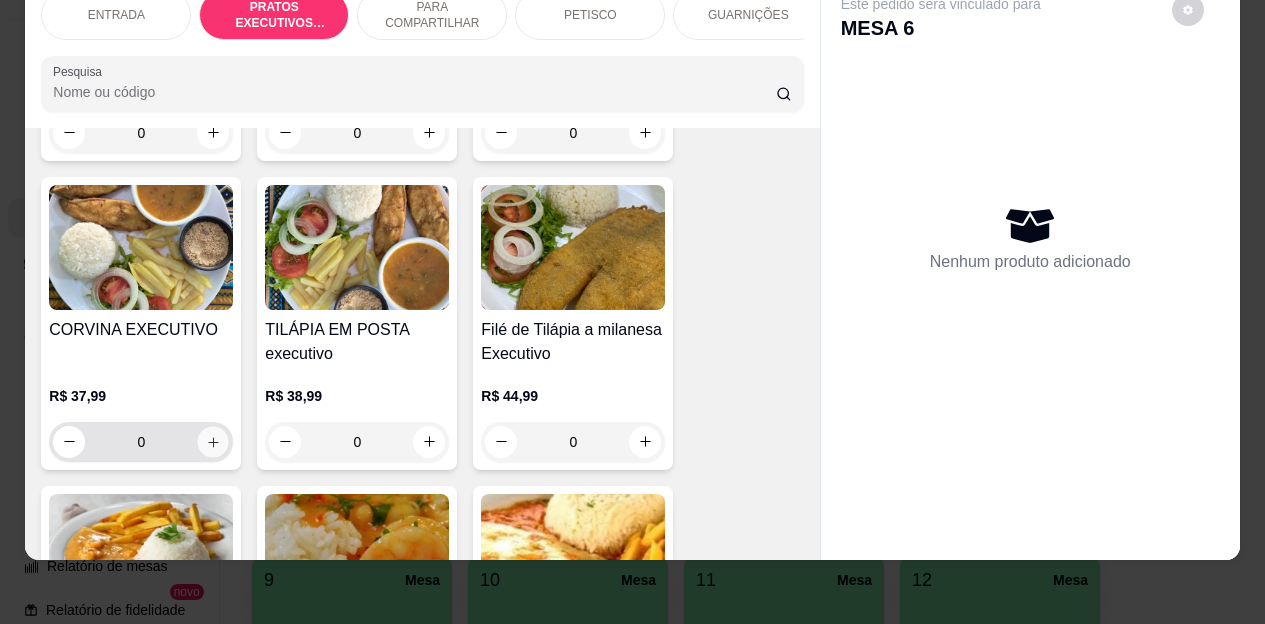 type on "1" 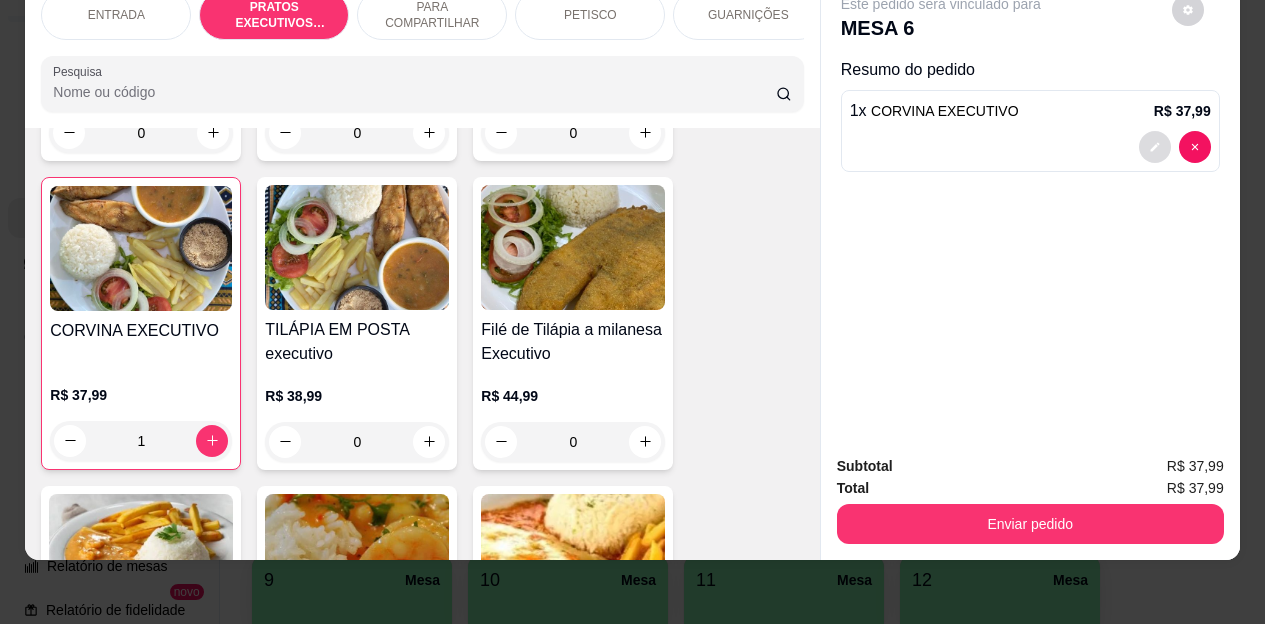 click at bounding box center (1155, 147) 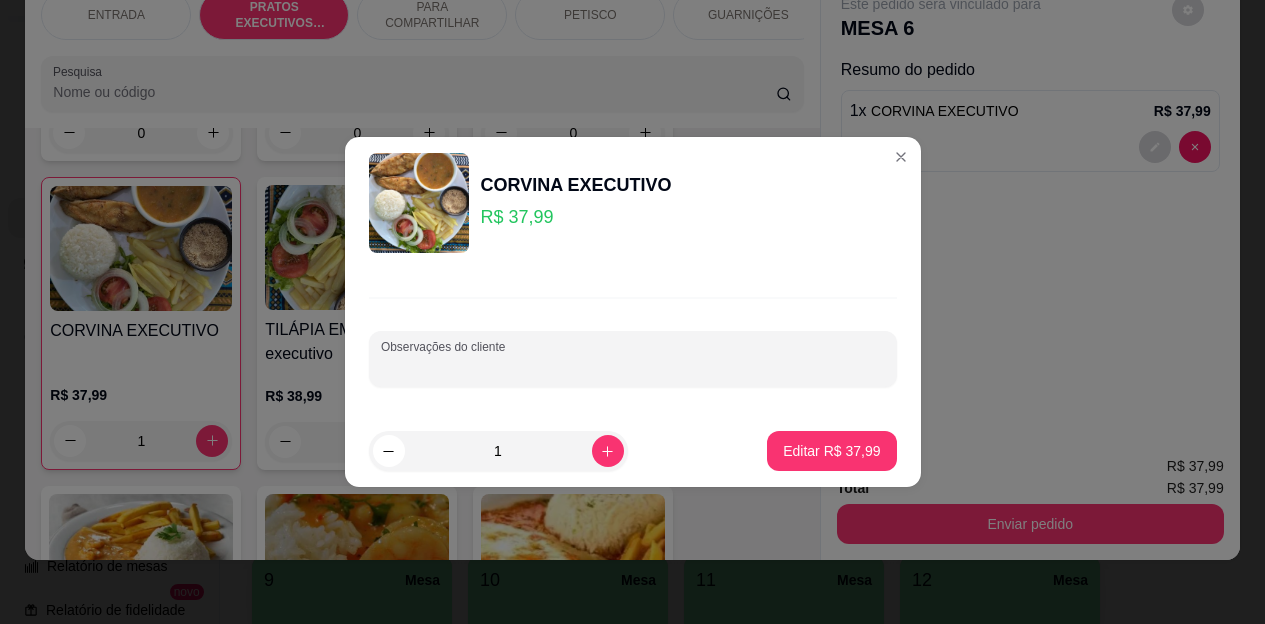 click on "Observações do cliente" at bounding box center [633, 367] 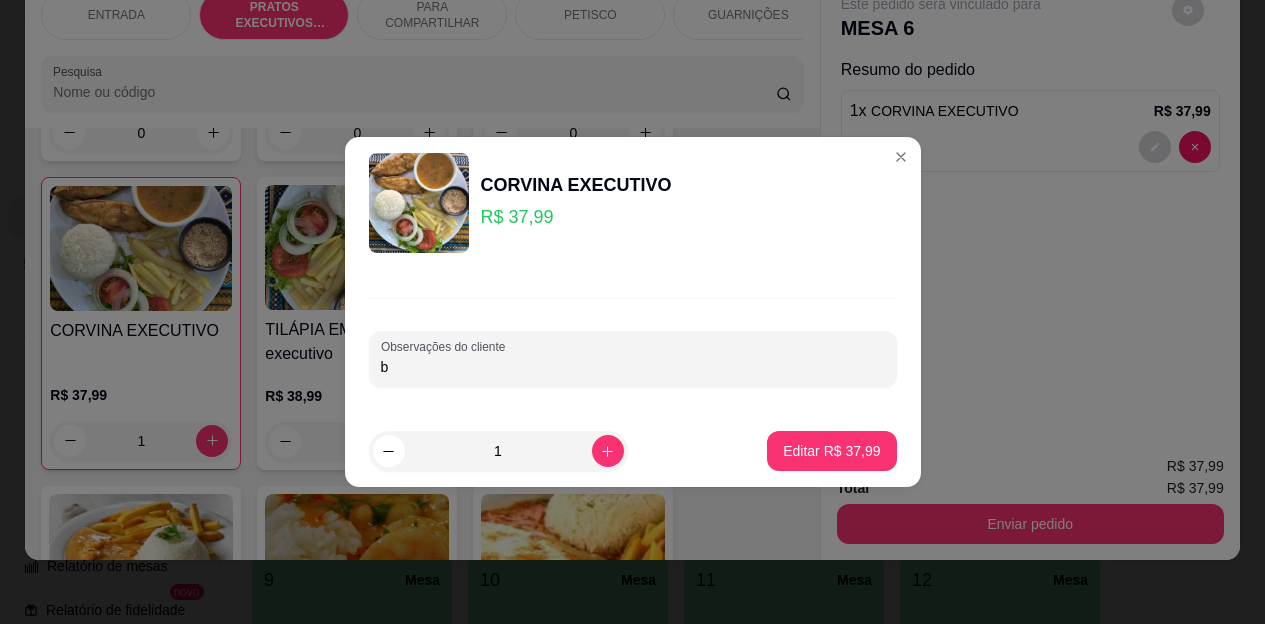 drag, startPoint x: 569, startPoint y: 372, endPoint x: 202, endPoint y: 449, distance: 374.99066 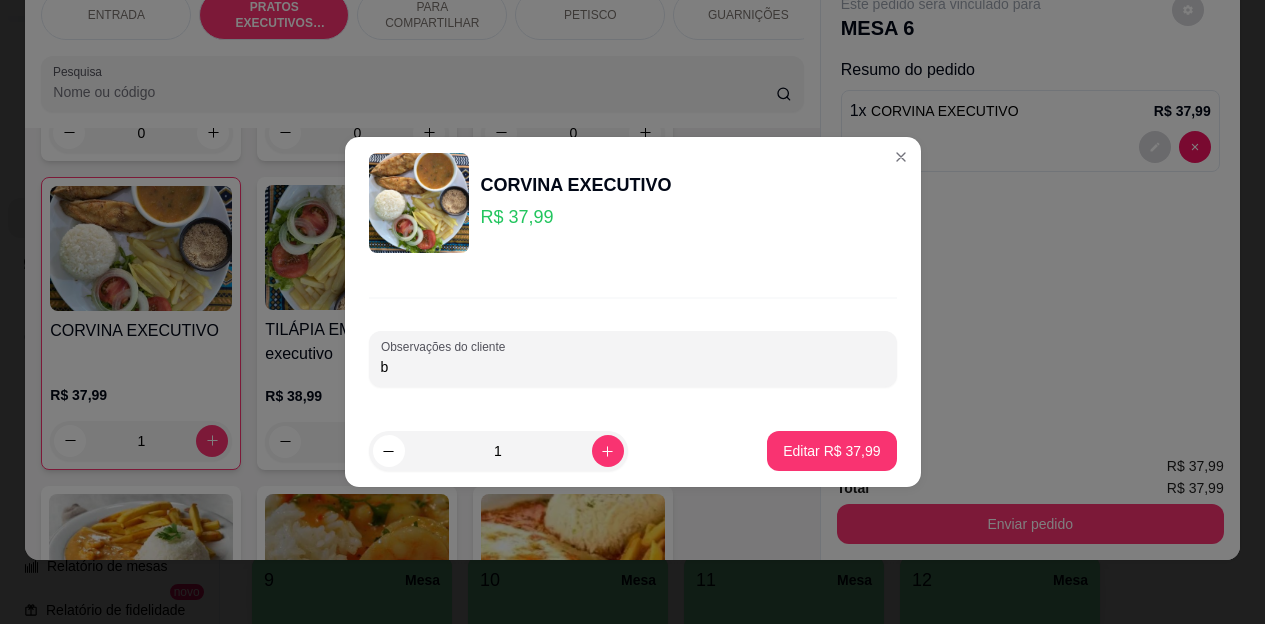 click on "CORVINA EXECUTIVO  R$ 37,99 Observações do cliente b 1 Editar   R$ 37,99" at bounding box center (632, 312) 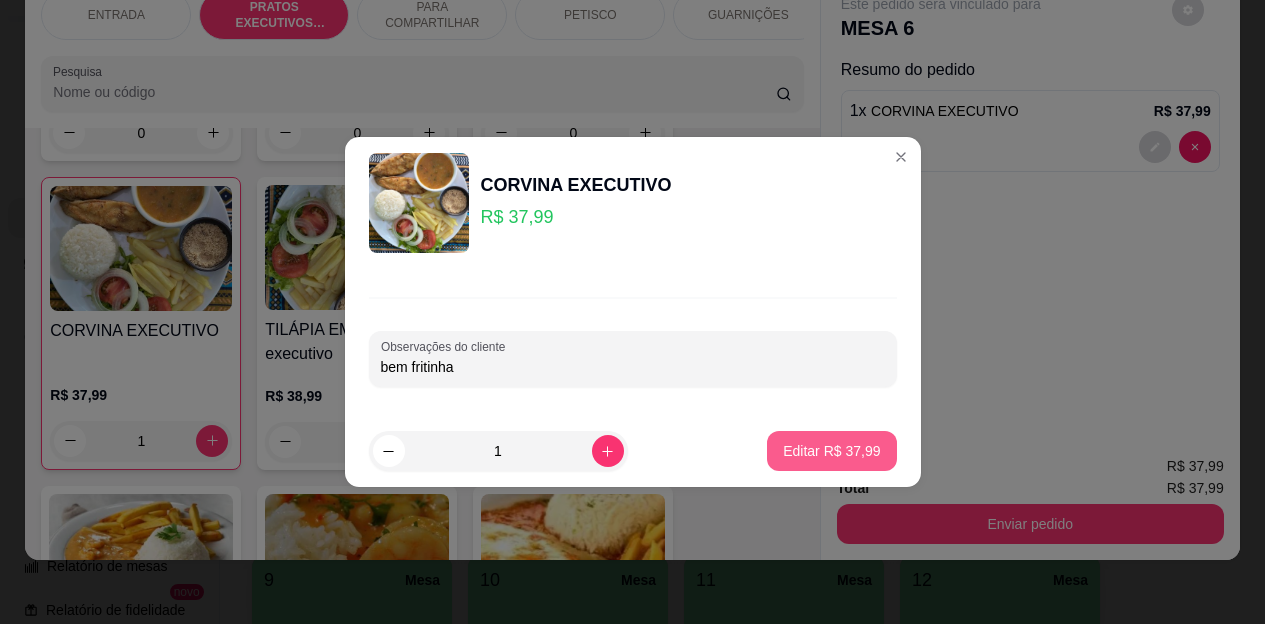 type on "bem fritinha" 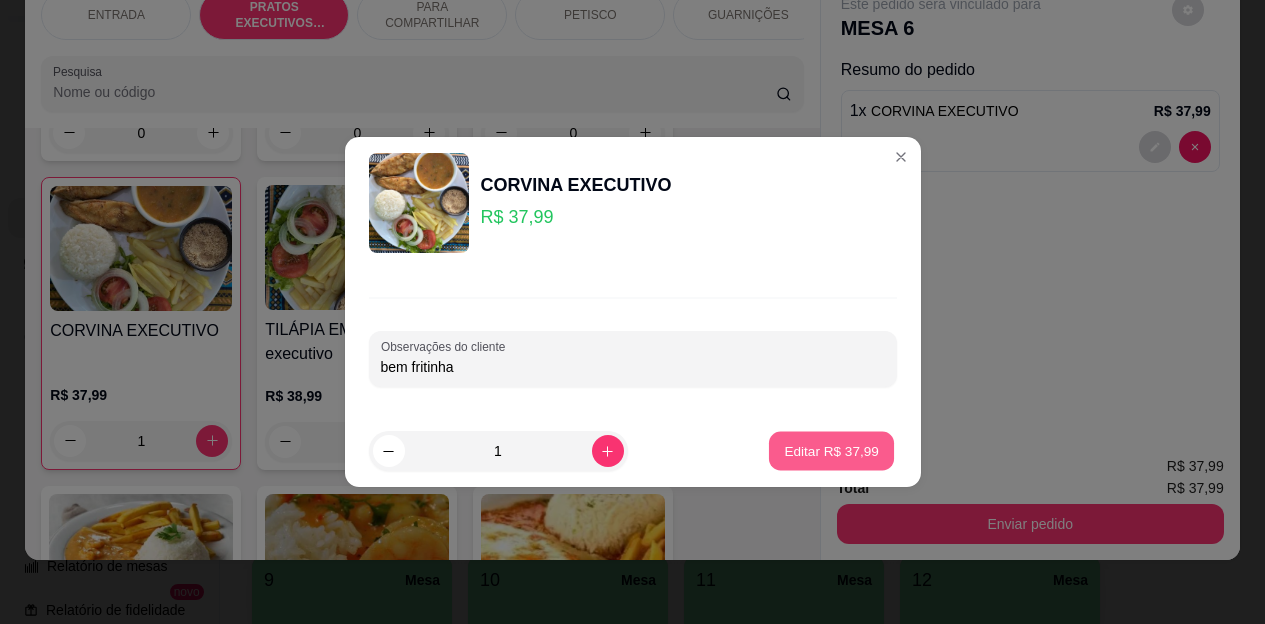 click on "Editar   R$ 37,99" at bounding box center (832, 450) 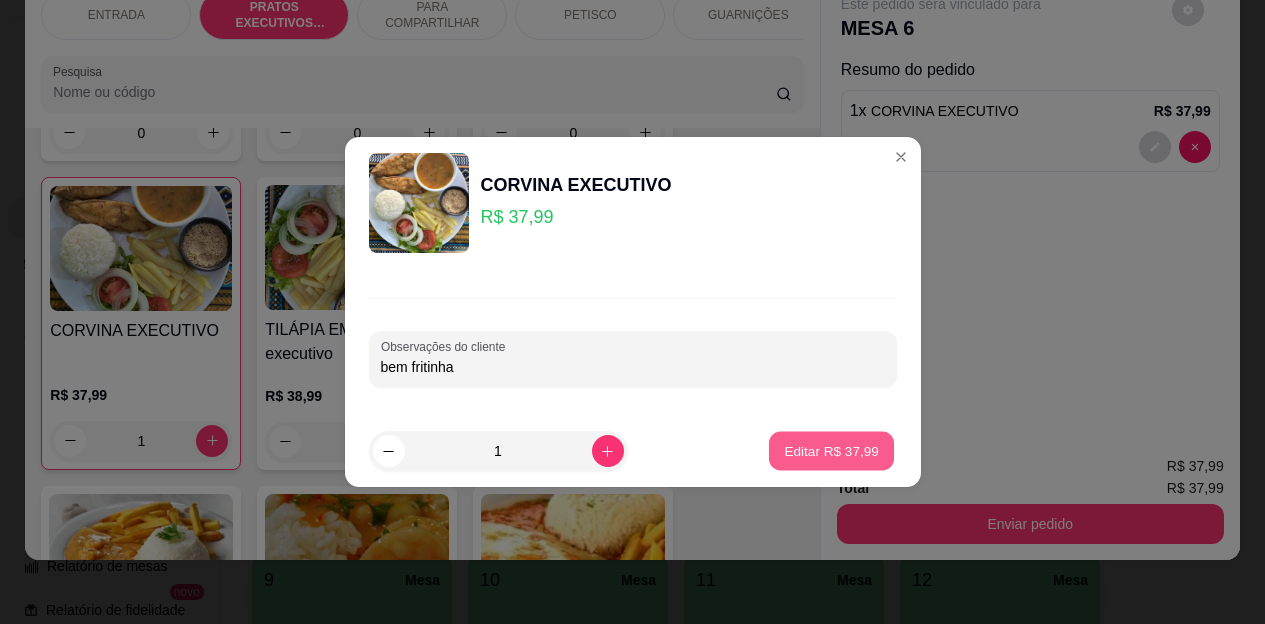 type on "0" 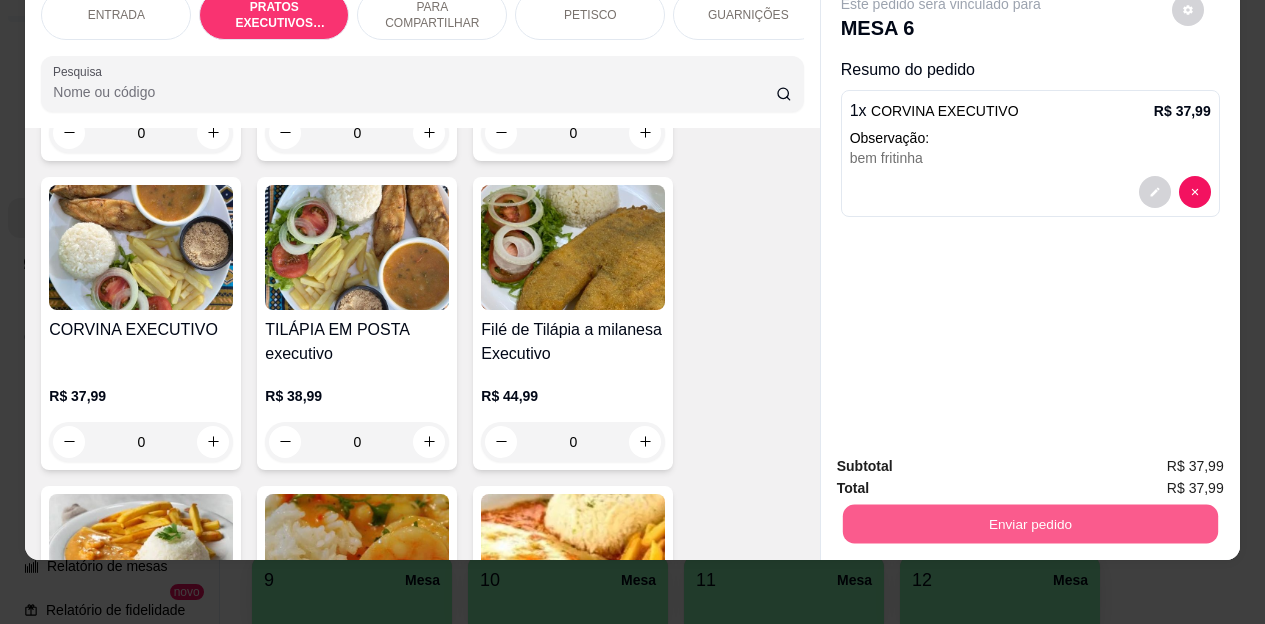 click on "Enviar pedido" at bounding box center [1029, 524] 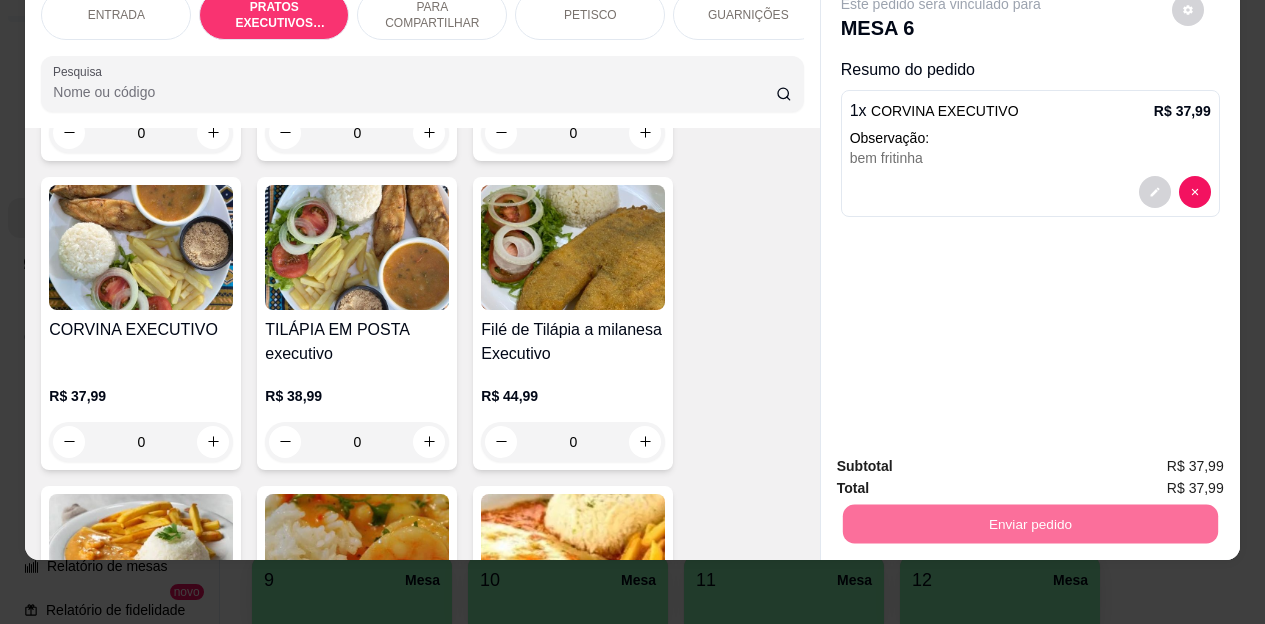 click on "Não registrar e enviar pedido" at bounding box center [964, 459] 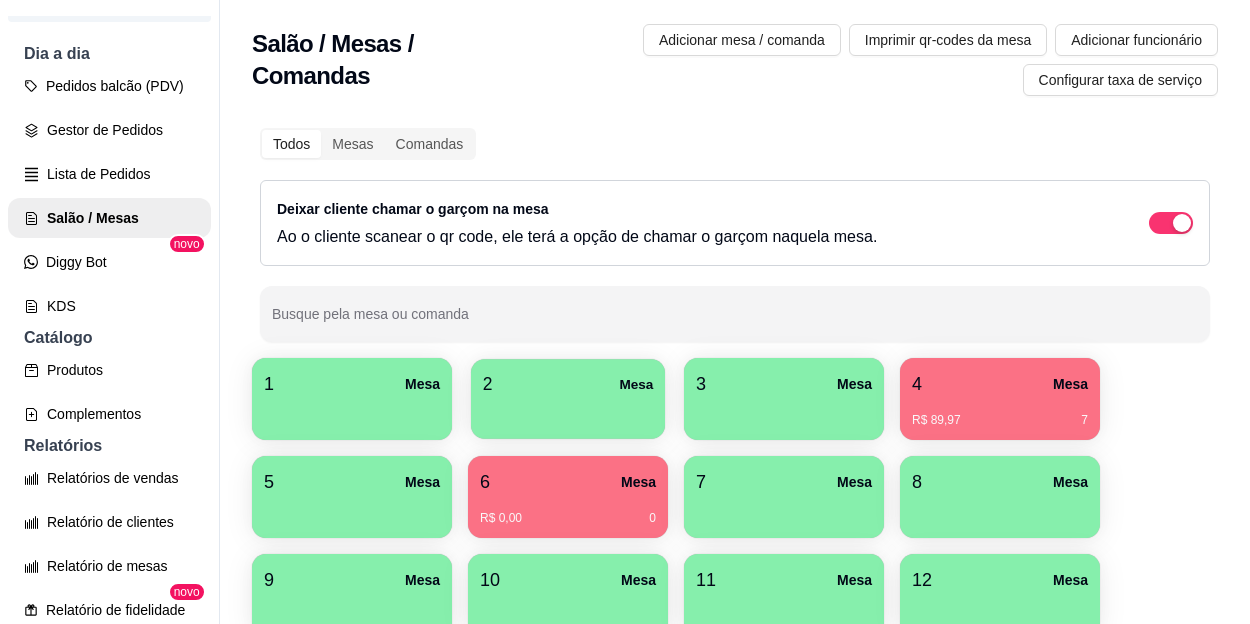 click at bounding box center (568, 412) 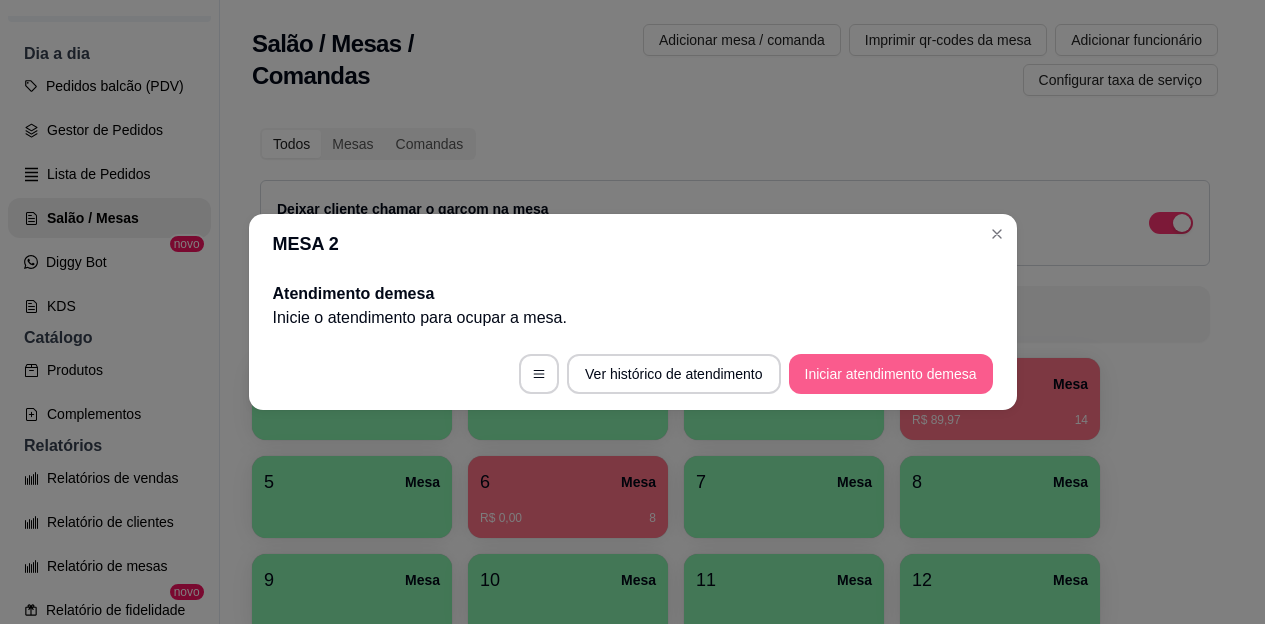 click on "Iniciar atendimento de  mesa" at bounding box center [891, 374] 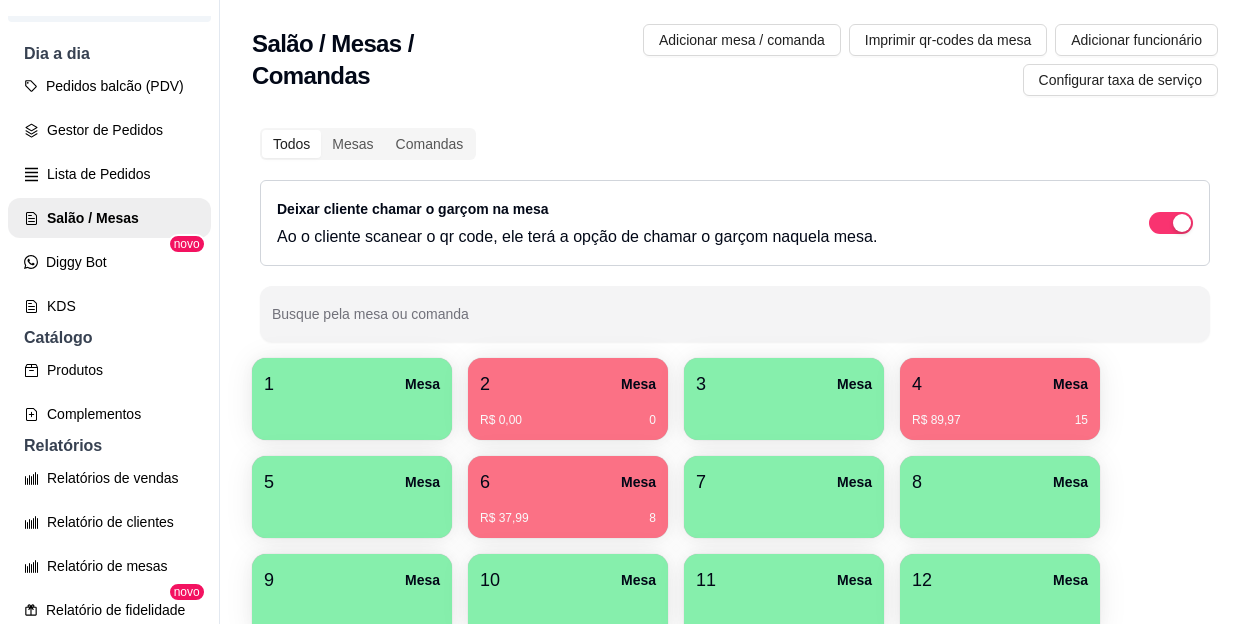 click on "R$ 89,97 15" at bounding box center (1000, 413) 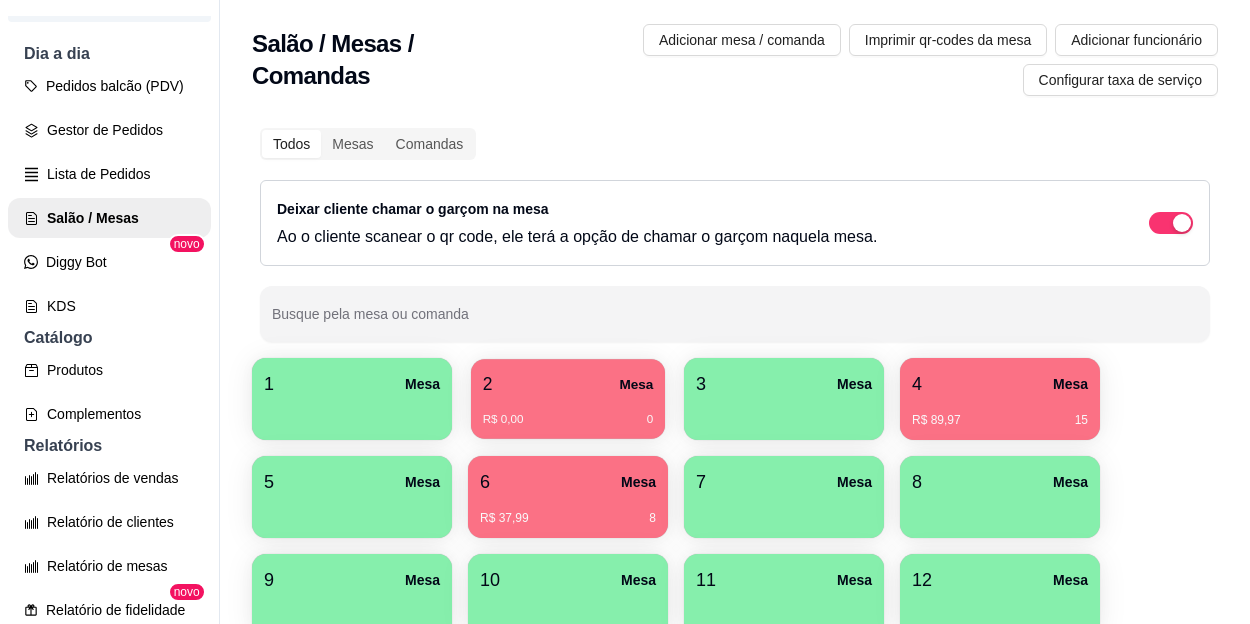 click on "2 Mesa" at bounding box center [568, 384] 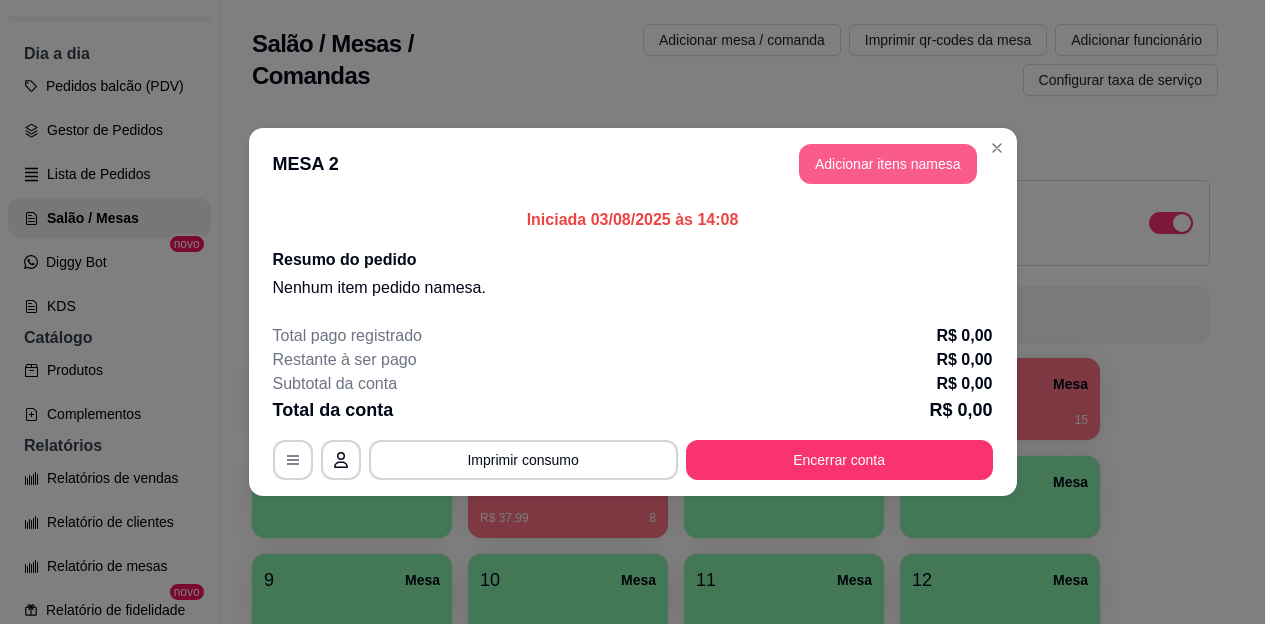 click on "Adicionar itens na  mesa" at bounding box center [888, 164] 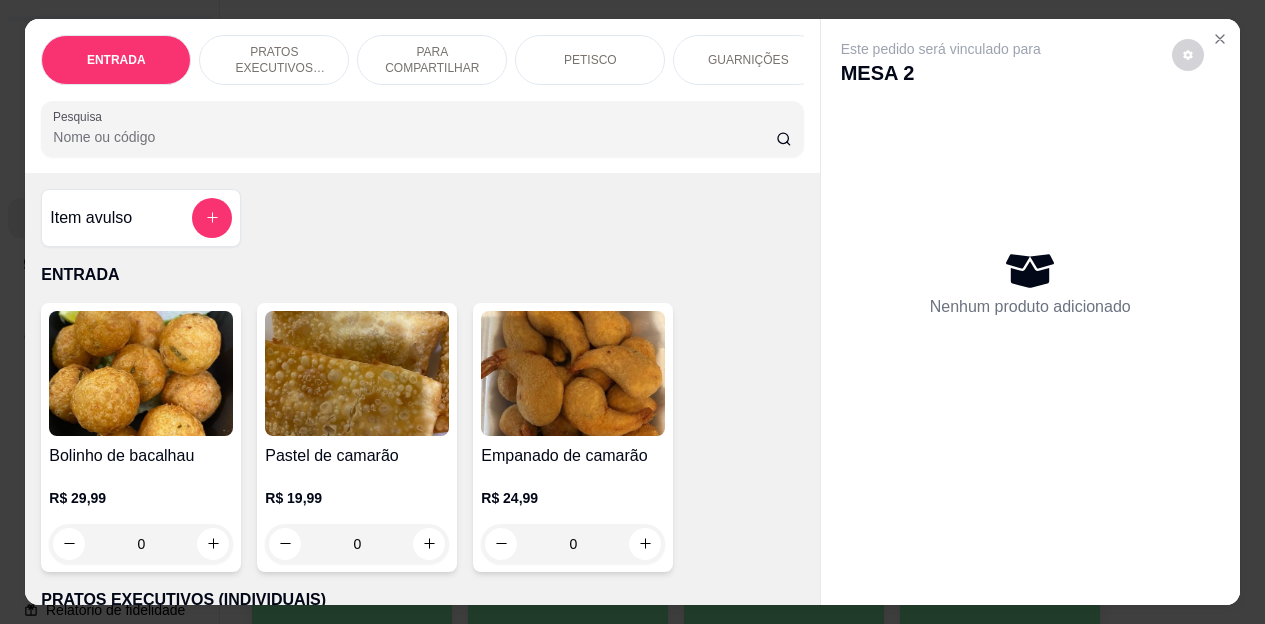 click on "PETISCO" at bounding box center [590, 60] 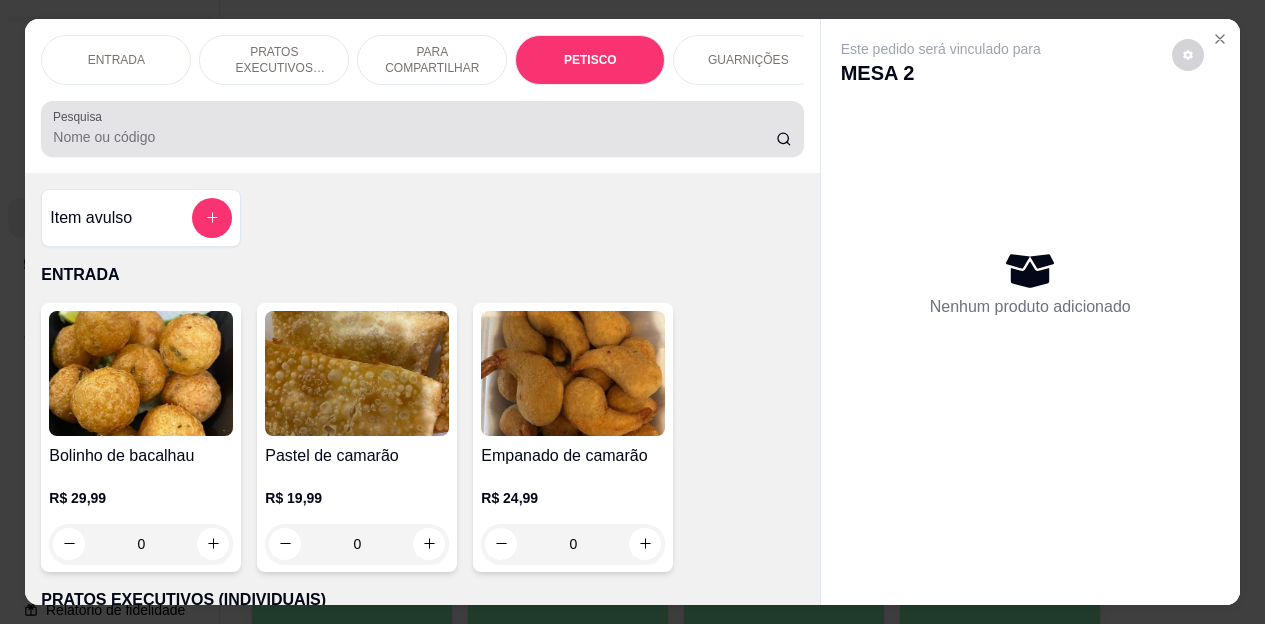 scroll, scrollTop: 2658, scrollLeft: 0, axis: vertical 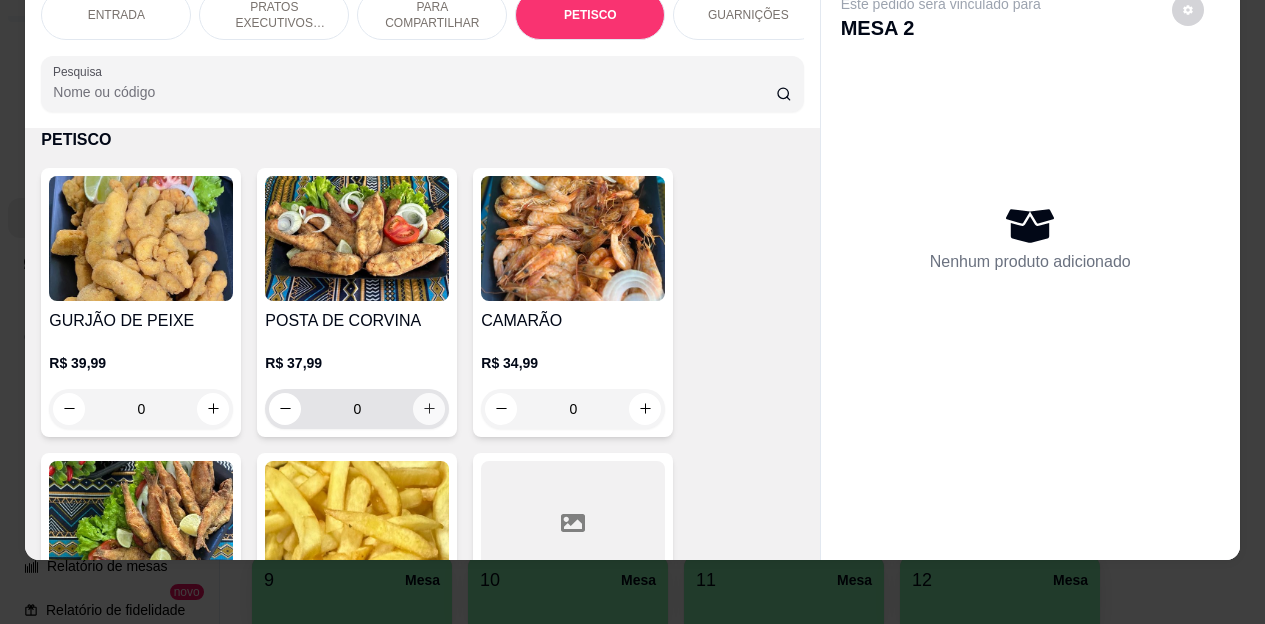 click 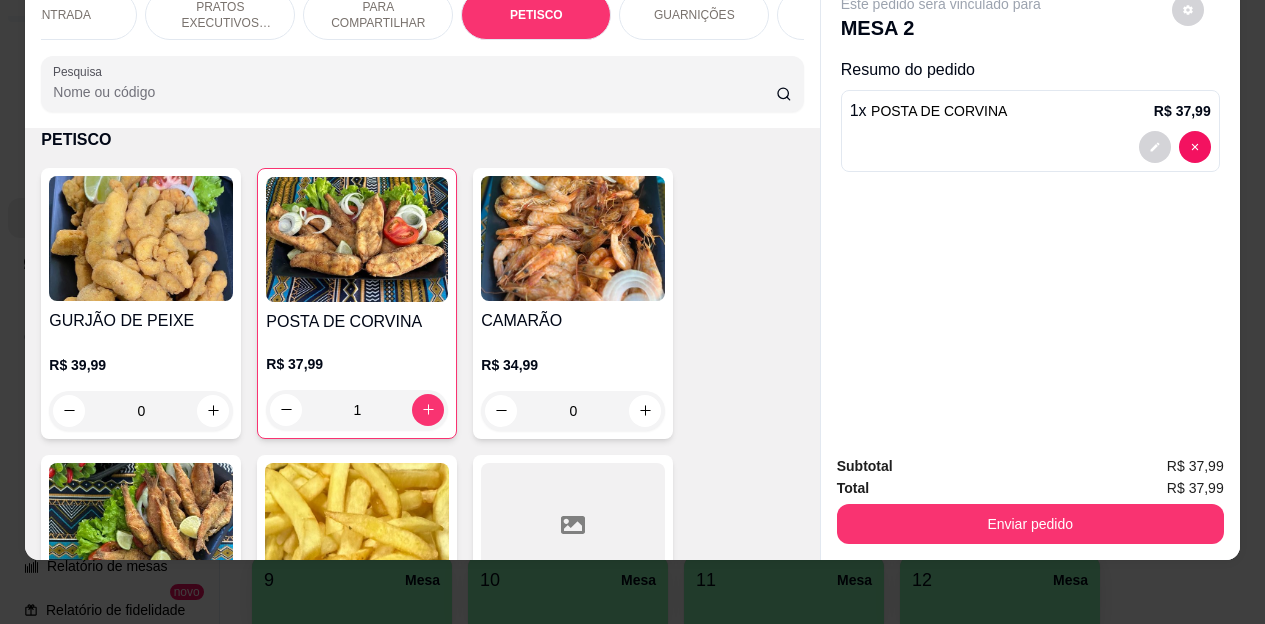 scroll, scrollTop: 0, scrollLeft: 120, axis: horizontal 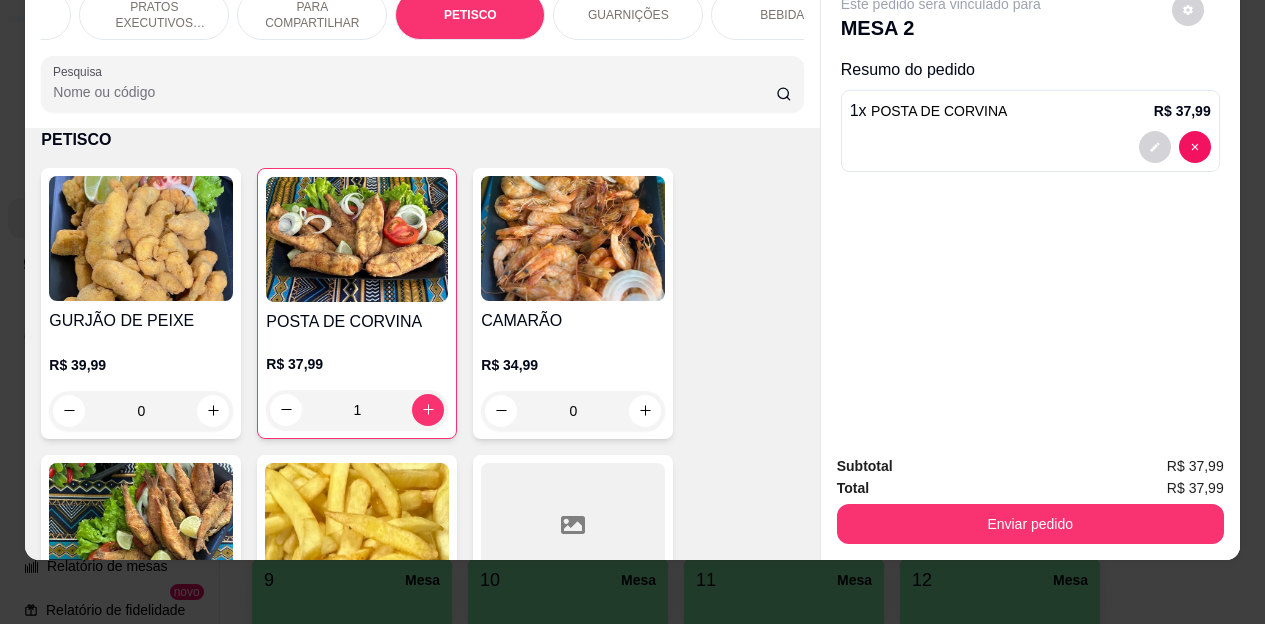 click on "BEBIDAS" at bounding box center (786, 15) 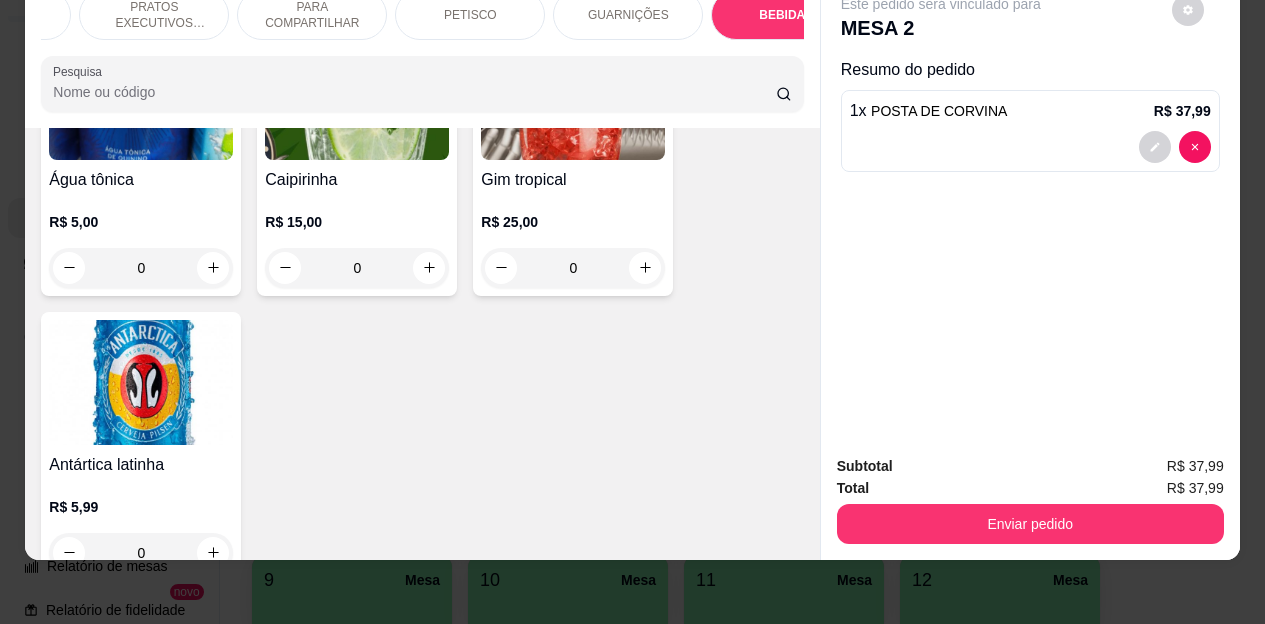 scroll, scrollTop: 5689, scrollLeft: 0, axis: vertical 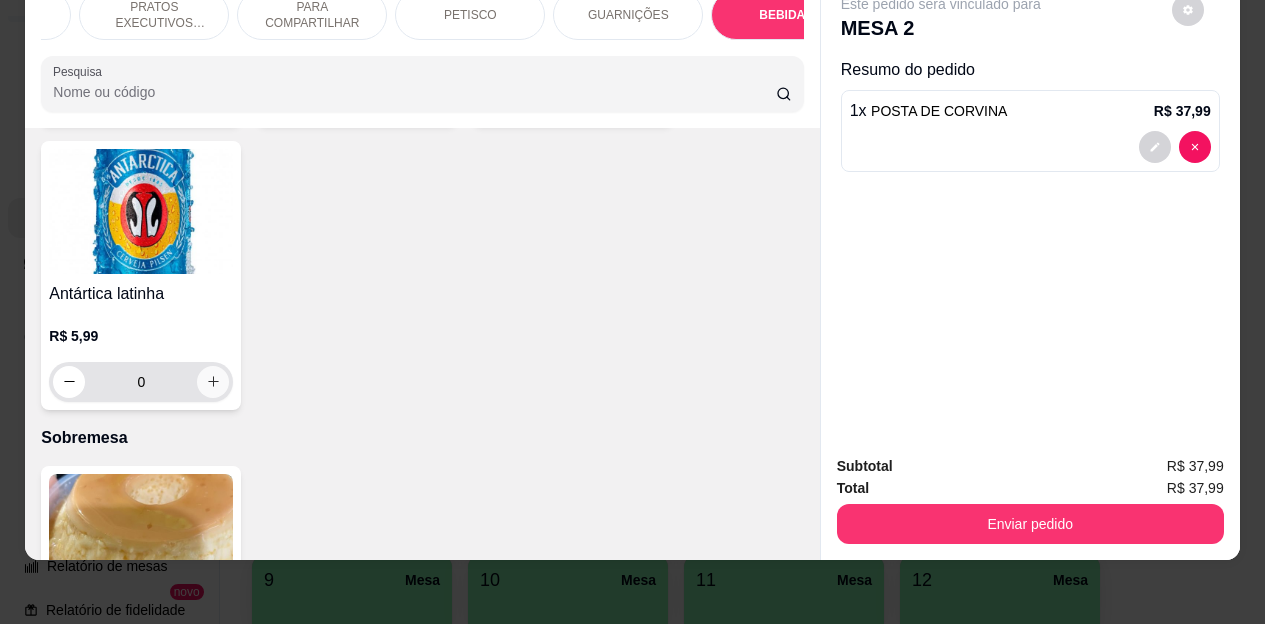 click 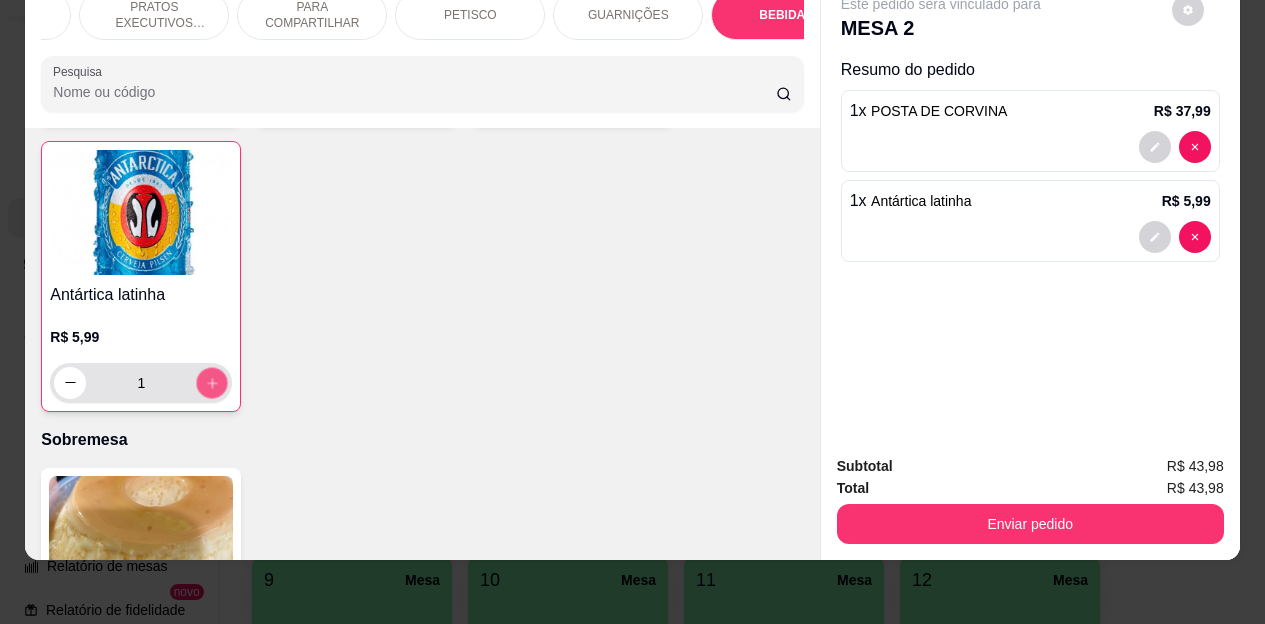 click 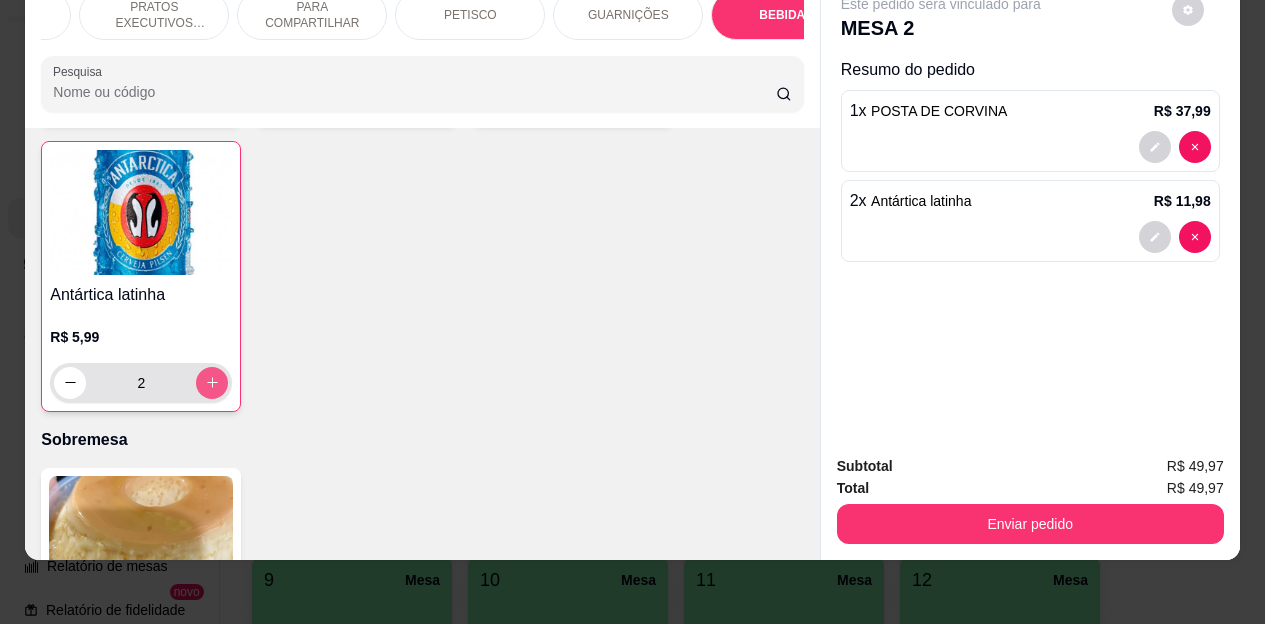 scroll, scrollTop: 5690, scrollLeft: 0, axis: vertical 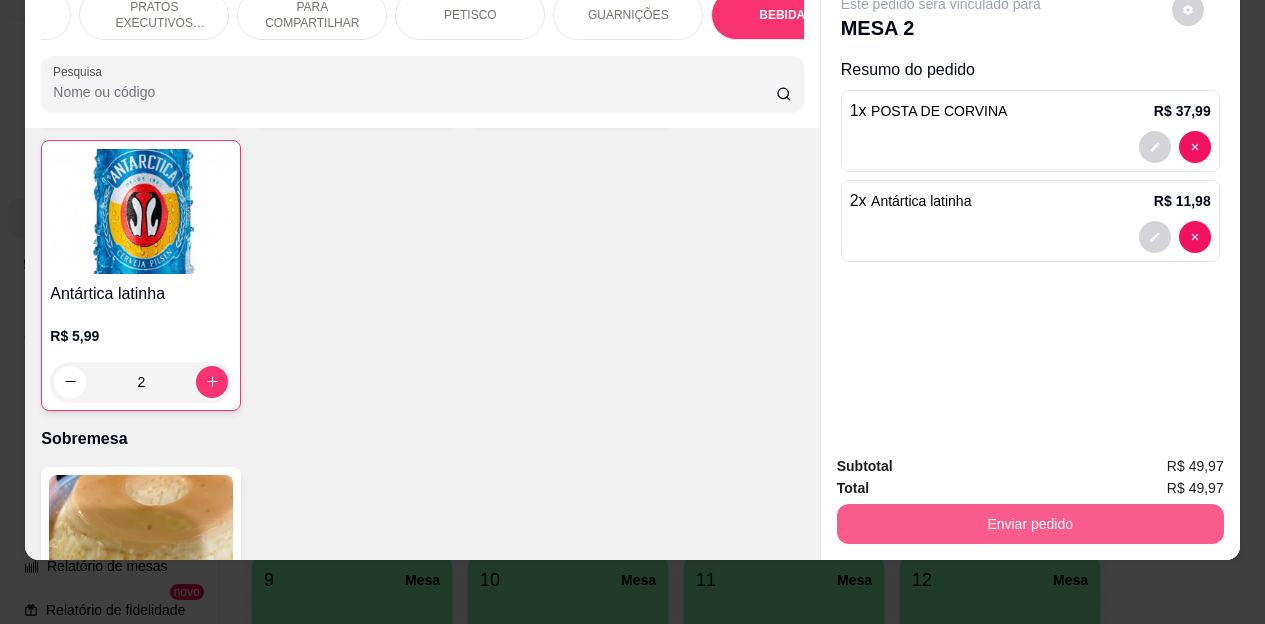 click on "Enviar pedido" at bounding box center (1030, 524) 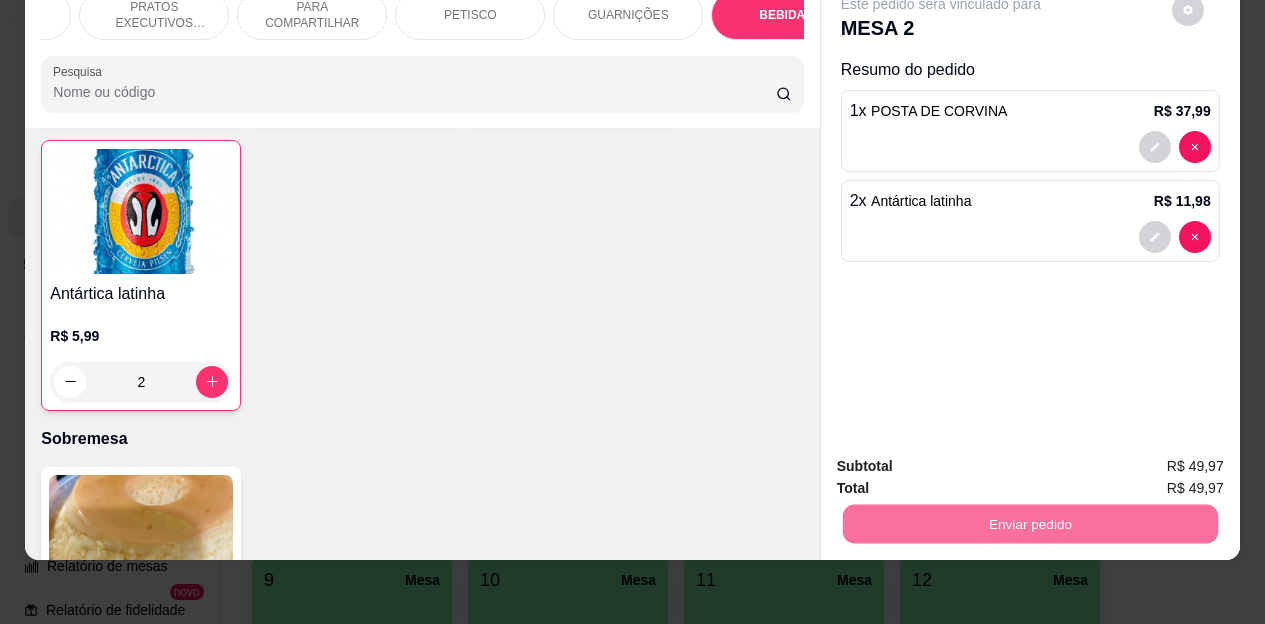 click on "Não registrar e enviar pedido" at bounding box center (964, 460) 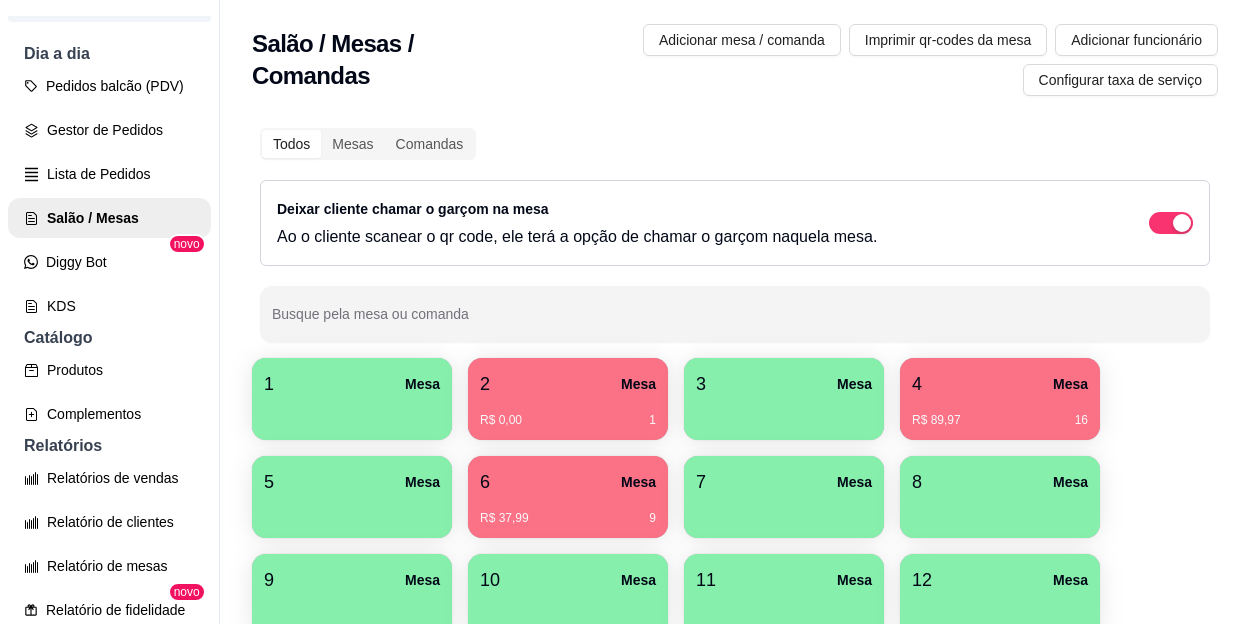 type 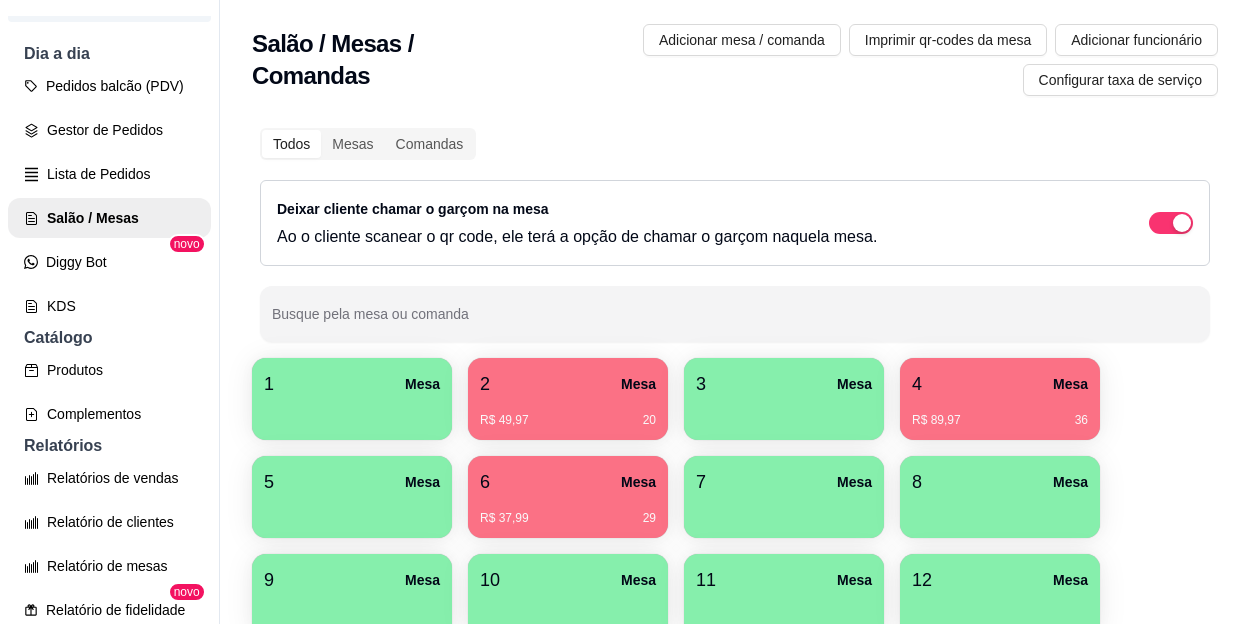 click on "R$ 89,97 36" at bounding box center [1000, 413] 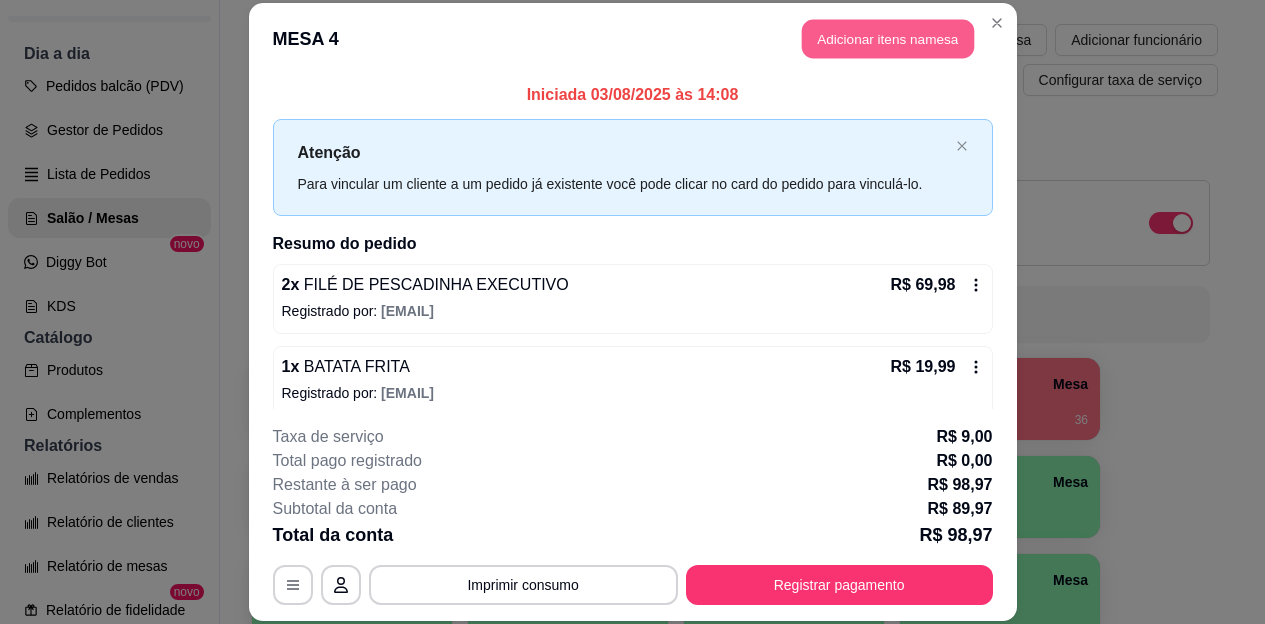 click on "Adicionar itens na  mesa" at bounding box center (888, 39) 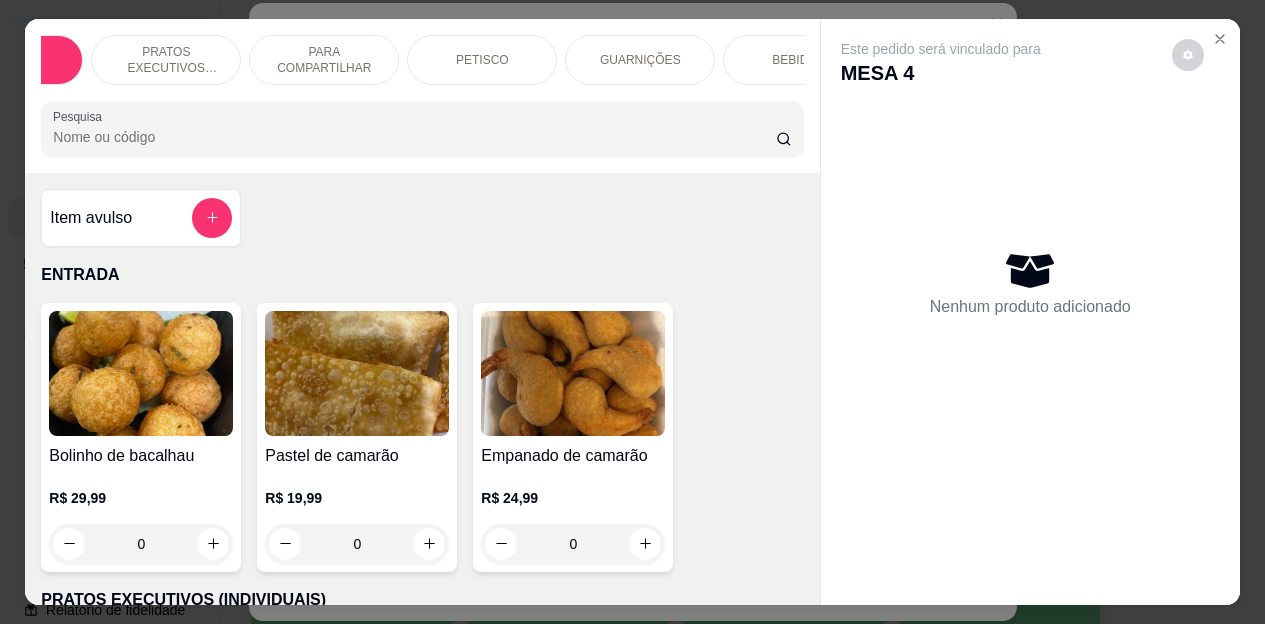 scroll, scrollTop: 0, scrollLeft: 120, axis: horizontal 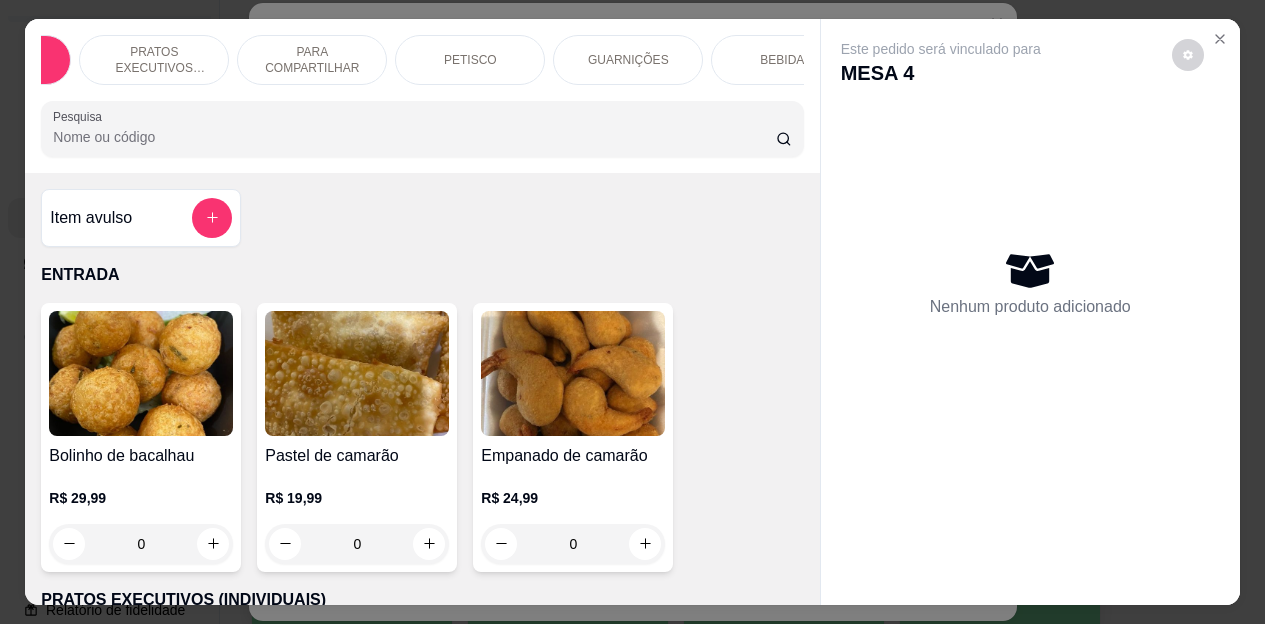 click on "BEBIDAS" at bounding box center (786, 60) 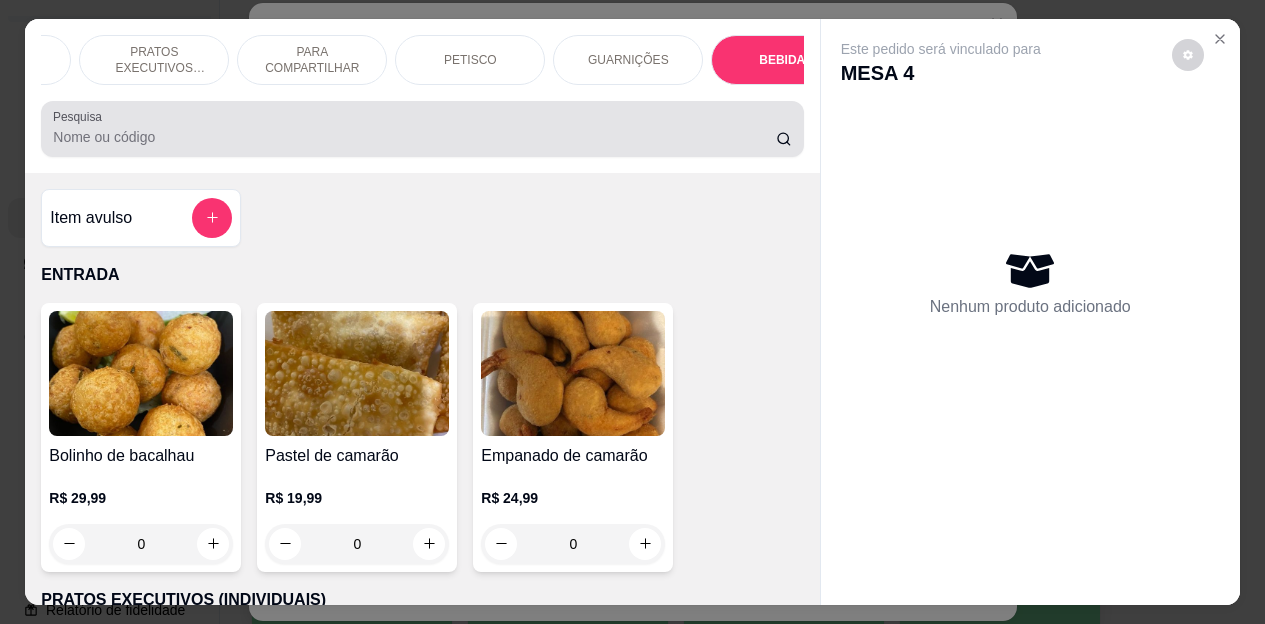 scroll, scrollTop: 4187, scrollLeft: 0, axis: vertical 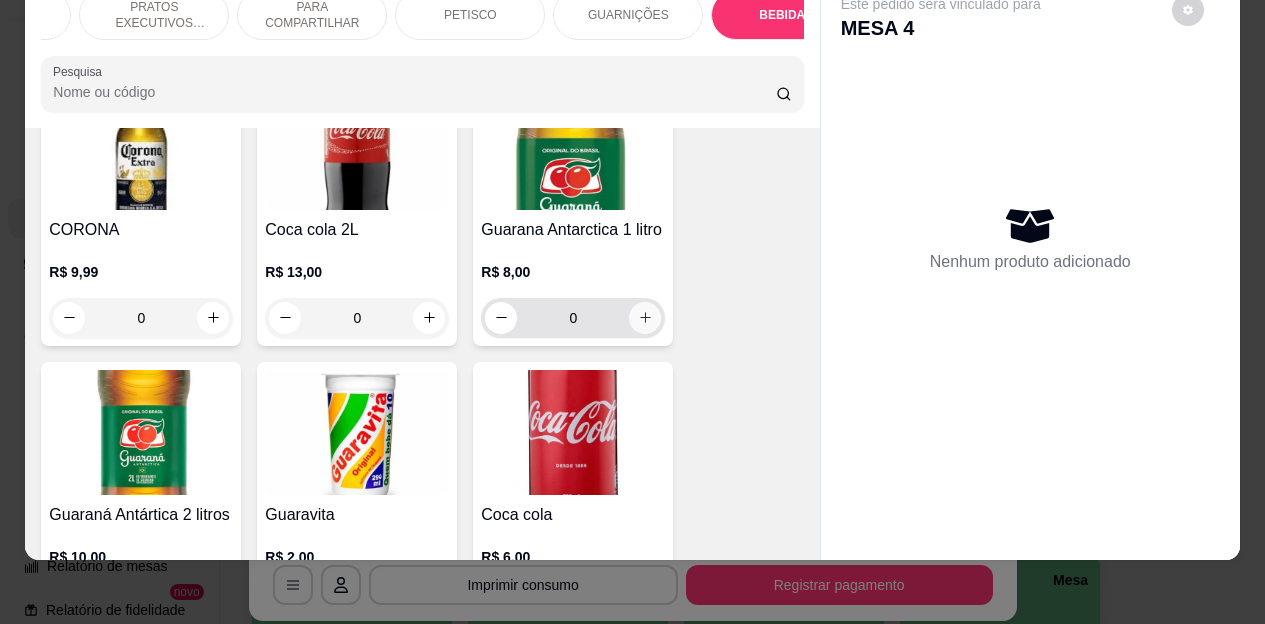 click 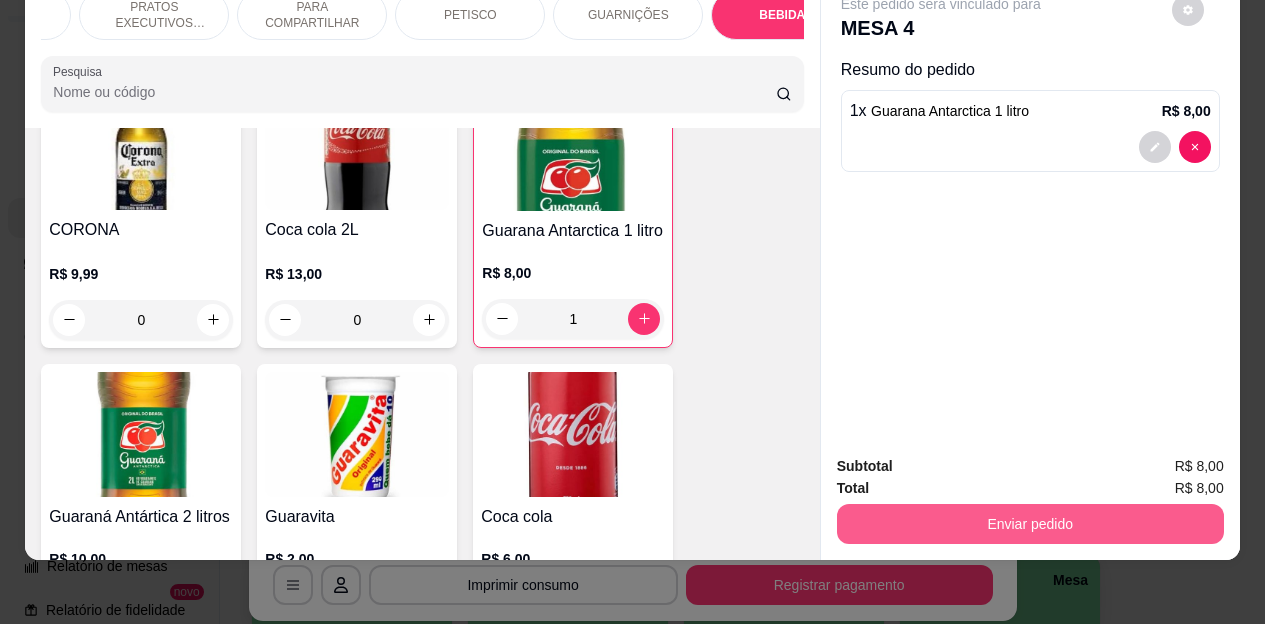 click on "Enviar pedido" at bounding box center (1030, 524) 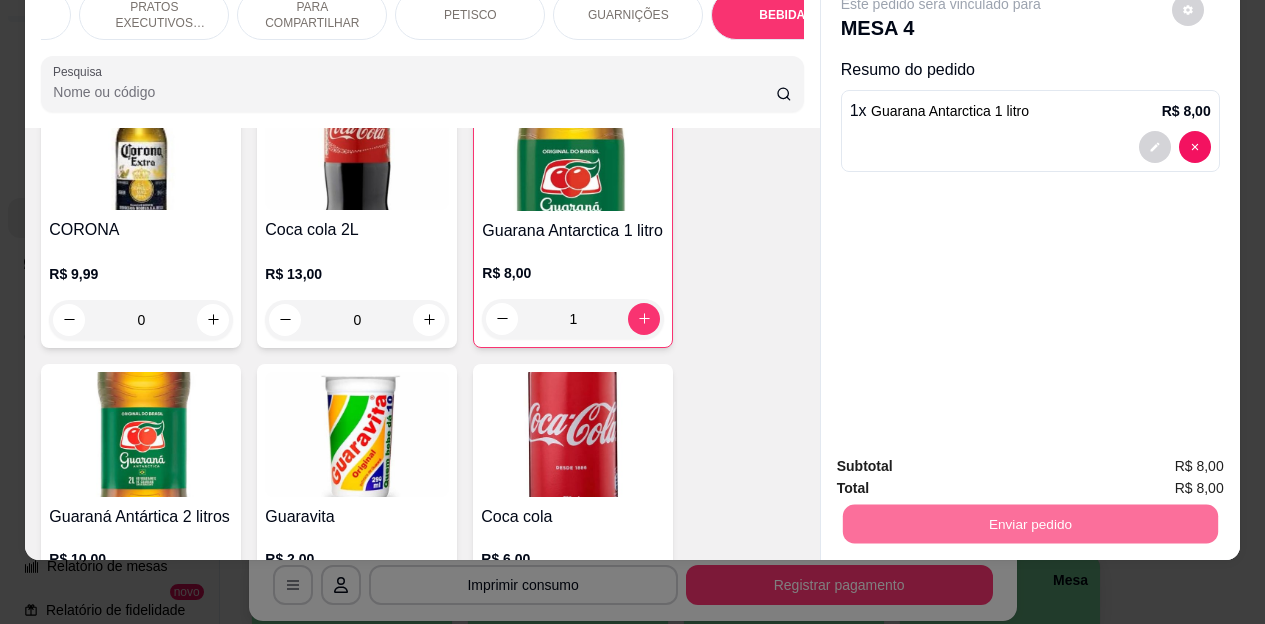 click on "Não registrar e enviar pedido" at bounding box center (964, 460) 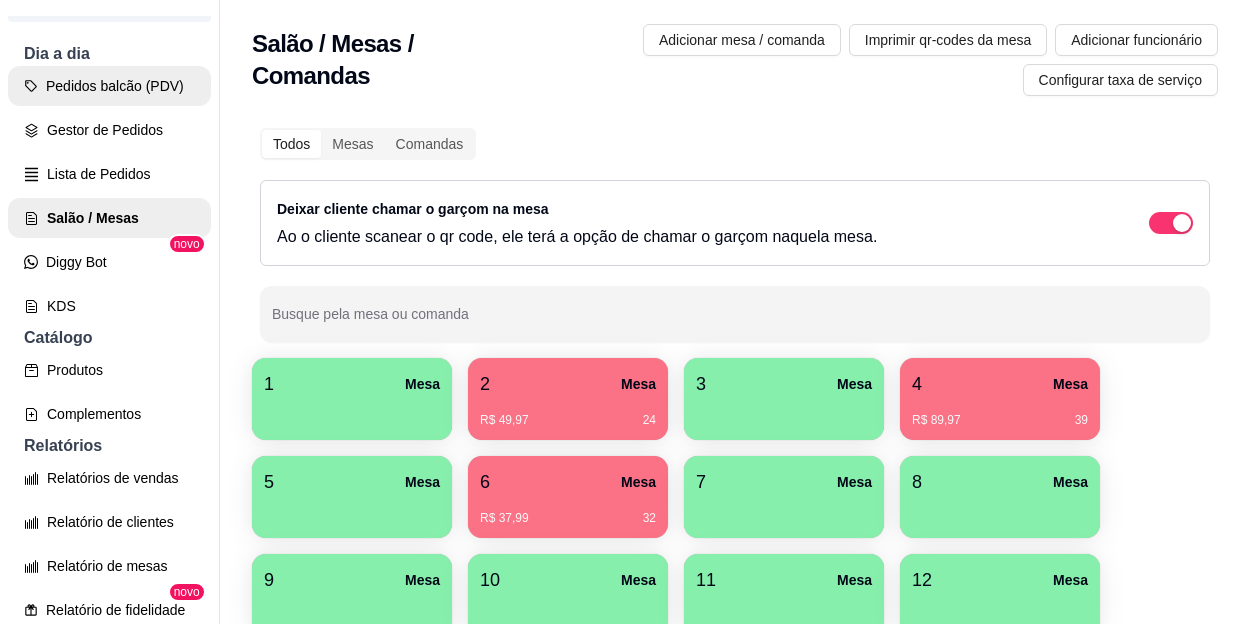 click on "Pedidos balcão (PDV)" at bounding box center [109, 86] 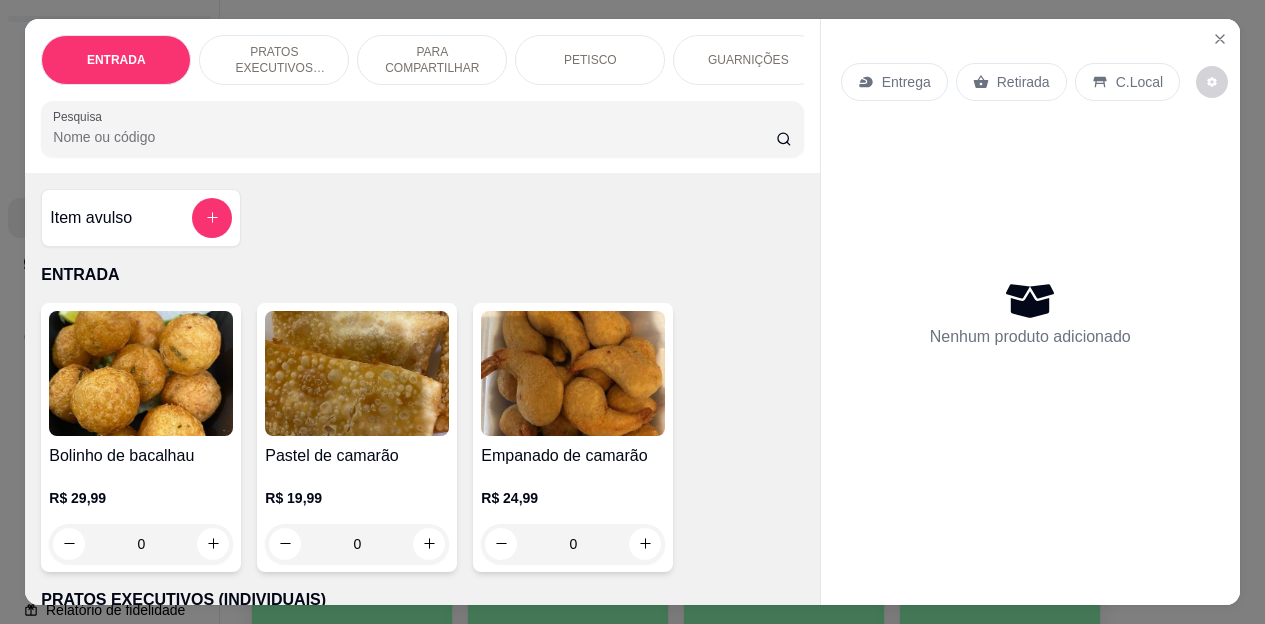 click on "Retirada" at bounding box center (1023, 82) 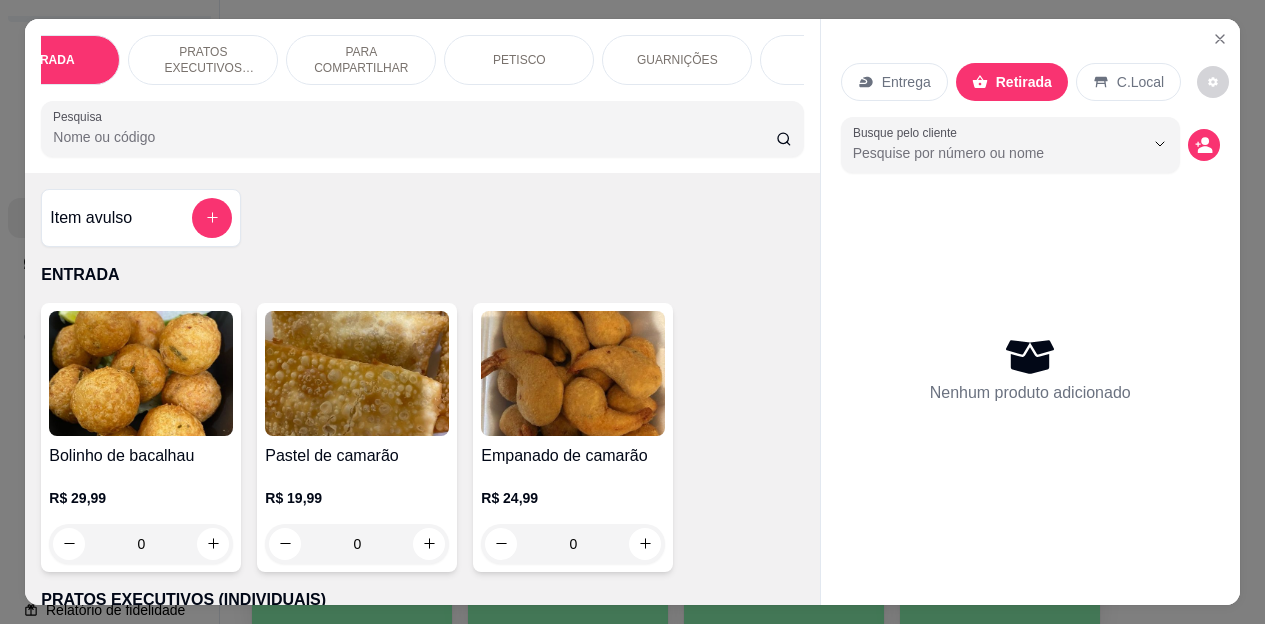 scroll, scrollTop: 0, scrollLeft: 80, axis: horizontal 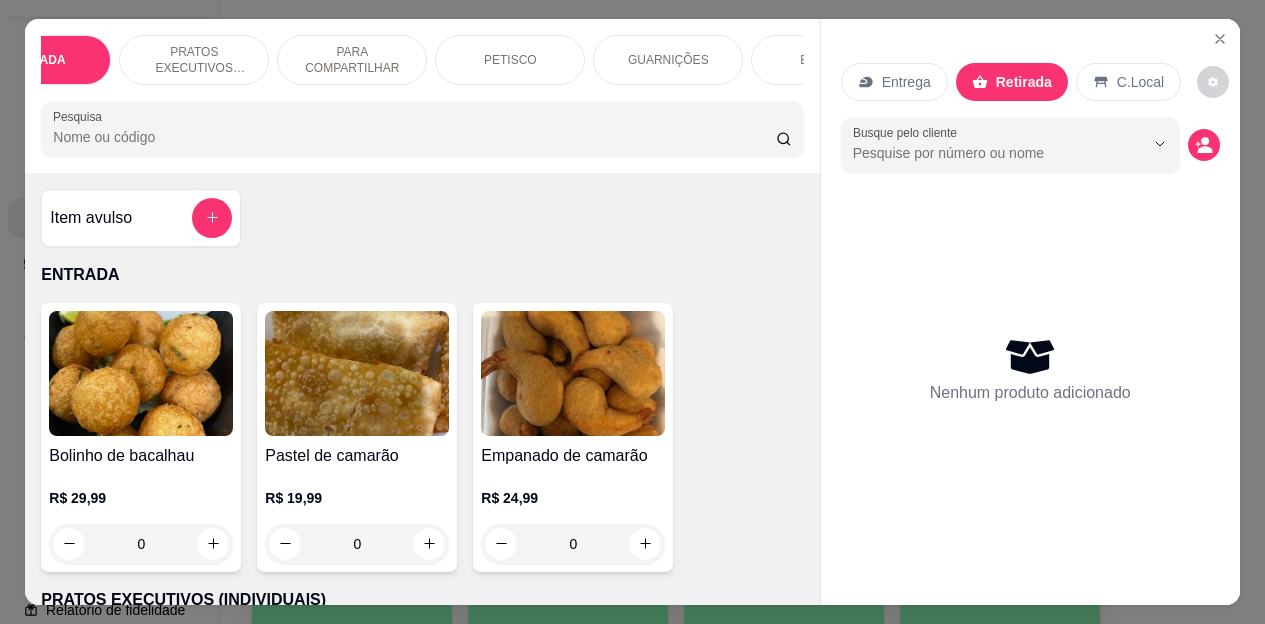 click on "BEBIDAS" at bounding box center (826, 60) 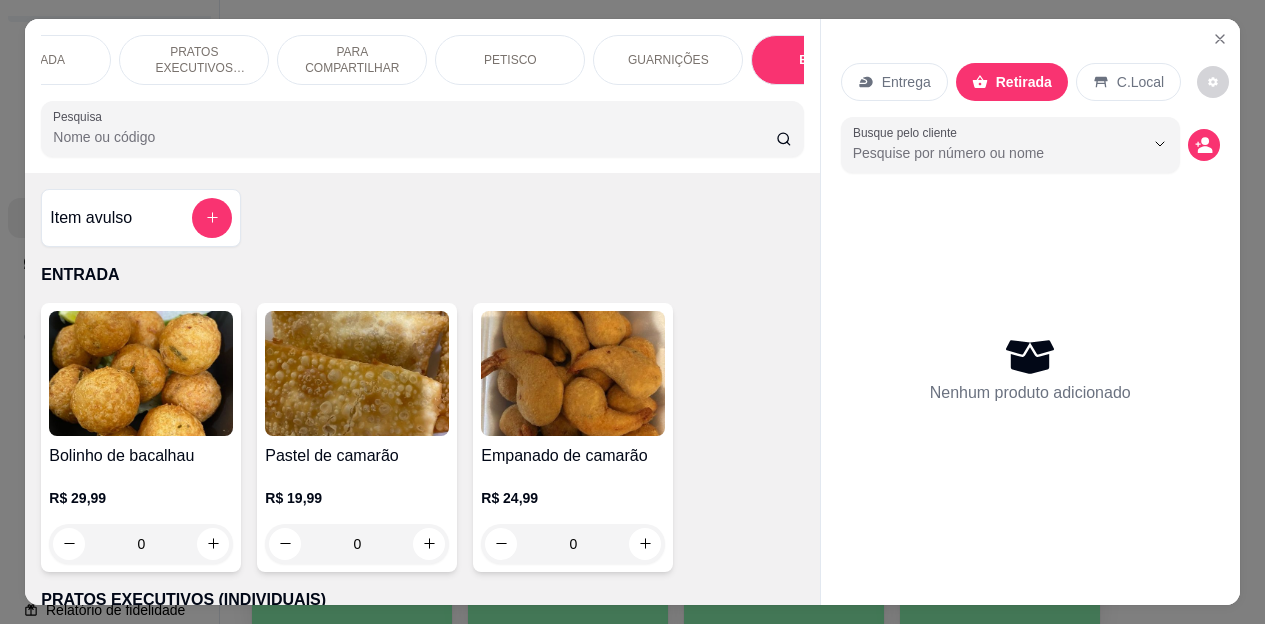 scroll, scrollTop: 4187, scrollLeft: 0, axis: vertical 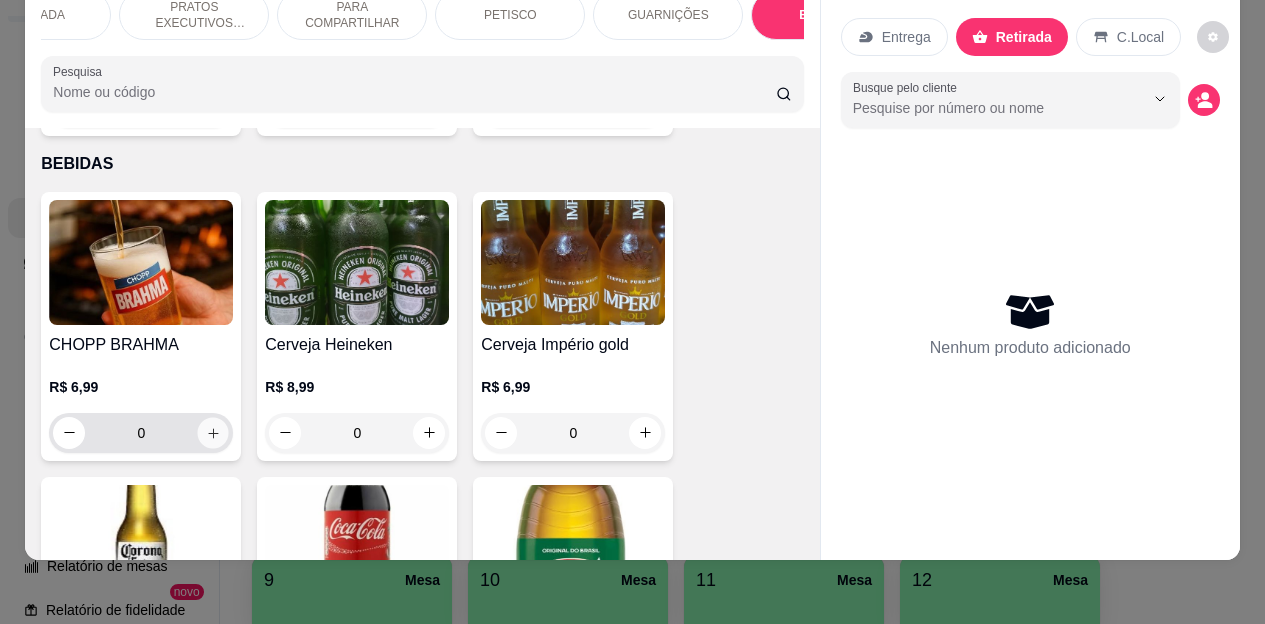 click 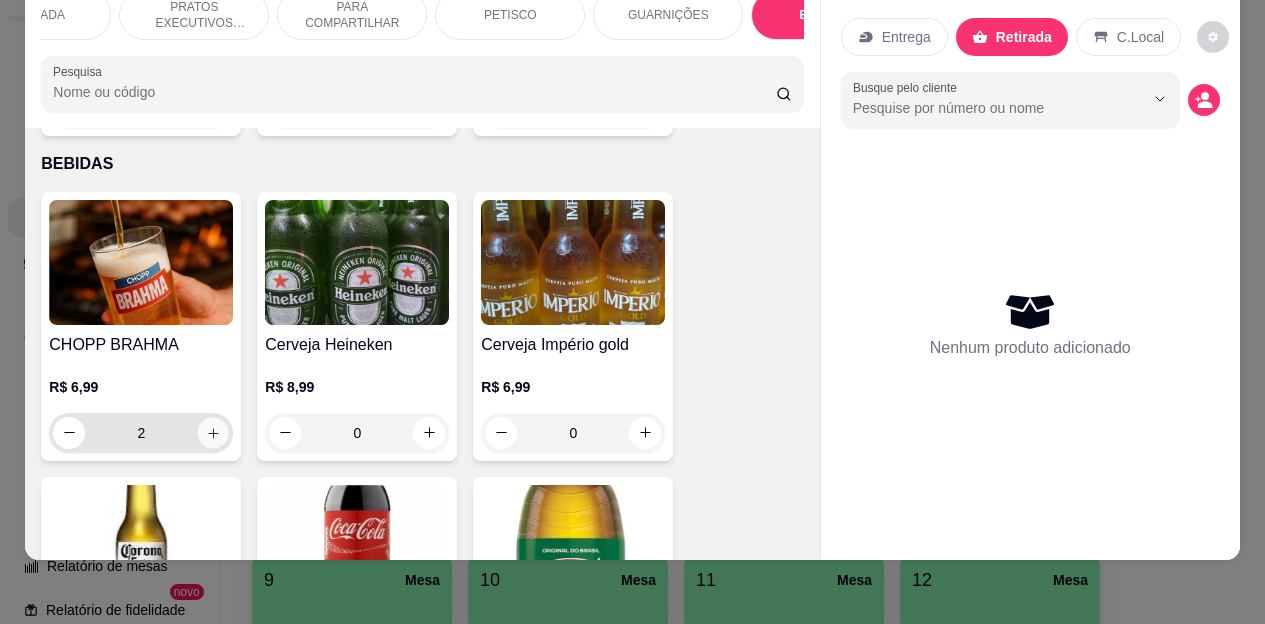 click 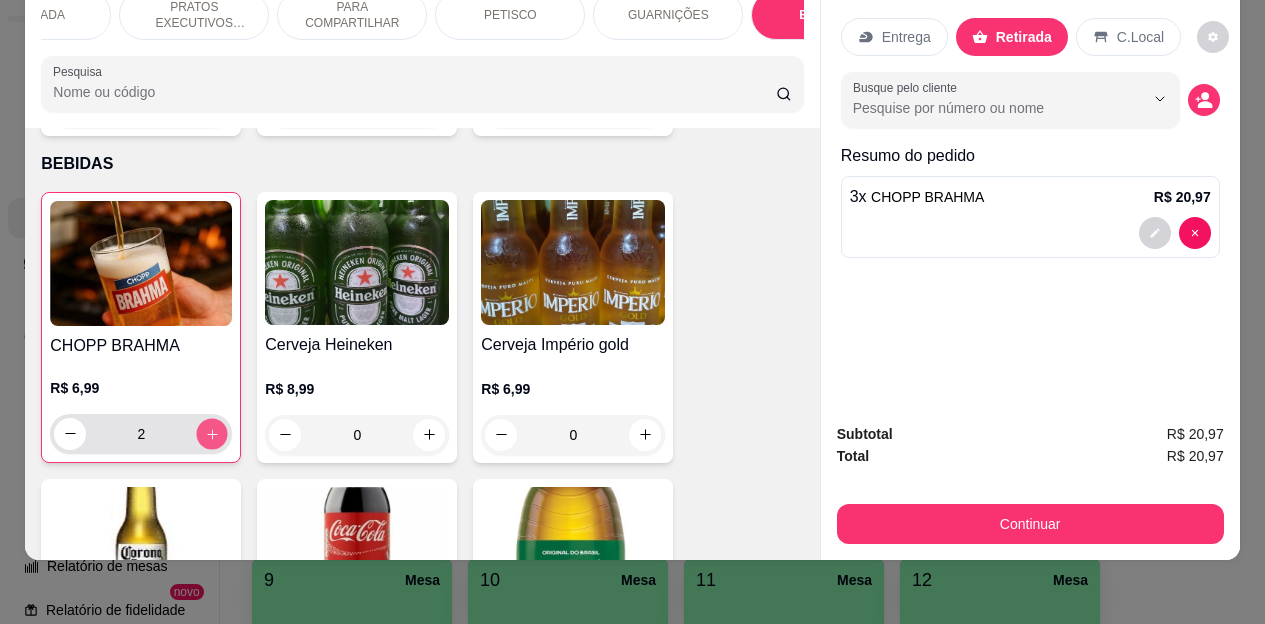 click 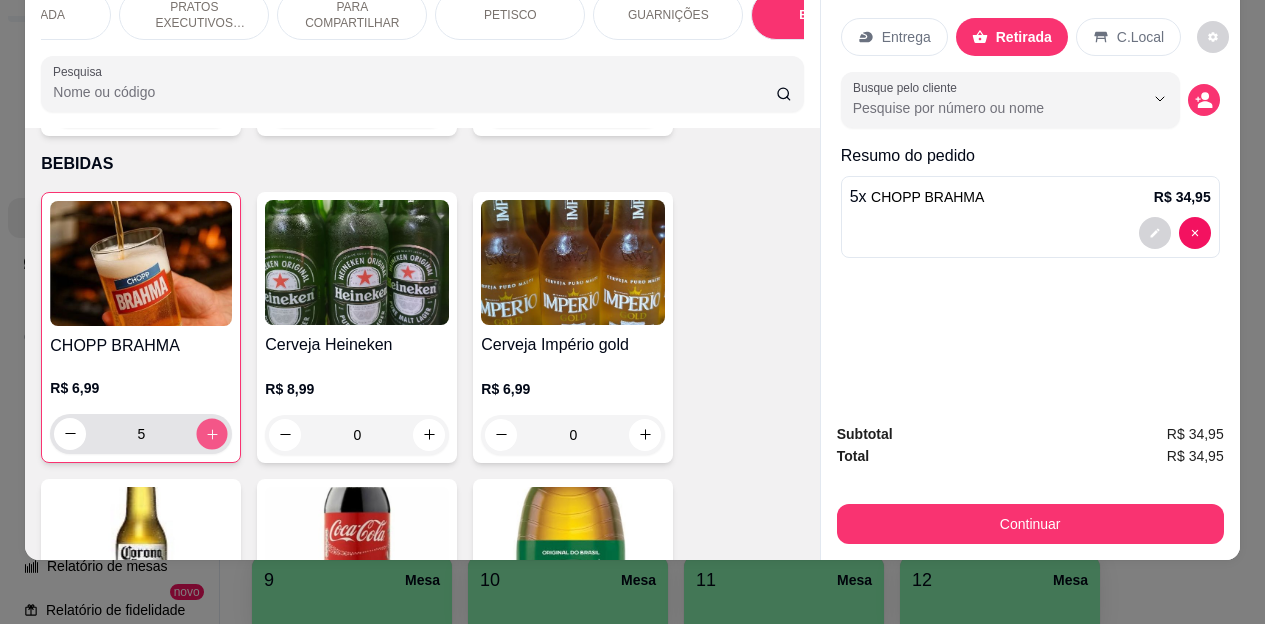 click 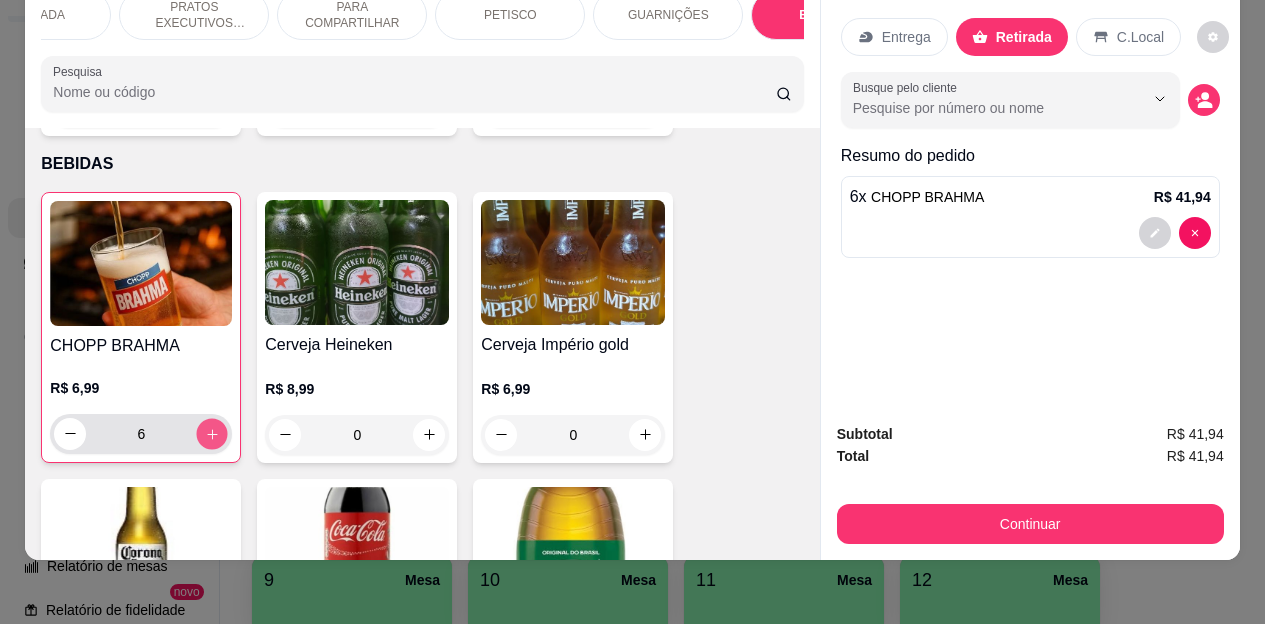 click 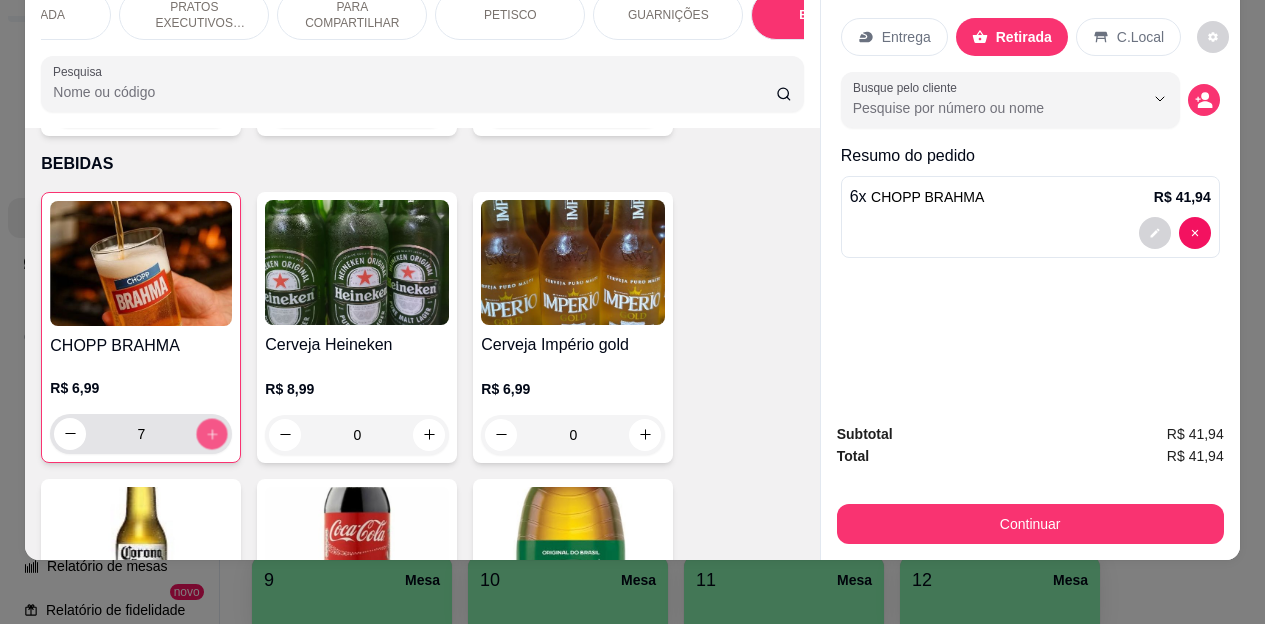 click 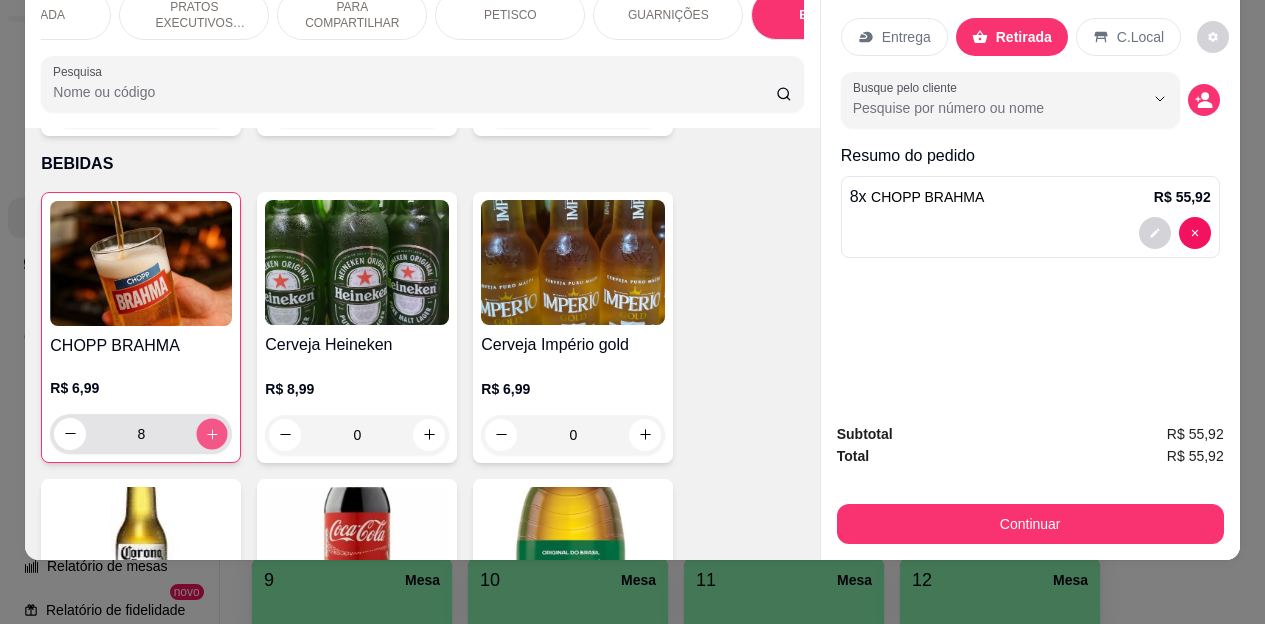 click 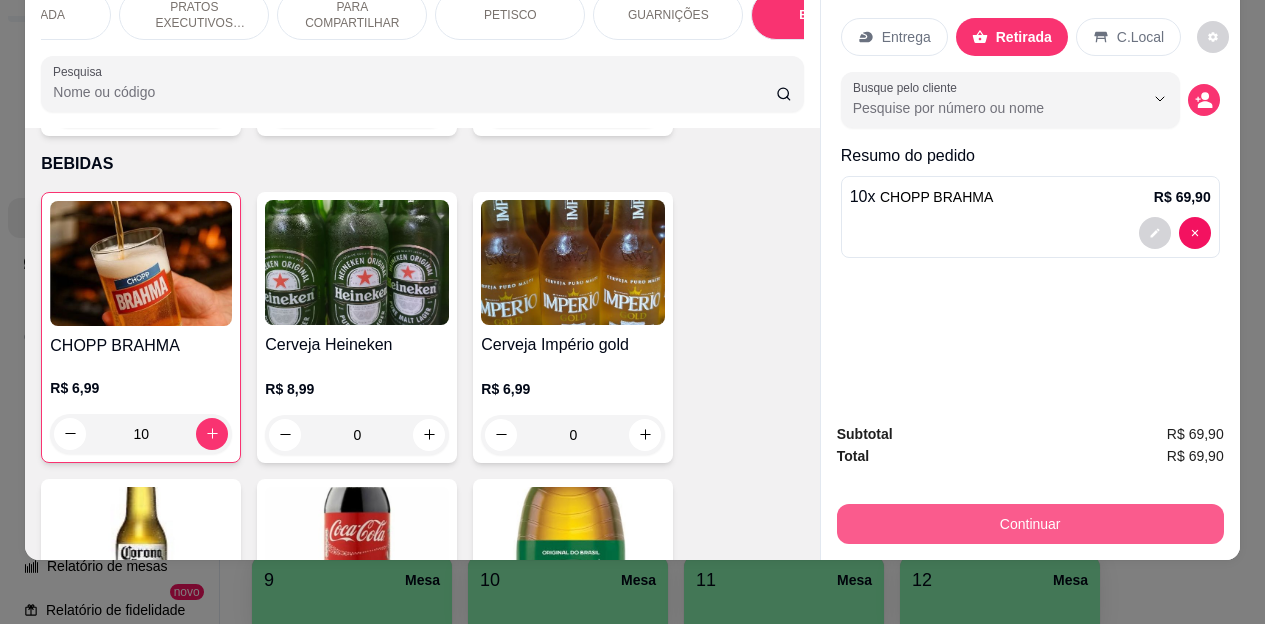 click on "Continuar" at bounding box center (1030, 524) 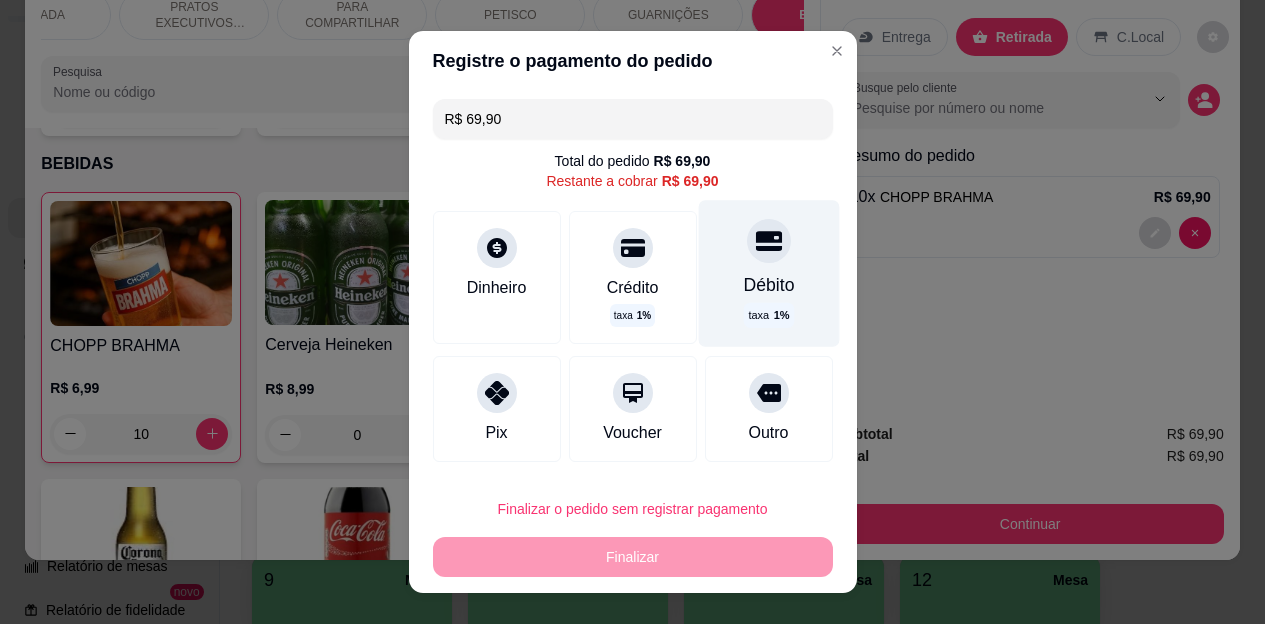 click on "Débito" at bounding box center [768, 285] 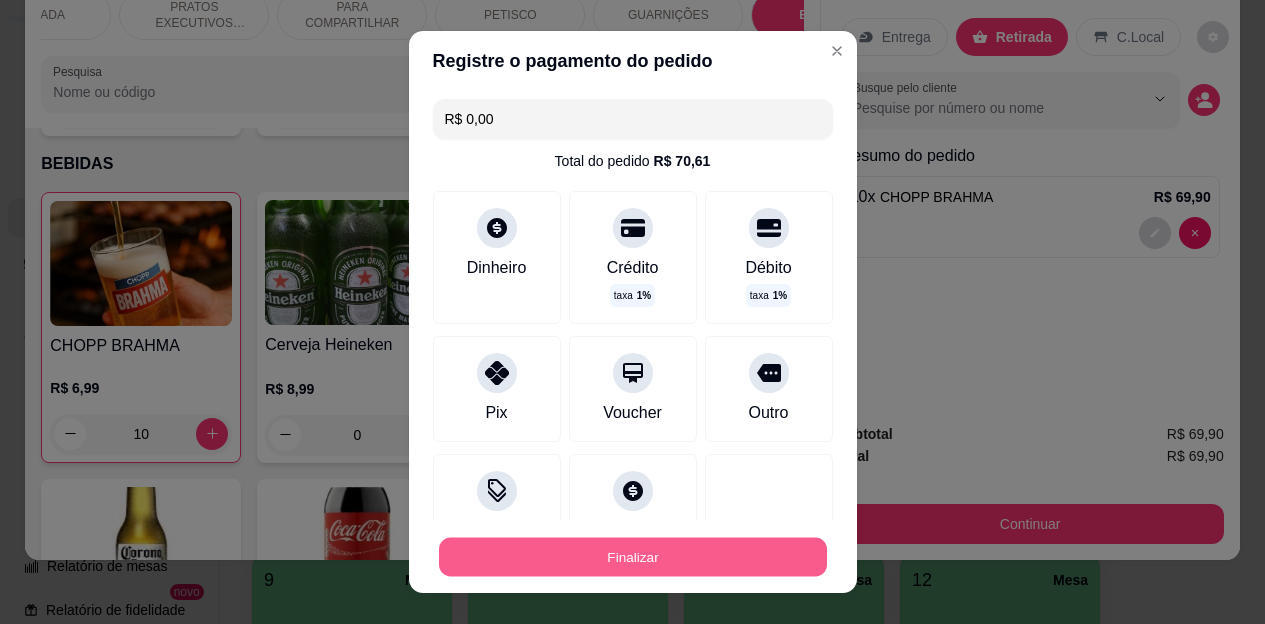click on "Finalizar" at bounding box center (633, 556) 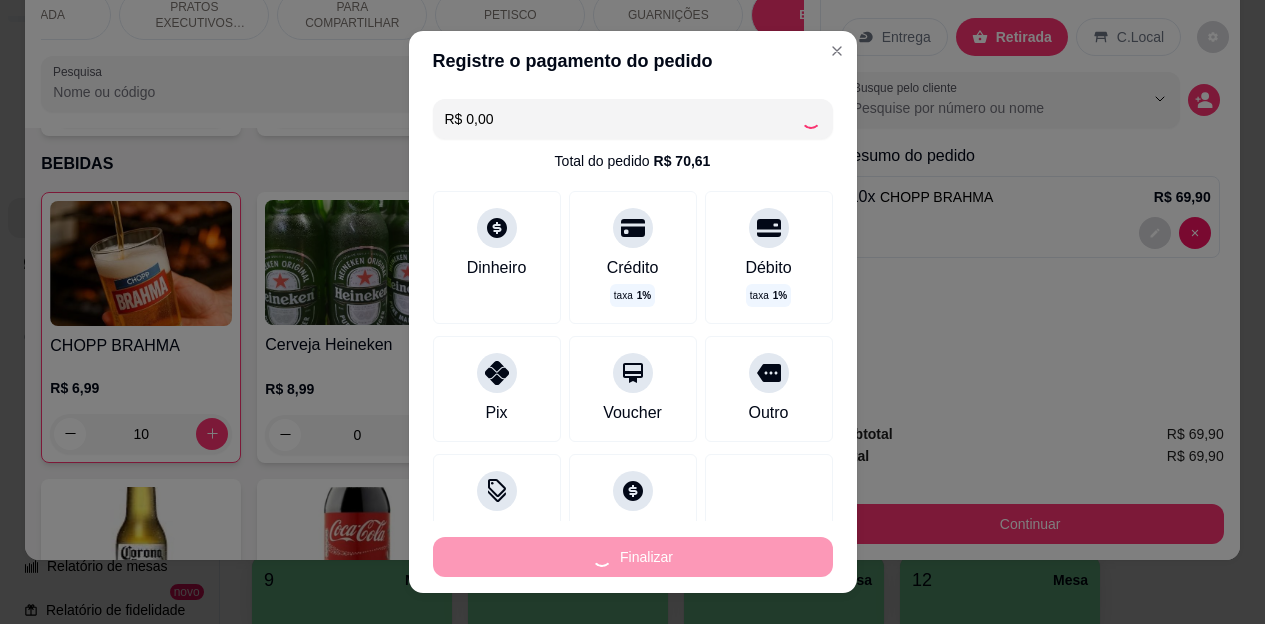 type on "0" 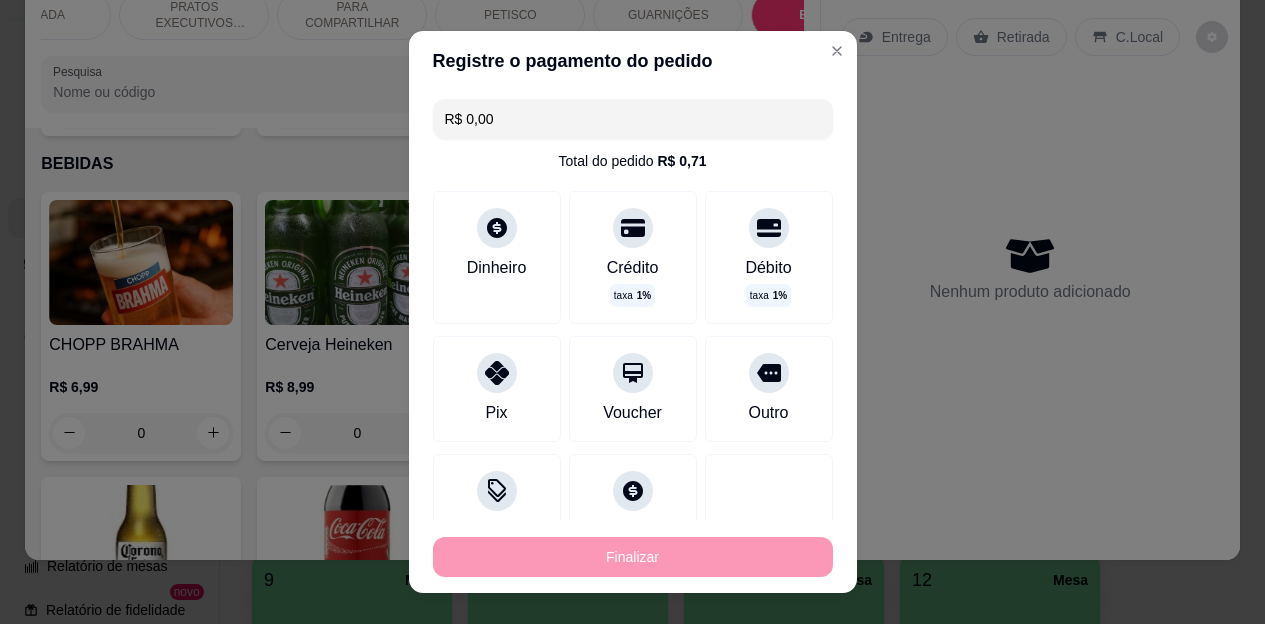 type on "-R$ 69,90" 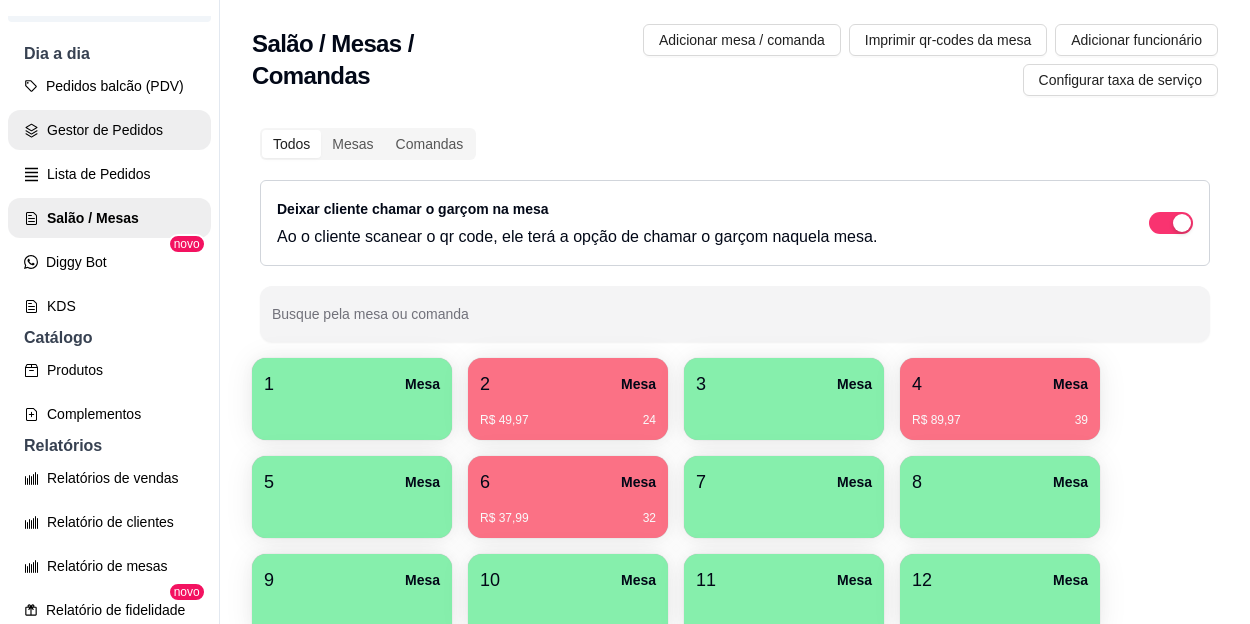 click on "Gestor de Pedidos" at bounding box center [109, 130] 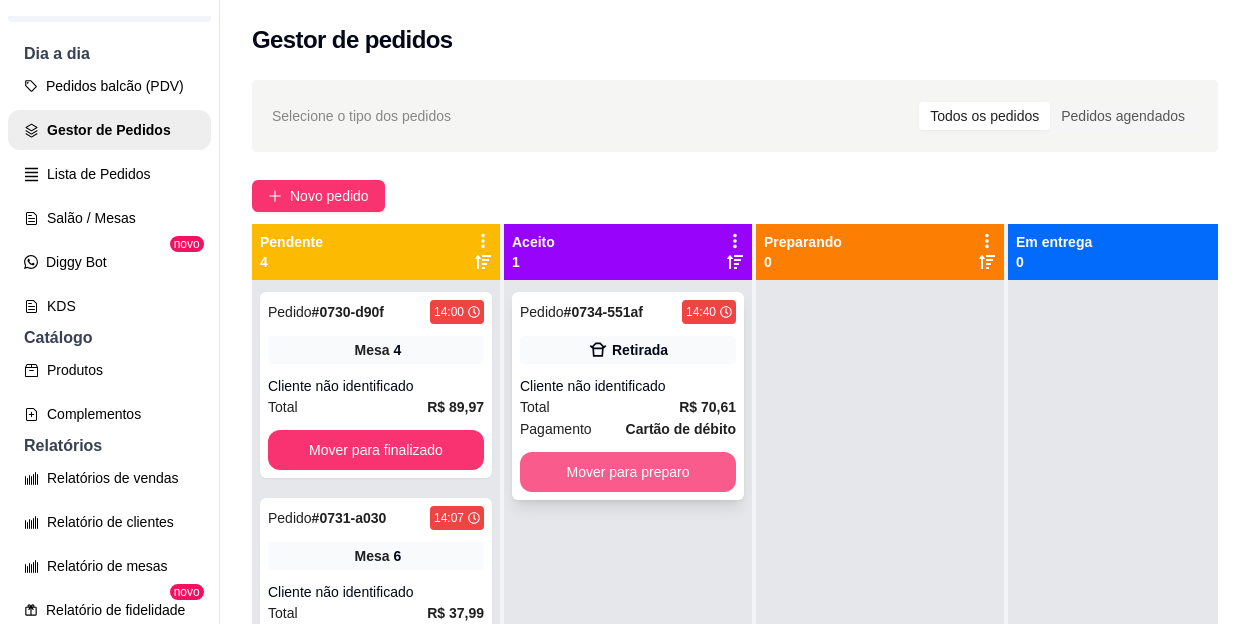 click on "Mover para preparo" at bounding box center [628, 472] 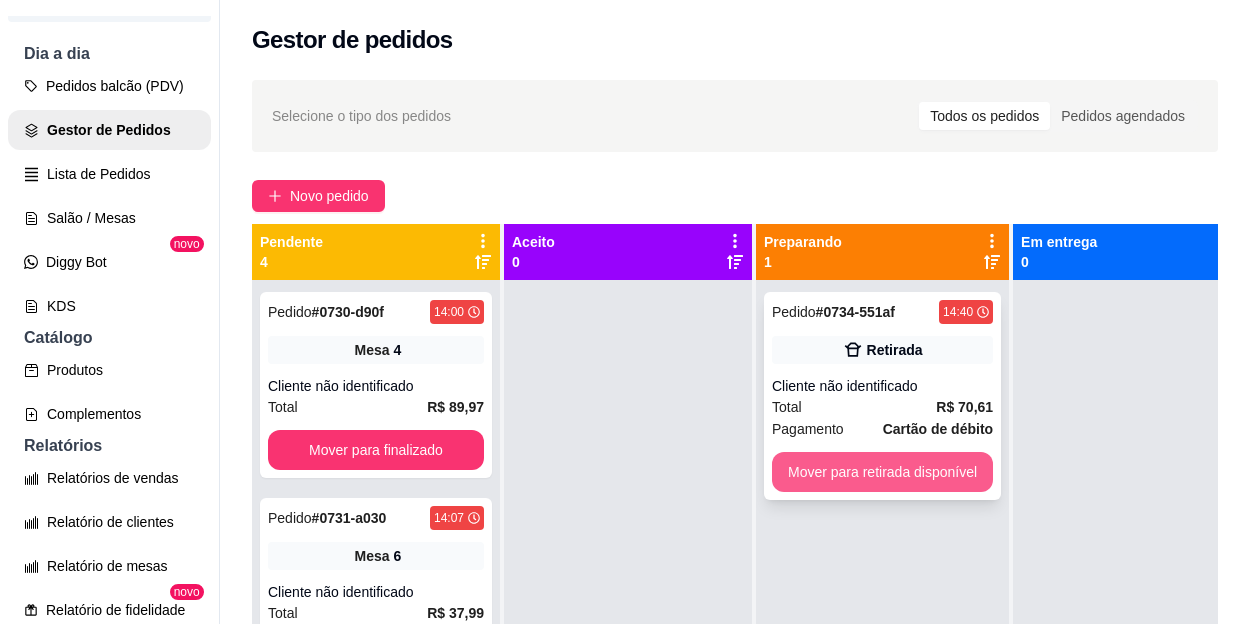 click on "Mover para retirada disponível" at bounding box center (882, 472) 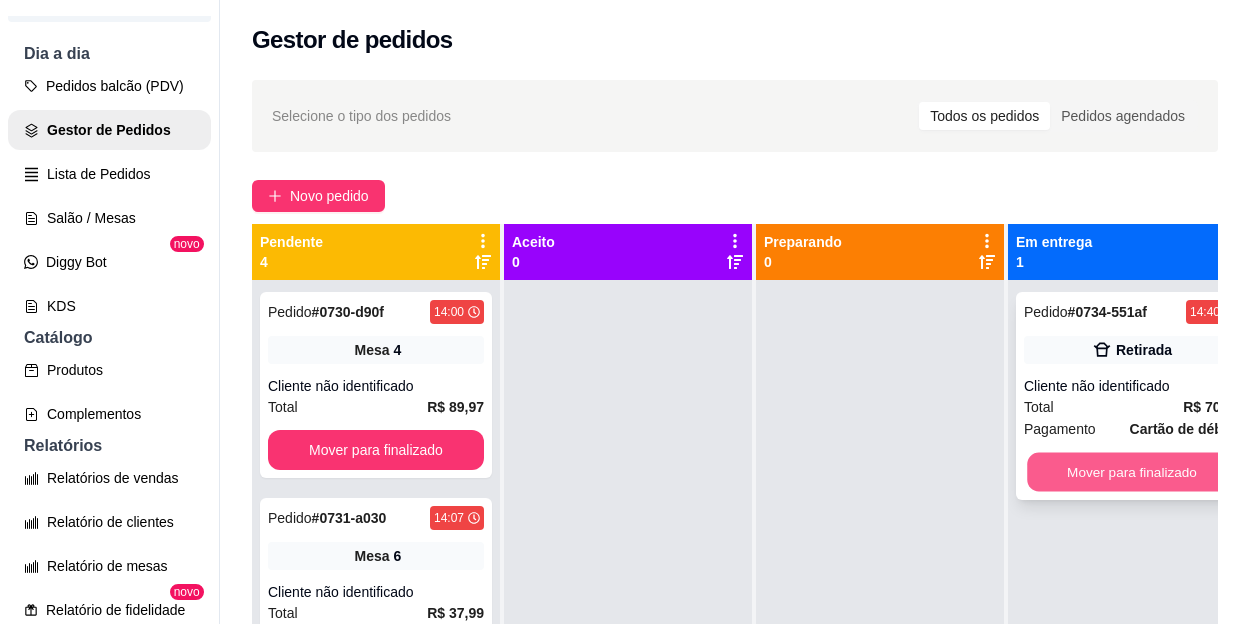 click on "Mover para finalizado" at bounding box center [1132, 472] 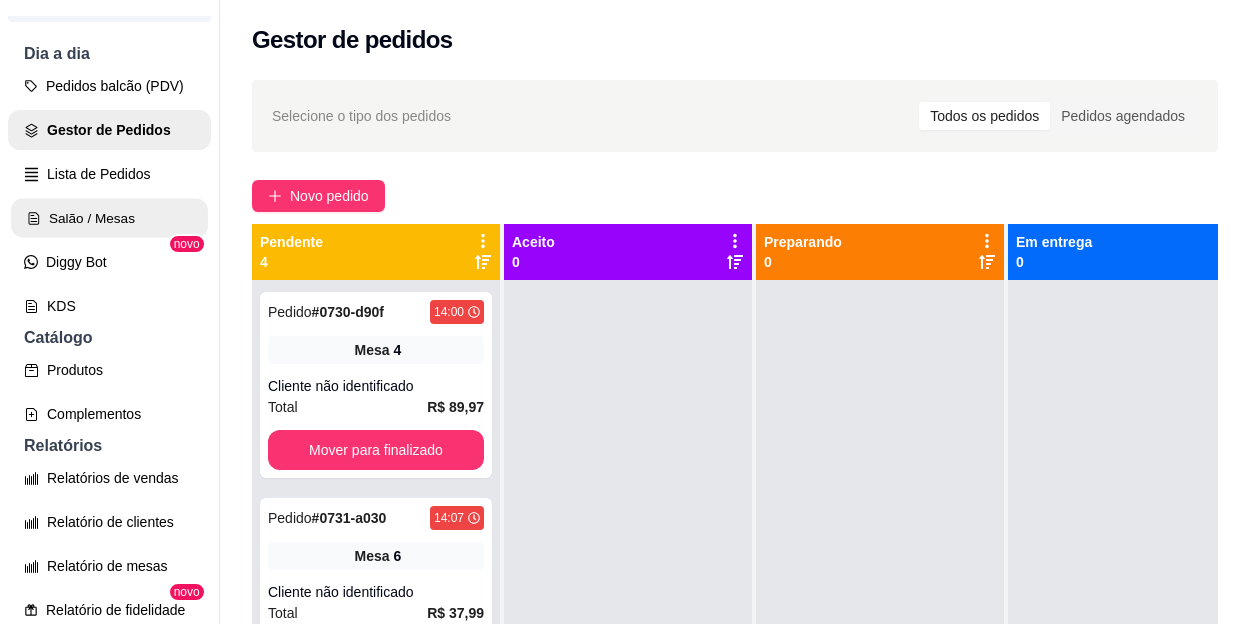 click on "Salão / Mesas" at bounding box center (109, 218) 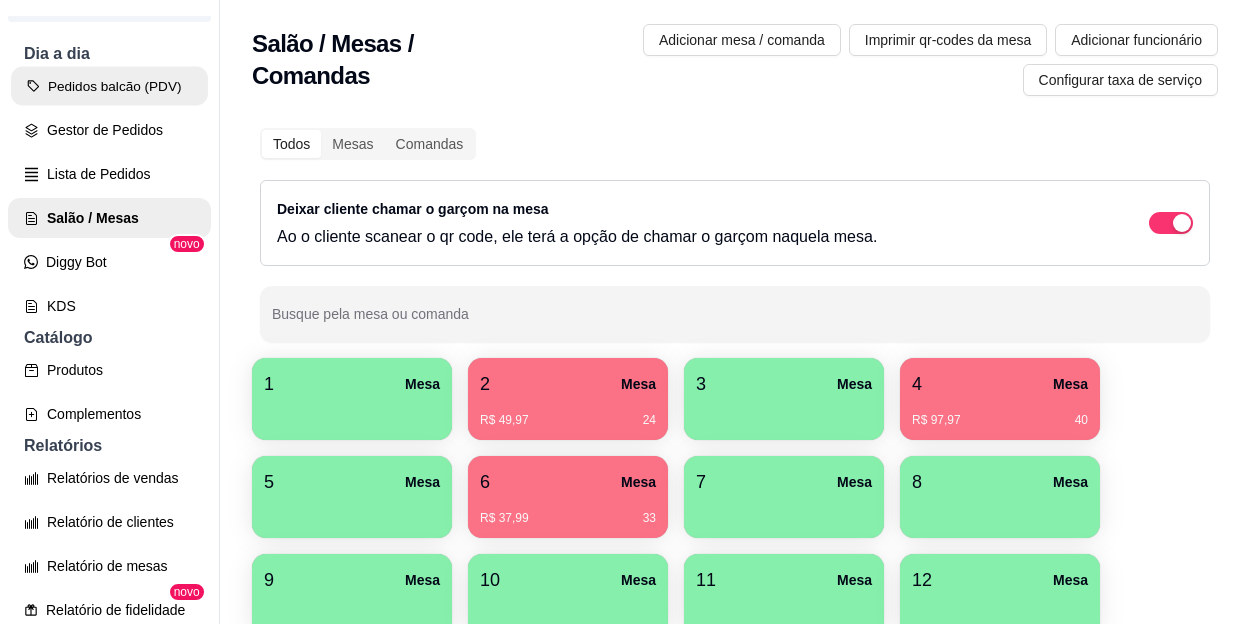 click on "Pedidos balcão (PDV)" at bounding box center (109, 86) 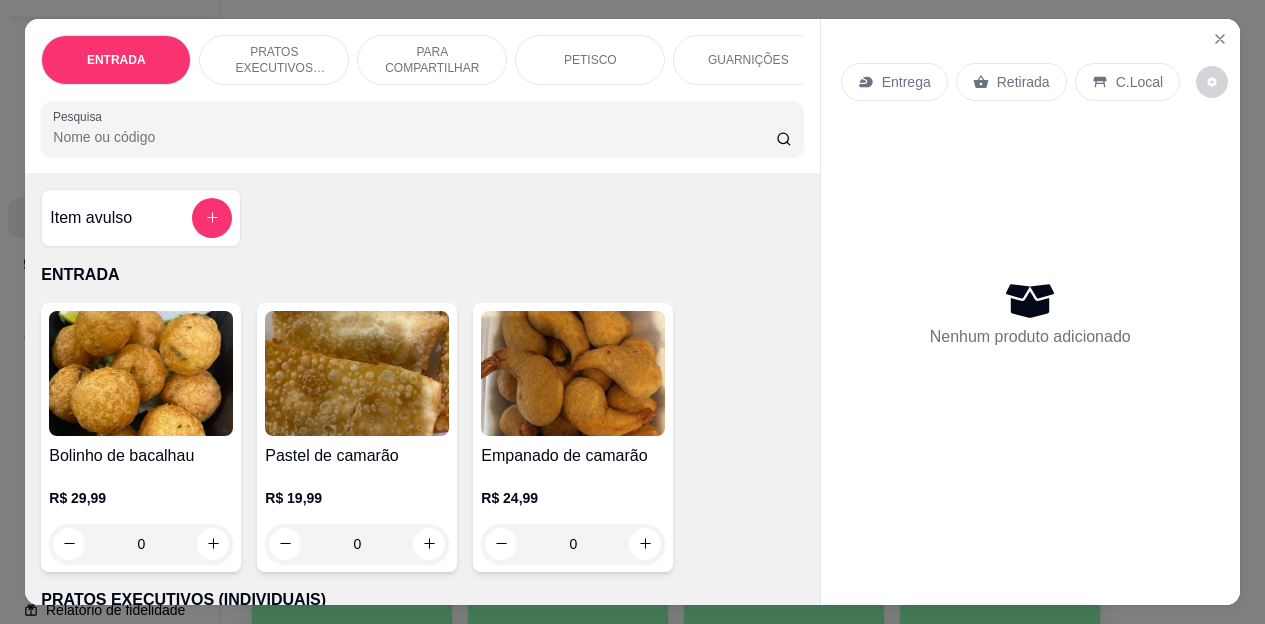 click on "Retirada" at bounding box center (1023, 82) 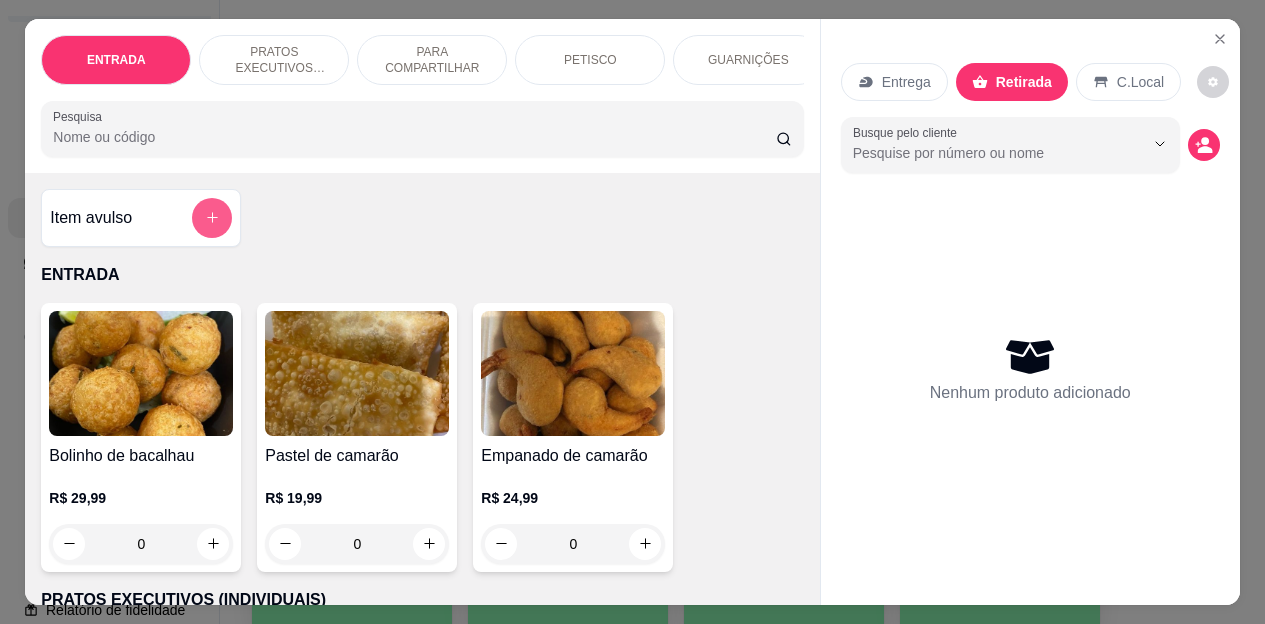 click at bounding box center (212, 218) 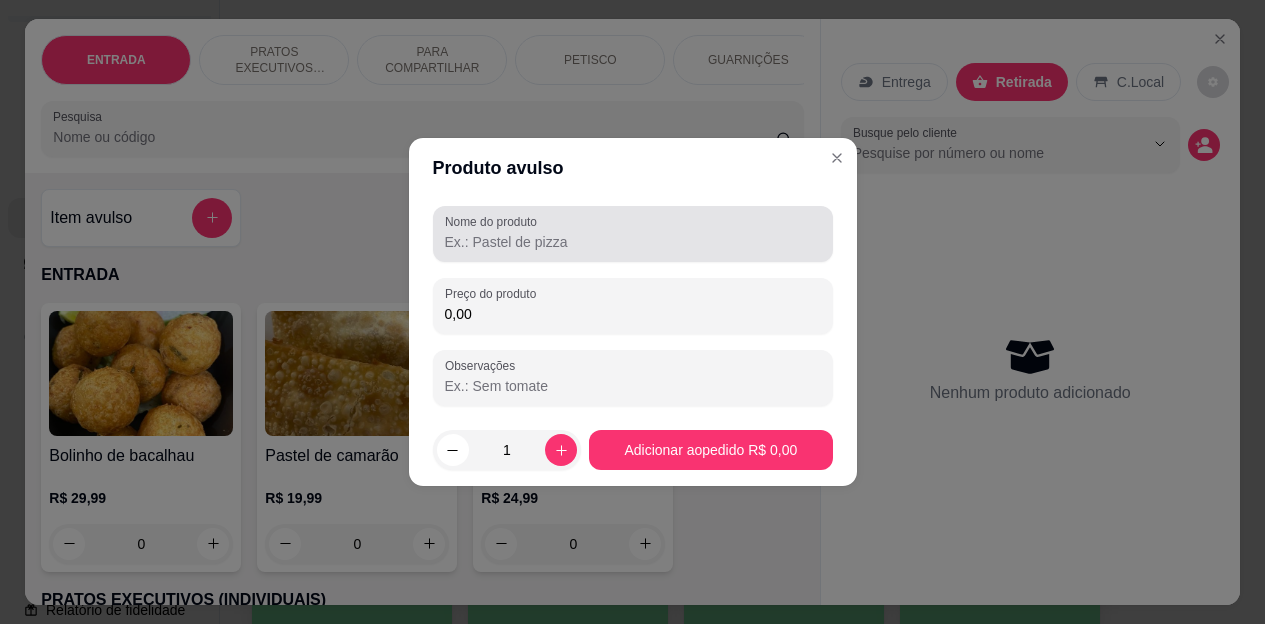 click at bounding box center [633, 234] 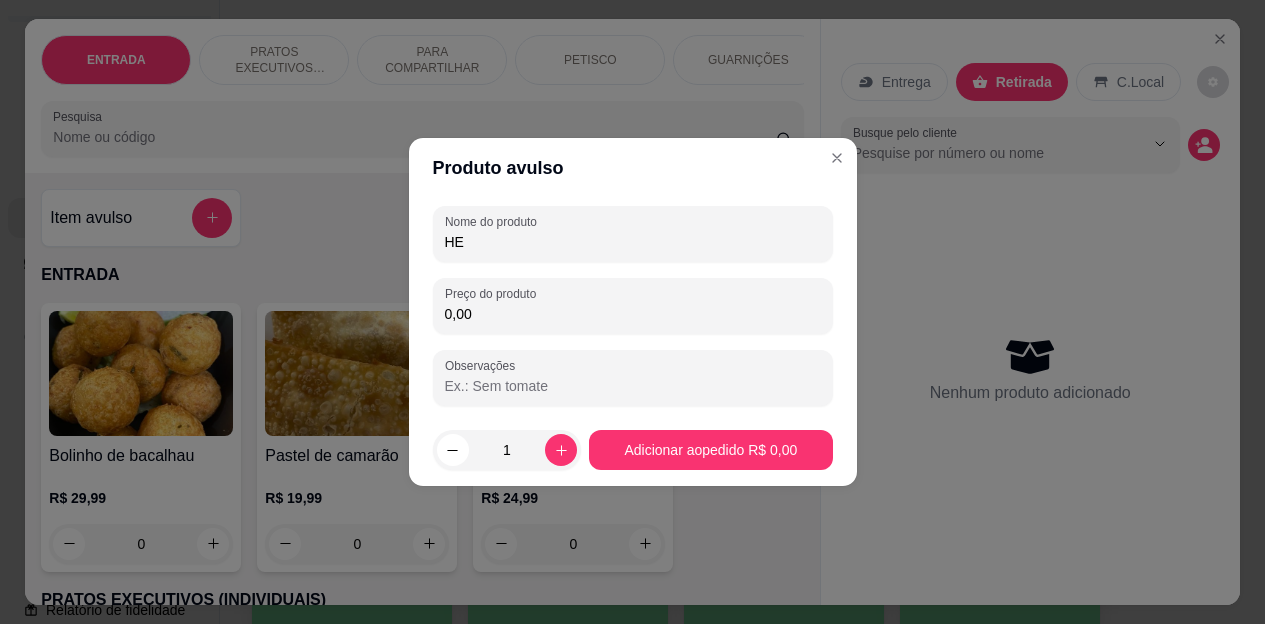 type on "H" 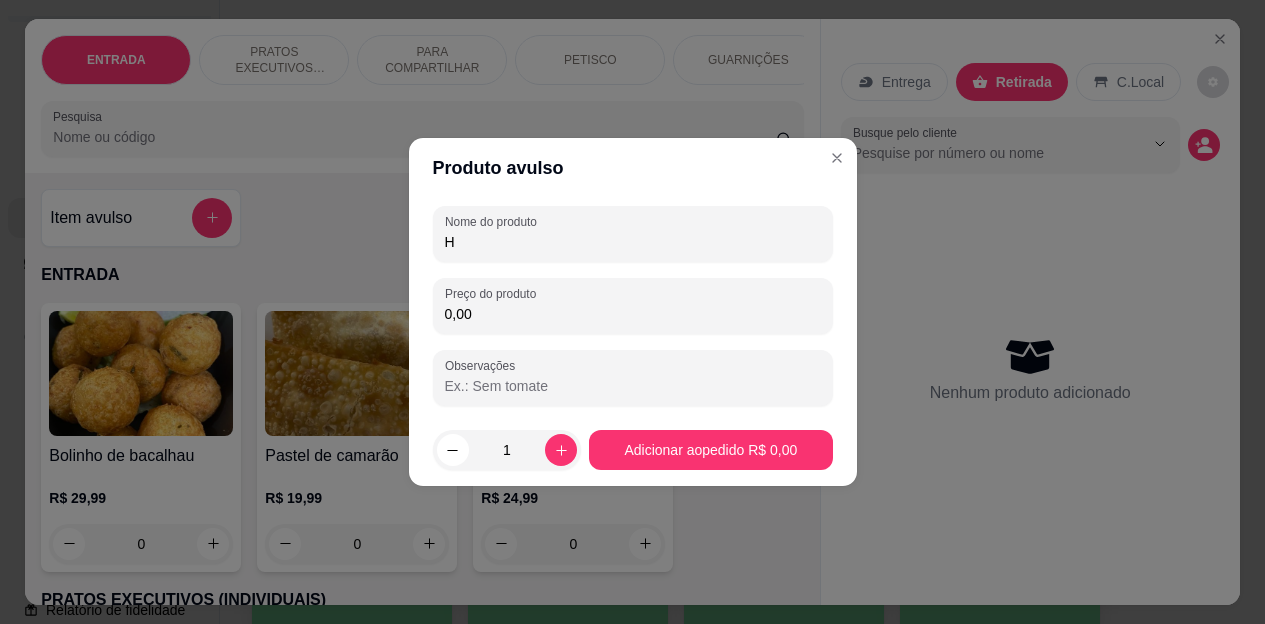 type 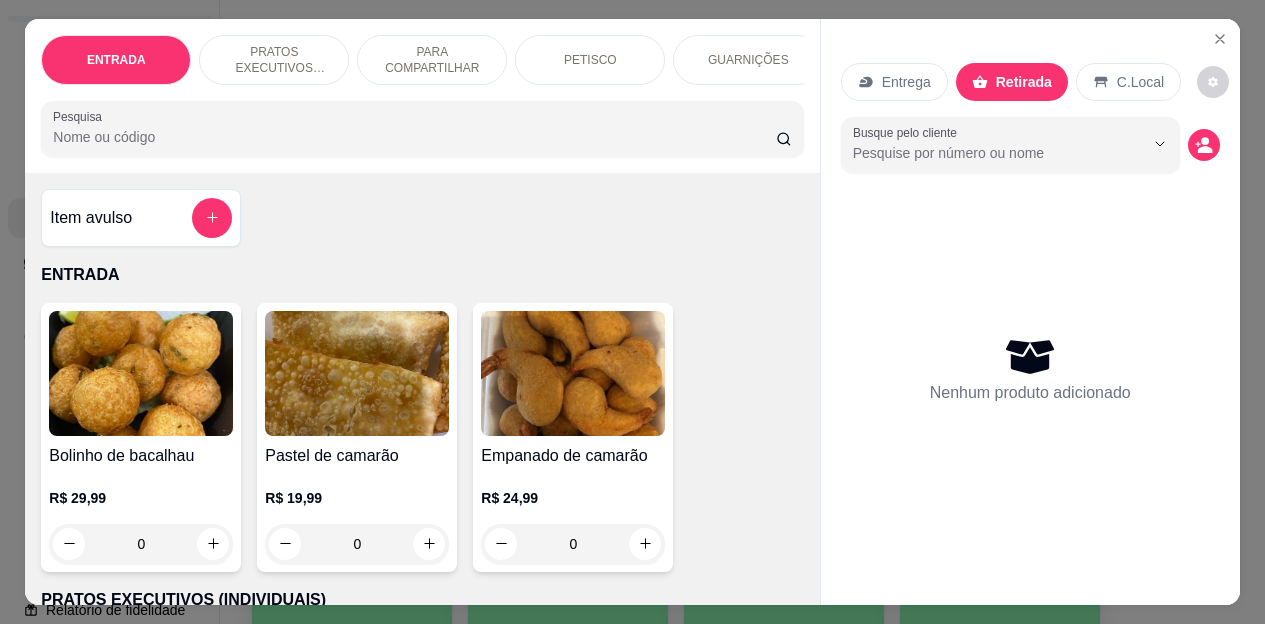 scroll, scrollTop: 0, scrollLeft: 40, axis: horizontal 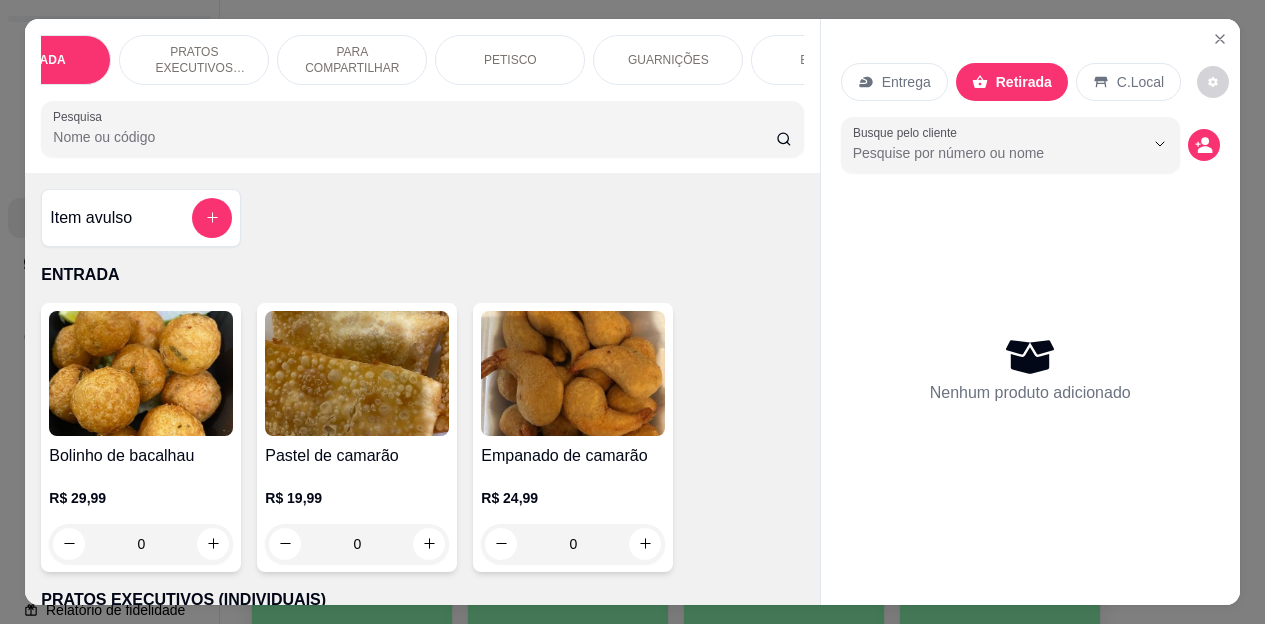 click on "BEBIDAS" at bounding box center [826, 60] 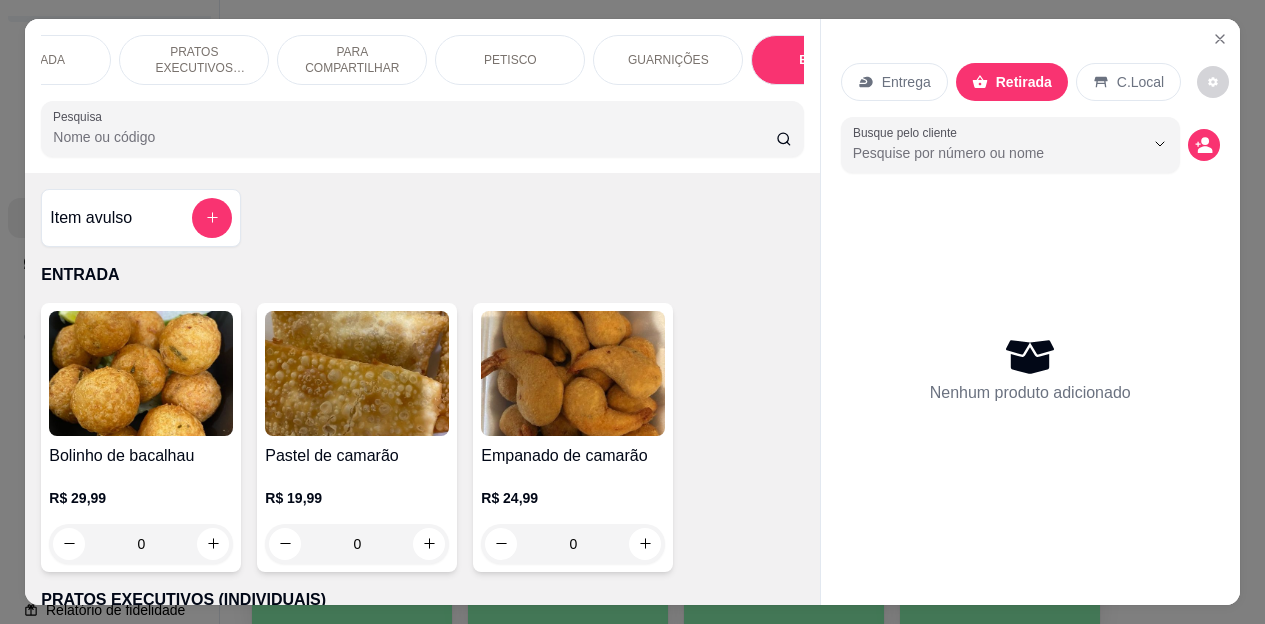 scroll, scrollTop: 4187, scrollLeft: 0, axis: vertical 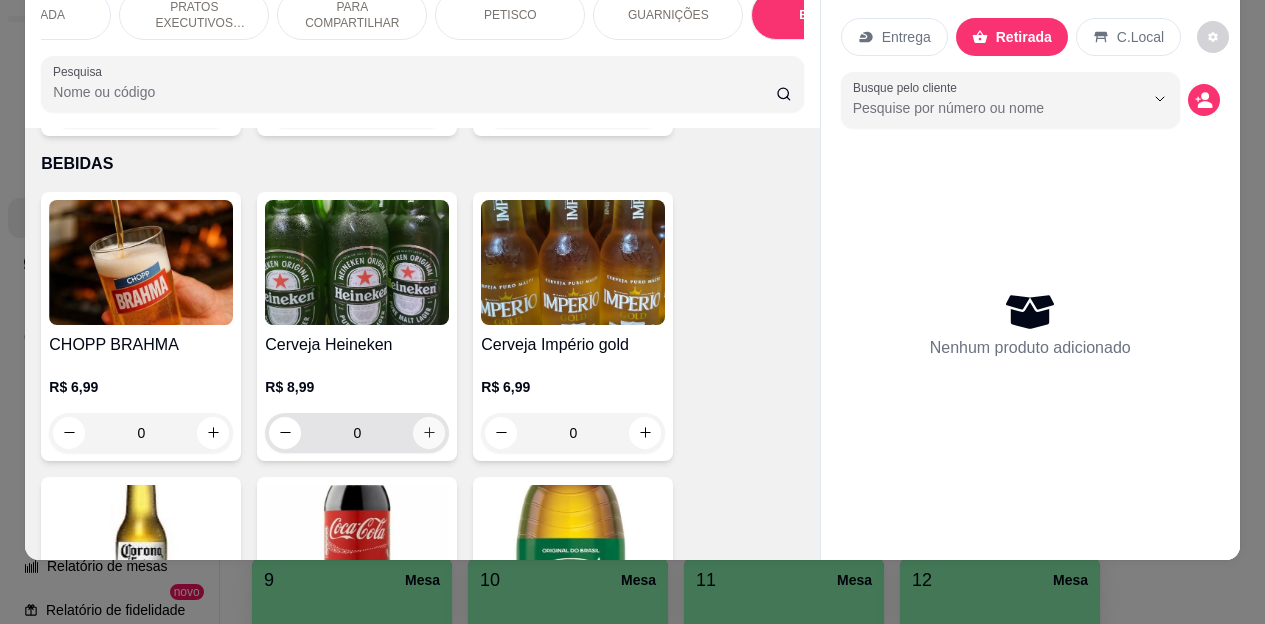 click at bounding box center (429, 433) 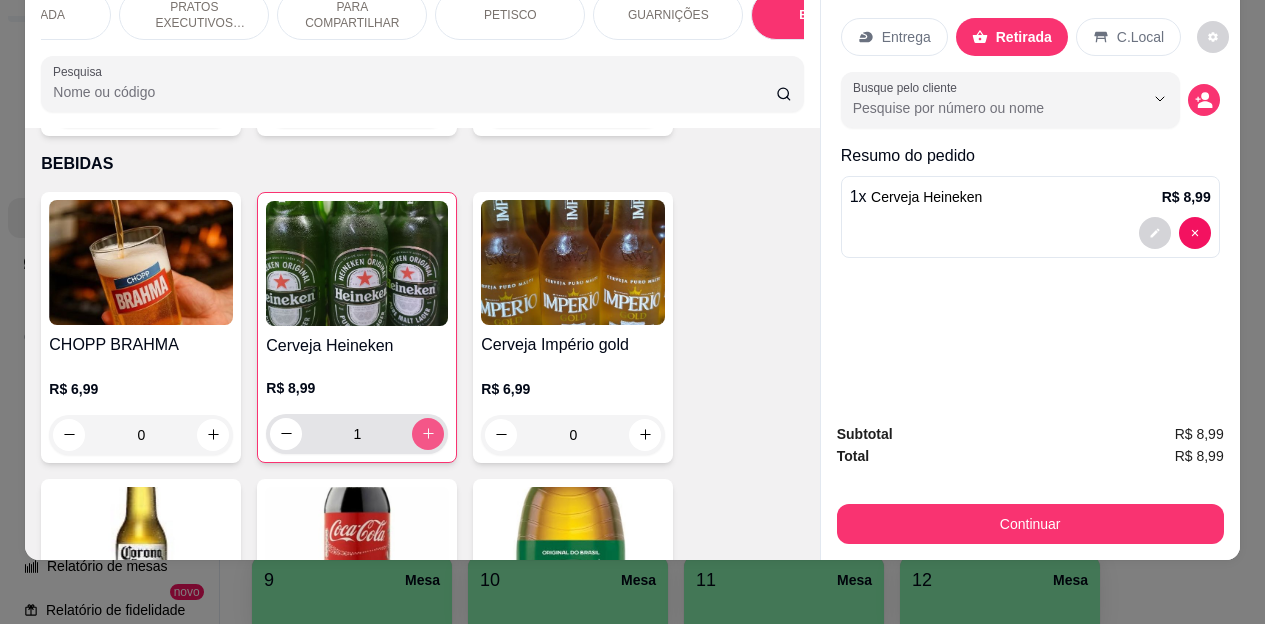 click at bounding box center (428, 434) 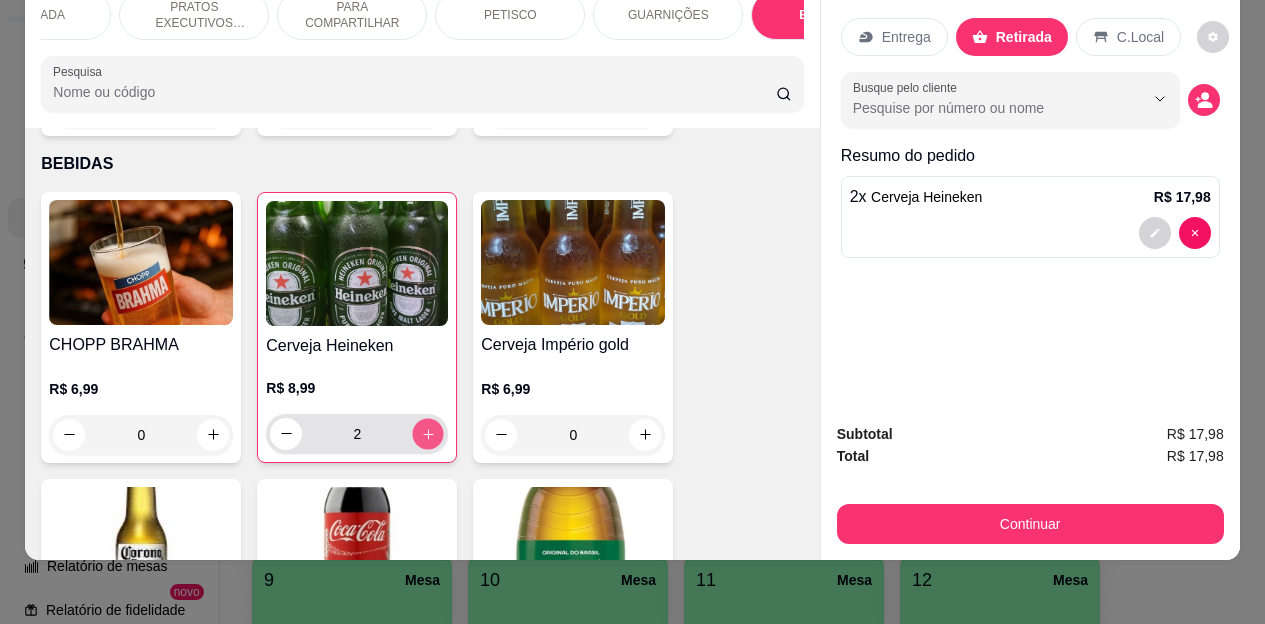 click at bounding box center [428, 433] 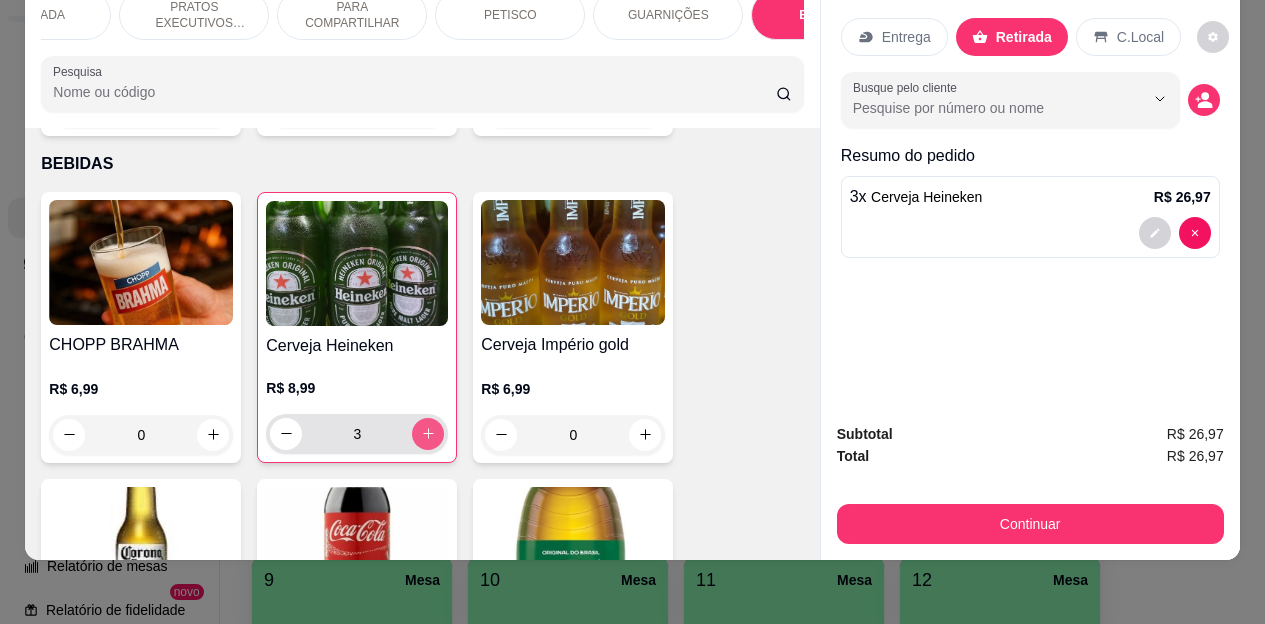 click at bounding box center [428, 434] 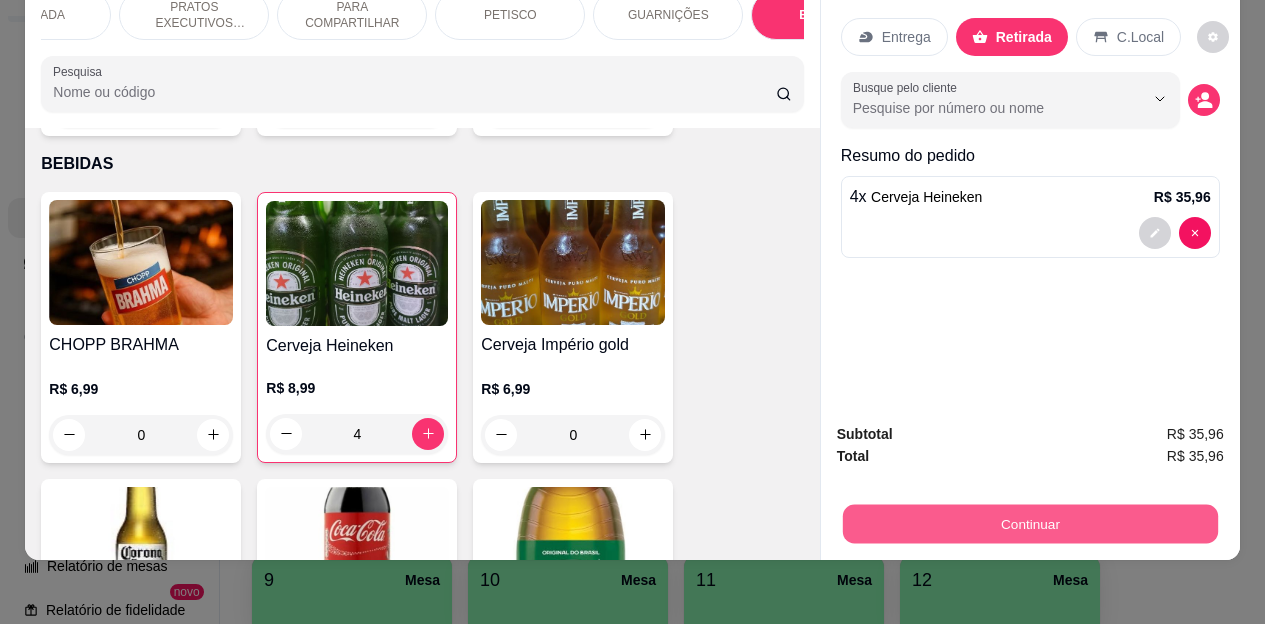 click on "Continuar" at bounding box center [1029, 524] 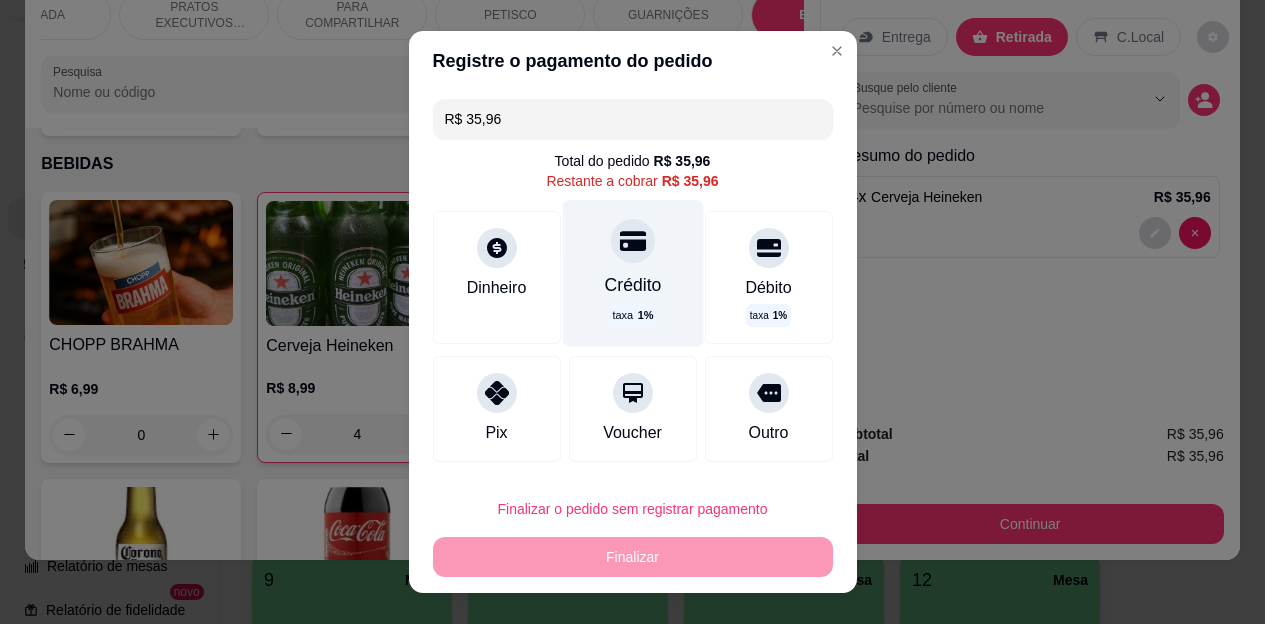 click on "Crédito taxa   1 %" at bounding box center (632, 274) 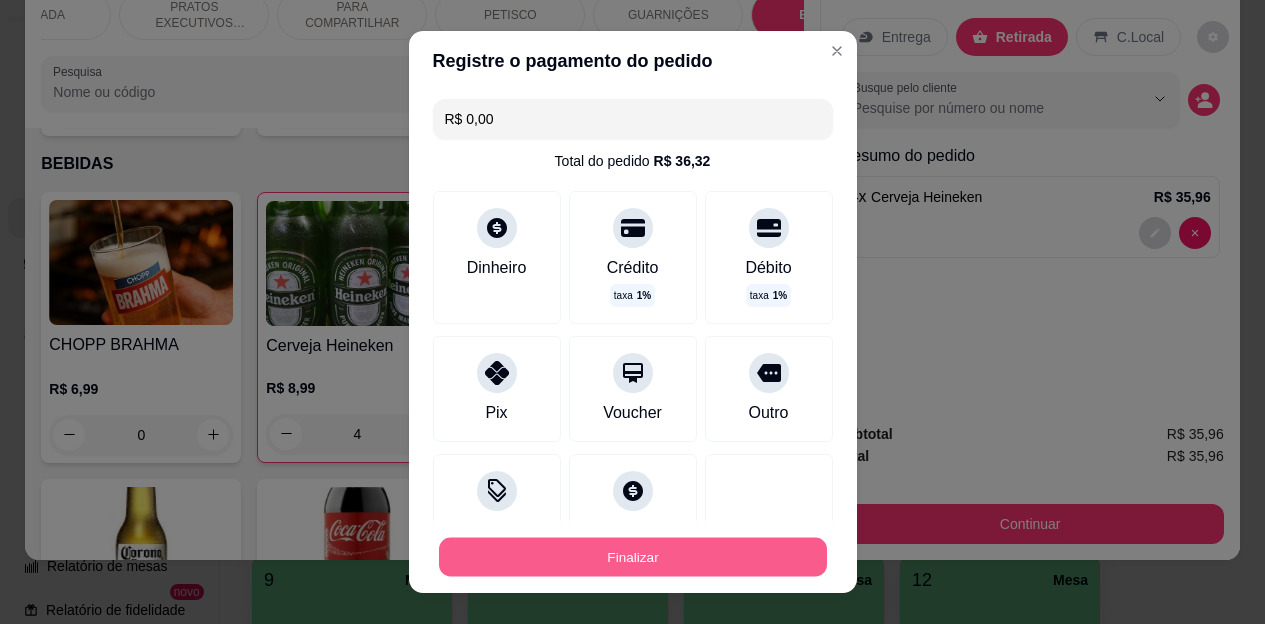 click on "Finalizar" at bounding box center [633, 556] 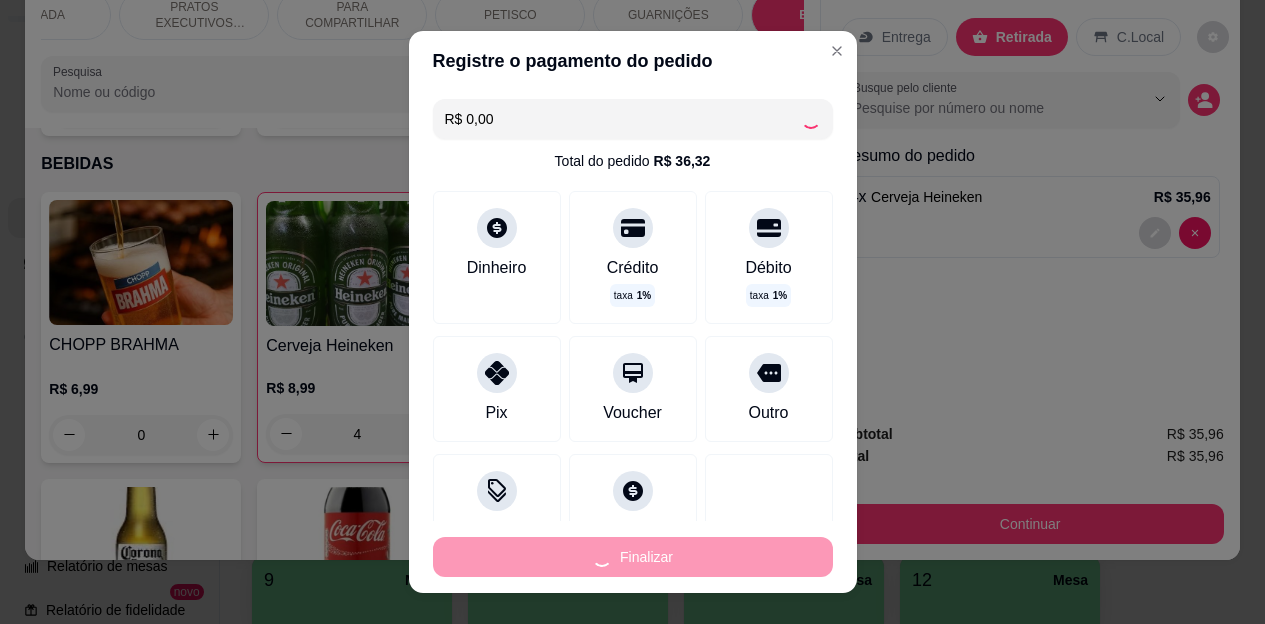 type on "0" 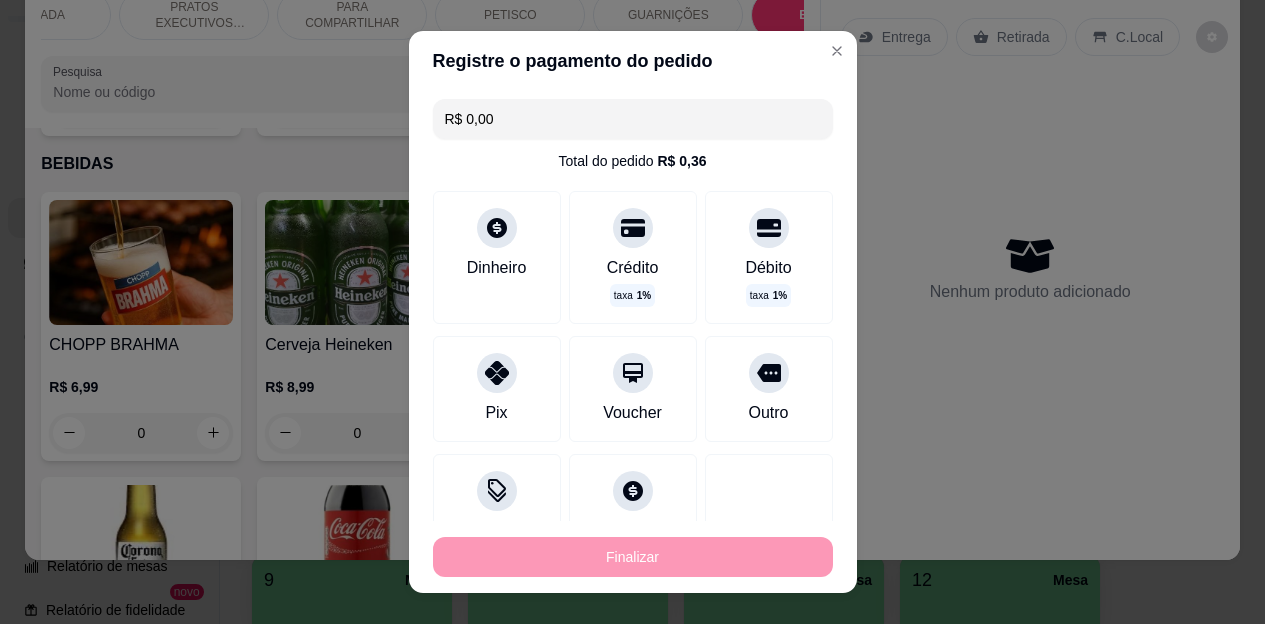 type on "-R$ 35,96" 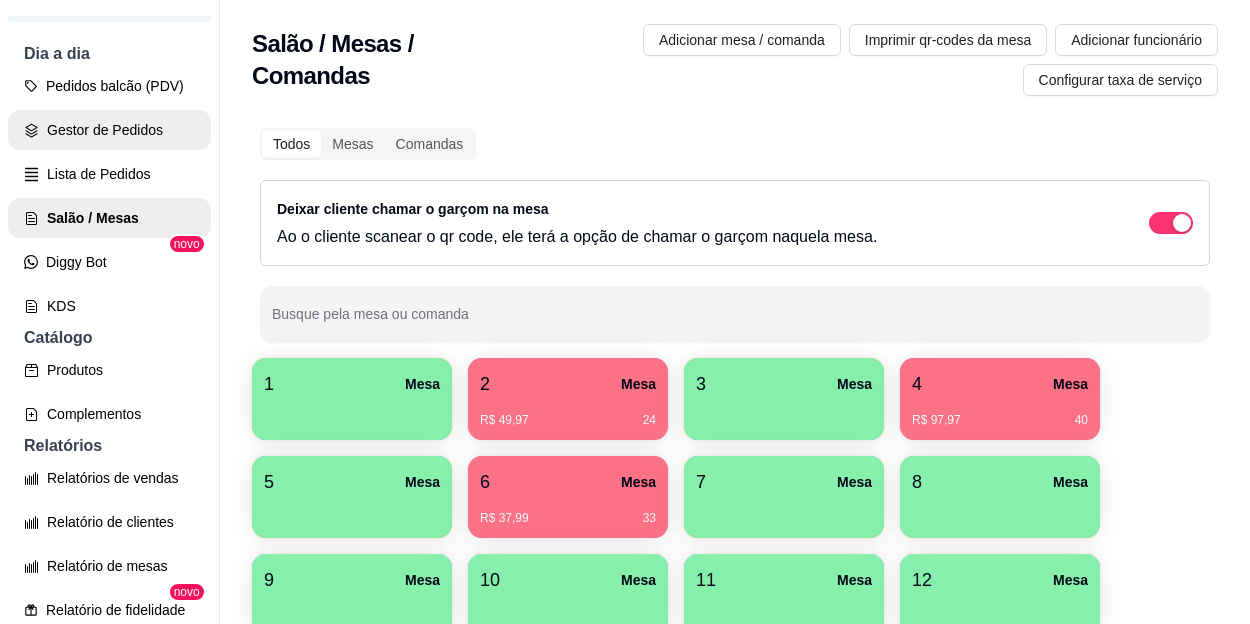 click on "Gestor de Pedidos" at bounding box center [109, 130] 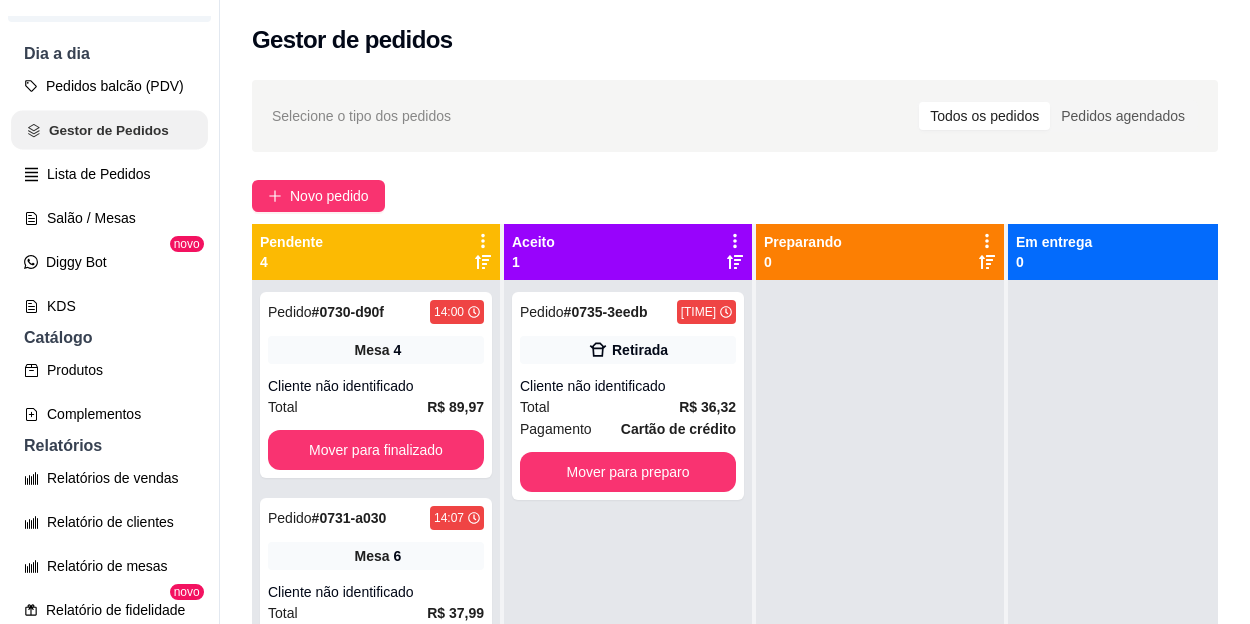 click on "Gestor de Pedidos" at bounding box center (109, 130) 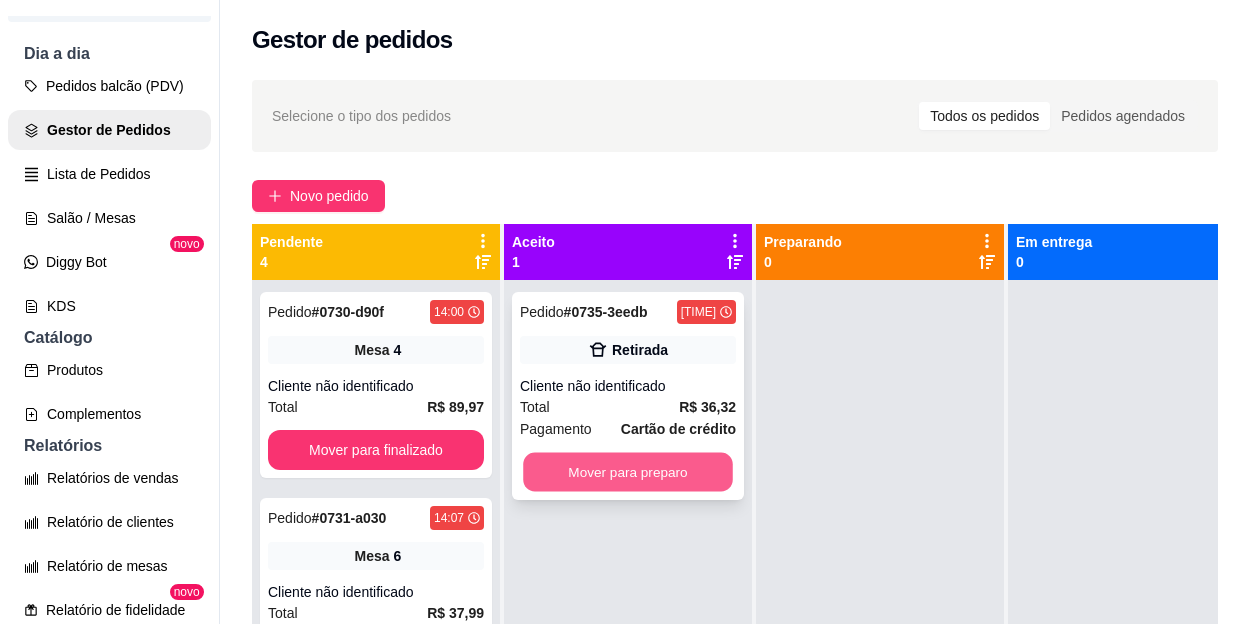 click on "Mover para preparo" at bounding box center [628, 472] 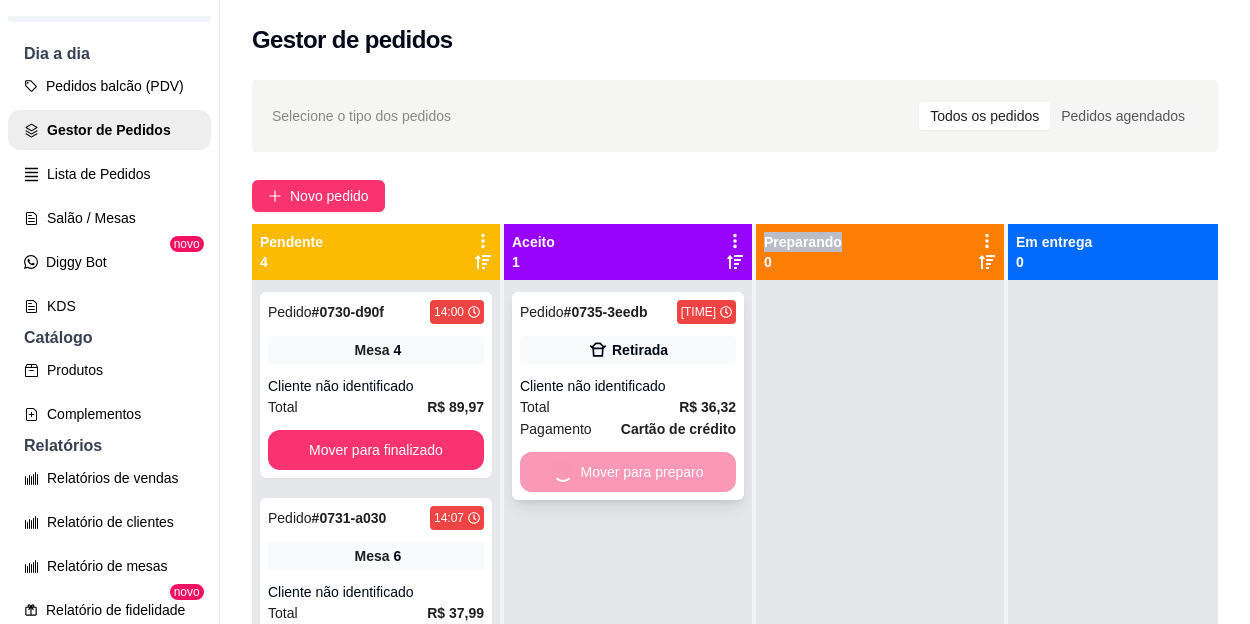 click on "Mover para preparo" at bounding box center (628, 472) 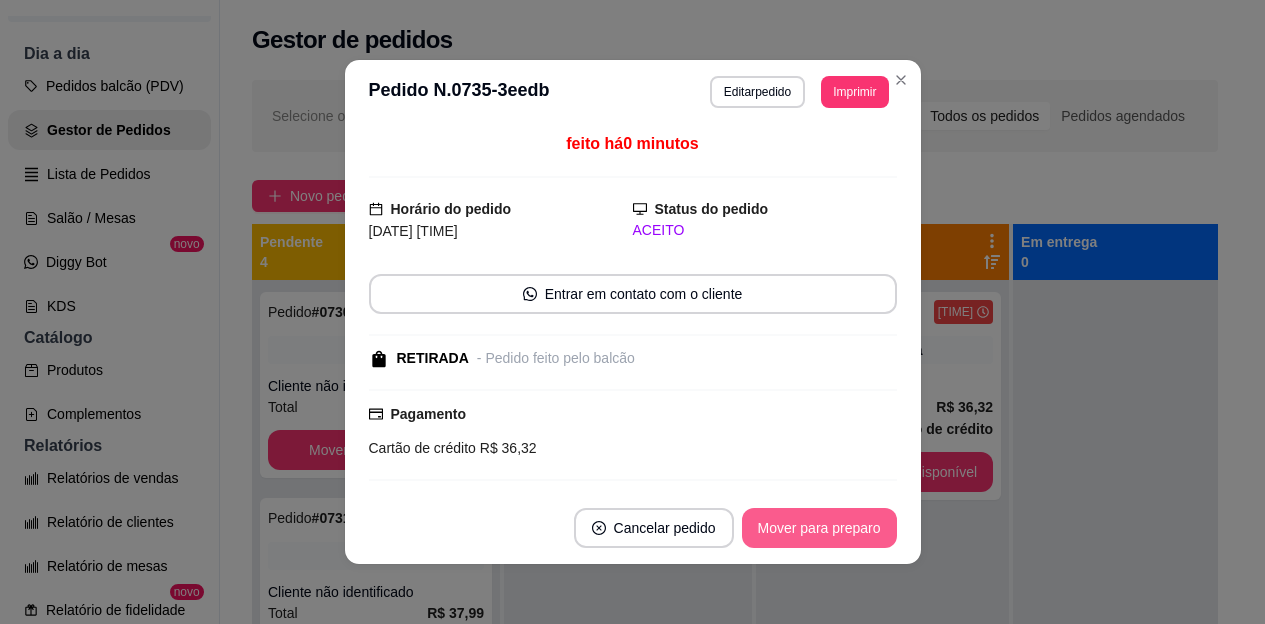 click on "Mover para preparo" at bounding box center [819, 528] 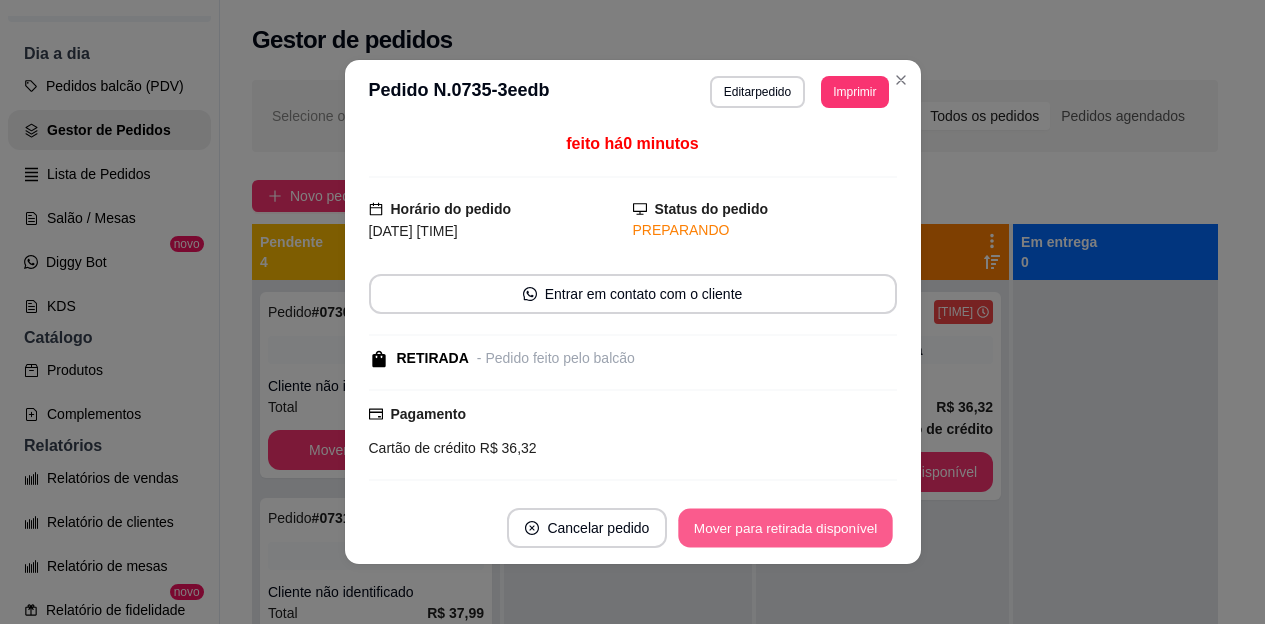 click on "Mover para retirada disponível" at bounding box center [786, 528] 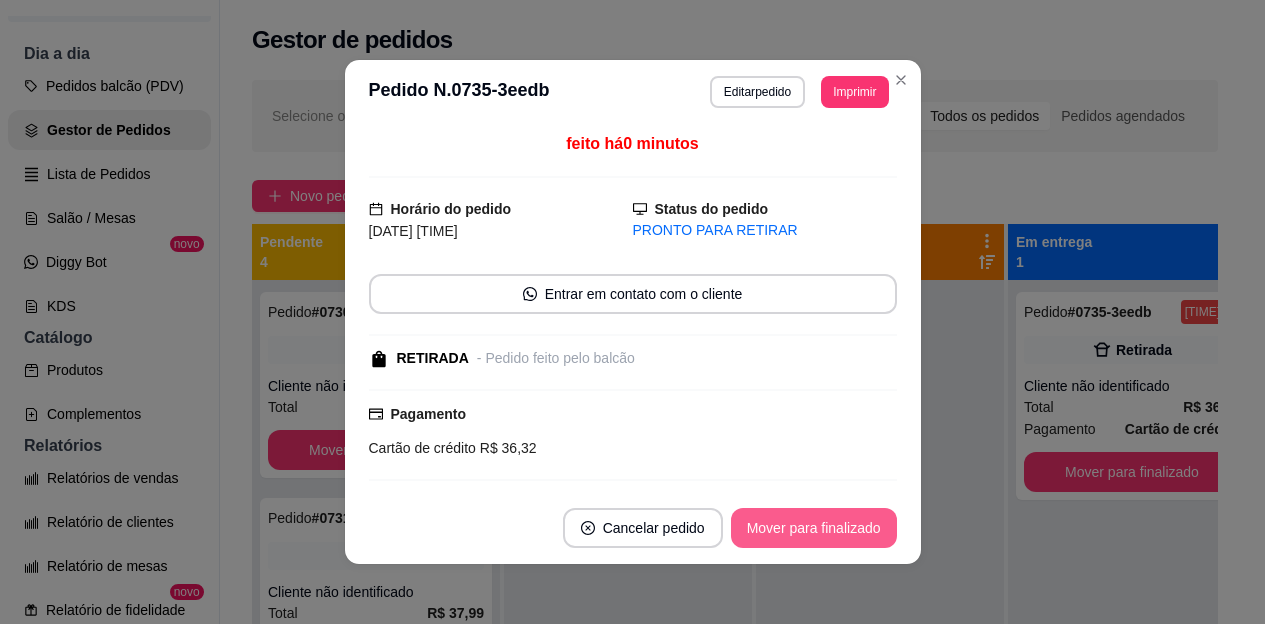 click on "Mover para finalizado" at bounding box center [814, 528] 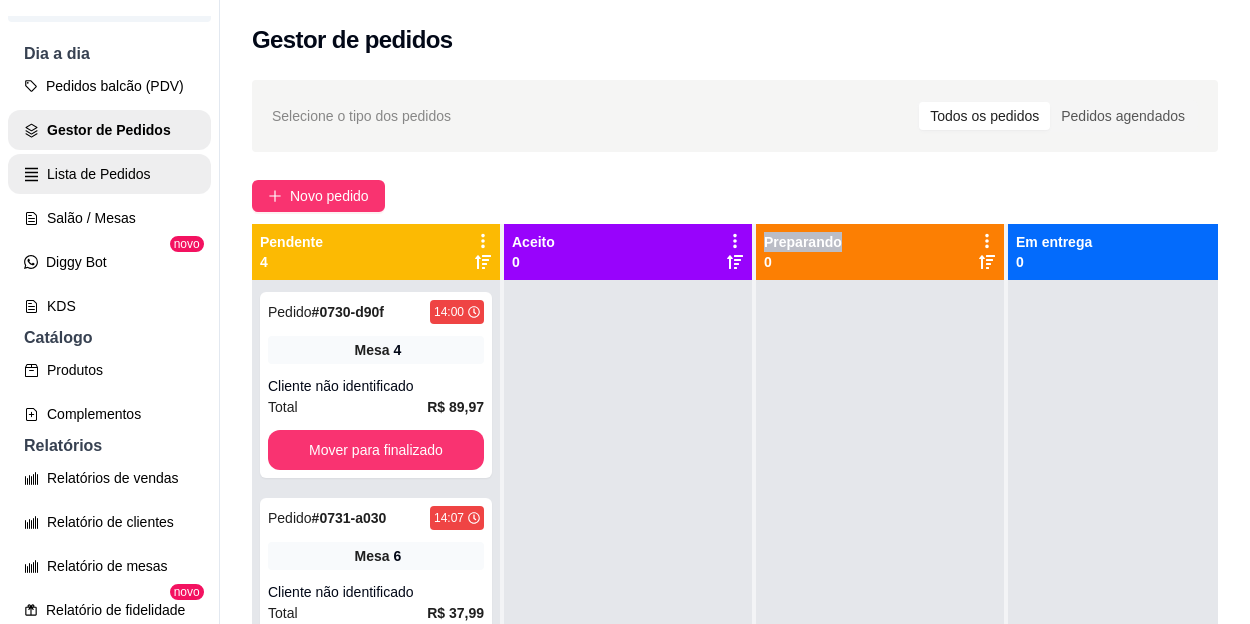 click on "Lista de Pedidos" at bounding box center (109, 174) 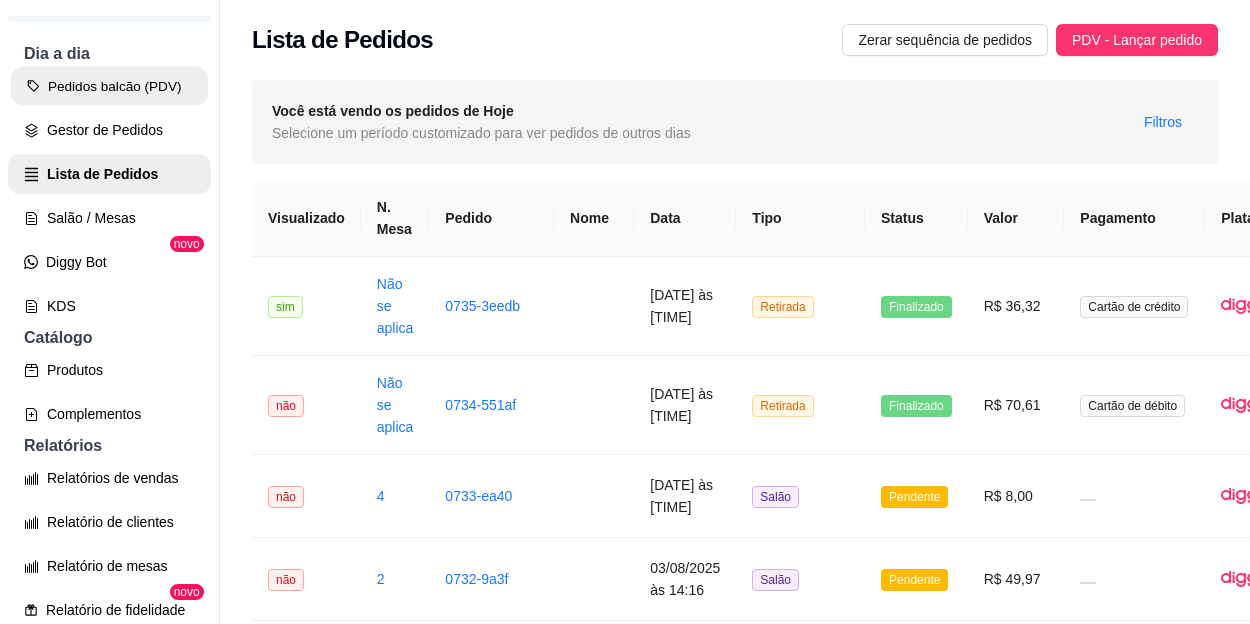 click on "Pedidos balcão (PDV)" at bounding box center (109, 86) 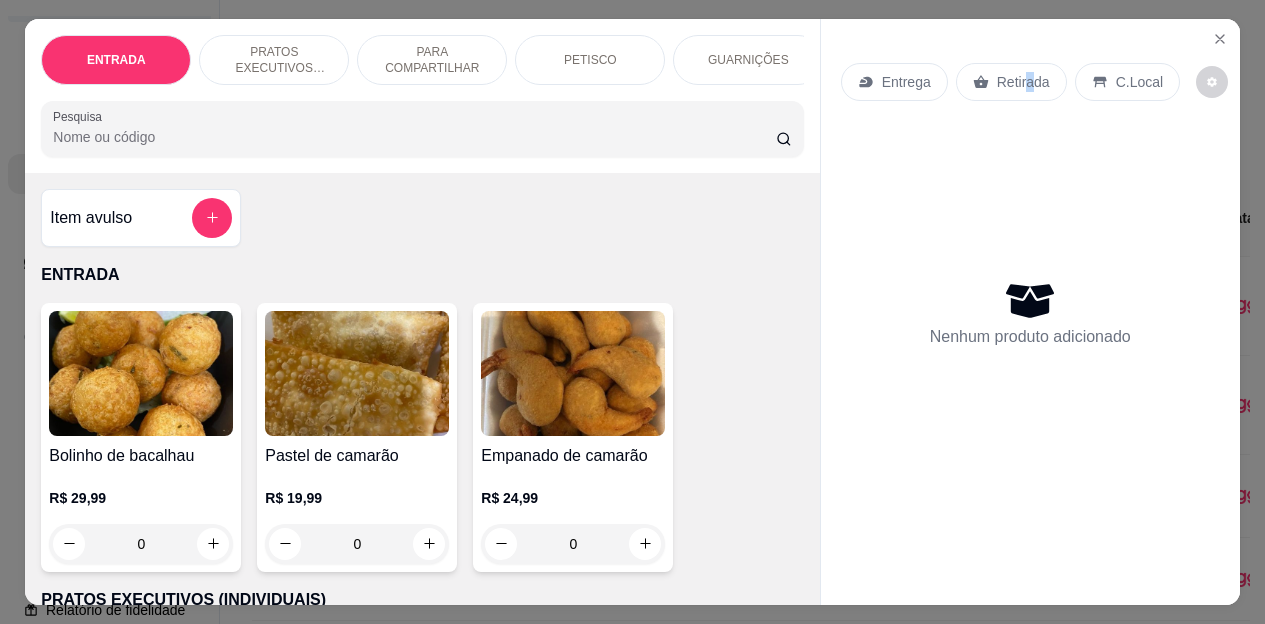 click on "Retirada" at bounding box center (1023, 82) 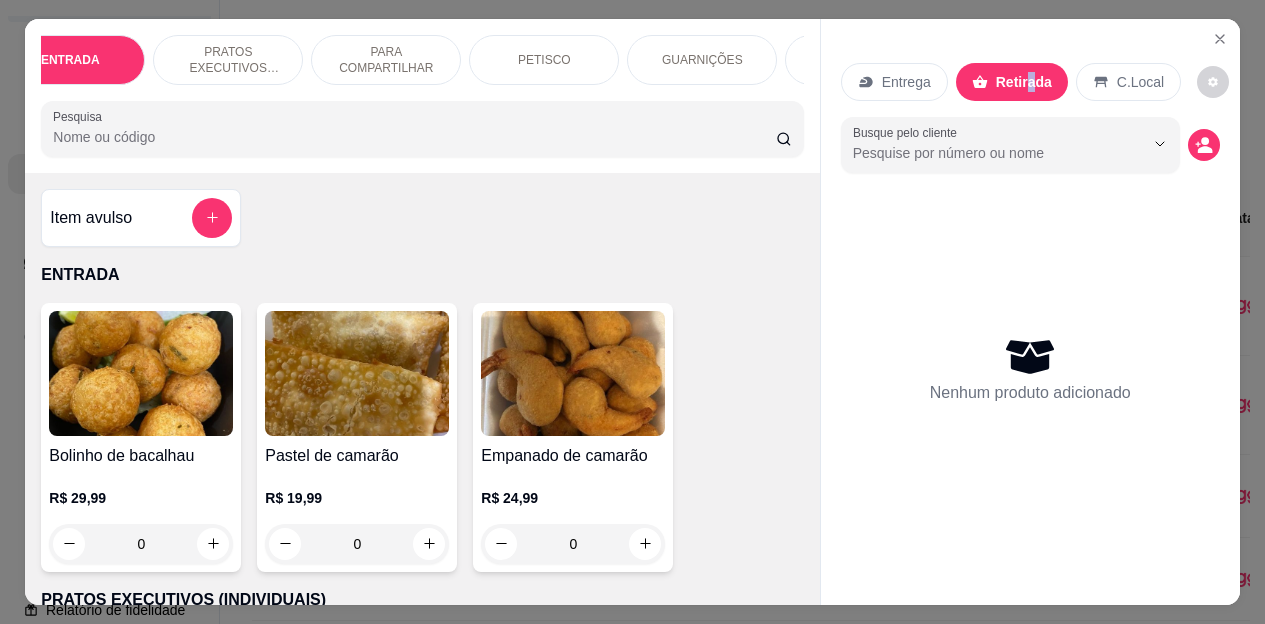 scroll, scrollTop: 0, scrollLeft: 80, axis: horizontal 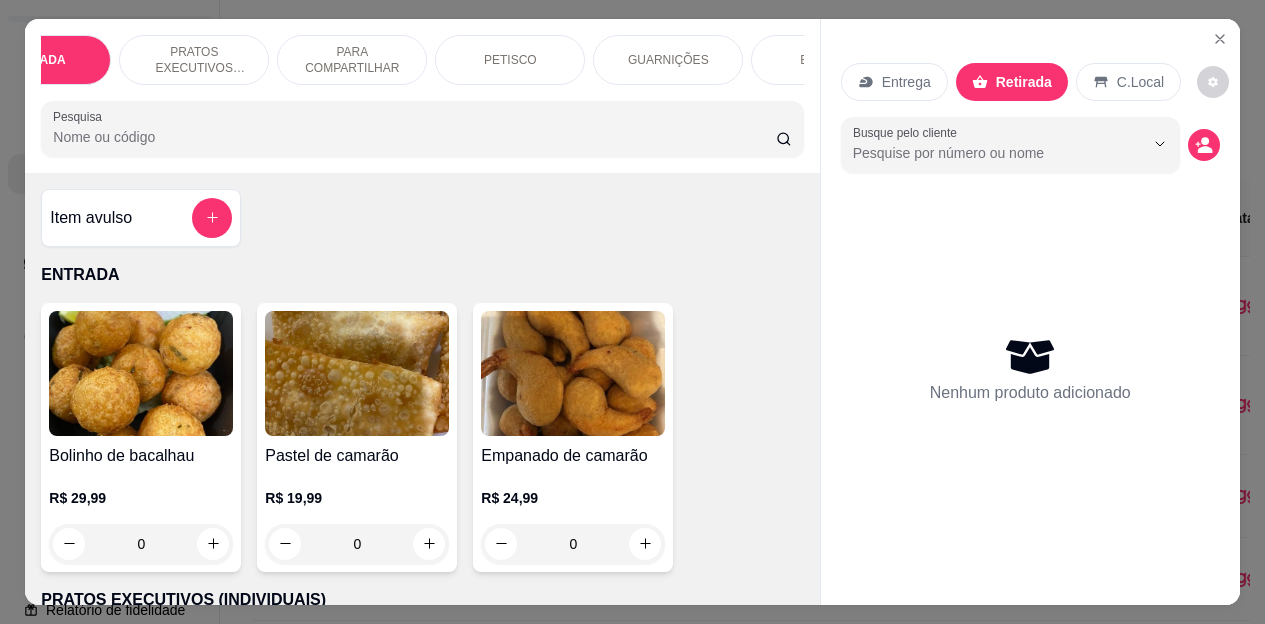 click on "BEBIDAS" at bounding box center [826, 60] 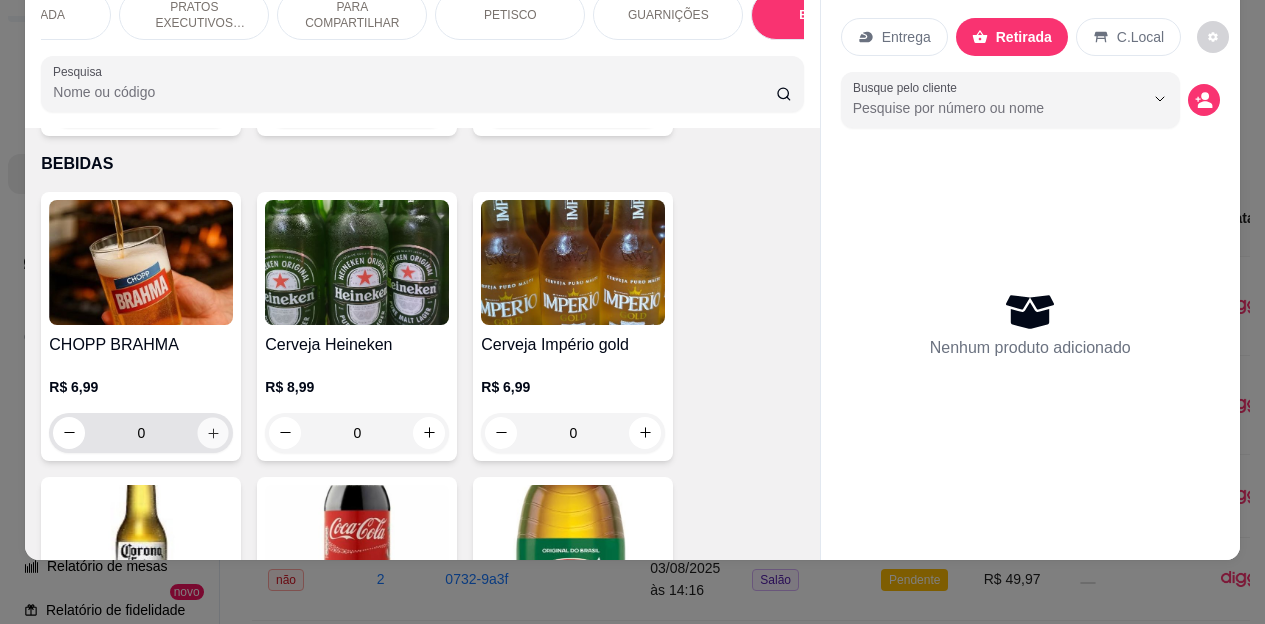 click 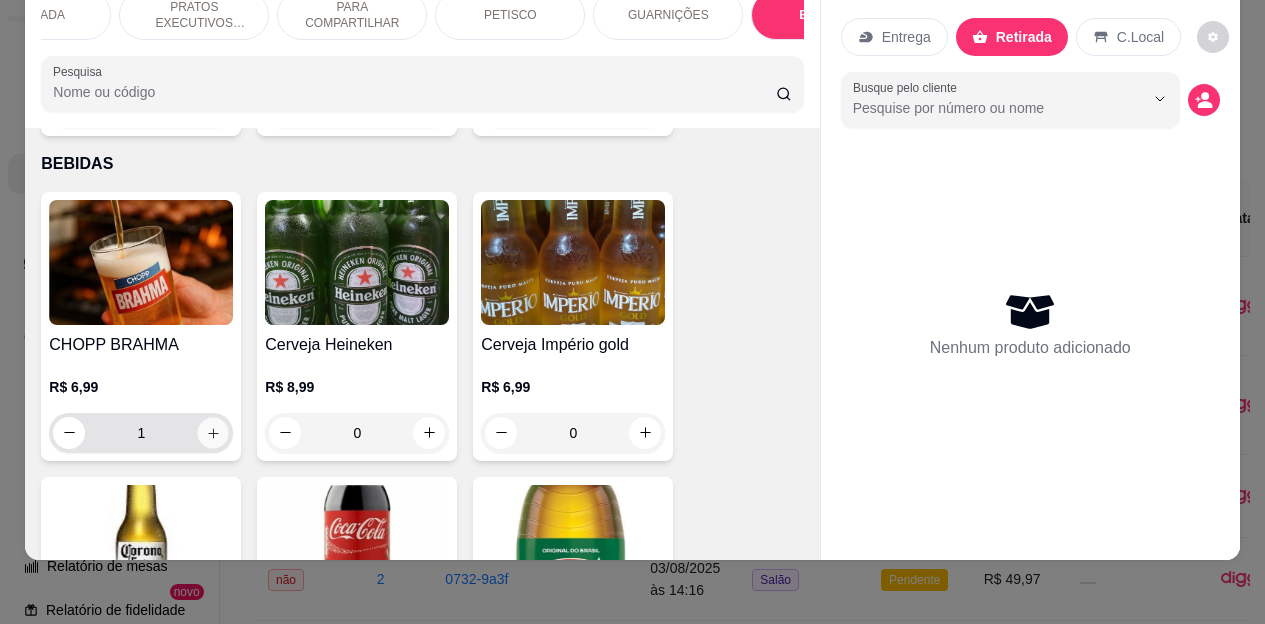 click 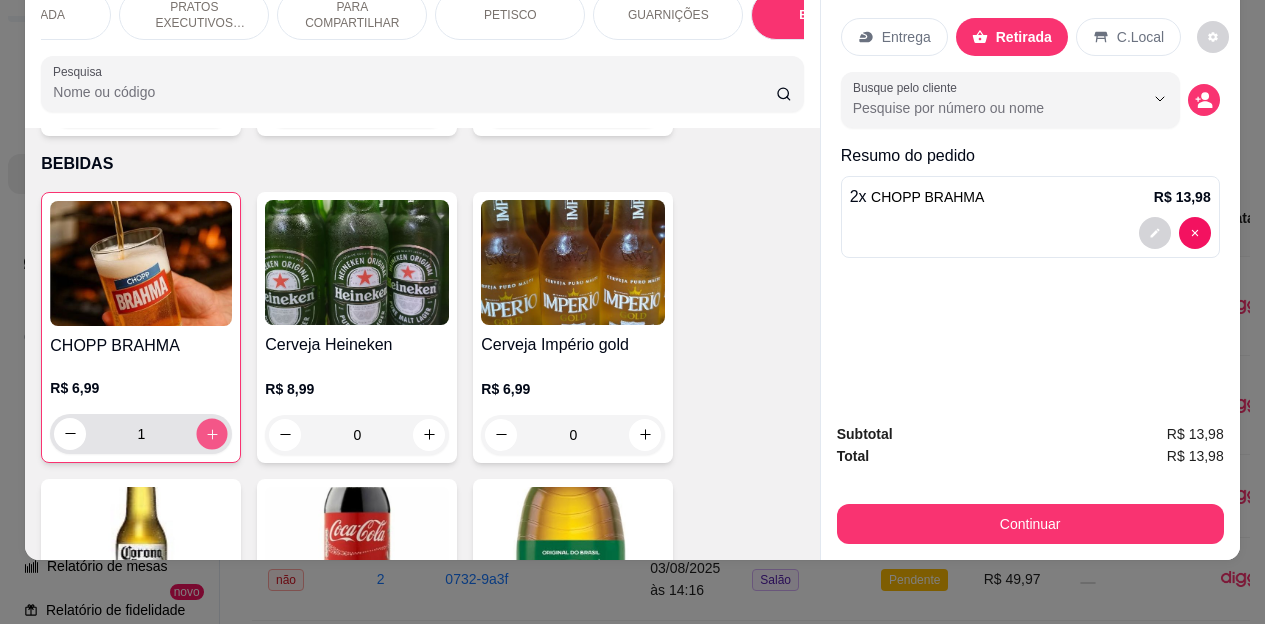 click 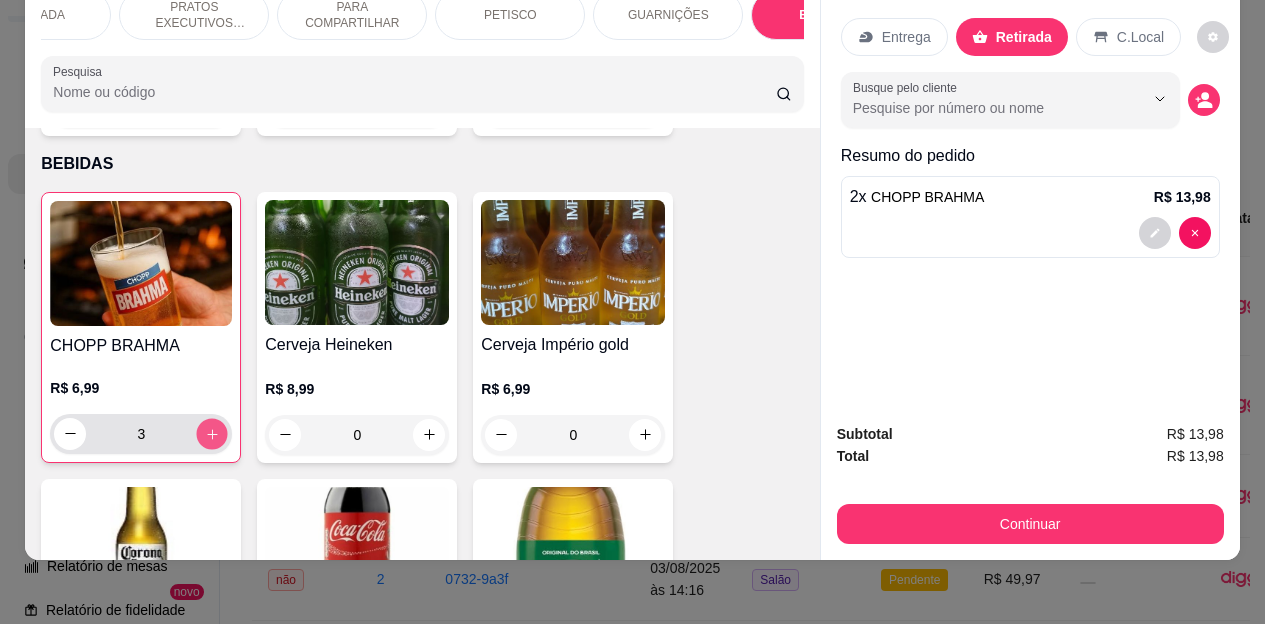 click 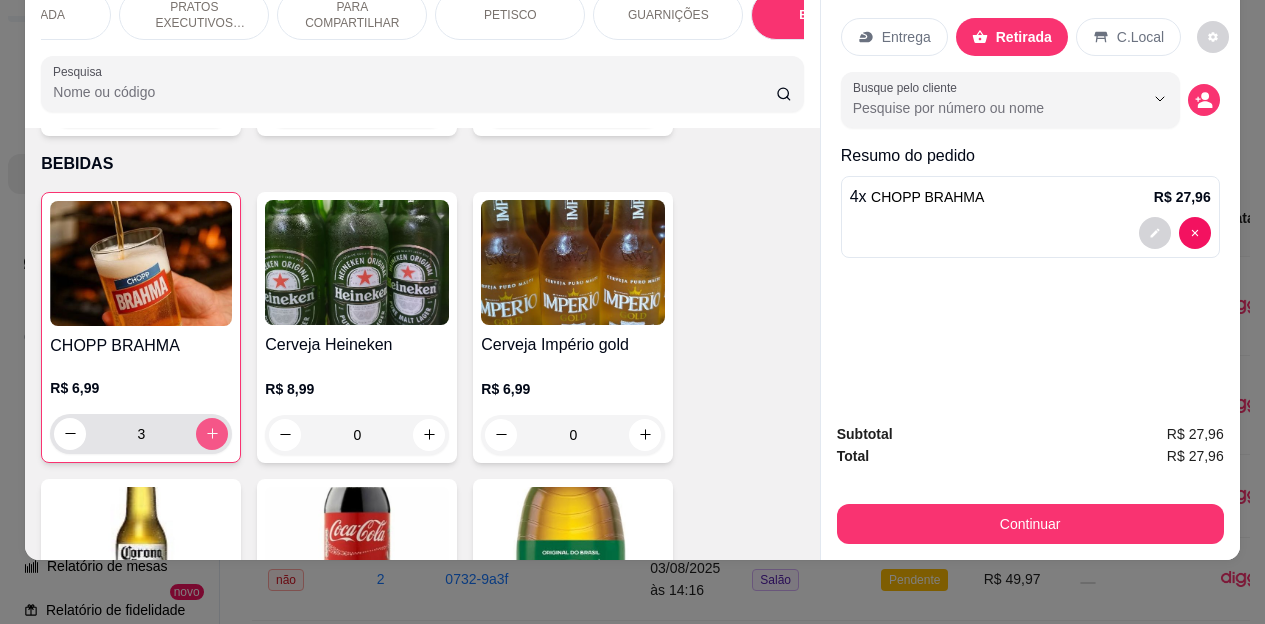 type on "4" 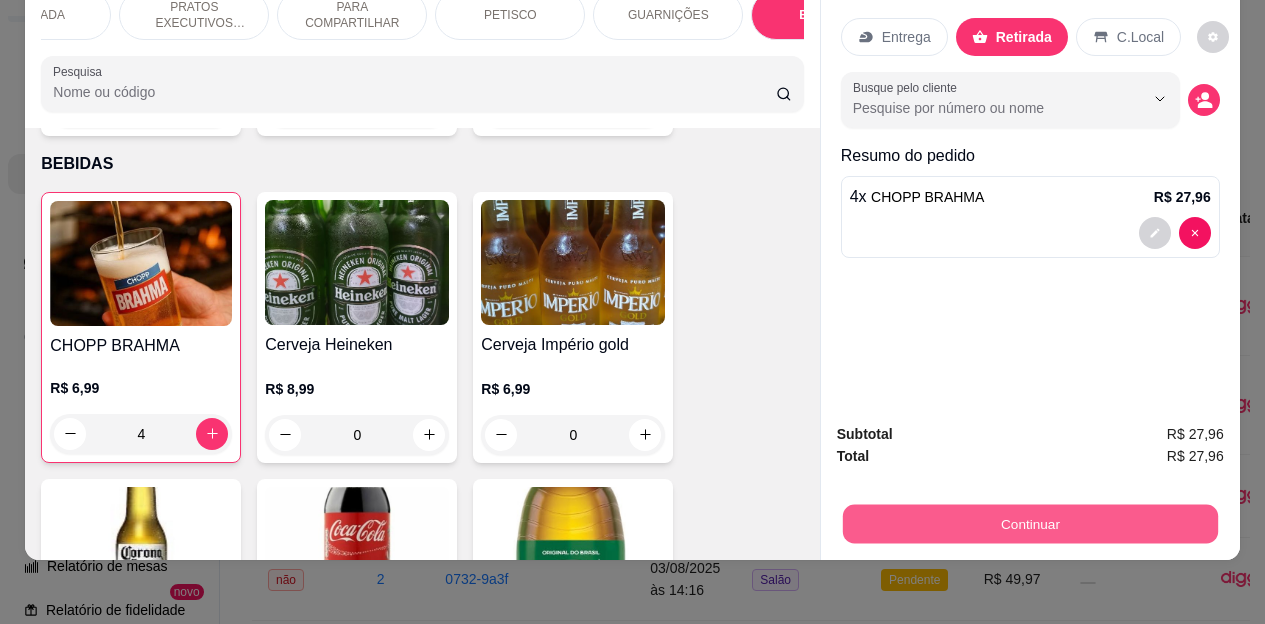 click on "Continuar" at bounding box center (1029, 524) 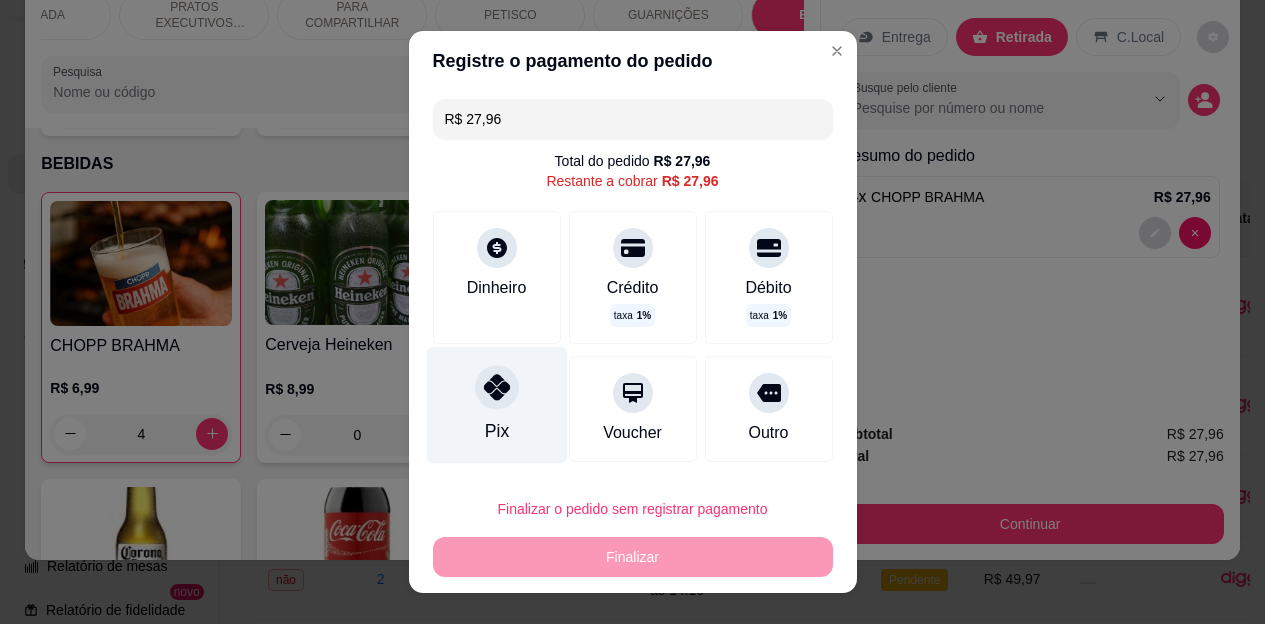 click at bounding box center (497, 388) 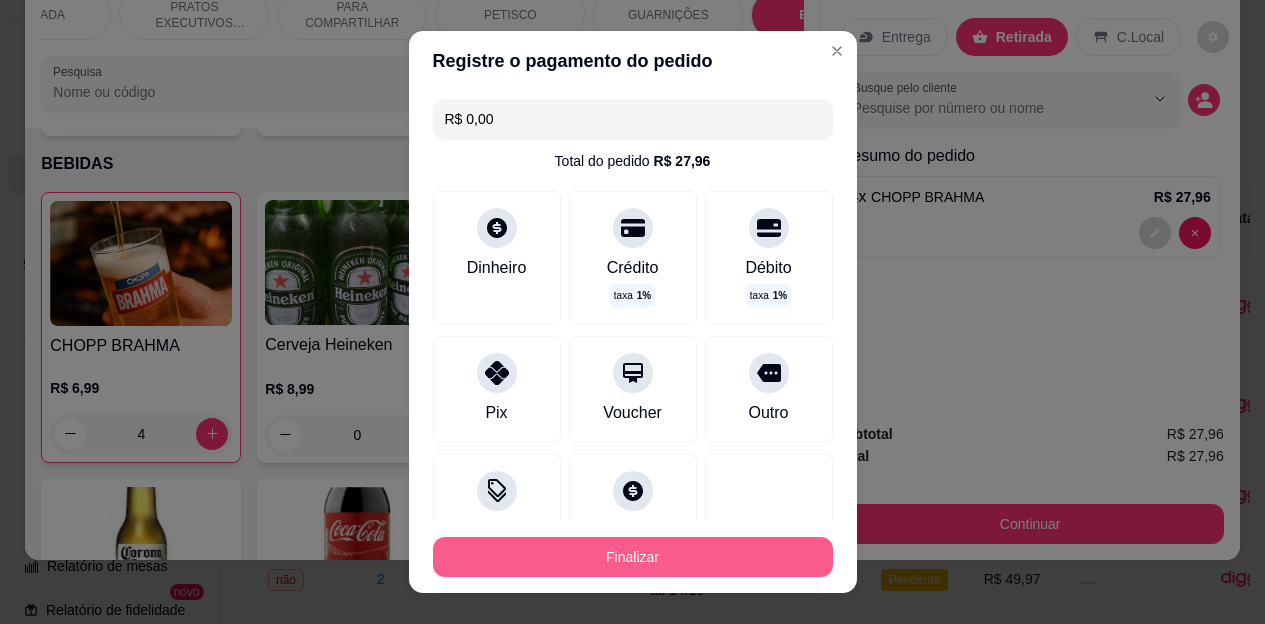 click on "Finalizar" at bounding box center [633, 557] 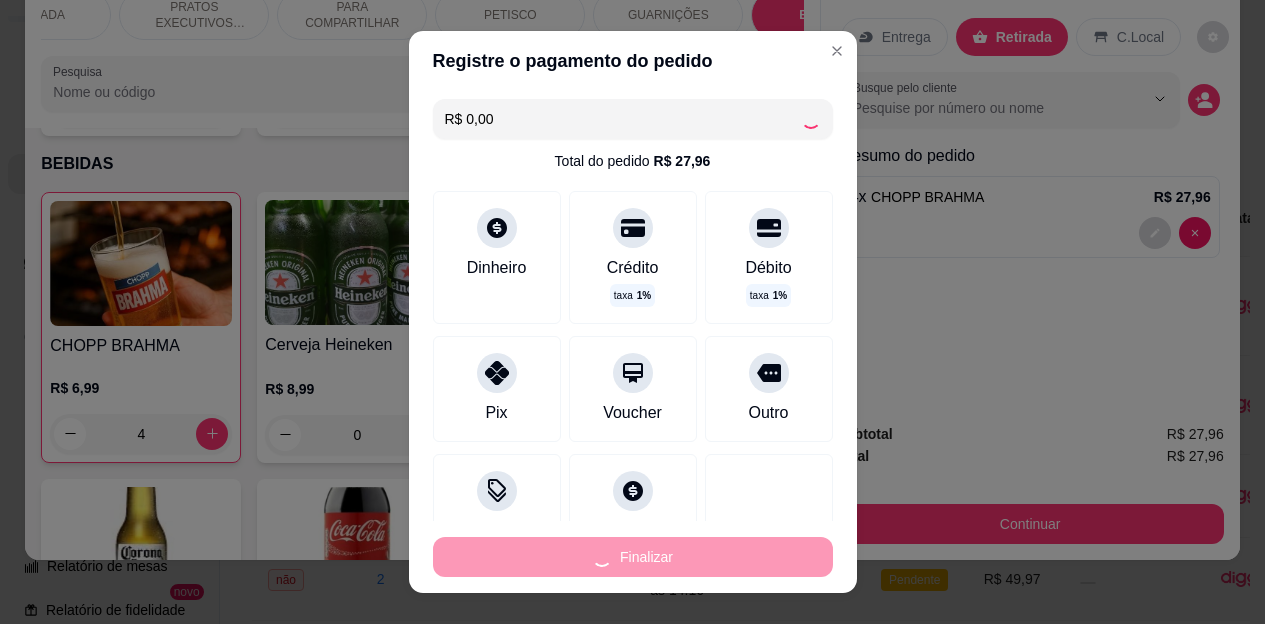 type on "0" 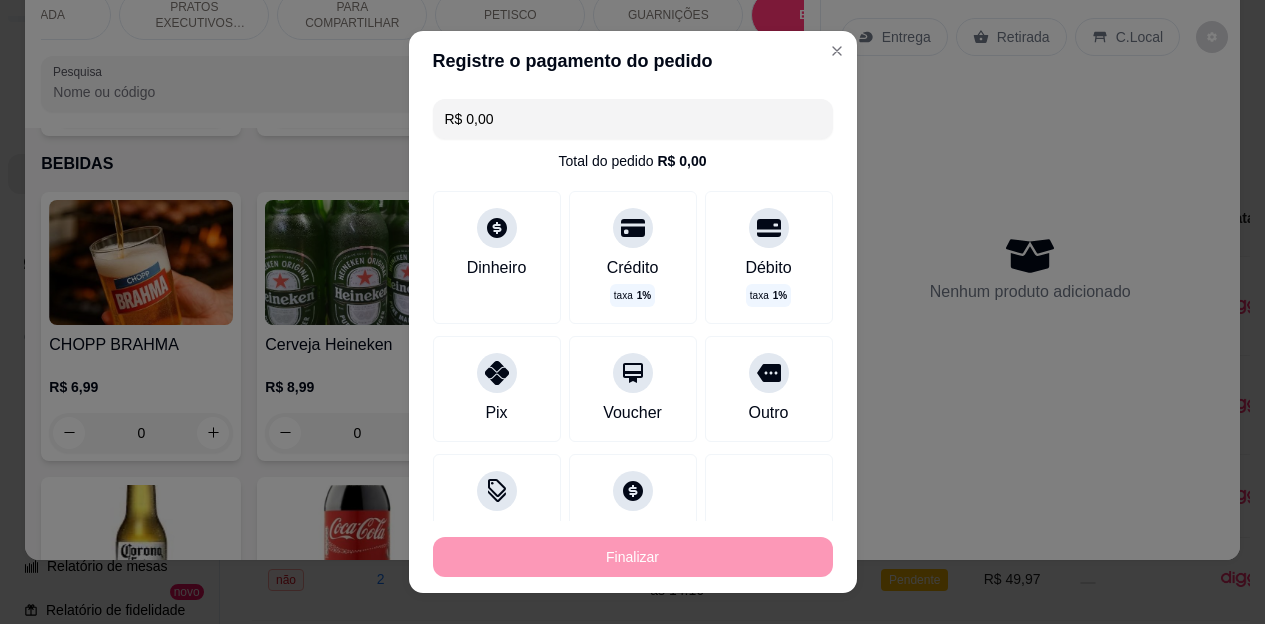 type on "-R$ 27,96" 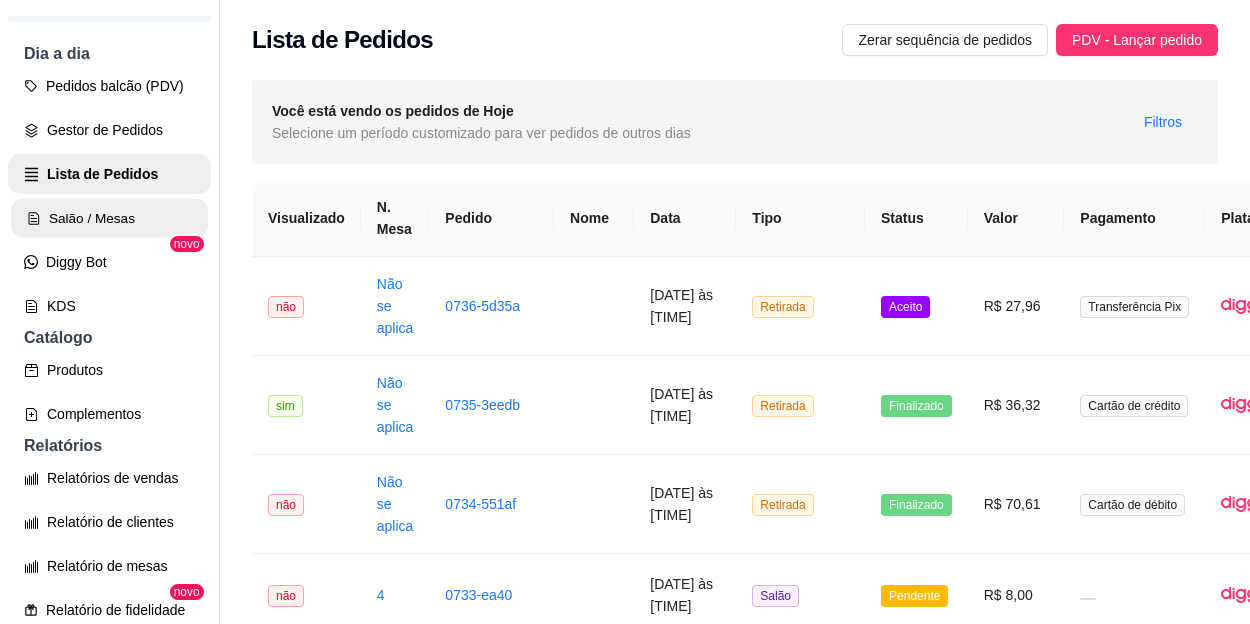 click on "Salão / Mesas" at bounding box center (109, 218) 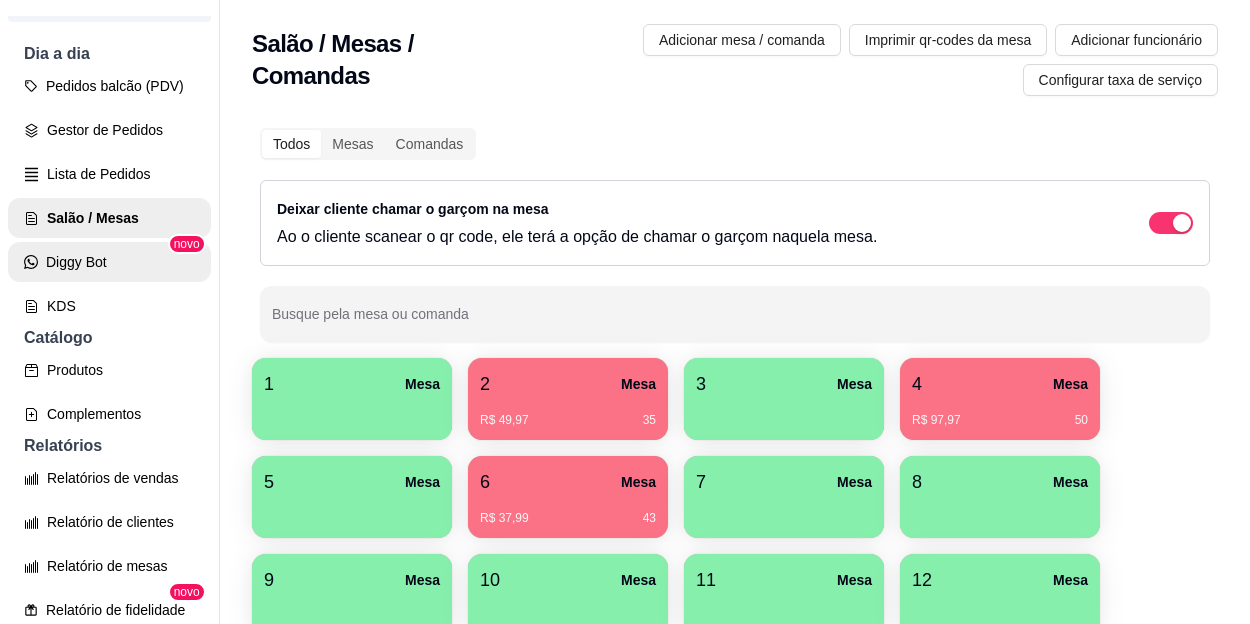 click on "Salão / Mesas" at bounding box center (109, 218) 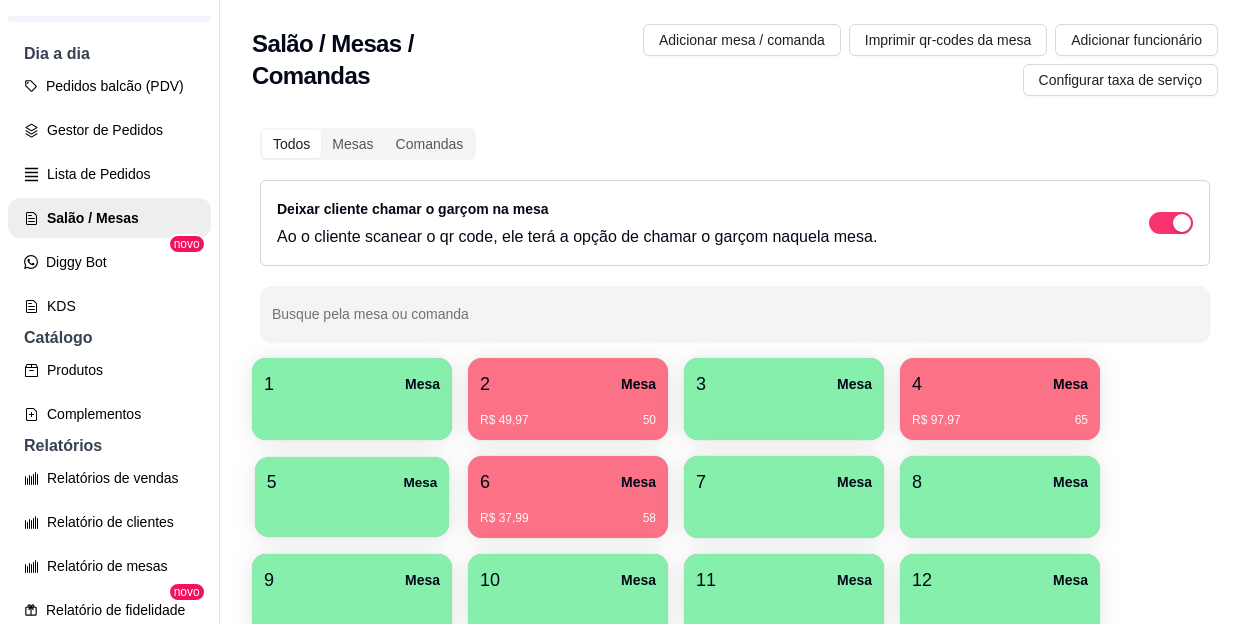 click at bounding box center [352, 510] 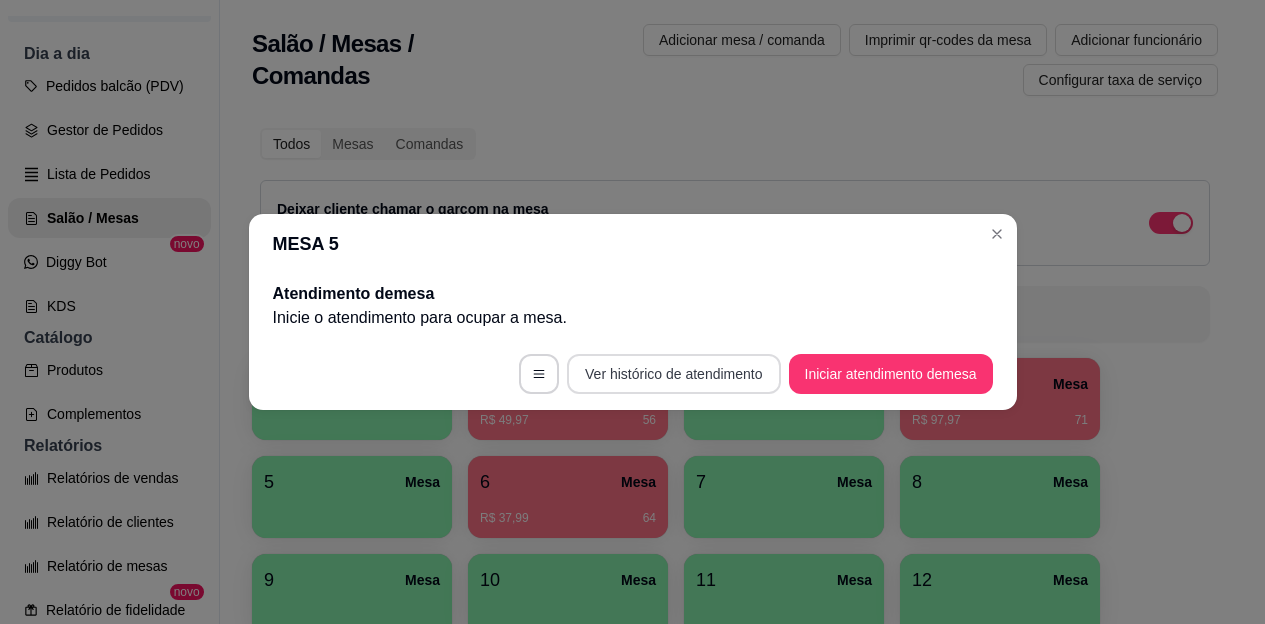 click on "Ver histórico de atendimento" at bounding box center (673, 374) 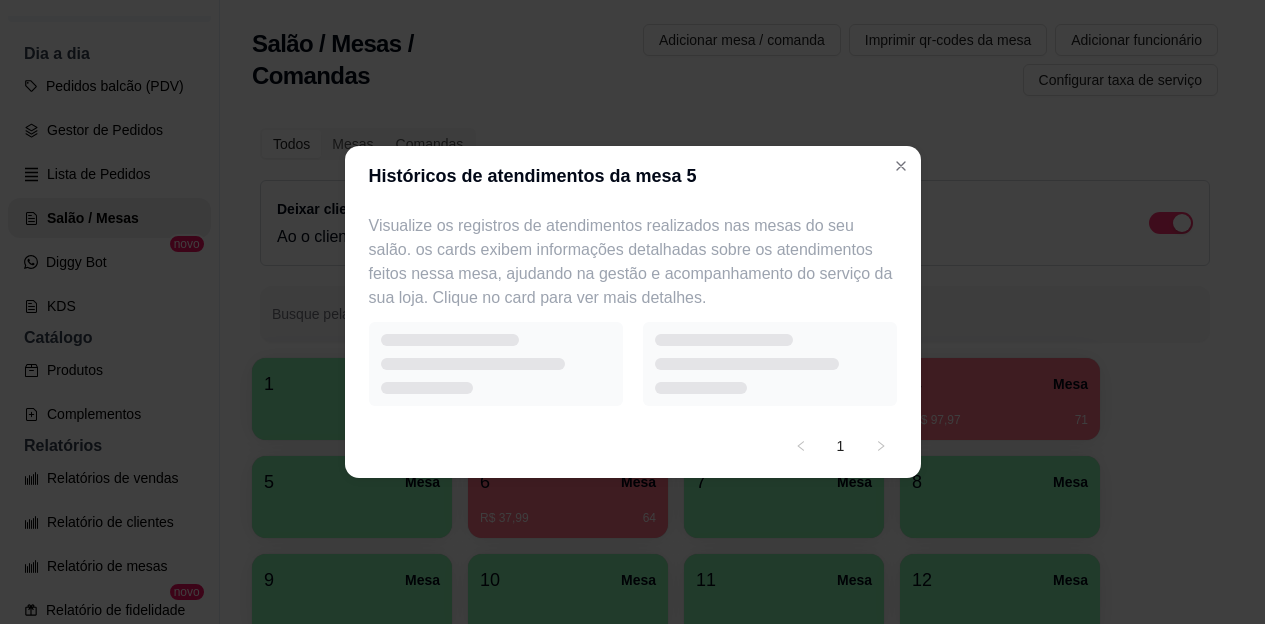 select on "7" 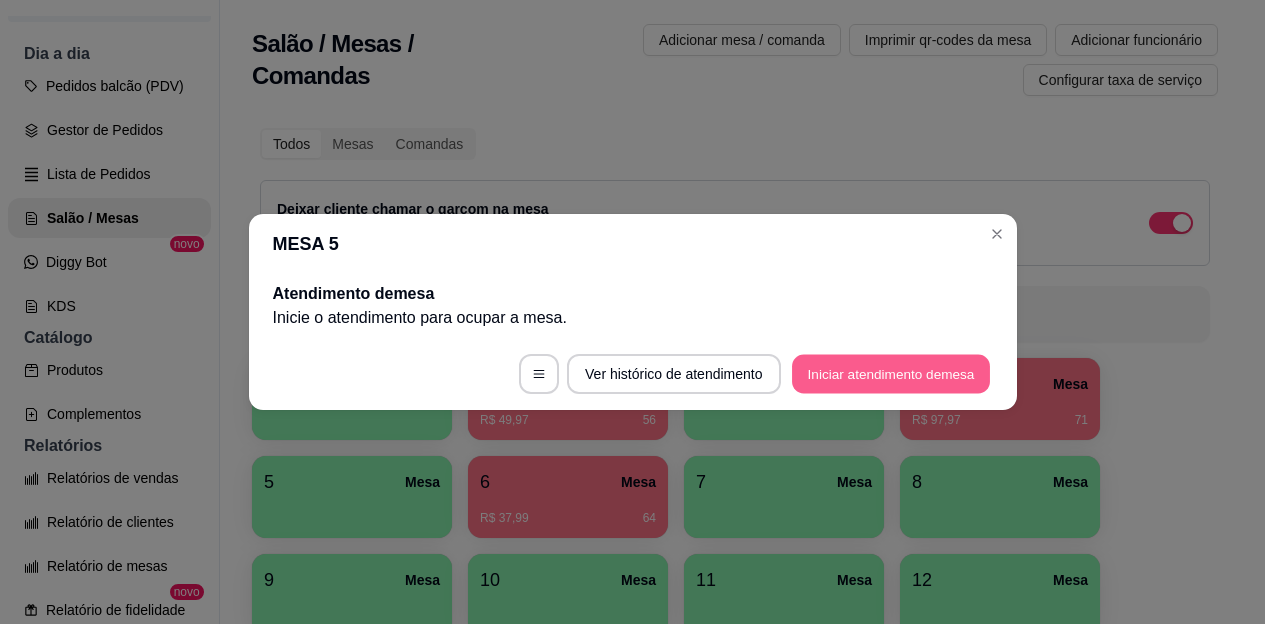 click on "Iniciar atendimento de  mesa" at bounding box center (891, 374) 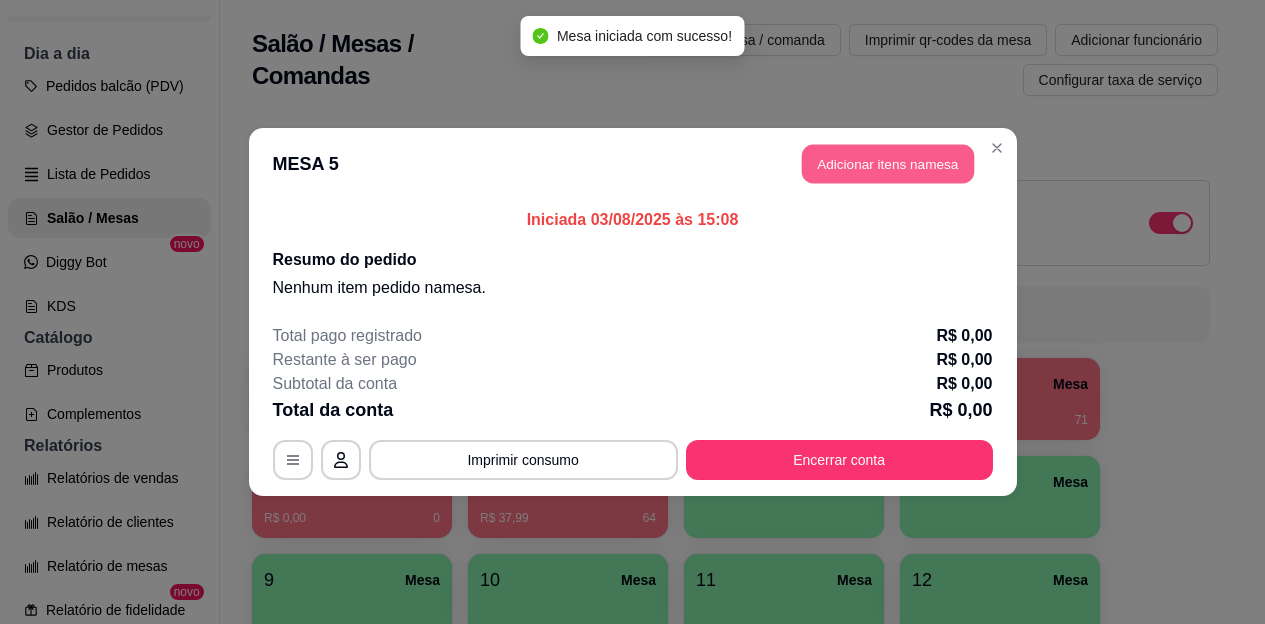 click on "Adicionar itens na  mesa" at bounding box center [888, 164] 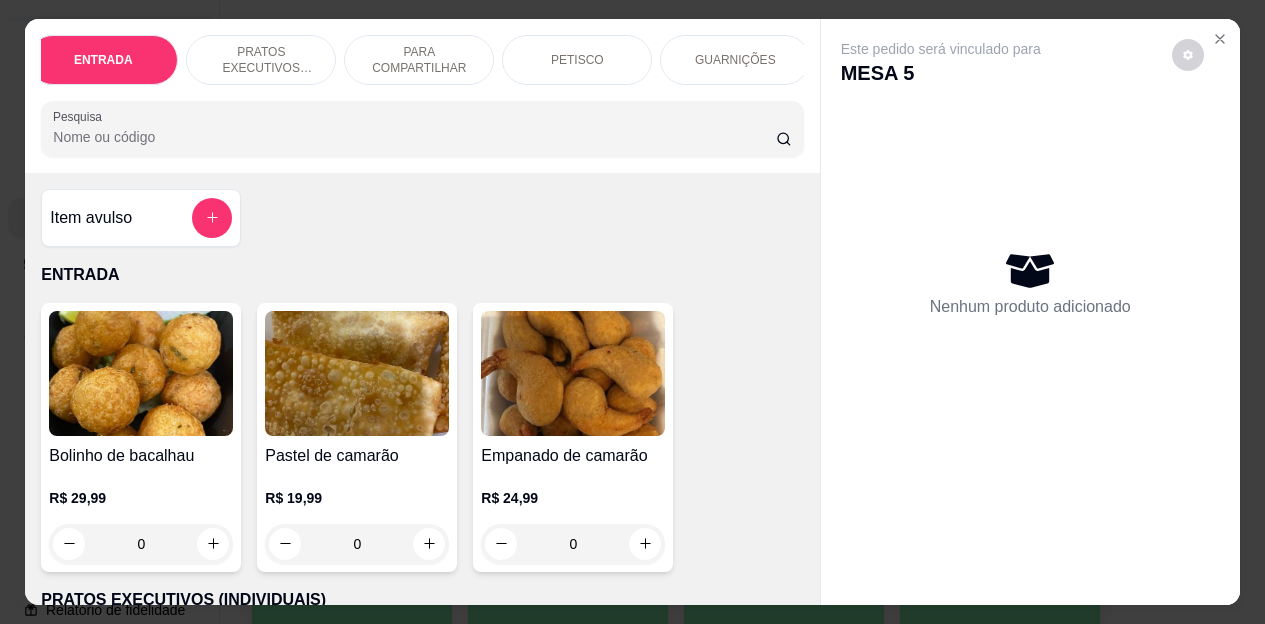 scroll, scrollTop: 0, scrollLeft: 80, axis: horizontal 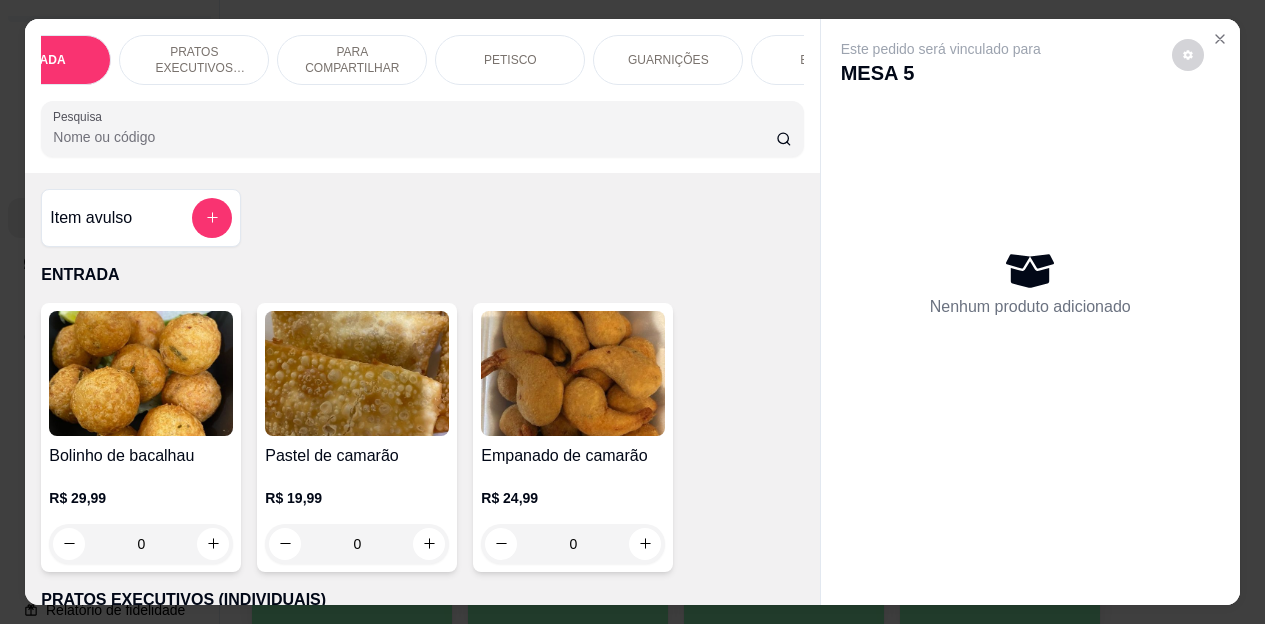 click on "BEBIDAS" at bounding box center [826, 60] 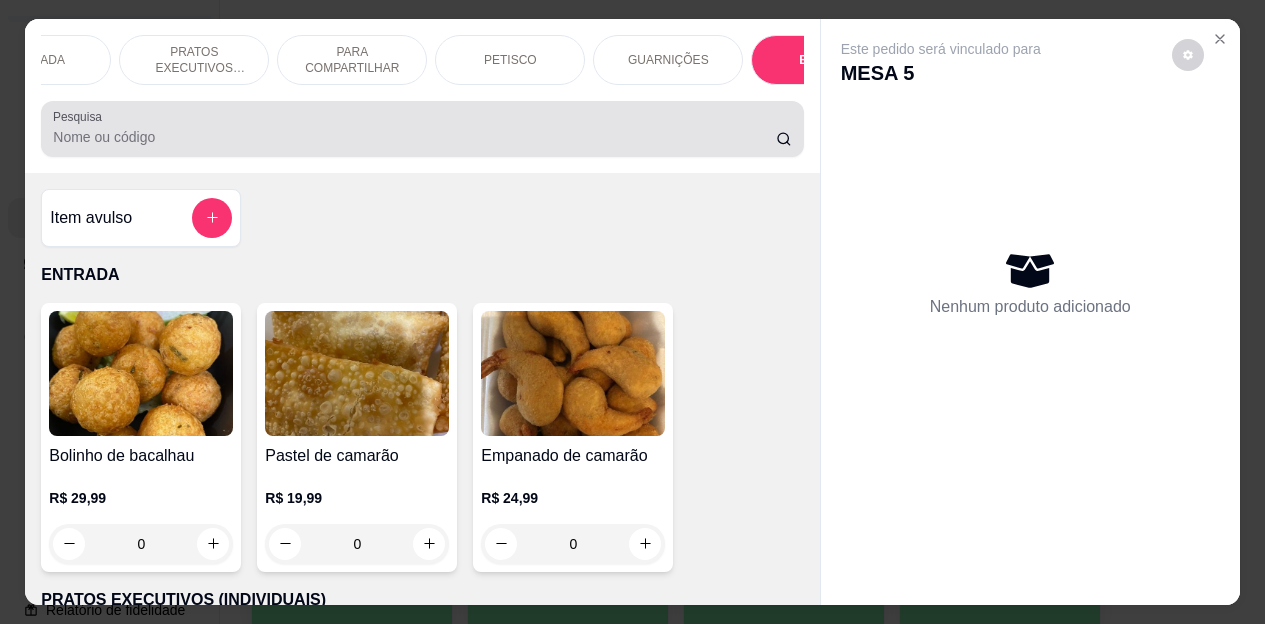 scroll, scrollTop: 4187, scrollLeft: 0, axis: vertical 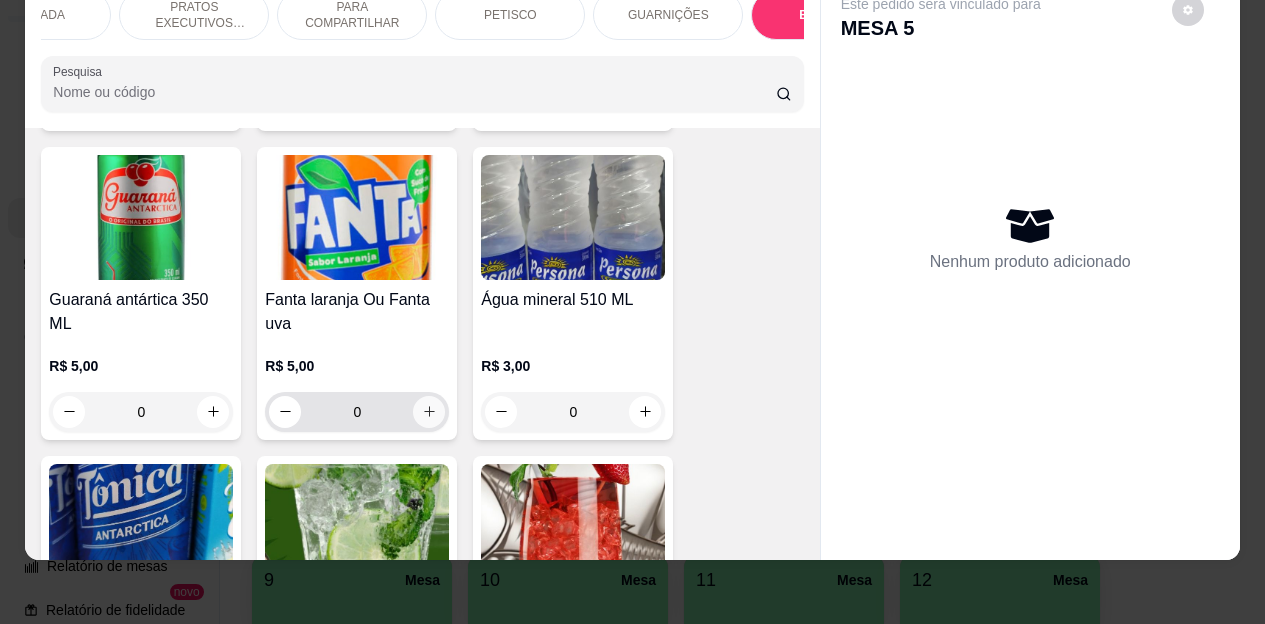click at bounding box center [429, 412] 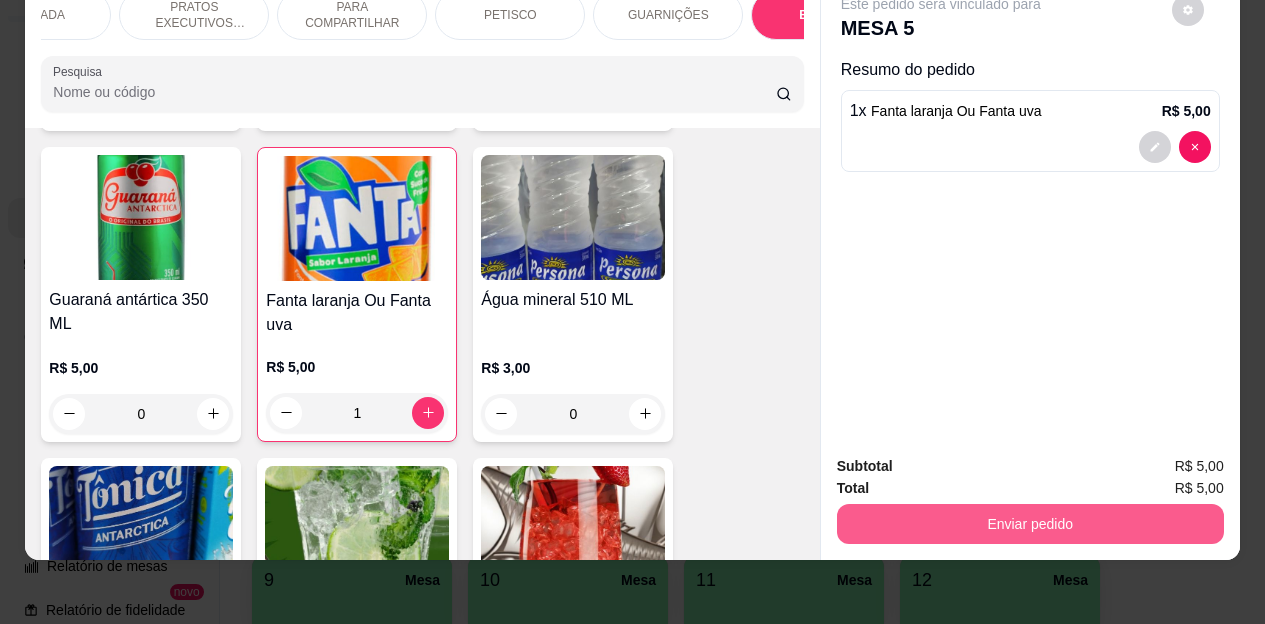 click on "Enviar pedido" at bounding box center [1030, 524] 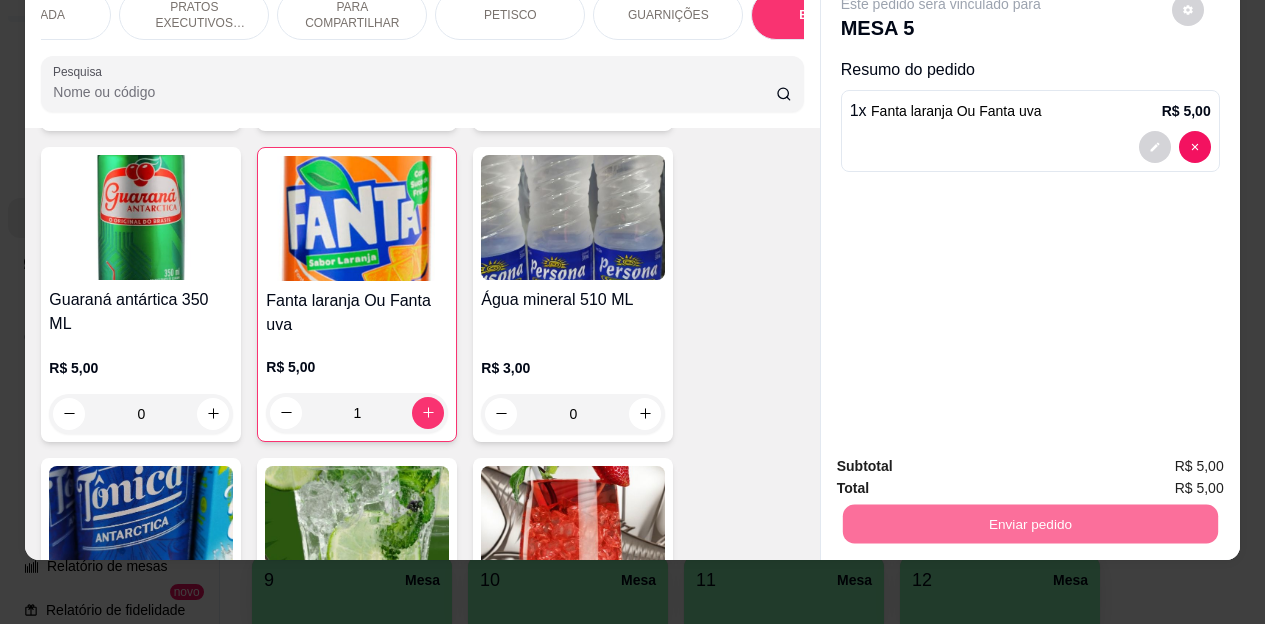 click on "Não registrar e enviar pedido" at bounding box center (964, 460) 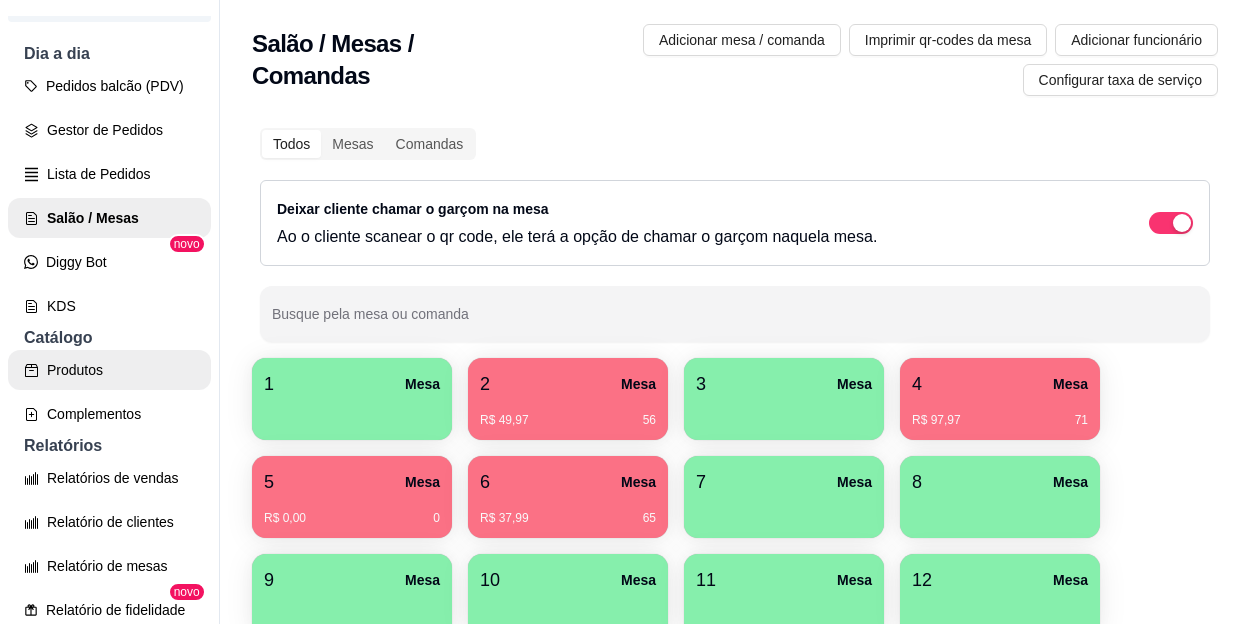 click on "Produtos" at bounding box center (109, 370) 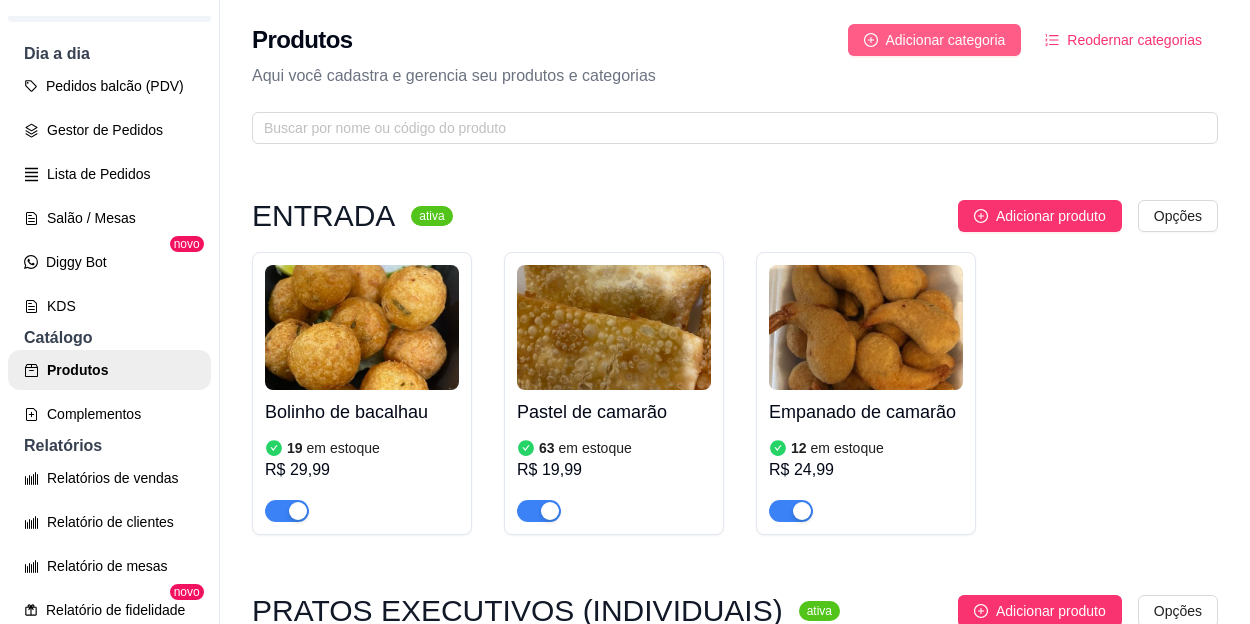 click on "Adicionar categoria" at bounding box center (946, 40) 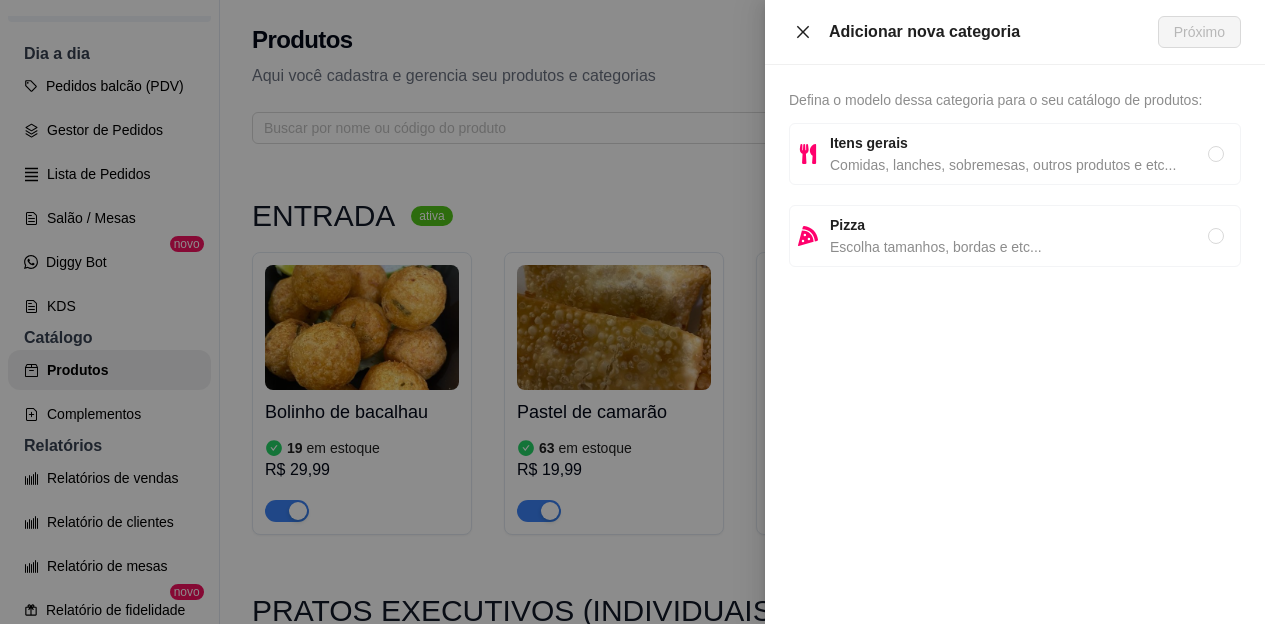 click at bounding box center [803, 32] 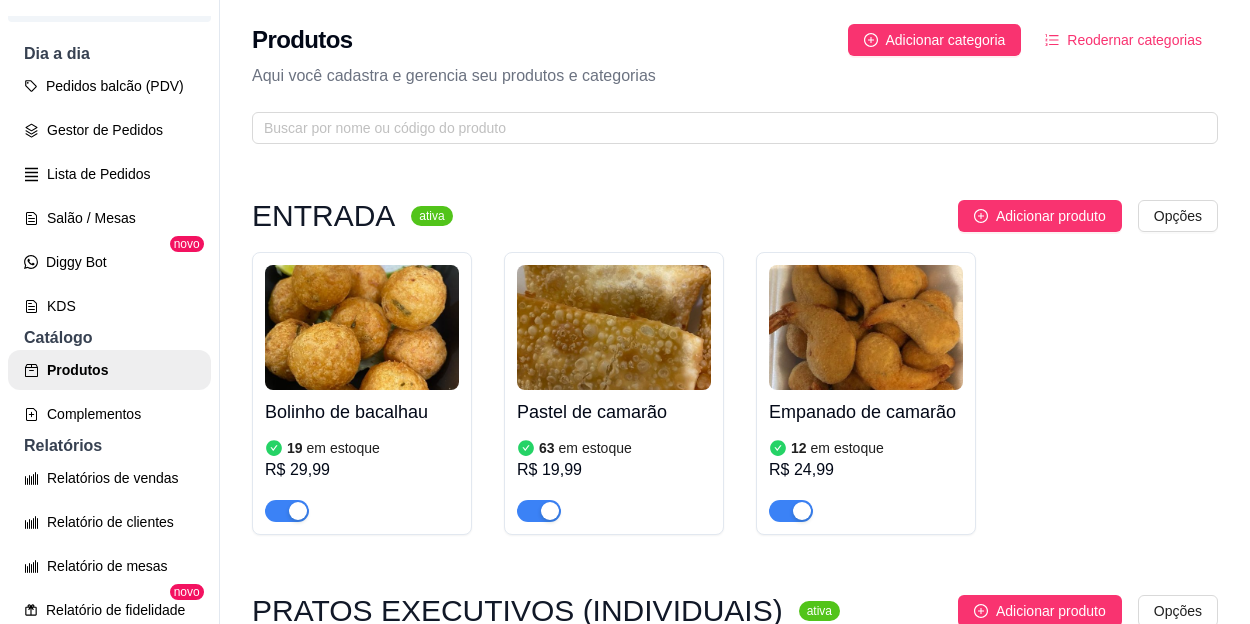 click on "Reodernar categorias" at bounding box center [1123, 40] 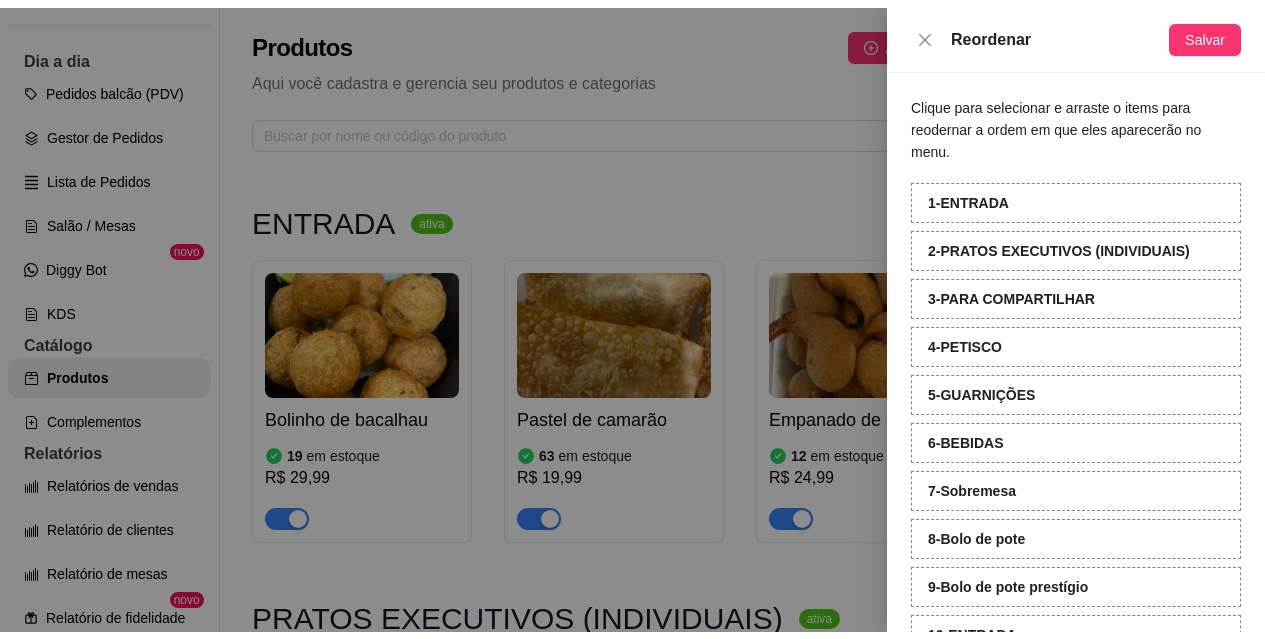 scroll, scrollTop: 55, scrollLeft: 0, axis: vertical 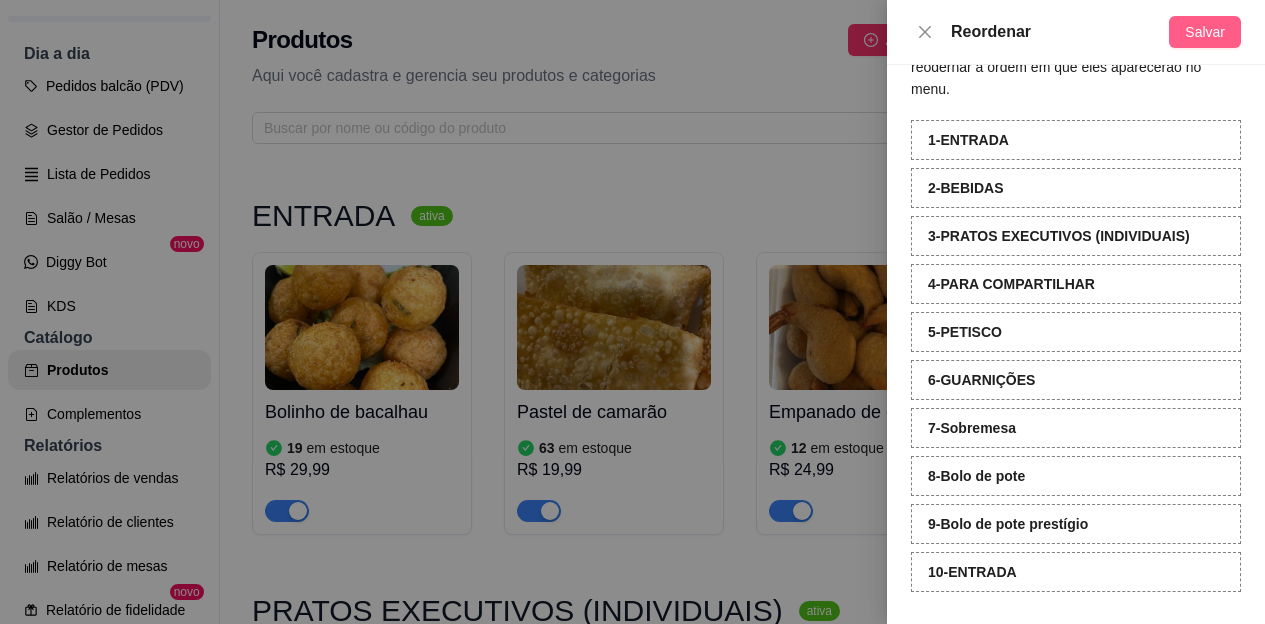 click on "Salvar" at bounding box center [1205, 32] 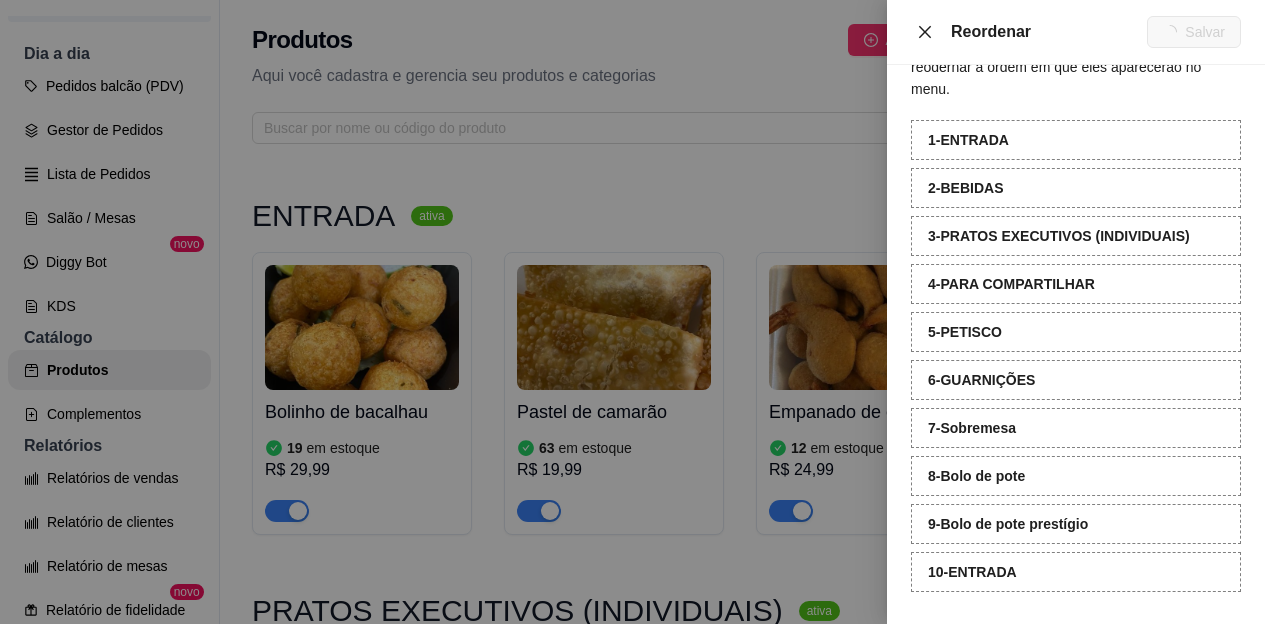 click 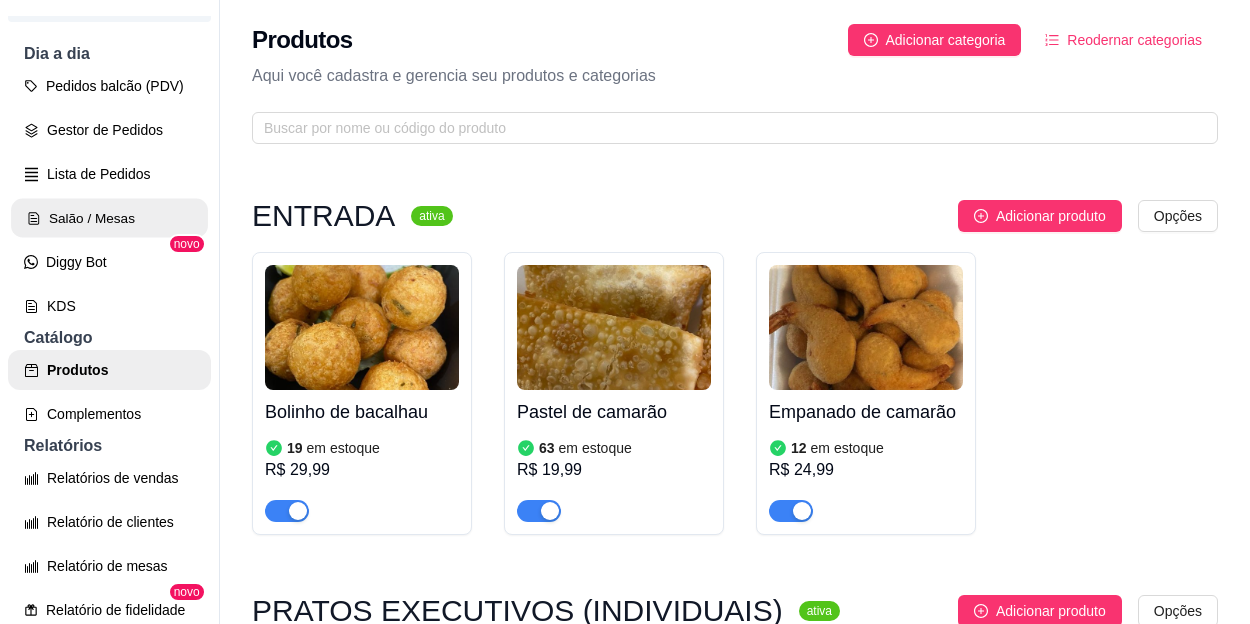 click on "Salão / Mesas" at bounding box center (109, 218) 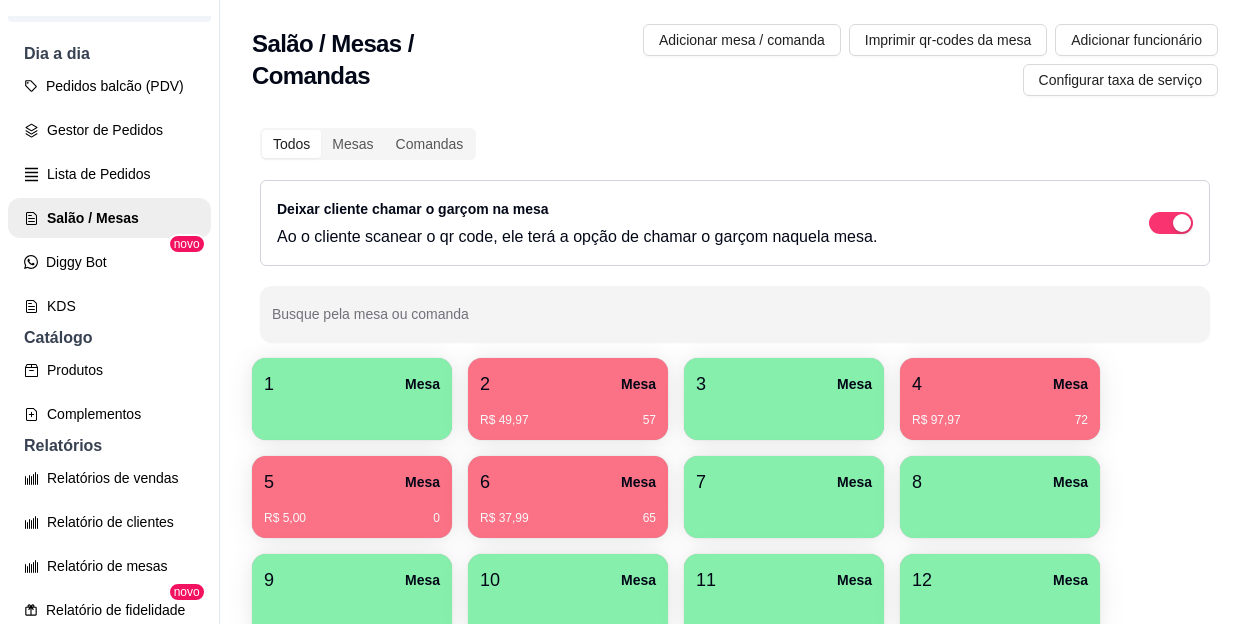 click at bounding box center (352, 413) 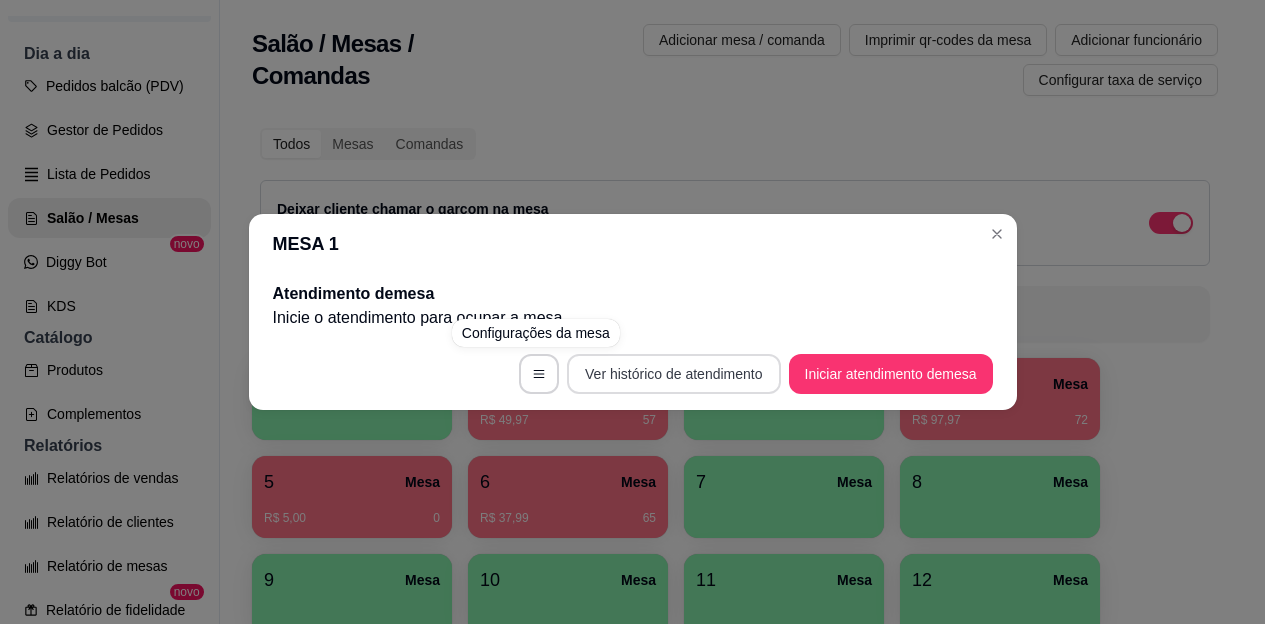 click on "Ver histórico de atendimento" at bounding box center [673, 374] 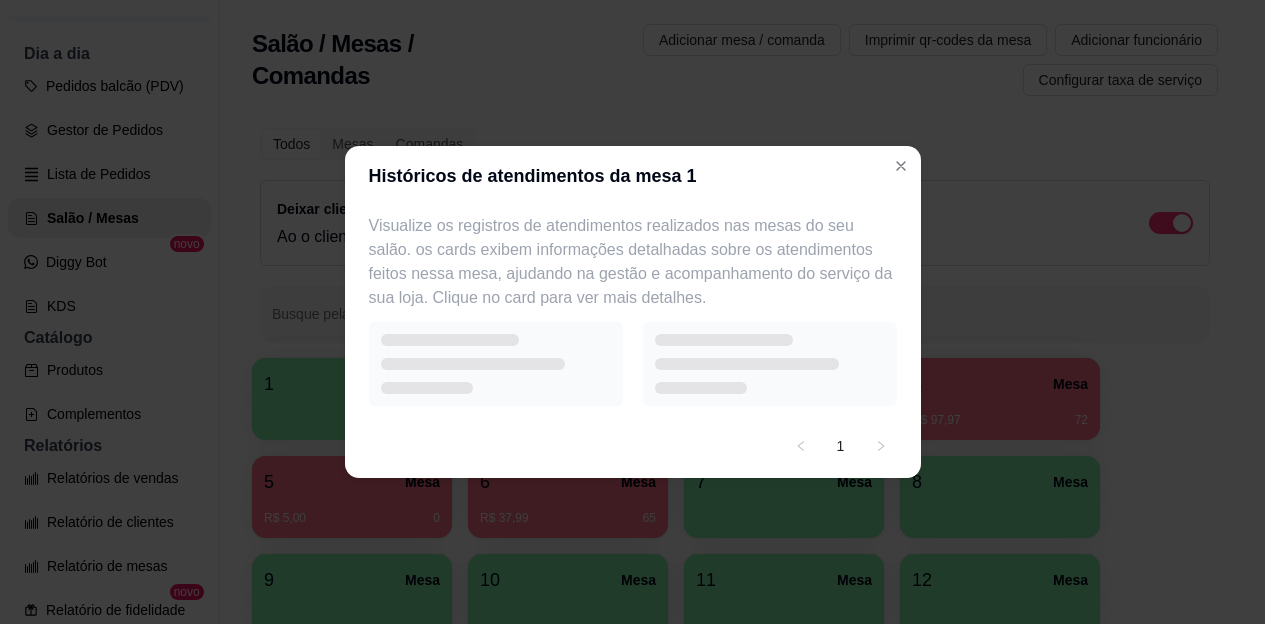select on "7" 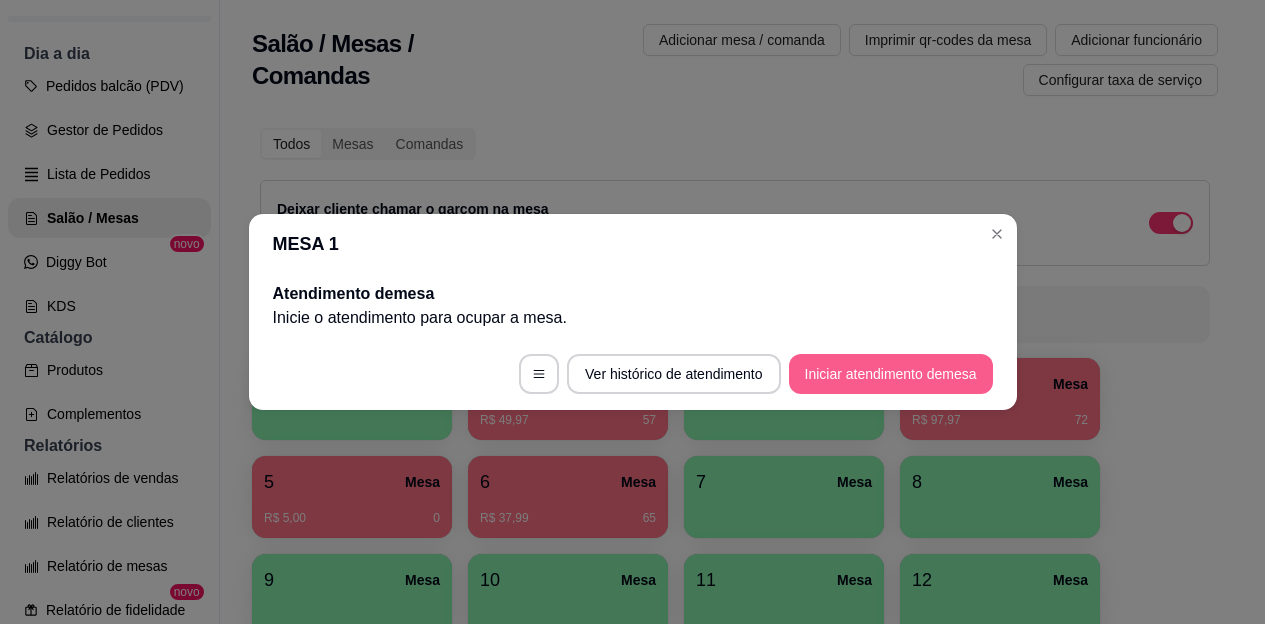 click on "Iniciar atendimento de  mesa" at bounding box center (891, 374) 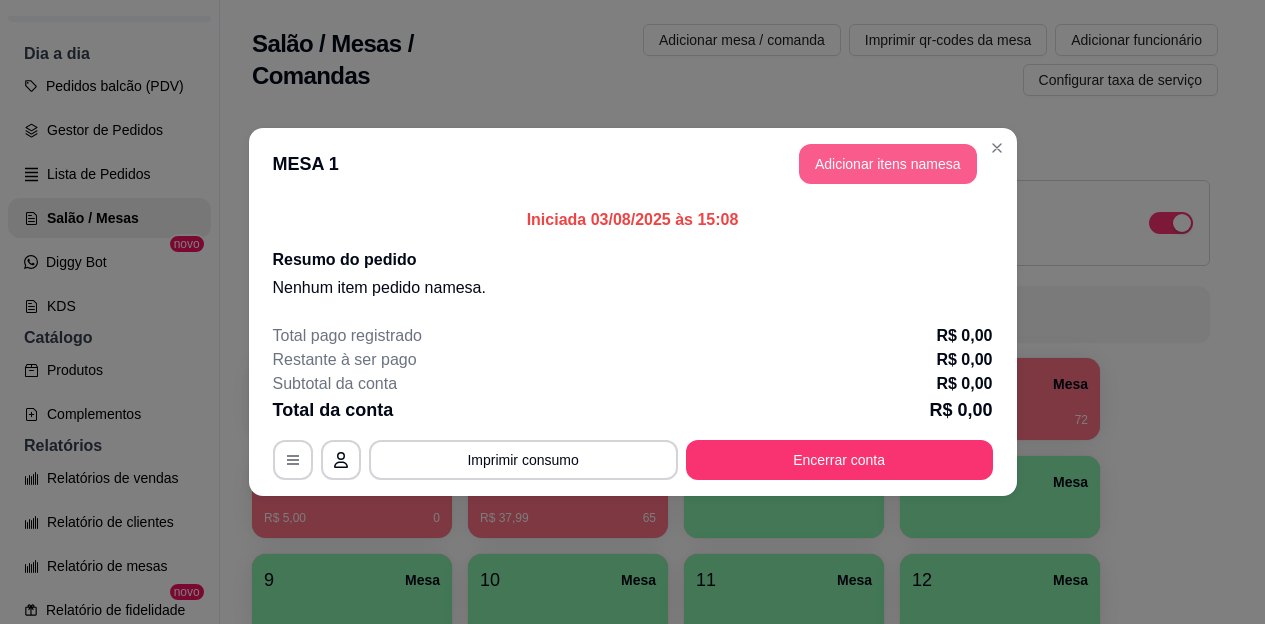 click on "Adicionar itens na  mesa" at bounding box center (888, 164) 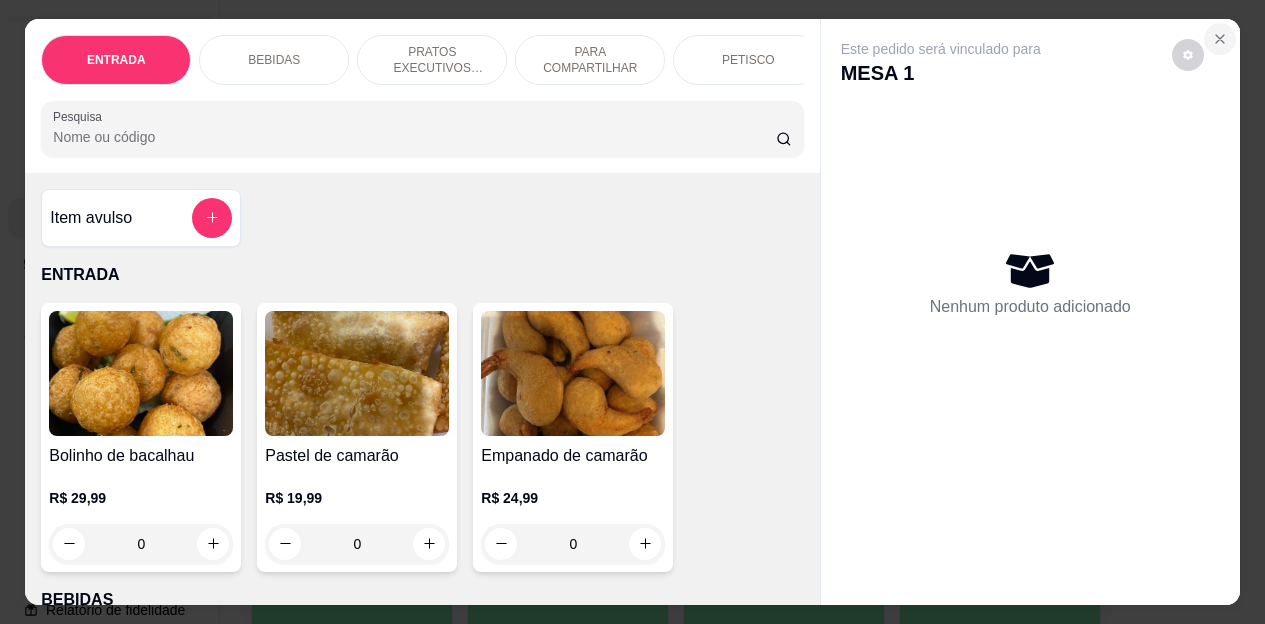 click at bounding box center [1220, 39] 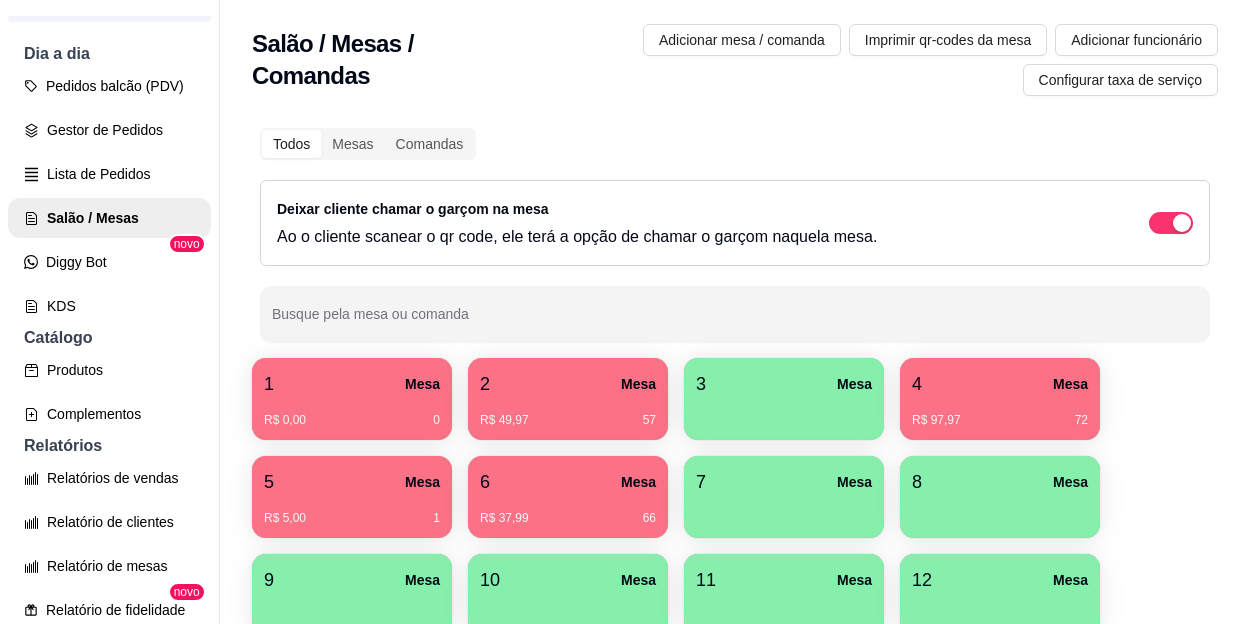click on "R$ 0,00 0" at bounding box center [352, 420] 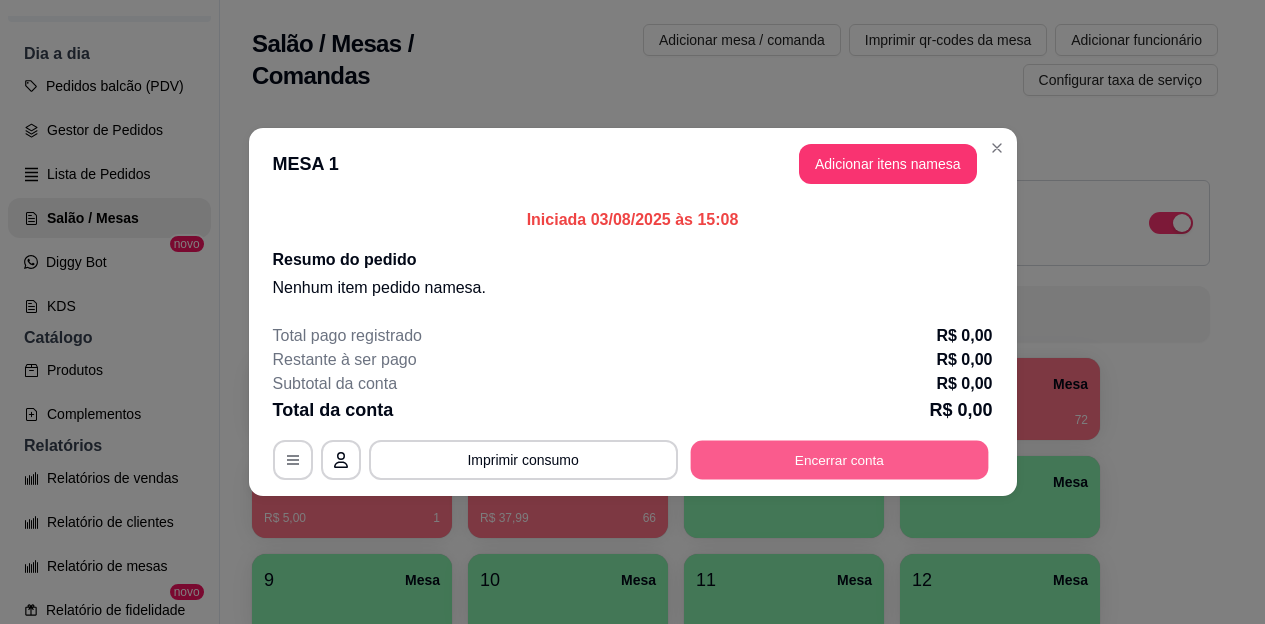 click on "Encerrar conta" at bounding box center [839, 460] 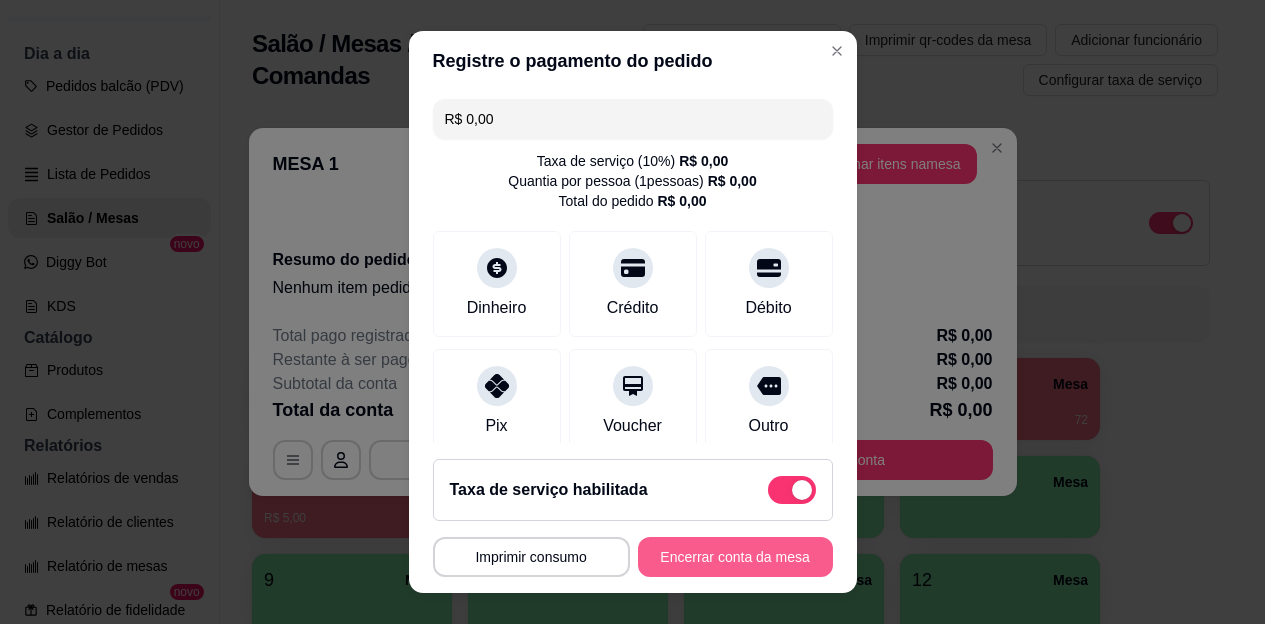 click on "Encerrar conta da mesa" at bounding box center (735, 557) 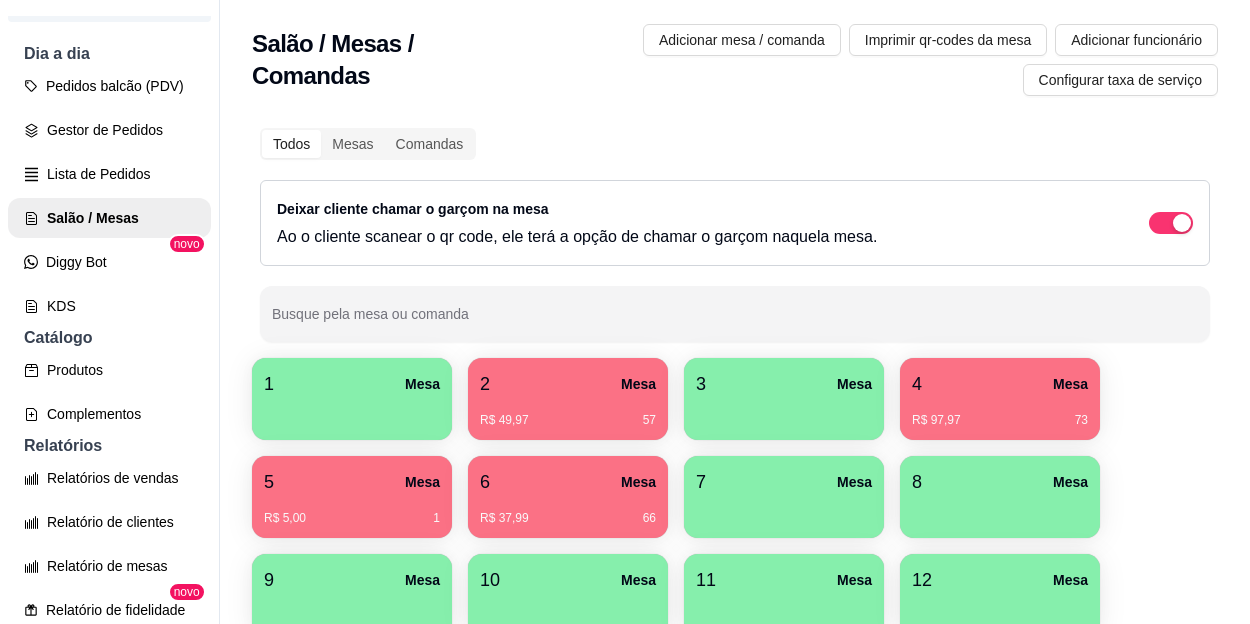 type 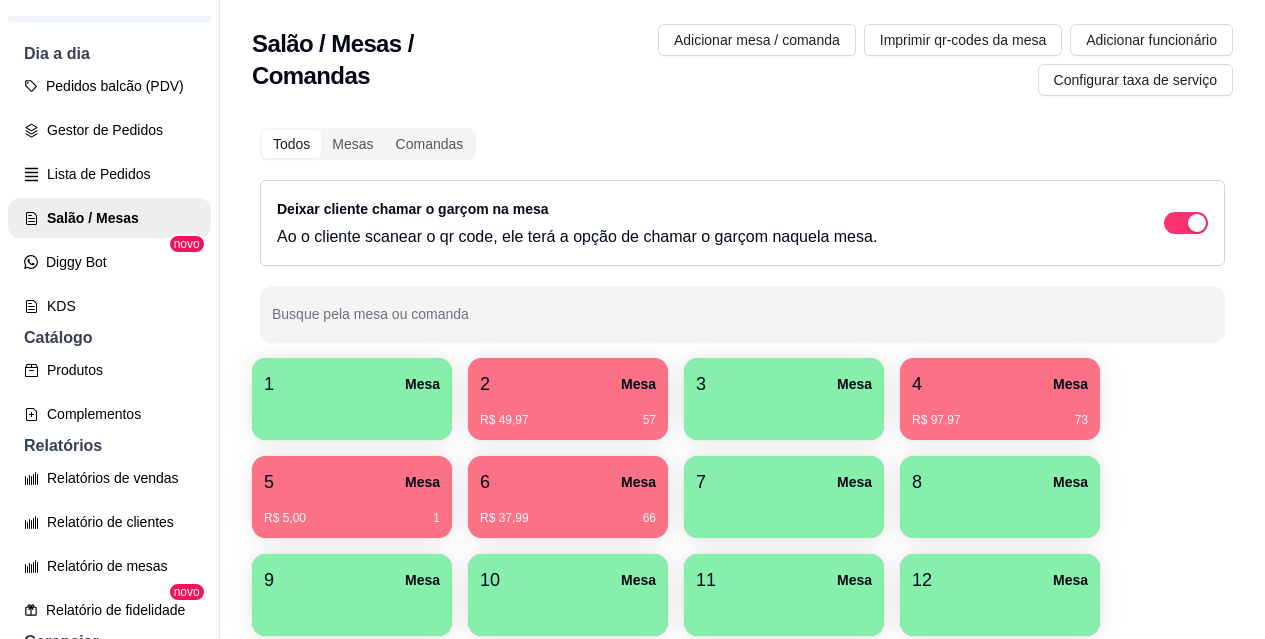 drag, startPoint x: 1219, startPoint y: 318, endPoint x: 1176, endPoint y: 339, distance: 47.853943 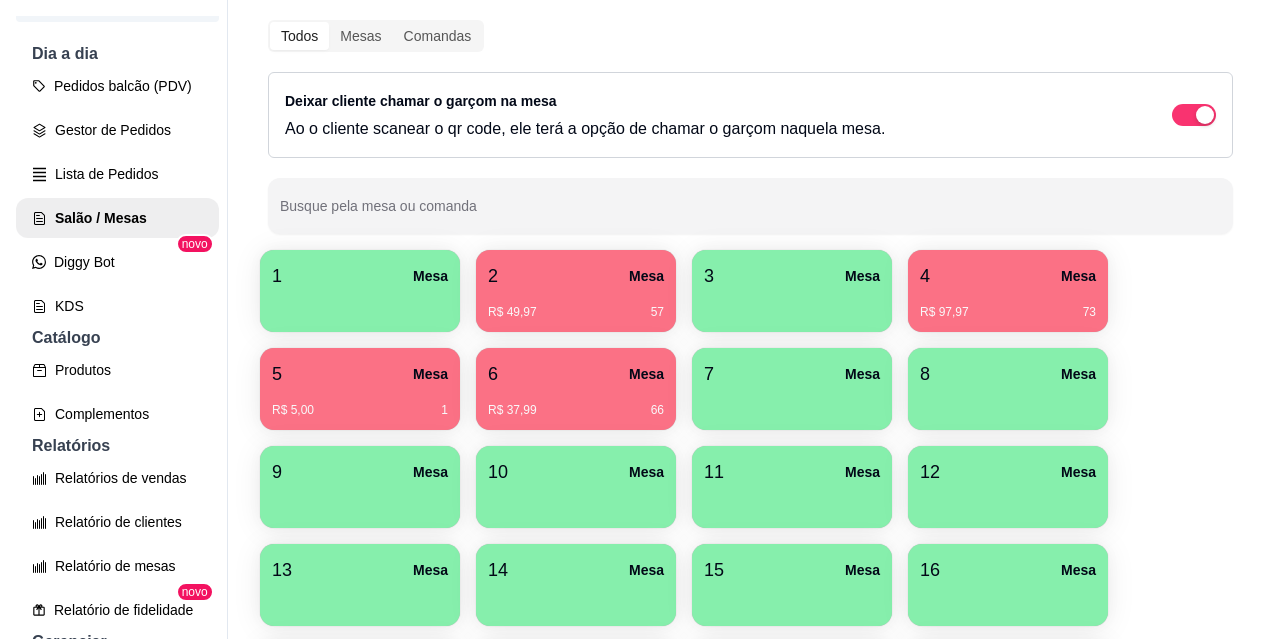 scroll, scrollTop: 0, scrollLeft: 0, axis: both 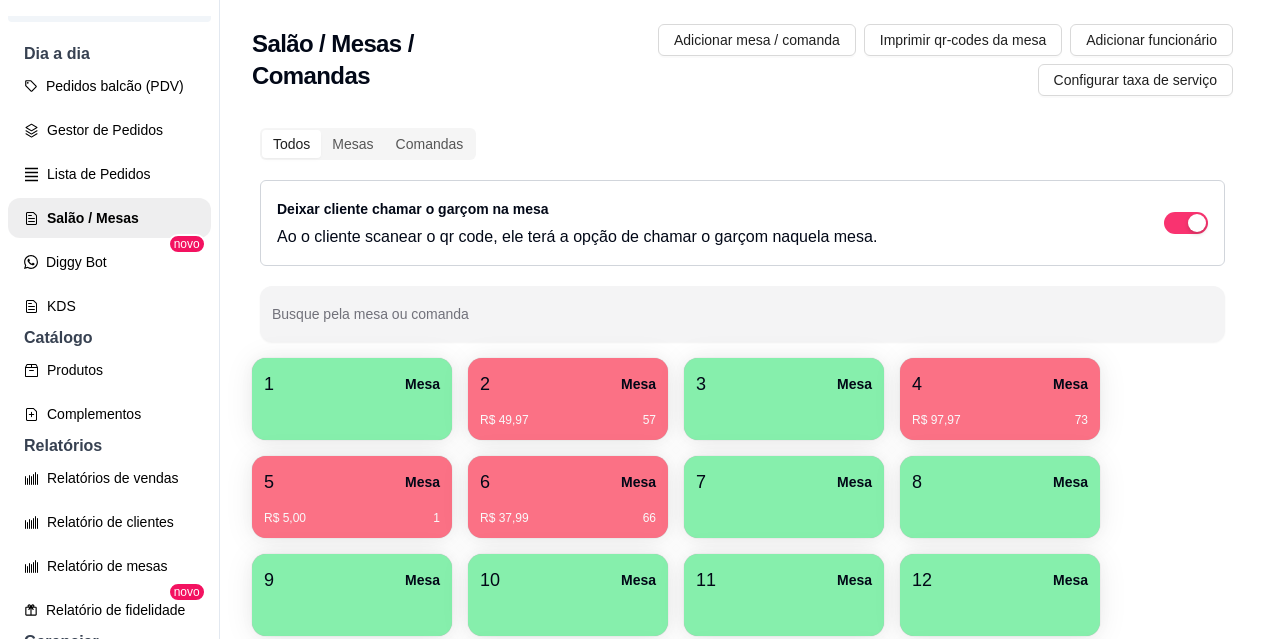 click on "R$ 5,00 1" at bounding box center [352, 511] 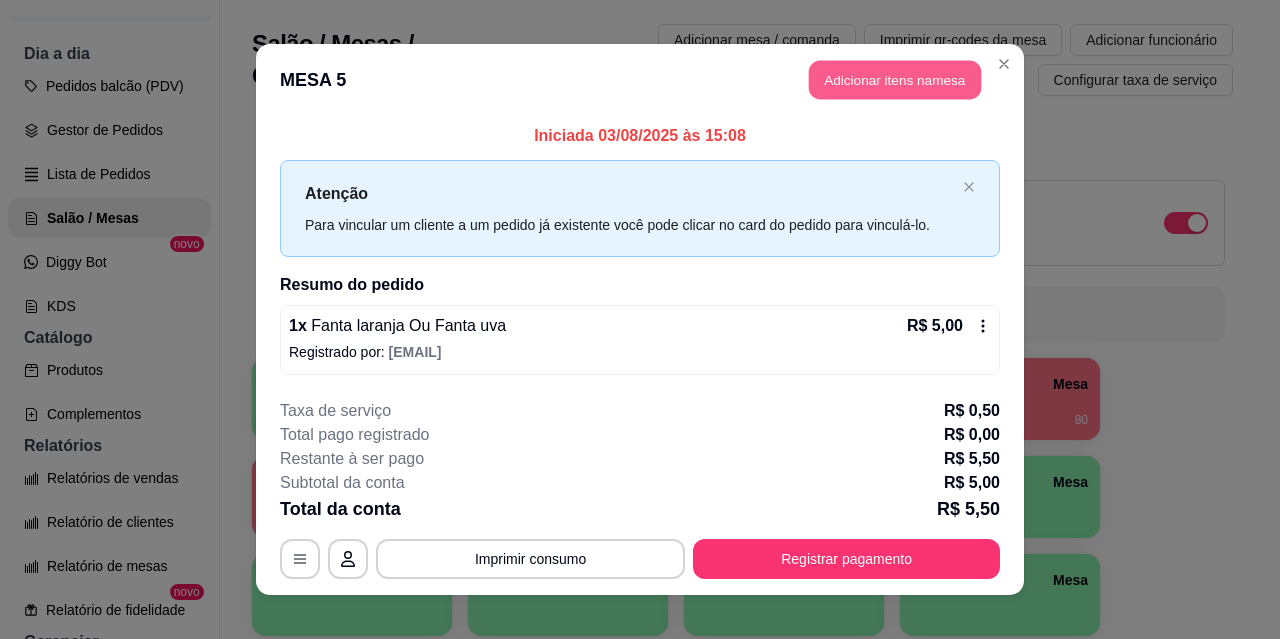 click on "Adicionar itens na  mesa" at bounding box center [895, 80] 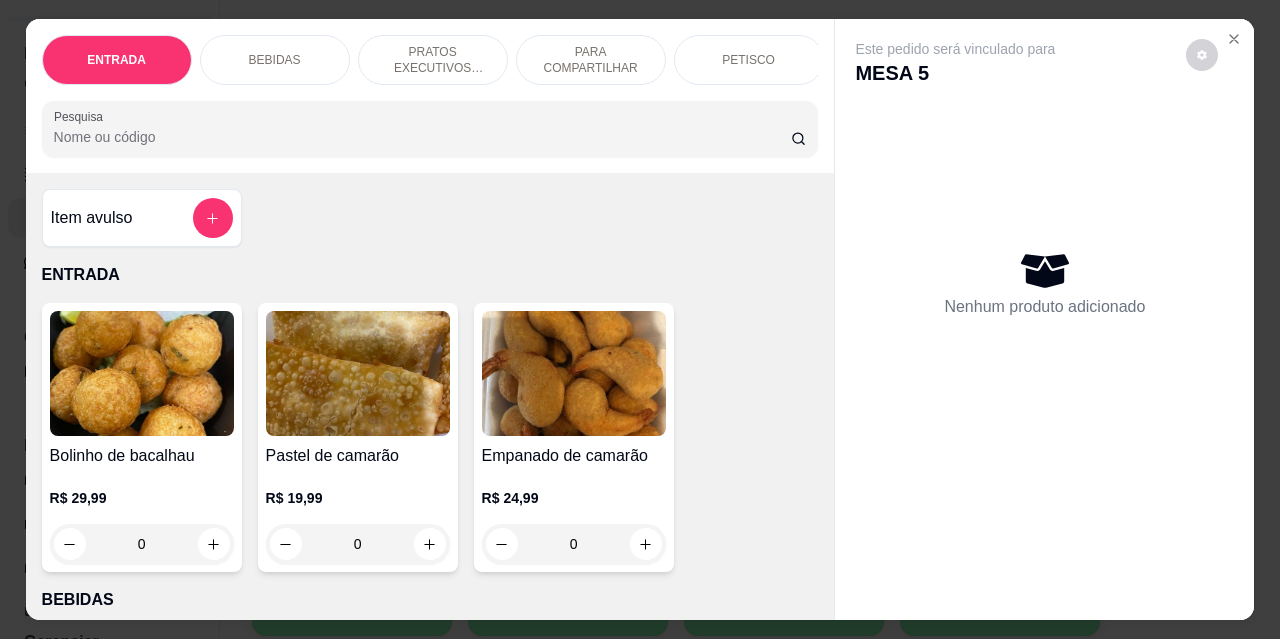 click on "PETISCO" at bounding box center (749, 60) 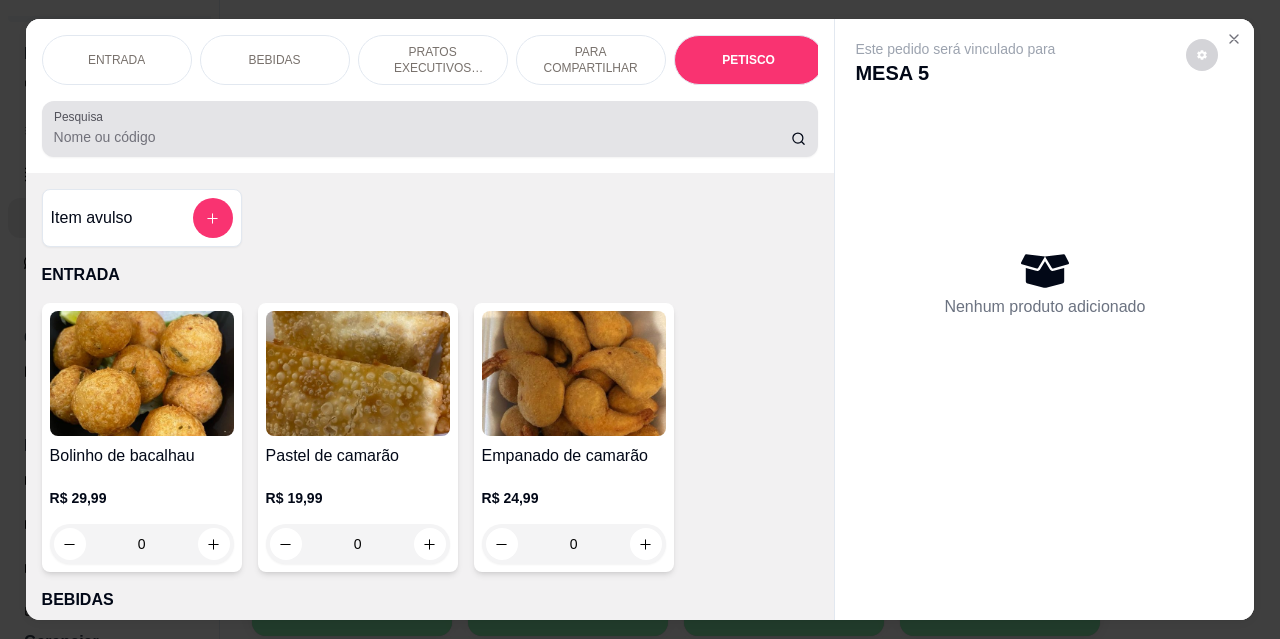 scroll, scrollTop: 4432, scrollLeft: 0, axis: vertical 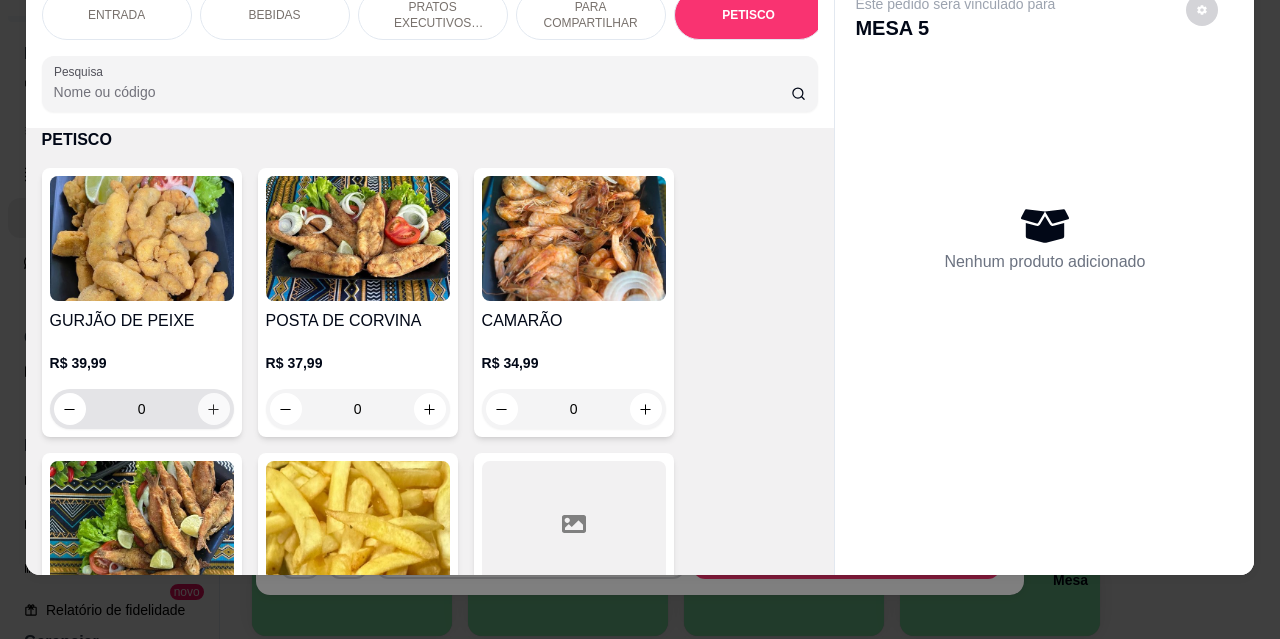 click at bounding box center (214, 409) 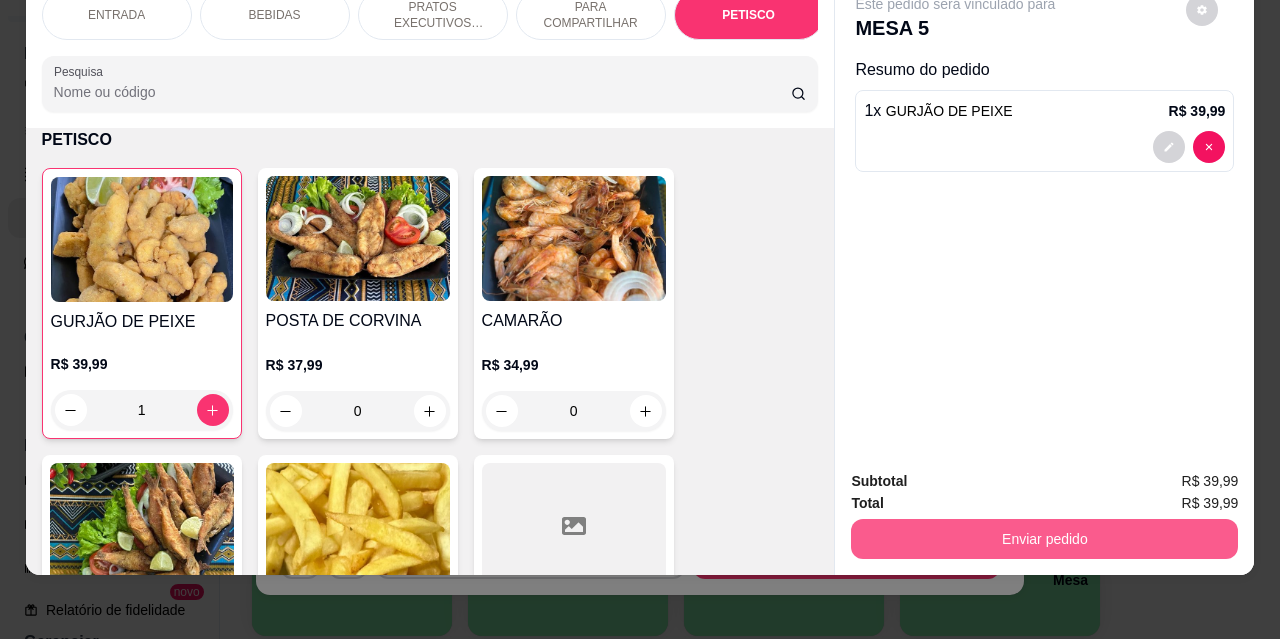 click on "Enviar pedido" at bounding box center (1044, 539) 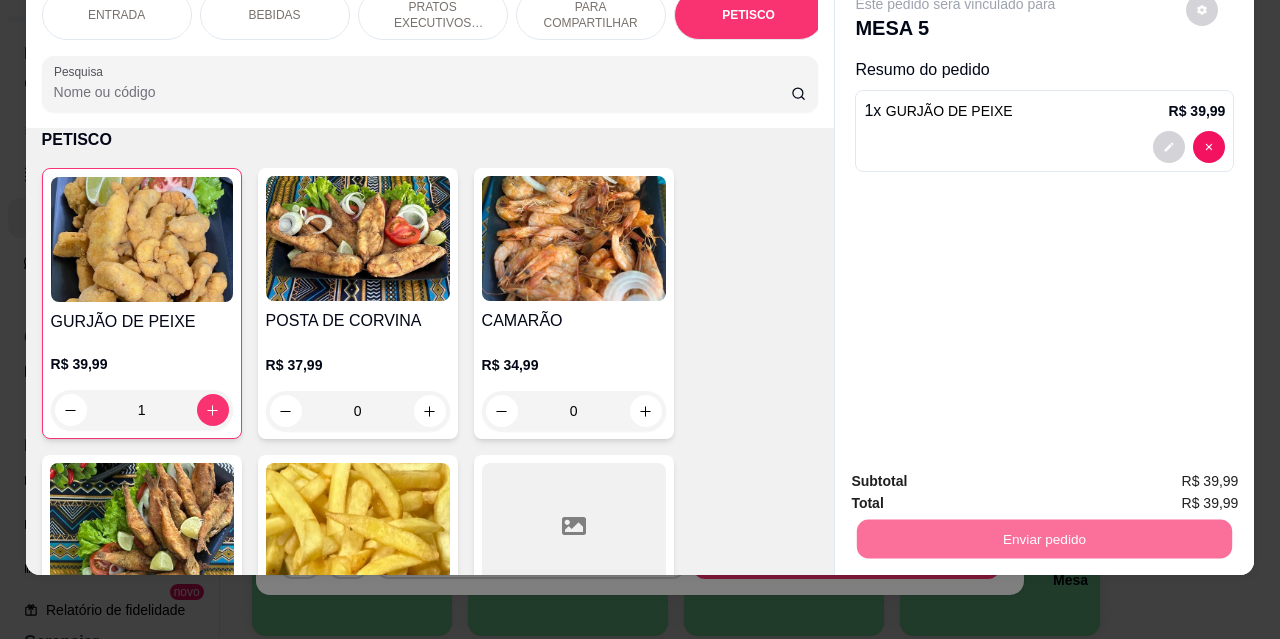 click on "Não registrar e enviar pedido" at bounding box center (979, 474) 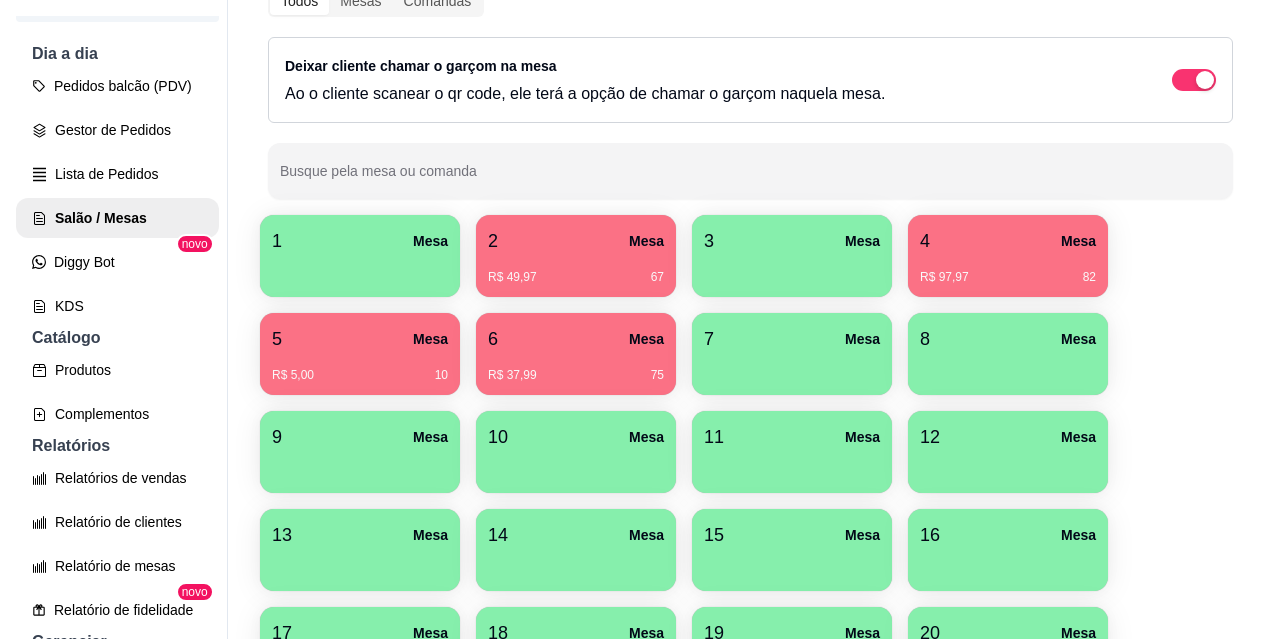 scroll, scrollTop: 200, scrollLeft: 0, axis: vertical 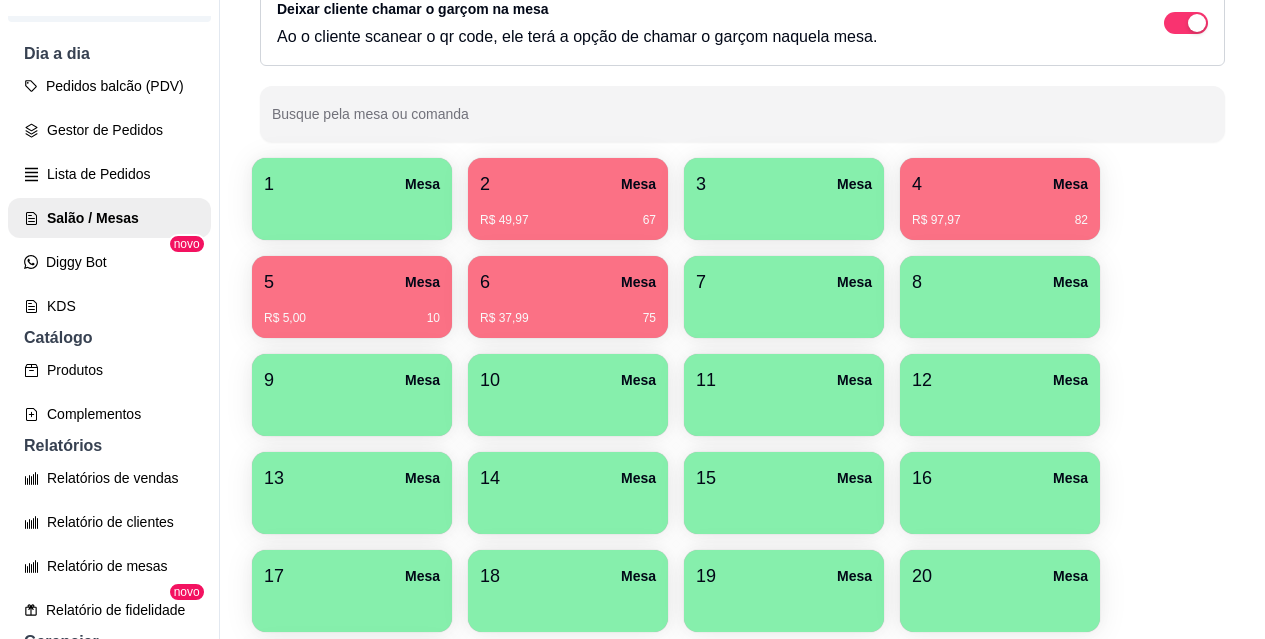 click at bounding box center (568, 409) 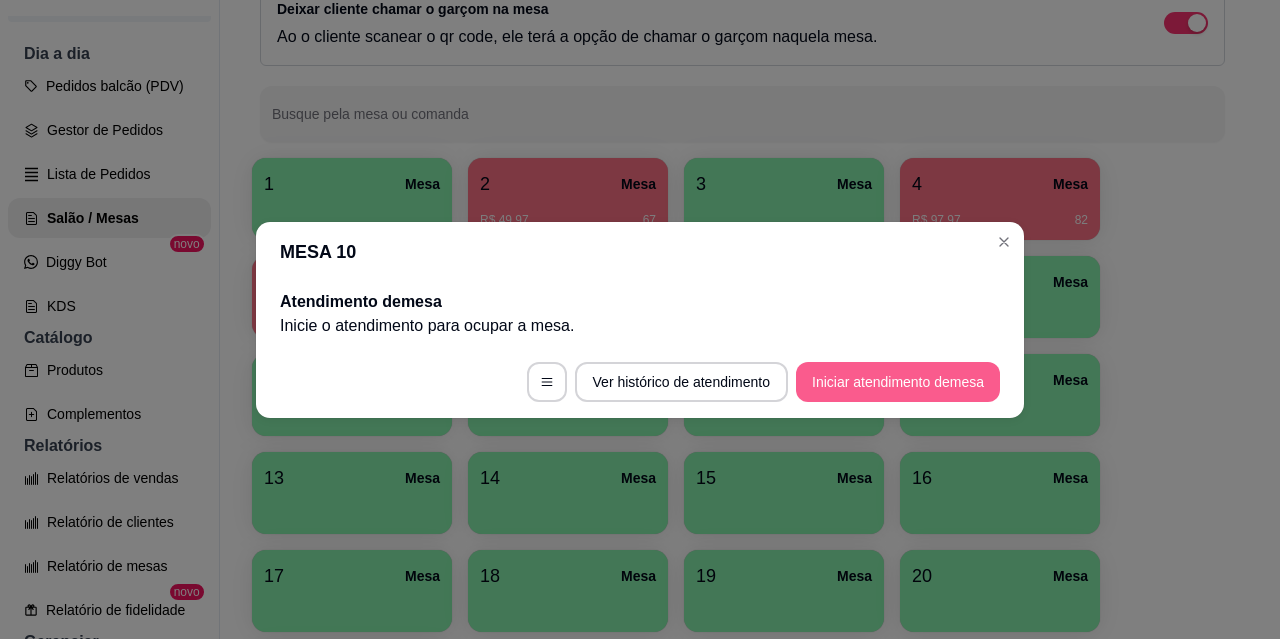 click on "Iniciar atendimento de  mesa" at bounding box center [898, 382] 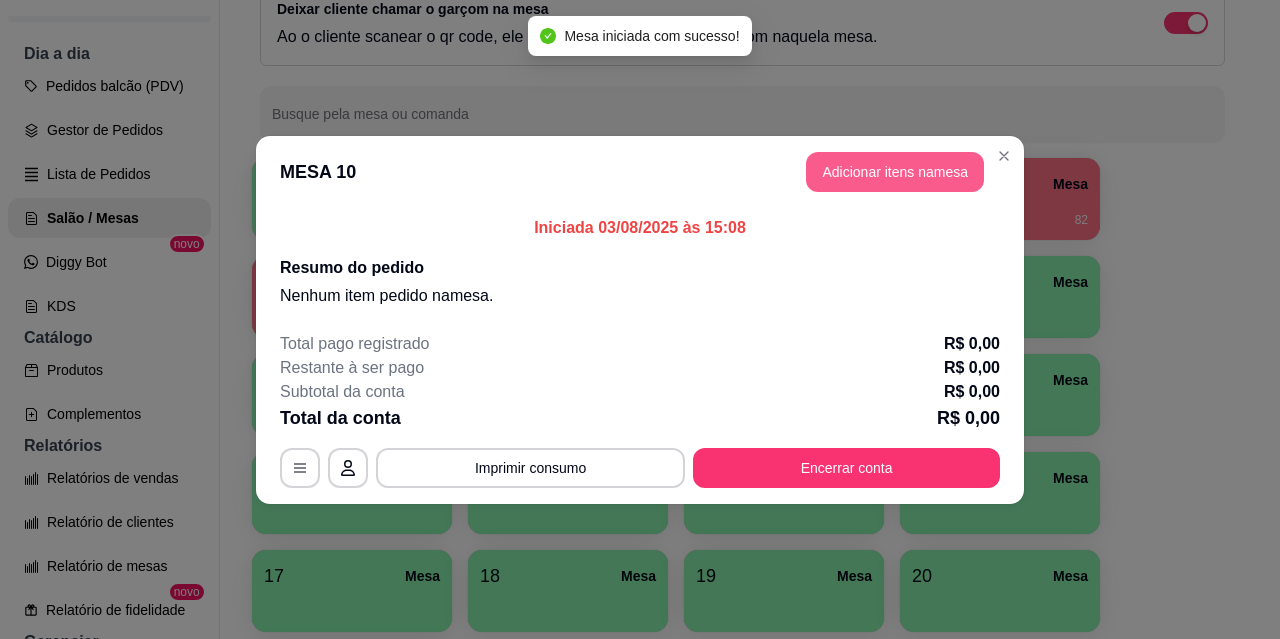 click on "Adicionar itens na  mesa" at bounding box center (895, 172) 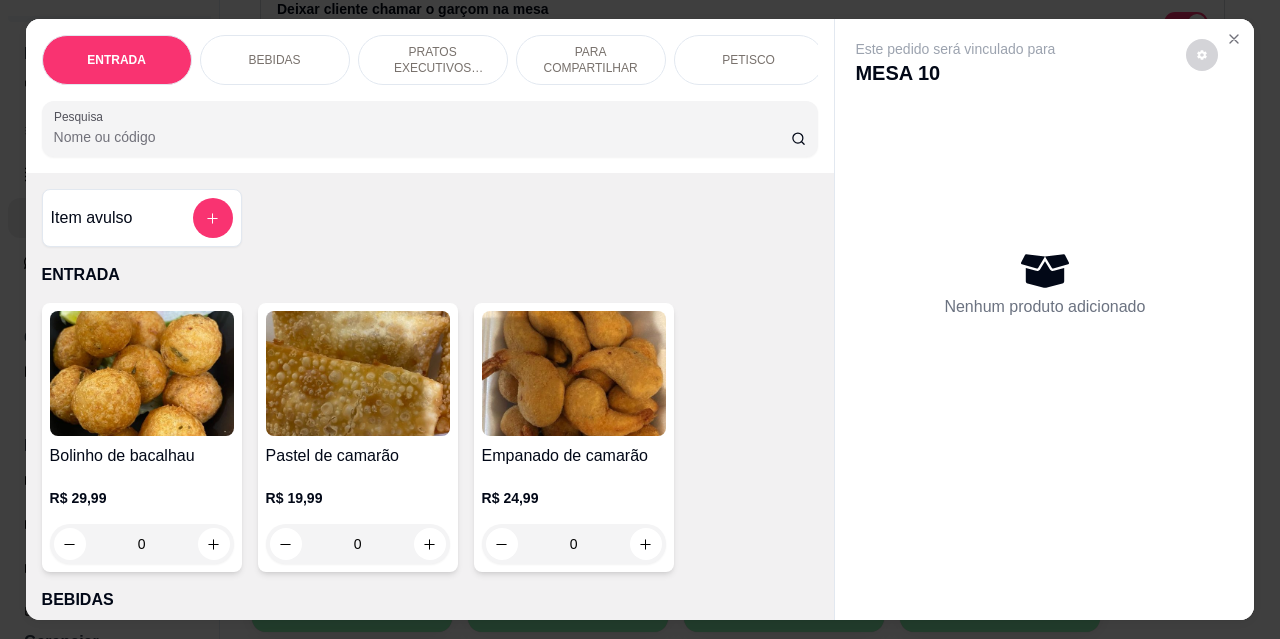 click on "PRATOS EXECUTIVOS (INDIVIDUAIS)" at bounding box center (433, 60) 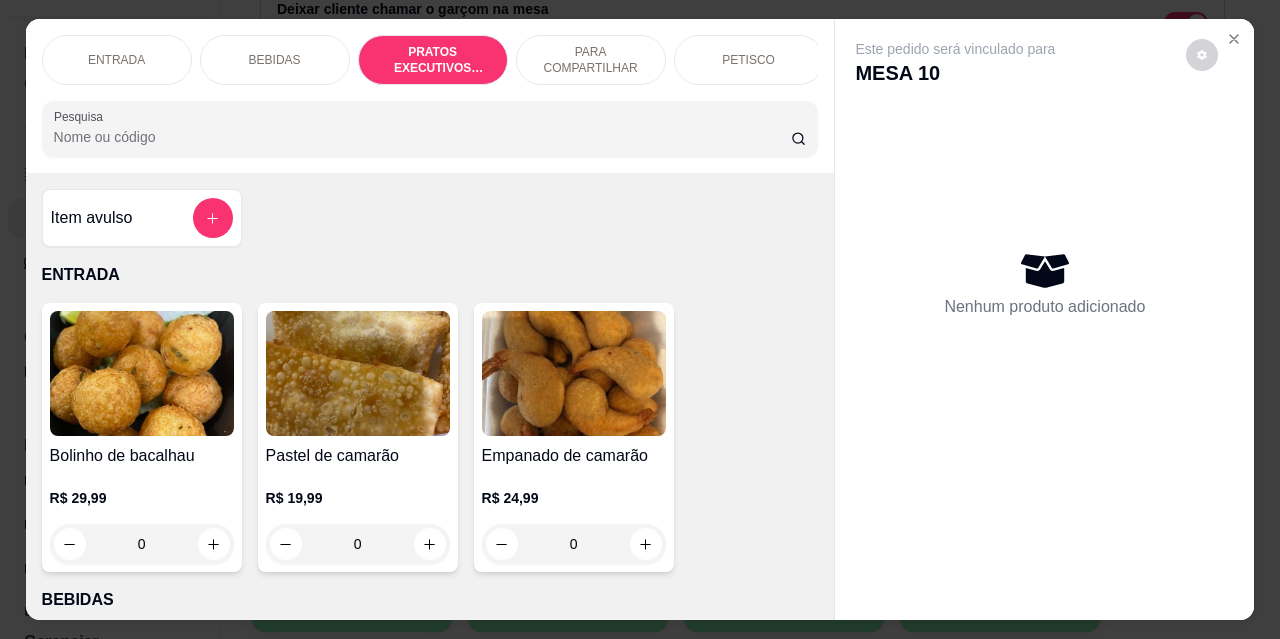 scroll, scrollTop: 2189, scrollLeft: 0, axis: vertical 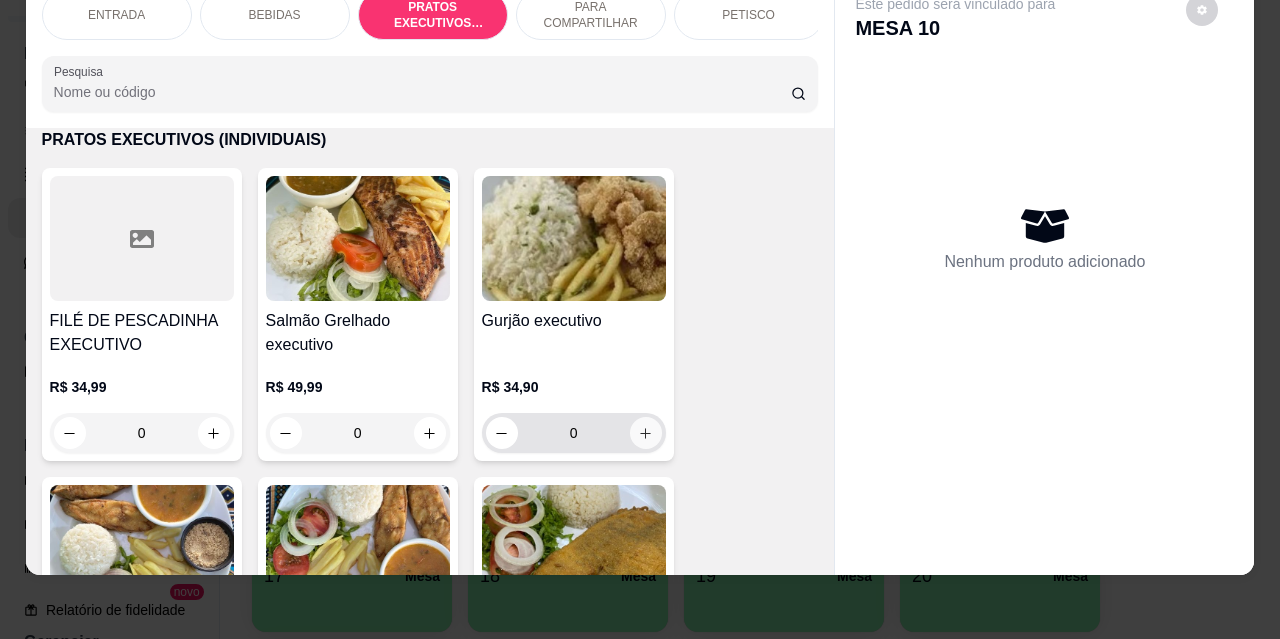 click at bounding box center [646, 433] 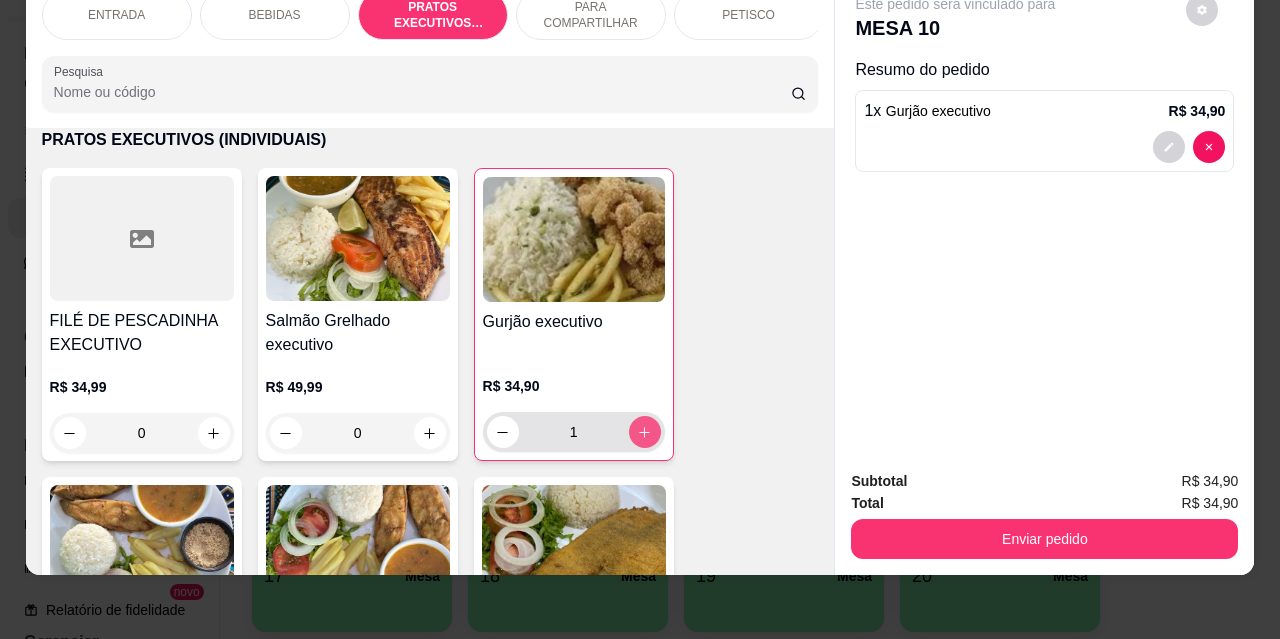 type on "1" 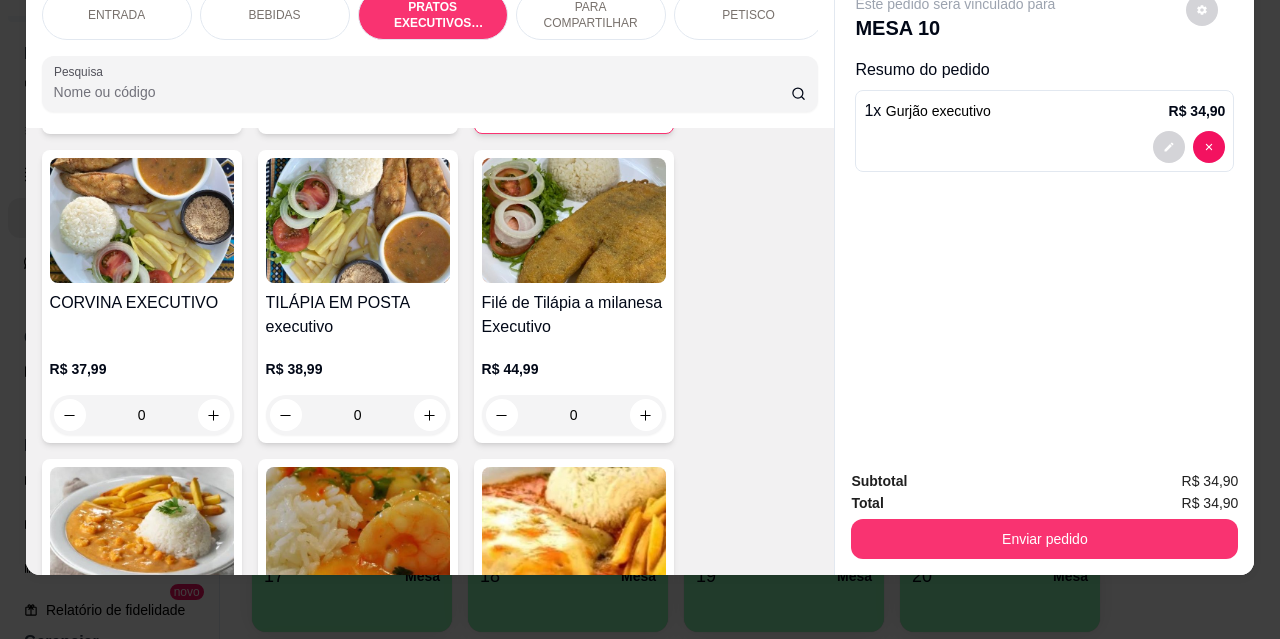 scroll, scrollTop: 2589, scrollLeft: 0, axis: vertical 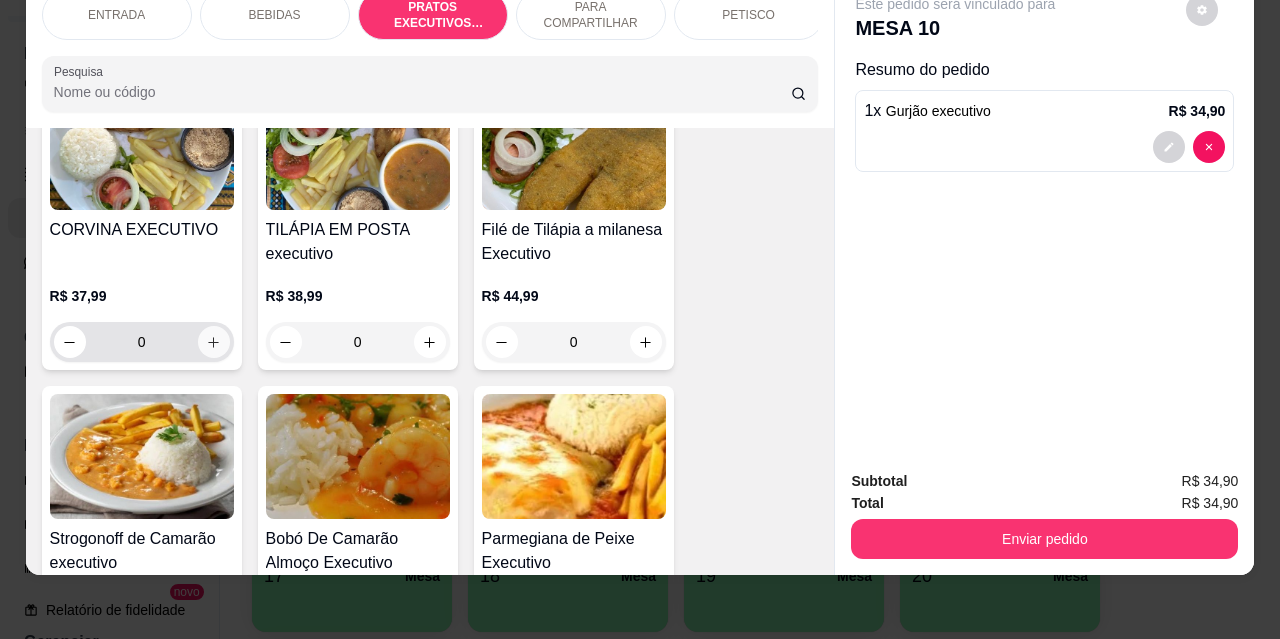 click at bounding box center [214, 342] 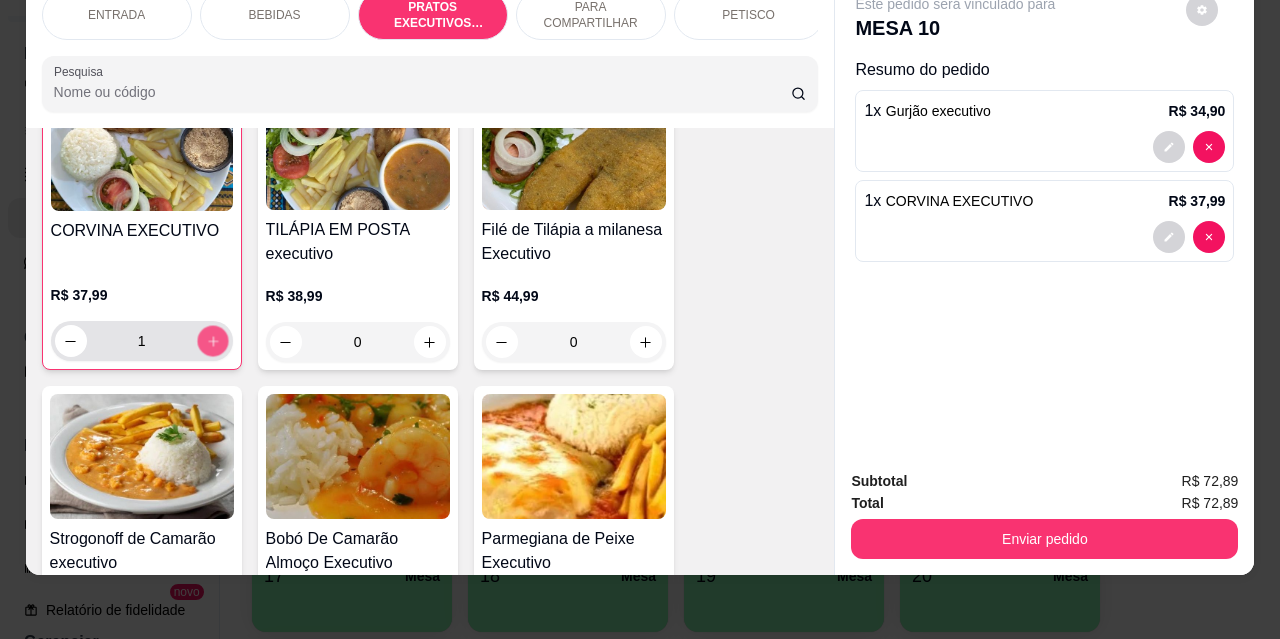 scroll, scrollTop: 2590, scrollLeft: 0, axis: vertical 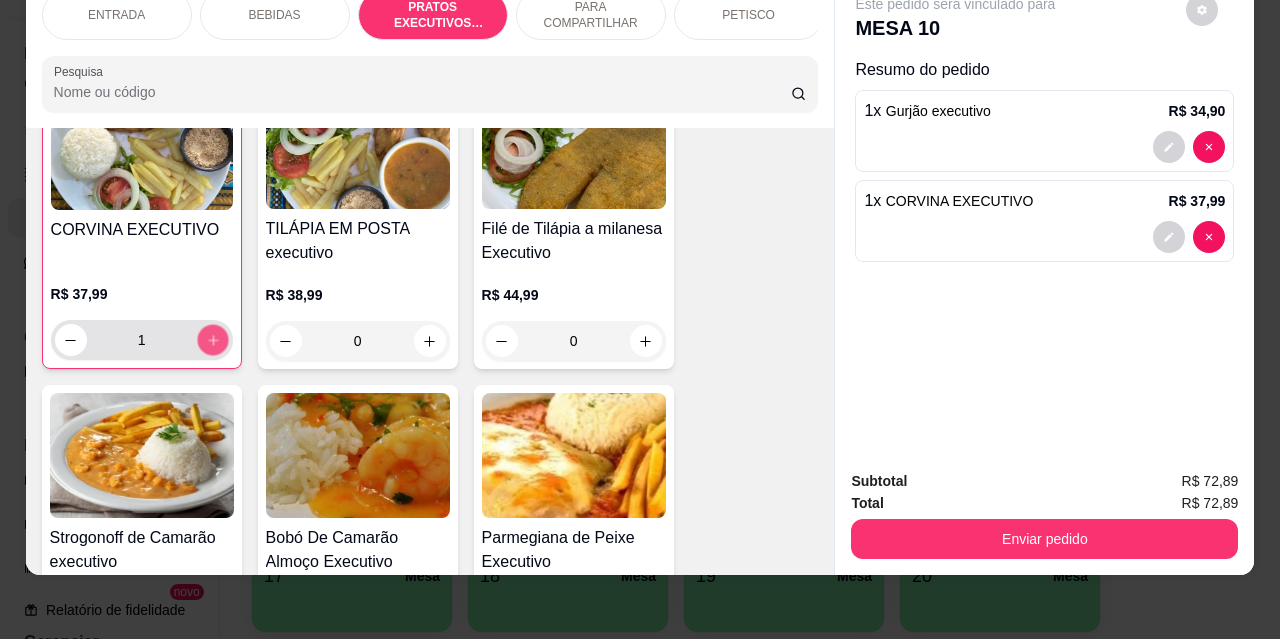 click at bounding box center [212, 340] 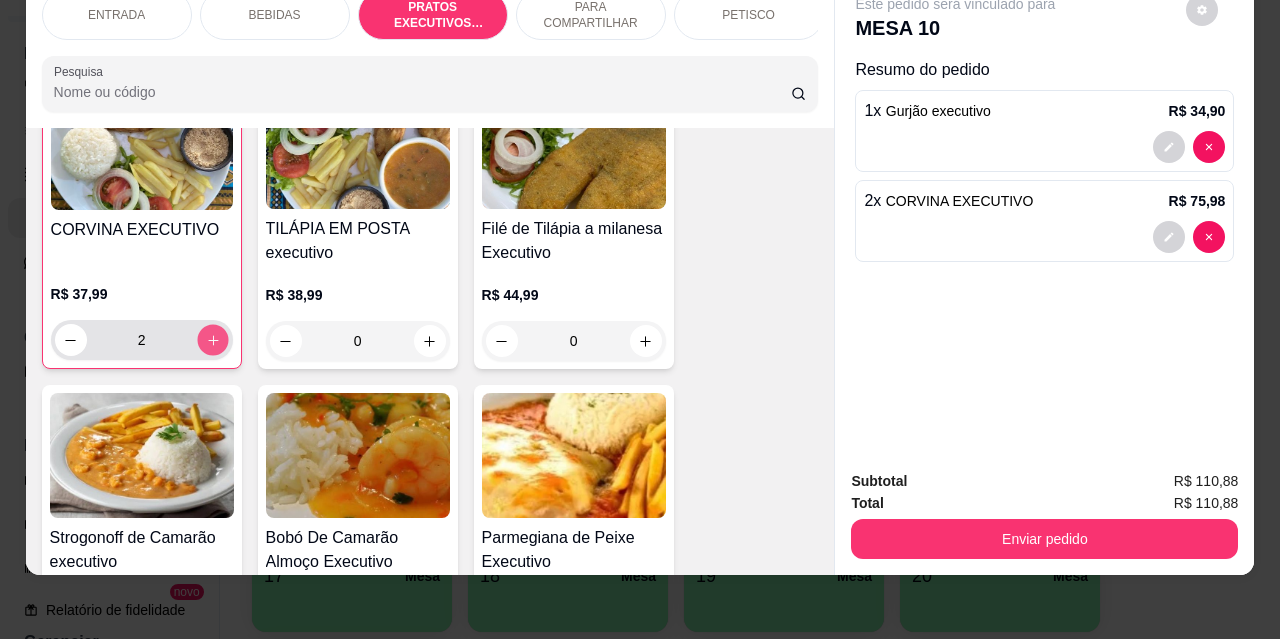 click at bounding box center (212, 340) 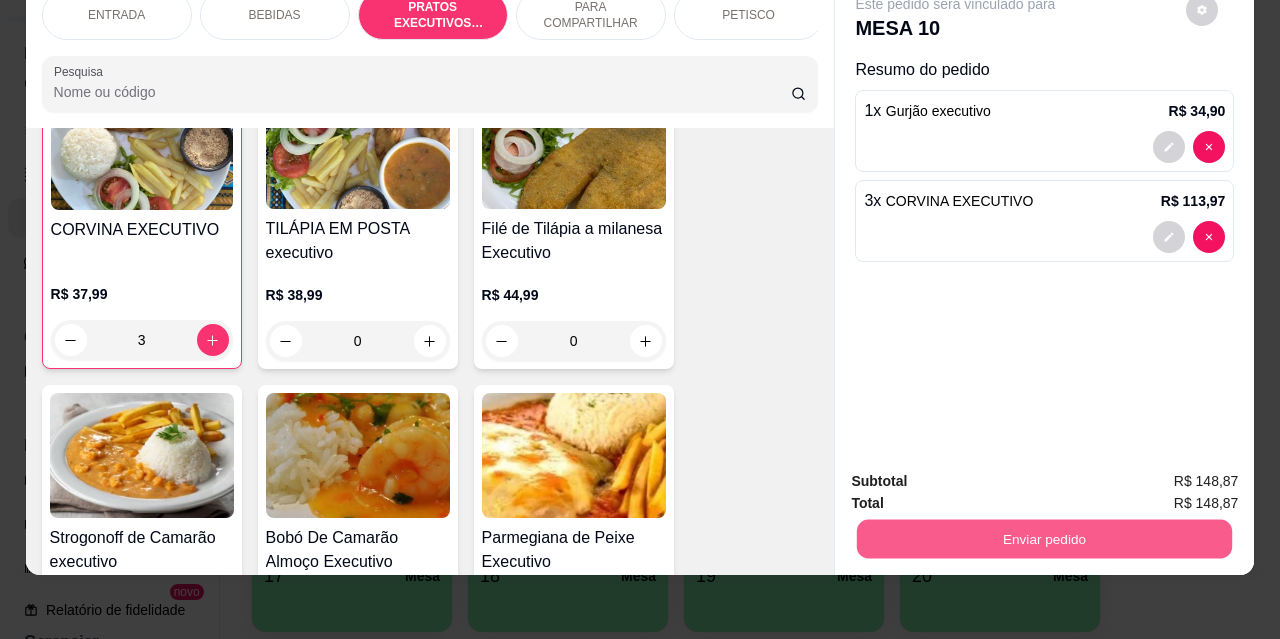 click on "Enviar pedido" at bounding box center [1044, 538] 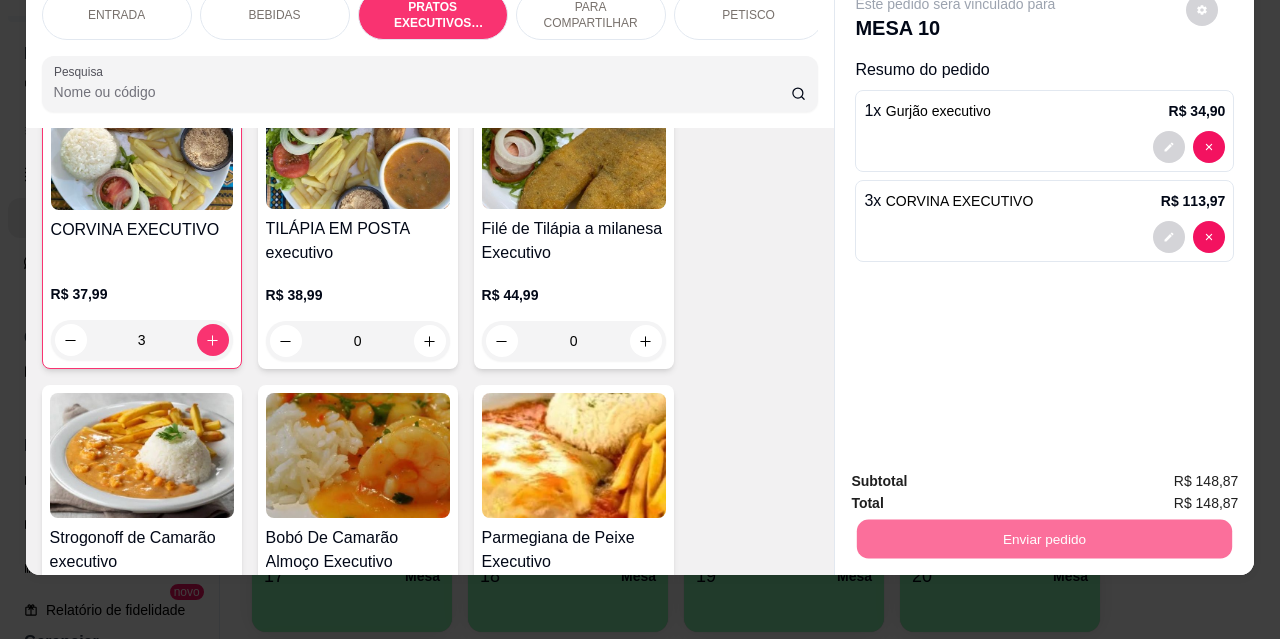click on "Não registrar e enviar pedido" at bounding box center (979, 475) 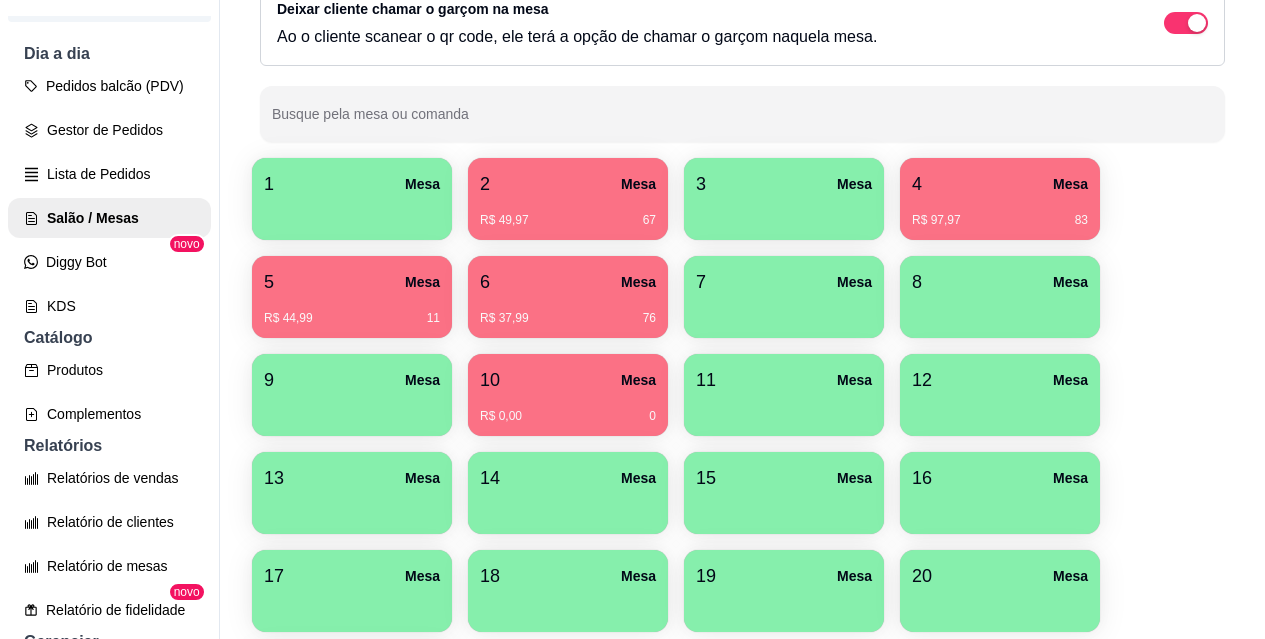 click on "R$ 0,00 0" at bounding box center [568, 409] 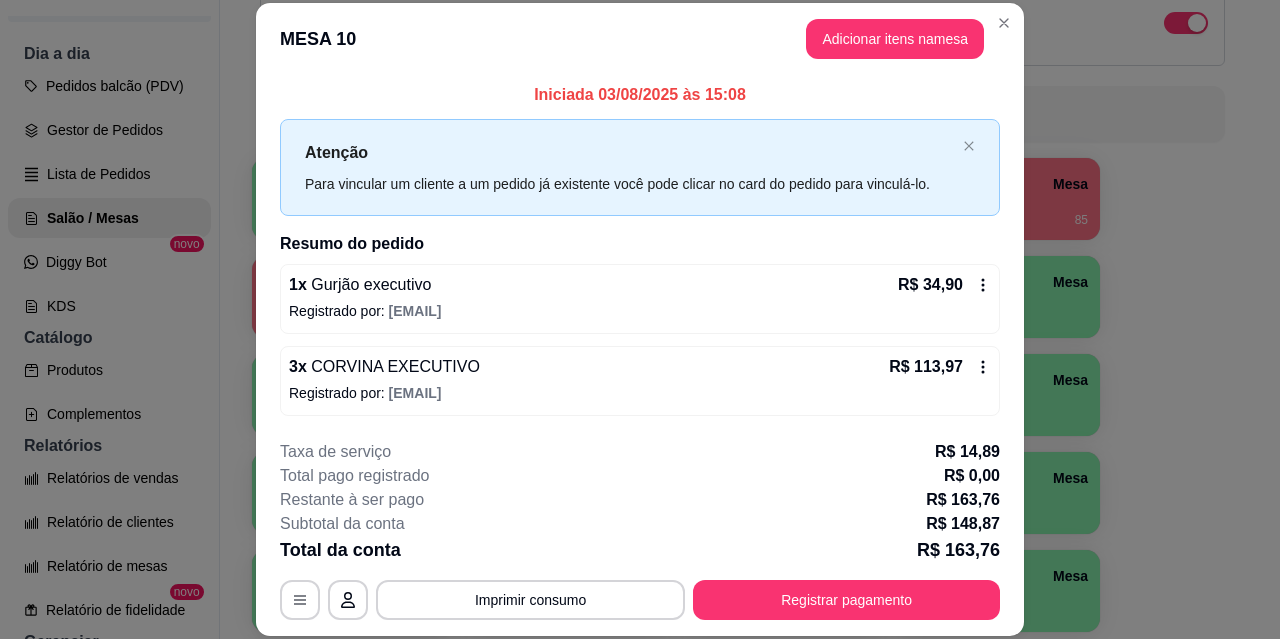 click 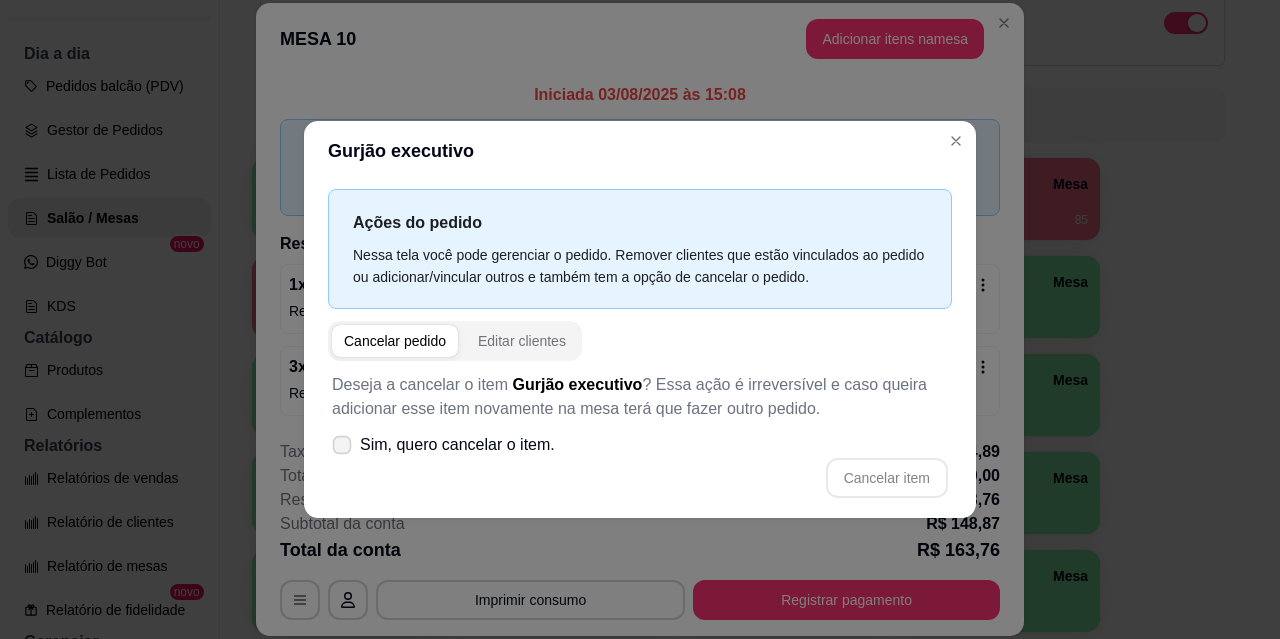 click 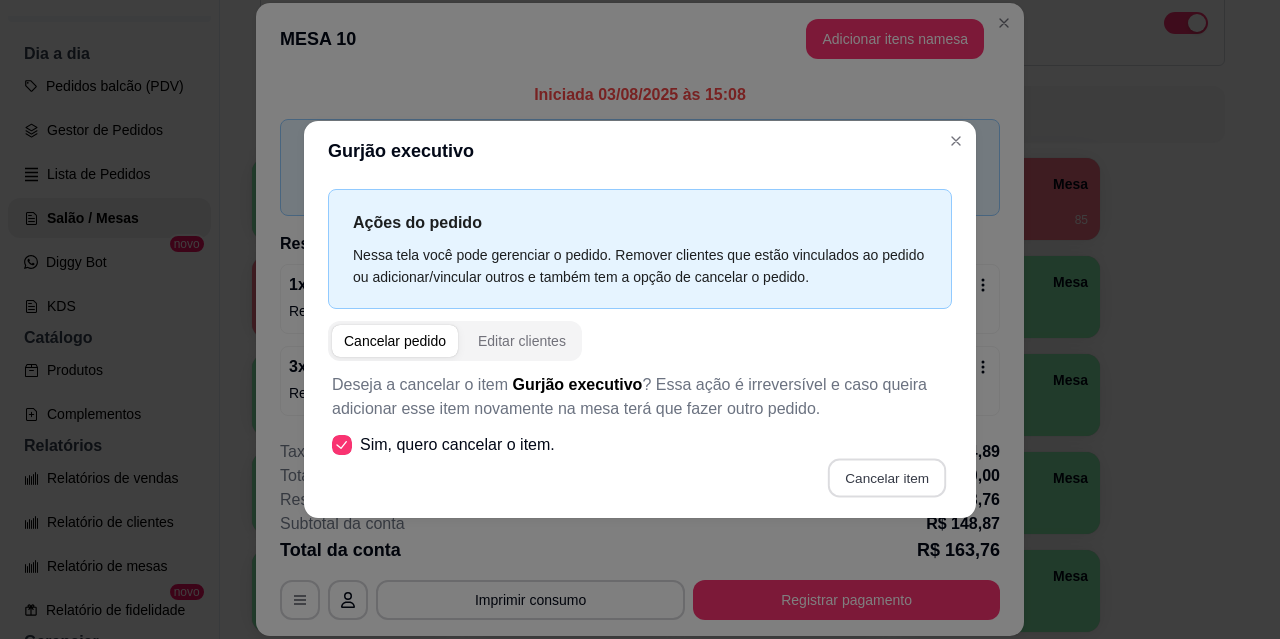 click on "Cancelar item" at bounding box center [886, 477] 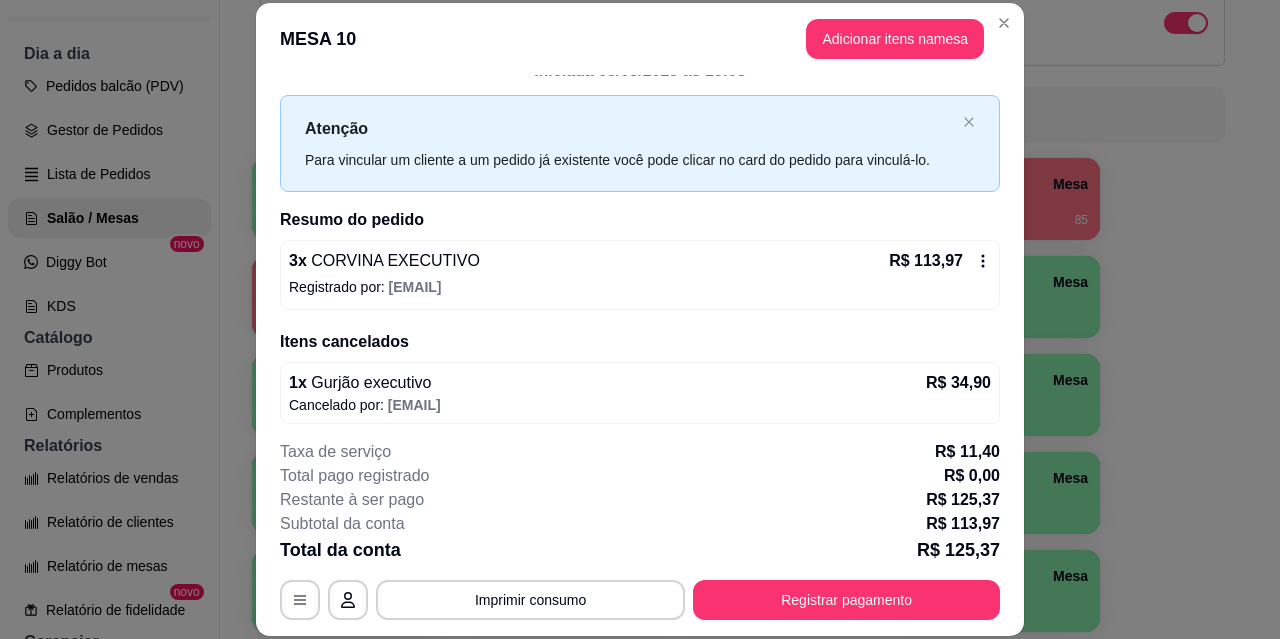 scroll, scrollTop: 32, scrollLeft: 0, axis: vertical 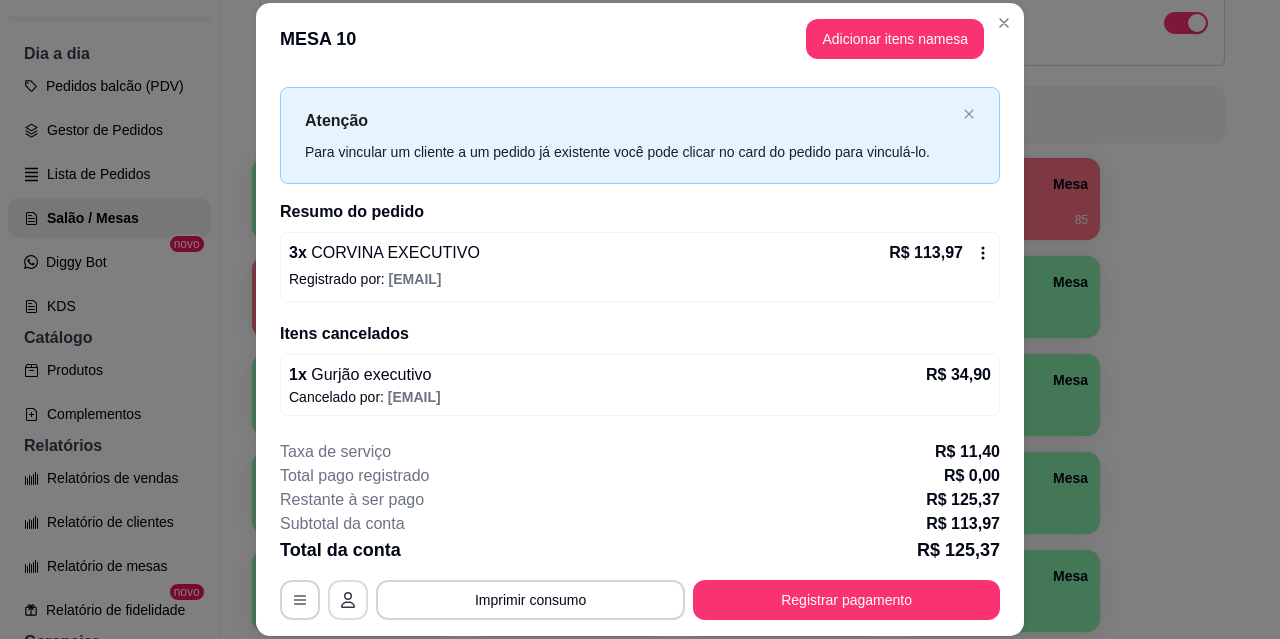 click 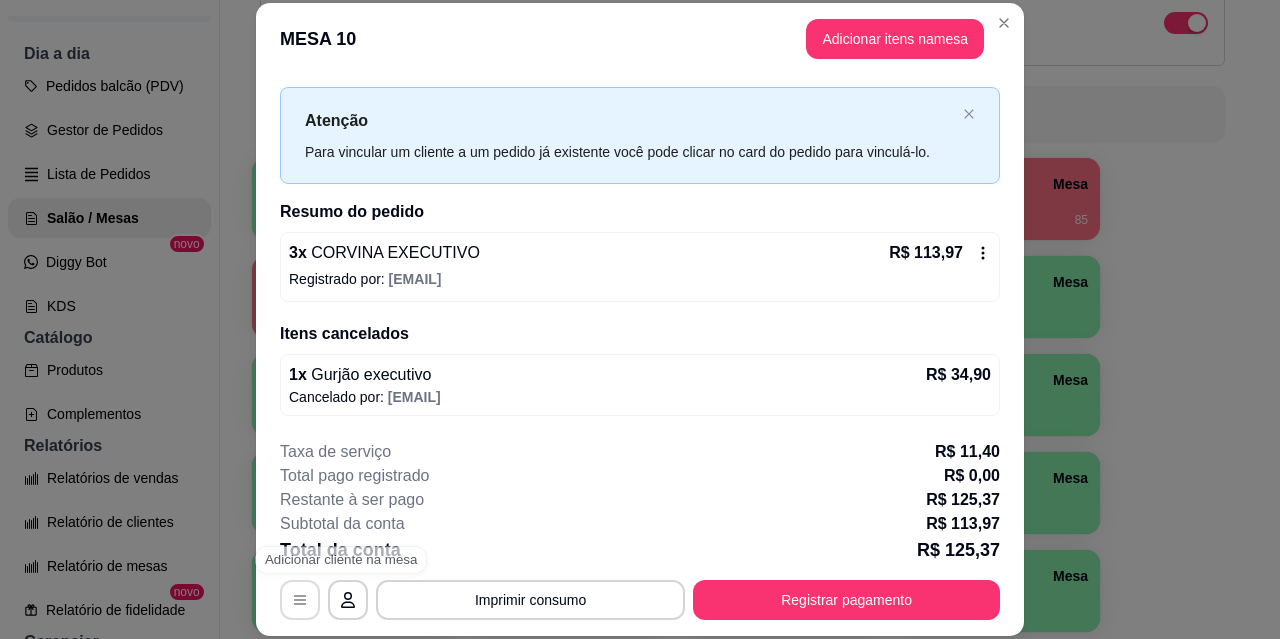 click 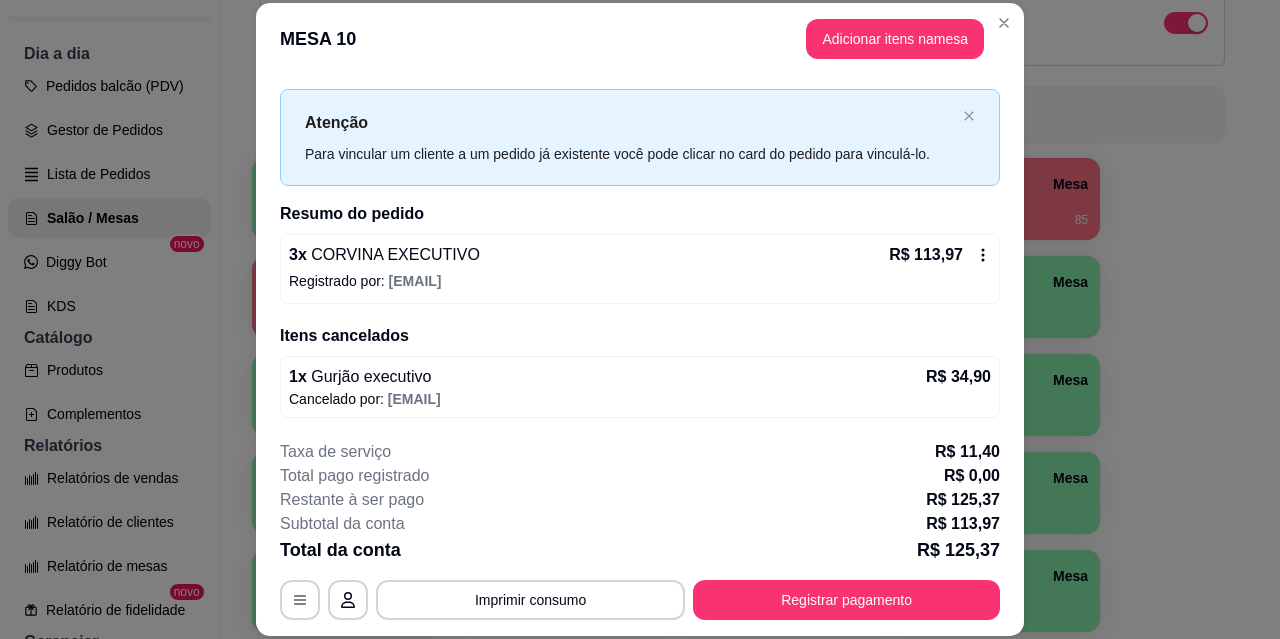scroll, scrollTop: 32, scrollLeft: 0, axis: vertical 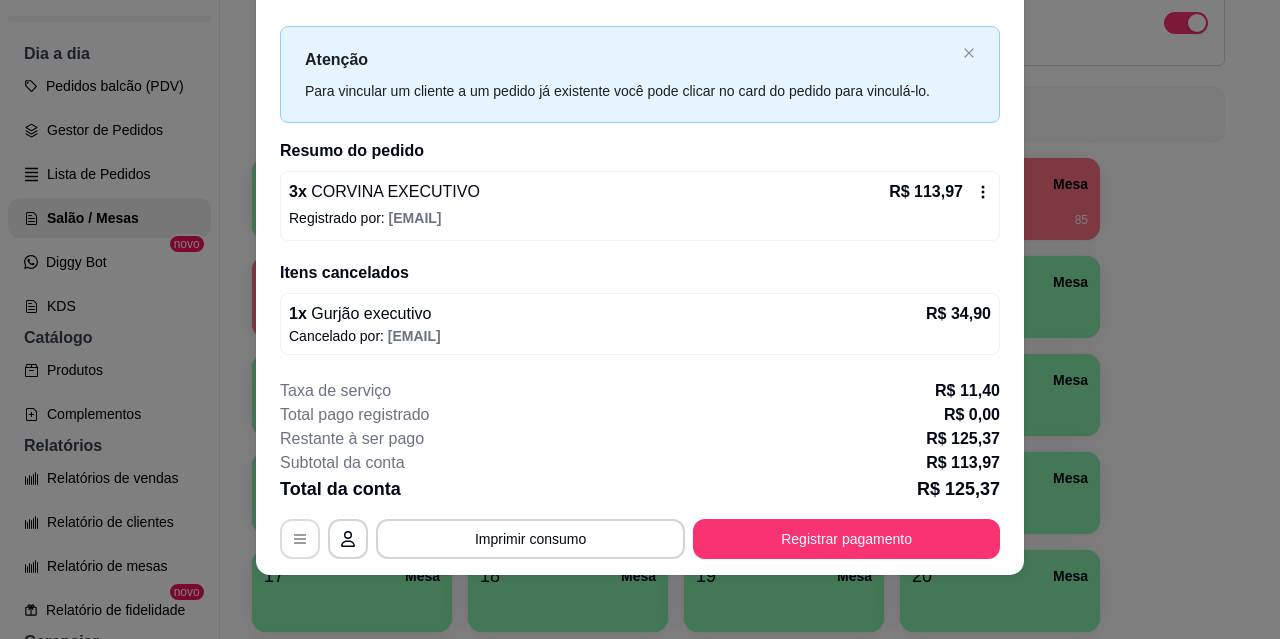 click at bounding box center (300, 539) 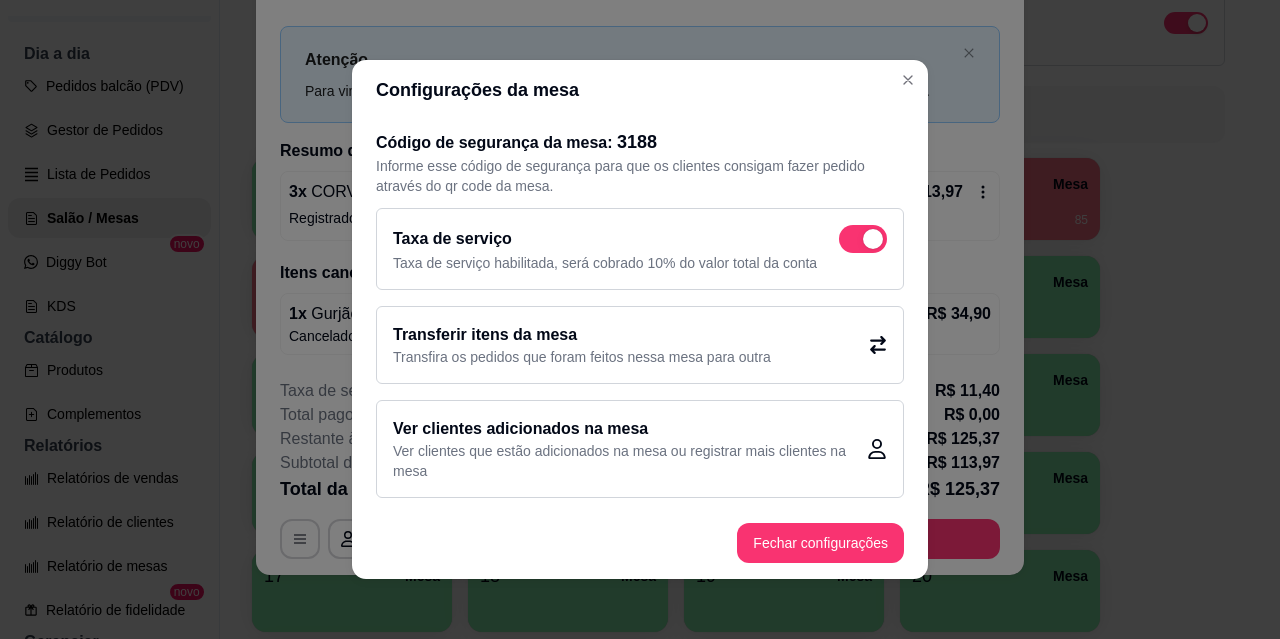 click 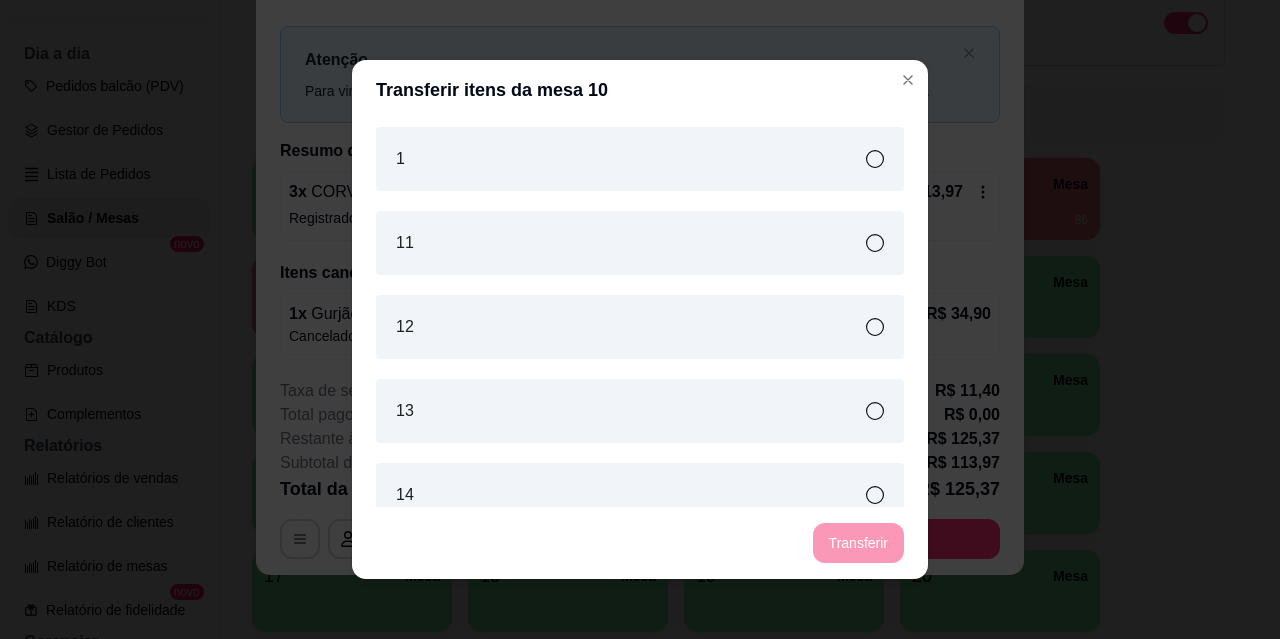 scroll, scrollTop: 0, scrollLeft: 0, axis: both 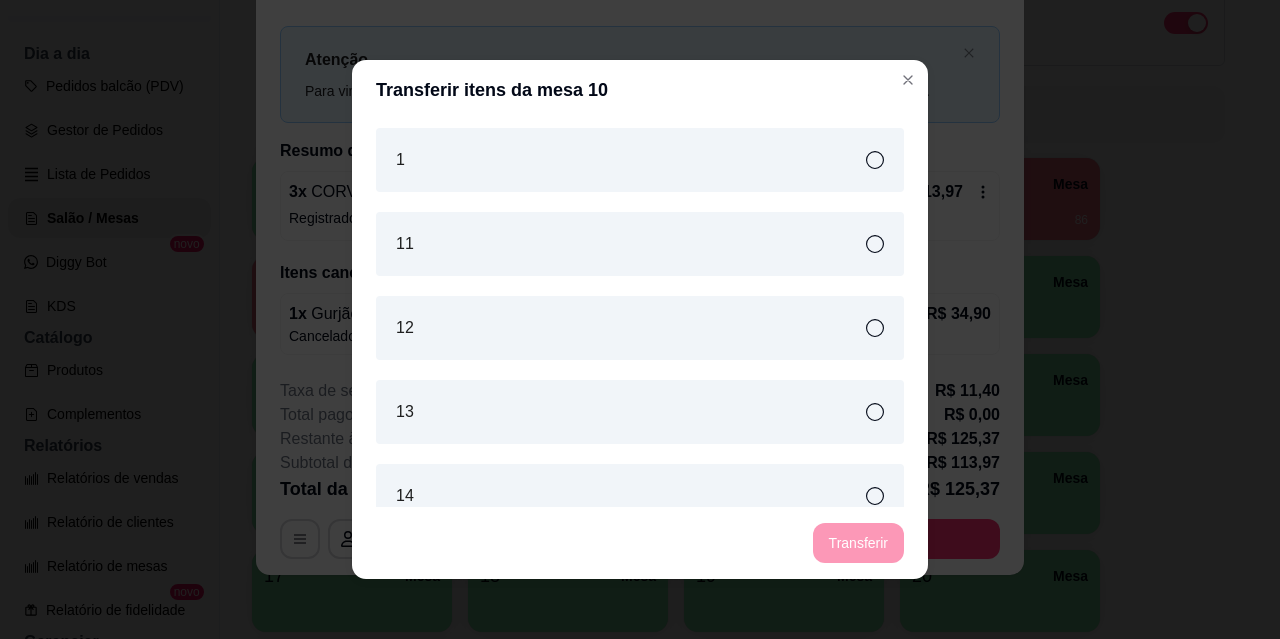 click 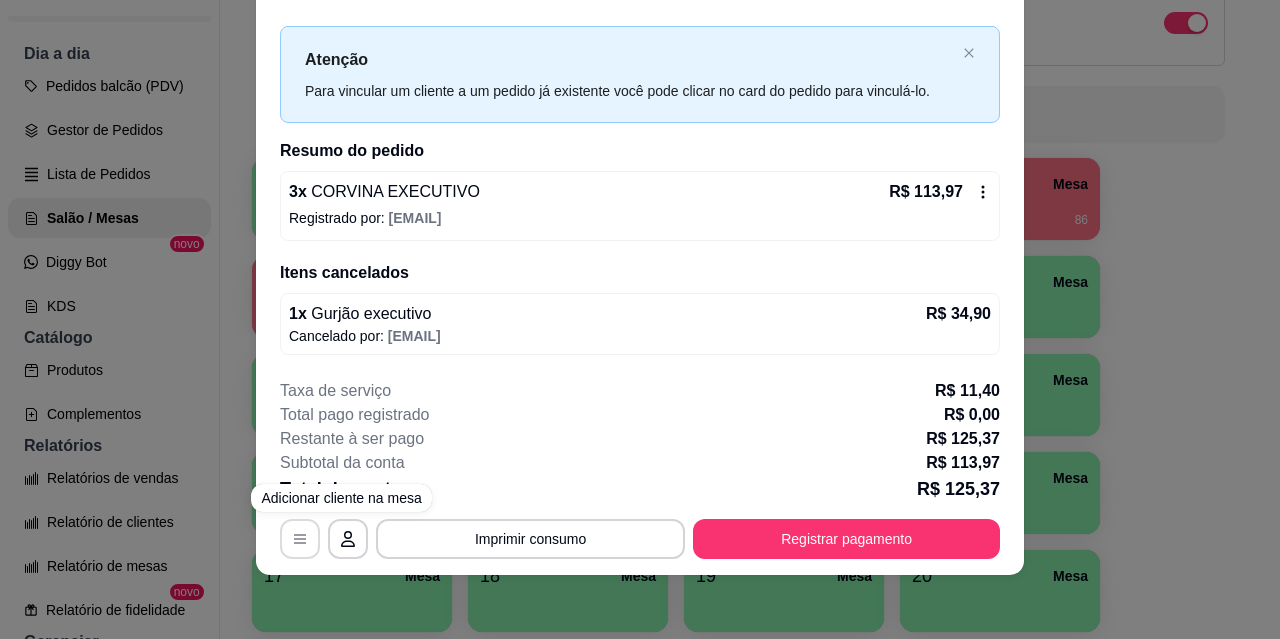 click at bounding box center [300, 539] 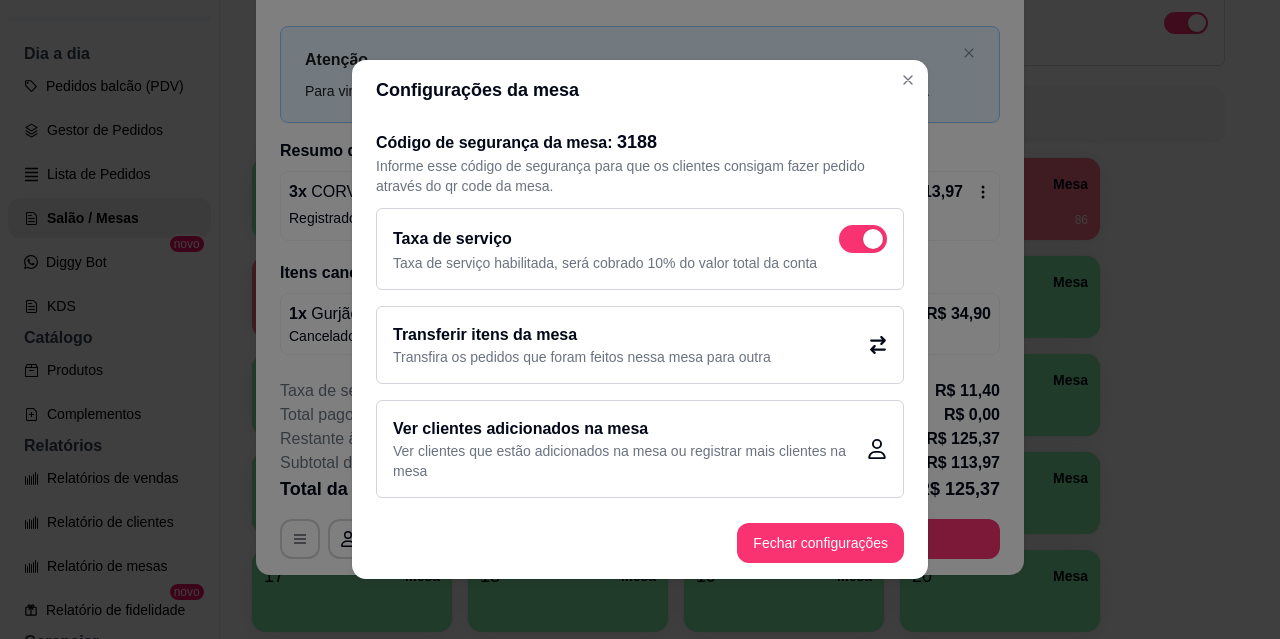 click 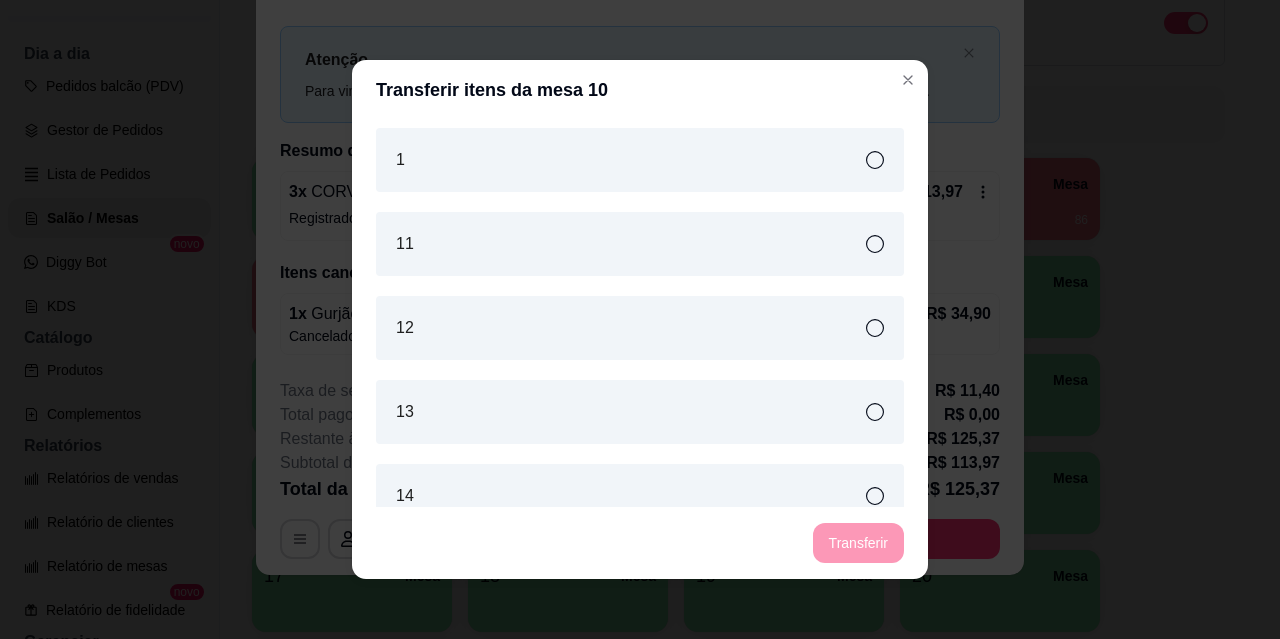 click on "11" at bounding box center (640, 244) 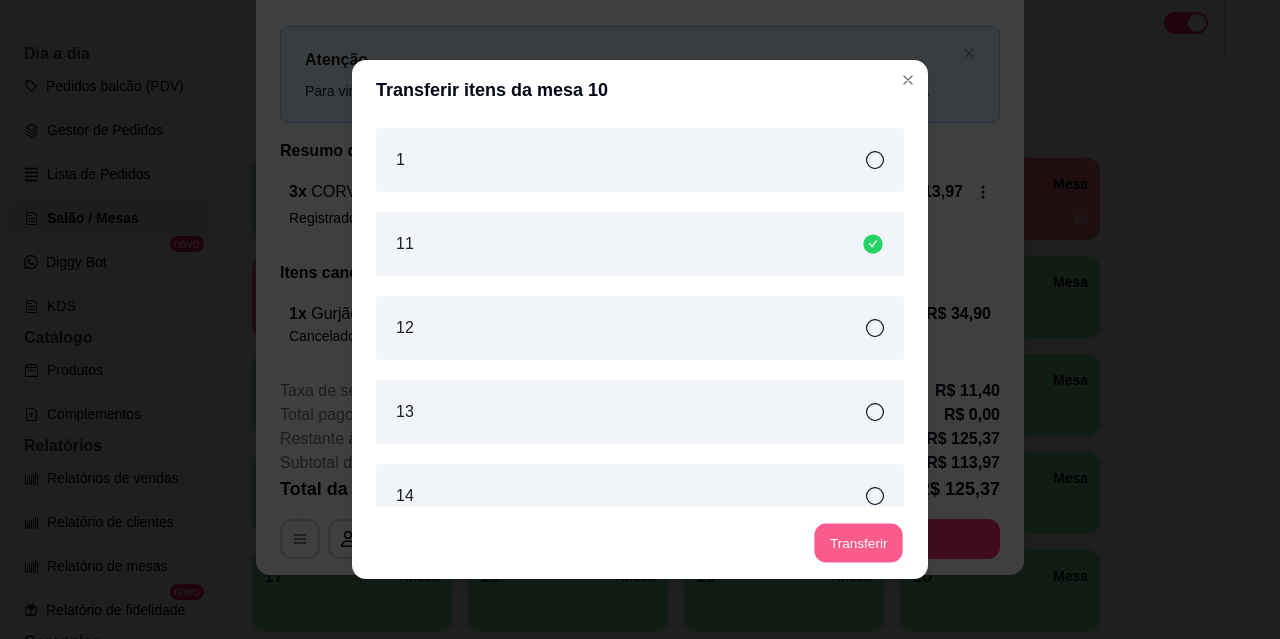 click on "Transferir" at bounding box center (858, 543) 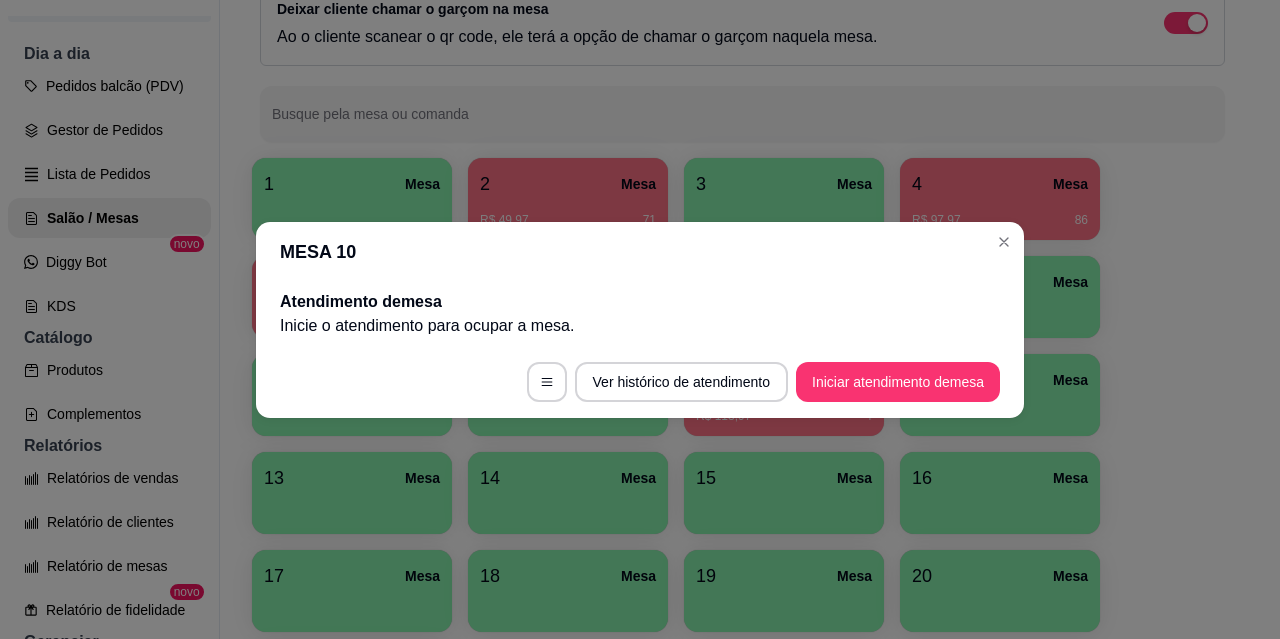 scroll, scrollTop: 0, scrollLeft: 0, axis: both 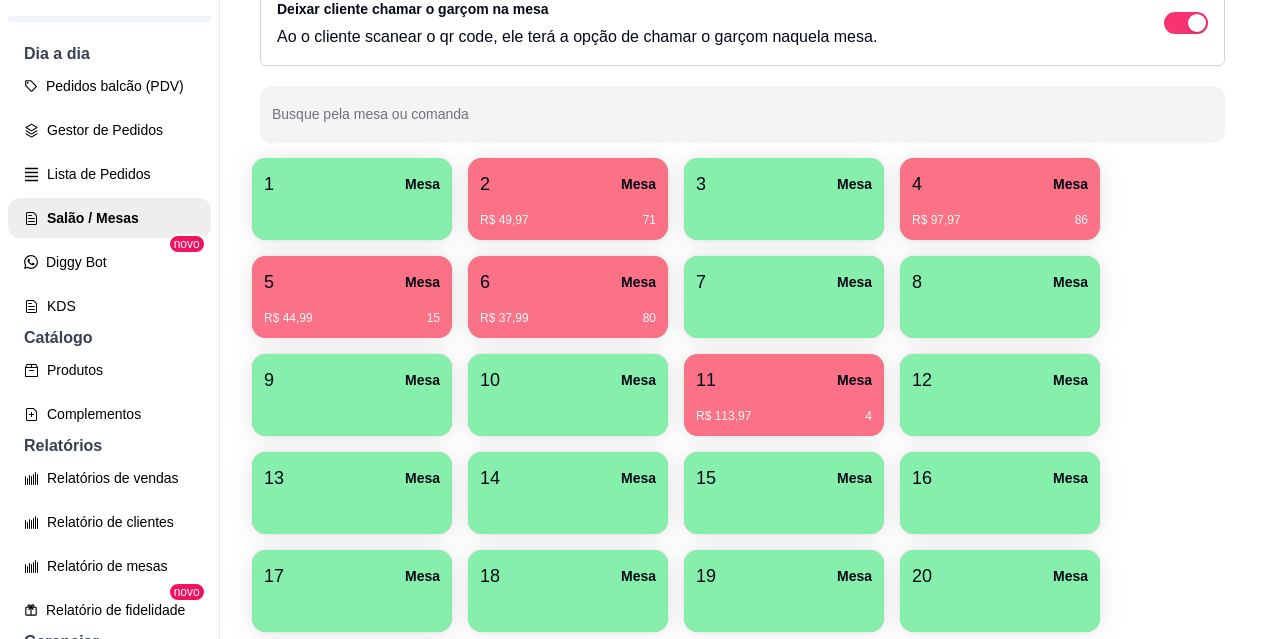 click on "11 Mesa" at bounding box center (784, 380) 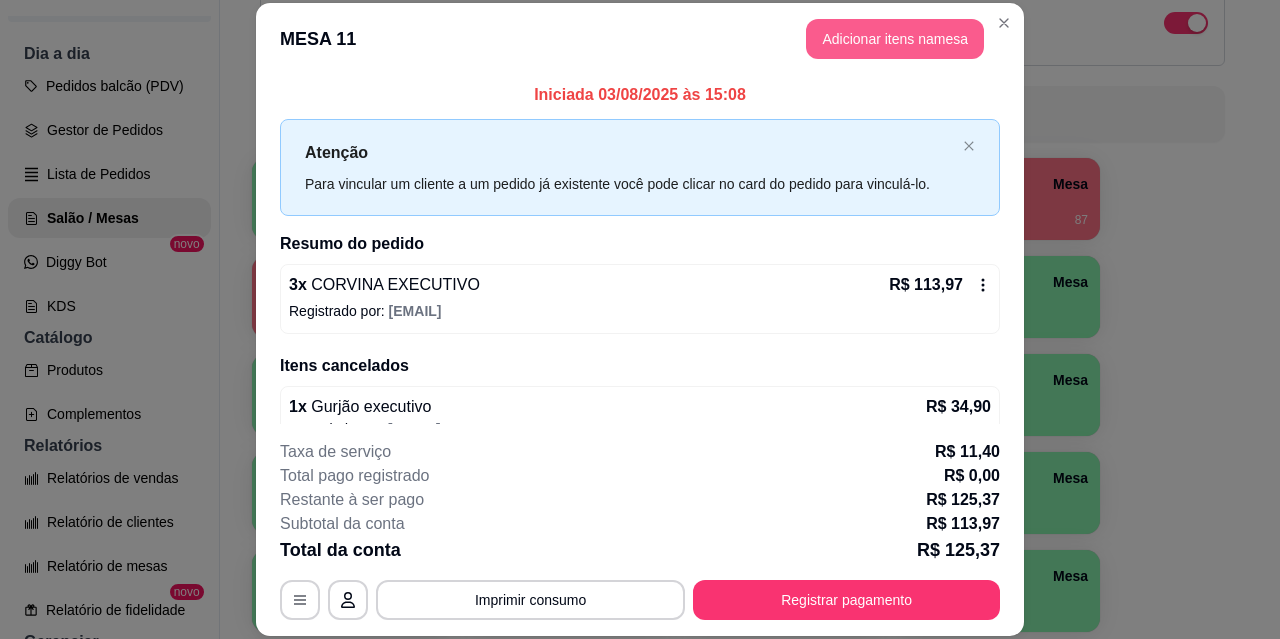 click on "Adicionar itens na  mesa" at bounding box center (895, 39) 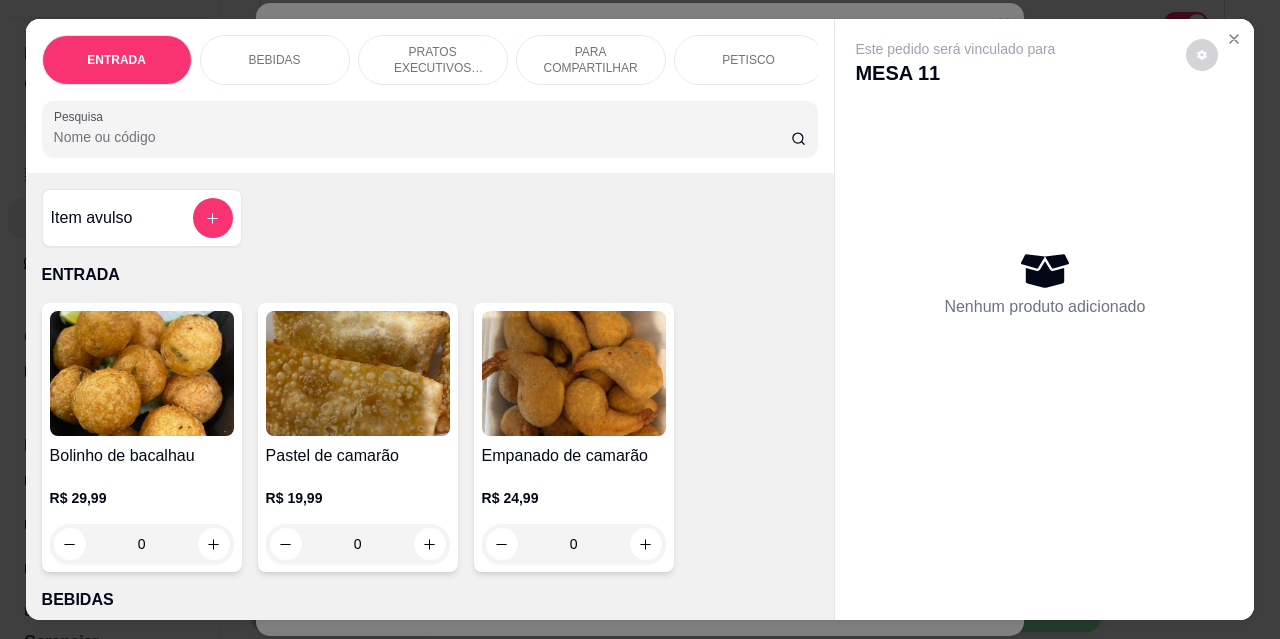 click on "PETISCO" at bounding box center [748, 60] 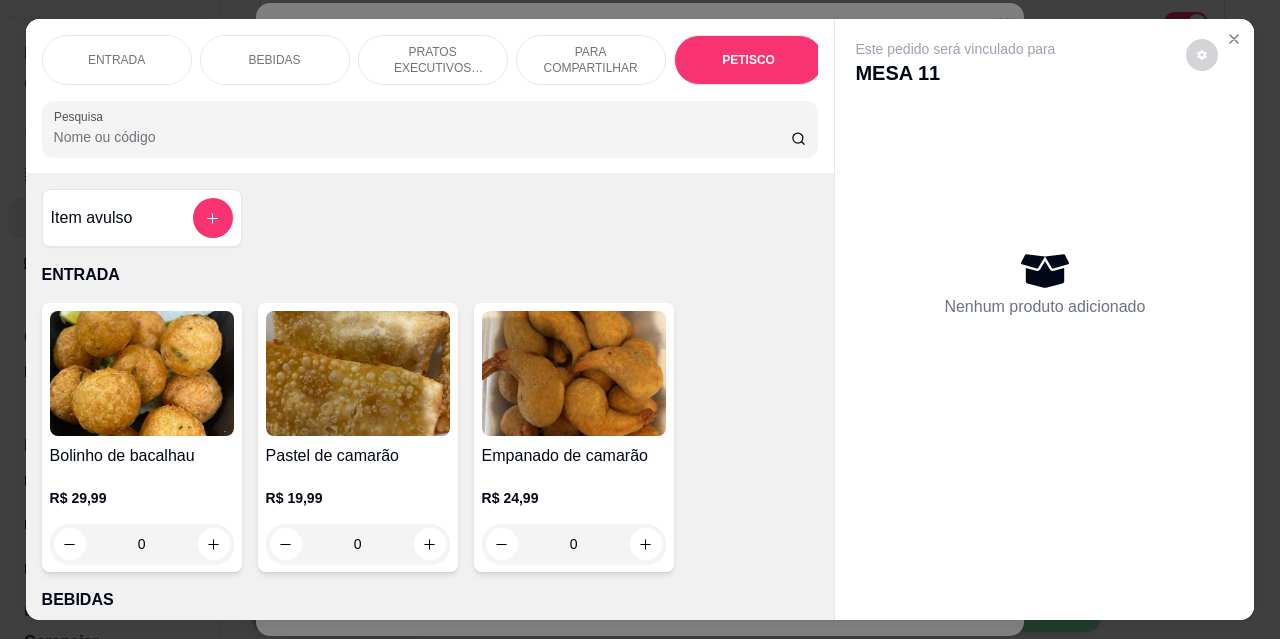 scroll, scrollTop: 4432, scrollLeft: 0, axis: vertical 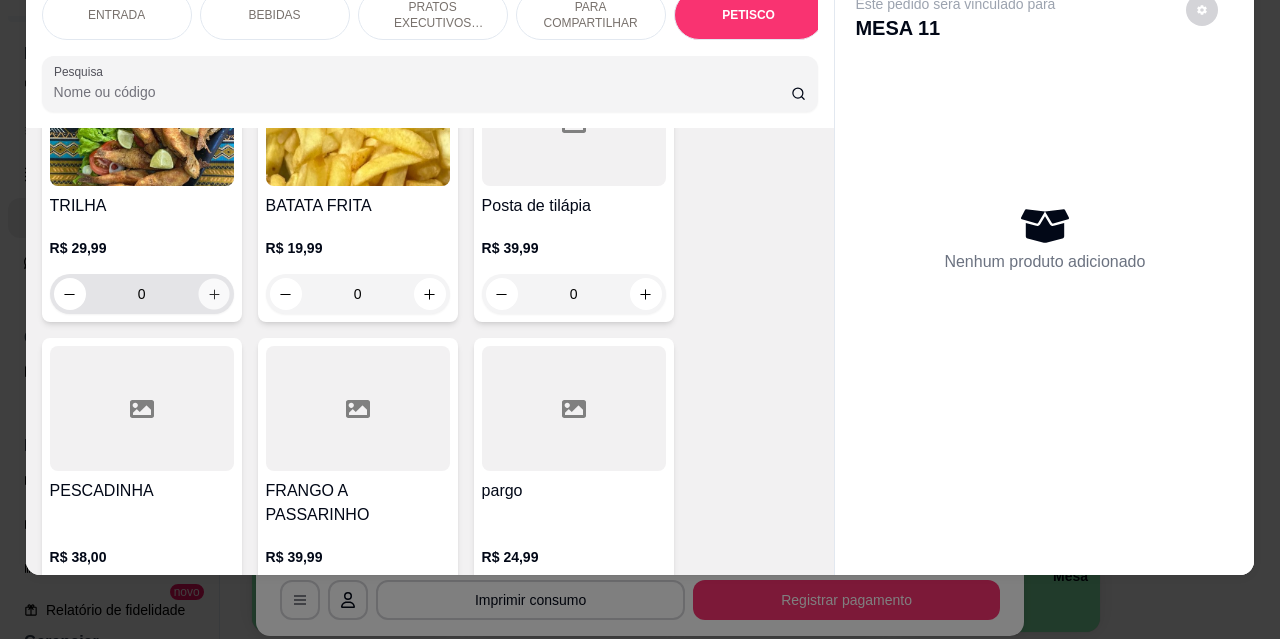click 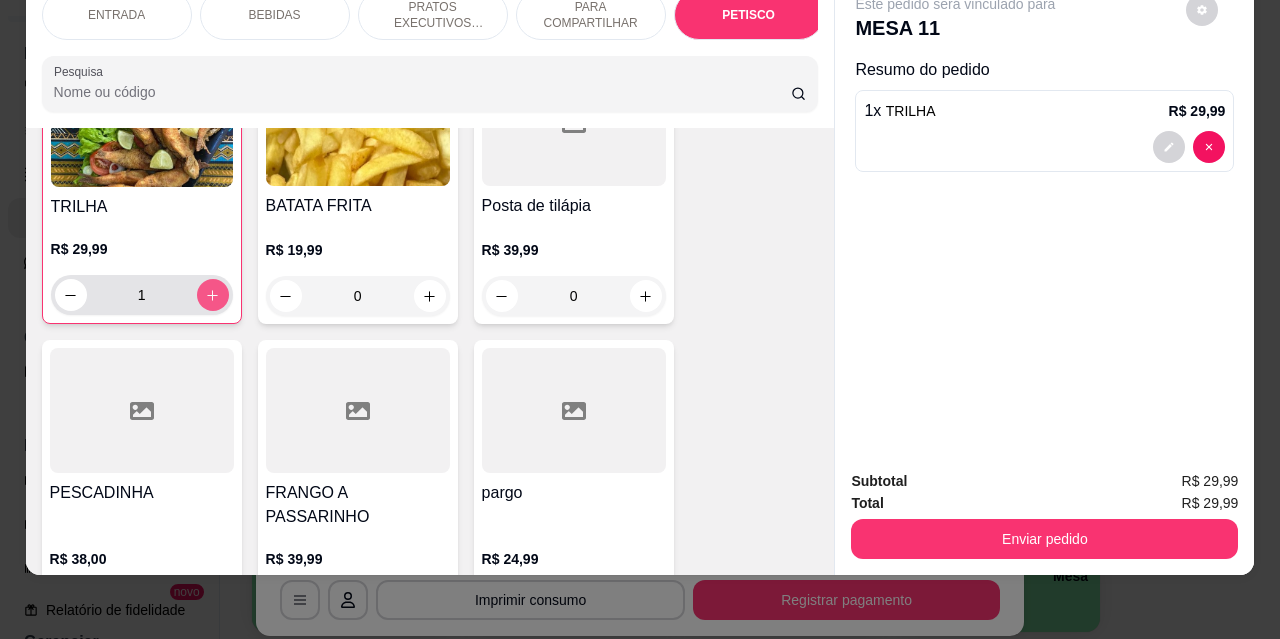 scroll, scrollTop: 4833, scrollLeft: 0, axis: vertical 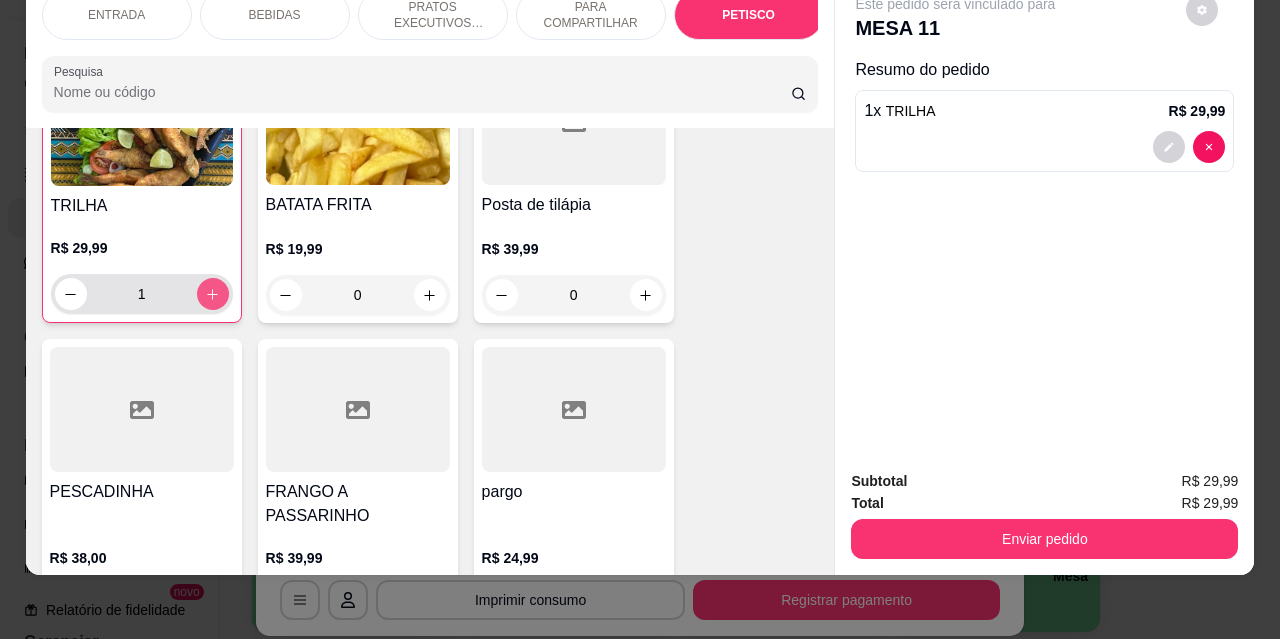 click 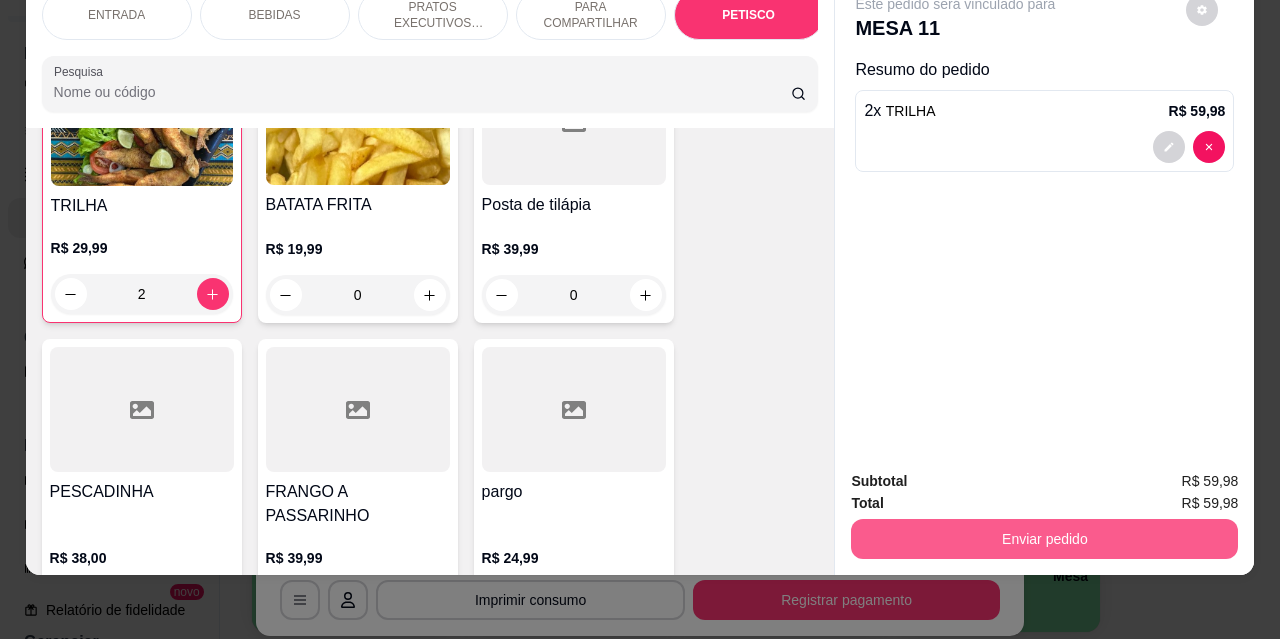 click on "Enviar pedido" at bounding box center (1044, 539) 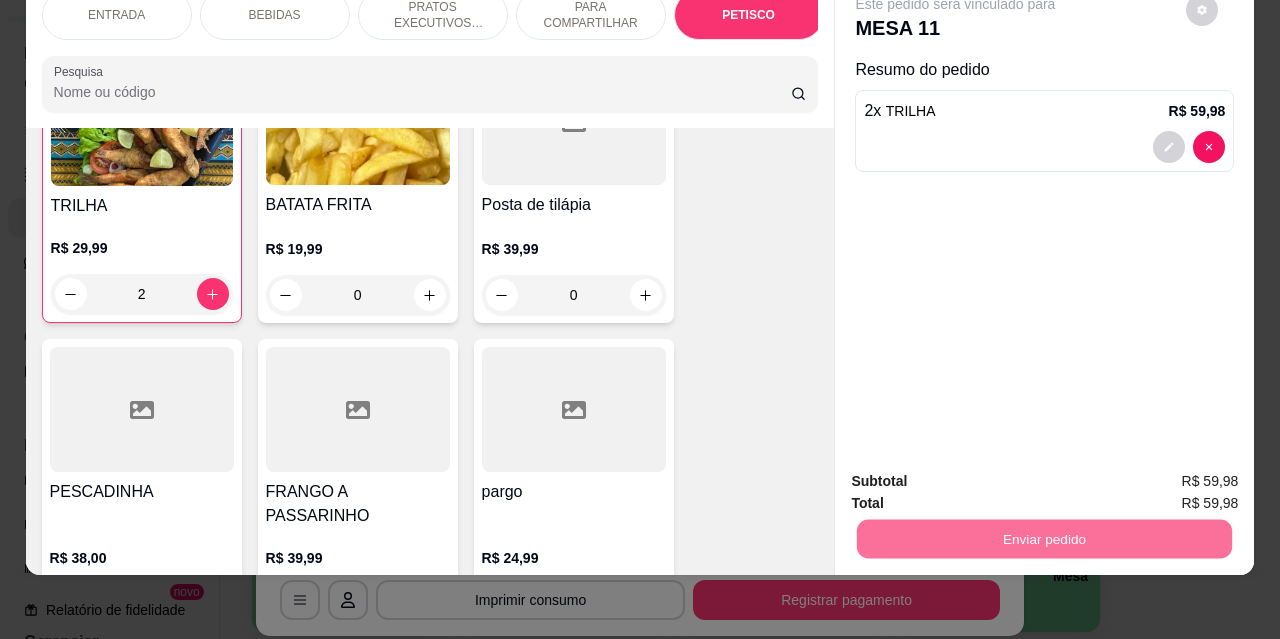click on "Não registrar e enviar pedido" at bounding box center [979, 474] 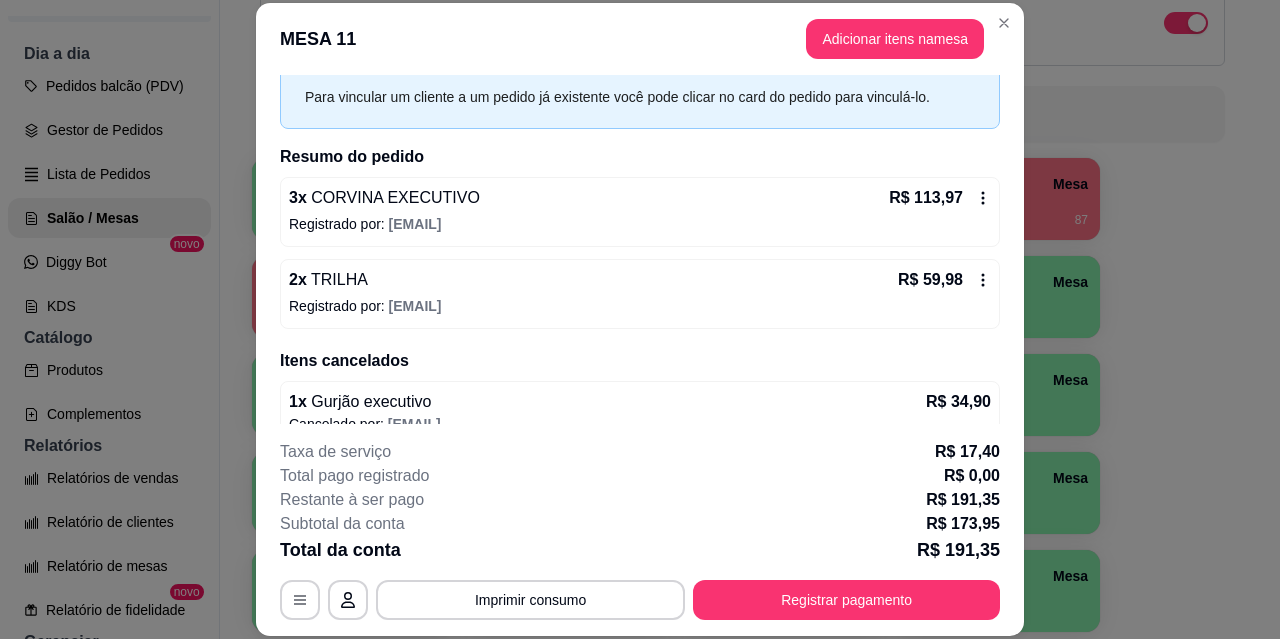 scroll, scrollTop: 114, scrollLeft: 0, axis: vertical 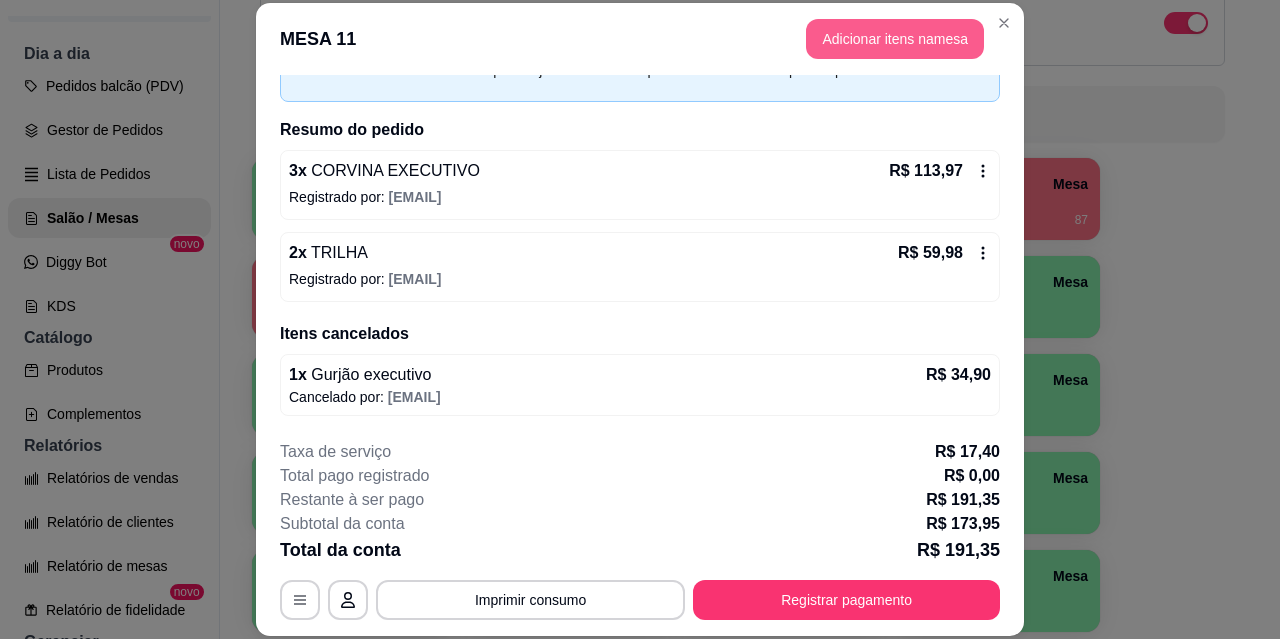 click on "Adicionar itens na  mesa" at bounding box center (895, 39) 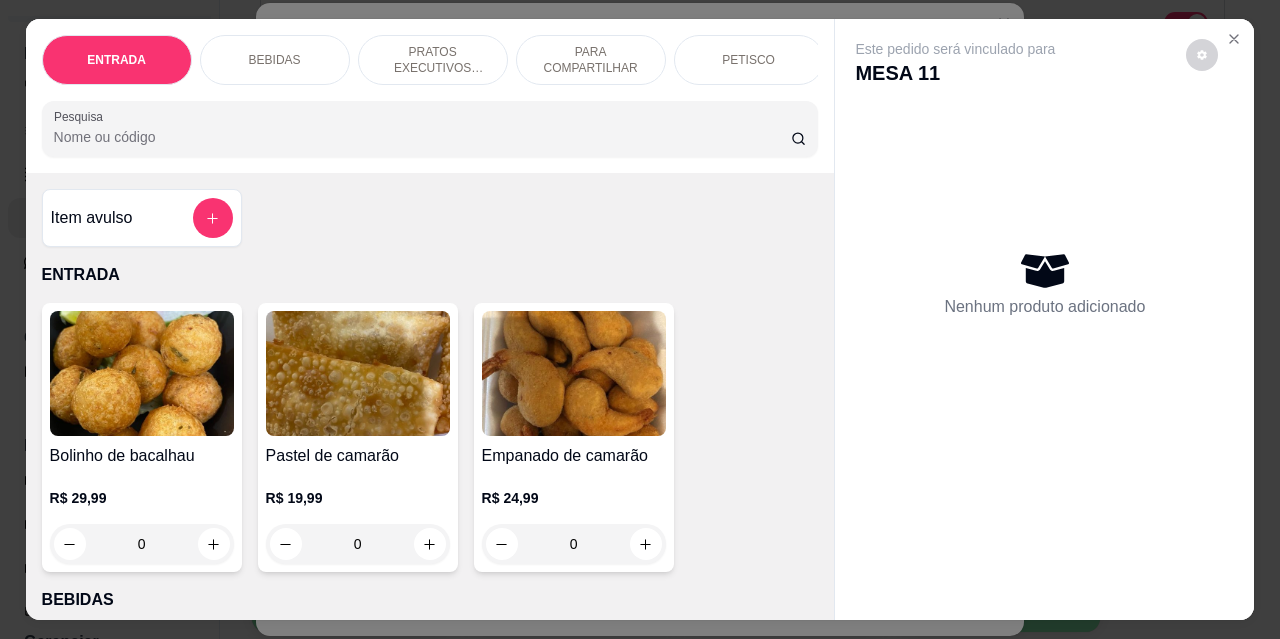 click on "PRATOS EXECUTIVOS (INDIVIDUAIS)" at bounding box center (433, 60) 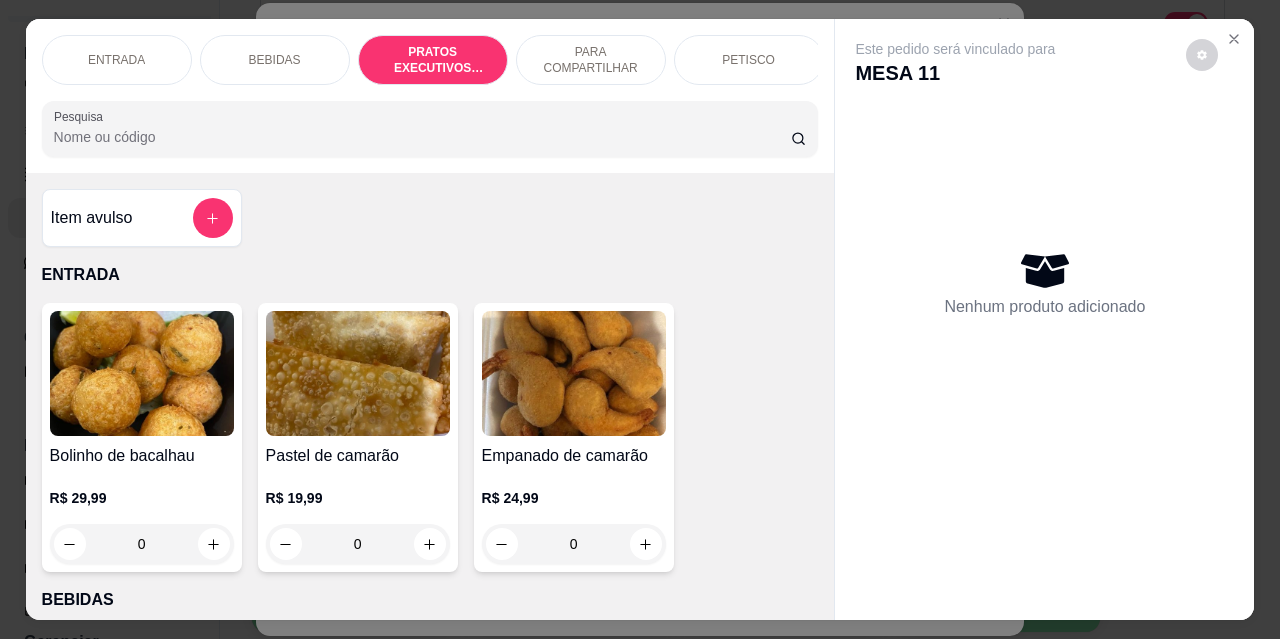 scroll, scrollTop: 2189, scrollLeft: 0, axis: vertical 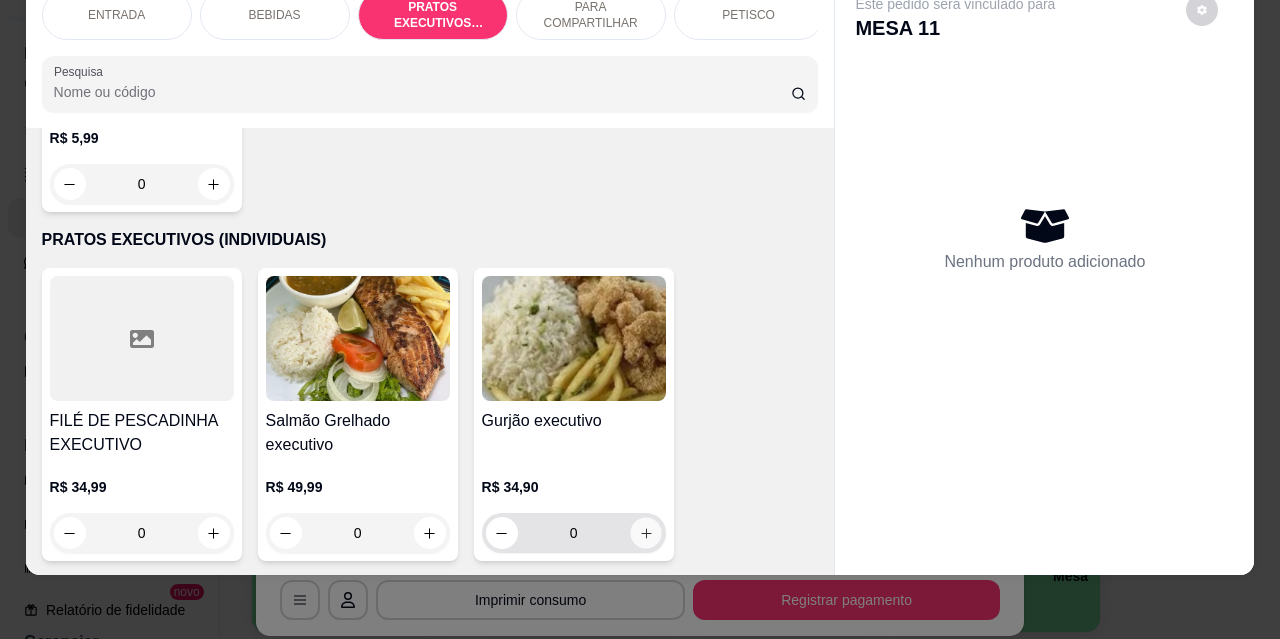 click 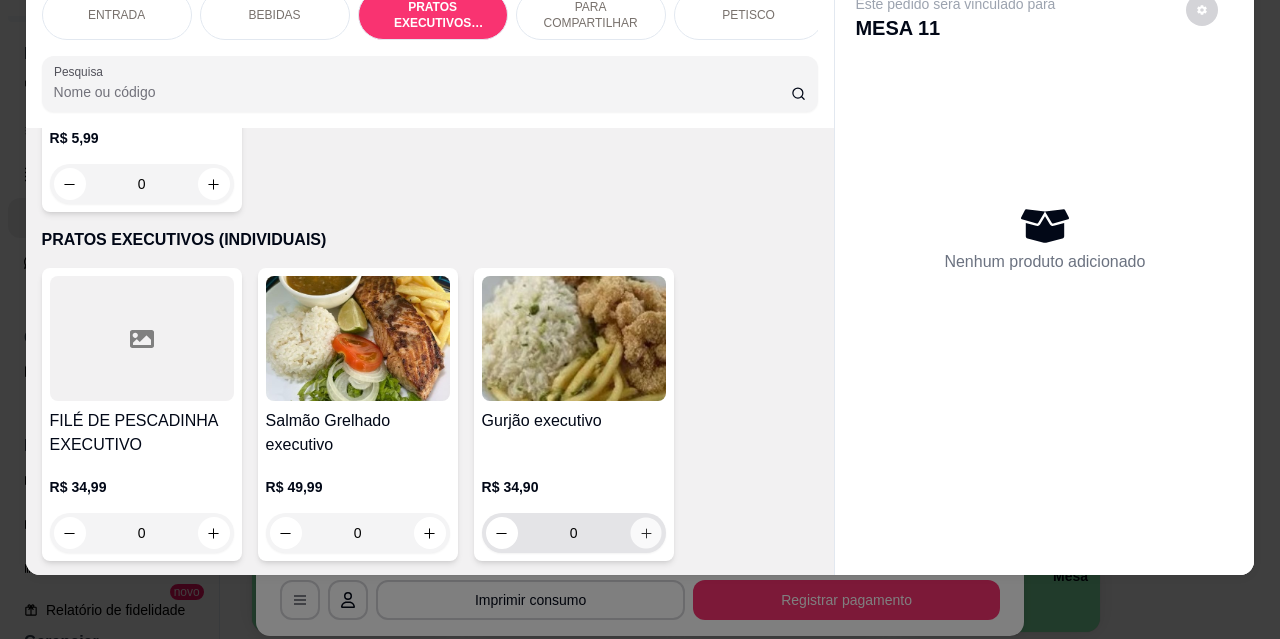 type on "1" 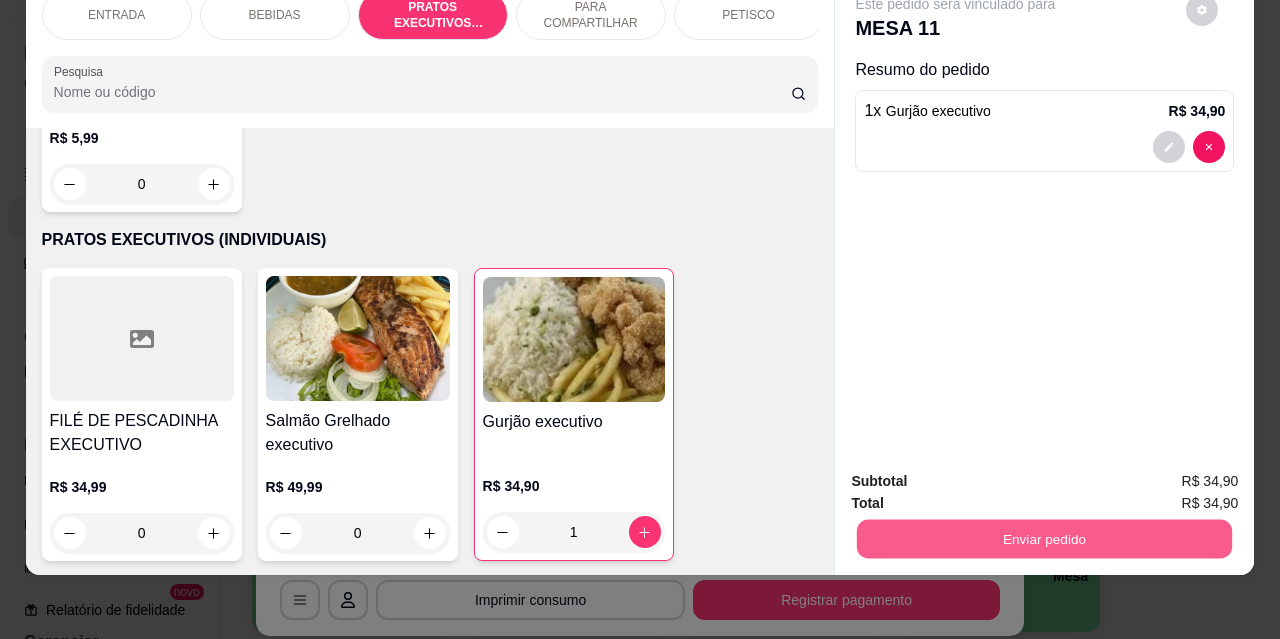 click on "Enviar pedido" at bounding box center (1044, 538) 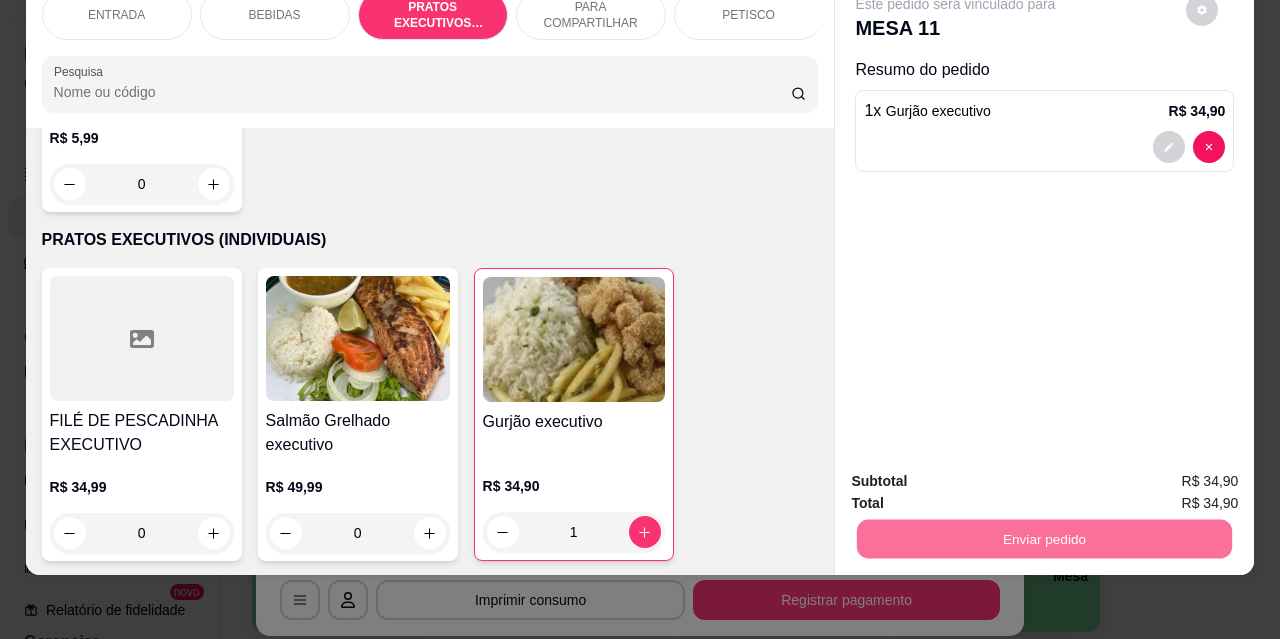 click on "Não registrar e enviar pedido" at bounding box center [979, 474] 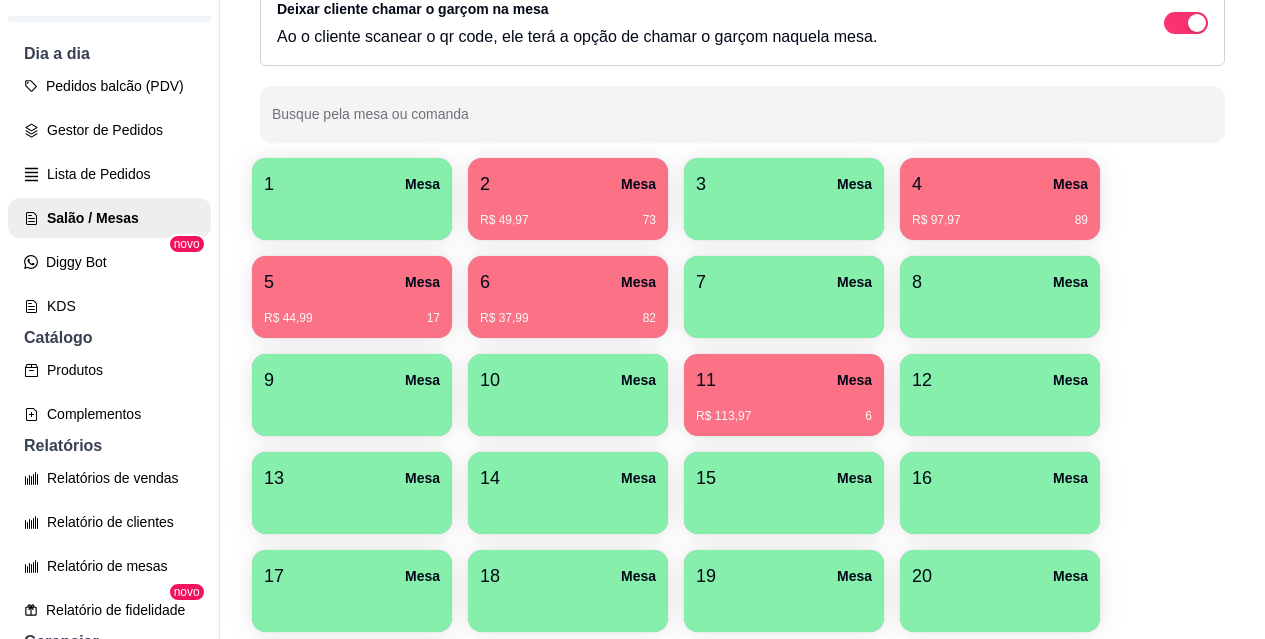 click on "R$ 37,99 82" at bounding box center [568, 318] 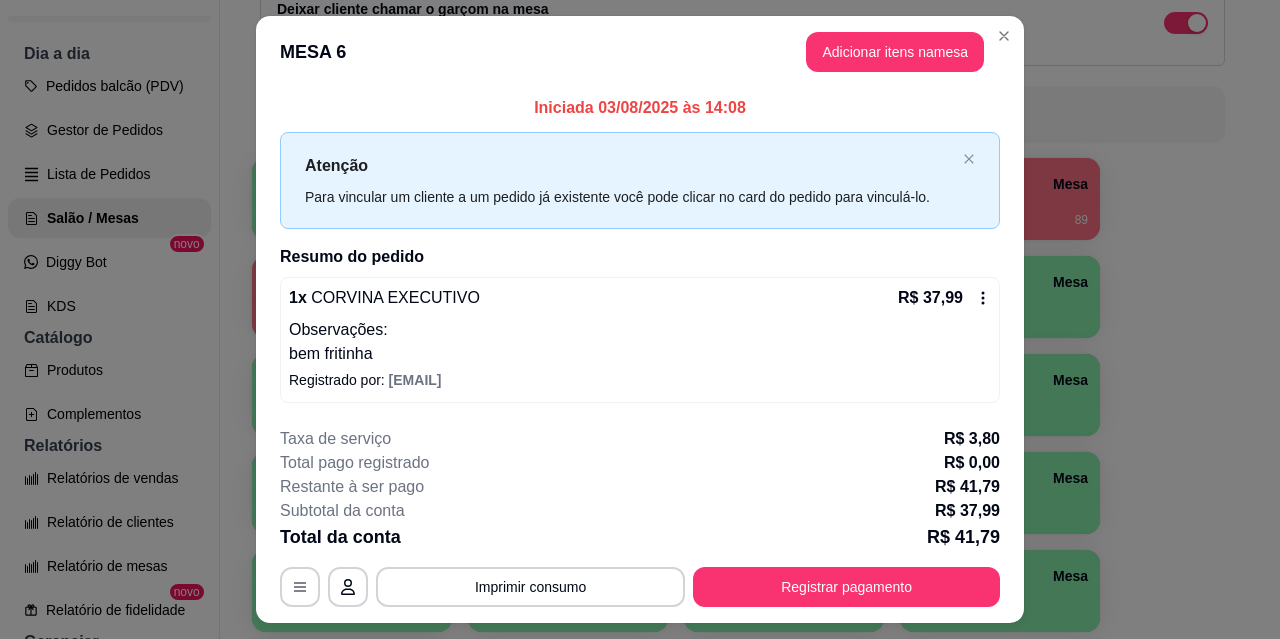 scroll, scrollTop: 48, scrollLeft: 0, axis: vertical 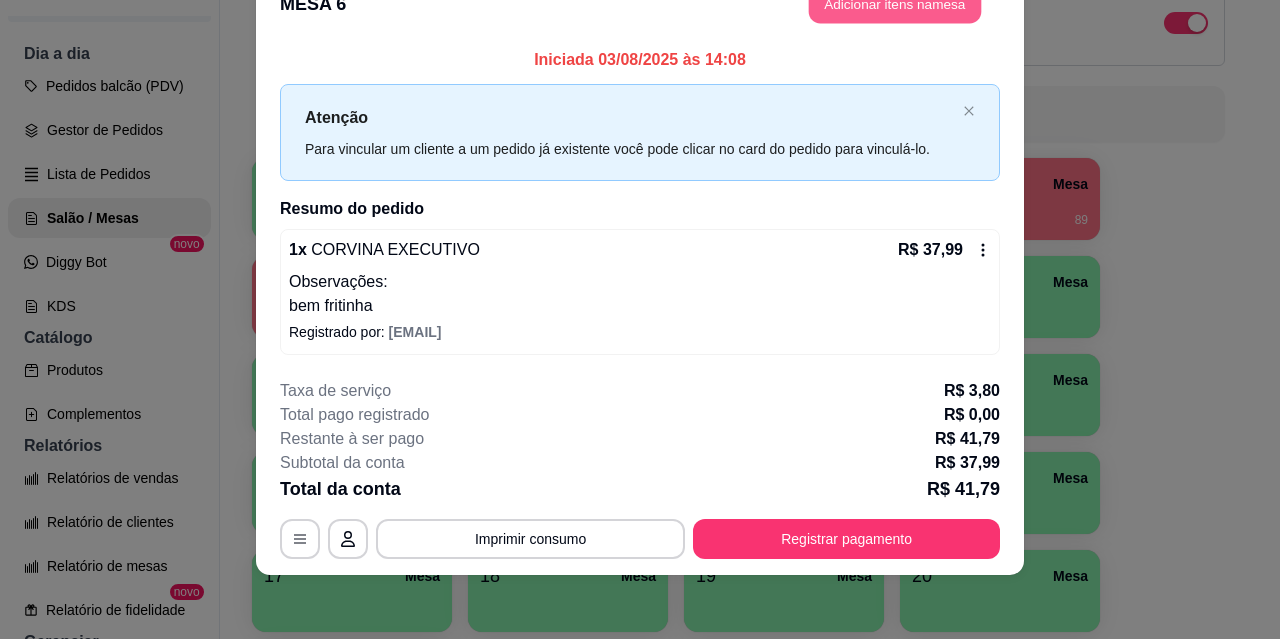 click on "Adicionar itens na  mesa" at bounding box center (895, 4) 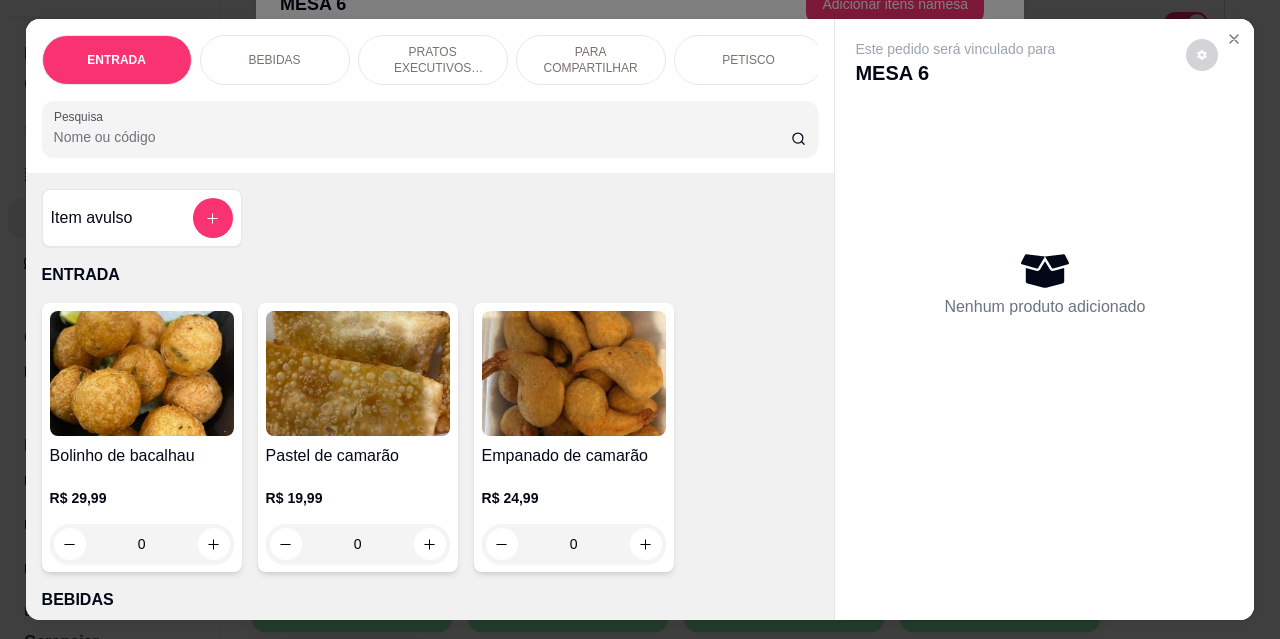 click on "ENTRADA" at bounding box center (117, 60) 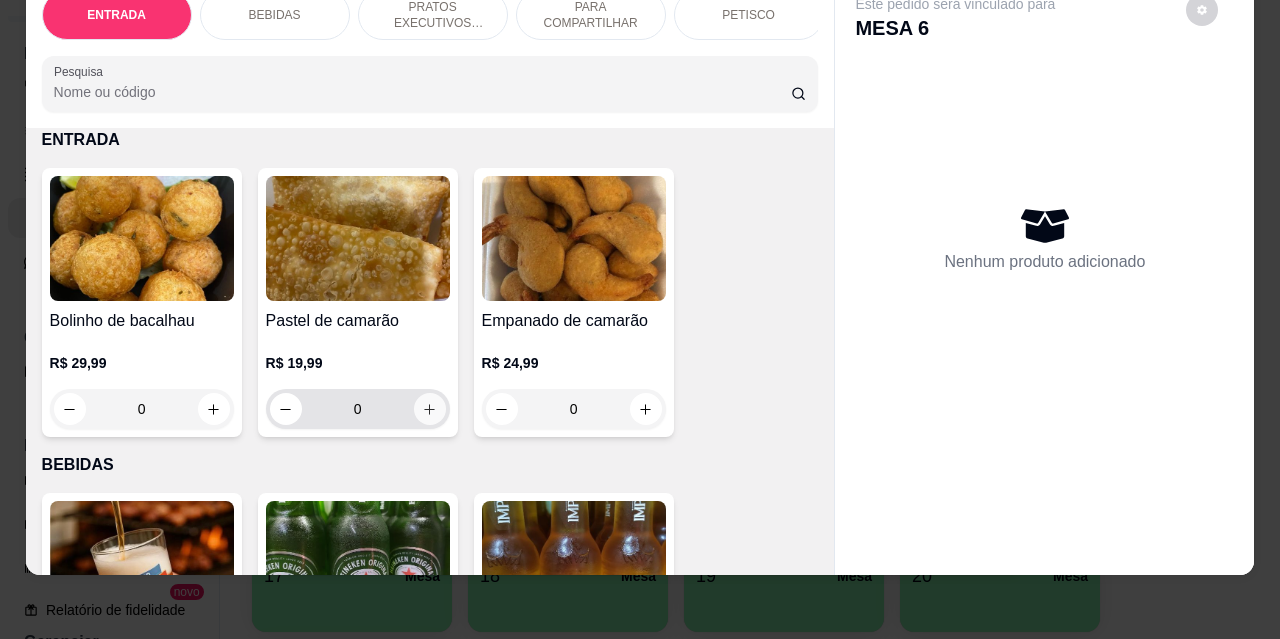 click 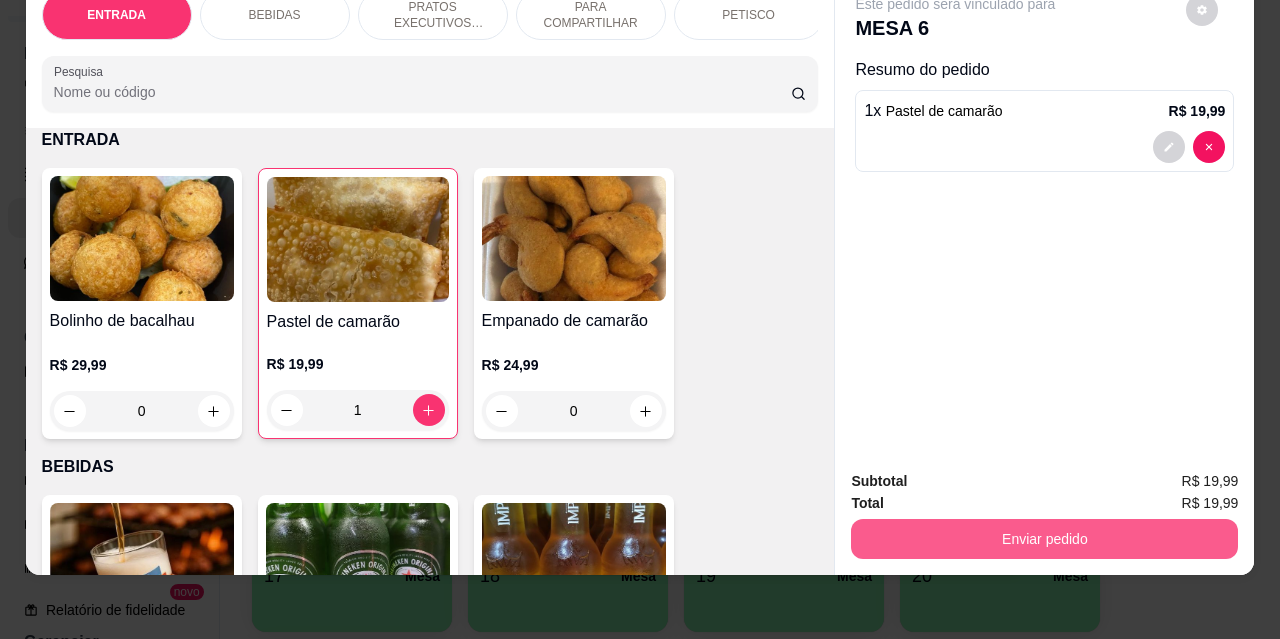 click on "Enviar pedido" at bounding box center (1044, 539) 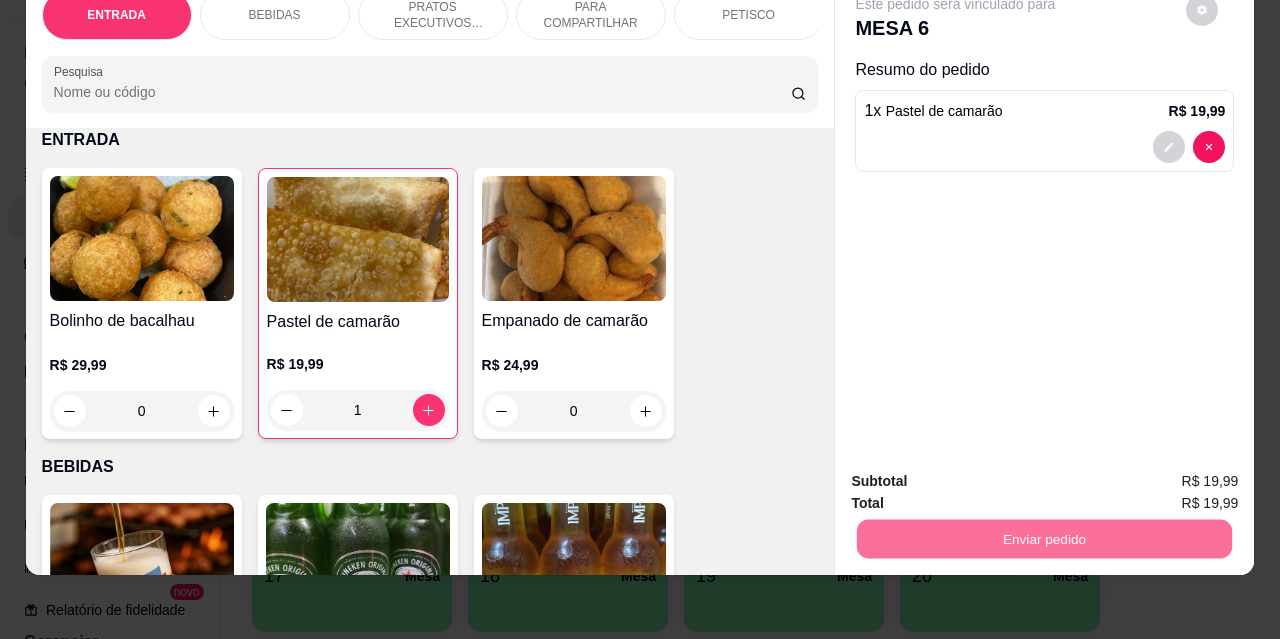 click on "Não registrar e enviar pedido" at bounding box center [979, 475] 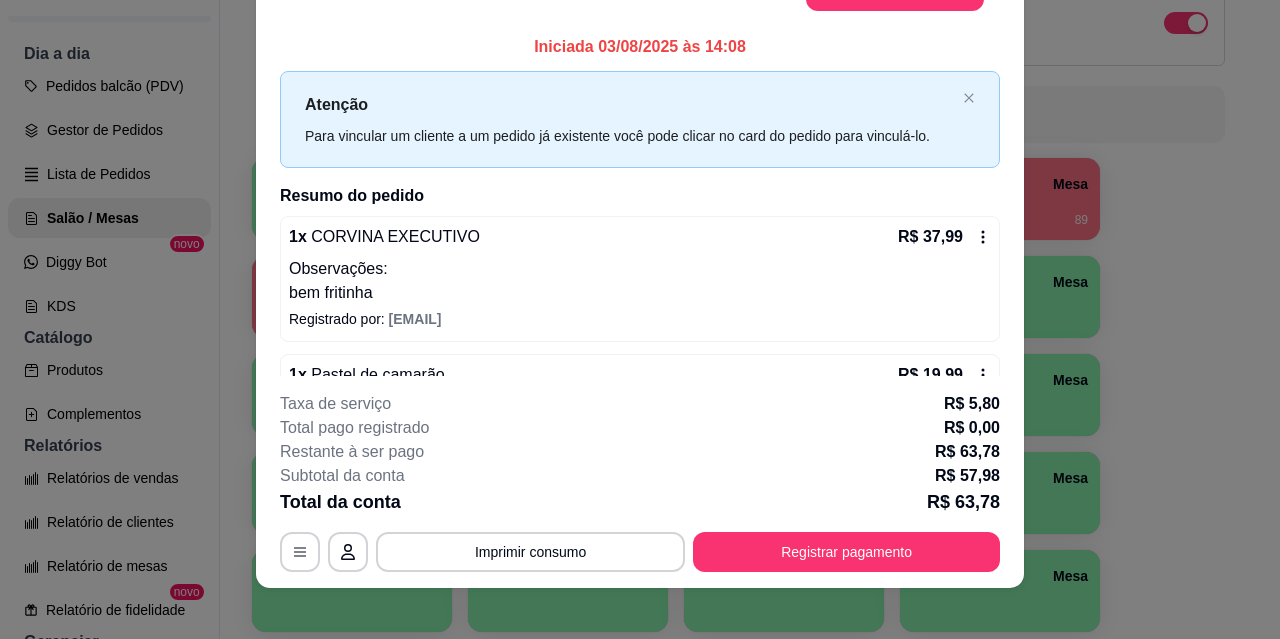 scroll, scrollTop: 35, scrollLeft: 0, axis: vertical 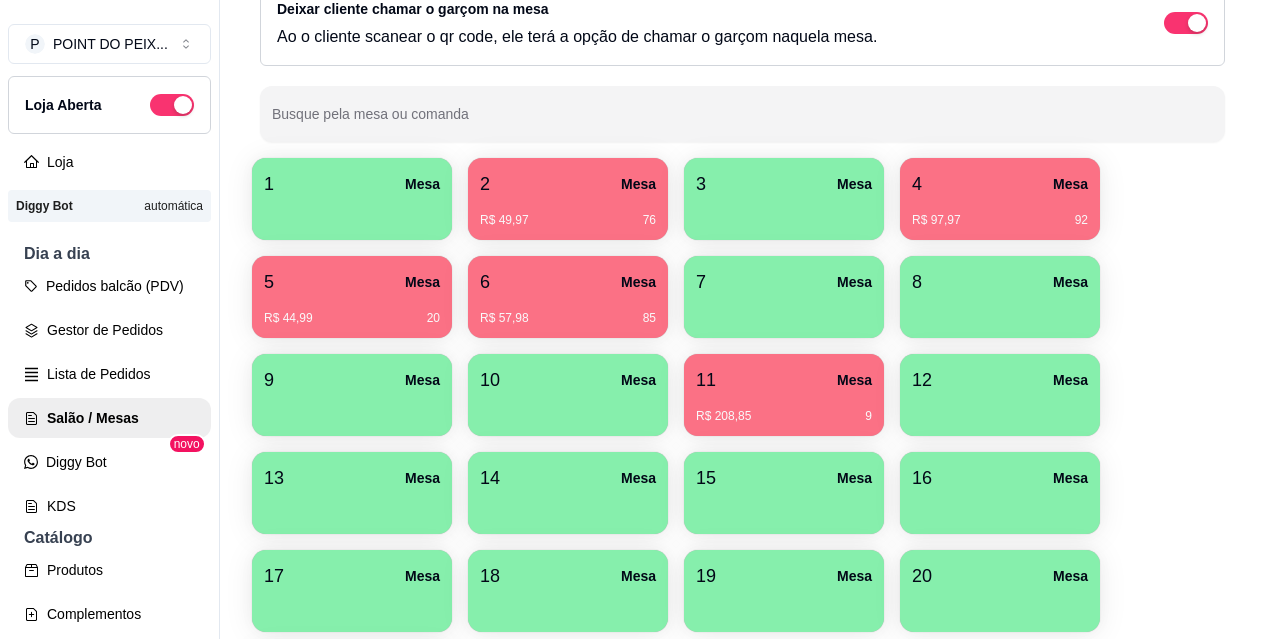 click on "R$ 57,98 85" at bounding box center [568, 311] 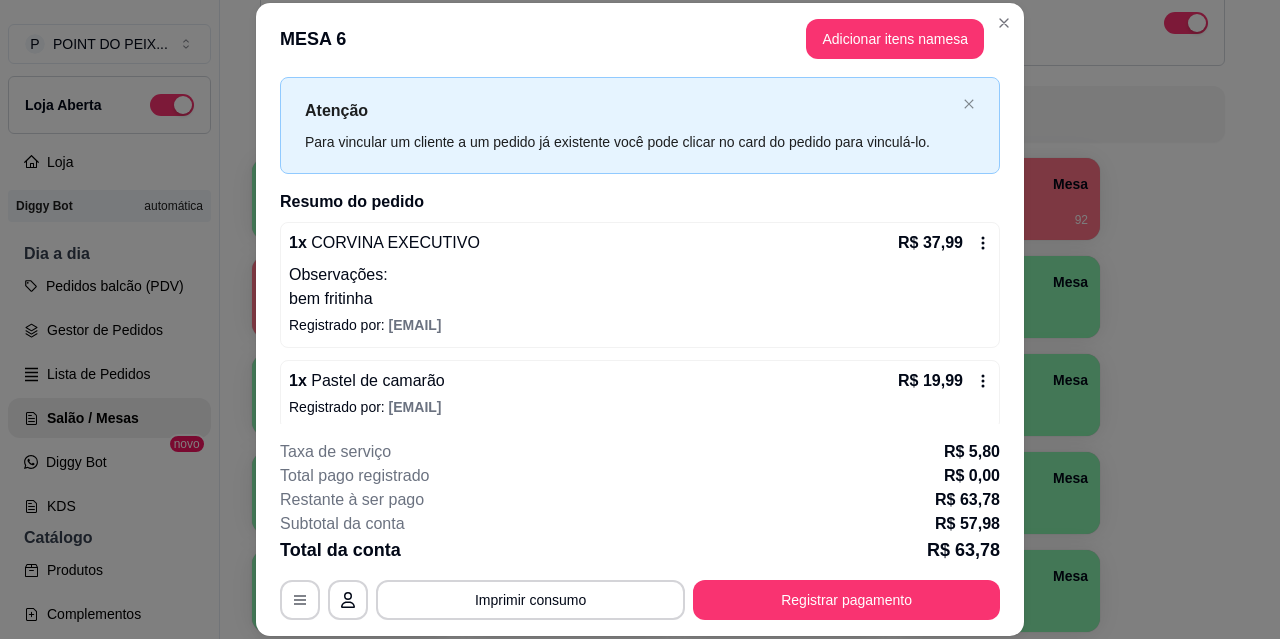 scroll, scrollTop: 56, scrollLeft: 0, axis: vertical 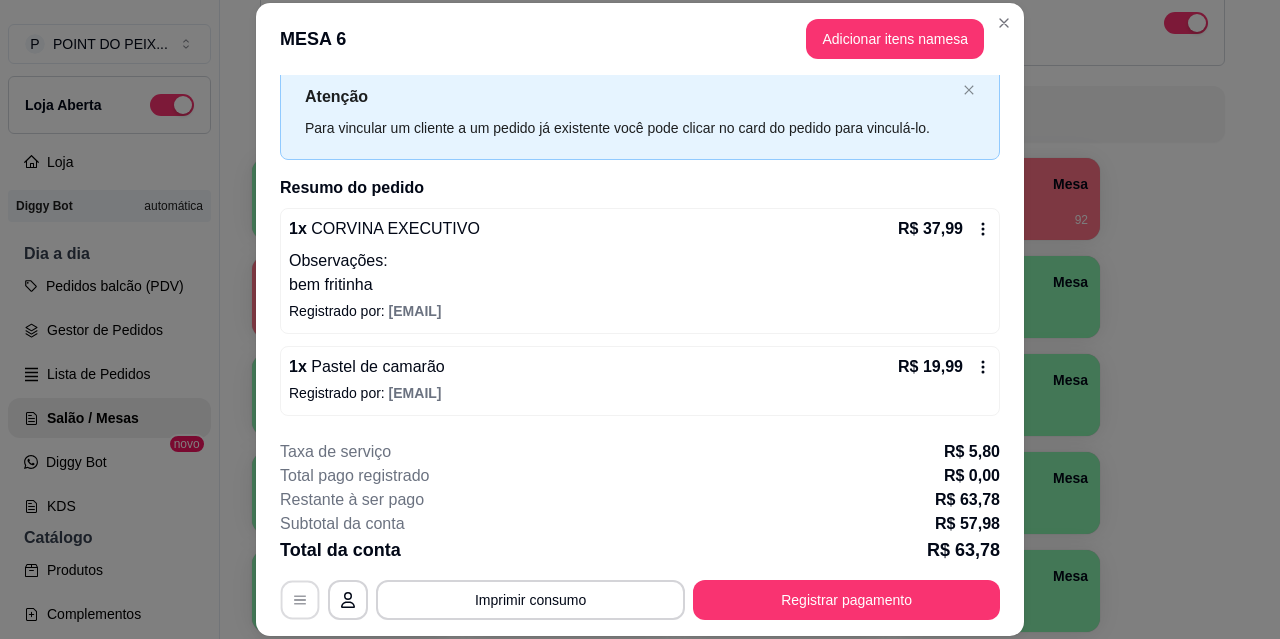 click at bounding box center (300, 599) 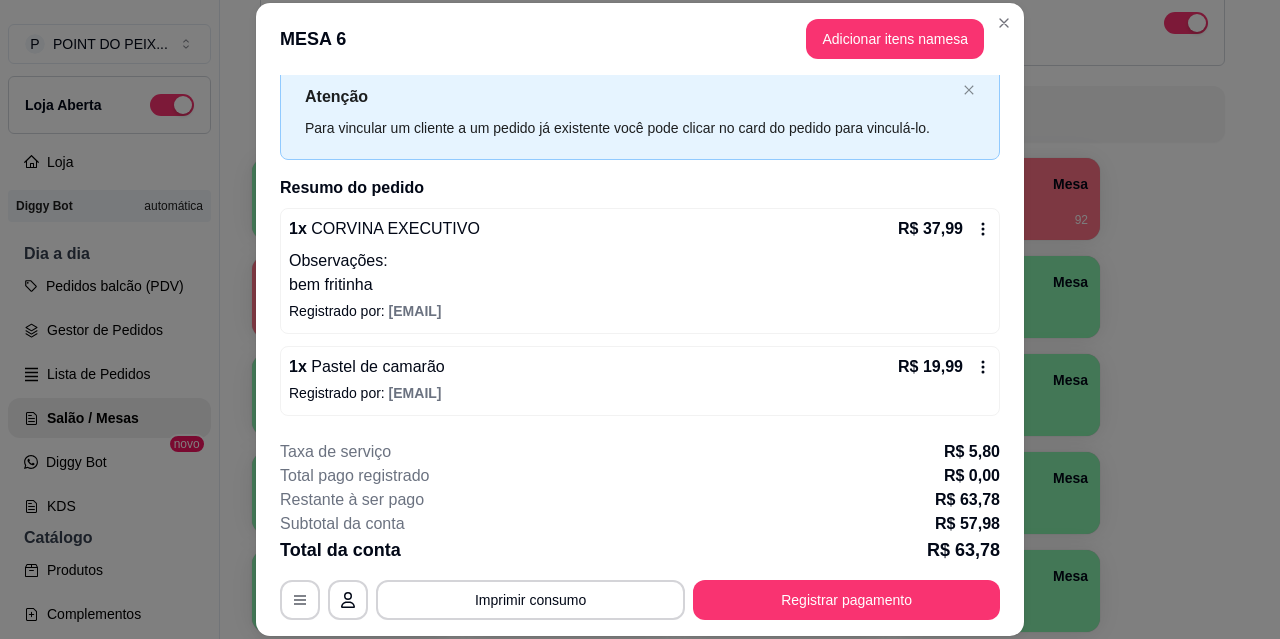 click on "R$ 37,99" at bounding box center (944, 229) 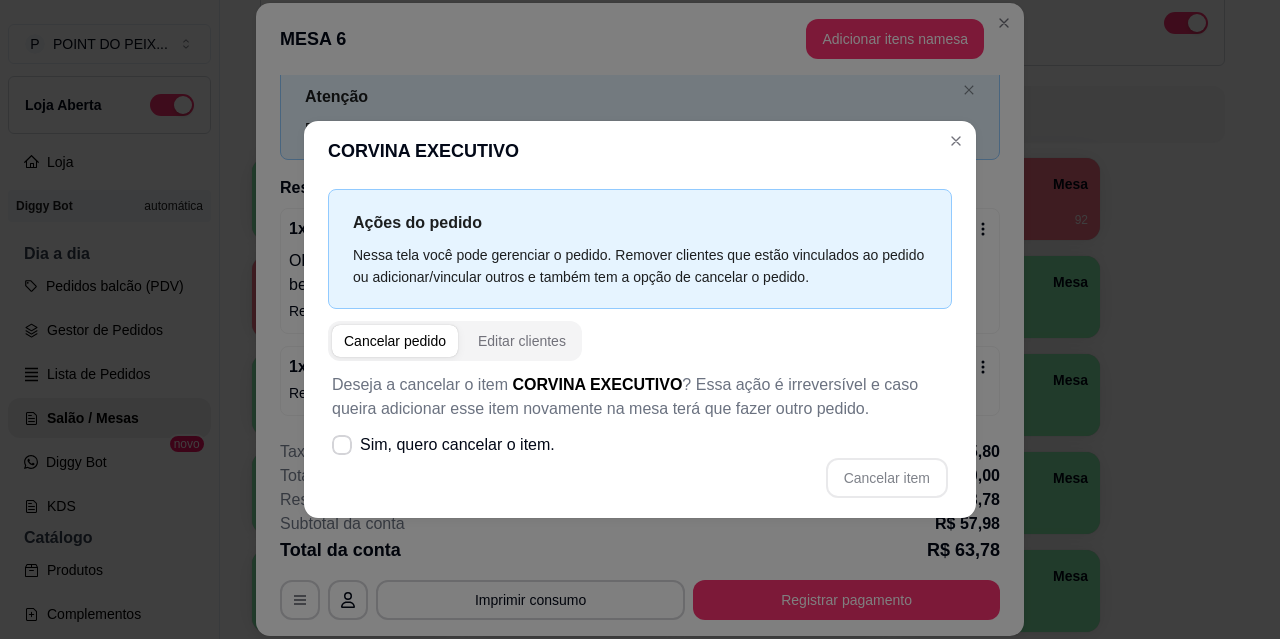 click on "Cancelar pedido" at bounding box center [395, 341] 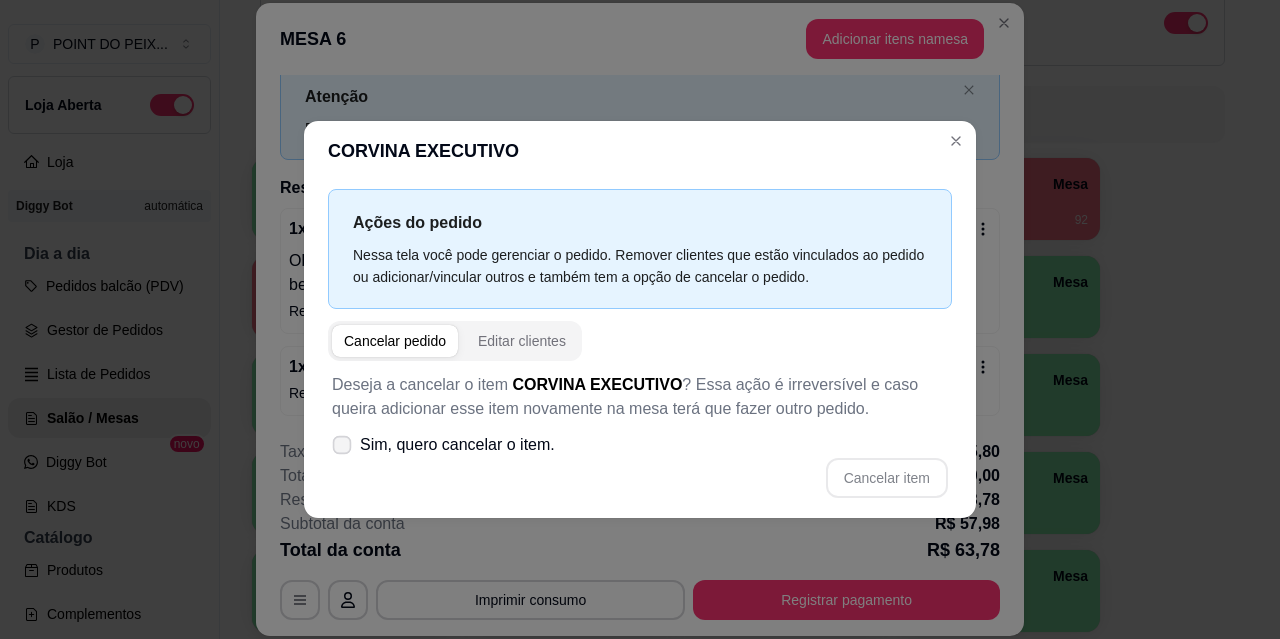 click 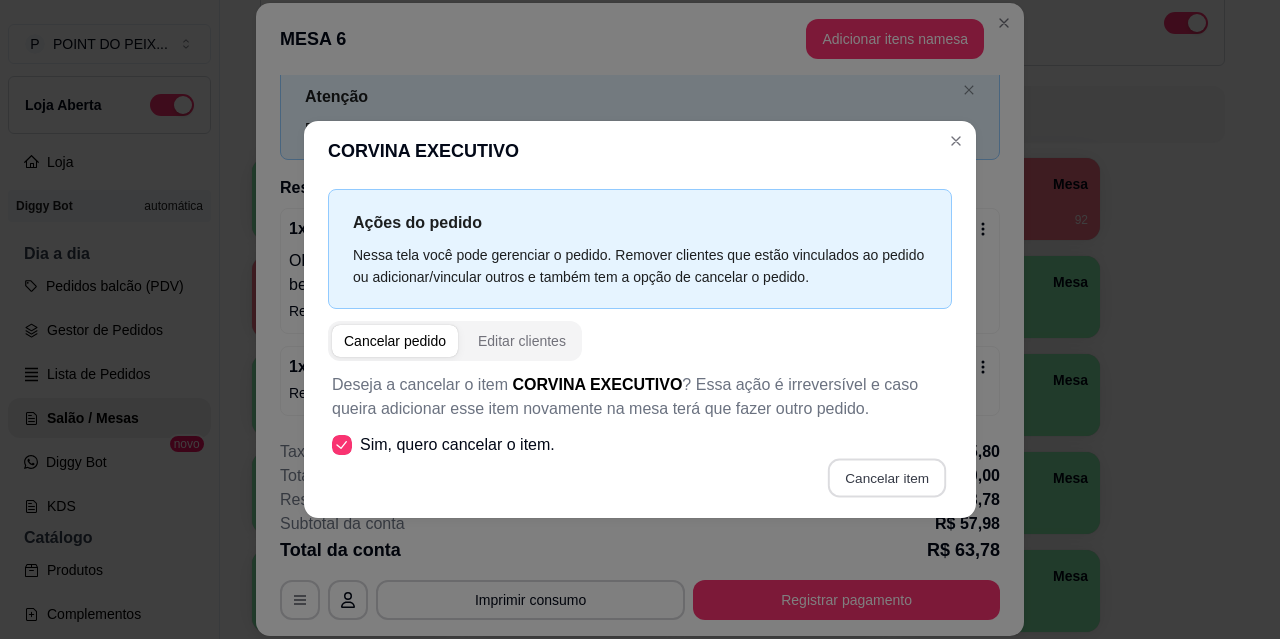 click on "Cancelar item" at bounding box center [886, 477] 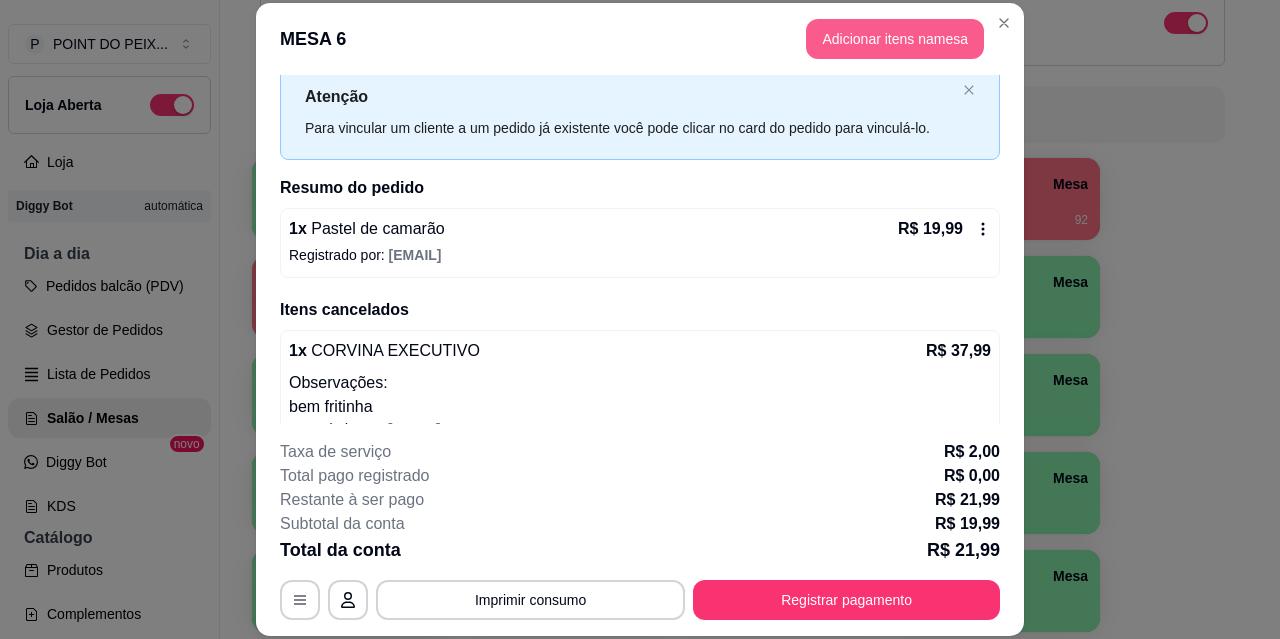 click on "Adicionar itens na  mesa" at bounding box center (895, 39) 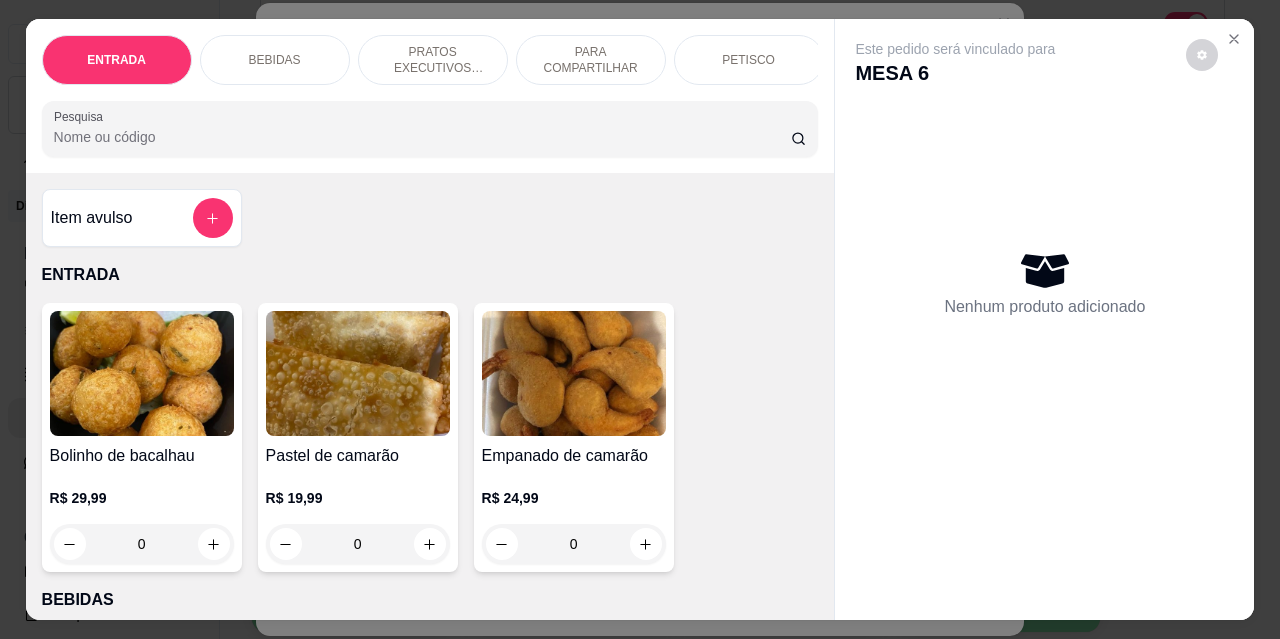 click on "PRATOS EXECUTIVOS (INDIVIDUAIS)" at bounding box center [433, 60] 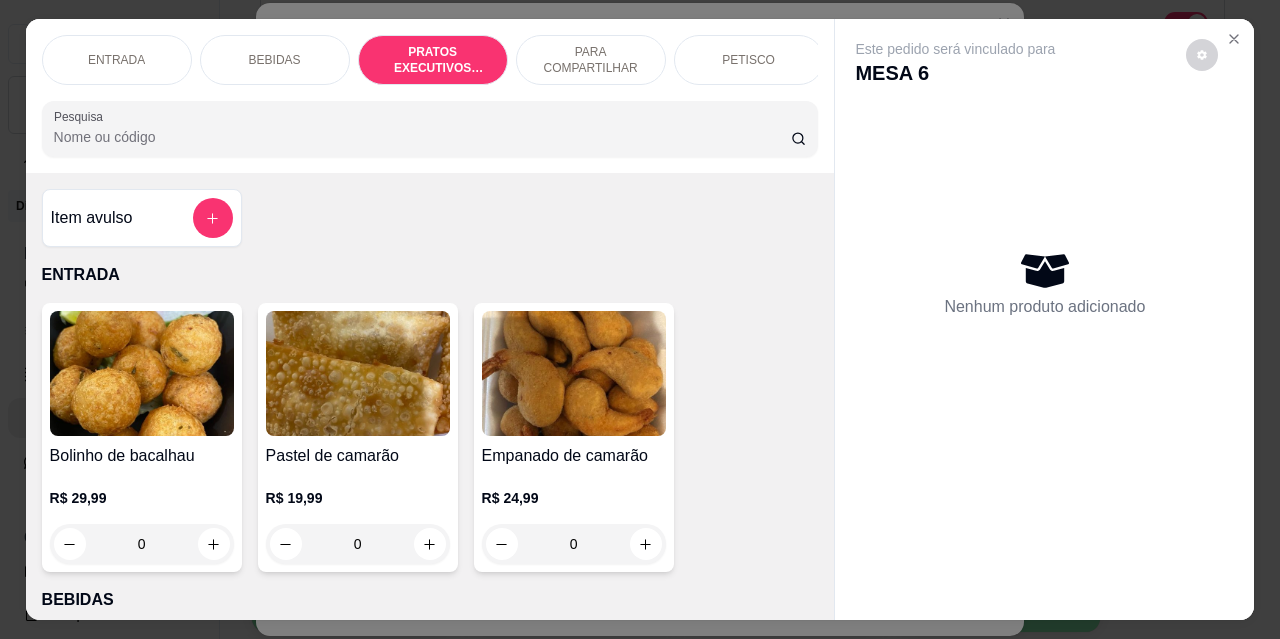 scroll, scrollTop: 2189, scrollLeft: 0, axis: vertical 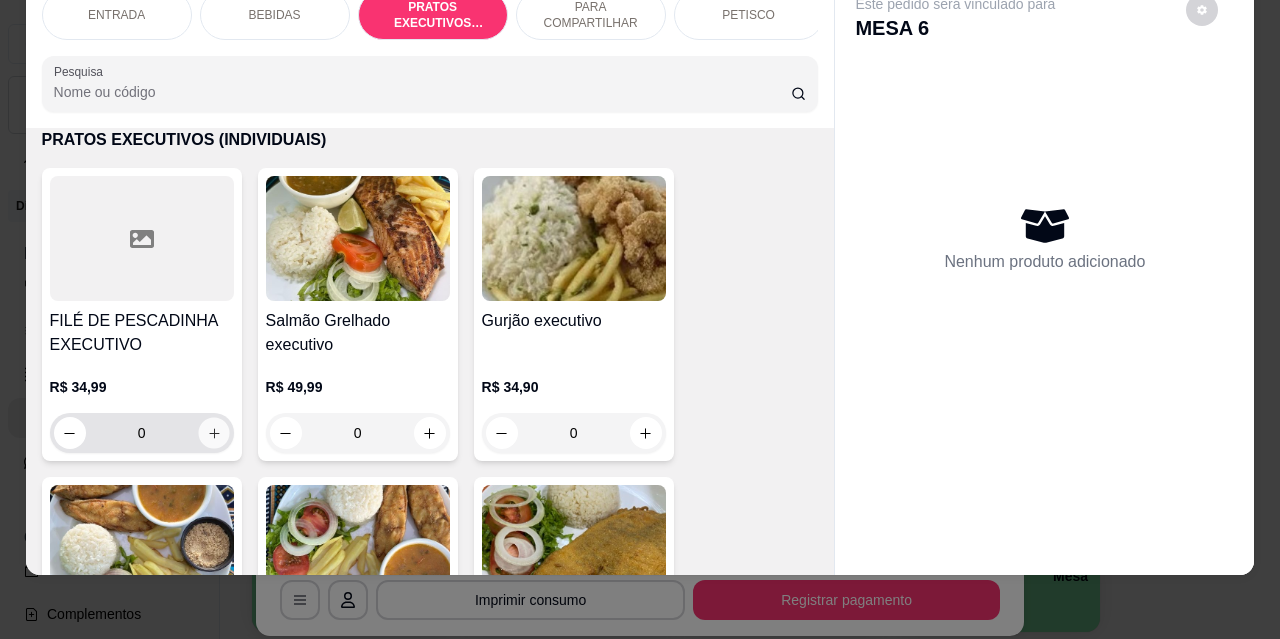 click at bounding box center [213, 433] 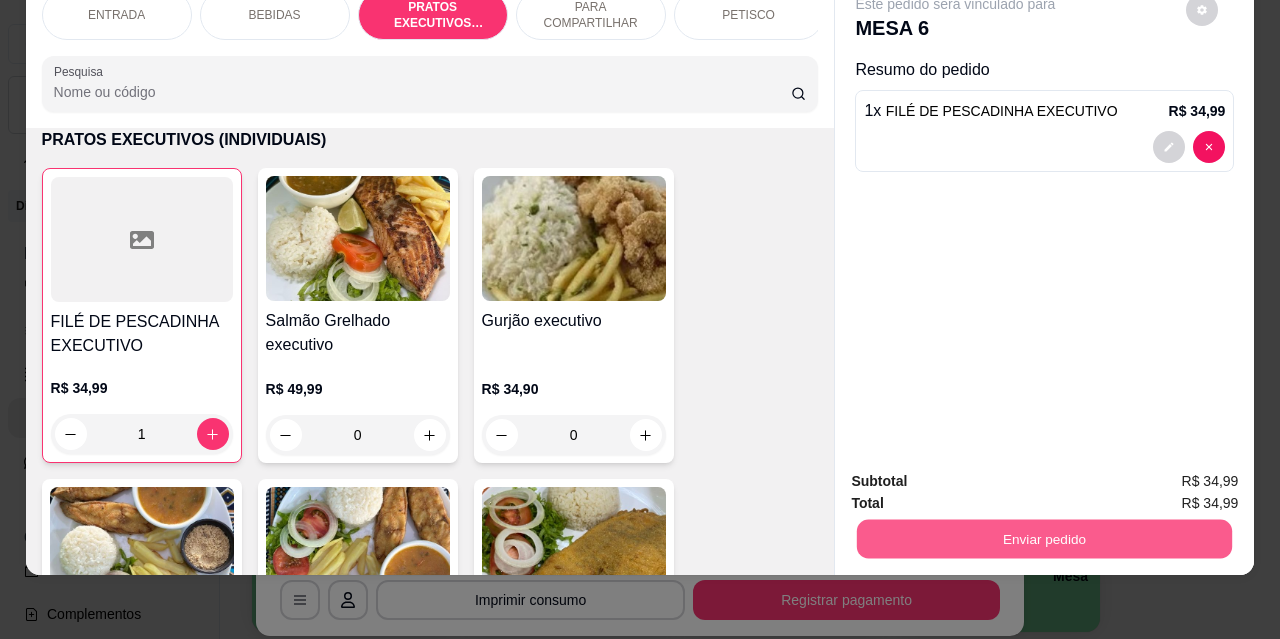 click on "Enviar pedido" at bounding box center [1044, 538] 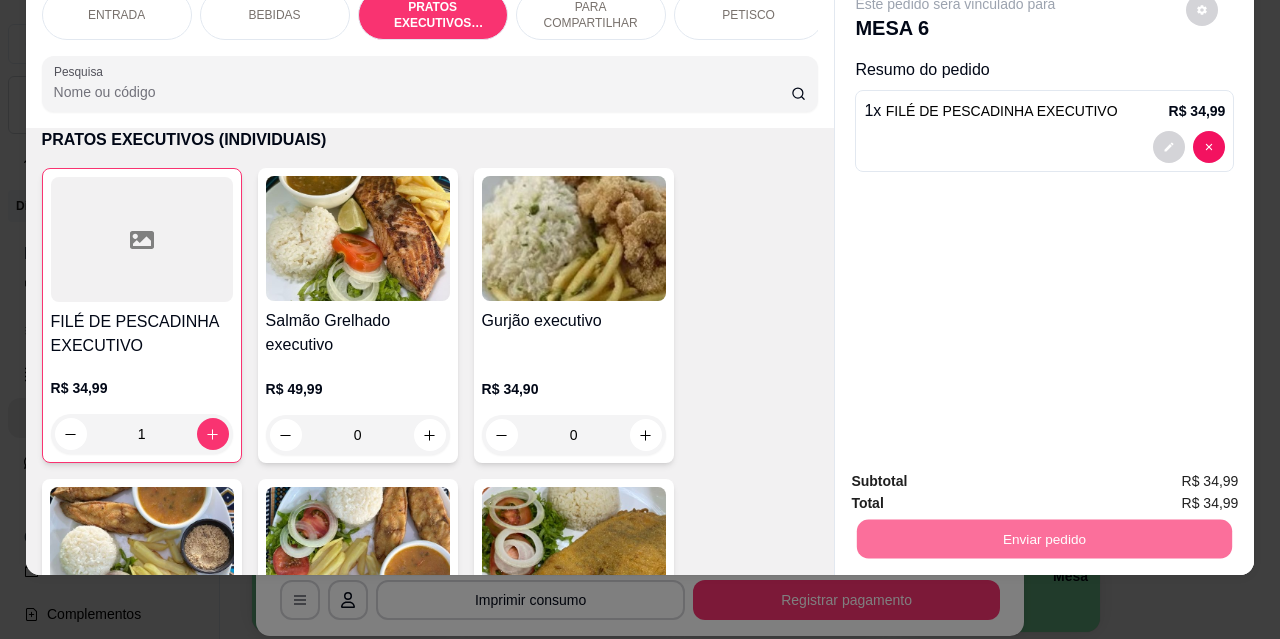 click on "Não registrar e enviar pedido" at bounding box center [979, 475] 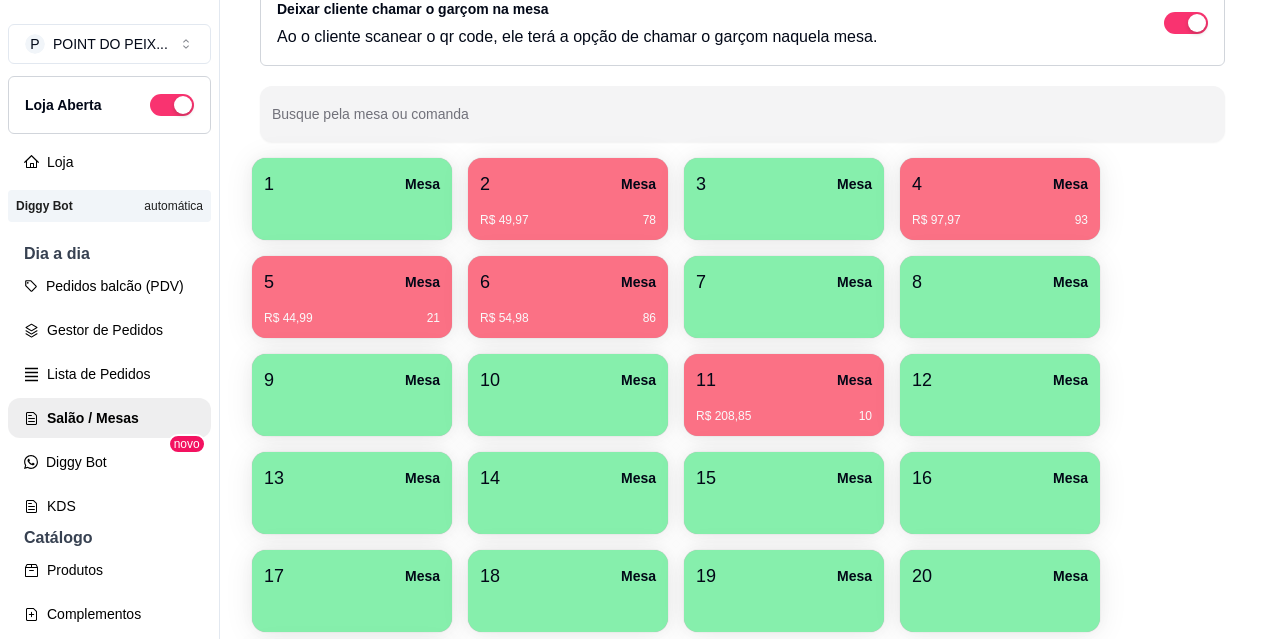 click on "12 Mesa" at bounding box center (1000, 380) 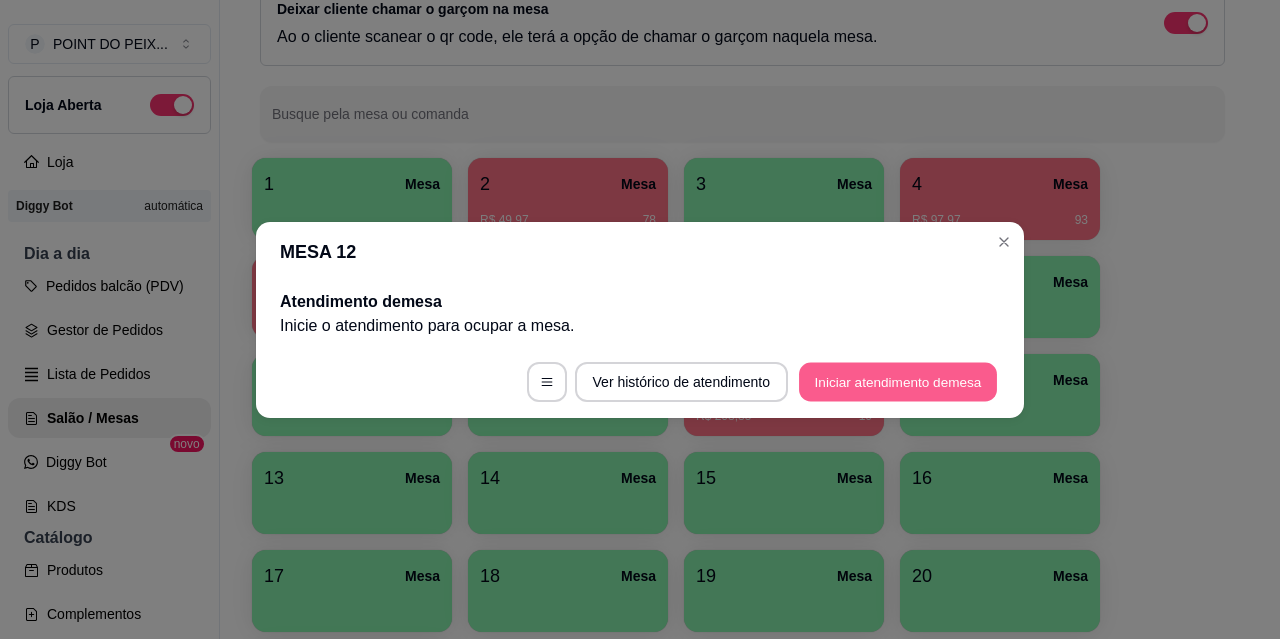 click on "Iniciar atendimento de  mesa" at bounding box center [898, 381] 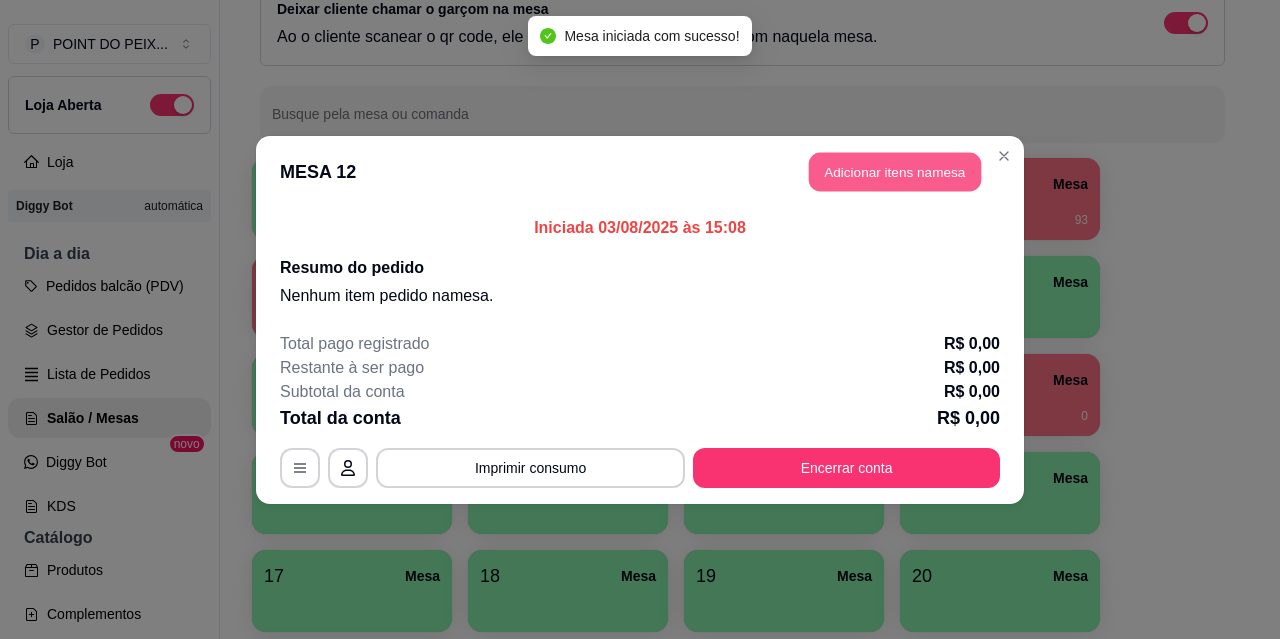 click on "Adicionar itens na  mesa" at bounding box center (895, 171) 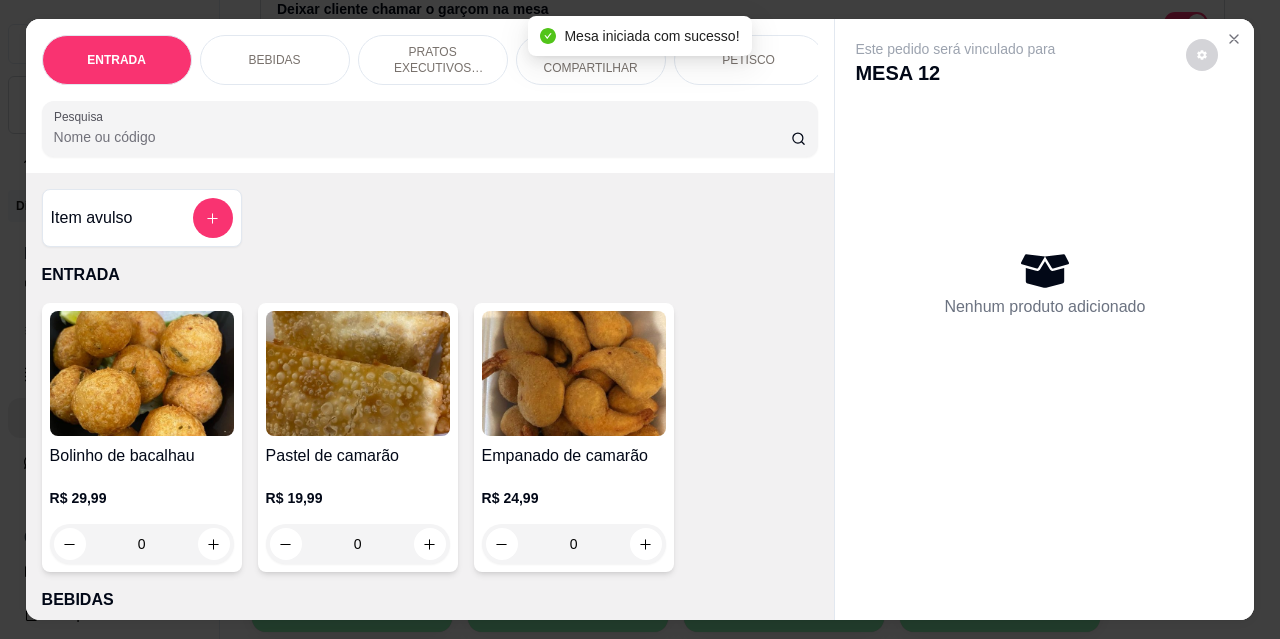 click on "PRATOS EXECUTIVOS (INDIVIDUAIS)" at bounding box center [433, 60] 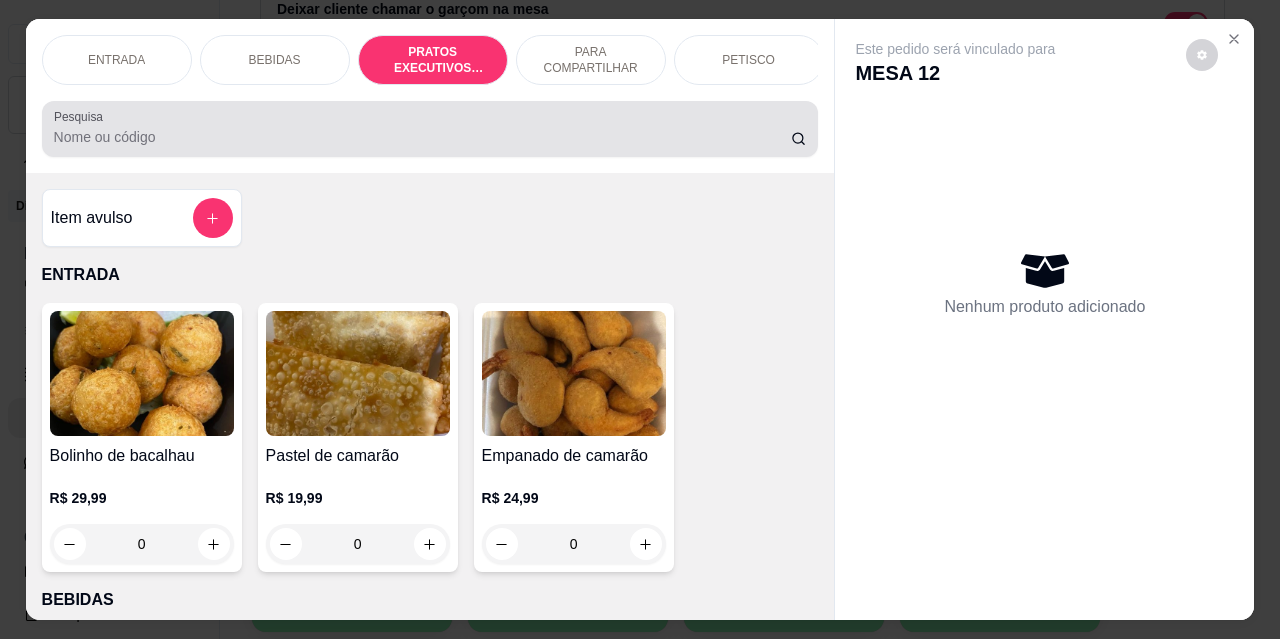 scroll, scrollTop: 2189, scrollLeft: 0, axis: vertical 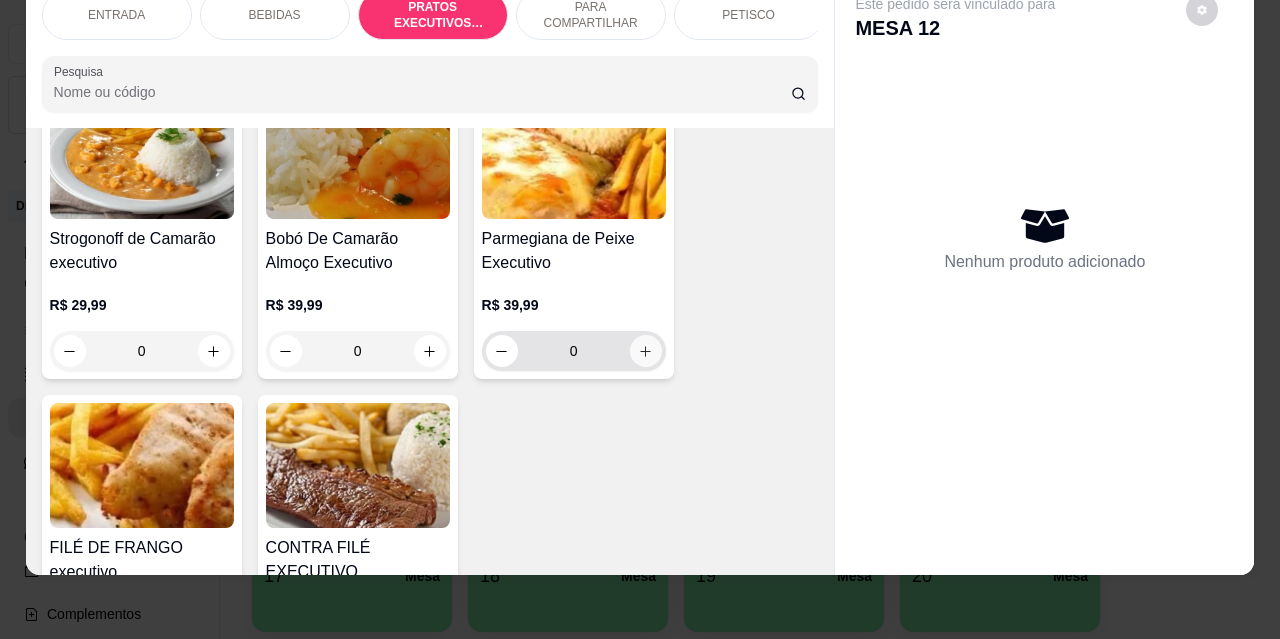 click 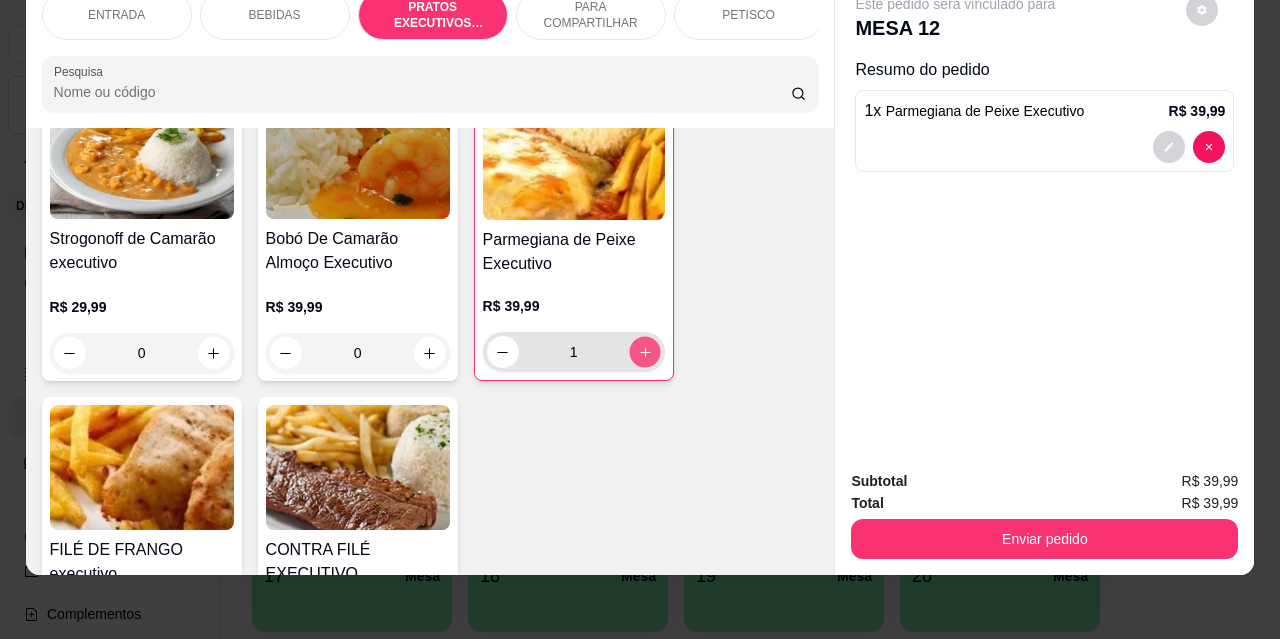 click at bounding box center (644, 352) 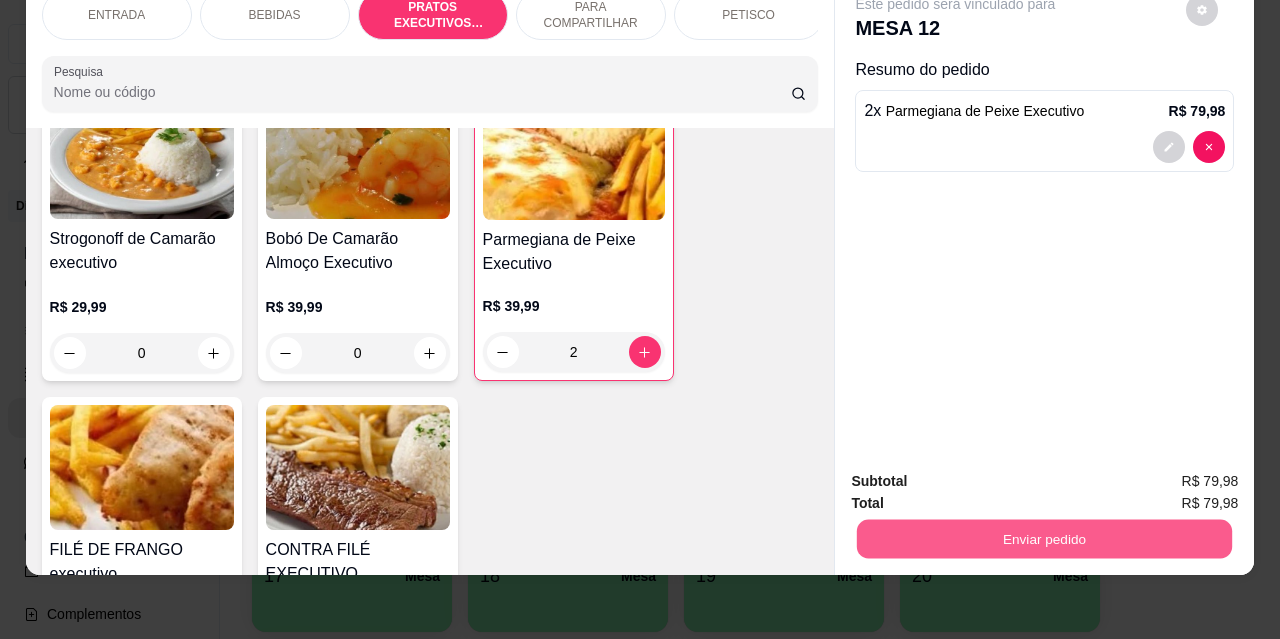 click on "Enviar pedido" at bounding box center (1044, 538) 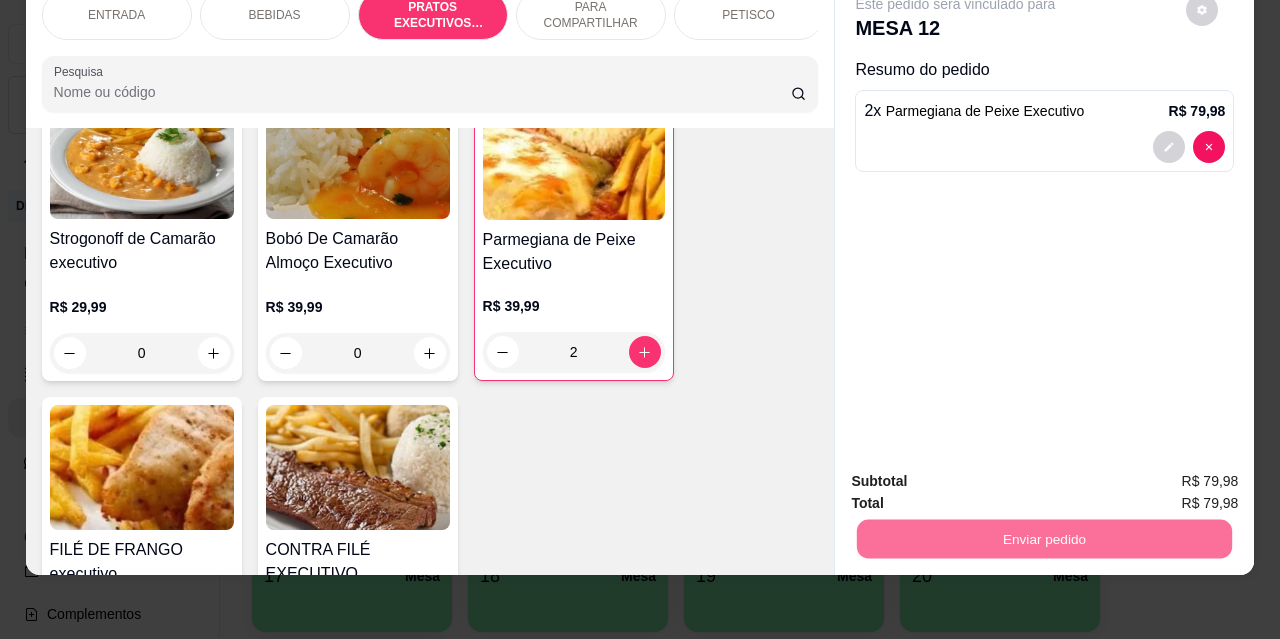click on "Não registrar e enviar pedido" at bounding box center (979, 475) 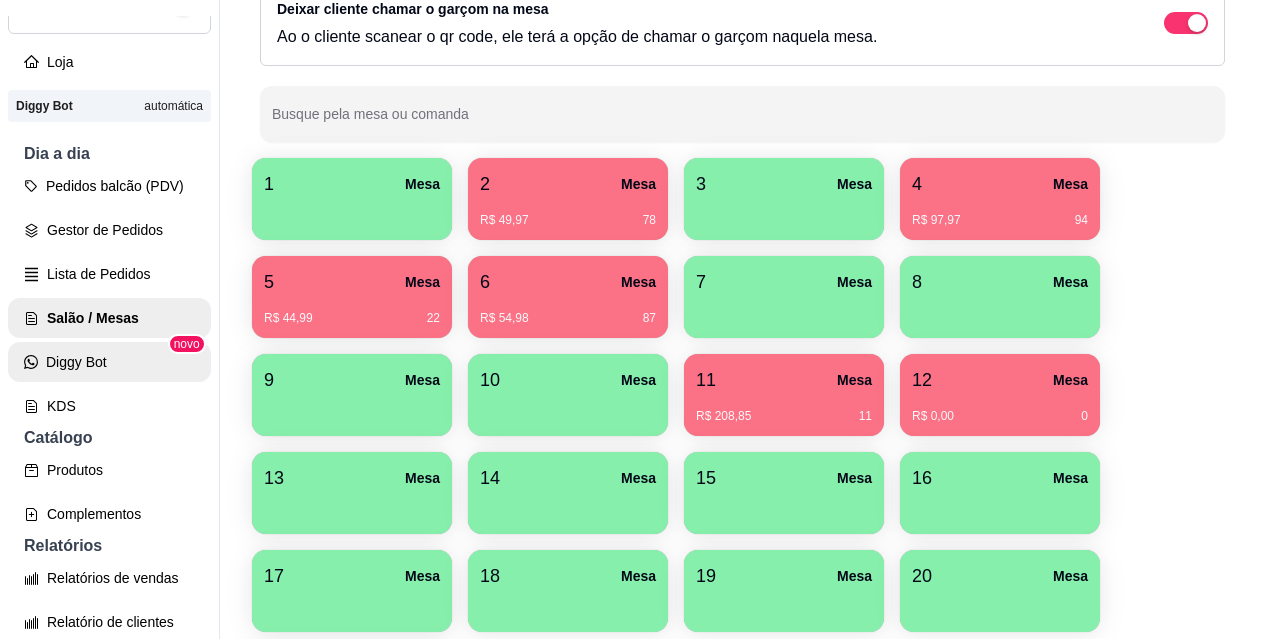 scroll, scrollTop: 200, scrollLeft: 0, axis: vertical 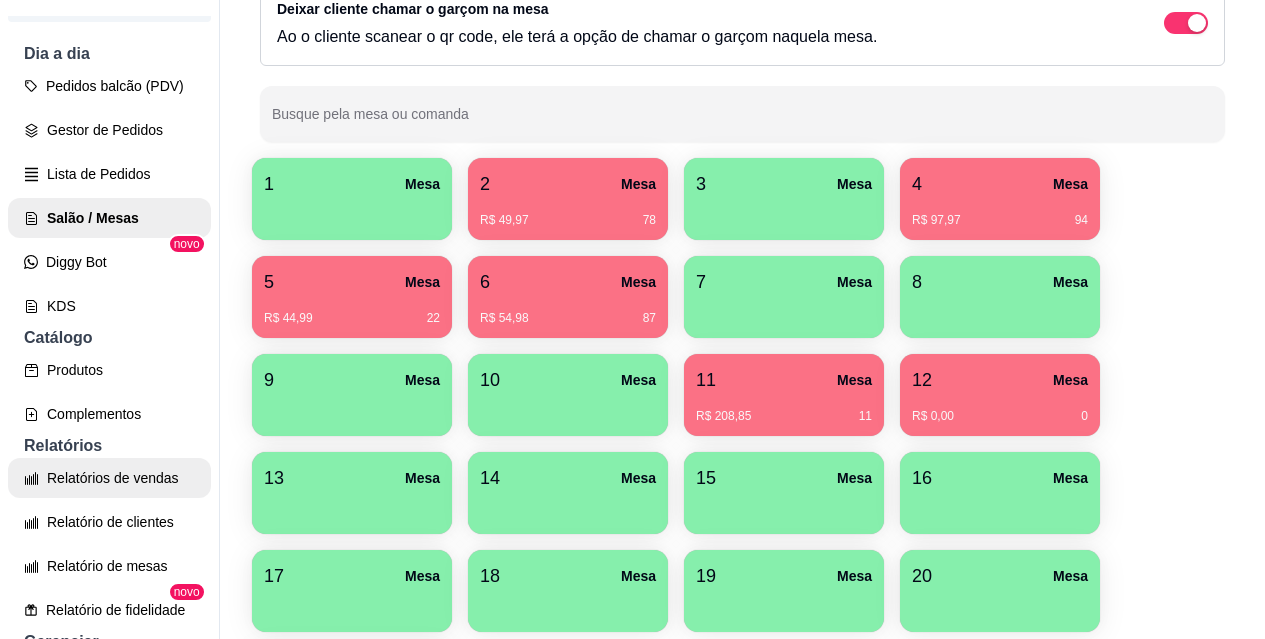 click on "Relatórios de vendas" at bounding box center (109, 478) 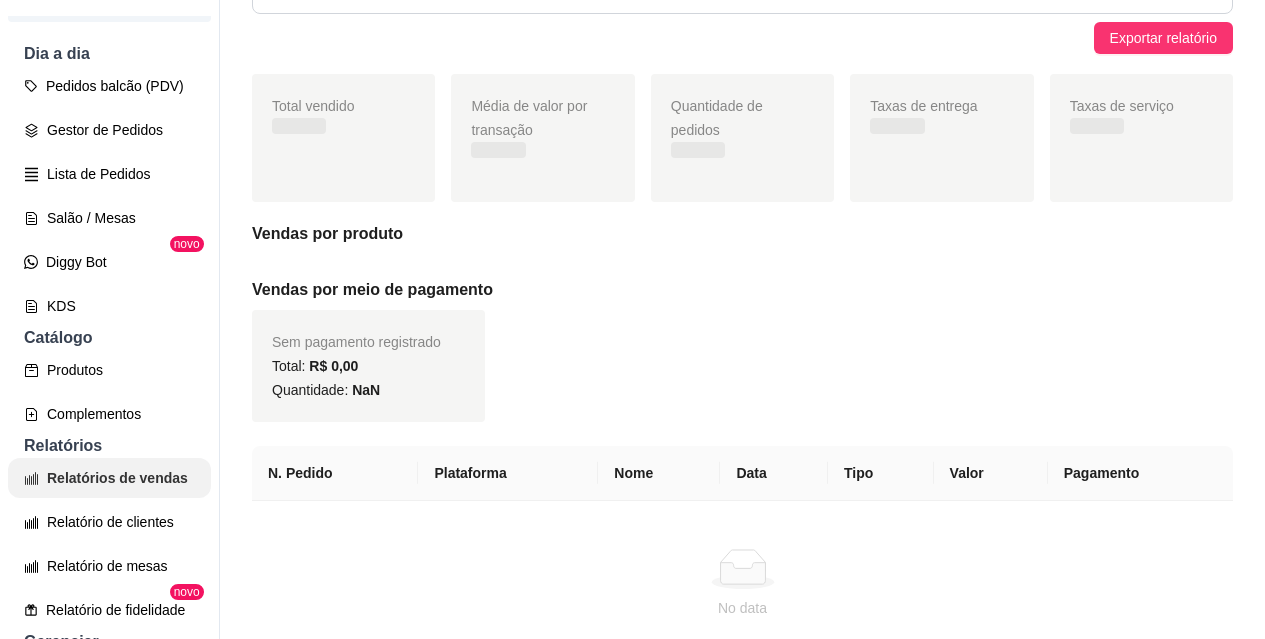 scroll, scrollTop: 0, scrollLeft: 0, axis: both 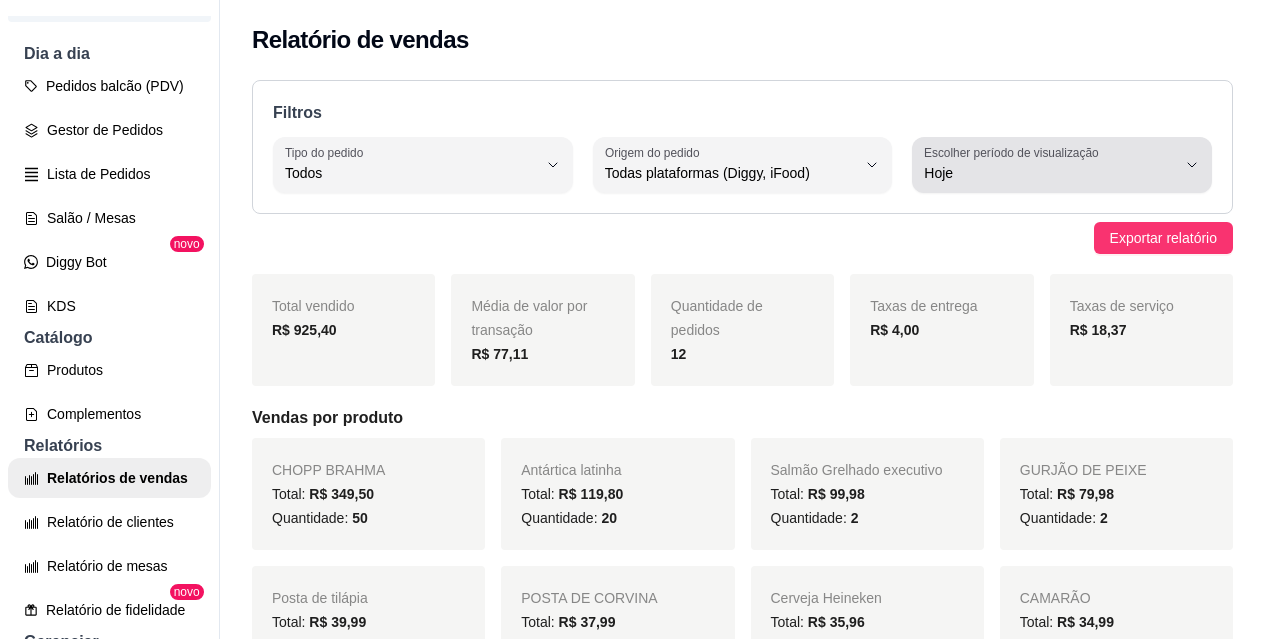 click on "Escolher período de visualização Hoje" at bounding box center [1062, 165] 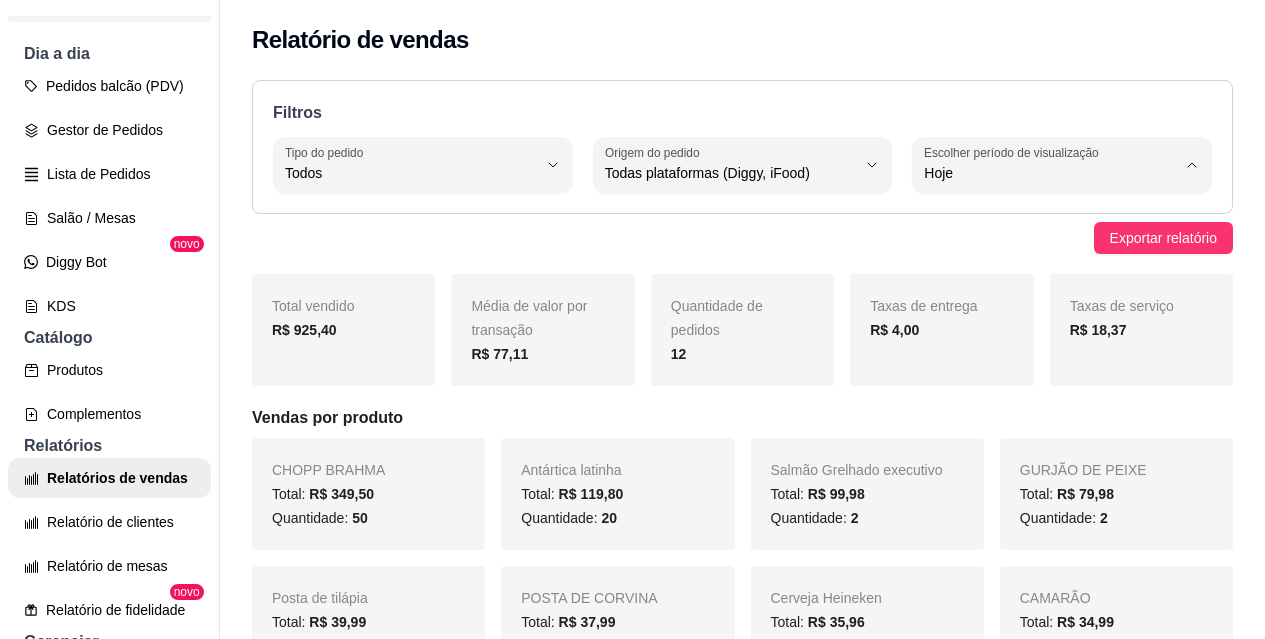 click on "30 dias" at bounding box center (1040, 351) 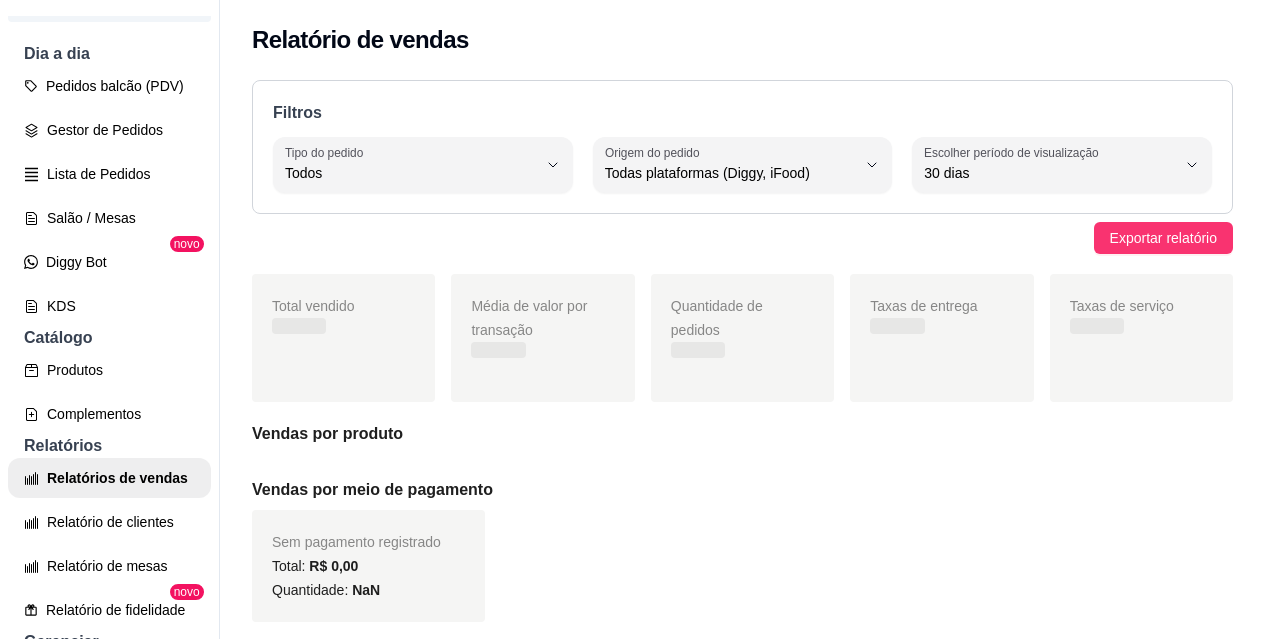 type on "30" 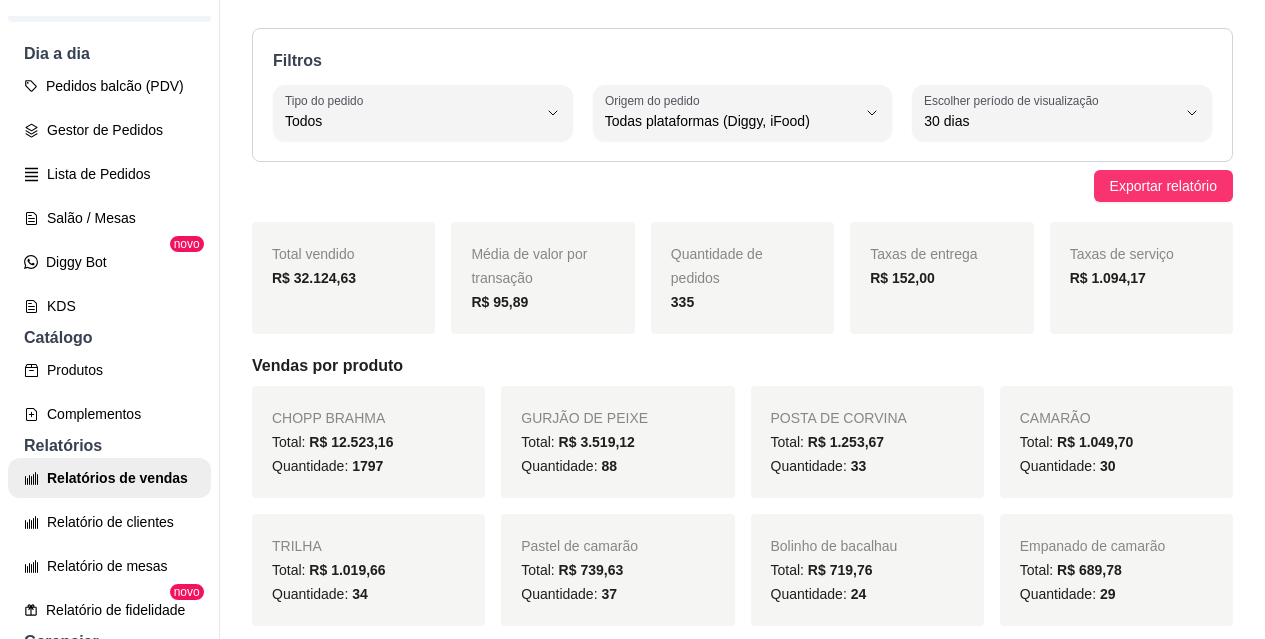 scroll, scrollTop: 100, scrollLeft: 0, axis: vertical 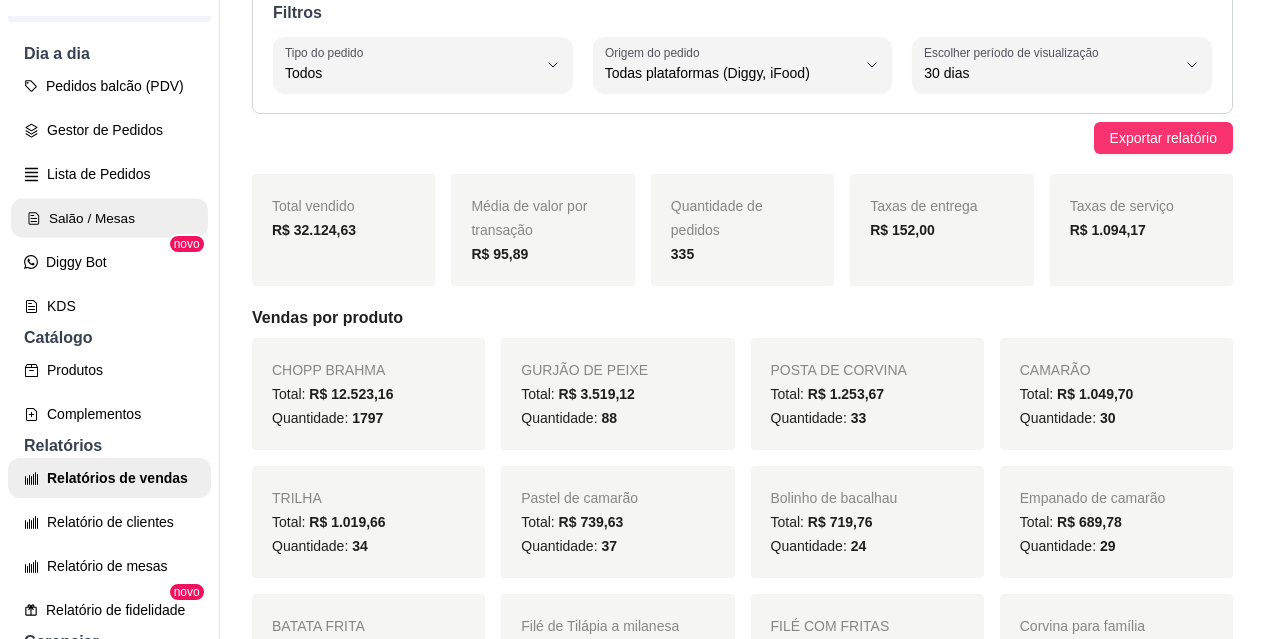 click on "Salão / Mesas" at bounding box center (109, 218) 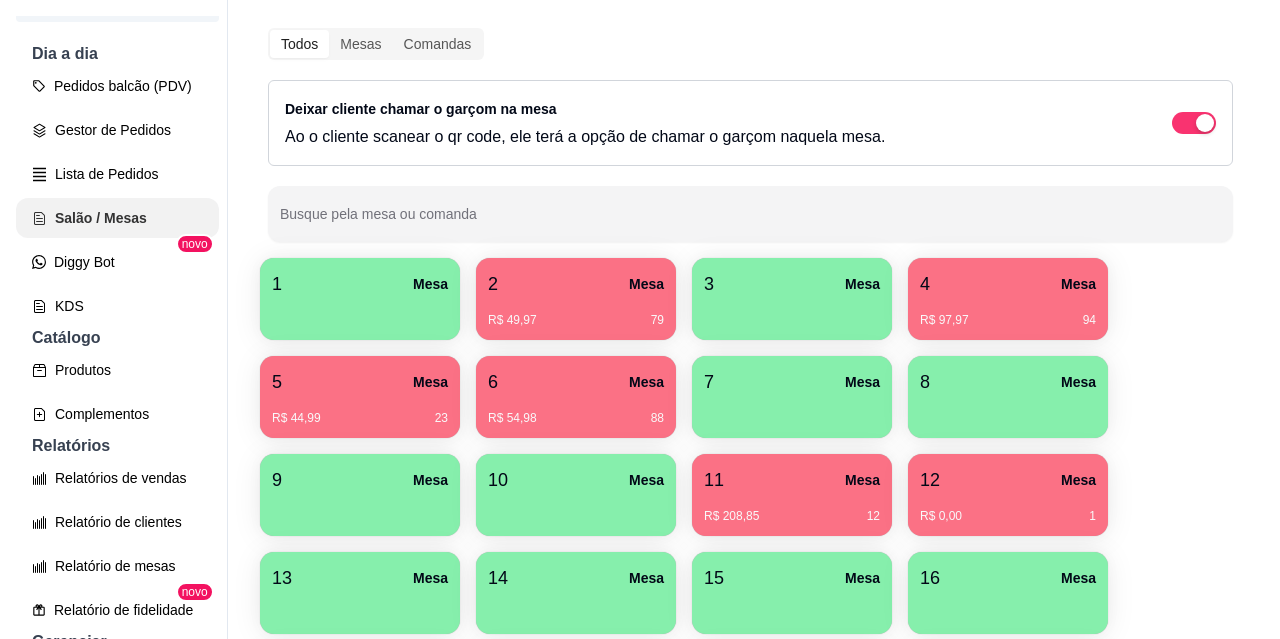 scroll, scrollTop: 0, scrollLeft: 0, axis: both 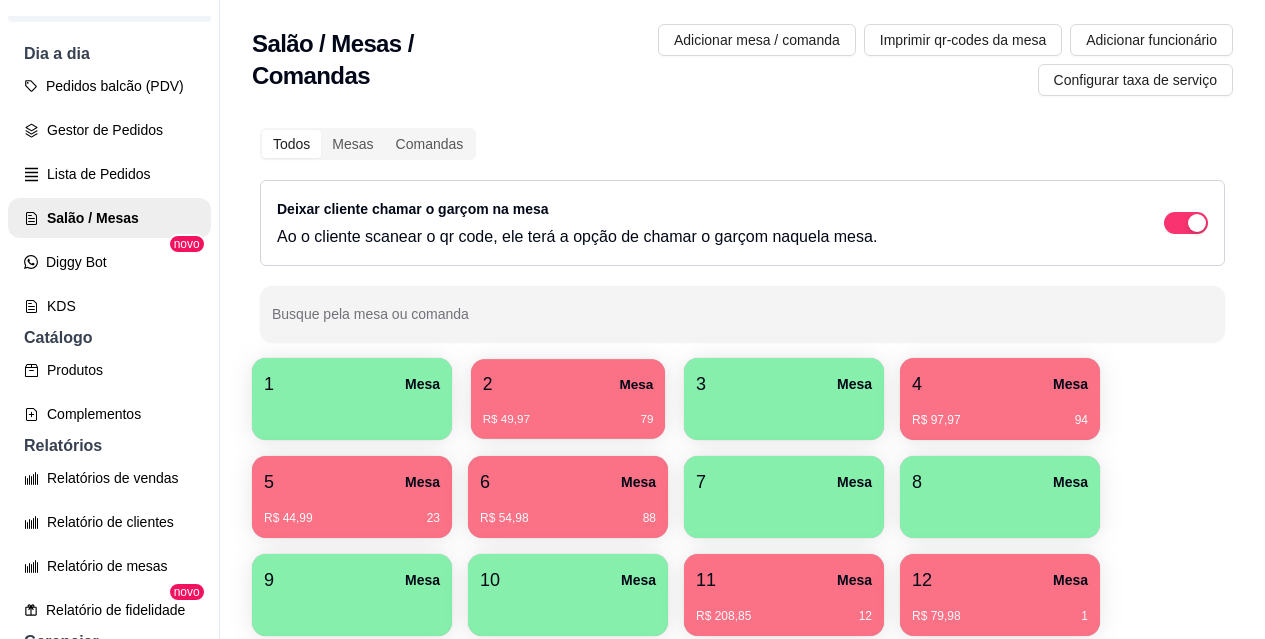 click on "R$ 49,97 79" at bounding box center (568, 412) 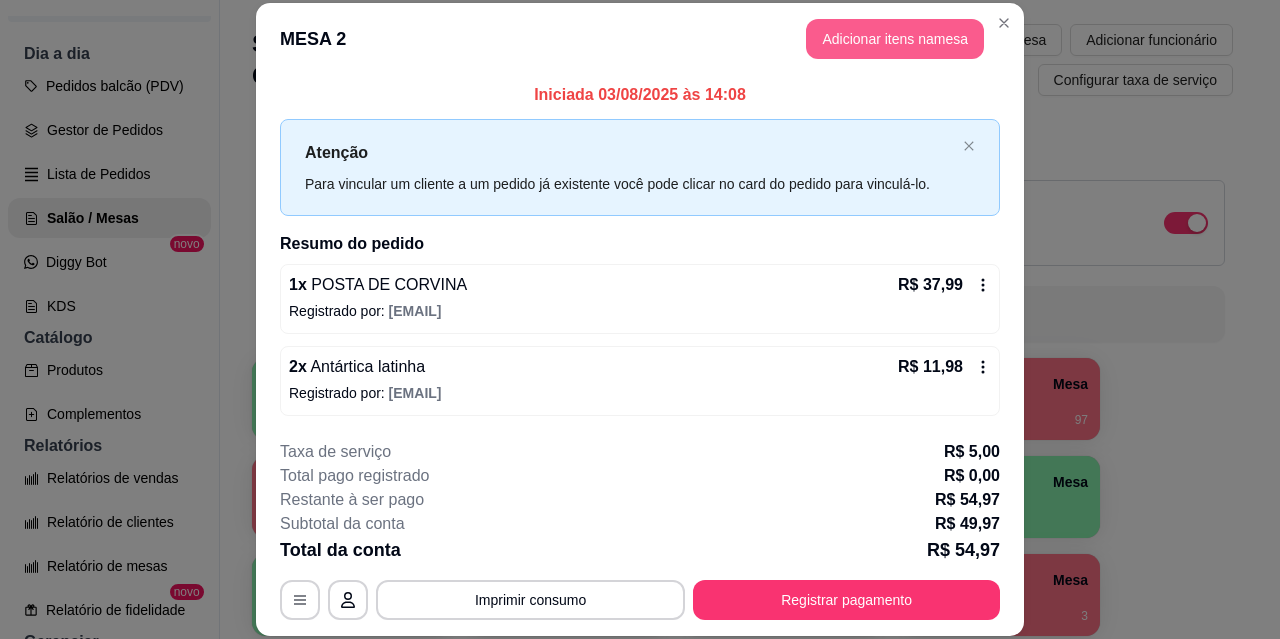 click on "Adicionar itens na  mesa" at bounding box center [895, 39] 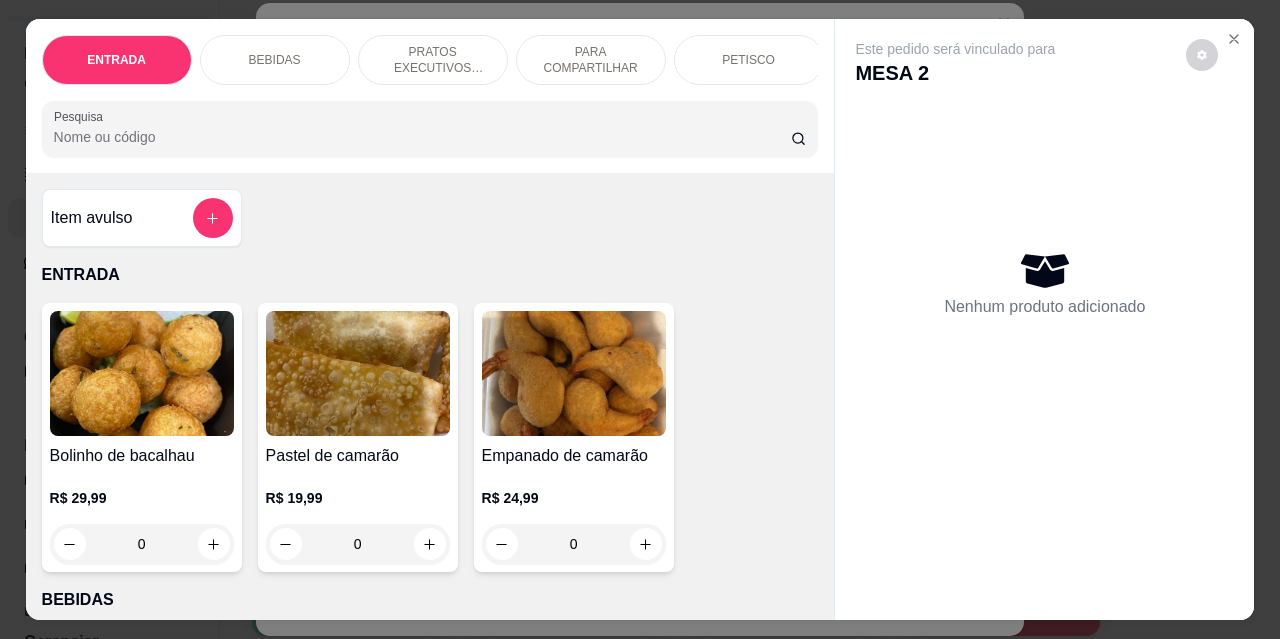 click on "BEBIDAS" at bounding box center (275, 60) 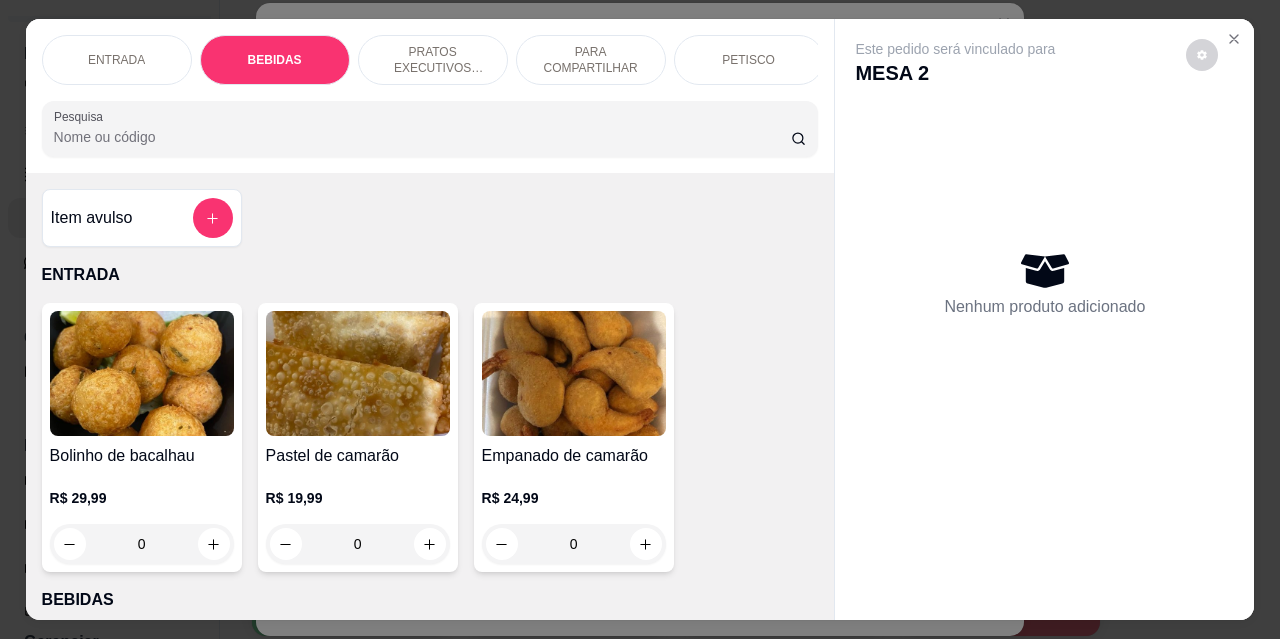 scroll, scrollTop: 415, scrollLeft: 0, axis: vertical 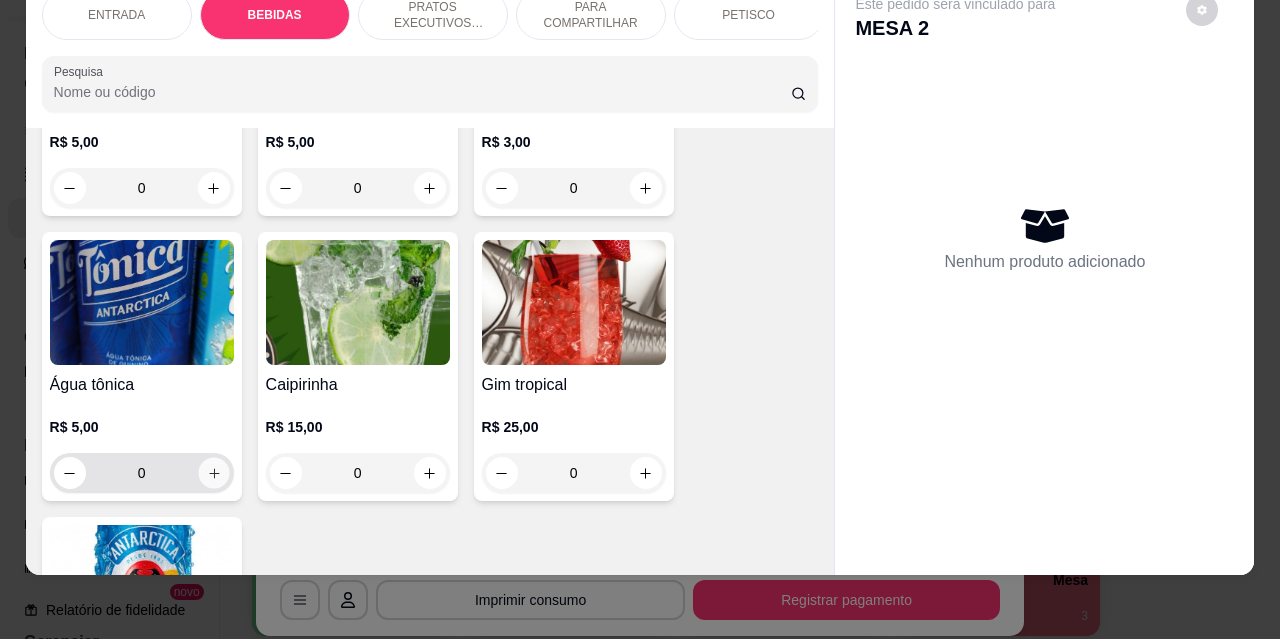 click 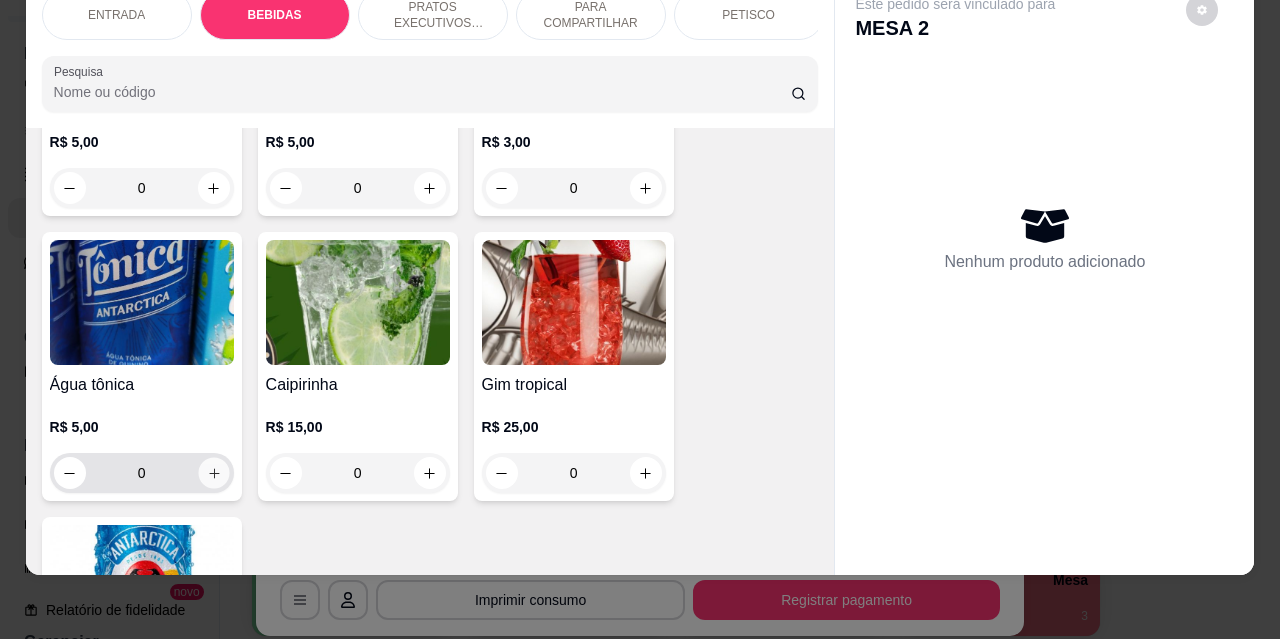type on "1" 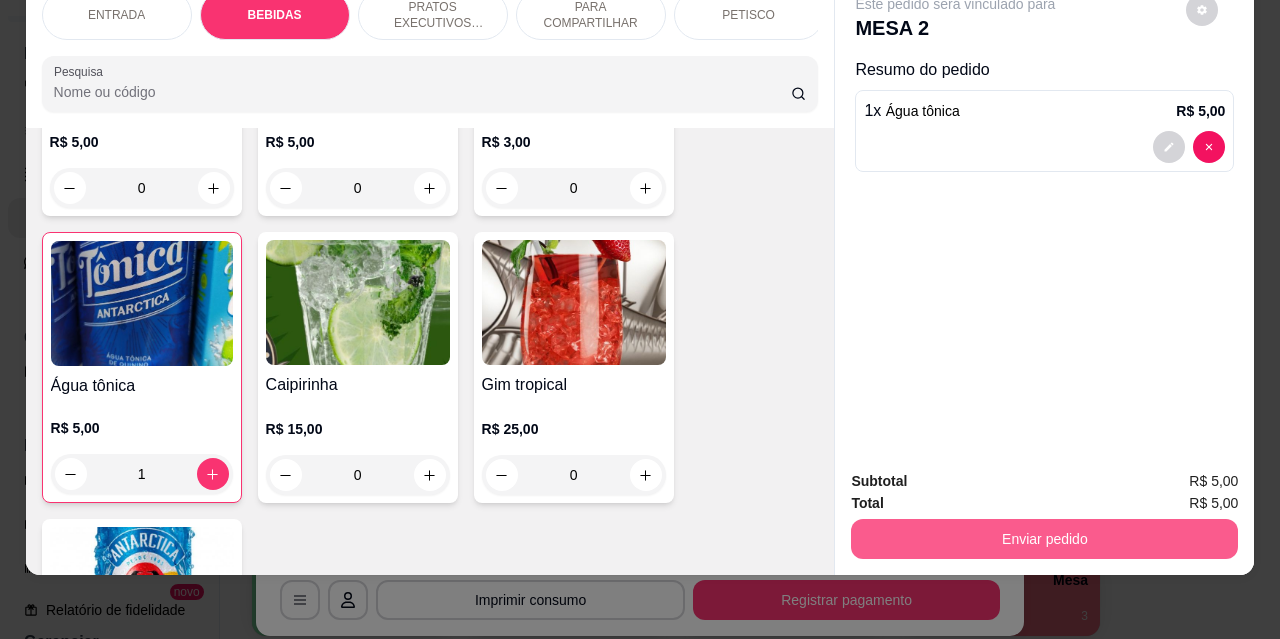 click on "Enviar pedido" at bounding box center (1044, 539) 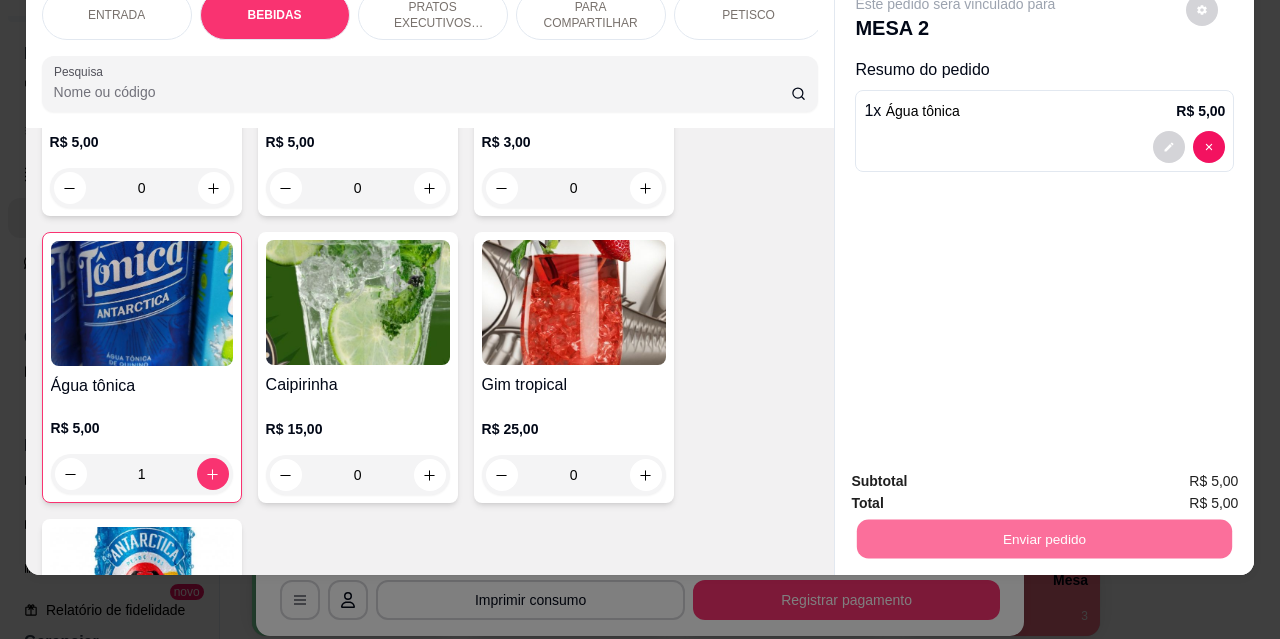 click on "Não registrar e enviar pedido" at bounding box center (979, 475) 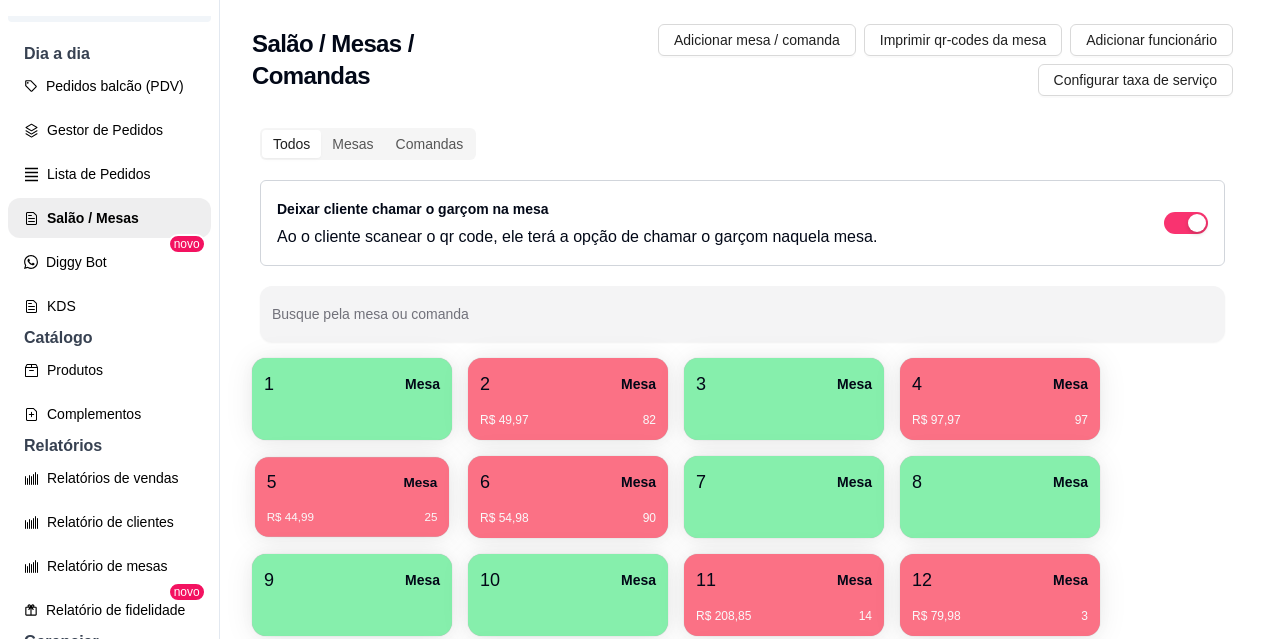 click on "5 Mesa" at bounding box center [352, 482] 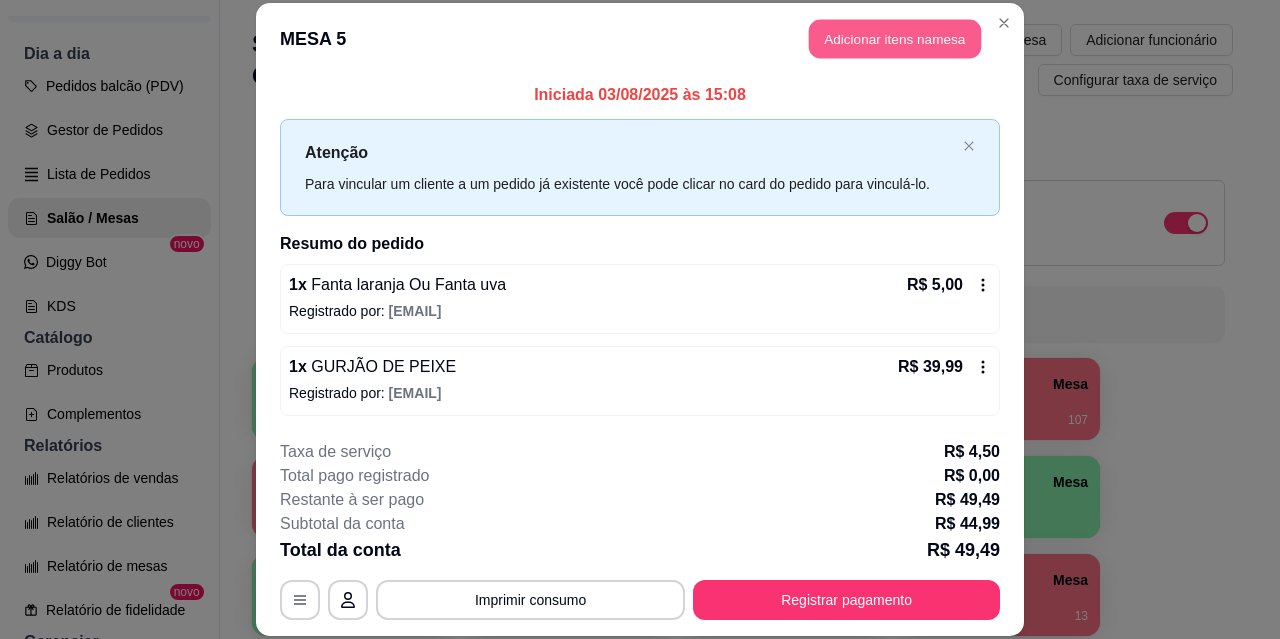 click on "Adicionar itens na  mesa" at bounding box center [895, 39] 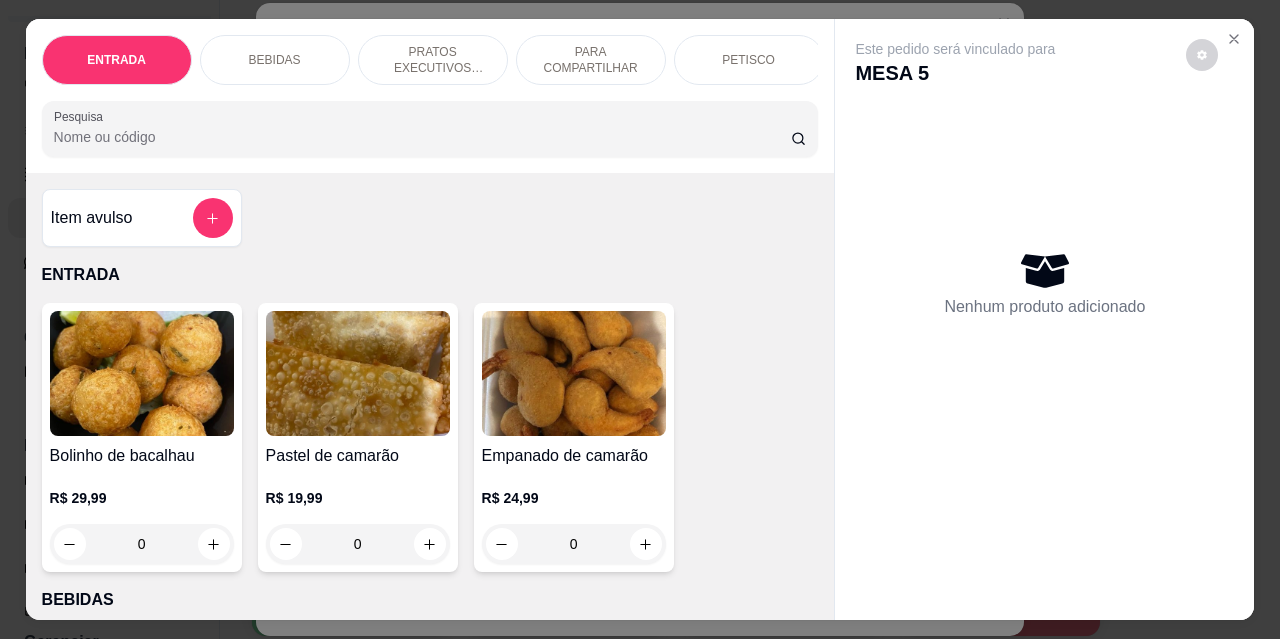 click on "BEBIDAS" at bounding box center [275, 60] 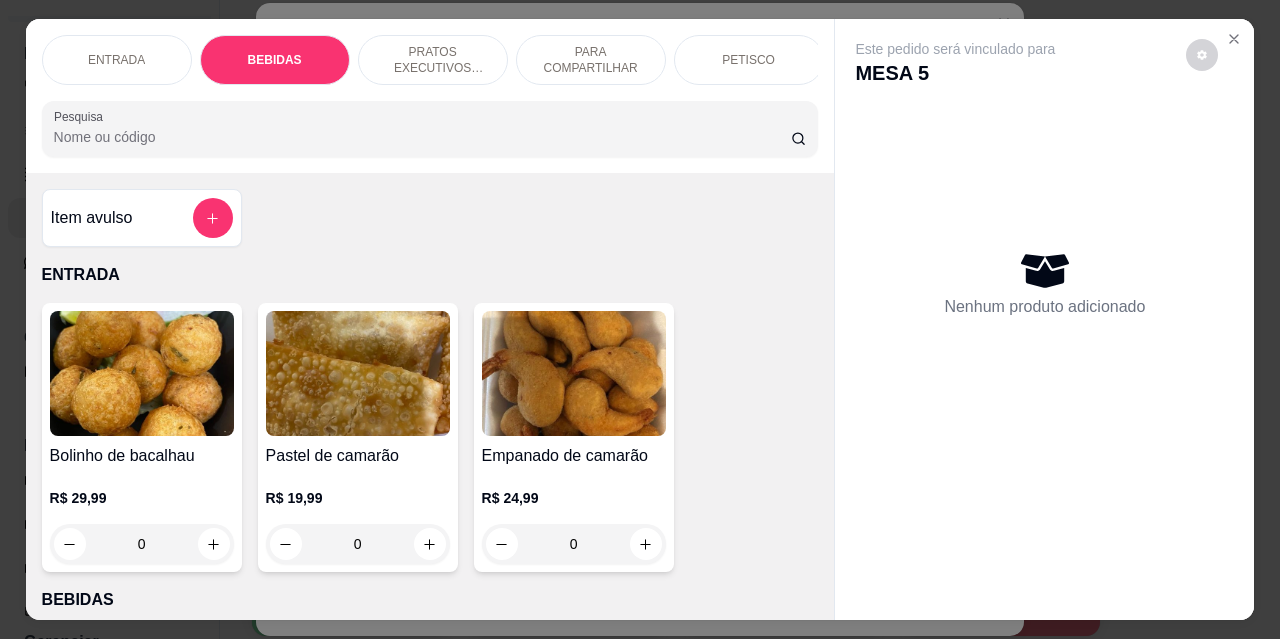 scroll, scrollTop: 415, scrollLeft: 0, axis: vertical 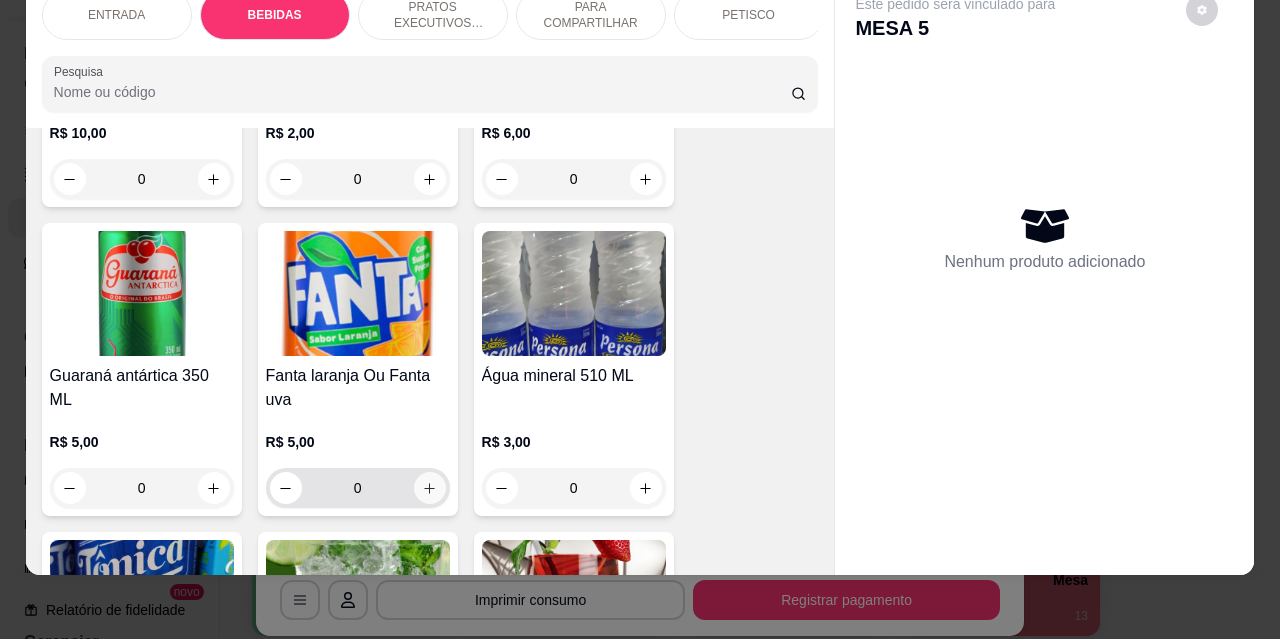click on "0" at bounding box center (358, 488) 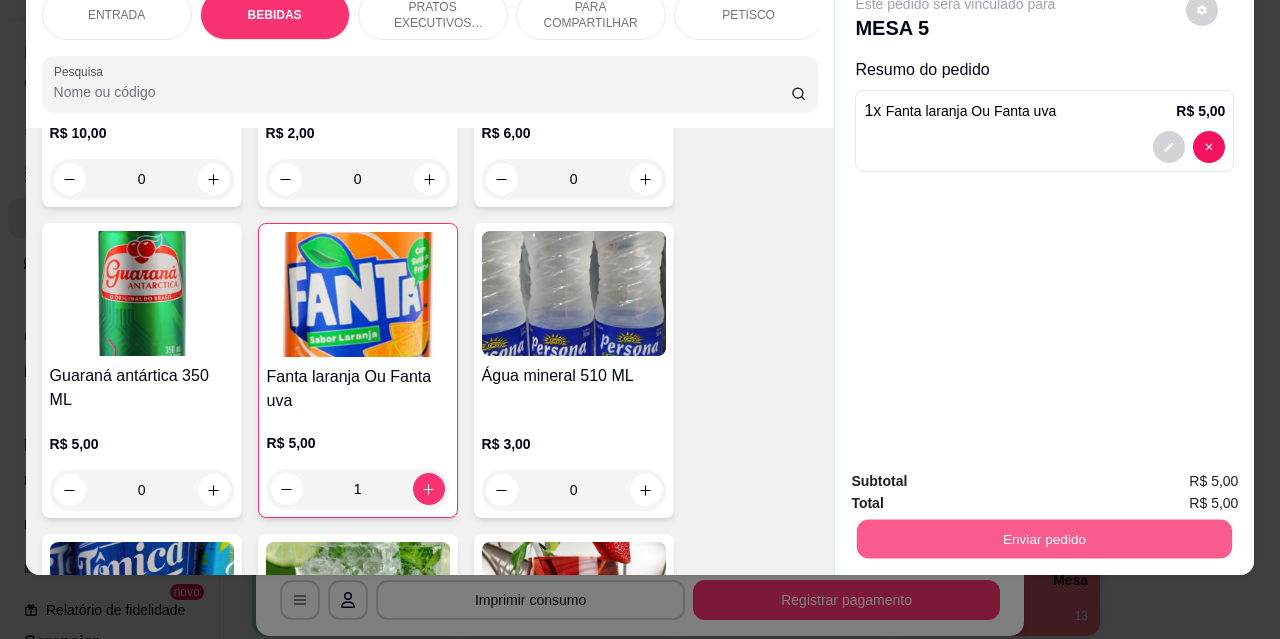 click on "Enviar pedido" at bounding box center (1044, 538) 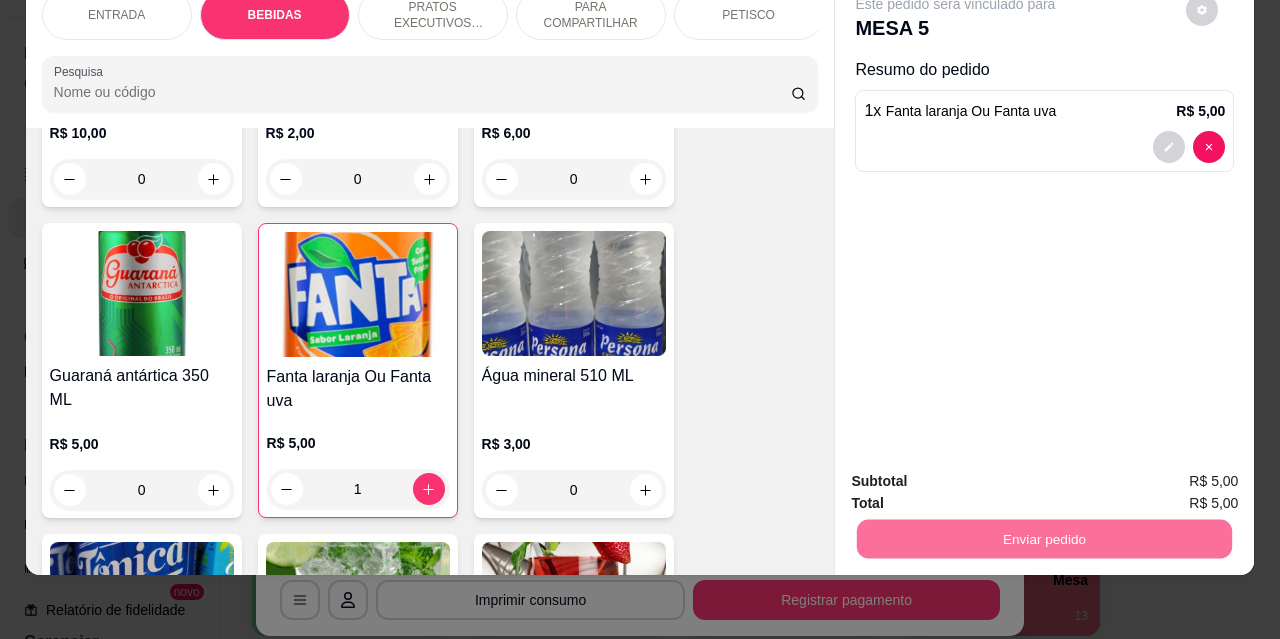 click on "Não registrar e enviar pedido" at bounding box center (979, 475) 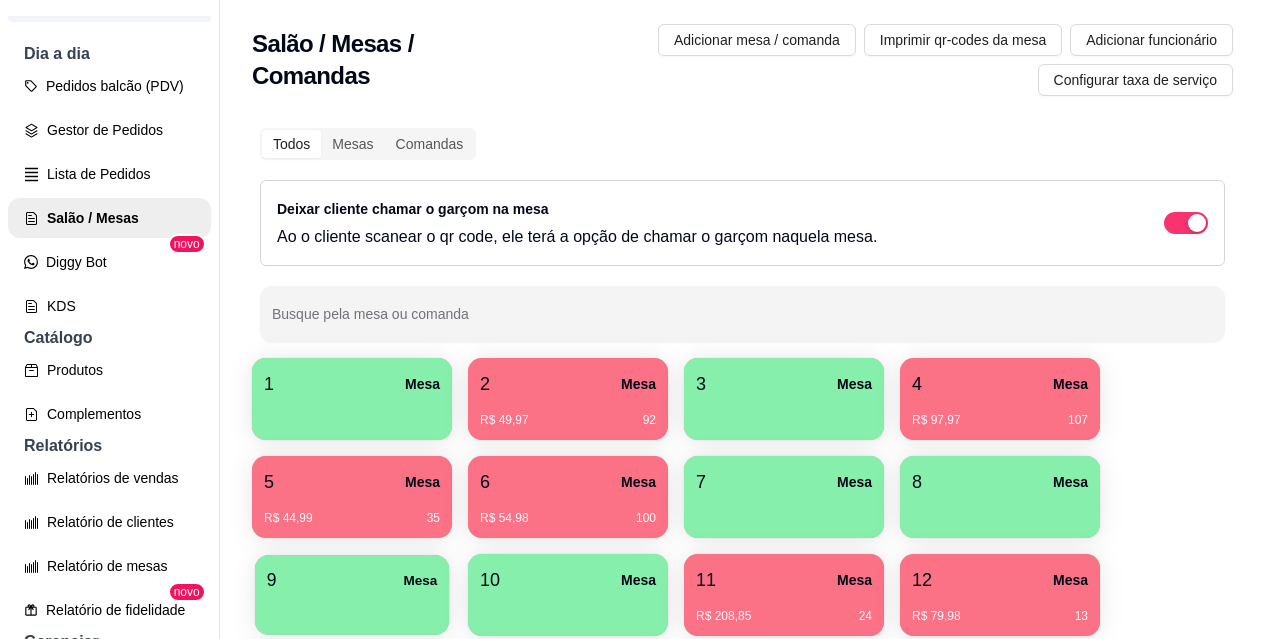 click at bounding box center (352, 608) 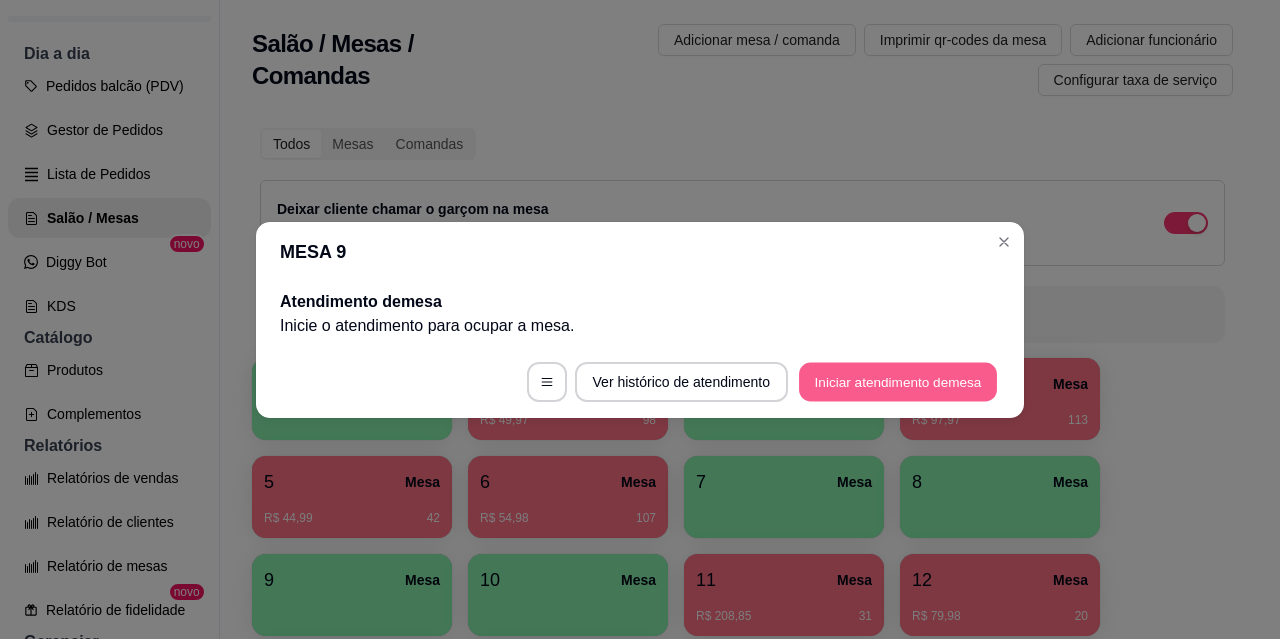 click on "Iniciar atendimento de  mesa" at bounding box center [898, 381] 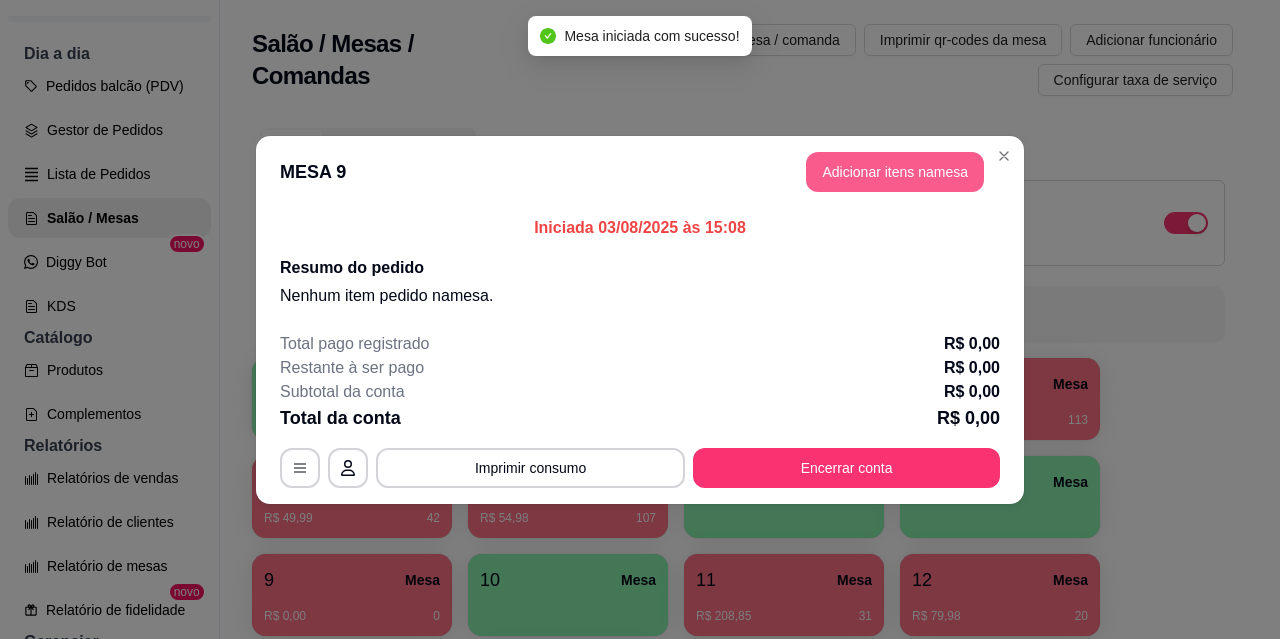 click on "Adicionar itens na  mesa" at bounding box center (895, 172) 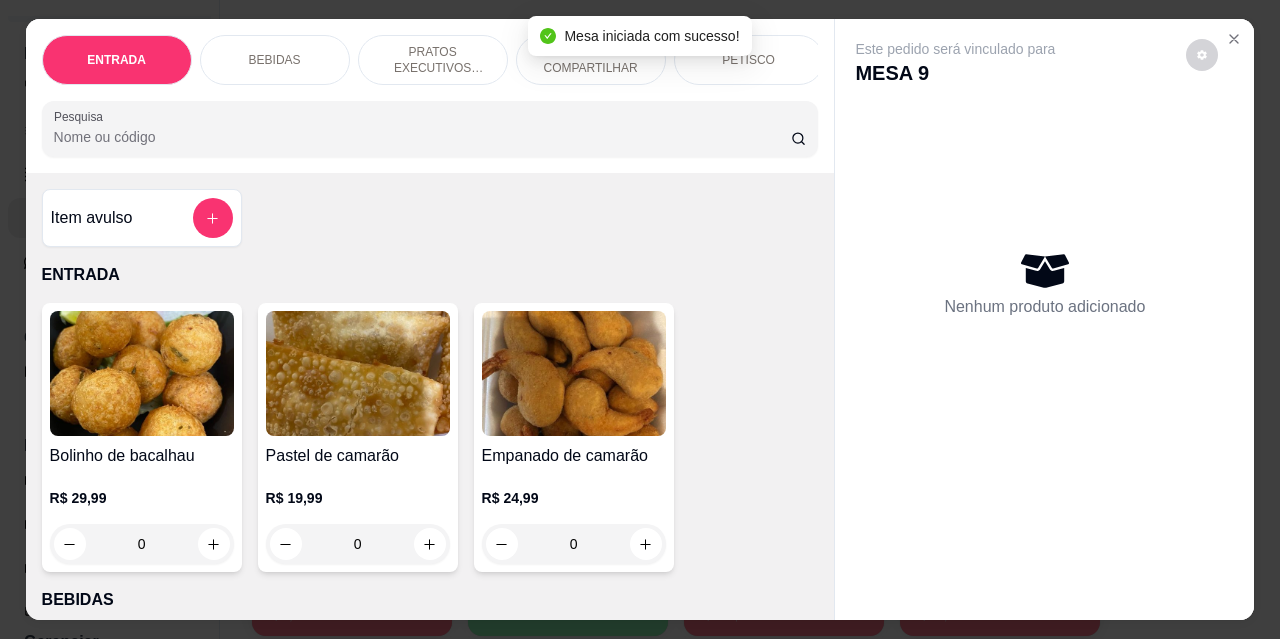 click on "PRATOS EXECUTIVOS (INDIVIDUAIS)" at bounding box center [433, 60] 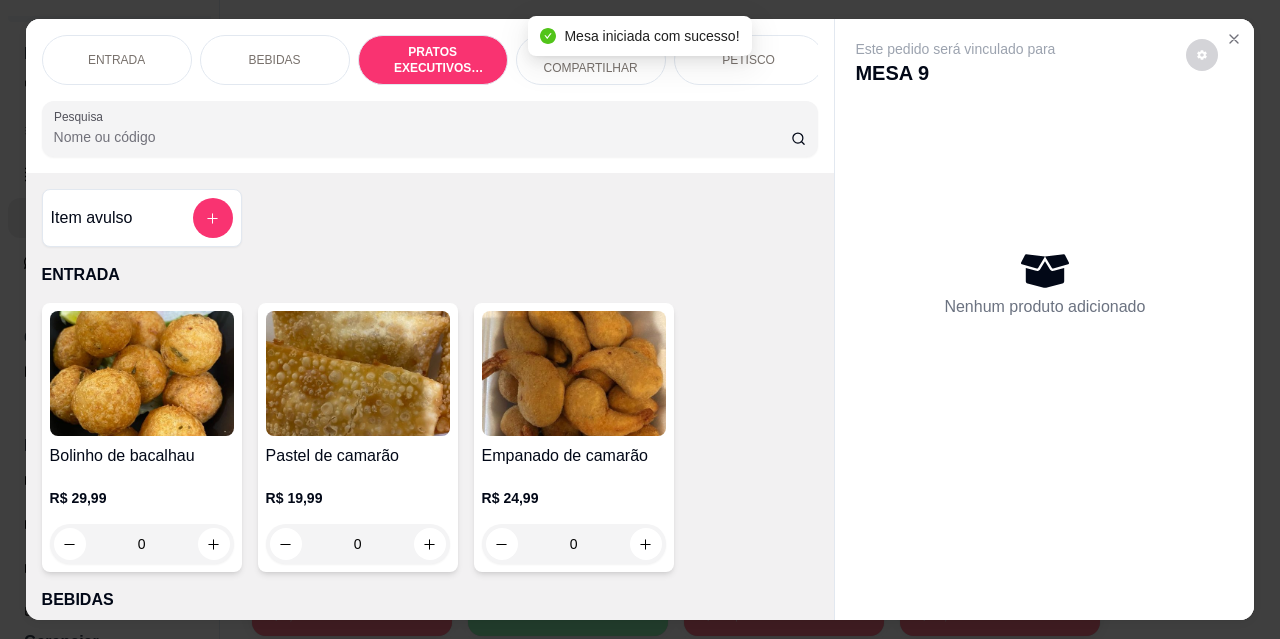 scroll, scrollTop: 2189, scrollLeft: 0, axis: vertical 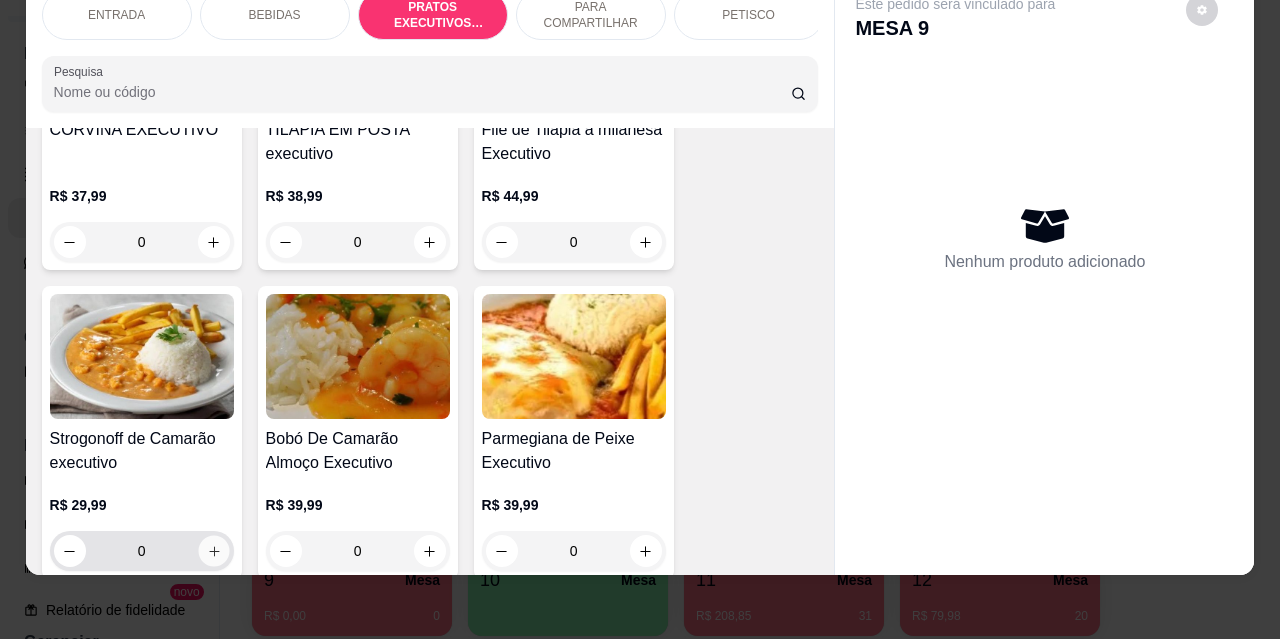 click 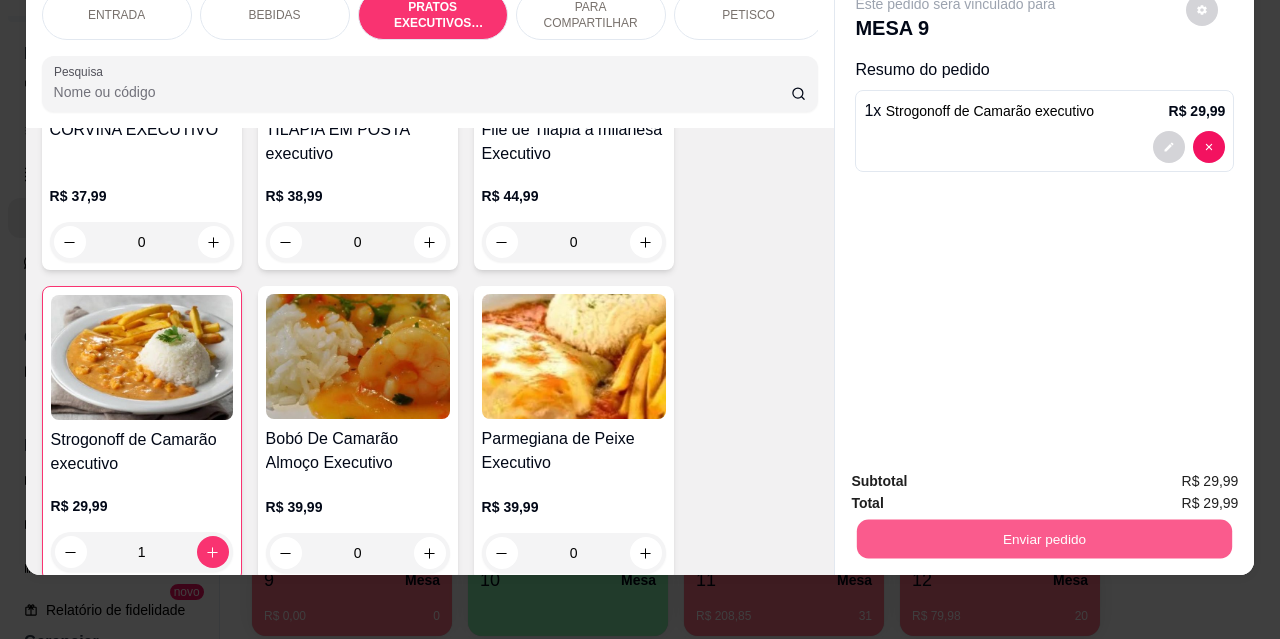 click on "Enviar pedido" at bounding box center [1044, 538] 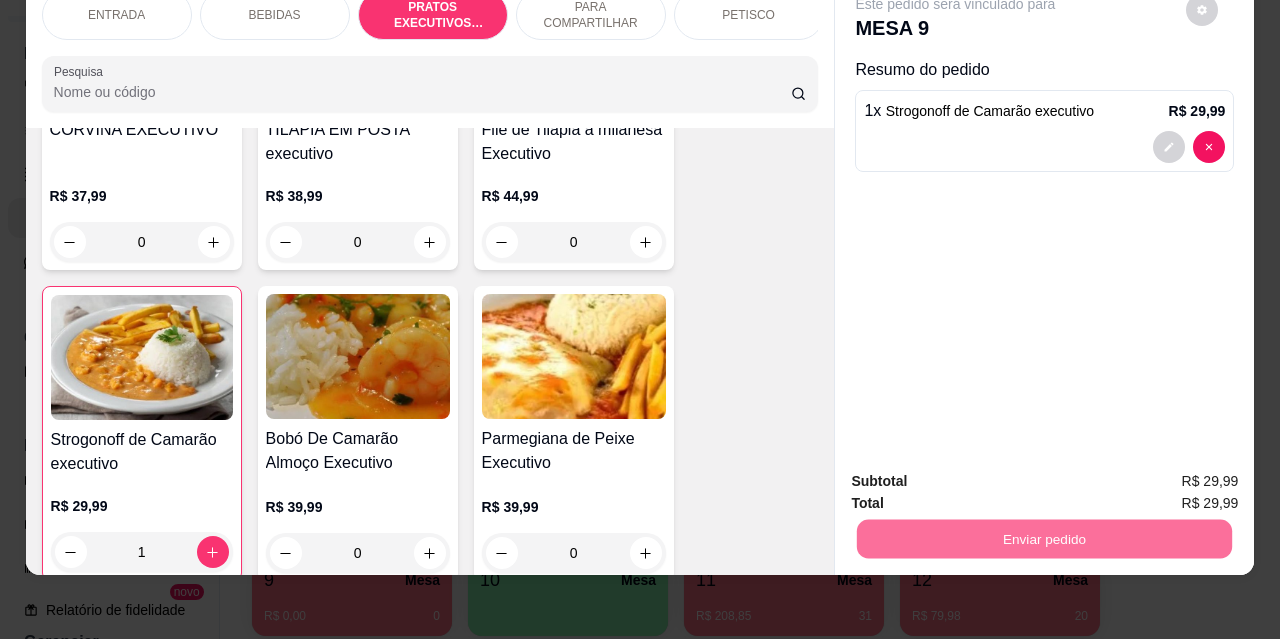 click on "Não registrar e enviar pedido" at bounding box center (979, 474) 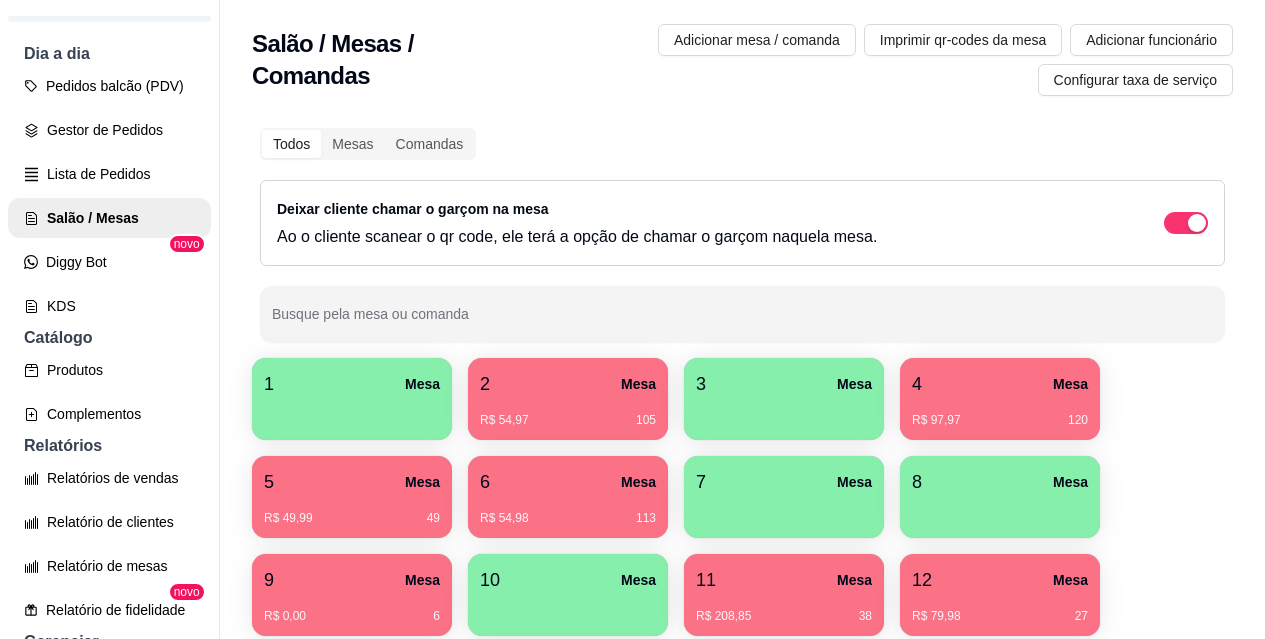 click on "[NUMBER] Mesa R$ [PRICE] [NUMBER]" at bounding box center (1000, 399) 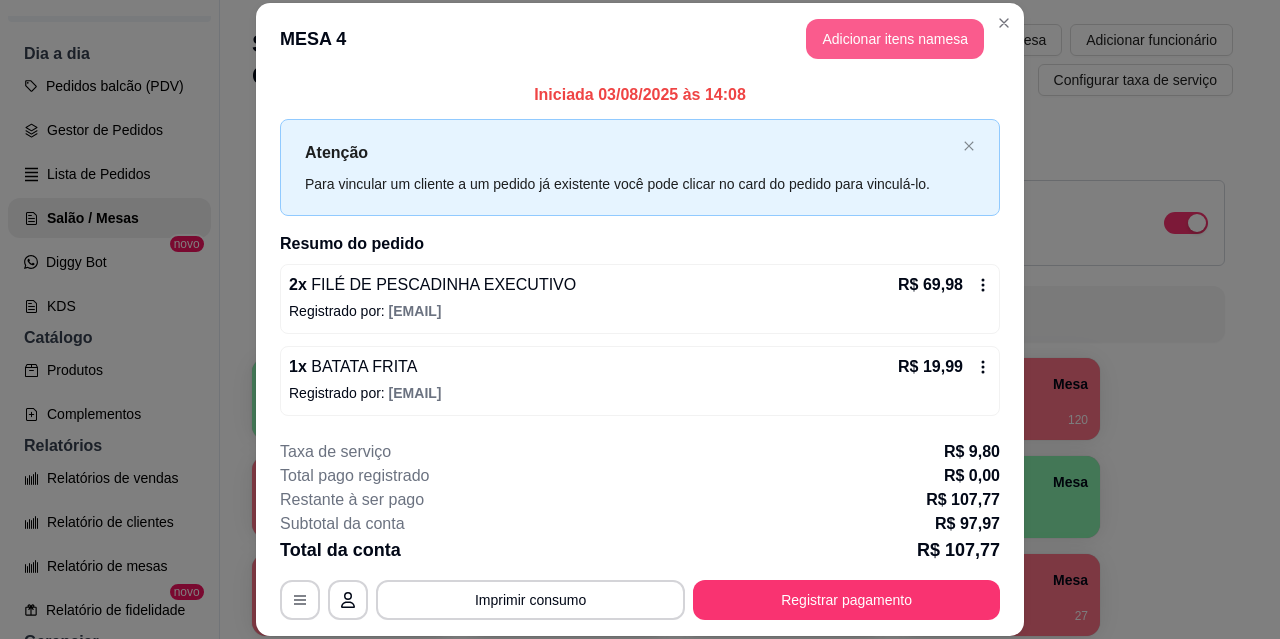 click on "Adicionar itens na  mesa" at bounding box center [895, 39] 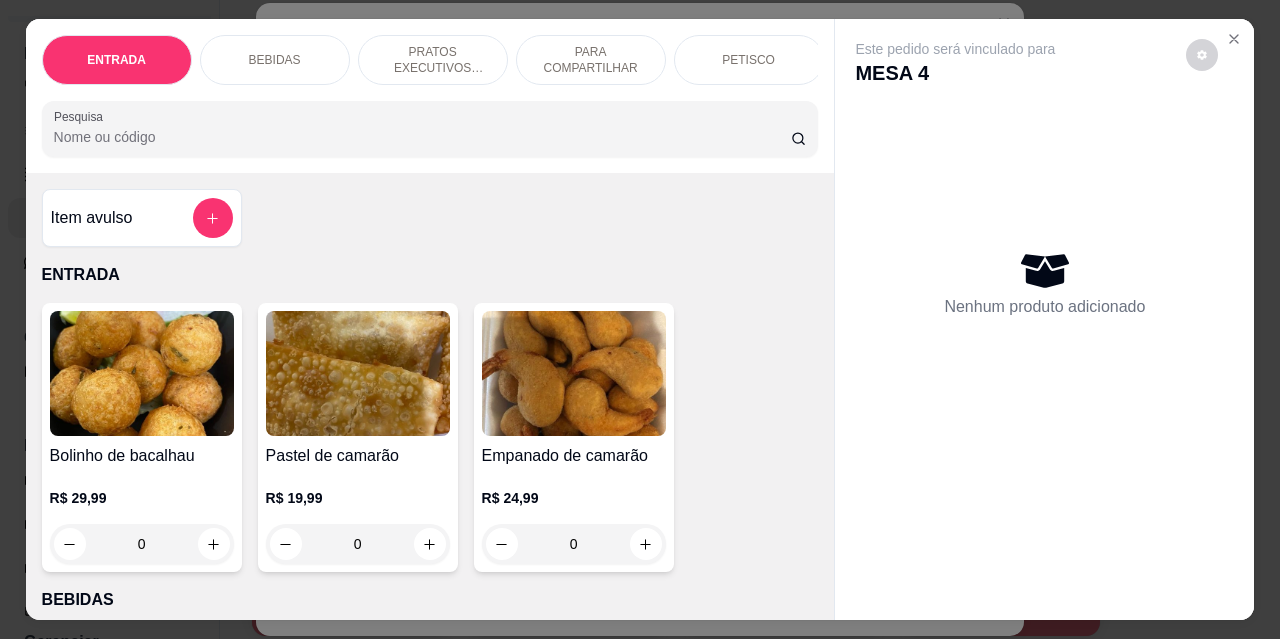 click on "PRATOS EXECUTIVOS (INDIVIDUAIS)" at bounding box center (433, 60) 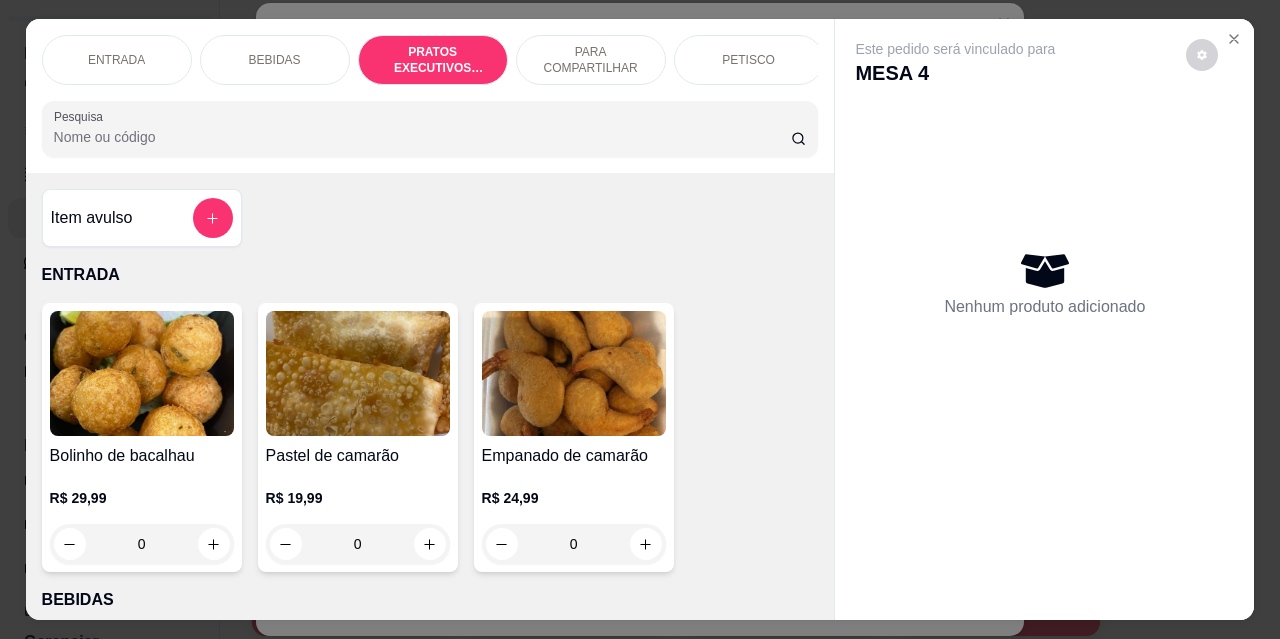 scroll, scrollTop: 2189, scrollLeft: 0, axis: vertical 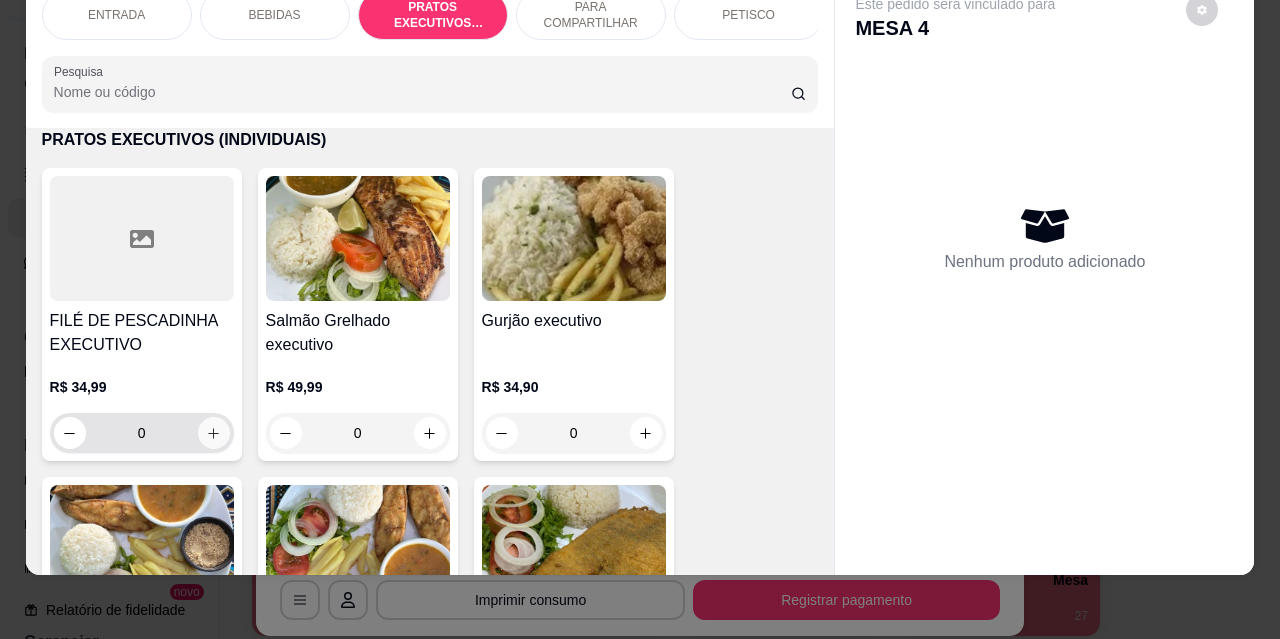 click 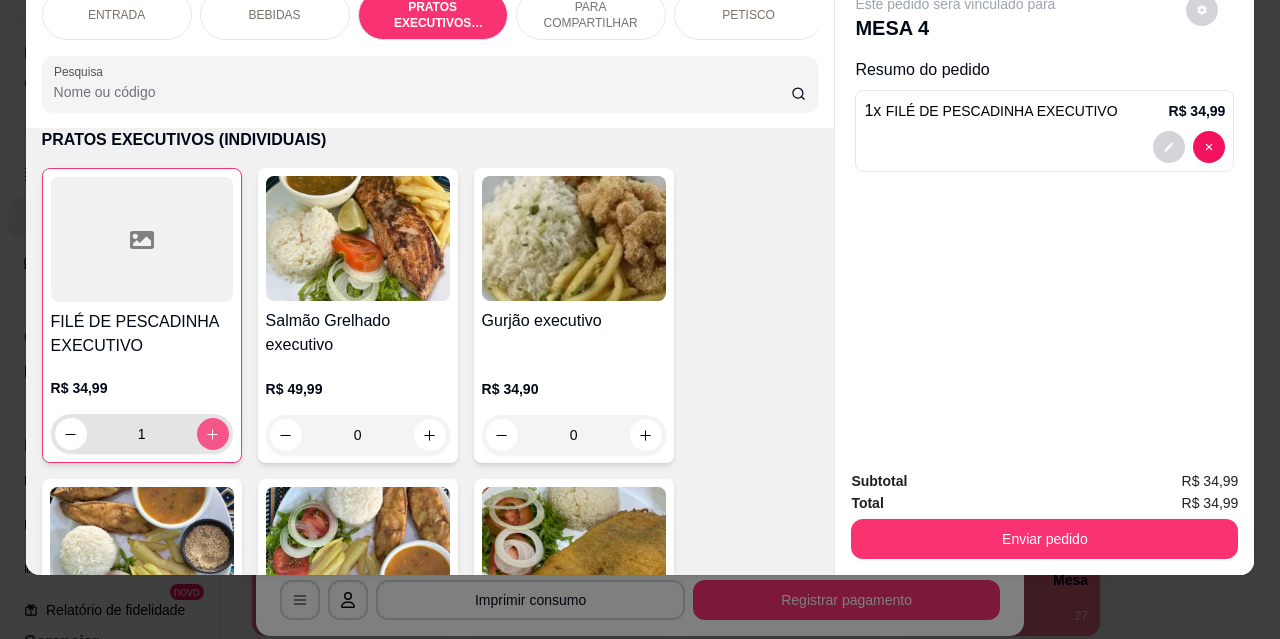 type on "1" 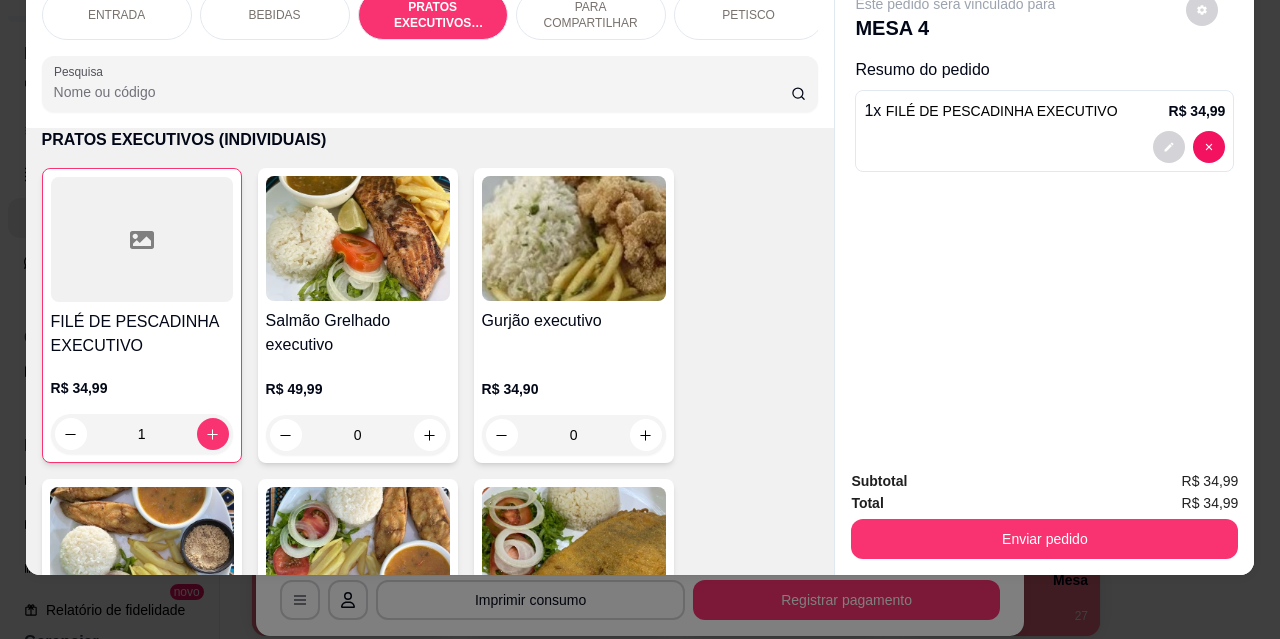 click on "Enviar pedido" at bounding box center (1044, 536) 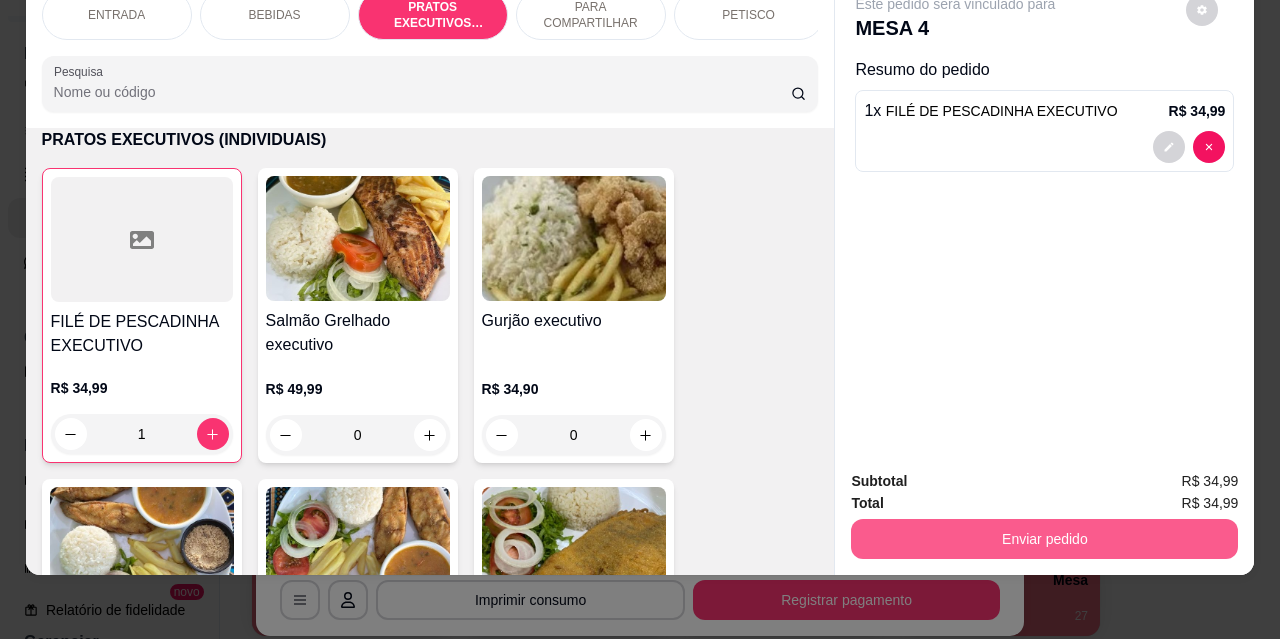 click on "Enviar pedido" at bounding box center [1044, 539] 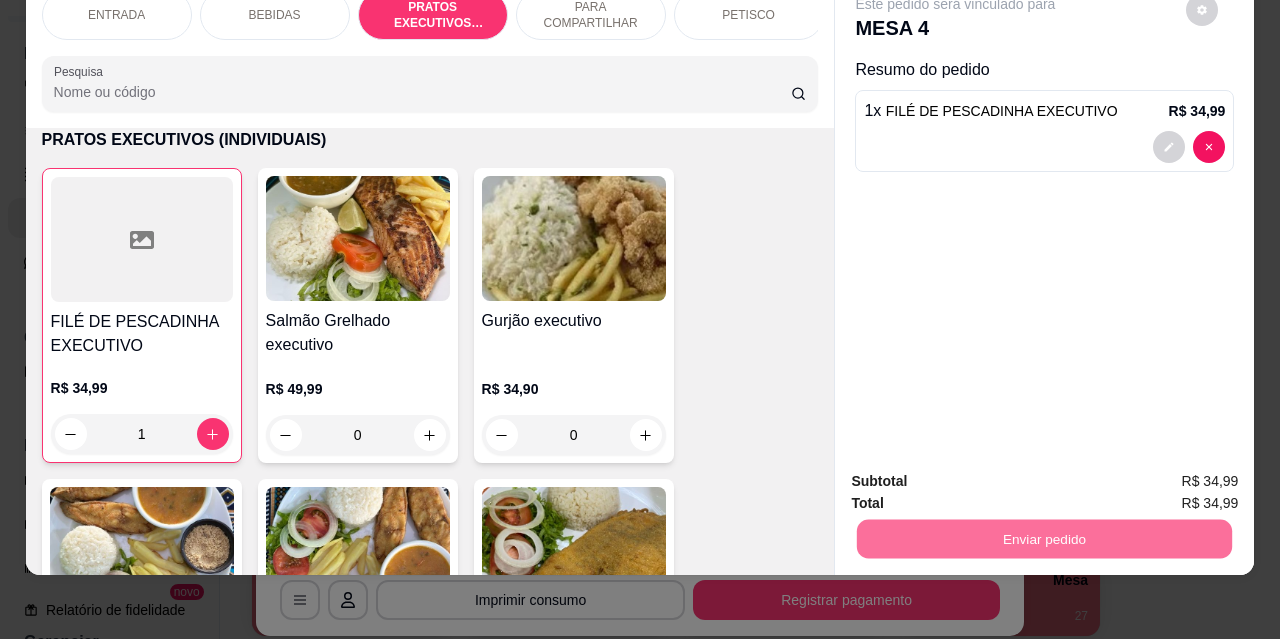click on "Sim, quero registrar" at bounding box center (1168, 475) 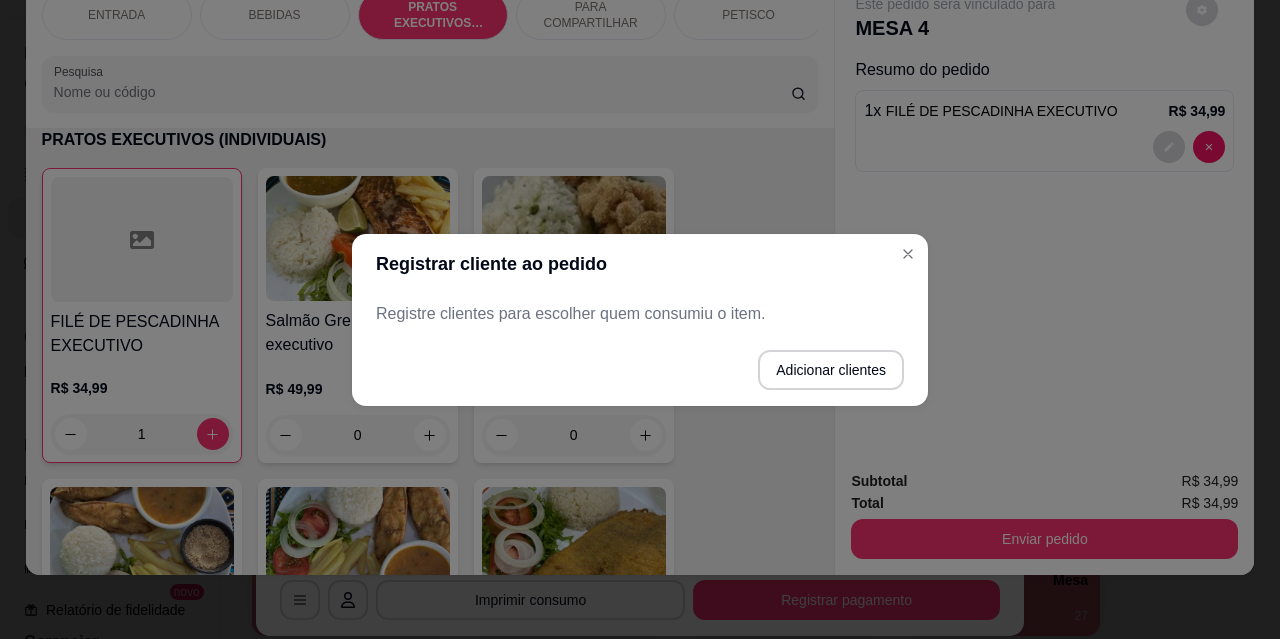 click on "Registre clientes para escolher quem consumiu o item." at bounding box center (640, 314) 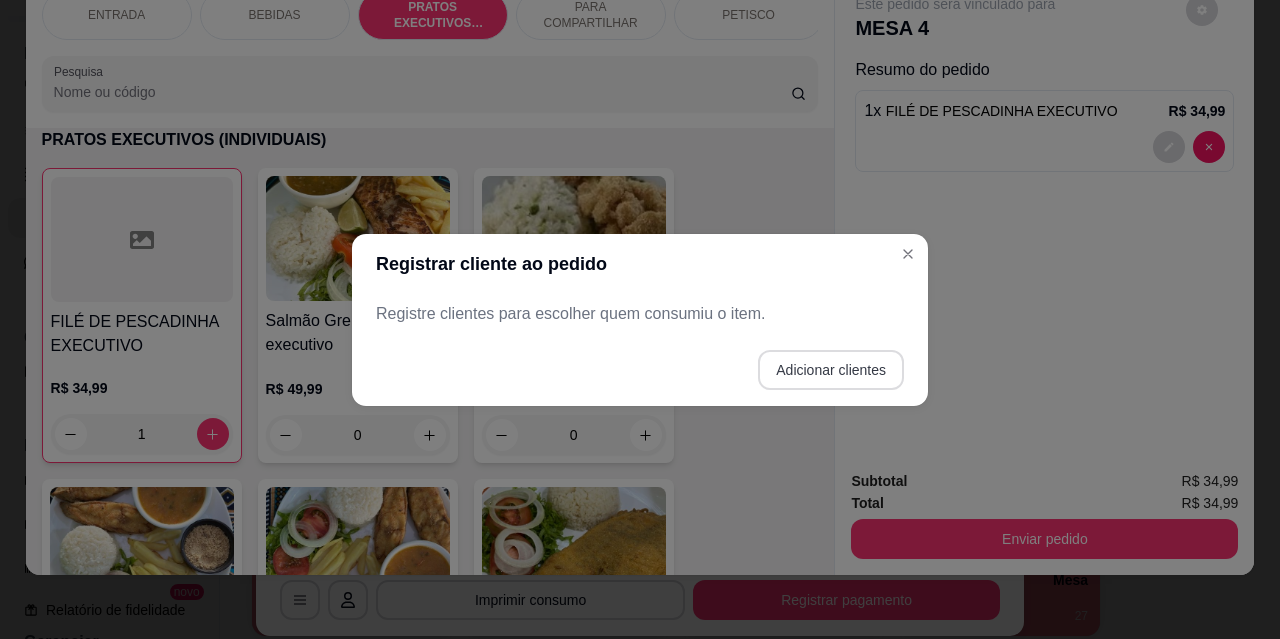 click on "Adicionar clientes" at bounding box center (831, 370) 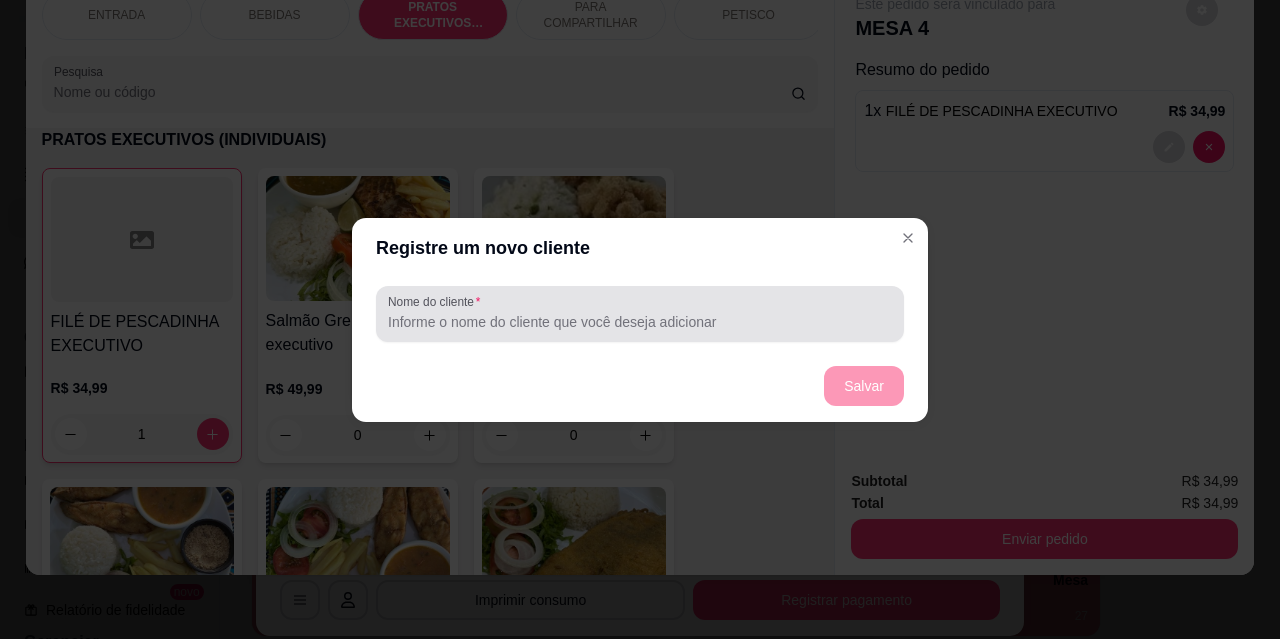 drag, startPoint x: 663, startPoint y: 316, endPoint x: 644, endPoint y: 306, distance: 21.470911 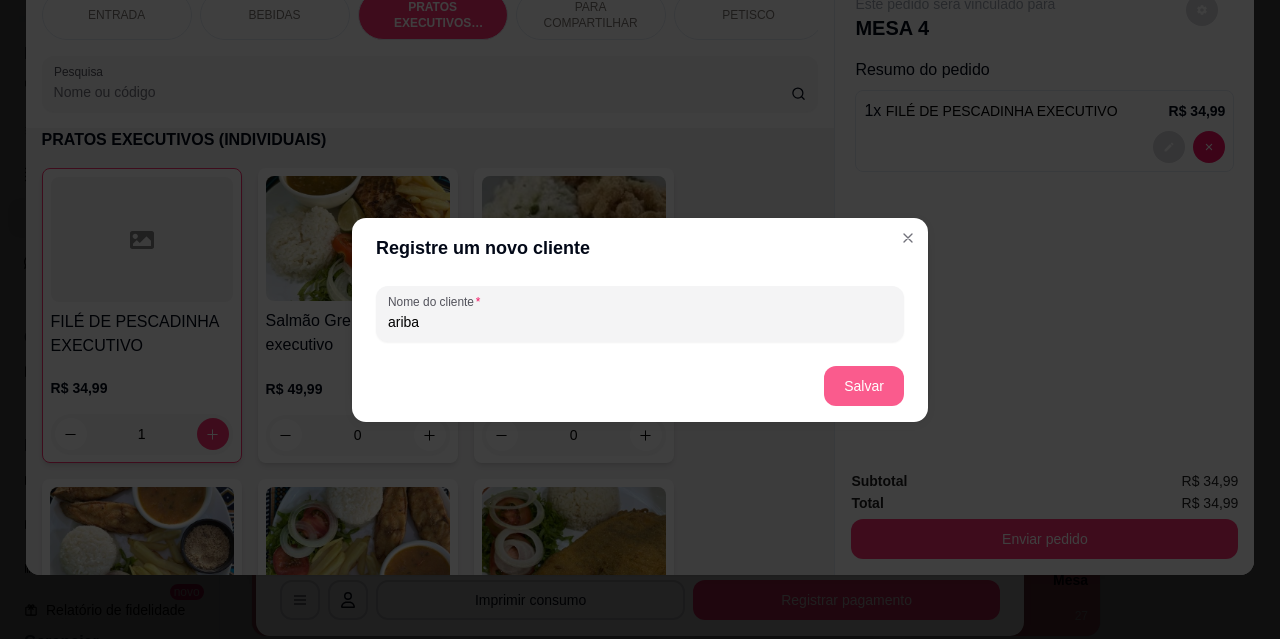 type on "ariba" 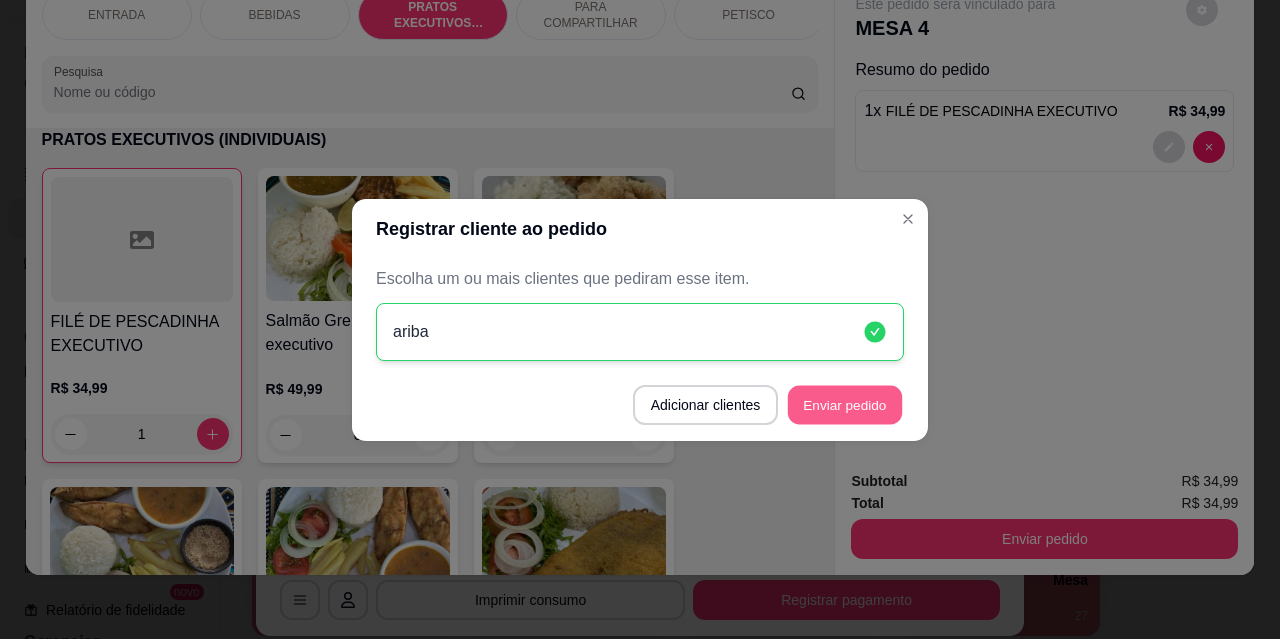 click on "Enviar pedido" at bounding box center [845, 404] 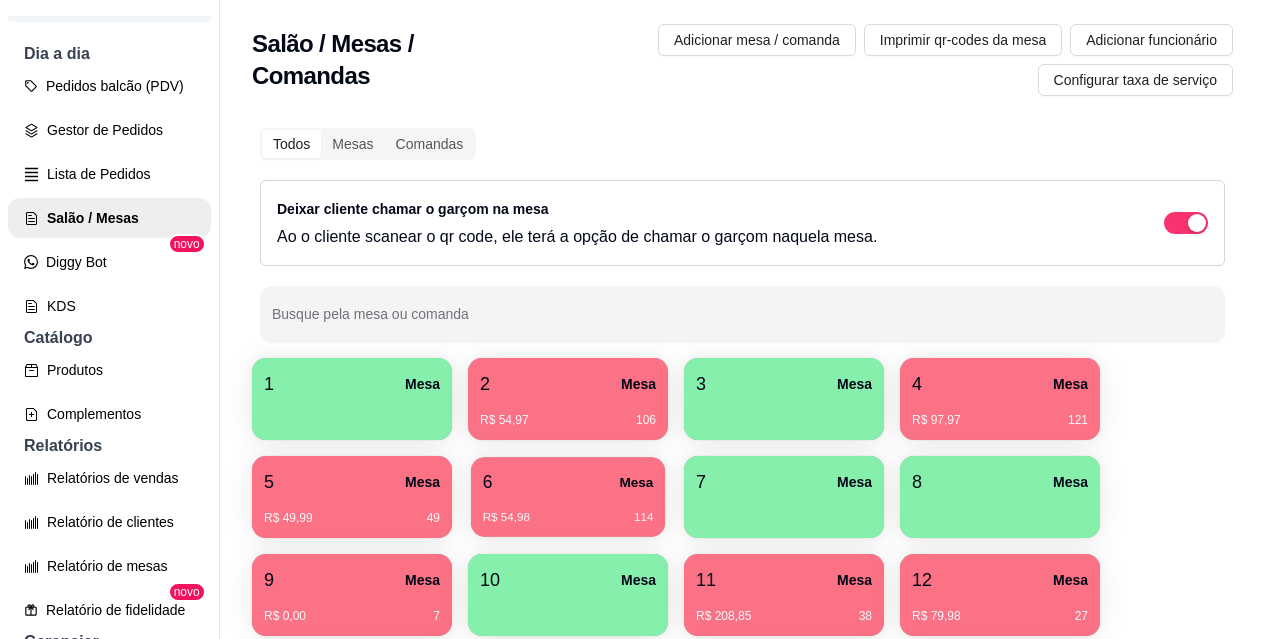 click on "6 Mesa" at bounding box center (568, 482) 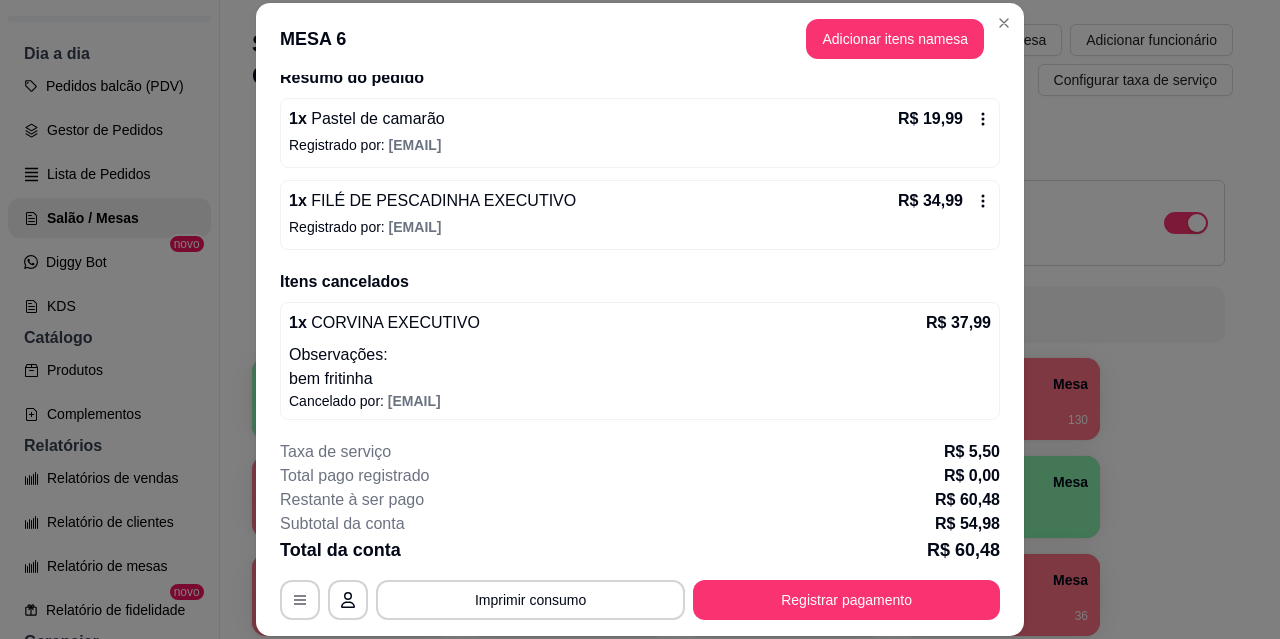 scroll, scrollTop: 170, scrollLeft: 0, axis: vertical 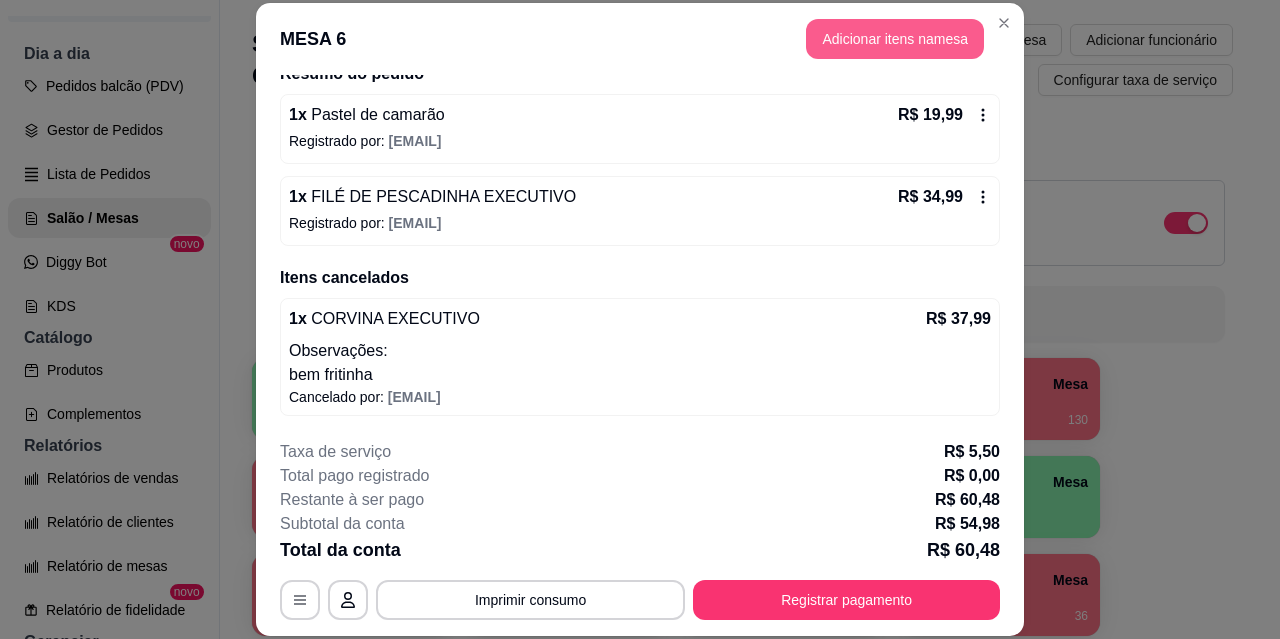 click on "Adicionar itens na  mesa" at bounding box center (895, 39) 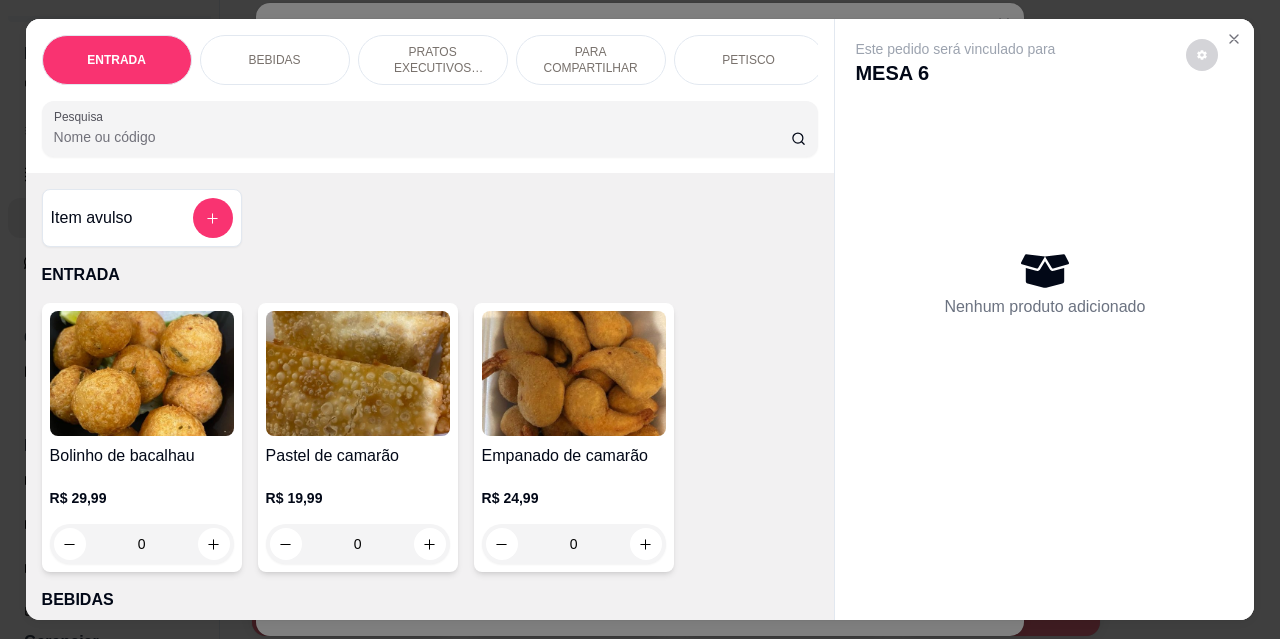 click on "BEBIDAS" at bounding box center [275, 60] 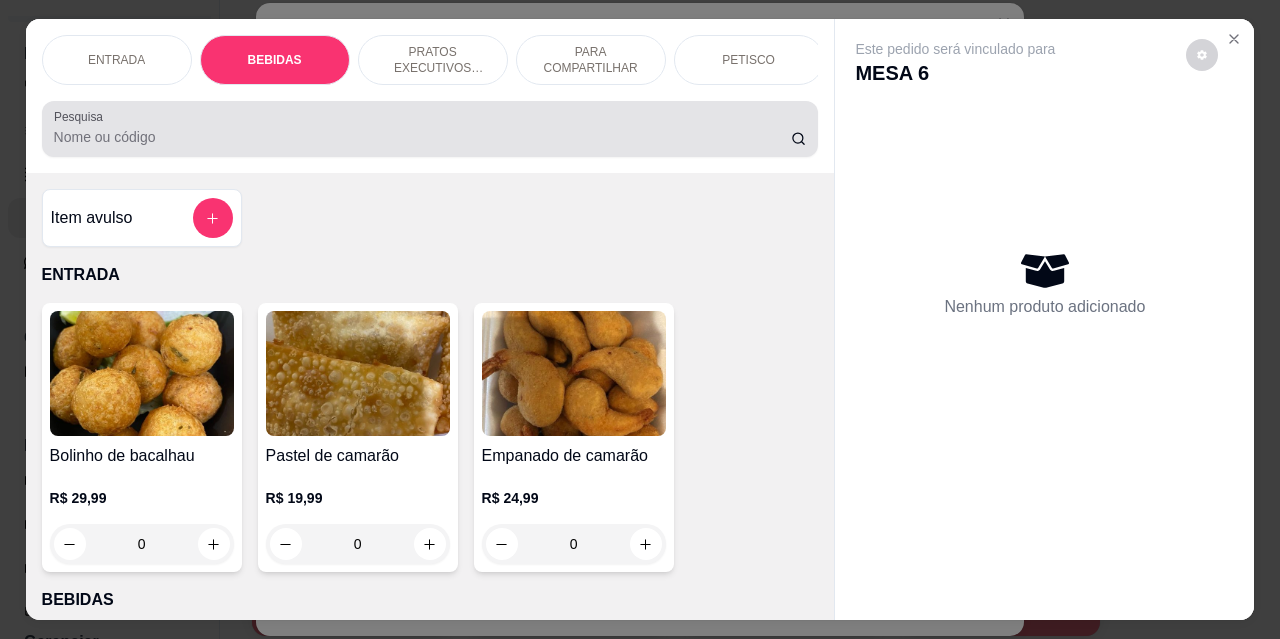 scroll, scrollTop: 415, scrollLeft: 0, axis: vertical 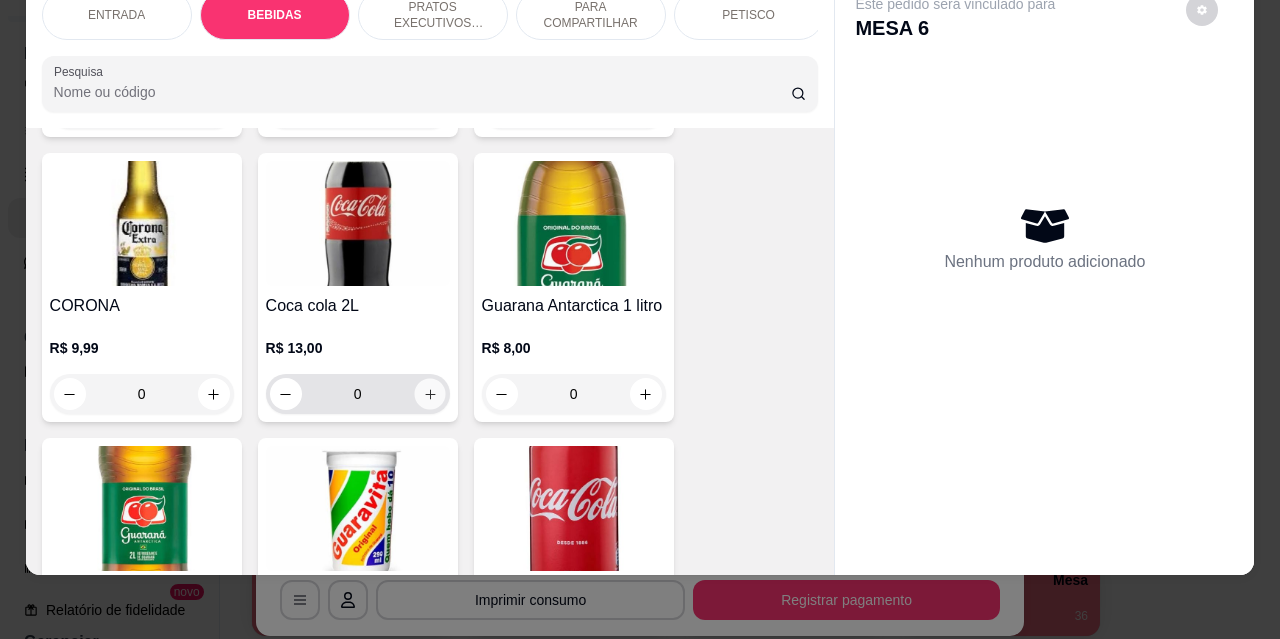 click 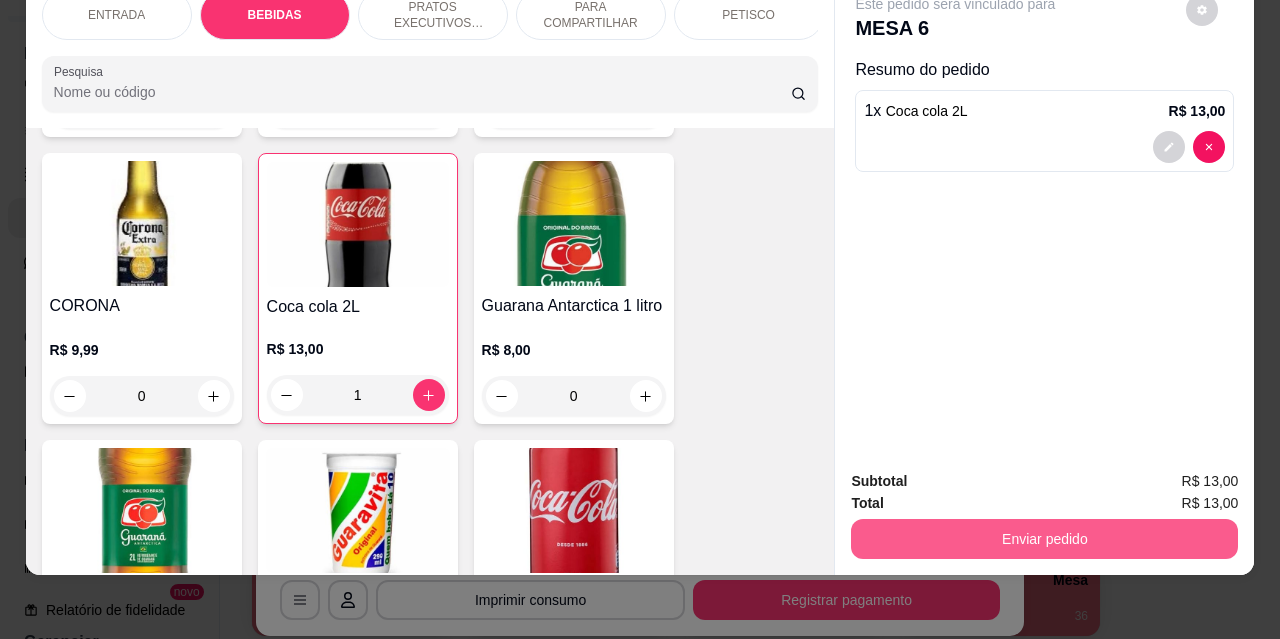 click on "Enviar pedido" at bounding box center [1044, 539] 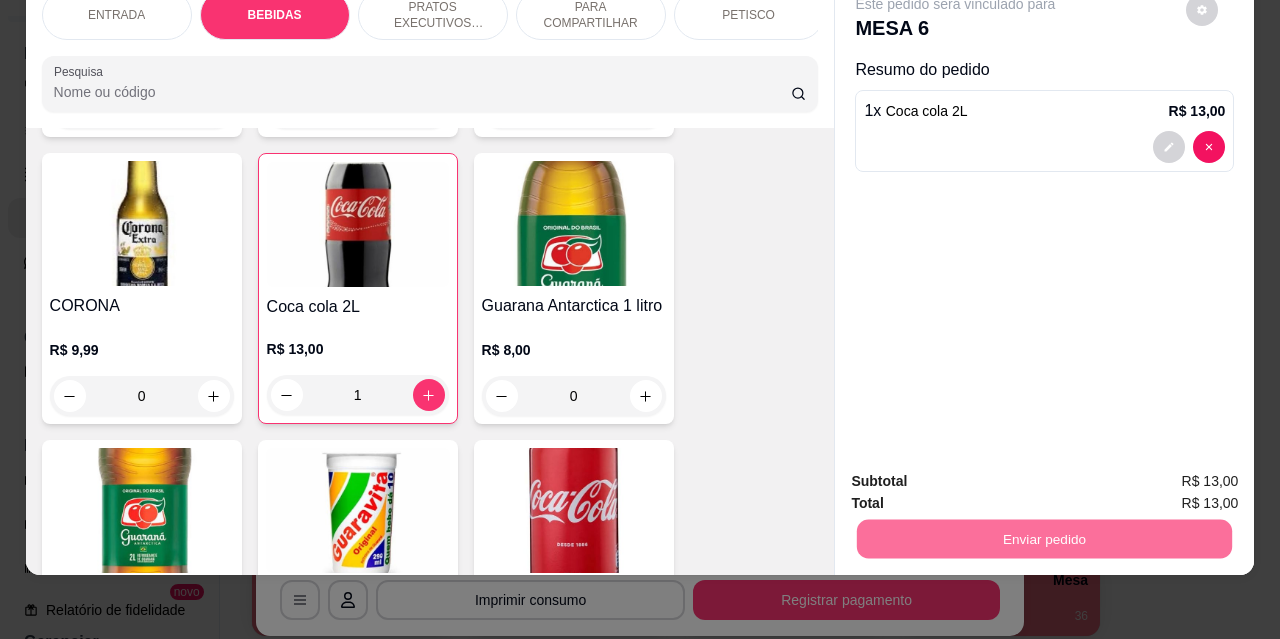 click on "Não registrar e enviar pedido" at bounding box center [979, 474] 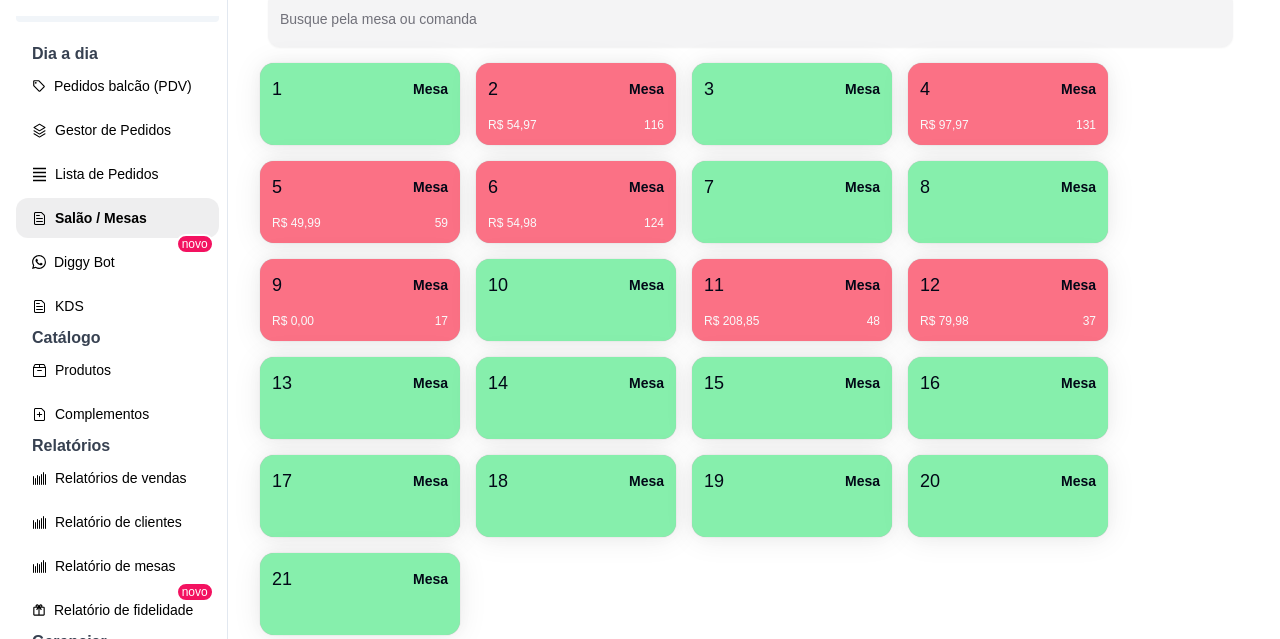 scroll, scrollTop: 300, scrollLeft: 0, axis: vertical 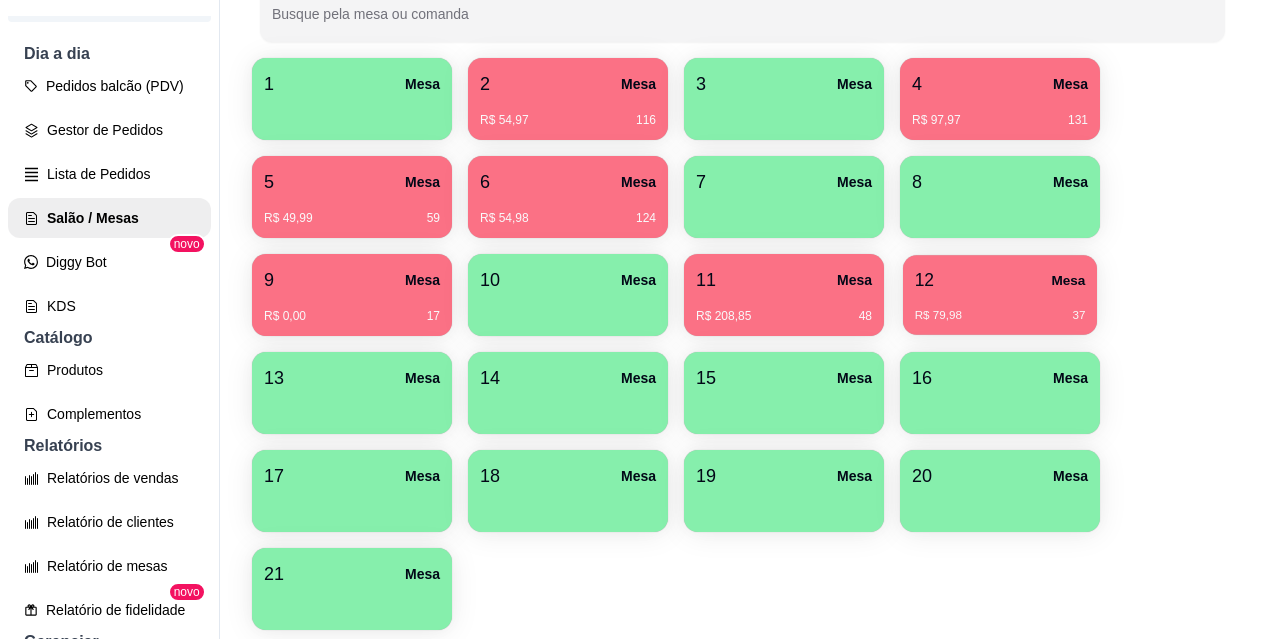 click on "R$ 79,98 37" at bounding box center (1000, 308) 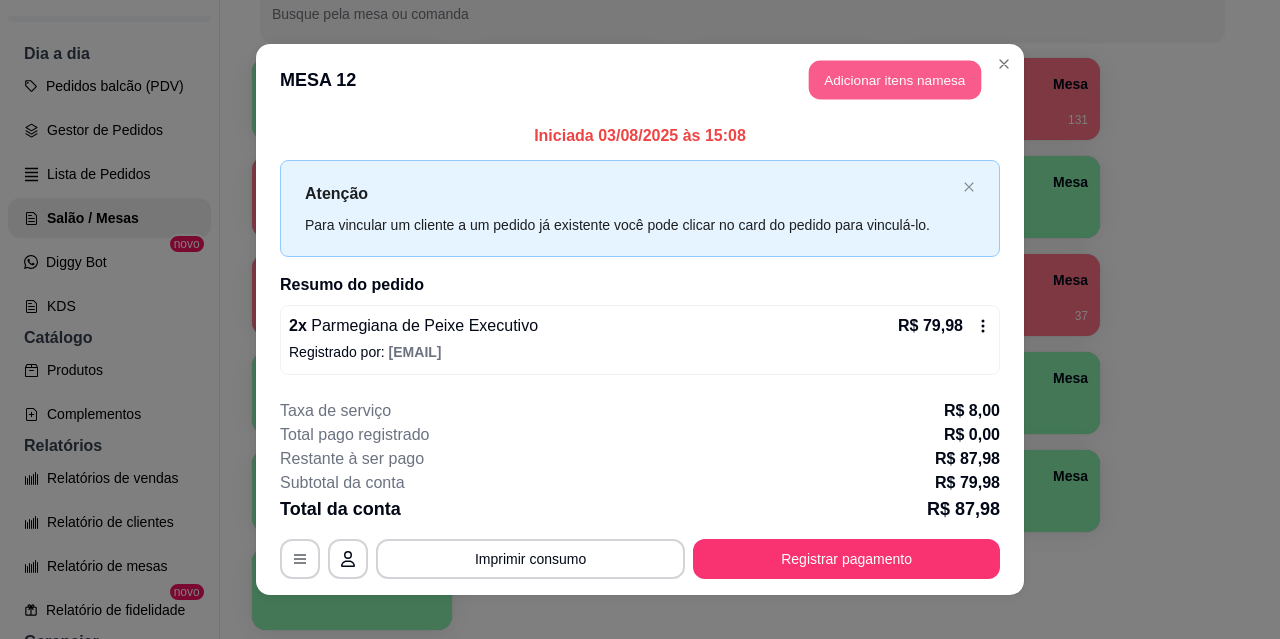 click on "Adicionar itens na  mesa" at bounding box center (895, 80) 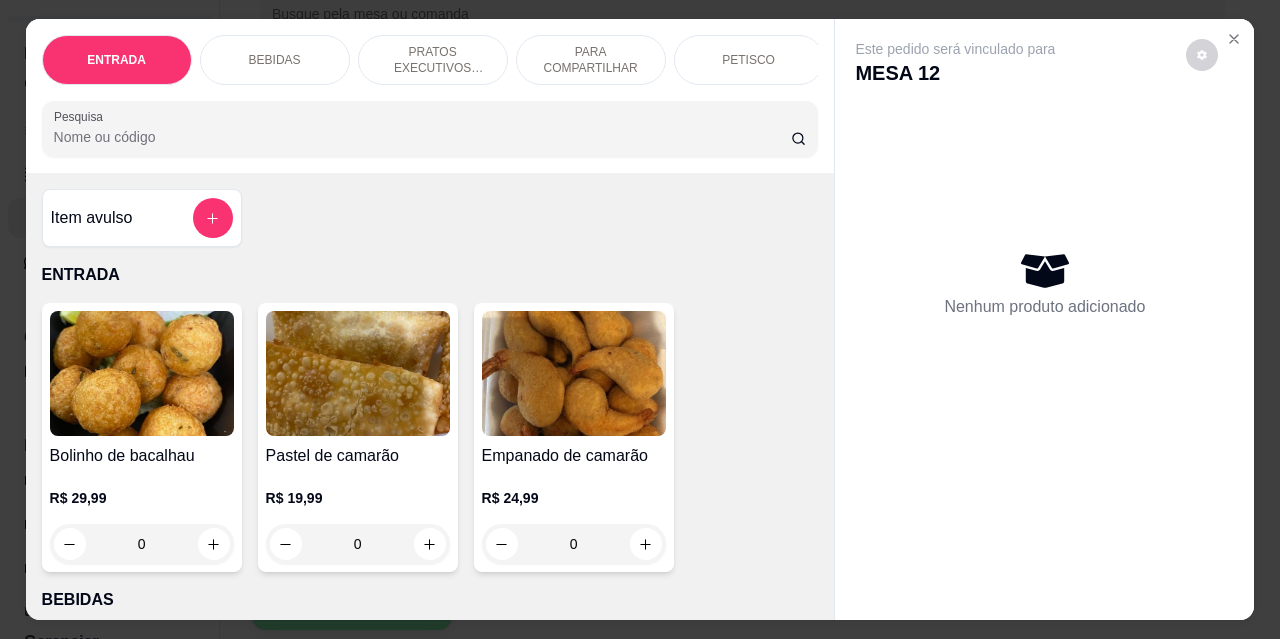 click on "BEBIDAS" at bounding box center (275, 60) 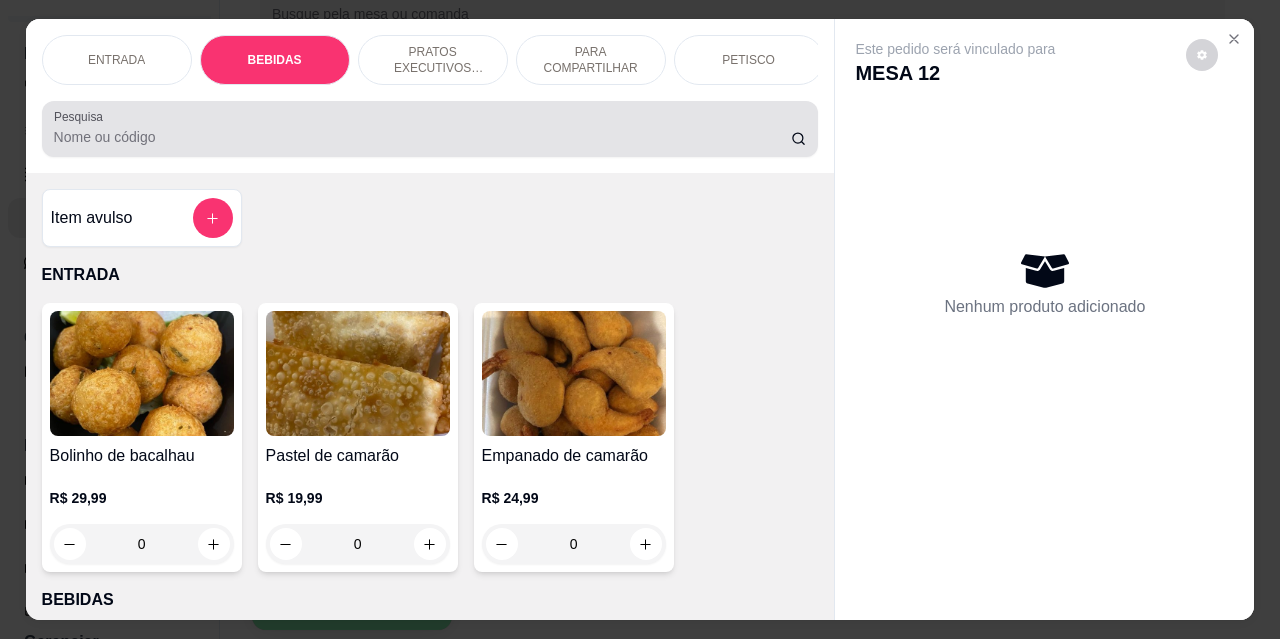 scroll, scrollTop: 415, scrollLeft: 0, axis: vertical 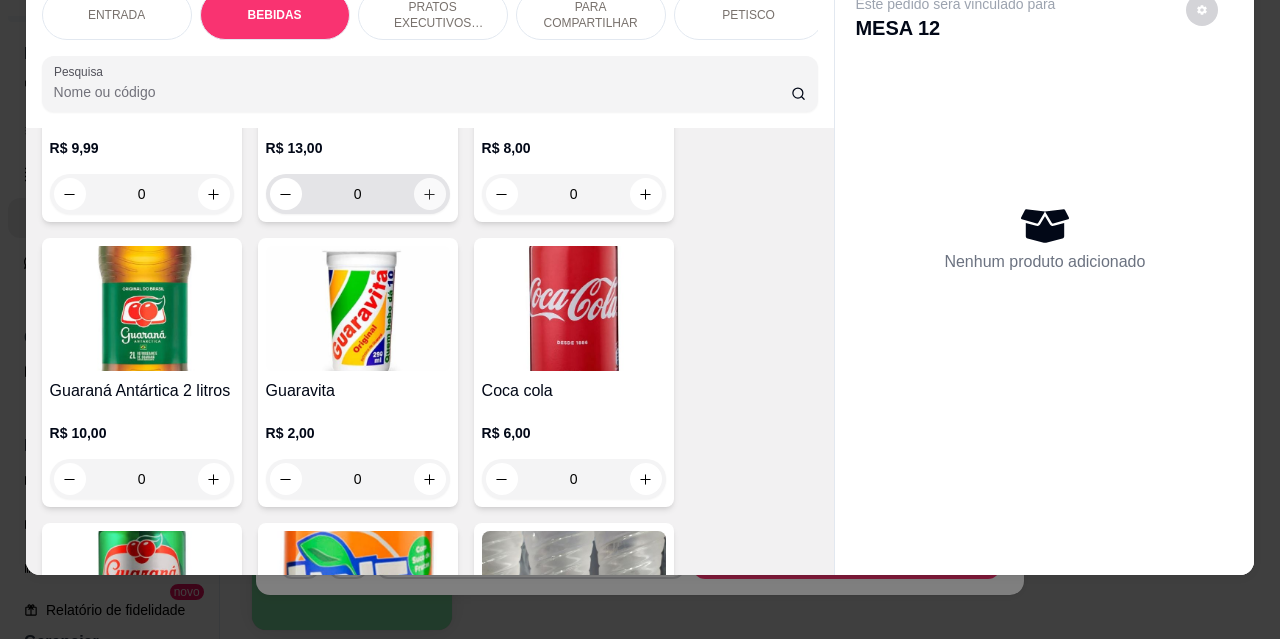 click at bounding box center [430, 194] 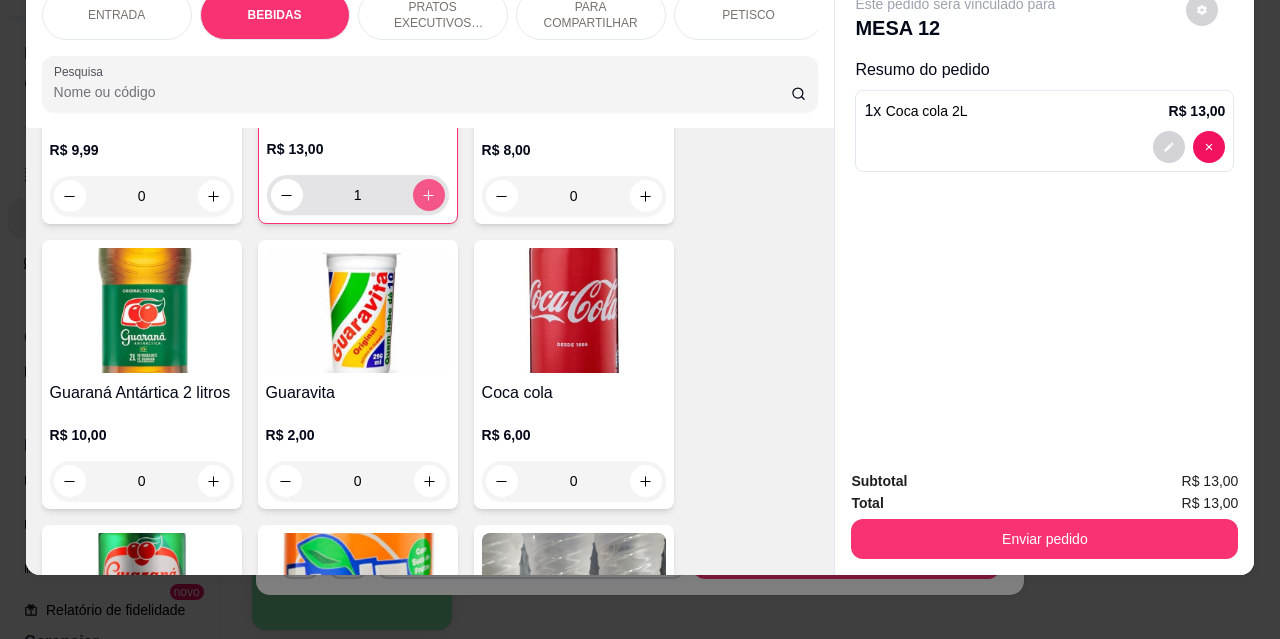 scroll, scrollTop: 917, scrollLeft: 0, axis: vertical 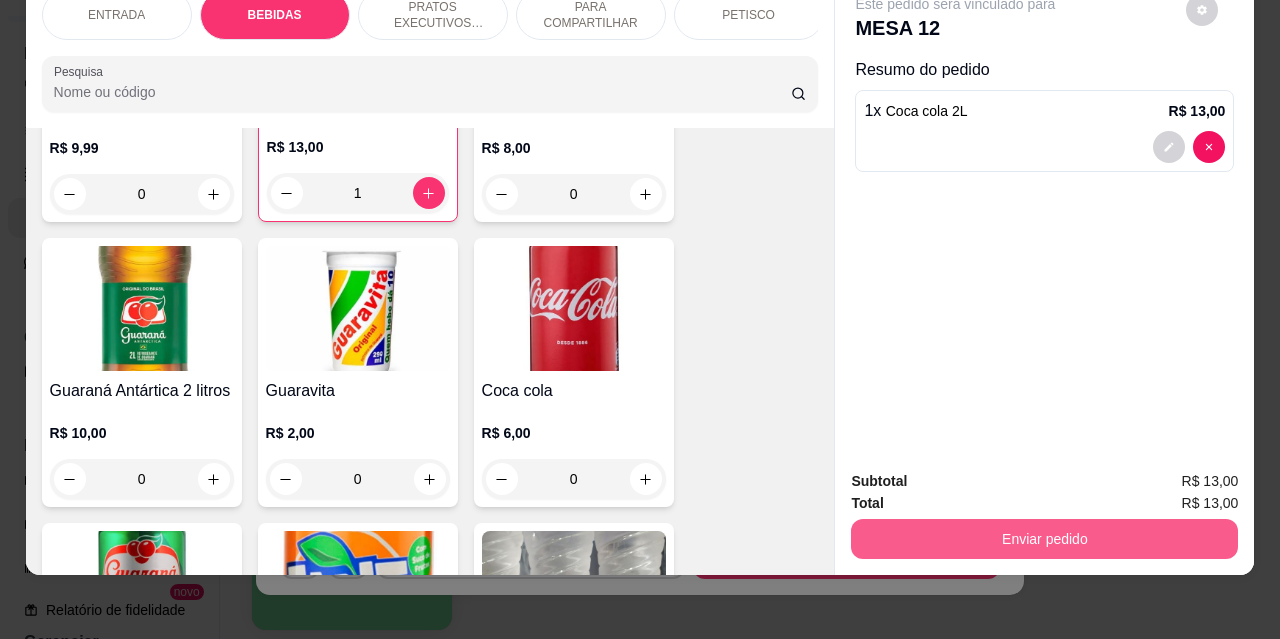 click on "Enviar pedido" at bounding box center (1044, 539) 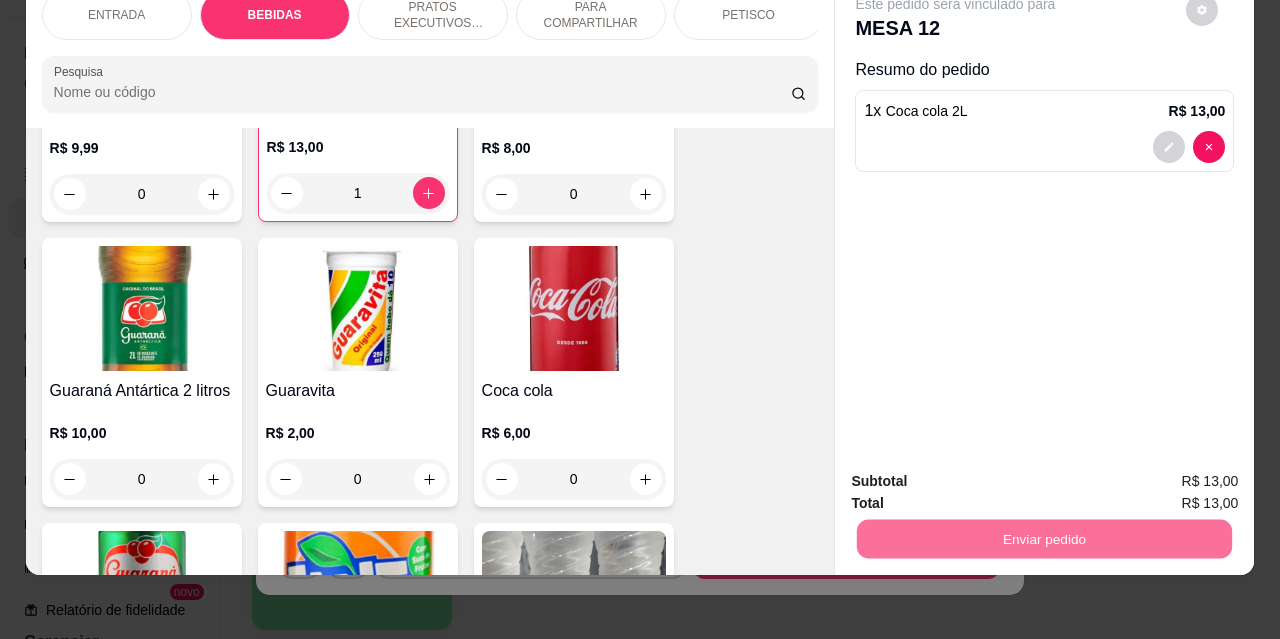 click on "Não registrar e enviar pedido" at bounding box center [979, 475] 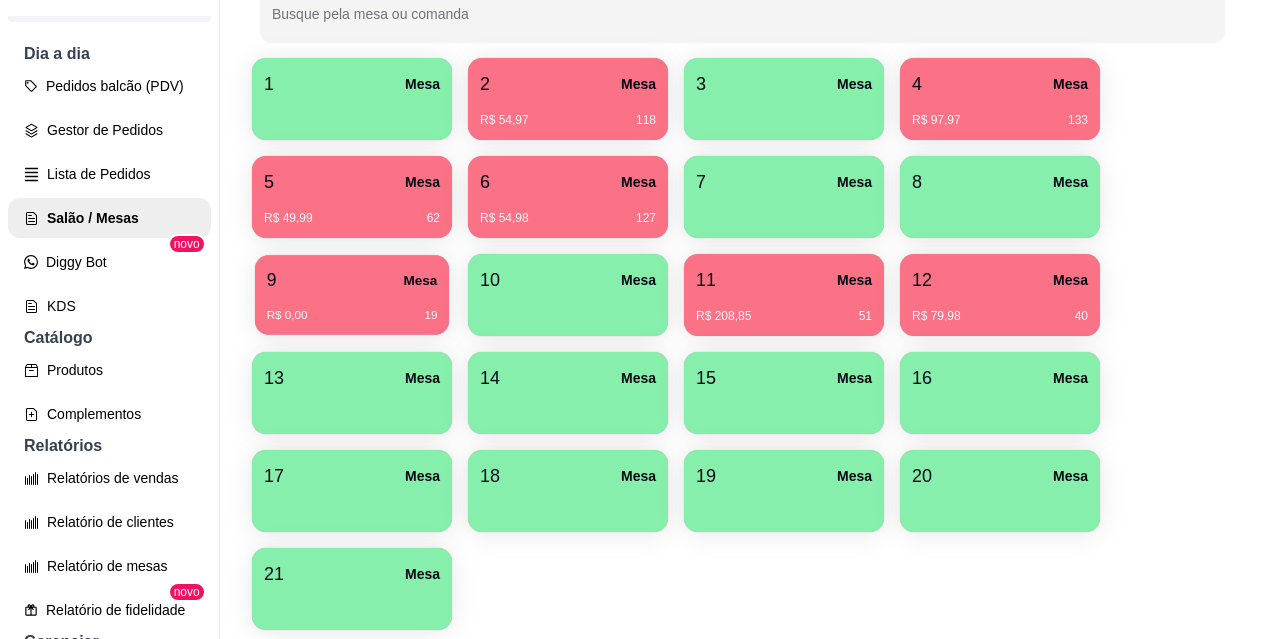 click on "R$ 0,00 19" at bounding box center [352, 316] 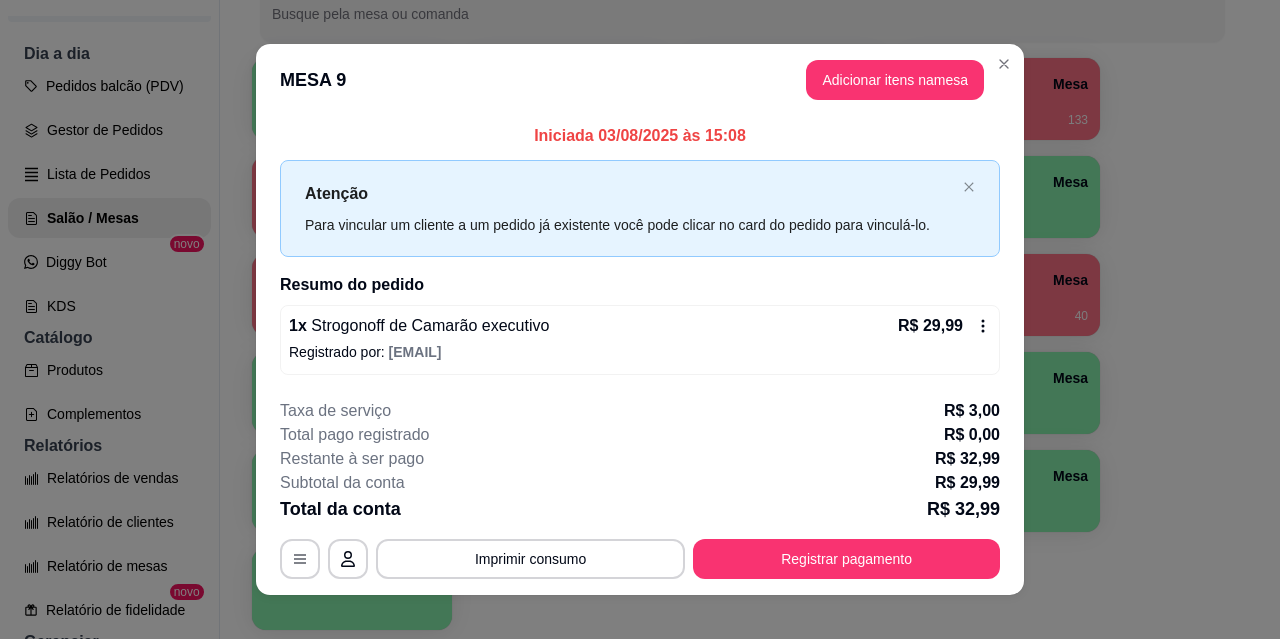 scroll, scrollTop: 20, scrollLeft: 0, axis: vertical 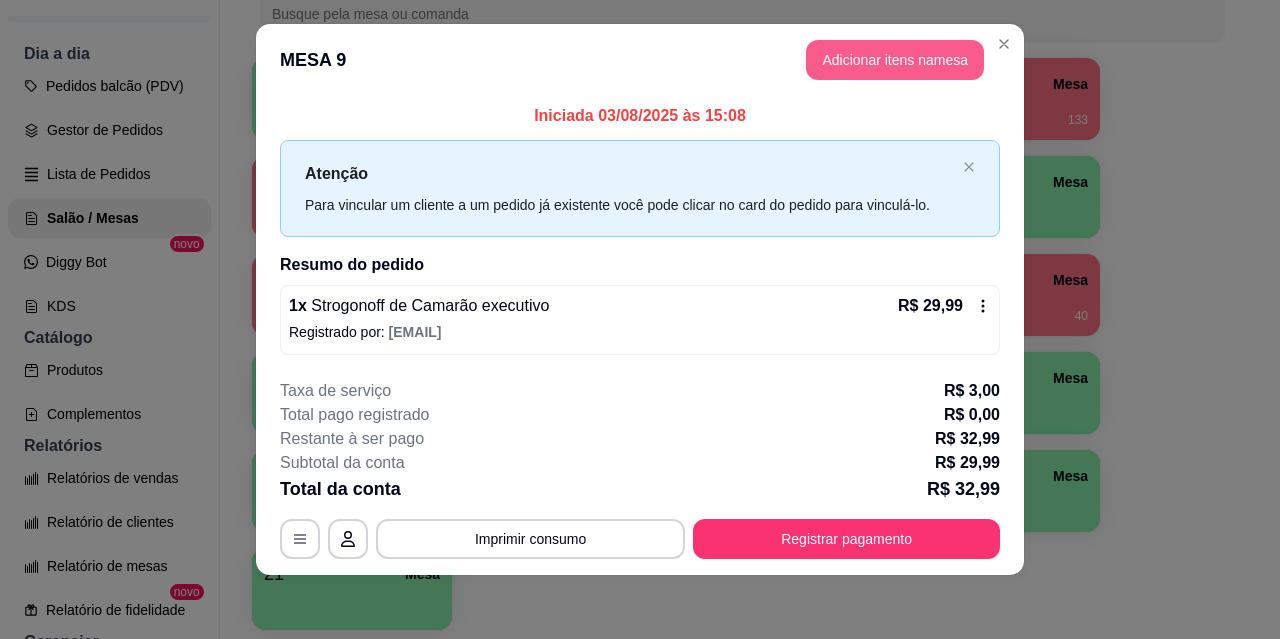 click on "Adicionar itens na  mesa" at bounding box center [895, 60] 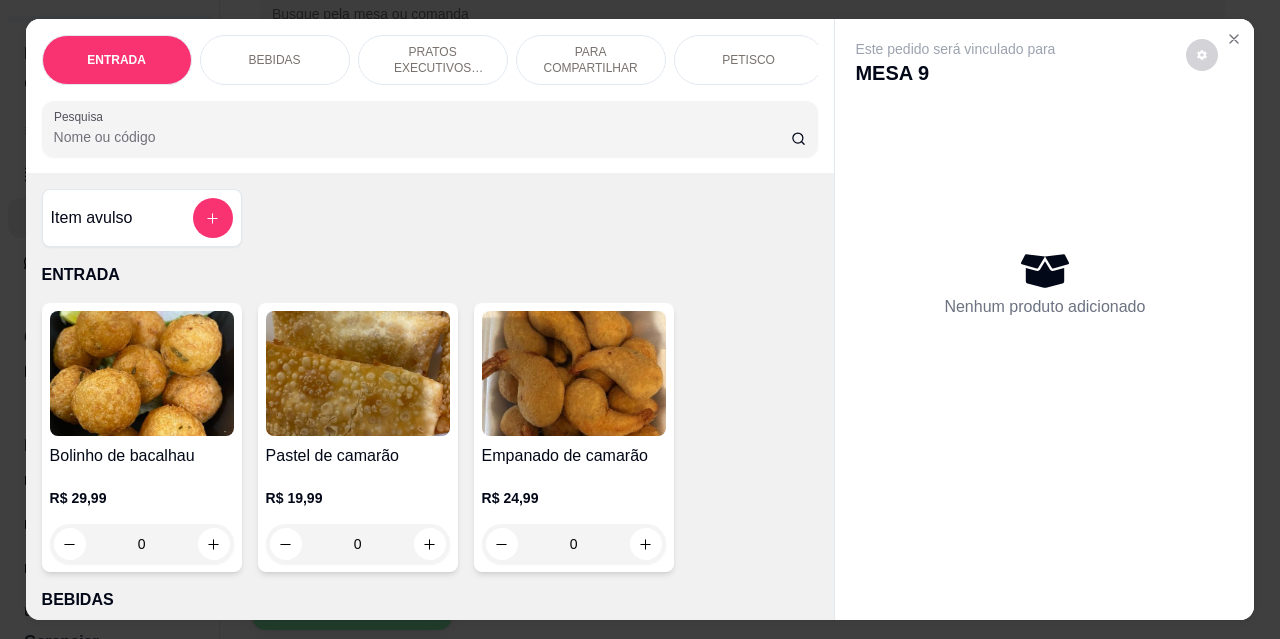 click on "BEBIDAS" at bounding box center [275, 60] 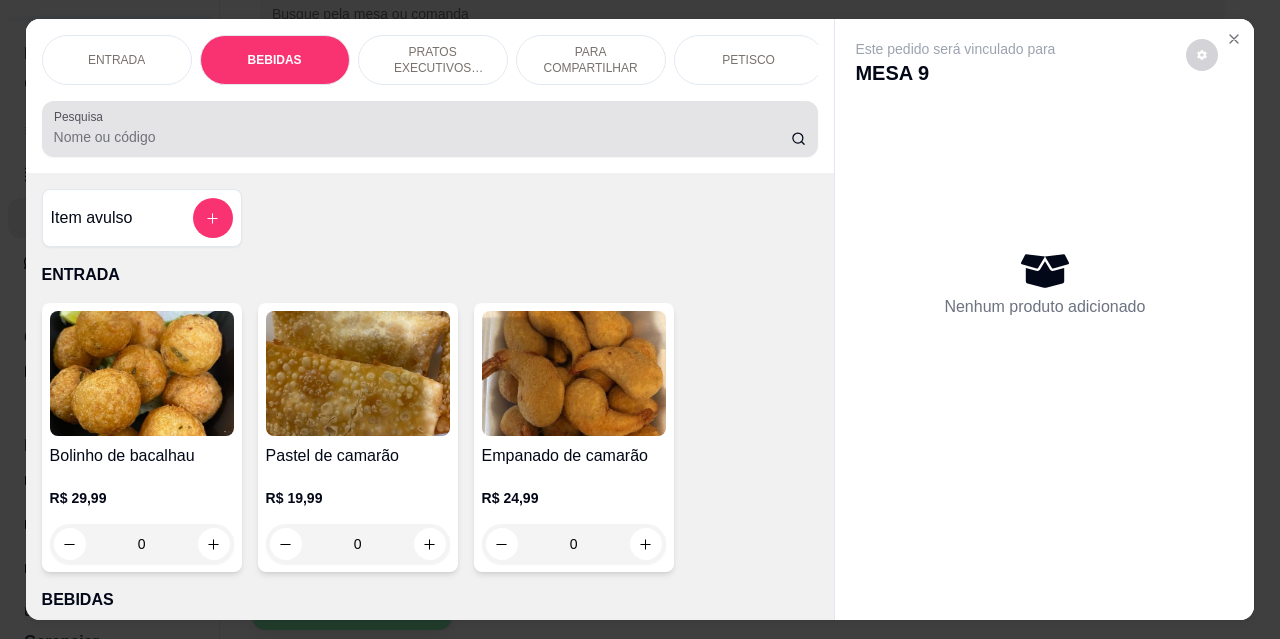 scroll, scrollTop: 415, scrollLeft: 0, axis: vertical 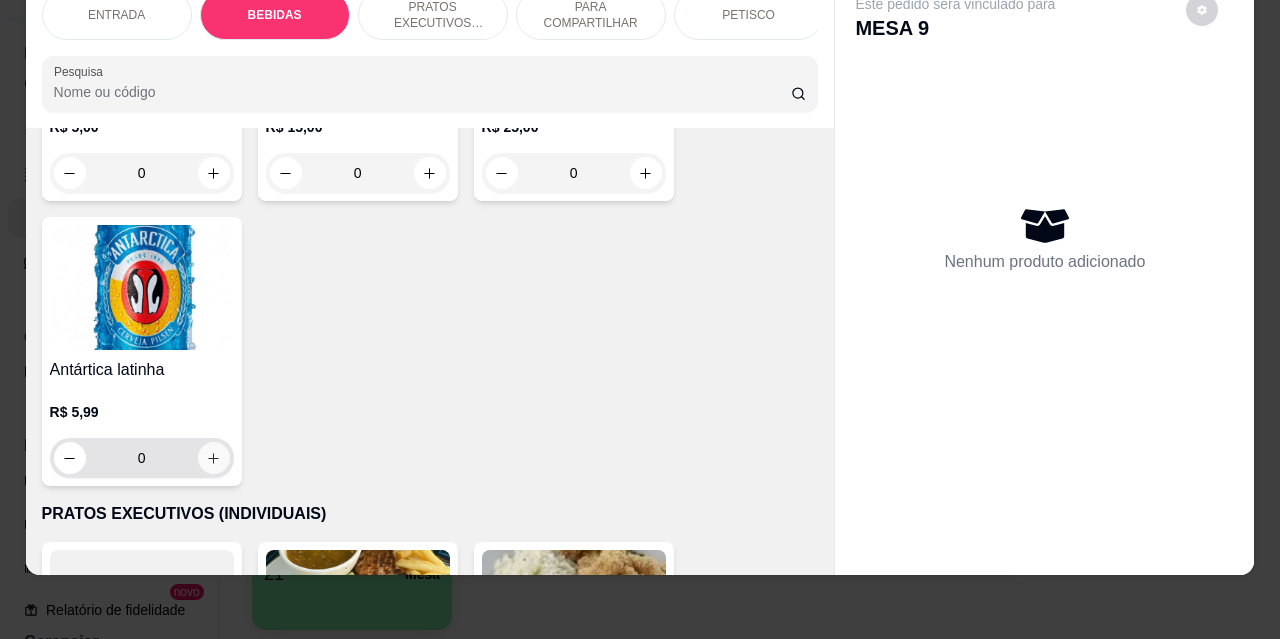 click 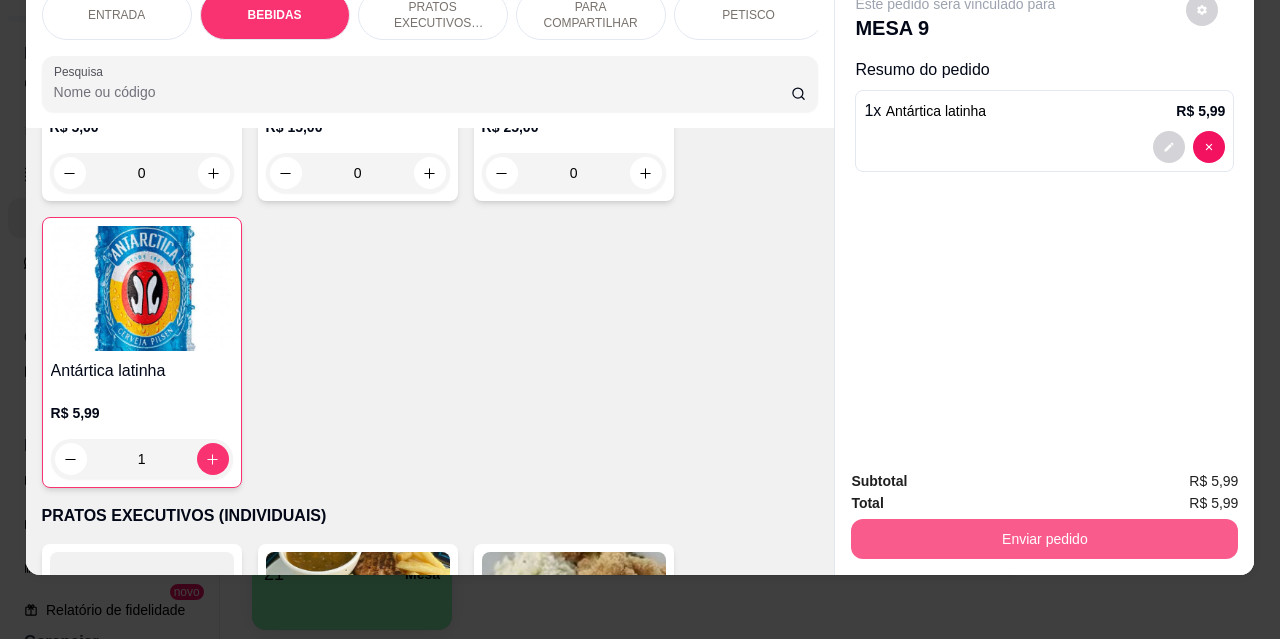 click on "Enviar pedido" at bounding box center (1044, 539) 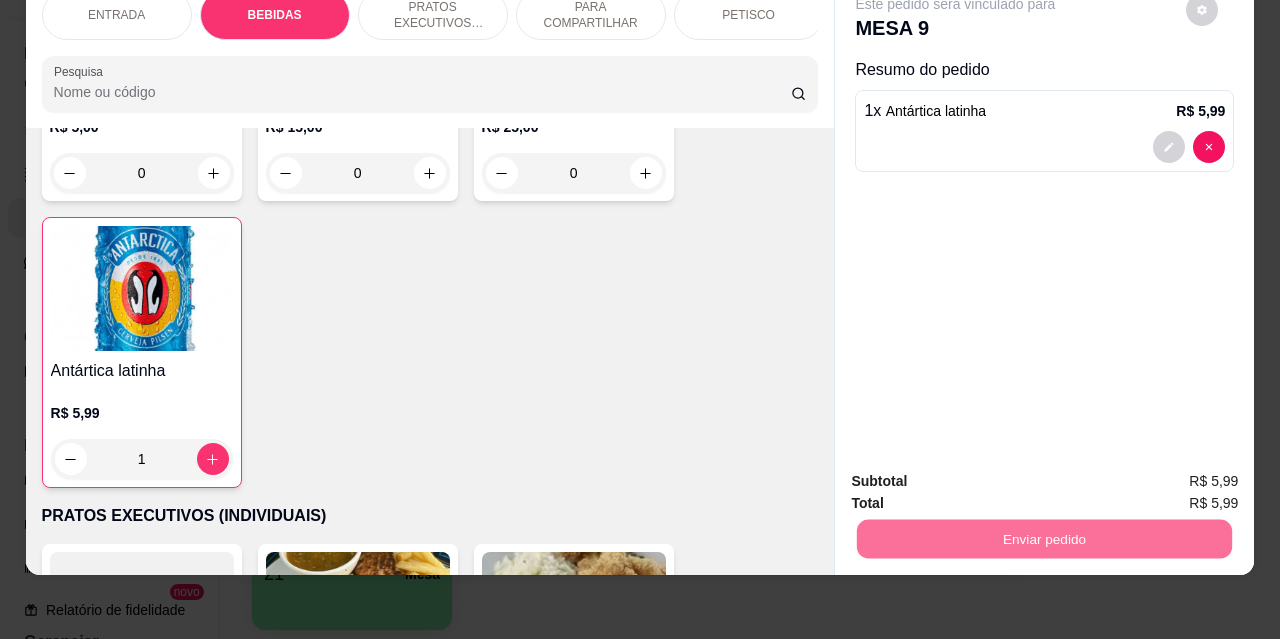 click on "Não registrar e enviar pedido" at bounding box center [979, 474] 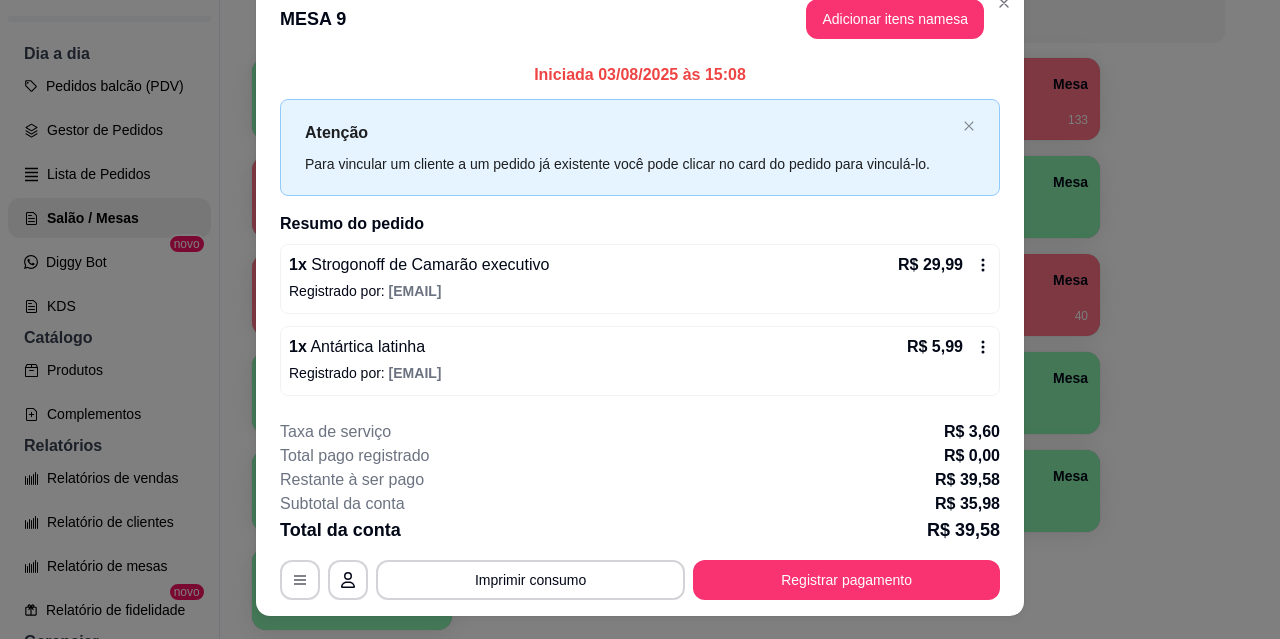 scroll, scrollTop: 0, scrollLeft: 0, axis: both 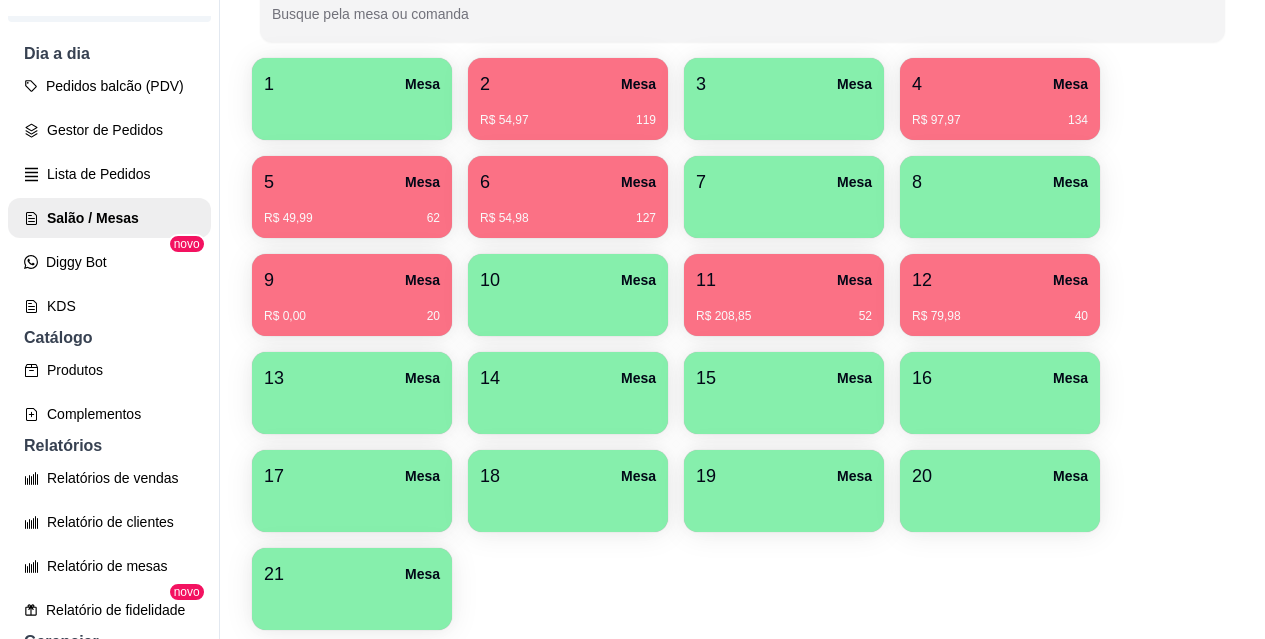 click on "9 Mesa" at bounding box center [352, 280] 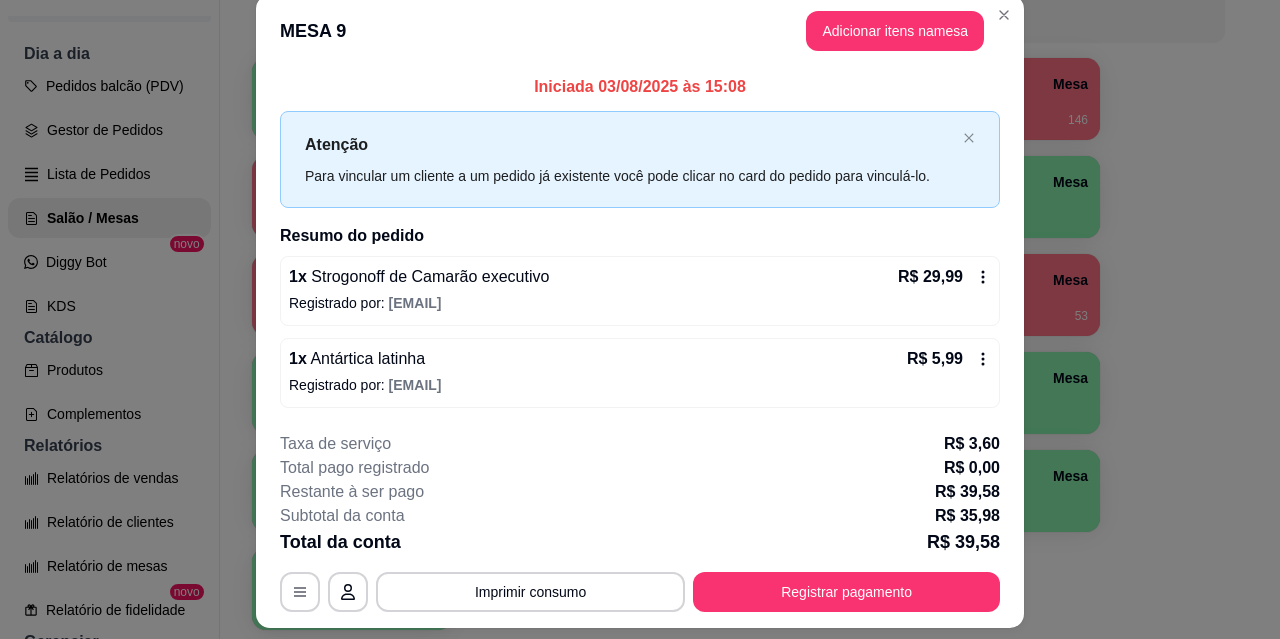 scroll, scrollTop: 0, scrollLeft: 0, axis: both 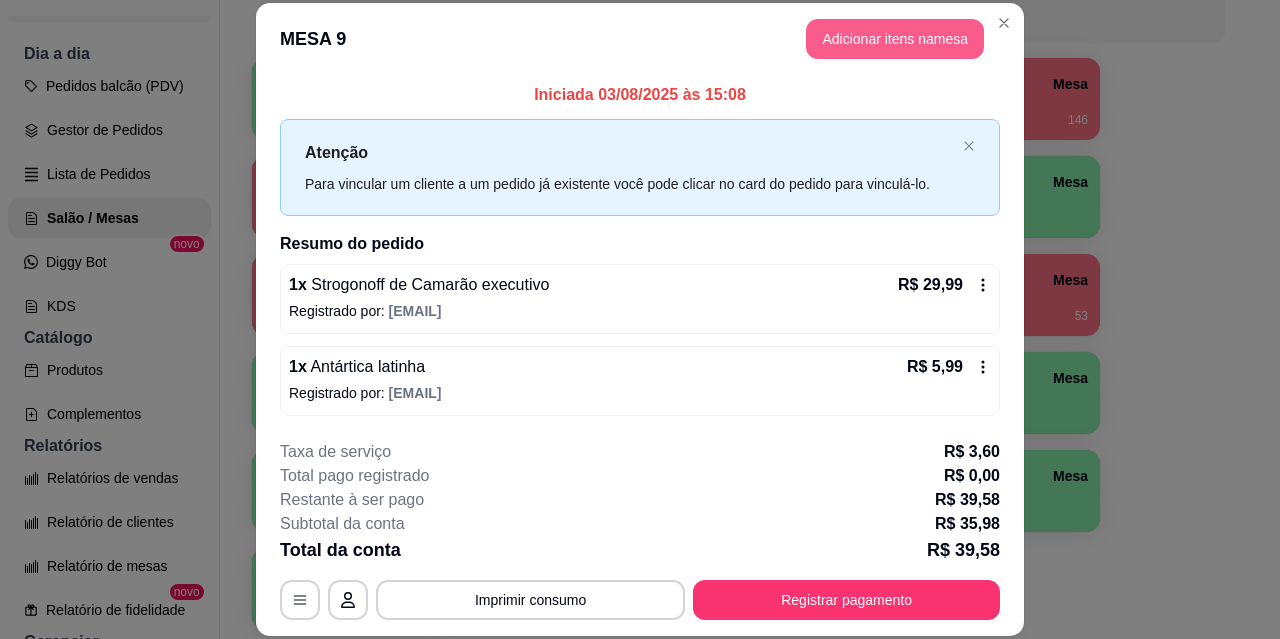 click on "Adicionar itens na  mesa" at bounding box center (895, 39) 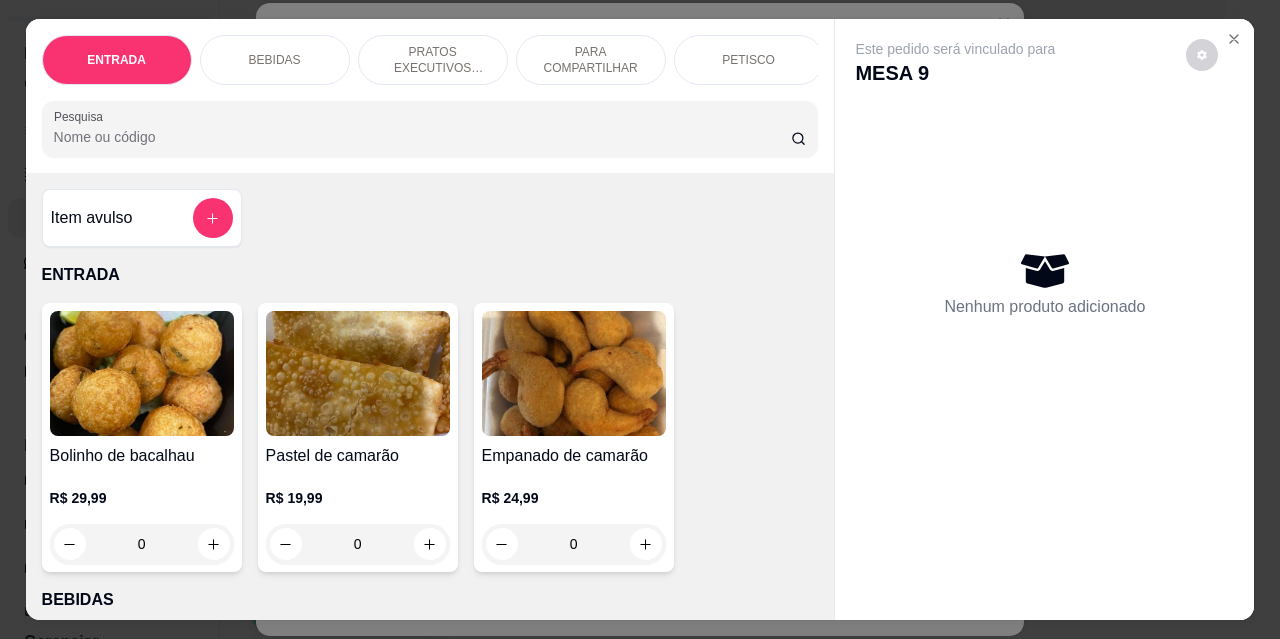 click on "BEBIDAS" at bounding box center (275, 60) 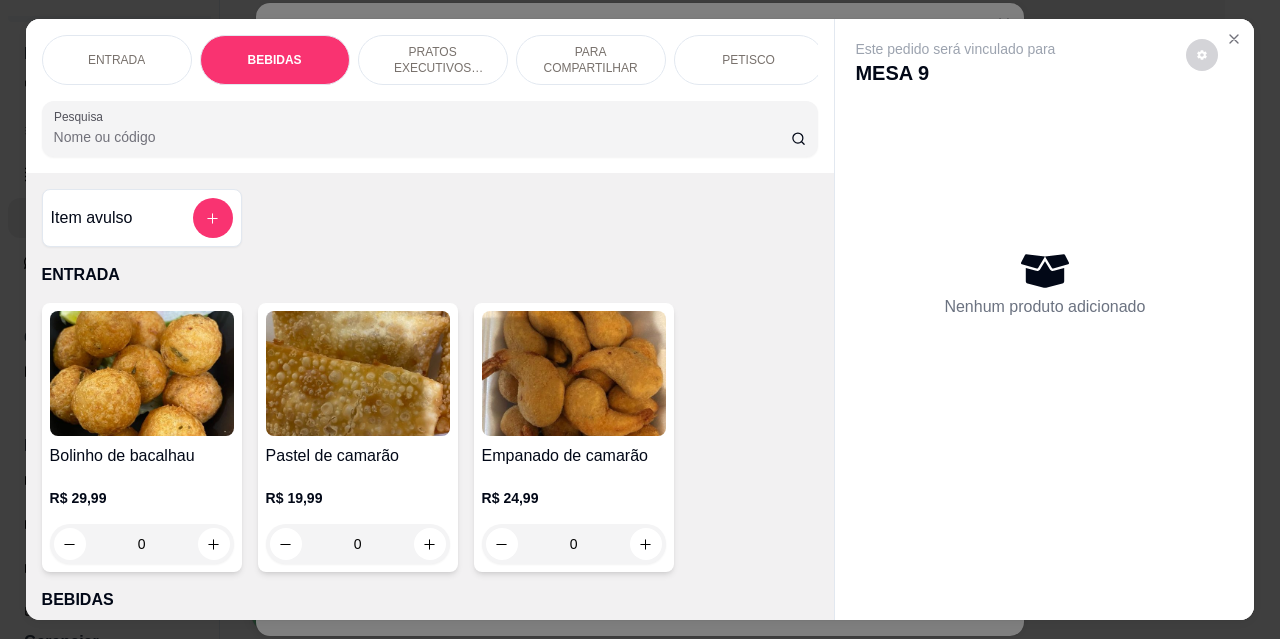 scroll, scrollTop: 415, scrollLeft: 0, axis: vertical 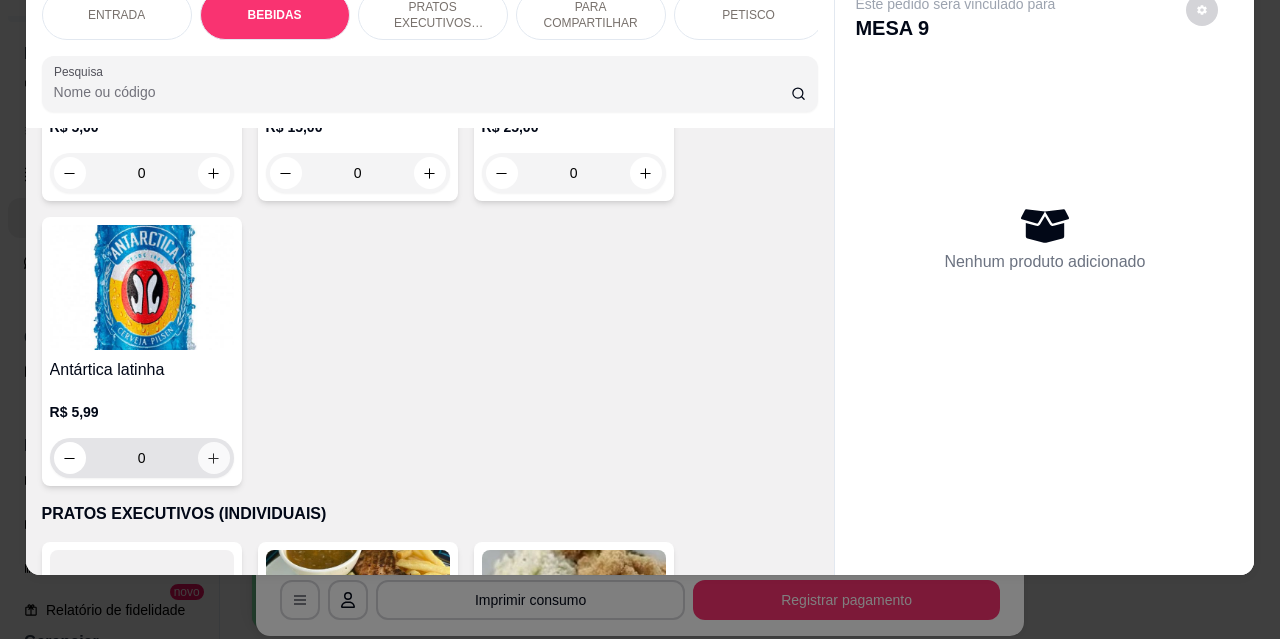 click at bounding box center (214, 458) 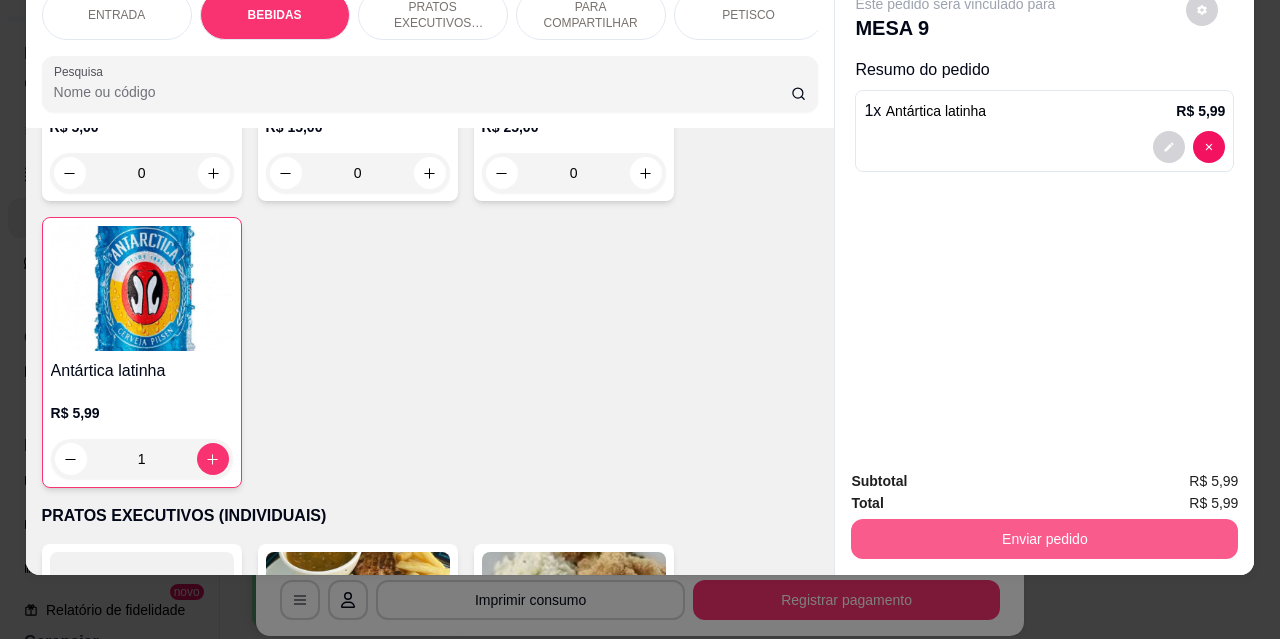 click on "Enviar pedido" at bounding box center (1044, 539) 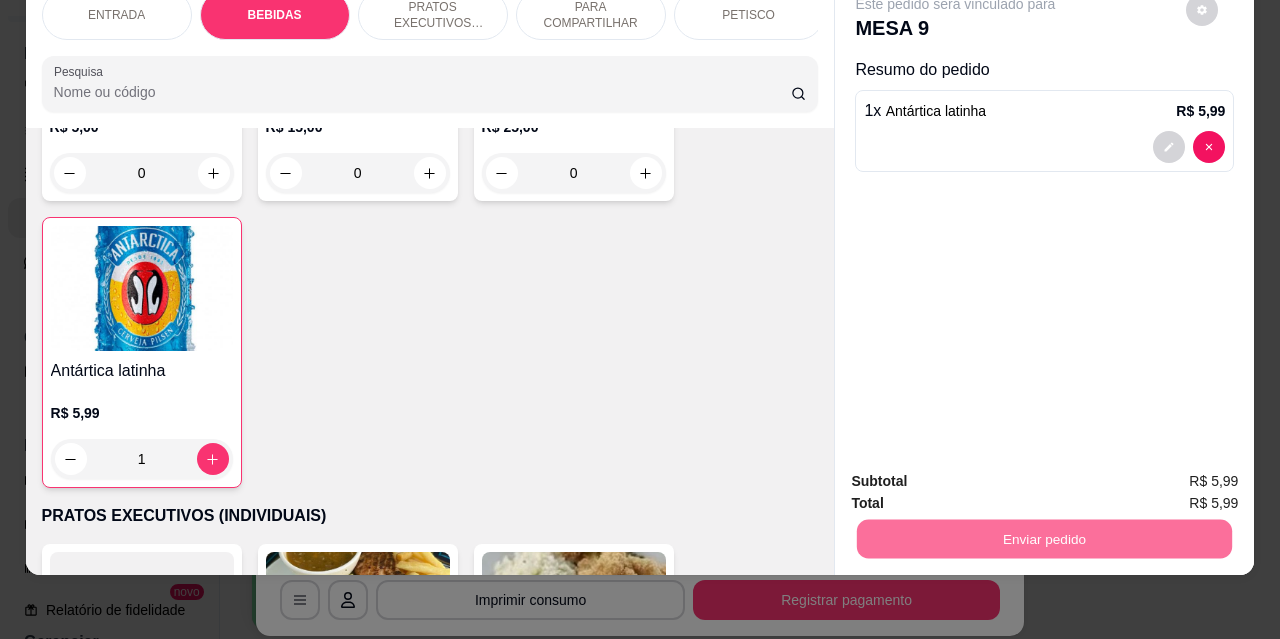 click on "Não registrar e enviar pedido" at bounding box center [979, 475] 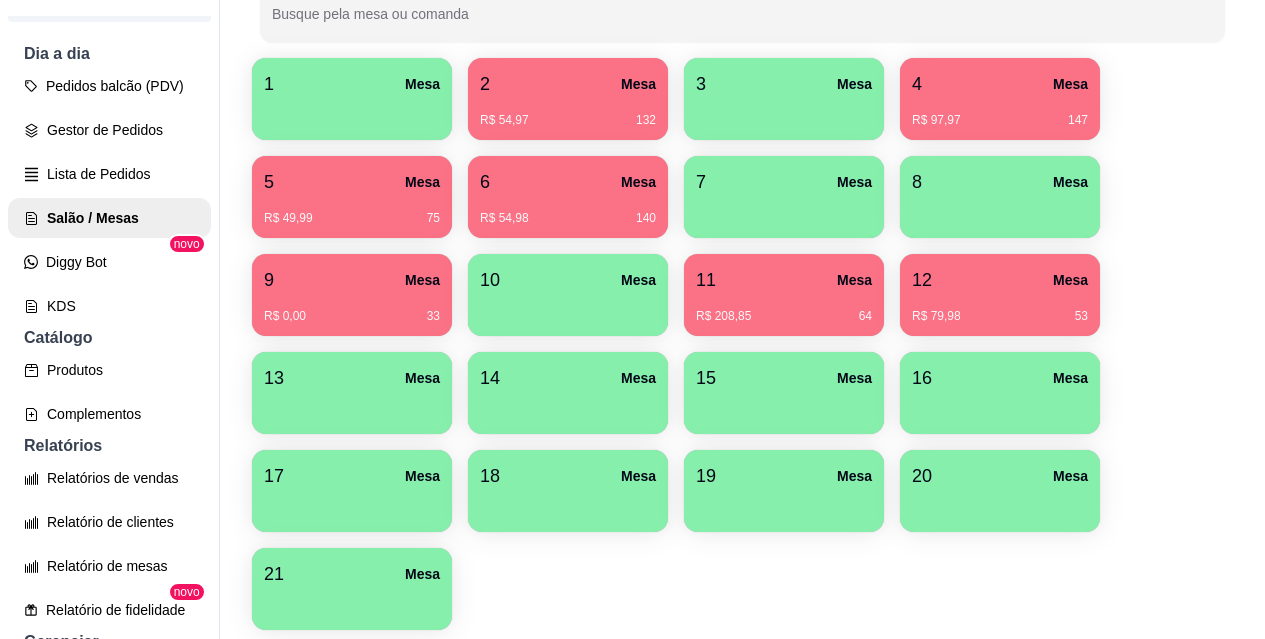click on "4 Mesa R$ 97,97 147" at bounding box center (1000, 99) 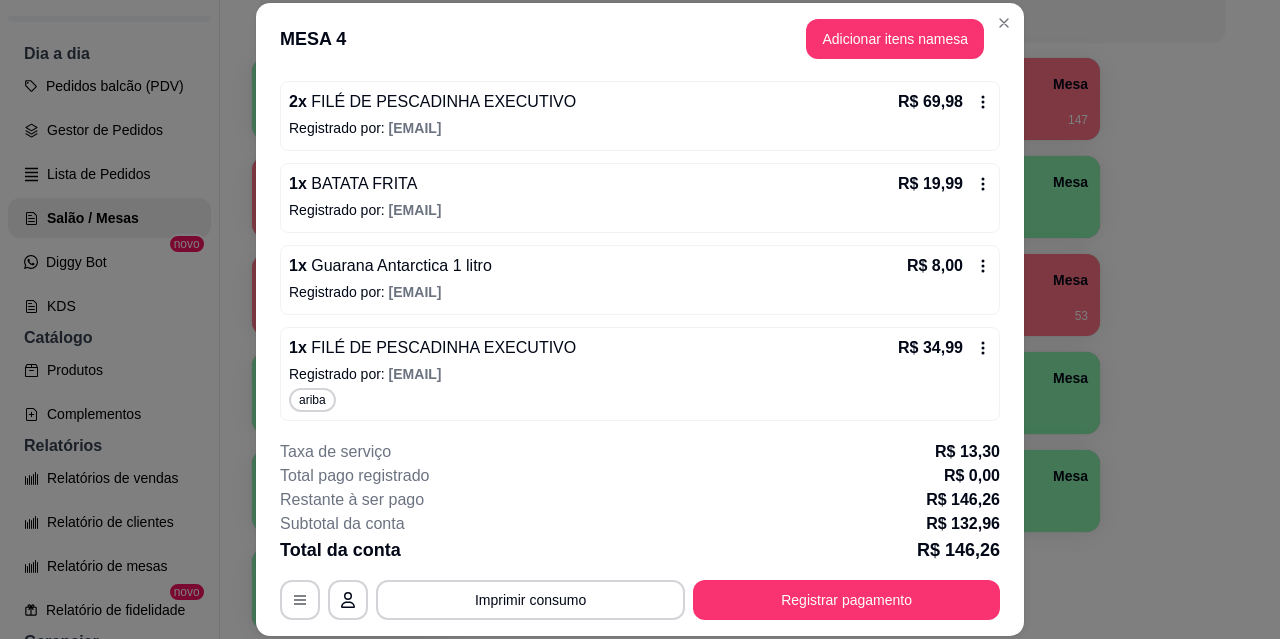 scroll, scrollTop: 270, scrollLeft: 0, axis: vertical 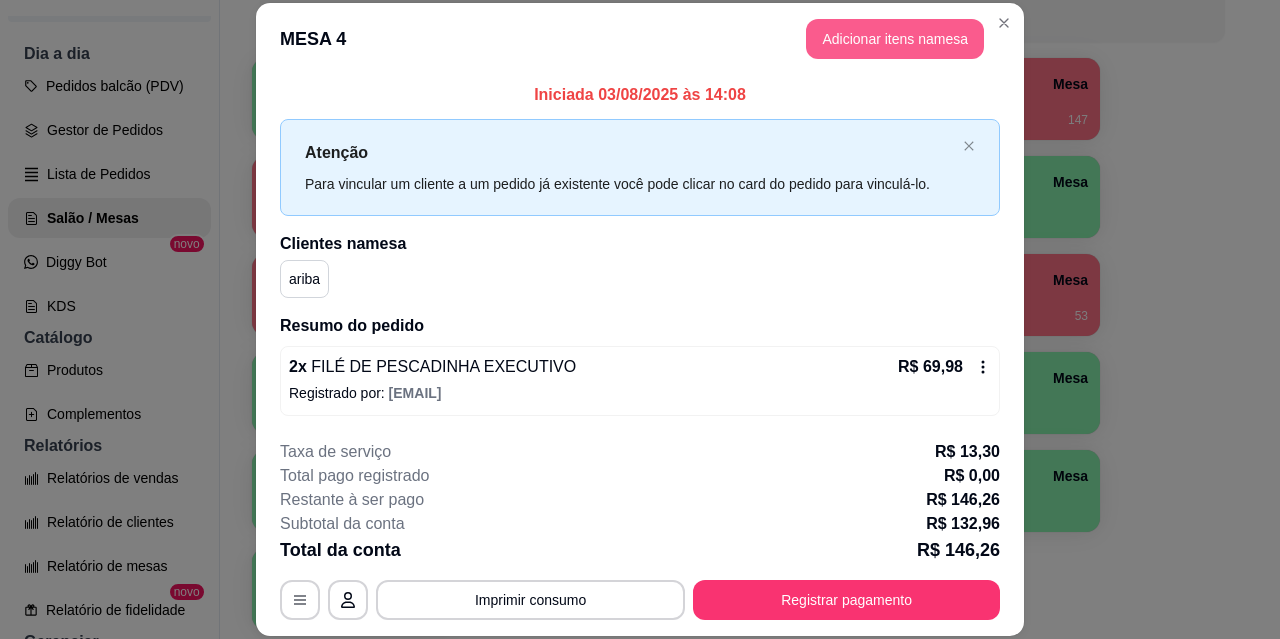 click on "Adicionar itens na  mesa" at bounding box center (895, 39) 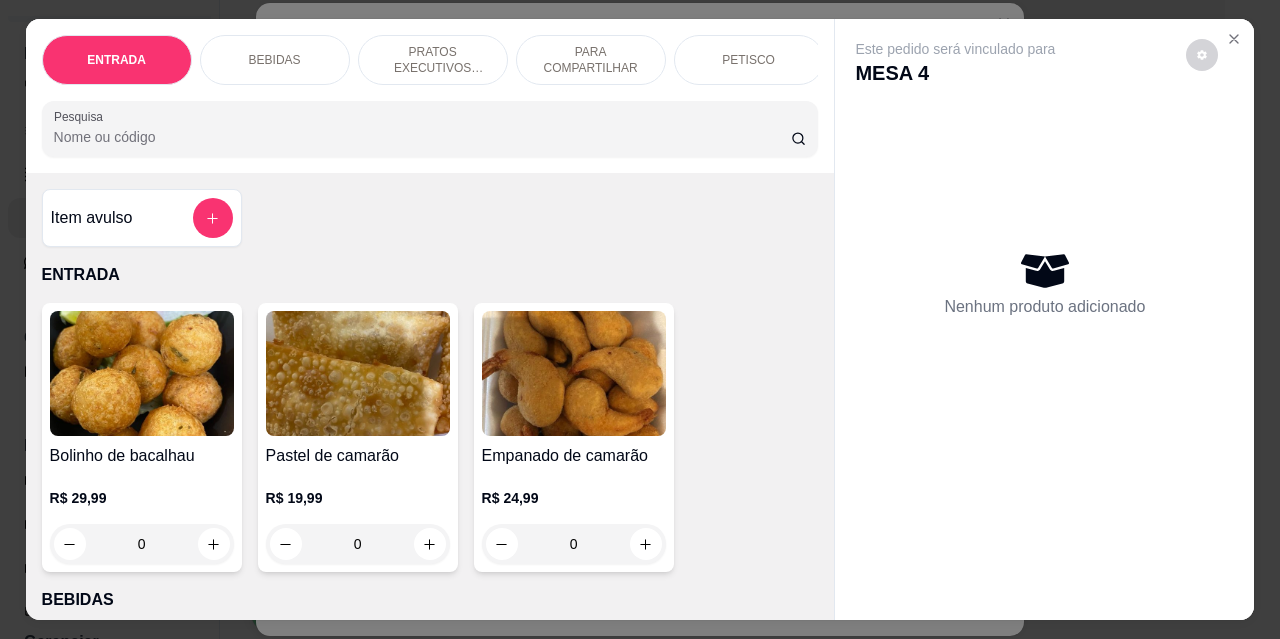 click on "BEBIDAS" at bounding box center [275, 60] 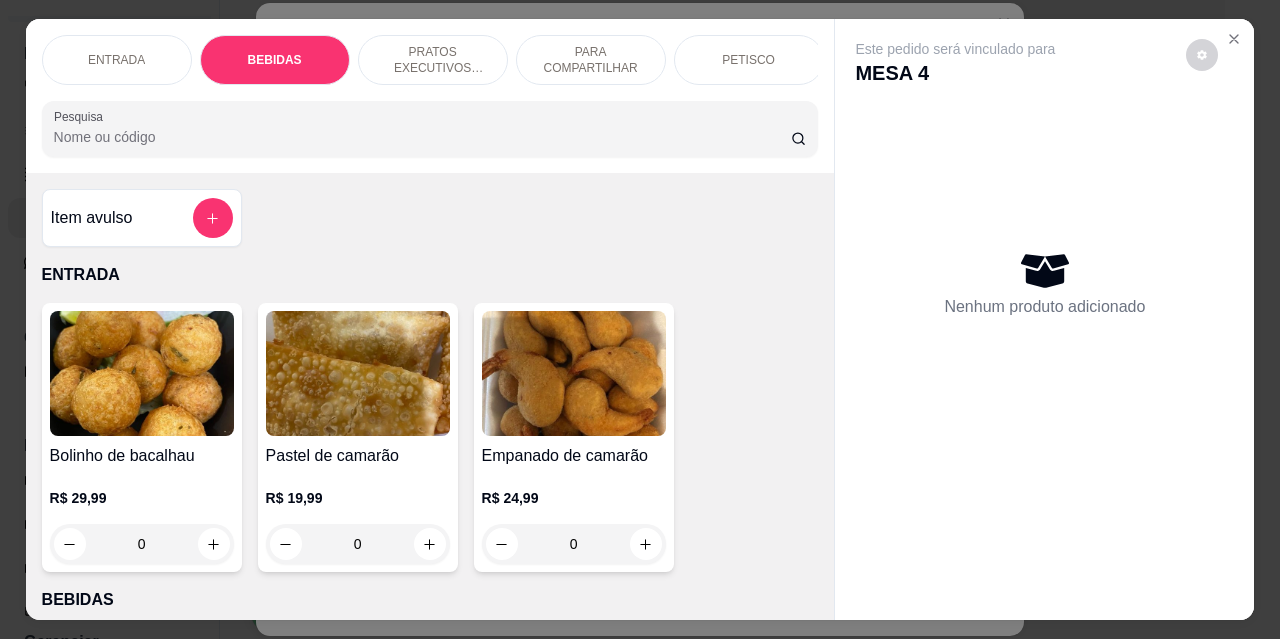 scroll, scrollTop: 415, scrollLeft: 0, axis: vertical 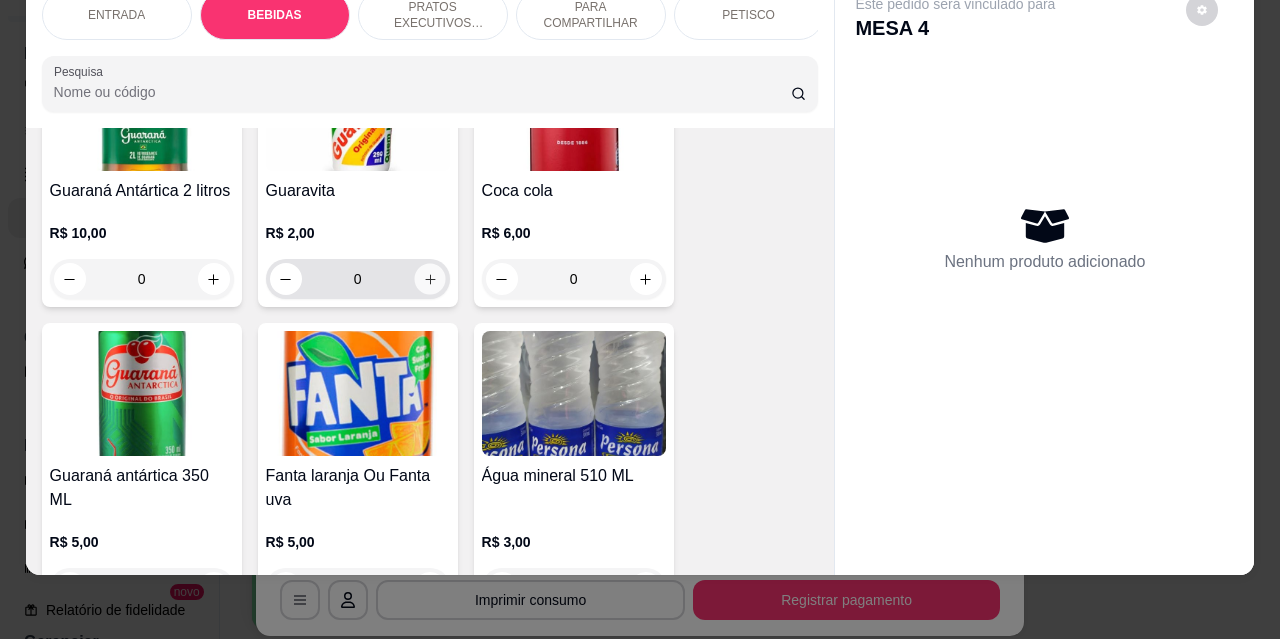 click at bounding box center (429, 279) 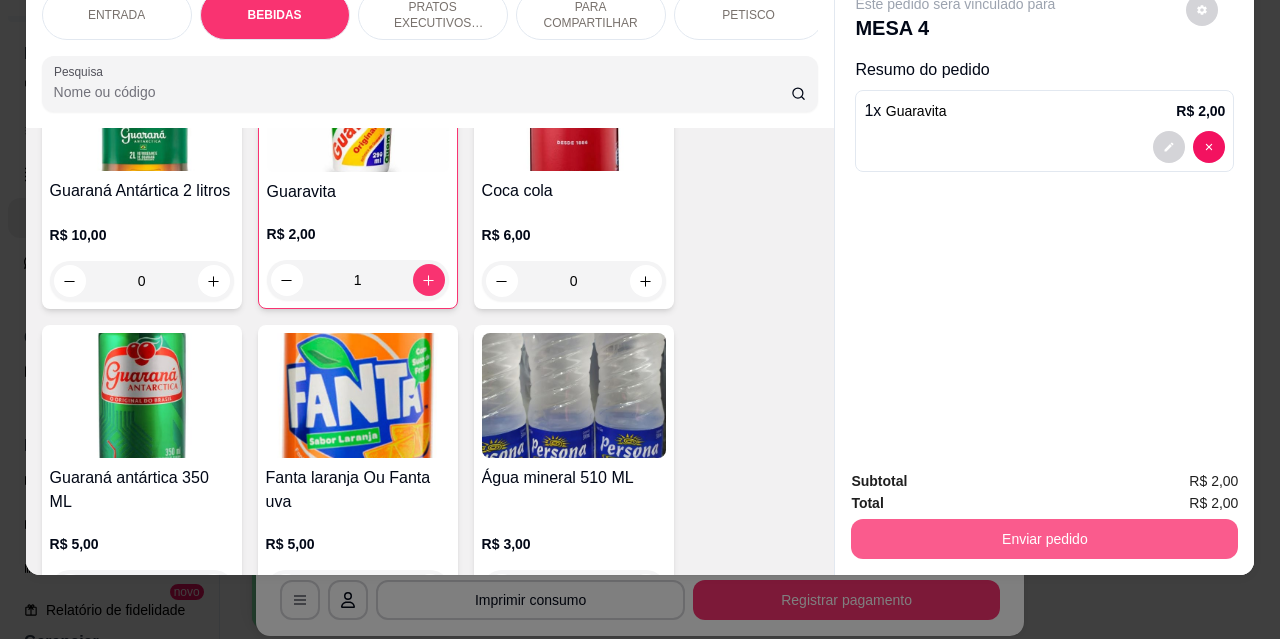 click on "Enviar pedido" at bounding box center [1044, 539] 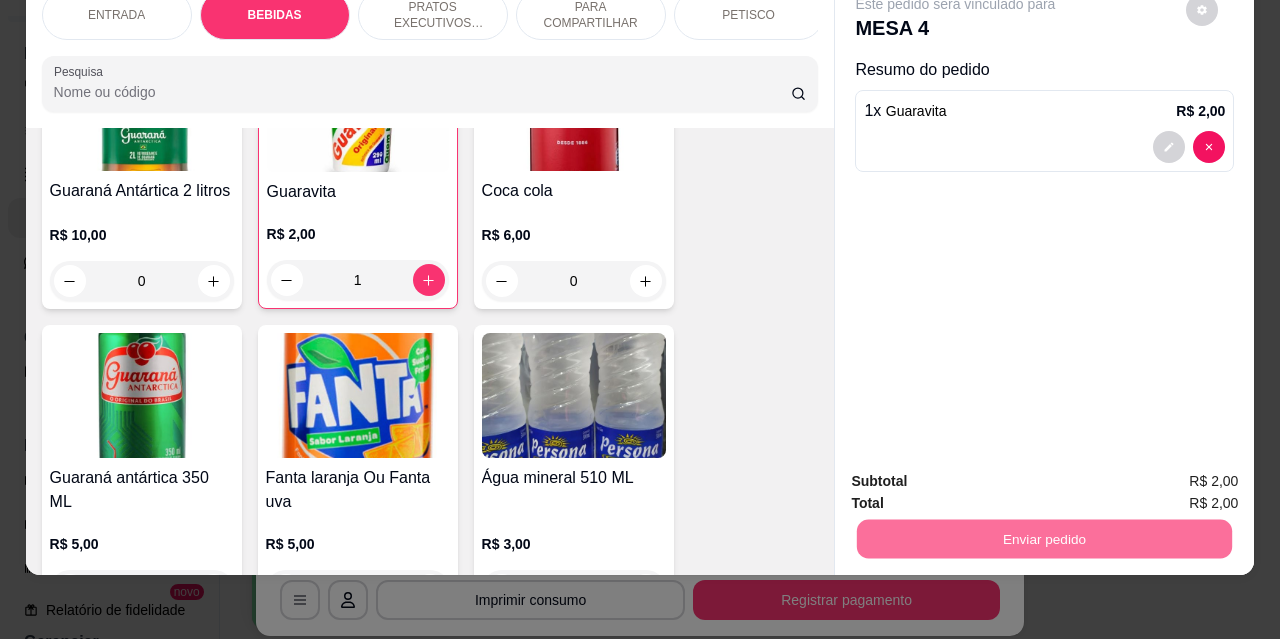 click on "Não registrar e enviar pedido" at bounding box center [979, 475] 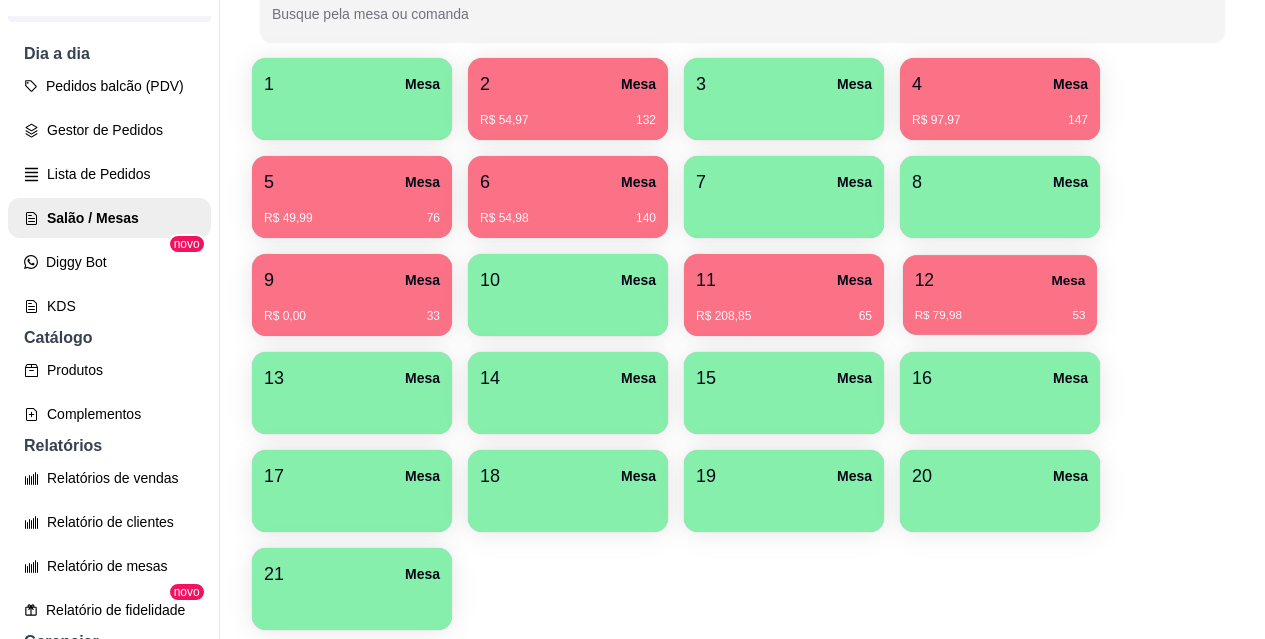 click on "R$ 79,98 53" at bounding box center [1000, 308] 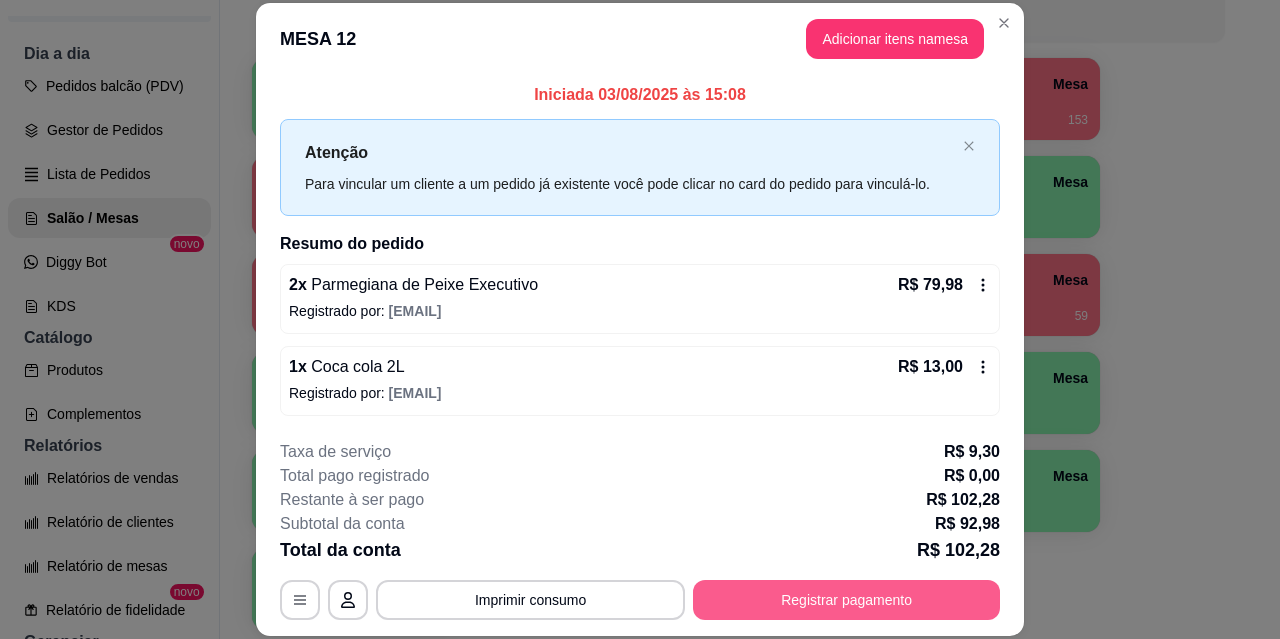 click on "Registrar pagamento" at bounding box center (846, 600) 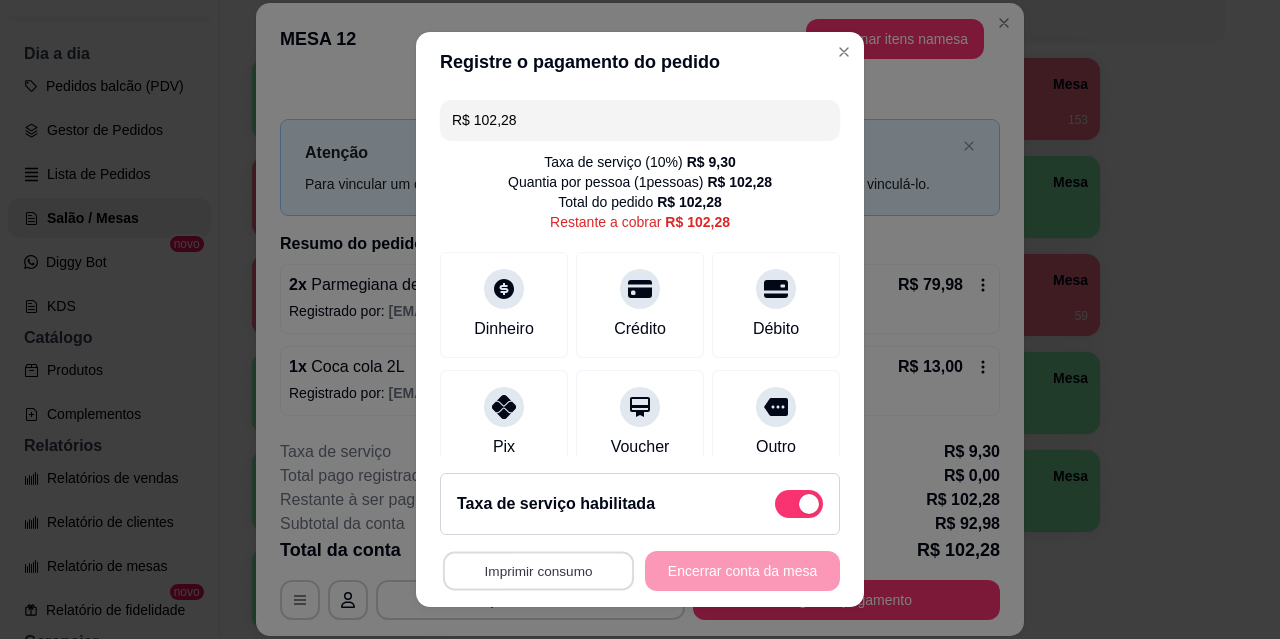 click on "Imprimir consumo" at bounding box center (538, 571) 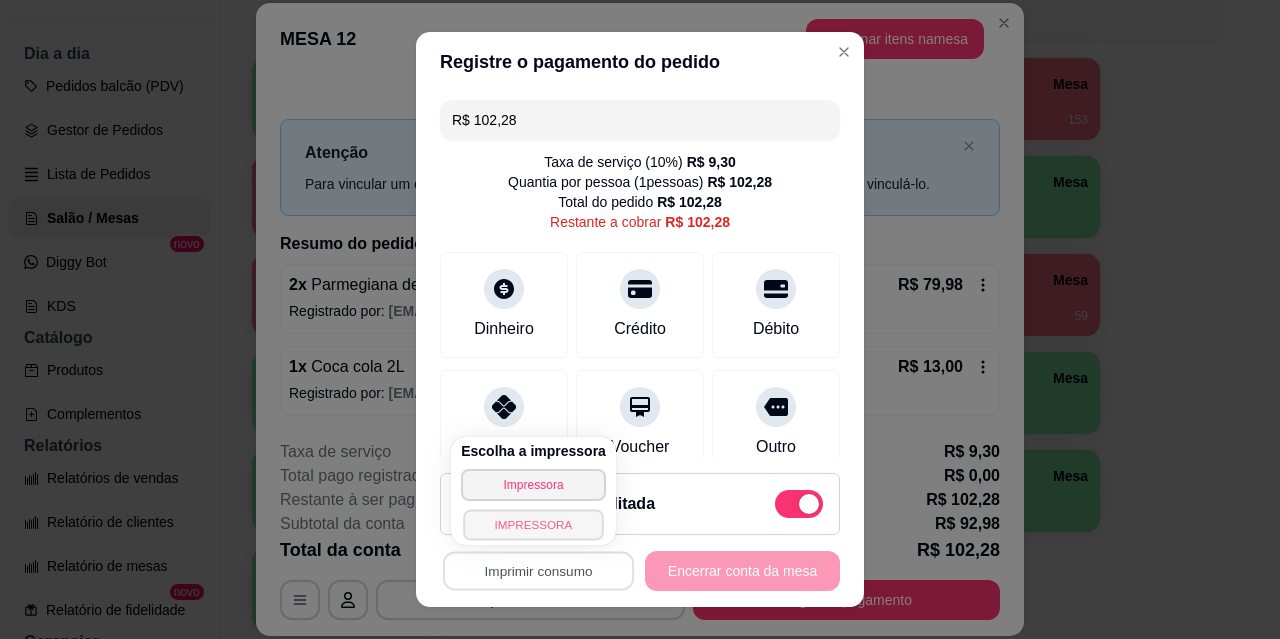 click on "IMPRESSORA" at bounding box center (533, 524) 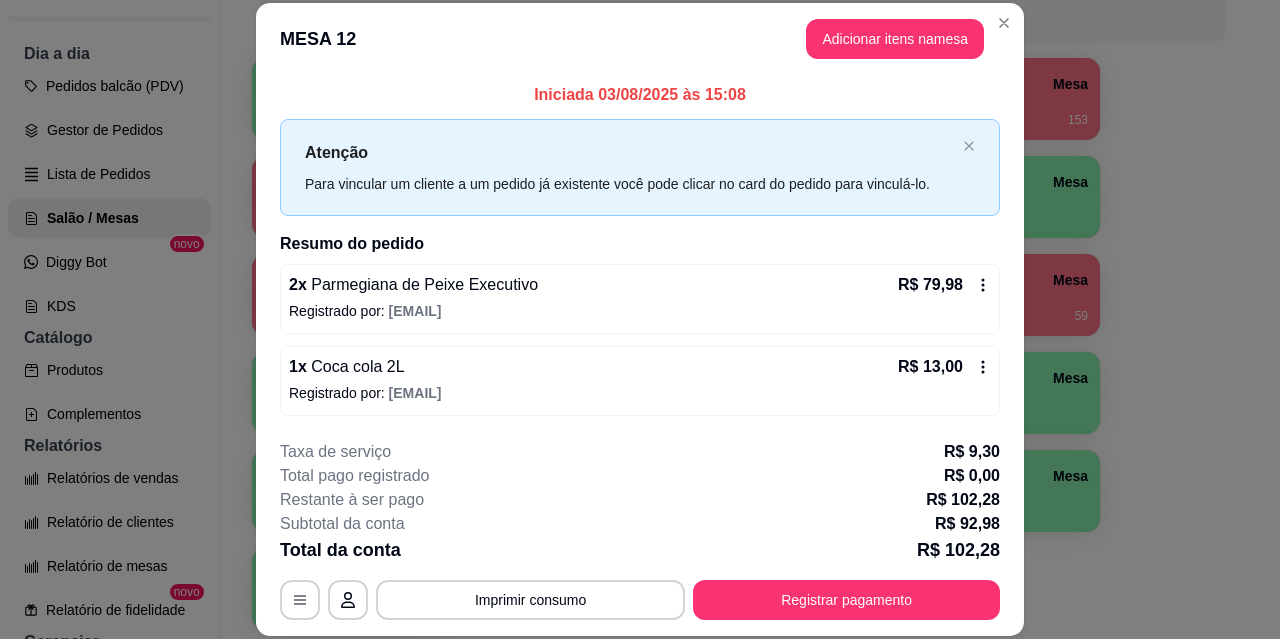 click on "MESA 12 Adicionar itens na  mesa" at bounding box center [640, 39] 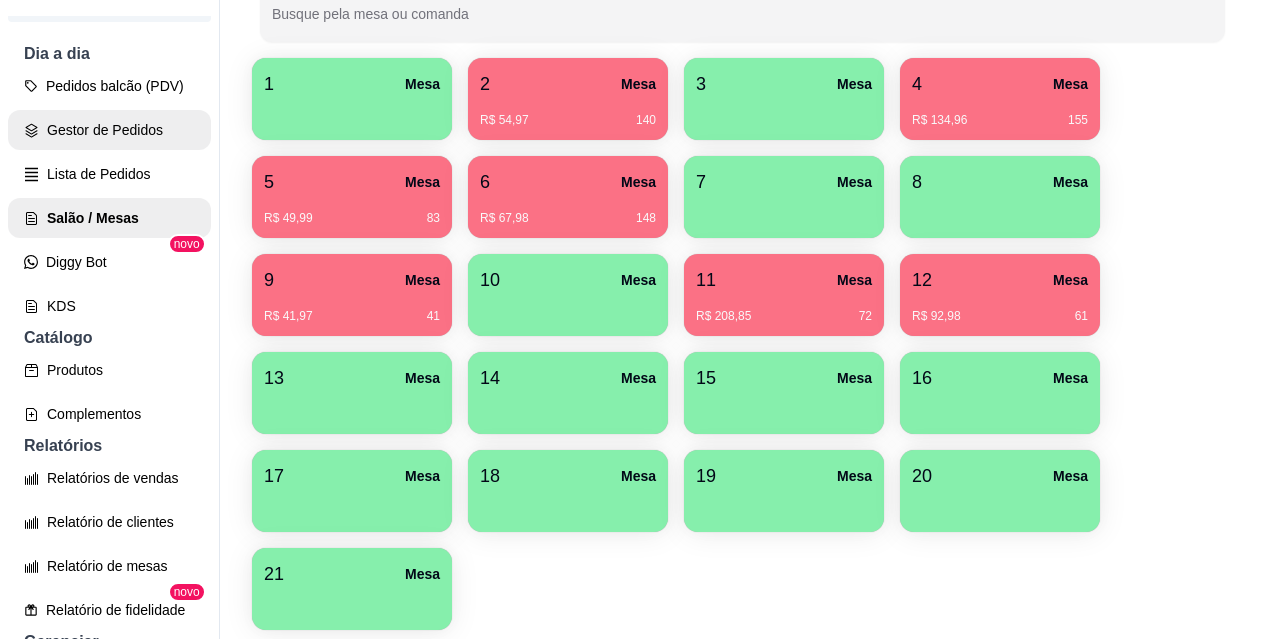 click on "Gestor de Pedidos" at bounding box center (109, 130) 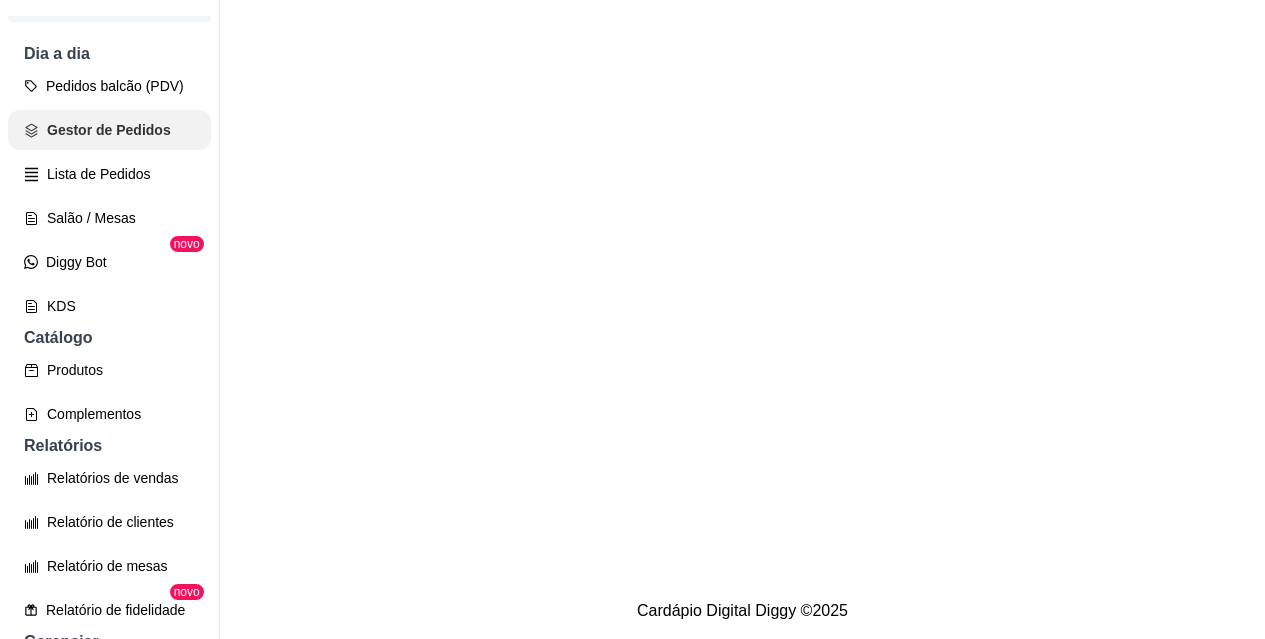 scroll, scrollTop: 0, scrollLeft: 0, axis: both 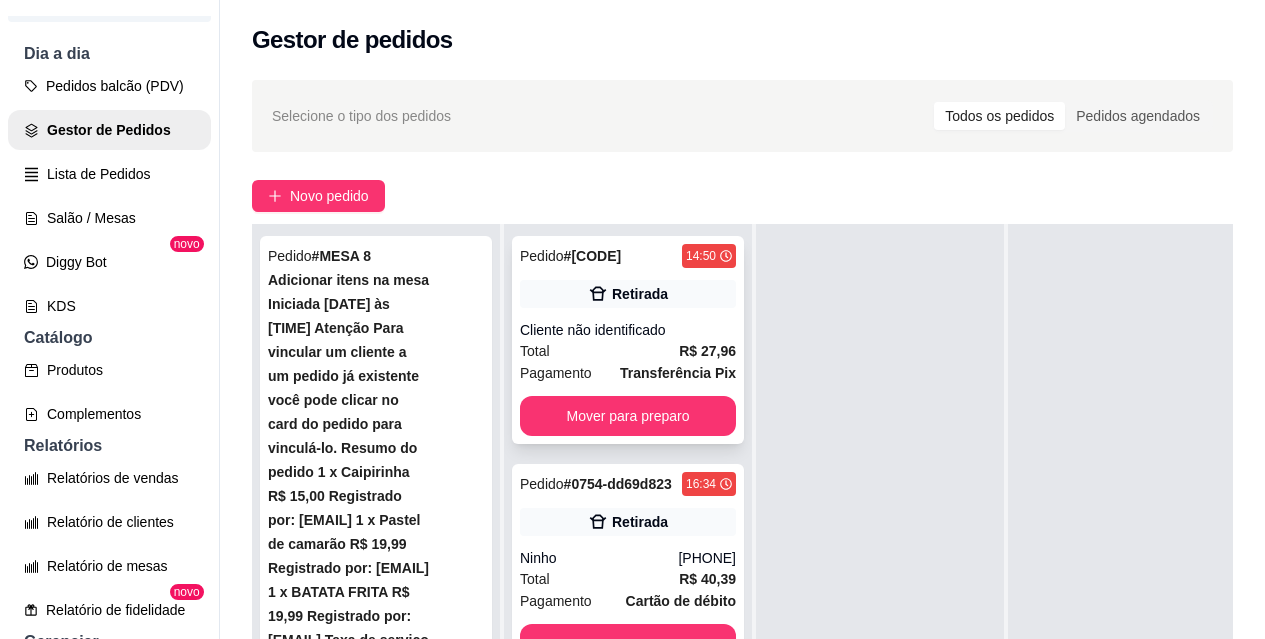 click on "Total R$ 27,96" at bounding box center (628, 351) 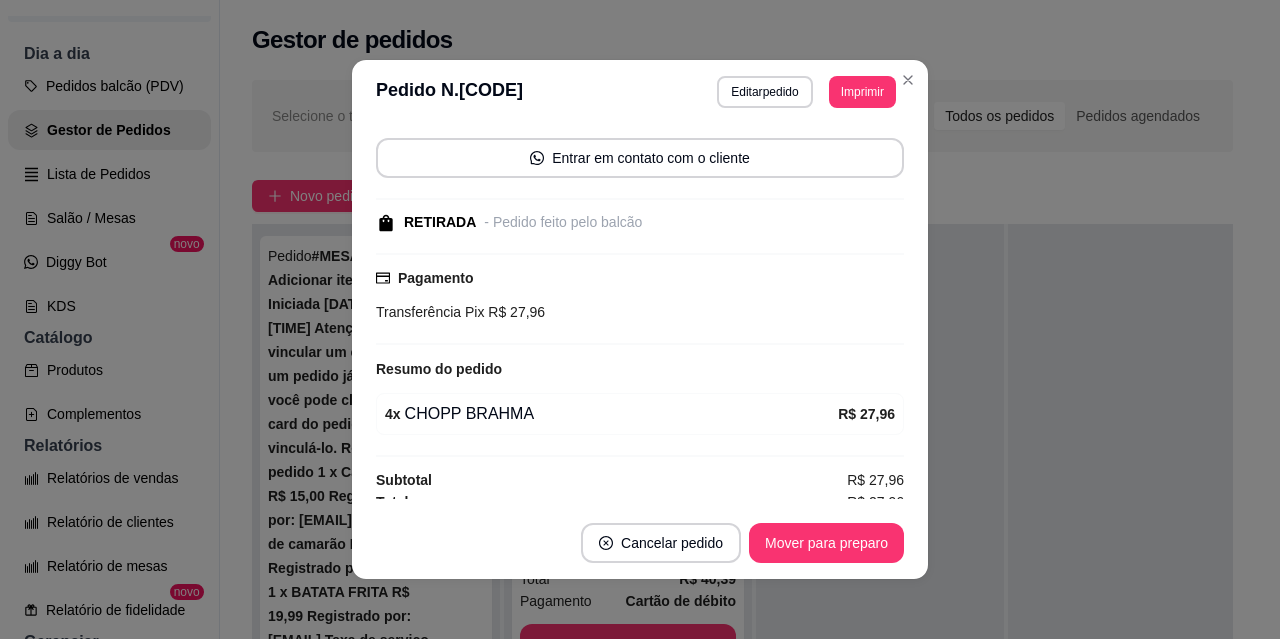 scroll, scrollTop: 150, scrollLeft: 0, axis: vertical 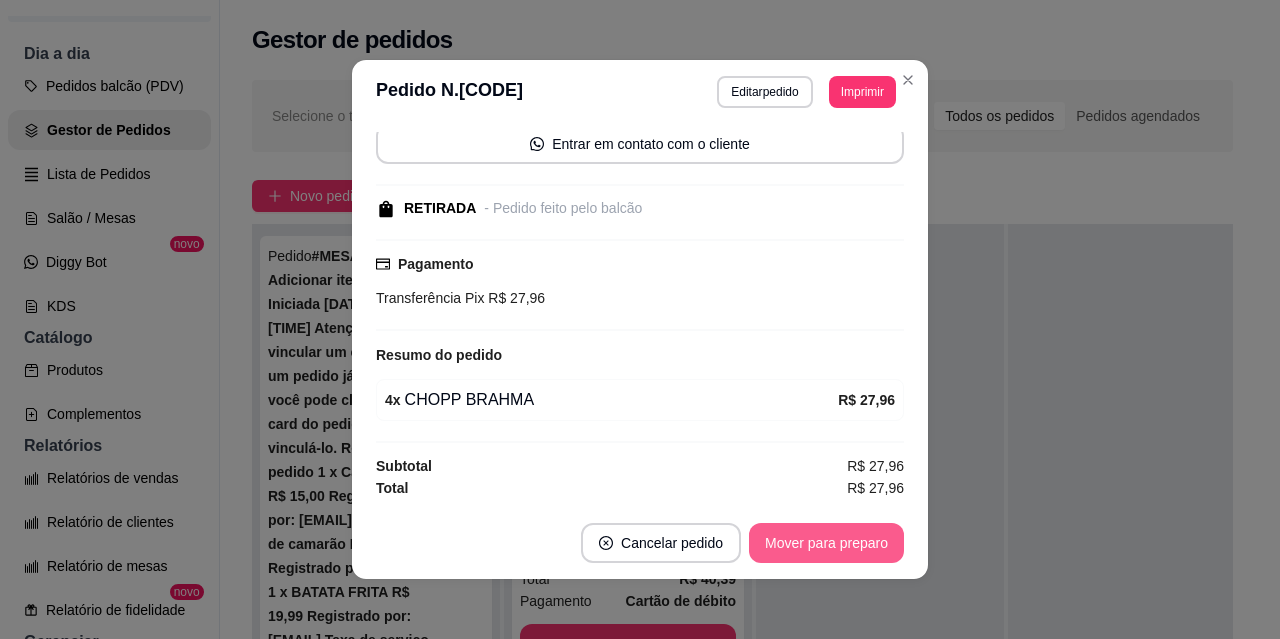 click on "Mover para preparo" at bounding box center (826, 543) 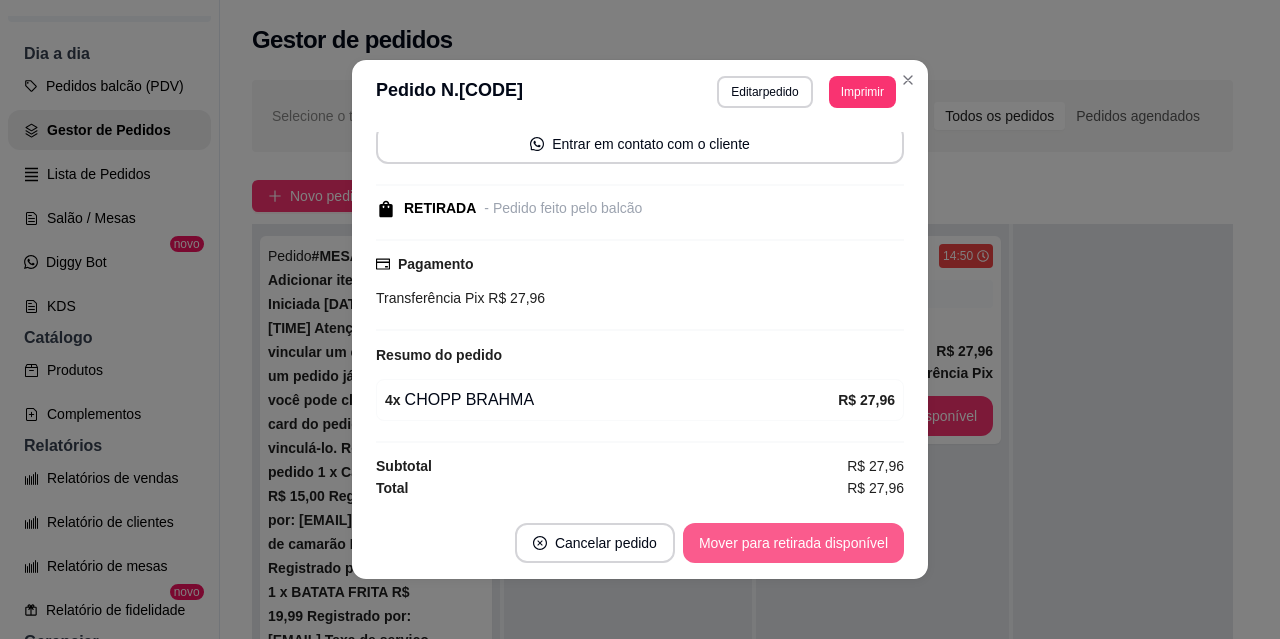 click on "Mover para retirada disponível" at bounding box center [793, 543] 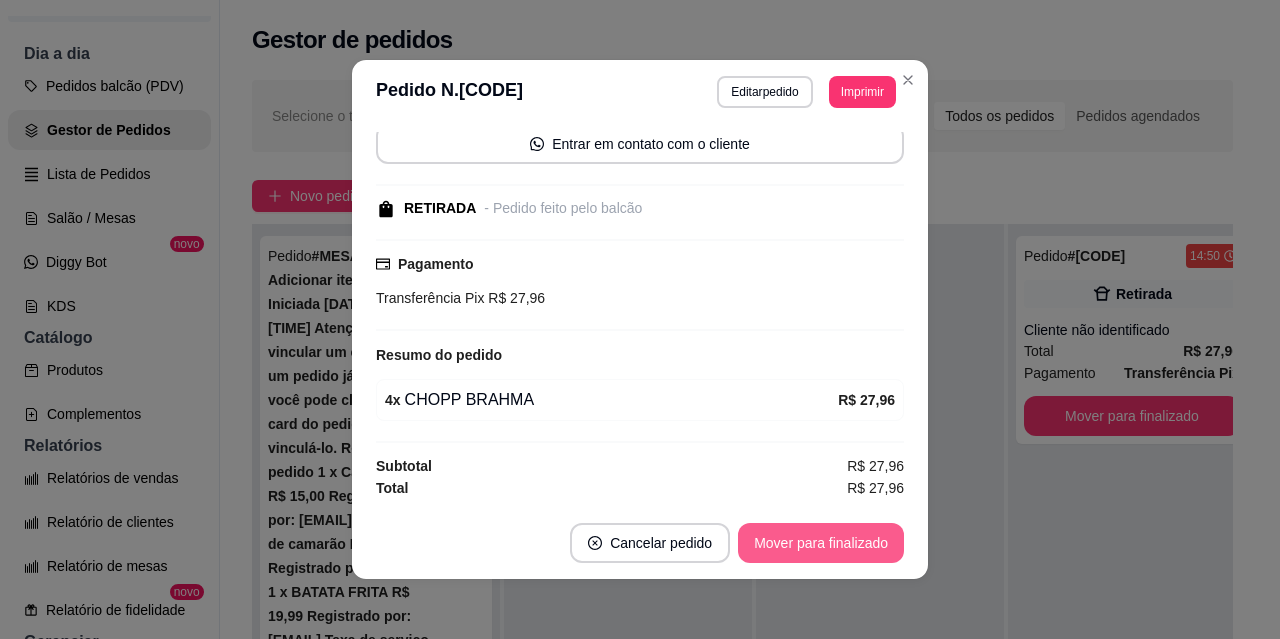click on "Mover para finalizado" at bounding box center [821, 543] 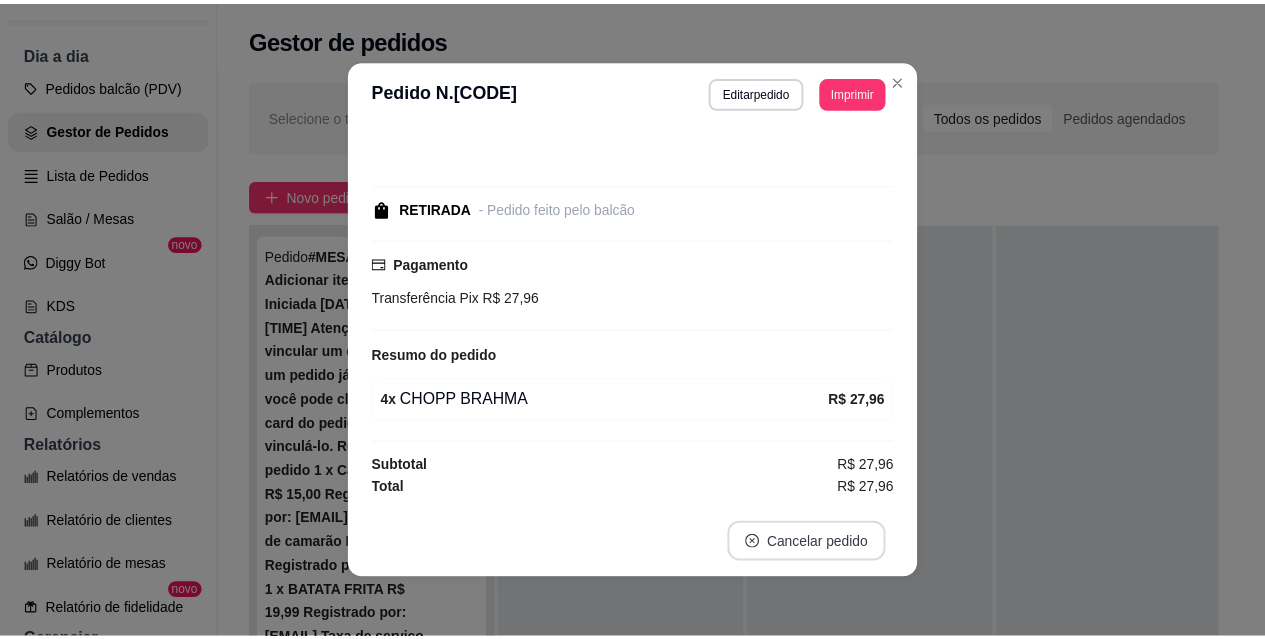 scroll, scrollTop: 64, scrollLeft: 0, axis: vertical 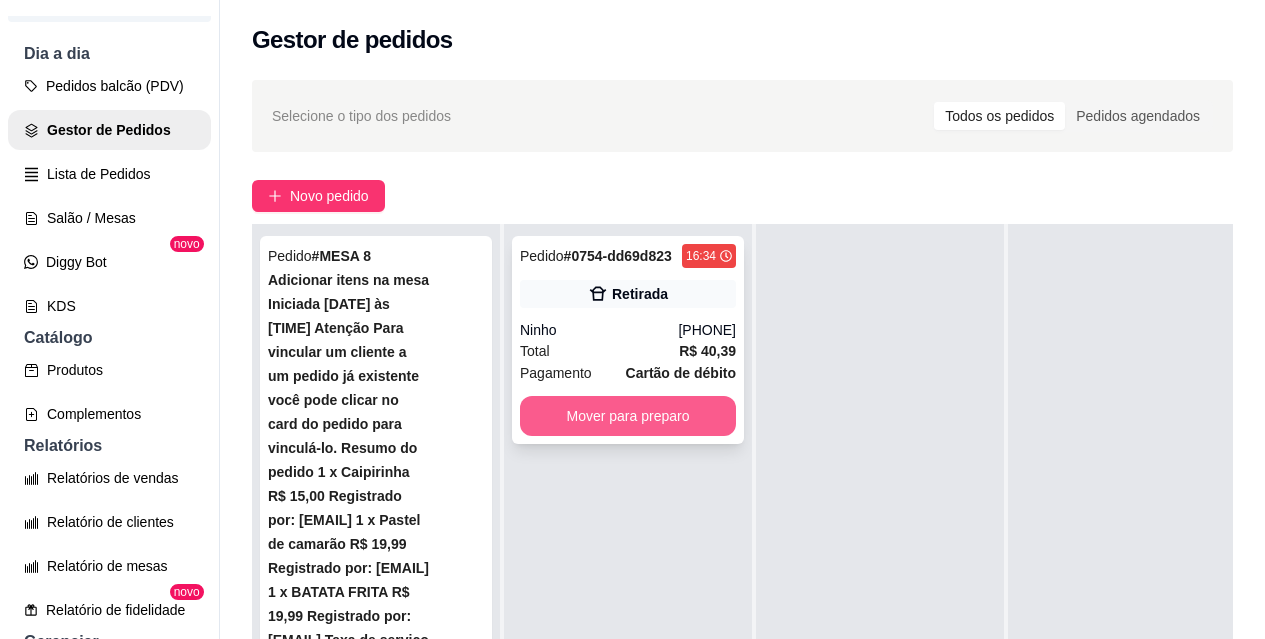click on "Mover para preparo" at bounding box center (628, 416) 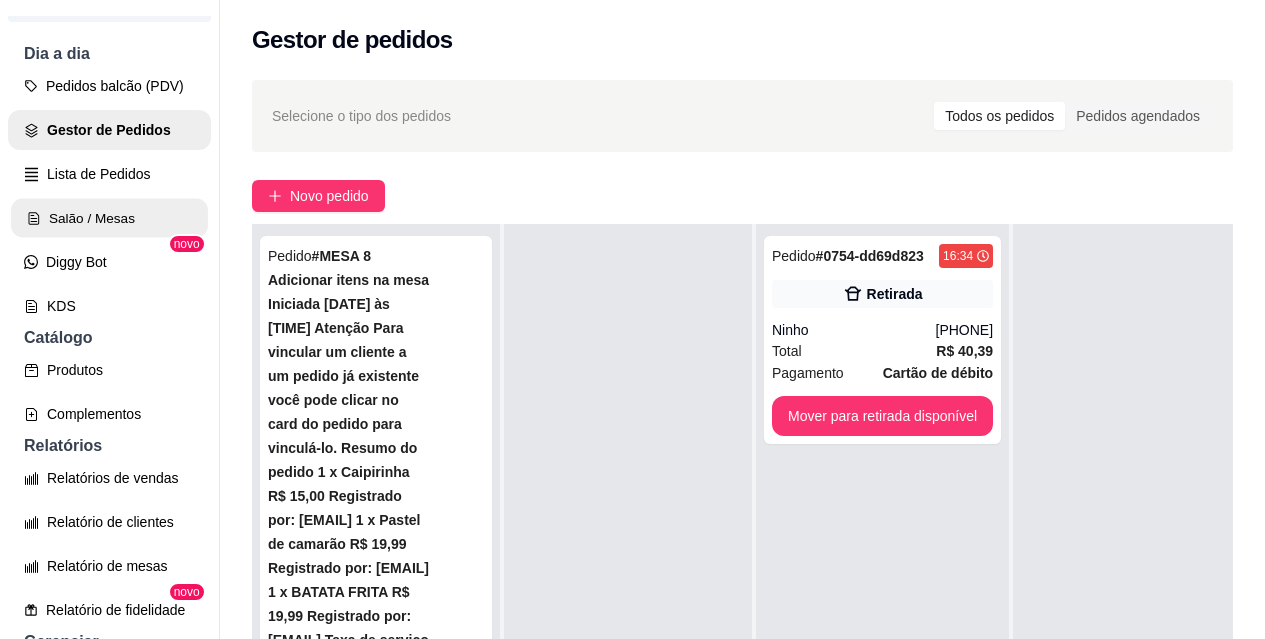 click on "Salão / Mesas" at bounding box center [109, 218] 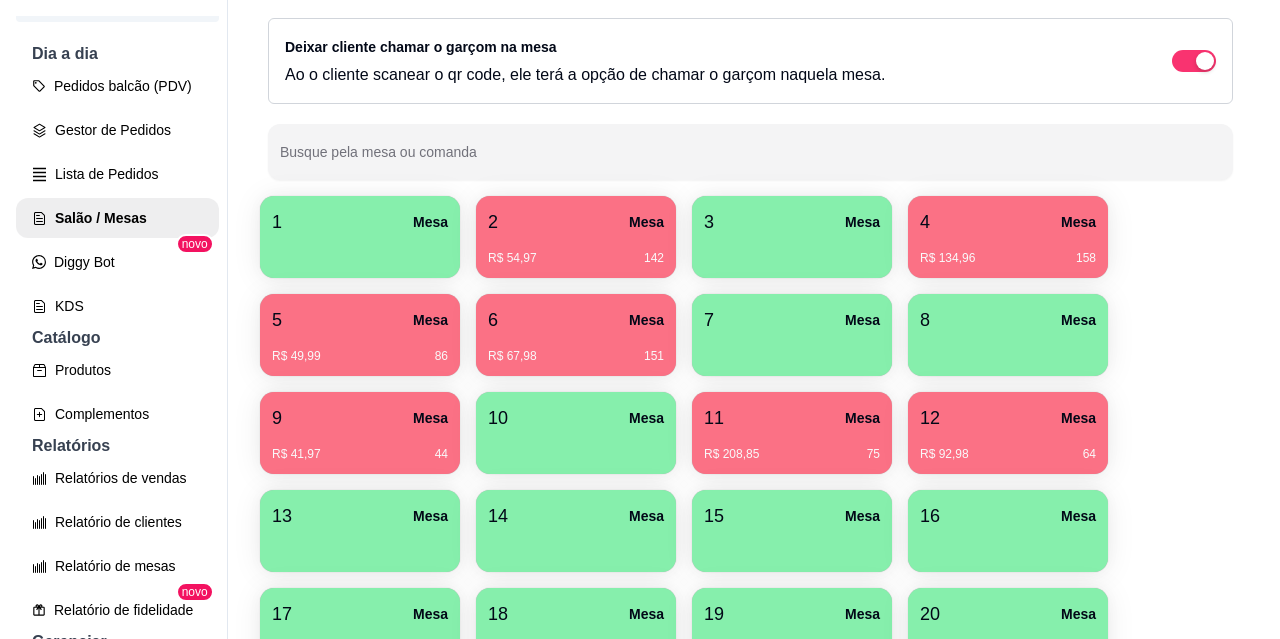 scroll, scrollTop: 200, scrollLeft: 0, axis: vertical 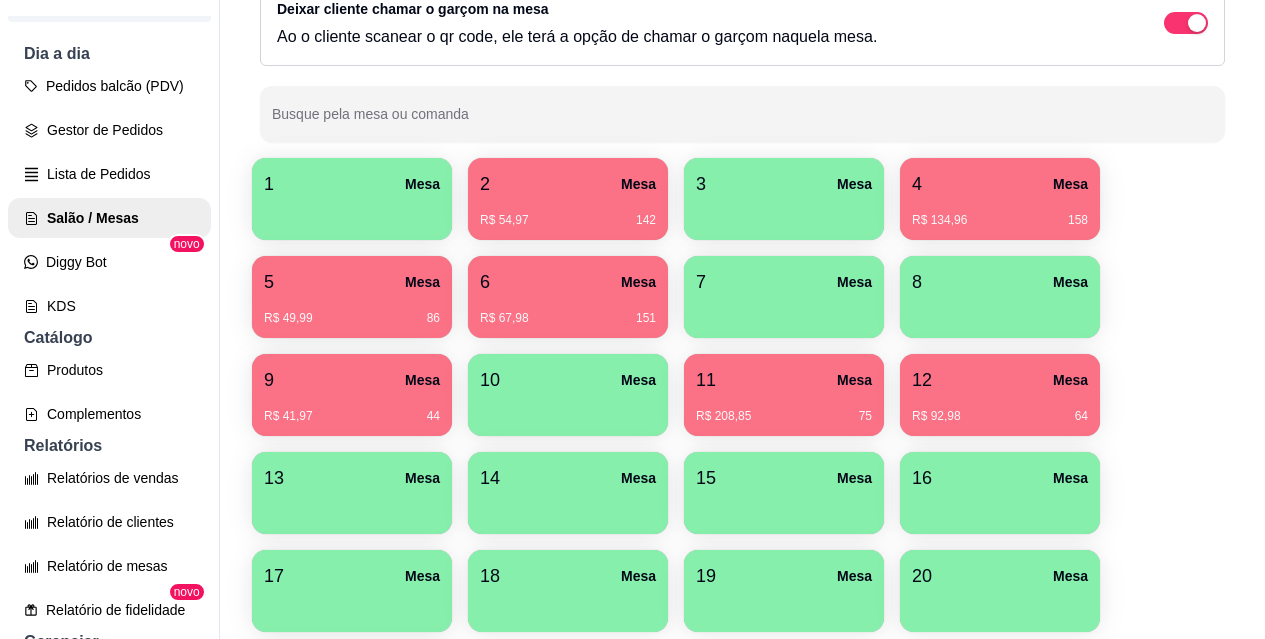 click on "R$ 92,98" at bounding box center [936, 416] 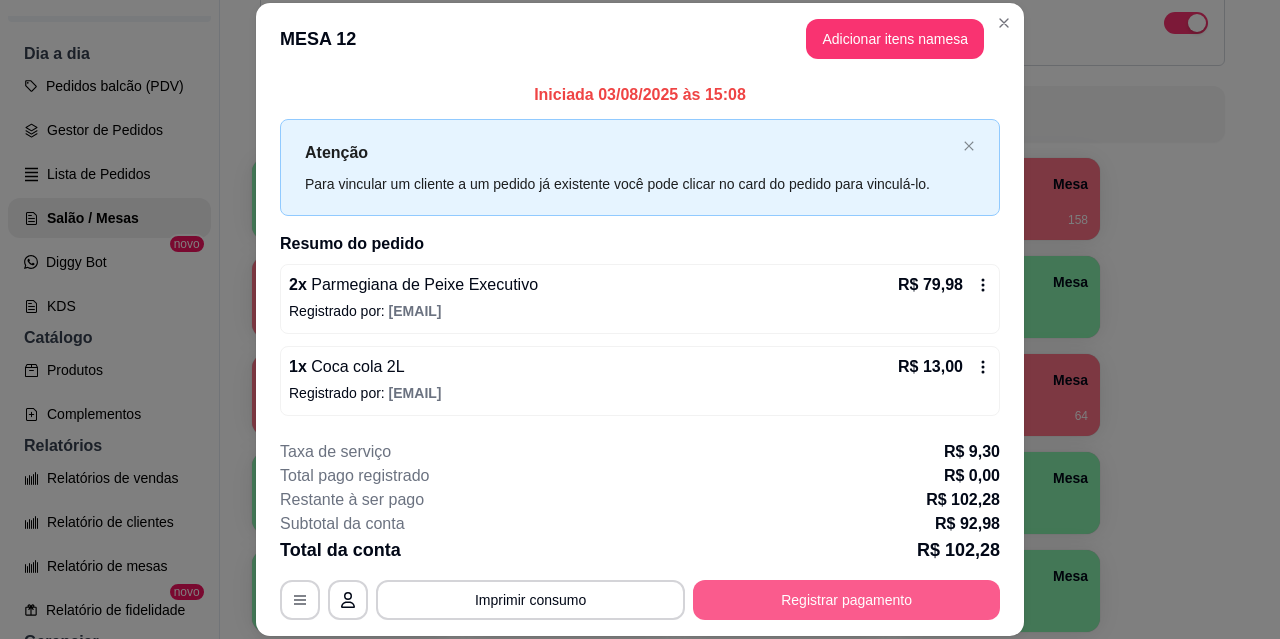 click on "Registrar pagamento" at bounding box center [846, 600] 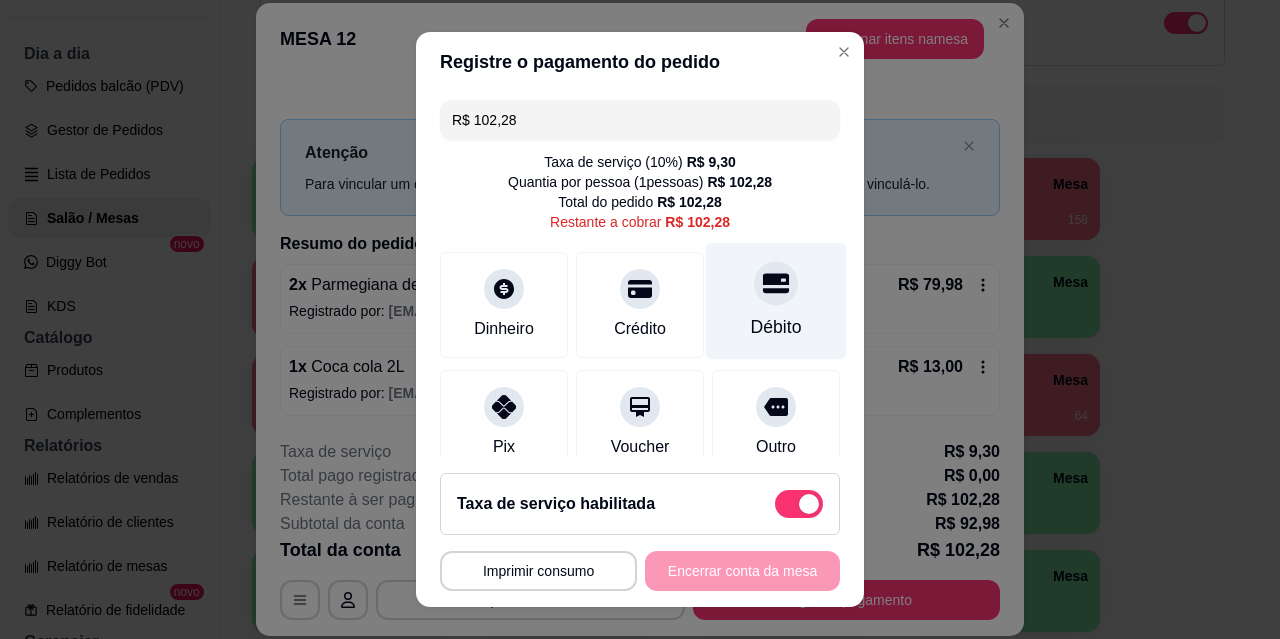click at bounding box center [776, 283] 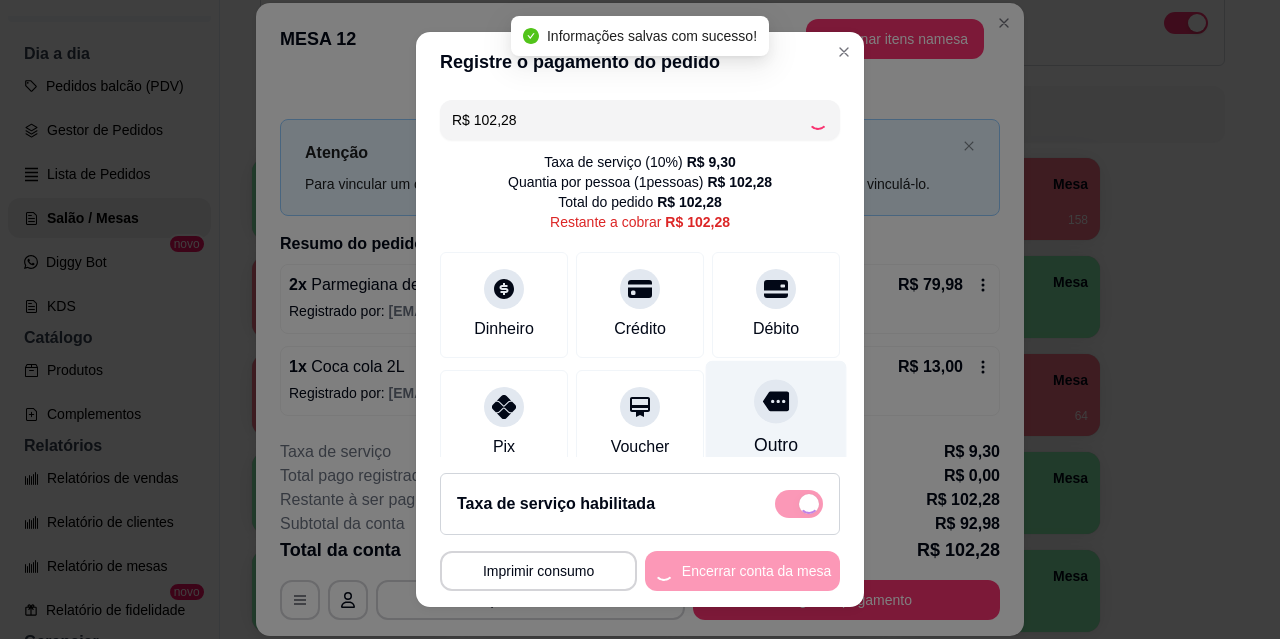 type on "R$ 0,00" 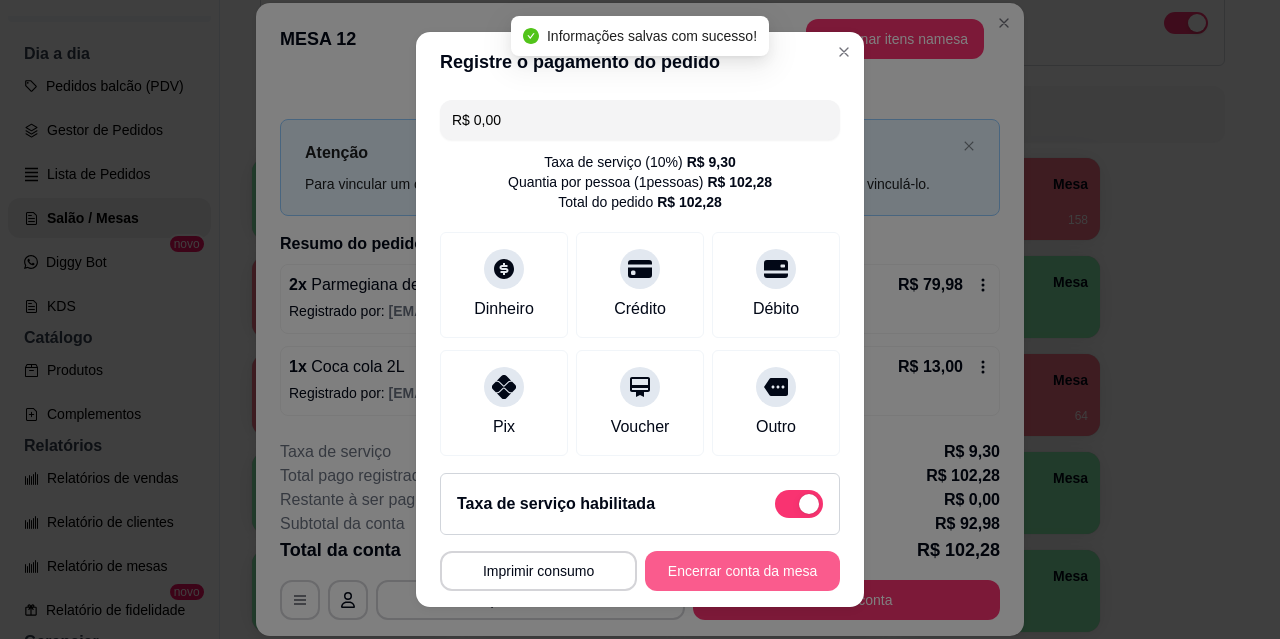 click on "Encerrar conta da mesa" at bounding box center [742, 571] 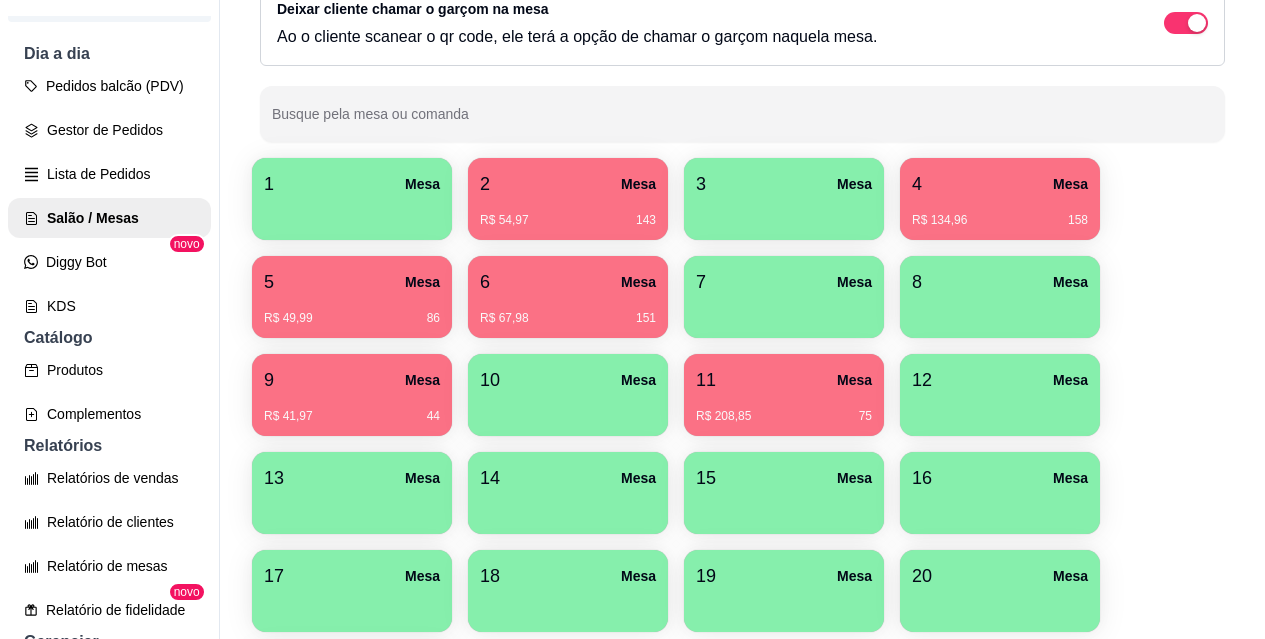 click on "R$ 41,97 44" at bounding box center [352, 409] 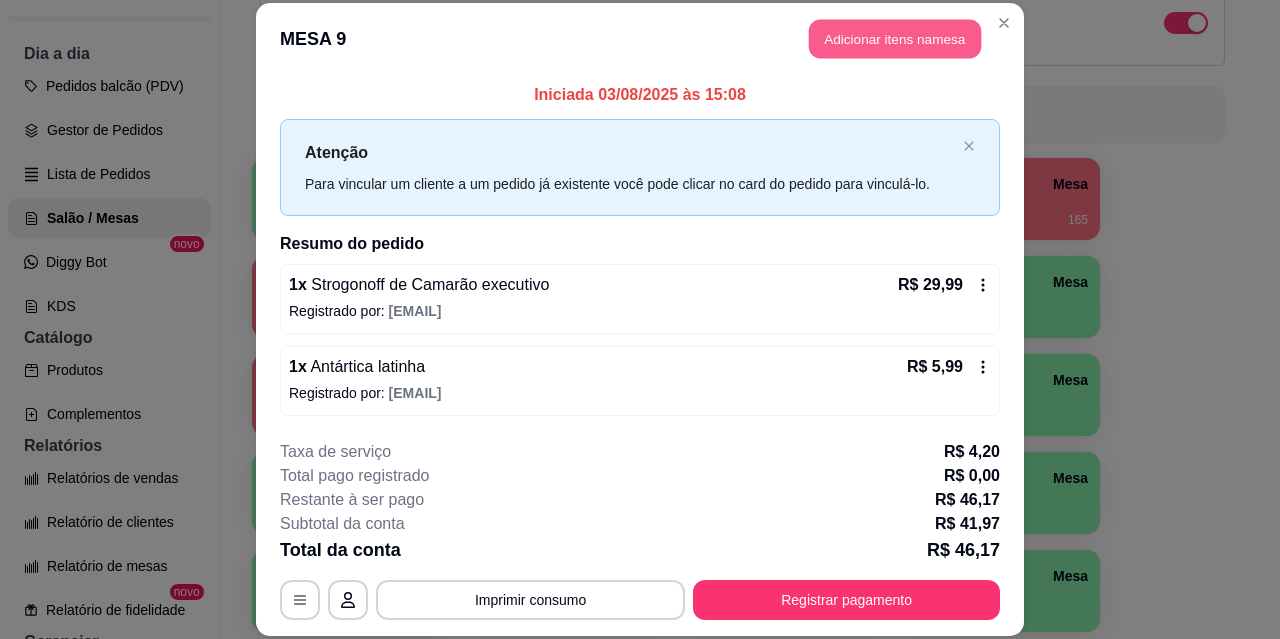click on "Adicionar itens na  mesa" at bounding box center [895, 39] 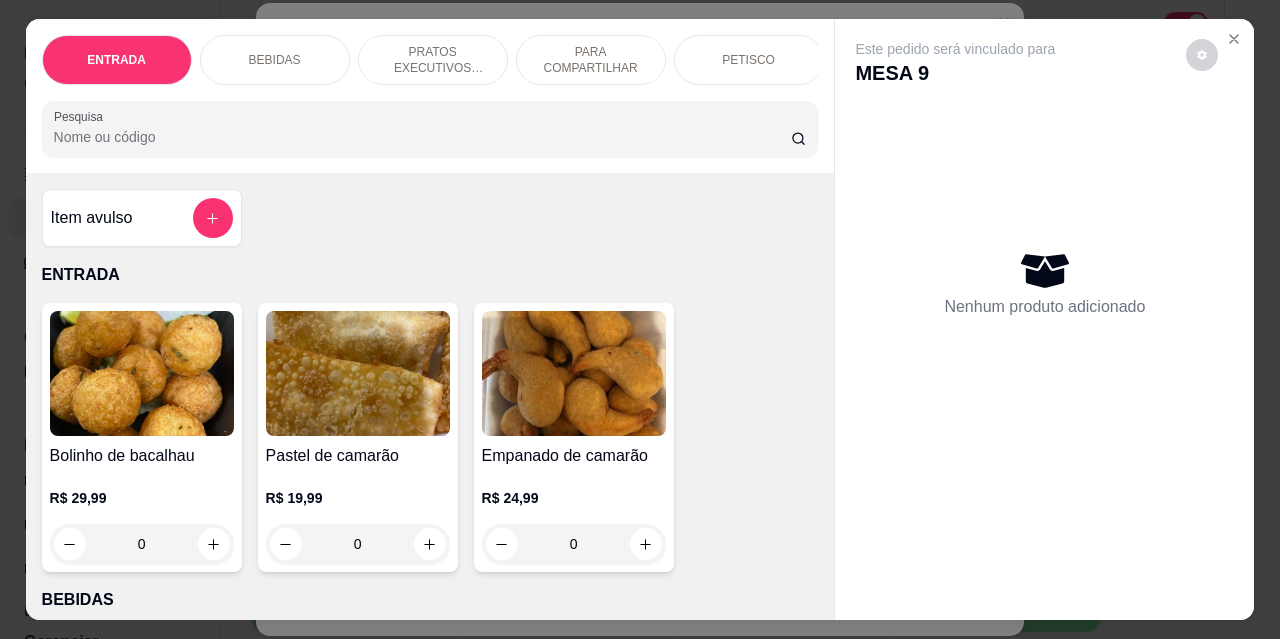 click on "BEBIDAS" at bounding box center [275, 60] 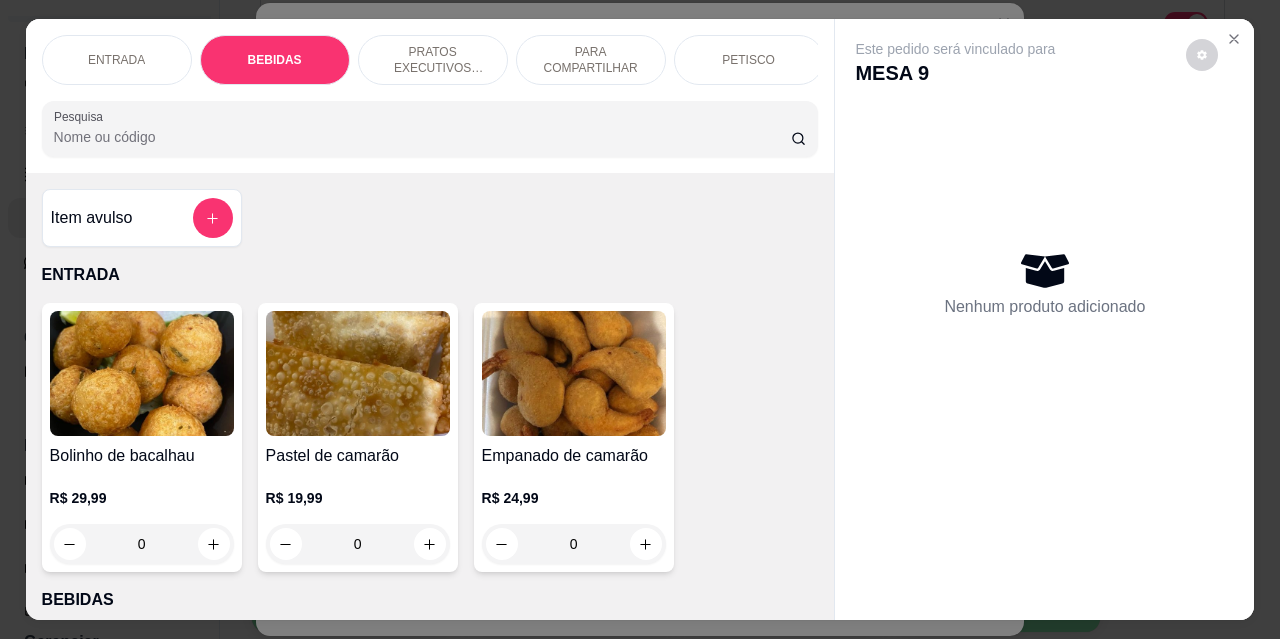 scroll, scrollTop: 415, scrollLeft: 0, axis: vertical 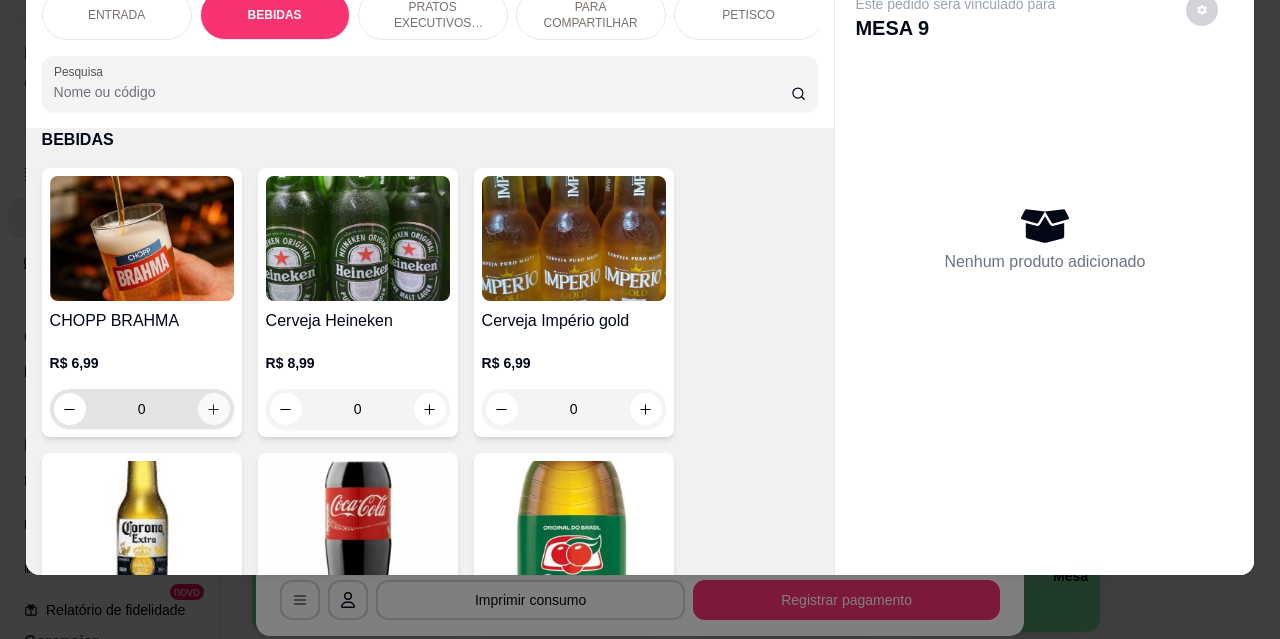 click 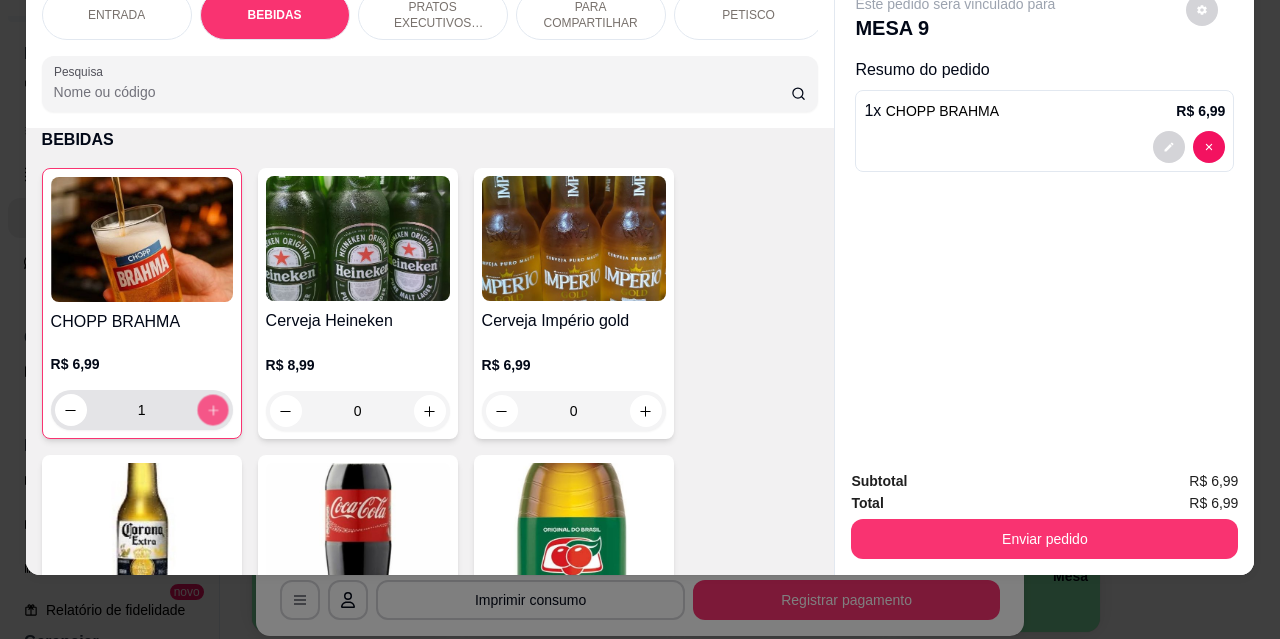click 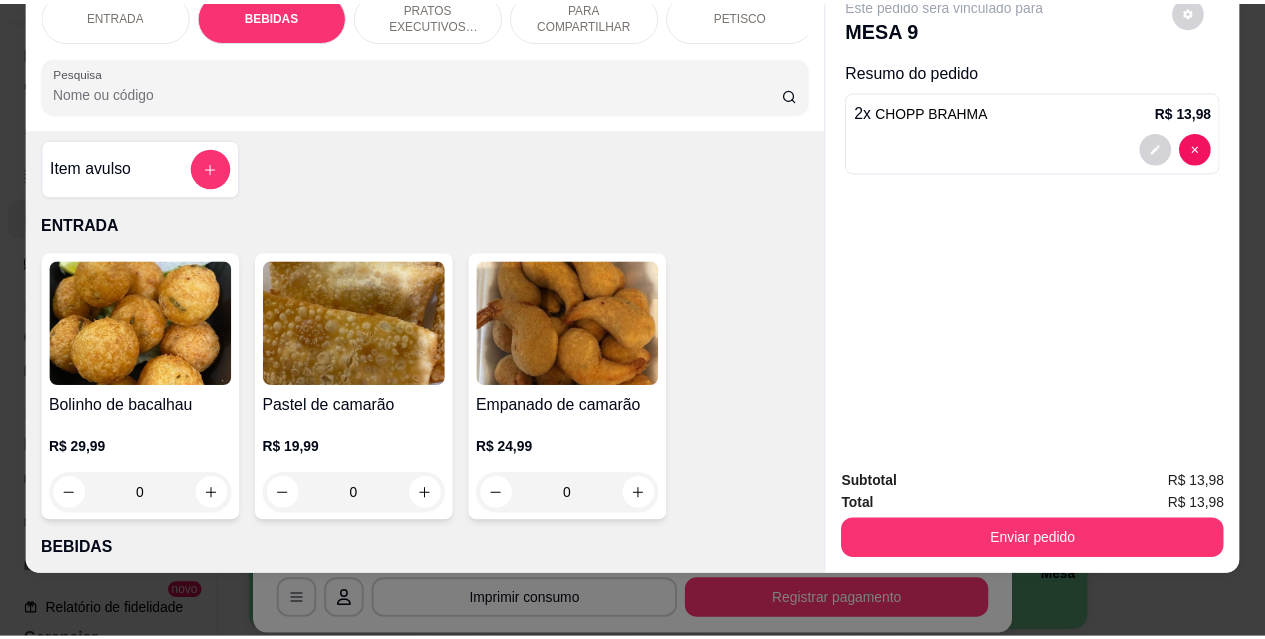 scroll, scrollTop: 0, scrollLeft: 0, axis: both 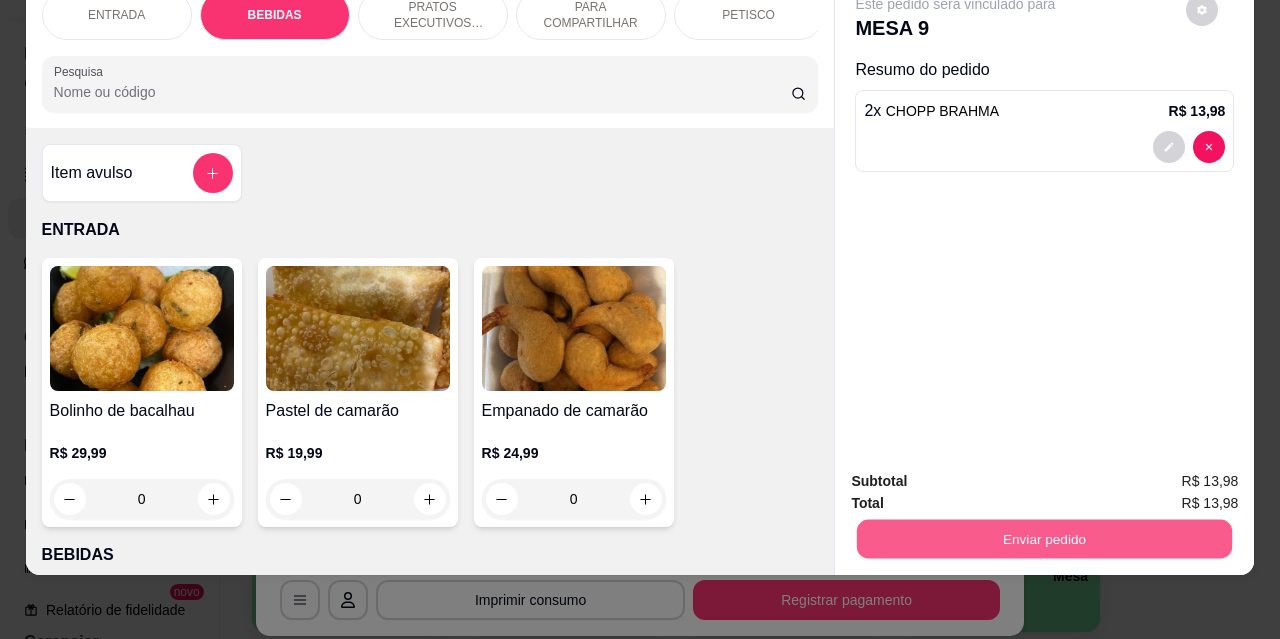 click on "Enviar pedido" at bounding box center [1044, 538] 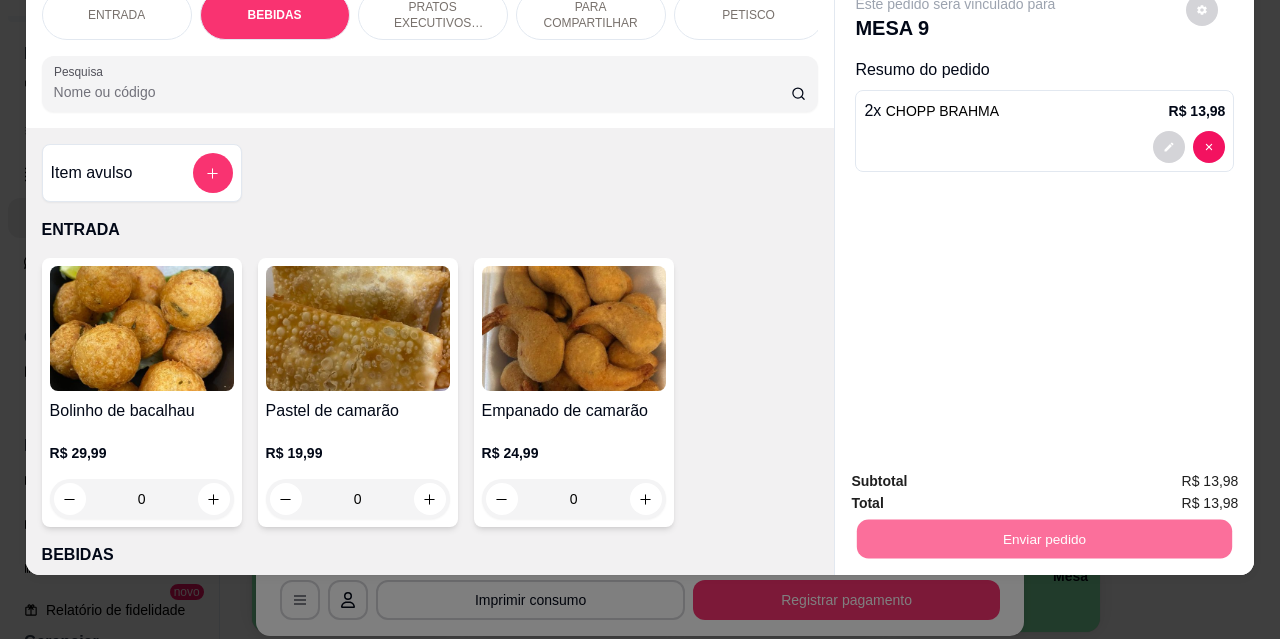 click on "Não registrar e enviar pedido" at bounding box center (979, 475) 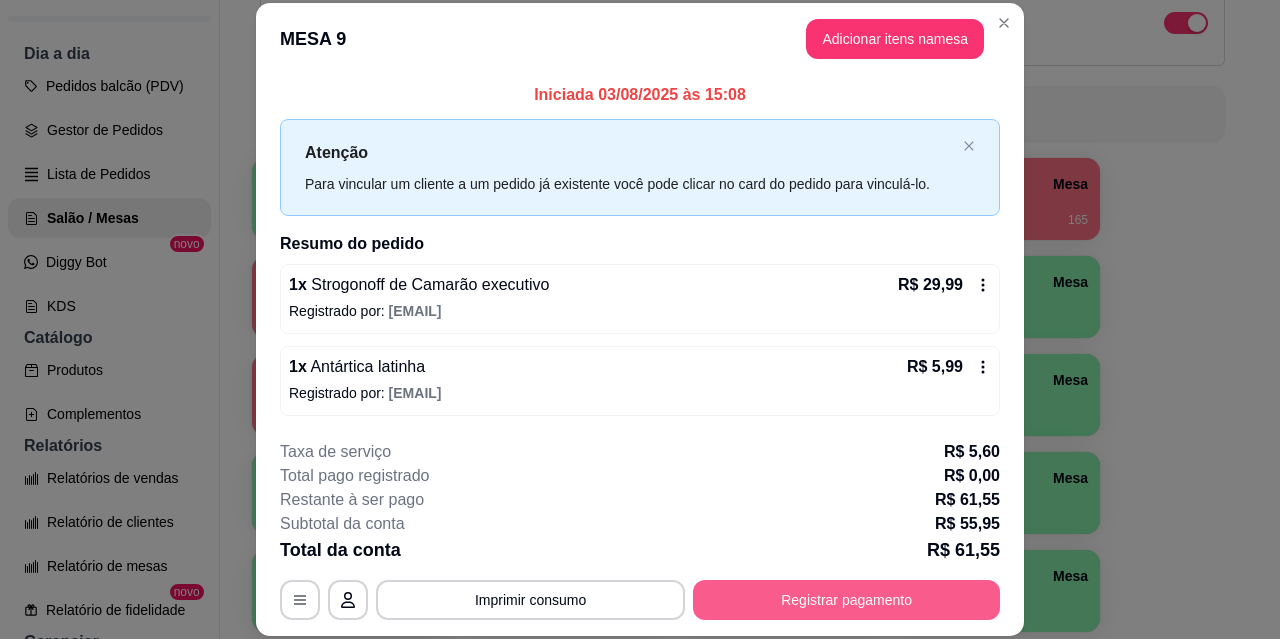 click on "Registrar pagamento" at bounding box center [846, 600] 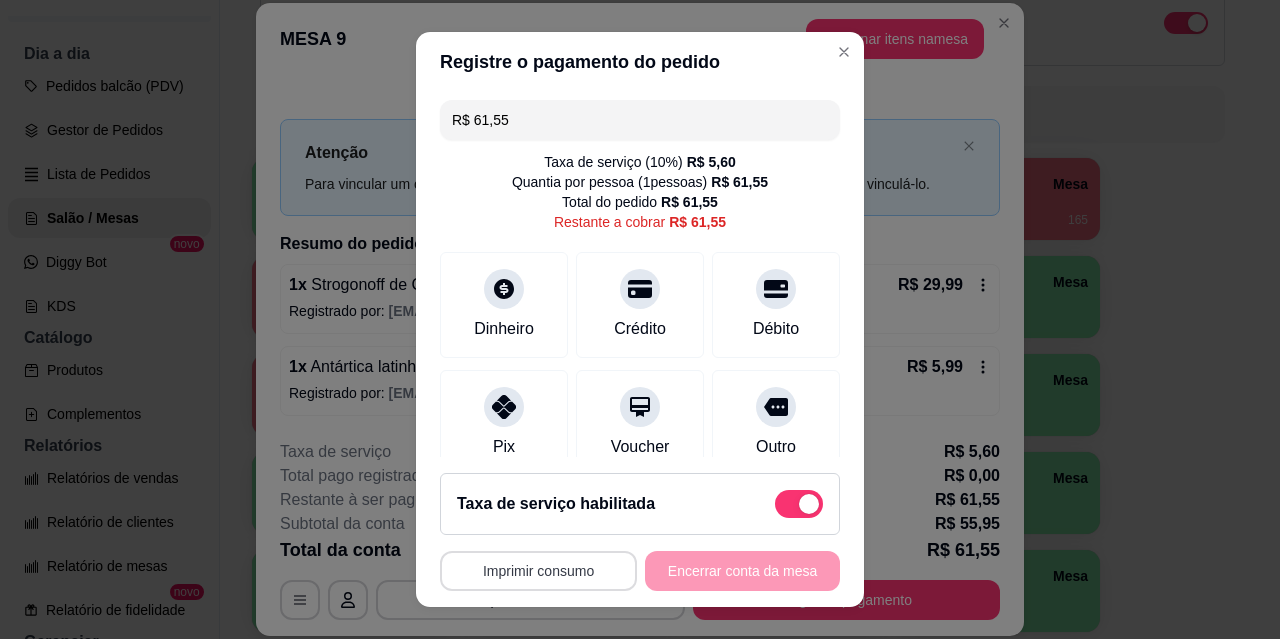 click on "Imprimir consumo" at bounding box center [538, 571] 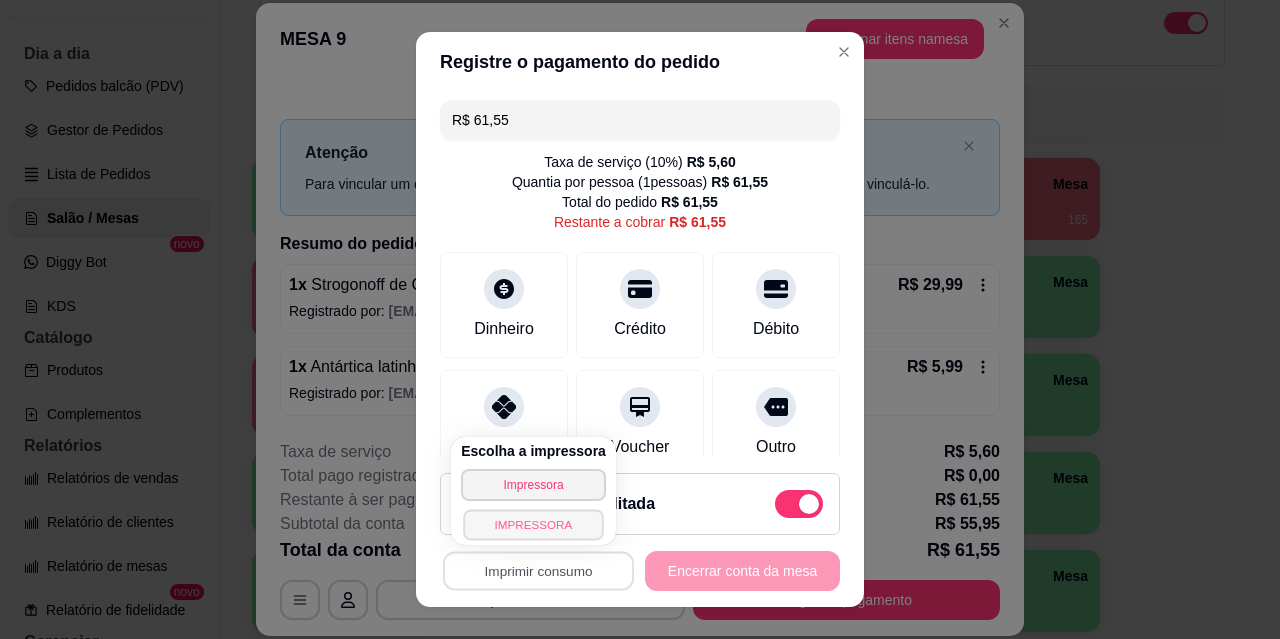 click on "IMPRESSORA" at bounding box center [533, 524] 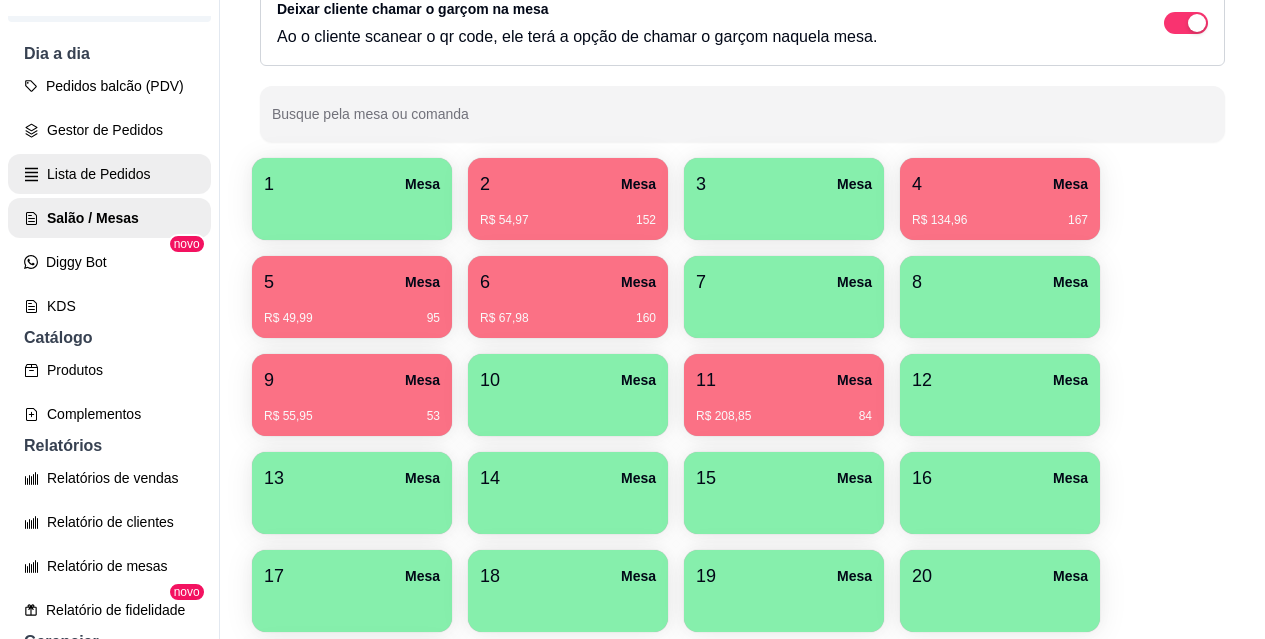 click on "Lista de Pedidos" at bounding box center (109, 174) 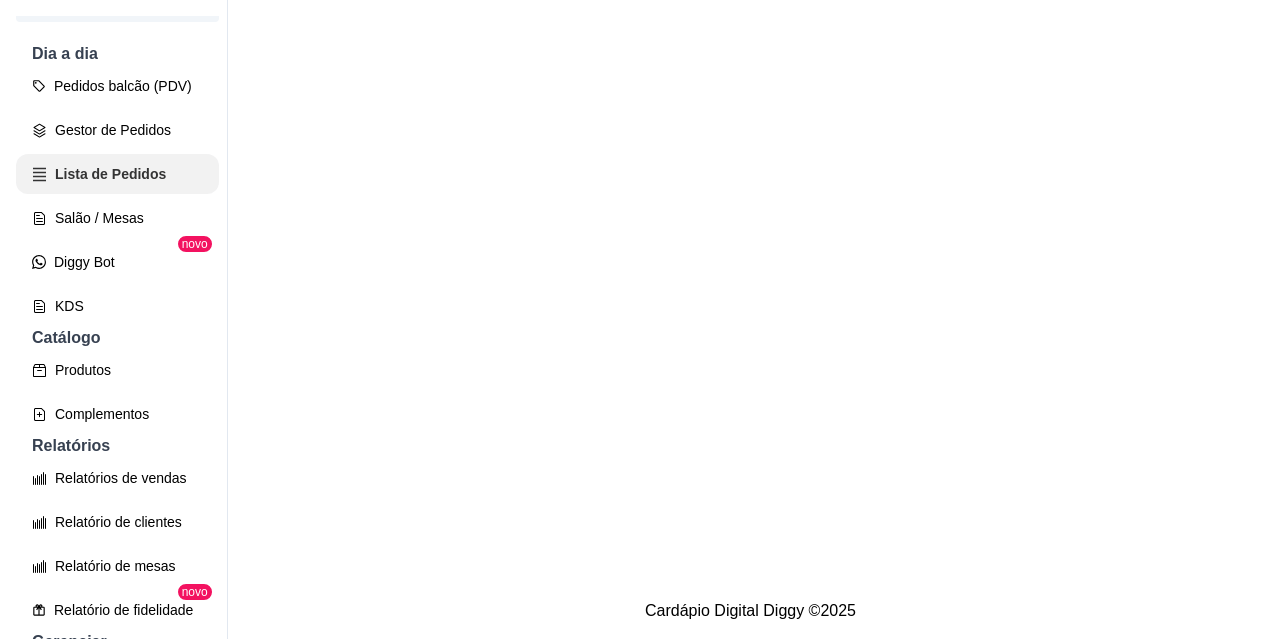 scroll, scrollTop: 0, scrollLeft: 0, axis: both 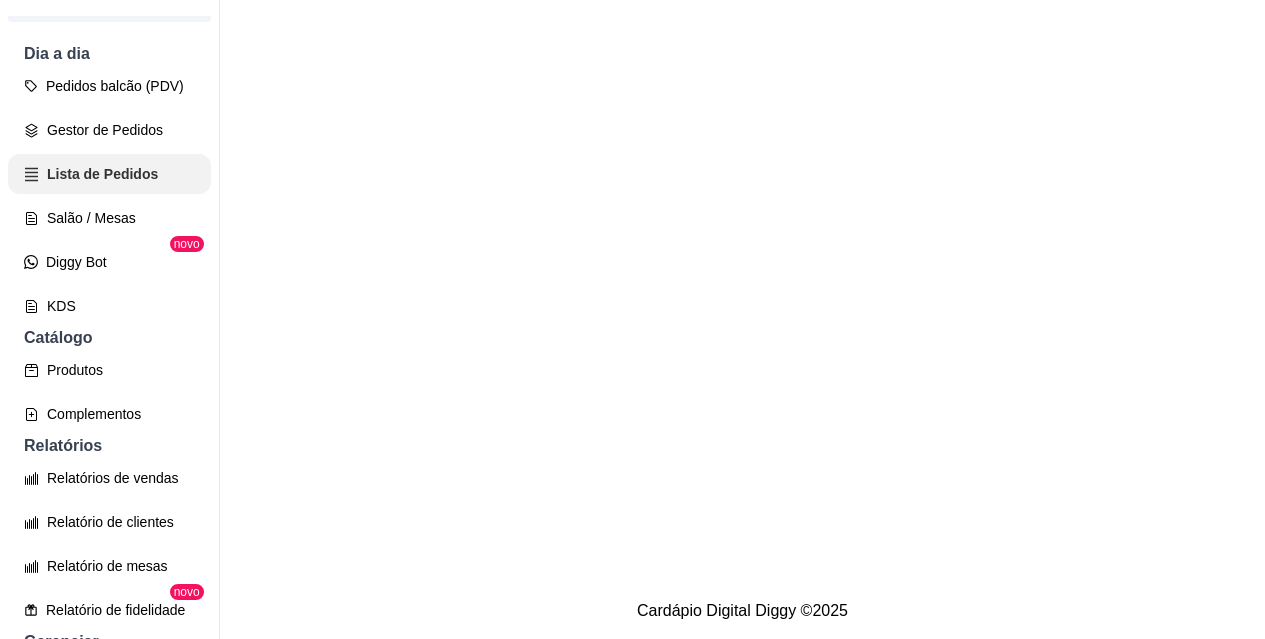 click on "Gestor de Pedidos" at bounding box center (109, 130) 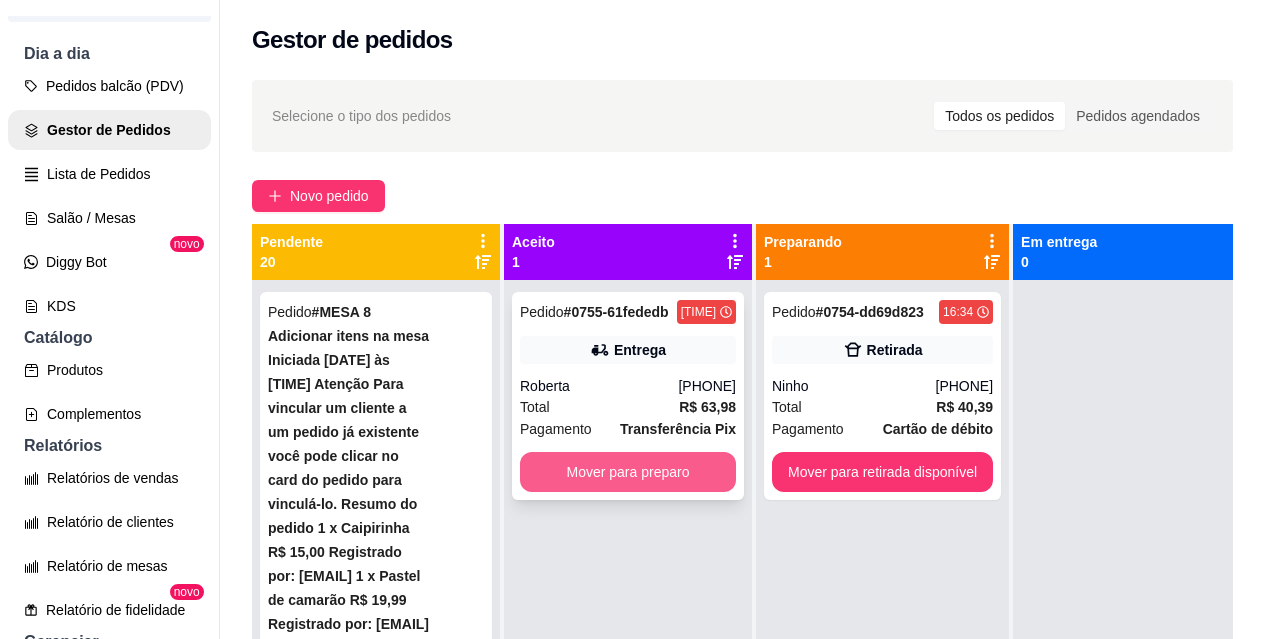 click on "Mover para preparo" at bounding box center (628, 472) 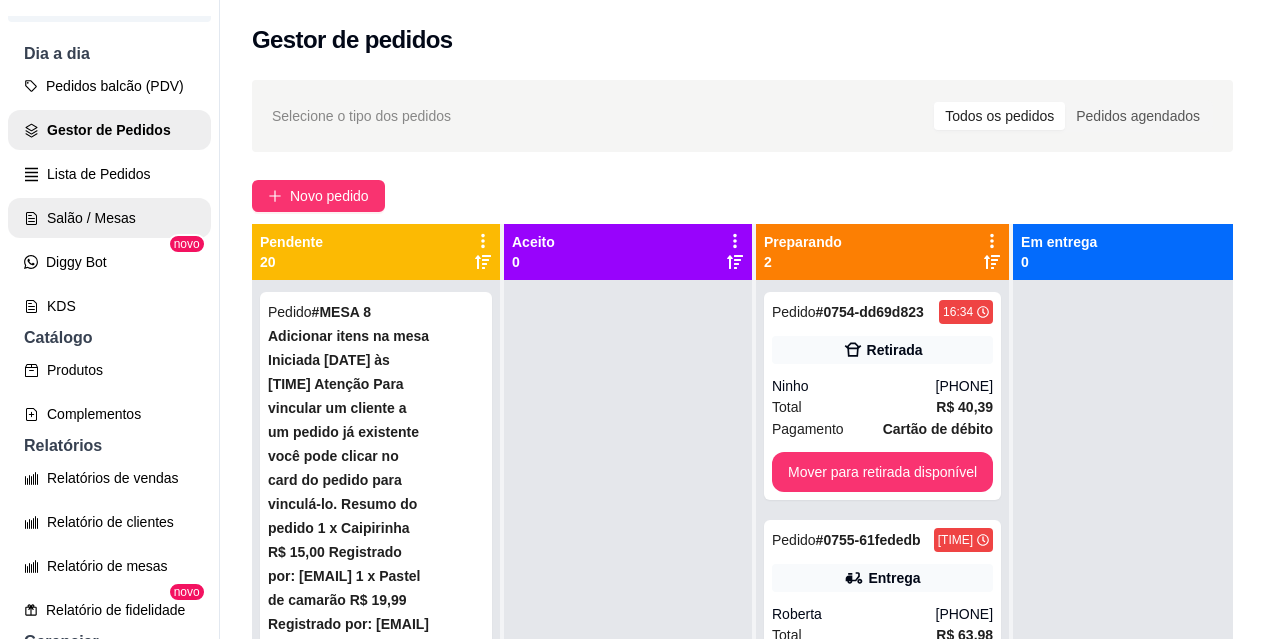 click on "Salão / Mesas" at bounding box center (109, 218) 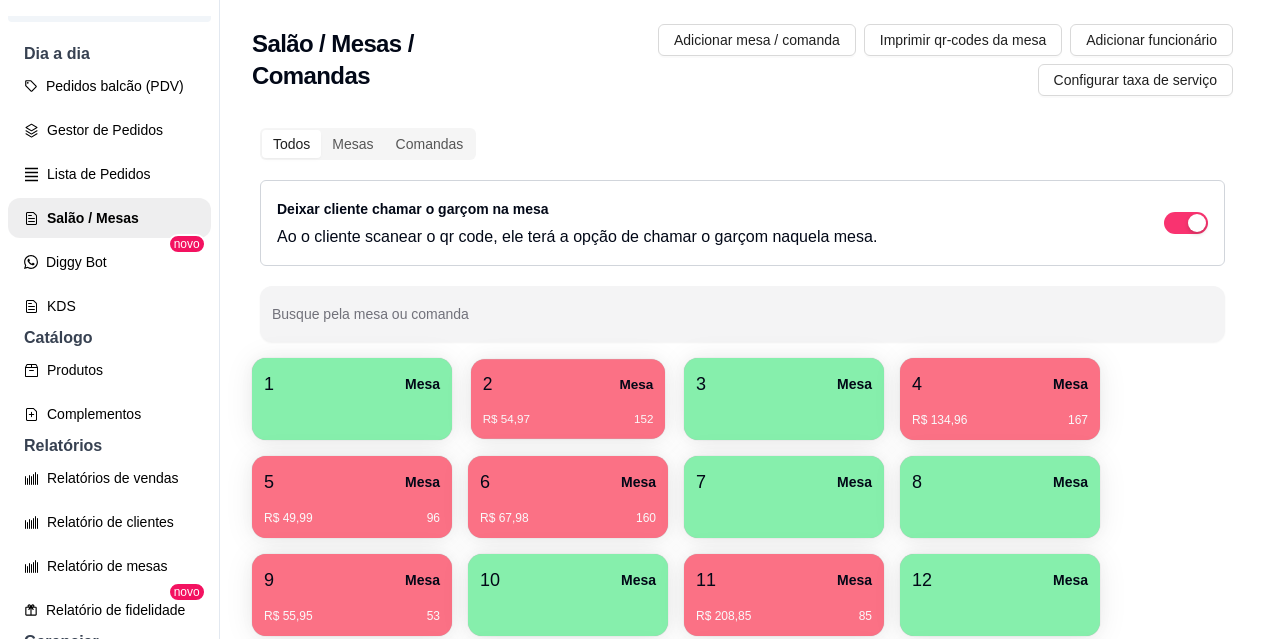 click on "2 Mesa" at bounding box center (568, 384) 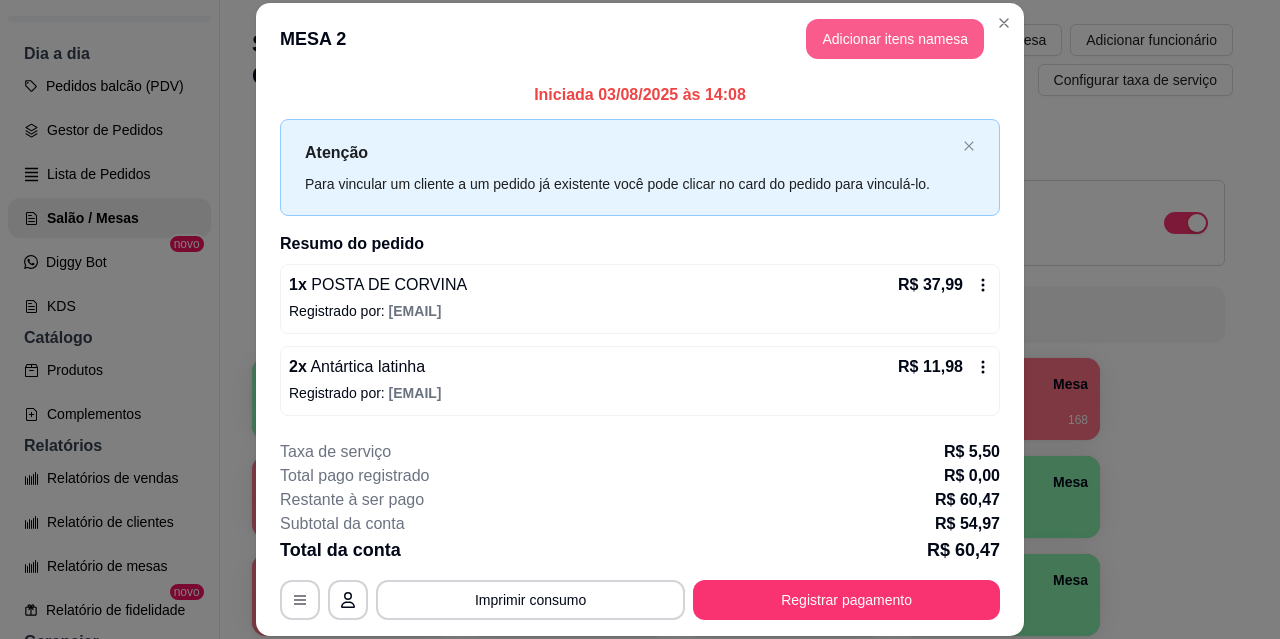 click on "Adicionar itens na  mesa" at bounding box center (895, 39) 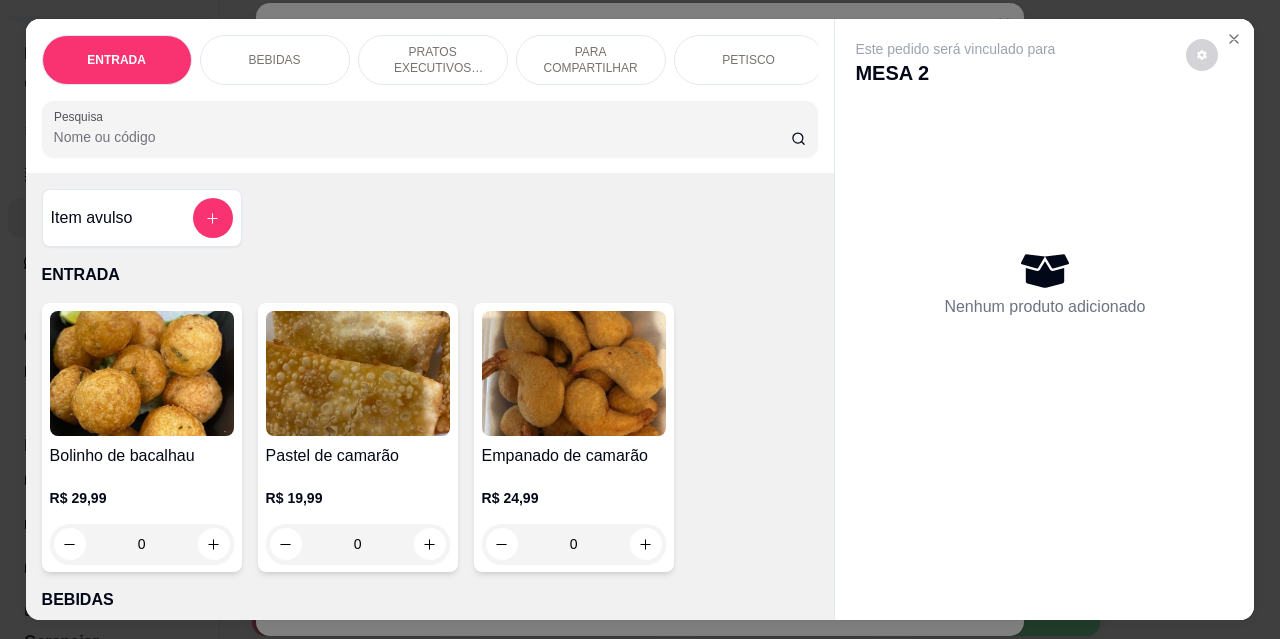 click on "BEBIDAS" at bounding box center (275, 60) 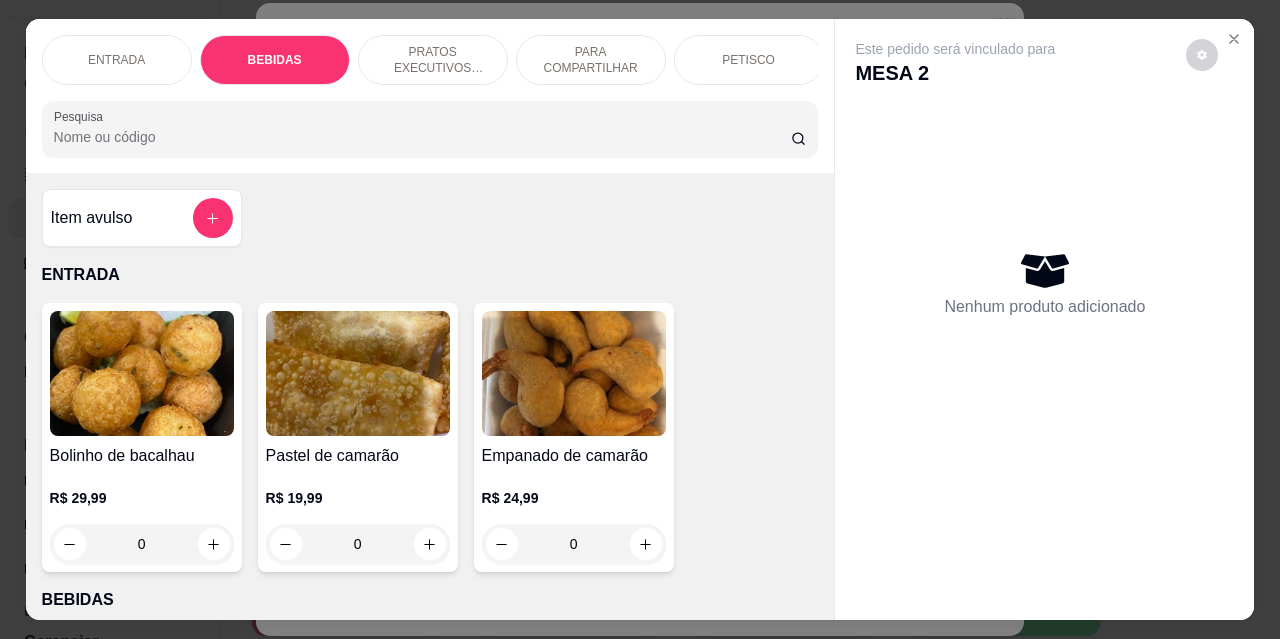 scroll, scrollTop: 415, scrollLeft: 0, axis: vertical 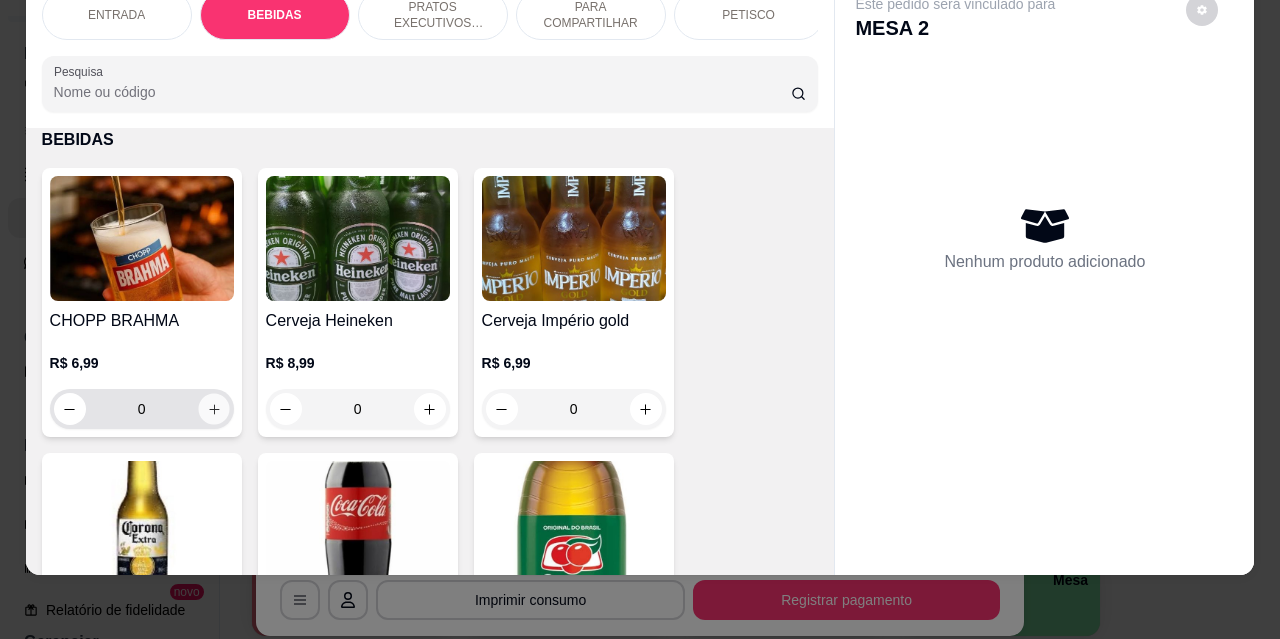 click 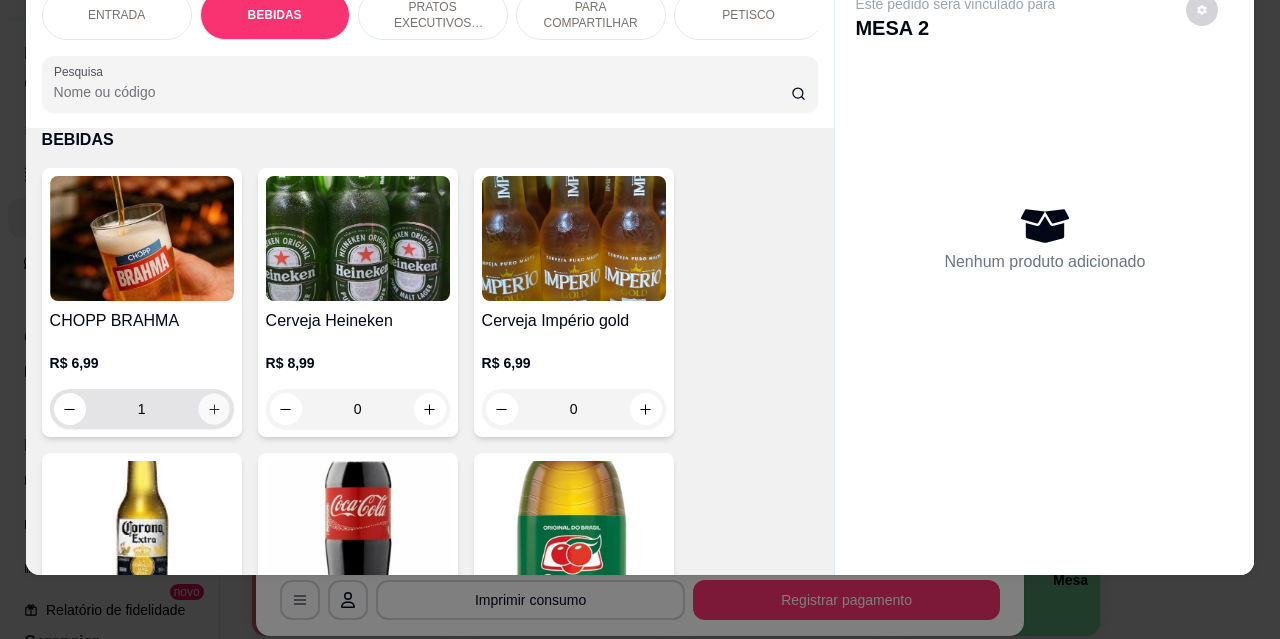click 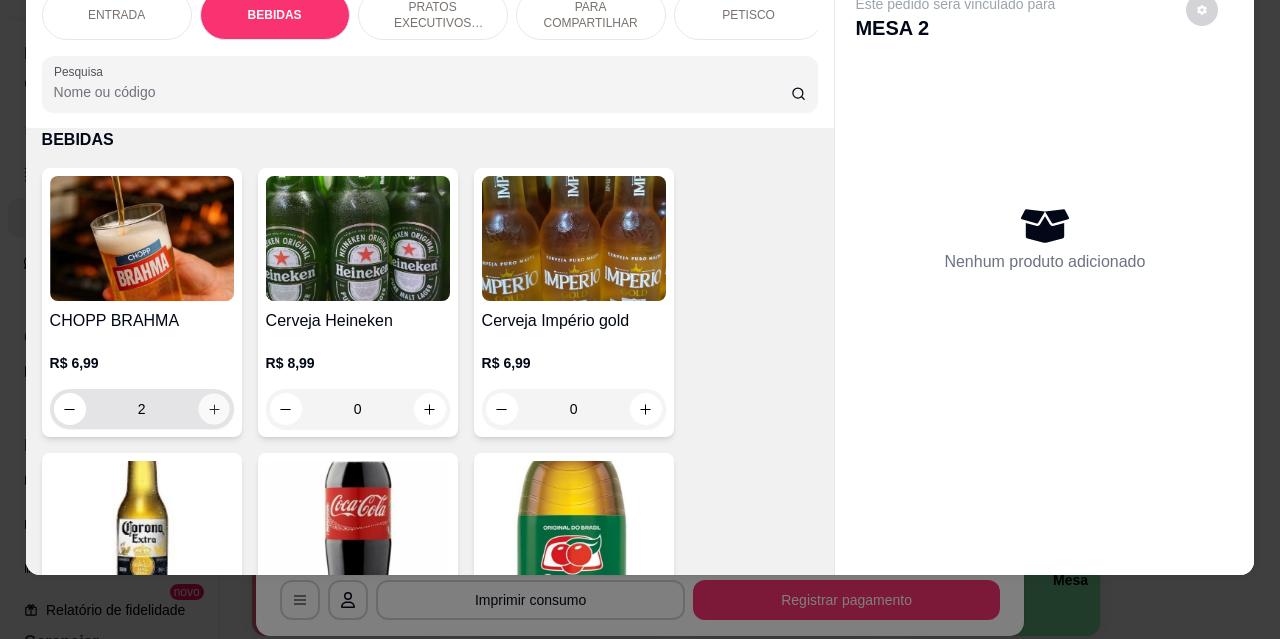 click 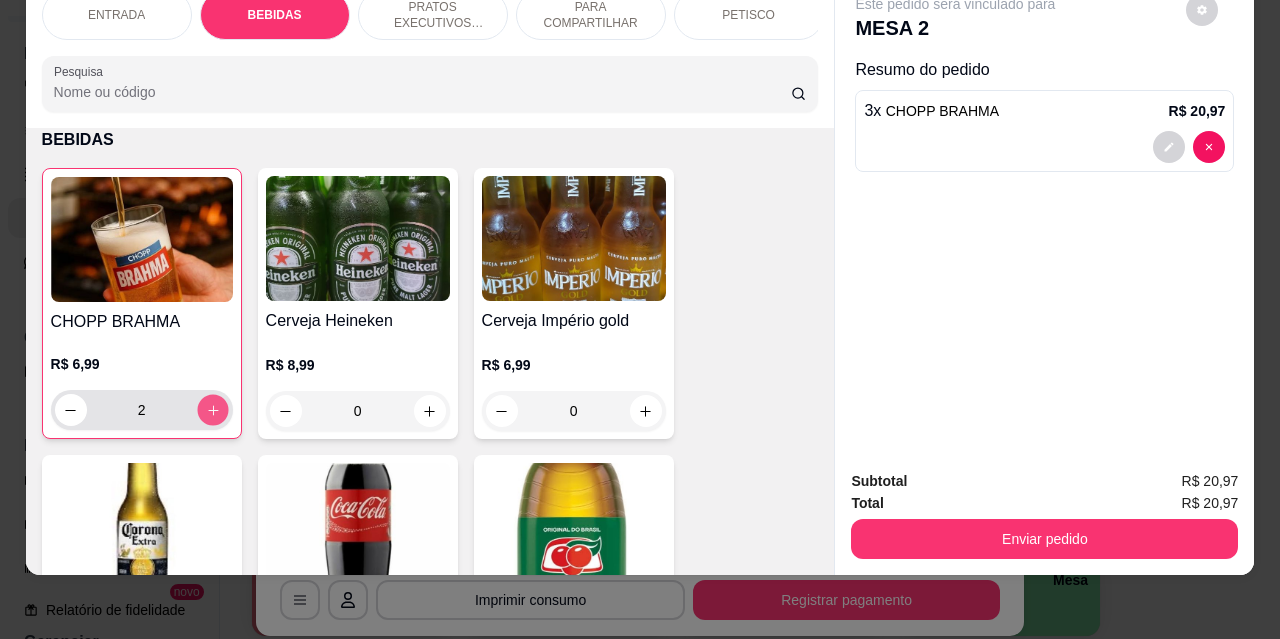 click 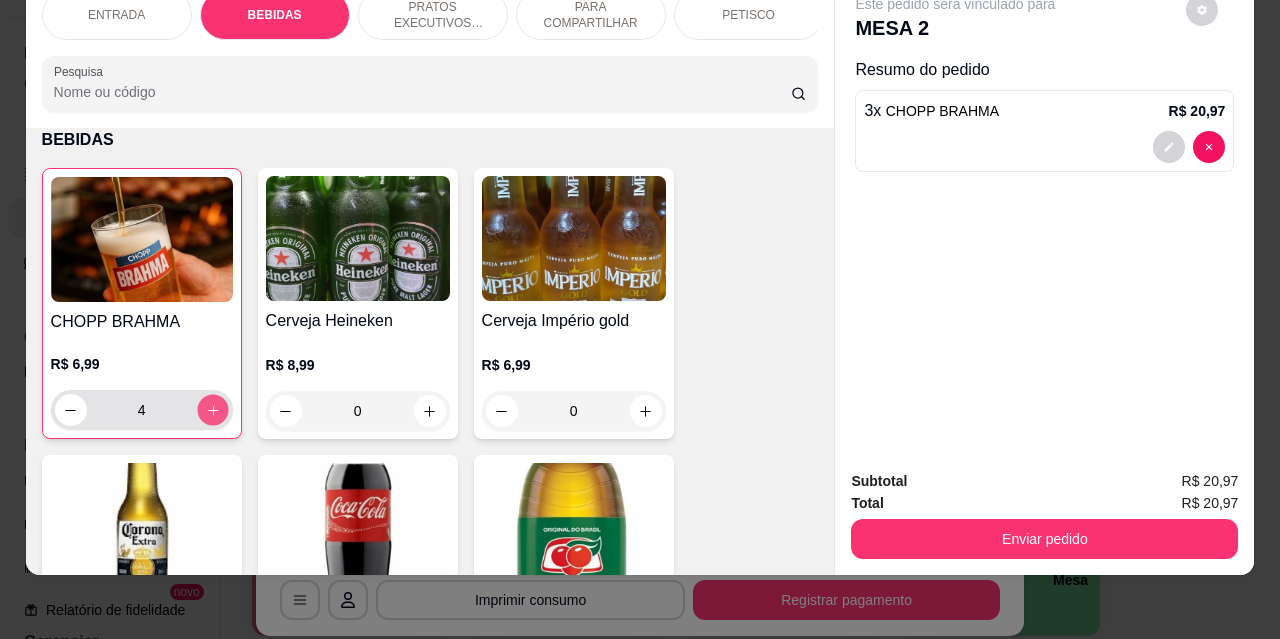 click 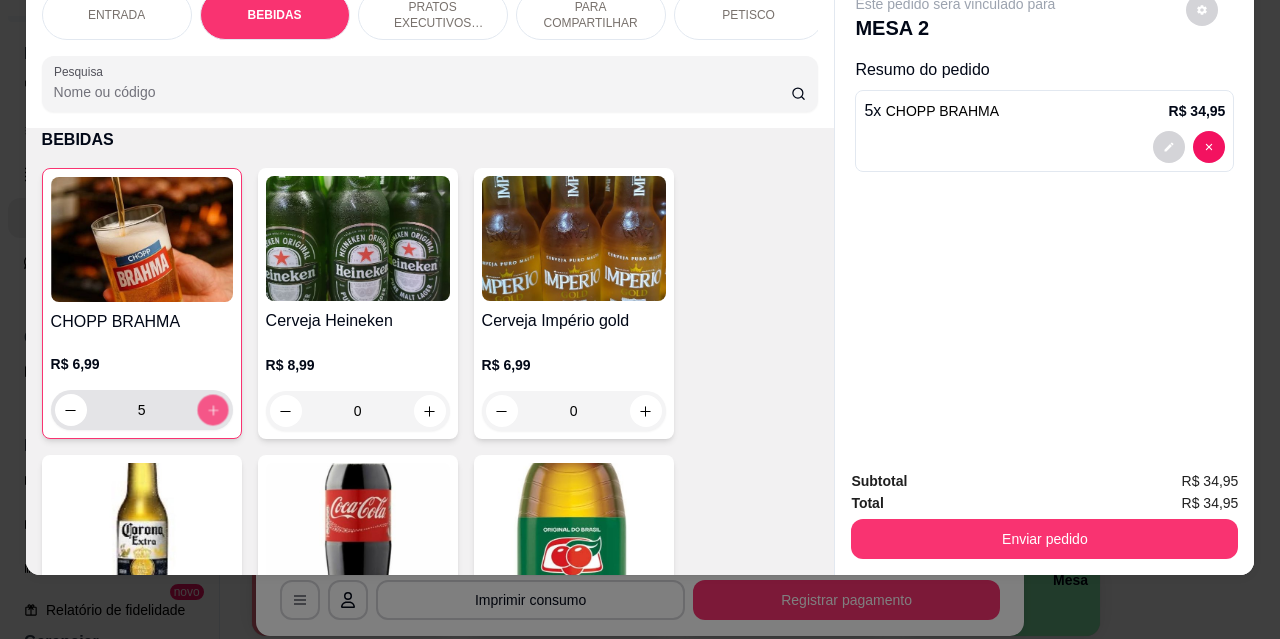 click 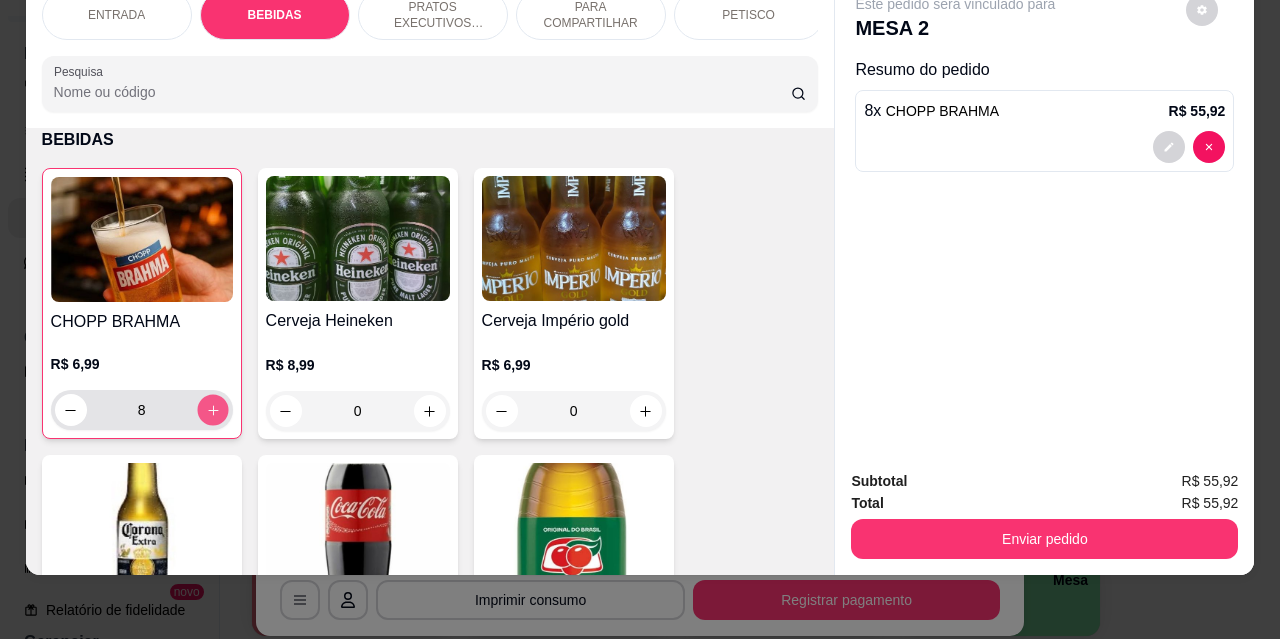 click 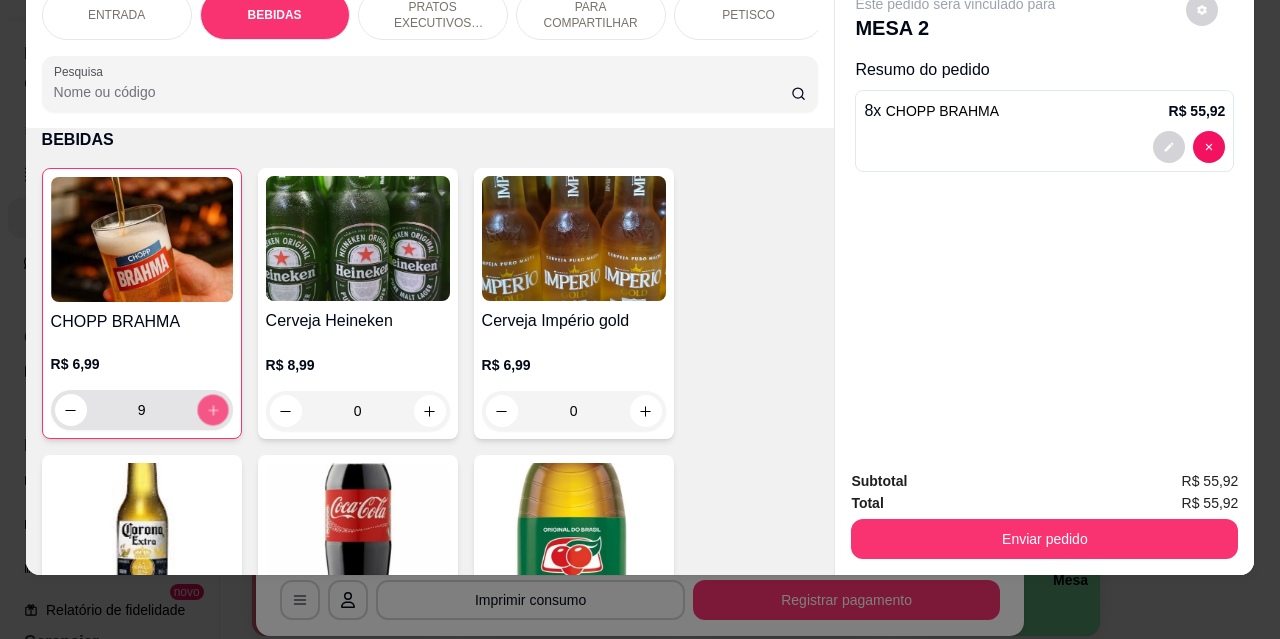 click 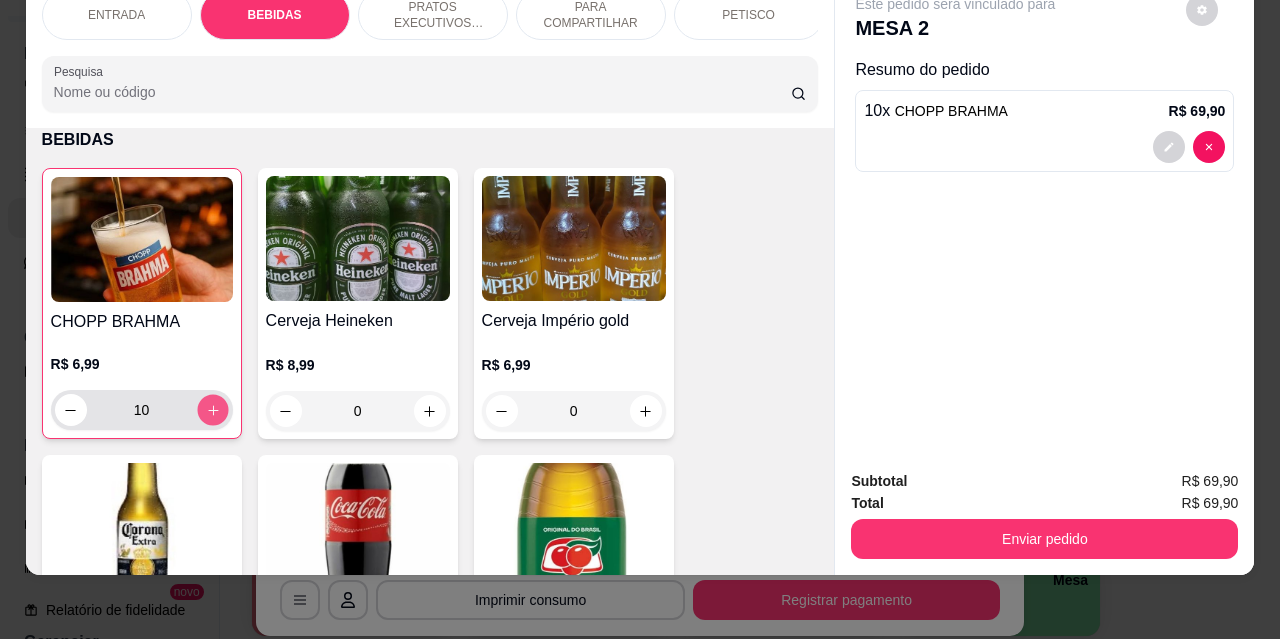 click 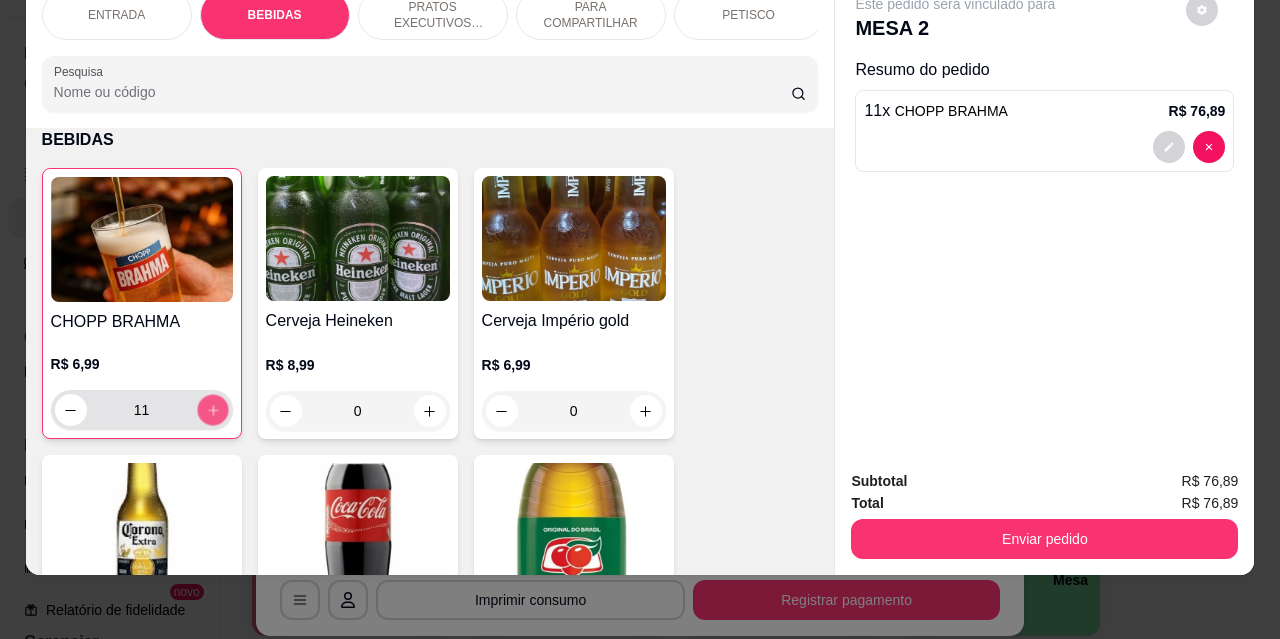 click 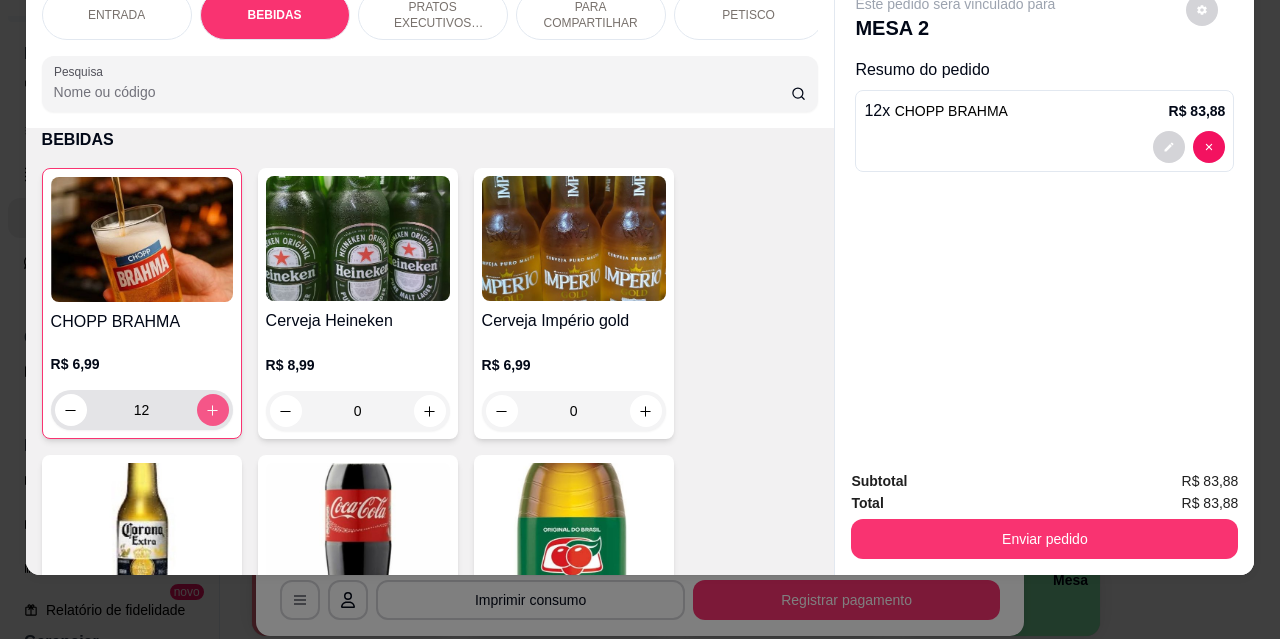 click 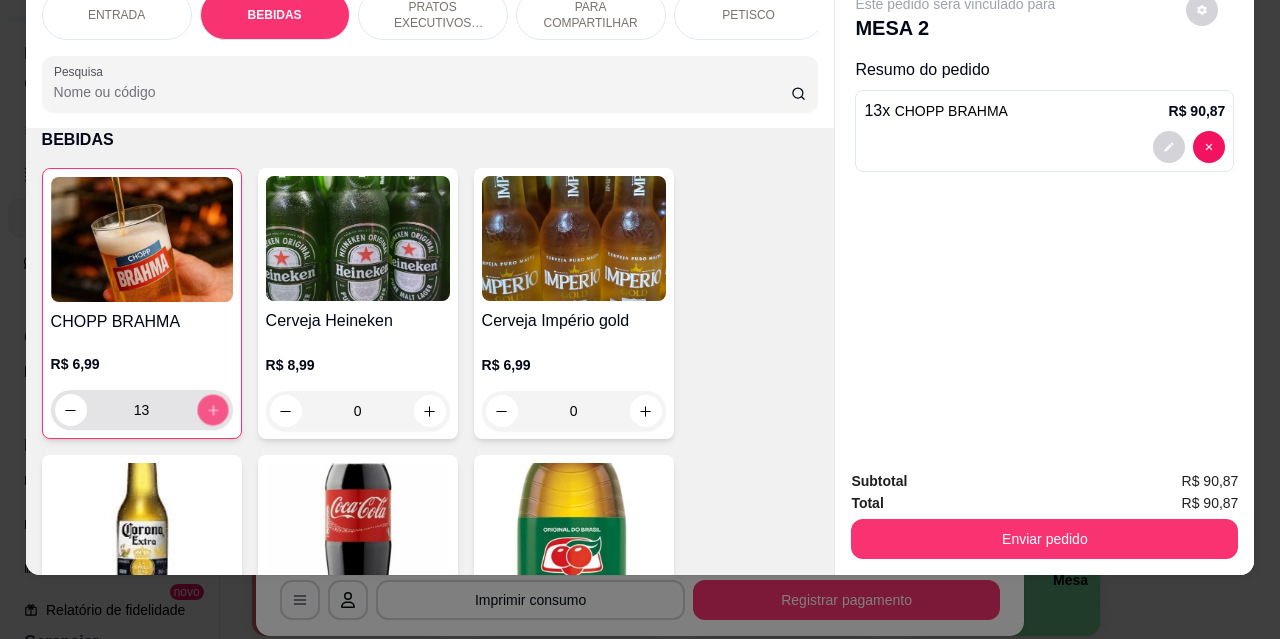 click 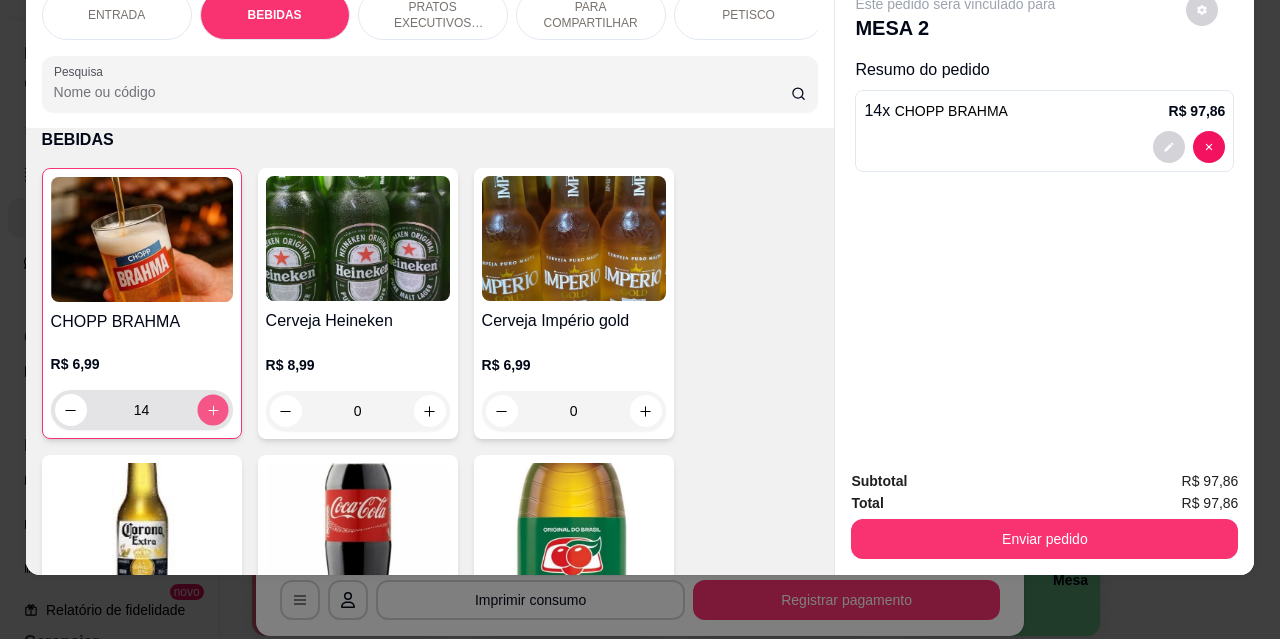 click 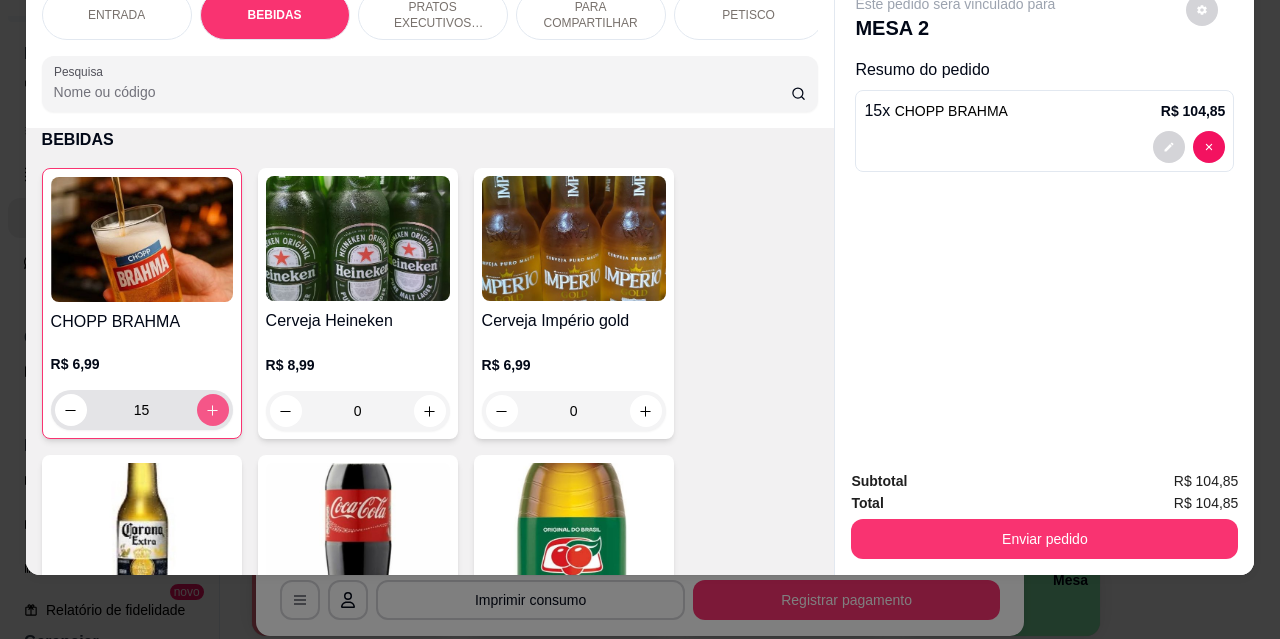 click 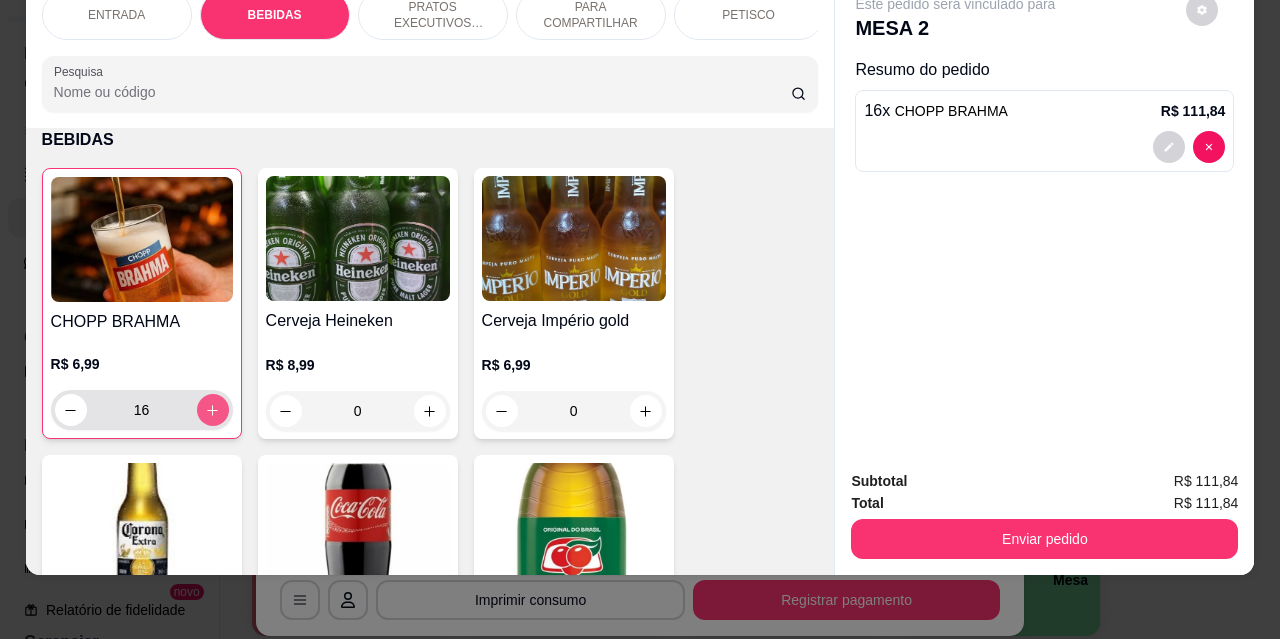 click 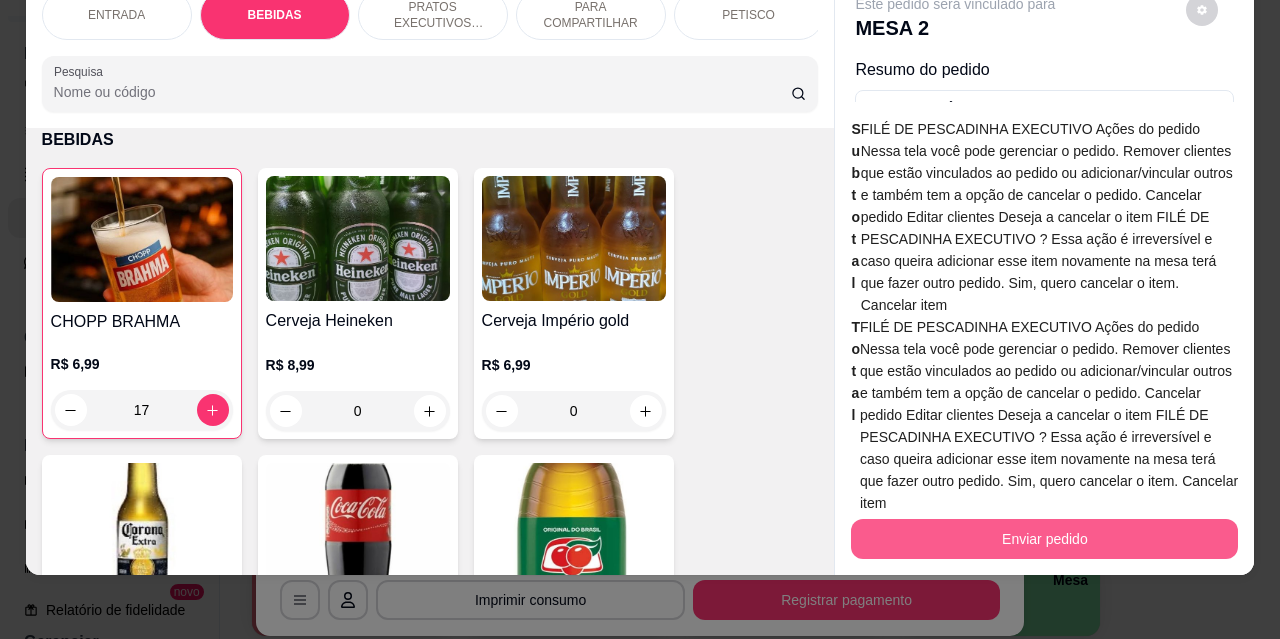 click on "Enviar pedido" at bounding box center [1044, 539] 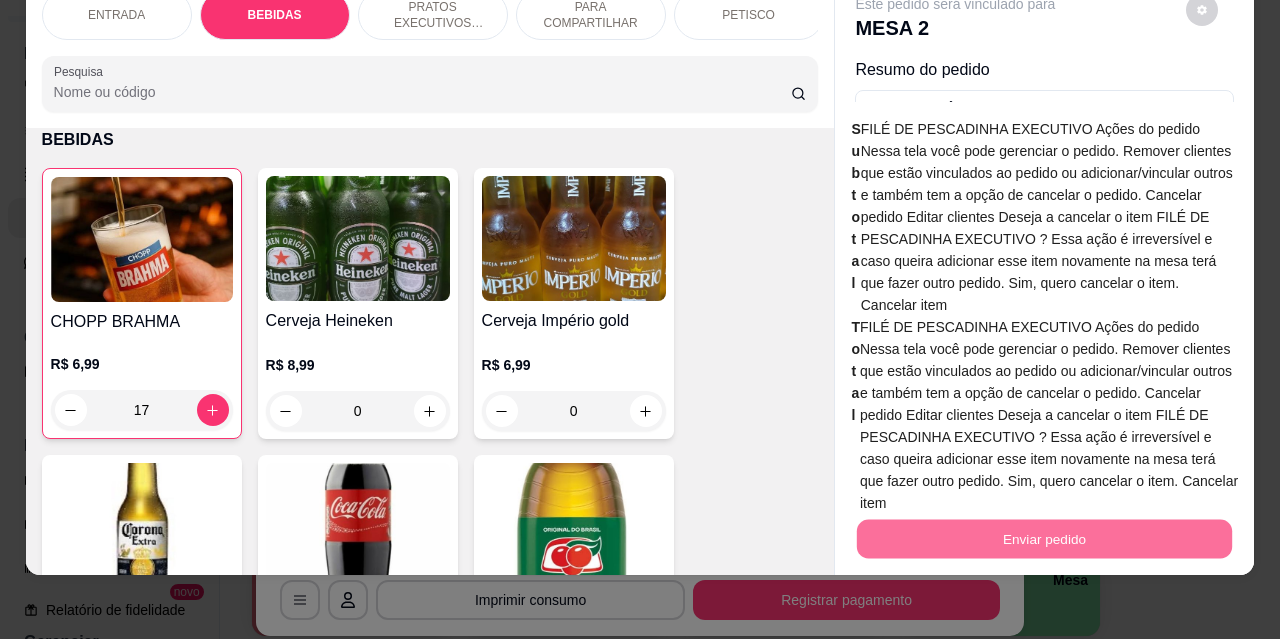 click on "Não registrar e enviar pedido" at bounding box center (979, 474) 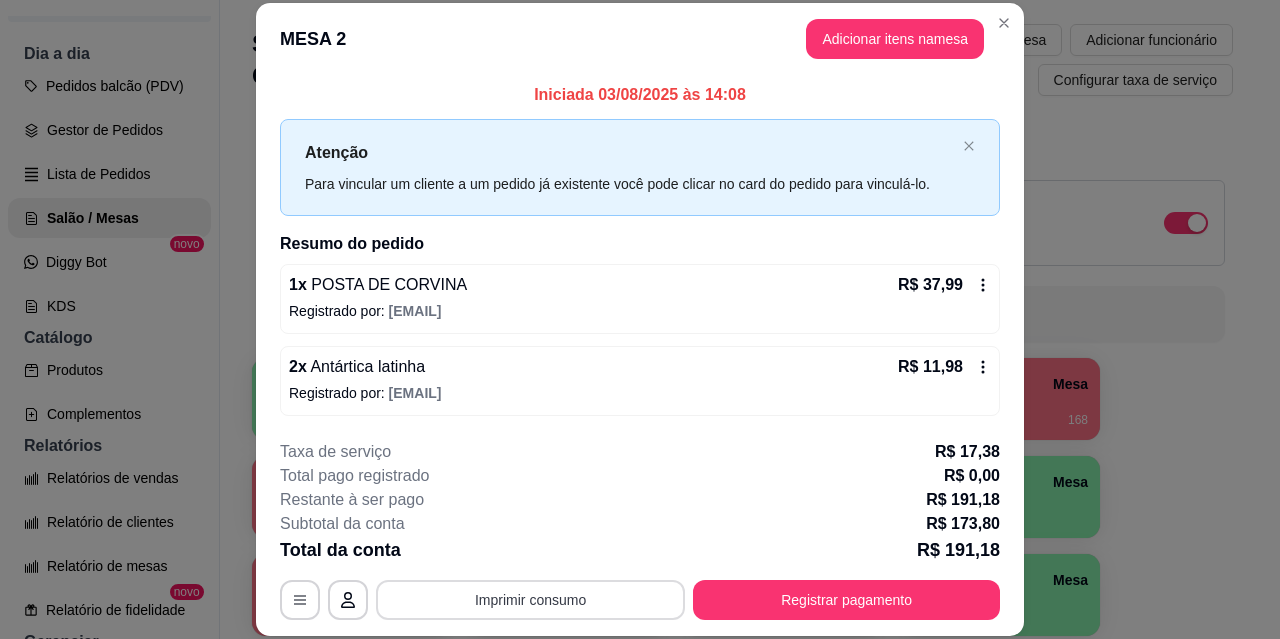 click on "Imprimir consumo" at bounding box center (530, 600) 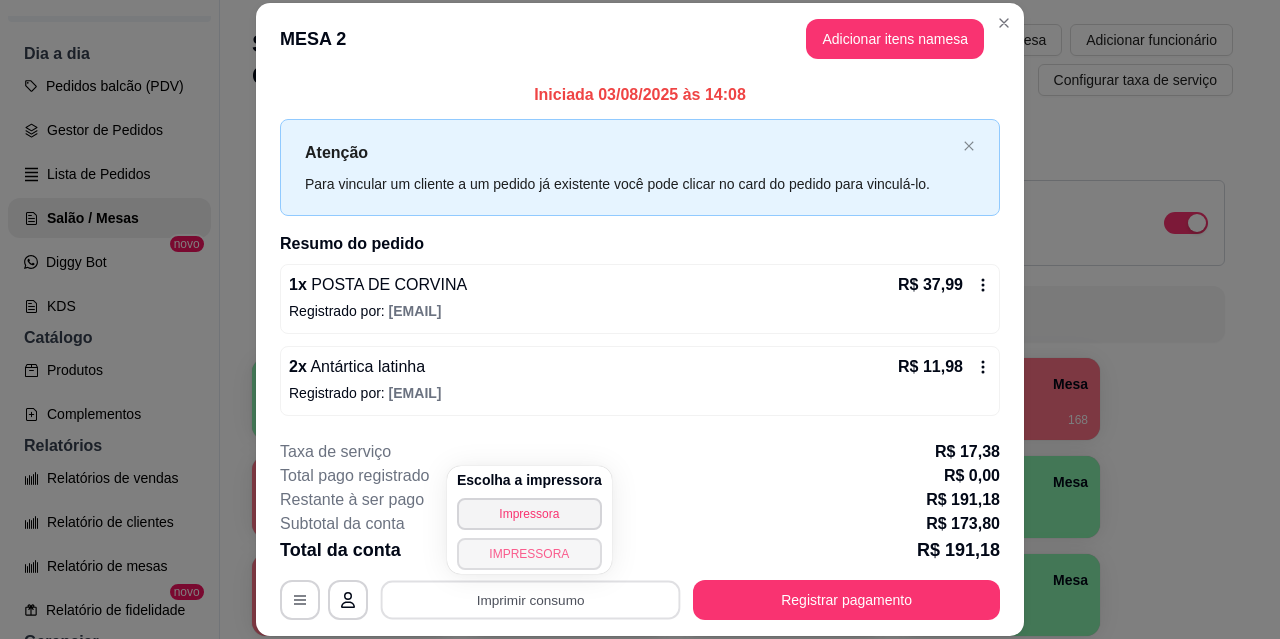 click on "IMPRESSORA" at bounding box center [529, 554] 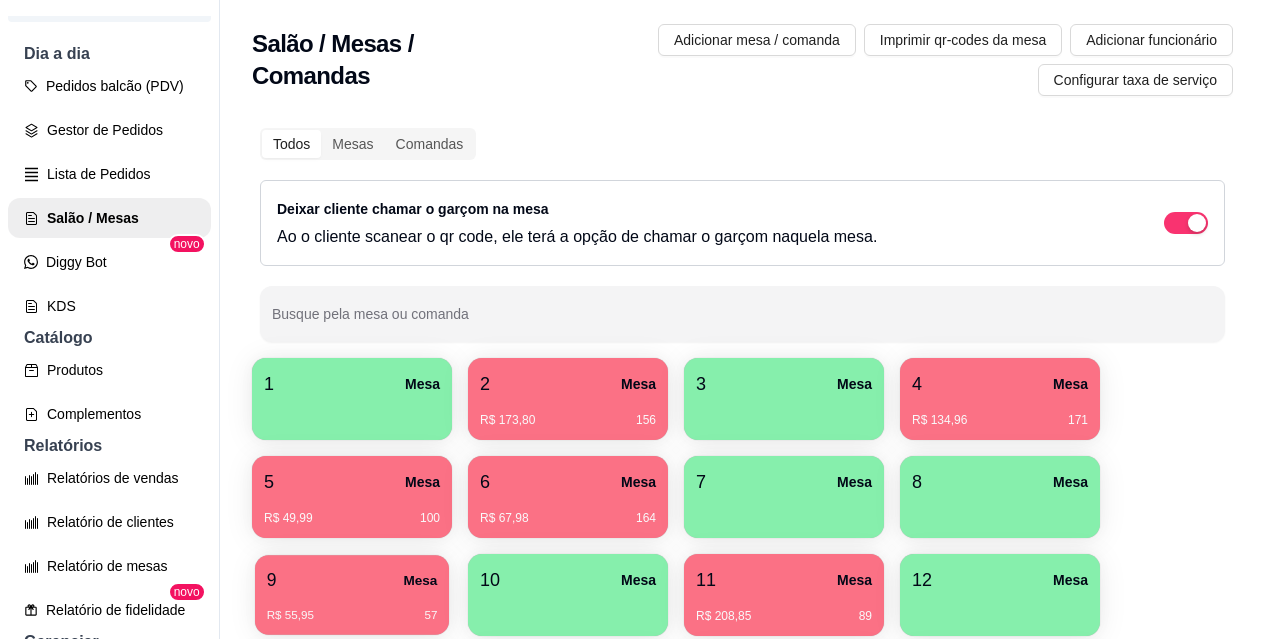 click on "R$ 55,95 57" at bounding box center [352, 608] 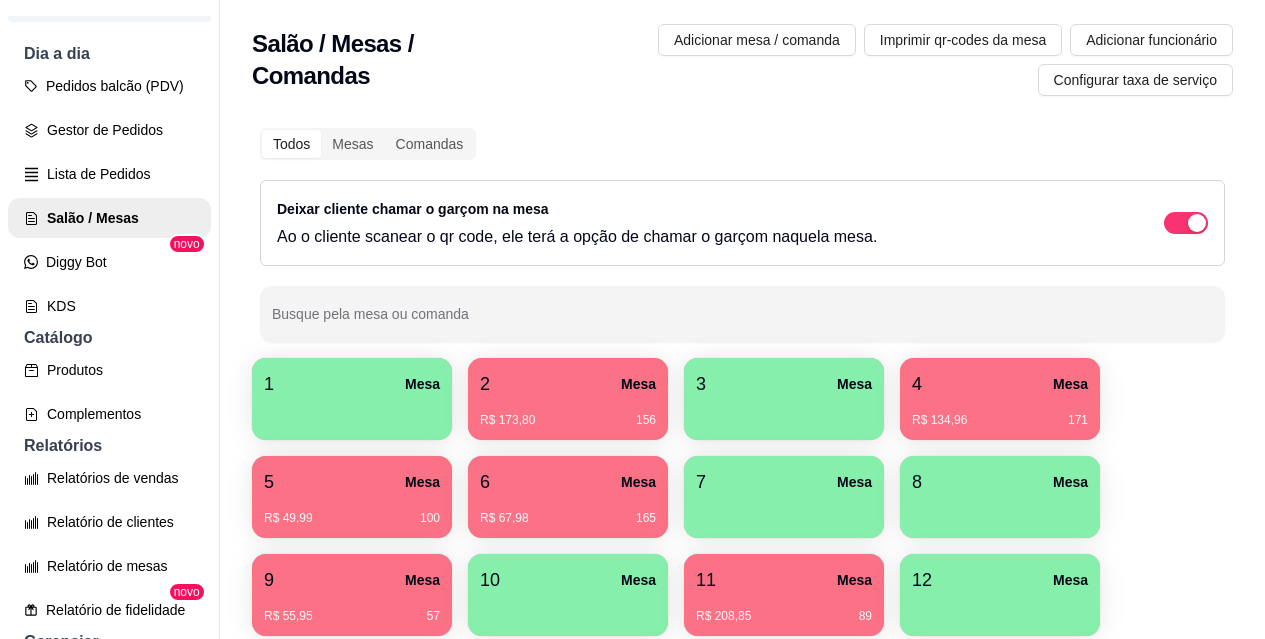 click on "9 Mesa" at bounding box center [352, 580] 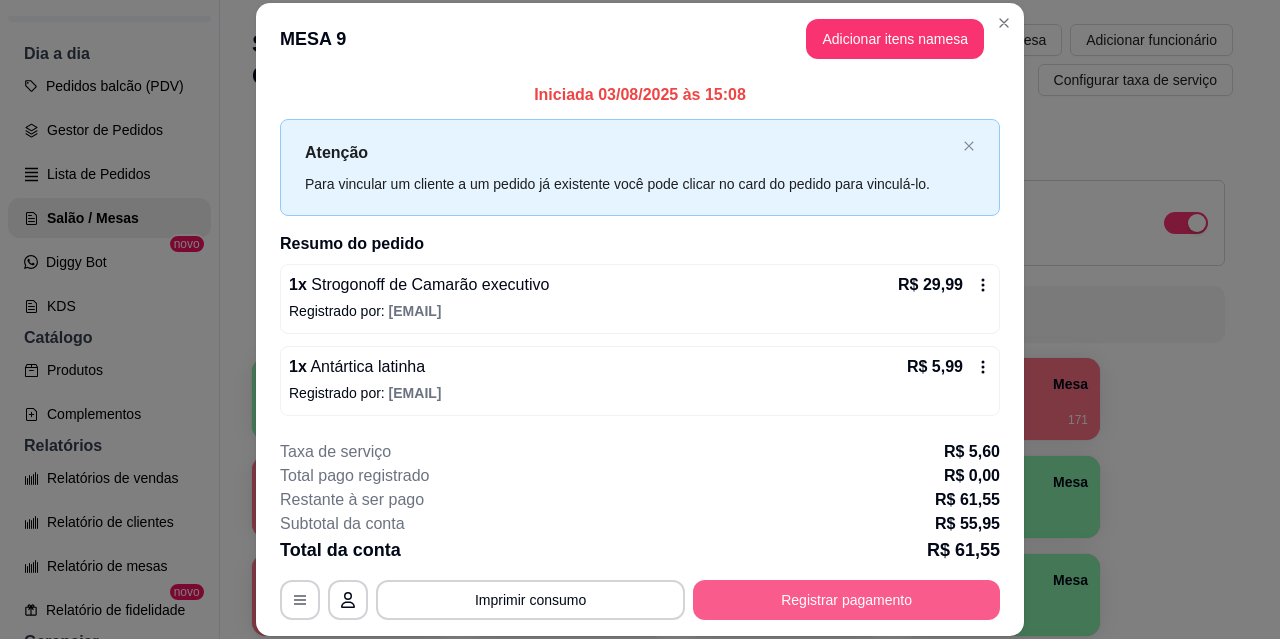 click on "Registrar pagamento" at bounding box center (846, 600) 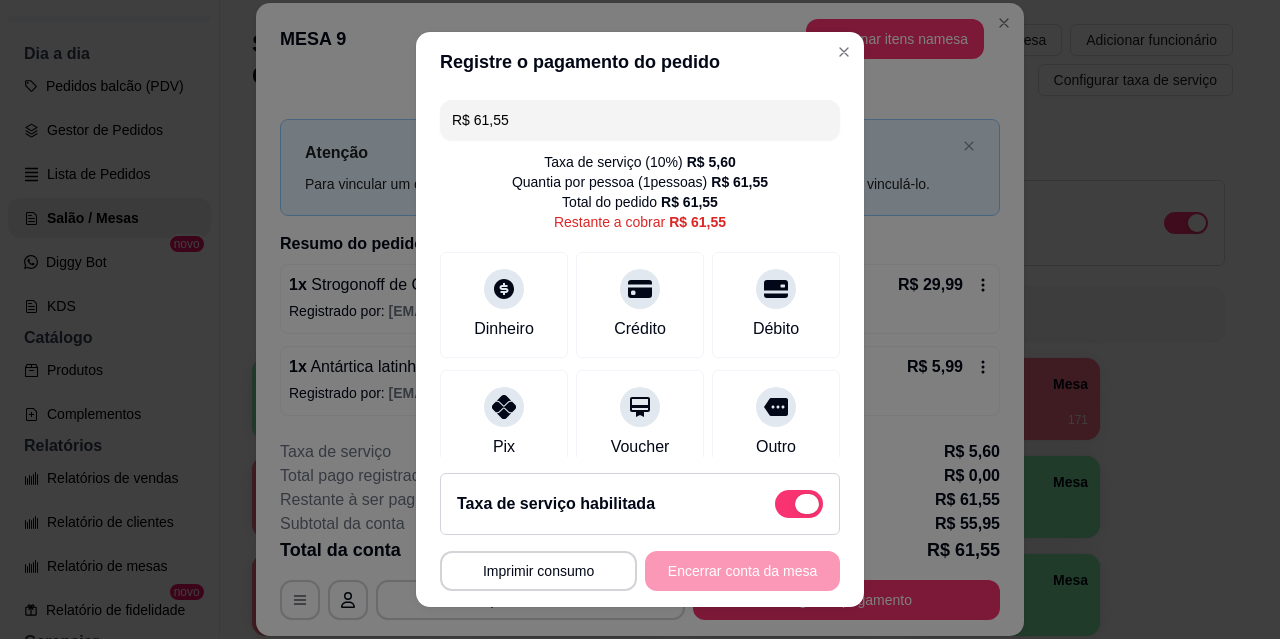 click at bounding box center (807, 504) 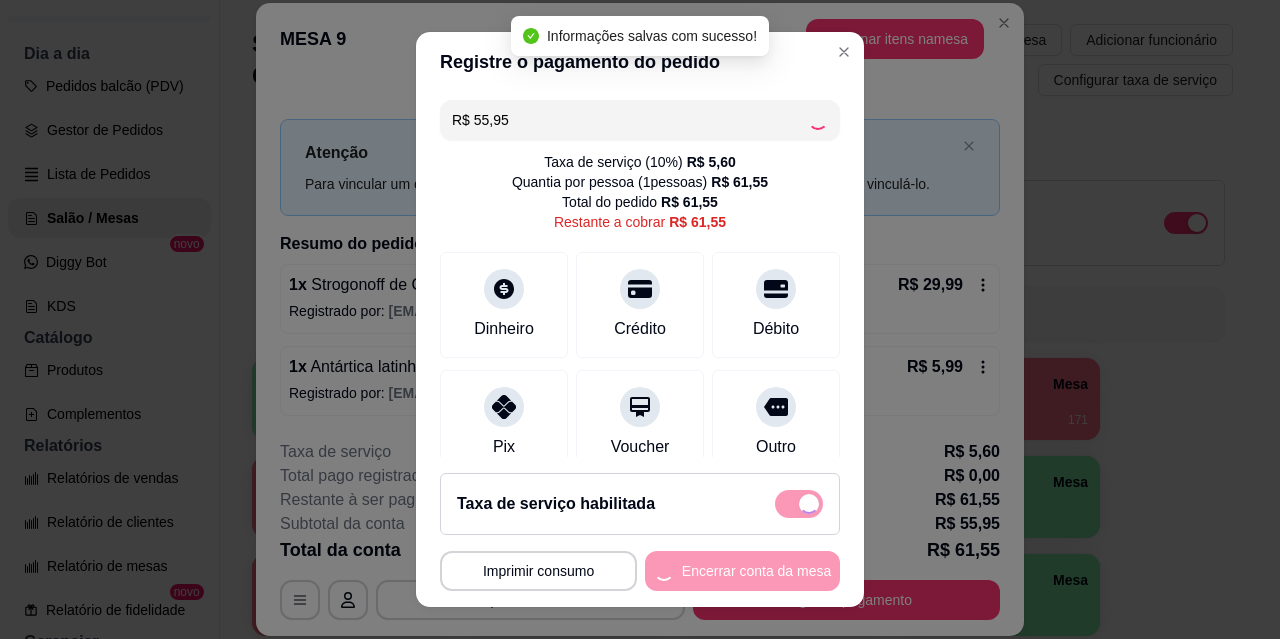 checkbox on "false" 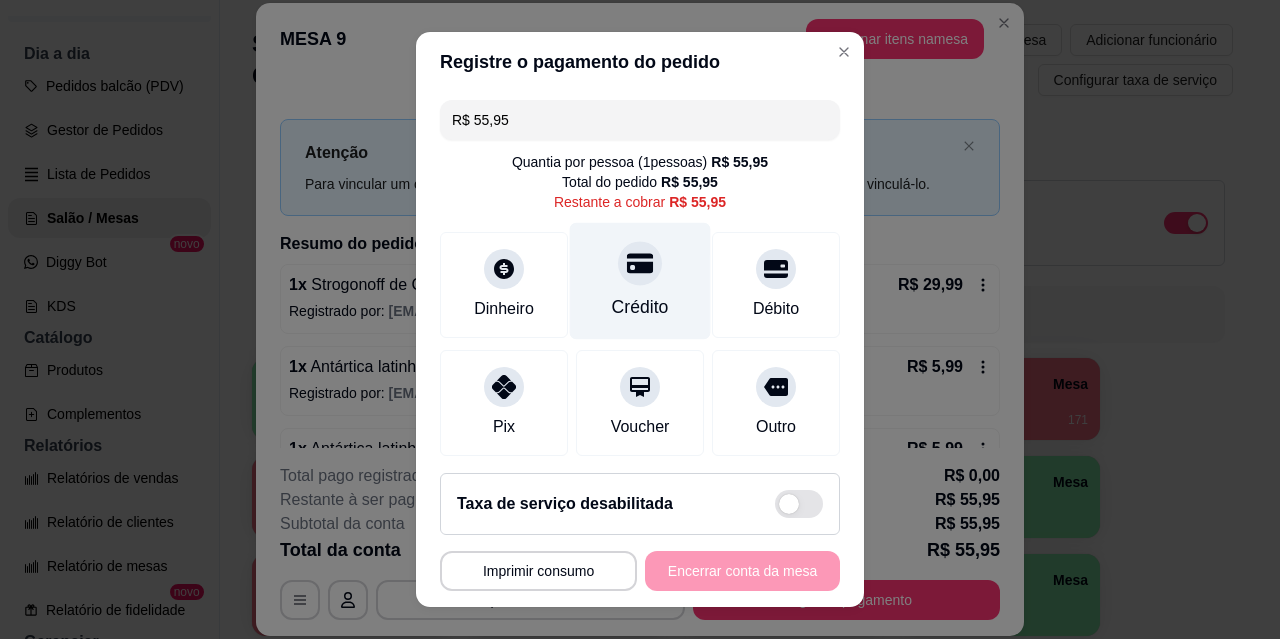 click on "Crédito" at bounding box center (640, 281) 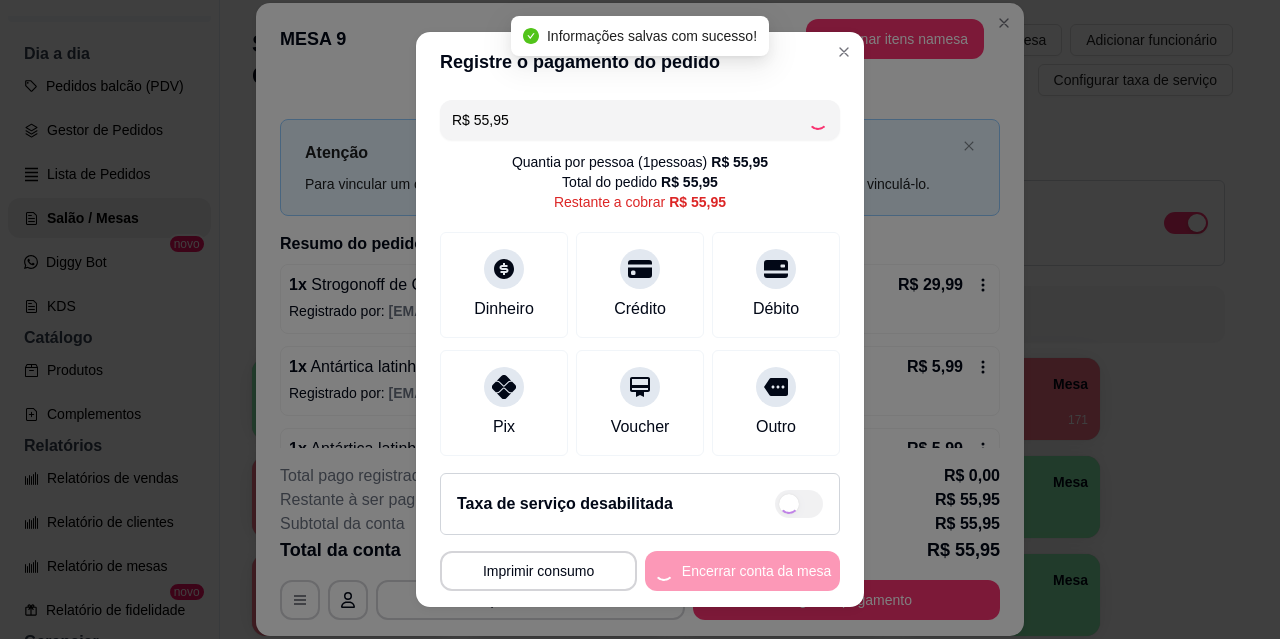 type on "R$ 0,00" 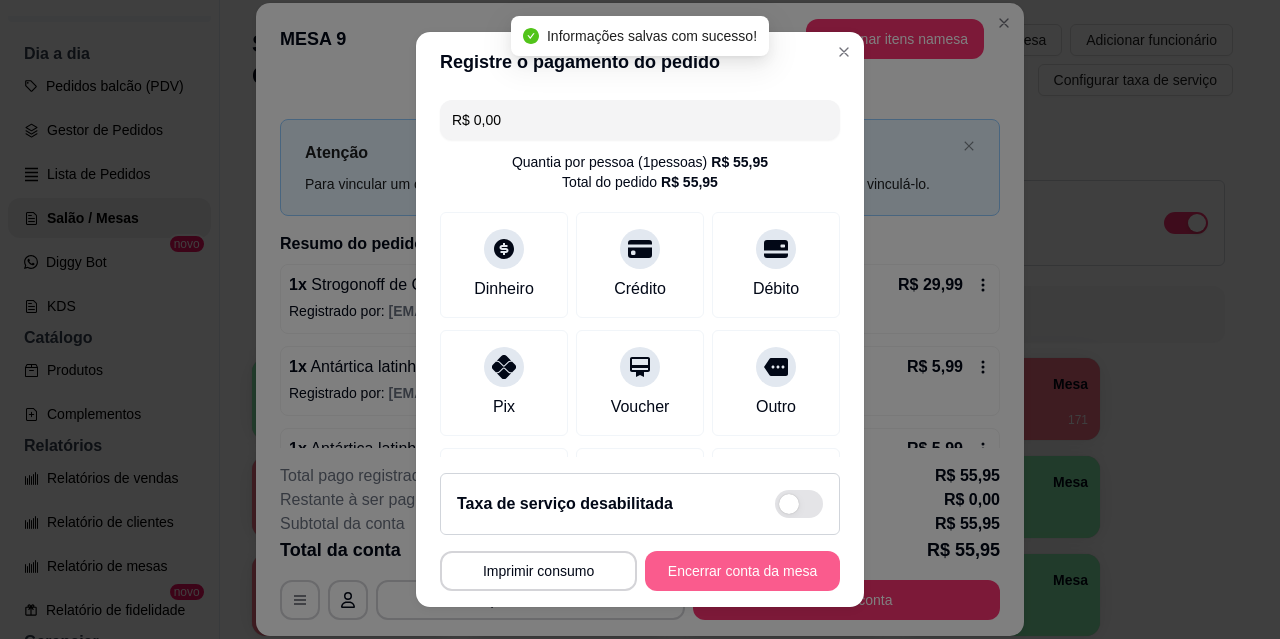 click on "Encerrar conta da mesa" at bounding box center [742, 571] 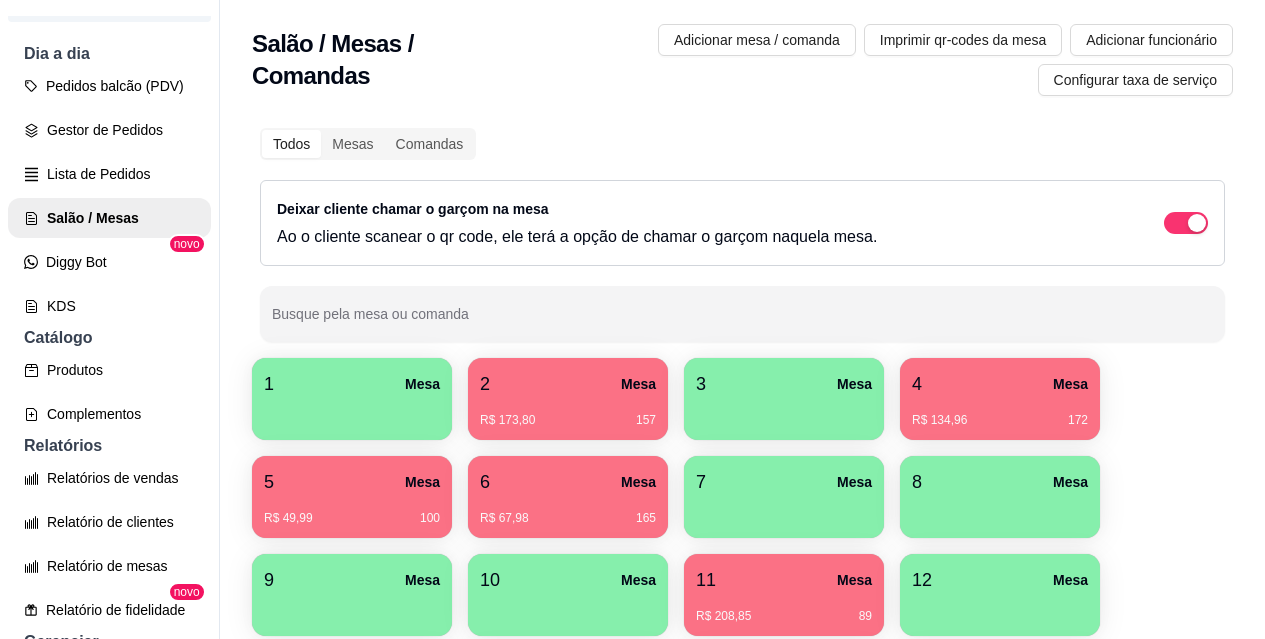click on "R$ 173,80 157" at bounding box center (568, 413) 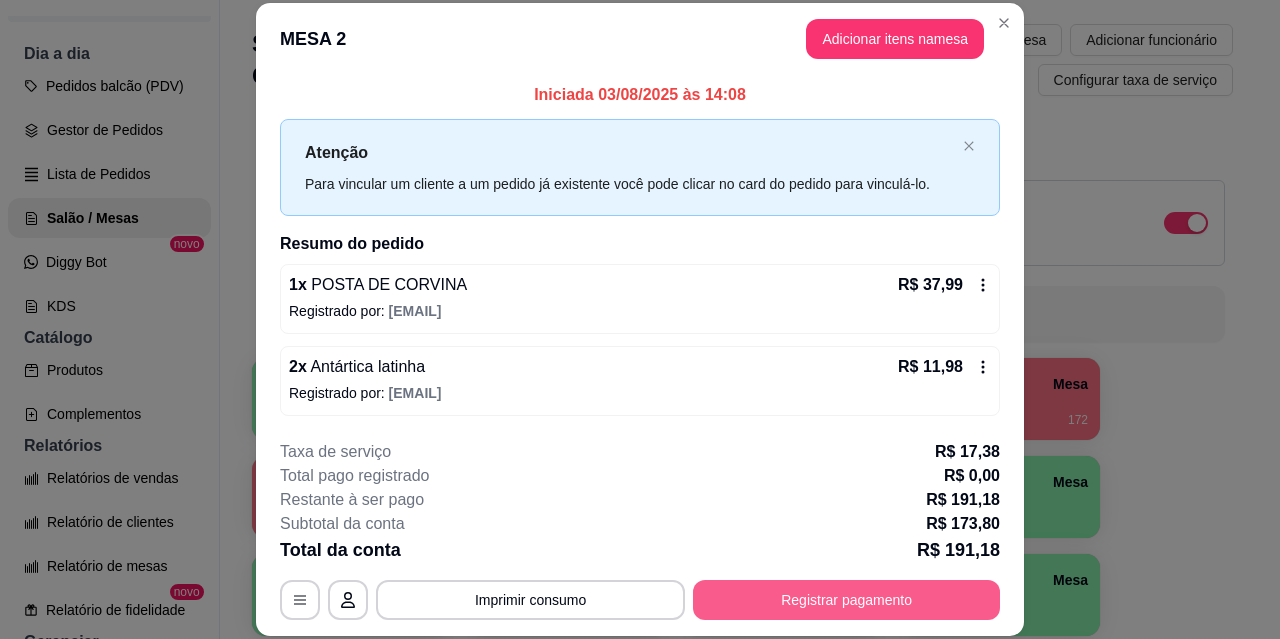 click on "Registrar pagamento" at bounding box center [846, 600] 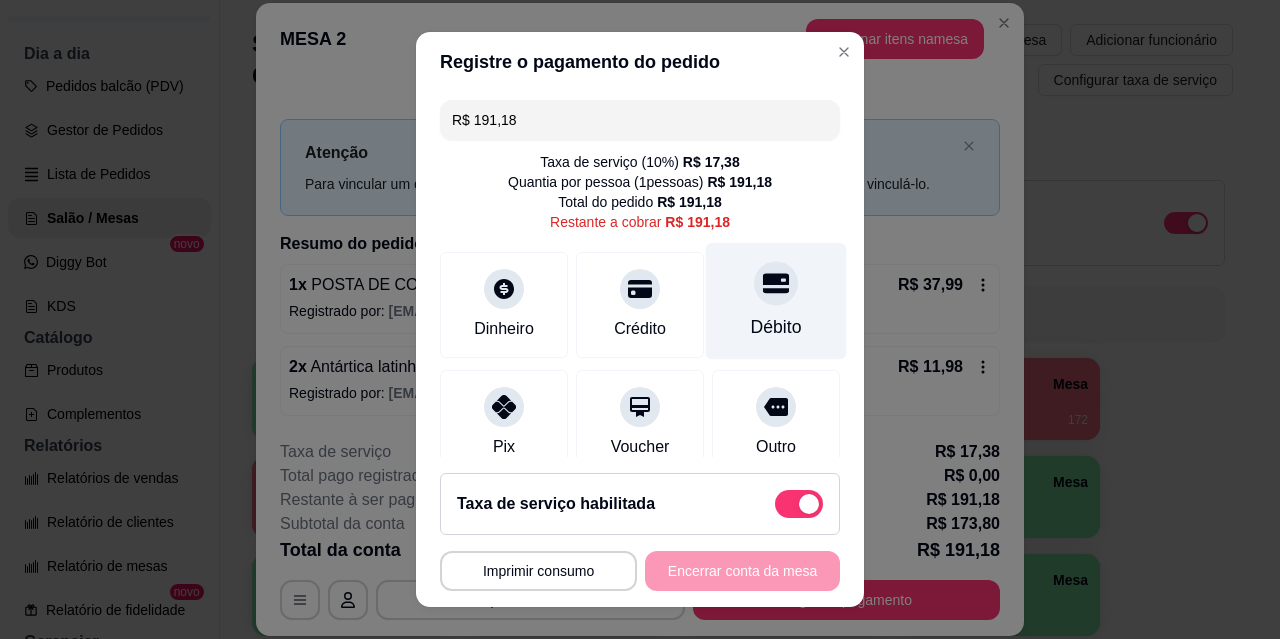 click on "Débito" at bounding box center (776, 327) 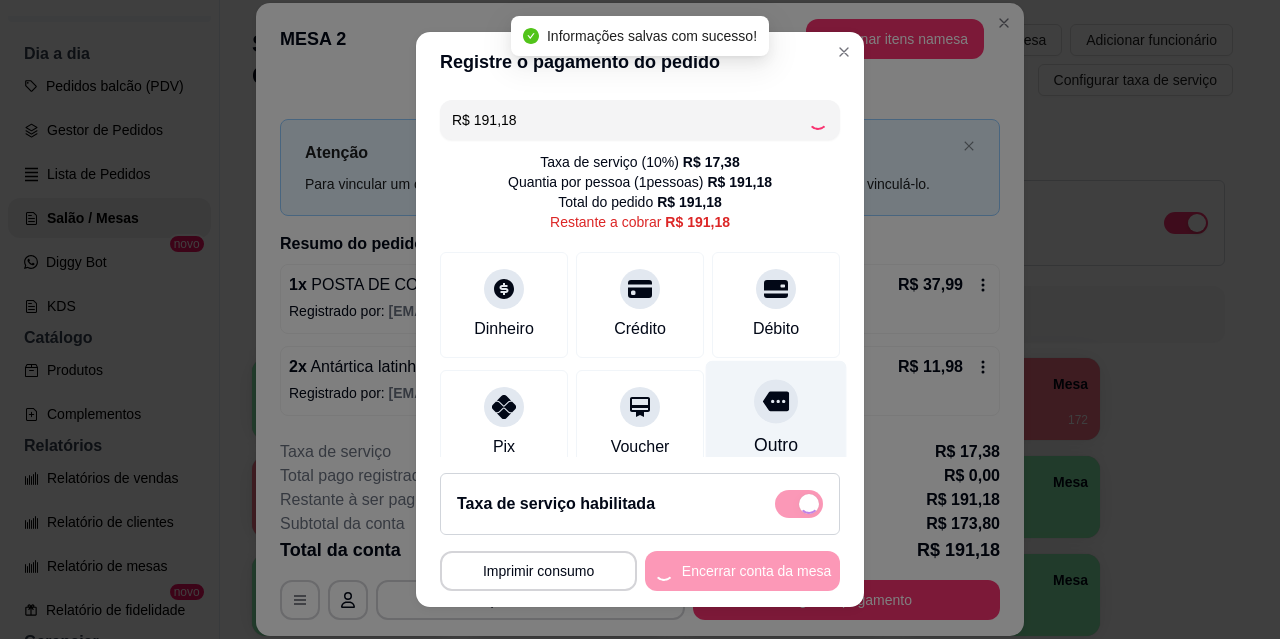 type on "R$ 0,00" 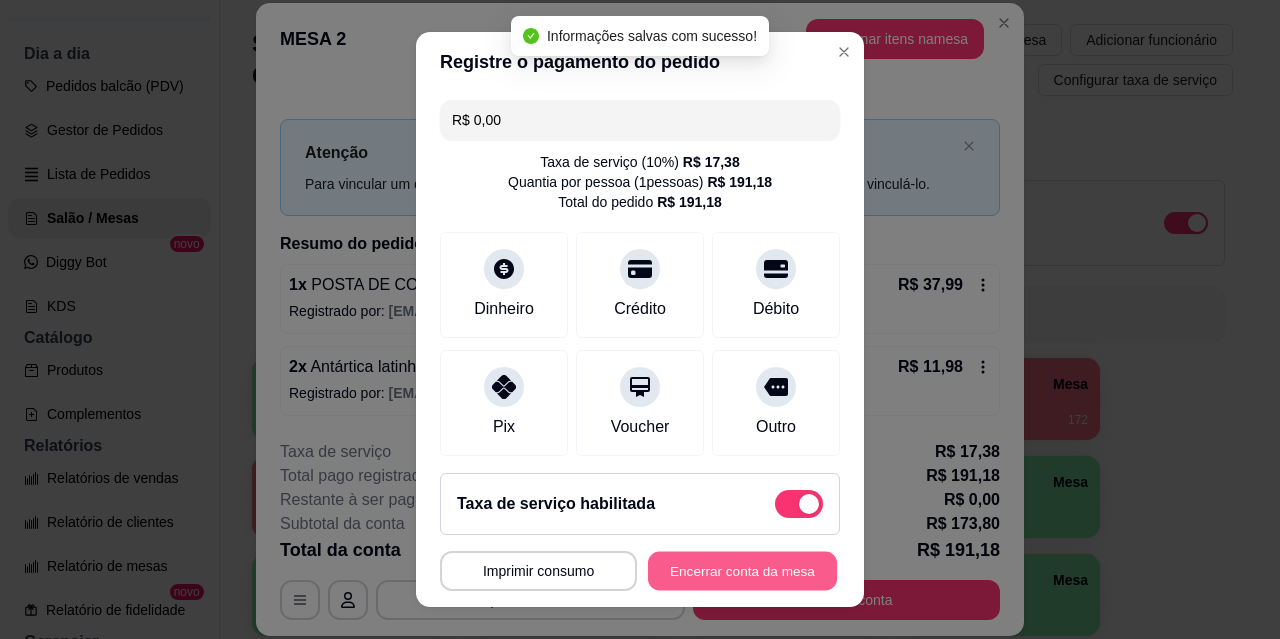 click on "Encerrar conta da mesa" at bounding box center [742, 571] 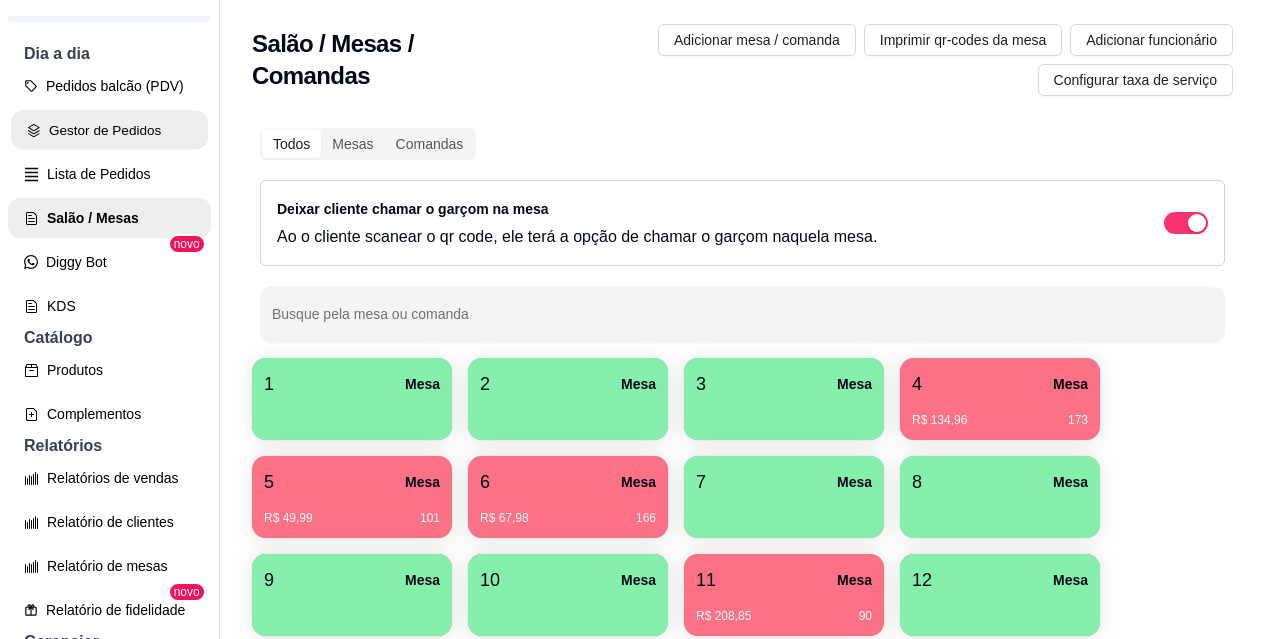 click on "Gestor de Pedidos" at bounding box center [109, 130] 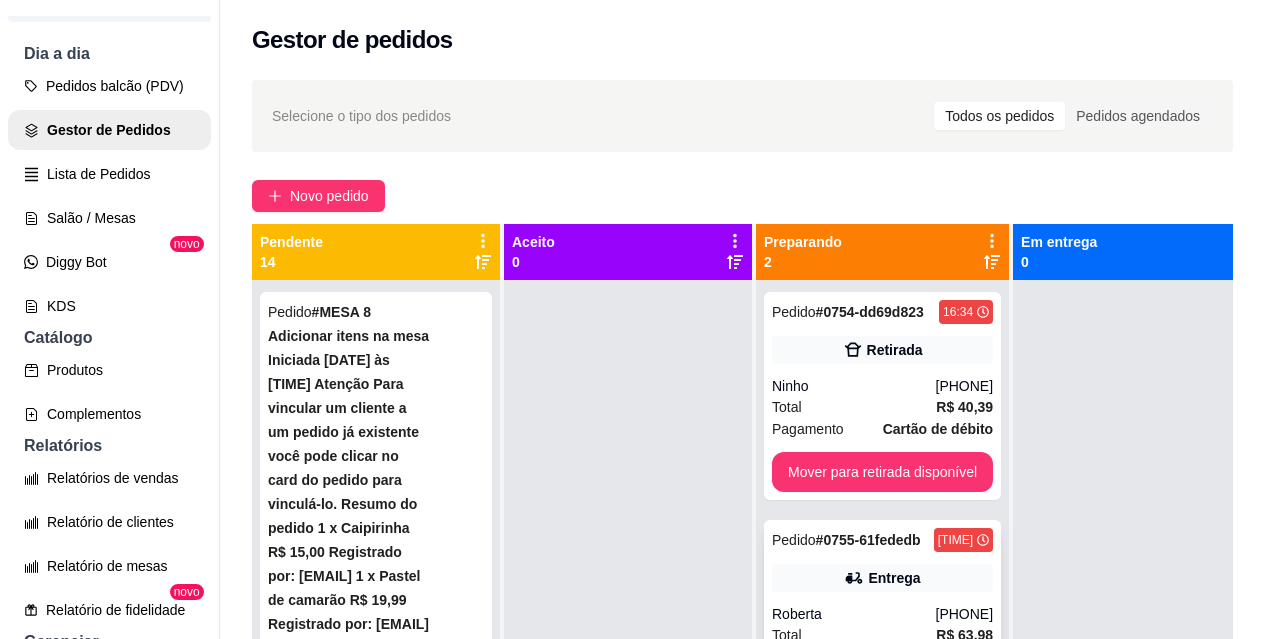 click 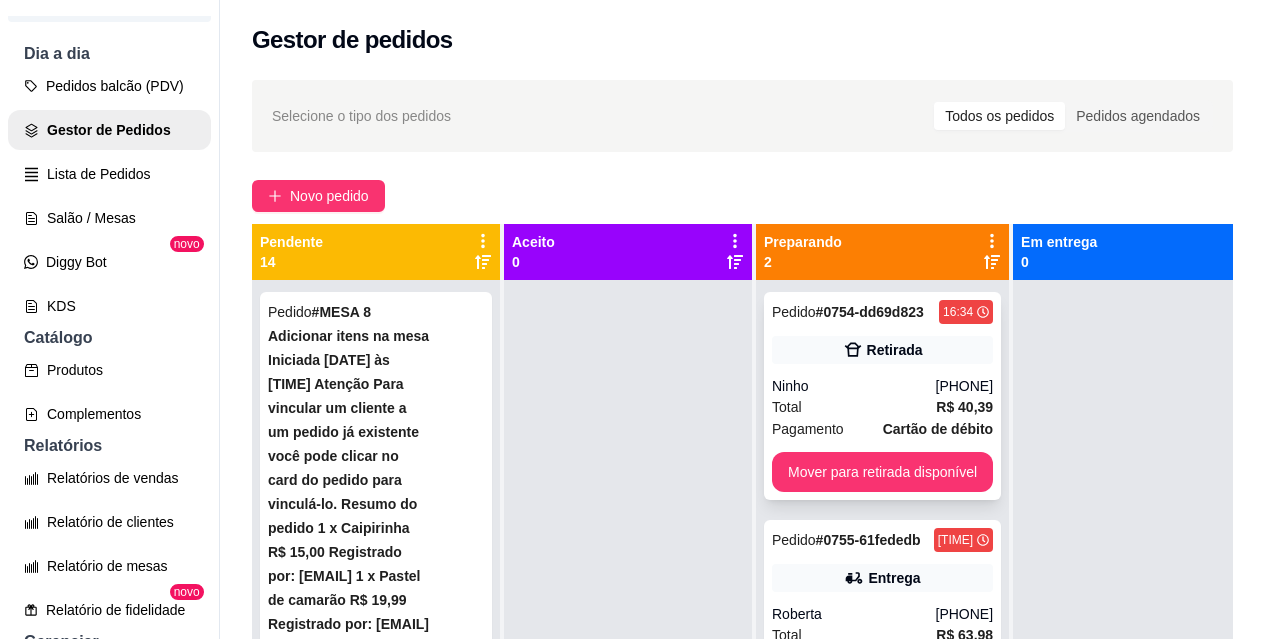 click on "Ninho" at bounding box center (854, 386) 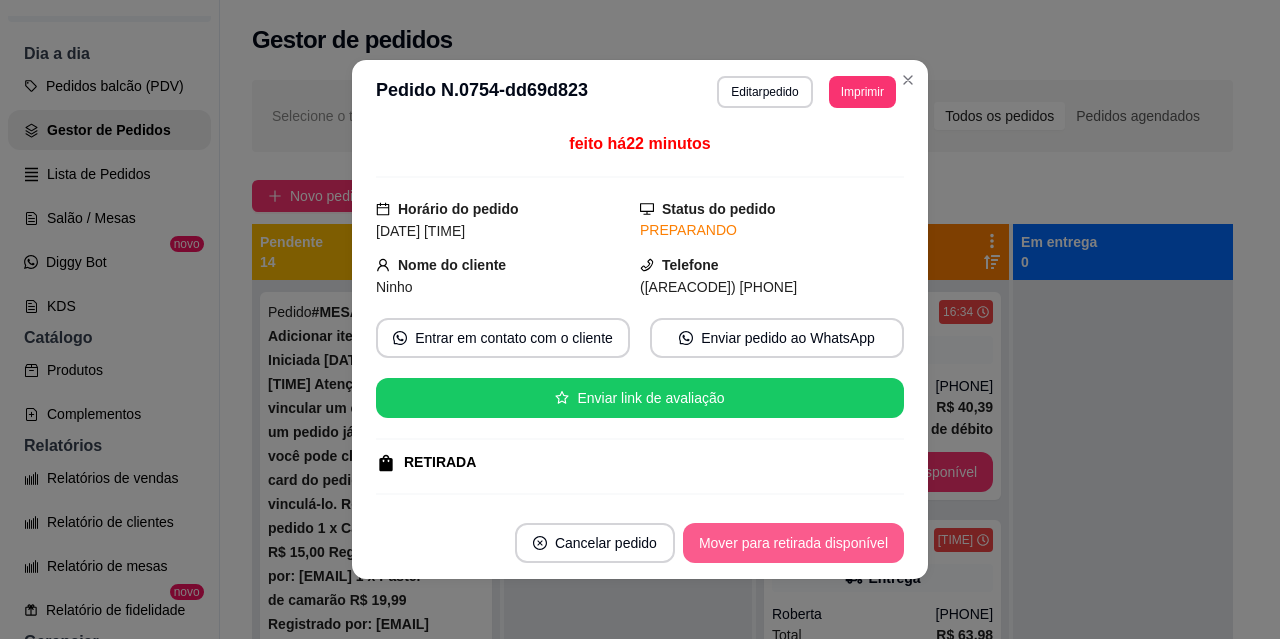 click on "Mover para retirada disponível" at bounding box center (793, 543) 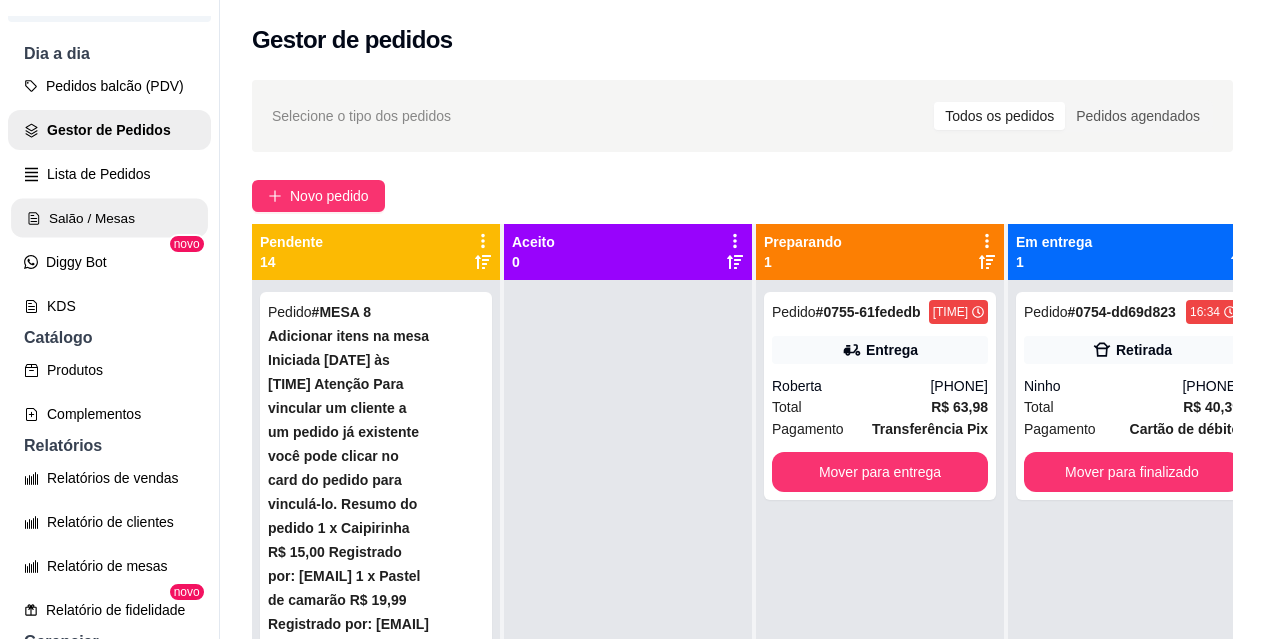 click on "Salão / Mesas" at bounding box center (109, 218) 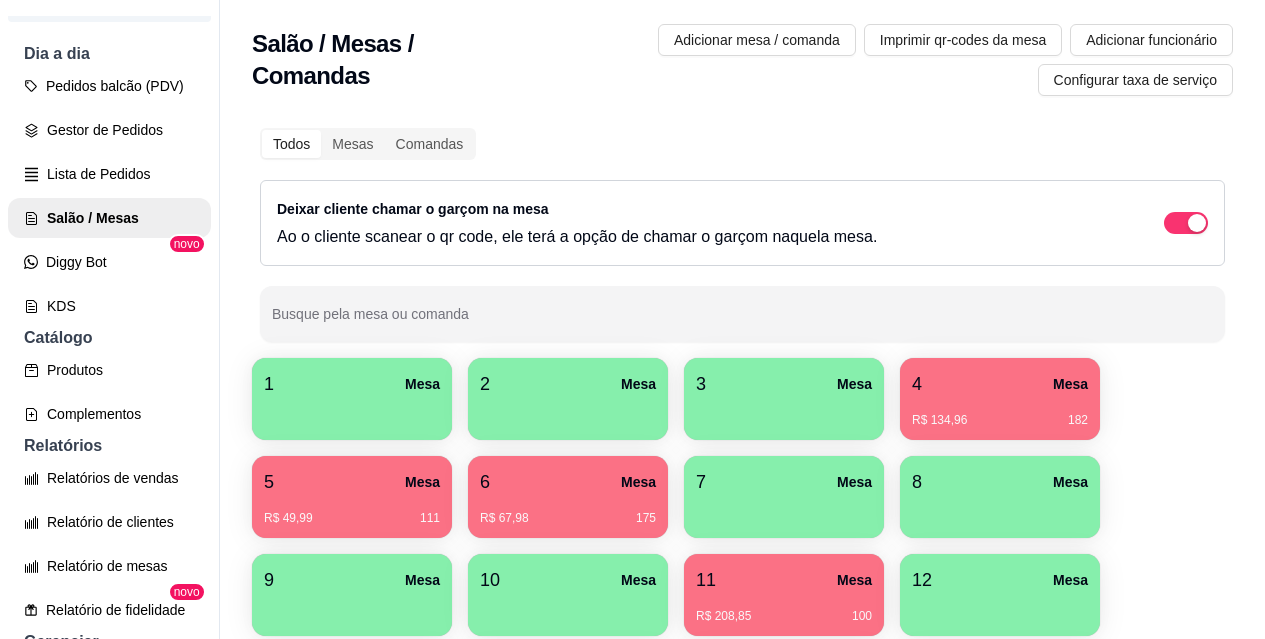 click on "6 Mesa" at bounding box center (568, 482) 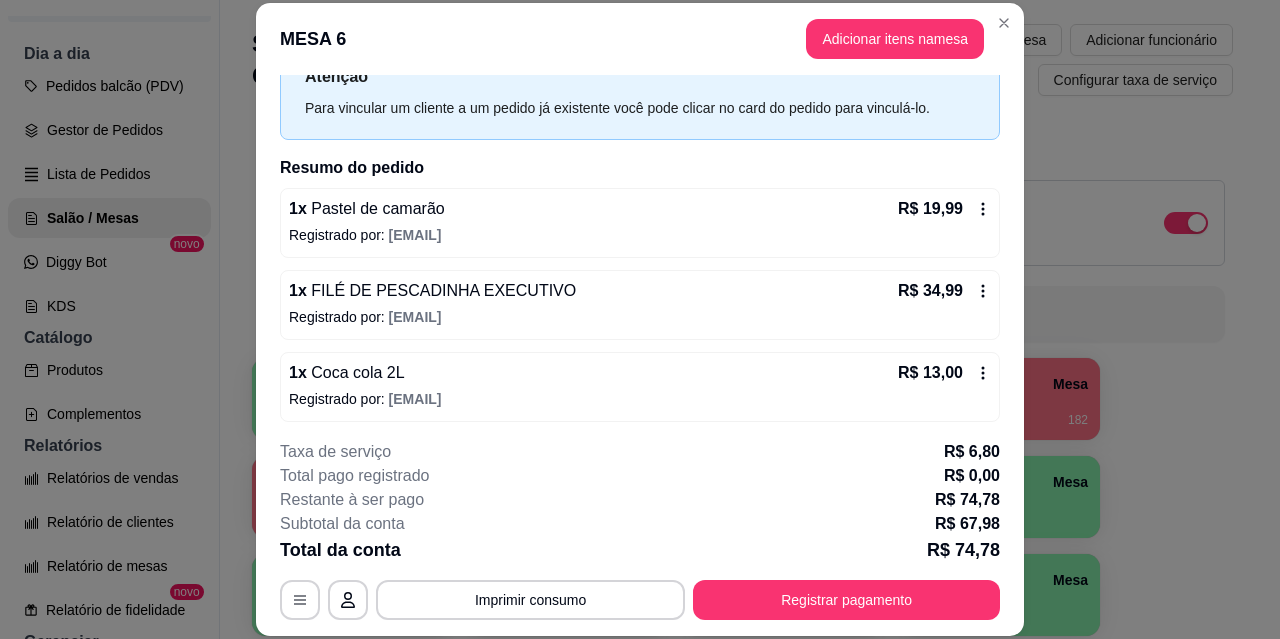 scroll, scrollTop: 100, scrollLeft: 0, axis: vertical 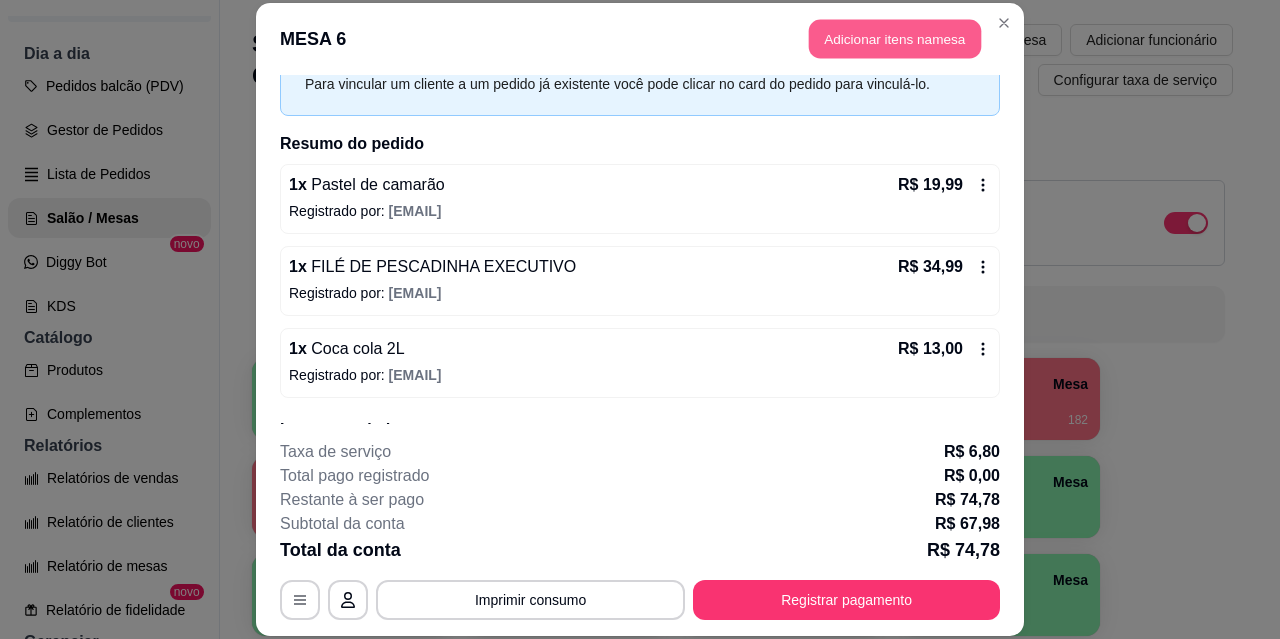 click on "Adicionar itens na  mesa" at bounding box center [895, 39] 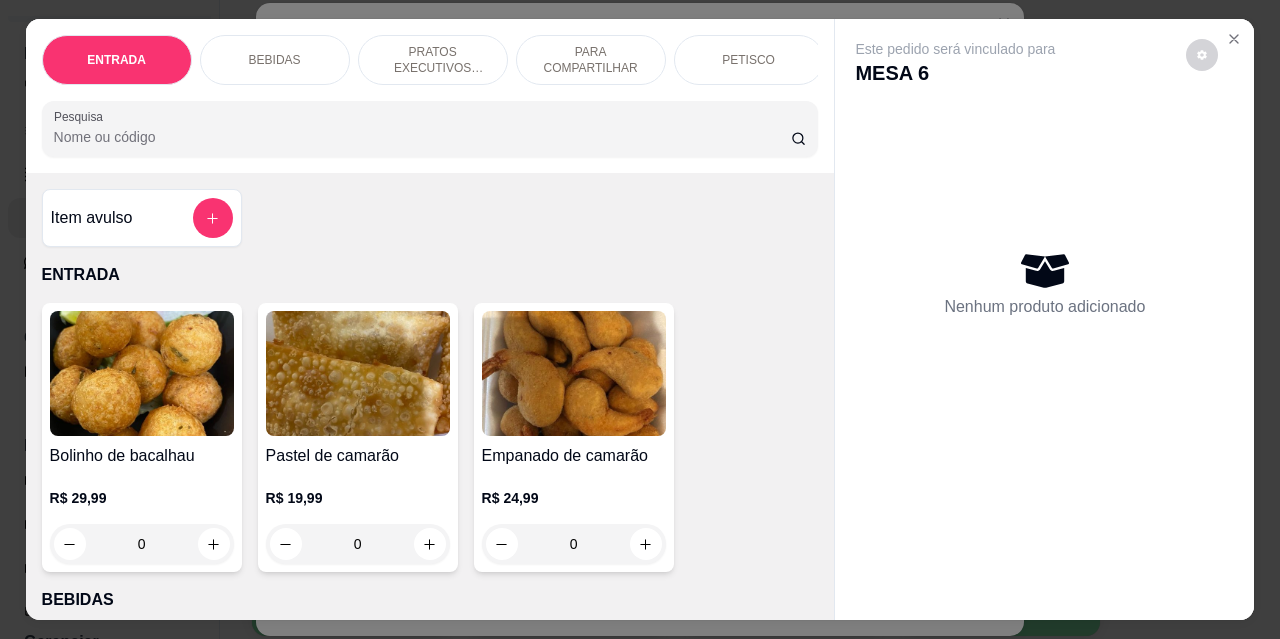 click on "PETISCO" at bounding box center [748, 60] 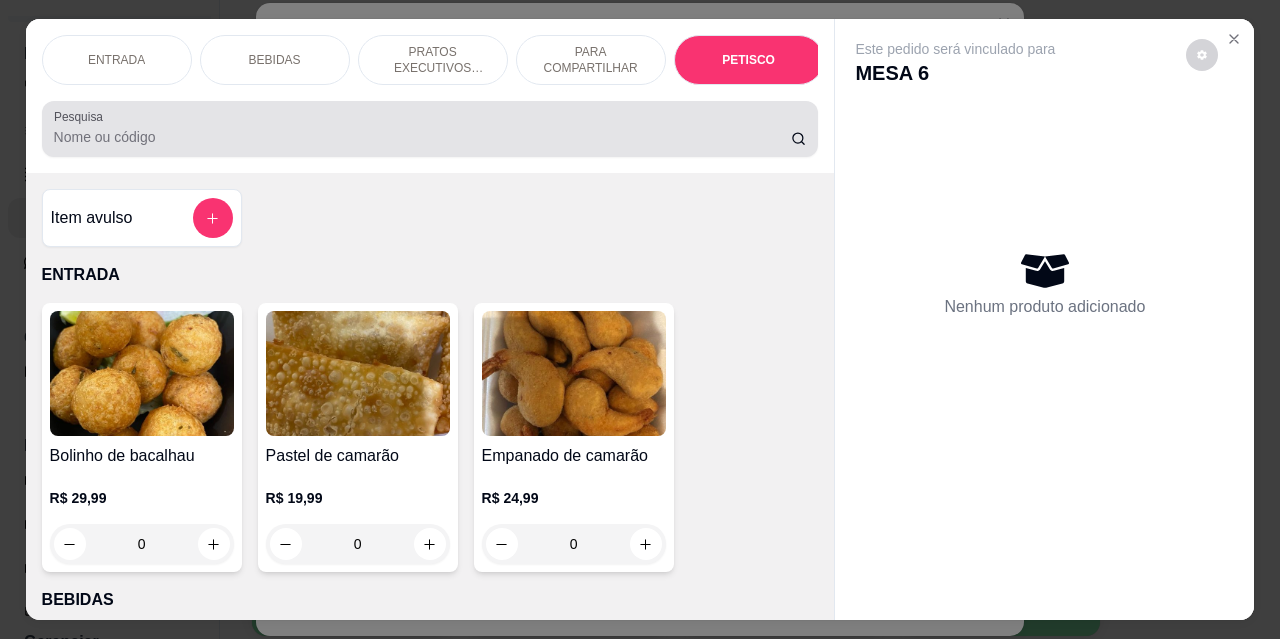 scroll, scrollTop: 4432, scrollLeft: 0, axis: vertical 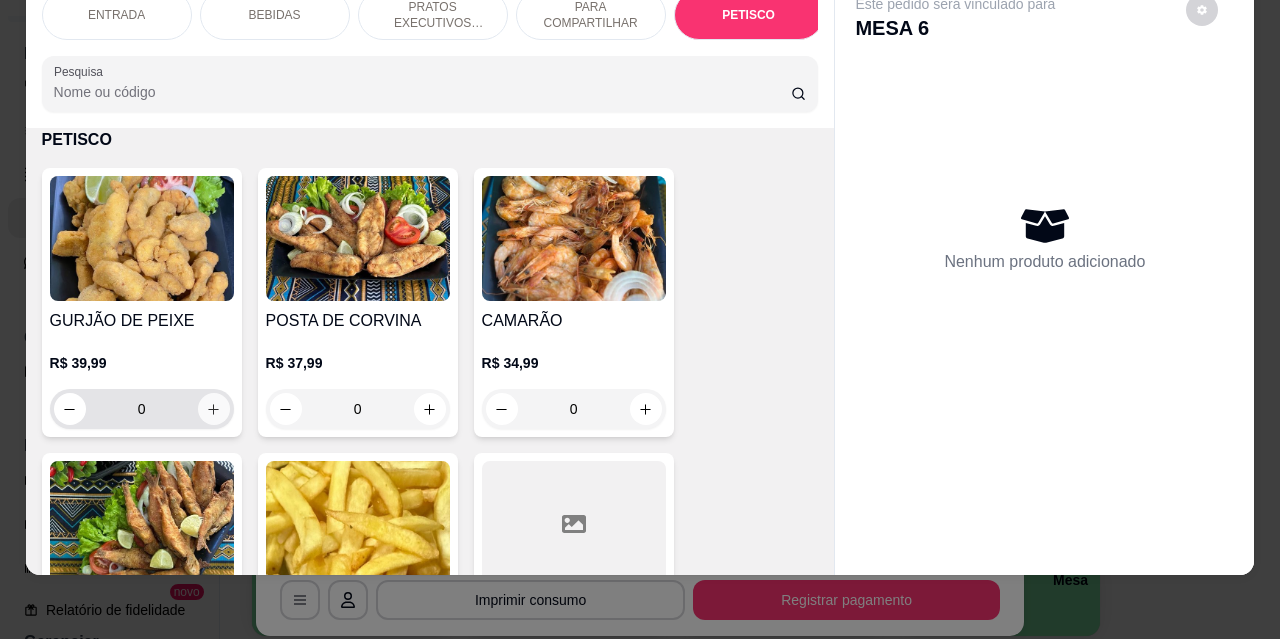 click 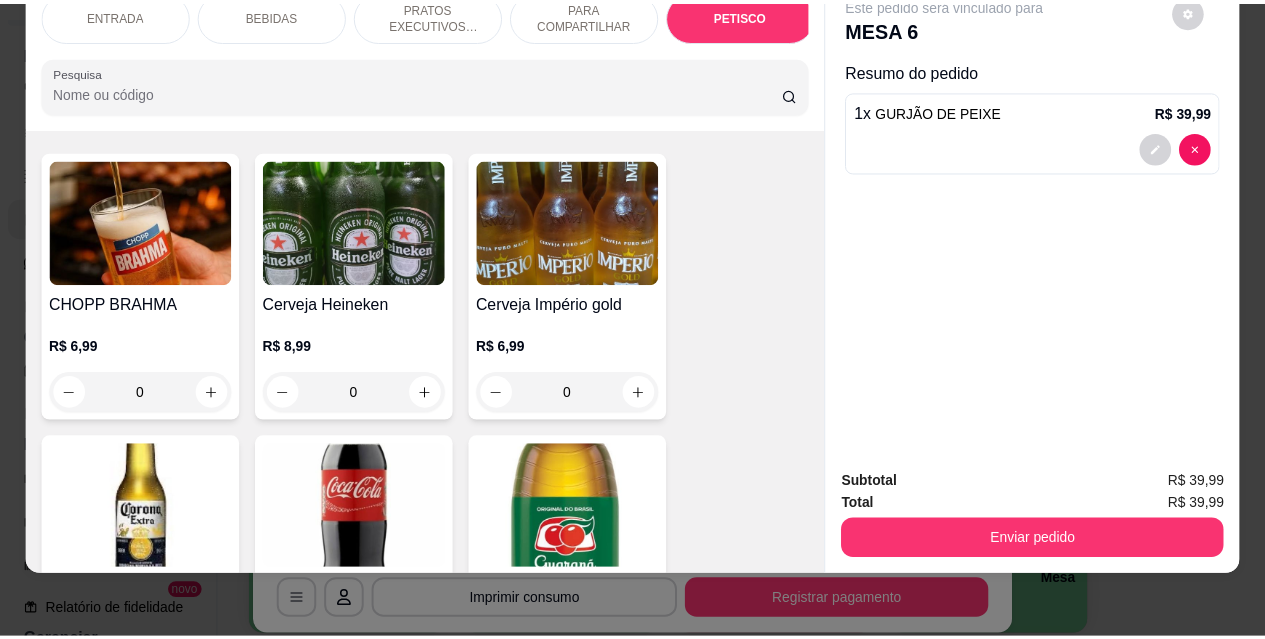 scroll, scrollTop: 0, scrollLeft: 0, axis: both 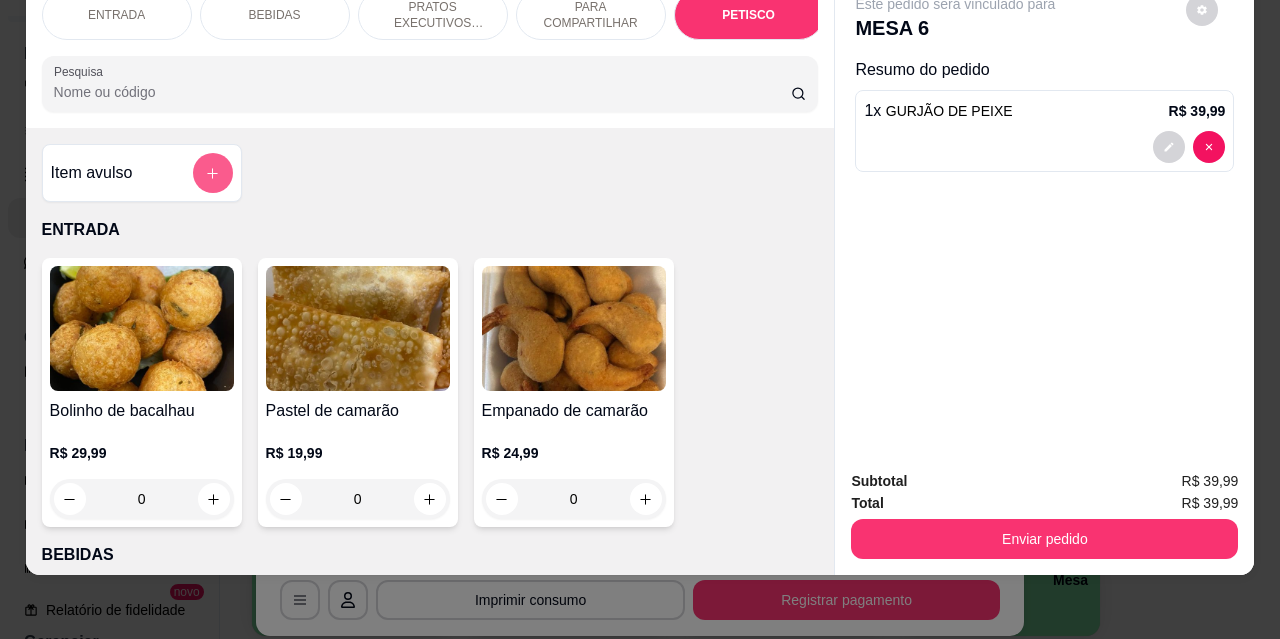 click at bounding box center [213, 173] 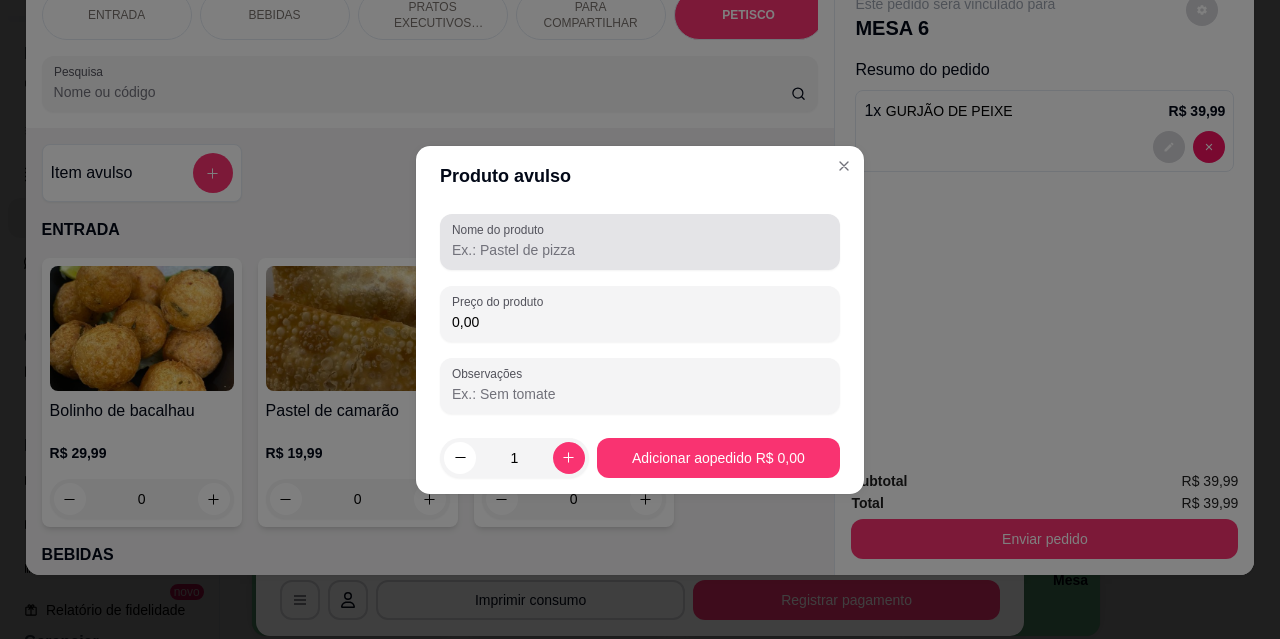 click on "Nome do produto" at bounding box center [640, 250] 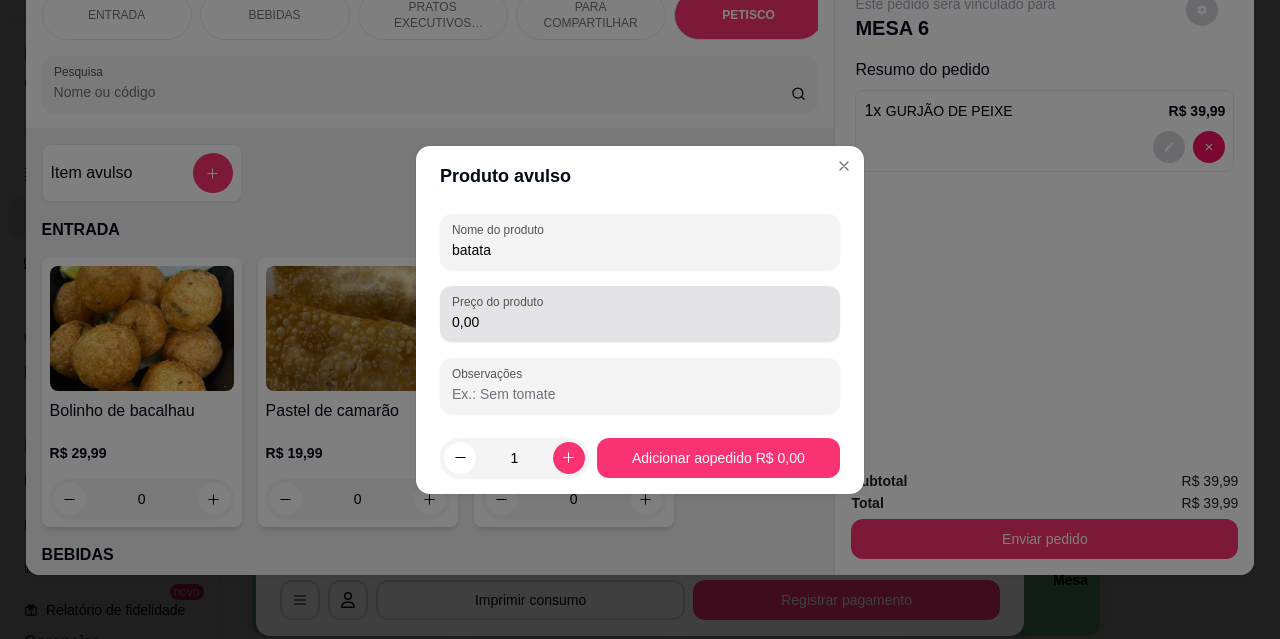 type on "batata" 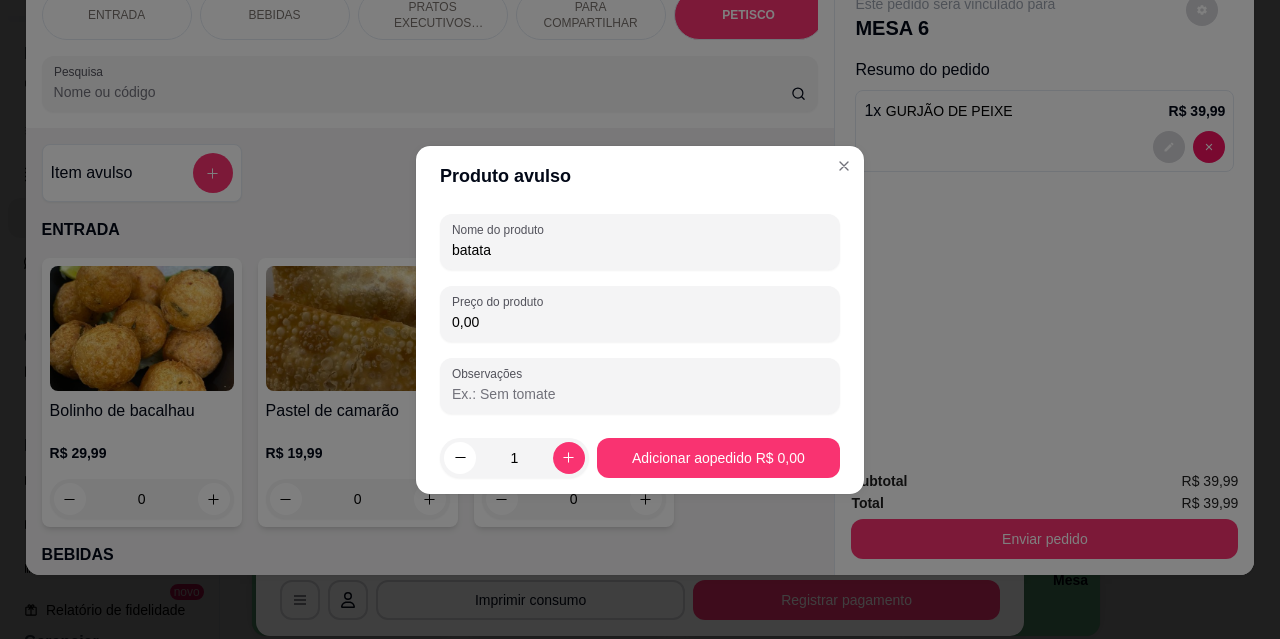 click on "0,00" at bounding box center (640, 322) 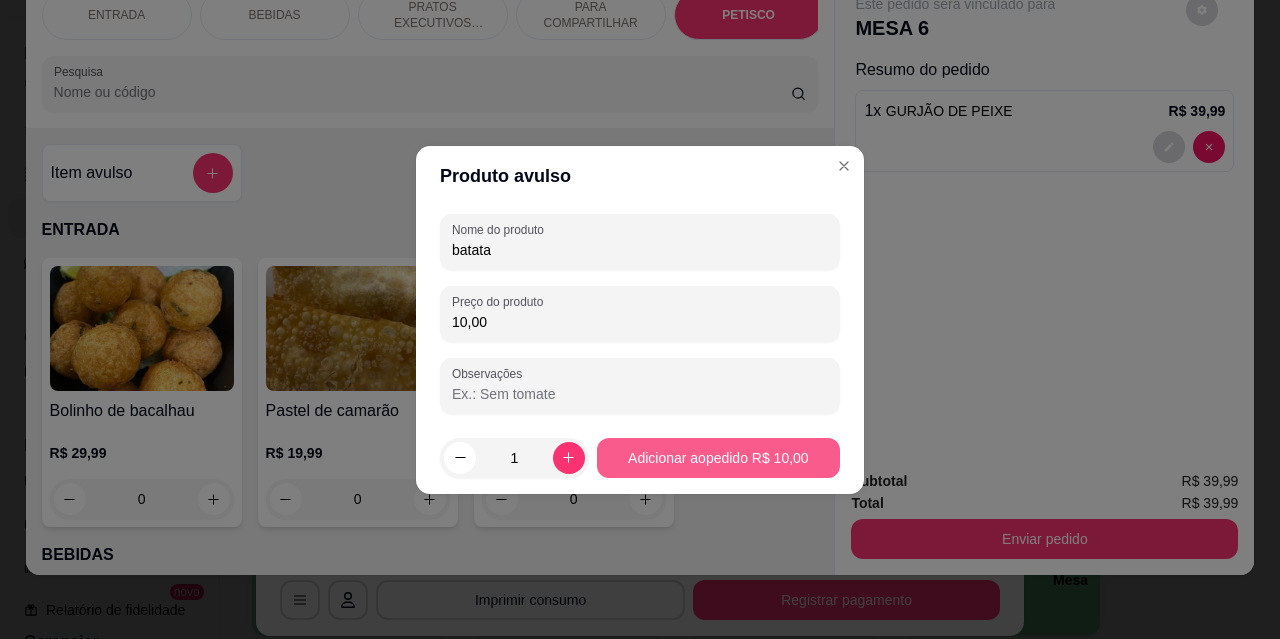 type on "10,00" 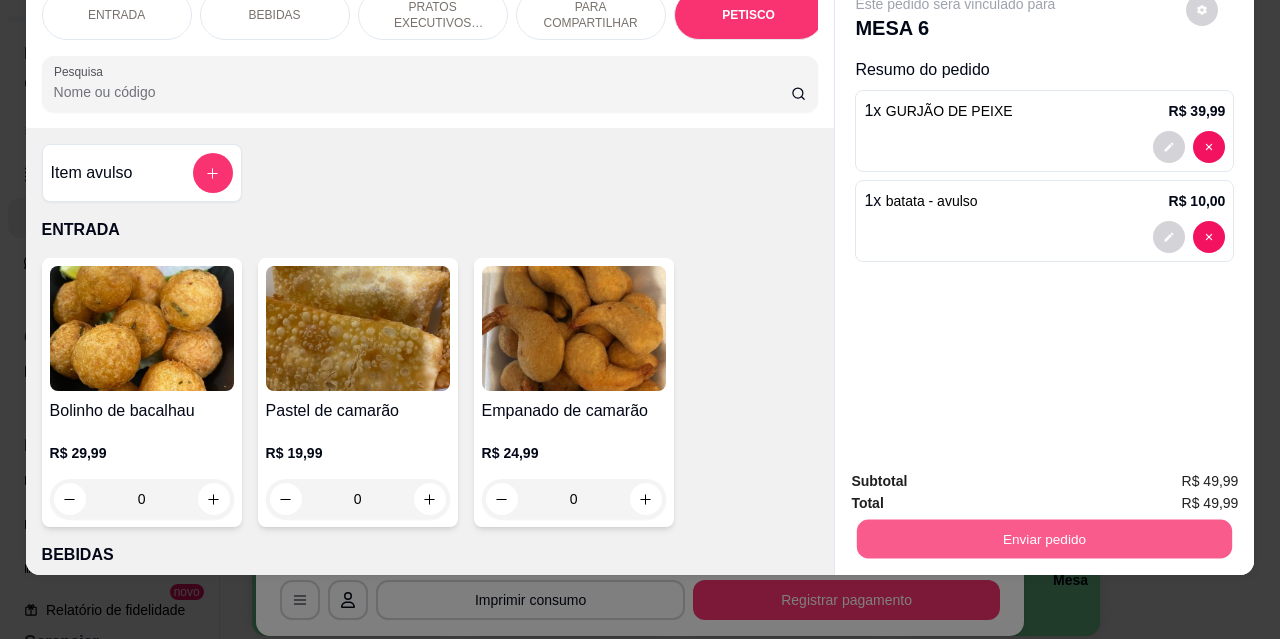 click on "Enviar pedido" at bounding box center (1044, 538) 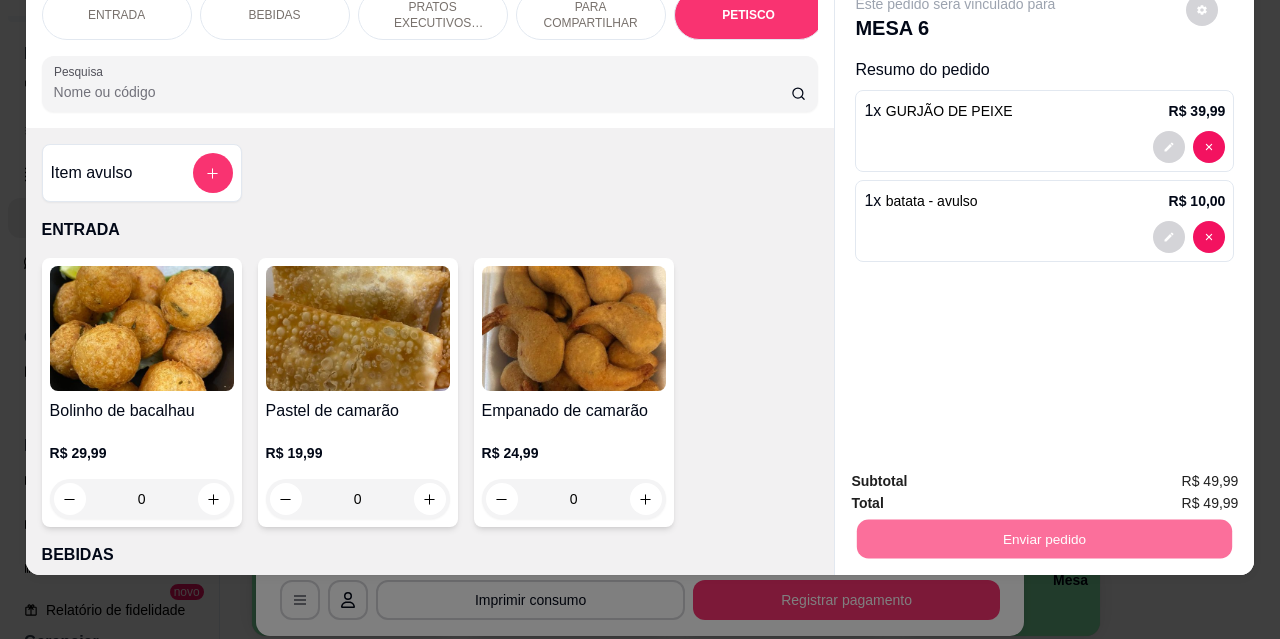 click on "Não registrar e enviar pedido" at bounding box center (979, 475) 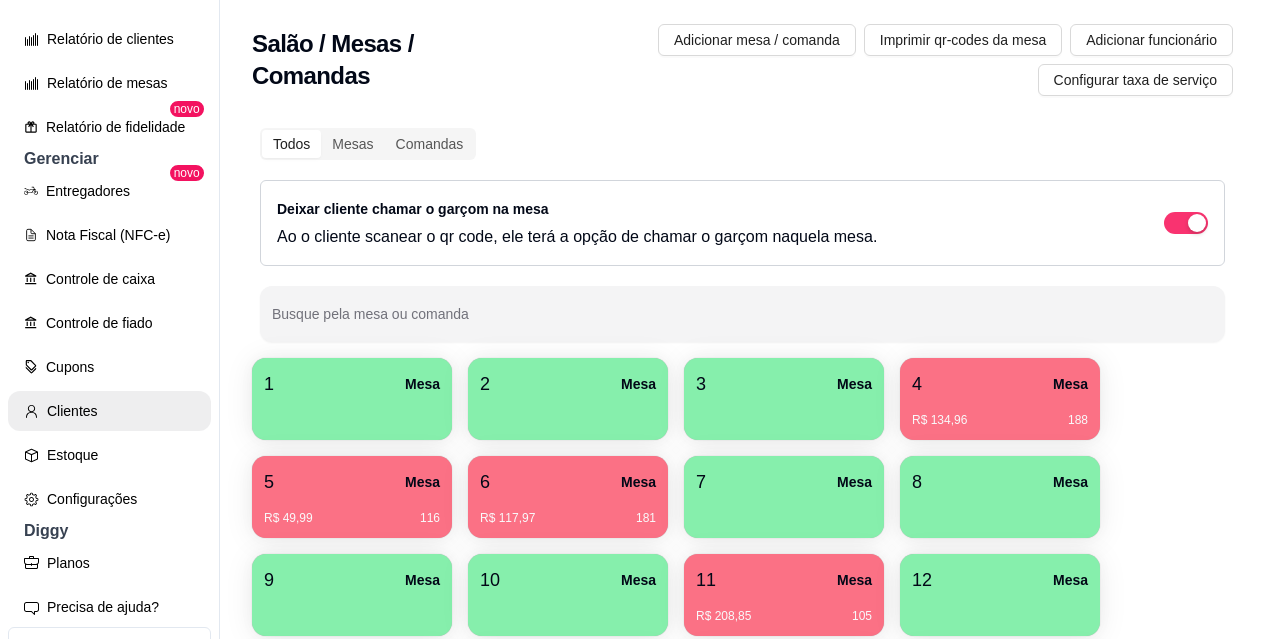 scroll, scrollTop: 675, scrollLeft: 0, axis: vertical 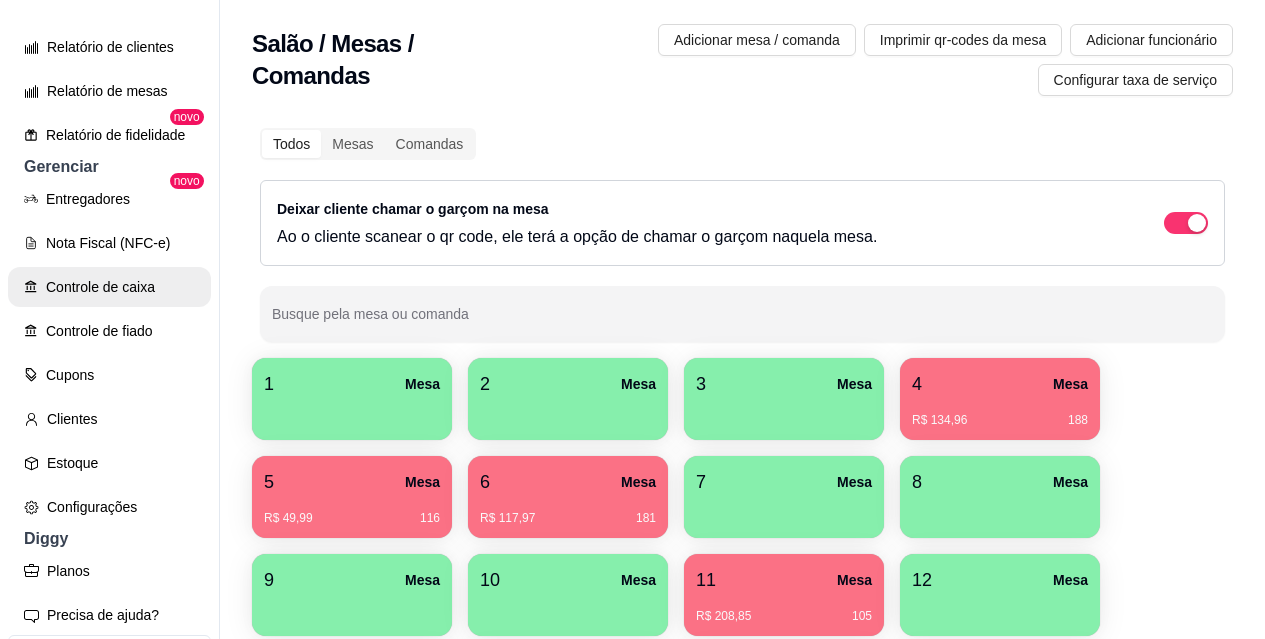 click on "Controle de caixa" at bounding box center [109, 287] 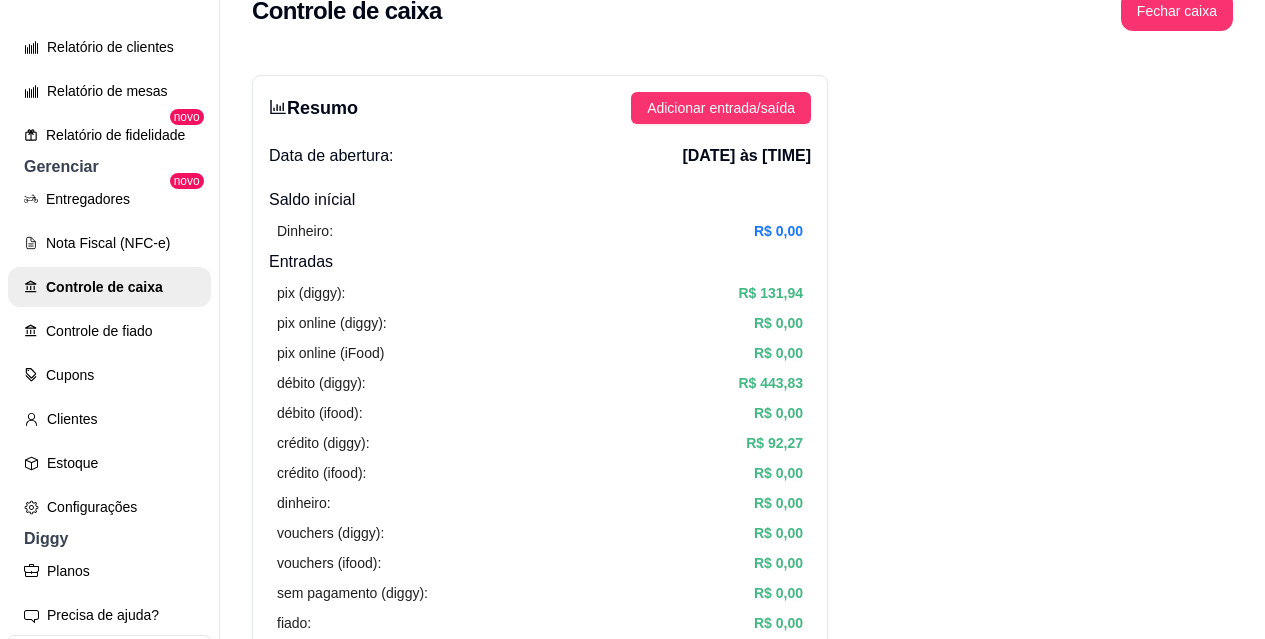 scroll, scrollTop: 0, scrollLeft: 0, axis: both 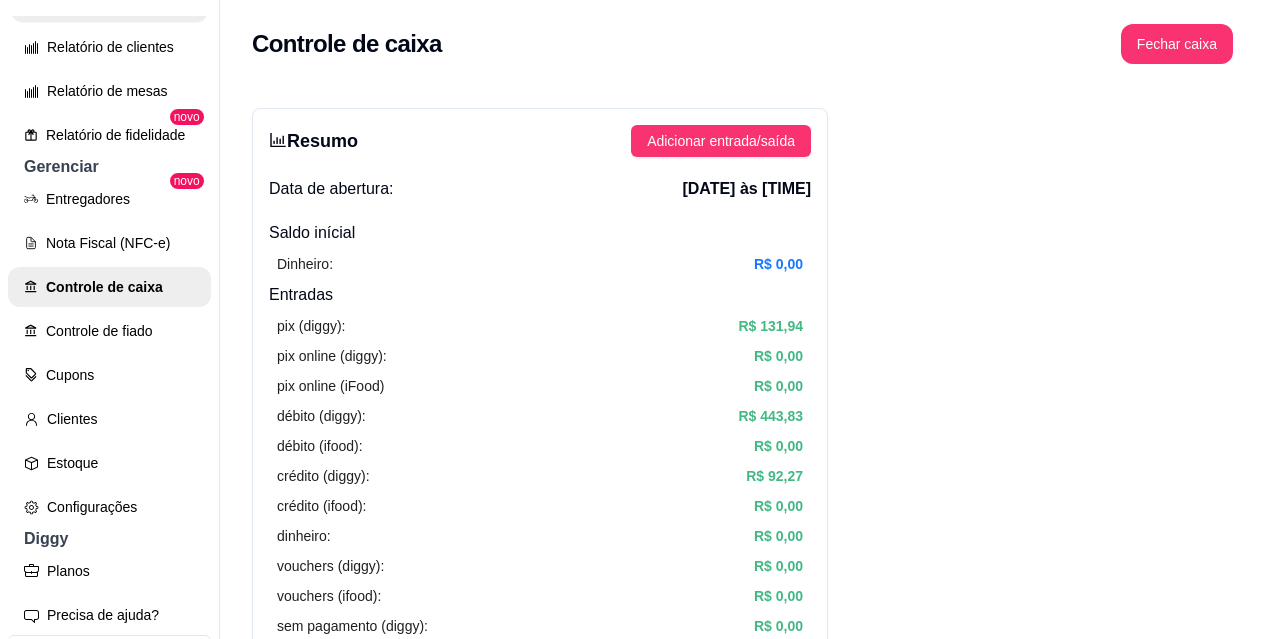 click on "Relatórios de vendas" at bounding box center (109, 3) 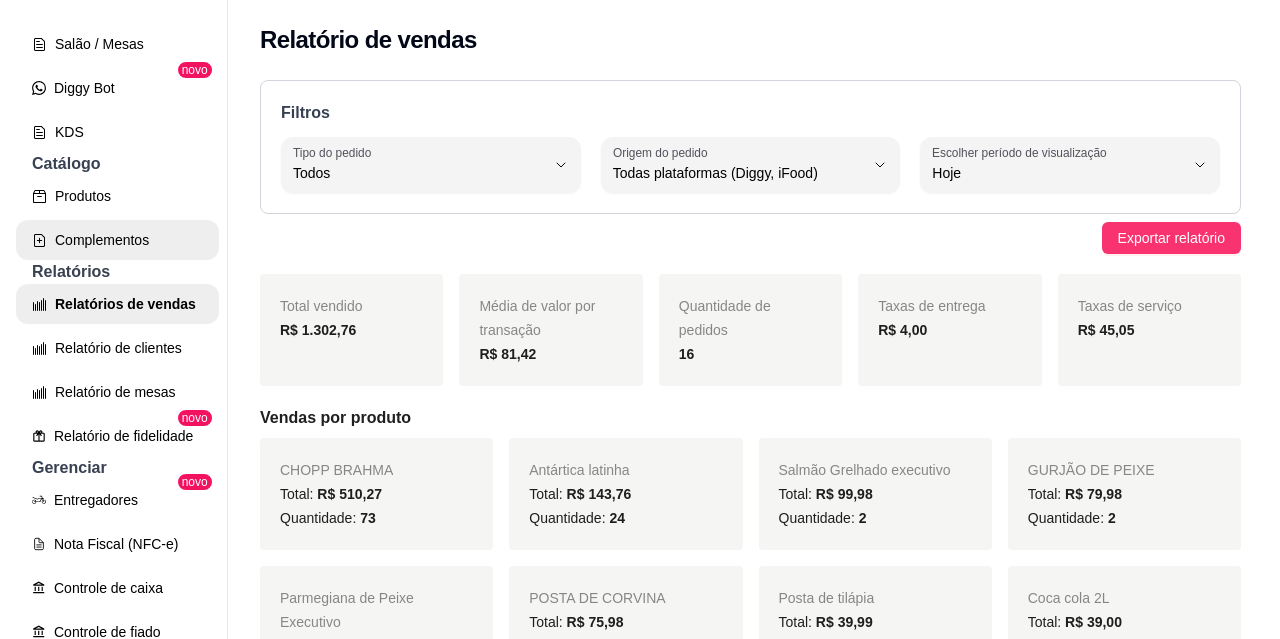 scroll, scrollTop: 275, scrollLeft: 0, axis: vertical 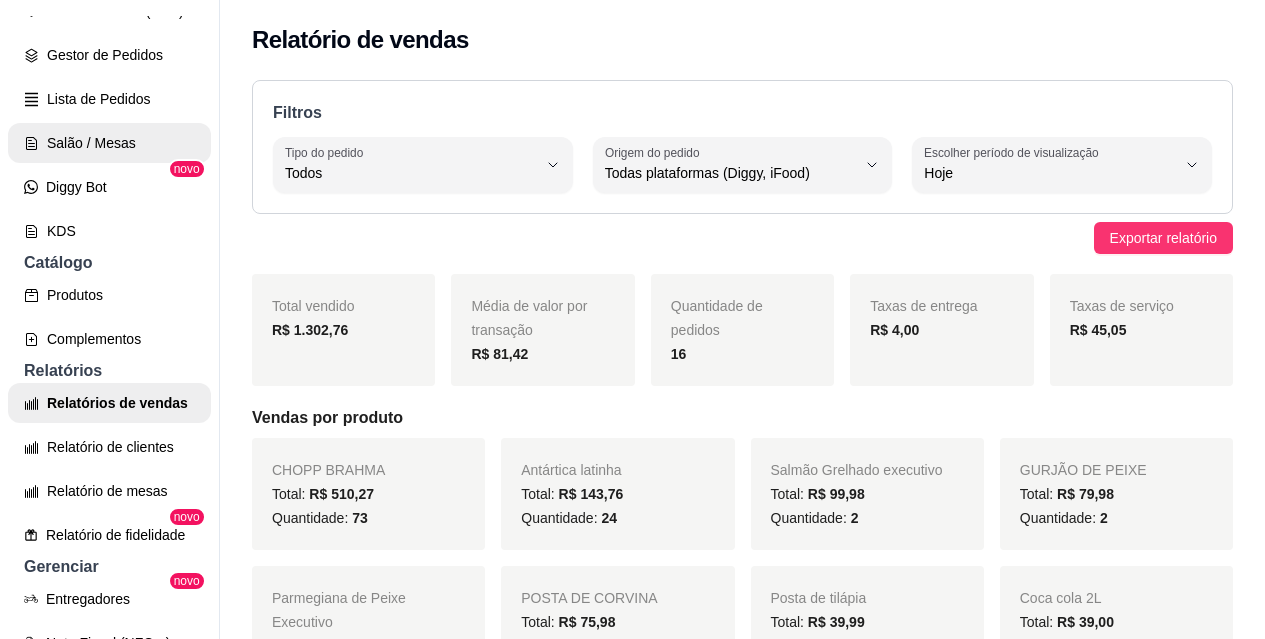 click on "Salão / Mesas" at bounding box center [109, 143] 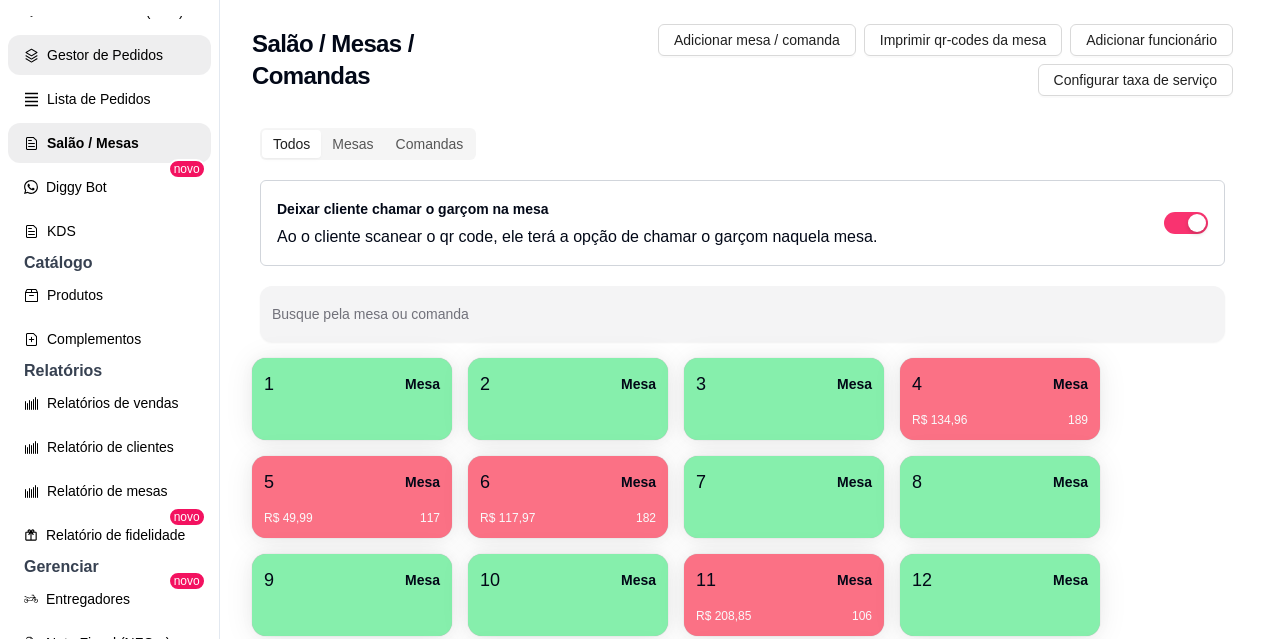 click on "Gestor de Pedidos" at bounding box center [109, 55] 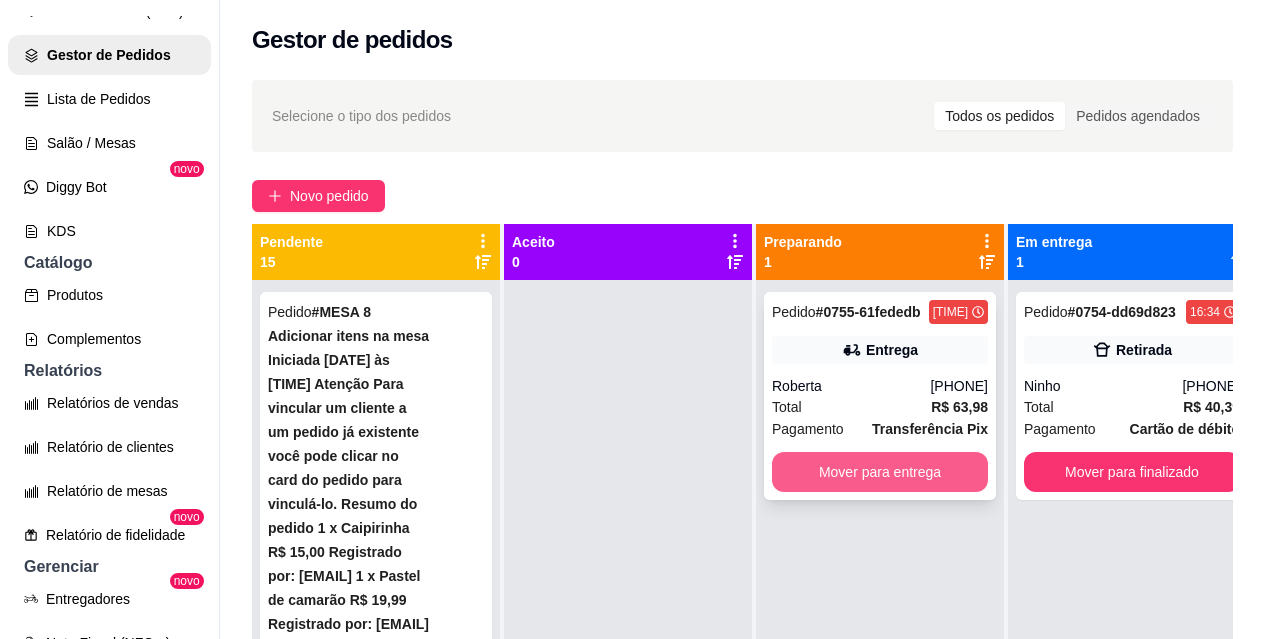 click on "Mover para entrega" at bounding box center (880, 472) 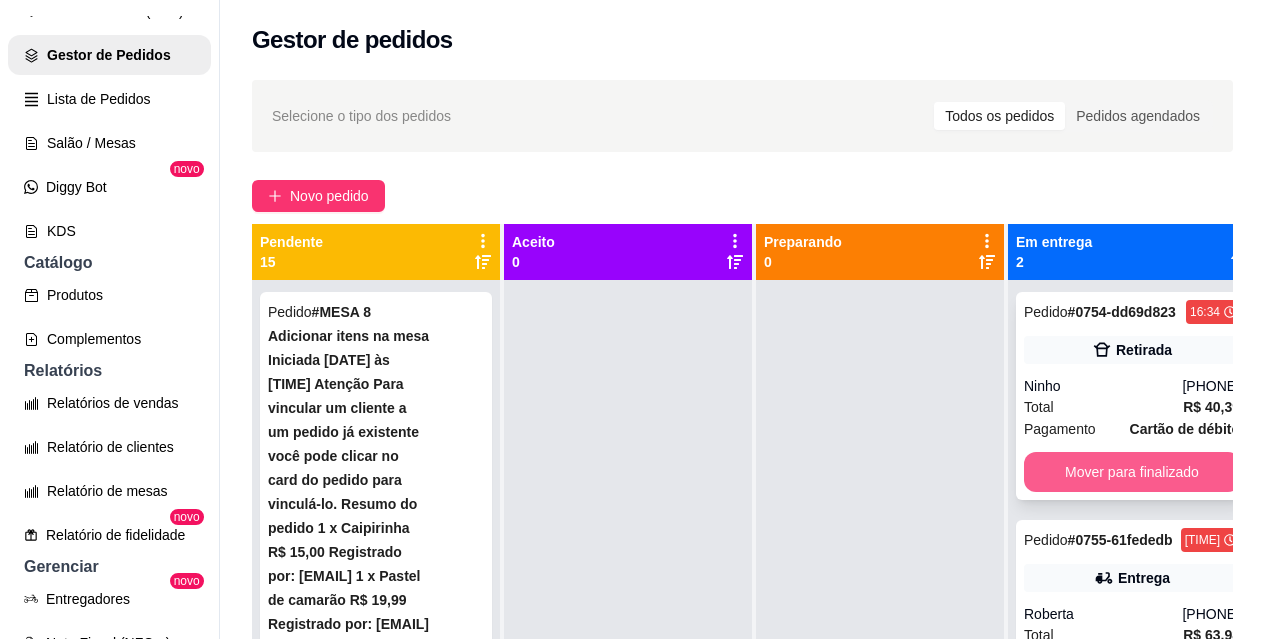 click on "Mover para finalizado" at bounding box center [1132, 472] 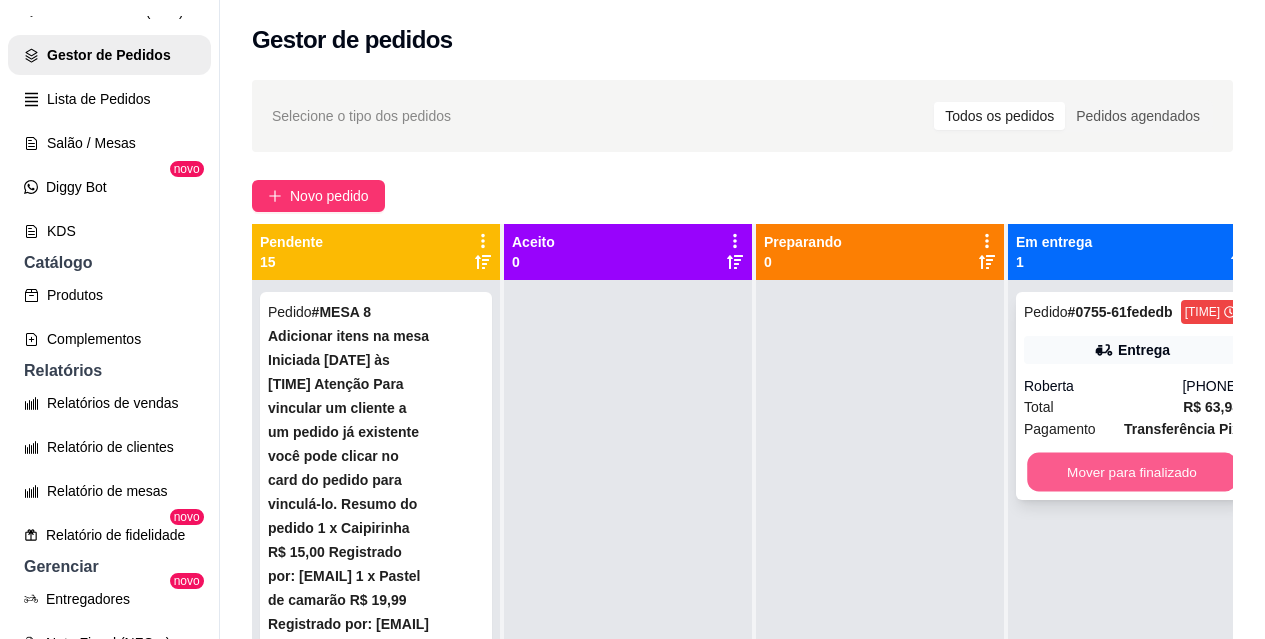 click on "Mover para finalizado" at bounding box center [1132, 472] 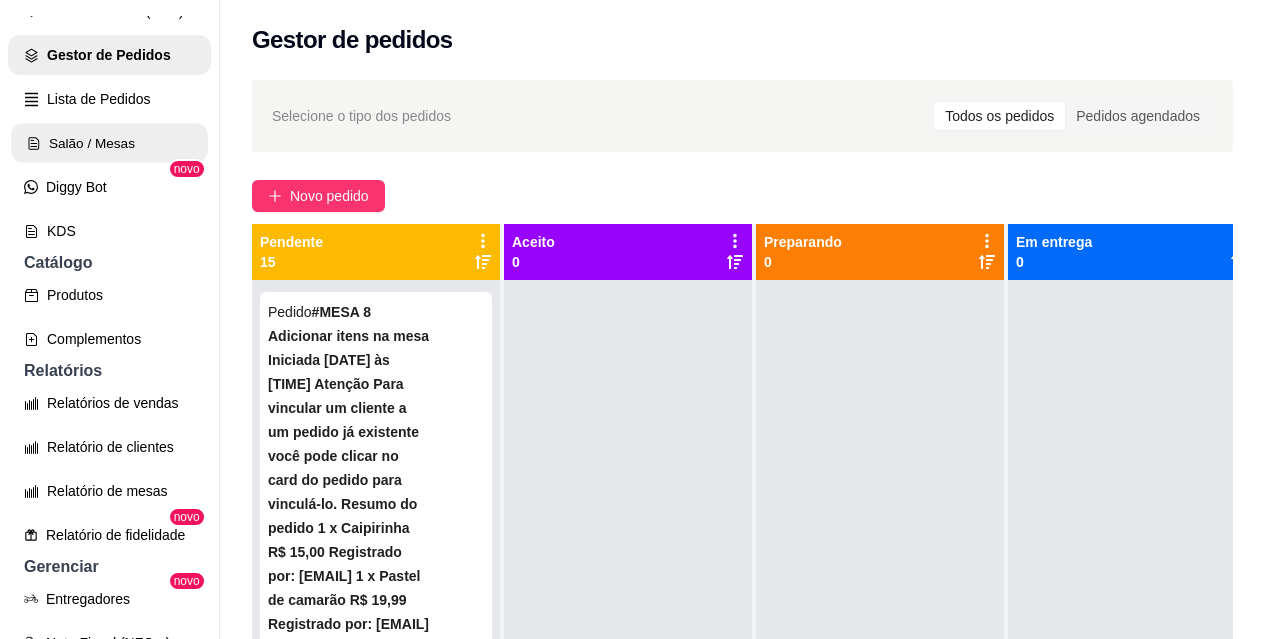 click on "Salão / Mesas" at bounding box center (109, 143) 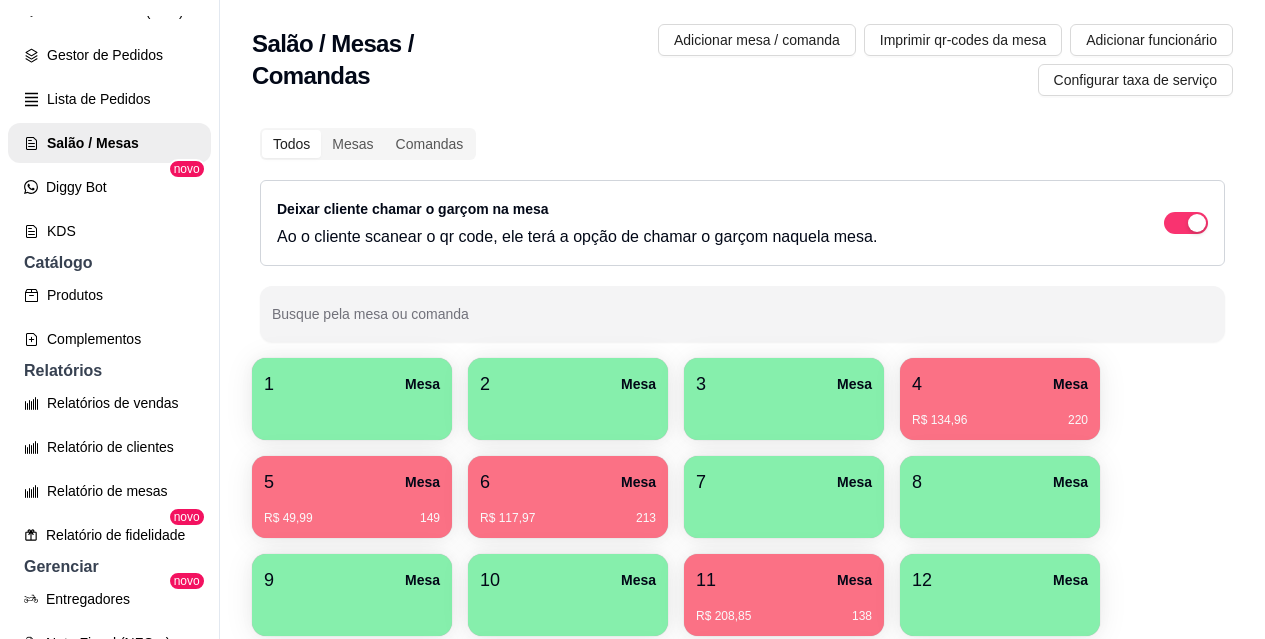 click on "R$ 134,96 220" at bounding box center (1000, 413) 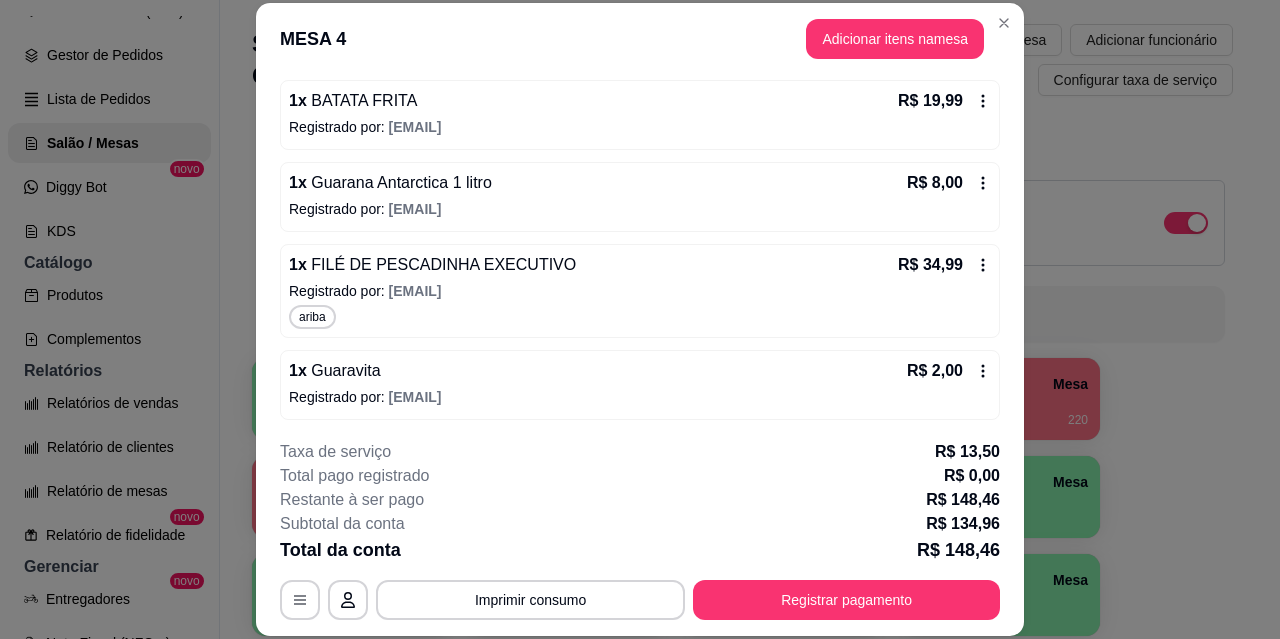 scroll, scrollTop: 352, scrollLeft: 0, axis: vertical 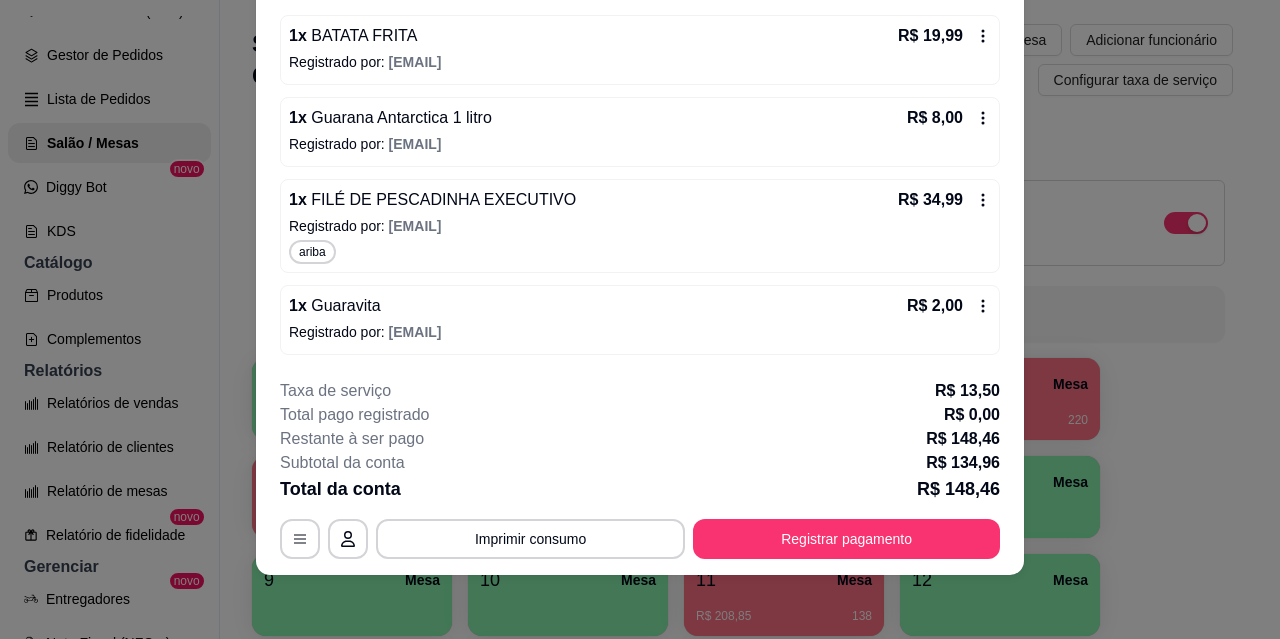 click 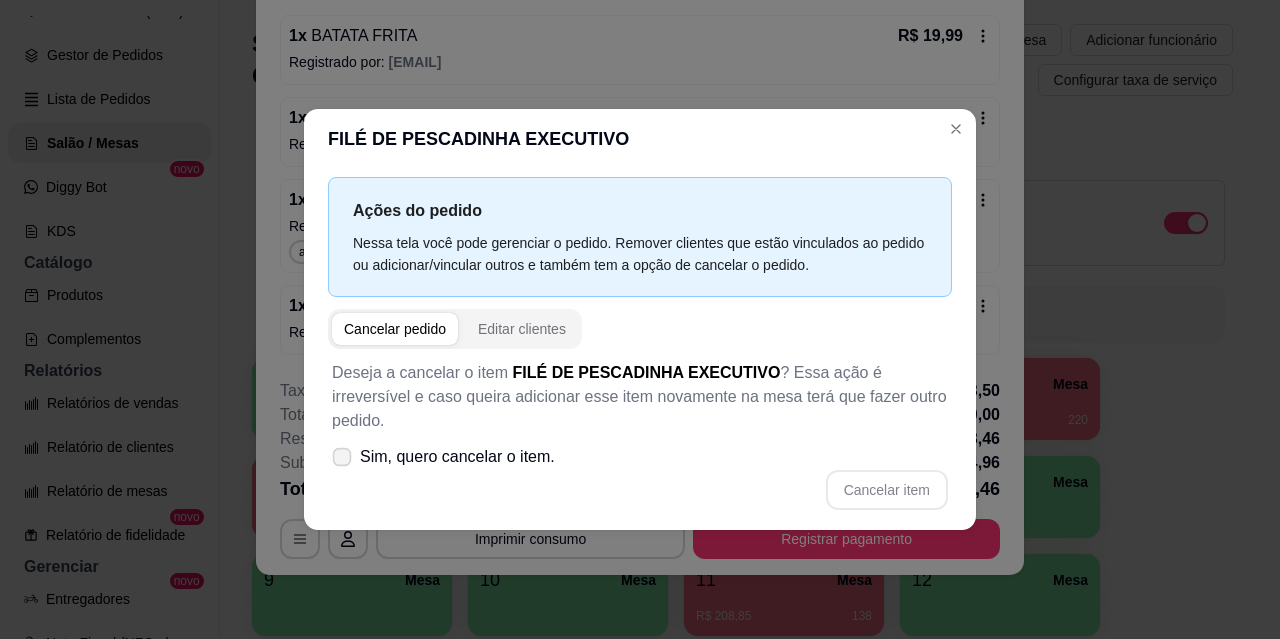 click 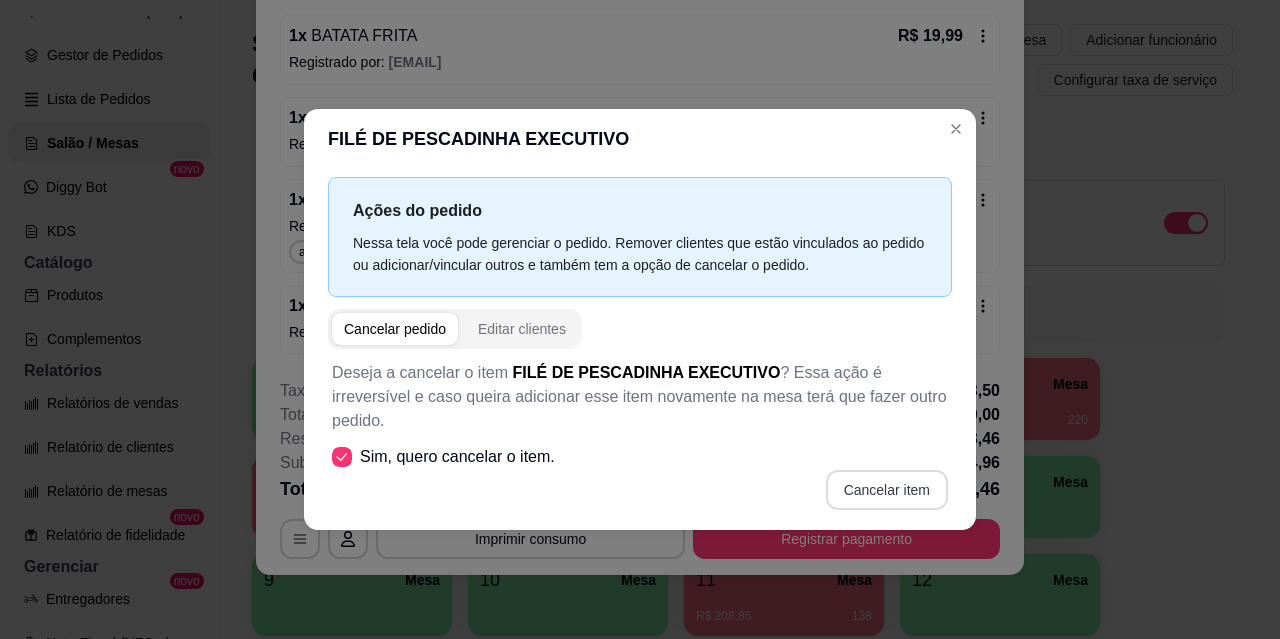 click on "Cancelar item" at bounding box center (887, 490) 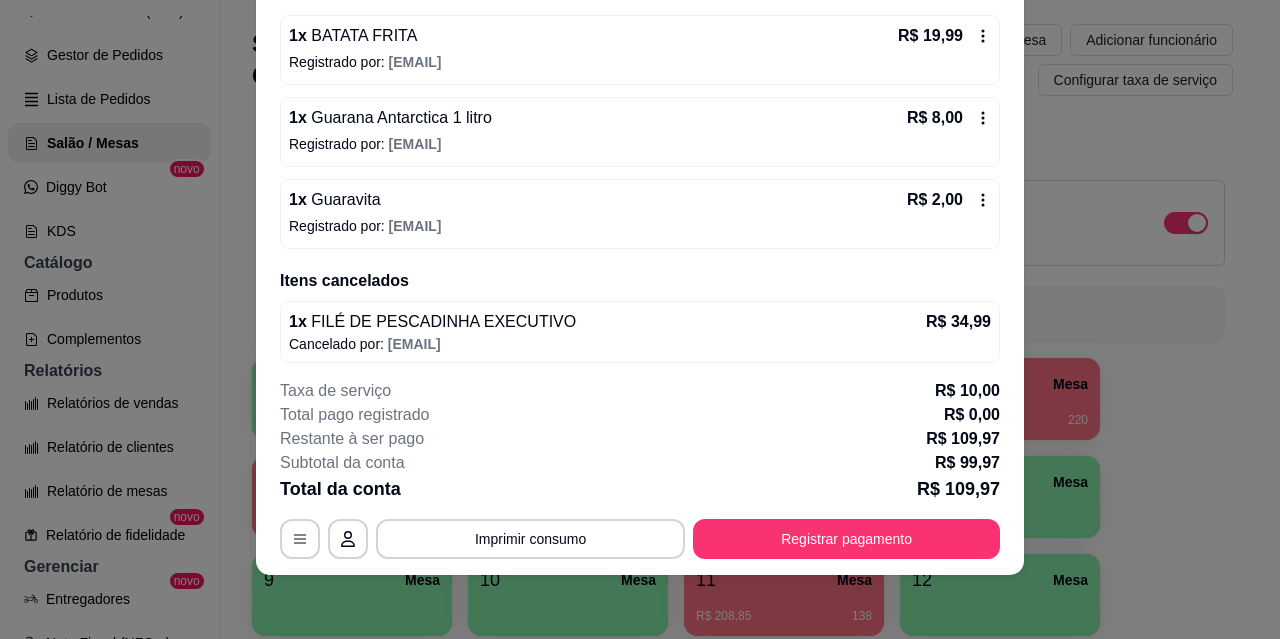 click 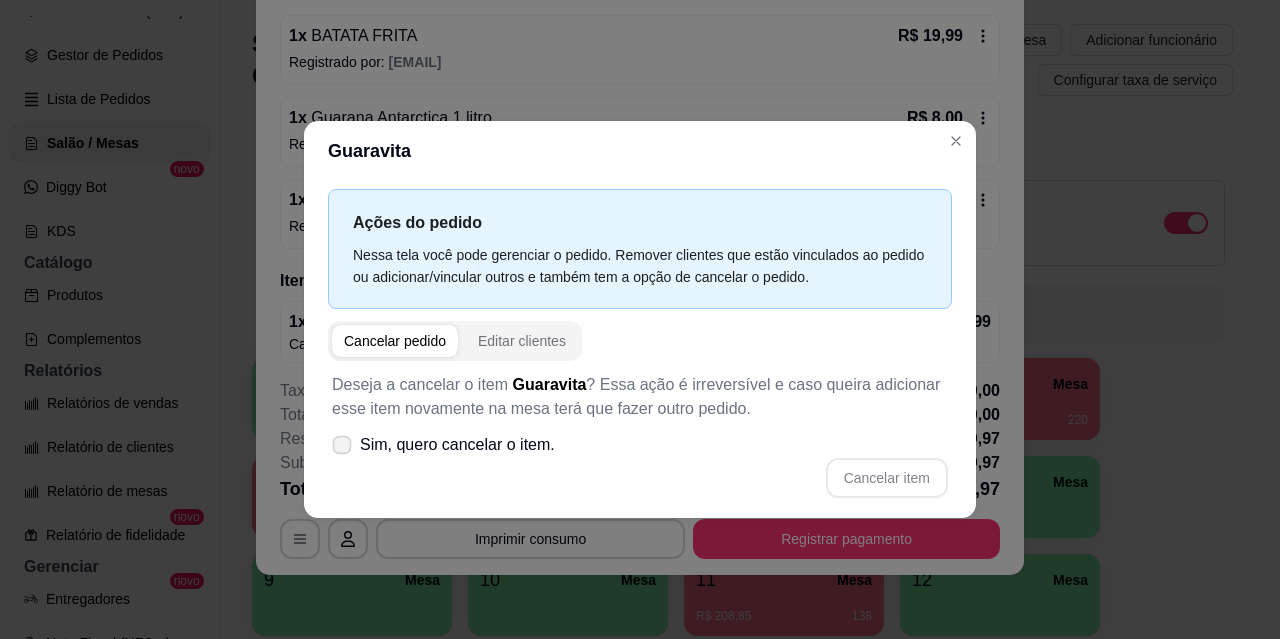 click 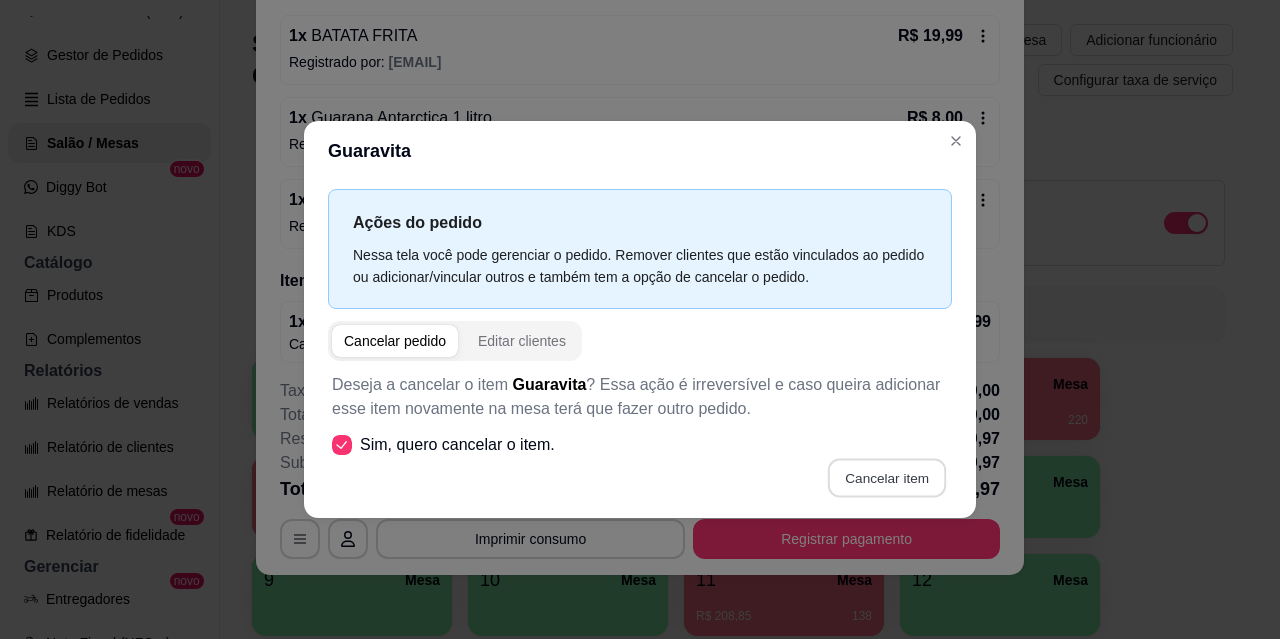 click on "Cancelar item" at bounding box center [886, 477] 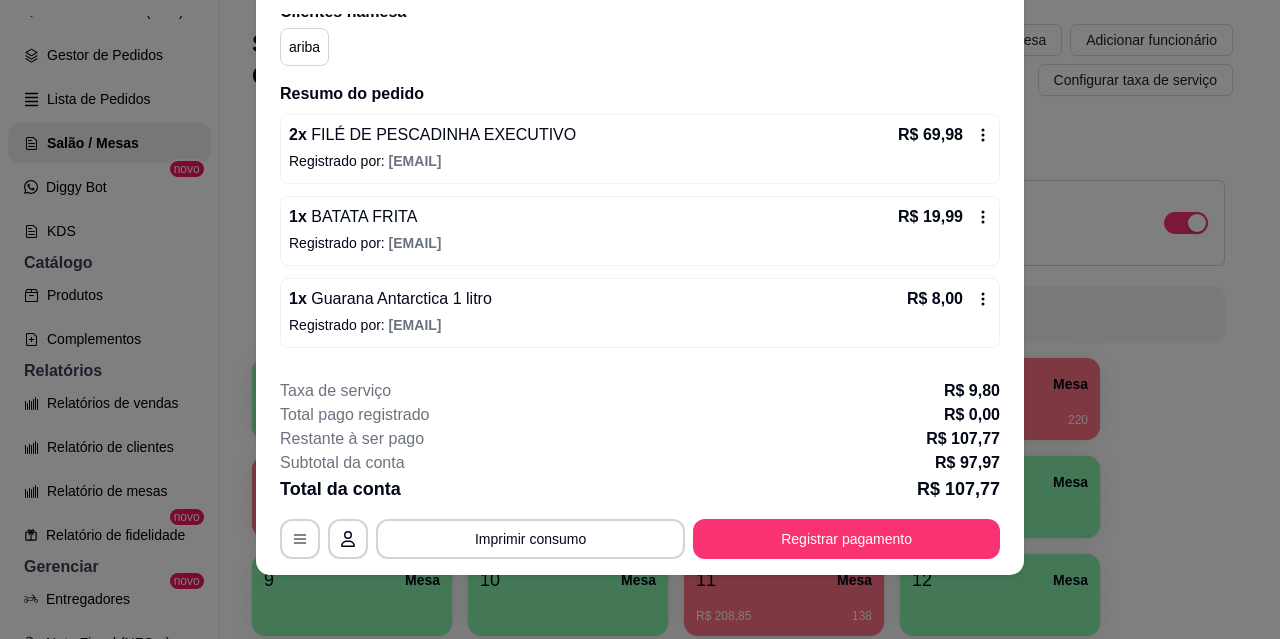 scroll, scrollTop: 0, scrollLeft: 0, axis: both 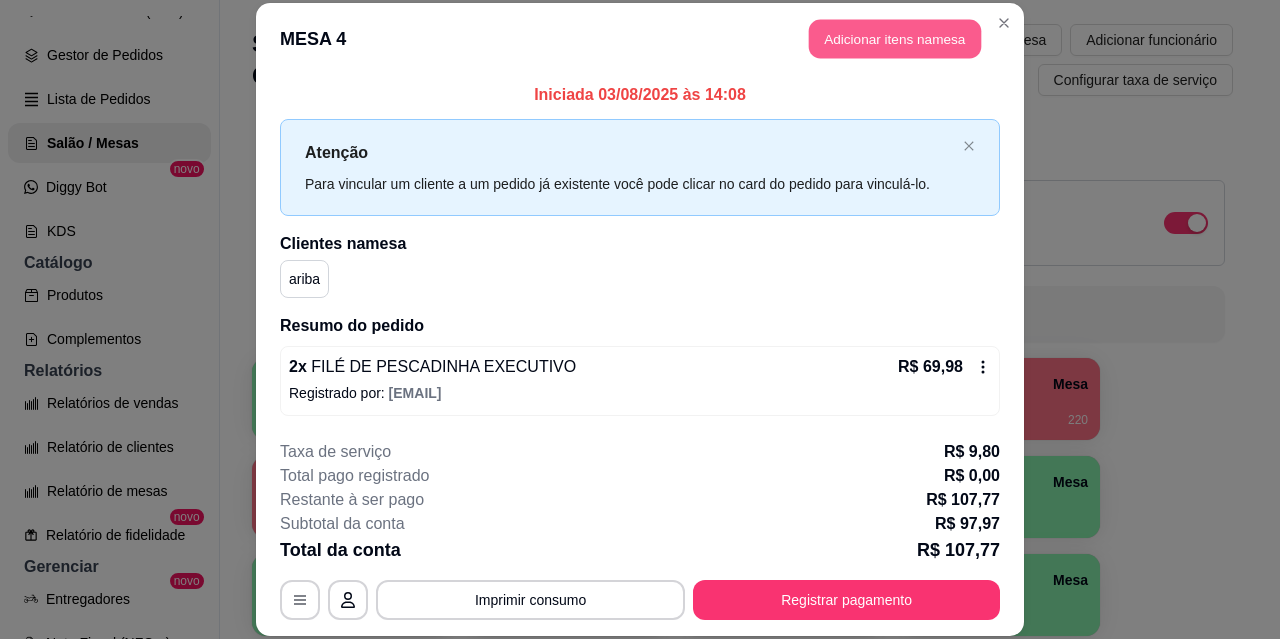 click on "Adicionar itens na  mesa" at bounding box center (895, 39) 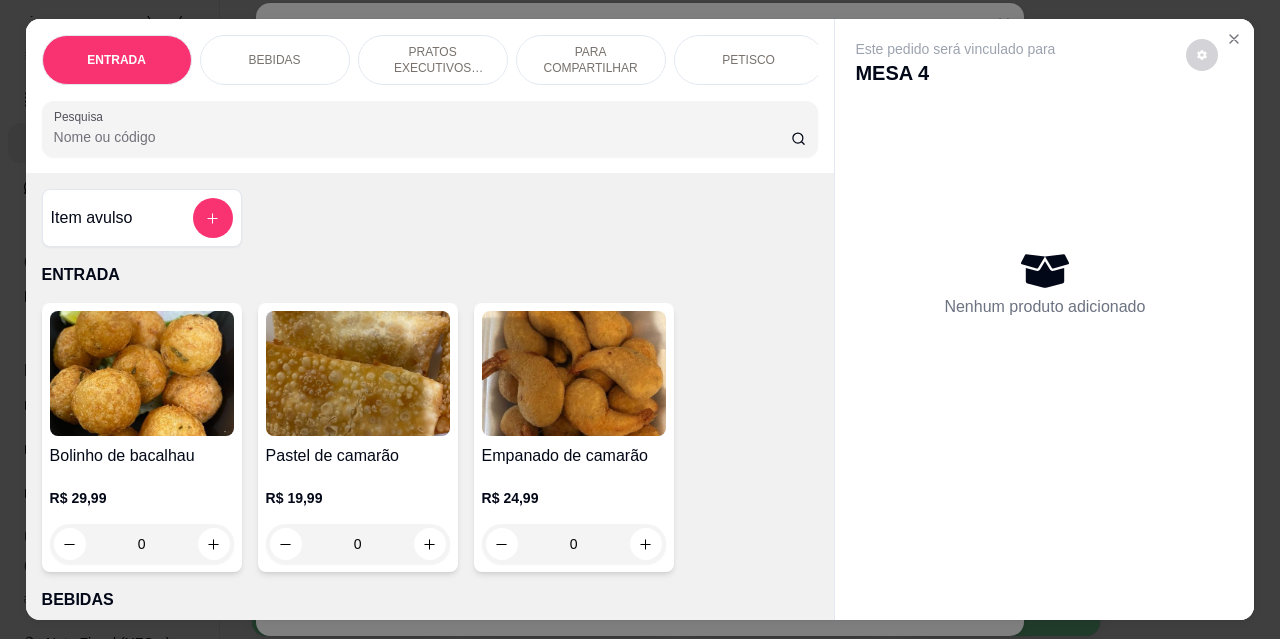 click on "BEBIDAS" at bounding box center (275, 60) 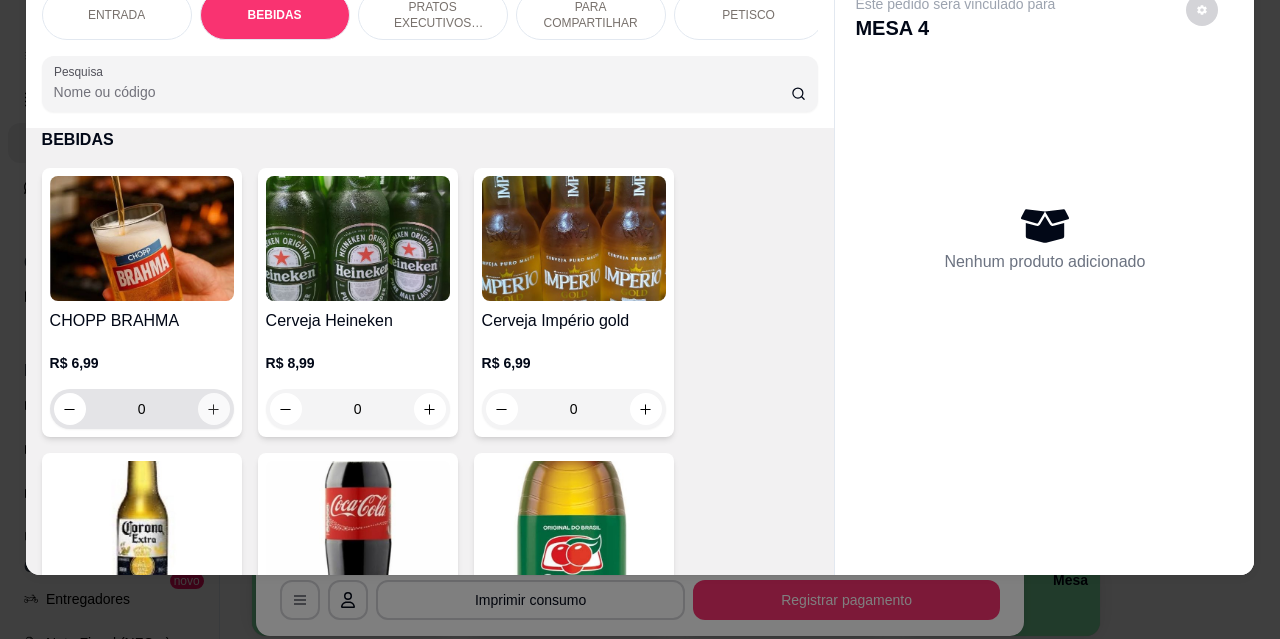click at bounding box center [214, 409] 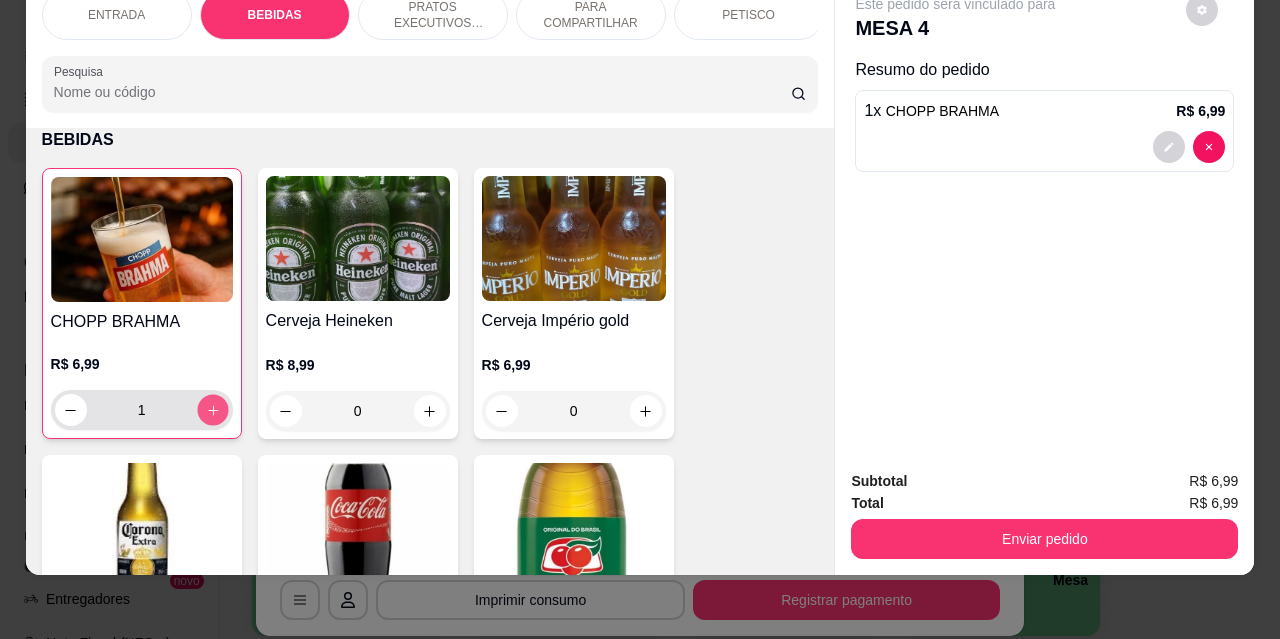 click at bounding box center (212, 410) 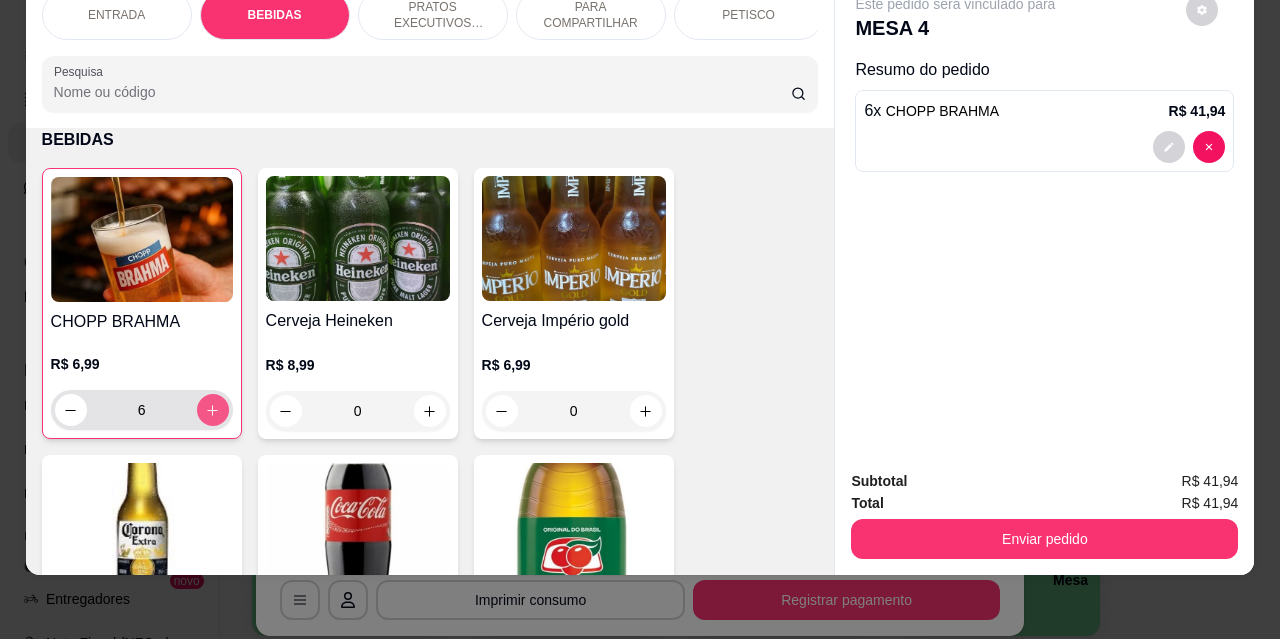 click at bounding box center [213, 410] 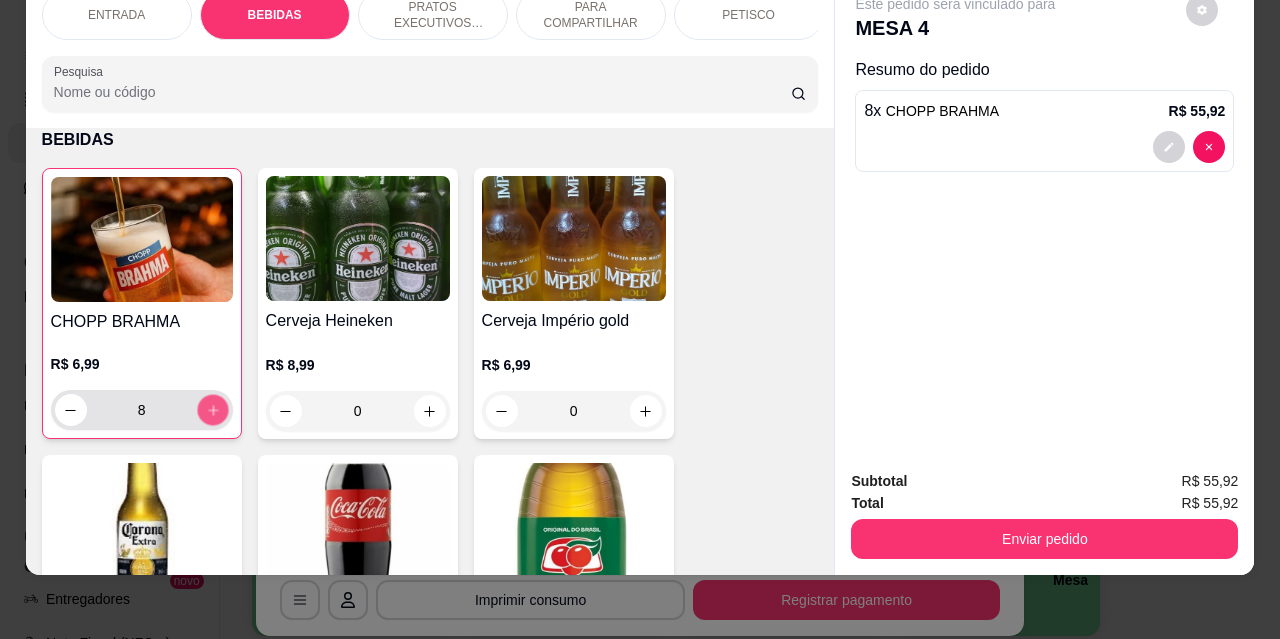 click at bounding box center (212, 410) 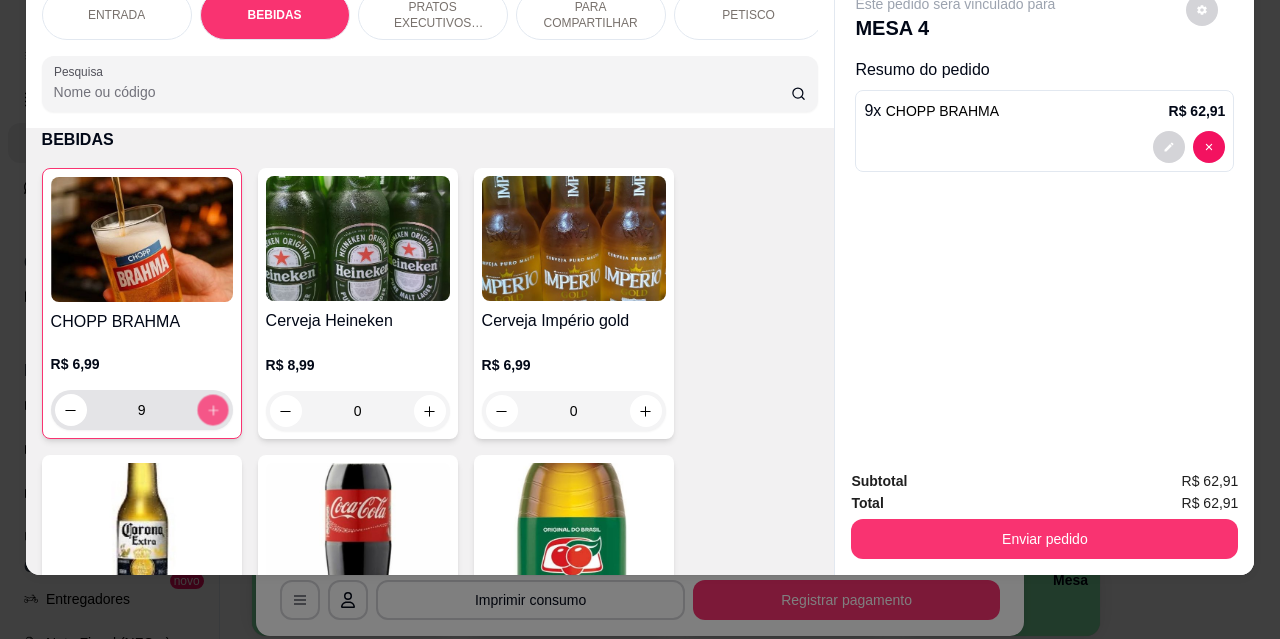 click at bounding box center (212, 410) 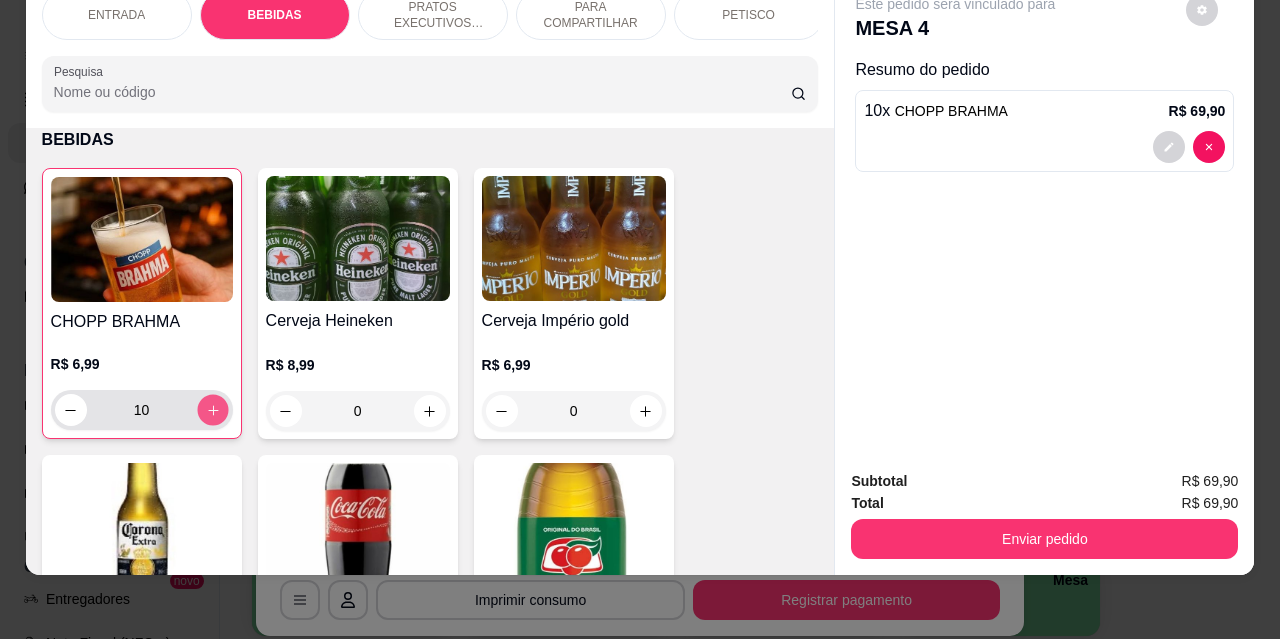 click at bounding box center (212, 410) 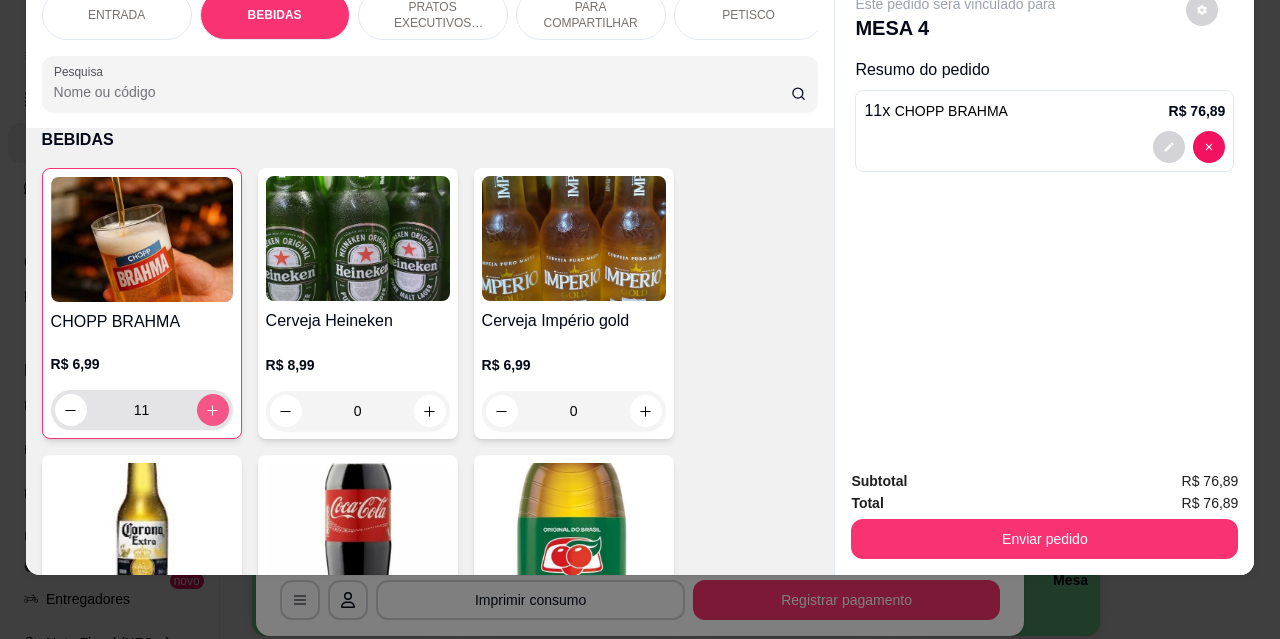 click at bounding box center [213, 410] 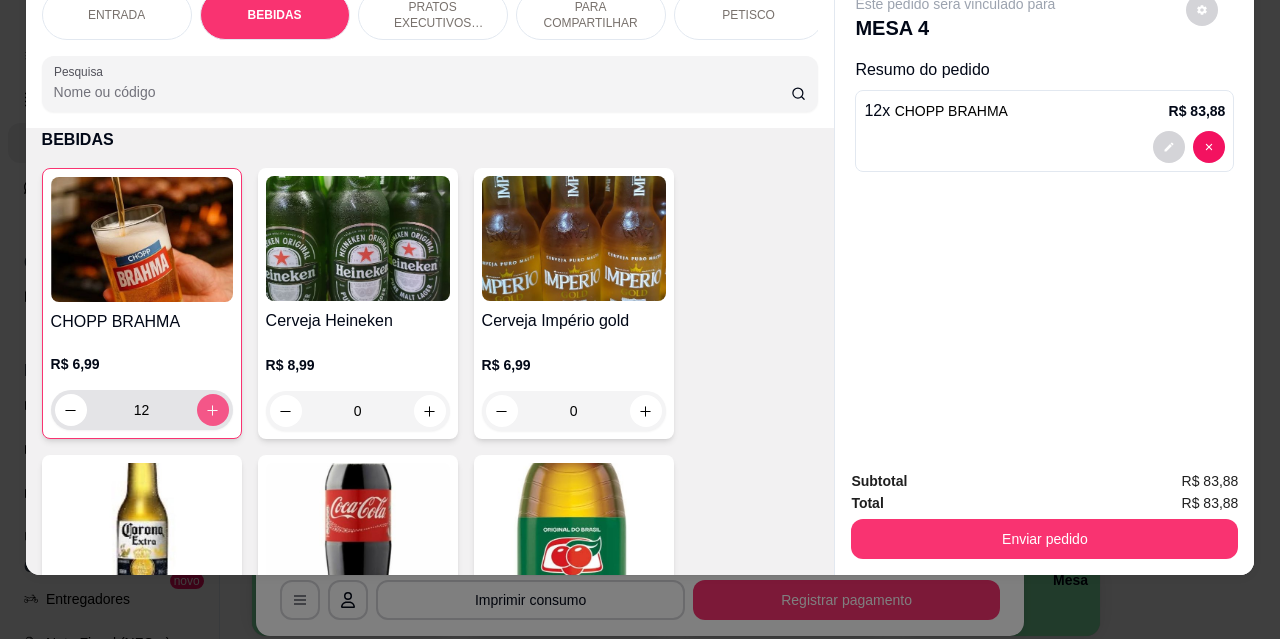 click at bounding box center (213, 410) 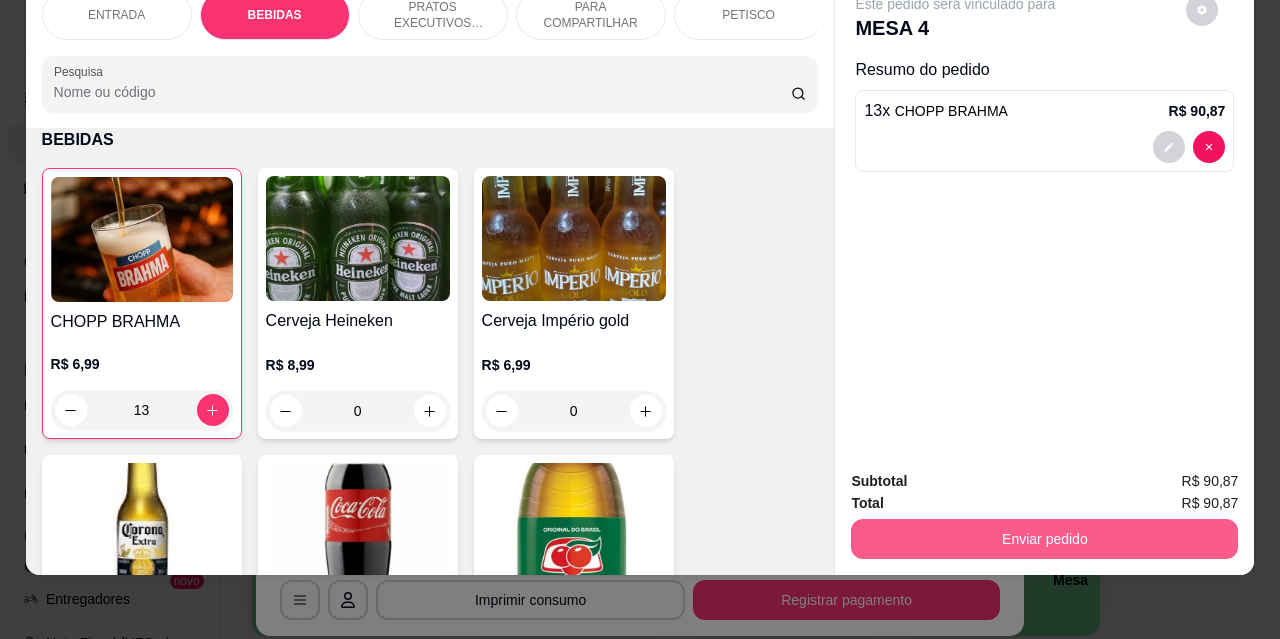 click on "Enviar pedido" at bounding box center (1044, 539) 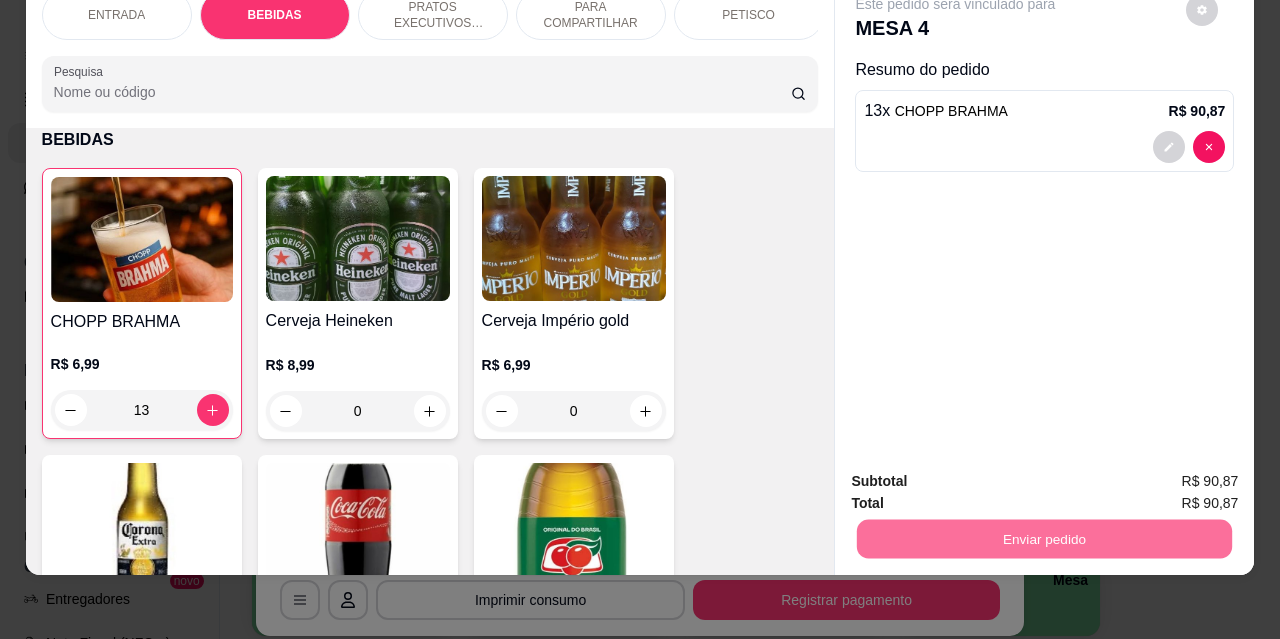 click on "Não registrar e enviar pedido" at bounding box center (979, 474) 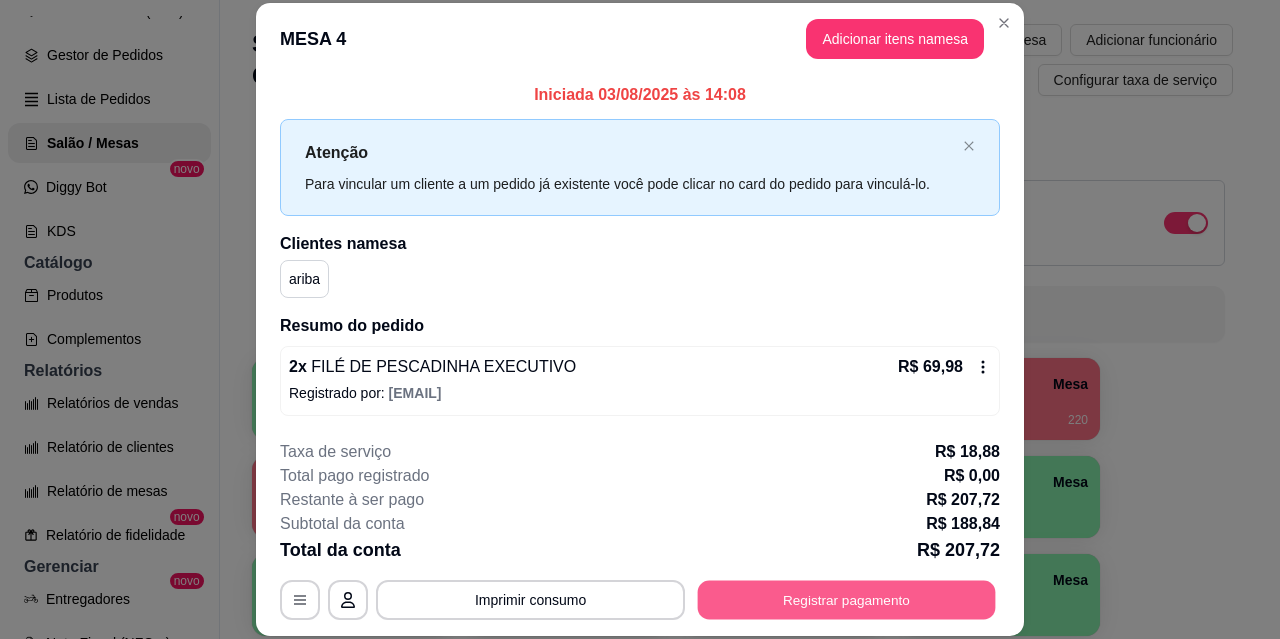 click on "Registrar pagamento" at bounding box center (847, 599) 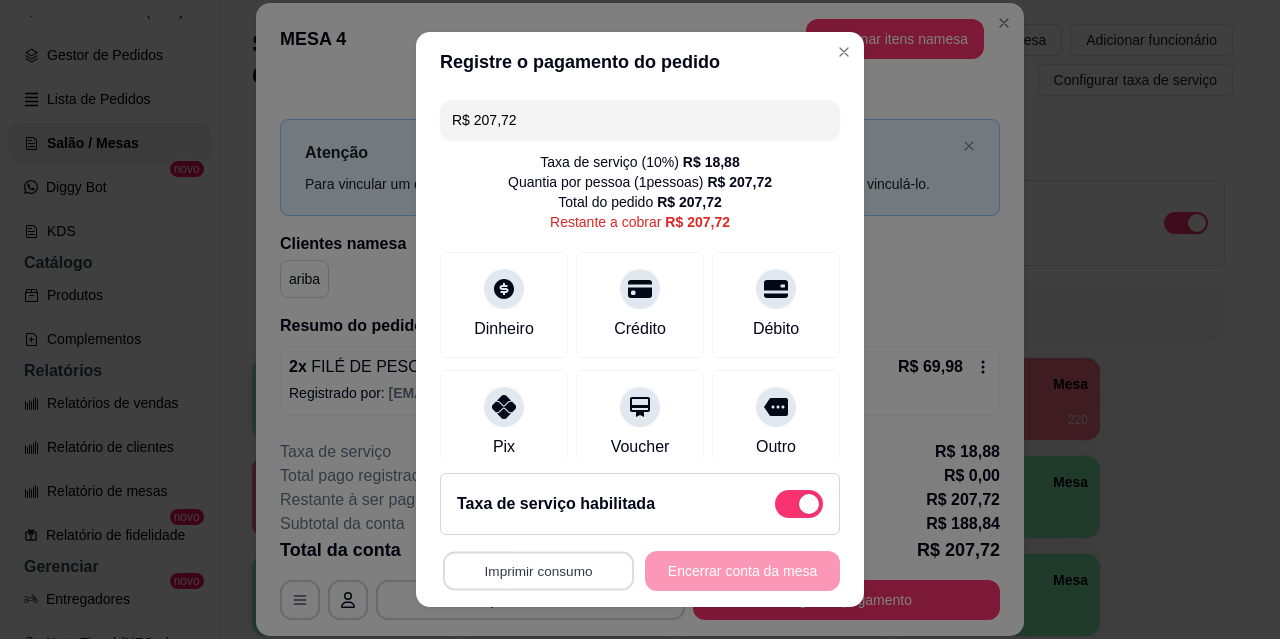 click on "Imprimir consumo" at bounding box center [538, 571] 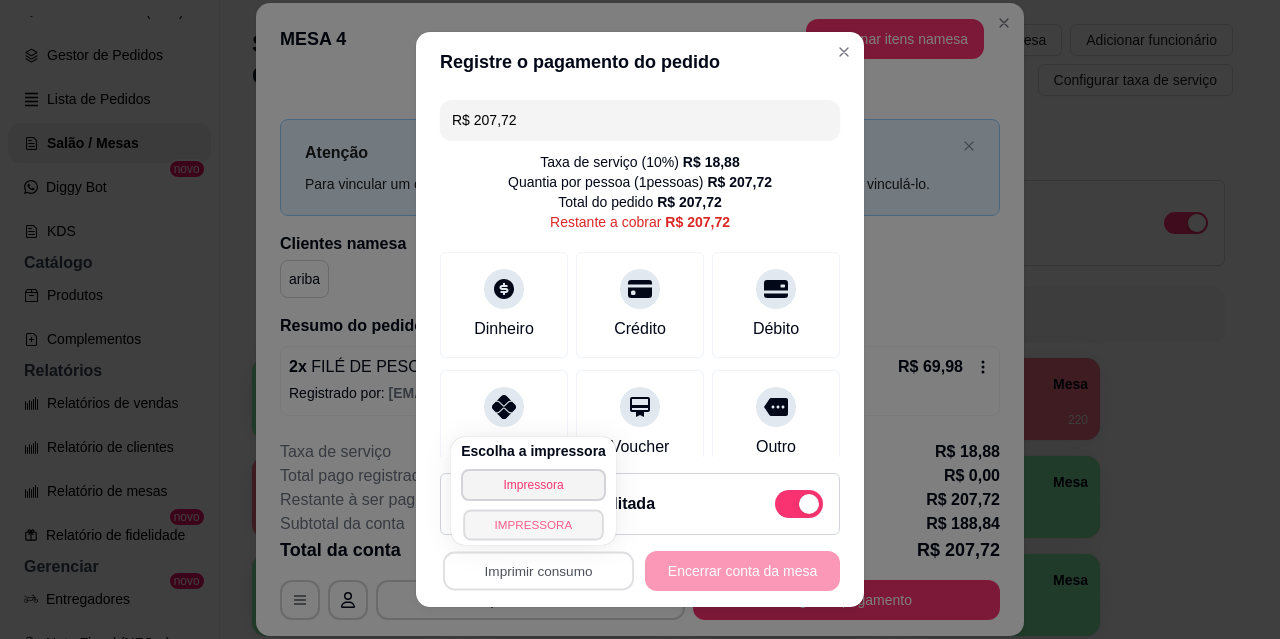click on "IMPRESSORA" at bounding box center (533, 524) 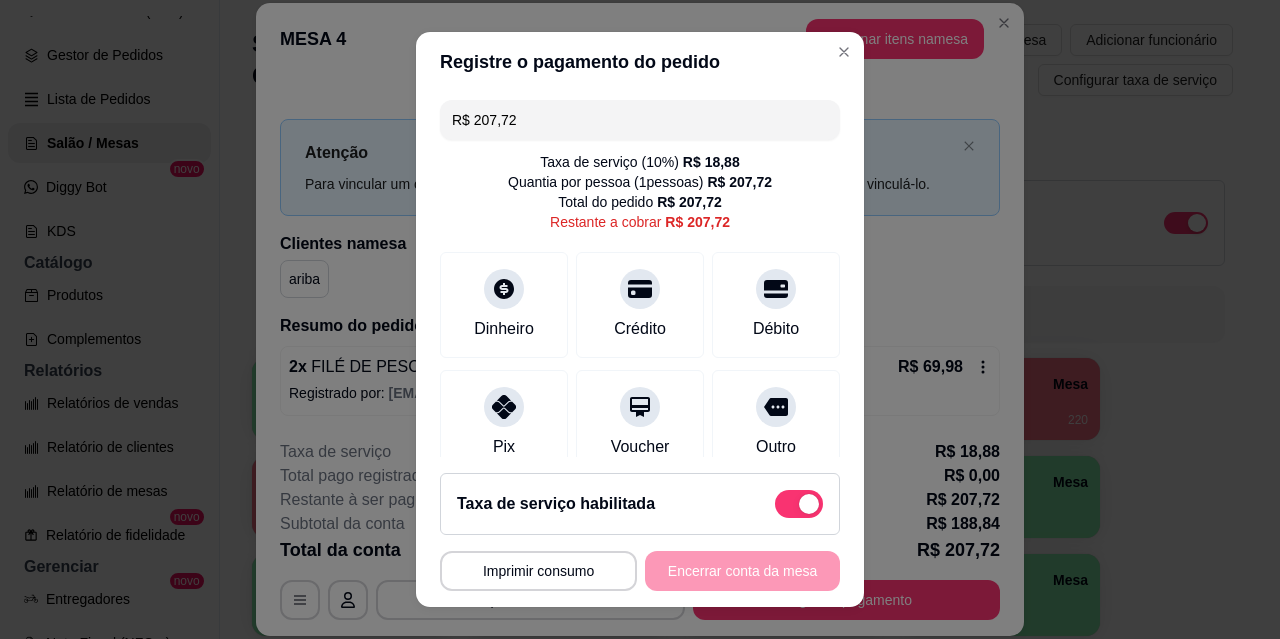 click at bounding box center (799, 504) 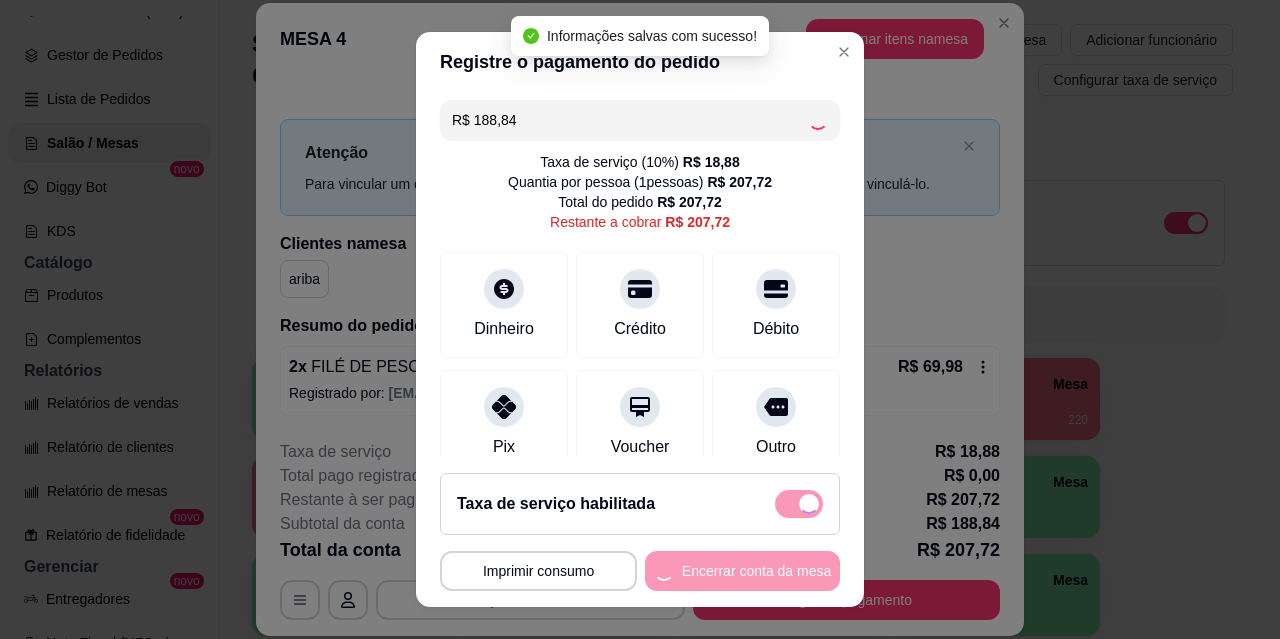 checkbox on "false" 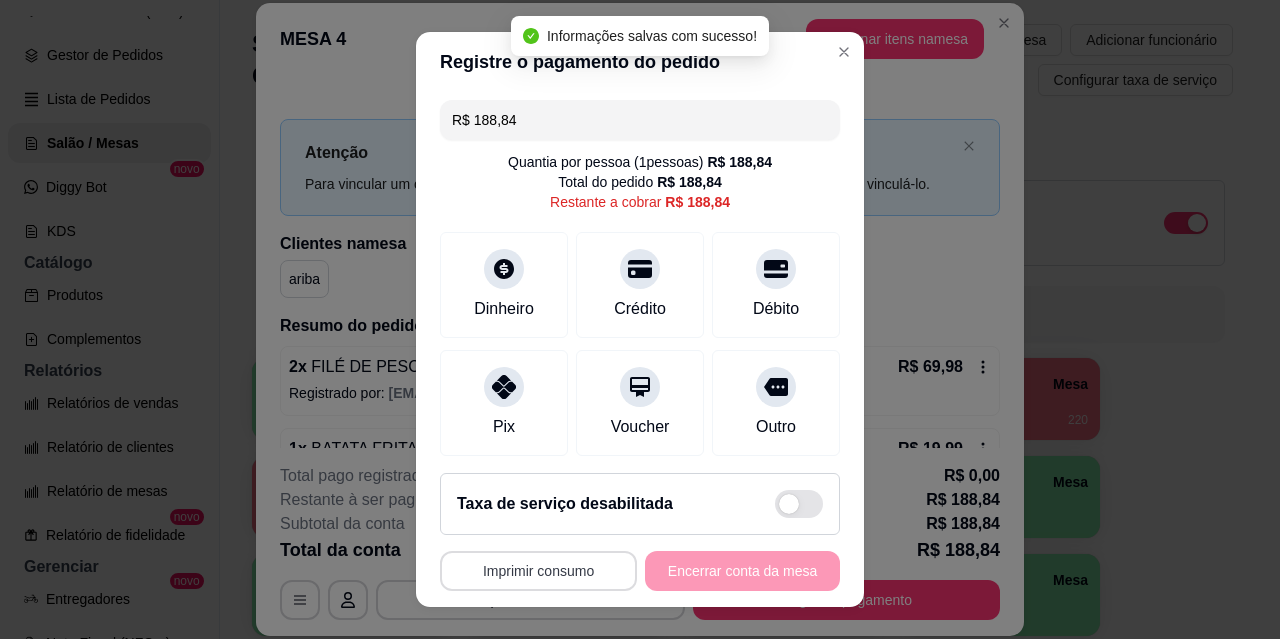 click on "Imprimir consumo" at bounding box center (538, 571) 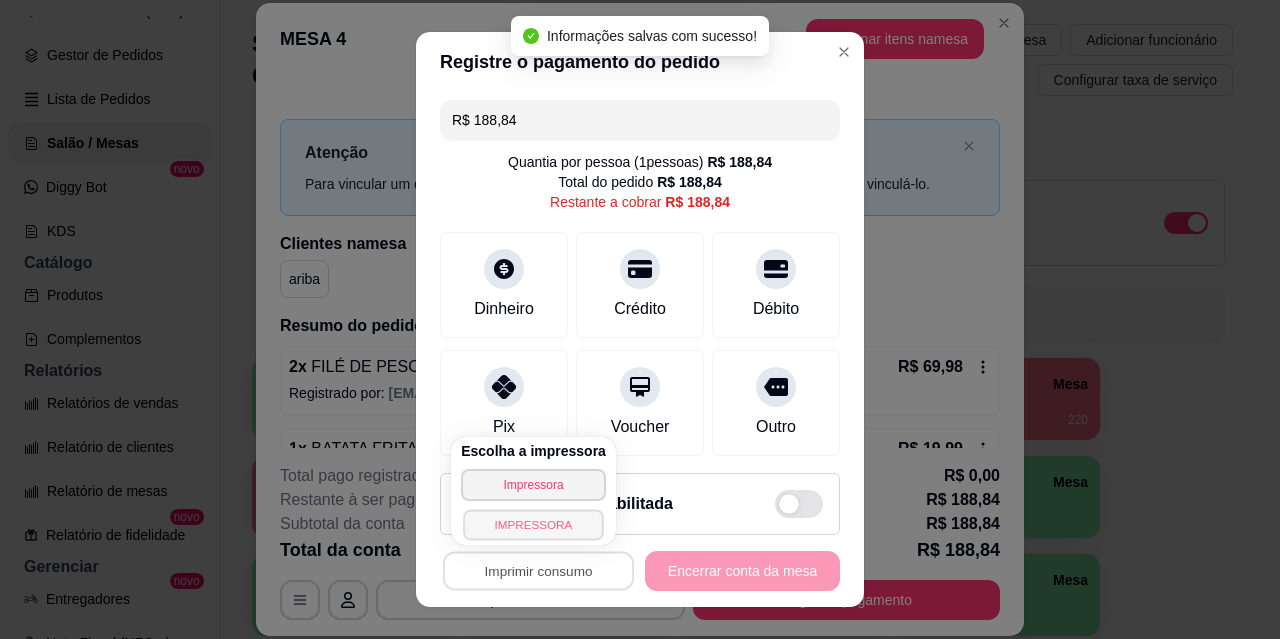 click on "IMPRESSORA" at bounding box center [533, 524] 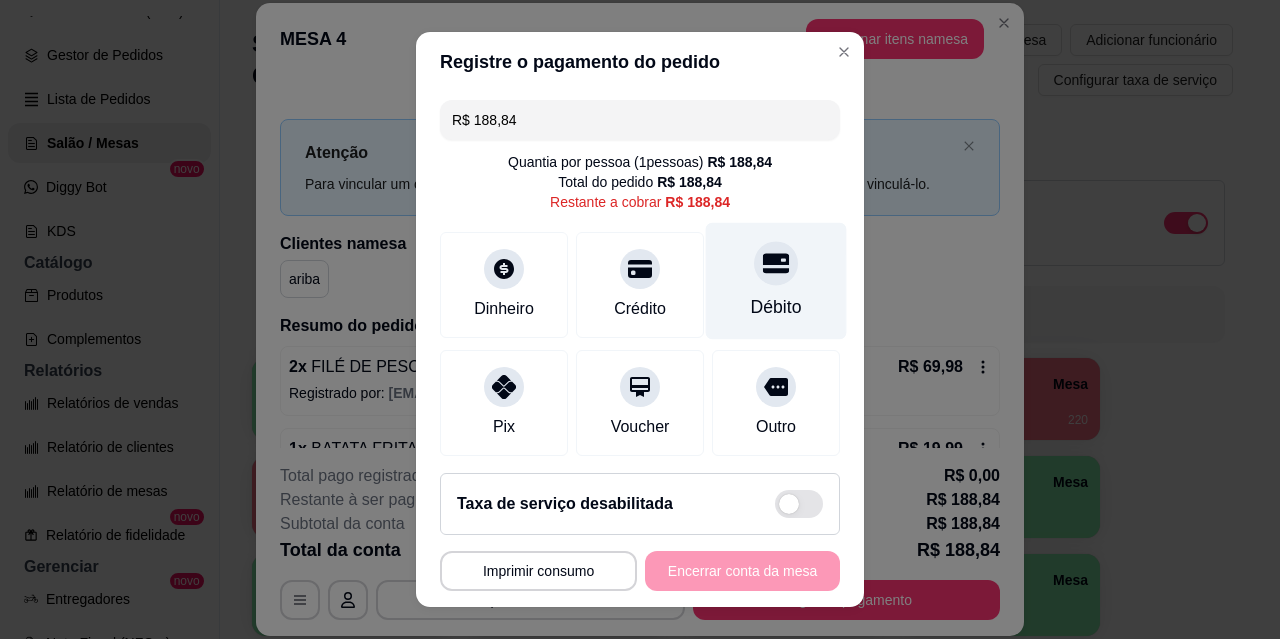 click on "Débito" at bounding box center (776, 281) 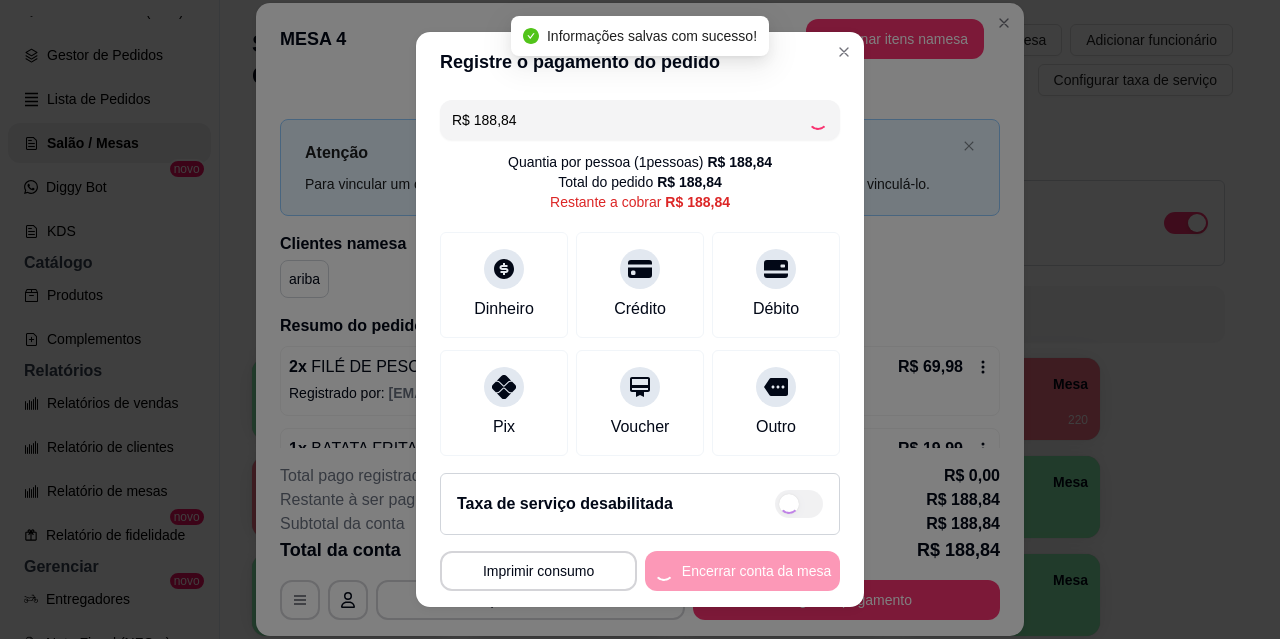 type on "R$ 0,00" 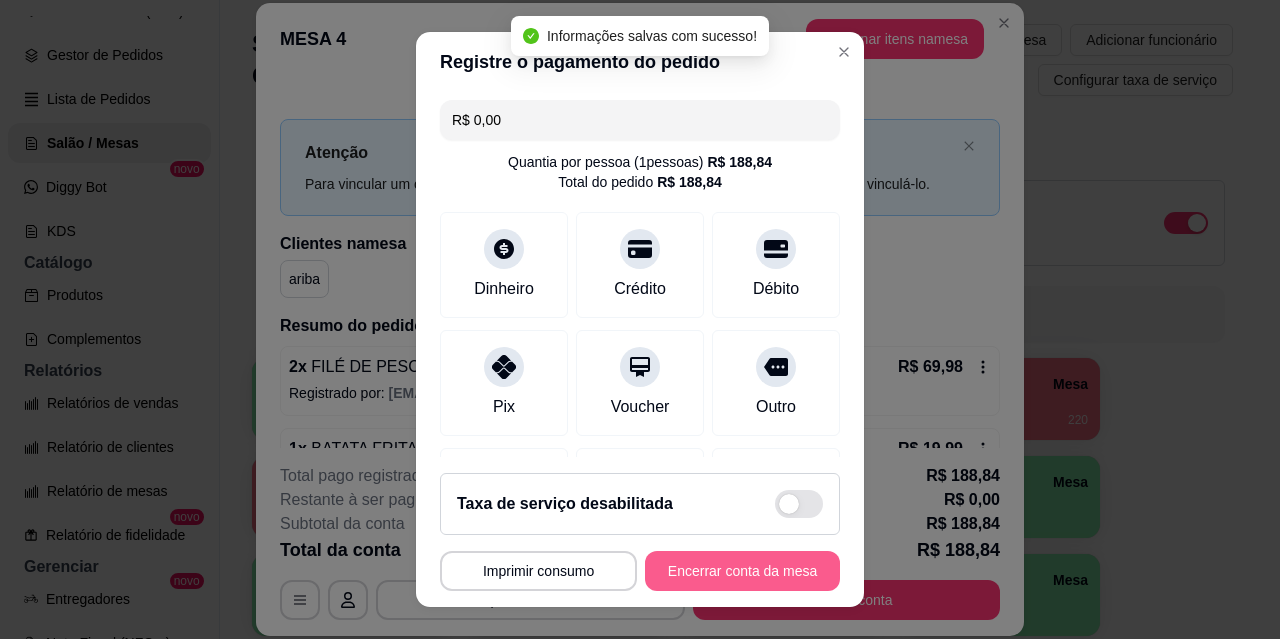 click on "Encerrar conta da mesa" at bounding box center [742, 571] 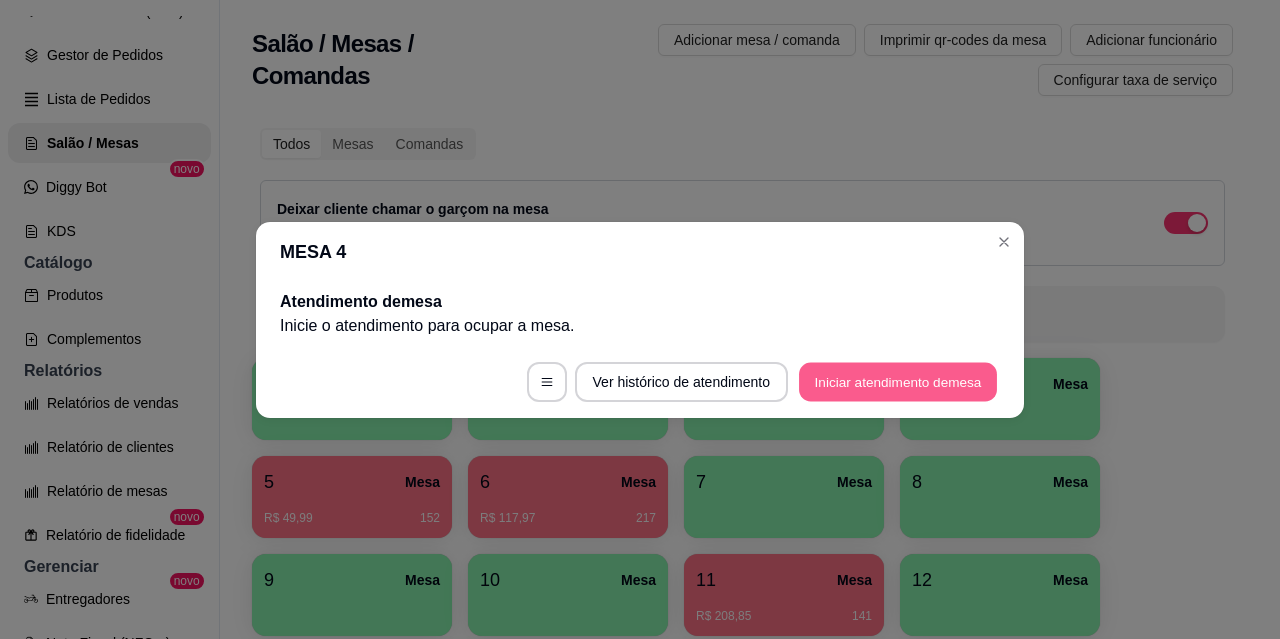click on "Iniciar atendimento de  mesa" at bounding box center [898, 381] 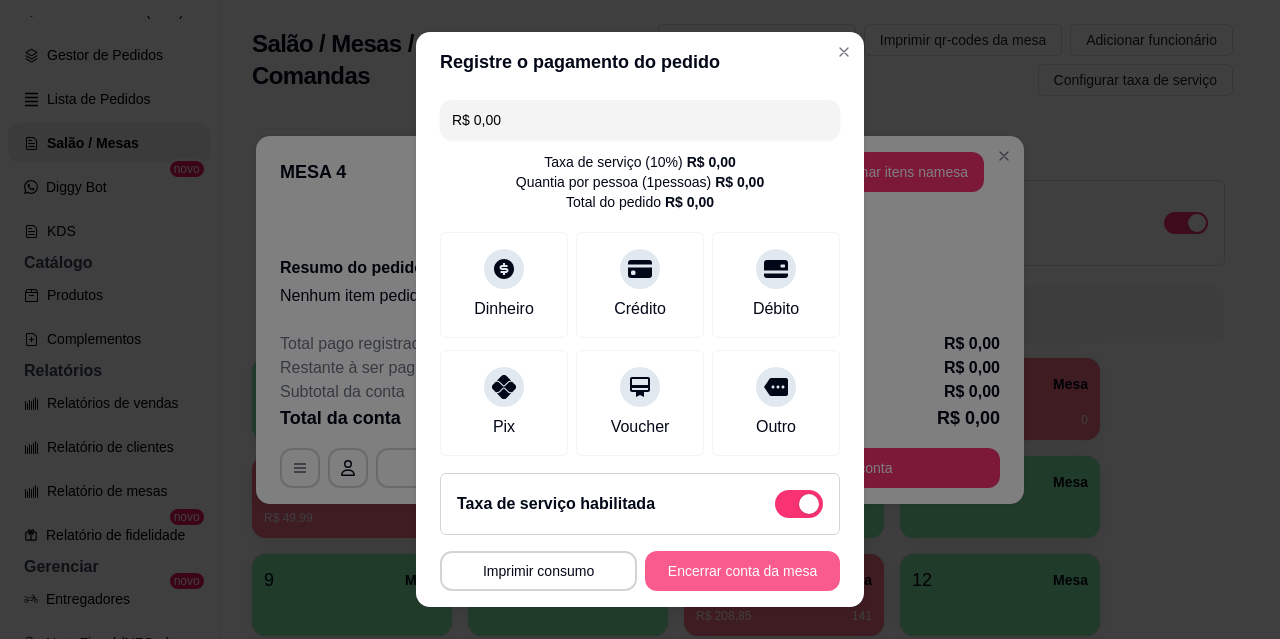 click on "Encerrar conta da mesa" at bounding box center (742, 571) 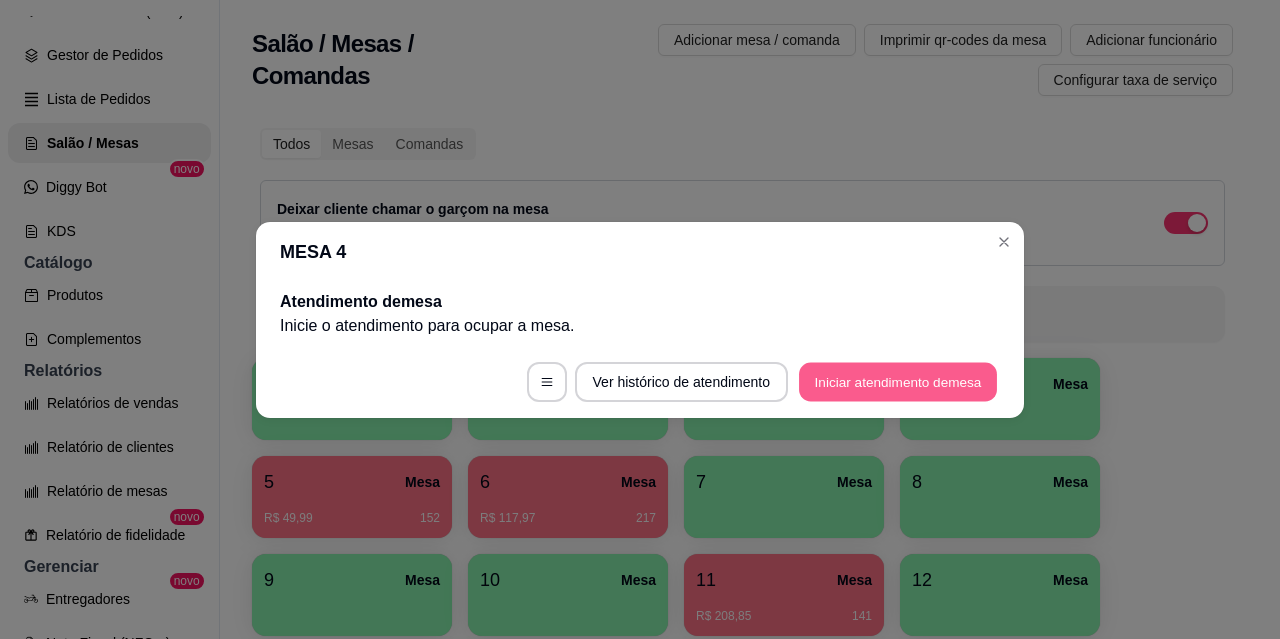 click on "Iniciar atendimento de  mesa" at bounding box center (898, 381) 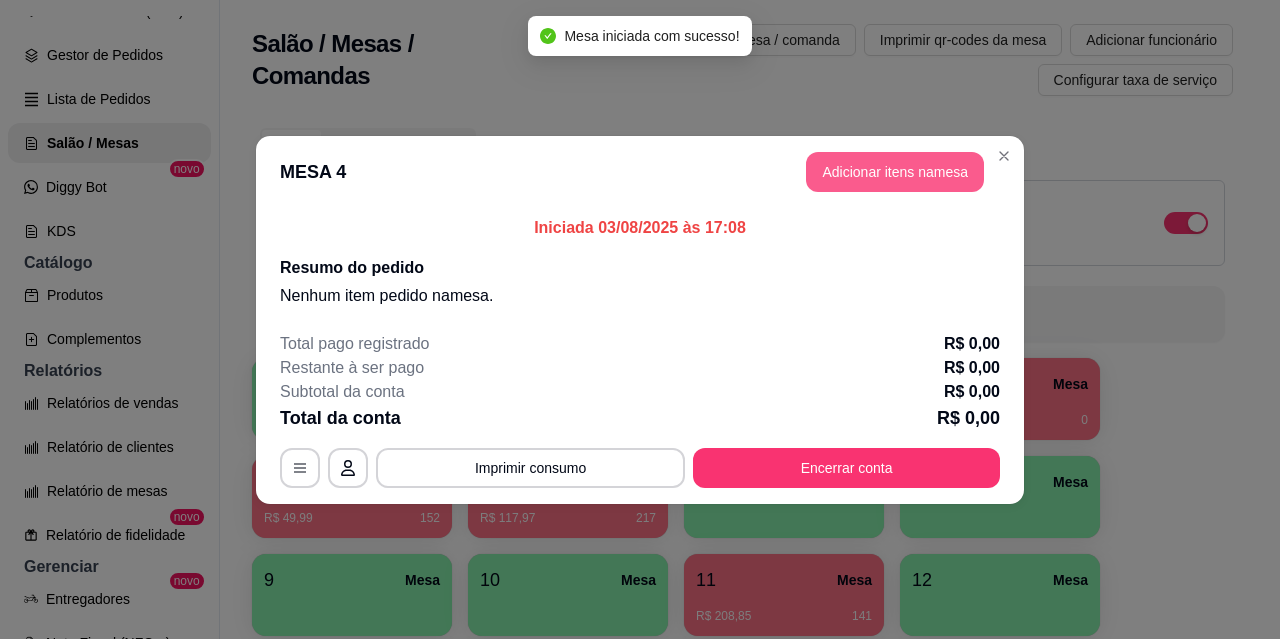 click on "Adicionar itens na  mesa" at bounding box center [895, 172] 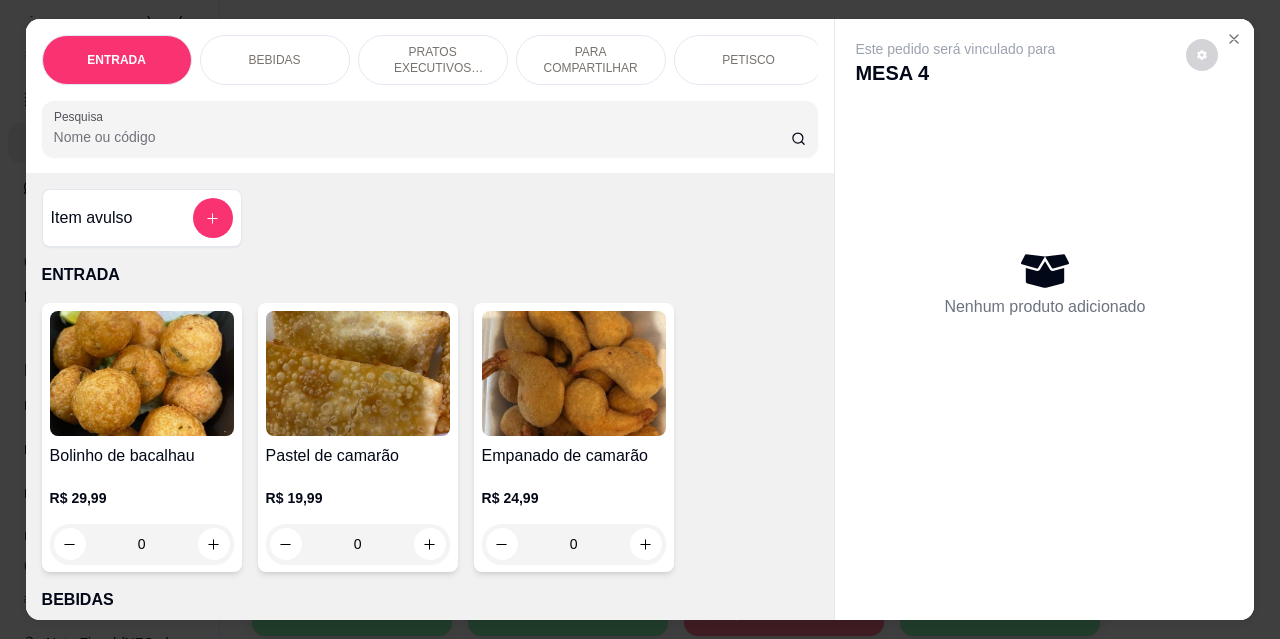 click on "PRATOS EXECUTIVOS (INDIVIDUAIS)" at bounding box center [433, 60] 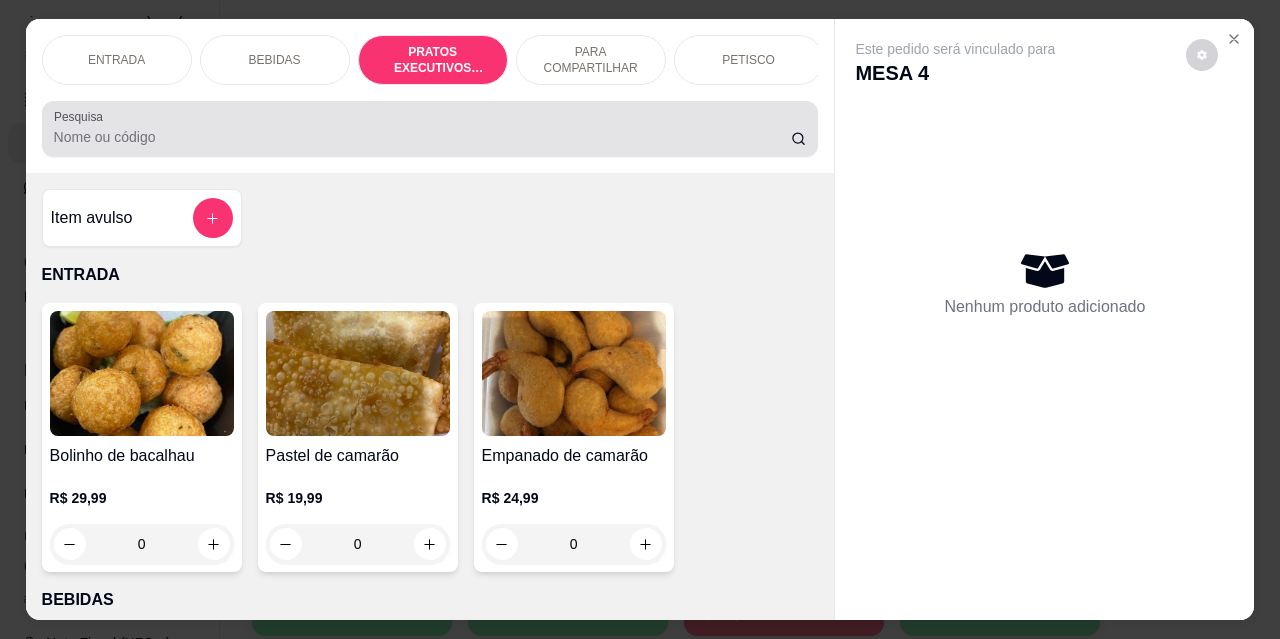 scroll, scrollTop: 2189, scrollLeft: 0, axis: vertical 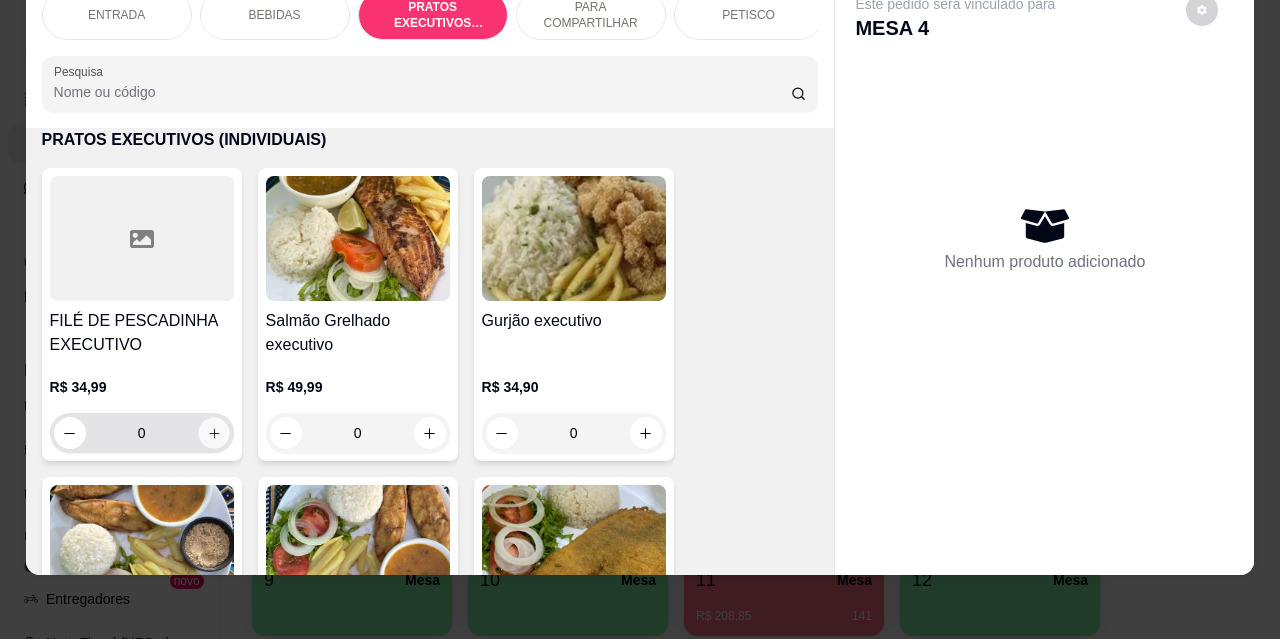 click 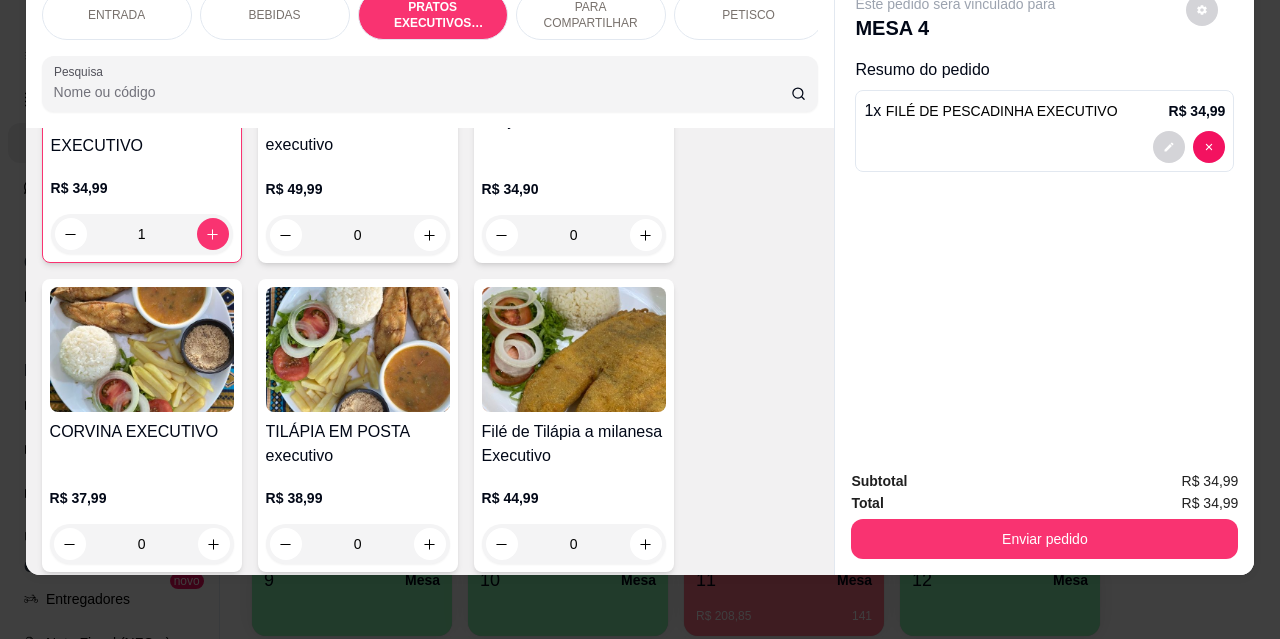scroll, scrollTop: 1889, scrollLeft: 0, axis: vertical 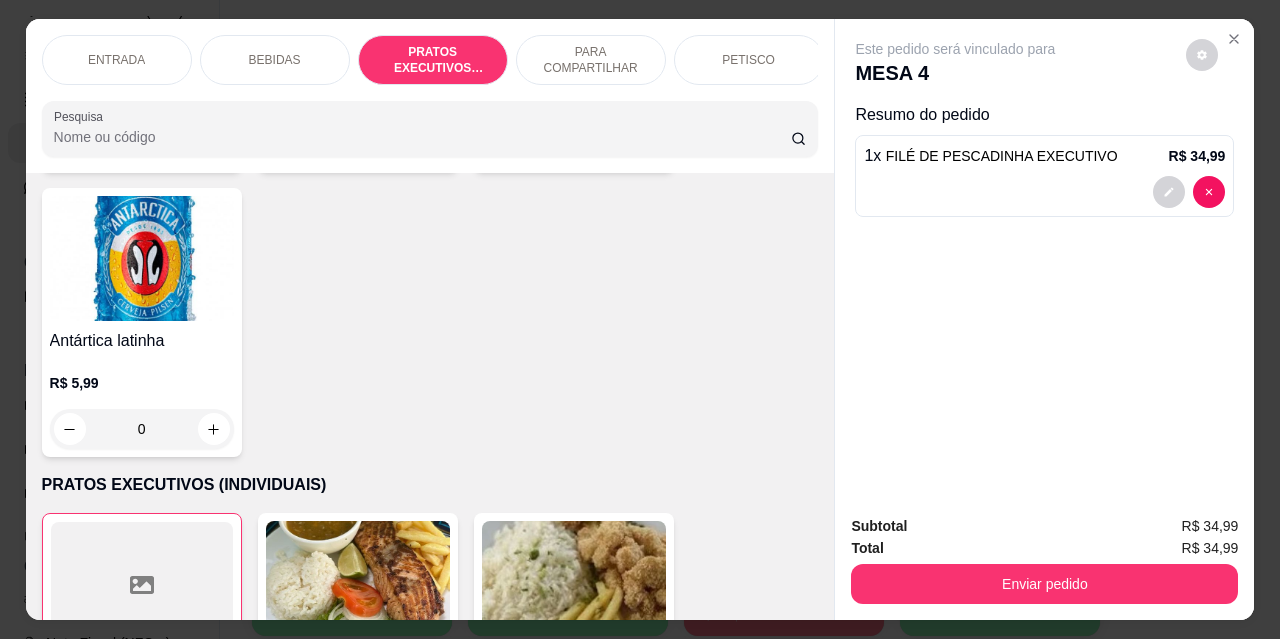 click on "PETISCO" at bounding box center (748, 60) 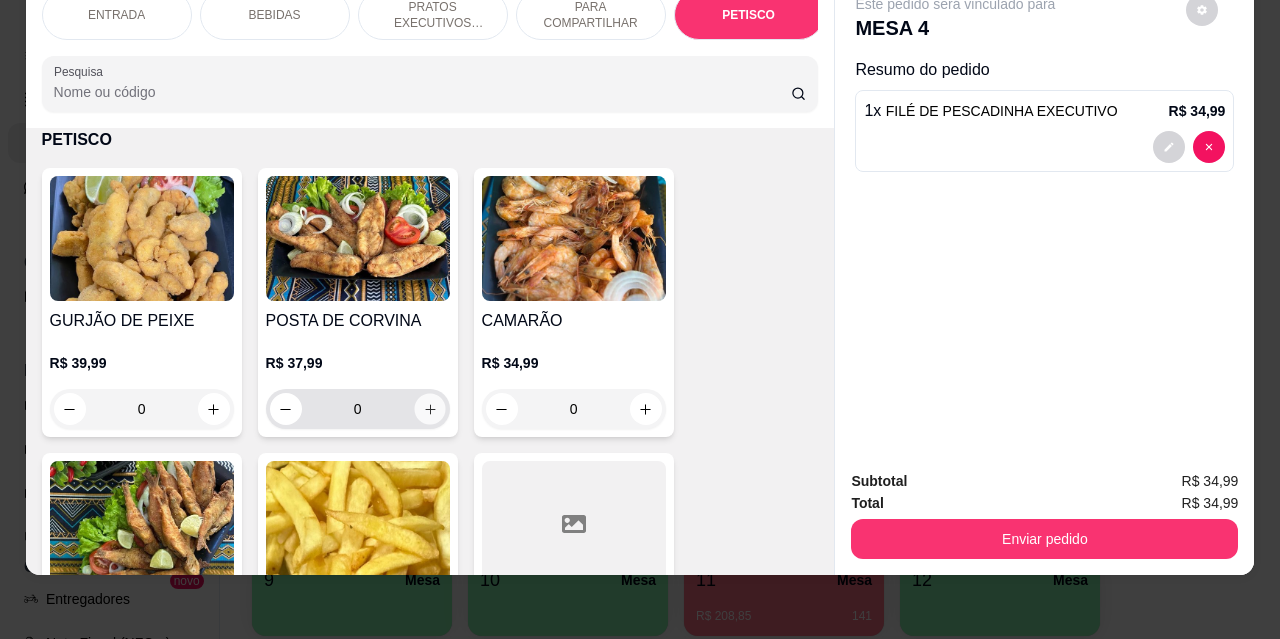 click 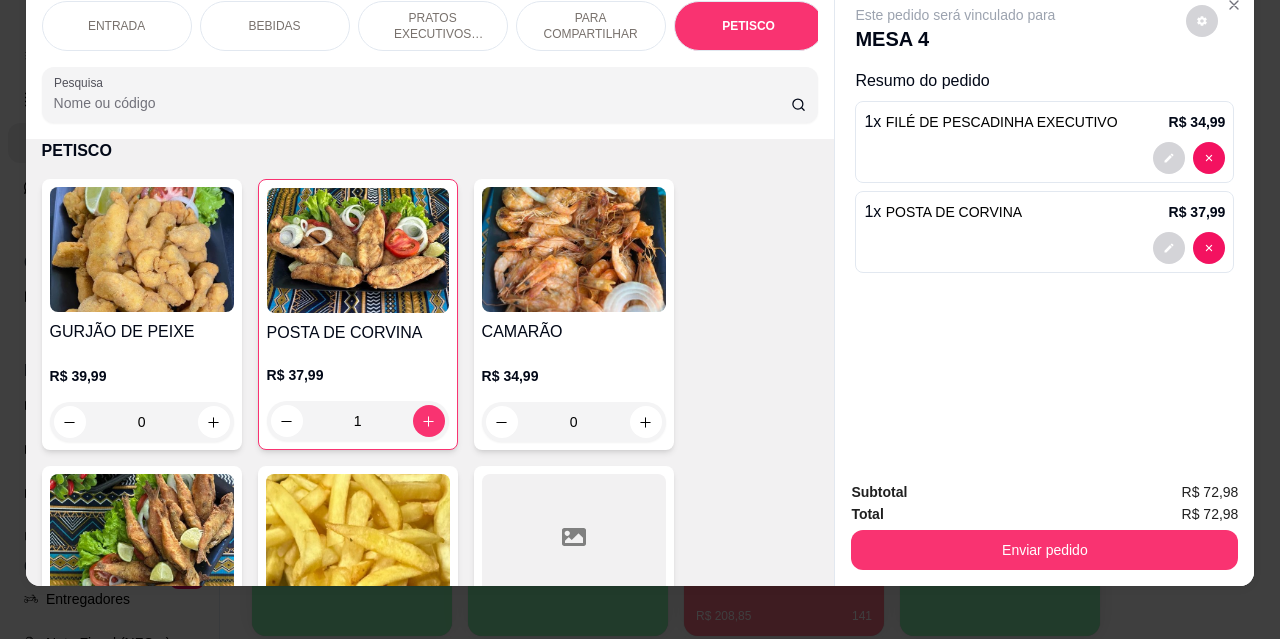 scroll, scrollTop: 0, scrollLeft: 0, axis: both 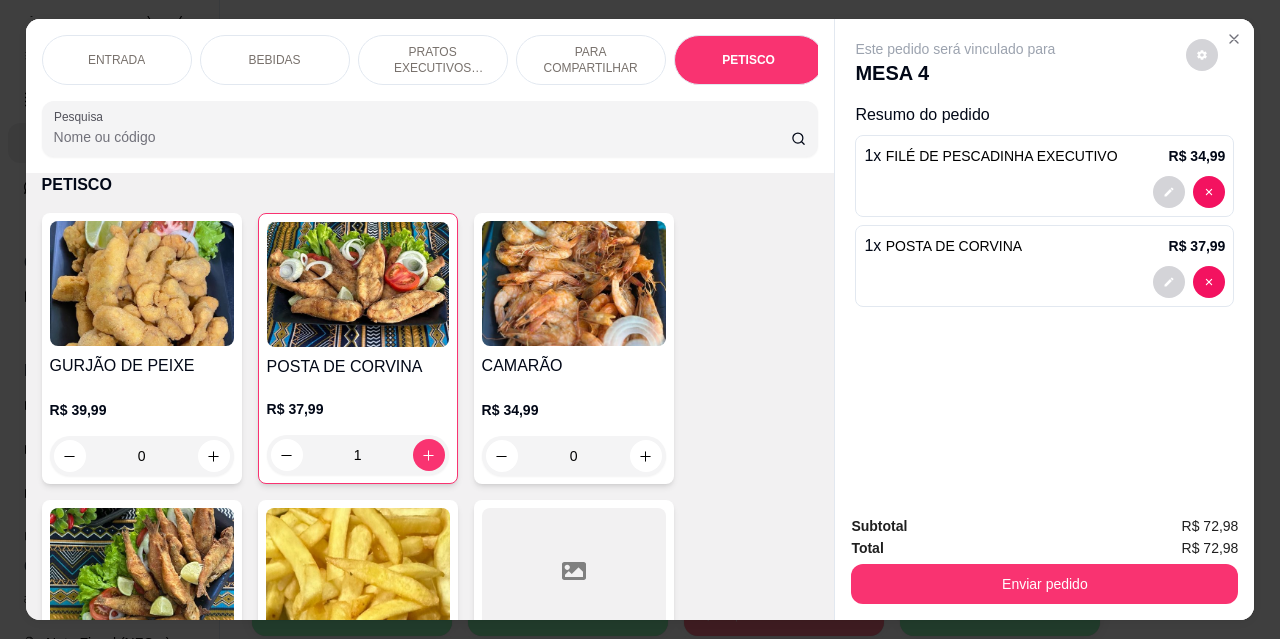 click on "BEBIDAS" at bounding box center (275, 60) 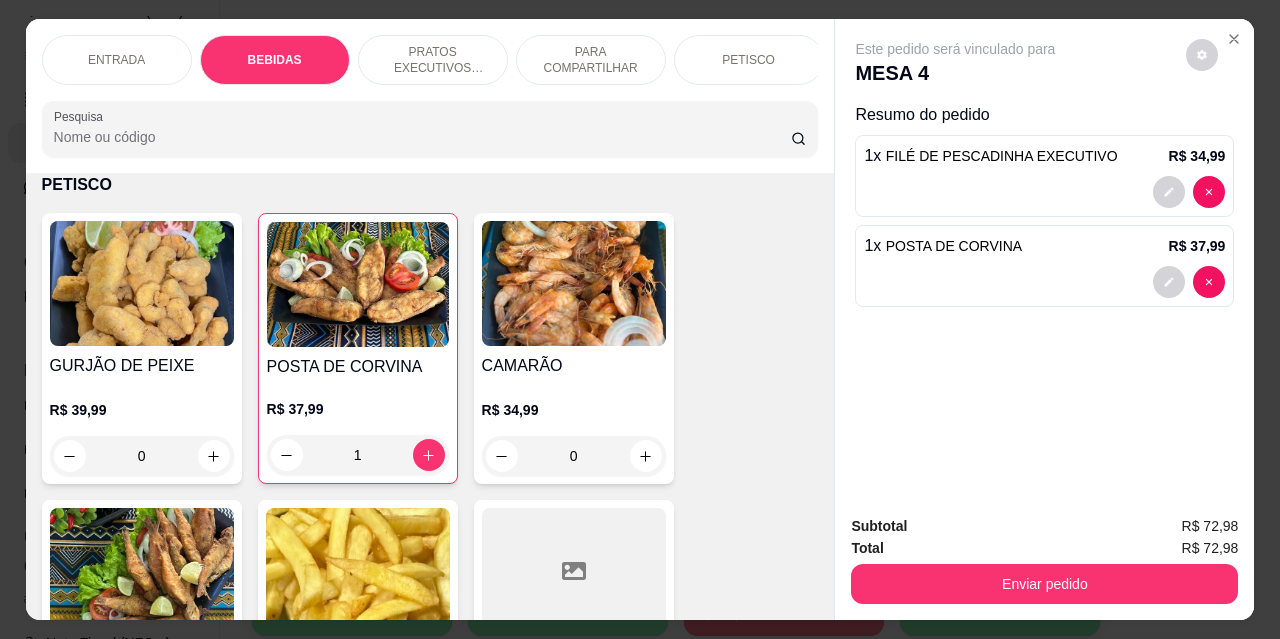 scroll, scrollTop: 415, scrollLeft: 0, axis: vertical 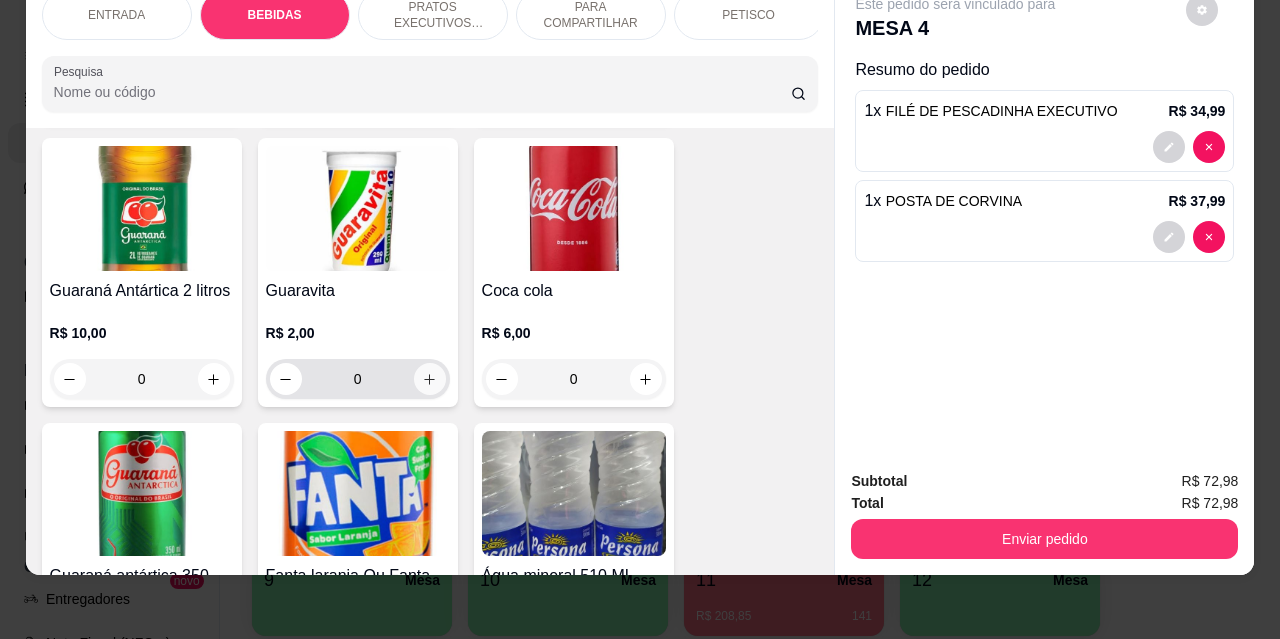 click at bounding box center [430, 379] 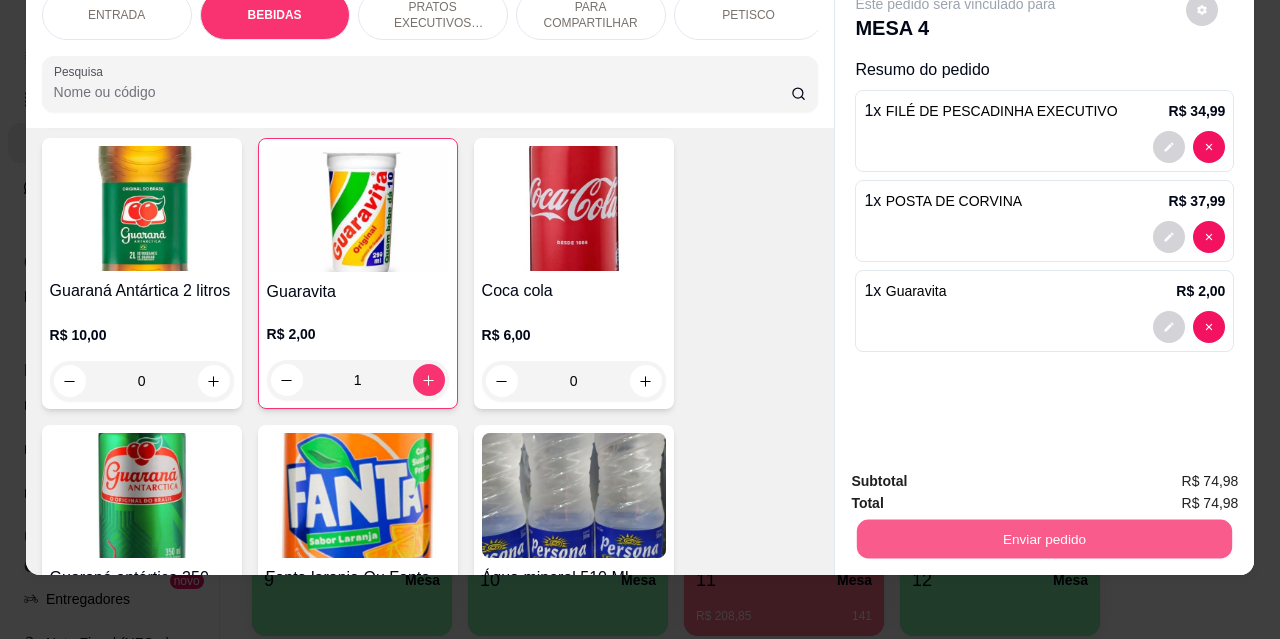 click on "Enviar pedido" at bounding box center [1044, 538] 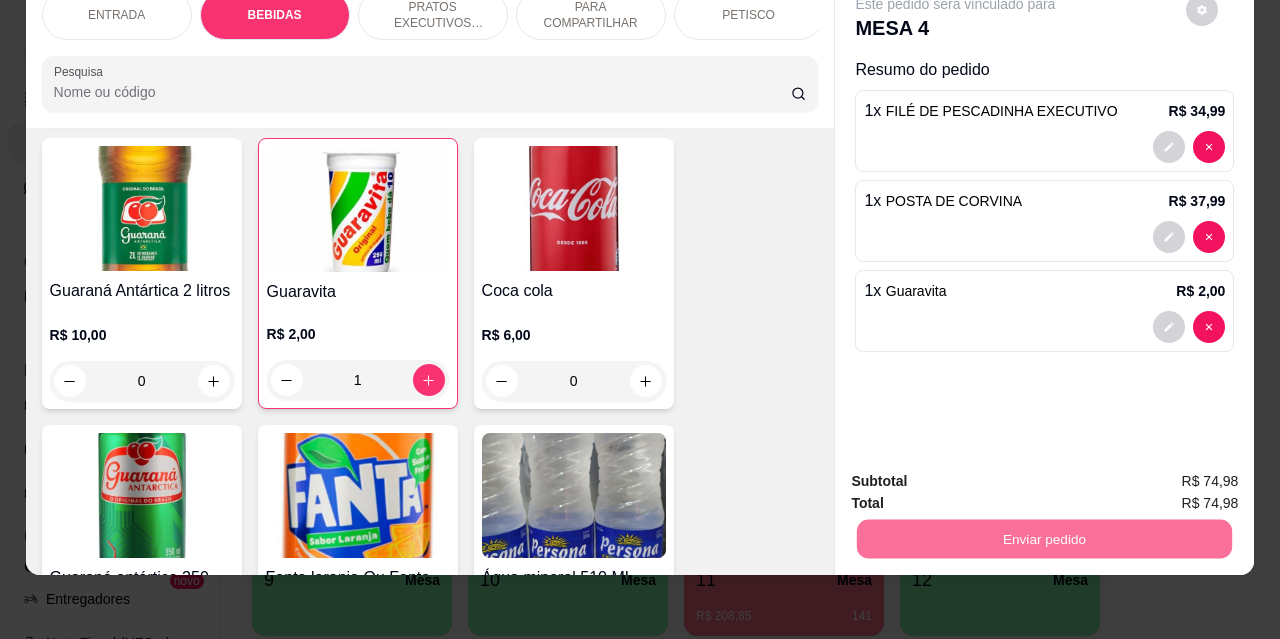 click on "Não registrar e enviar pedido" at bounding box center (979, 474) 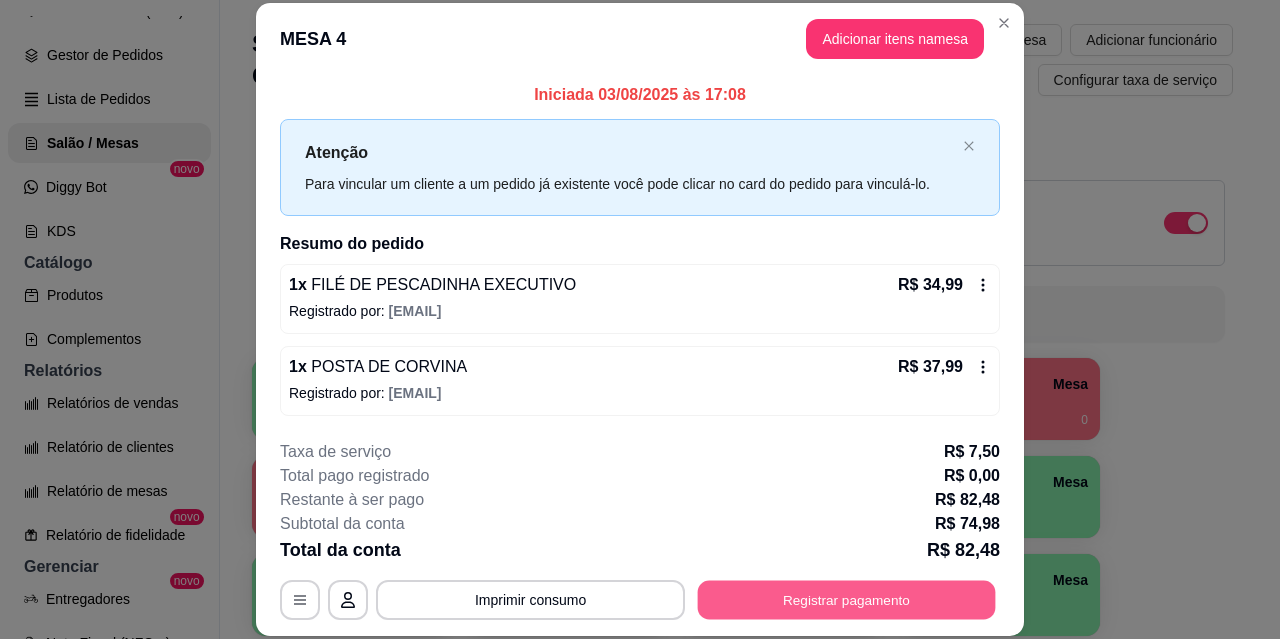 click on "Registrar pagamento" at bounding box center (847, 599) 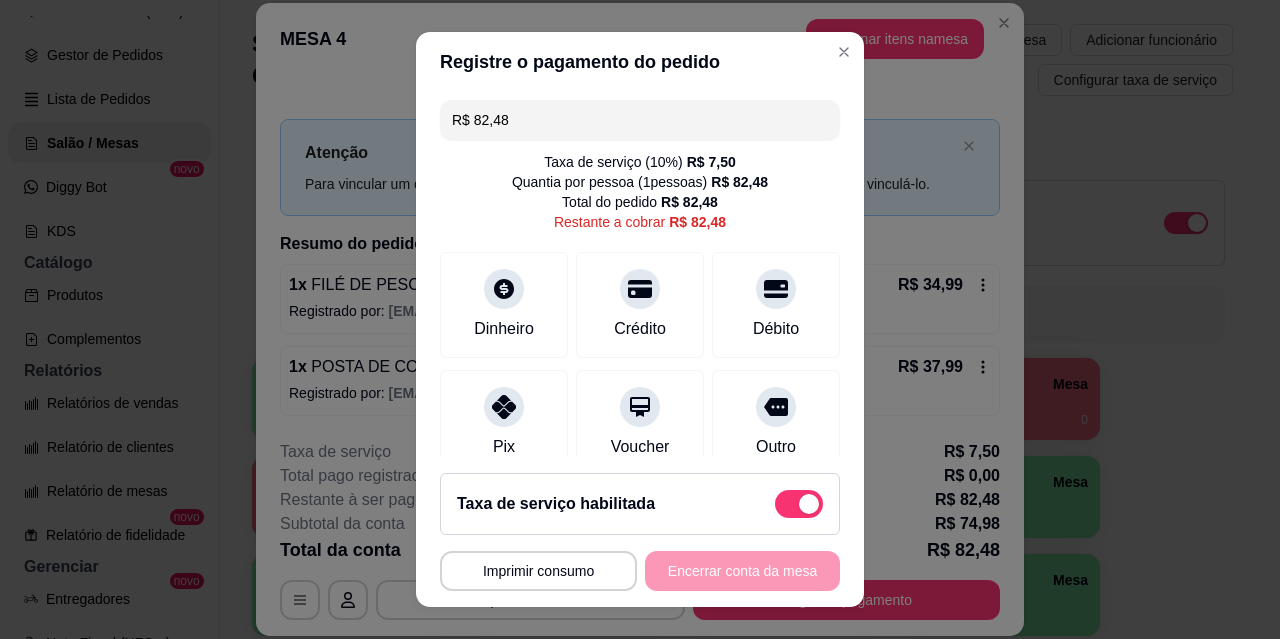 click at bounding box center (799, 504) 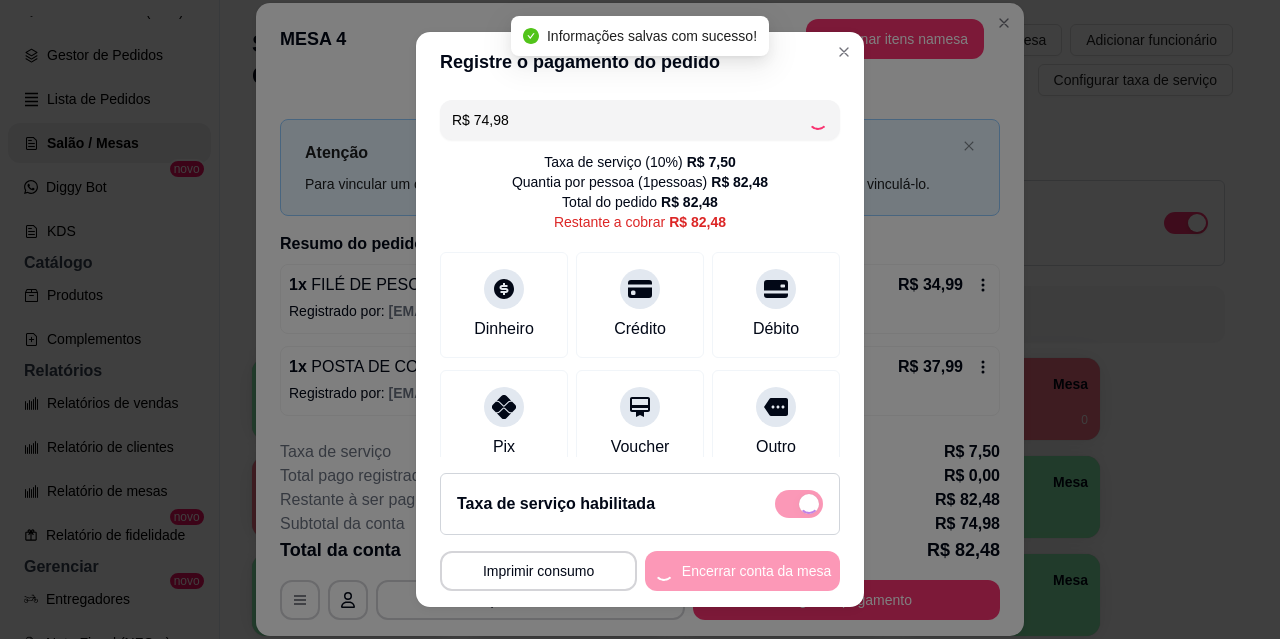 checkbox on "false" 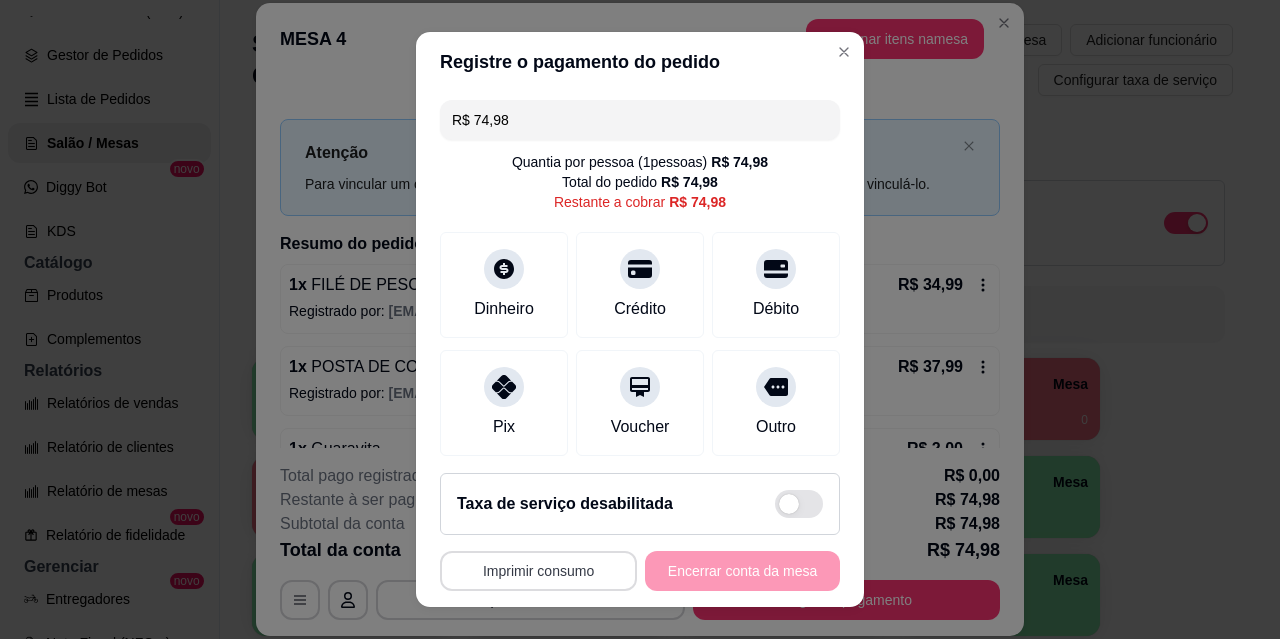 click on "Imprimir consumo" at bounding box center [538, 571] 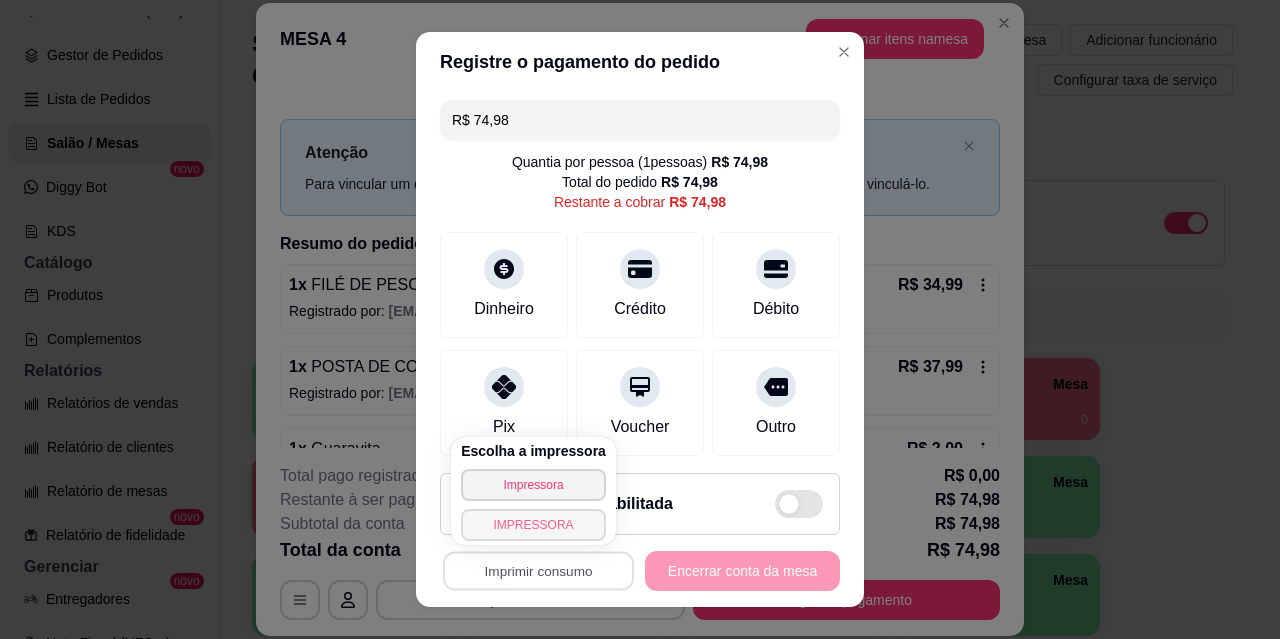 click on "IMPRESSORA" at bounding box center [533, 525] 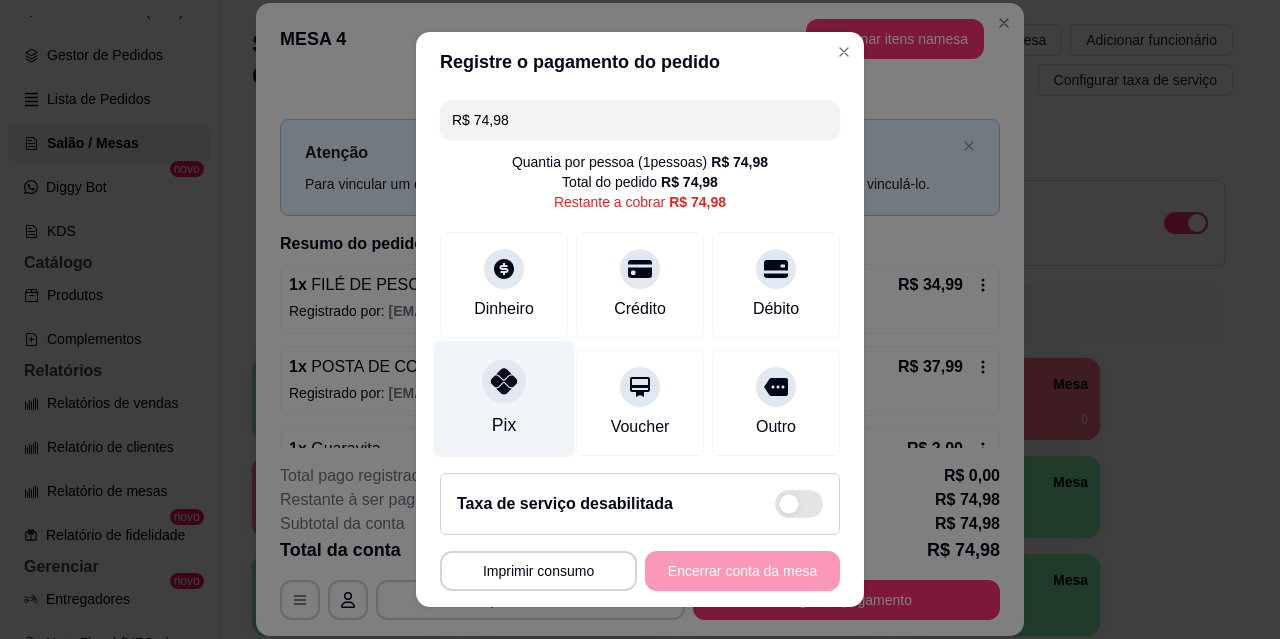 click at bounding box center [504, 381] 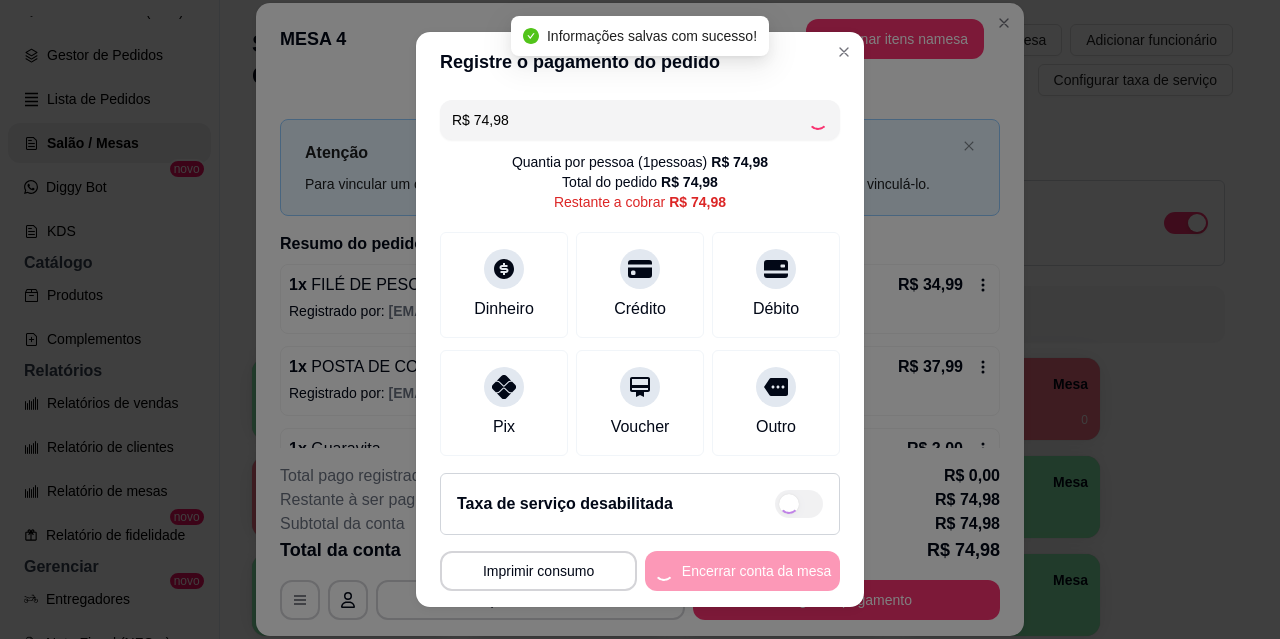 type on "R$ 0,00" 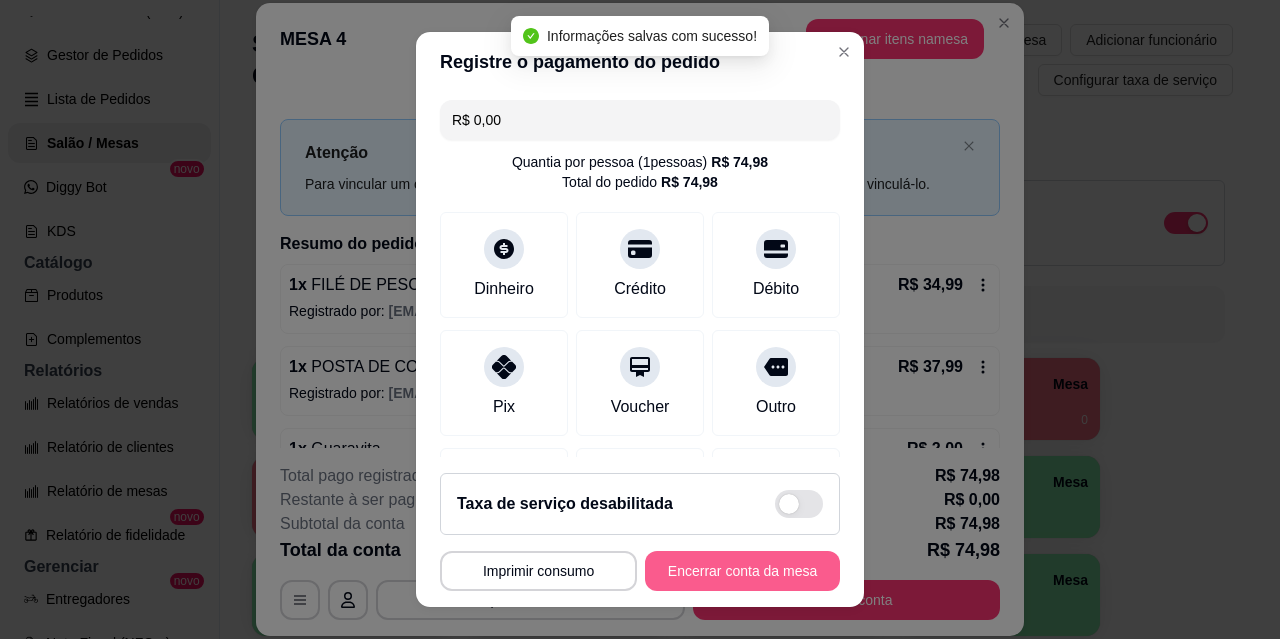 click on "Encerrar conta da mesa" at bounding box center (742, 571) 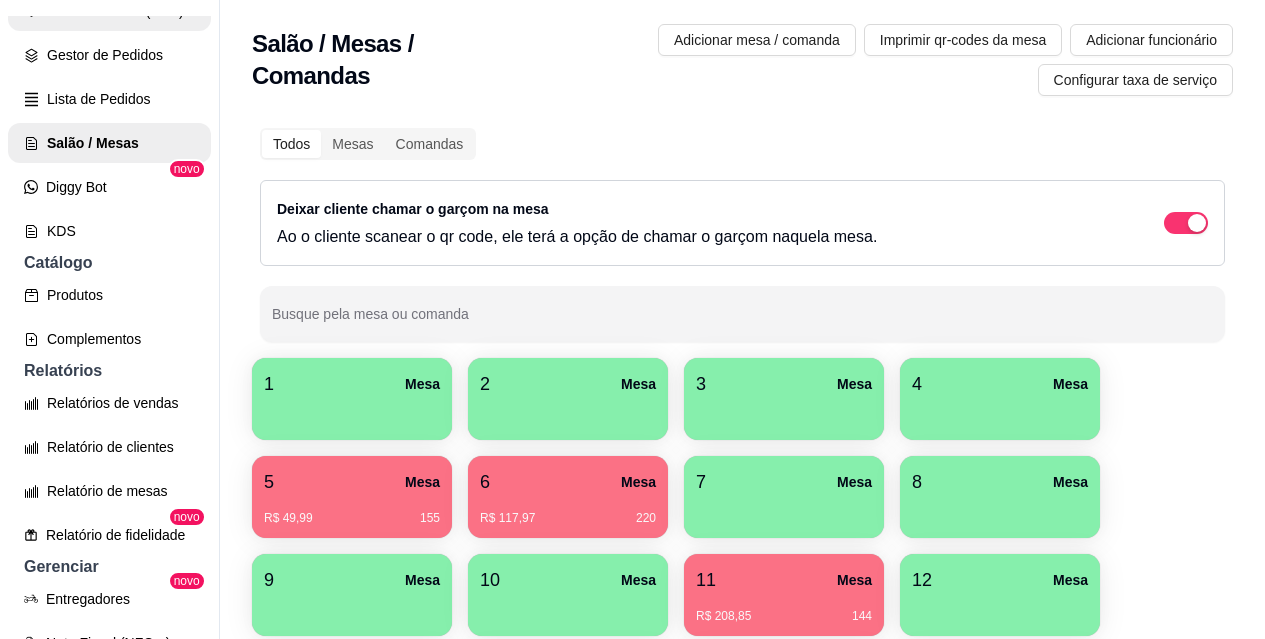 click on "Pedidos balcão (PDV)" at bounding box center [109, 11] 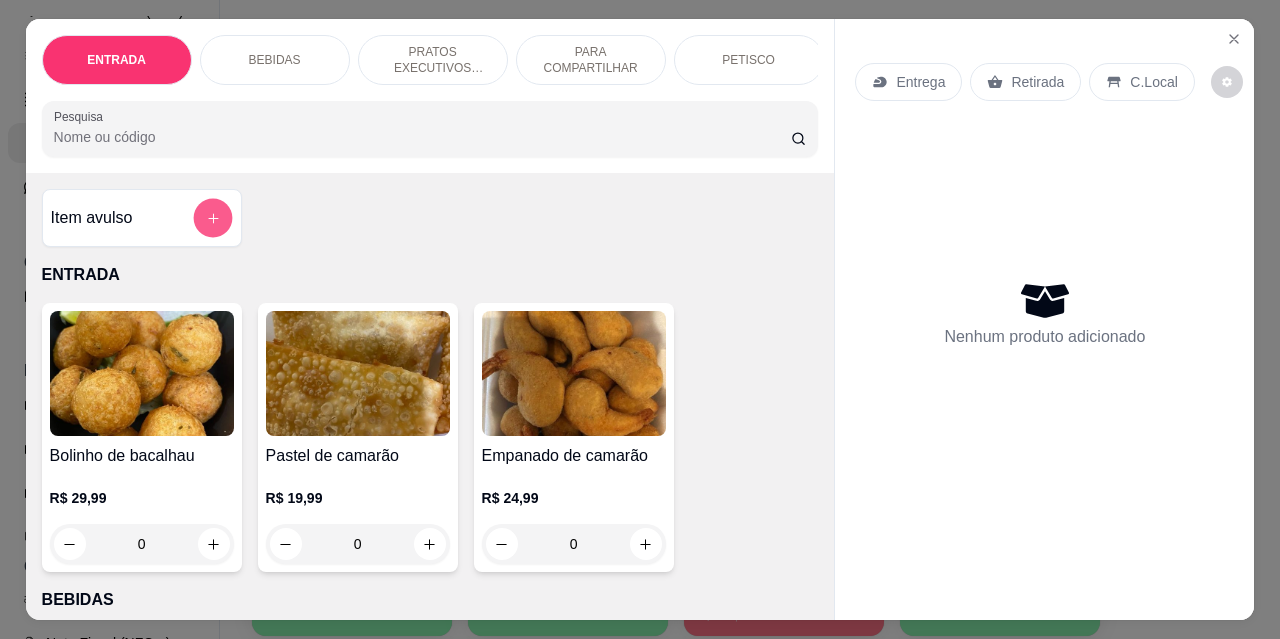 click 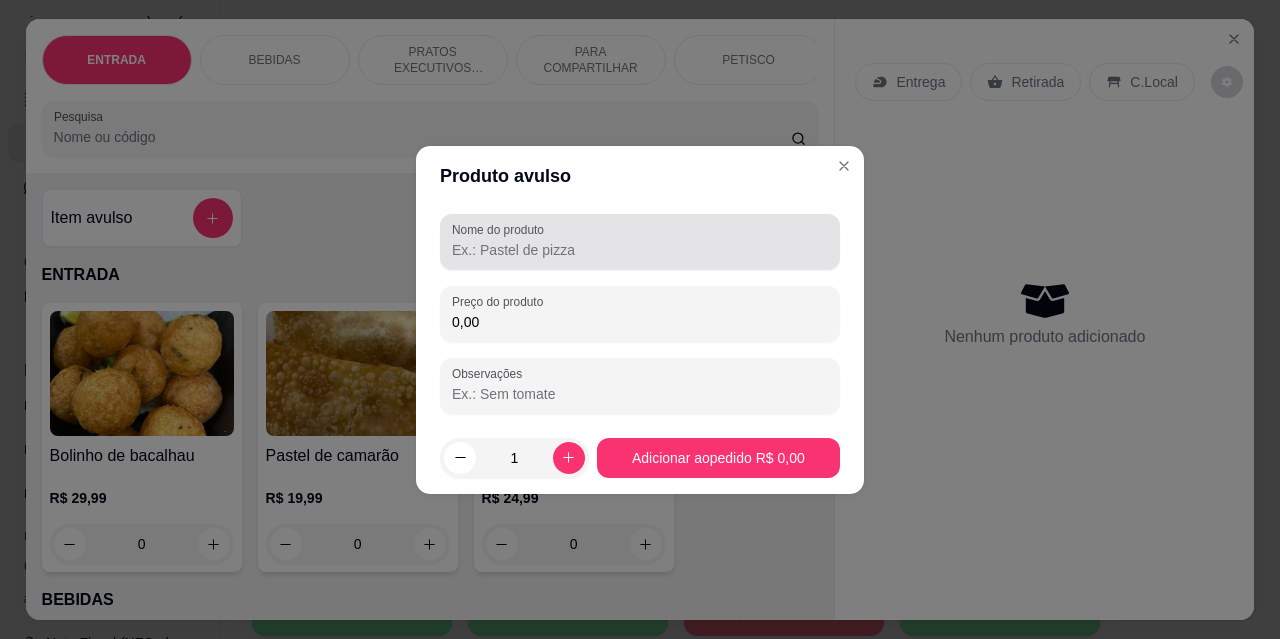 click on "Nome do produto" at bounding box center (640, 242) 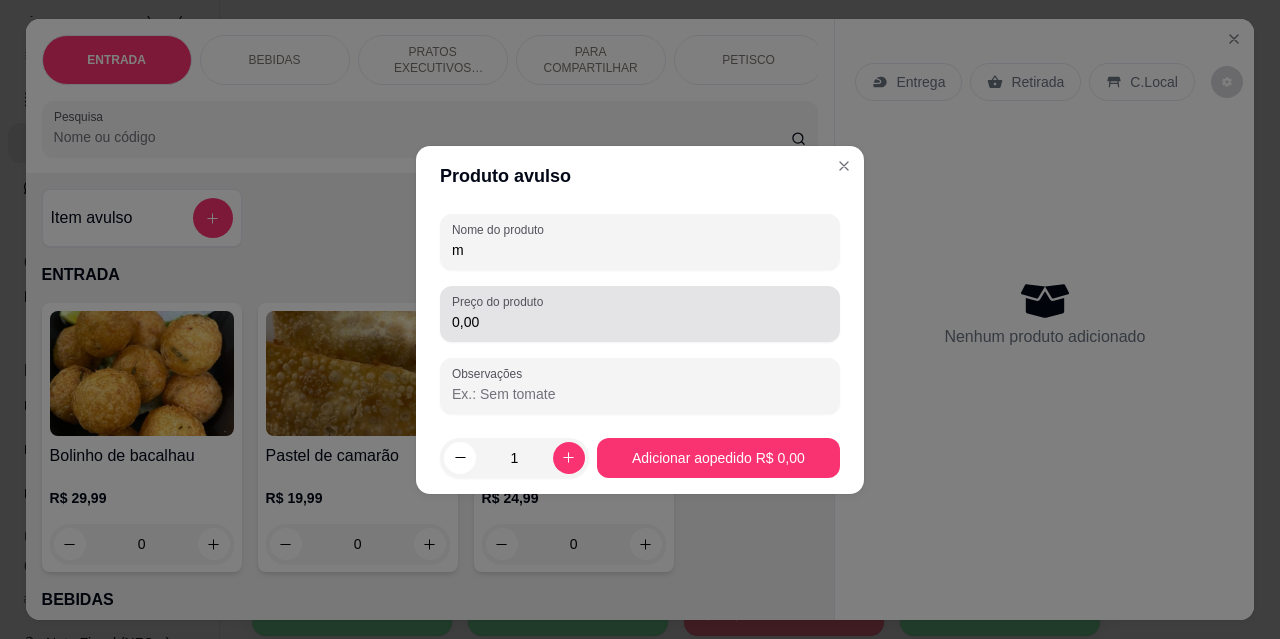 type on "m" 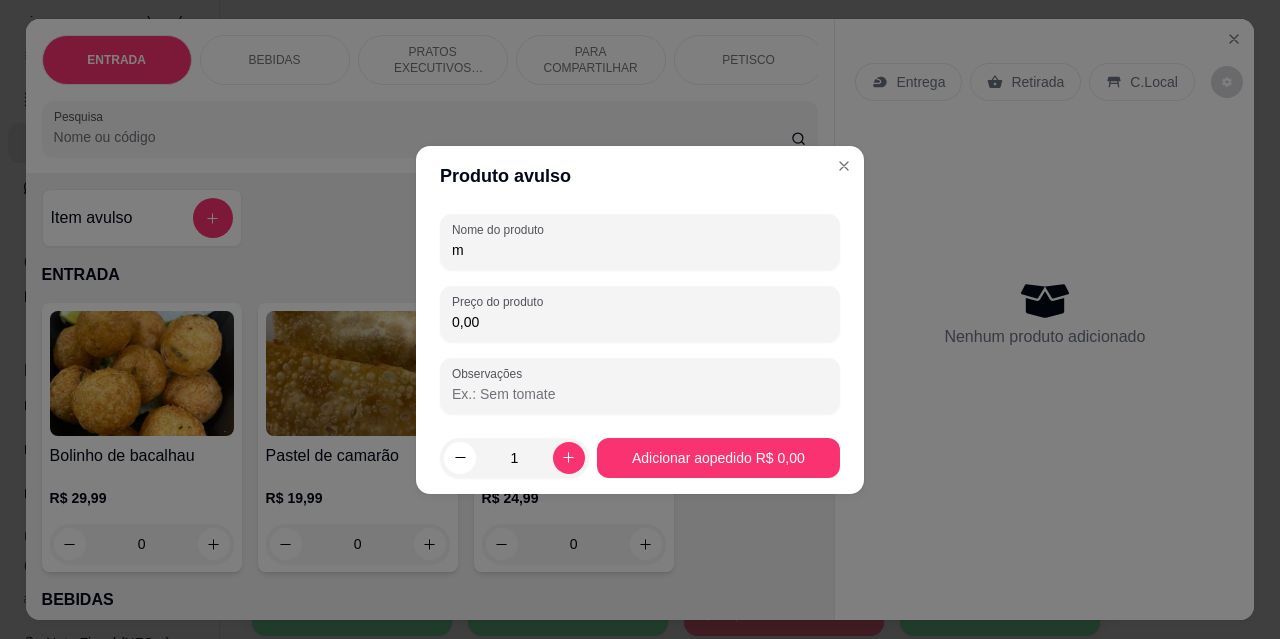 type on "0,00" 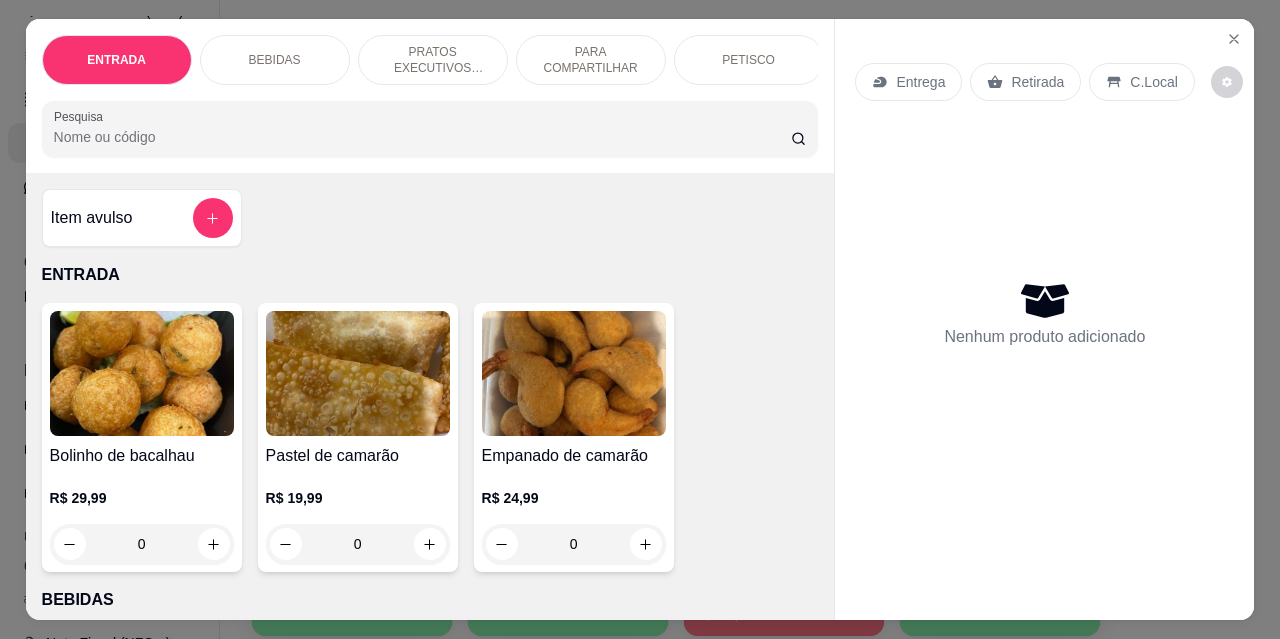 click on "Retirada" at bounding box center (1037, 82) 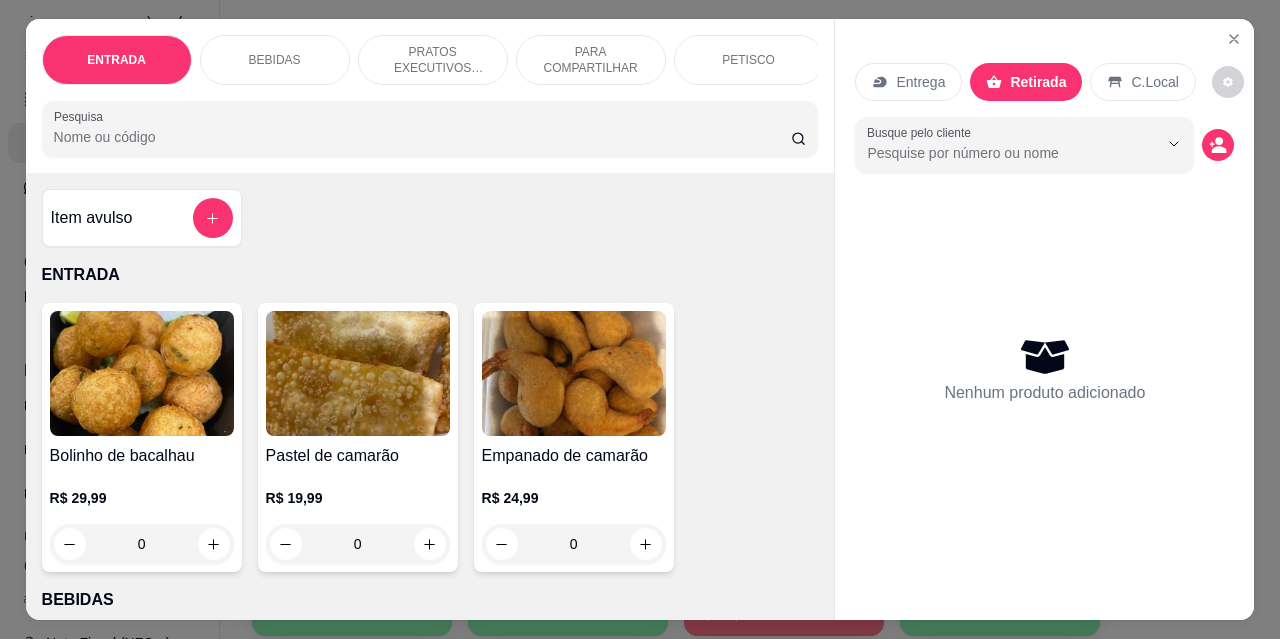 click on "BEBIDAS" at bounding box center (275, 60) 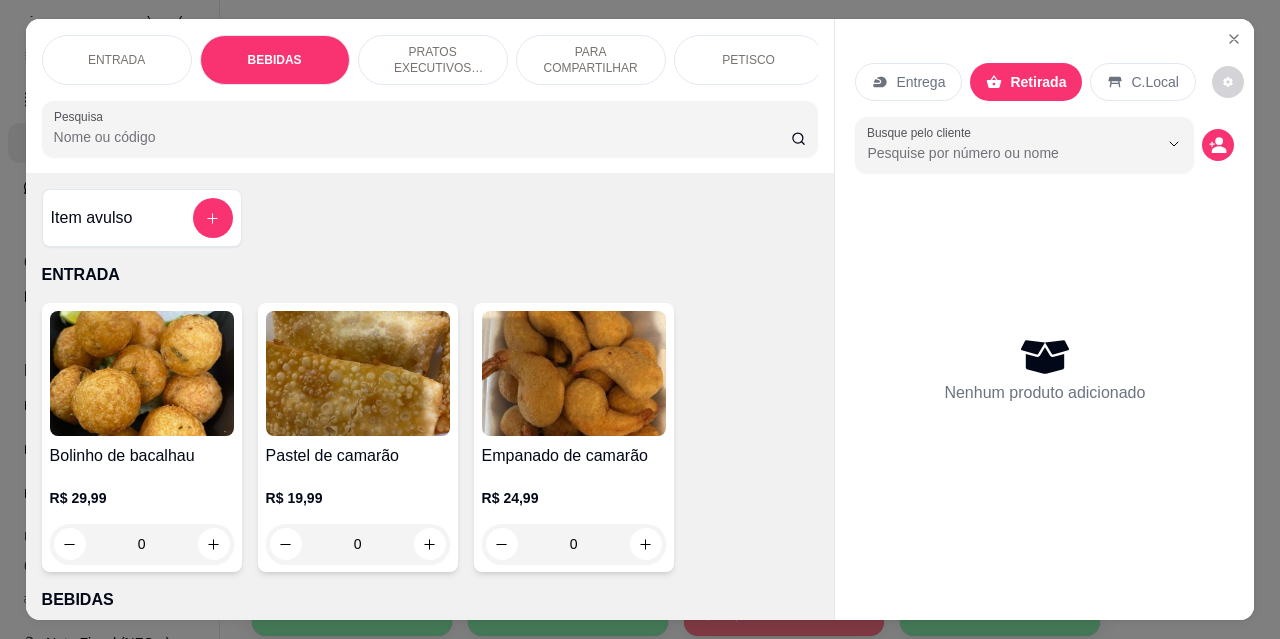 scroll, scrollTop: 415, scrollLeft: 0, axis: vertical 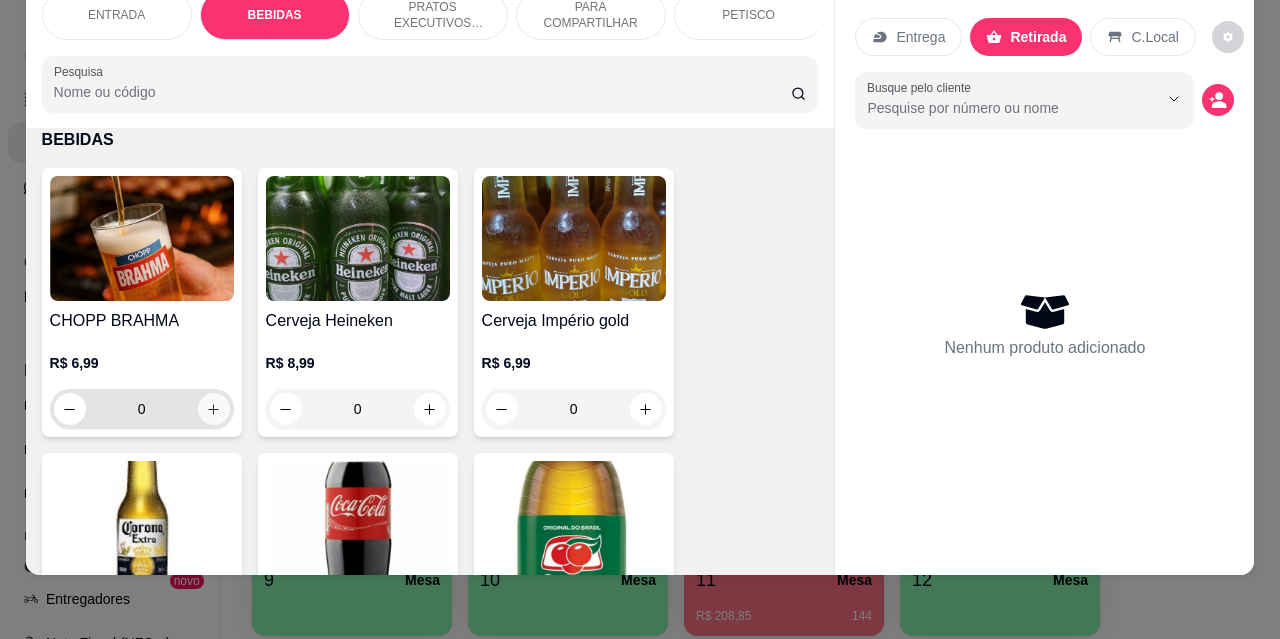 click at bounding box center [214, 409] 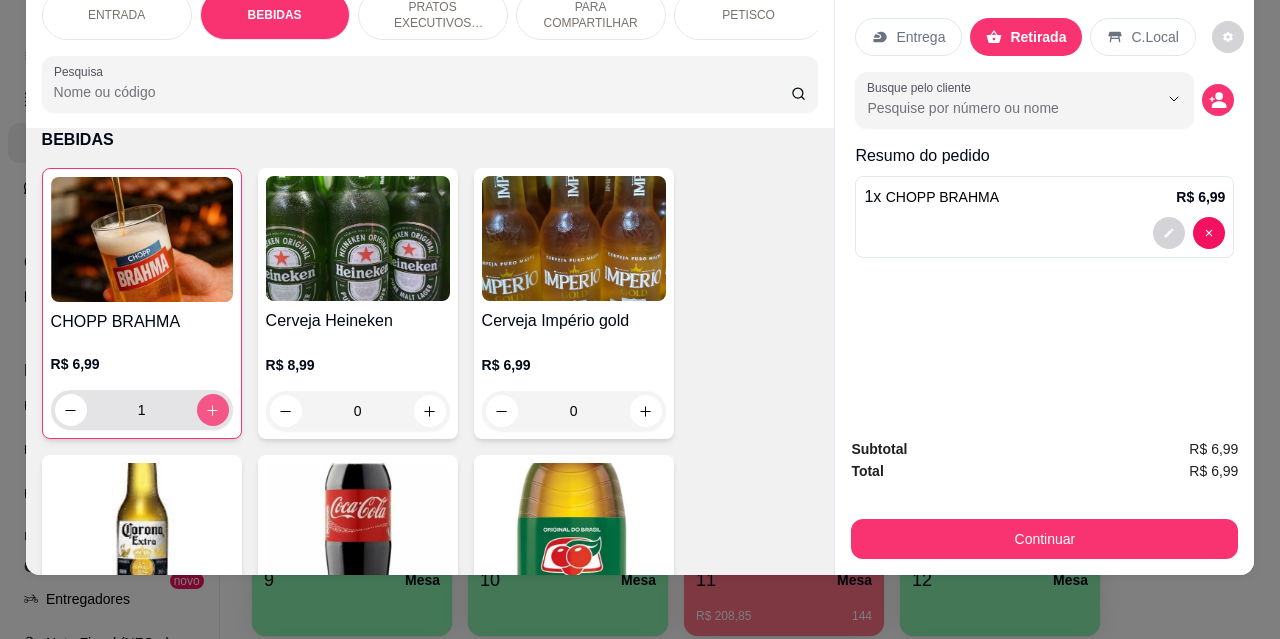 click at bounding box center [213, 410] 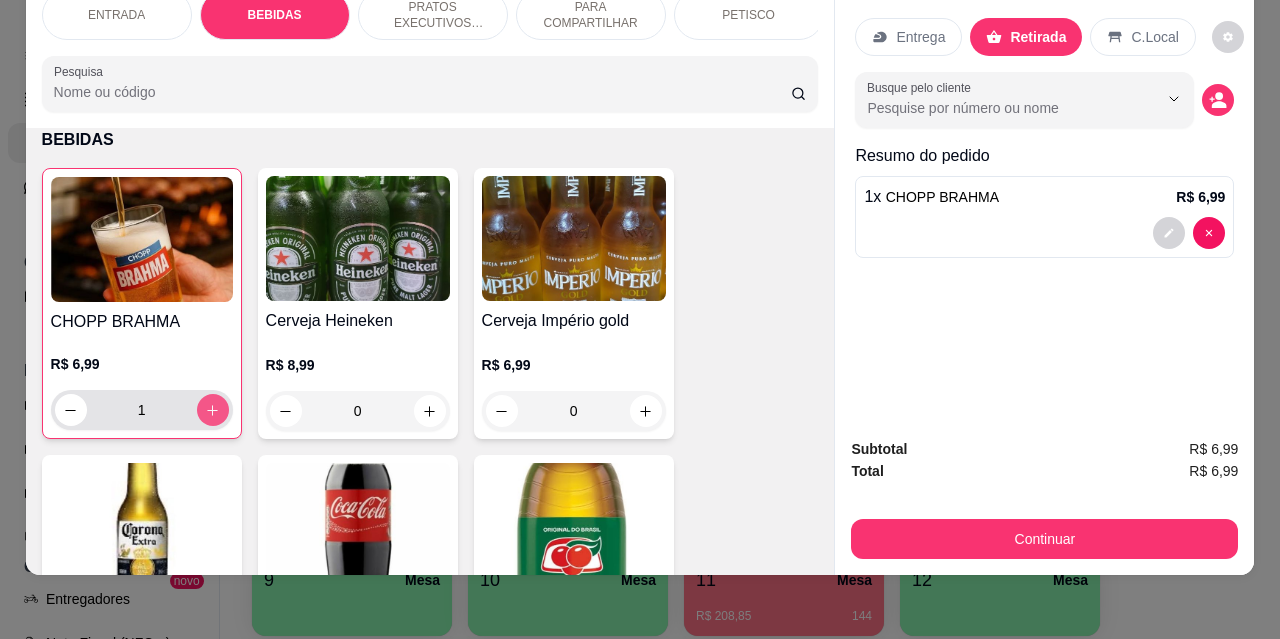 type on "2" 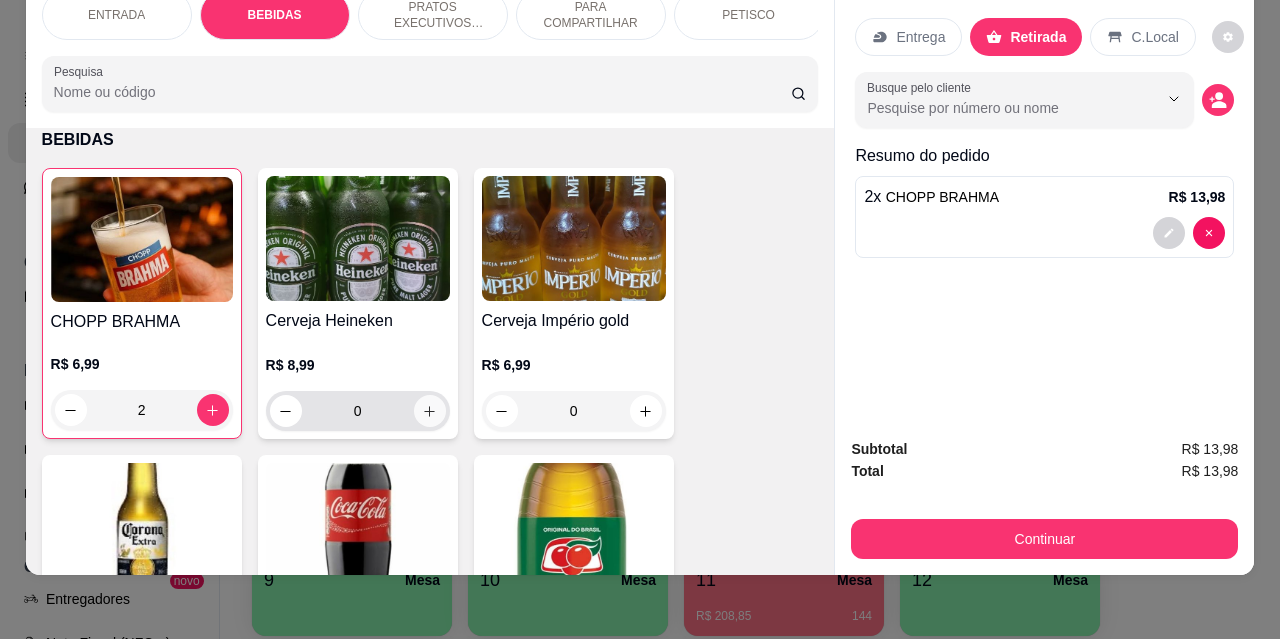 click at bounding box center (430, 411) 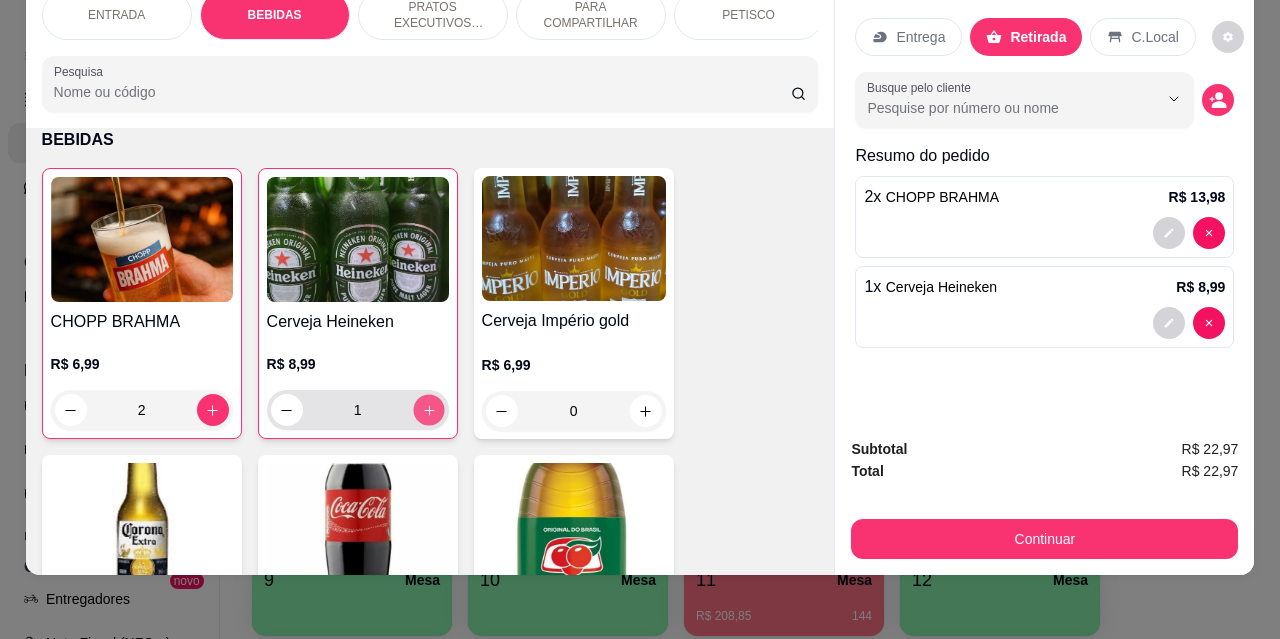click at bounding box center (428, 410) 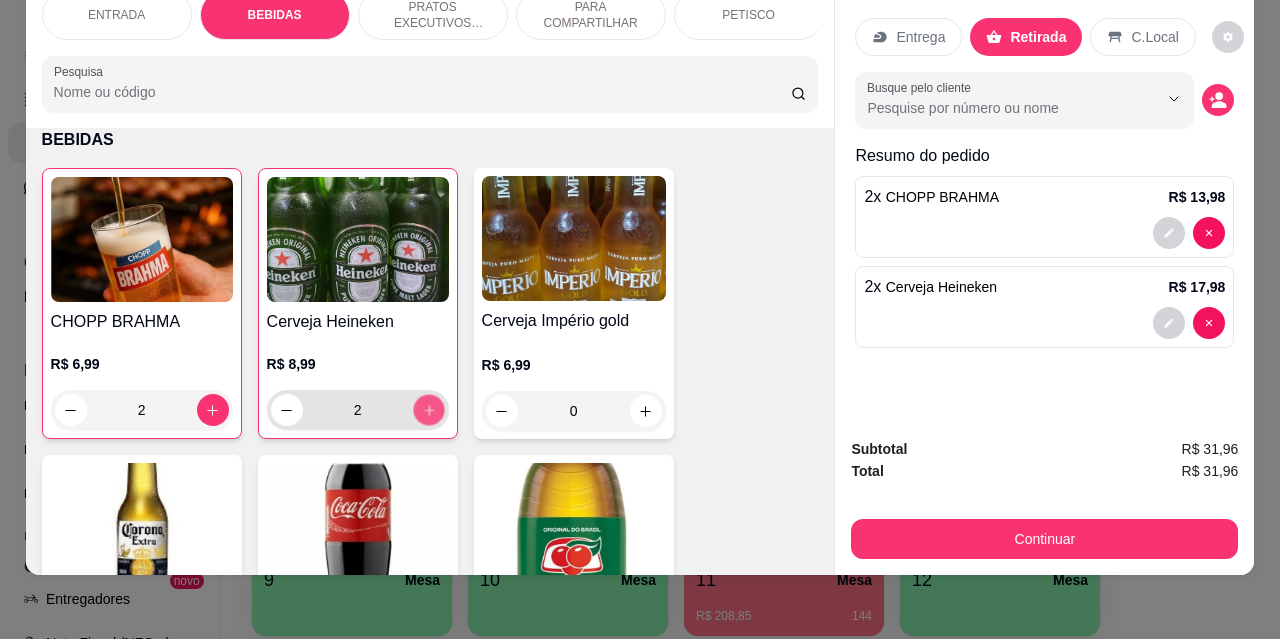 click at bounding box center [428, 410] 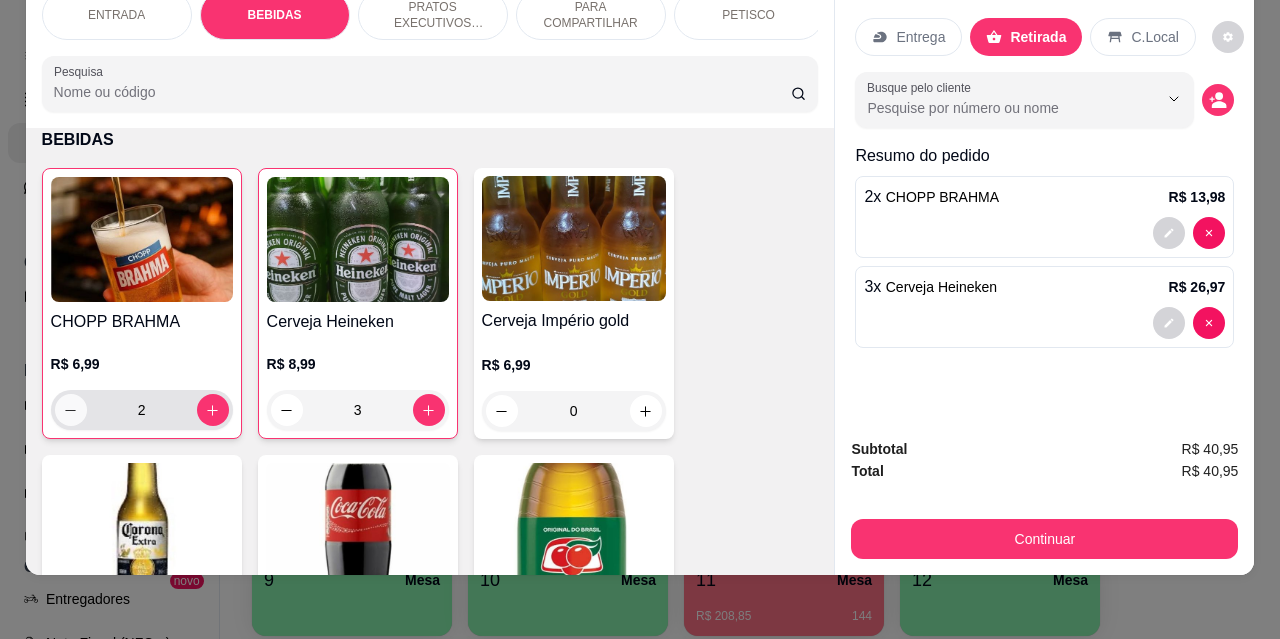 click 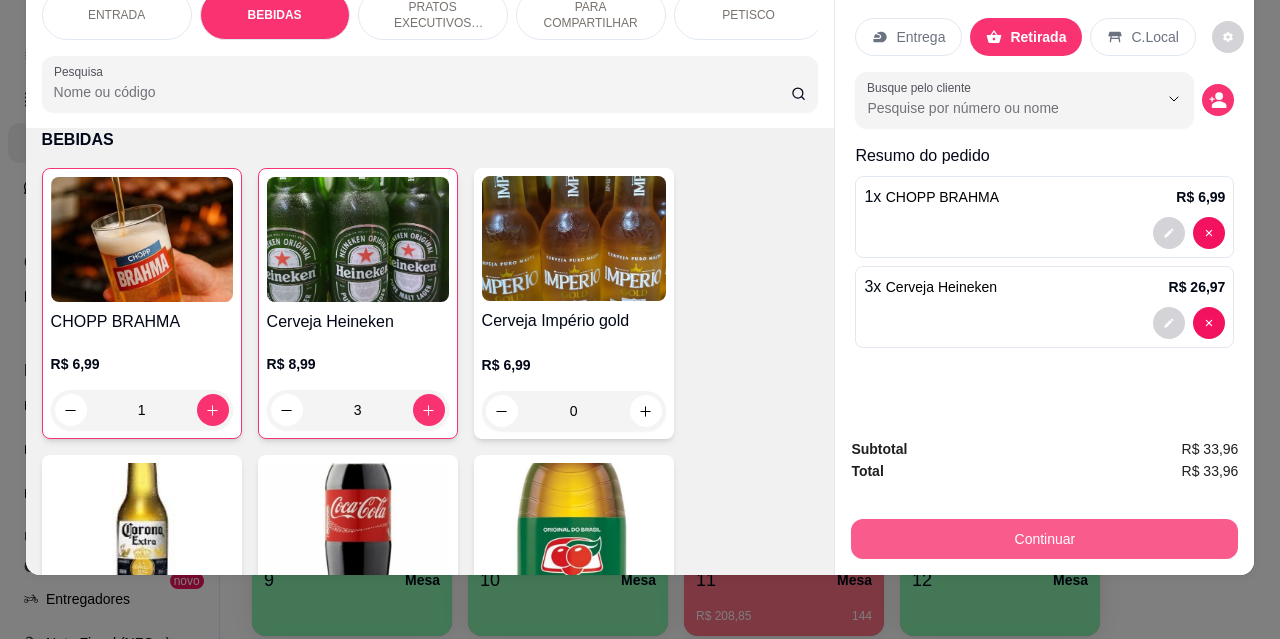 click on "Continuar" at bounding box center (1044, 539) 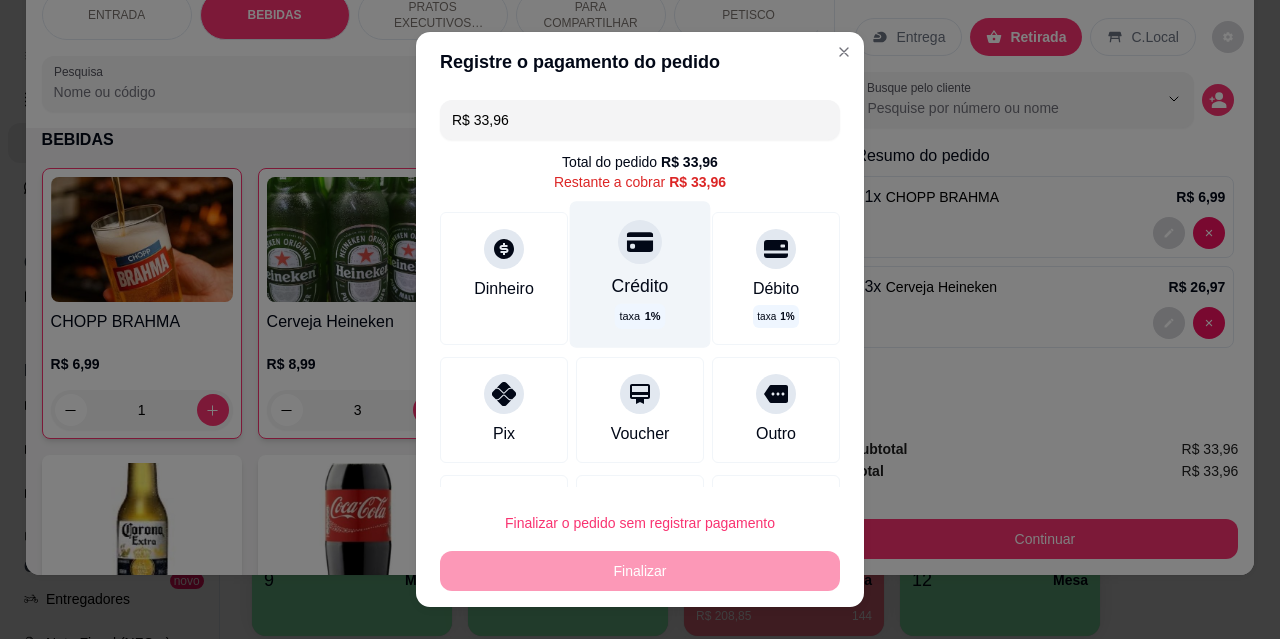 click on "Crédito taxa   1 %" at bounding box center [640, 274] 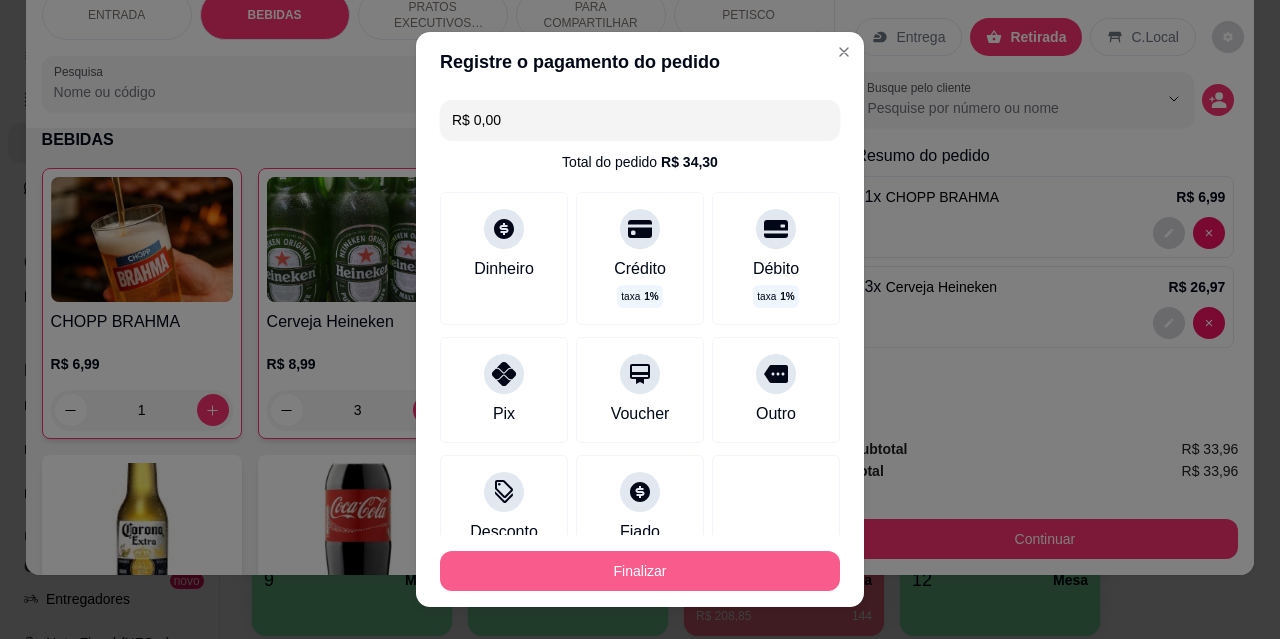 click on "Finalizar" at bounding box center (640, 571) 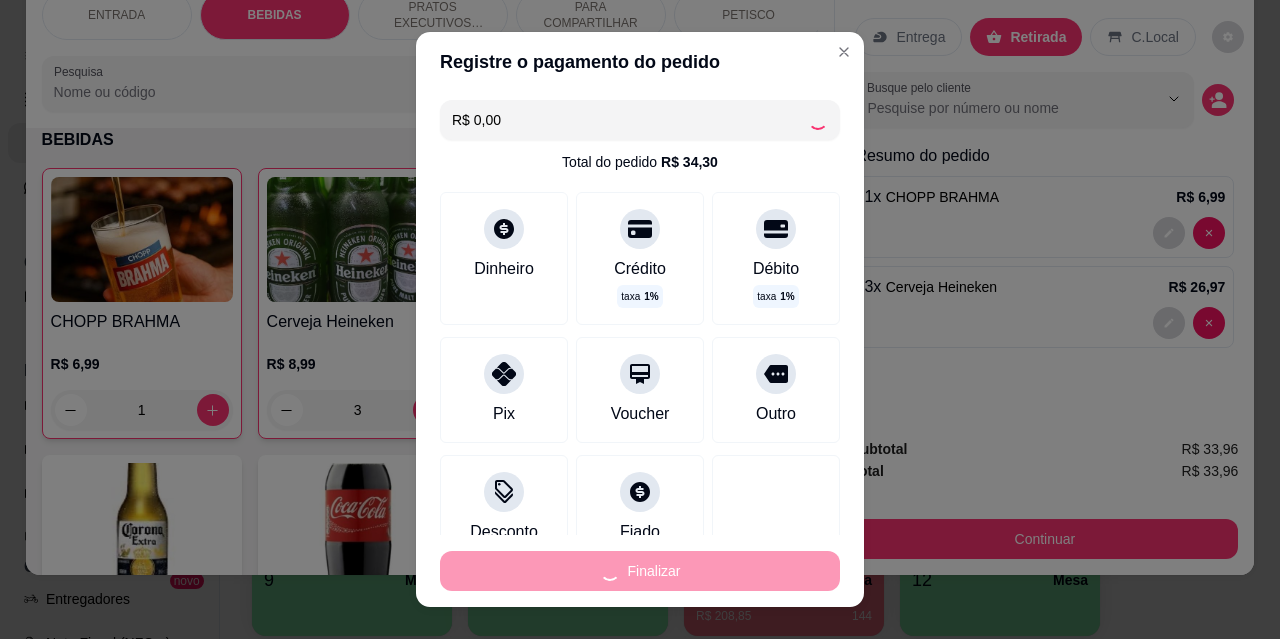 type on "0" 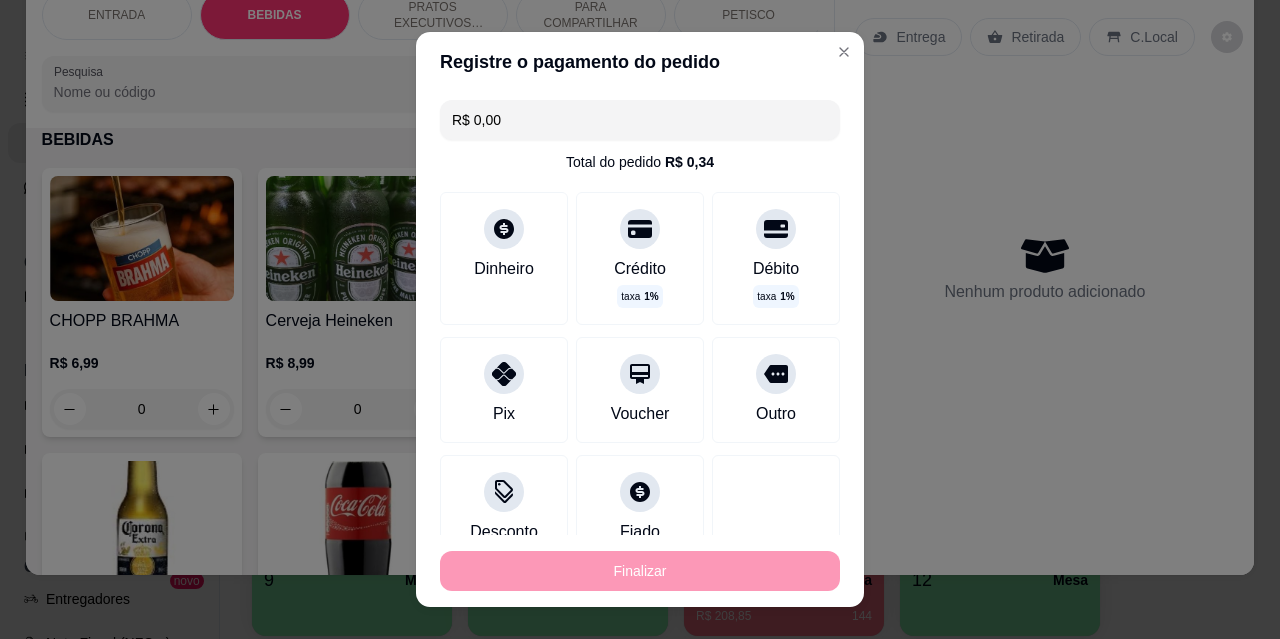 type on "-R$ 33,96" 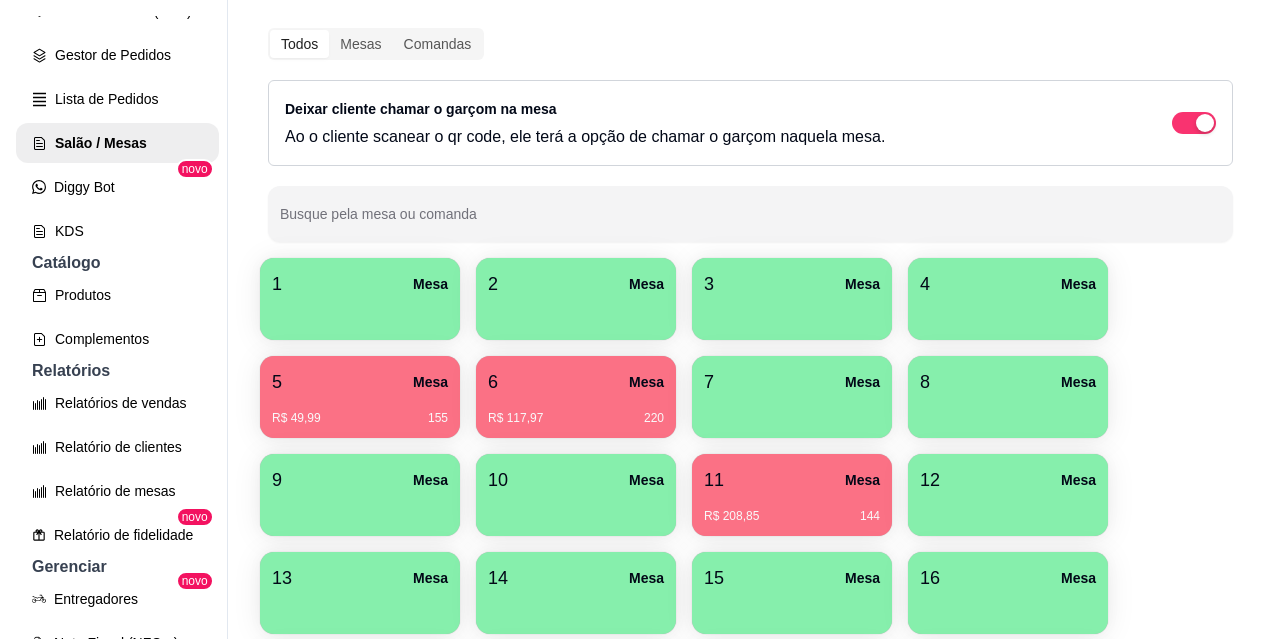 scroll, scrollTop: 200, scrollLeft: 0, axis: vertical 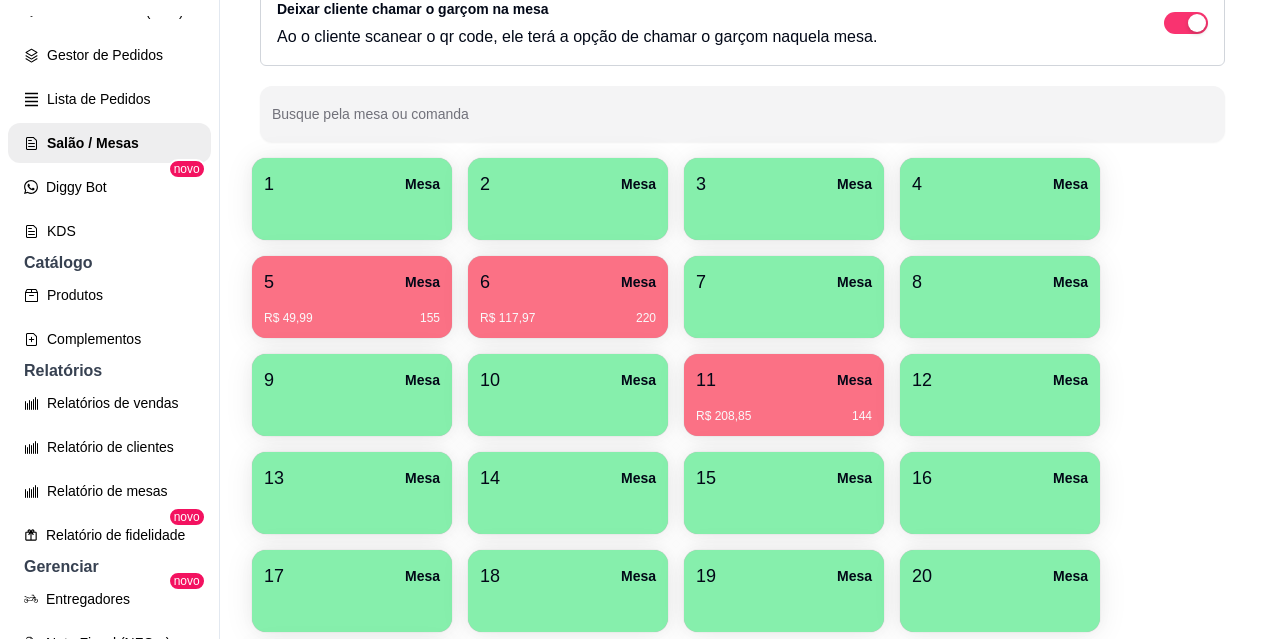 click on "R$ 208,85 144" at bounding box center (784, 416) 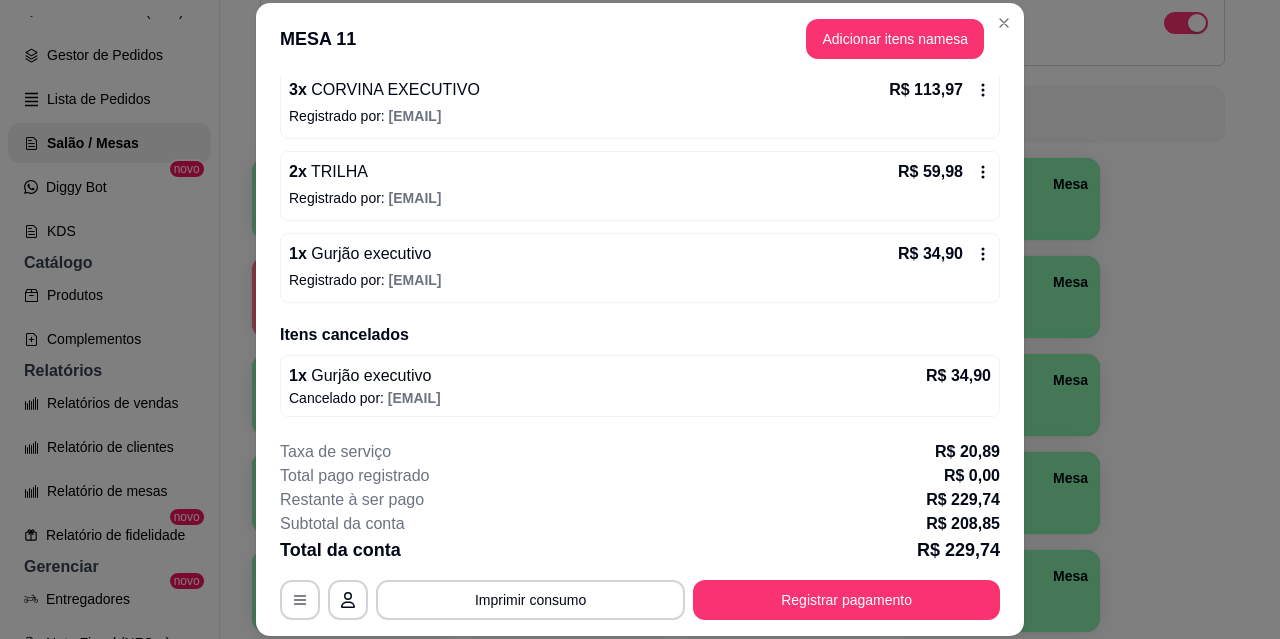 scroll, scrollTop: 196, scrollLeft: 0, axis: vertical 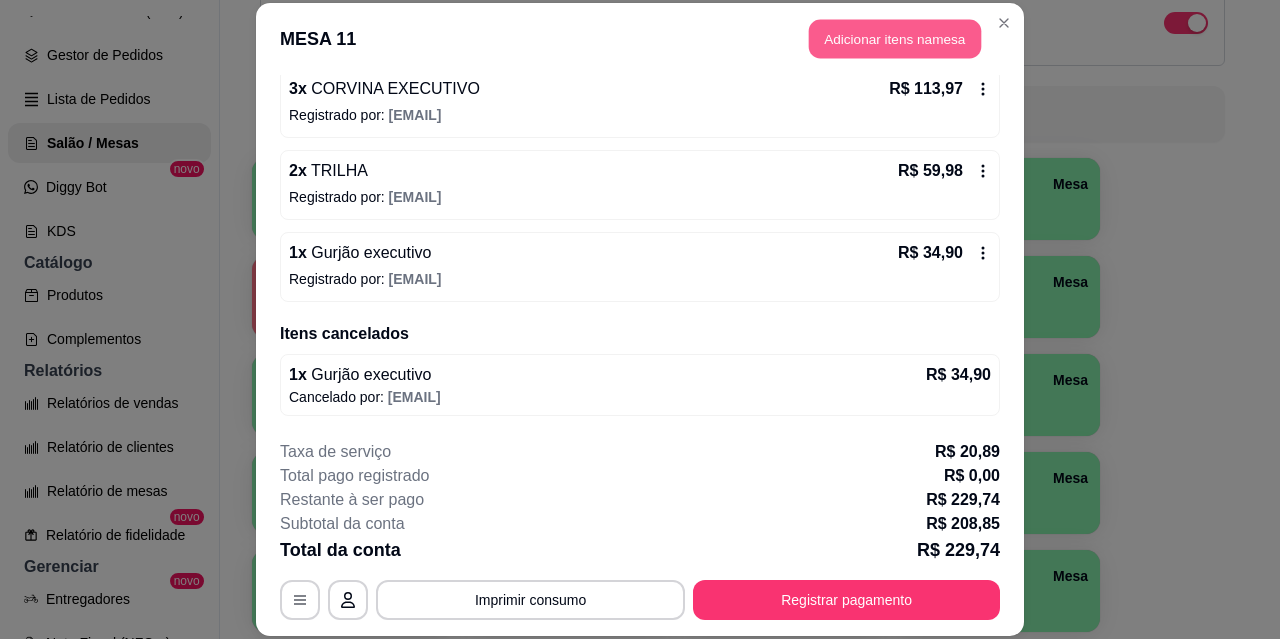 click on "Adicionar itens na  mesa" at bounding box center [895, 39] 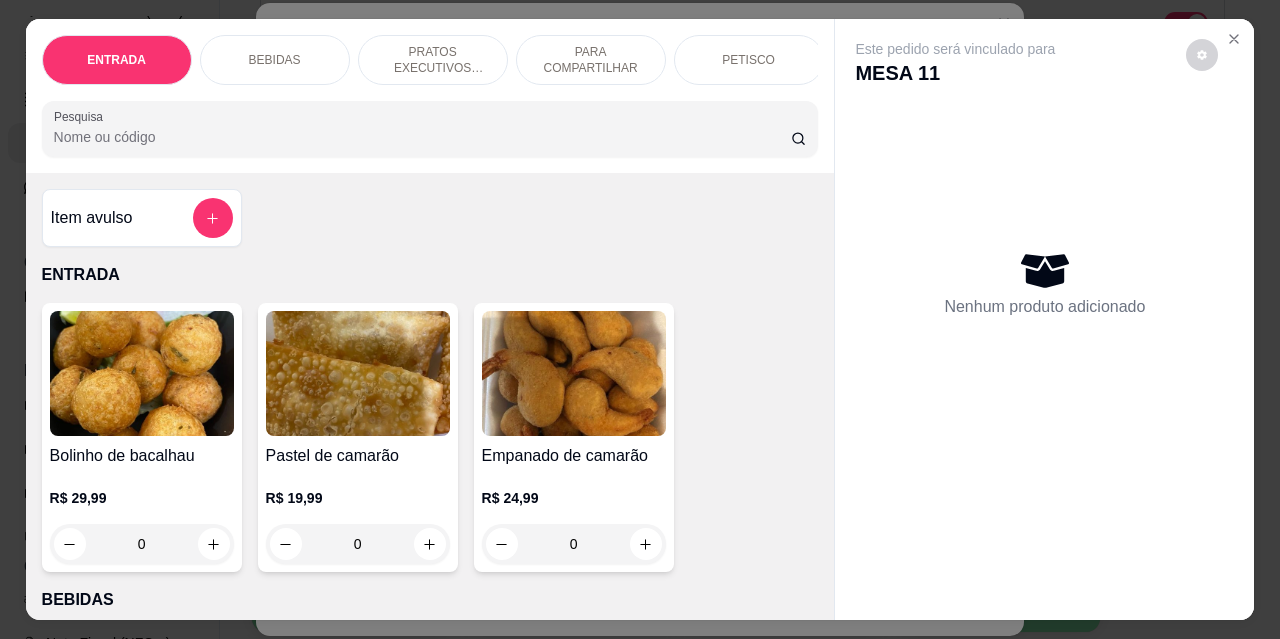 click on "BEBIDAS" at bounding box center (275, 60) 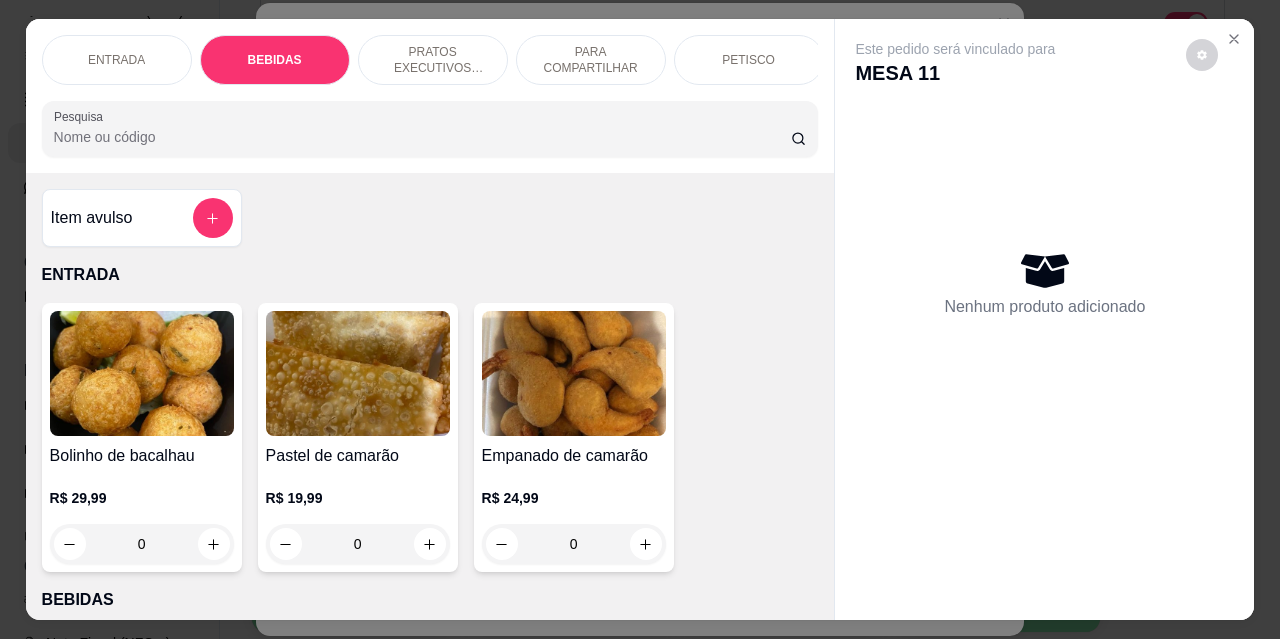 scroll, scrollTop: 415, scrollLeft: 0, axis: vertical 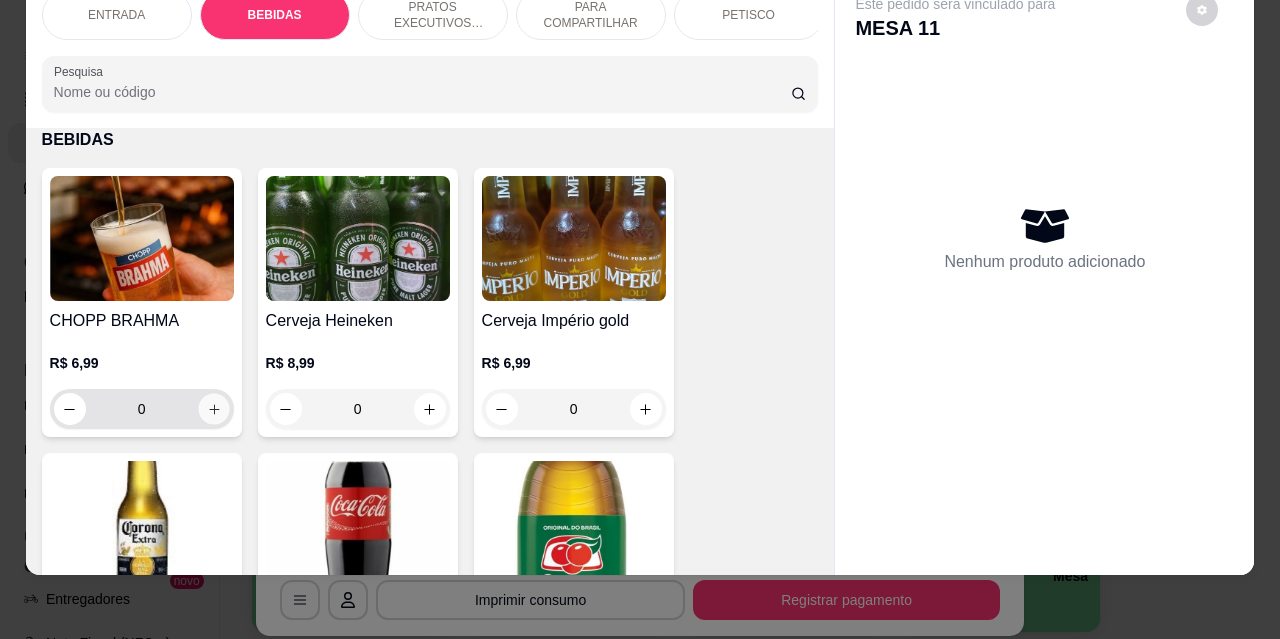 click at bounding box center (213, 409) 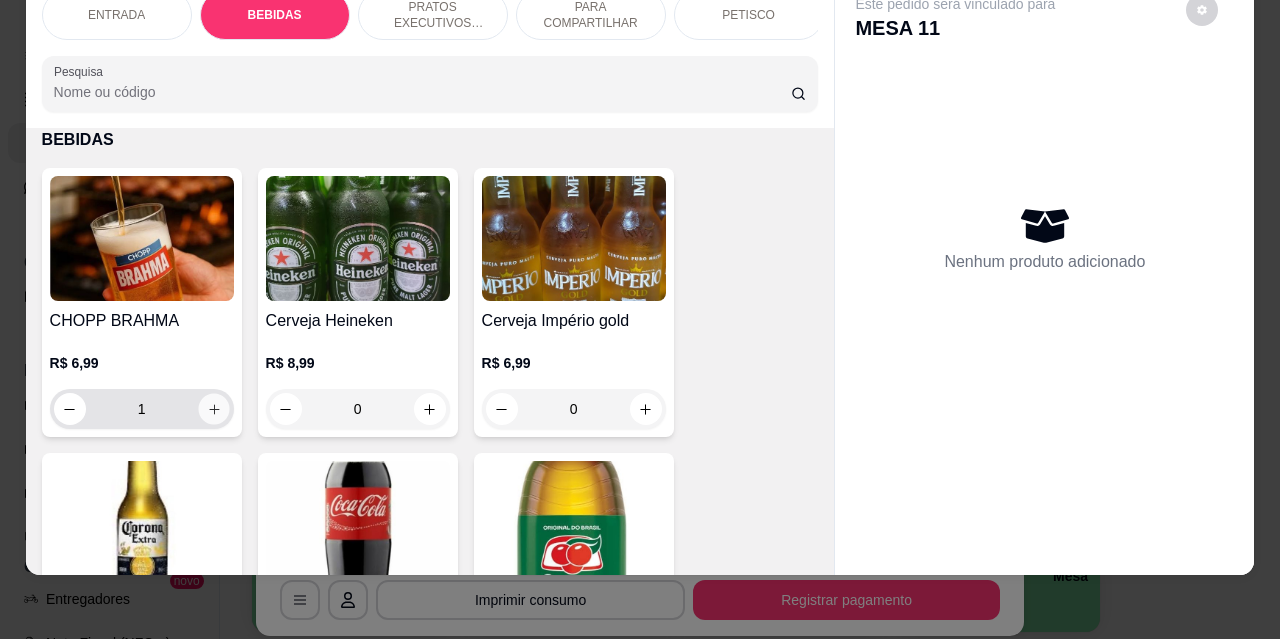 click at bounding box center [213, 409] 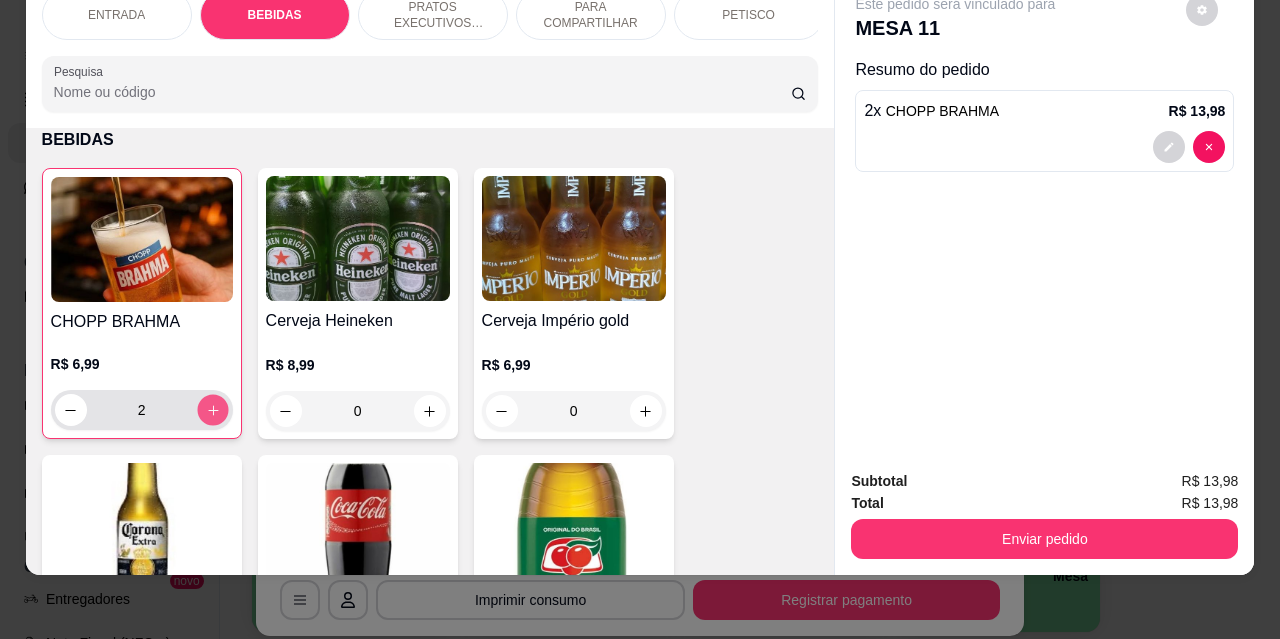 click at bounding box center (212, 410) 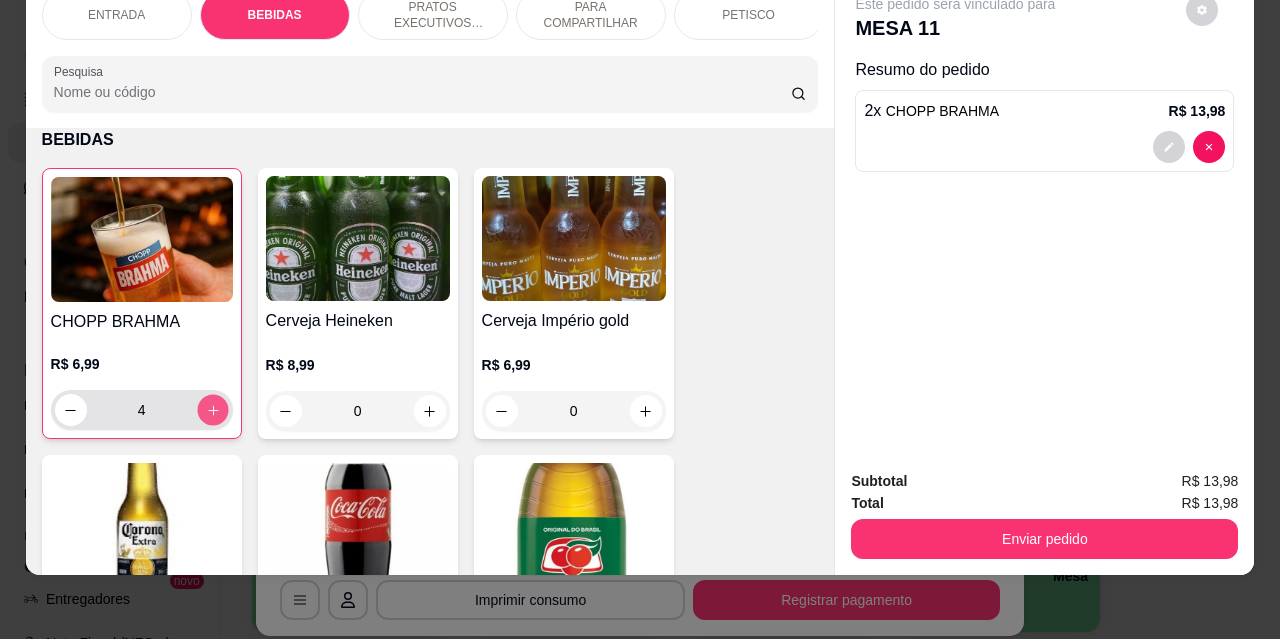 click at bounding box center [212, 410] 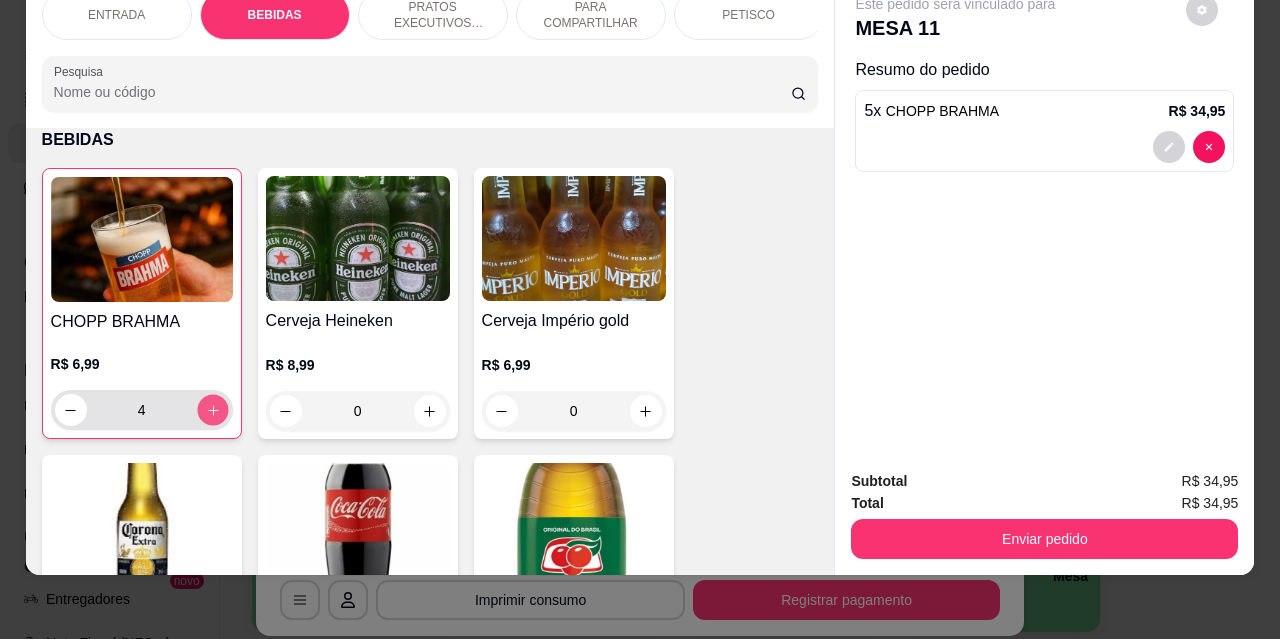 click at bounding box center (212, 410) 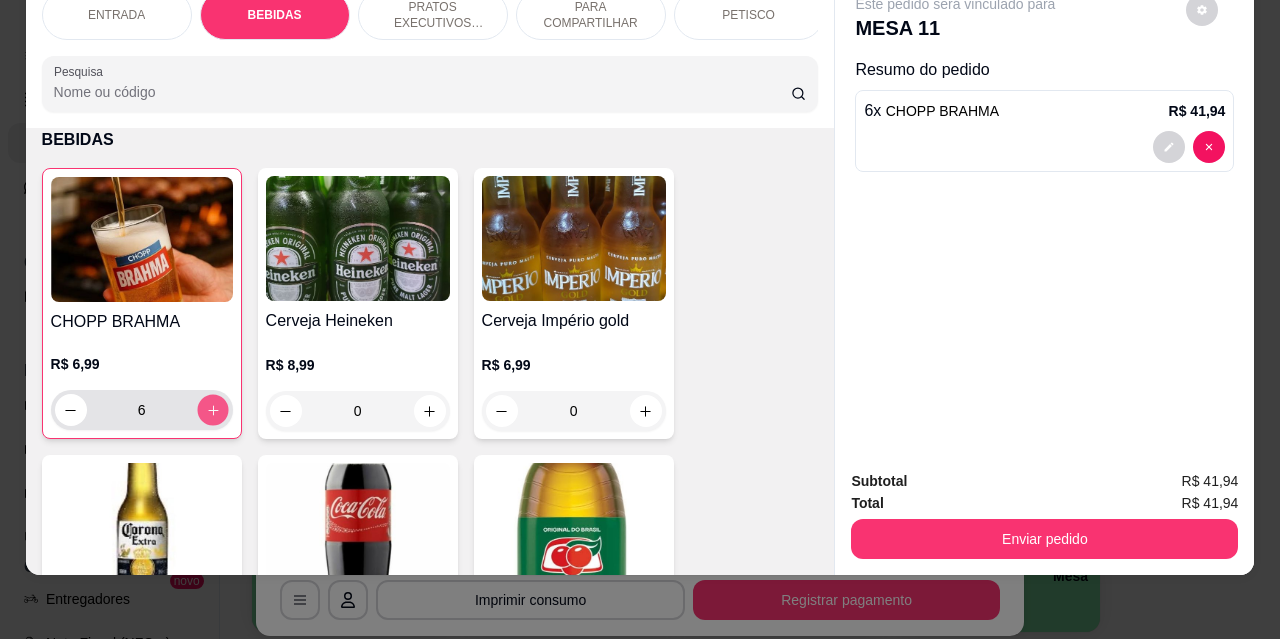 click at bounding box center [212, 410] 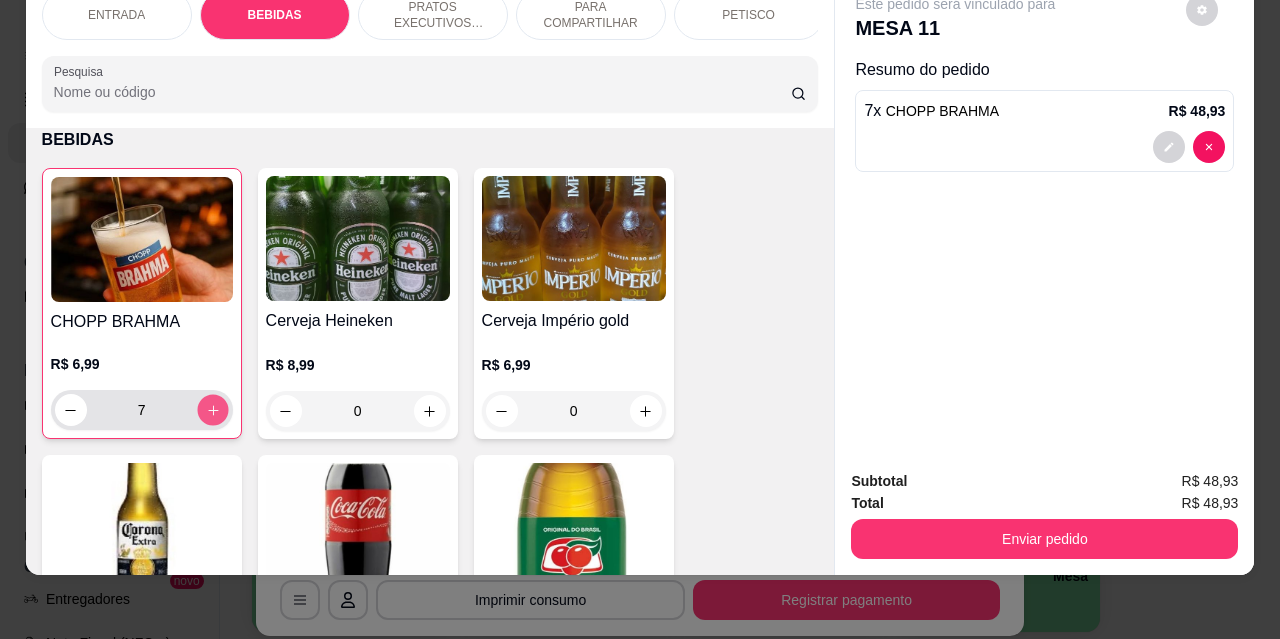 click at bounding box center (212, 410) 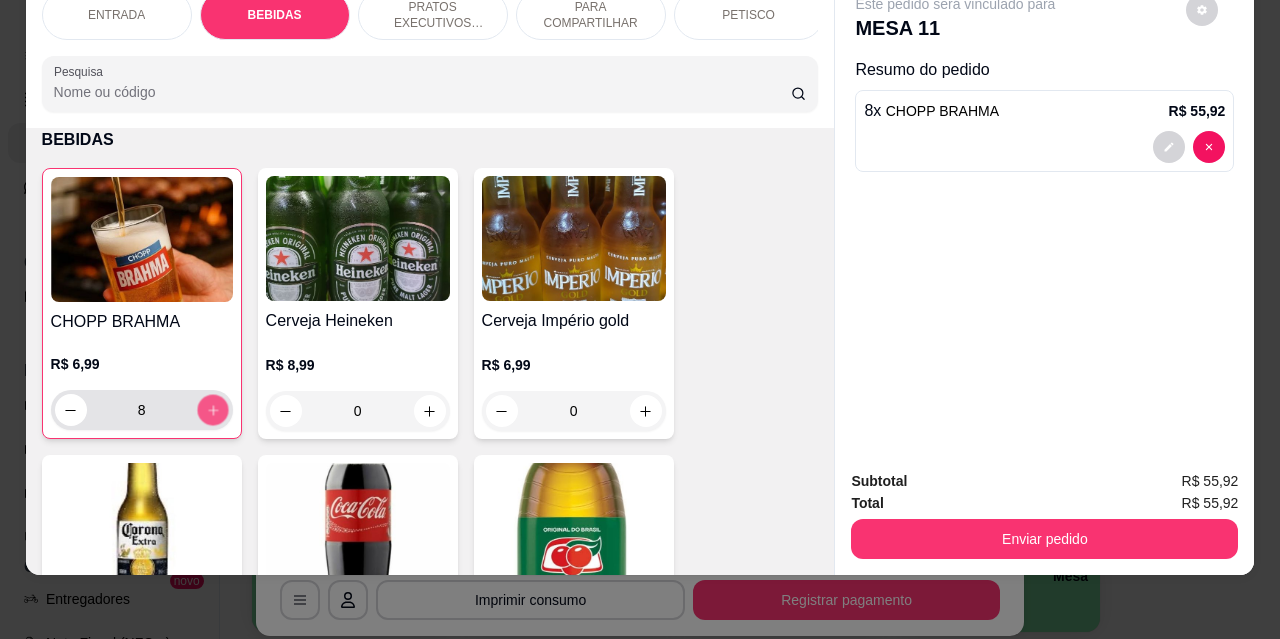 click at bounding box center (212, 410) 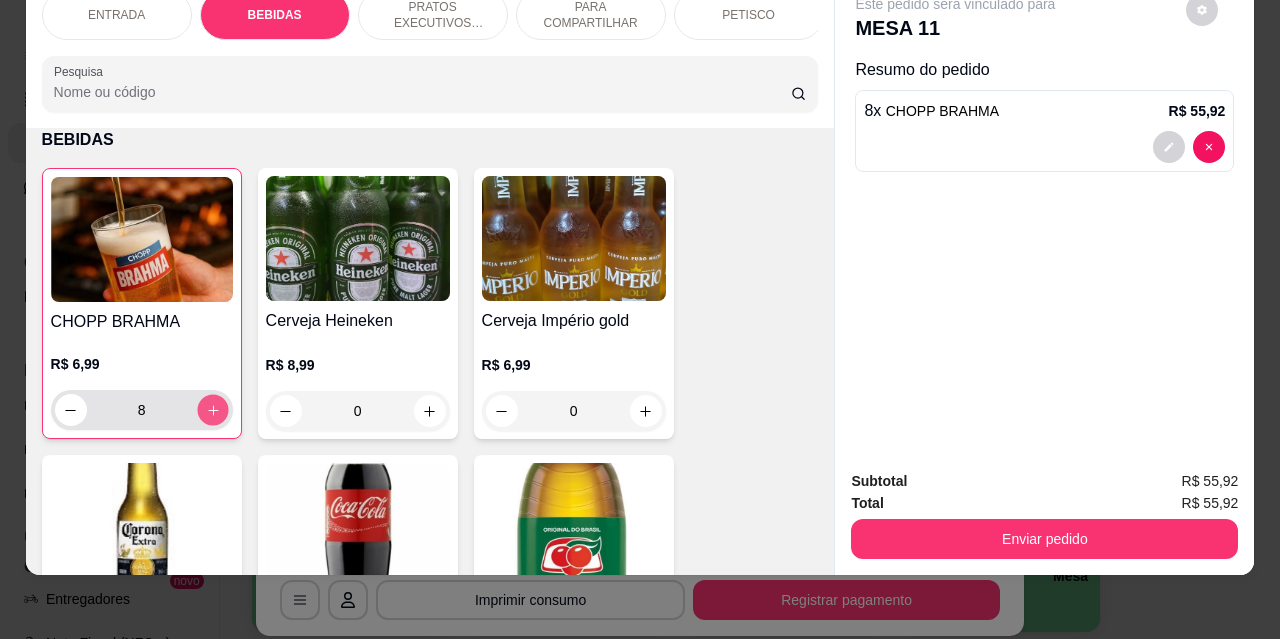 click at bounding box center [212, 410] 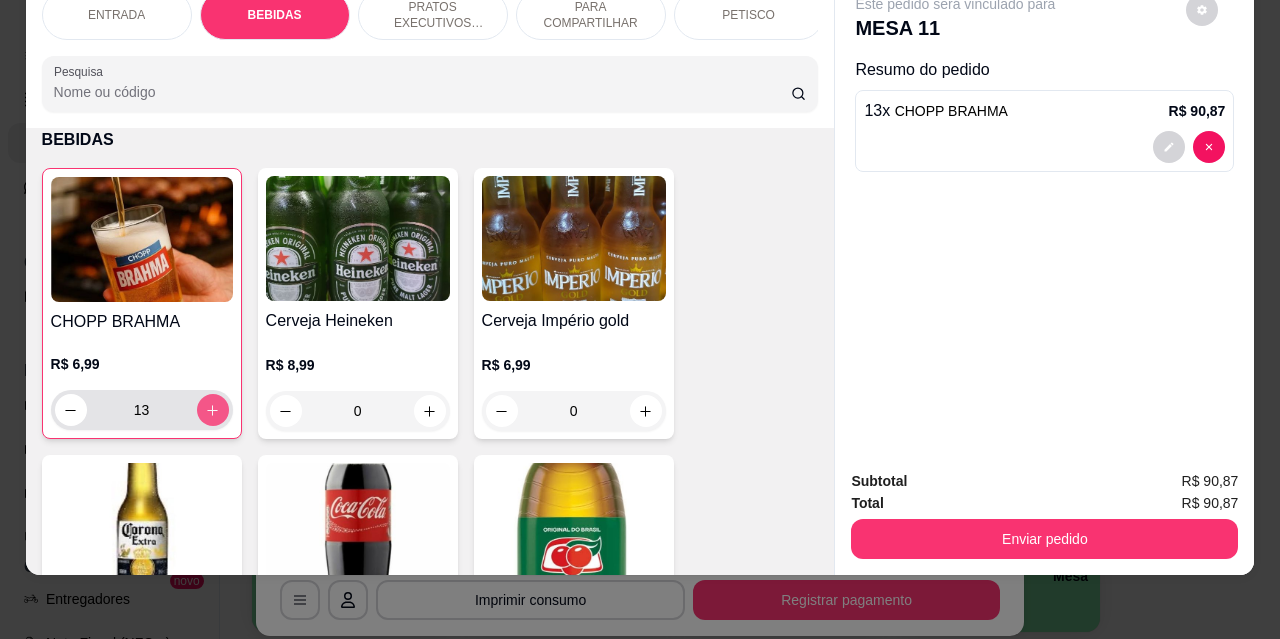 click at bounding box center [213, 410] 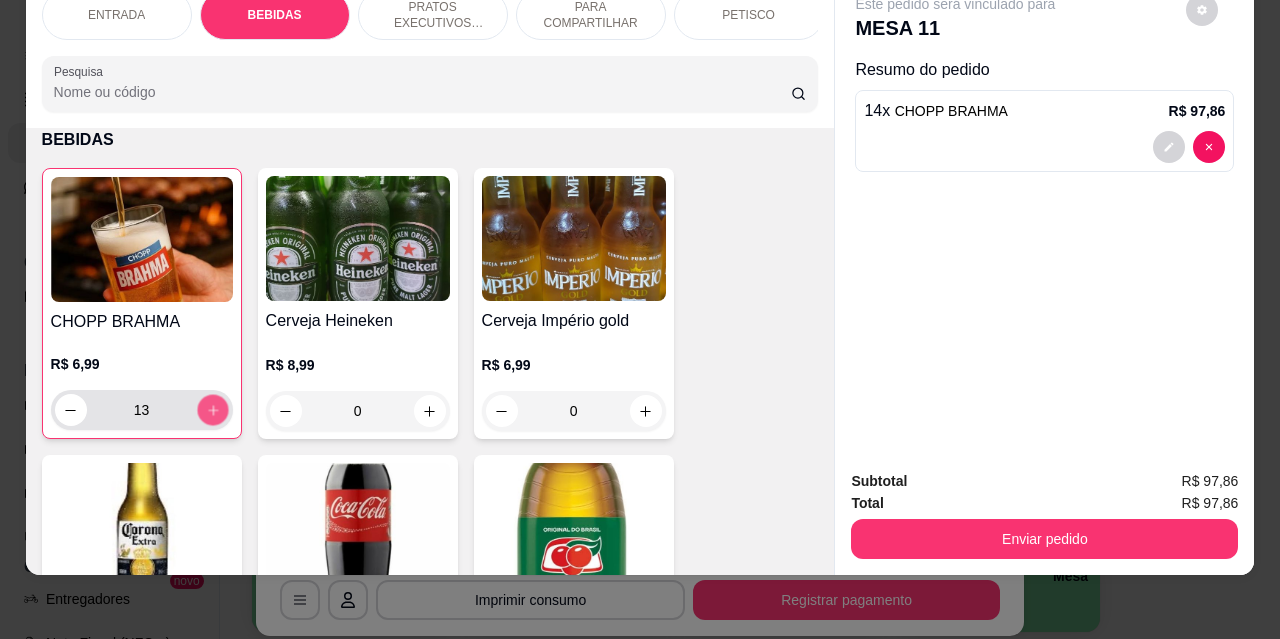 click at bounding box center (212, 410) 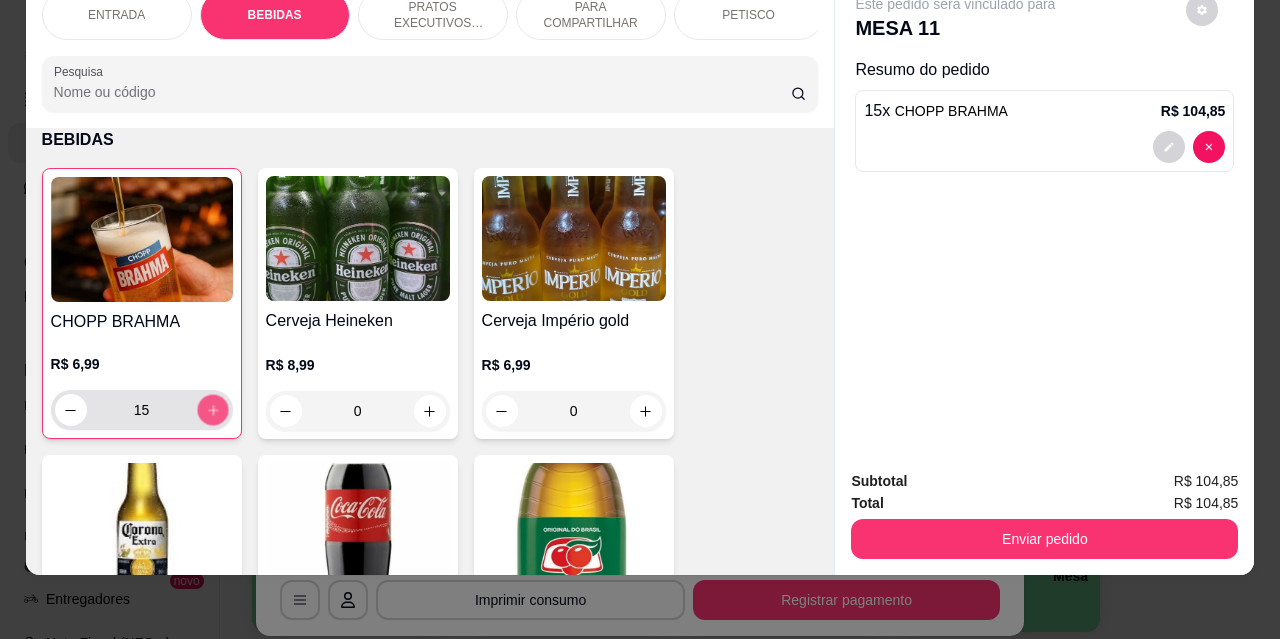 click at bounding box center [212, 410] 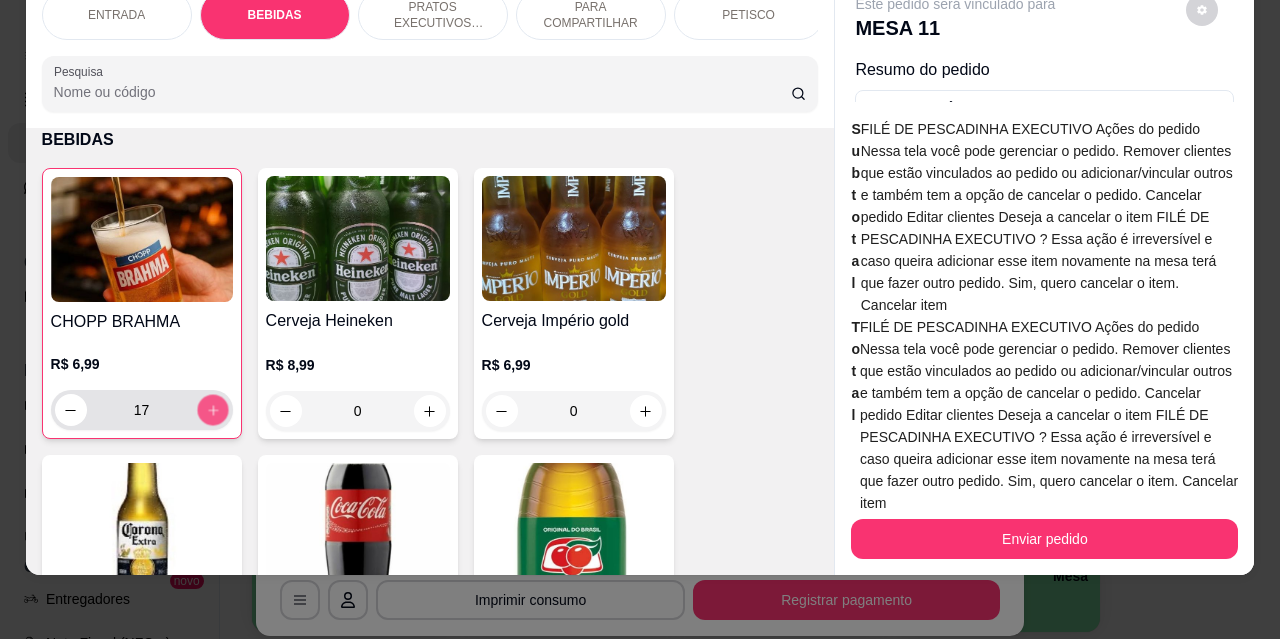 click at bounding box center [212, 410] 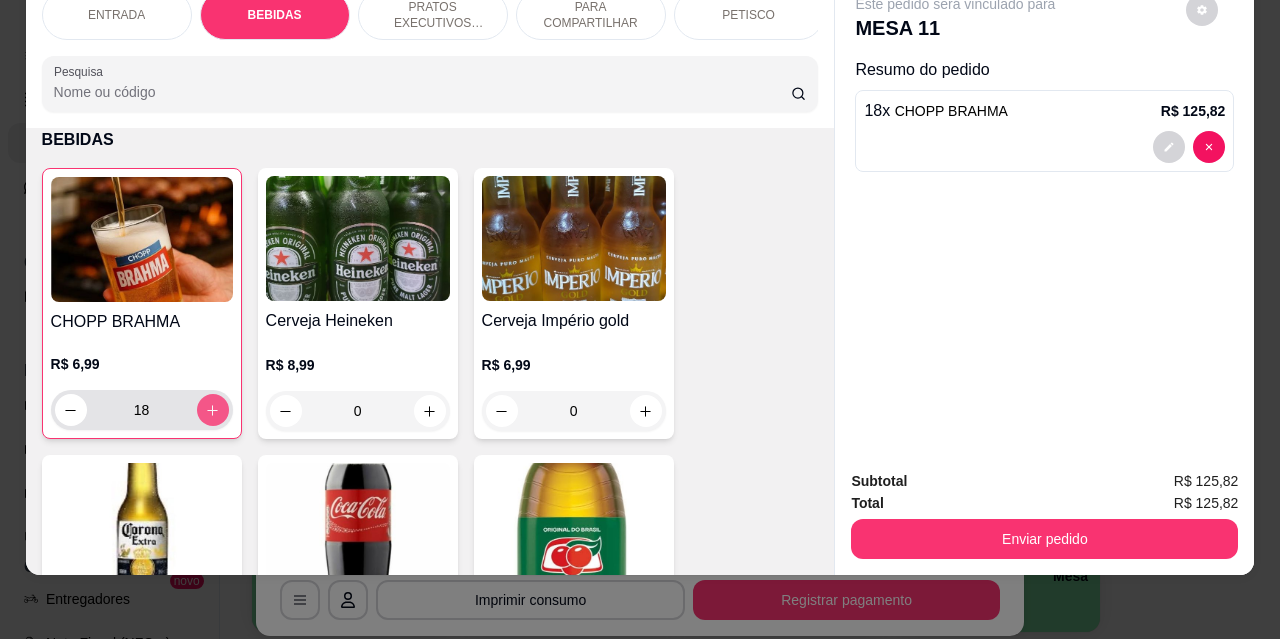 click at bounding box center (213, 410) 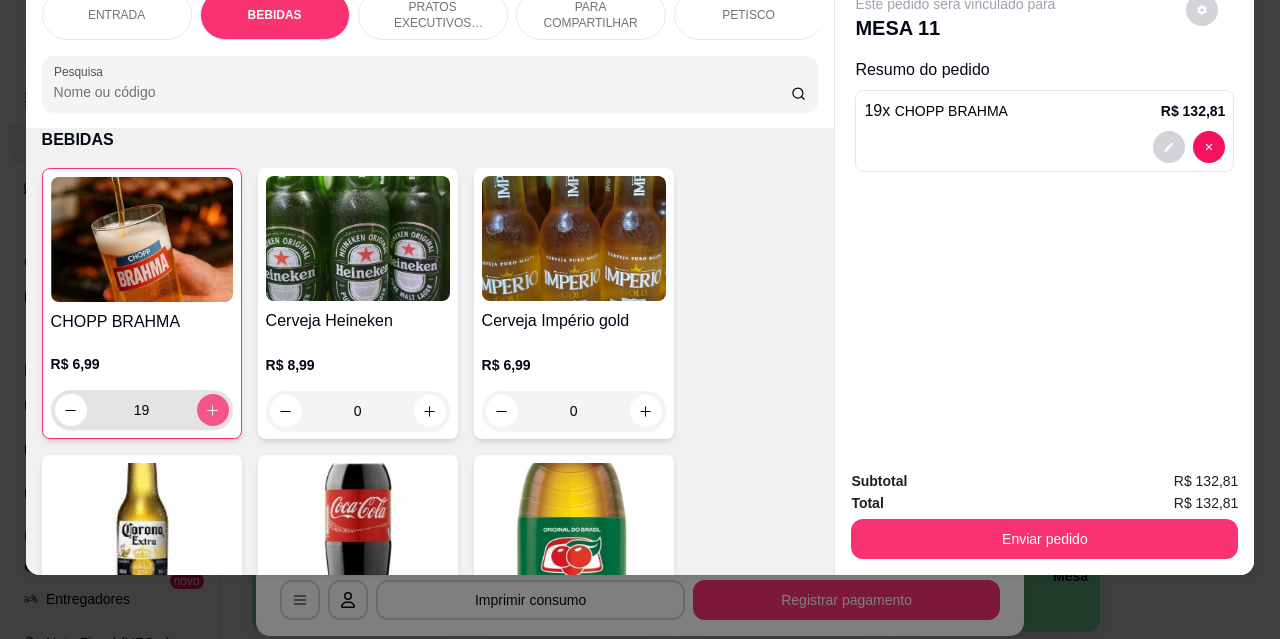click at bounding box center [213, 410] 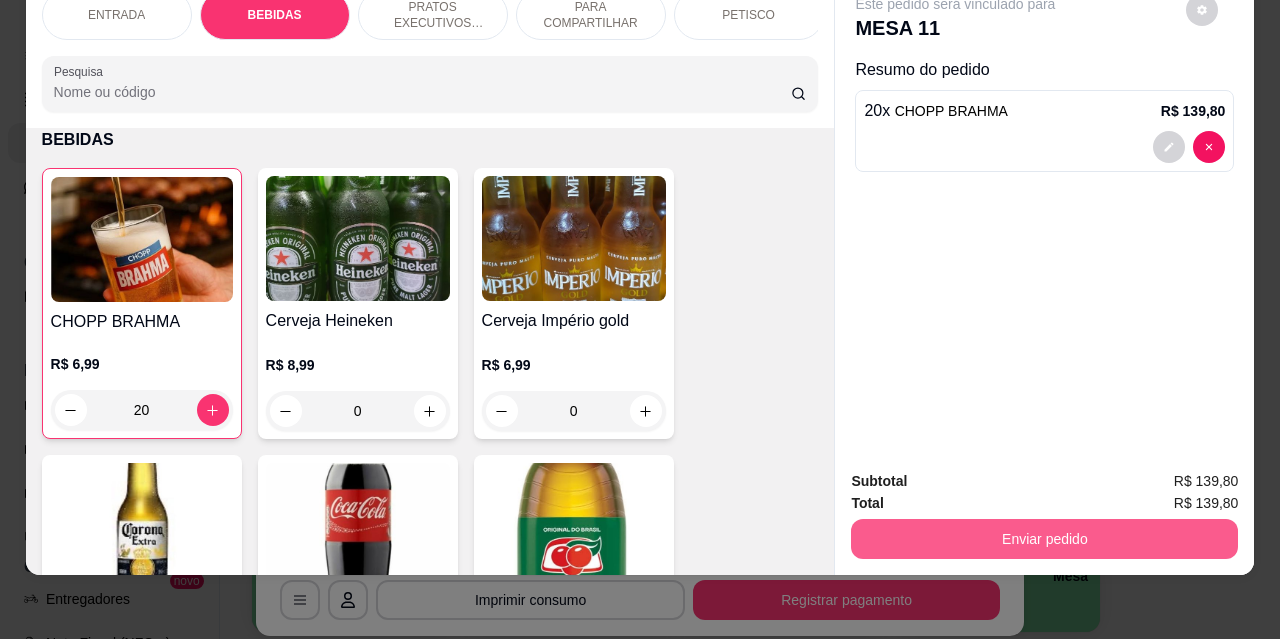 click on "Enviar pedido" at bounding box center (1044, 539) 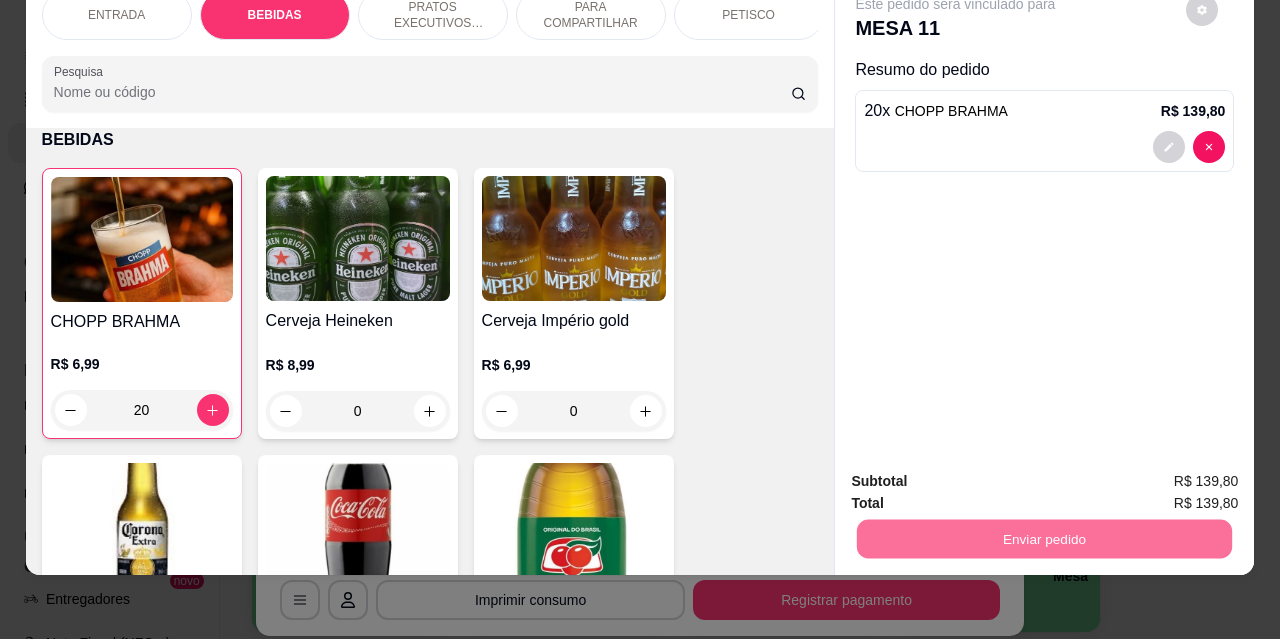click on "Não registrar e enviar pedido" at bounding box center [979, 474] 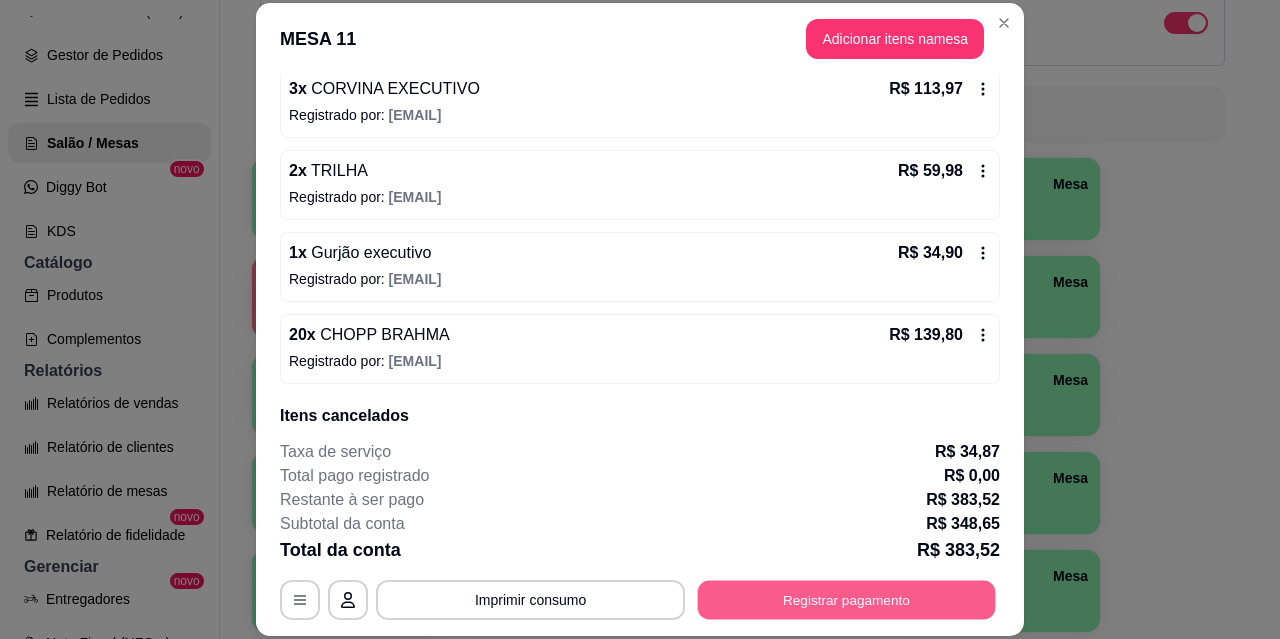 click on "Registrar pagamento" at bounding box center (847, 599) 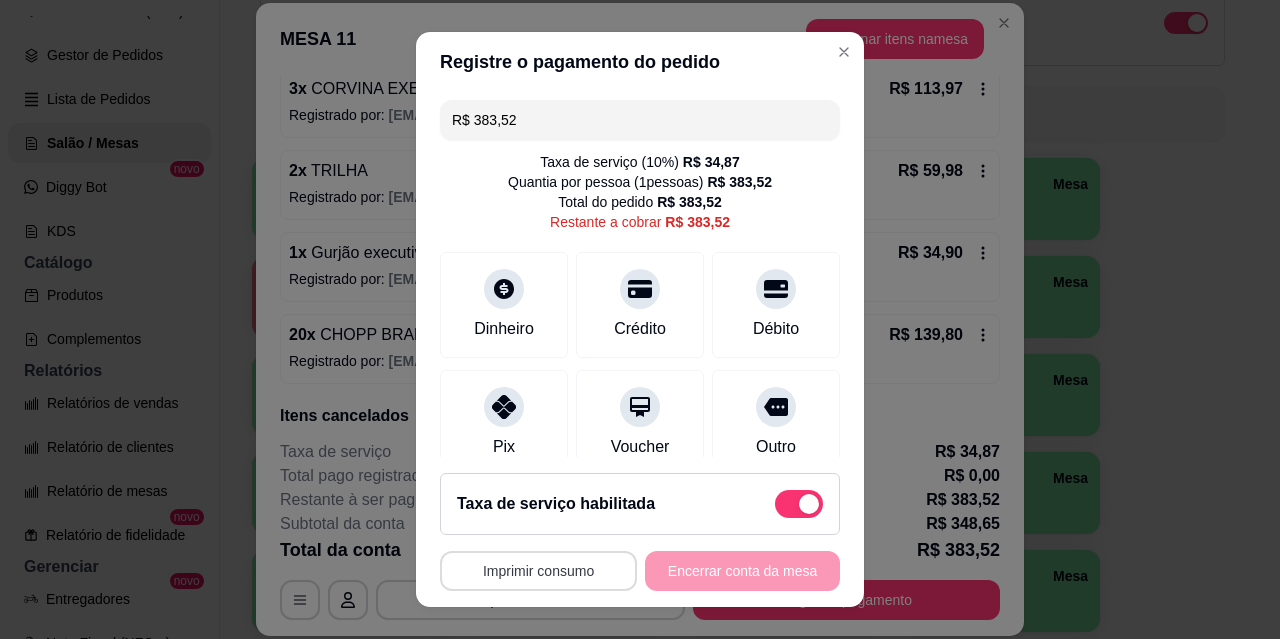 click on "Imprimir consumo" at bounding box center [538, 571] 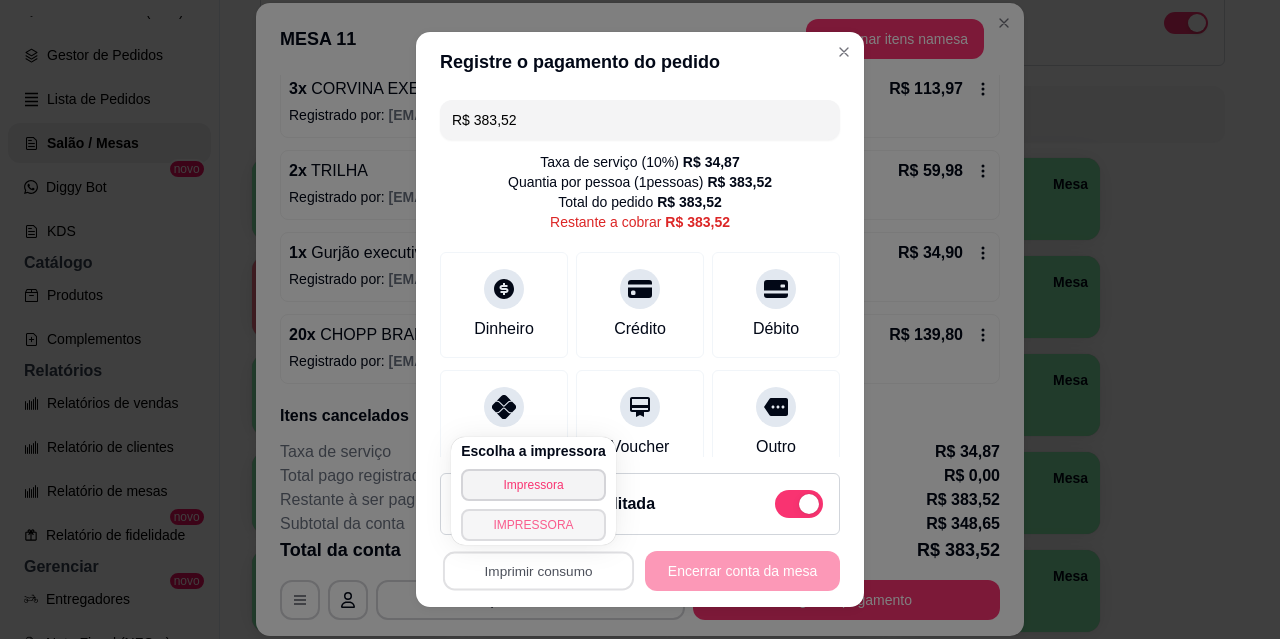 click on "IMPRESSORA" at bounding box center [533, 525] 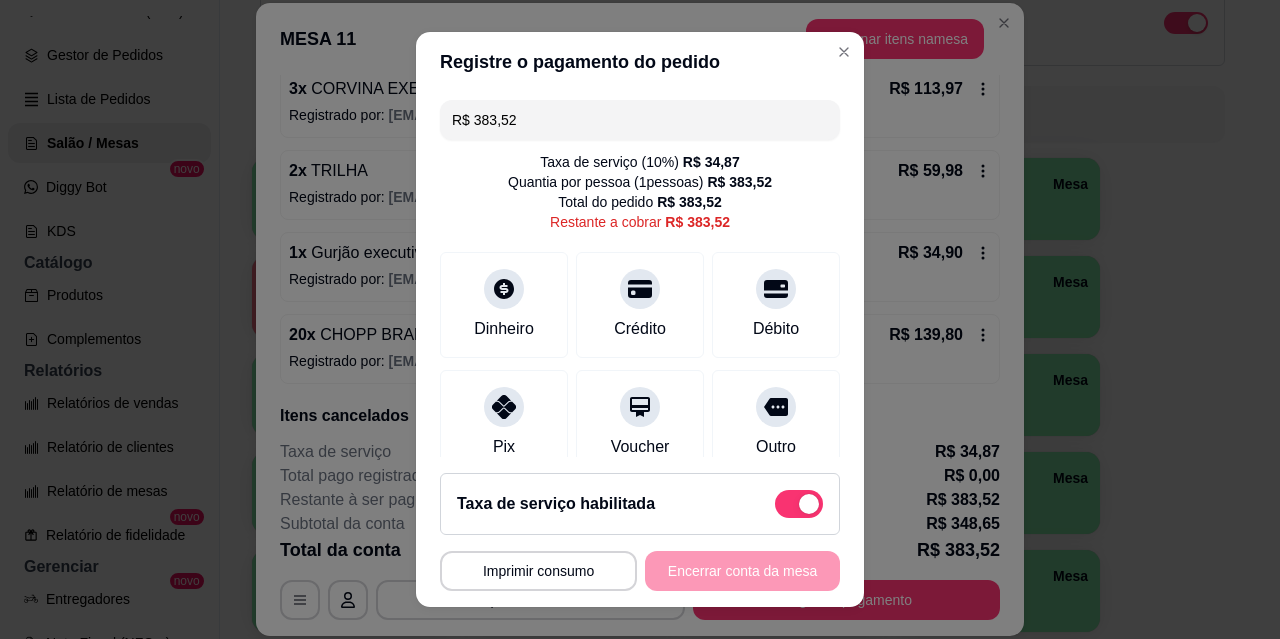 click at bounding box center (799, 504) 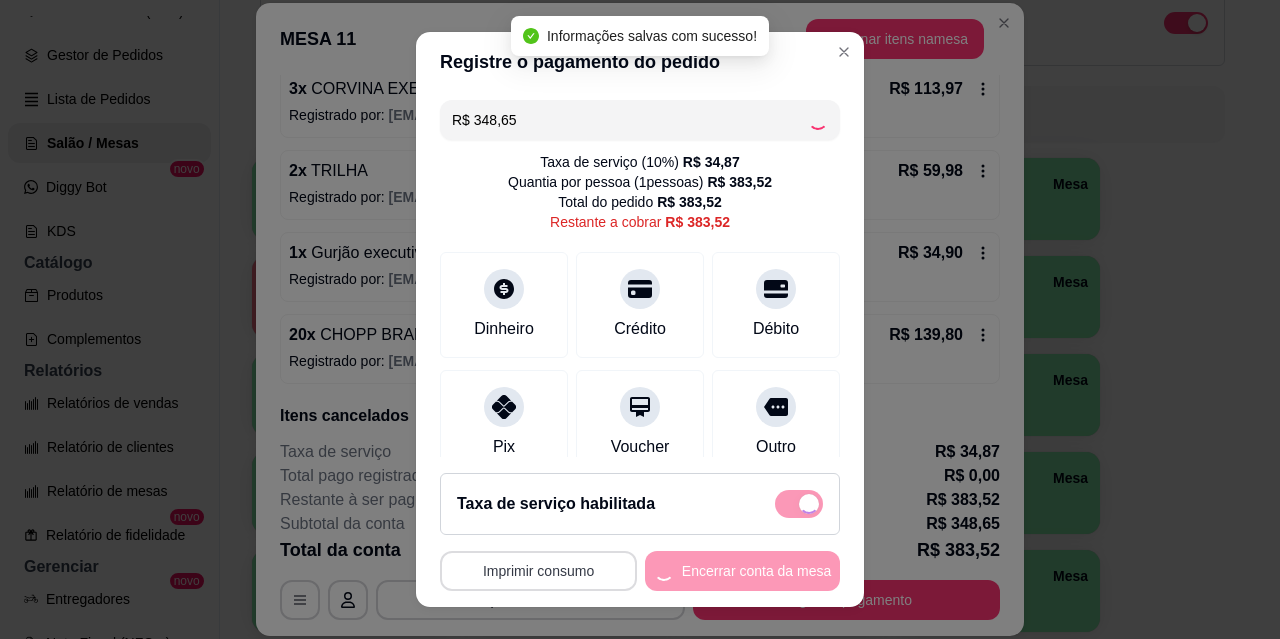 checkbox on "false" 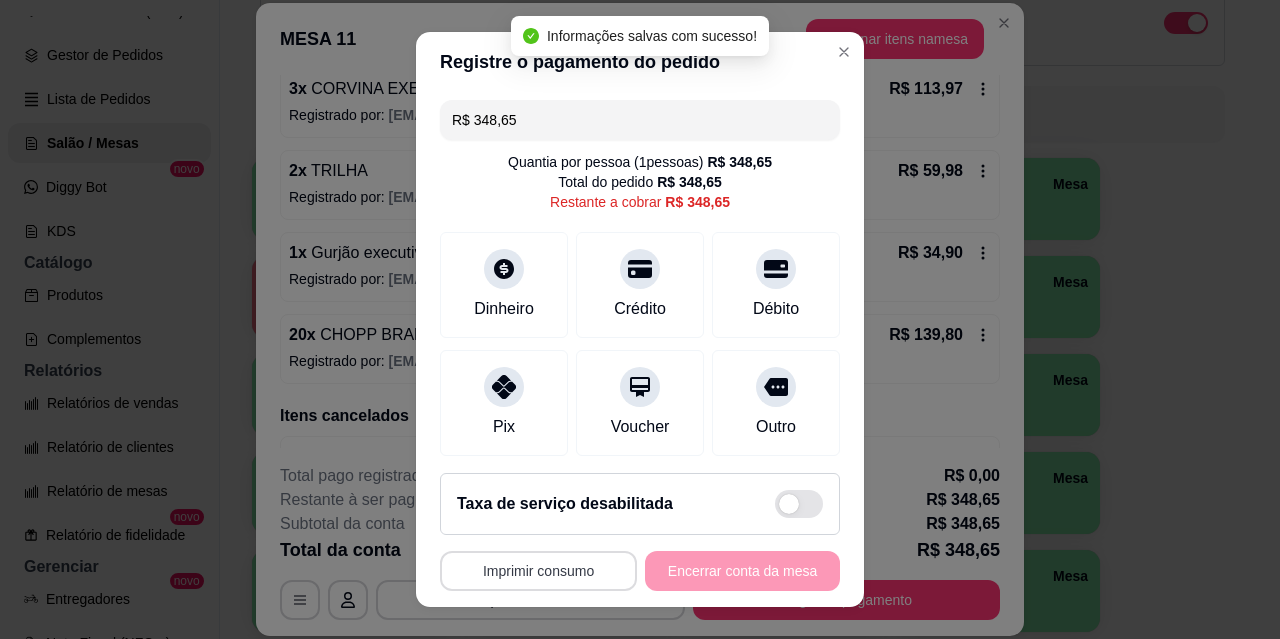 click on "Imprimir consumo" at bounding box center (538, 571) 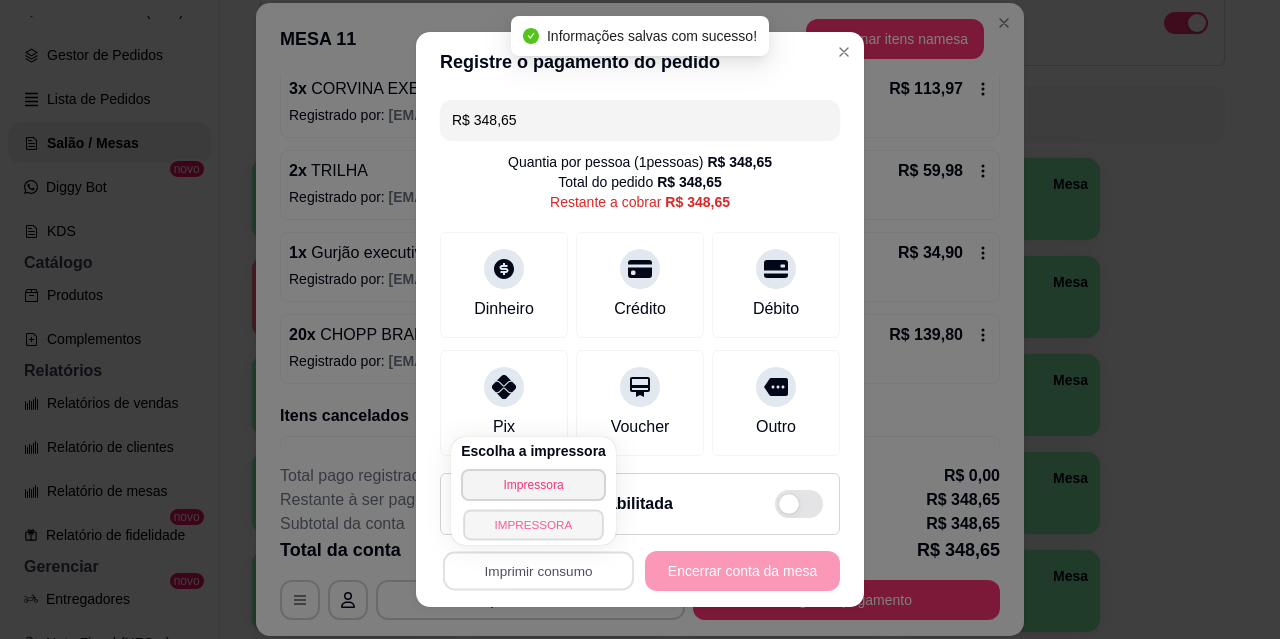 click on "IMPRESSORA" at bounding box center (533, 524) 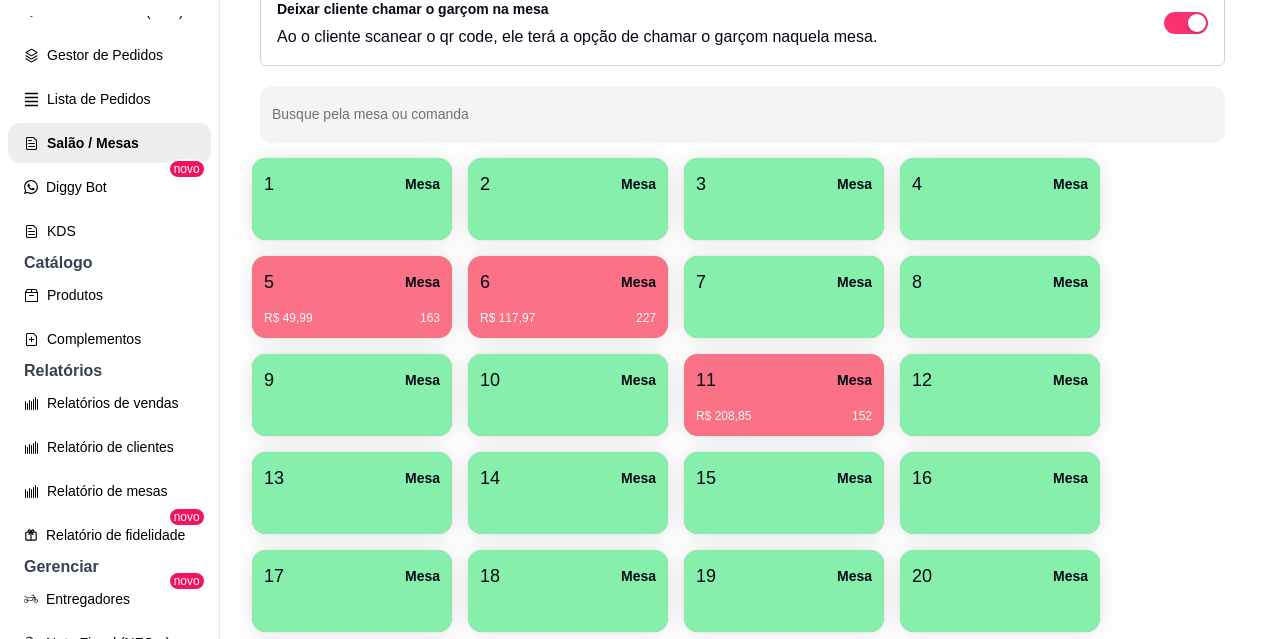 click at bounding box center [784, 213] 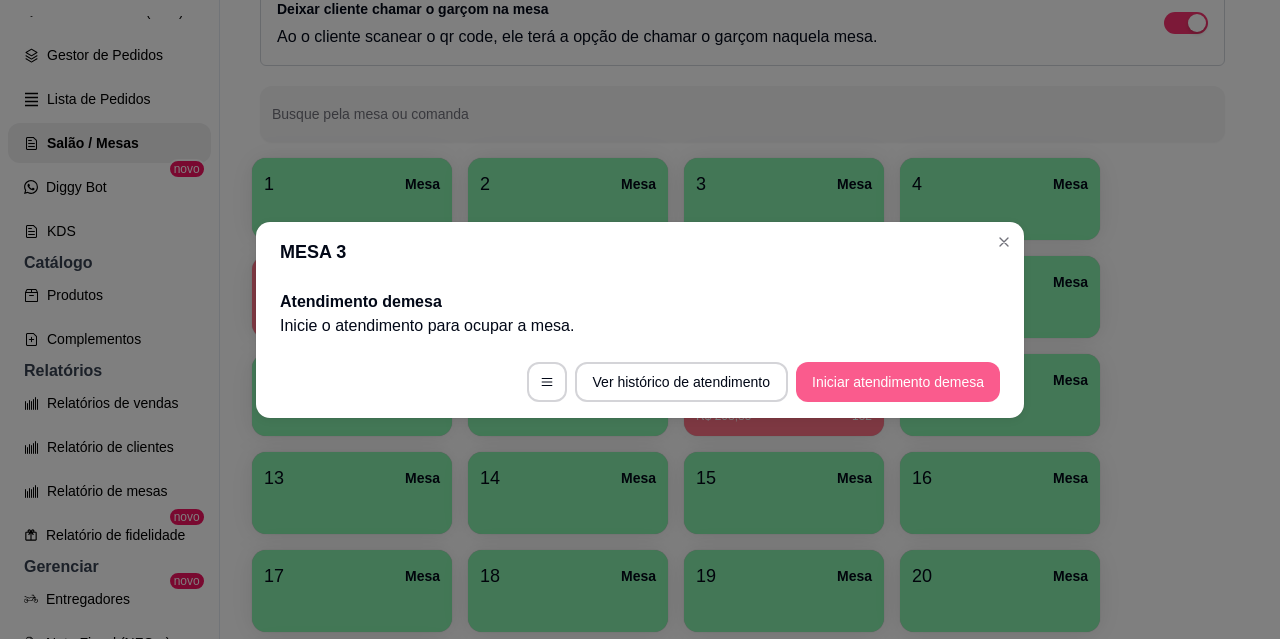 click on "Iniciar atendimento de  mesa" at bounding box center (898, 382) 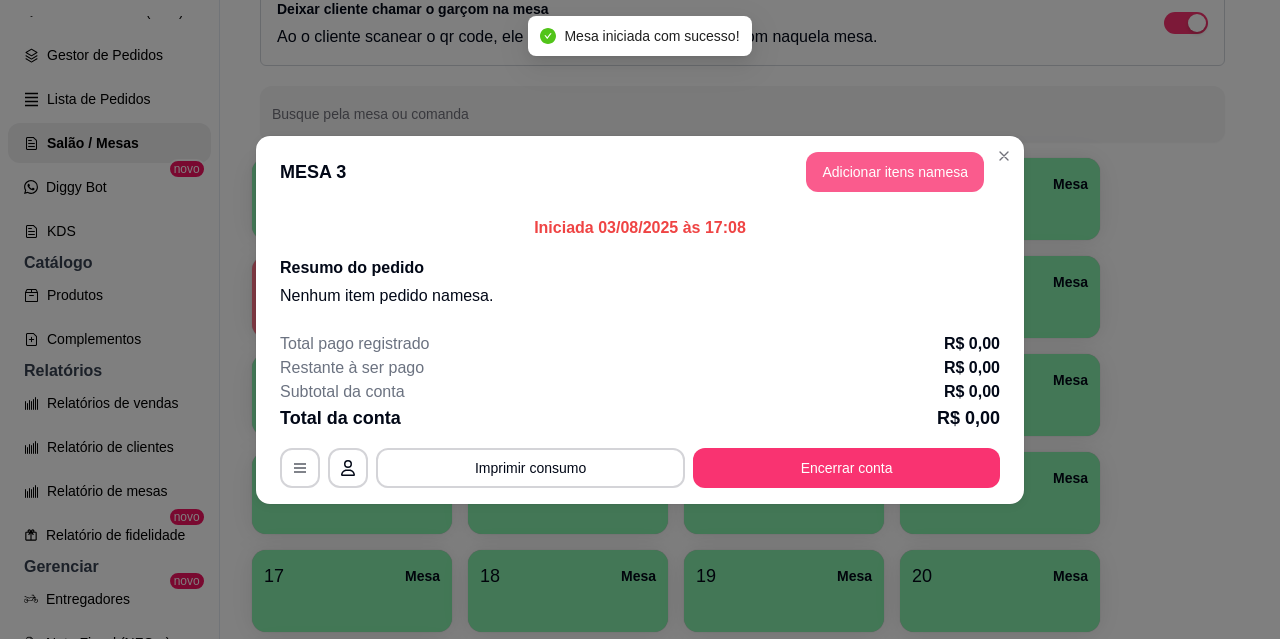 click on "Adicionar itens na  mesa" at bounding box center [895, 172] 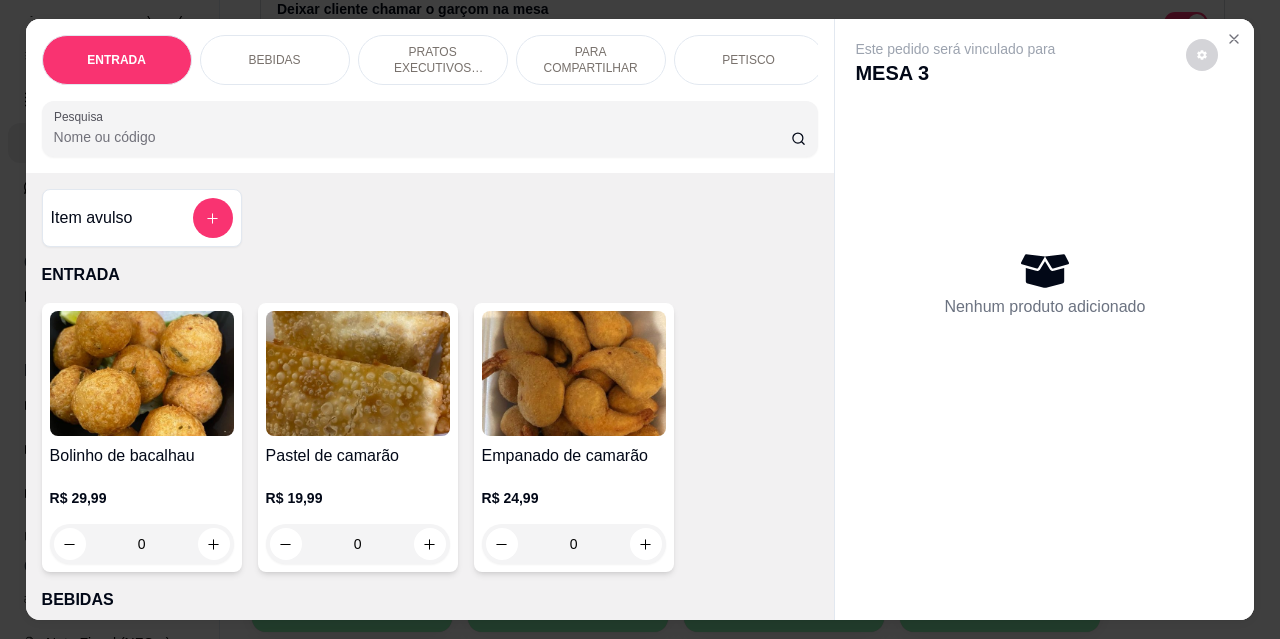 click on "PRATOS EXECUTIVOS (INDIVIDUAIS)" at bounding box center (433, 60) 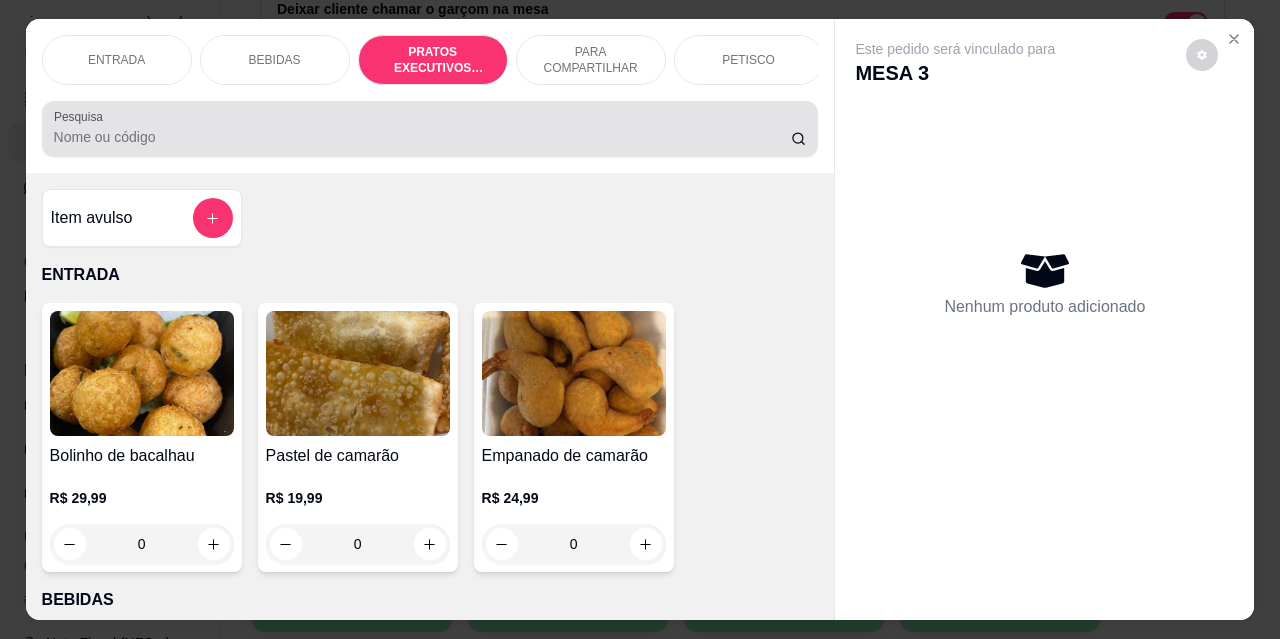 scroll, scrollTop: 2189, scrollLeft: 0, axis: vertical 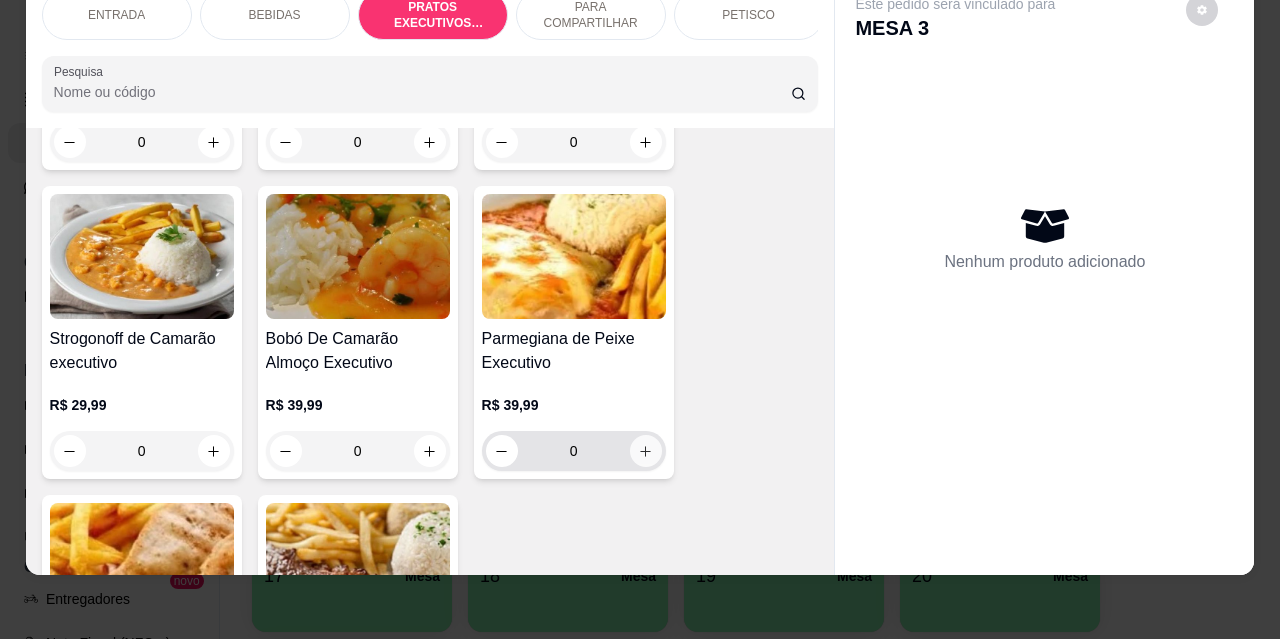 click at bounding box center (646, 451) 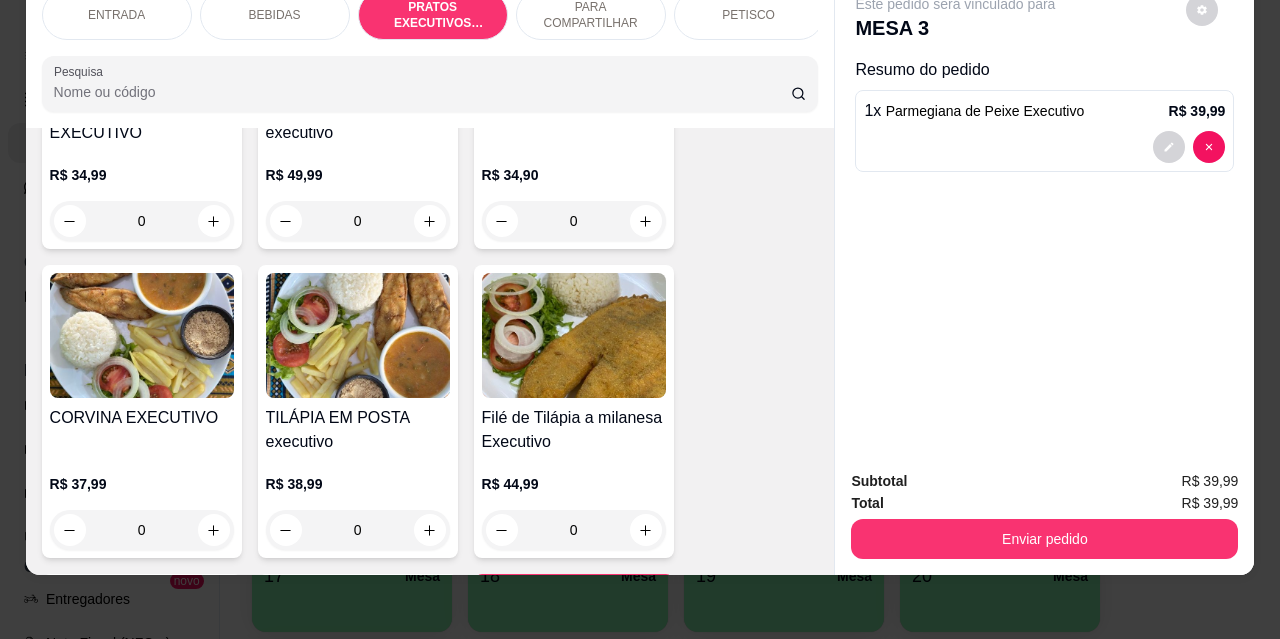 scroll, scrollTop: 2489, scrollLeft: 0, axis: vertical 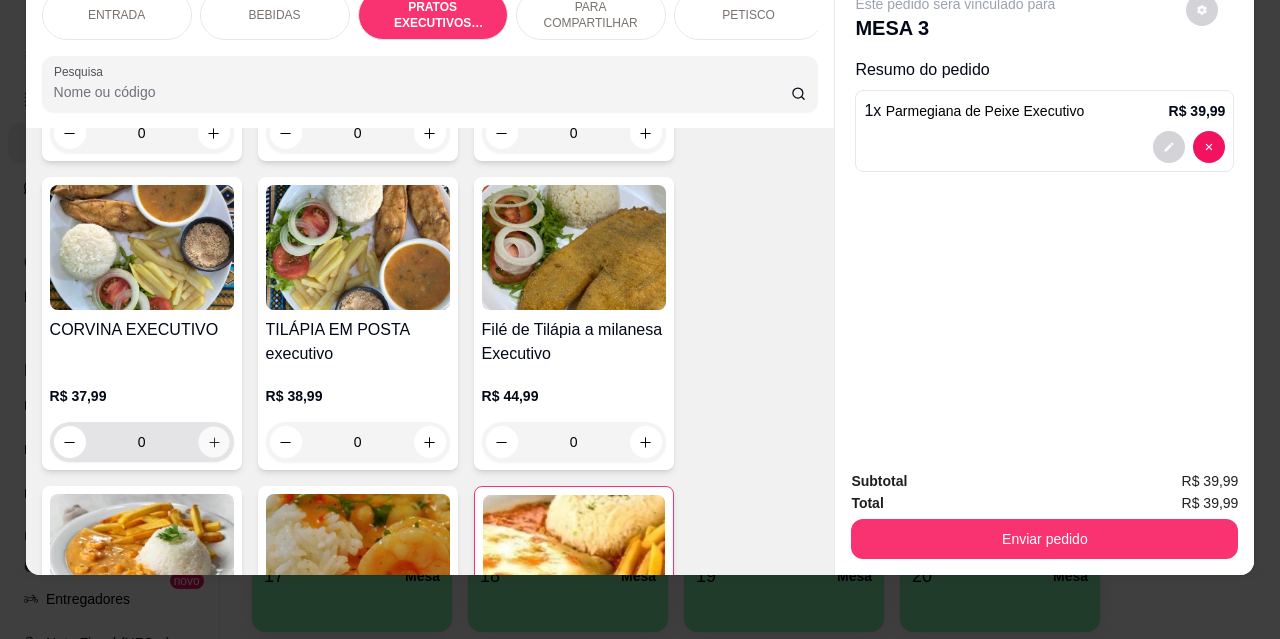 click at bounding box center (213, 442) 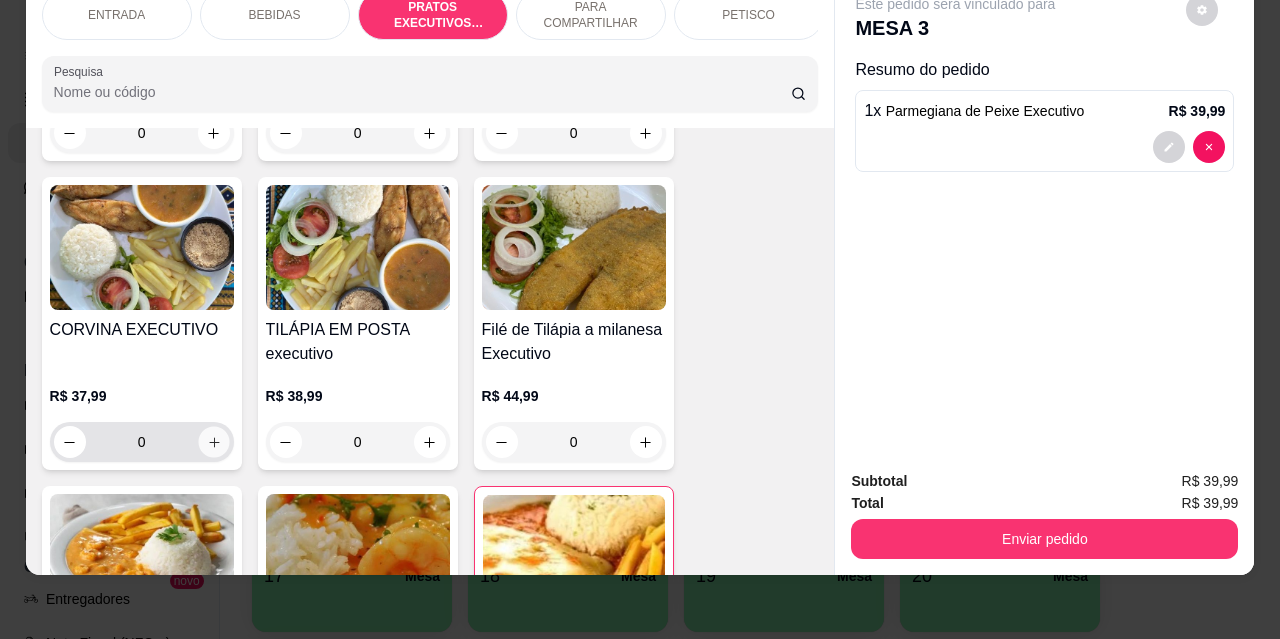 type on "1" 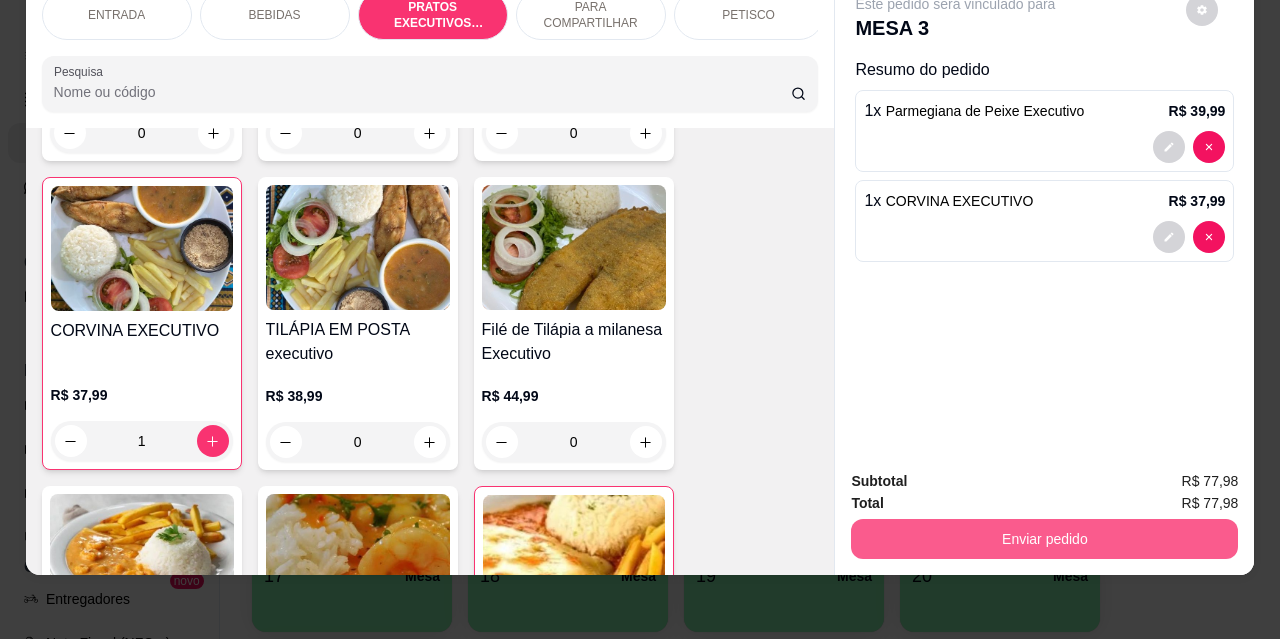 click on "Enviar pedido" at bounding box center [1044, 539] 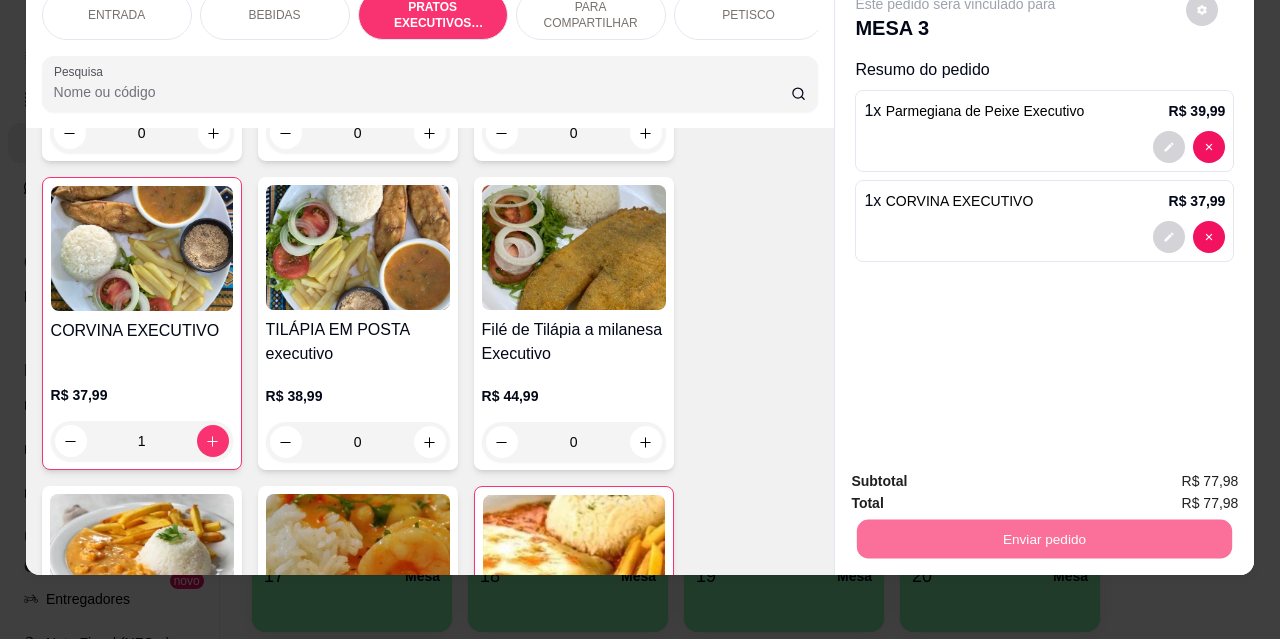 click on "Não registrar e enviar pedido" at bounding box center (979, 475) 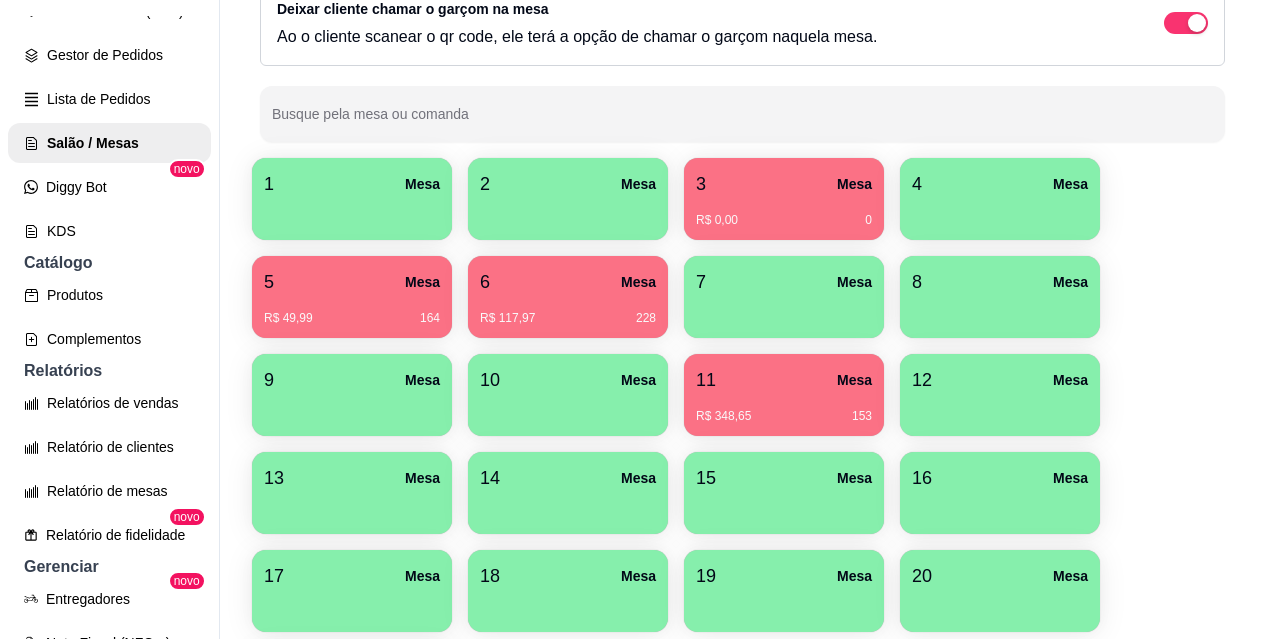 click on "11 Mesa" at bounding box center (784, 380) 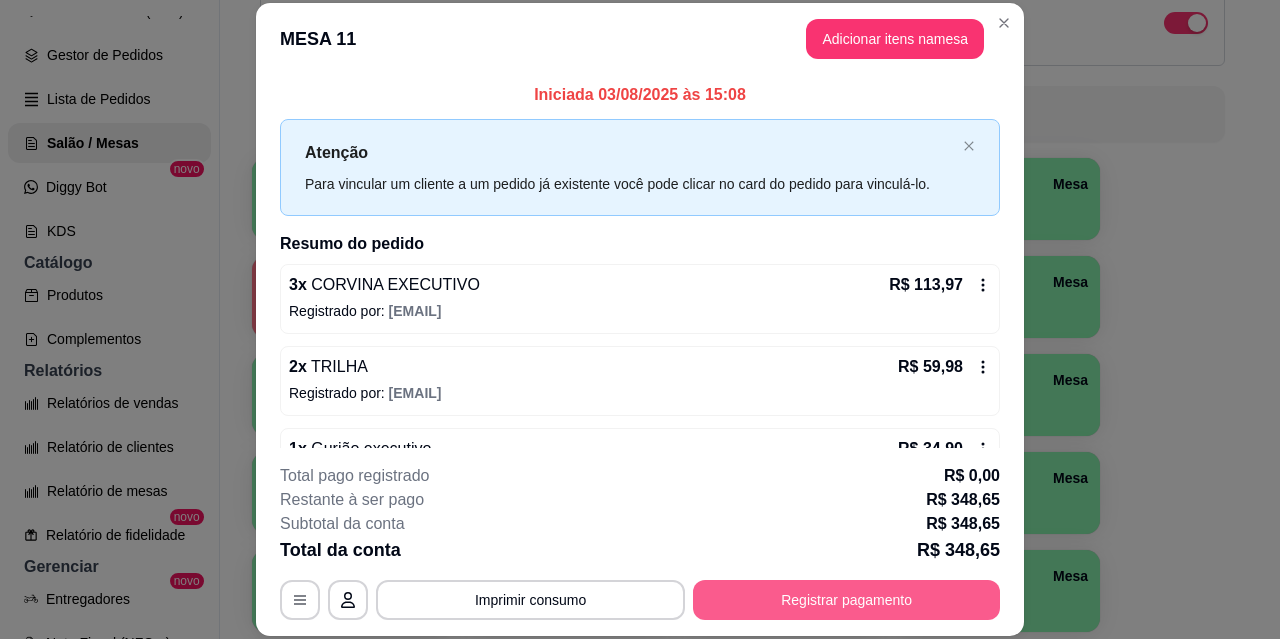 click on "Registrar pagamento" at bounding box center (846, 600) 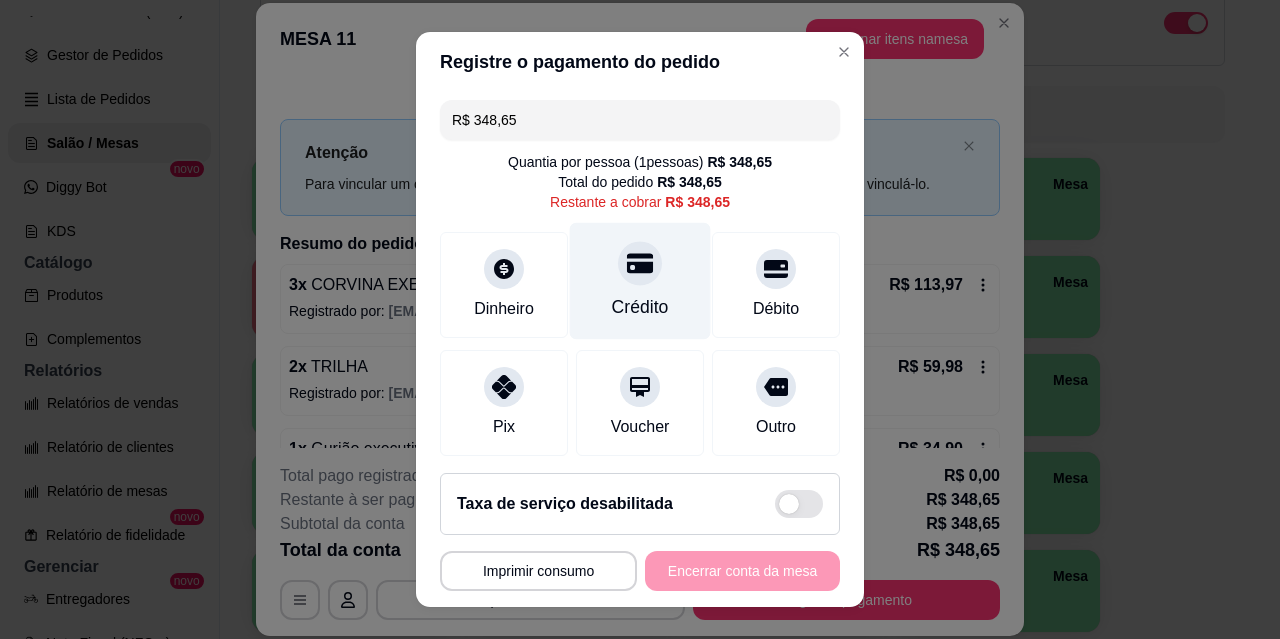 click on "Crédito" at bounding box center (640, 307) 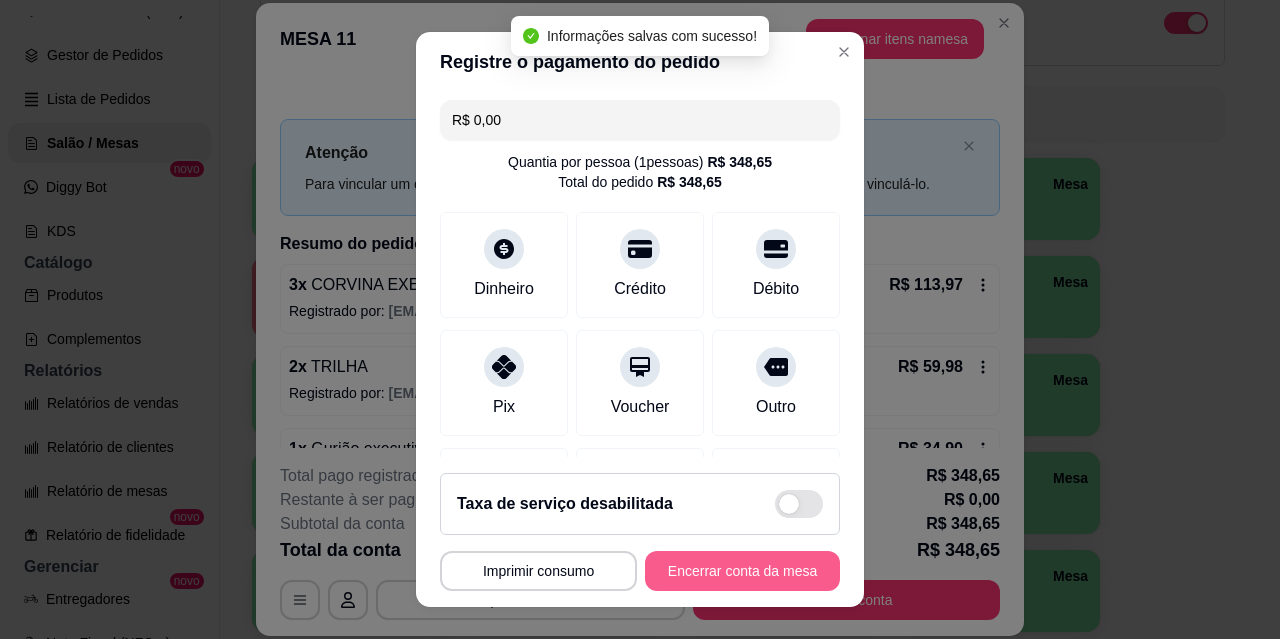 type on "R$ 0,00" 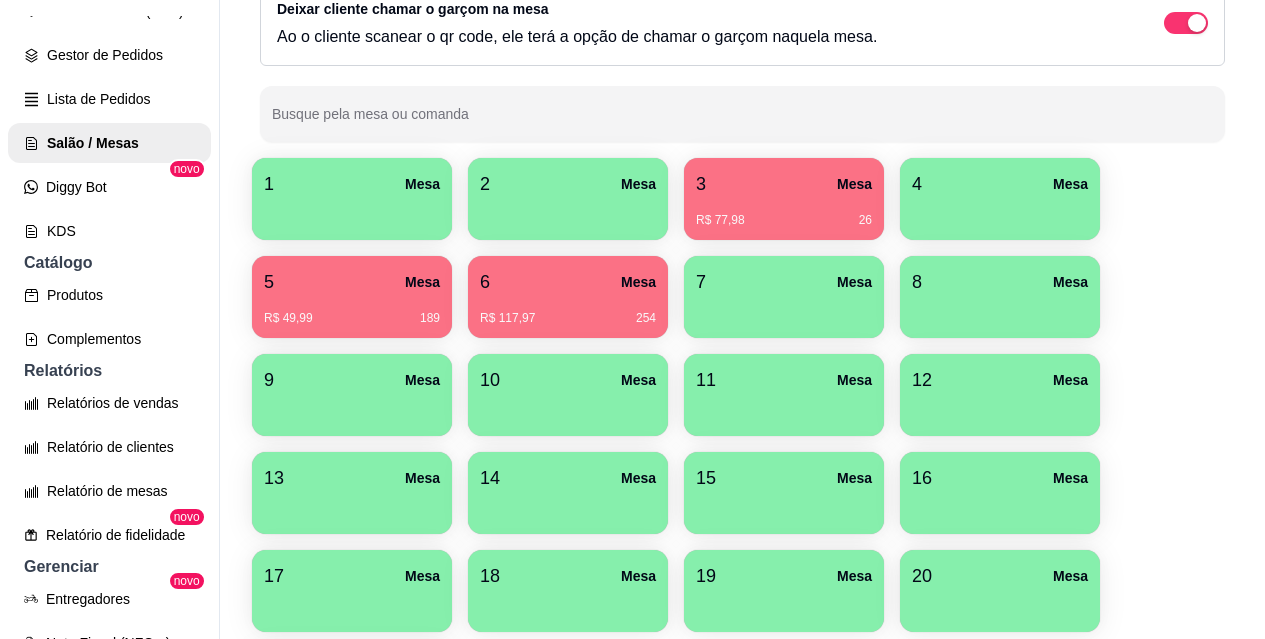 click on "5 Mesa" at bounding box center [352, 282] 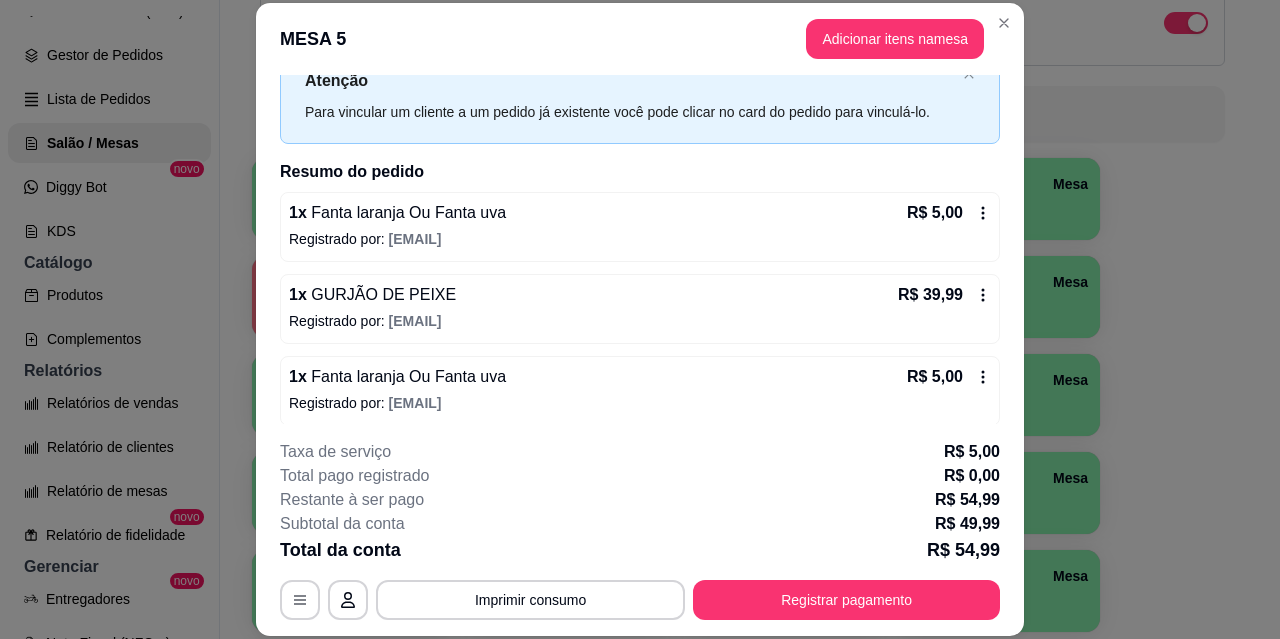 scroll, scrollTop: 82, scrollLeft: 0, axis: vertical 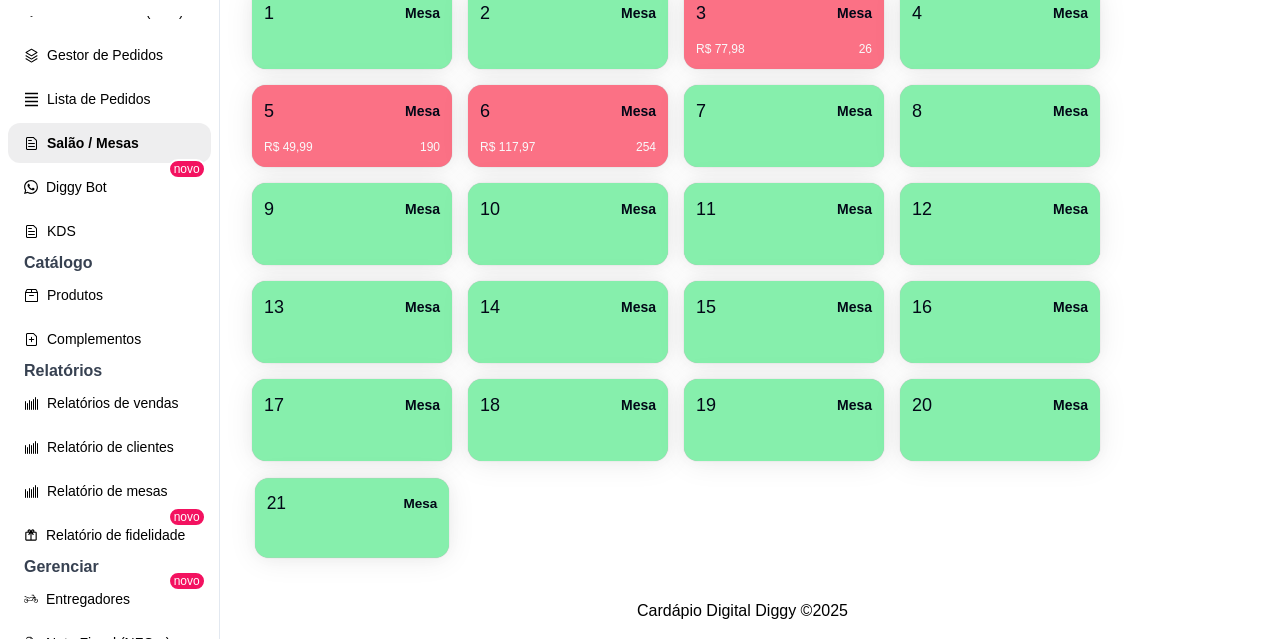 click at bounding box center [352, 531] 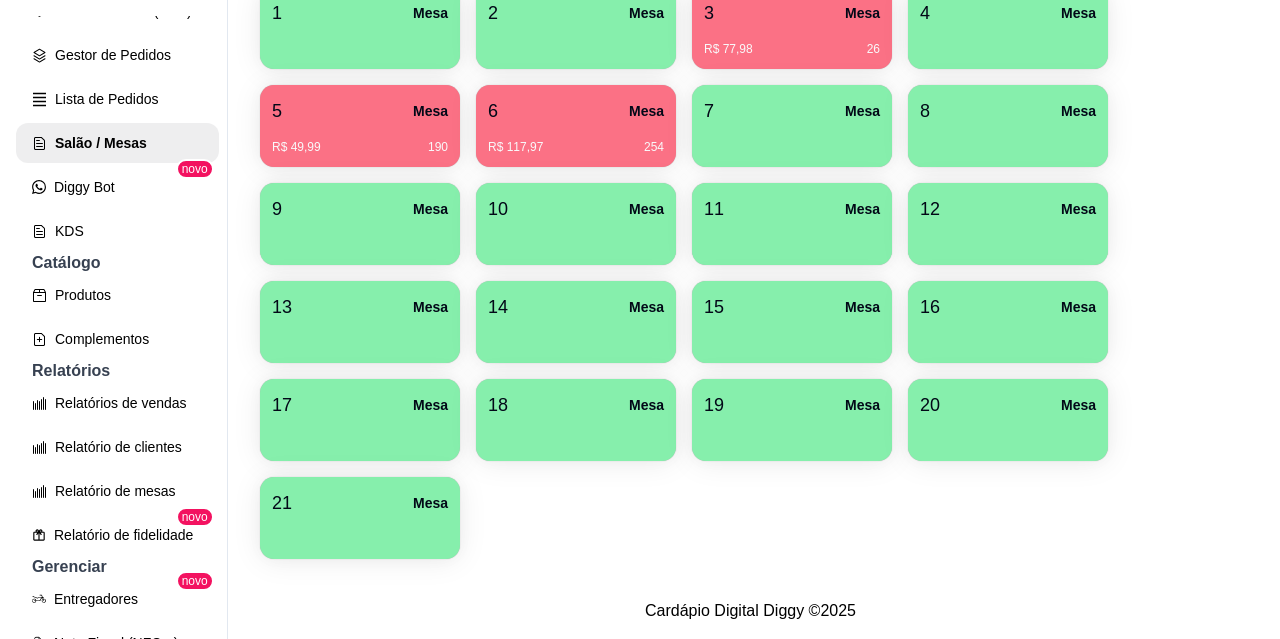 scroll, scrollTop: 386, scrollLeft: 0, axis: vertical 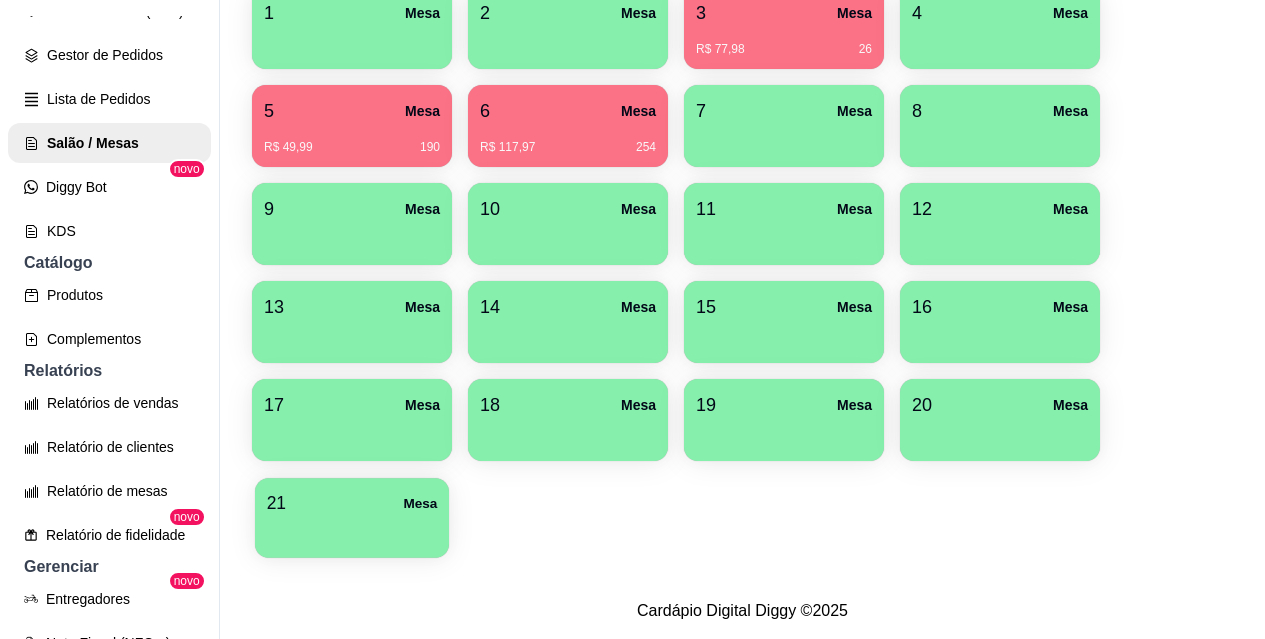 click on "21 Mesa" at bounding box center (352, 503) 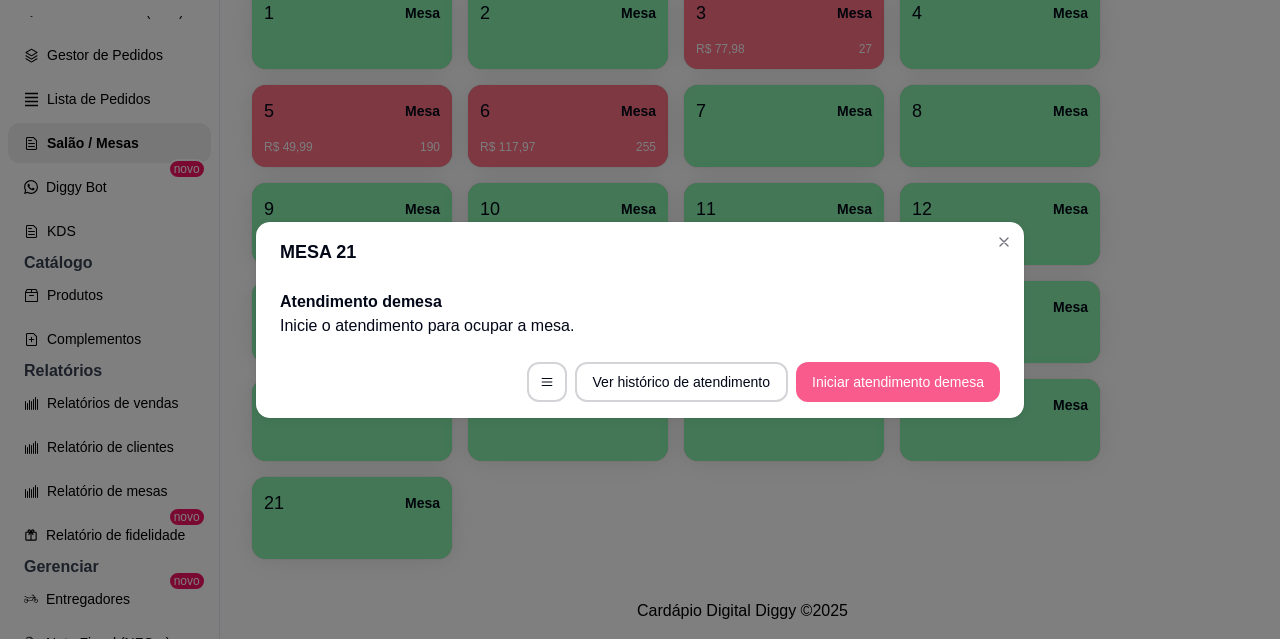 click on "Iniciar atendimento de  mesa" at bounding box center (898, 382) 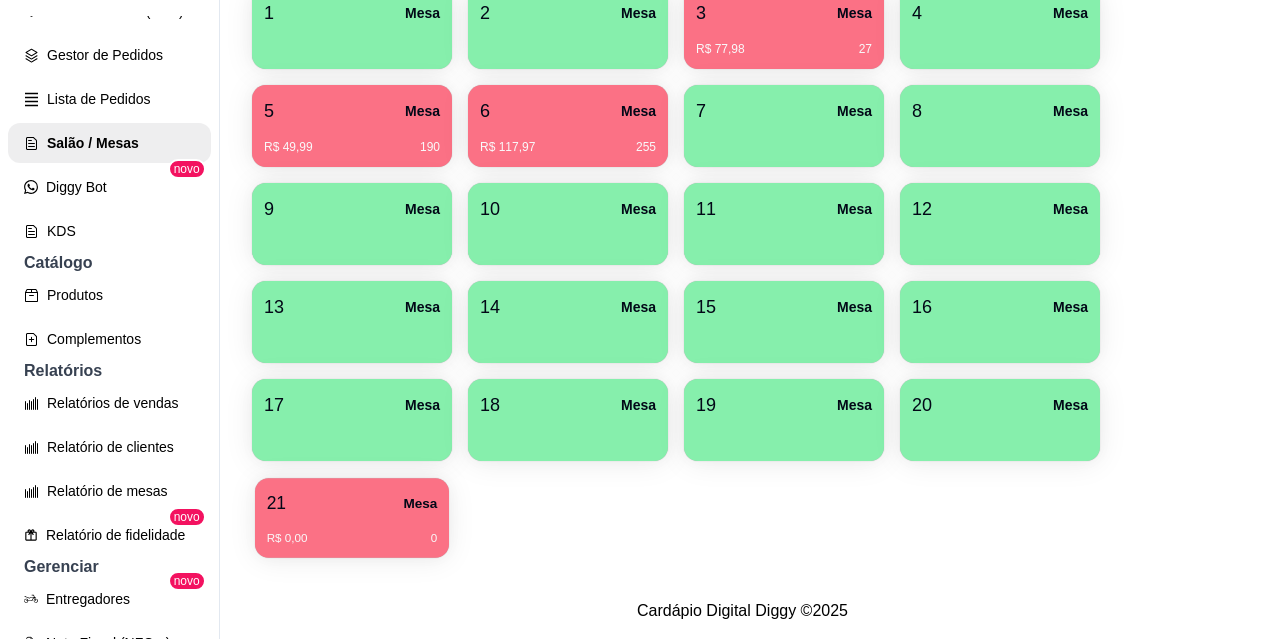click on "R$ 0,00 0" at bounding box center [352, 531] 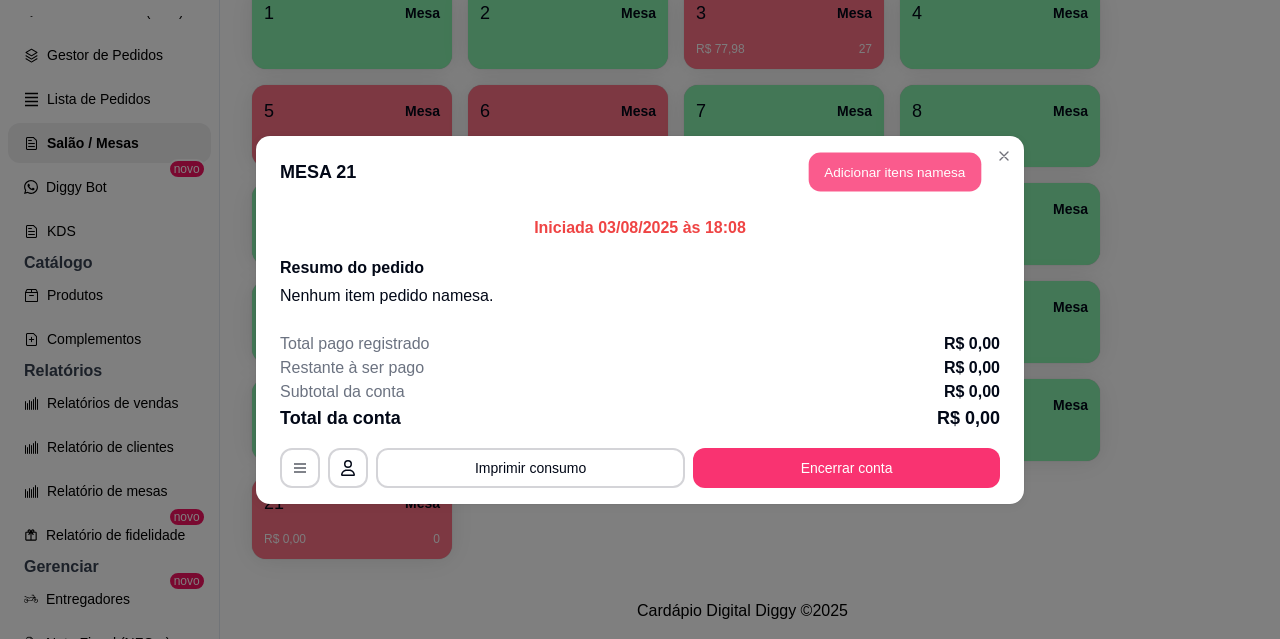click on "Adicionar itens na  mesa" at bounding box center [895, 171] 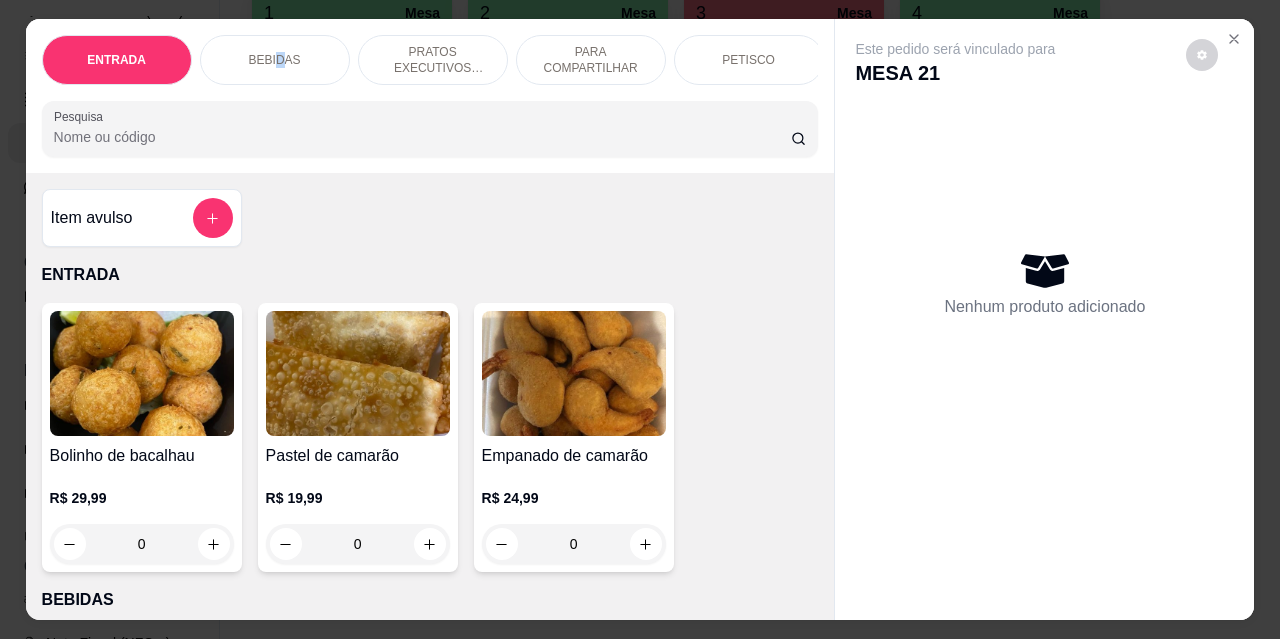 click on "BEBIDAS" at bounding box center (275, 60) 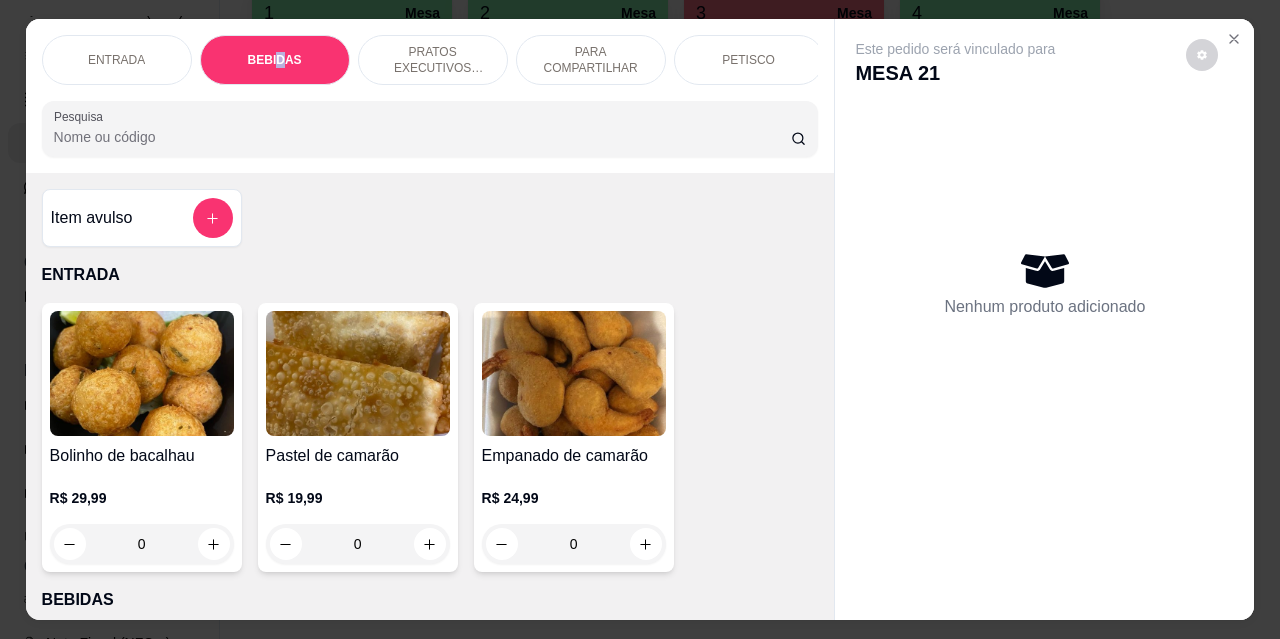 scroll, scrollTop: 415, scrollLeft: 0, axis: vertical 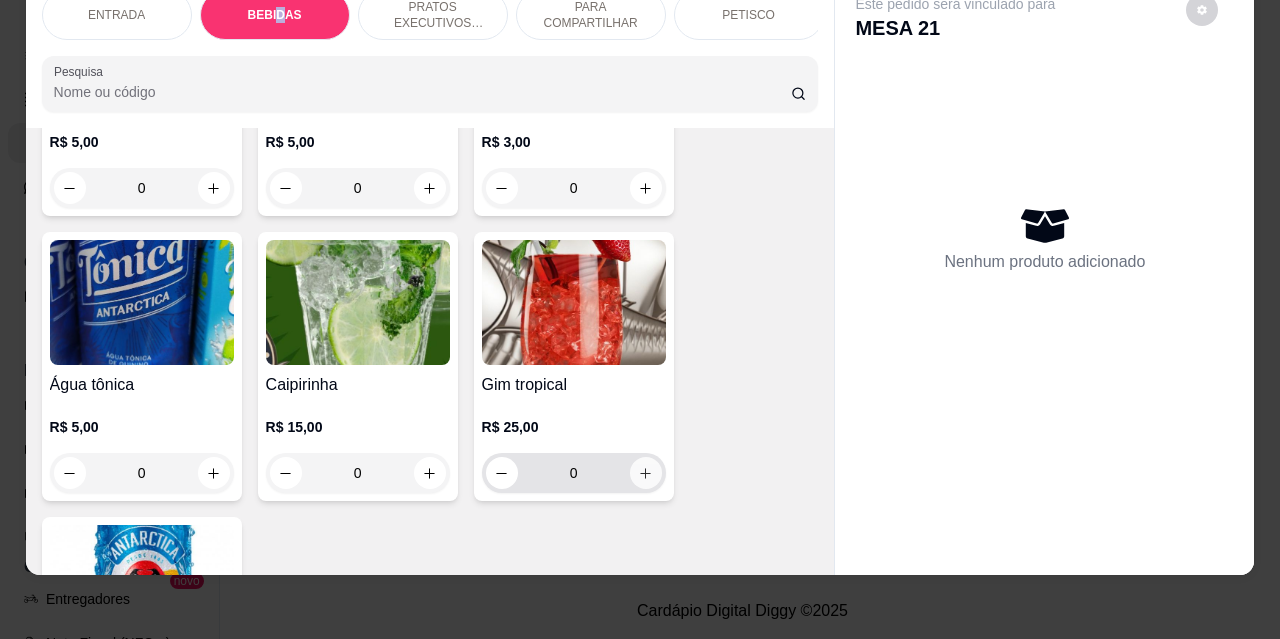 click 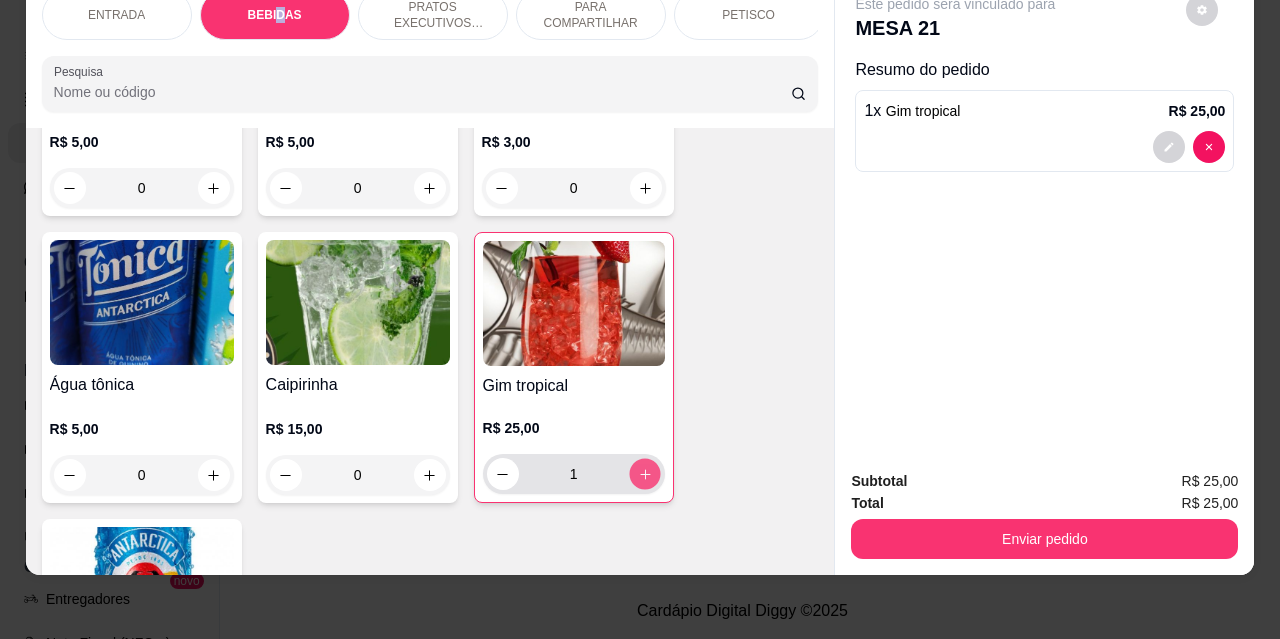 click 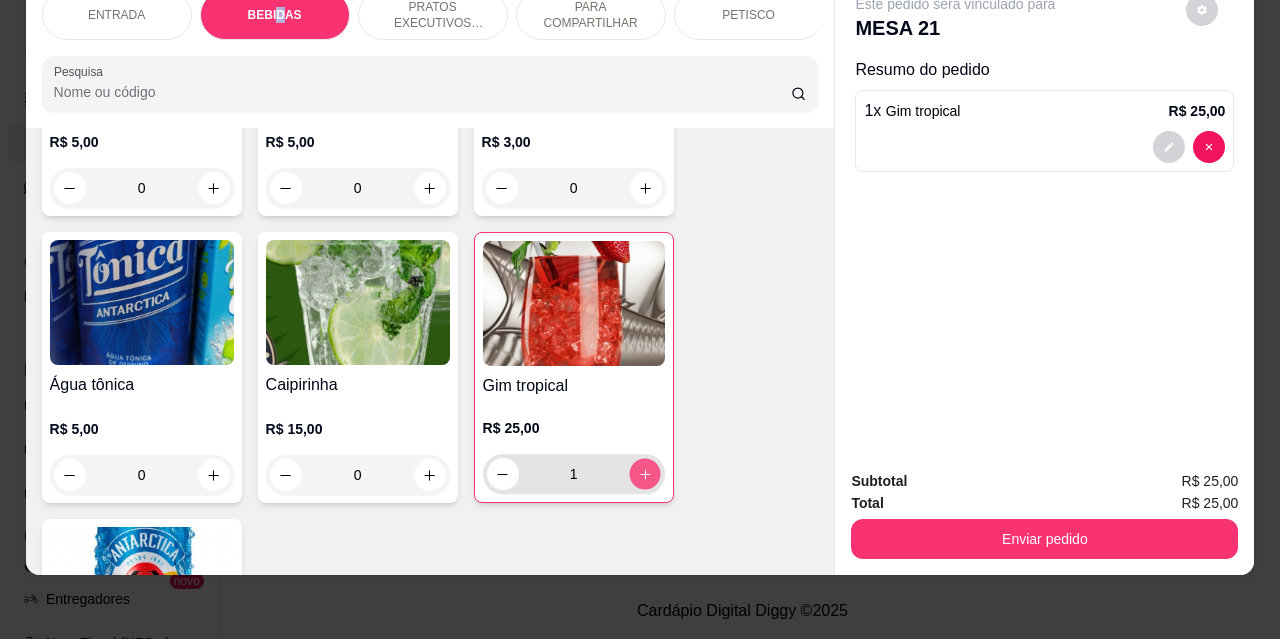 type on "2" 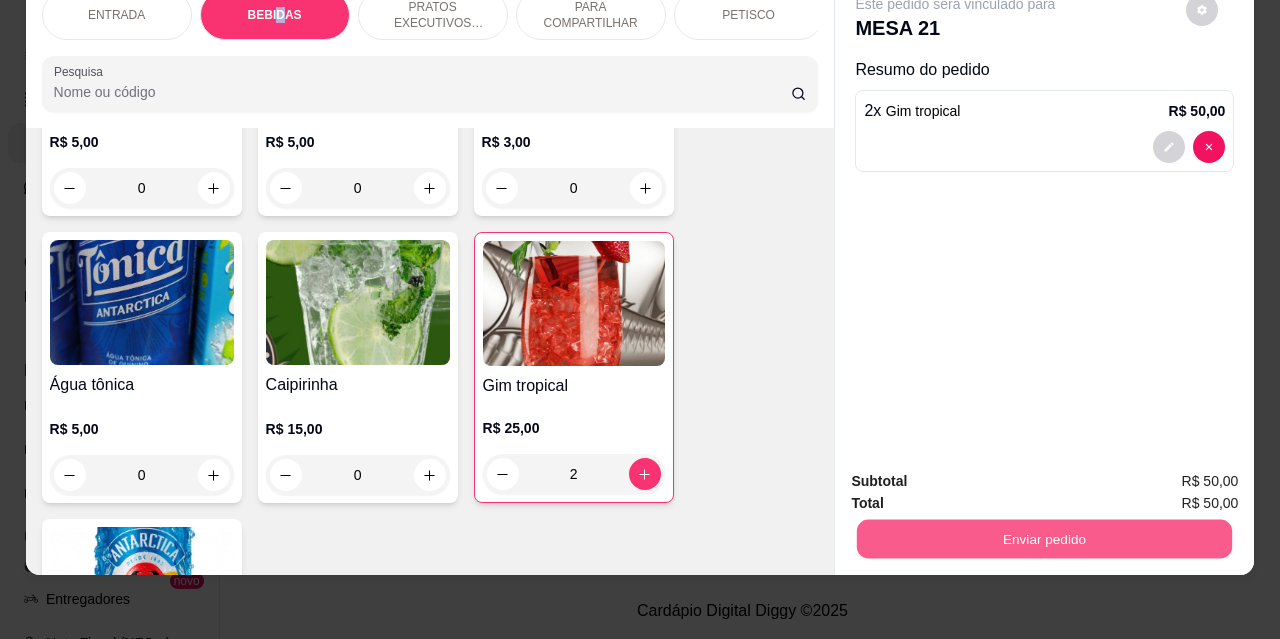 click on "Enviar pedido" at bounding box center [1044, 538] 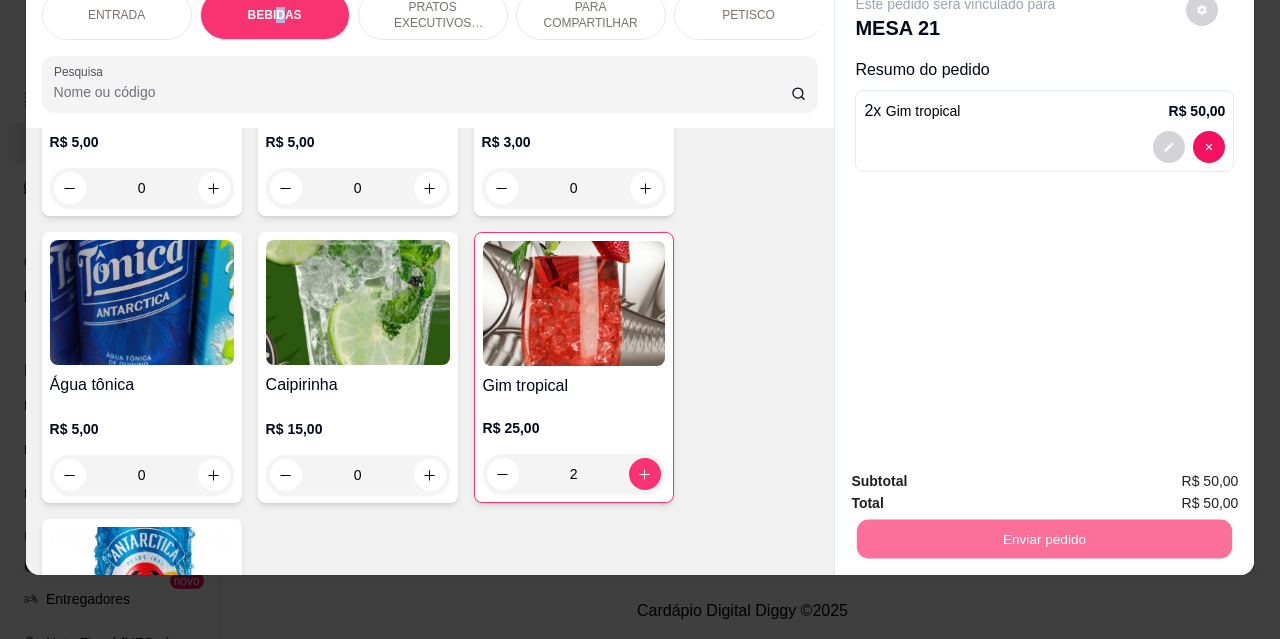 click on "Não registrar e enviar pedido" at bounding box center (979, 474) 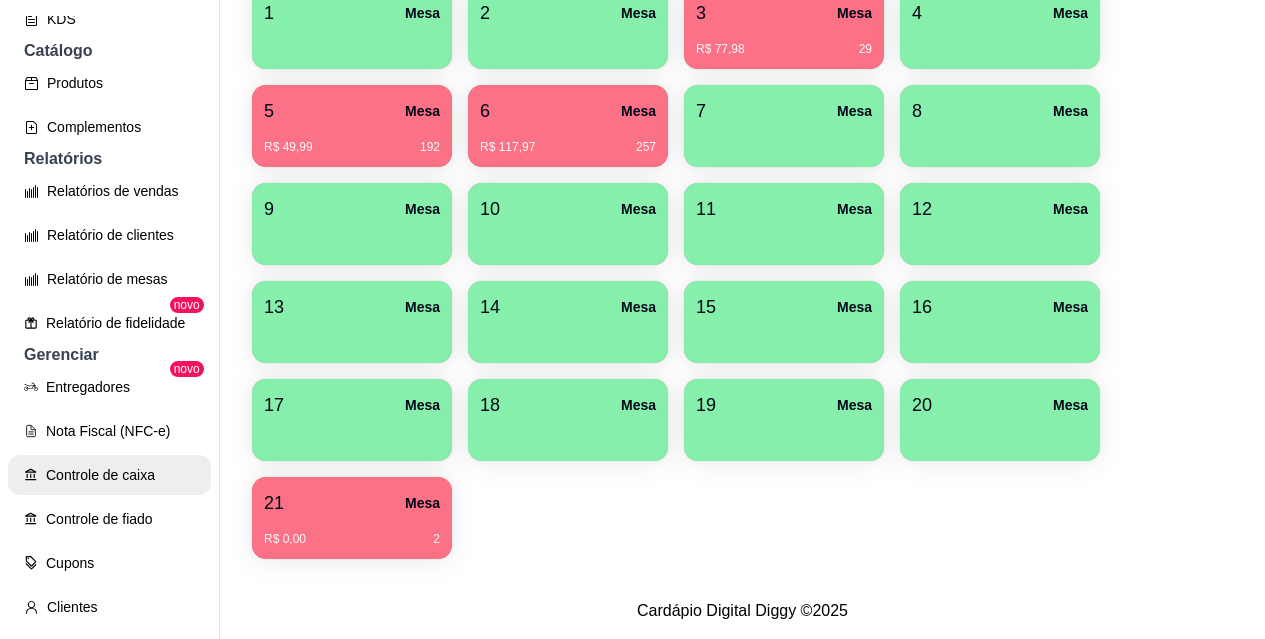 scroll, scrollTop: 475, scrollLeft: 0, axis: vertical 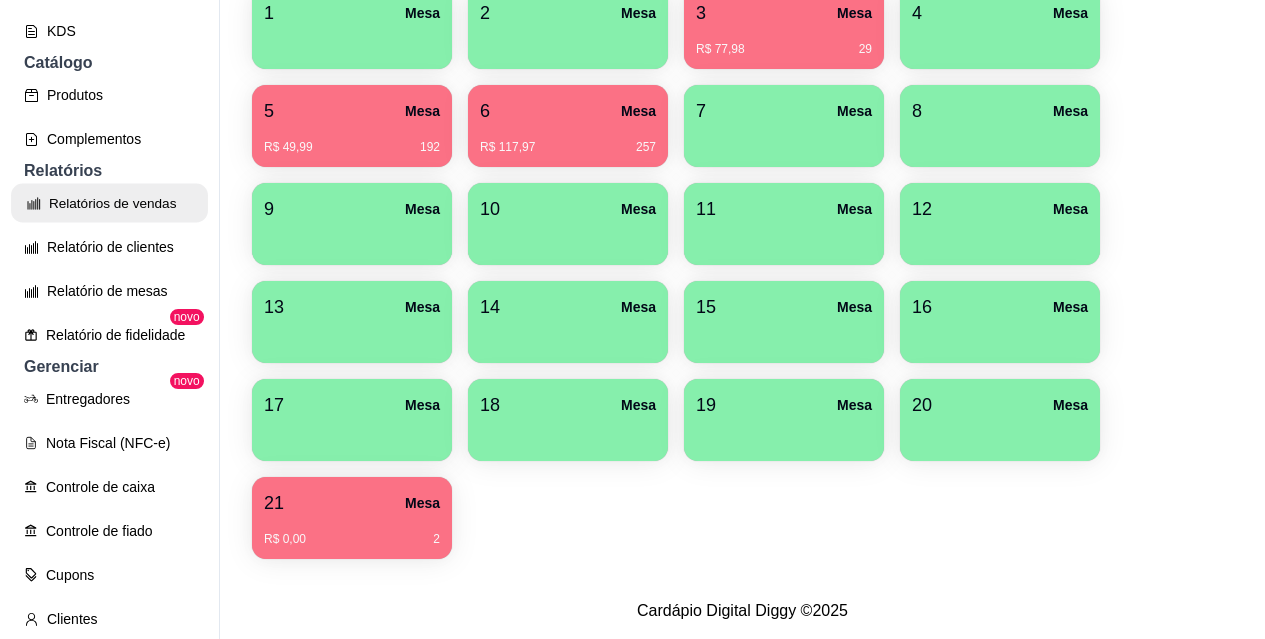 click on "Relatórios de vendas" at bounding box center (109, 203) 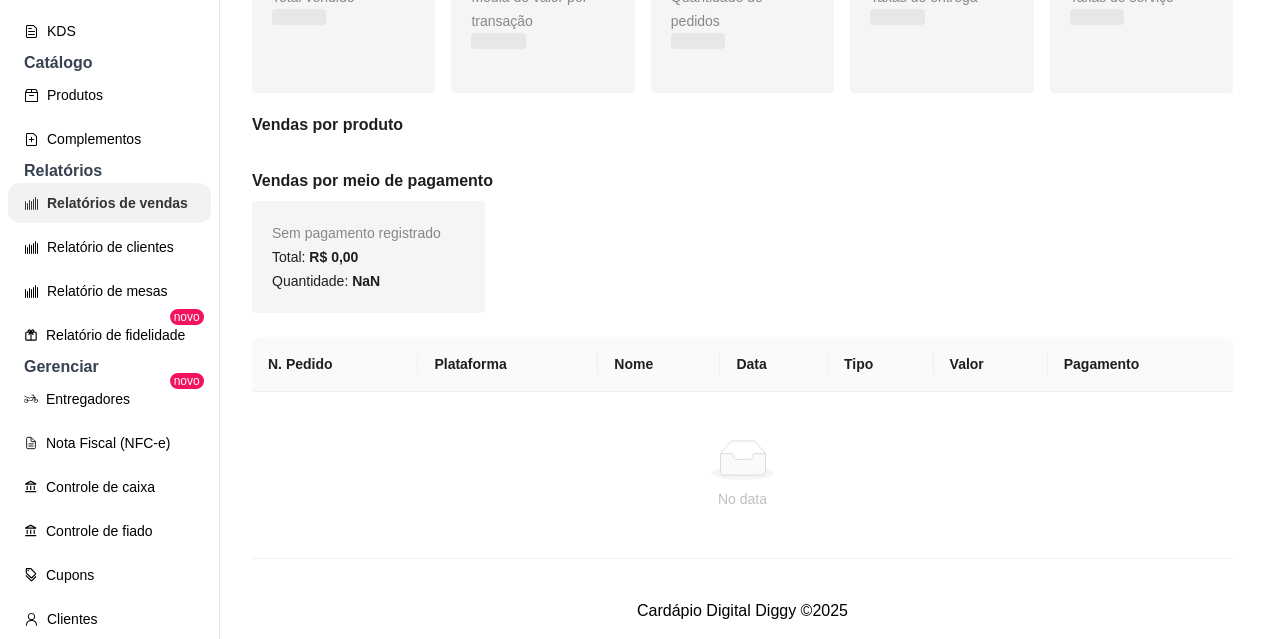 scroll, scrollTop: 0, scrollLeft: 0, axis: both 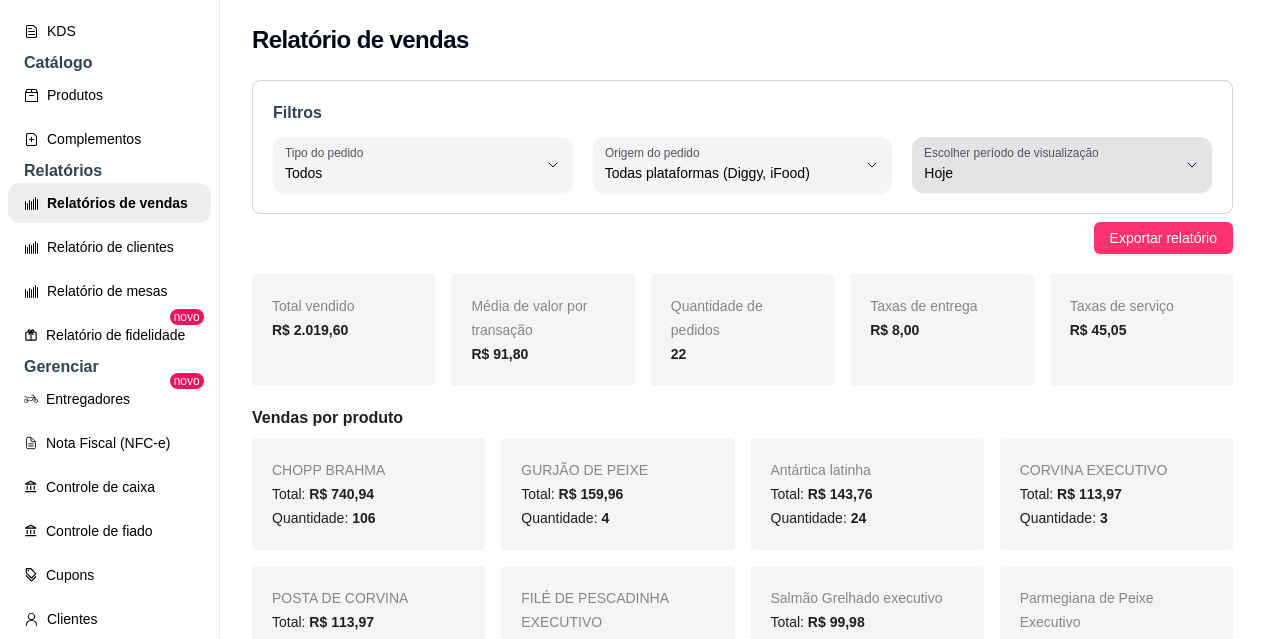 click 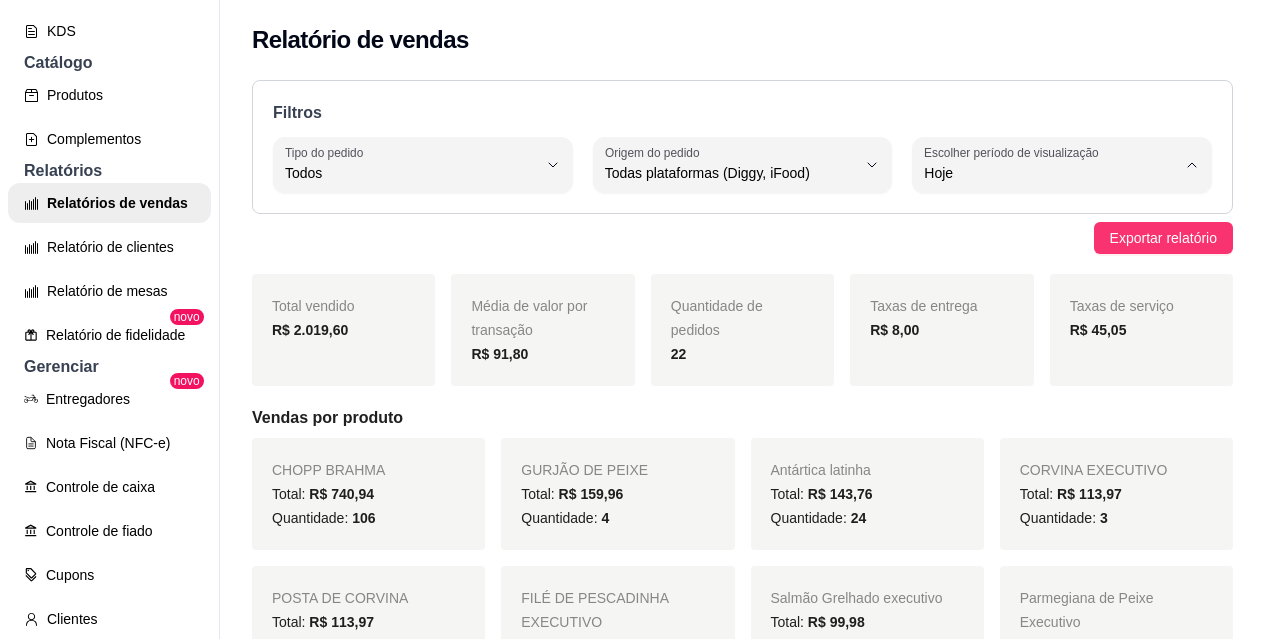 click on "30 dias" at bounding box center [1040, 351] 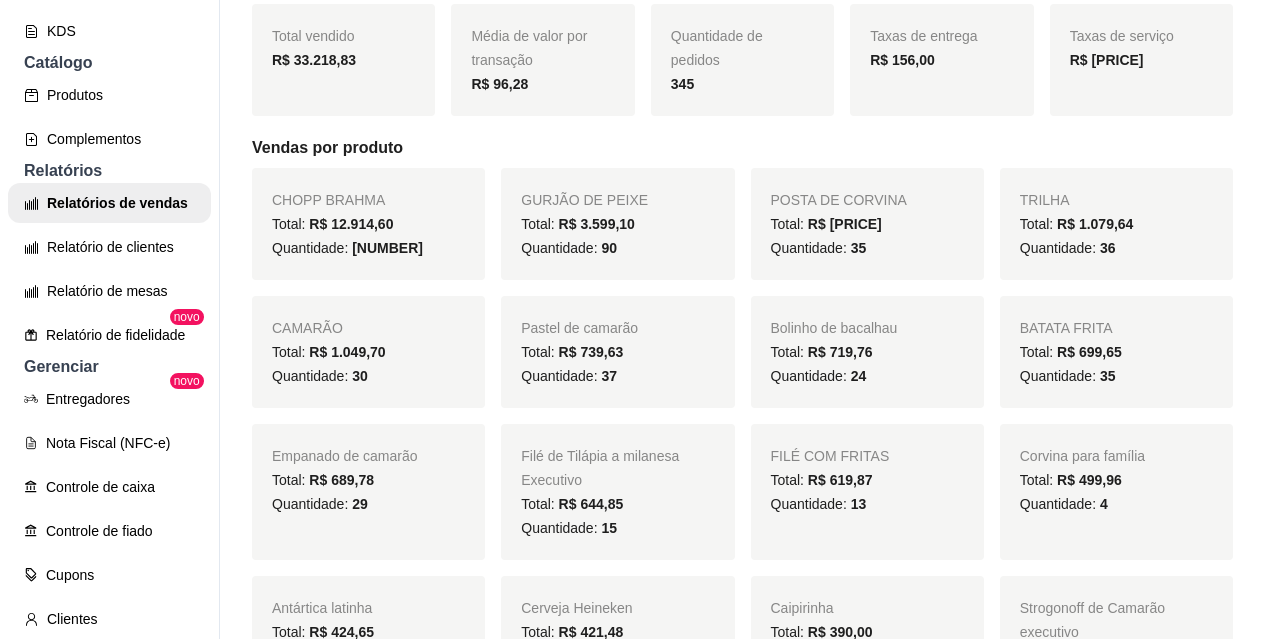 scroll, scrollTop: 100, scrollLeft: 0, axis: vertical 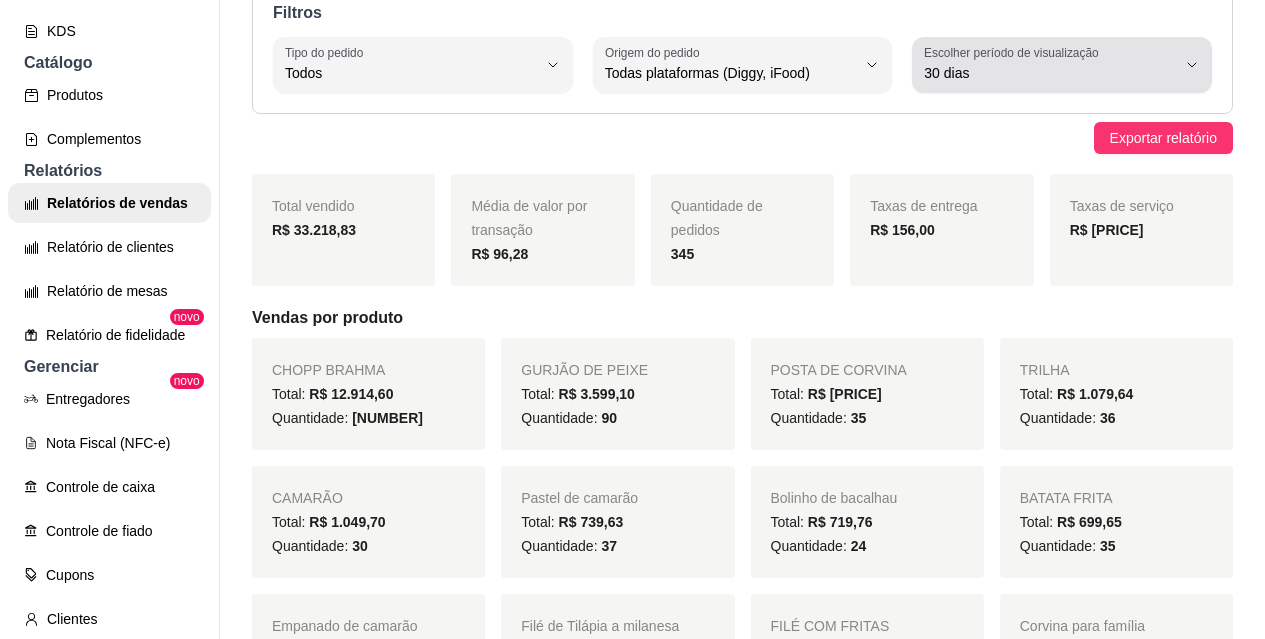 click 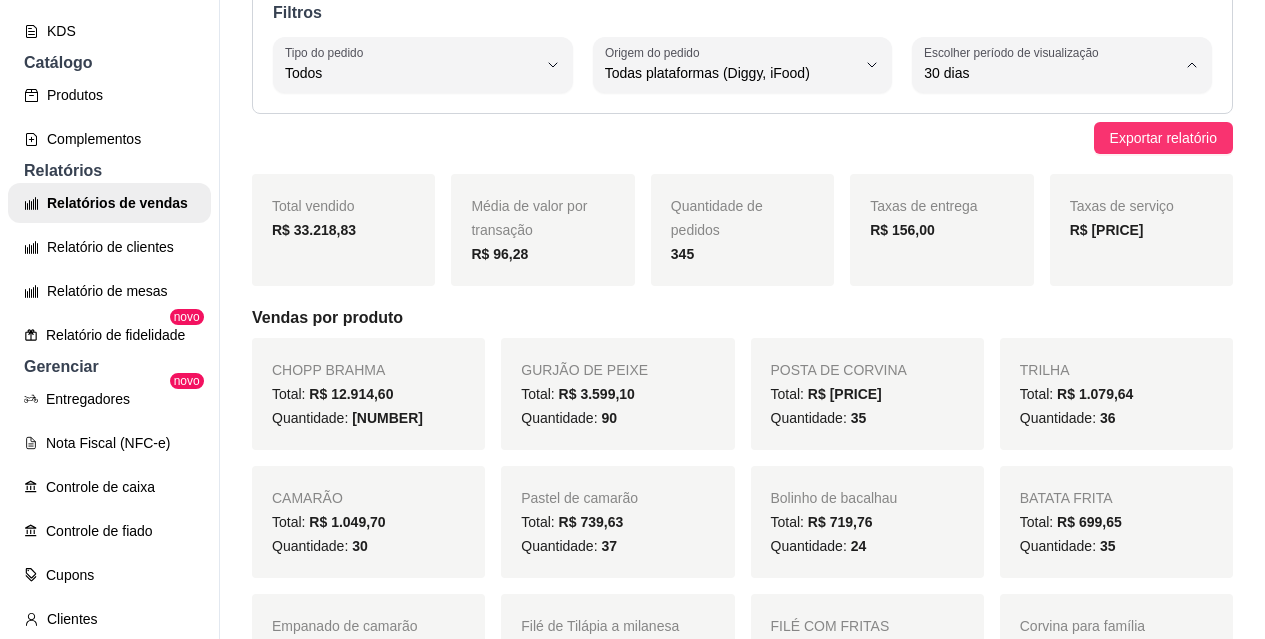 click on "Hoje" at bounding box center [1040, 120] 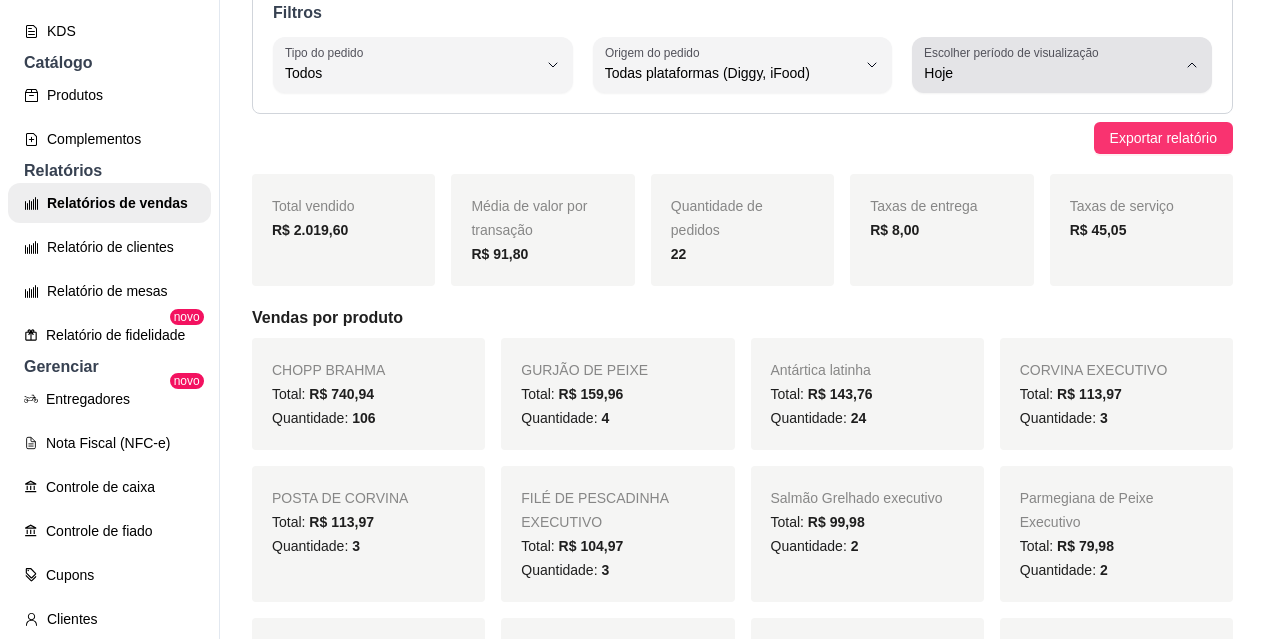 click 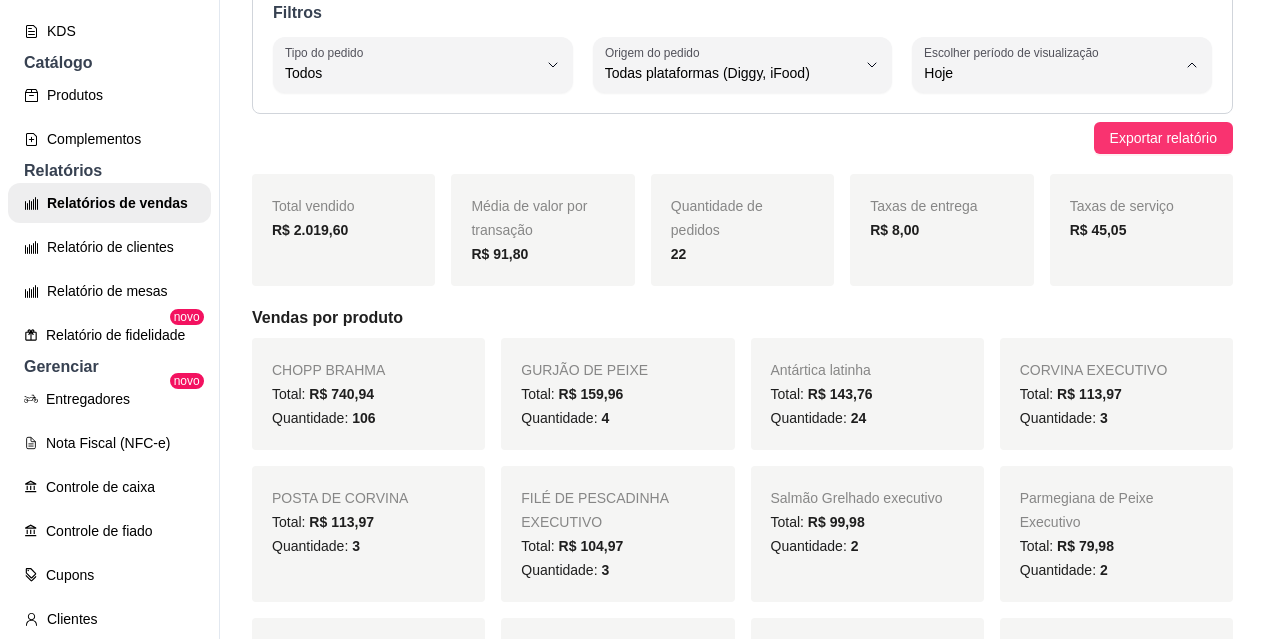 click on "Ontem" at bounding box center [1040, 153] 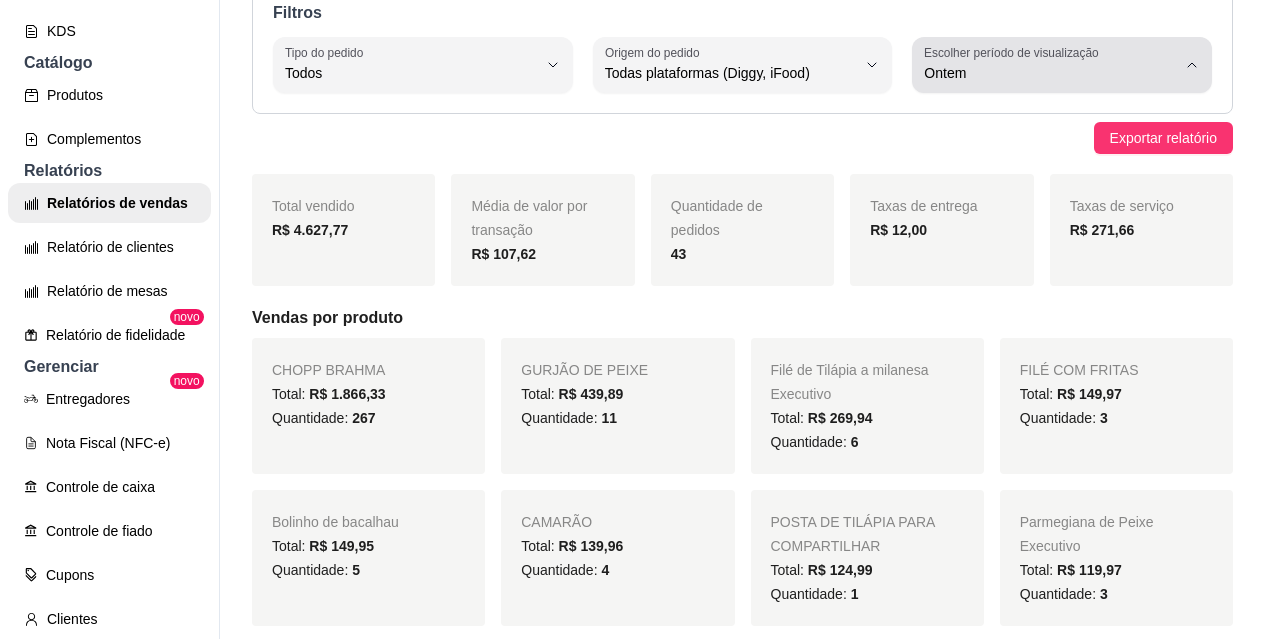 click 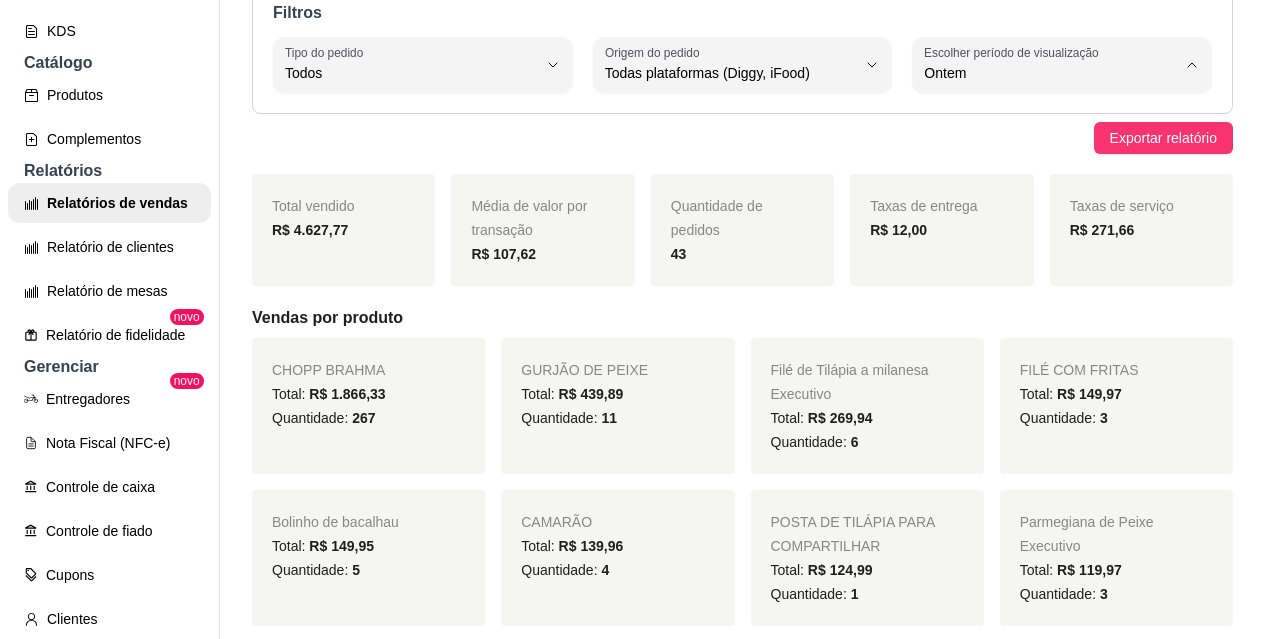 click on "Hoje" at bounding box center [1040, 120] 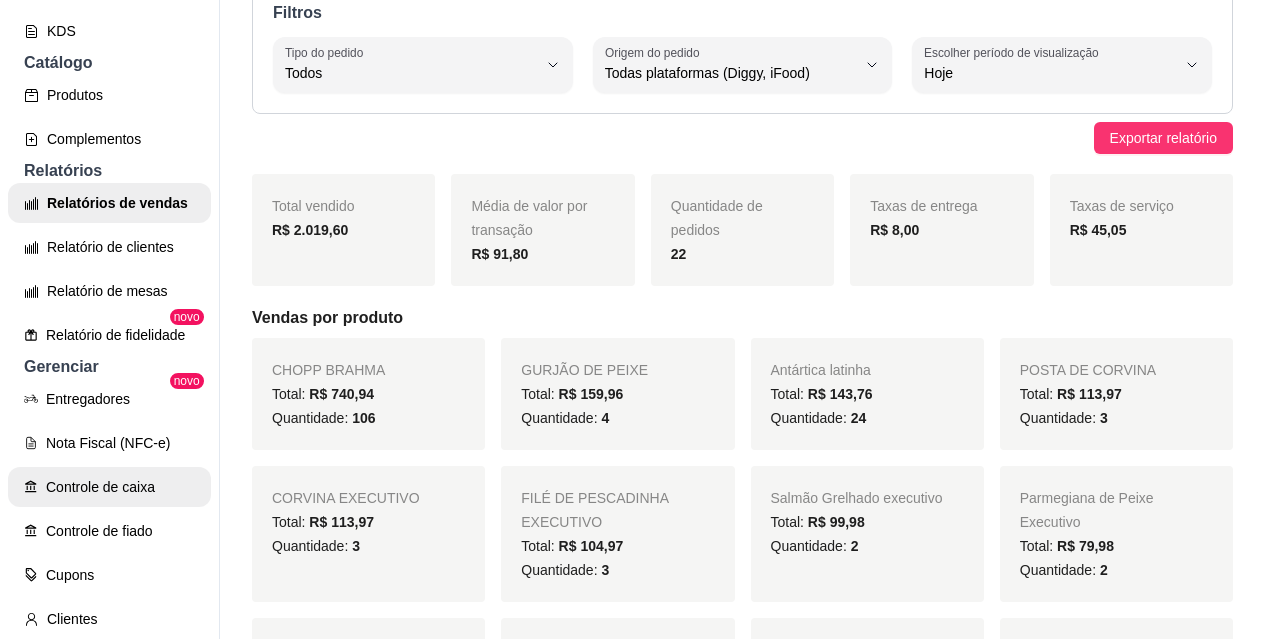 click on "Controle de caixa" at bounding box center (109, 487) 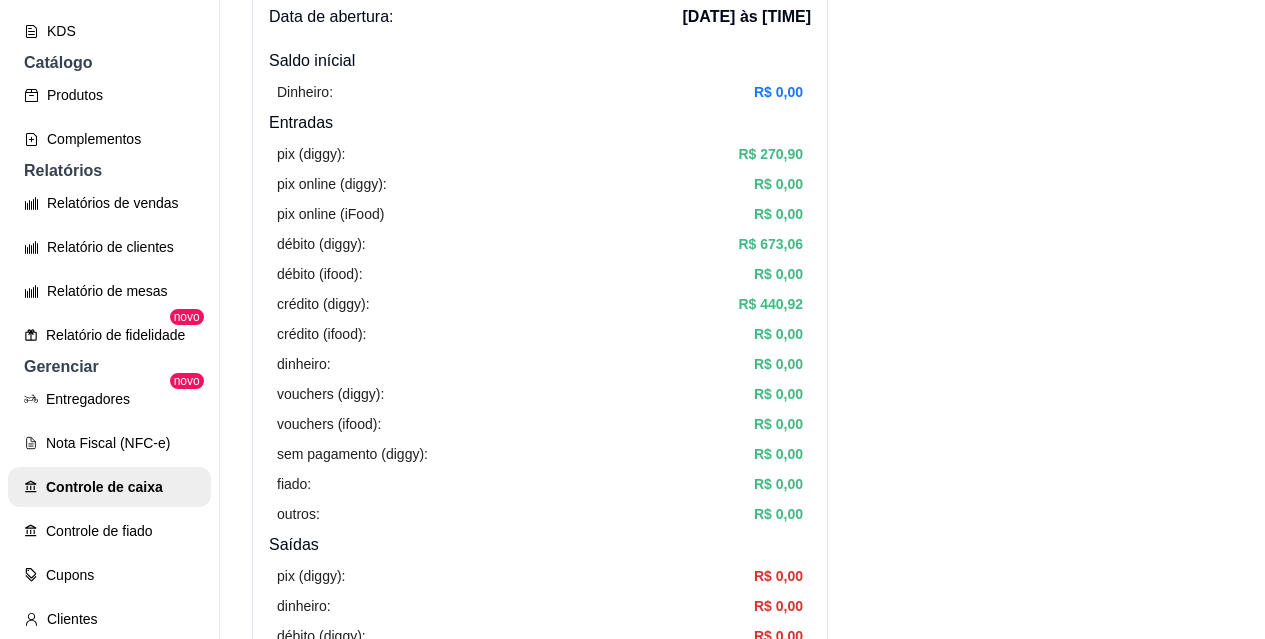 scroll, scrollTop: 0, scrollLeft: 0, axis: both 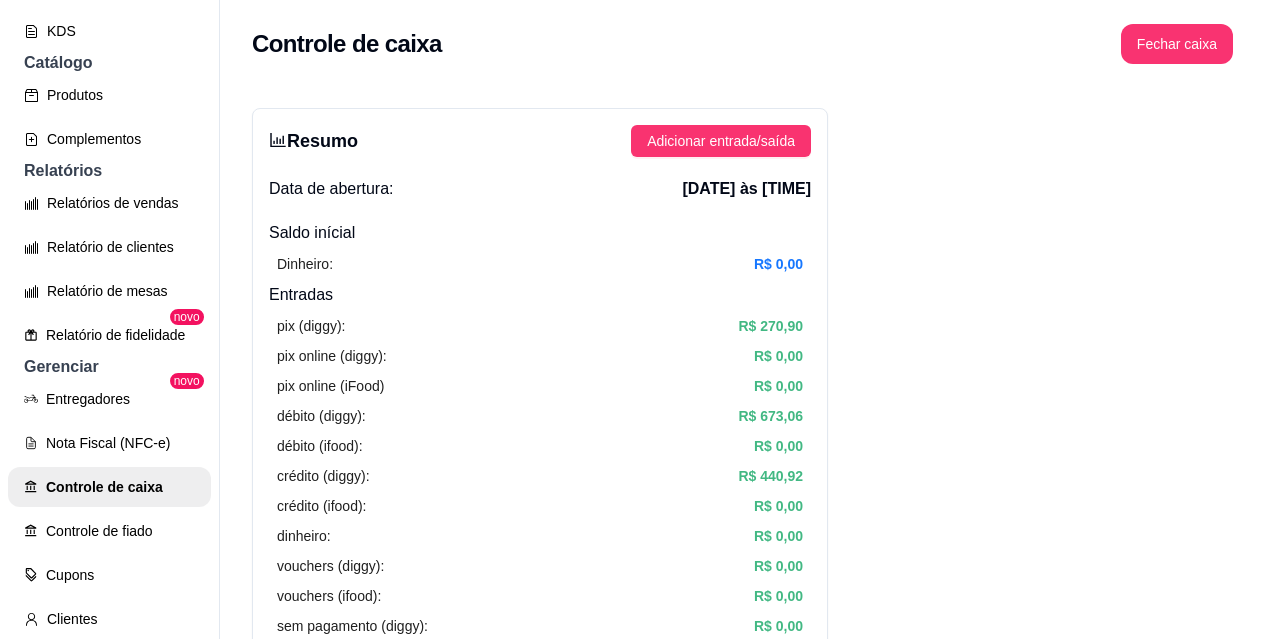 click on "Controle de caixa Fechar caixa" at bounding box center (742, 38) 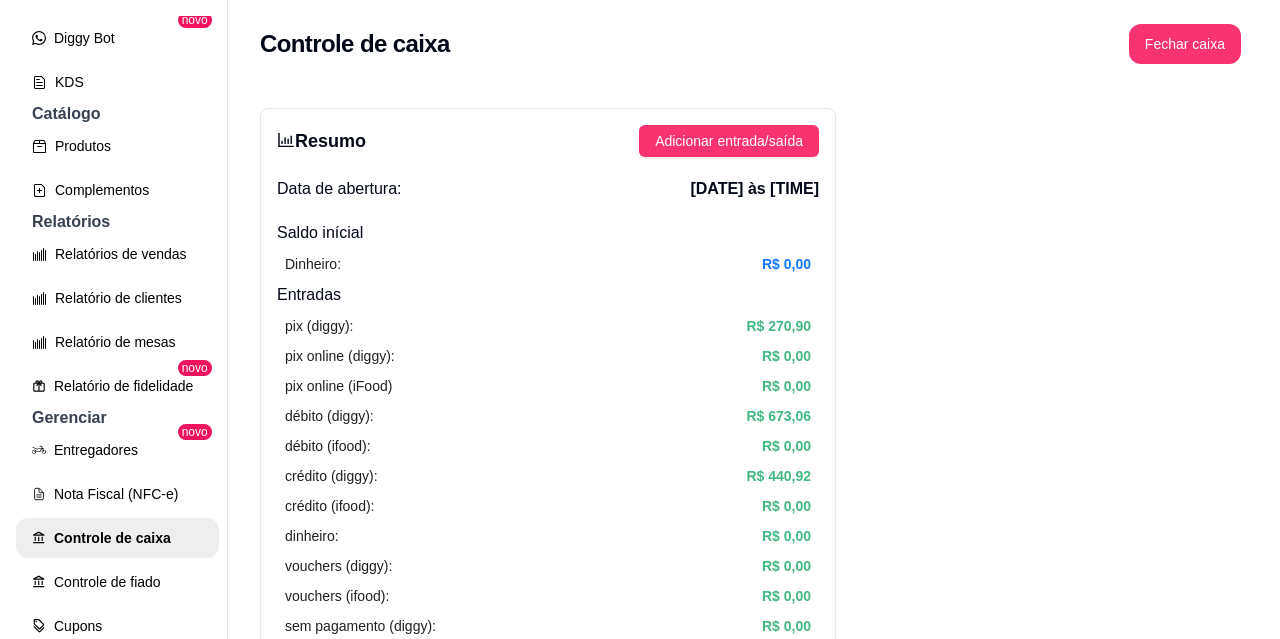 scroll, scrollTop: 375, scrollLeft: 0, axis: vertical 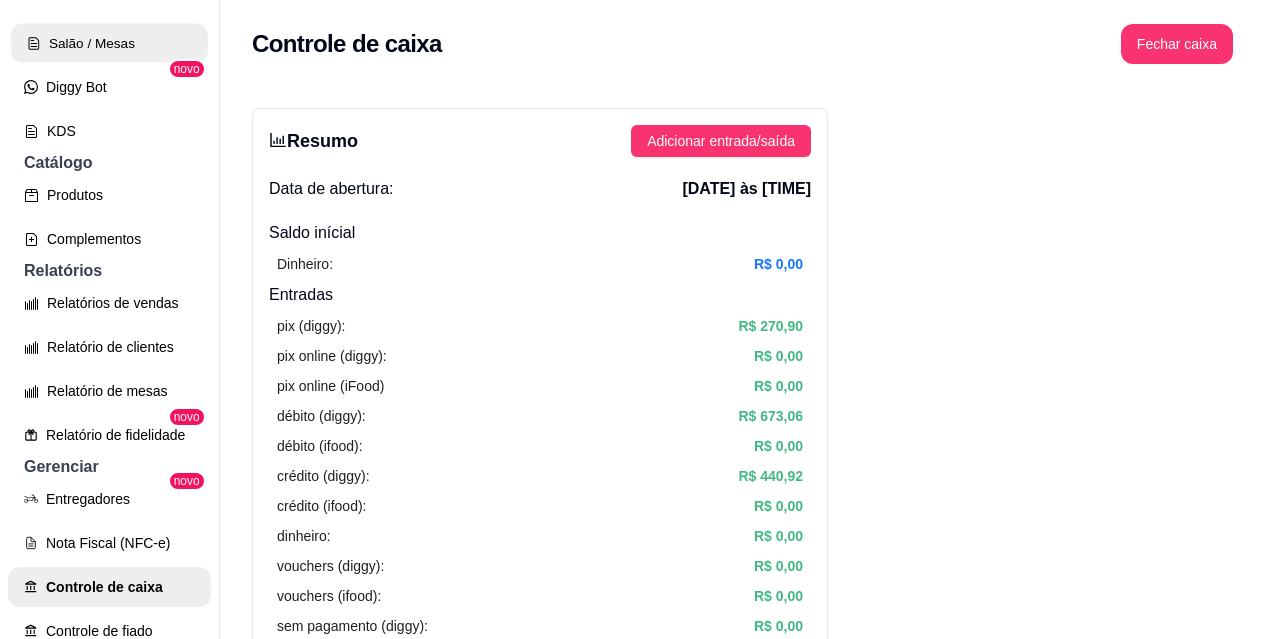 click on "Salão / Mesas" at bounding box center [109, 43] 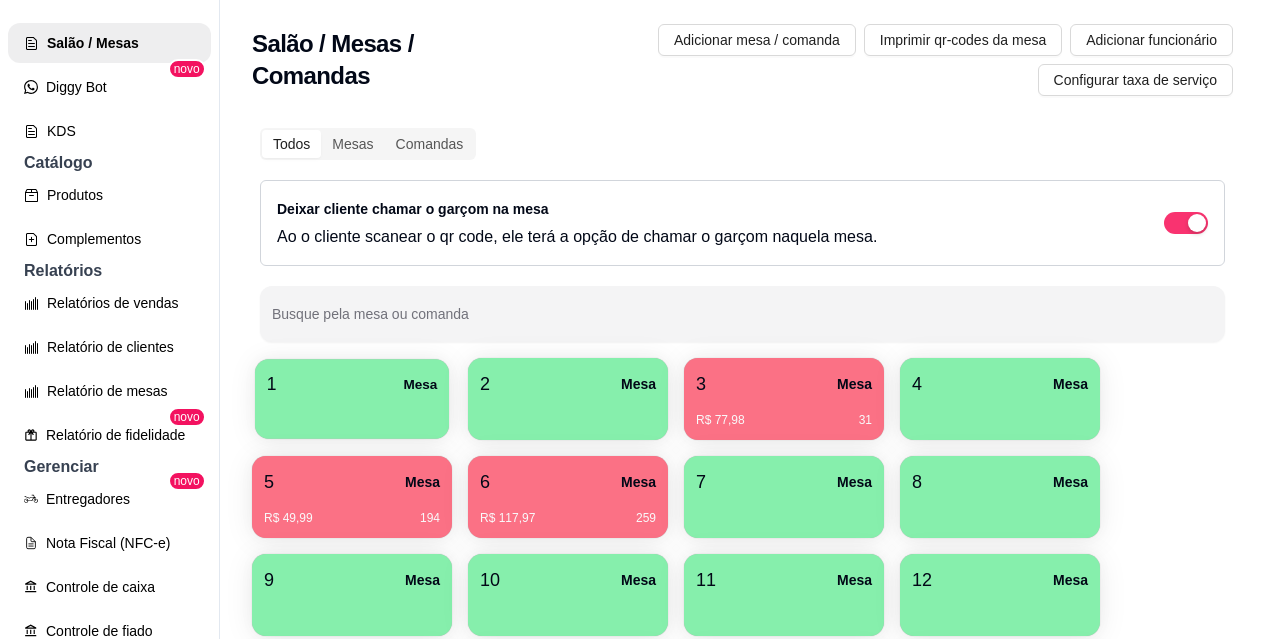 click on "1 Mesa" at bounding box center (352, 384) 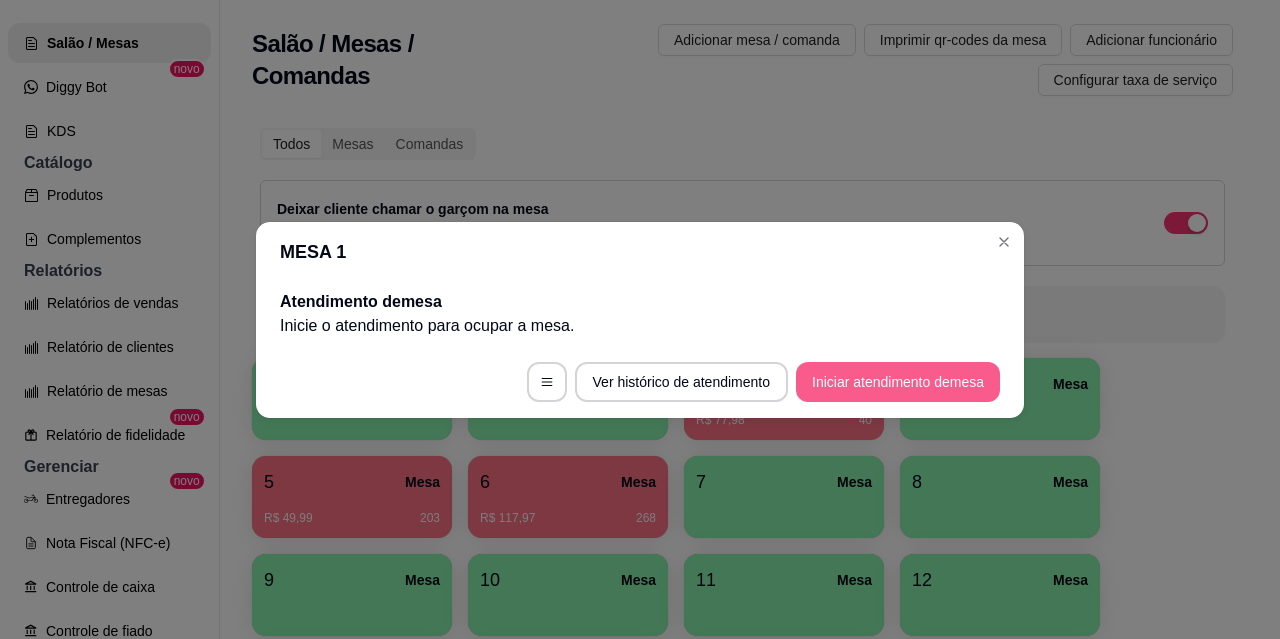 click on "Iniciar atendimento de  mesa" at bounding box center [898, 382] 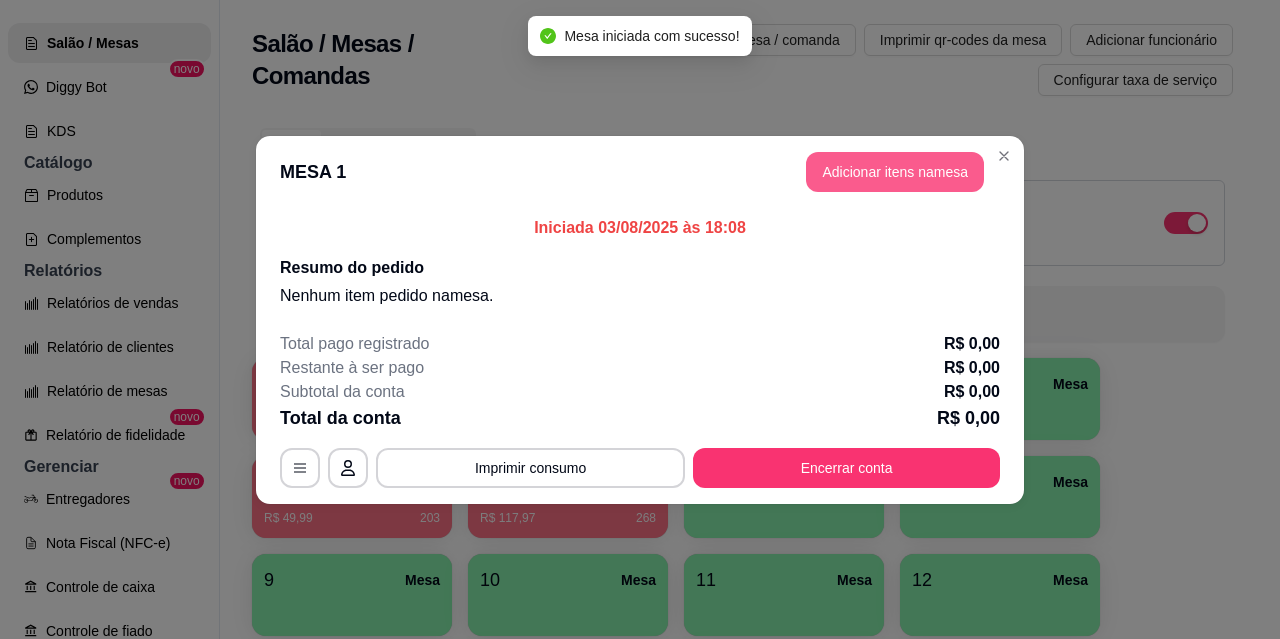 click on "Adicionar itens na  mesa" at bounding box center (895, 172) 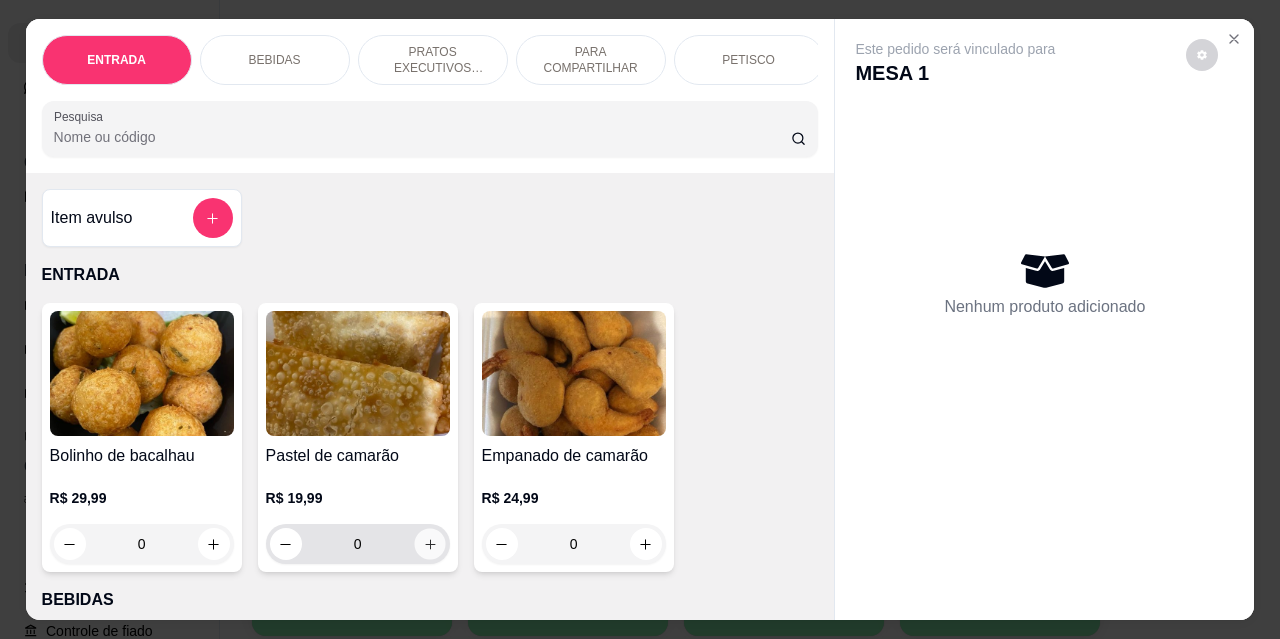 click 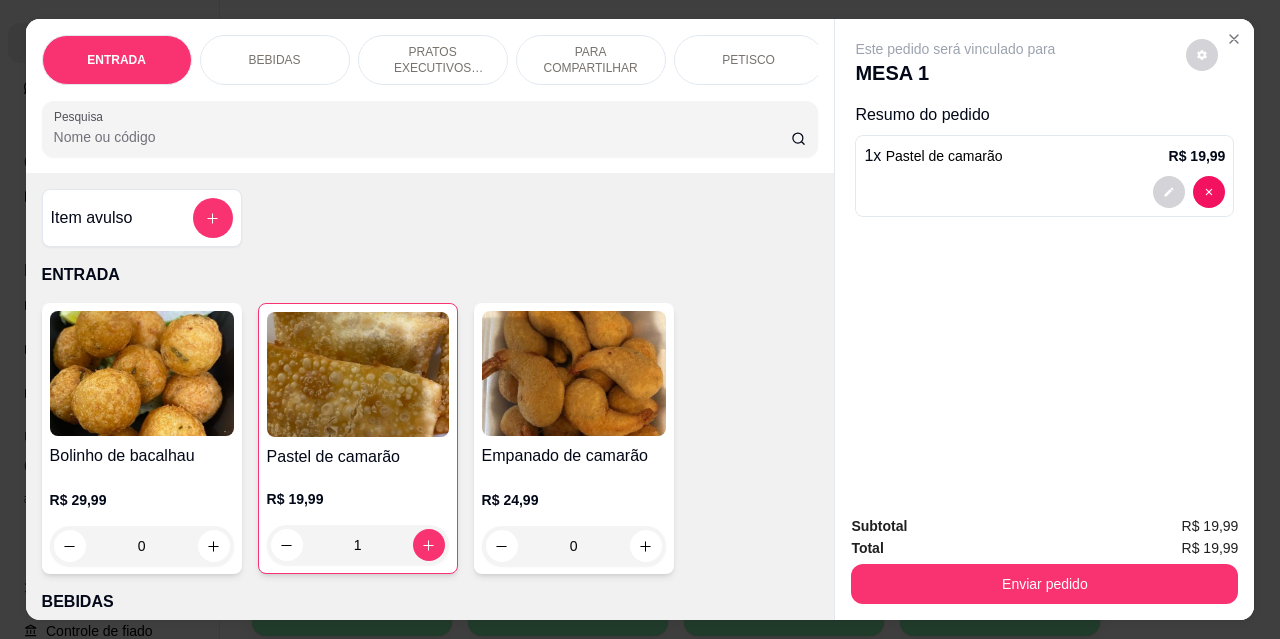 click on "PETISCO" at bounding box center [749, 60] 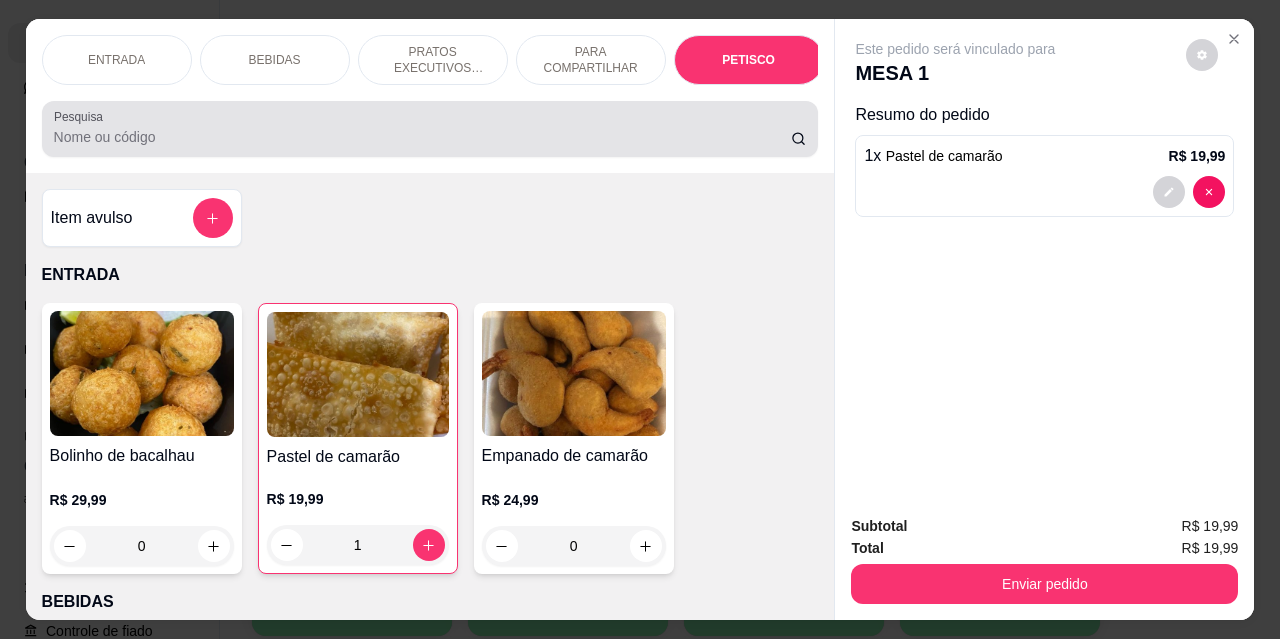 scroll, scrollTop: 4434, scrollLeft: 0, axis: vertical 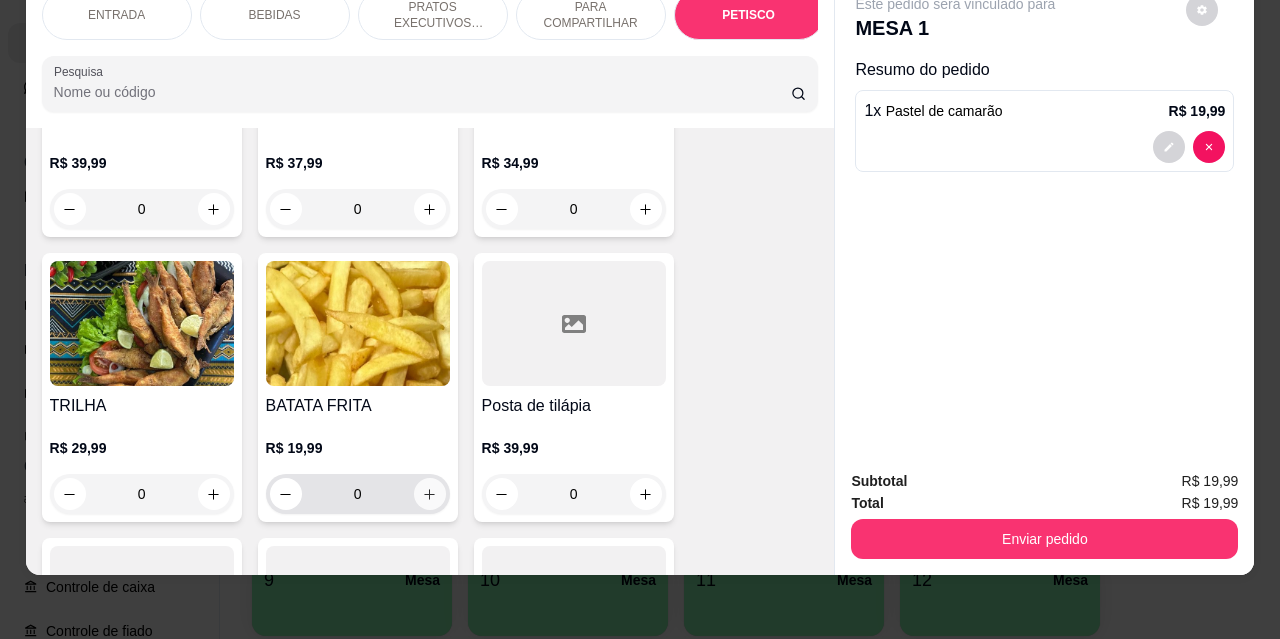 click at bounding box center [430, 494] 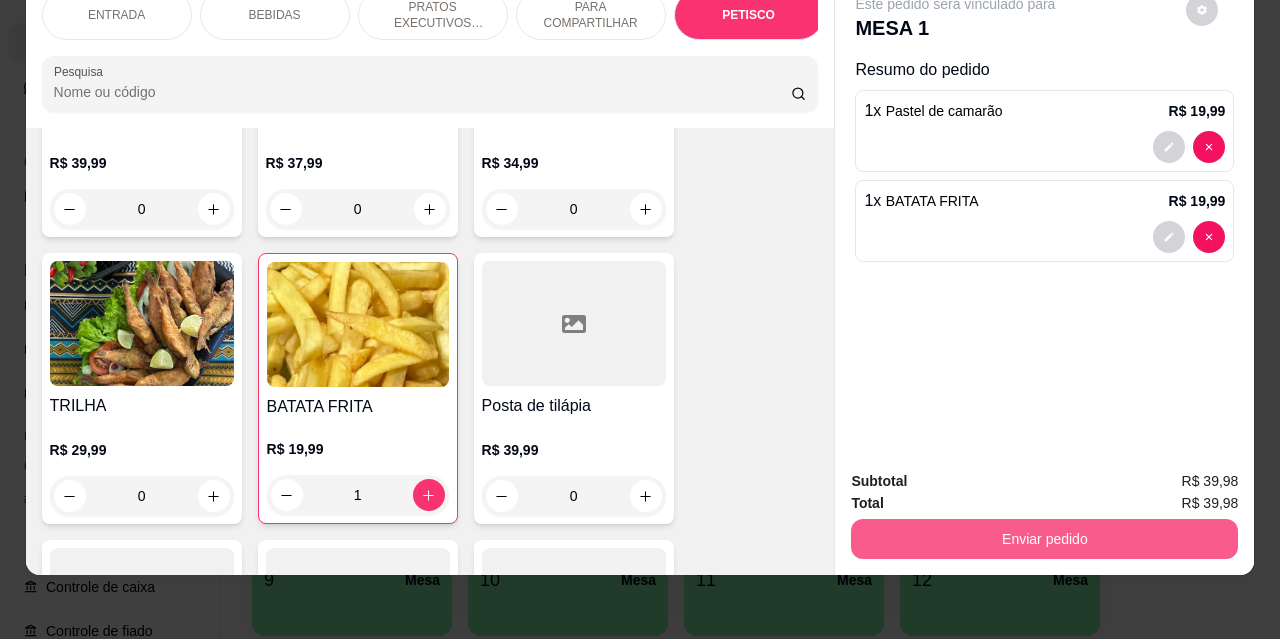 click on "Enviar pedido" at bounding box center [1044, 539] 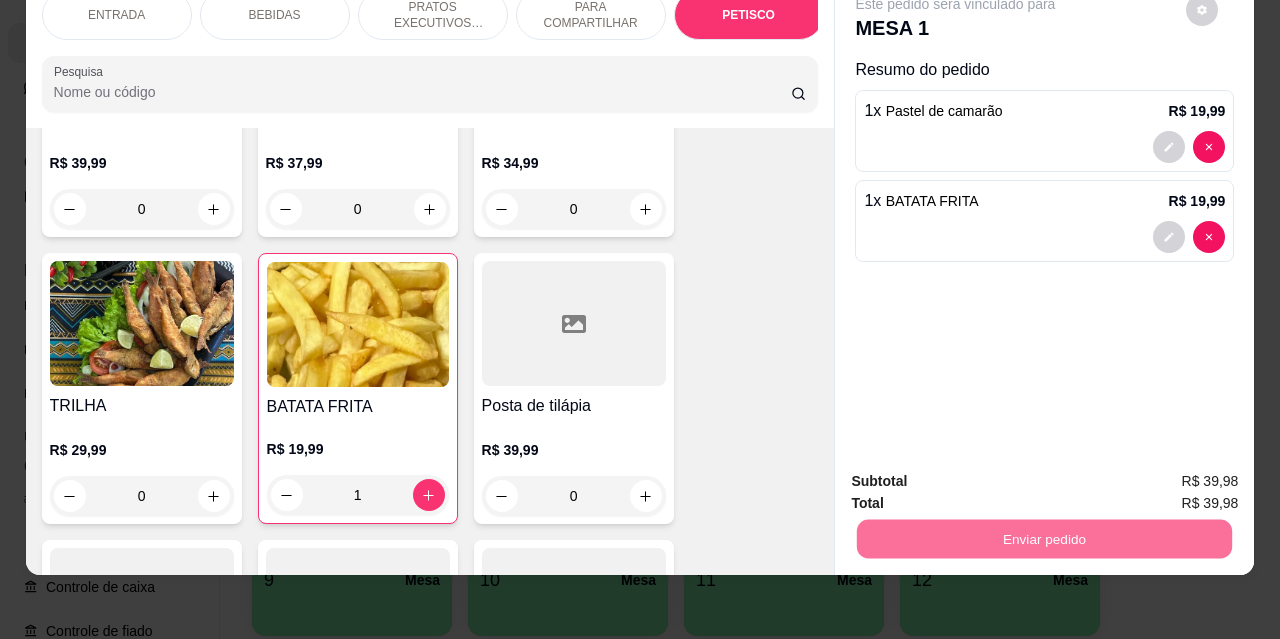 click on "Não registrar e enviar pedido" at bounding box center (979, 474) 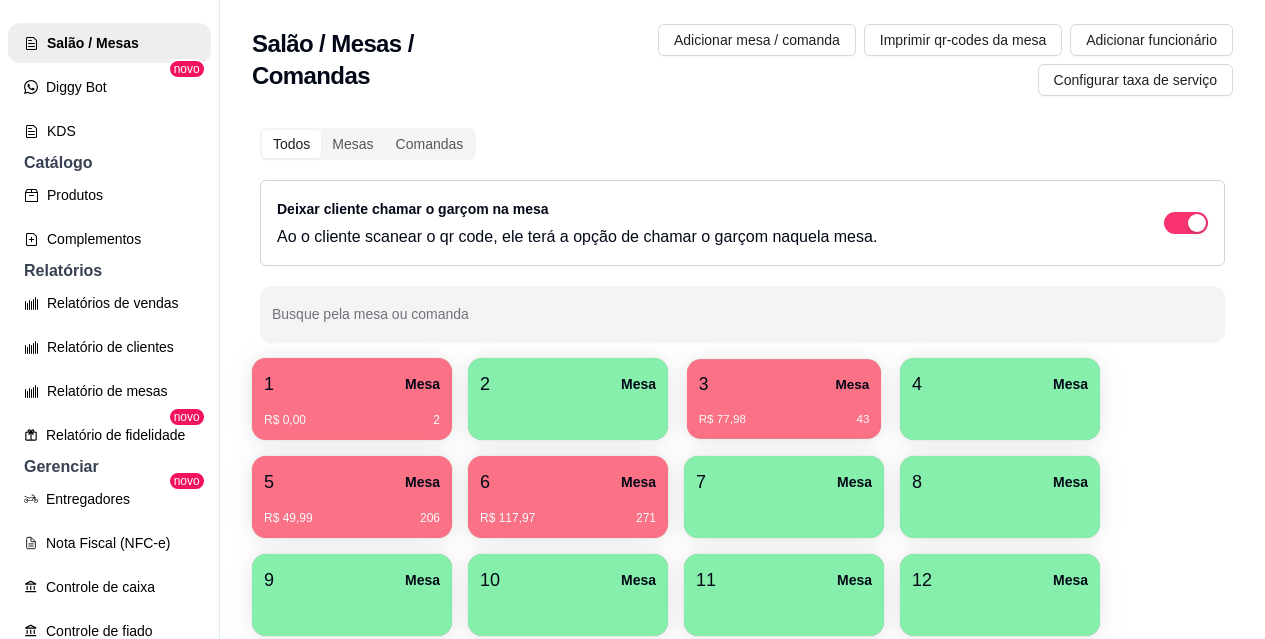 click on "R$ 77,98 43" at bounding box center (784, 420) 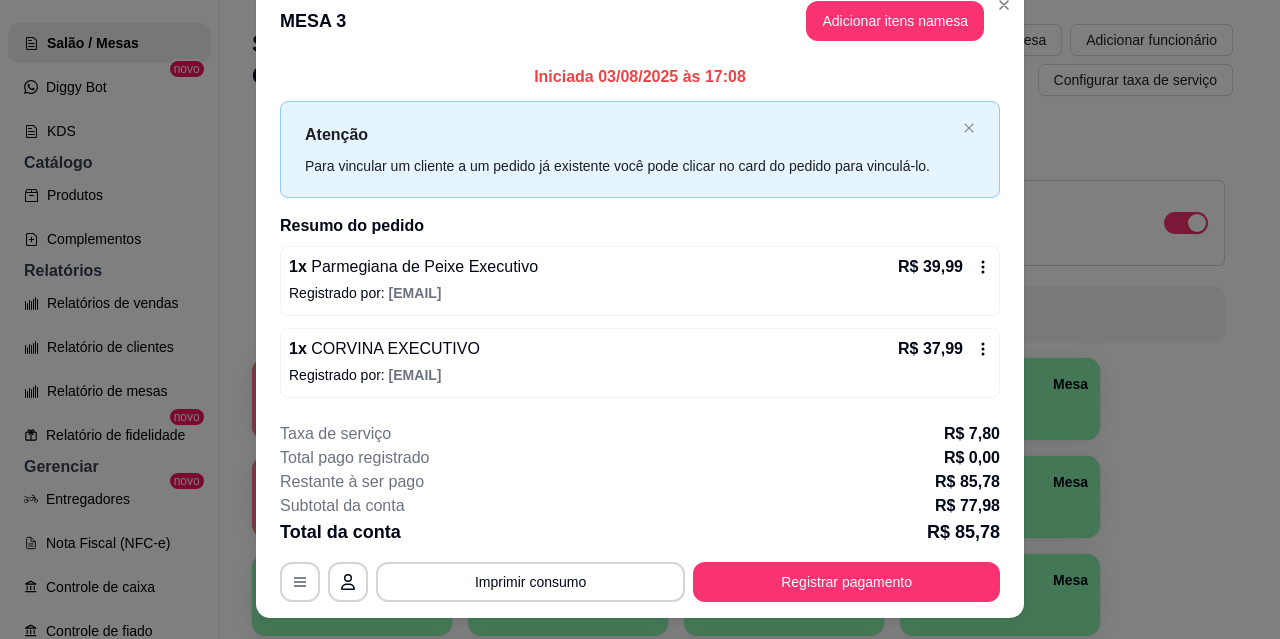 scroll, scrollTop: 0, scrollLeft: 0, axis: both 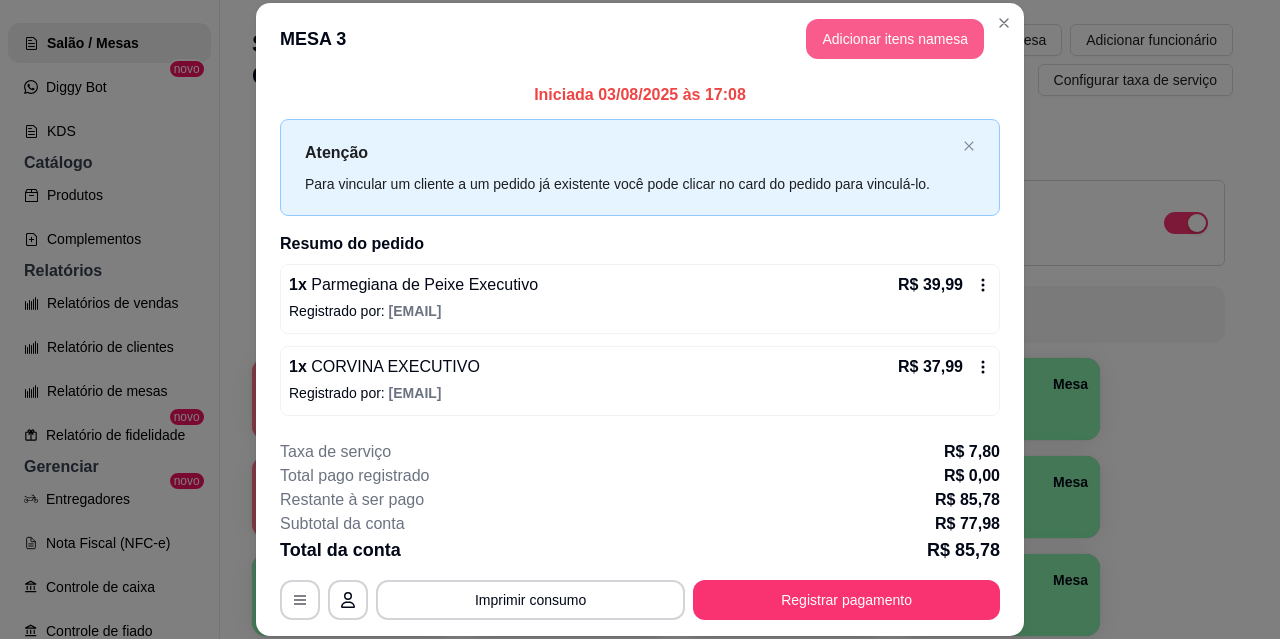 click on "Adicionar itens na  mesa" at bounding box center (895, 39) 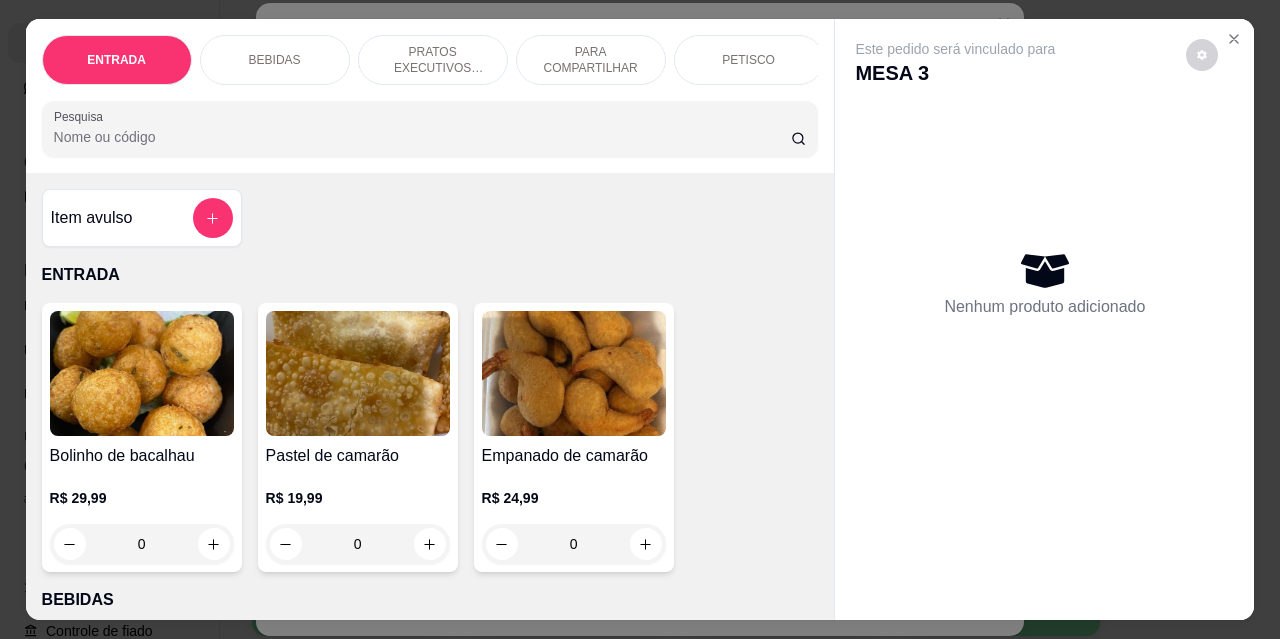 click on "BEBIDAS" at bounding box center [275, 60] 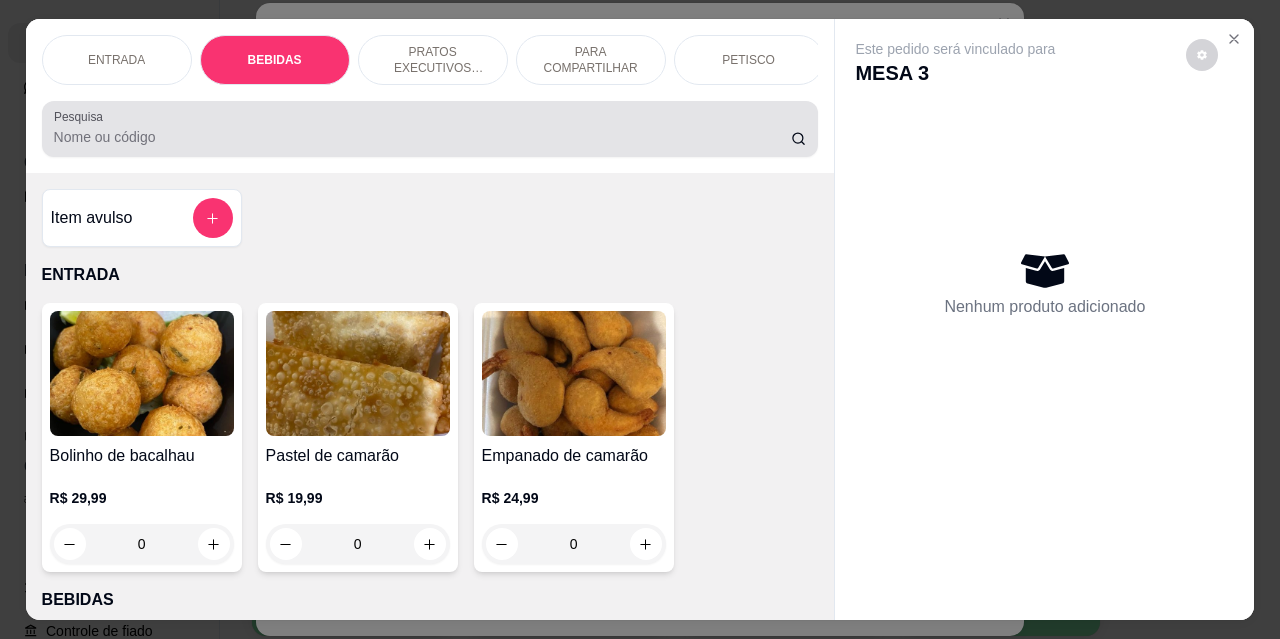 scroll, scrollTop: 415, scrollLeft: 0, axis: vertical 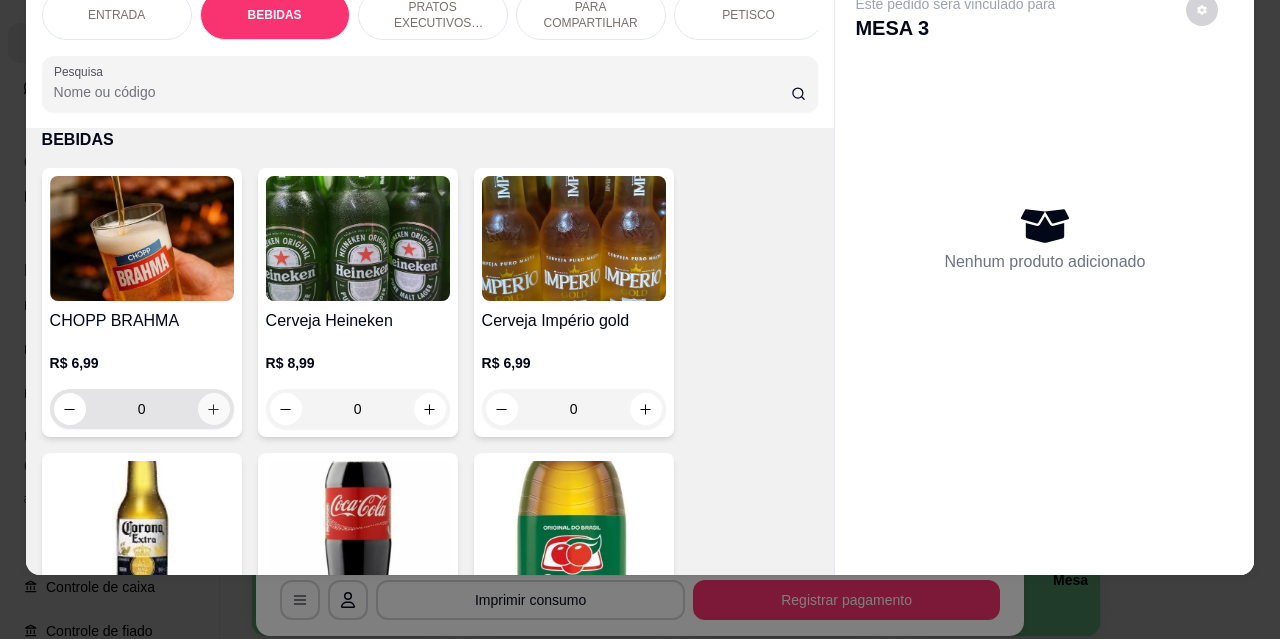 click at bounding box center (214, 409) 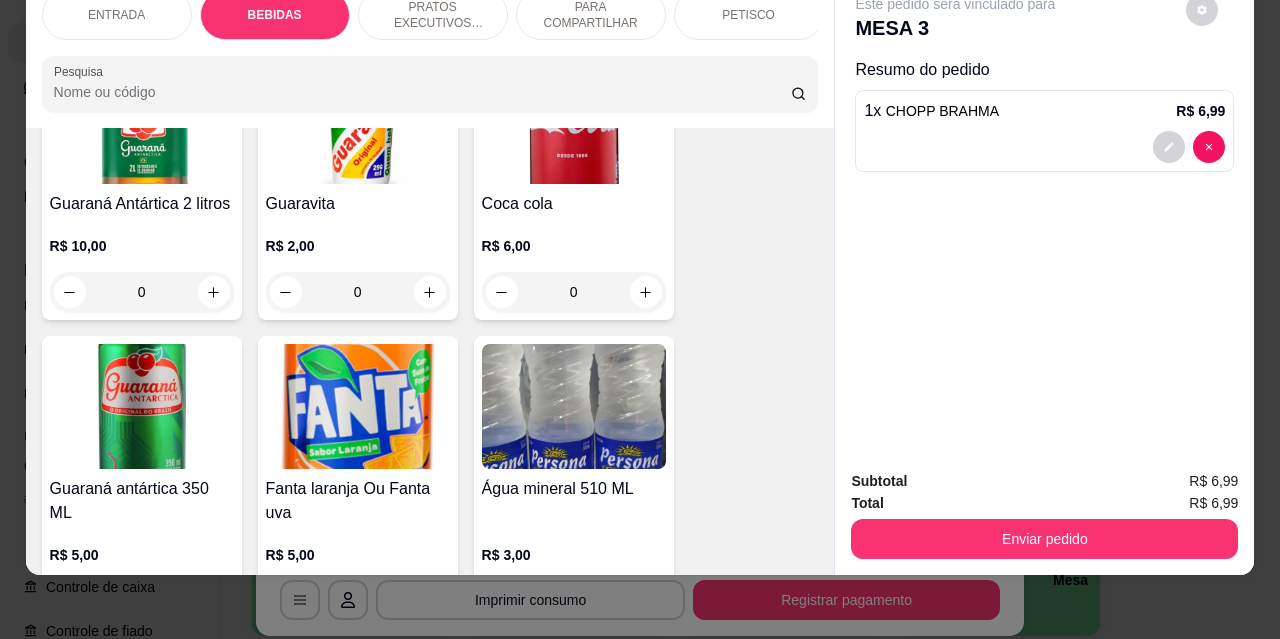 scroll, scrollTop: 1315, scrollLeft: 0, axis: vertical 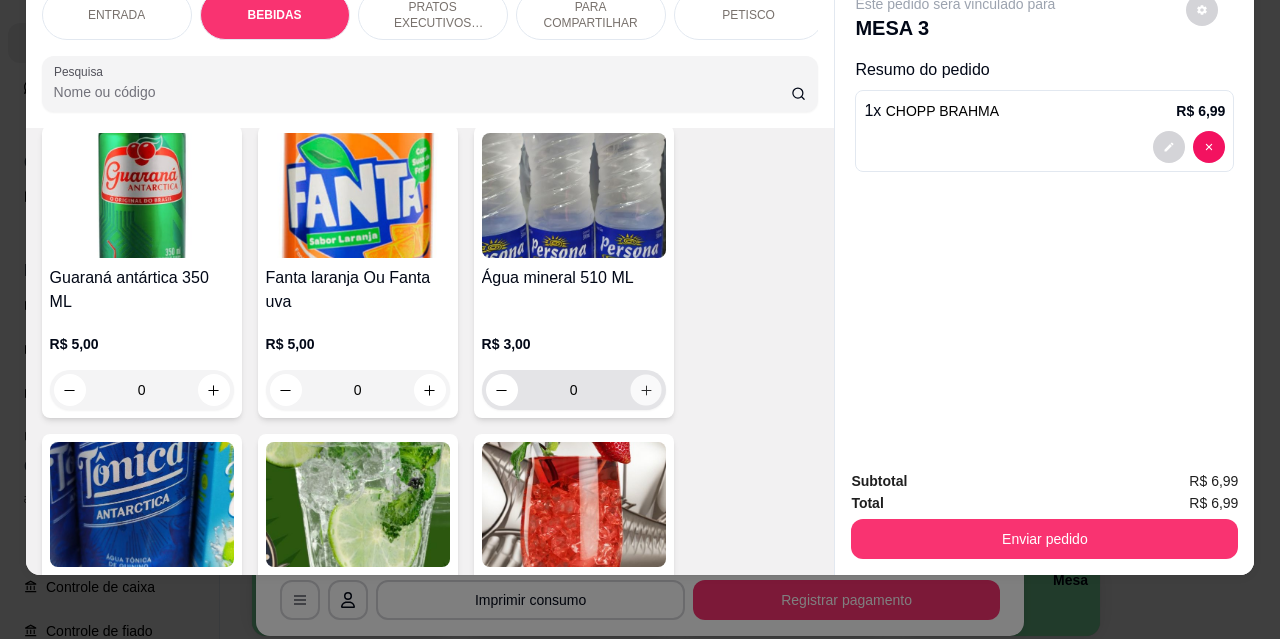 click 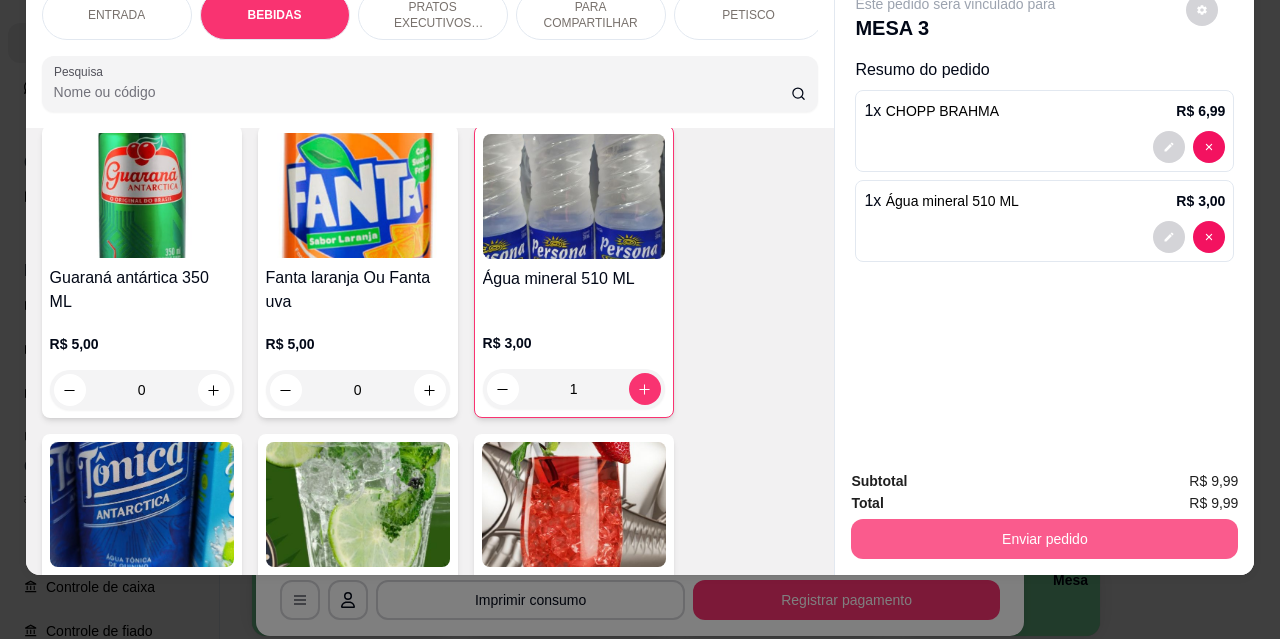 click on "Enviar pedido" at bounding box center [1044, 539] 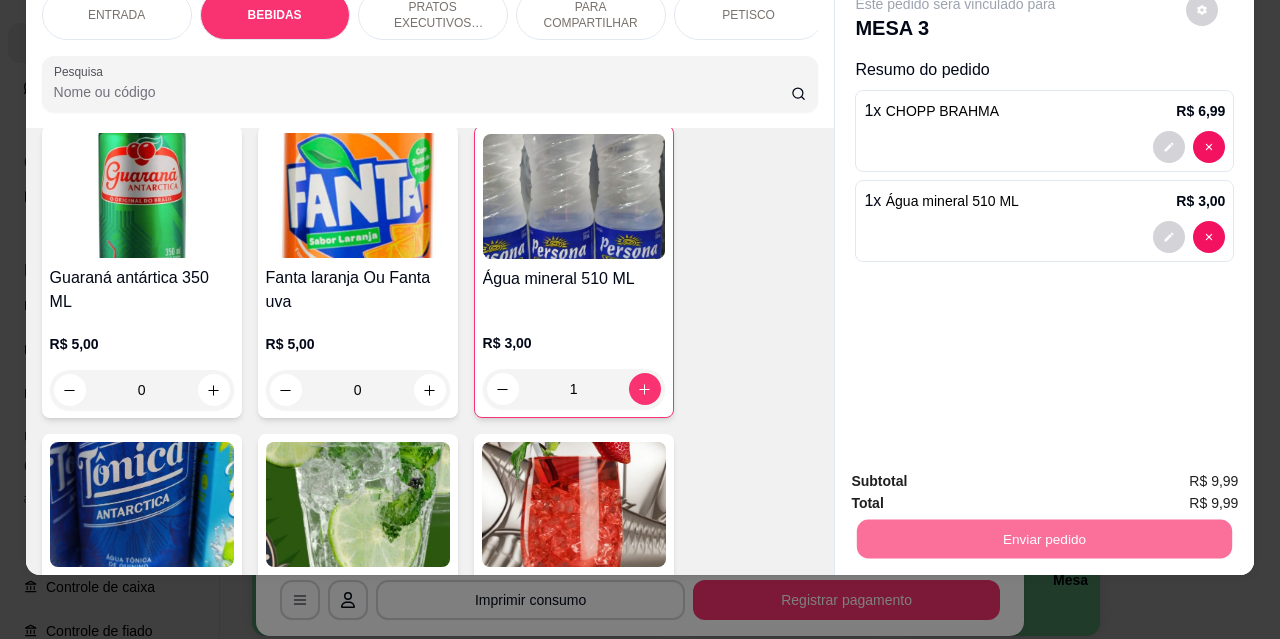 click on "Não registrar e enviar pedido" at bounding box center [979, 474] 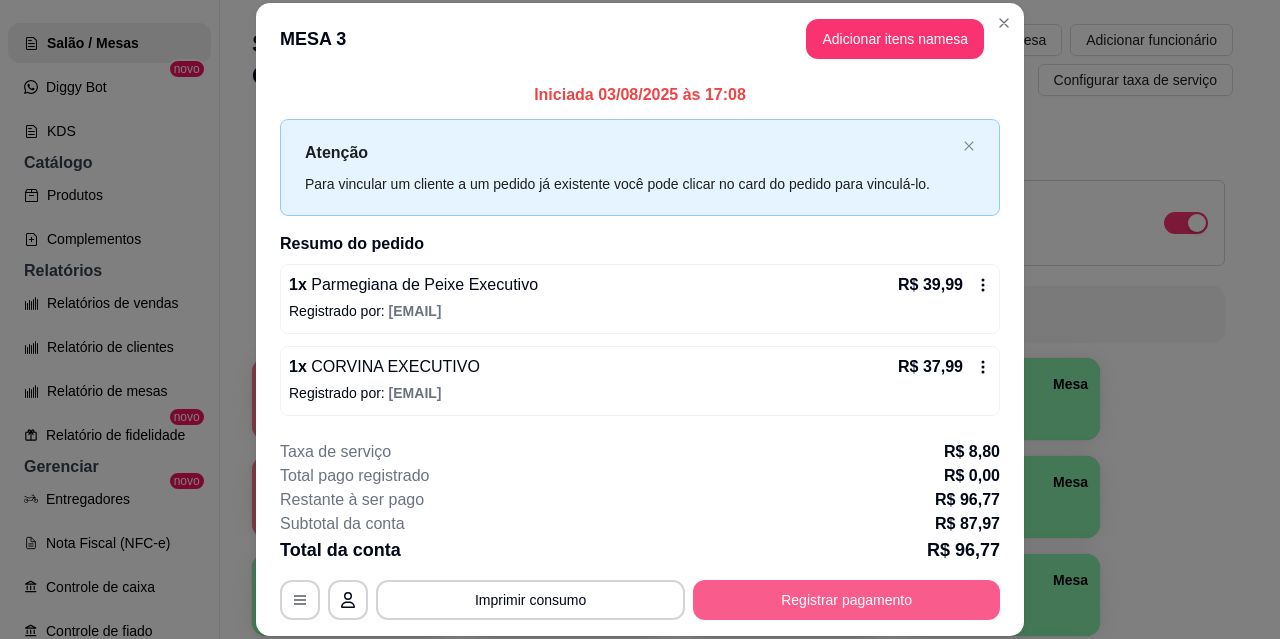 click on "Registrar pagamento" at bounding box center [846, 600] 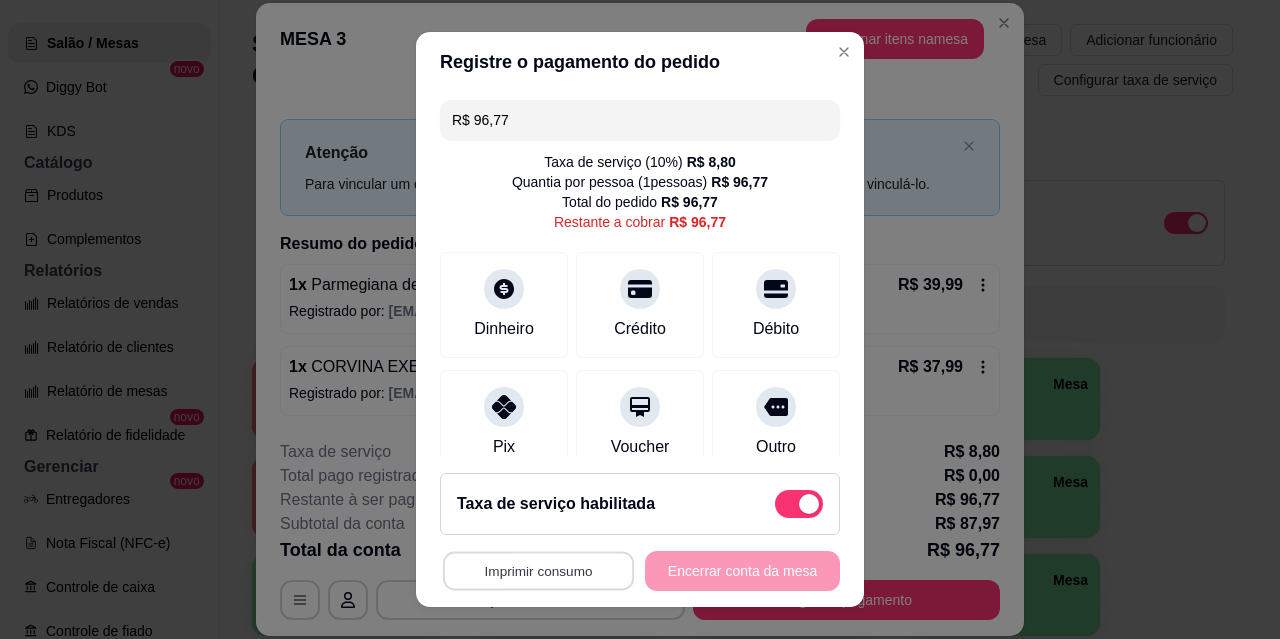click on "Imprimir consumo" at bounding box center [538, 571] 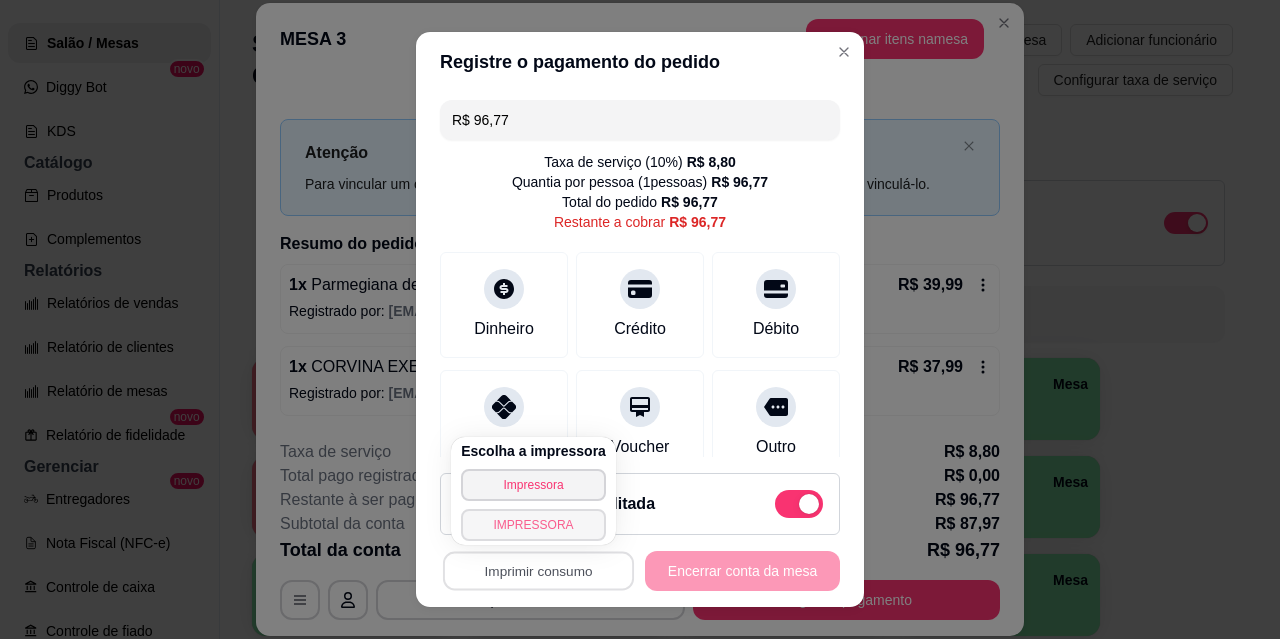 click on "IMPRESSORA" at bounding box center [533, 525] 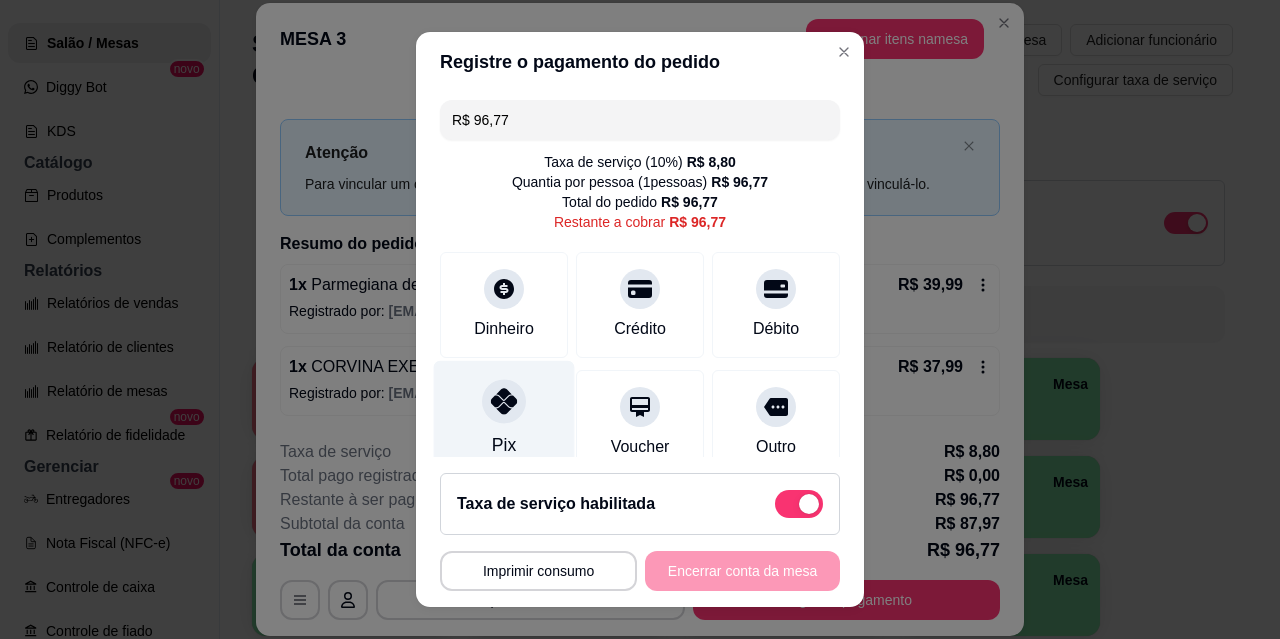 click on "Pix" at bounding box center (504, 419) 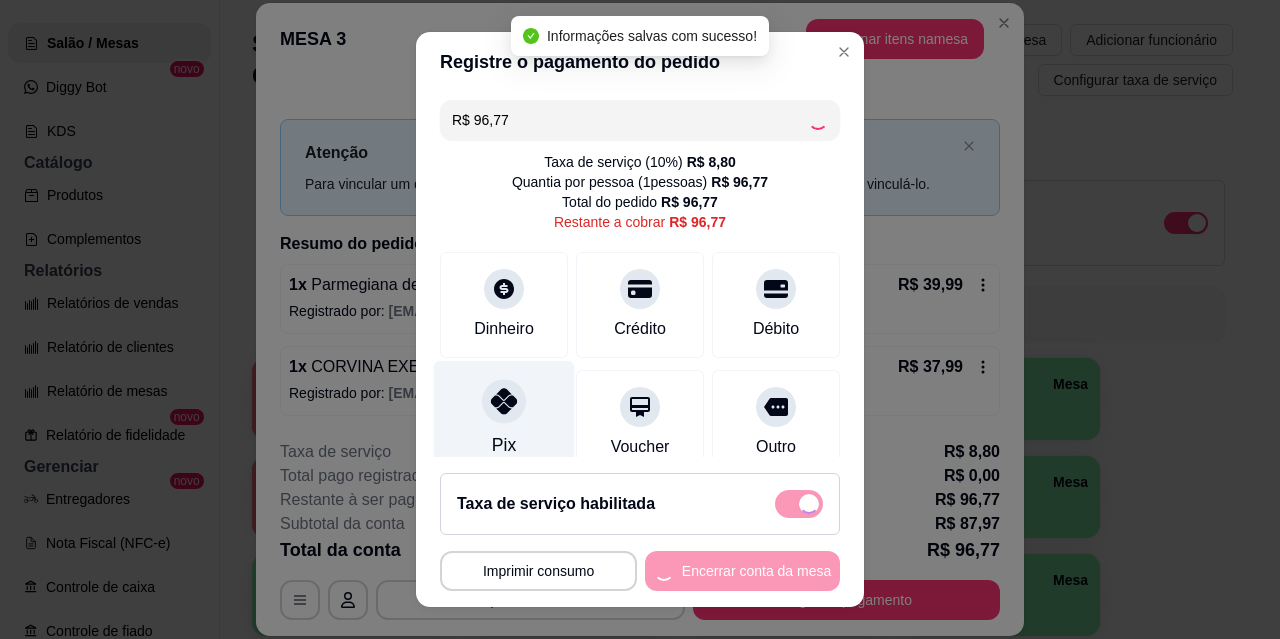 type on "R$ 0,00" 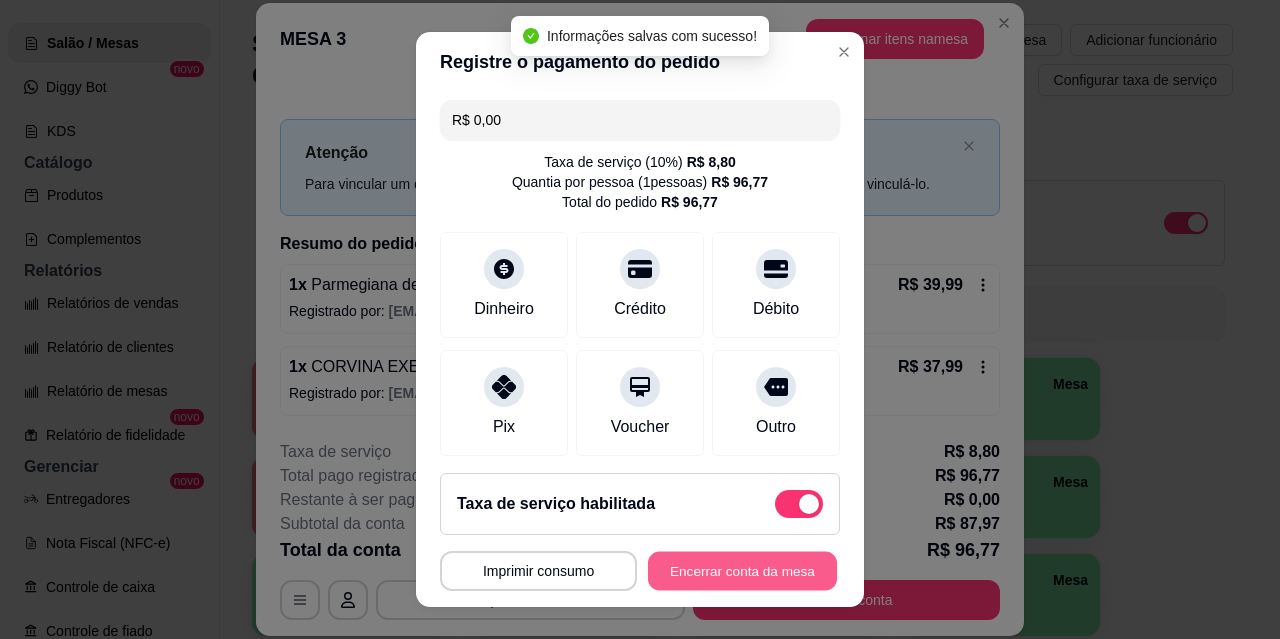 click on "Encerrar conta da mesa" at bounding box center [742, 571] 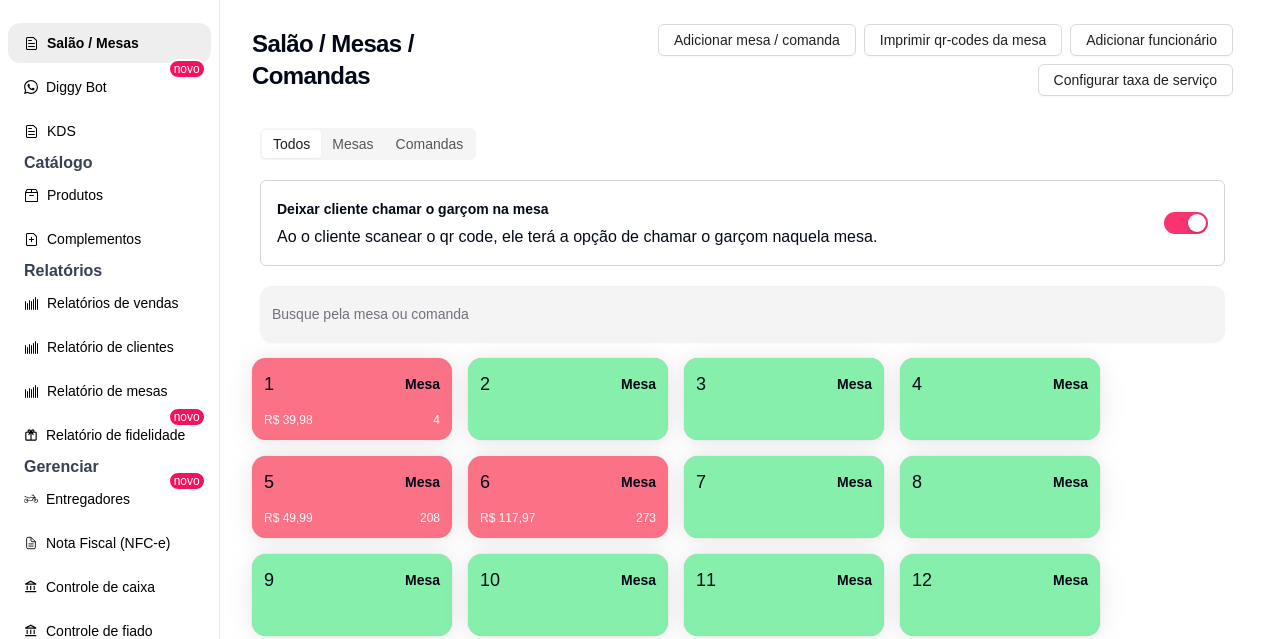 click on "5 Mesa" at bounding box center [352, 482] 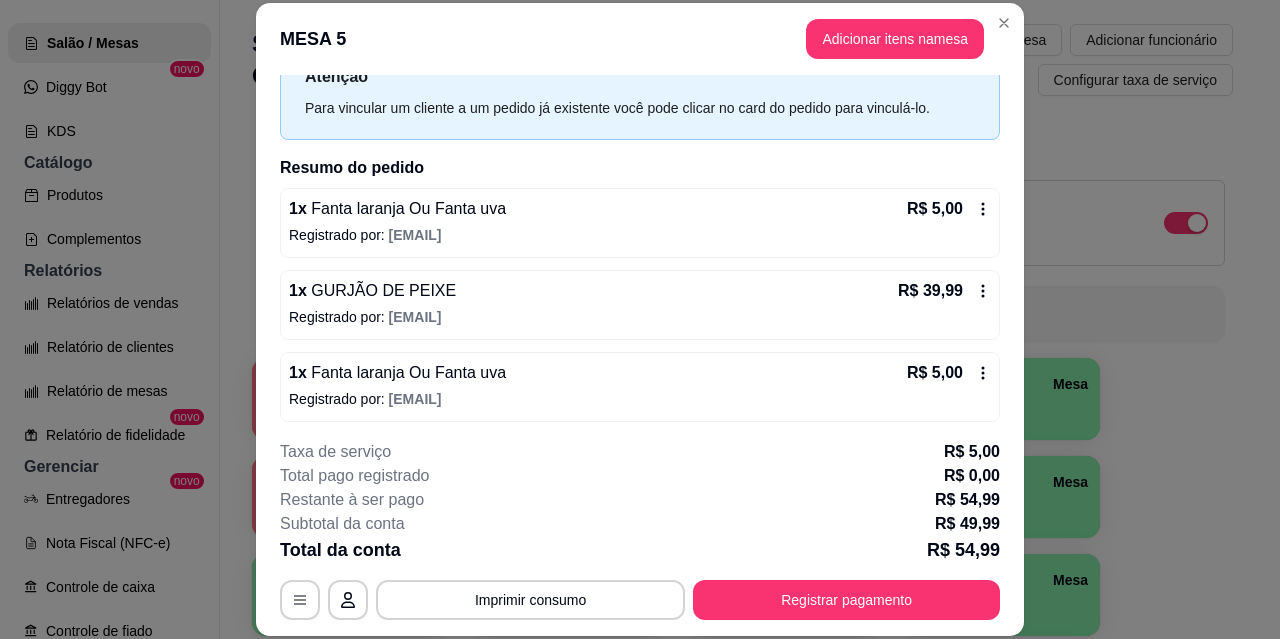 scroll, scrollTop: 82, scrollLeft: 0, axis: vertical 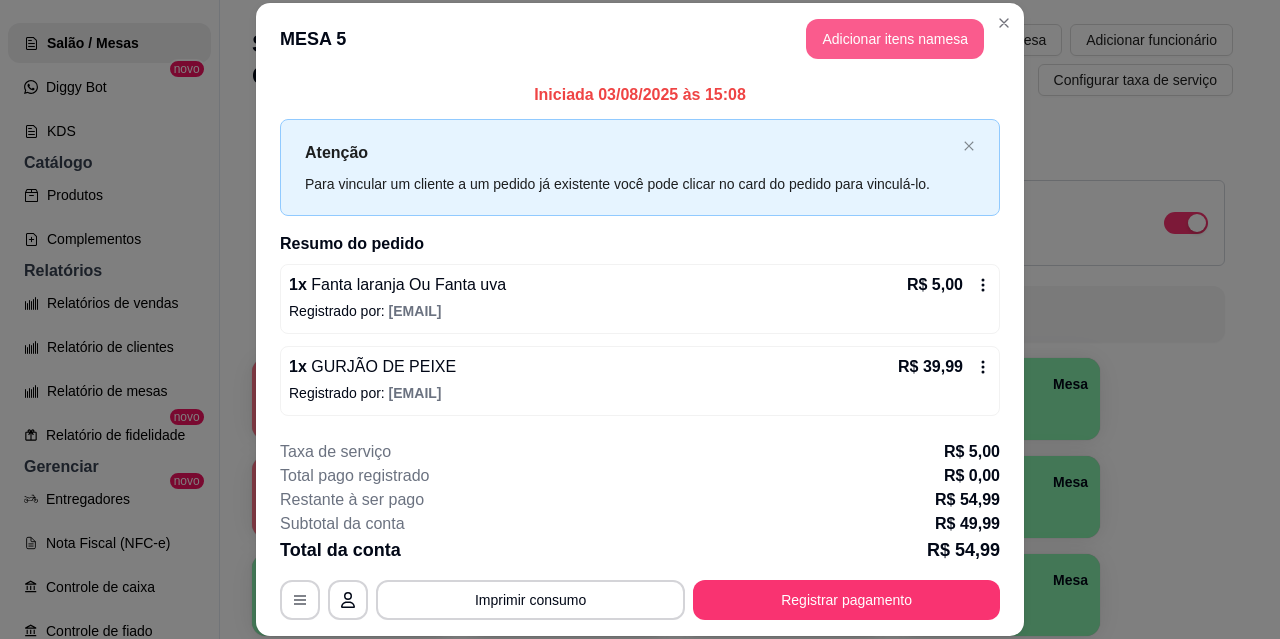 click on "Adicionar itens na  mesa" at bounding box center (895, 39) 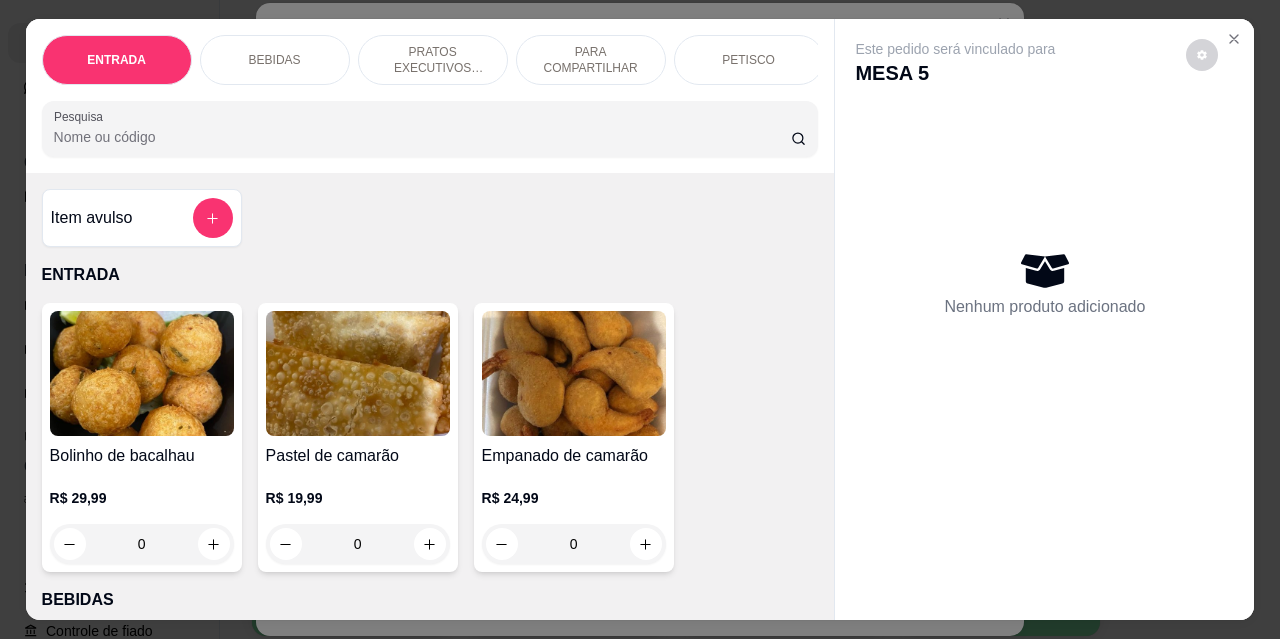 click on "BEBIDAS" at bounding box center (275, 60) 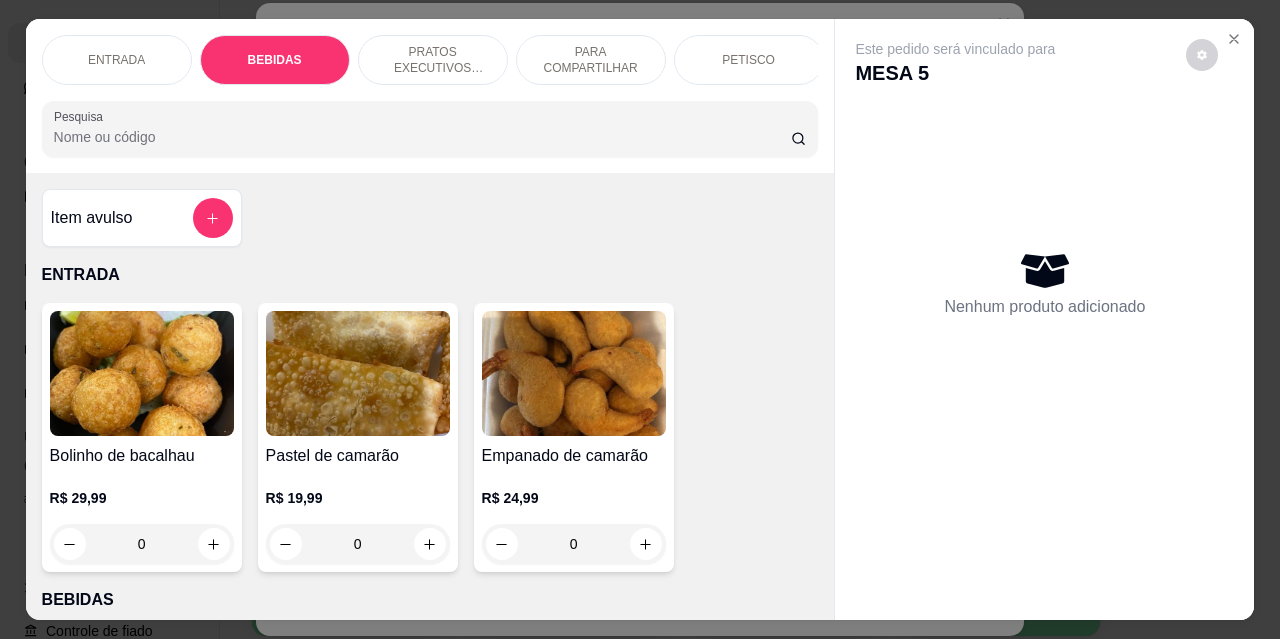 scroll, scrollTop: 415, scrollLeft: 0, axis: vertical 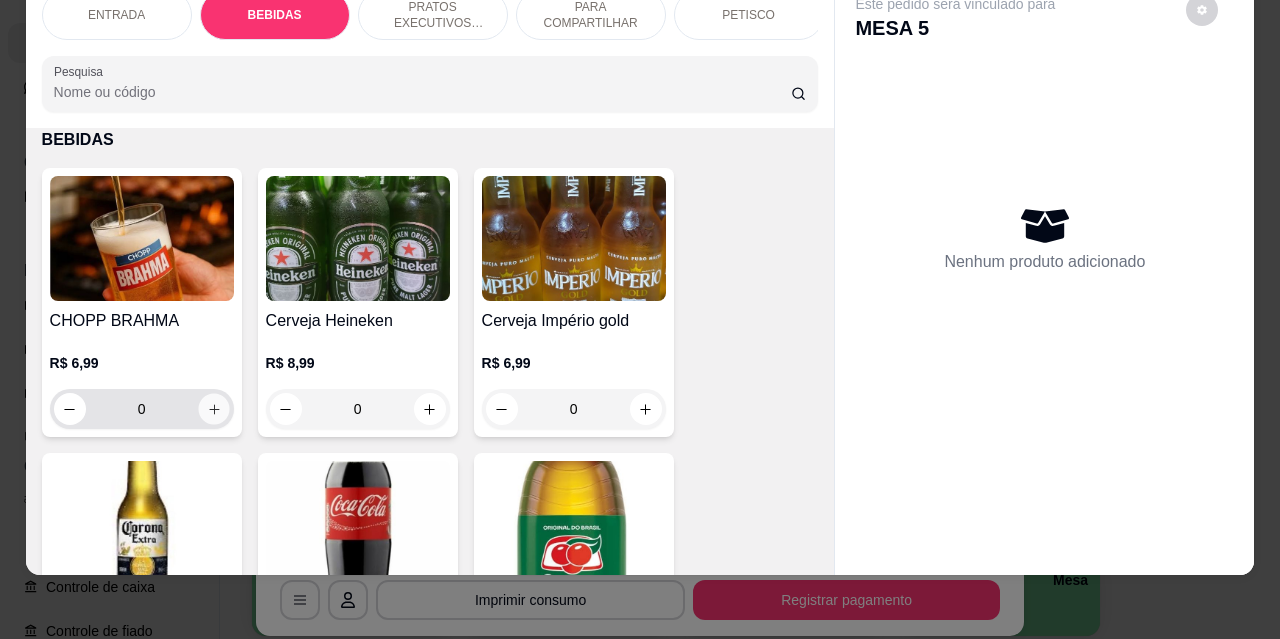 click 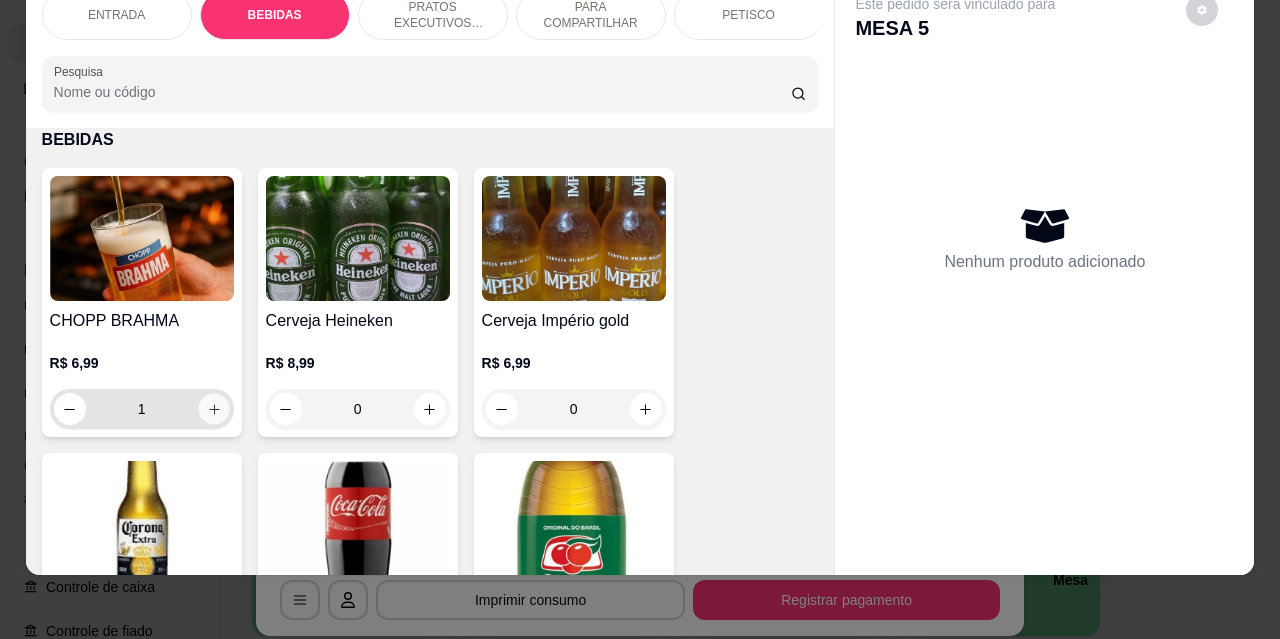 click 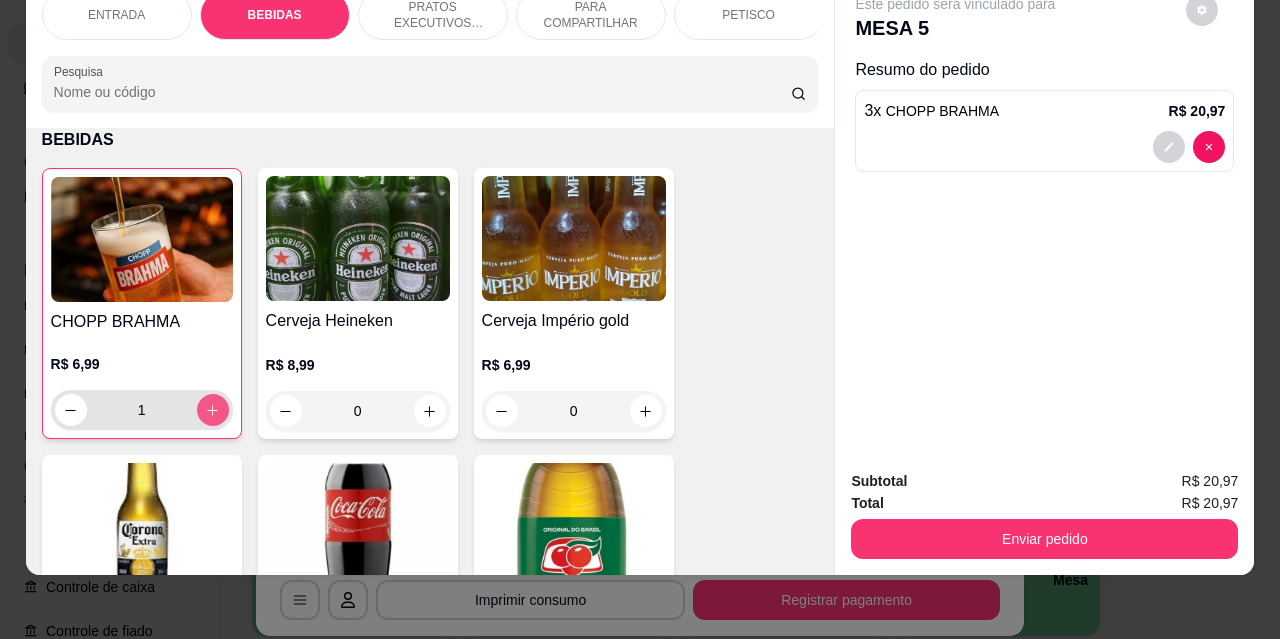 click 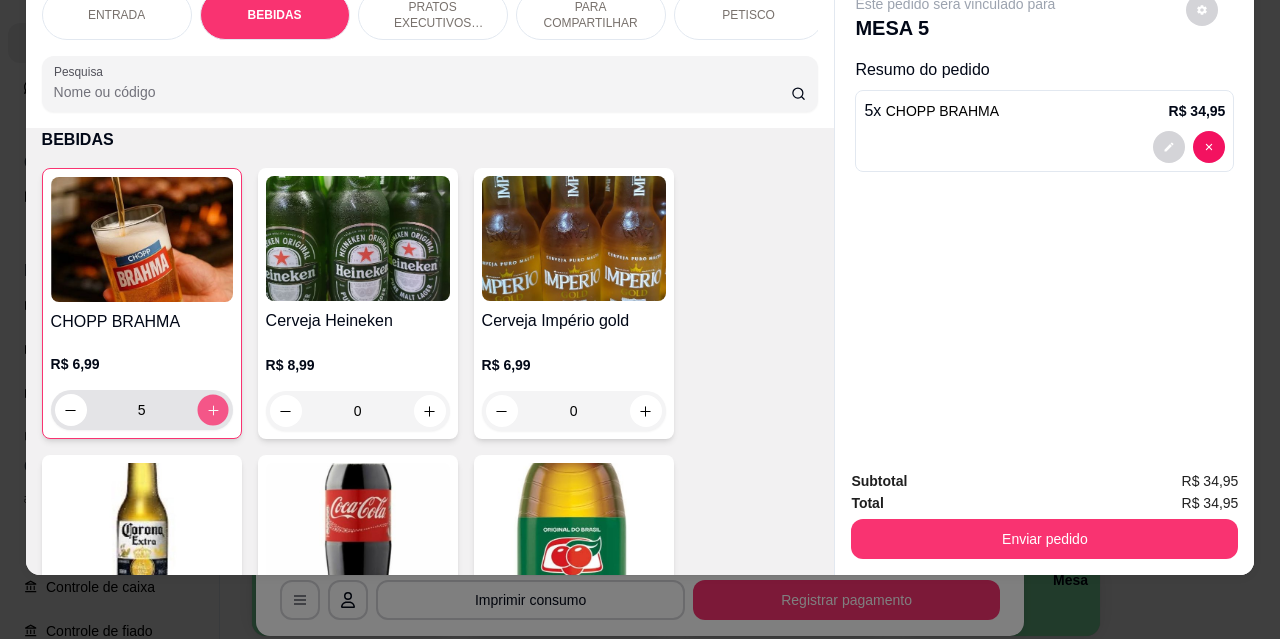 click 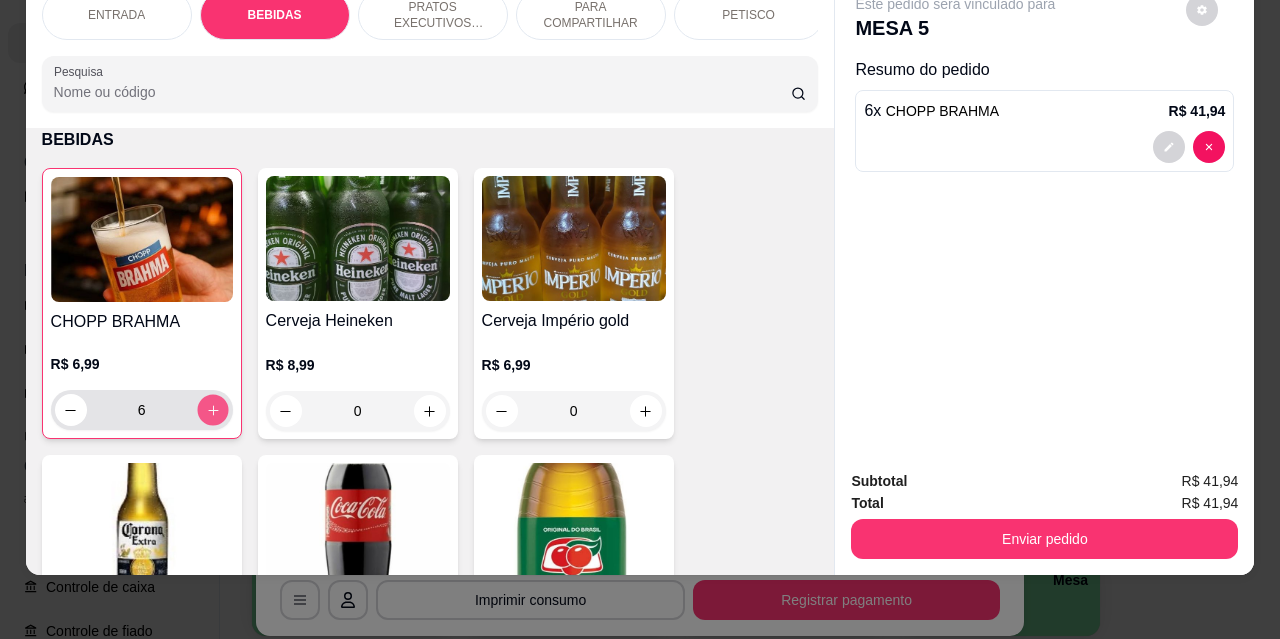 click 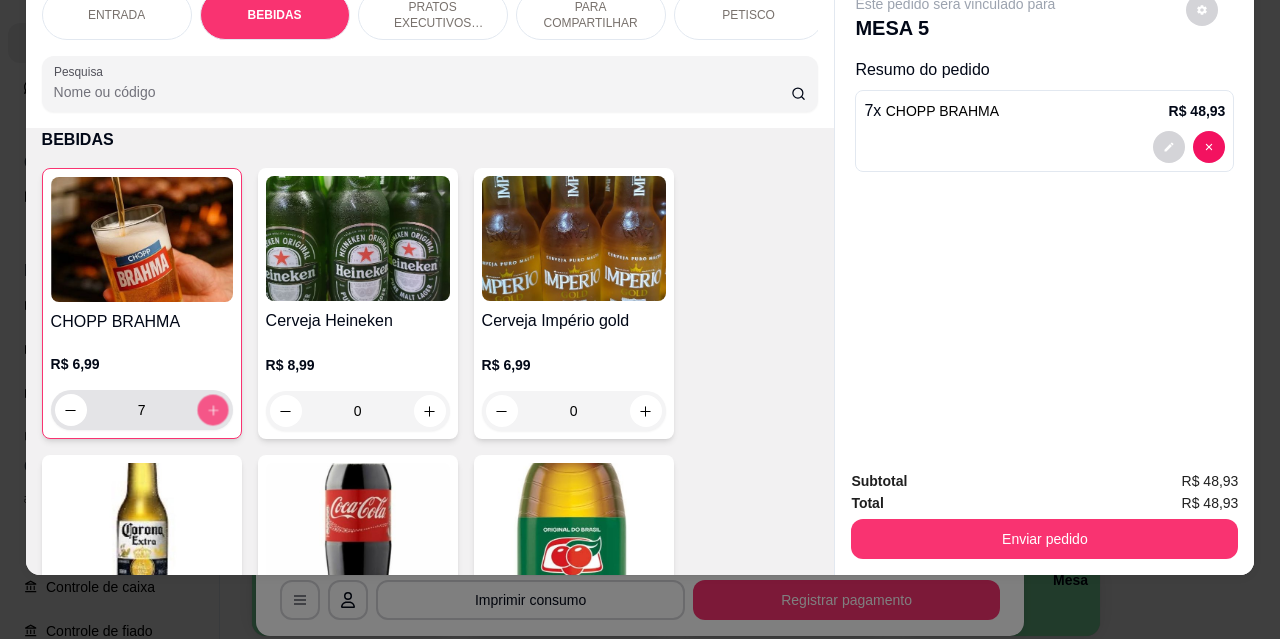 click 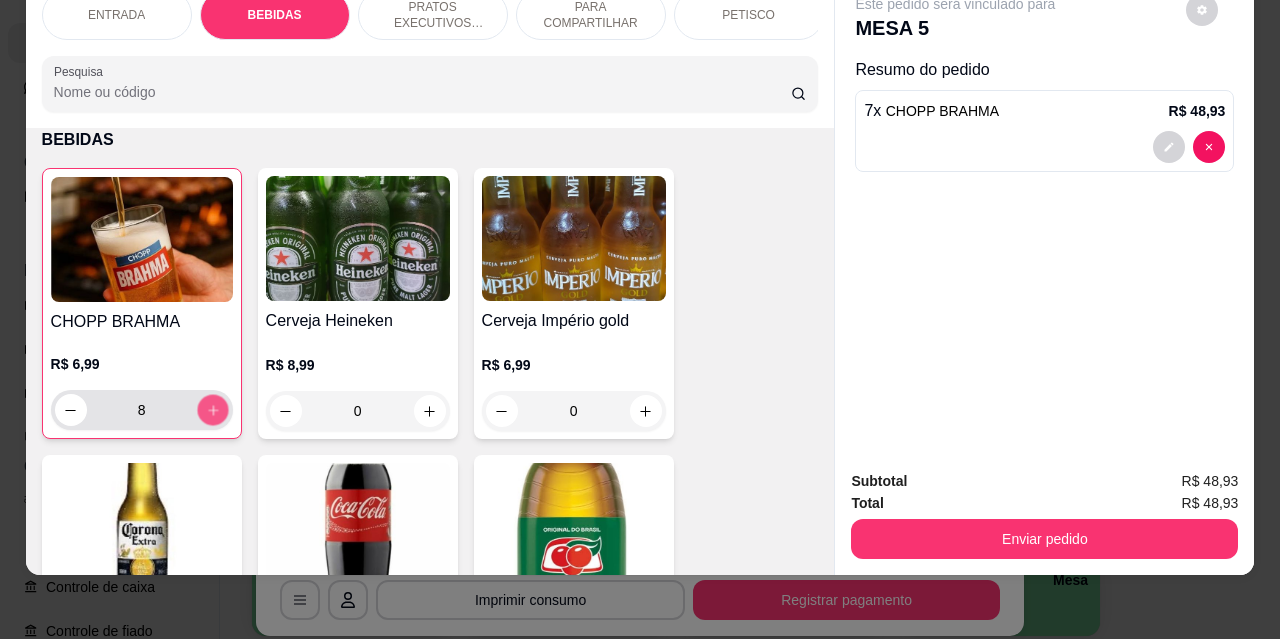 click 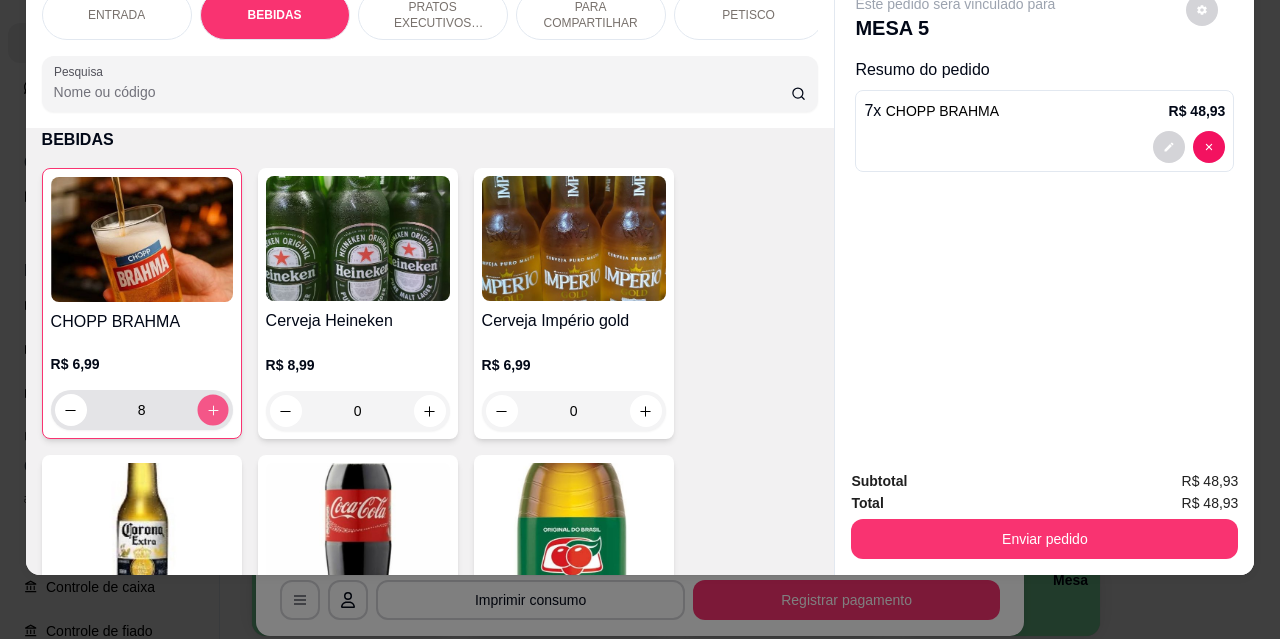 type on "9" 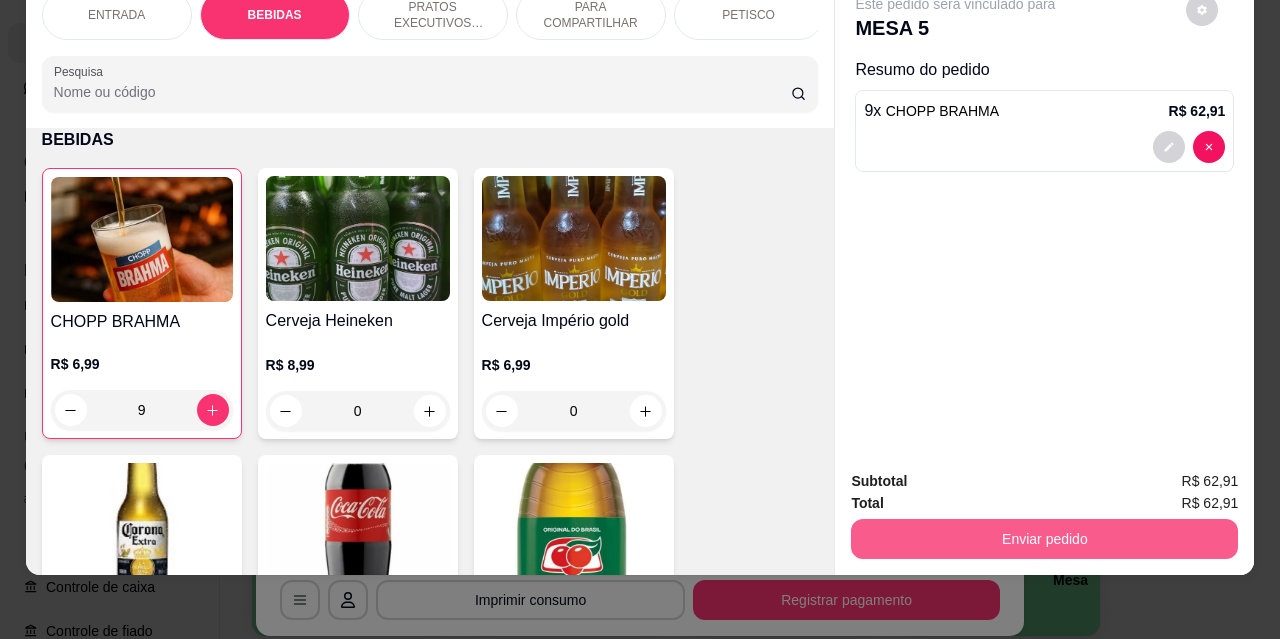 click on "Enviar pedido" at bounding box center [1044, 539] 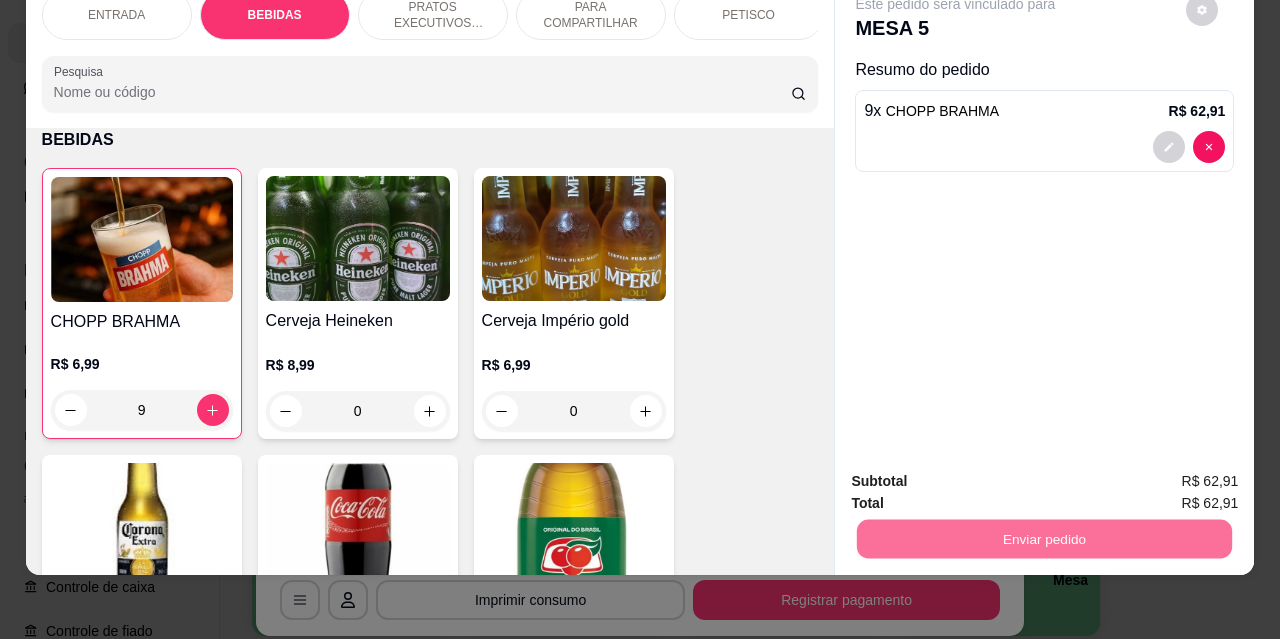 click on "Não registrar e enviar pedido" at bounding box center (979, 475) 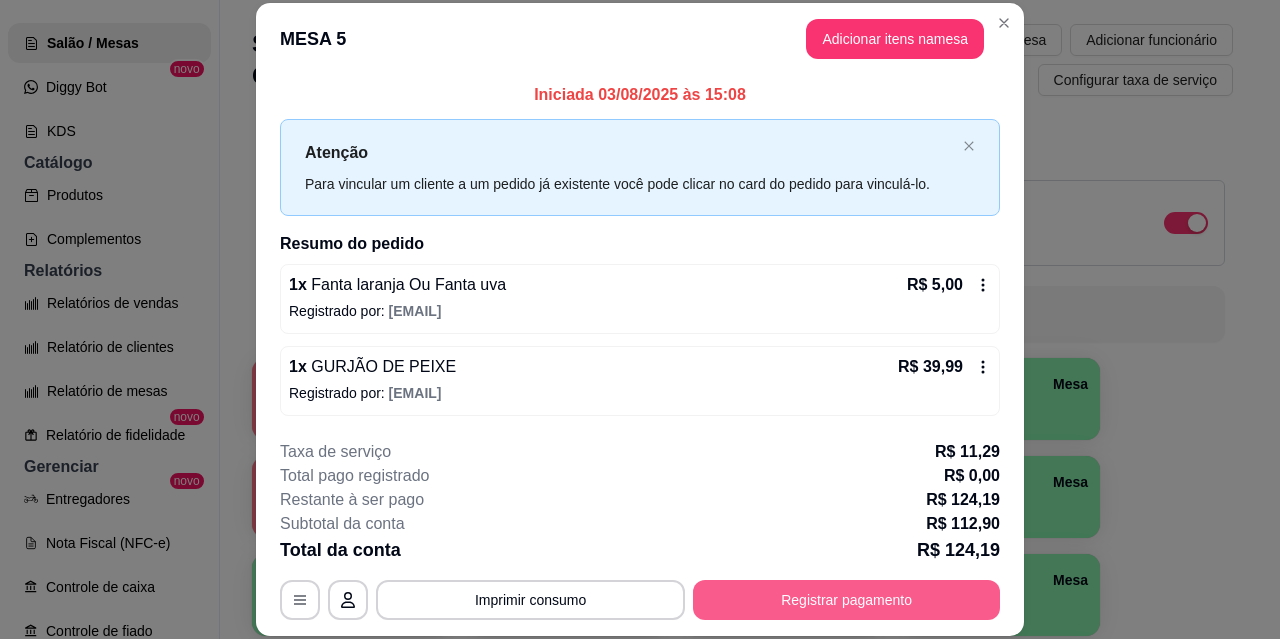 click on "Registrar pagamento" at bounding box center [846, 600] 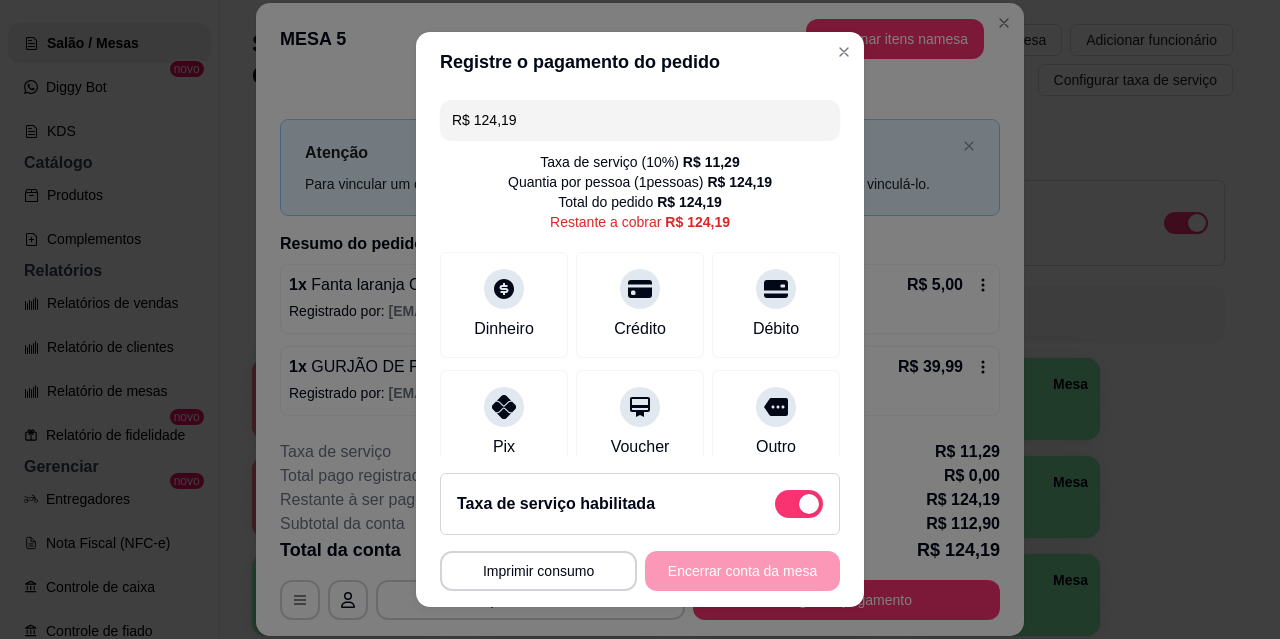 click on "Taxa de serviço   habilitada" at bounding box center [640, 504] 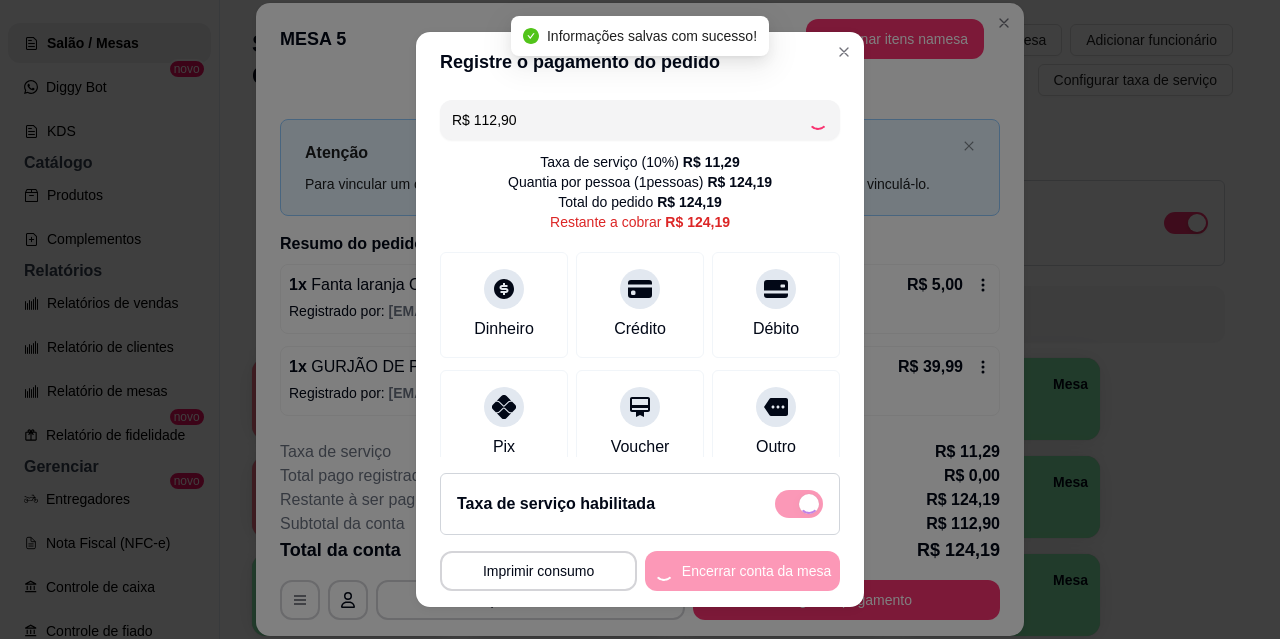 checkbox on "false" 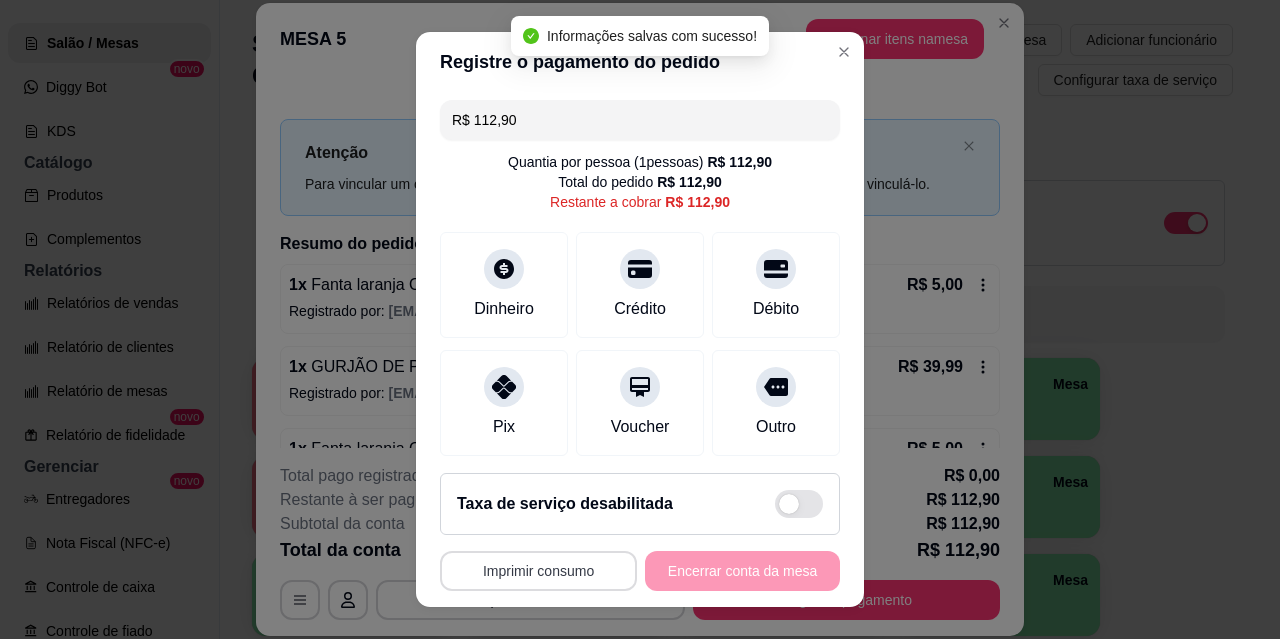 click on "Imprimir consumo" at bounding box center [538, 571] 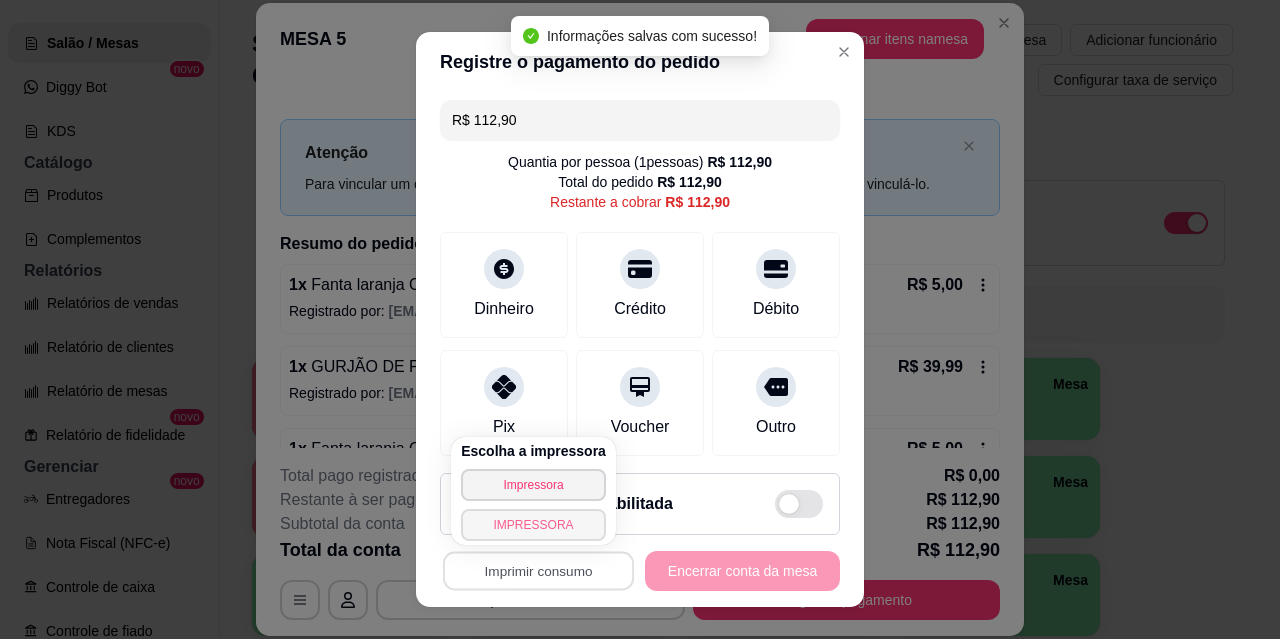 click on "IMPRESSORA" at bounding box center [533, 525] 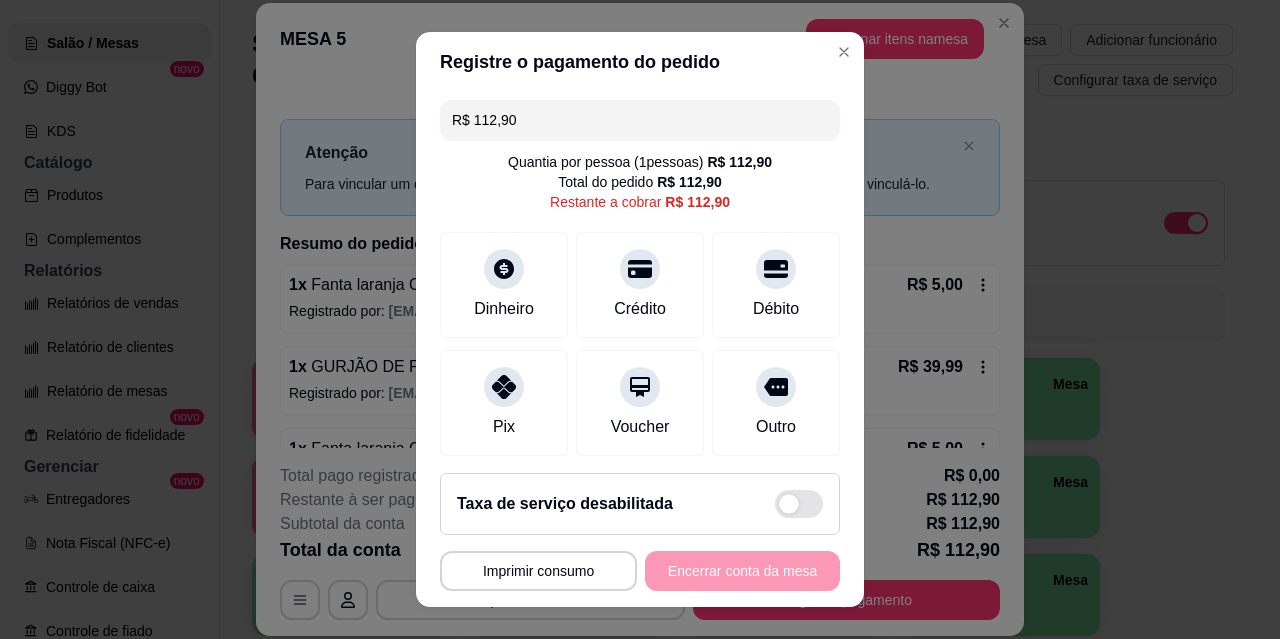 click on "**********" at bounding box center [640, 571] 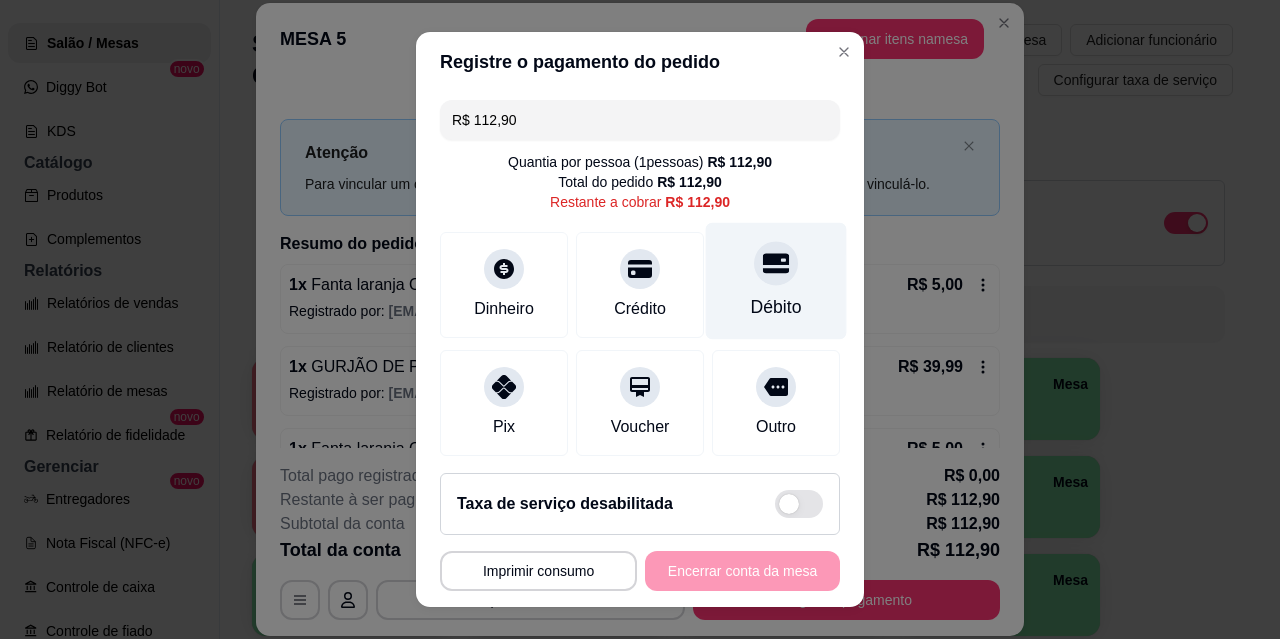 click on "Débito" at bounding box center (776, 307) 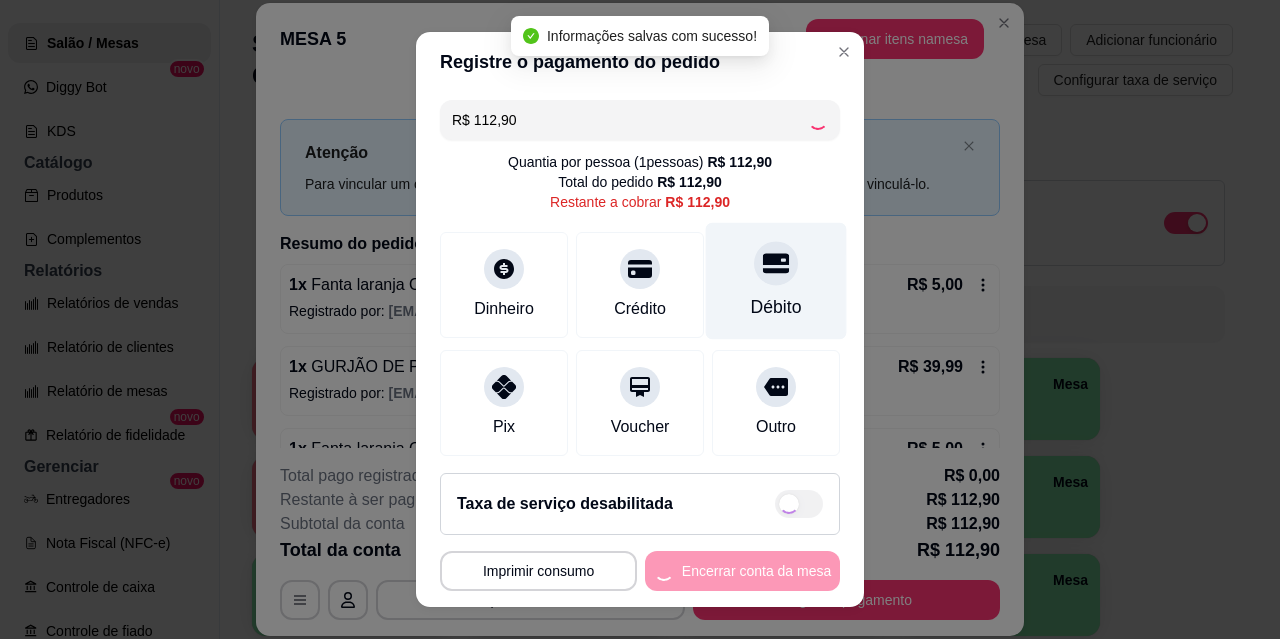 type on "R$ 0,00" 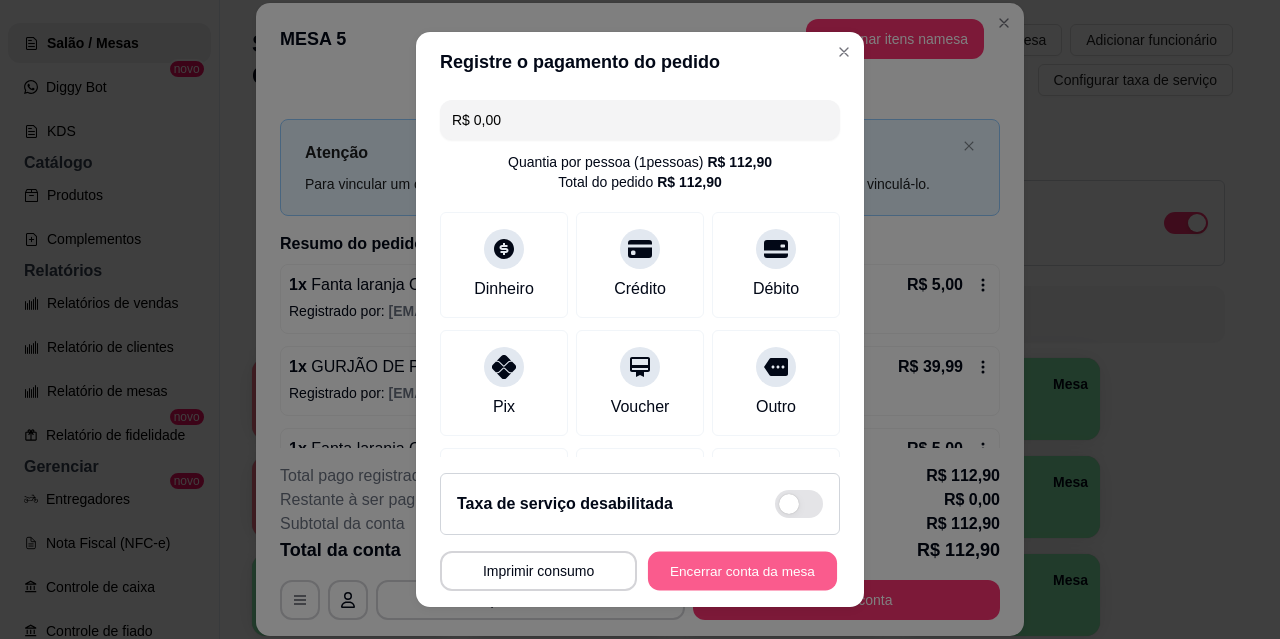 click on "Encerrar conta da mesa" at bounding box center [742, 571] 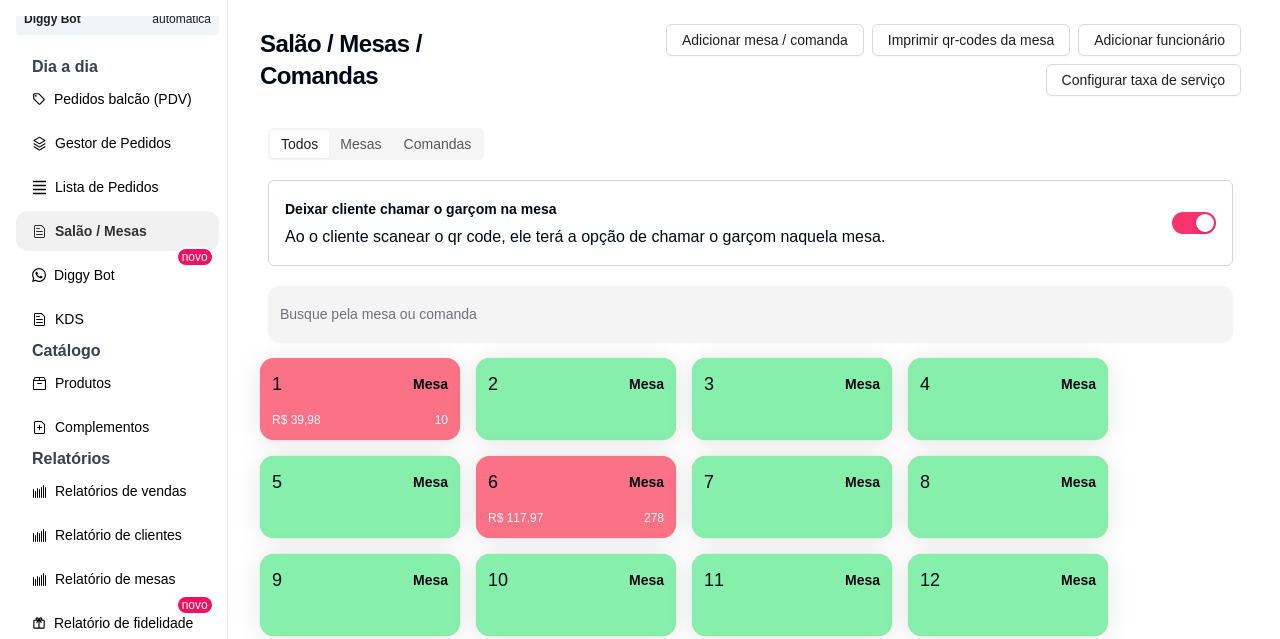 scroll, scrollTop: 0, scrollLeft: 0, axis: both 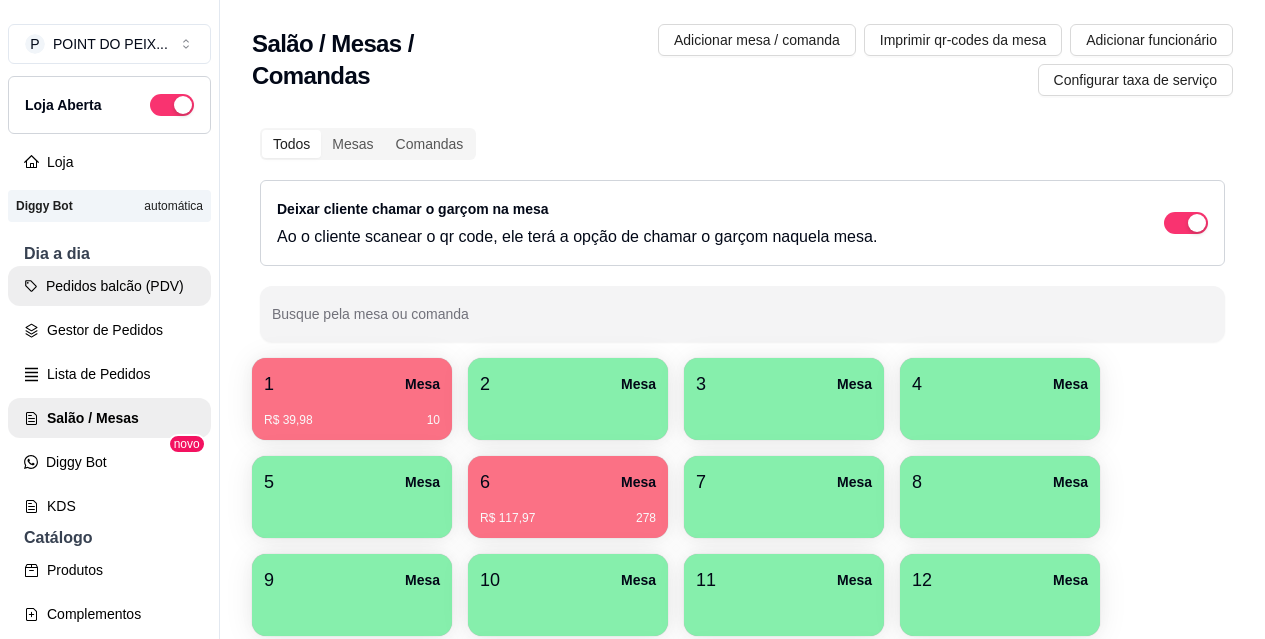click on "Pedidos balcão (PDV)" at bounding box center [109, 286] 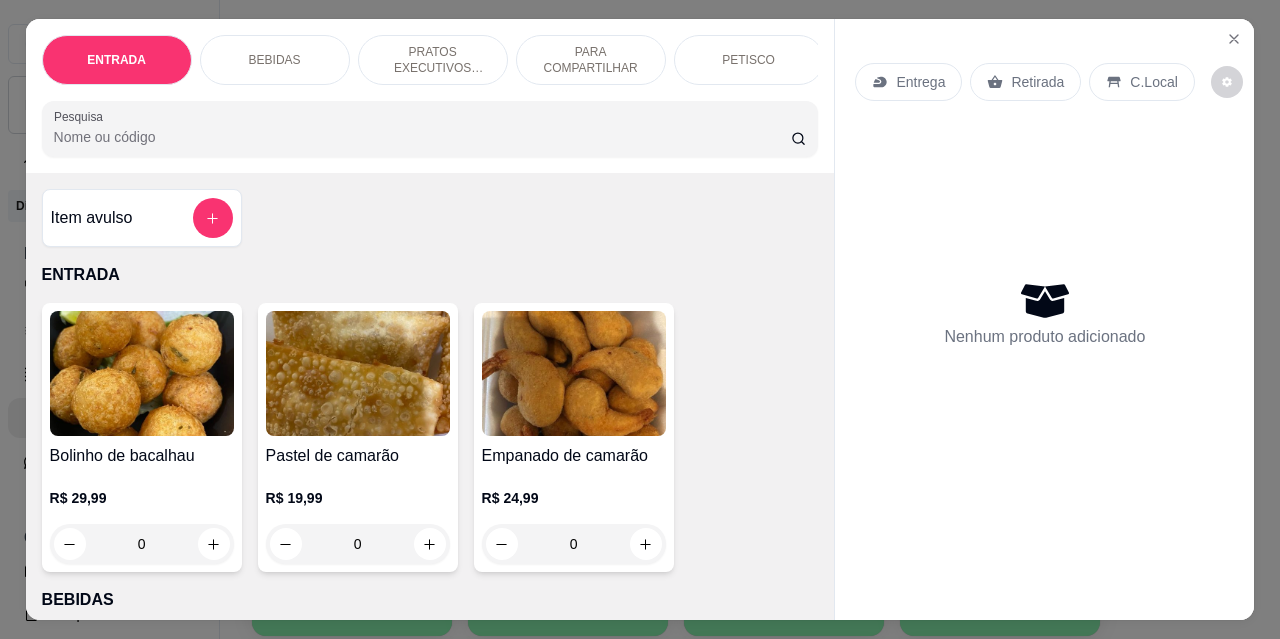click on "BEBIDAS" at bounding box center (275, 60) 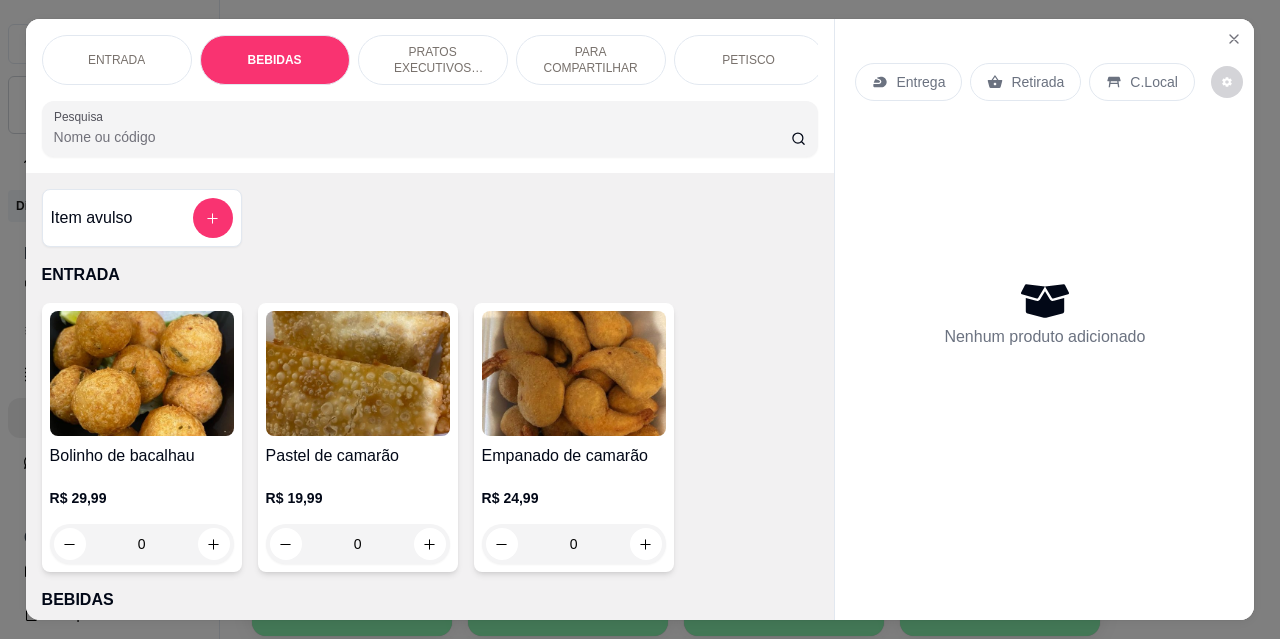 scroll, scrollTop: 415, scrollLeft: 0, axis: vertical 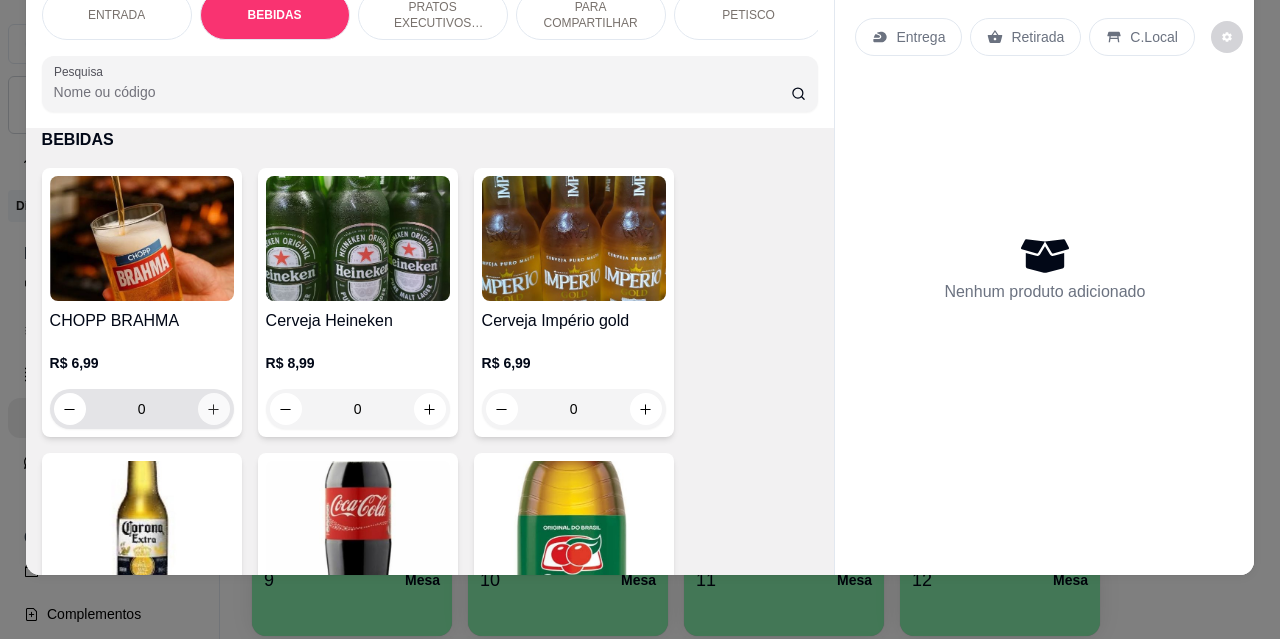 click at bounding box center (214, 409) 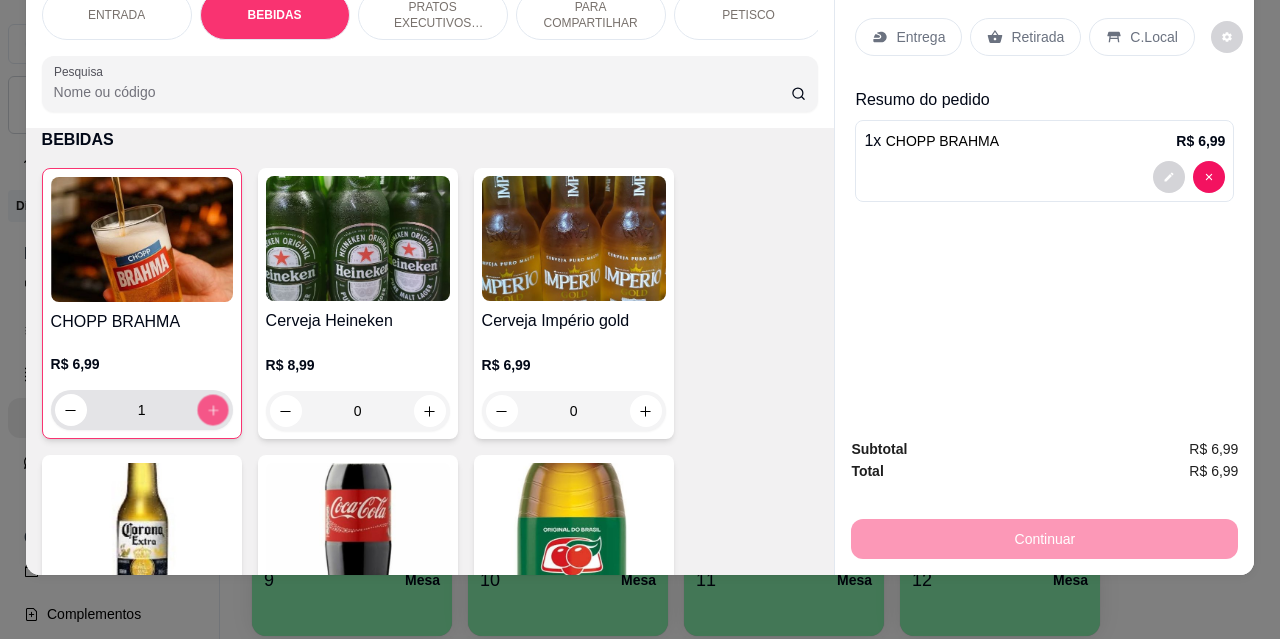 click at bounding box center (212, 410) 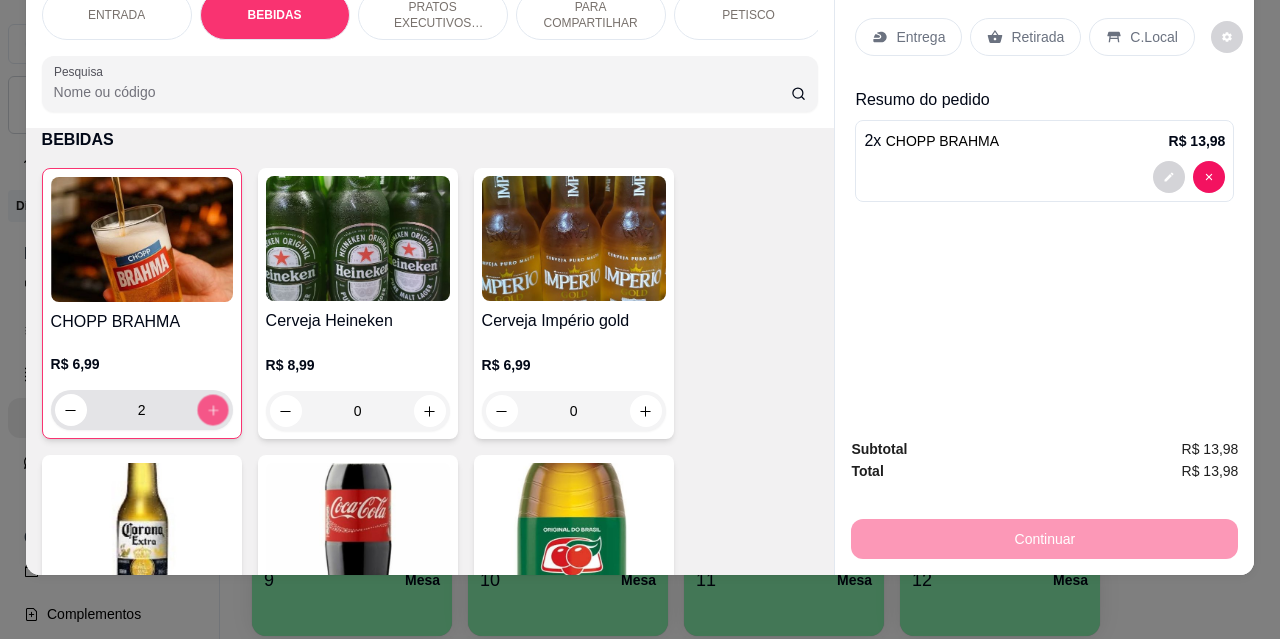 click at bounding box center [212, 410] 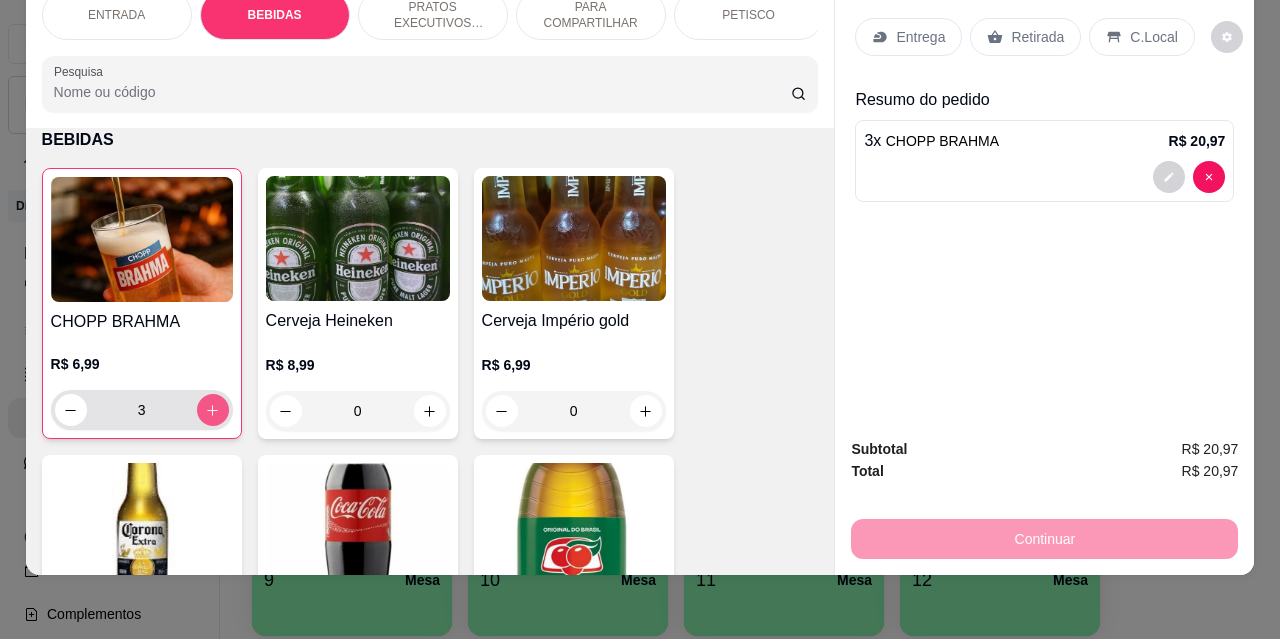 click 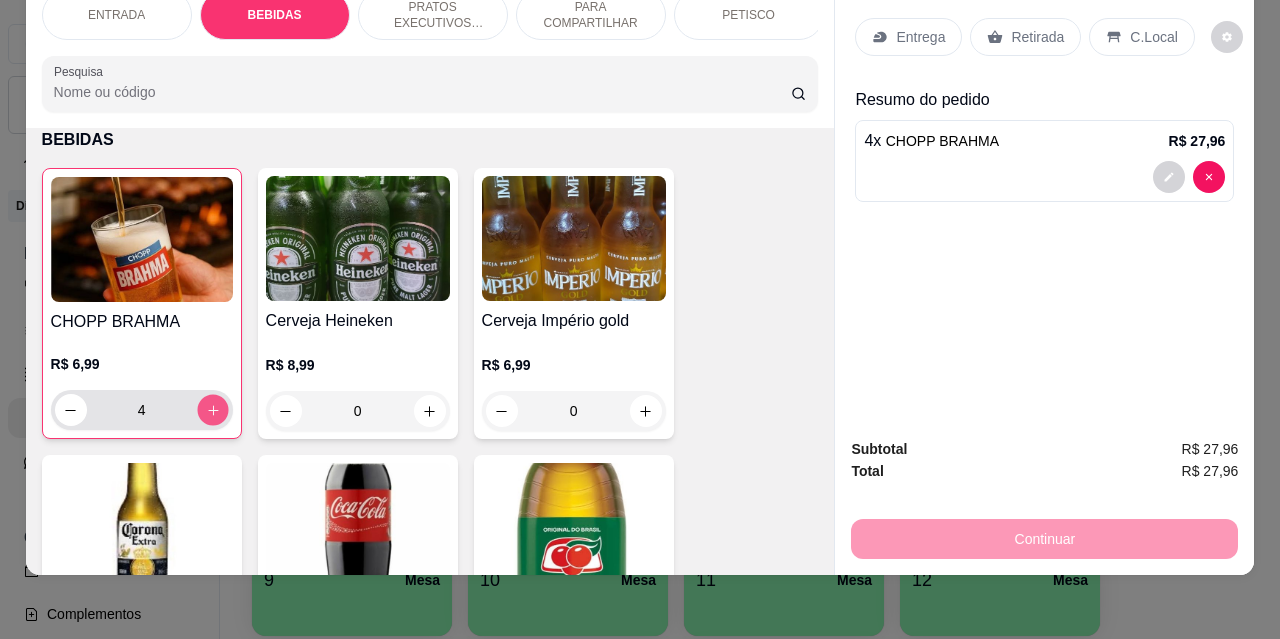 click 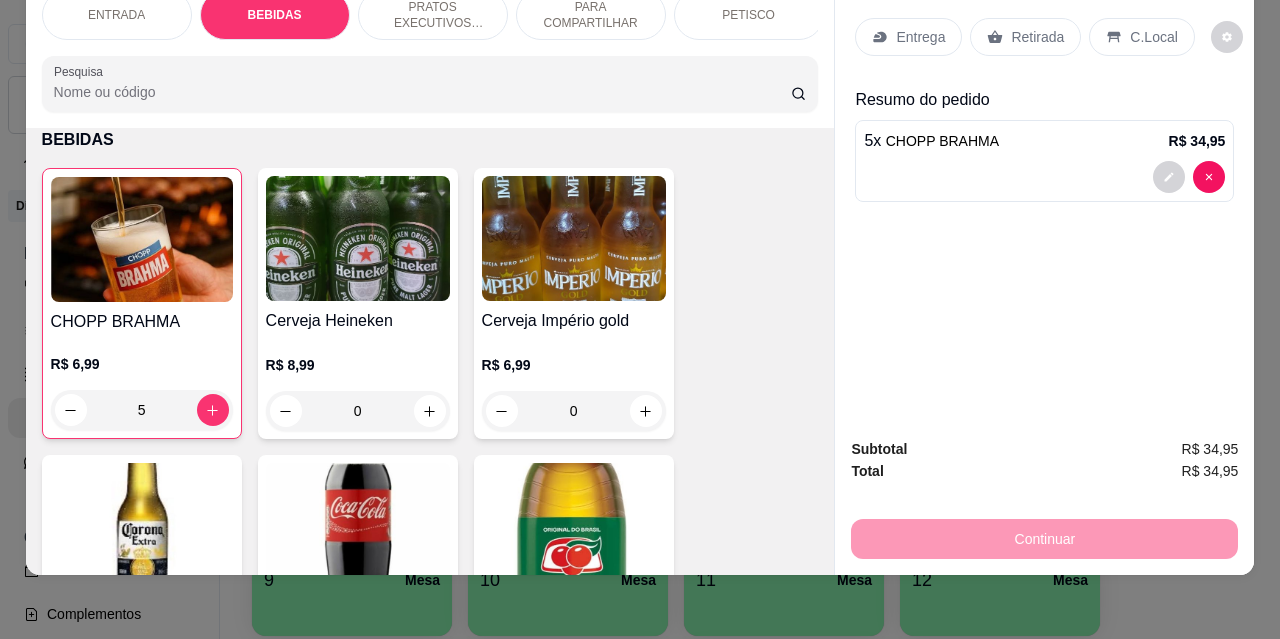 click on "Continuar" at bounding box center (1044, 536) 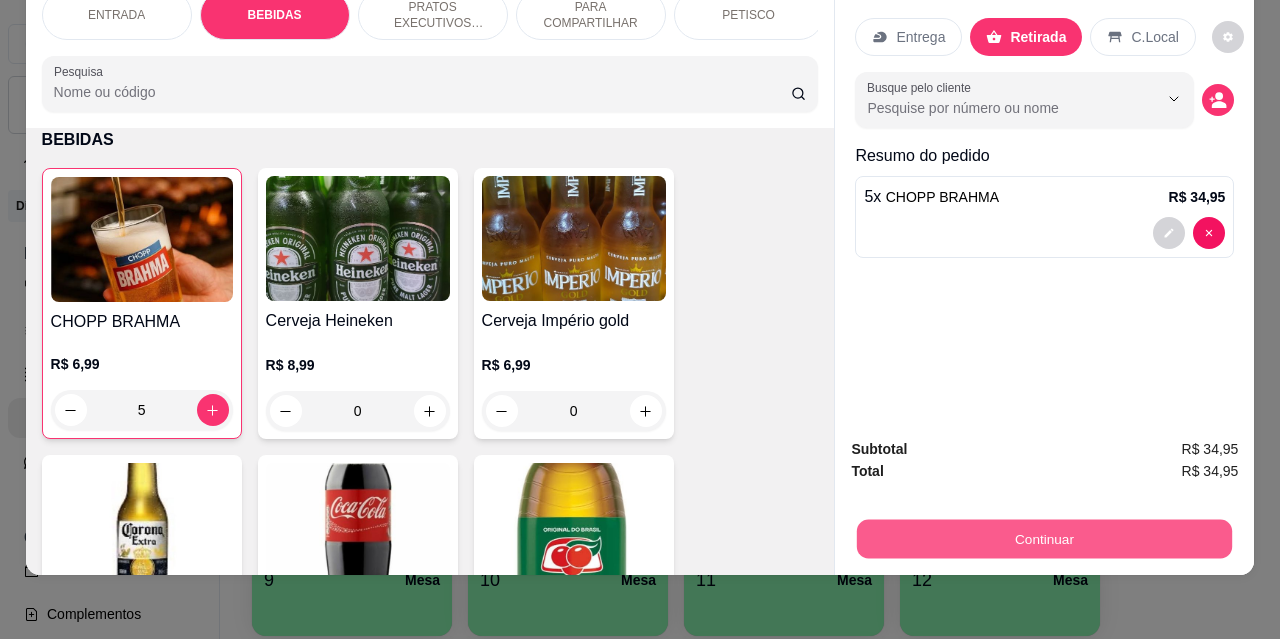 click on "Continuar" at bounding box center [1044, 538] 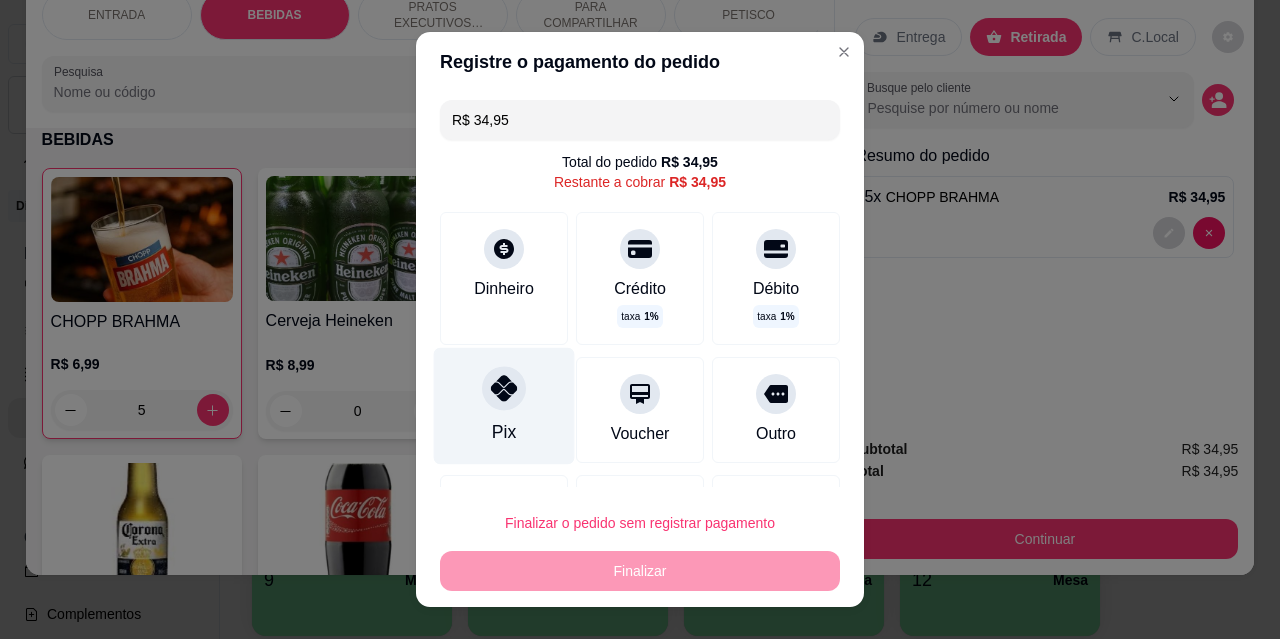 click 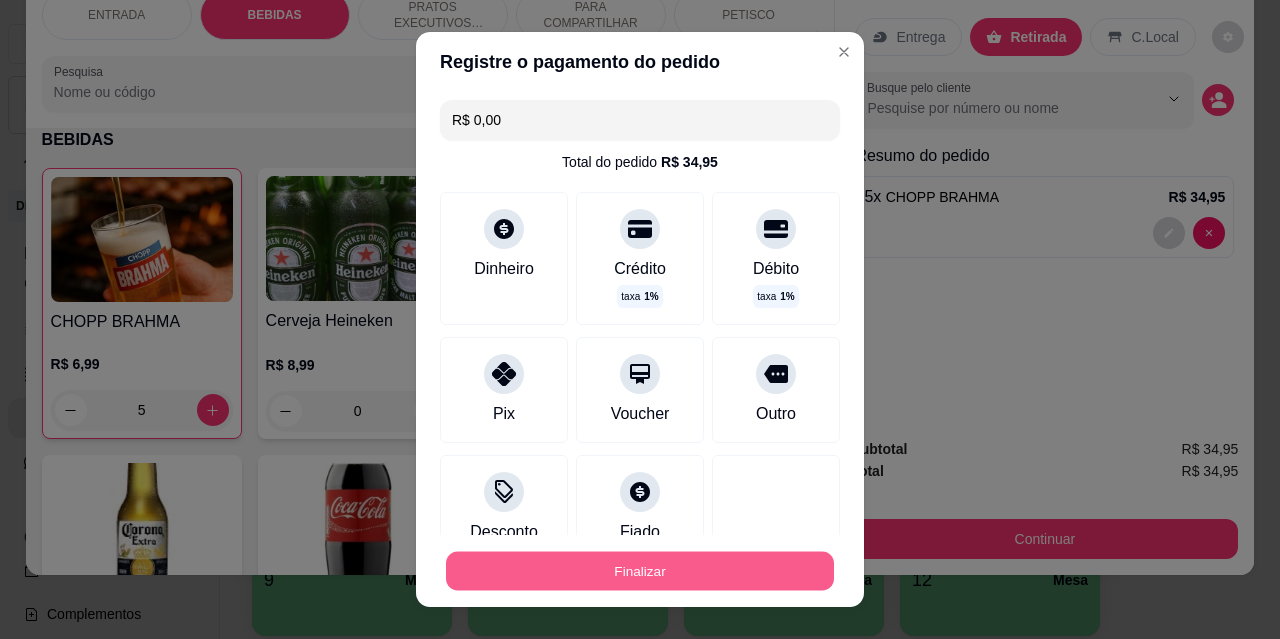 click on "Finalizar" at bounding box center (640, 571) 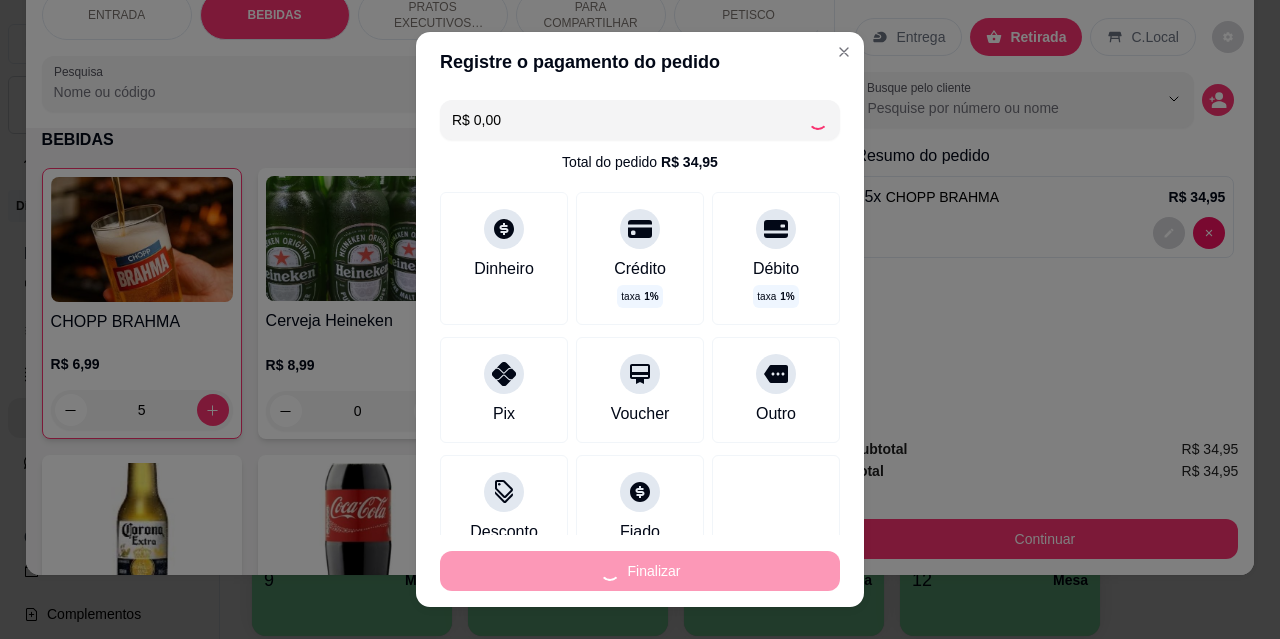 type on "0" 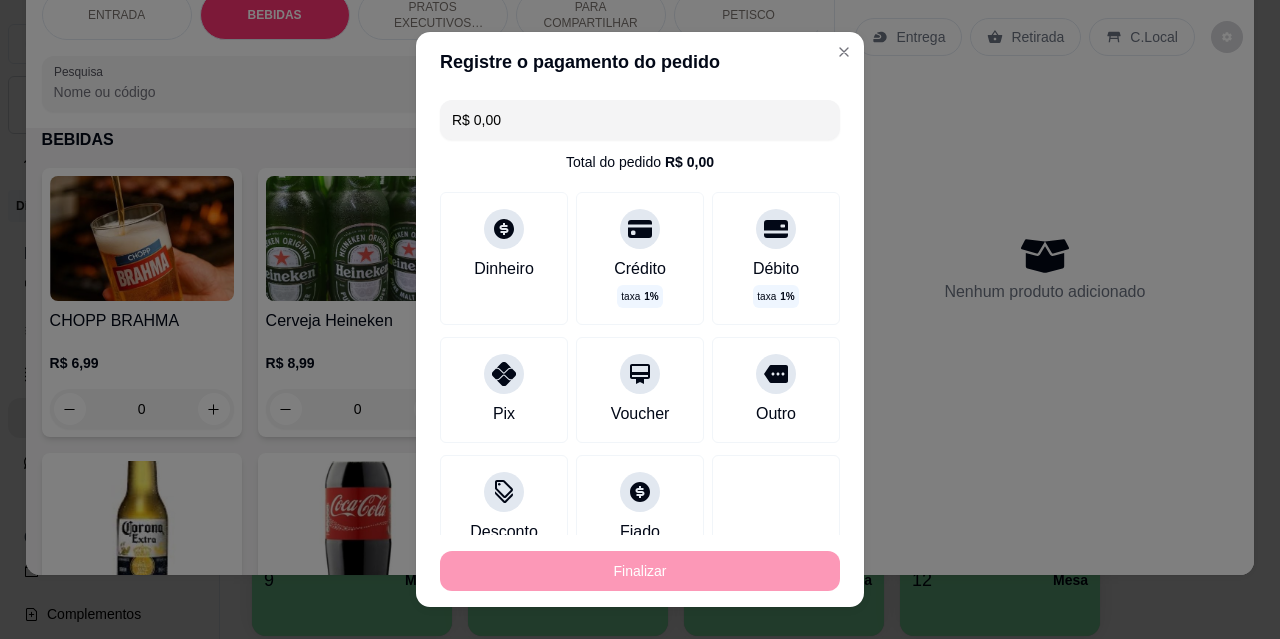 type on "-R$ 34,95" 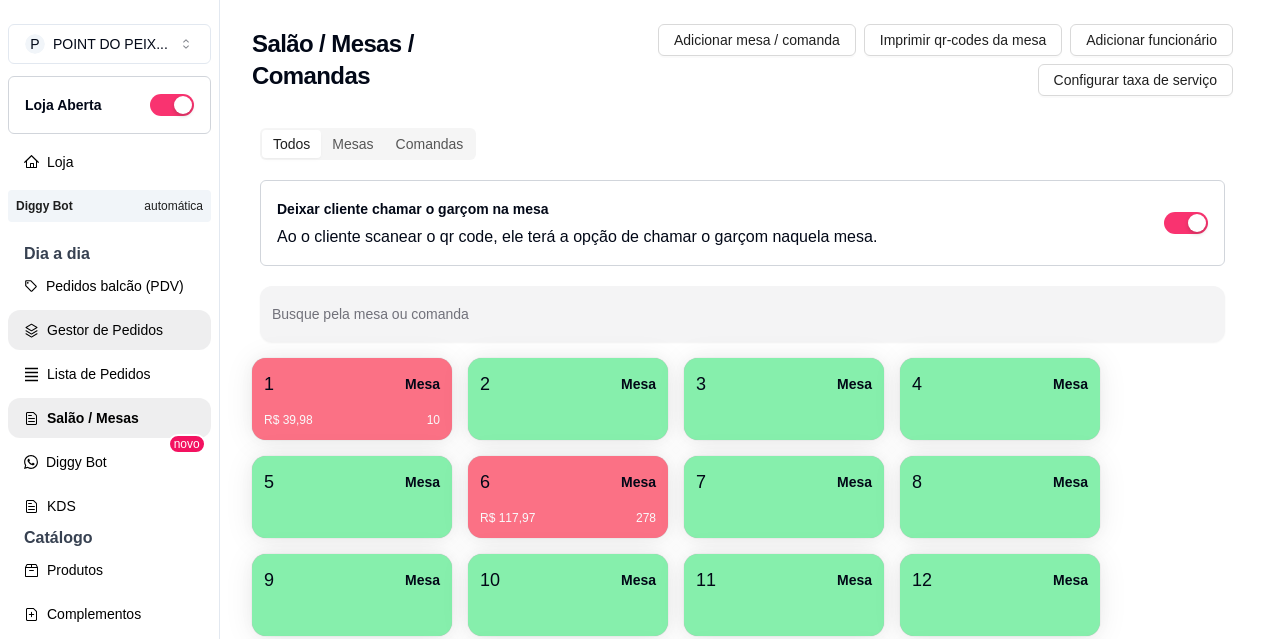 click on "Gestor de Pedidos" at bounding box center [109, 330] 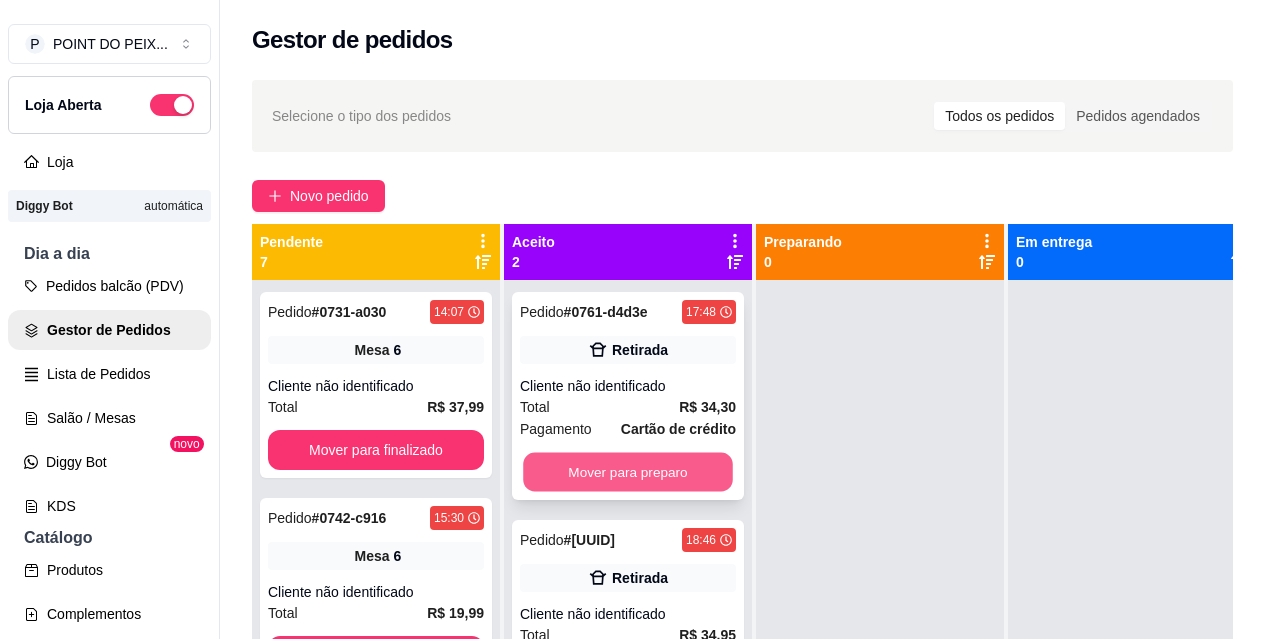 click on "Mover para preparo" at bounding box center (628, 472) 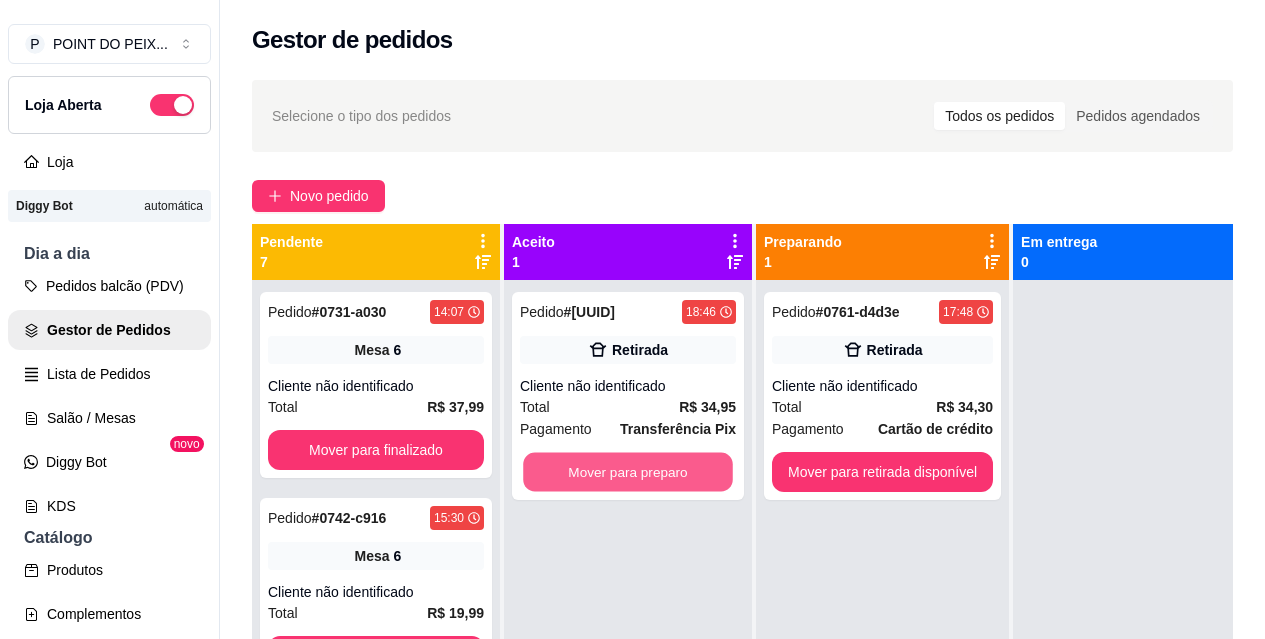 click on "Mover para preparo" at bounding box center (628, 472) 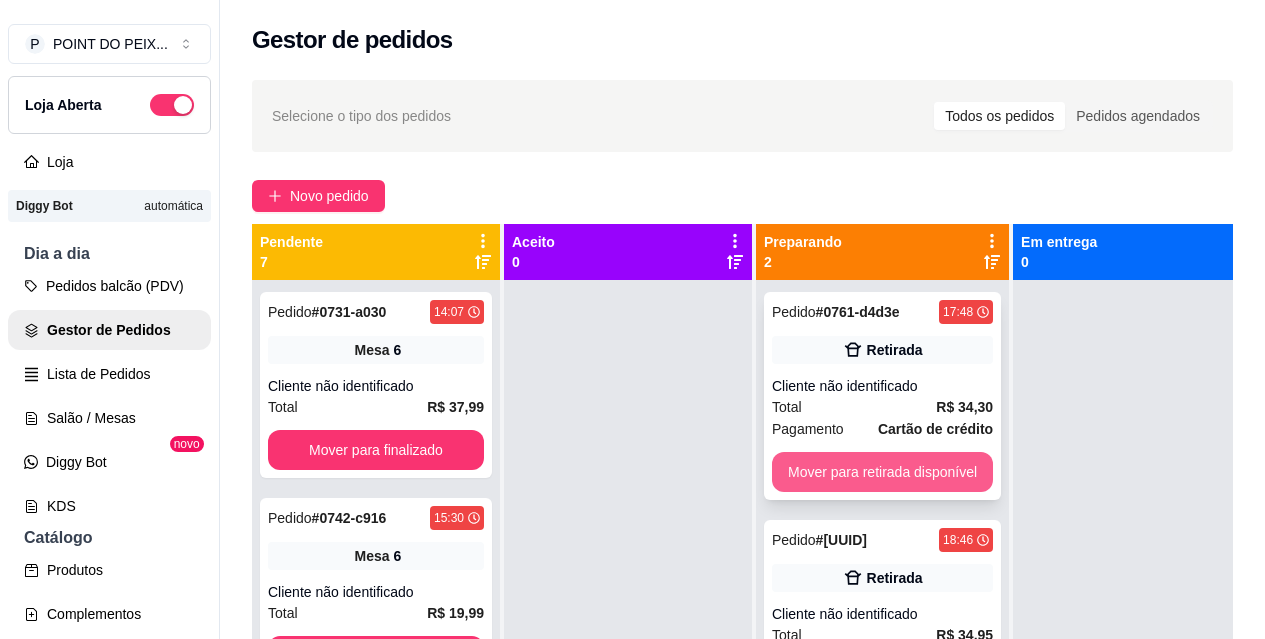 click on "Mover para retirada disponível" at bounding box center [882, 472] 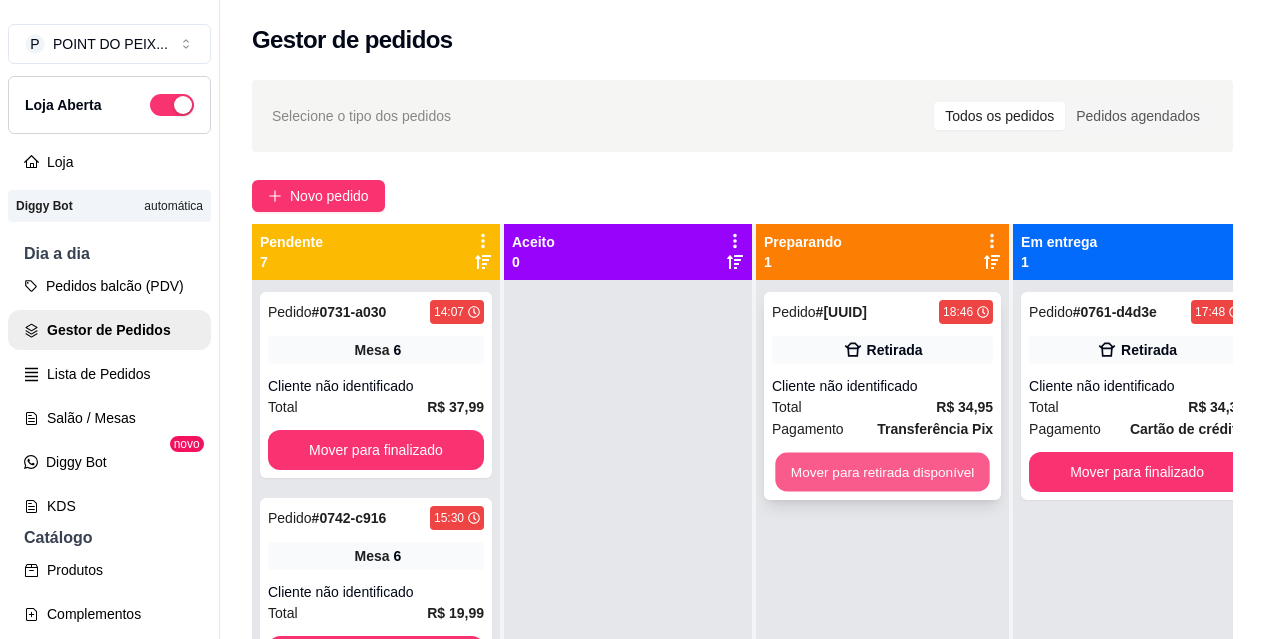 click on "Mover para retirada disponível" at bounding box center [882, 472] 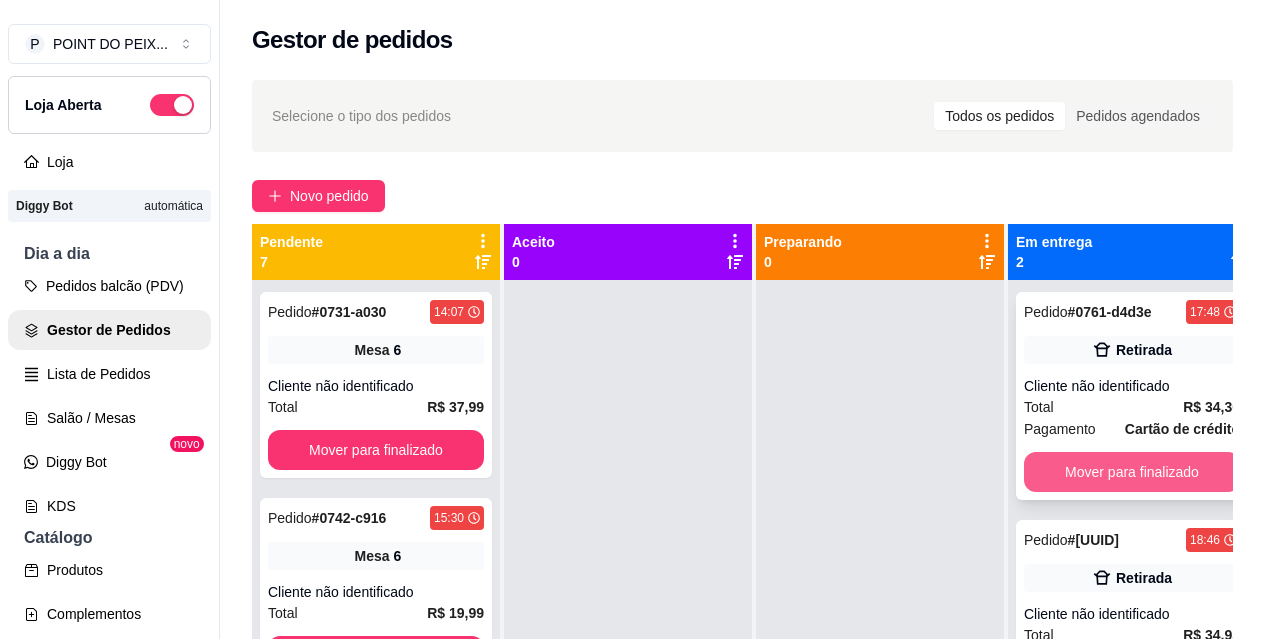 click on "Mover para finalizado" at bounding box center [1132, 472] 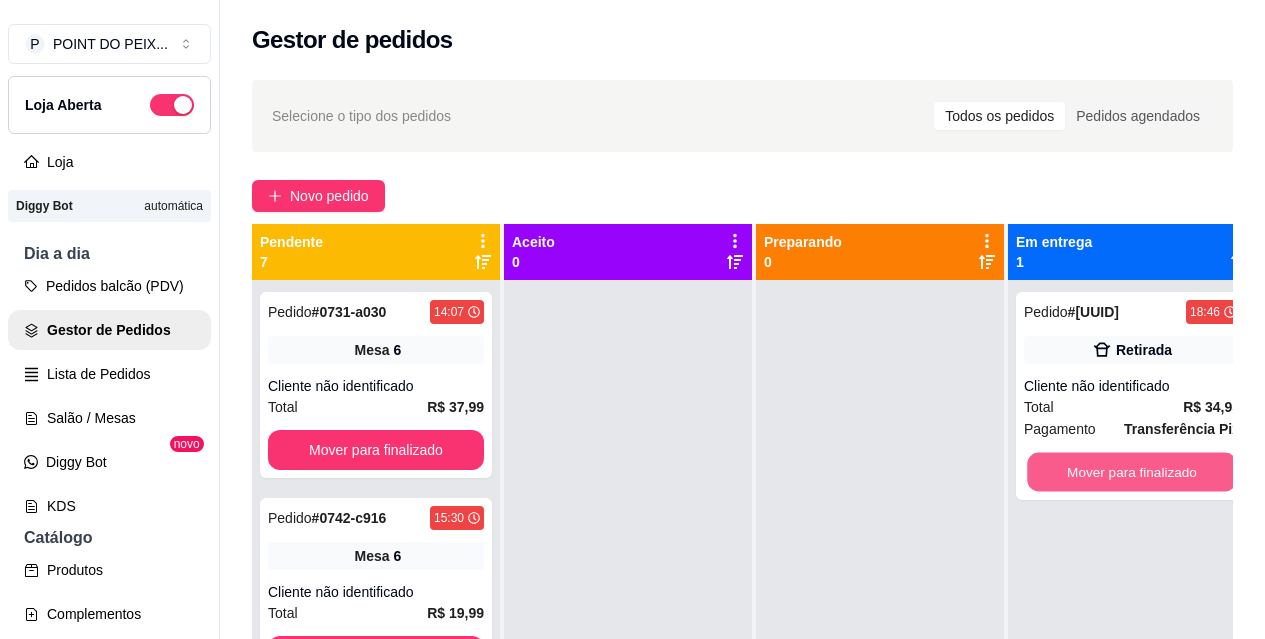 click on "Mover para finalizado" at bounding box center (1132, 472) 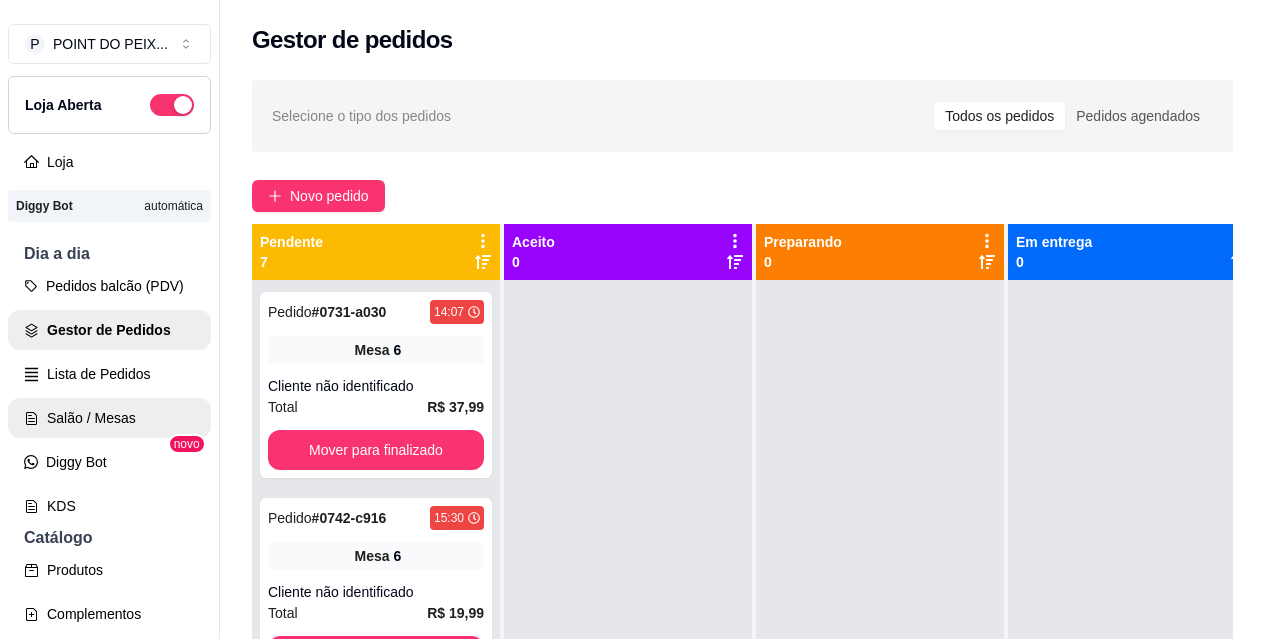 click on "Salão / Mesas" at bounding box center (109, 418) 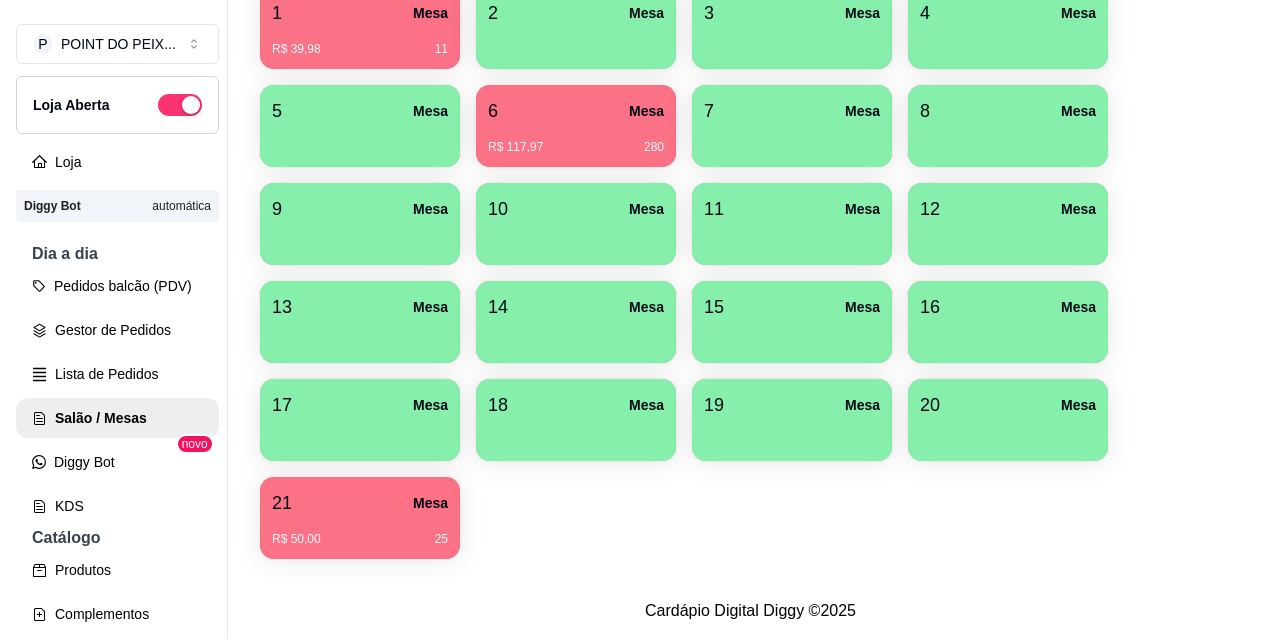 scroll, scrollTop: 386, scrollLeft: 0, axis: vertical 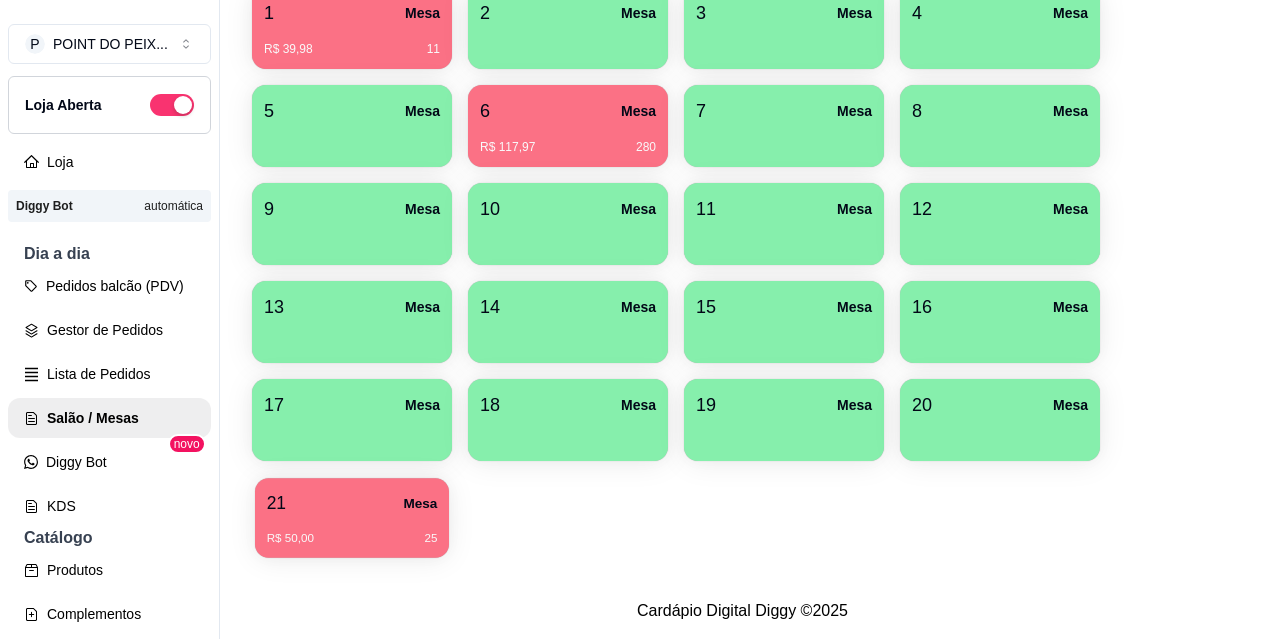 click on "R$ 50,00 25" at bounding box center (352, 531) 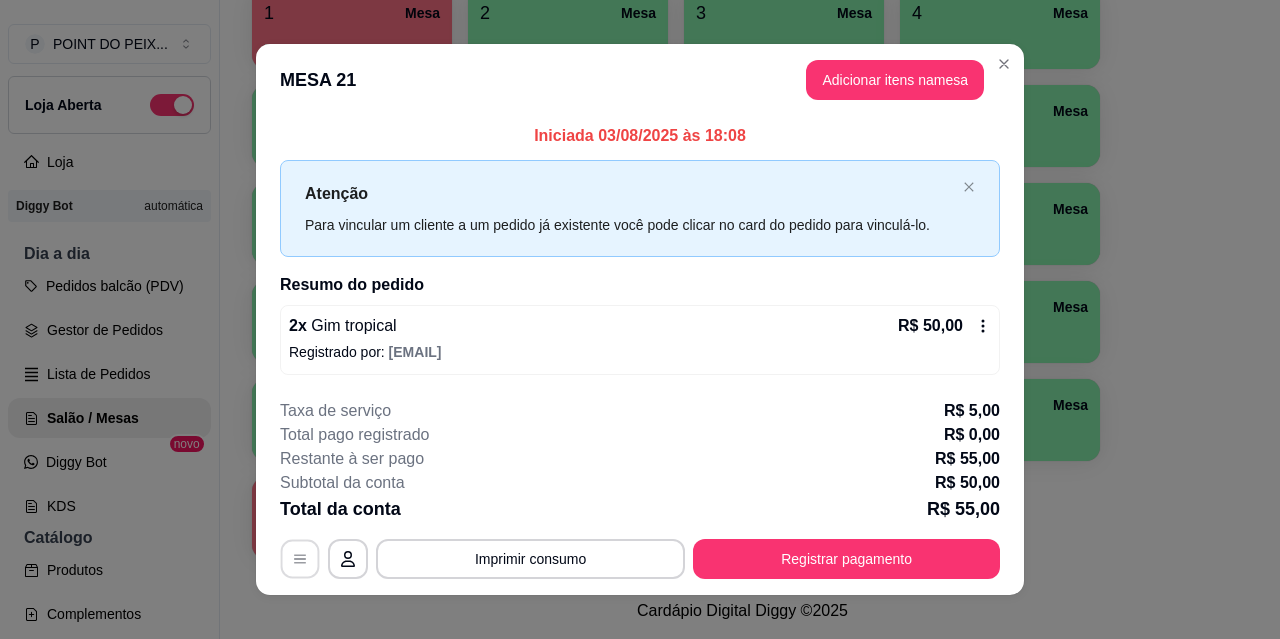 click 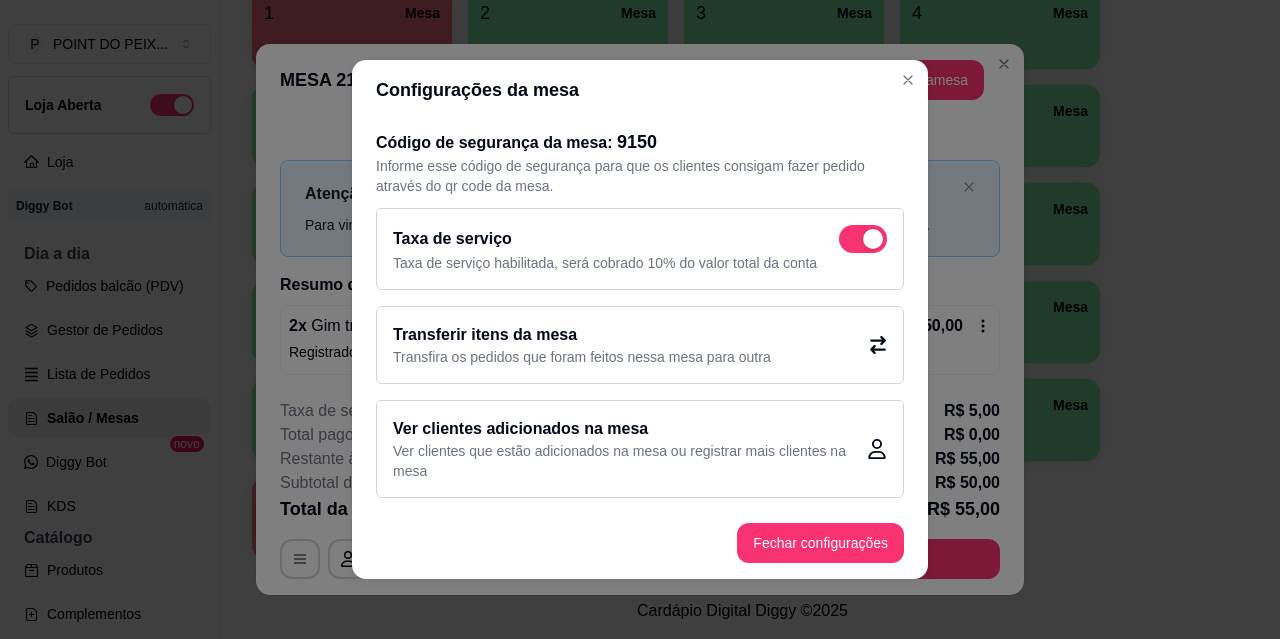 click 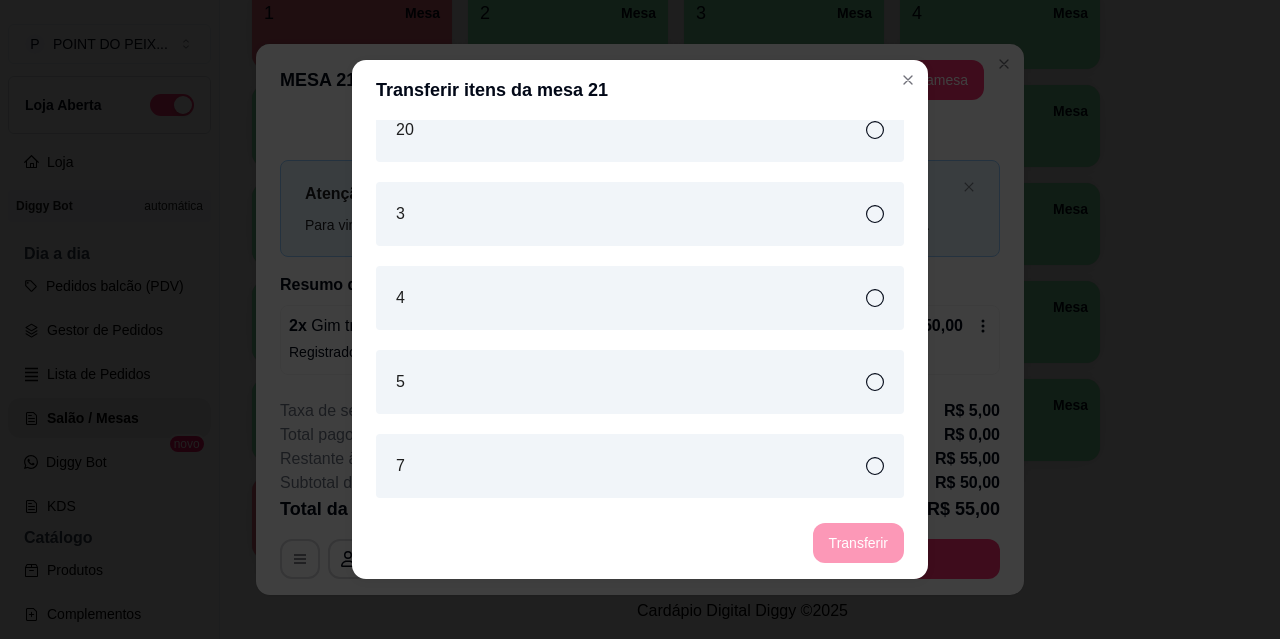 scroll, scrollTop: 1000, scrollLeft: 0, axis: vertical 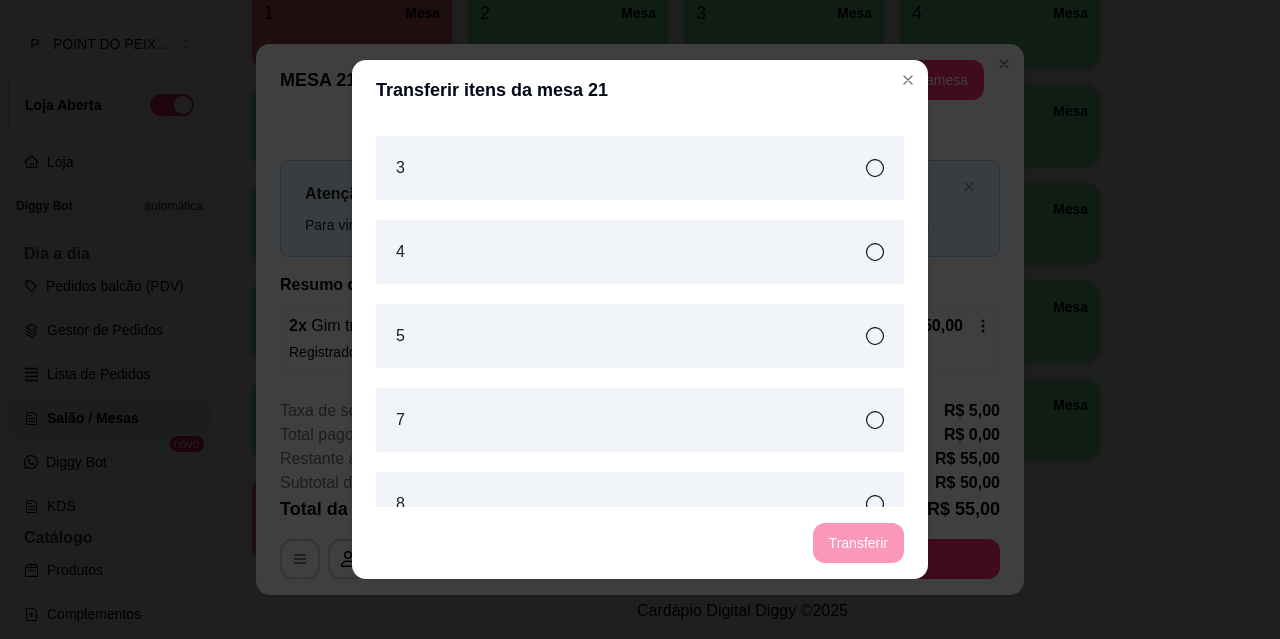 click 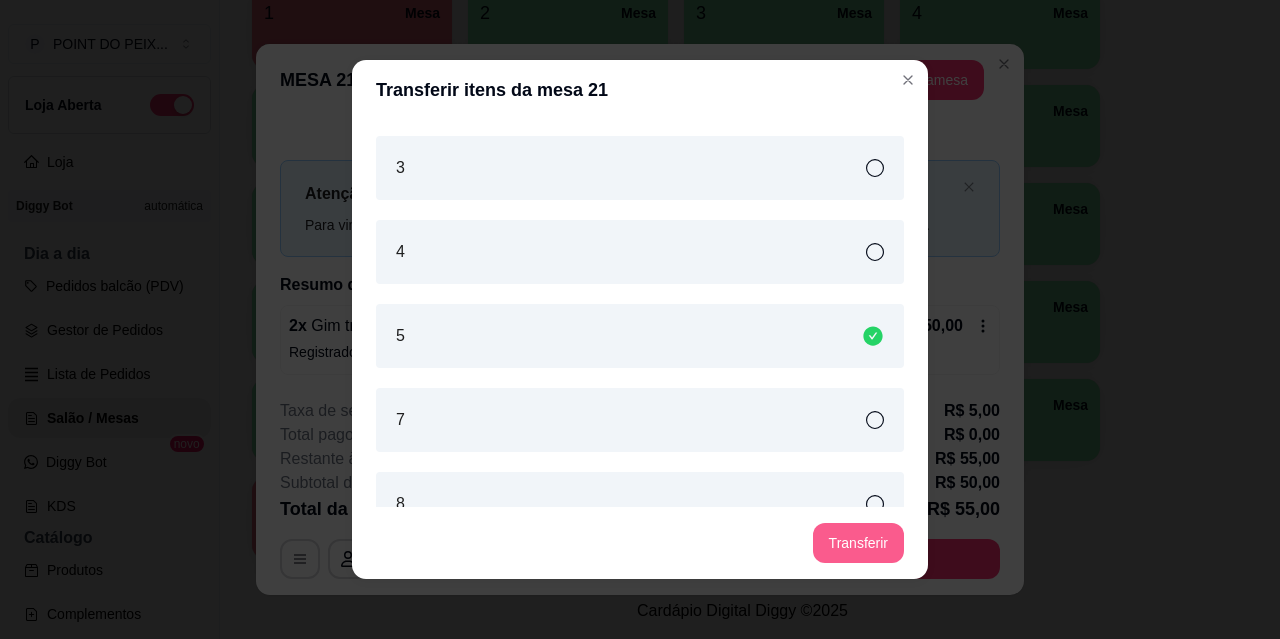 click on "Transferir" at bounding box center (858, 543) 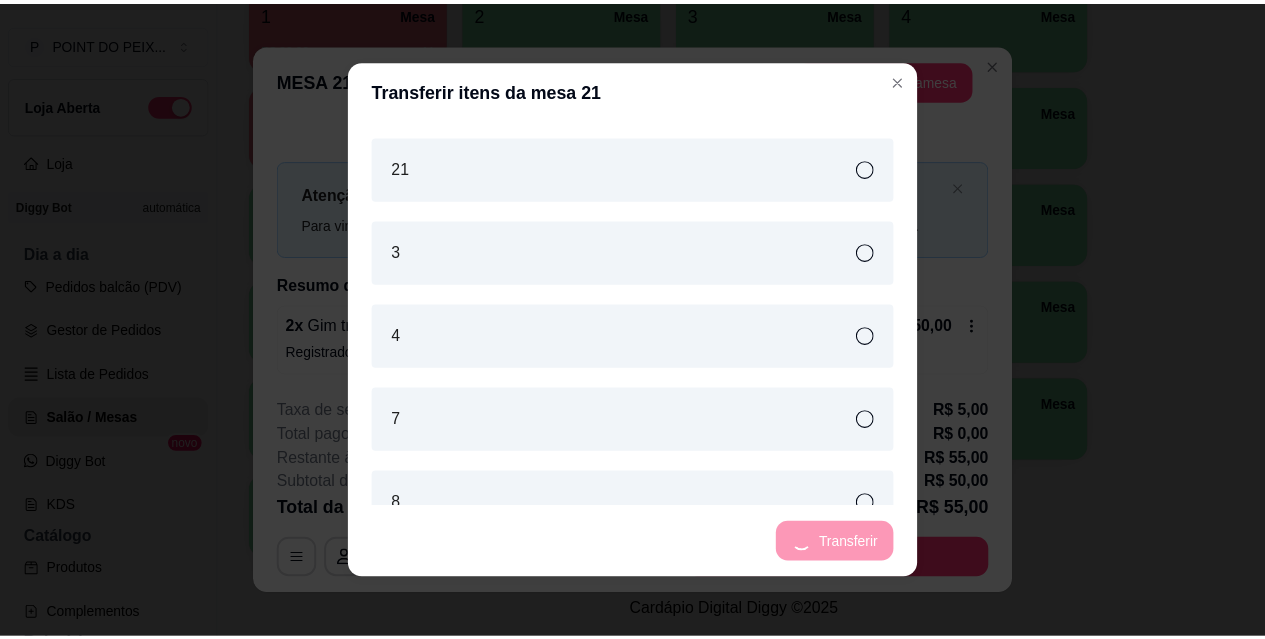 scroll, scrollTop: 1084, scrollLeft: 0, axis: vertical 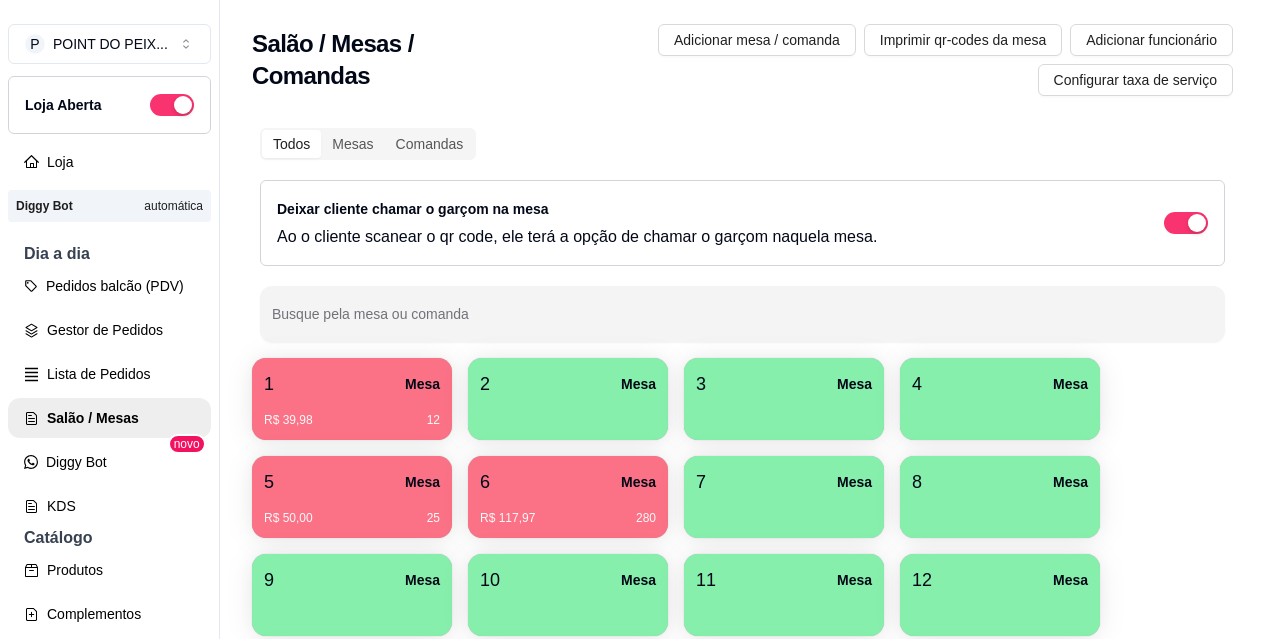 click on "R$ 39,98 12" at bounding box center (352, 420) 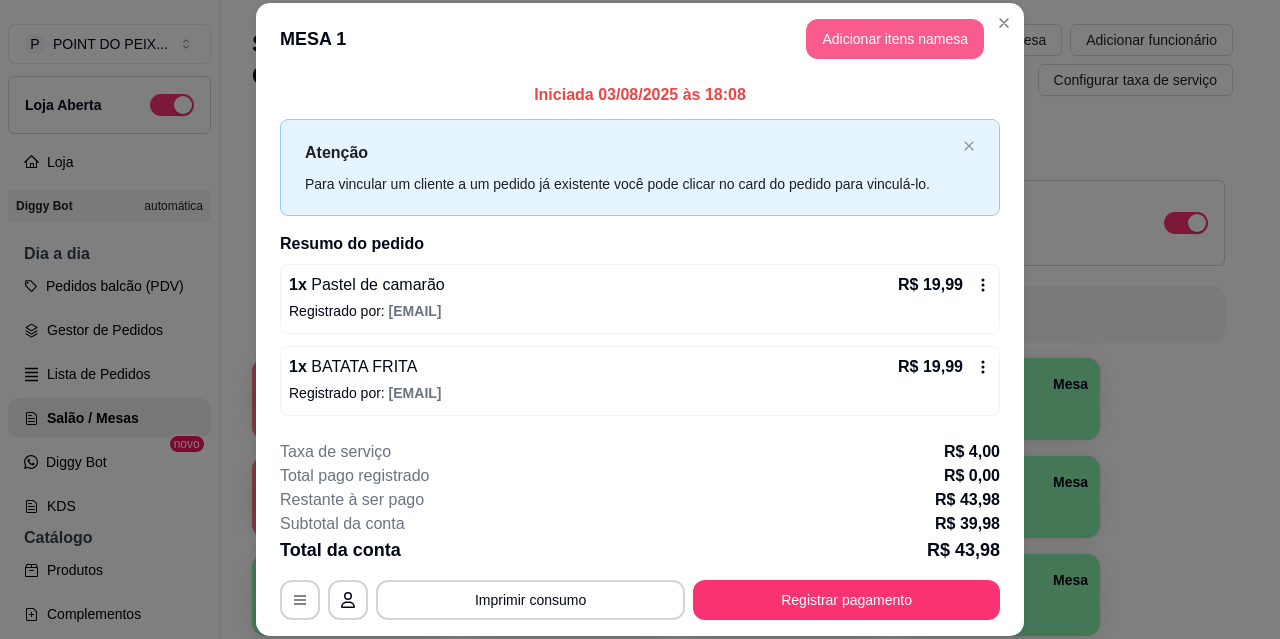 click on "Adicionar itens na  mesa" at bounding box center [895, 39] 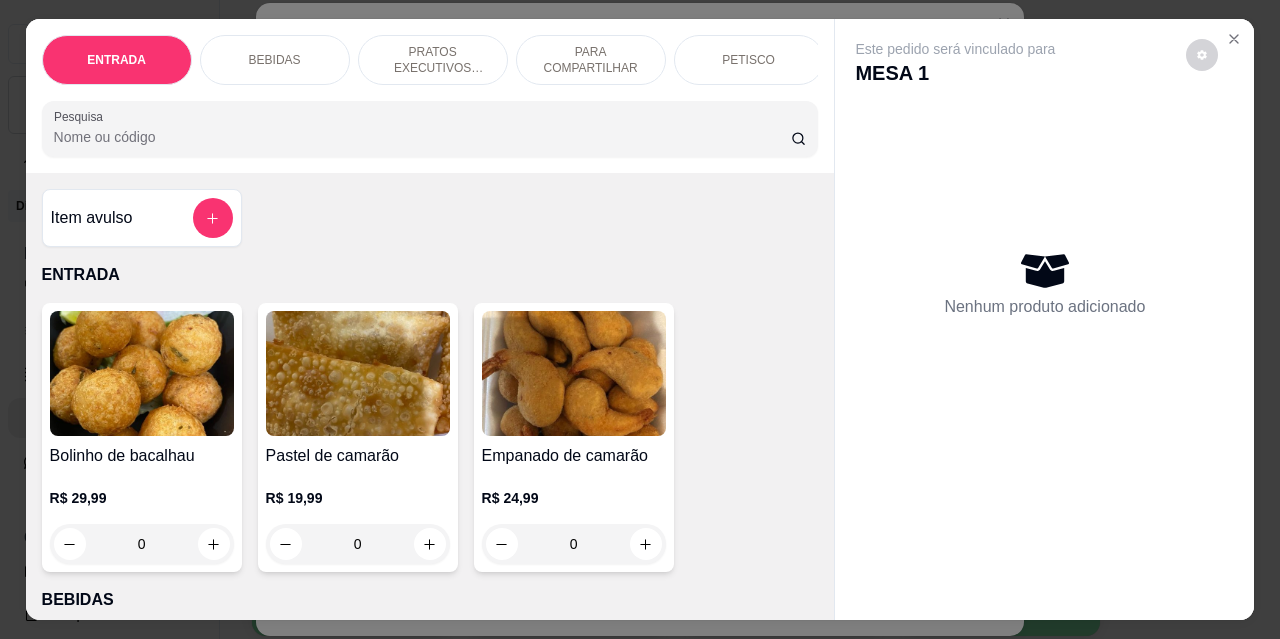 click on "BEBIDAS" at bounding box center (275, 60) 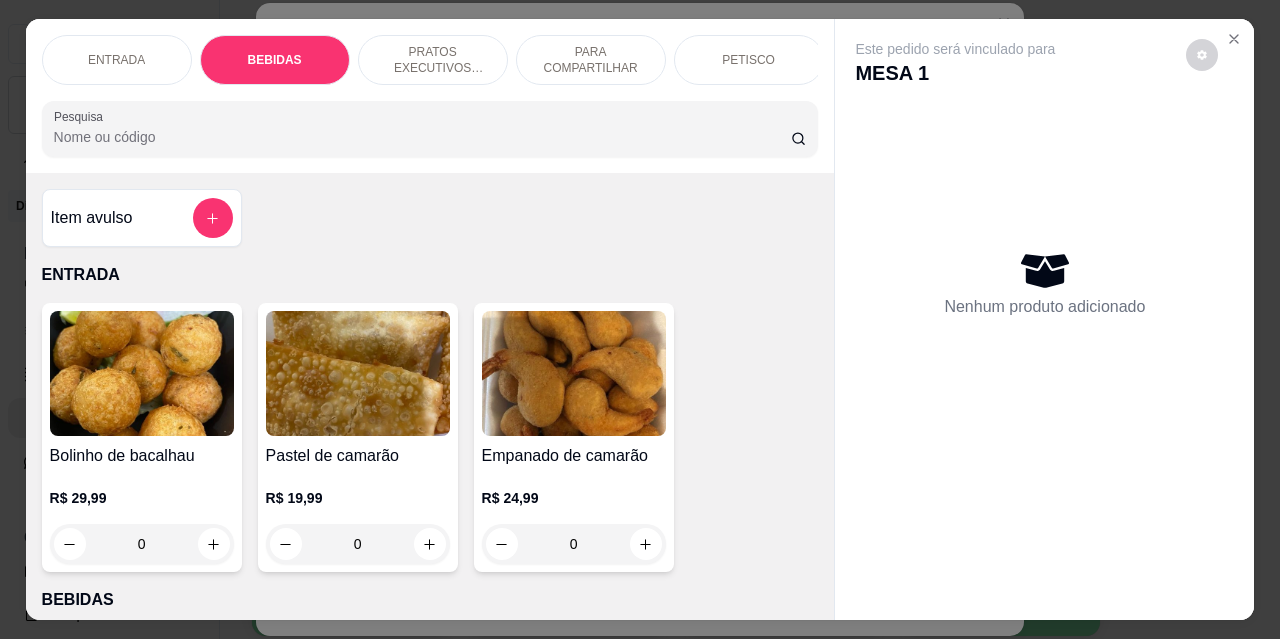 scroll, scrollTop: 415, scrollLeft: 0, axis: vertical 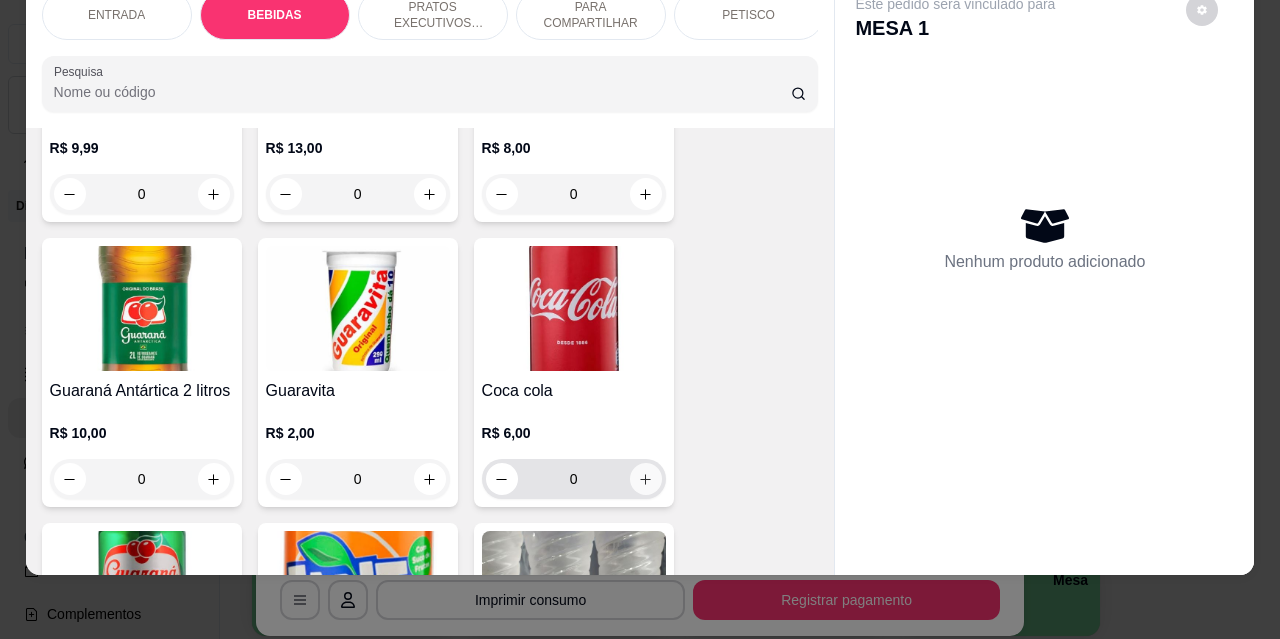 click at bounding box center [646, 479] 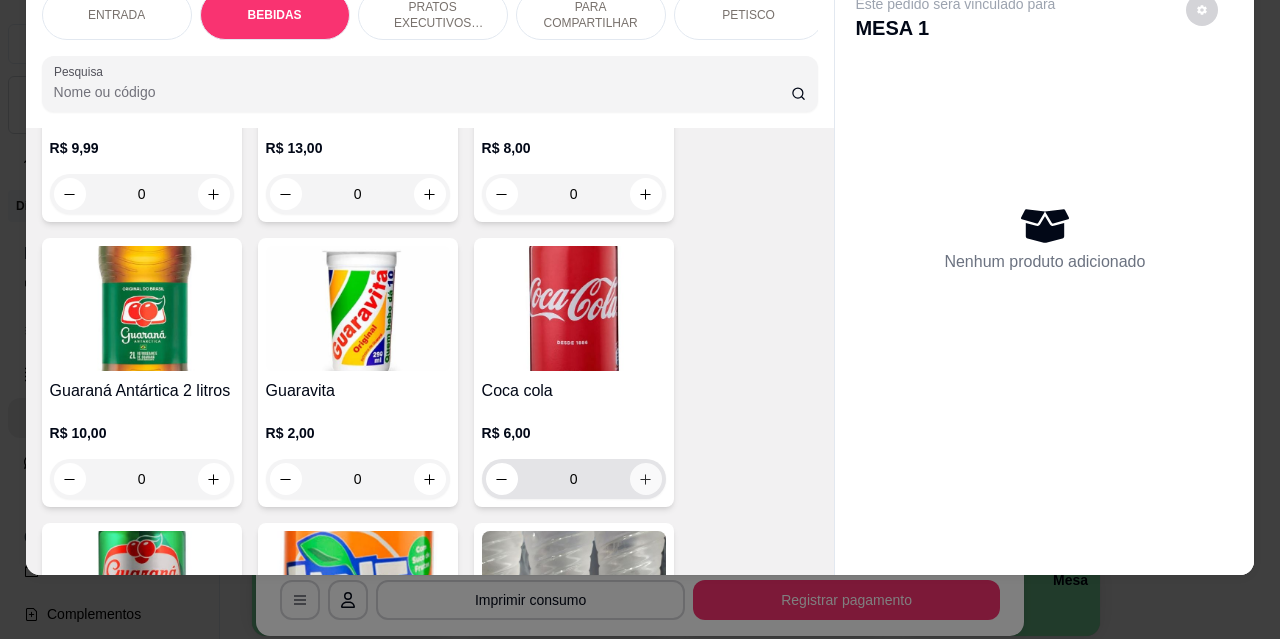 type on "1" 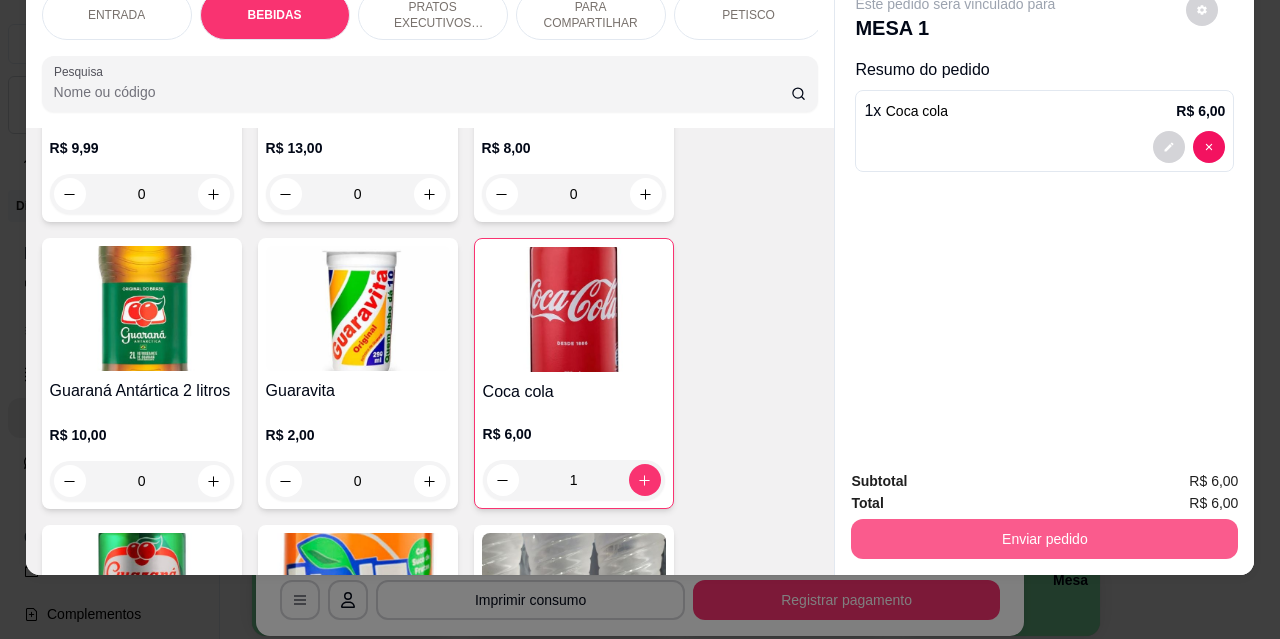 click on "Enviar pedido" at bounding box center (1044, 539) 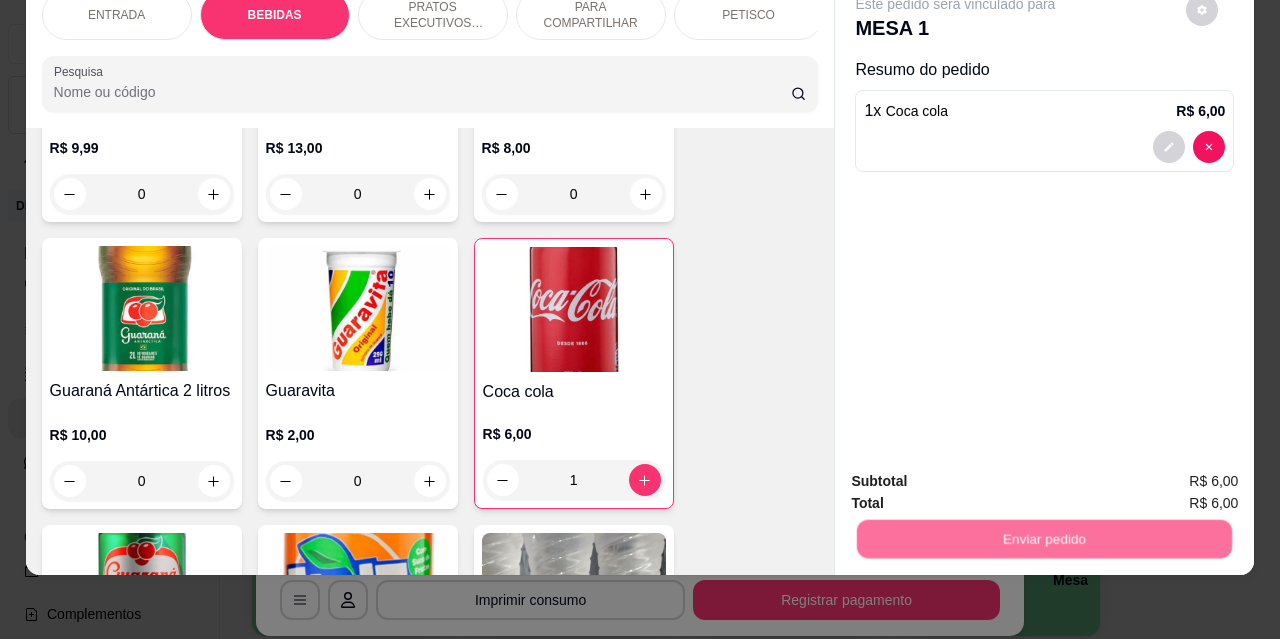 click on "Não registrar e enviar pedido" at bounding box center (979, 475) 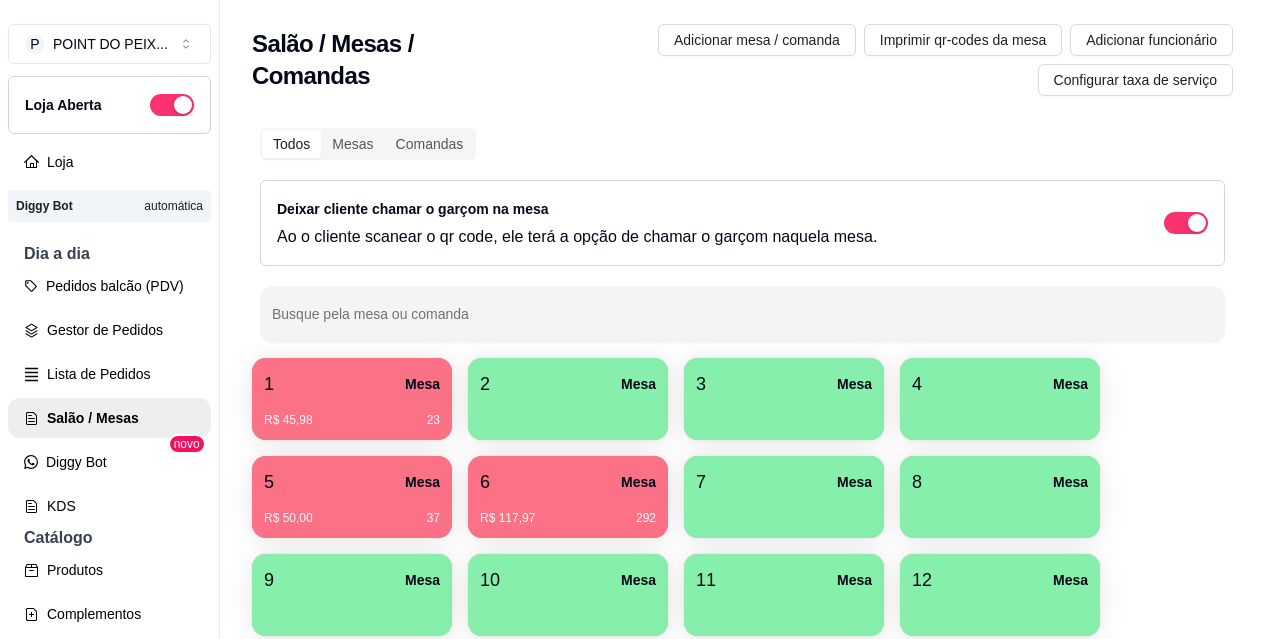 click on "5 Mesa" at bounding box center (352, 482) 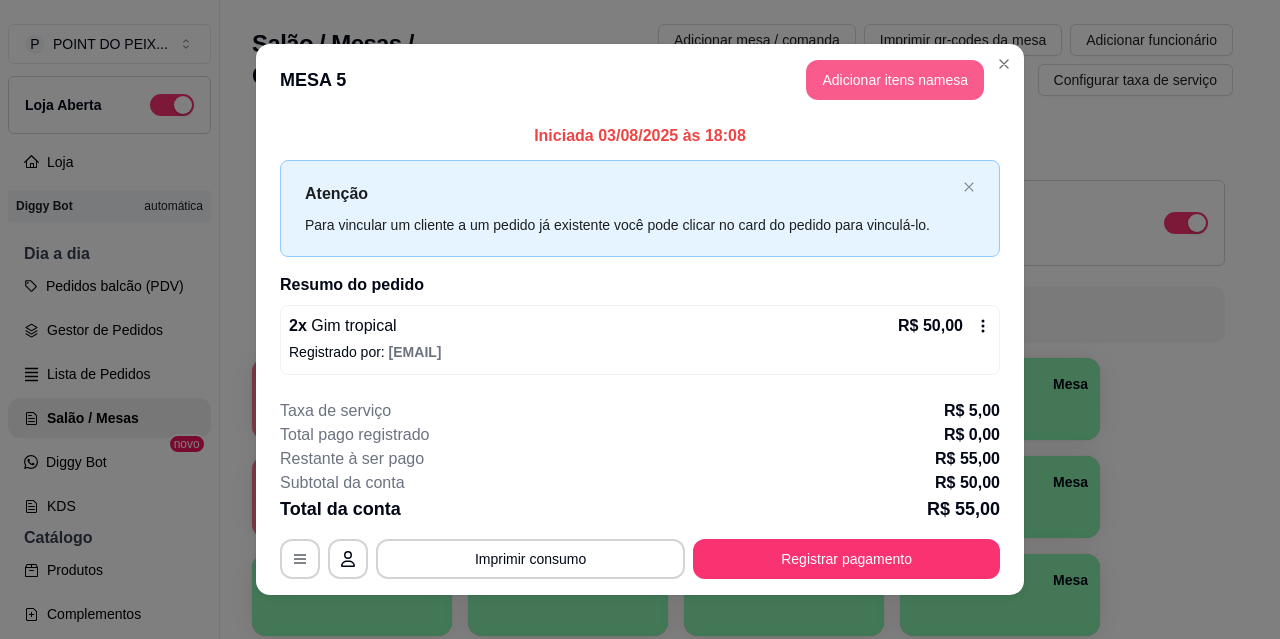 click on "Adicionar itens na  mesa" at bounding box center (895, 80) 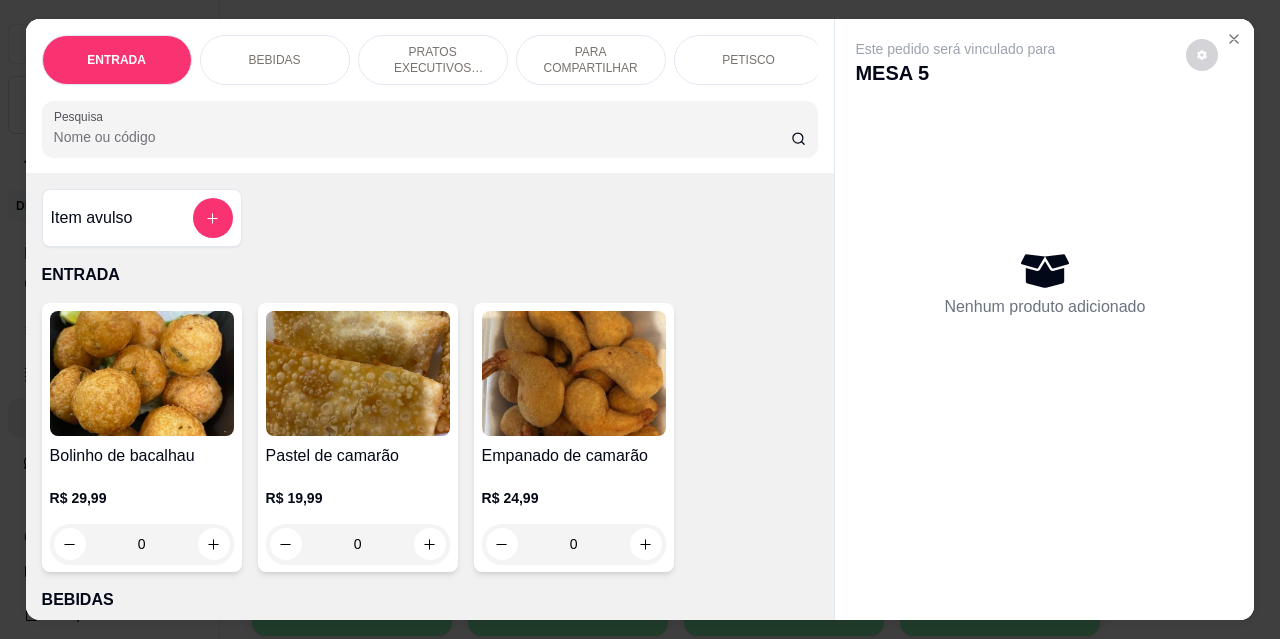 click on "BEBIDAS" at bounding box center [275, 60] 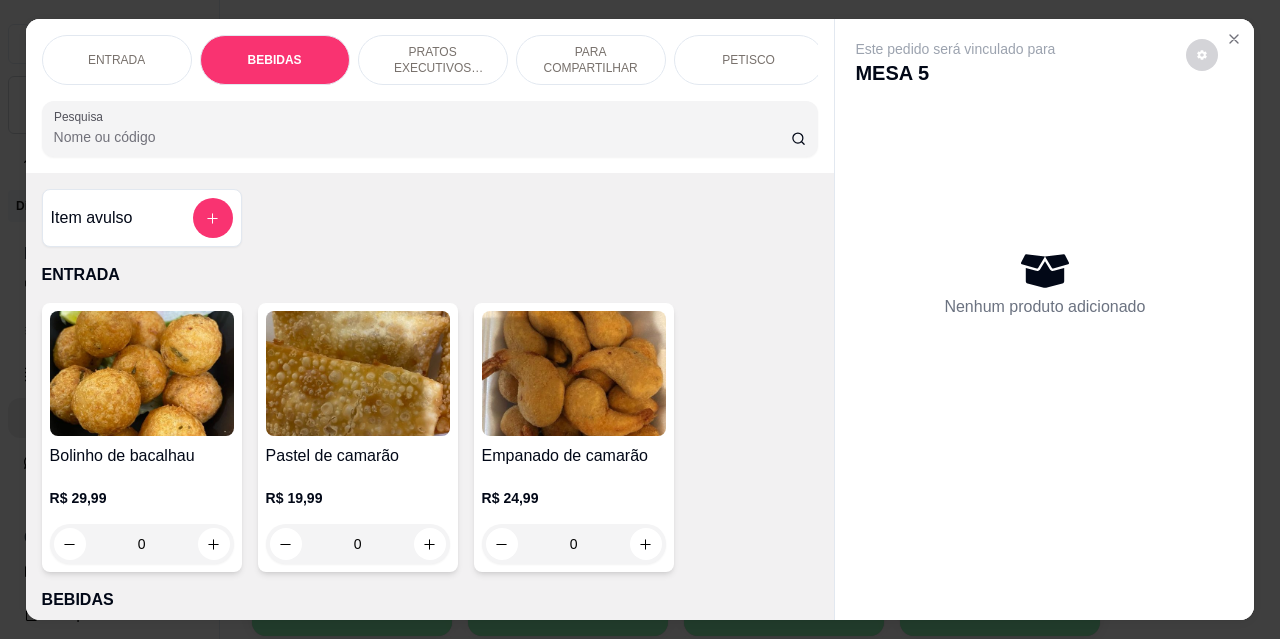 scroll, scrollTop: 415, scrollLeft: 0, axis: vertical 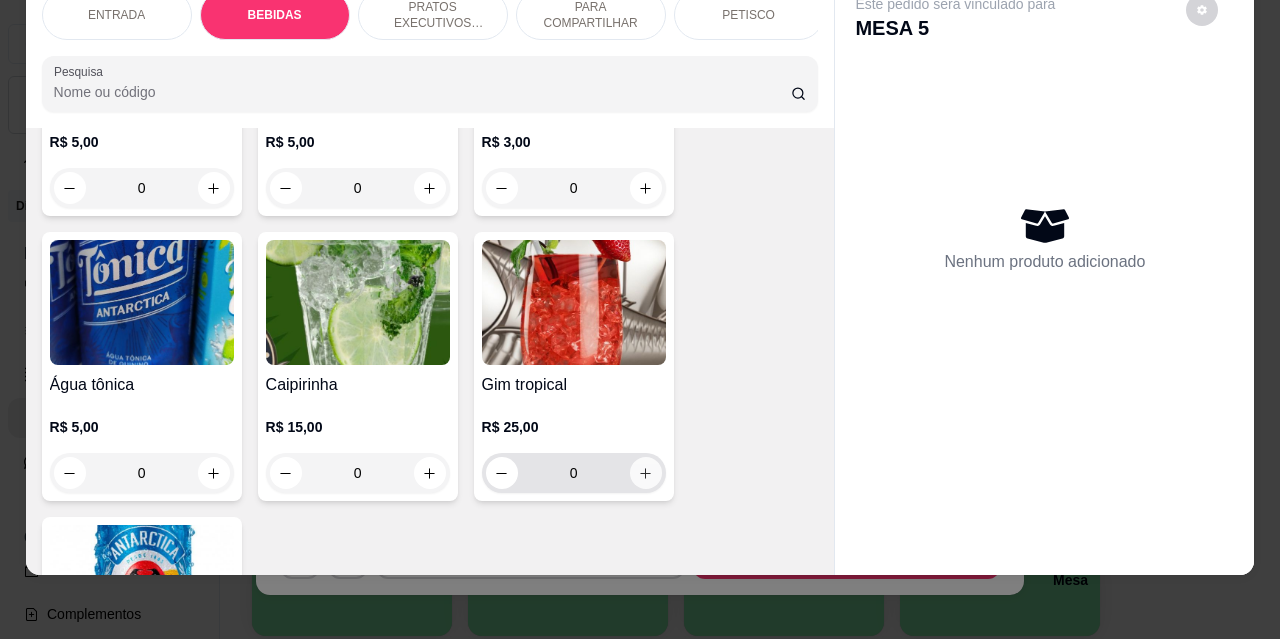 click 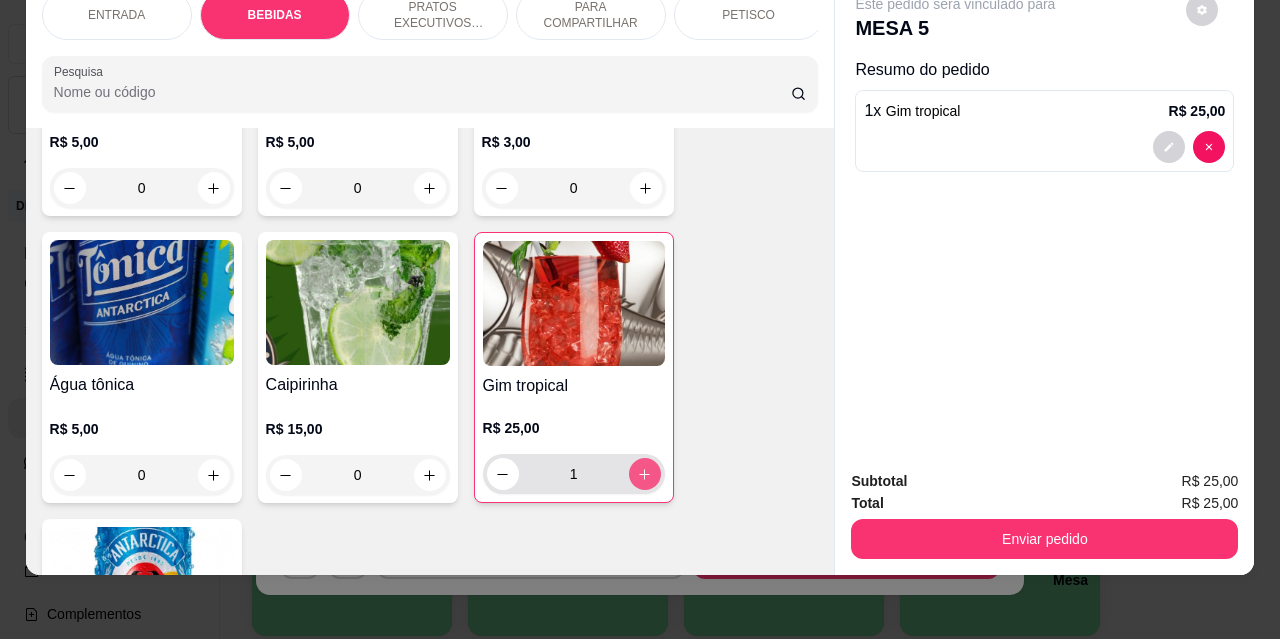 click 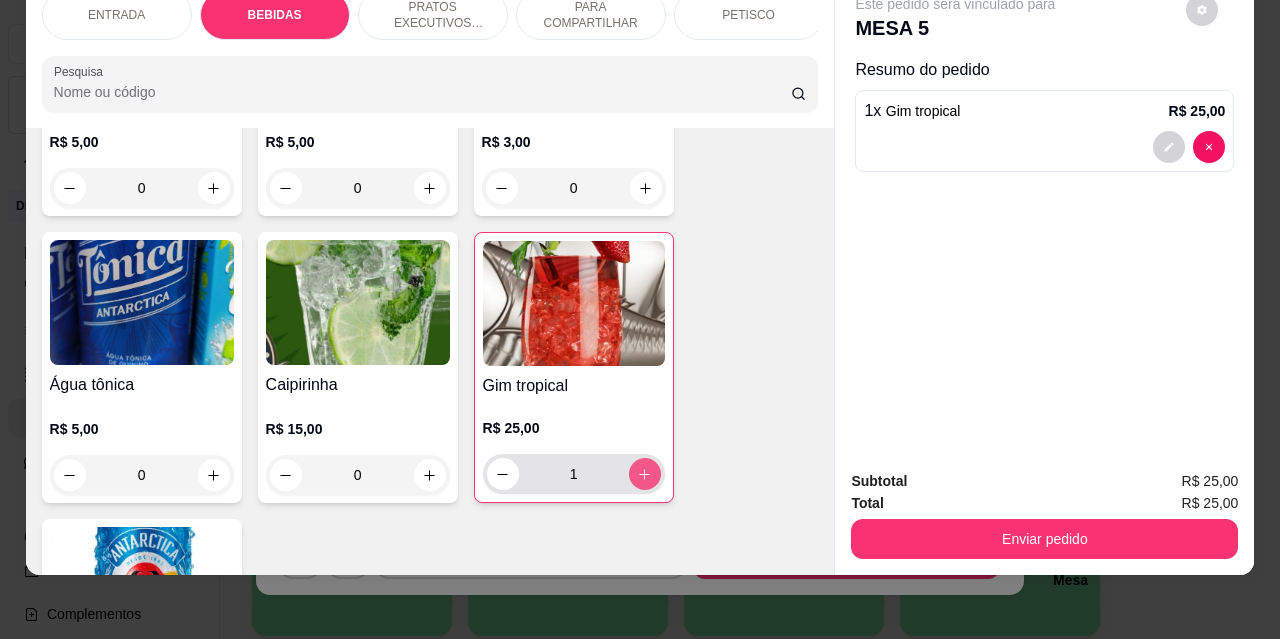 type on "2" 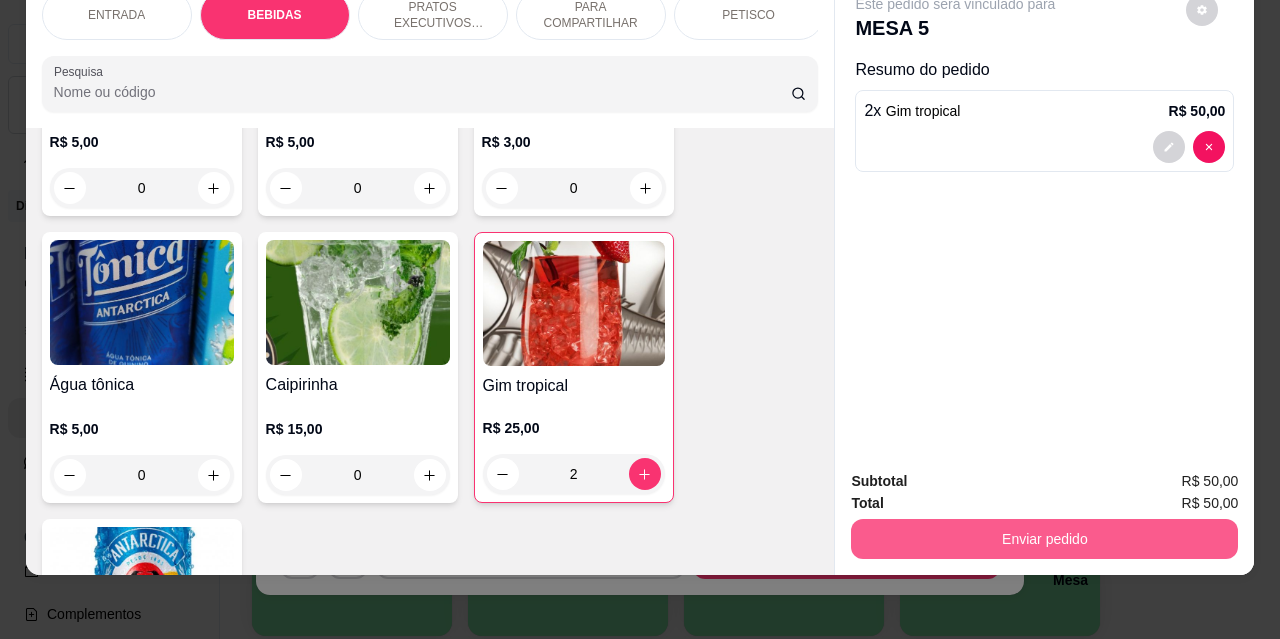 click on "Enviar pedido" at bounding box center [1044, 539] 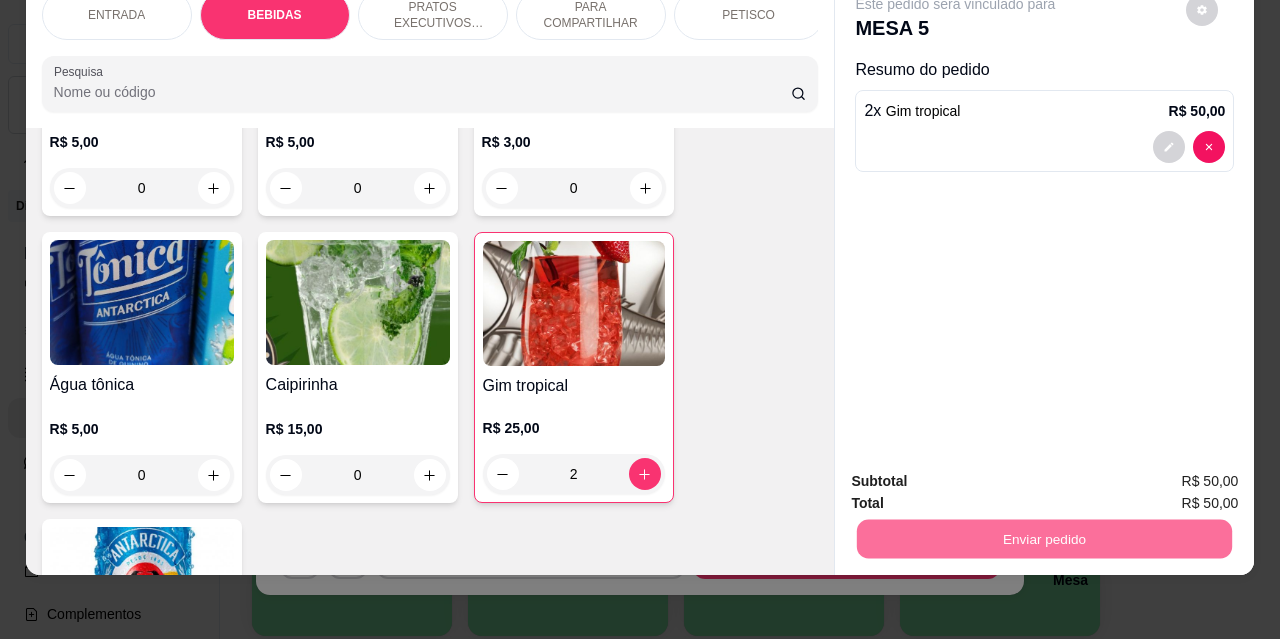 click on "Não registrar e enviar pedido" at bounding box center (979, 475) 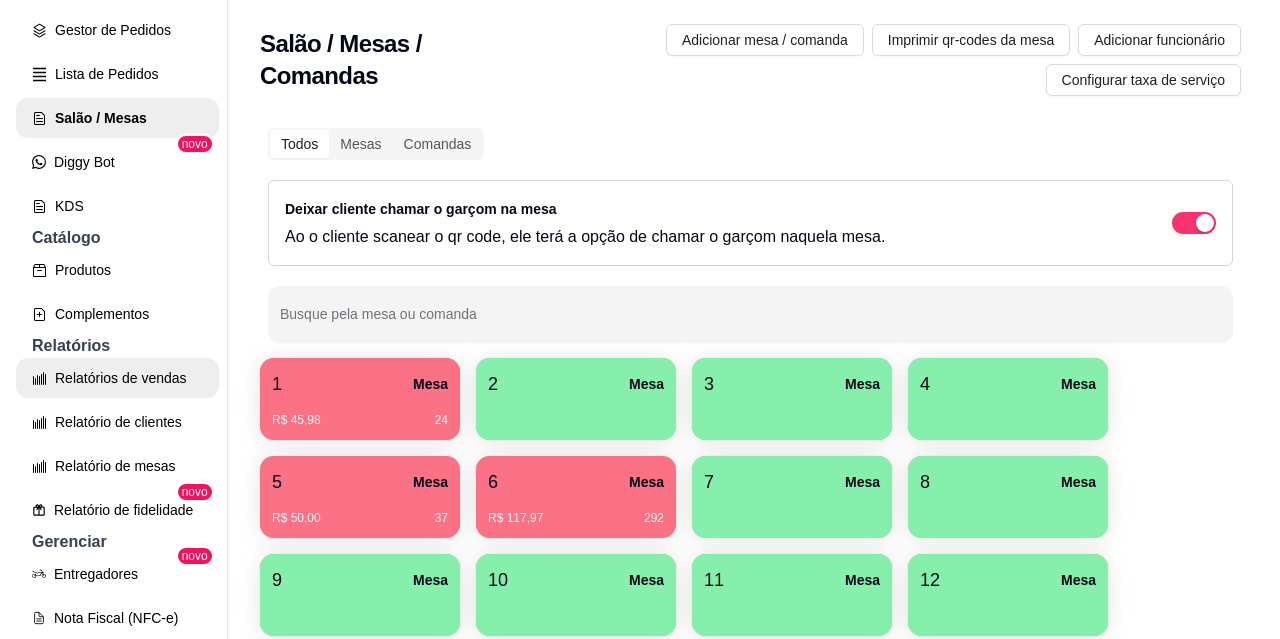 scroll, scrollTop: 200, scrollLeft: 0, axis: vertical 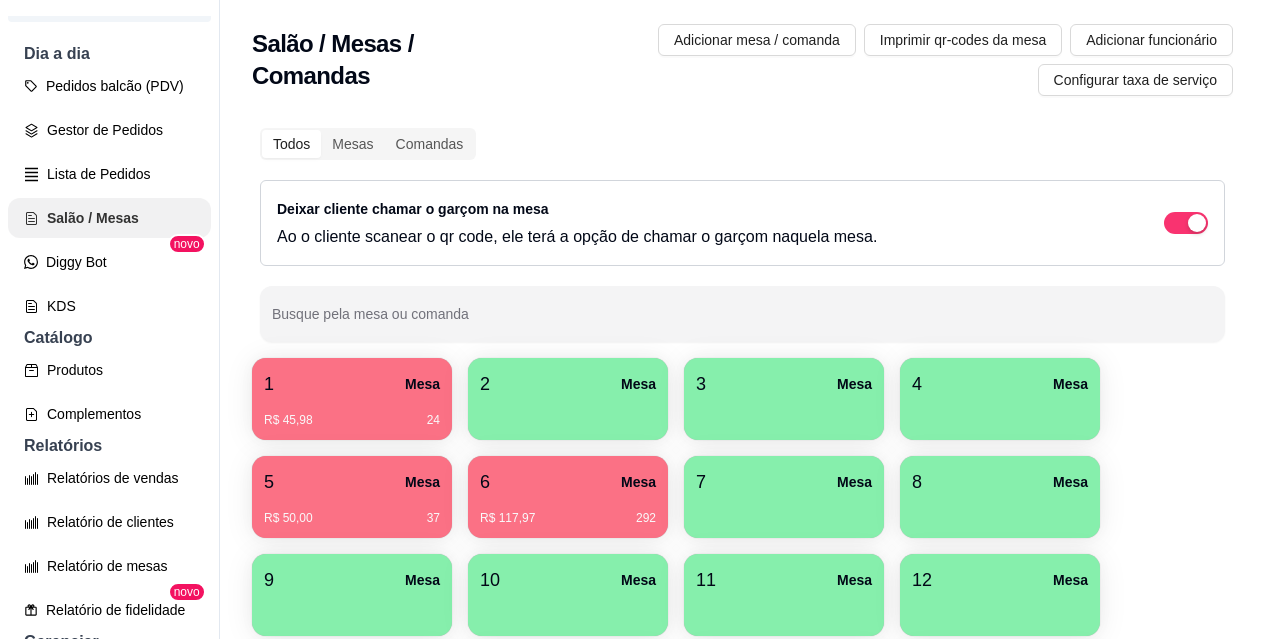 click on "Salão / Mesas" at bounding box center [109, 218] 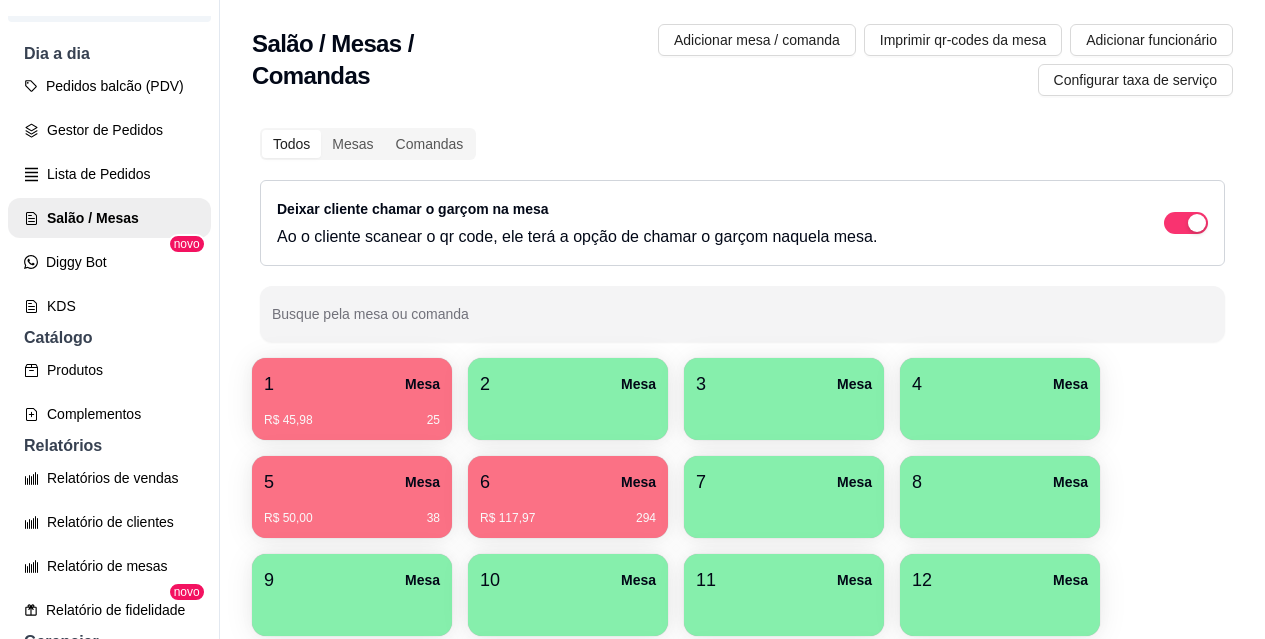 click on "3 Mesa" at bounding box center (784, 384) 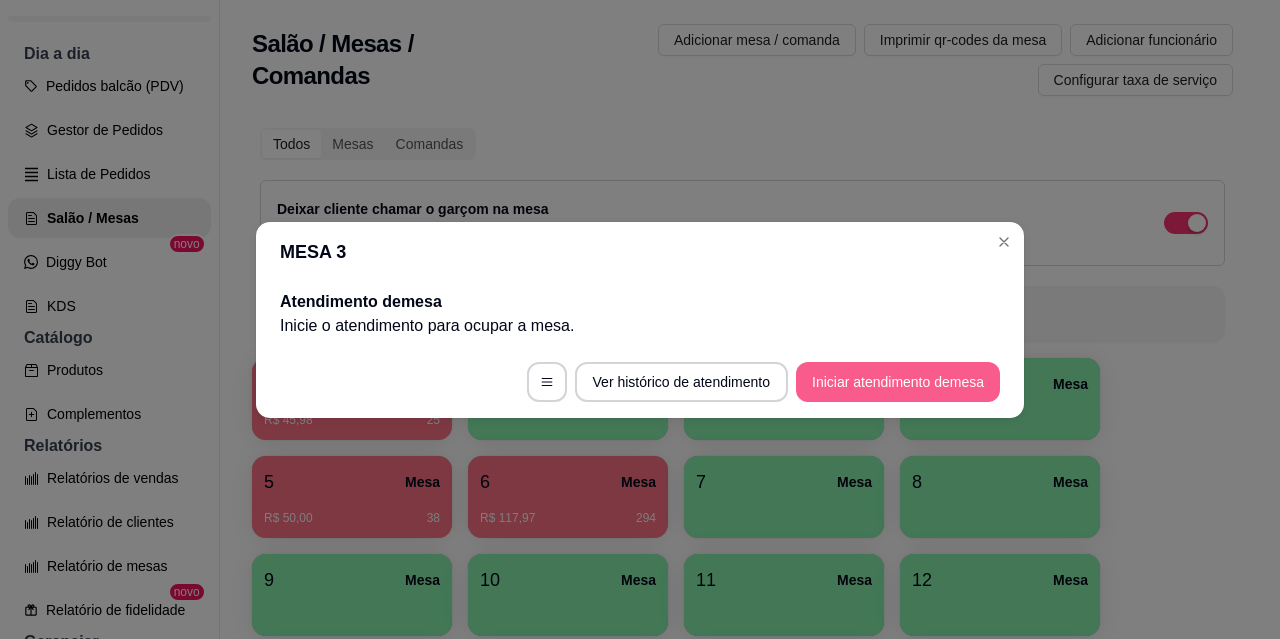 click on "Iniciar atendimento de  mesa" at bounding box center [898, 382] 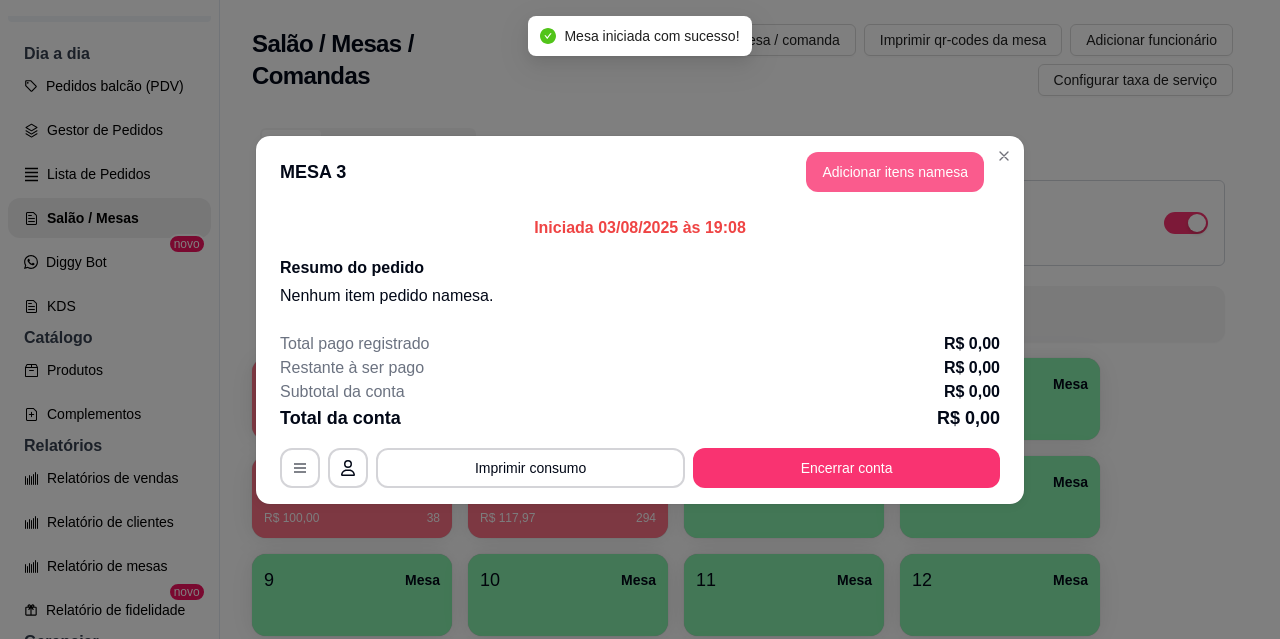 click on "Adicionar itens na  mesa" at bounding box center (895, 172) 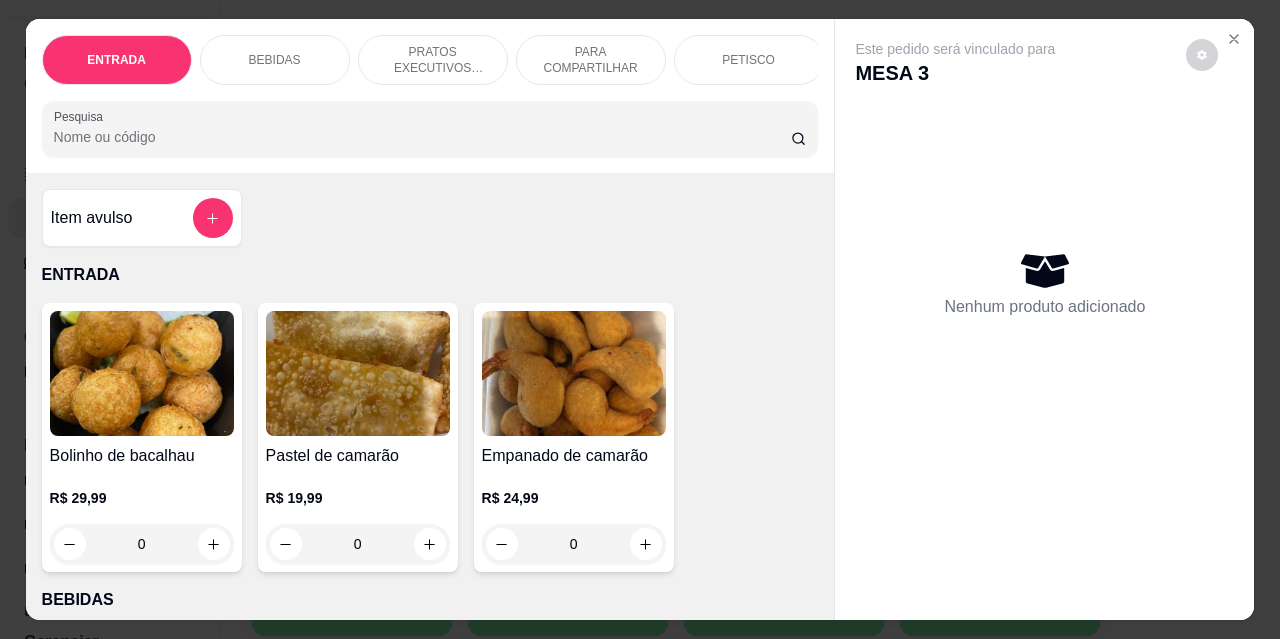 click on "PETISCO" at bounding box center [749, 60] 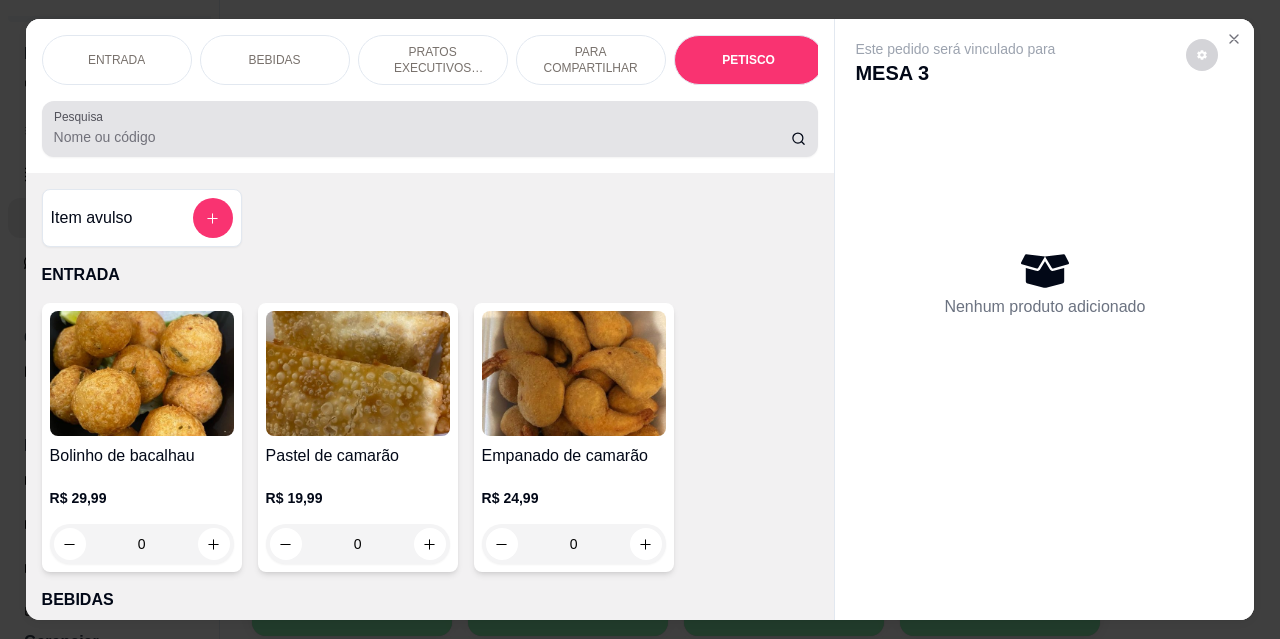 scroll, scrollTop: 4432, scrollLeft: 0, axis: vertical 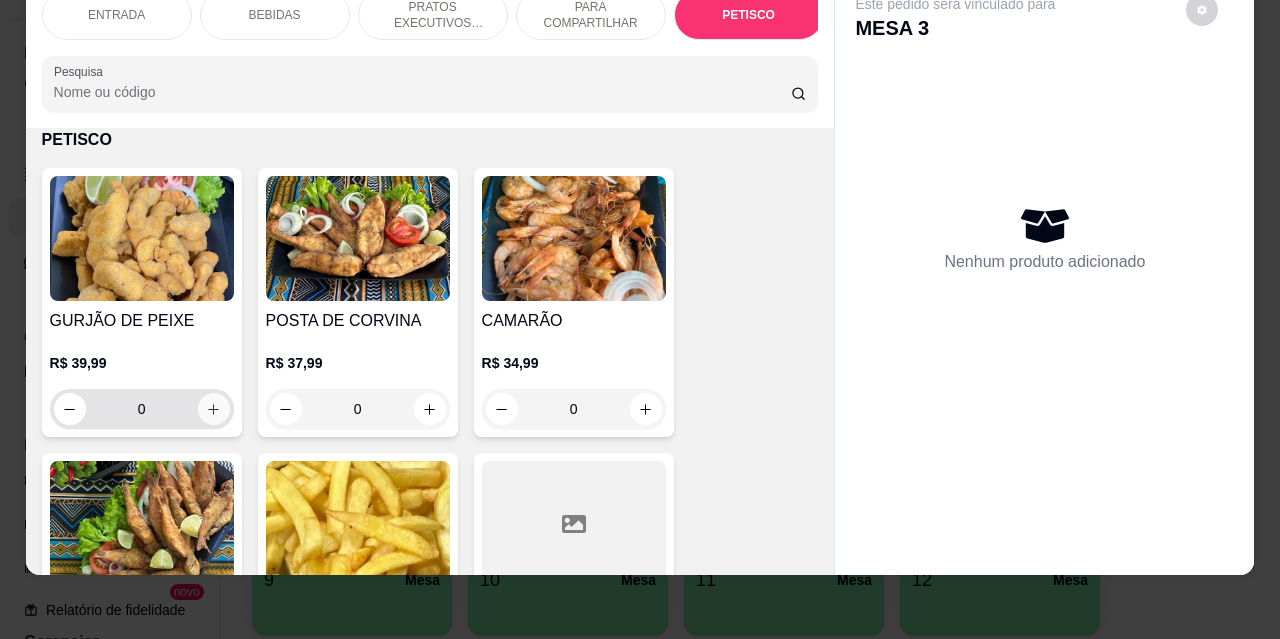 click at bounding box center [214, 409] 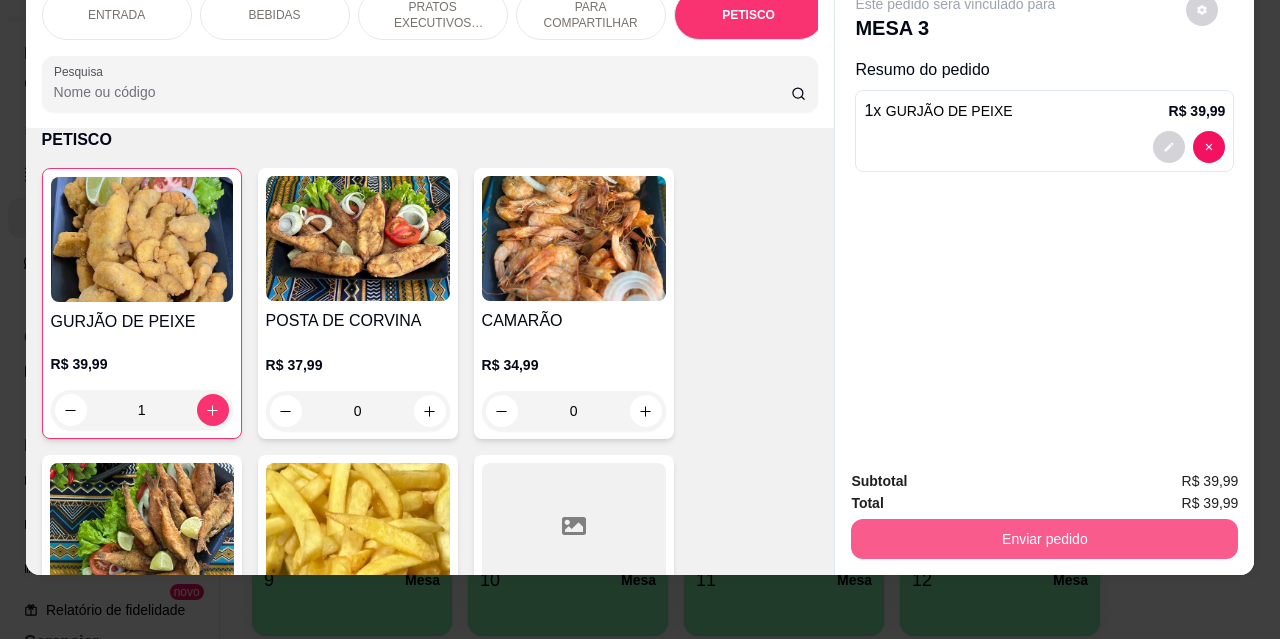 click on "Enviar pedido" at bounding box center (1044, 539) 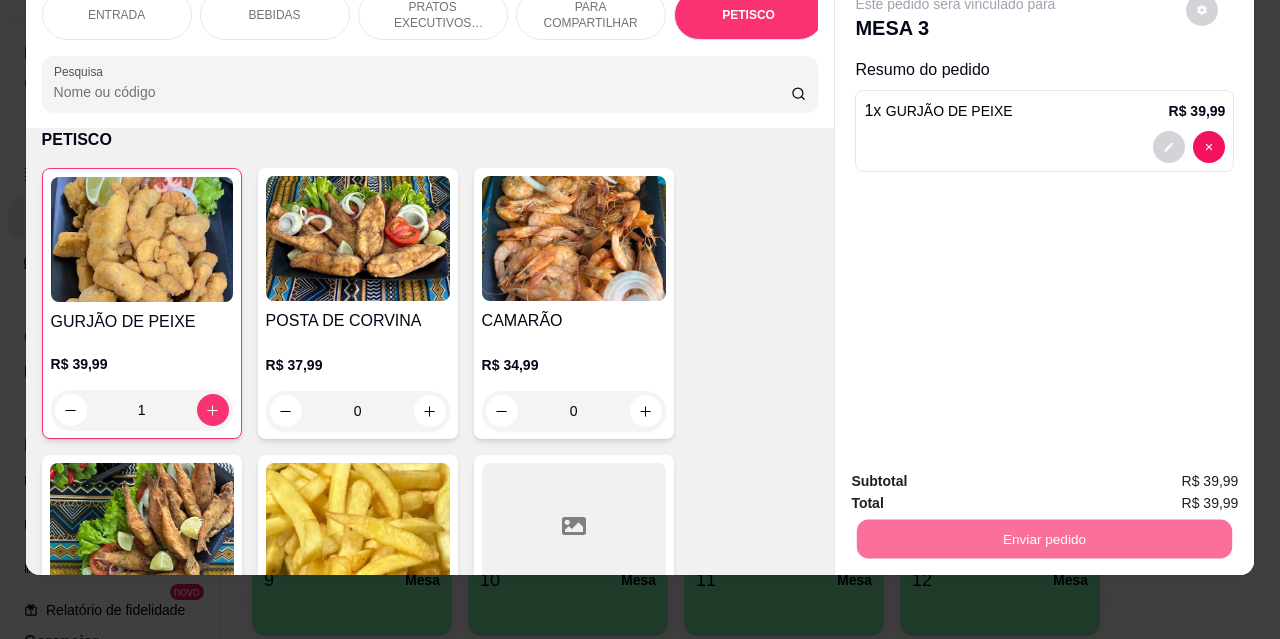 click on "Não registrar e enviar pedido" at bounding box center (979, 475) 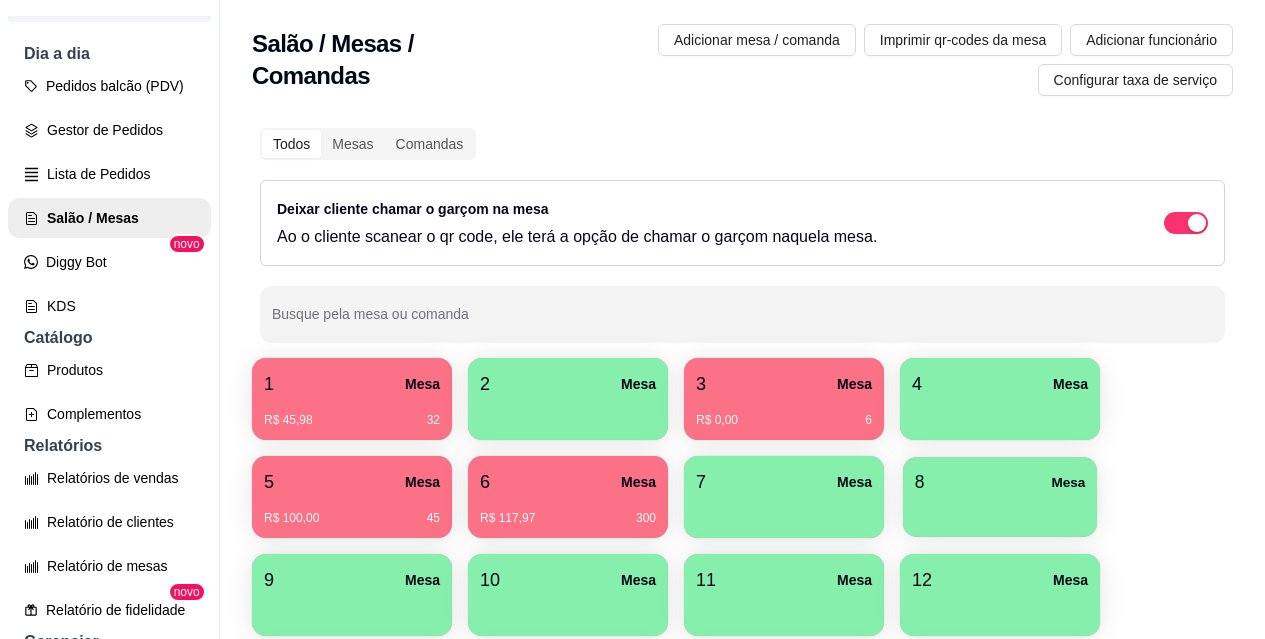 click at bounding box center [1000, 510] 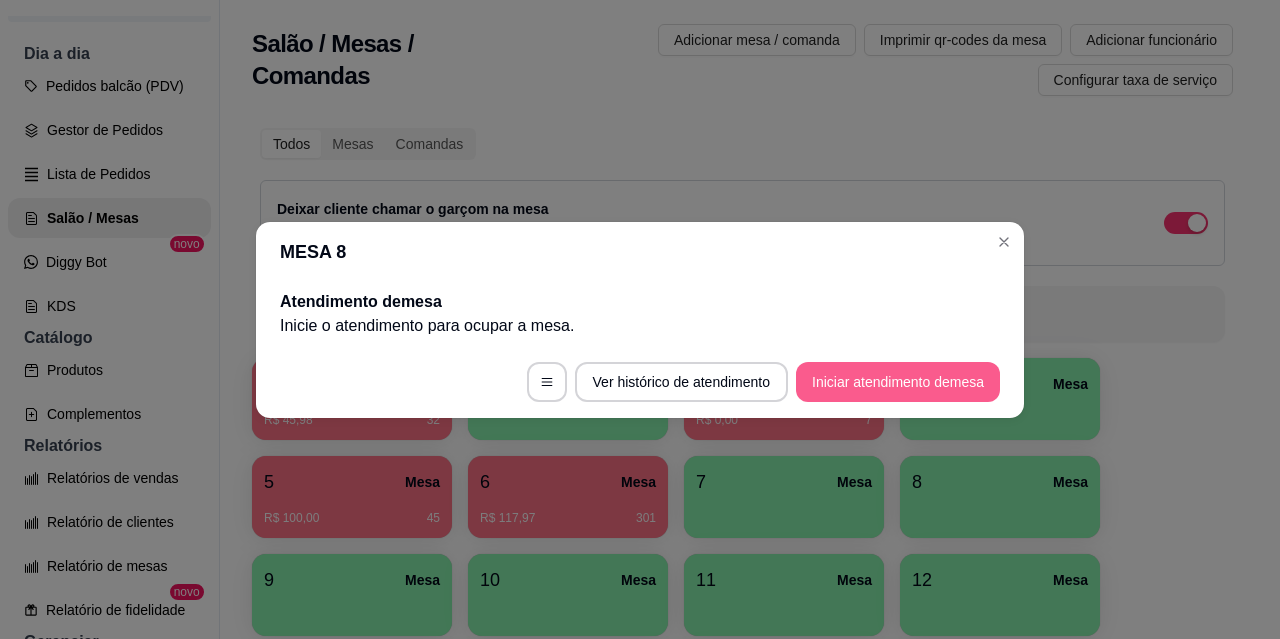 click on "Iniciar atendimento de  mesa" at bounding box center [898, 382] 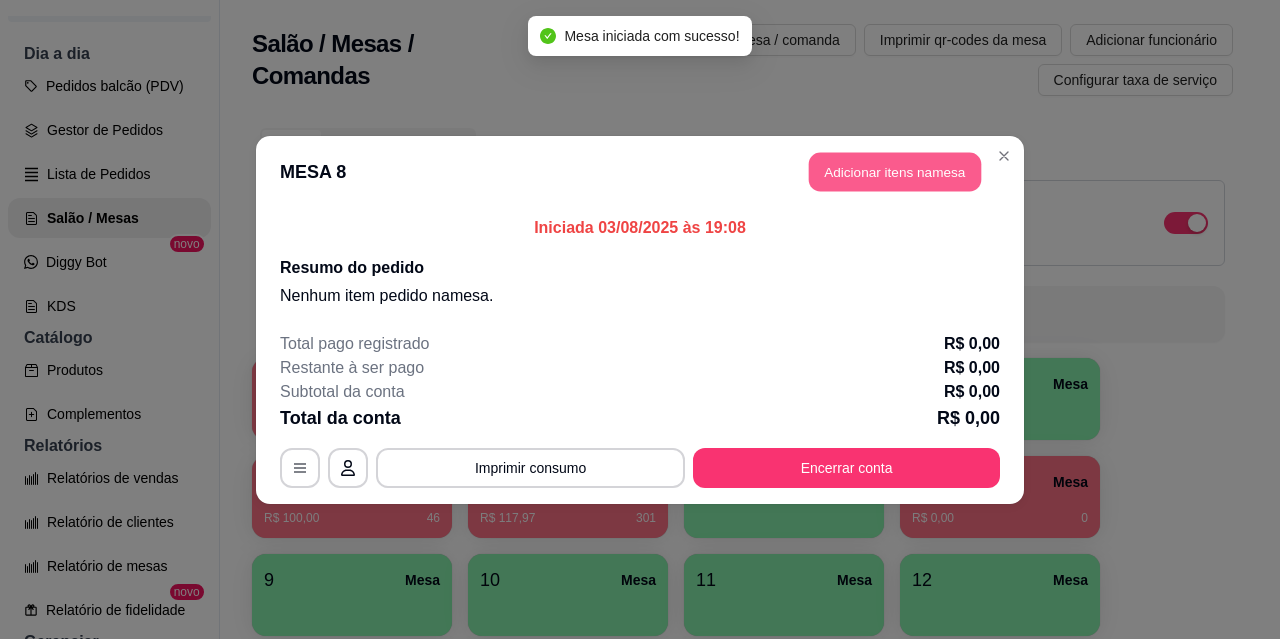 click on "Adicionar itens na  mesa" at bounding box center (895, 171) 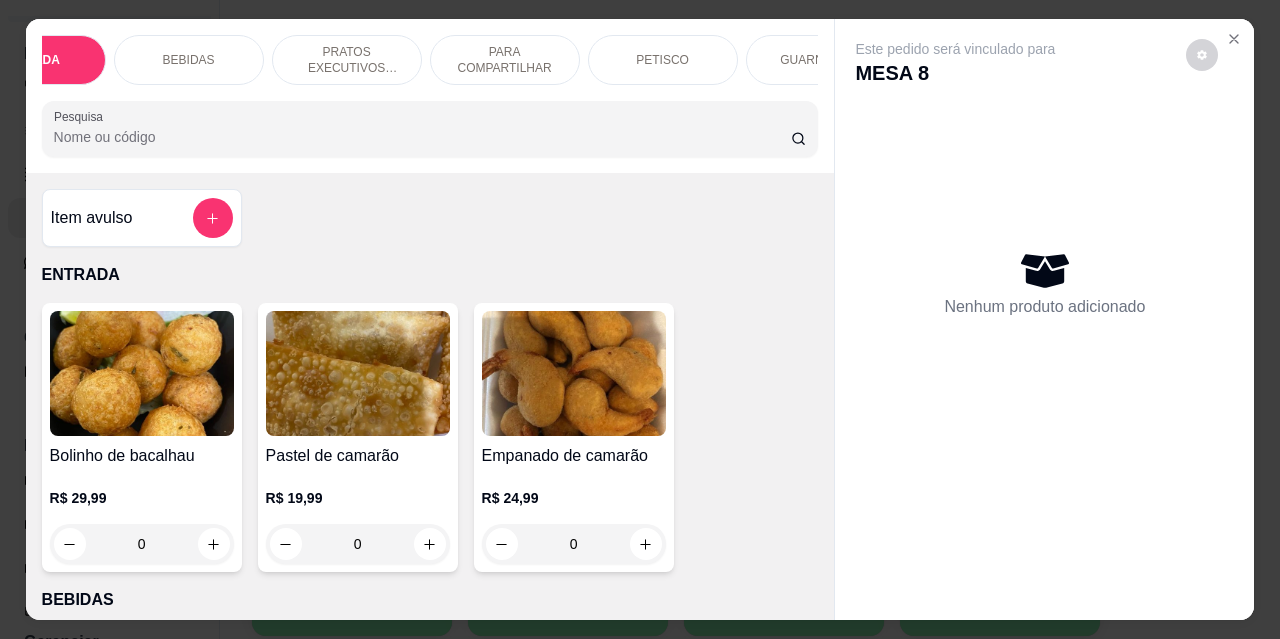 scroll, scrollTop: 0, scrollLeft: 120, axis: horizontal 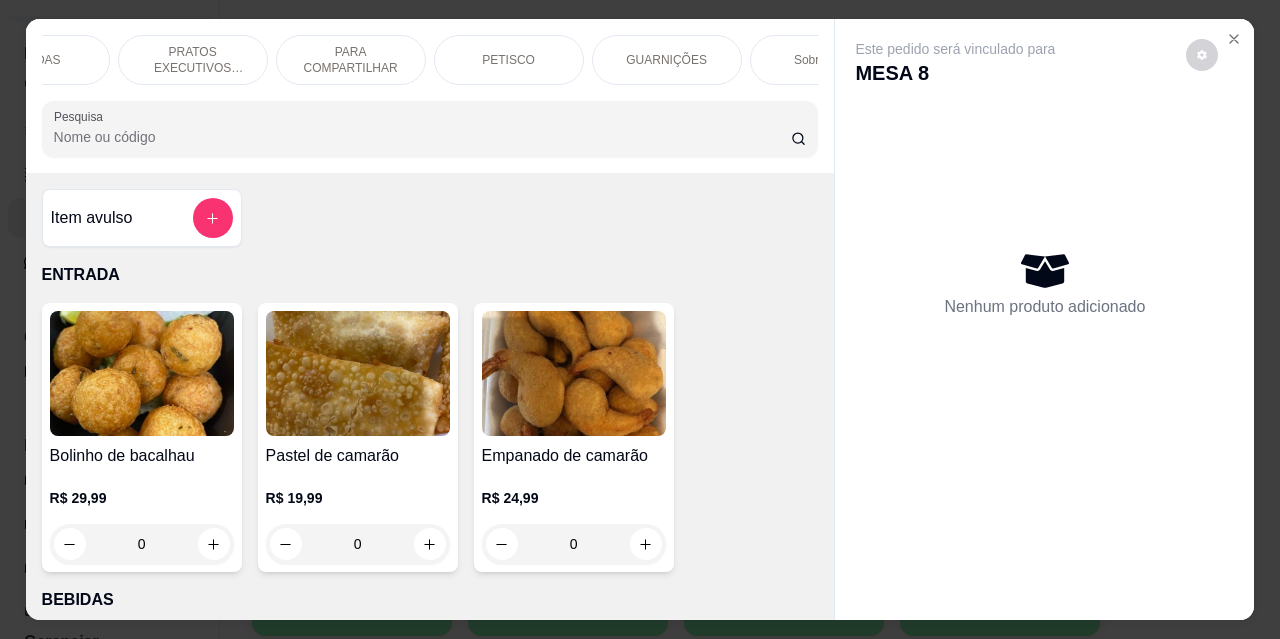 click on "Sobremesa" at bounding box center [825, 60] 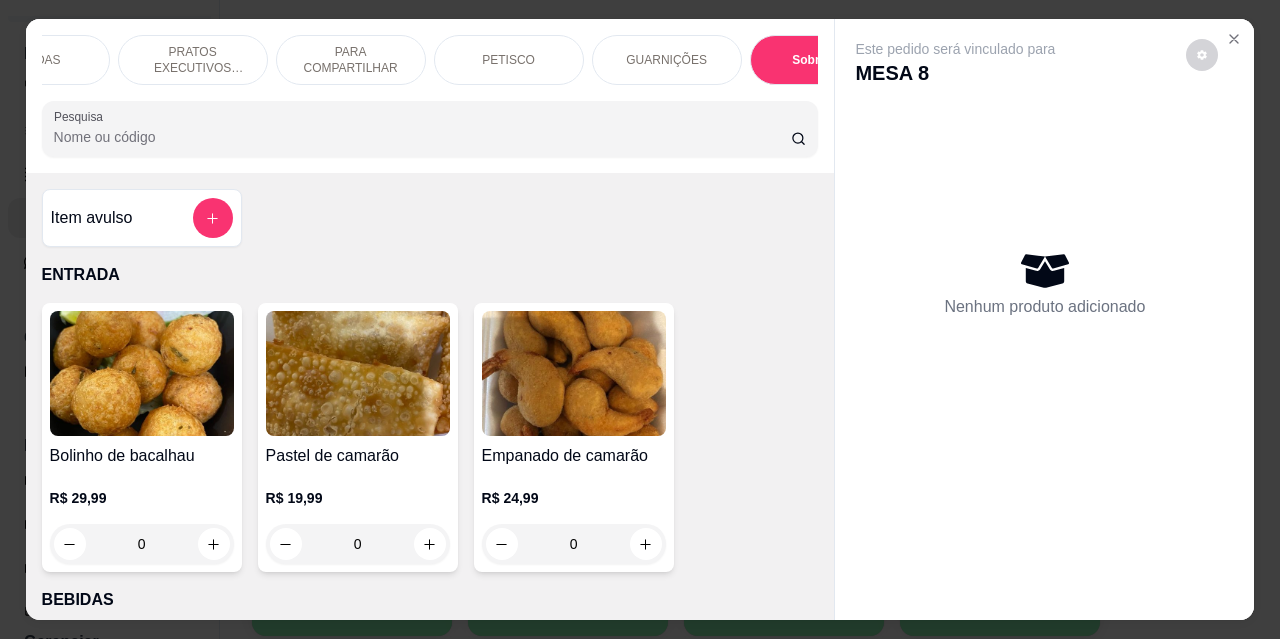 scroll, scrollTop: 5878, scrollLeft: 0, axis: vertical 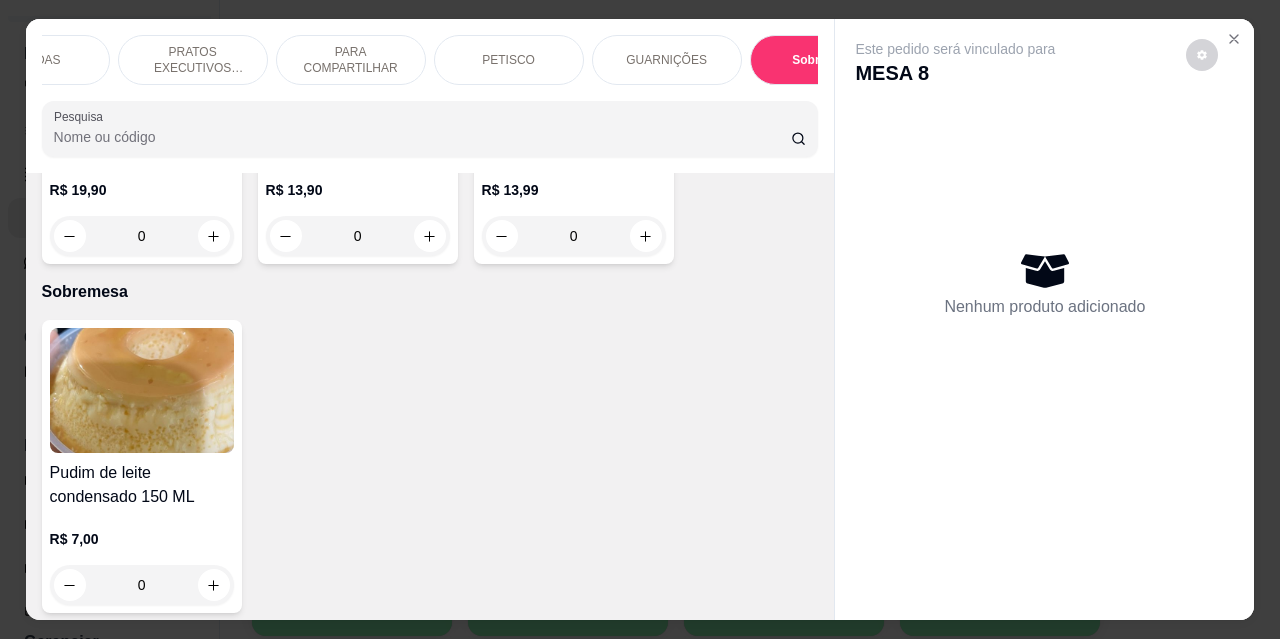 click on "BEBIDAS" at bounding box center [35, 60] 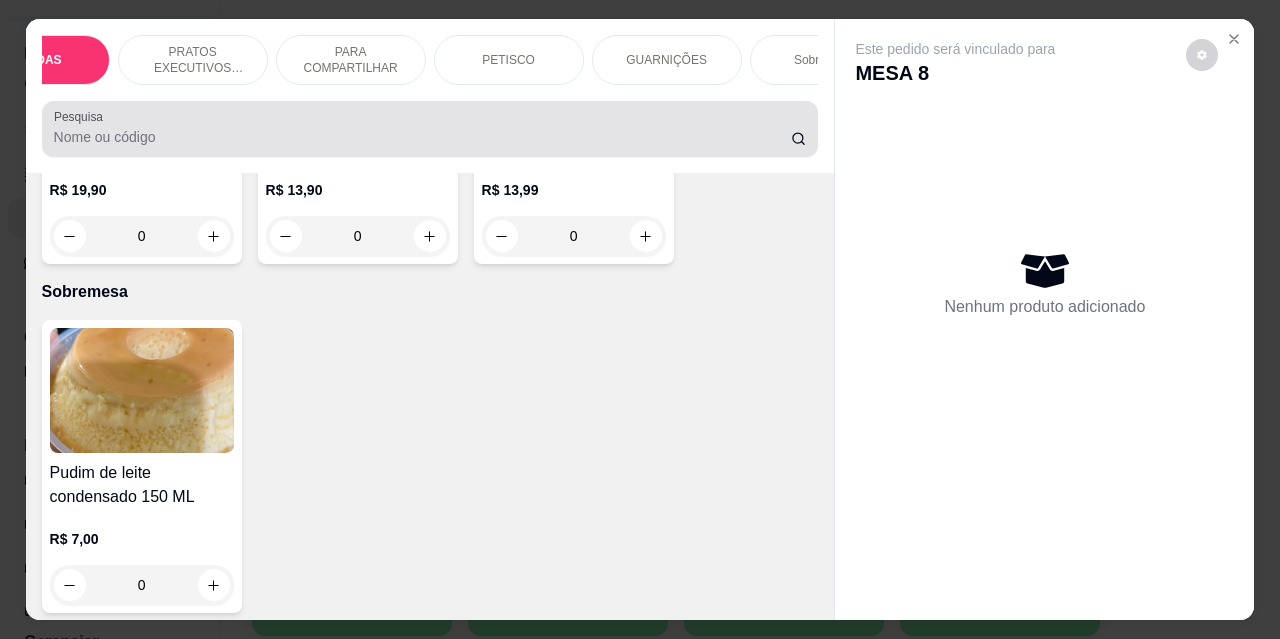 scroll, scrollTop: 415, scrollLeft: 0, axis: vertical 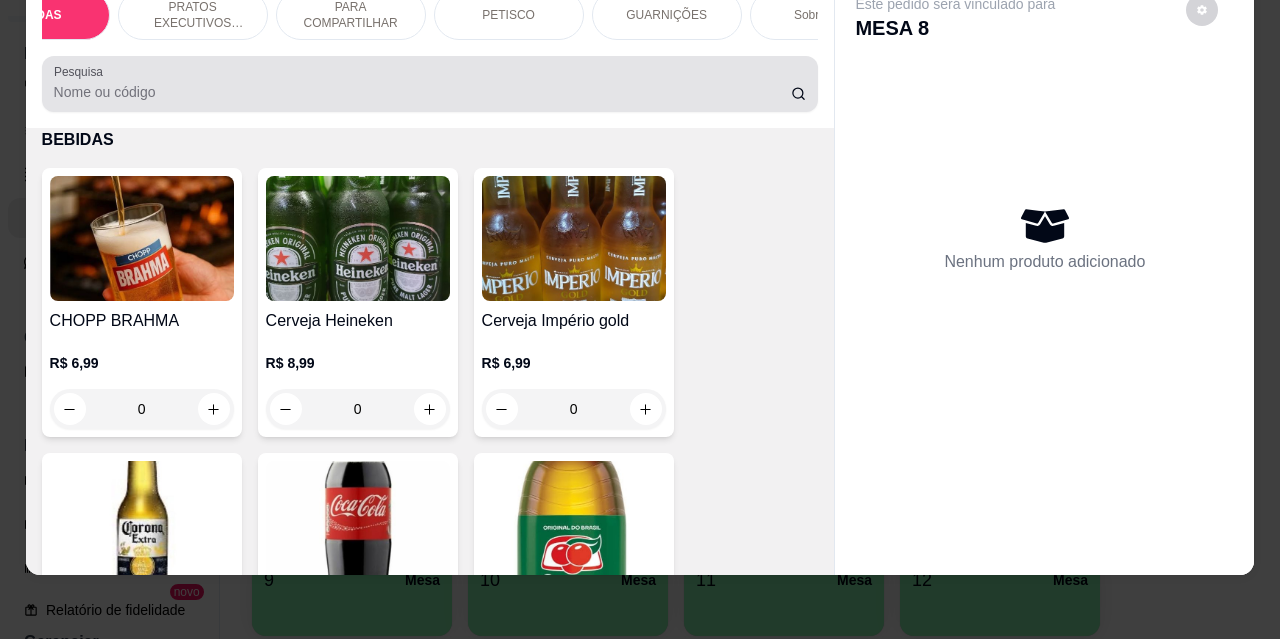 click on "Pesquisa" at bounding box center [430, 84] 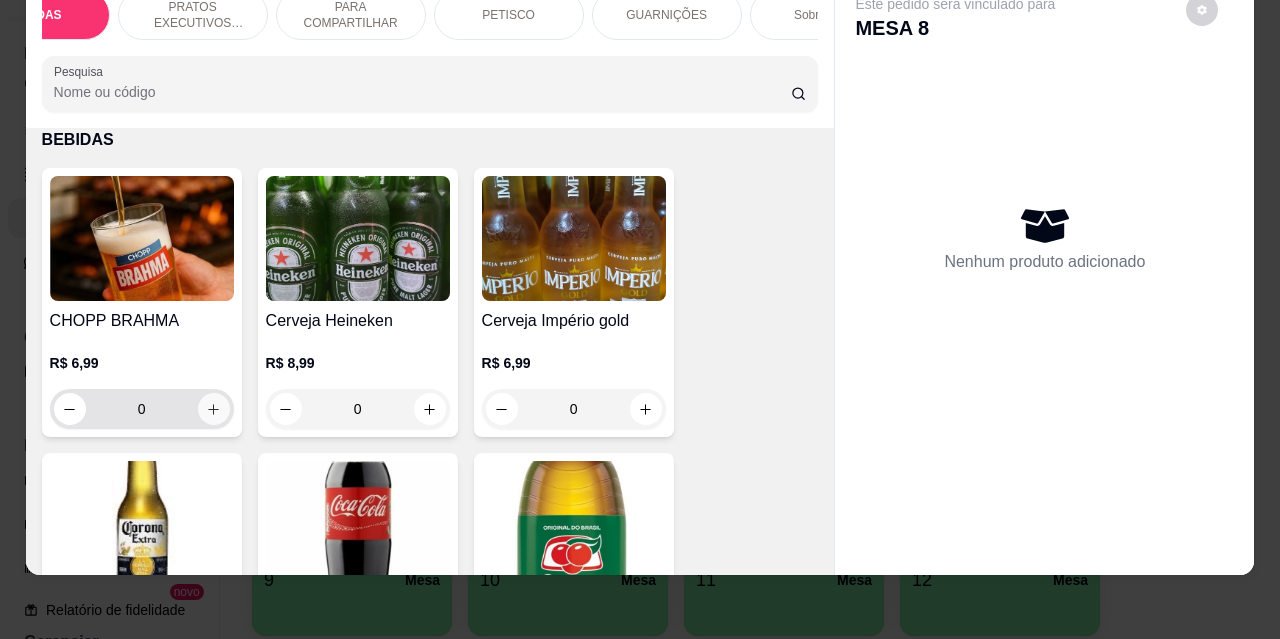 click 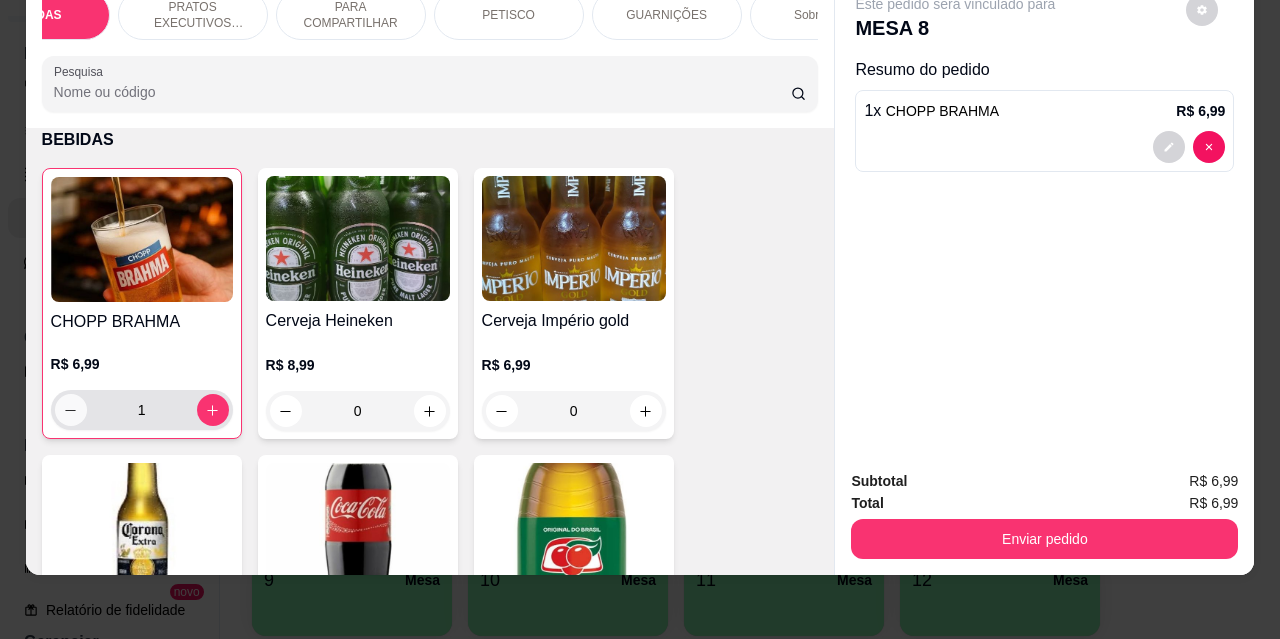 click 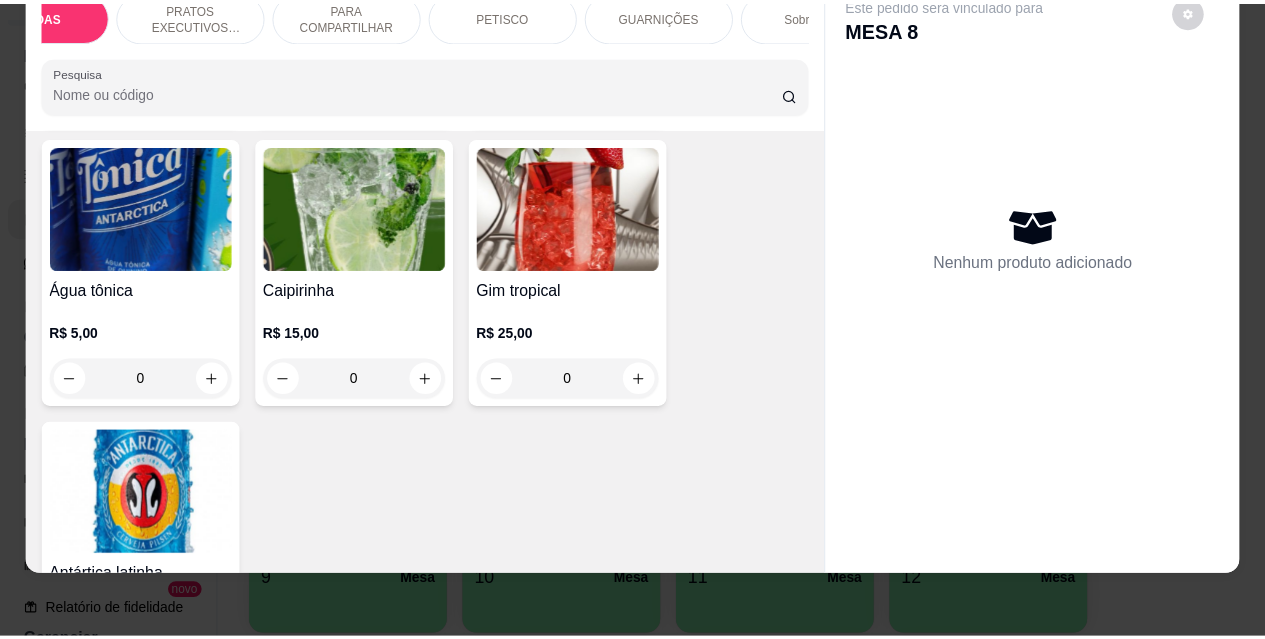 scroll, scrollTop: 1615, scrollLeft: 0, axis: vertical 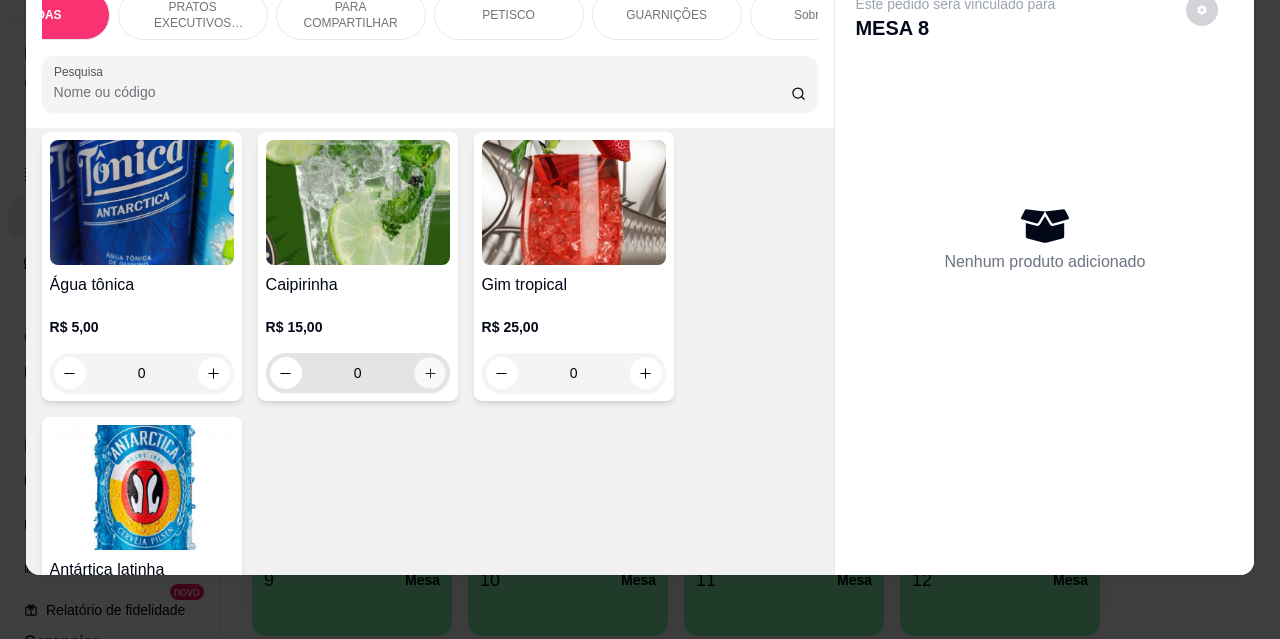 click 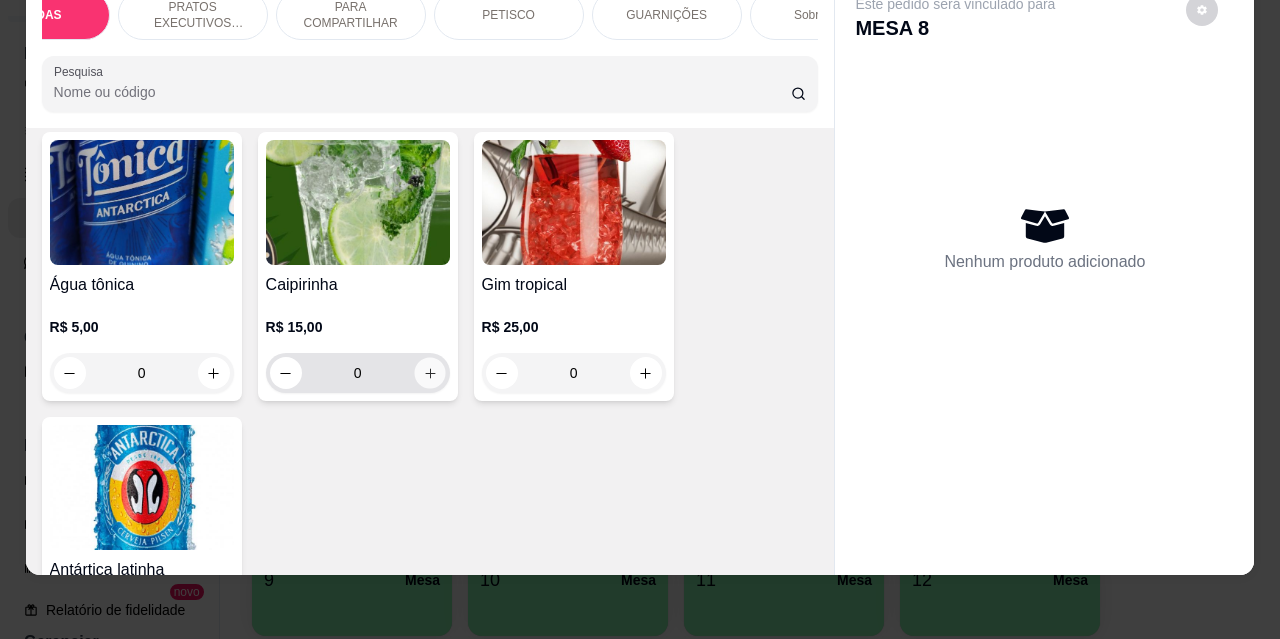 type on "1" 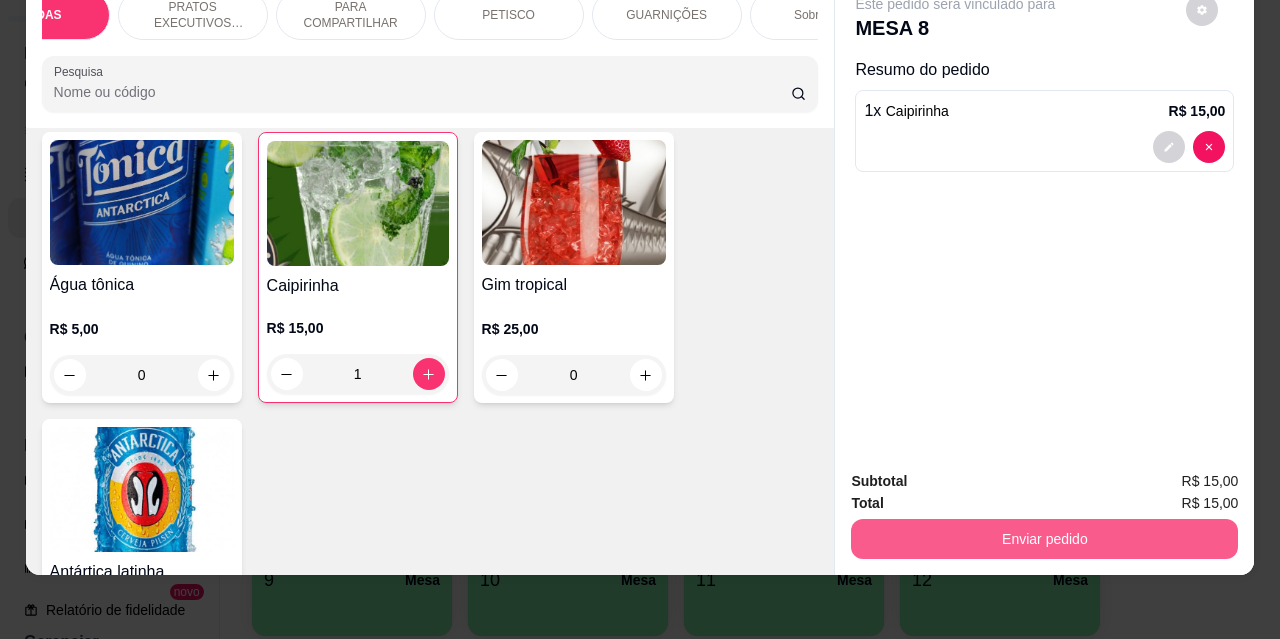 click on "Enviar pedido" at bounding box center (1044, 539) 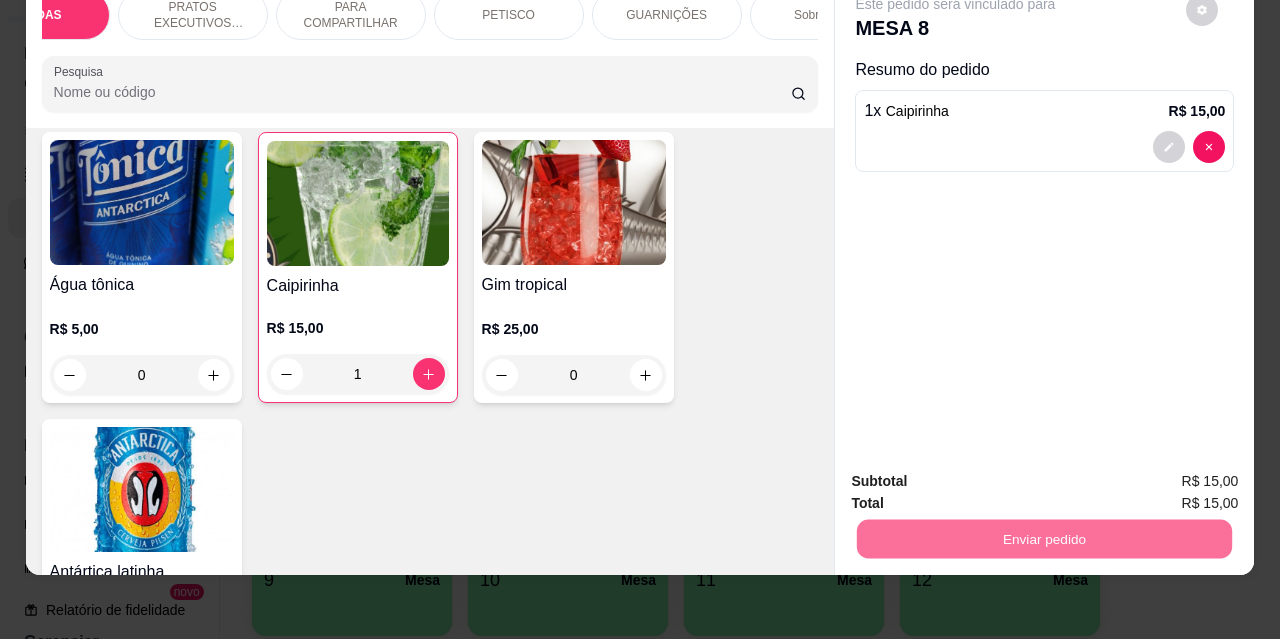click on "Não registrar e enviar pedido" at bounding box center [979, 474] 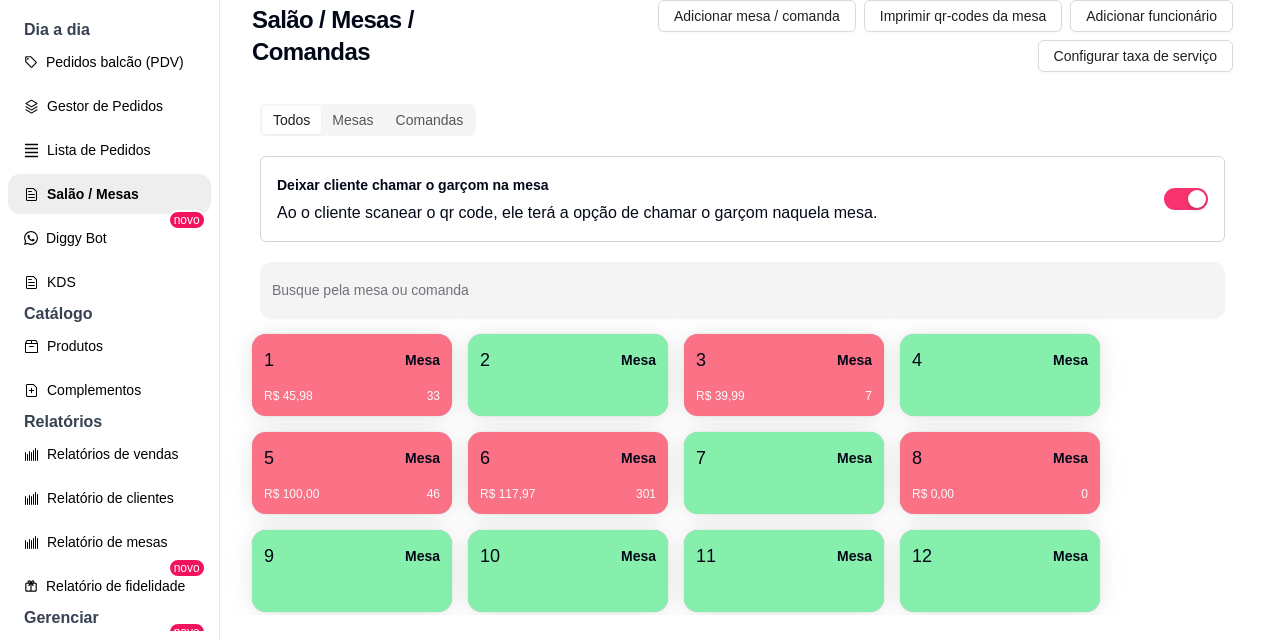 scroll, scrollTop: 32, scrollLeft: 0, axis: vertical 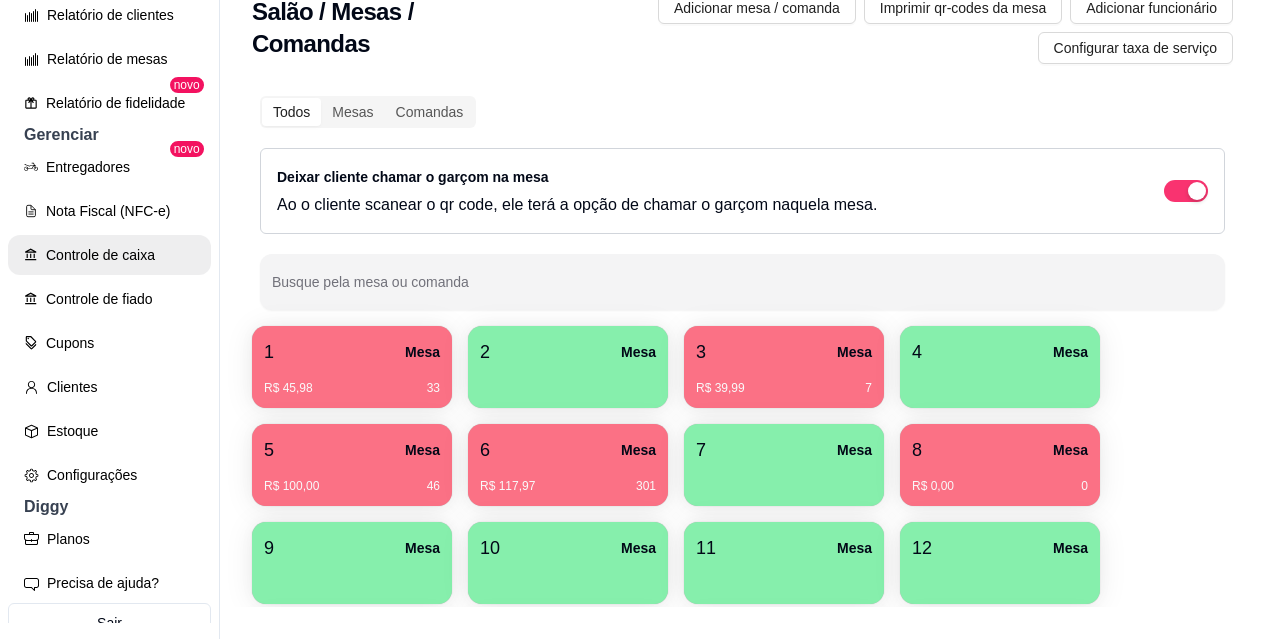 click on "Controle de caixa" at bounding box center [109, 255] 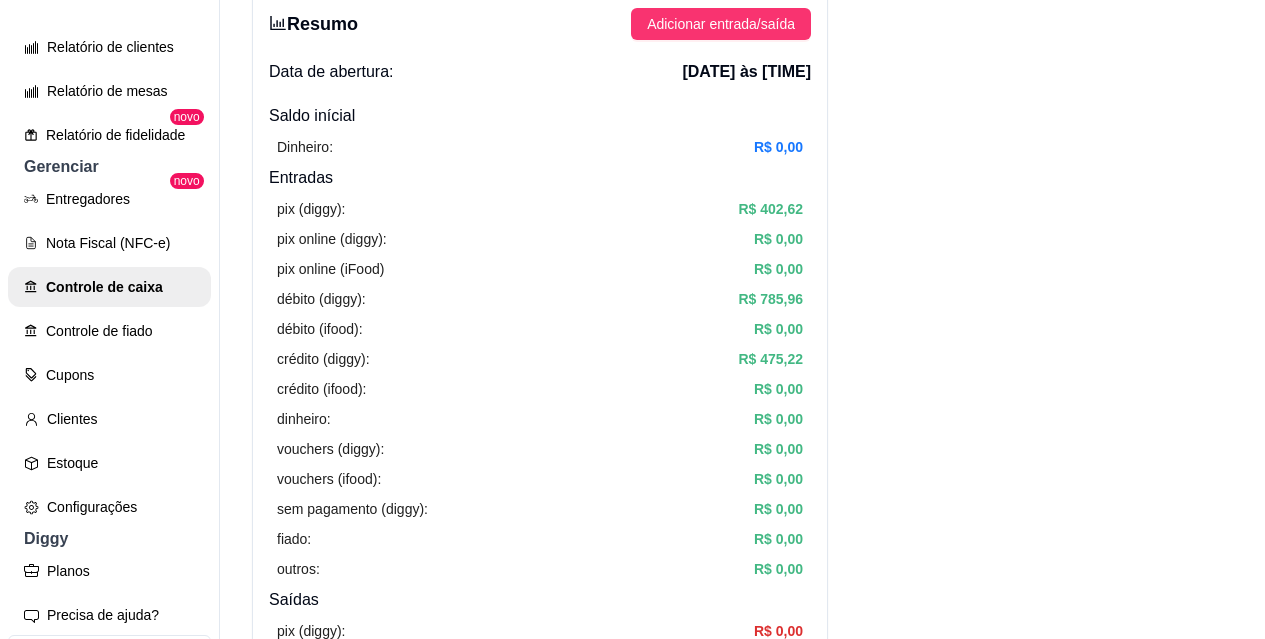 scroll, scrollTop: 0, scrollLeft: 0, axis: both 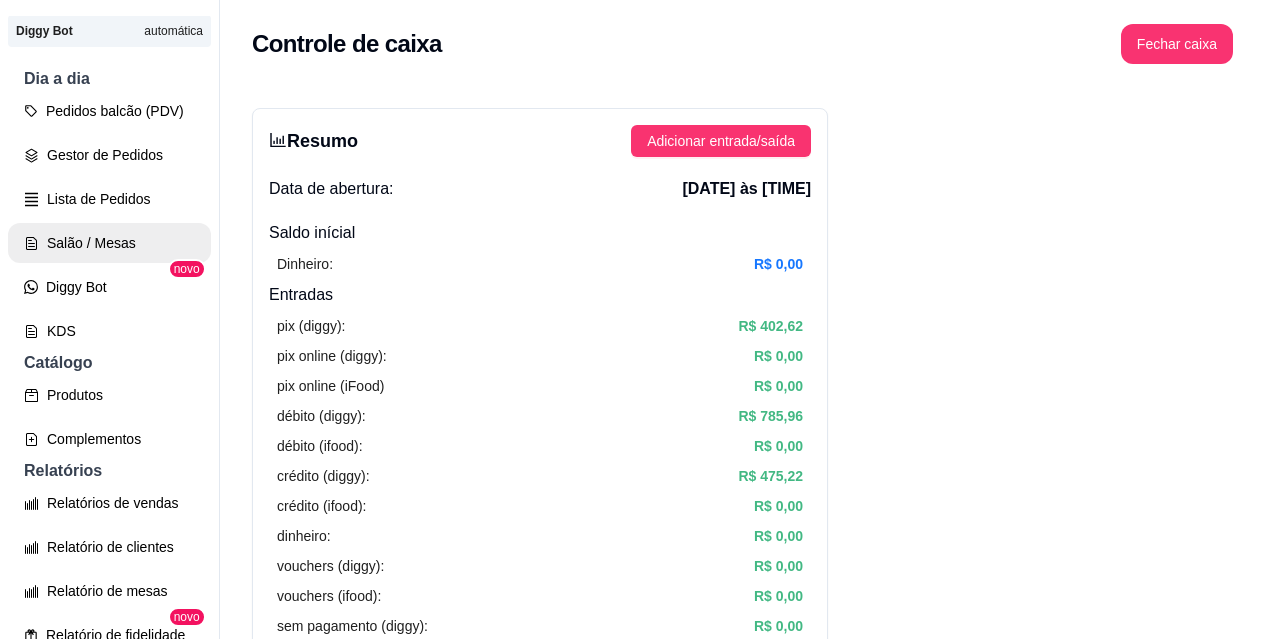 click on "Salão / Mesas" at bounding box center (109, 243) 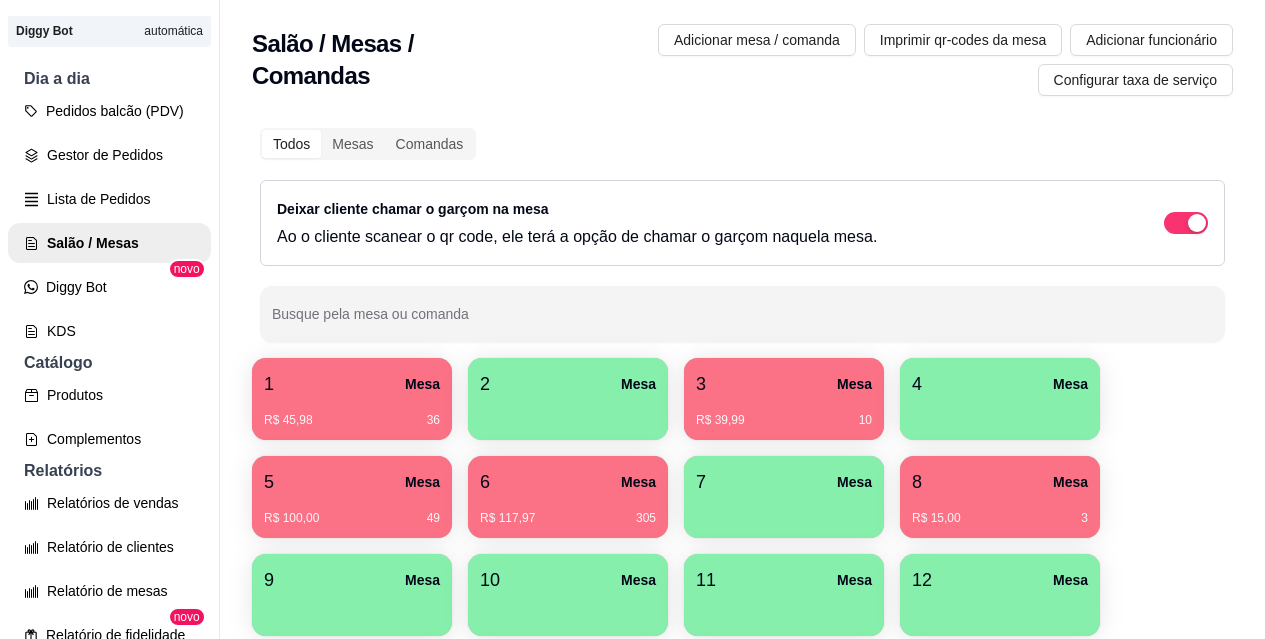 click on "6 Mesa" at bounding box center (568, 482) 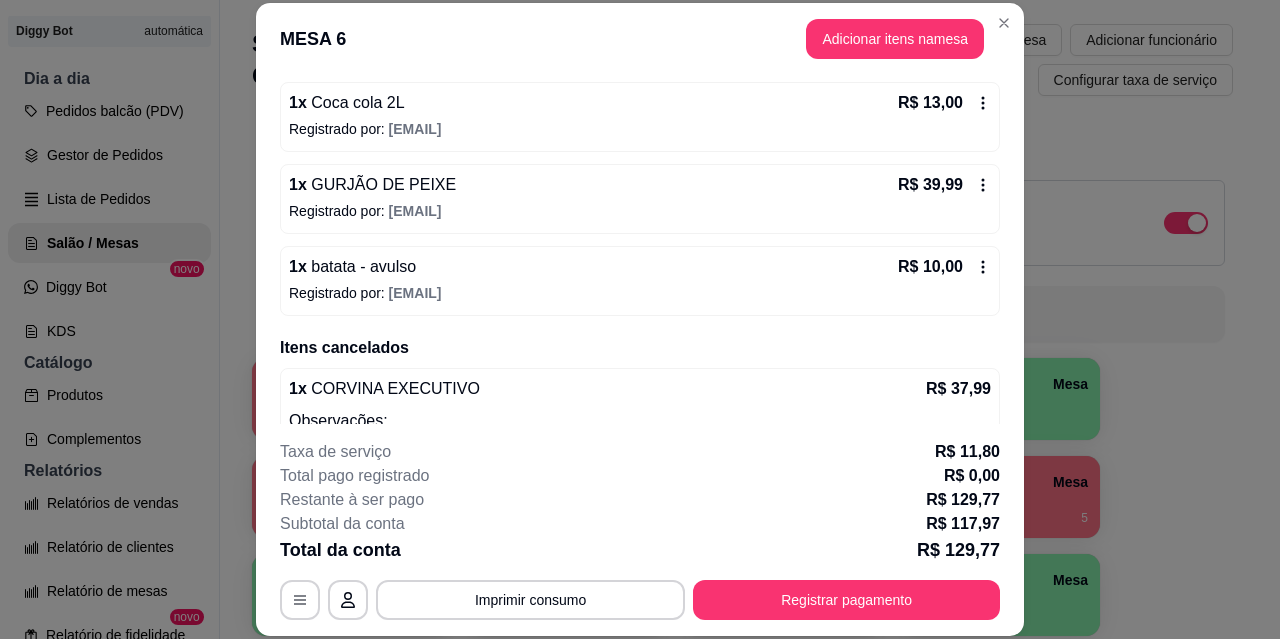 scroll, scrollTop: 416, scrollLeft: 0, axis: vertical 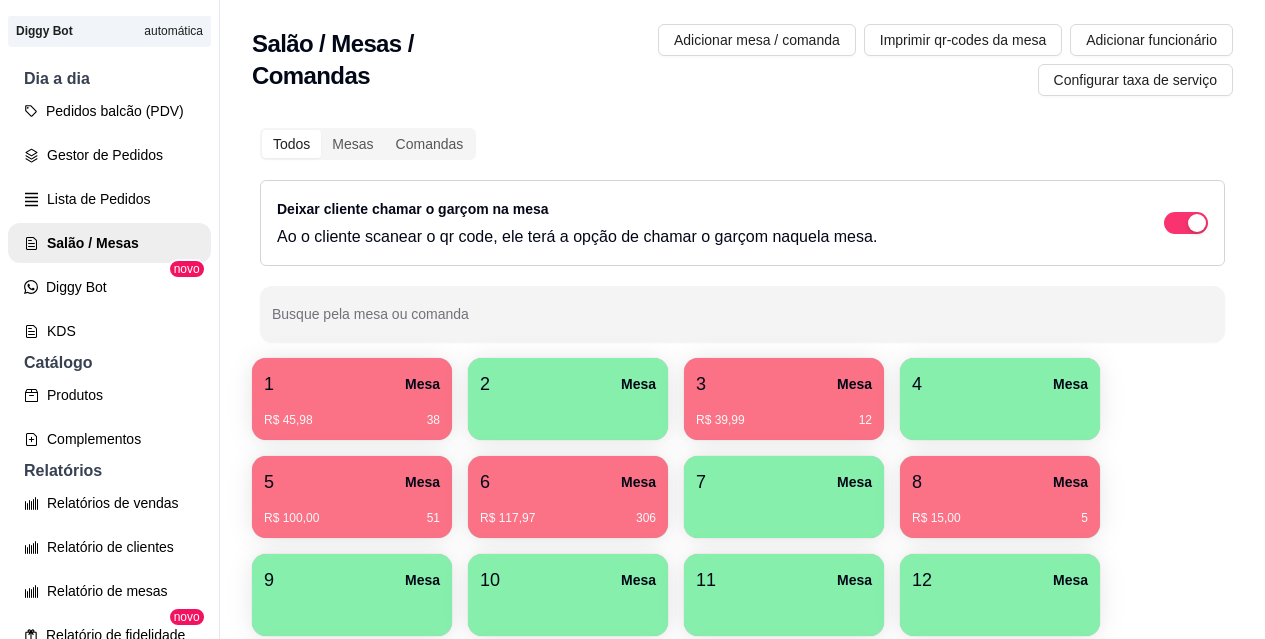 click on "R$ 45,98 38" at bounding box center (352, 413) 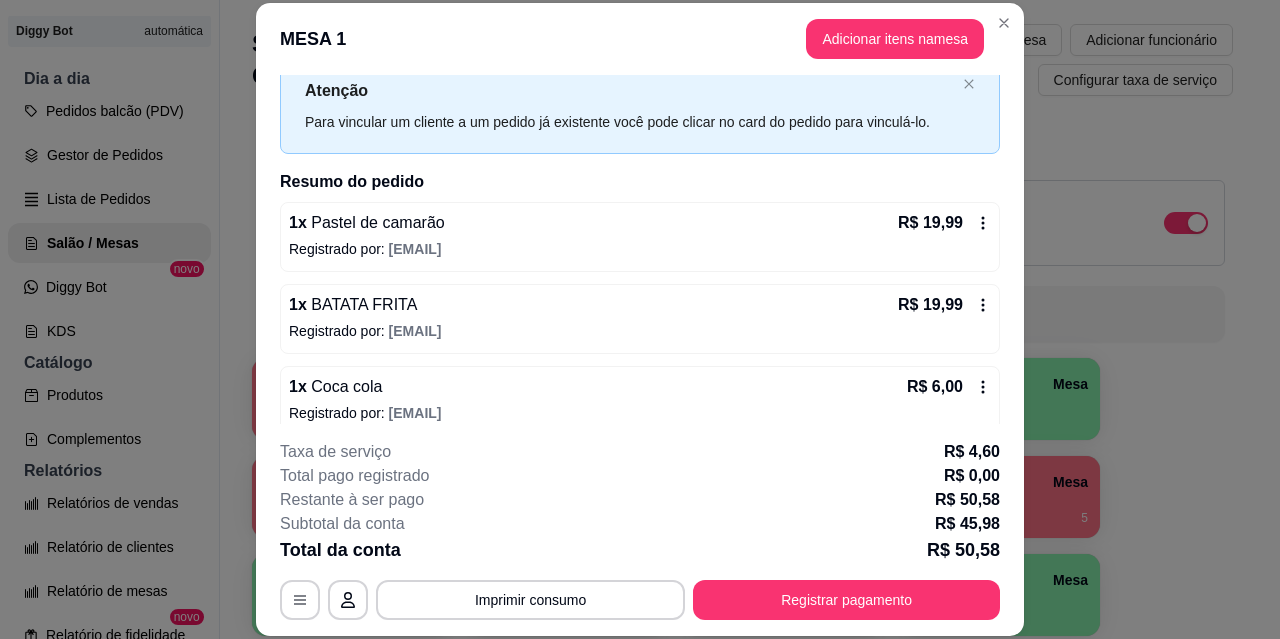 scroll, scrollTop: 82, scrollLeft: 0, axis: vertical 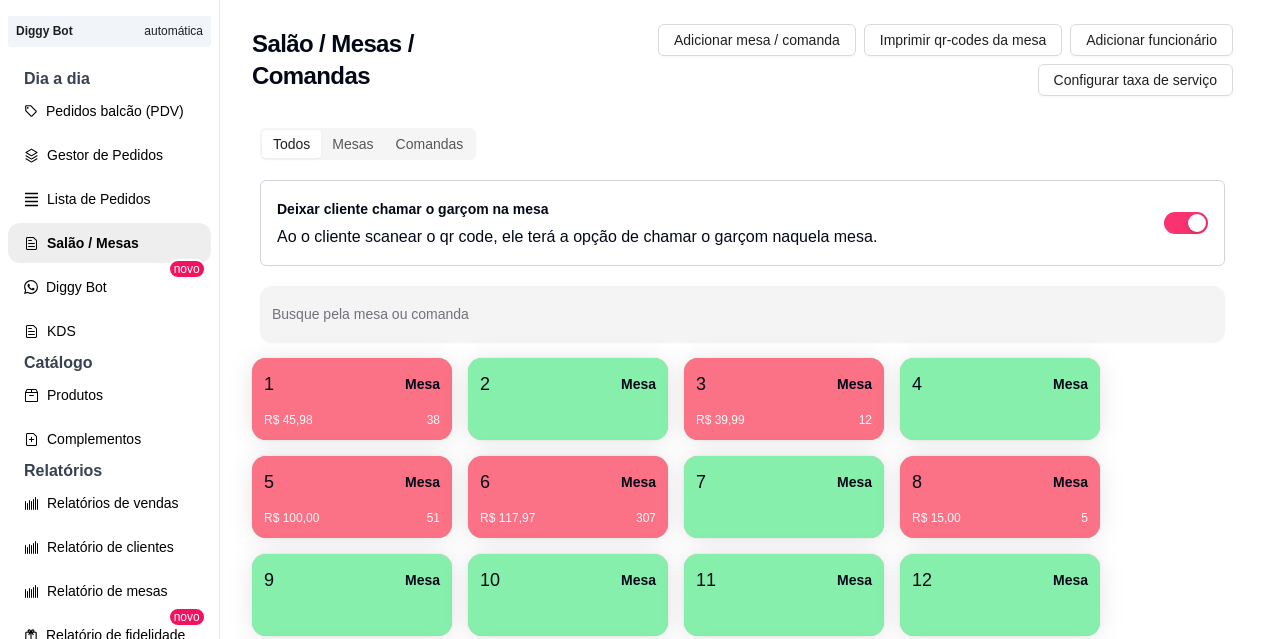 click on "3 Mesa" at bounding box center [784, 384] 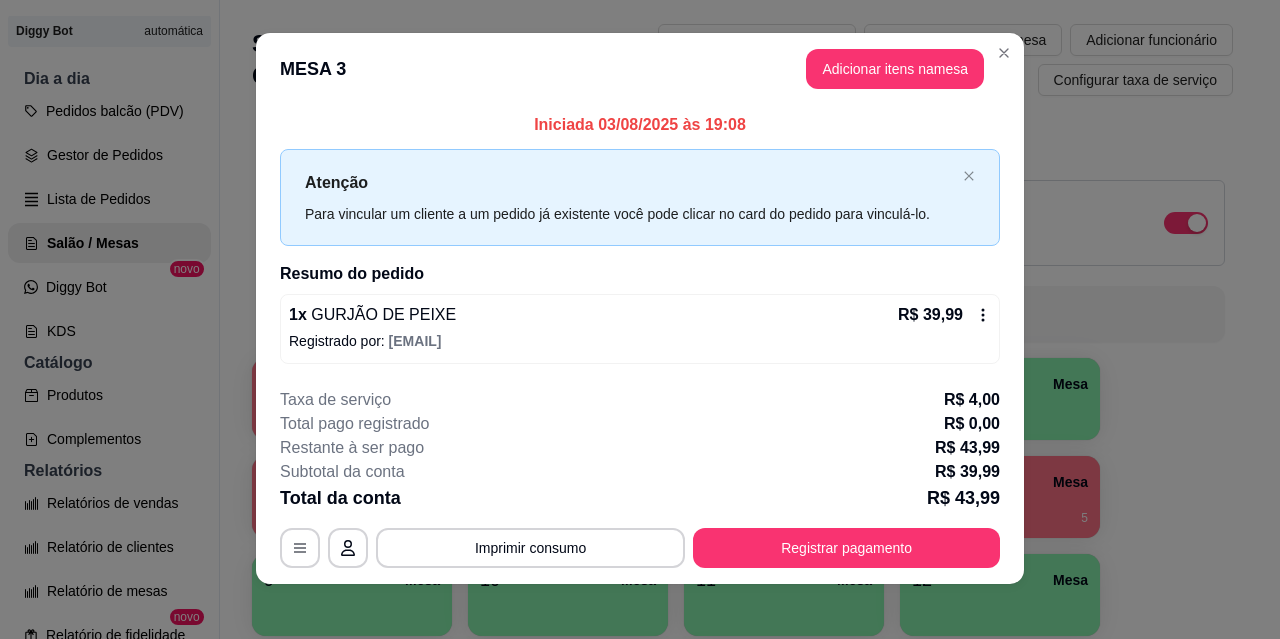 scroll, scrollTop: 20, scrollLeft: 0, axis: vertical 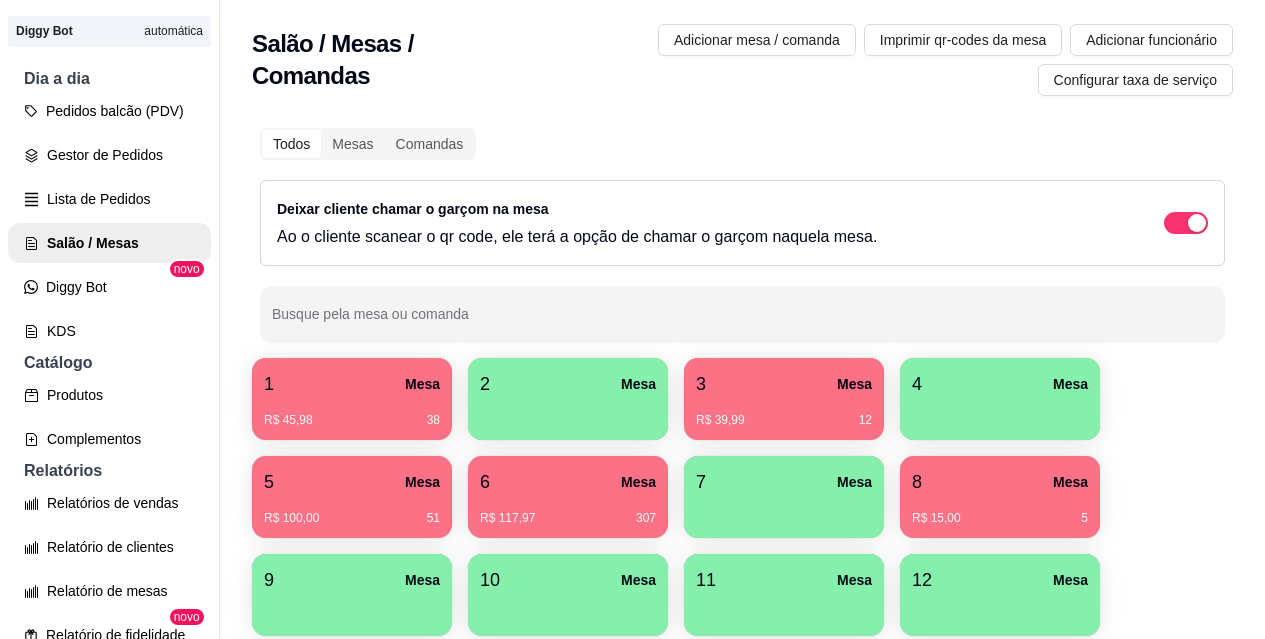 click on "R$ 15,00 5" at bounding box center (1000, 511) 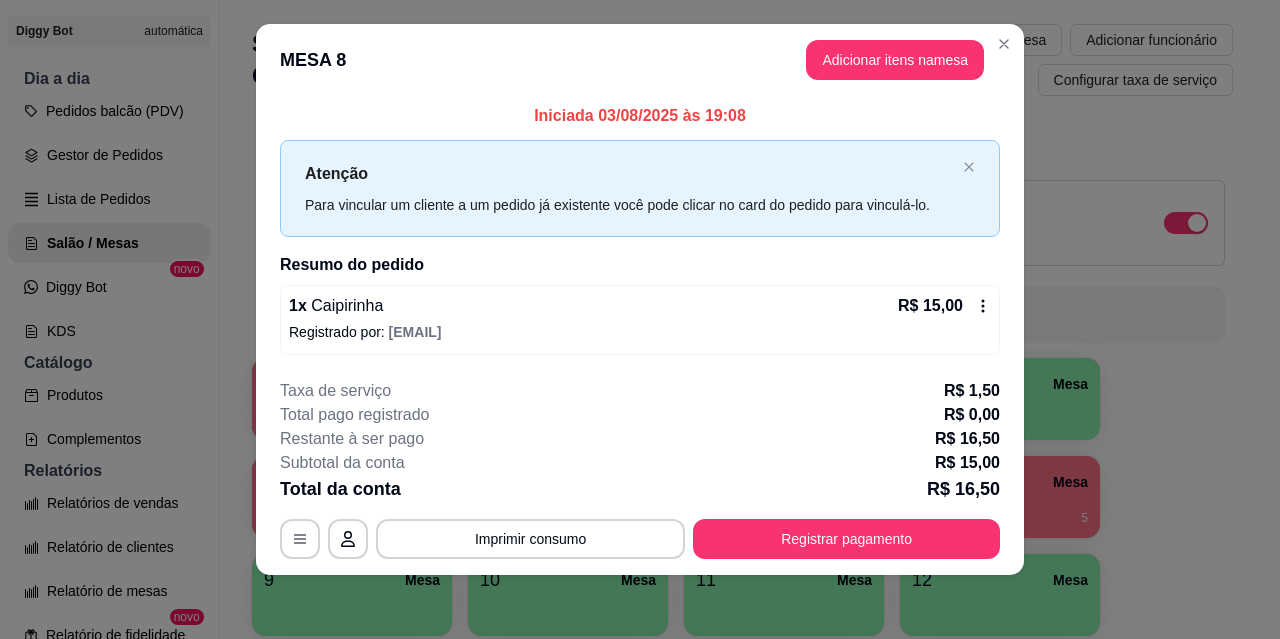 scroll, scrollTop: 0, scrollLeft: 0, axis: both 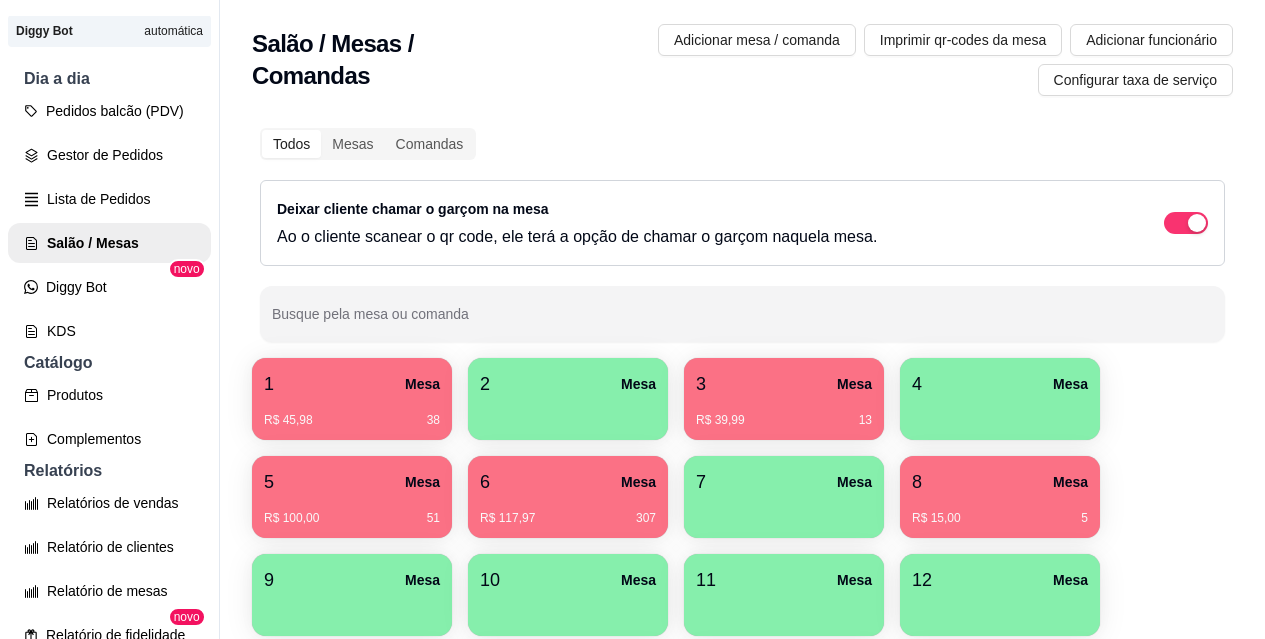 click on "6 Mesa" at bounding box center [568, 482] 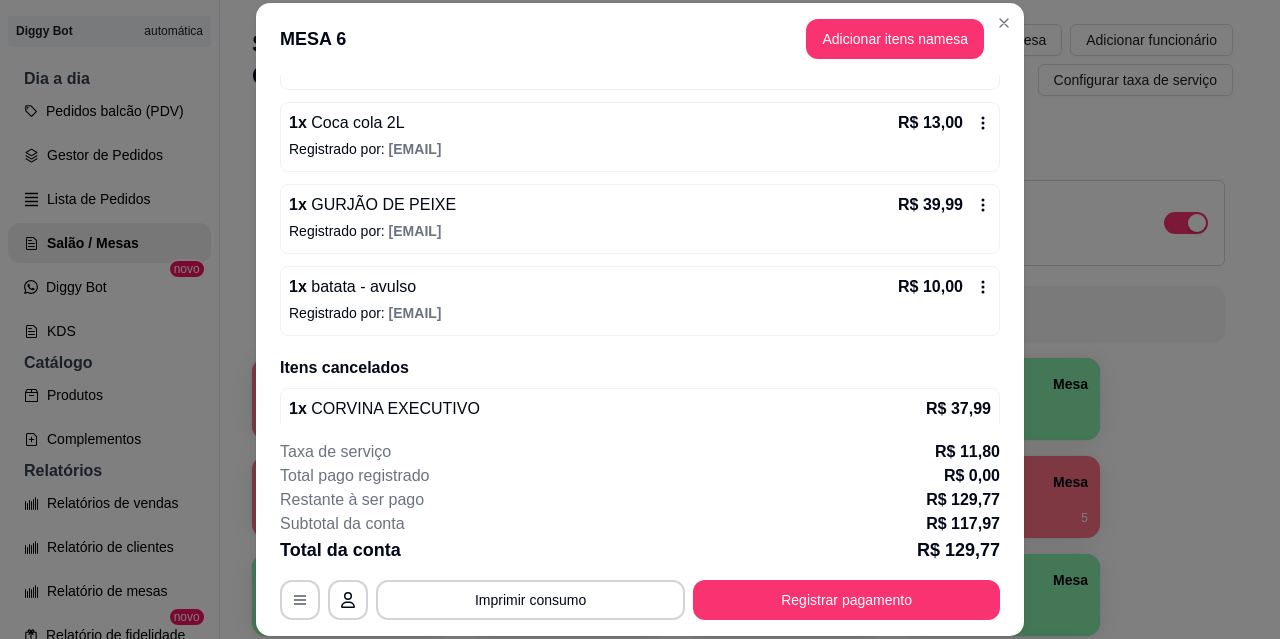 scroll, scrollTop: 416, scrollLeft: 0, axis: vertical 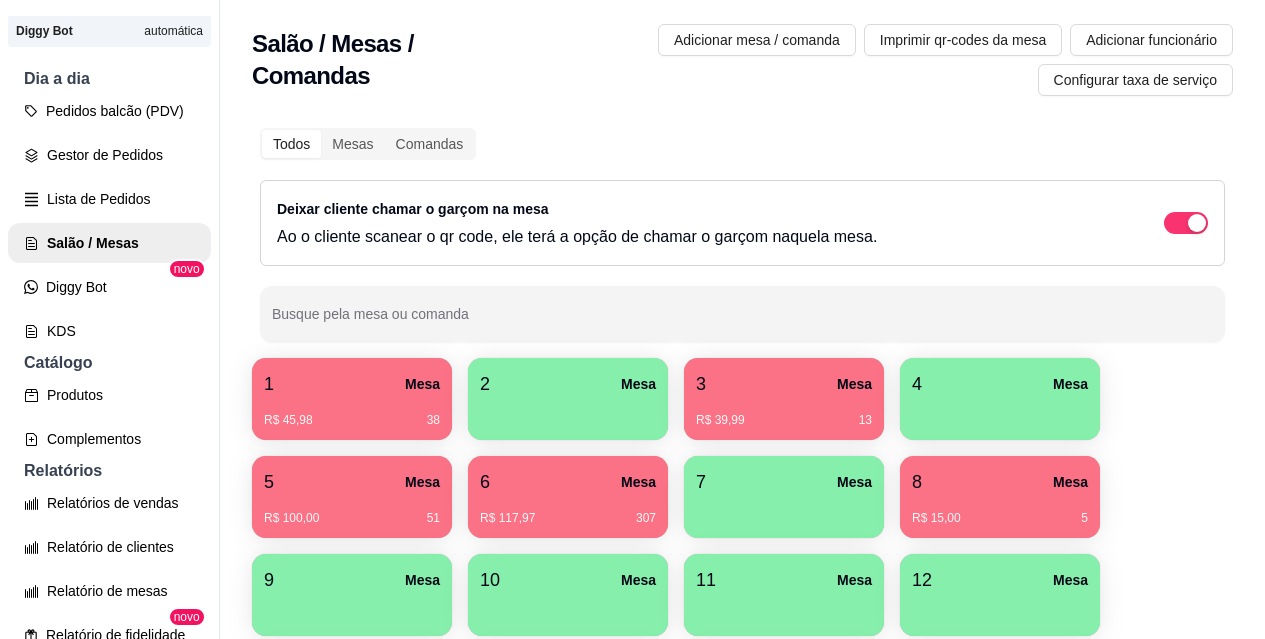 click on "5 Mesa" at bounding box center [352, 482] 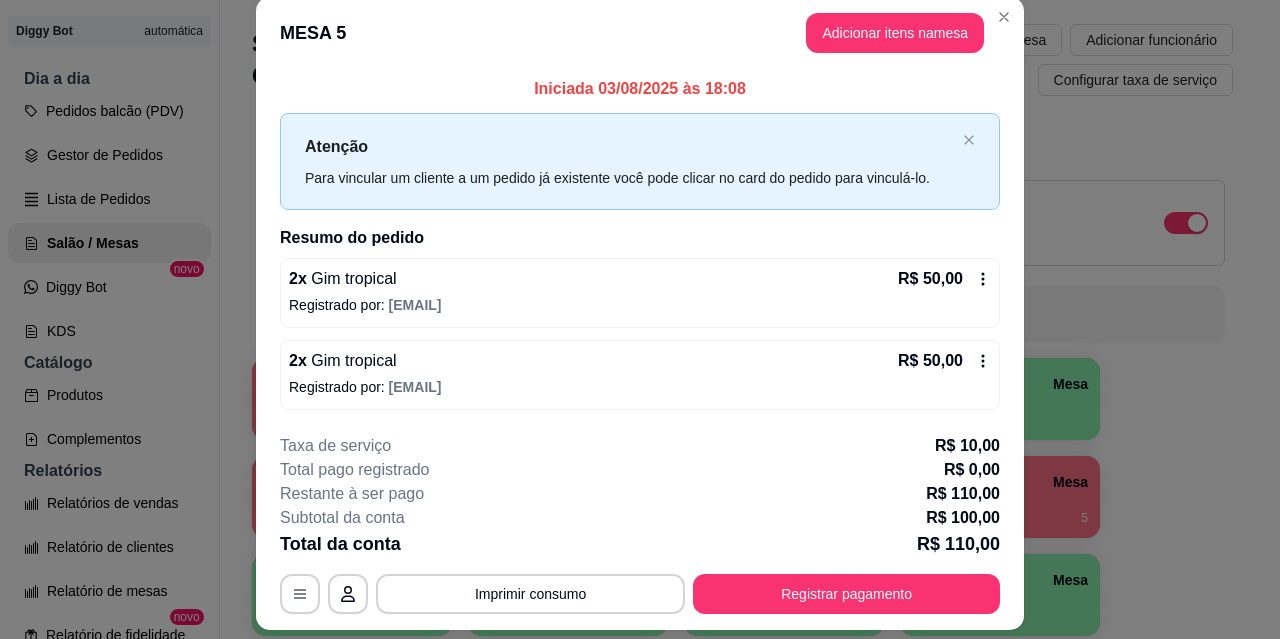 scroll, scrollTop: 0, scrollLeft: 0, axis: both 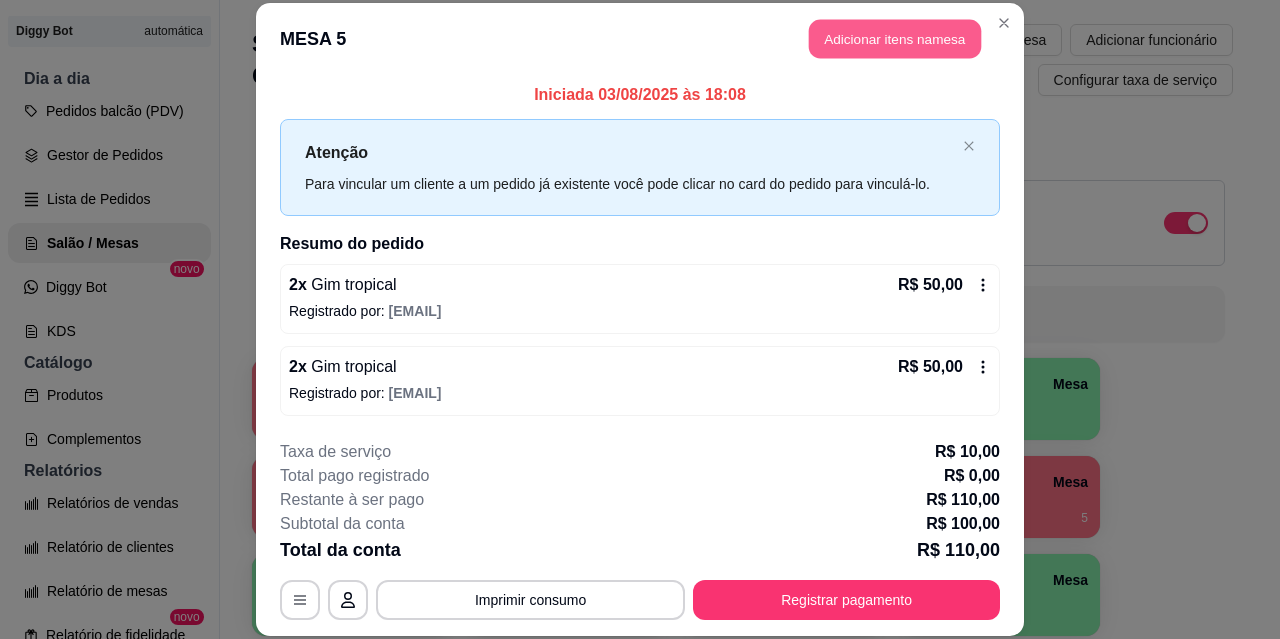 click on "Adicionar itens na  mesa" at bounding box center (895, 39) 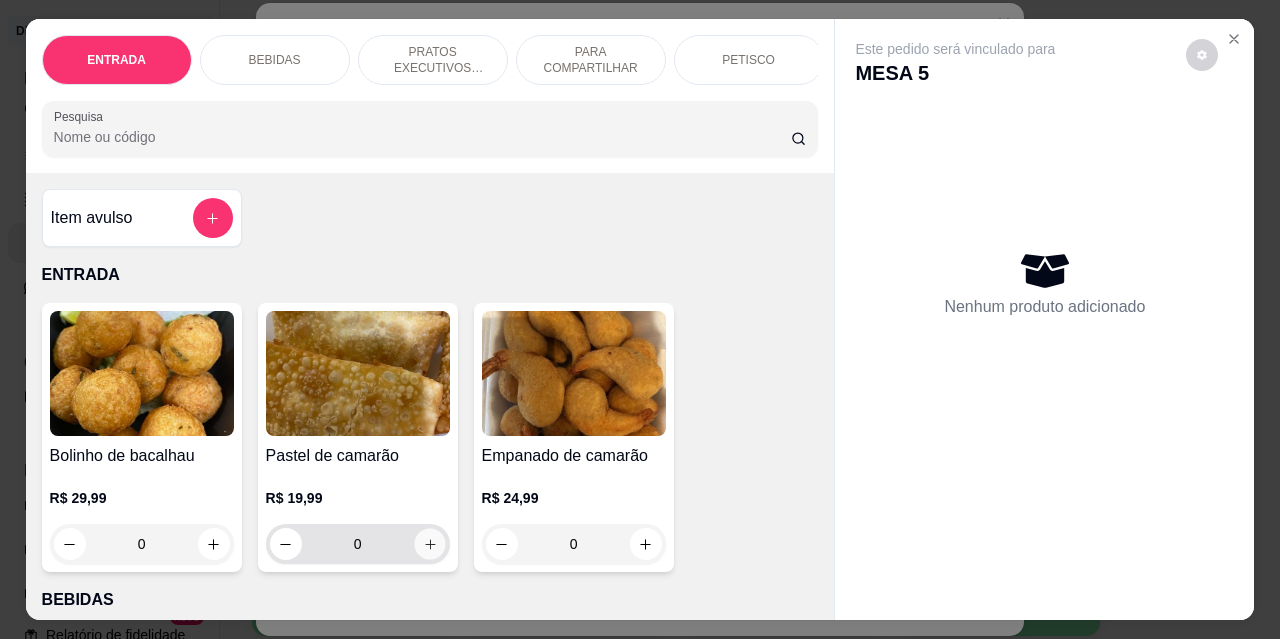 click 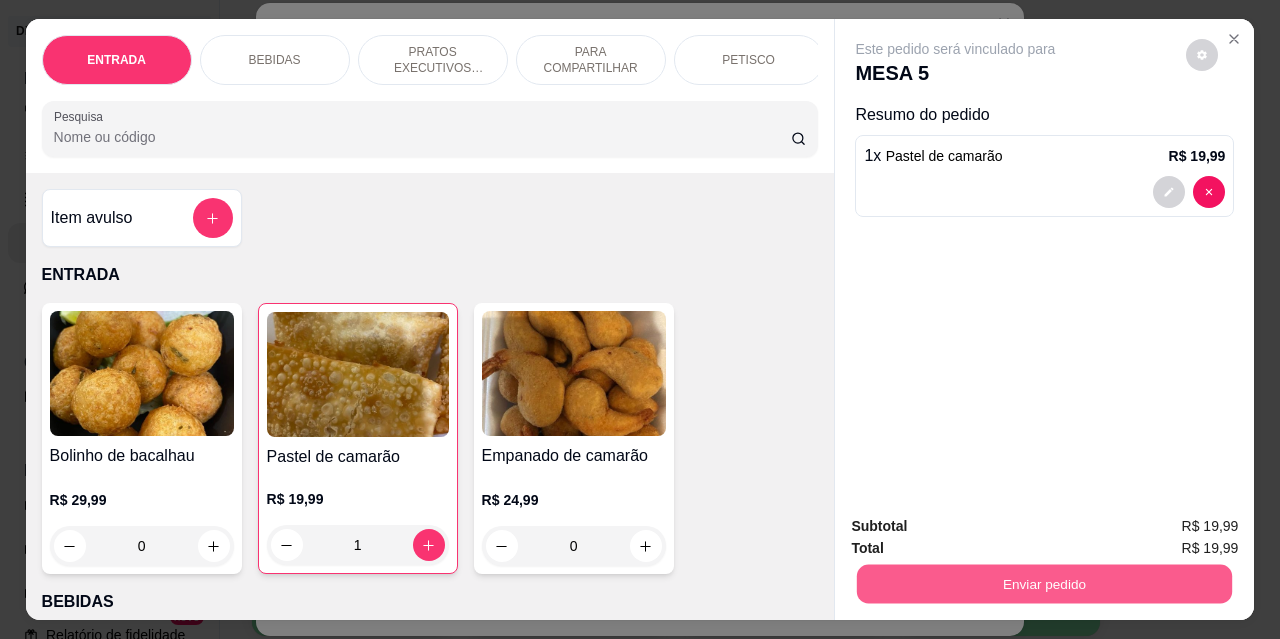 click on "Enviar pedido" at bounding box center (1044, 583) 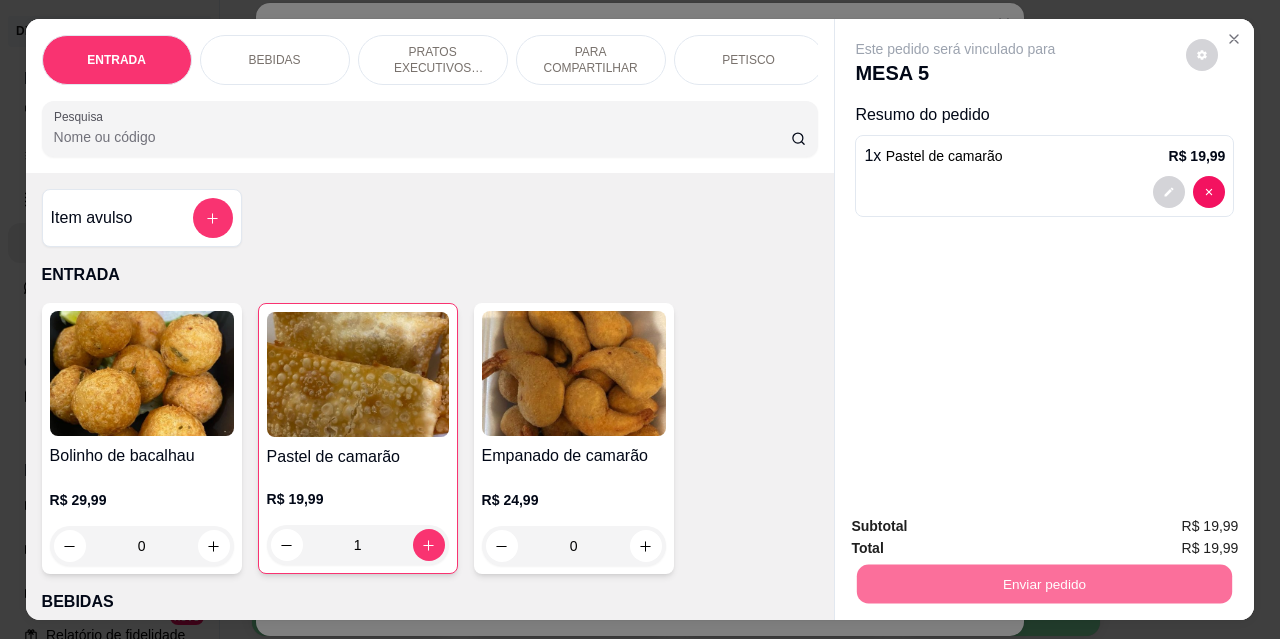 click on "Não registrar e enviar pedido" at bounding box center [979, 527] 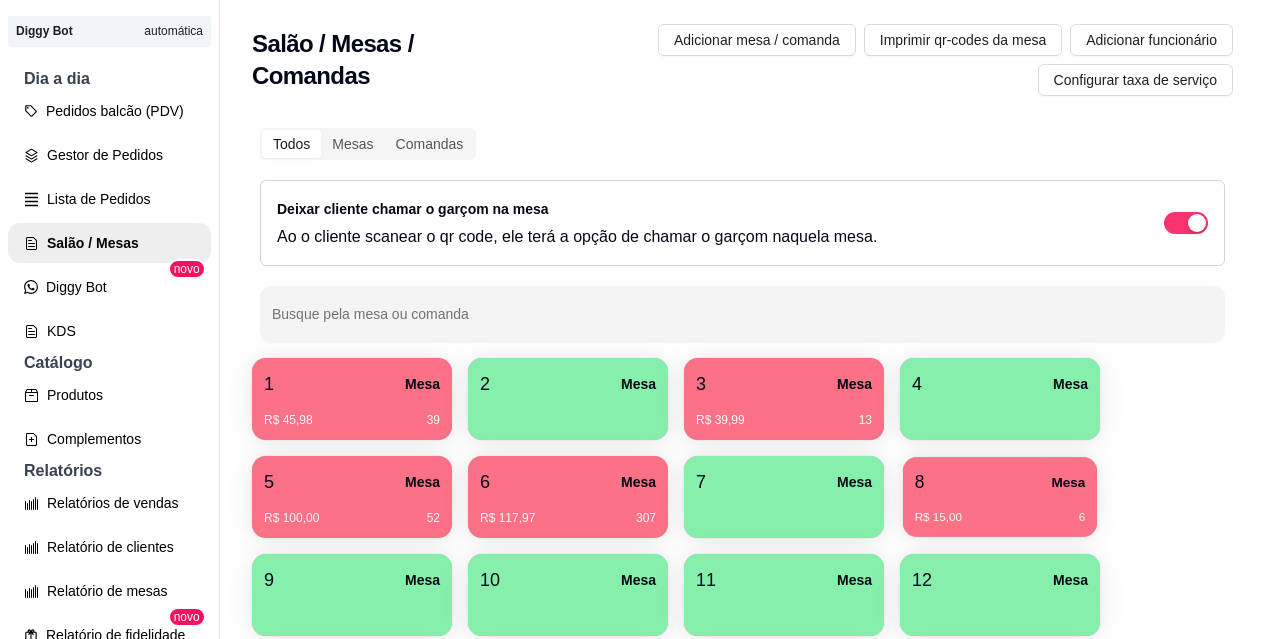 click on "R$ 15,00 6" at bounding box center (1000, 518) 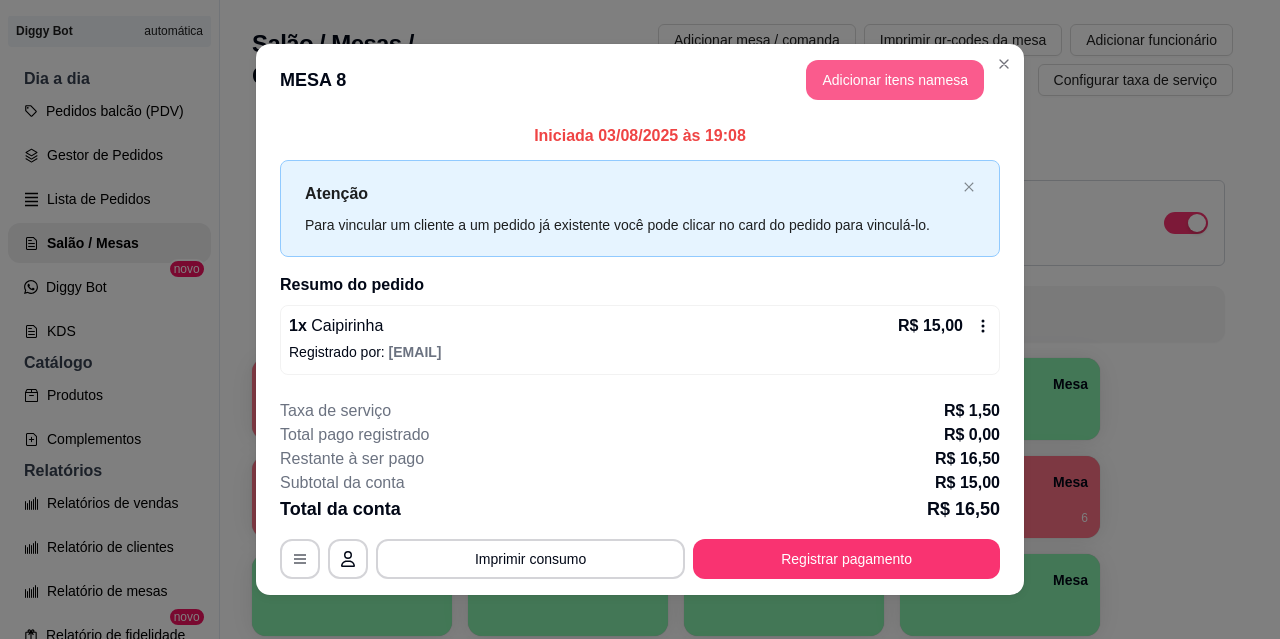 click on "Adicionar itens na  mesa" at bounding box center (895, 80) 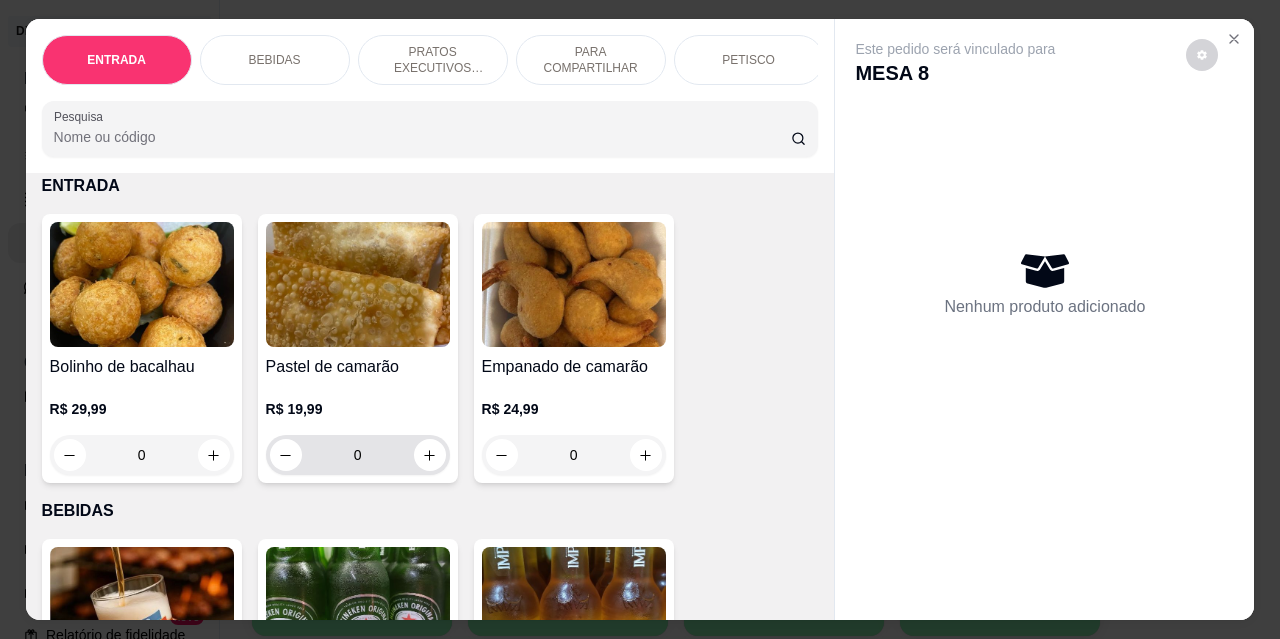 scroll, scrollTop: 100, scrollLeft: 0, axis: vertical 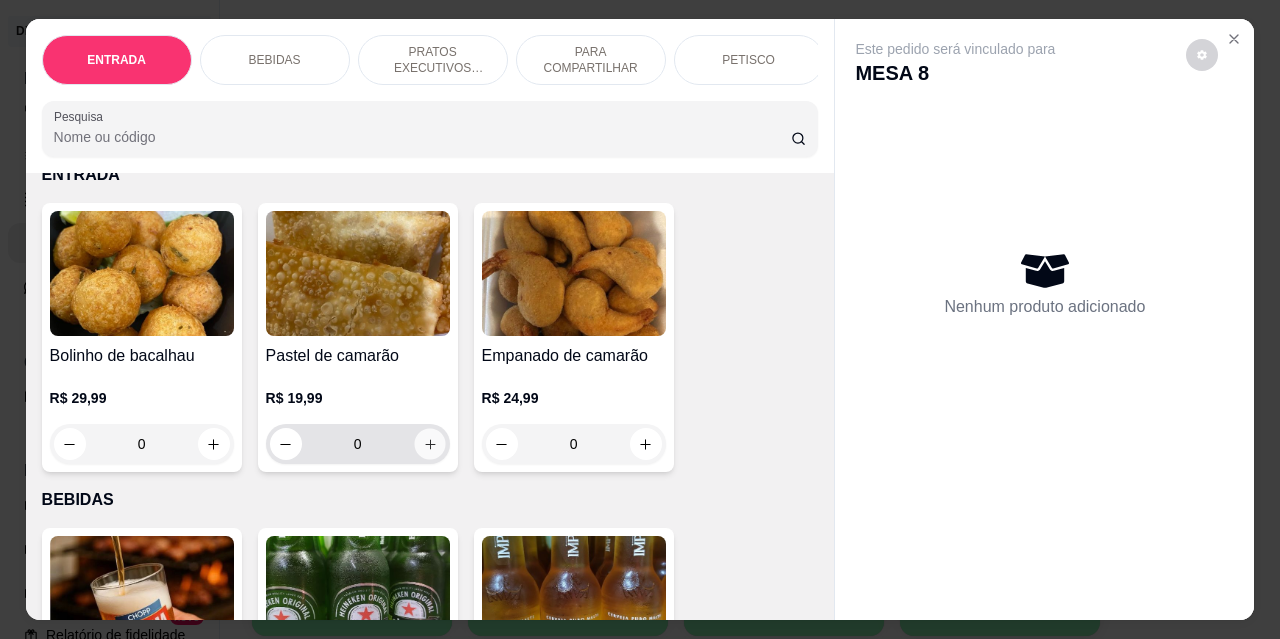 click 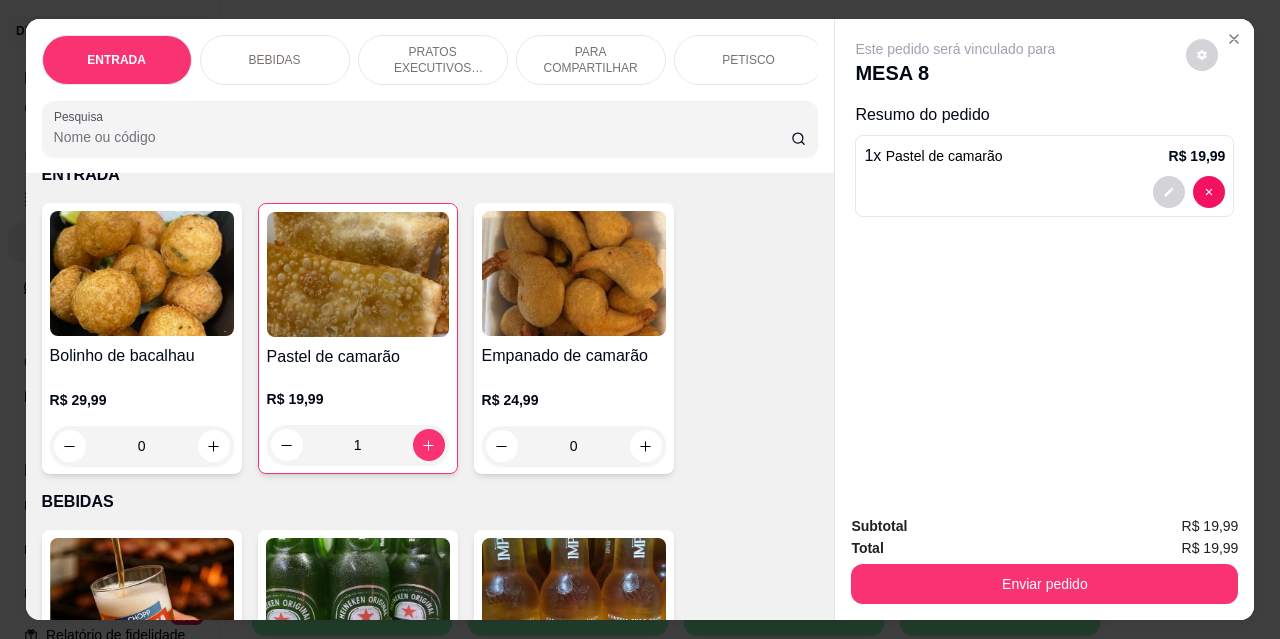 drag, startPoint x: 718, startPoint y: 46, endPoint x: 708, endPoint y: 73, distance: 28.79236 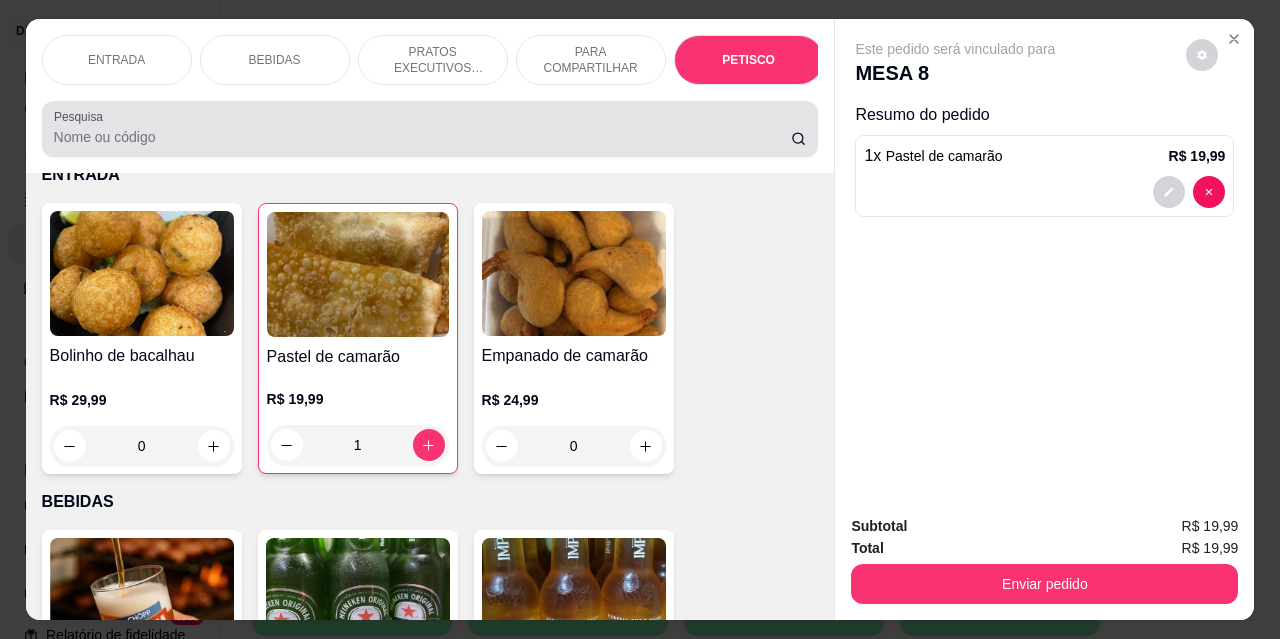 scroll, scrollTop: 4434, scrollLeft: 0, axis: vertical 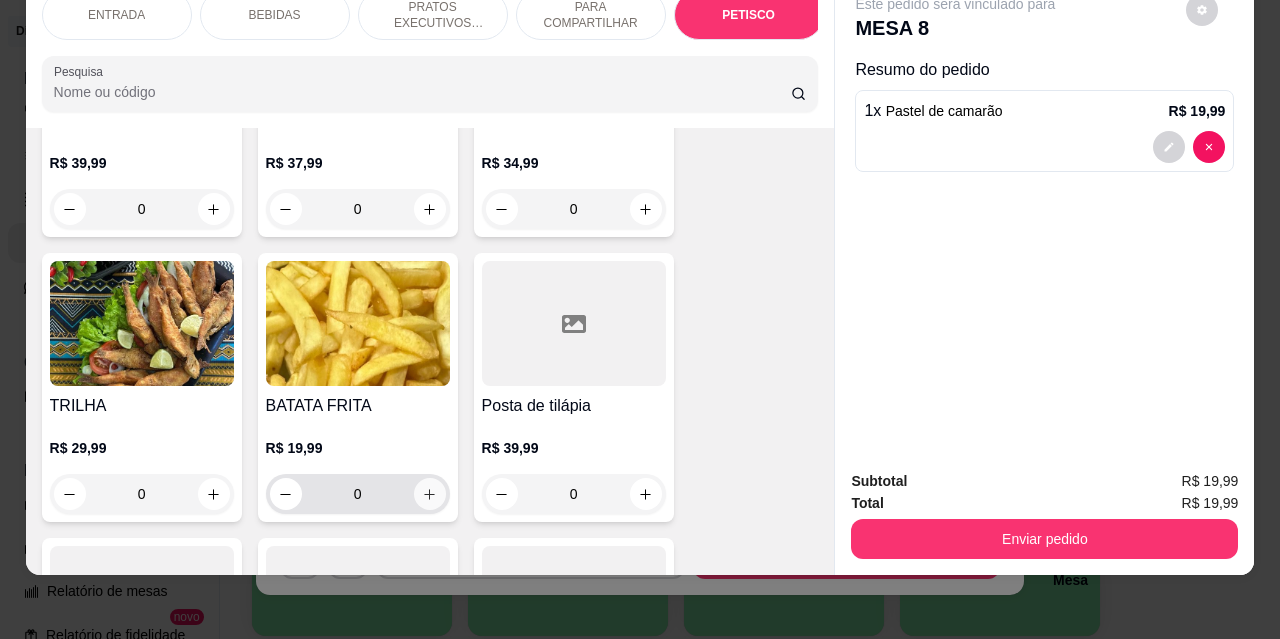 click at bounding box center (430, 494) 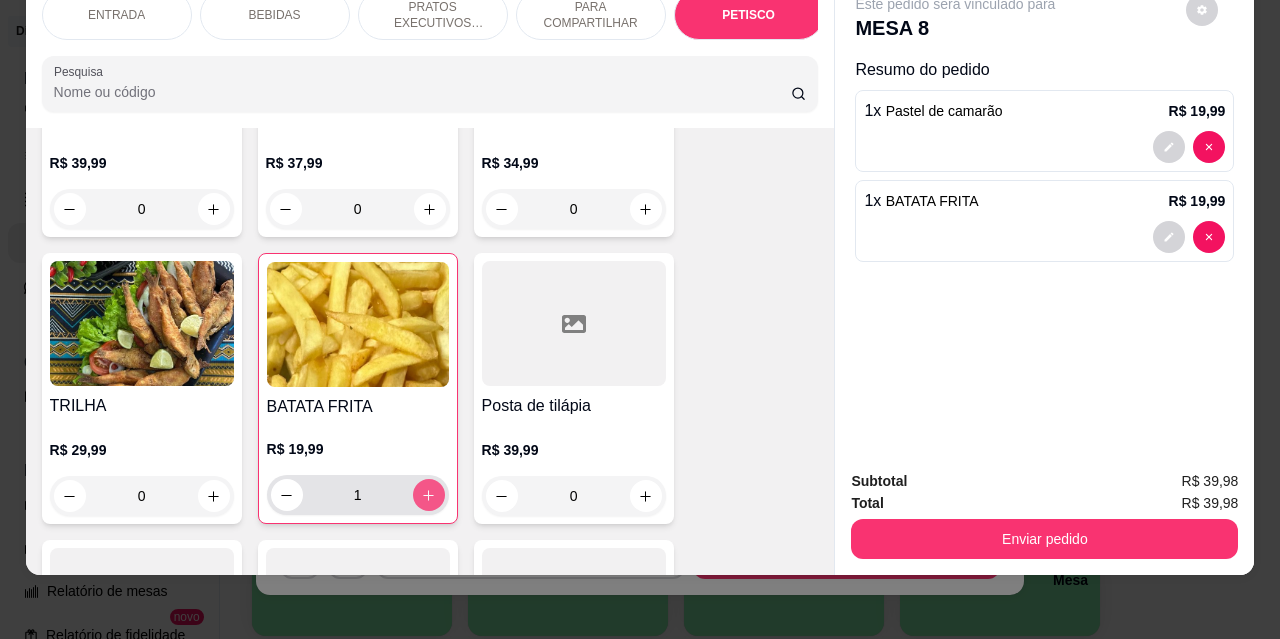 type on "1" 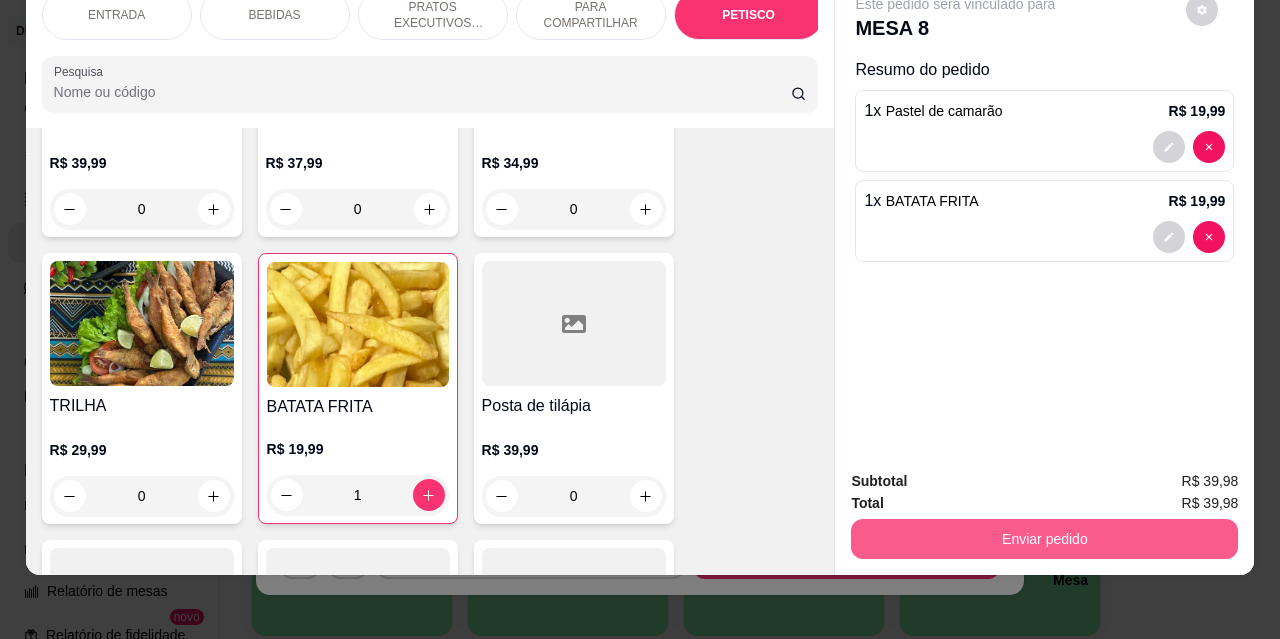 click on "Enviar pedido" at bounding box center [1044, 539] 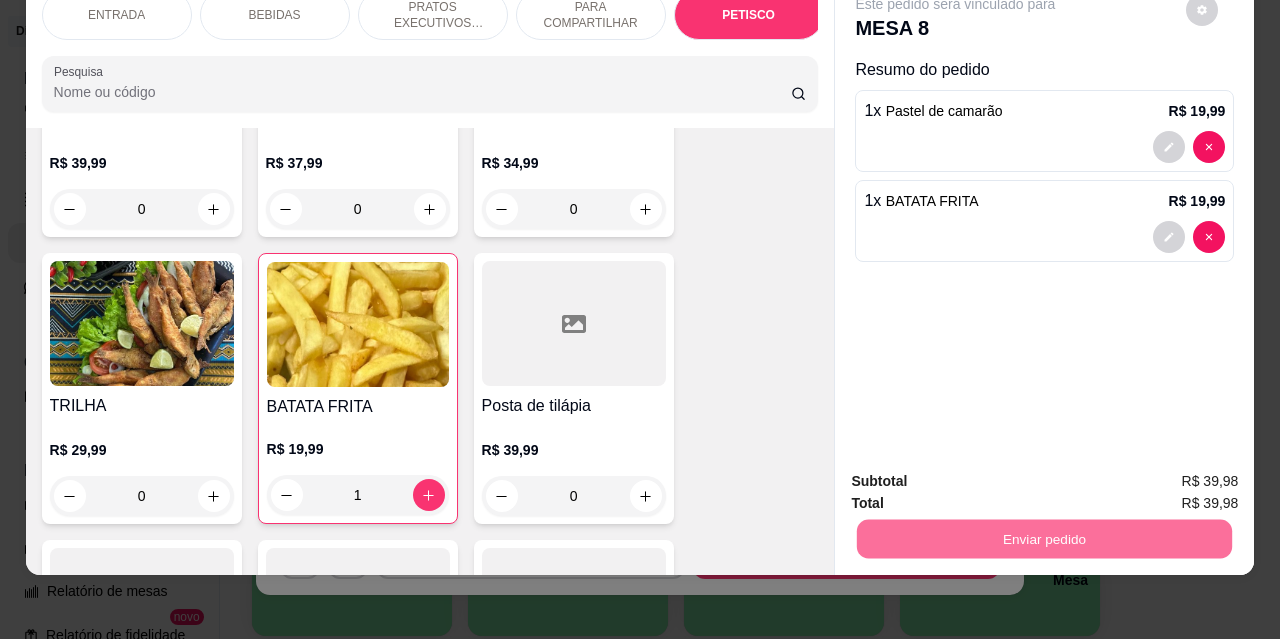 click on "Não registrar e enviar pedido" at bounding box center (979, 474) 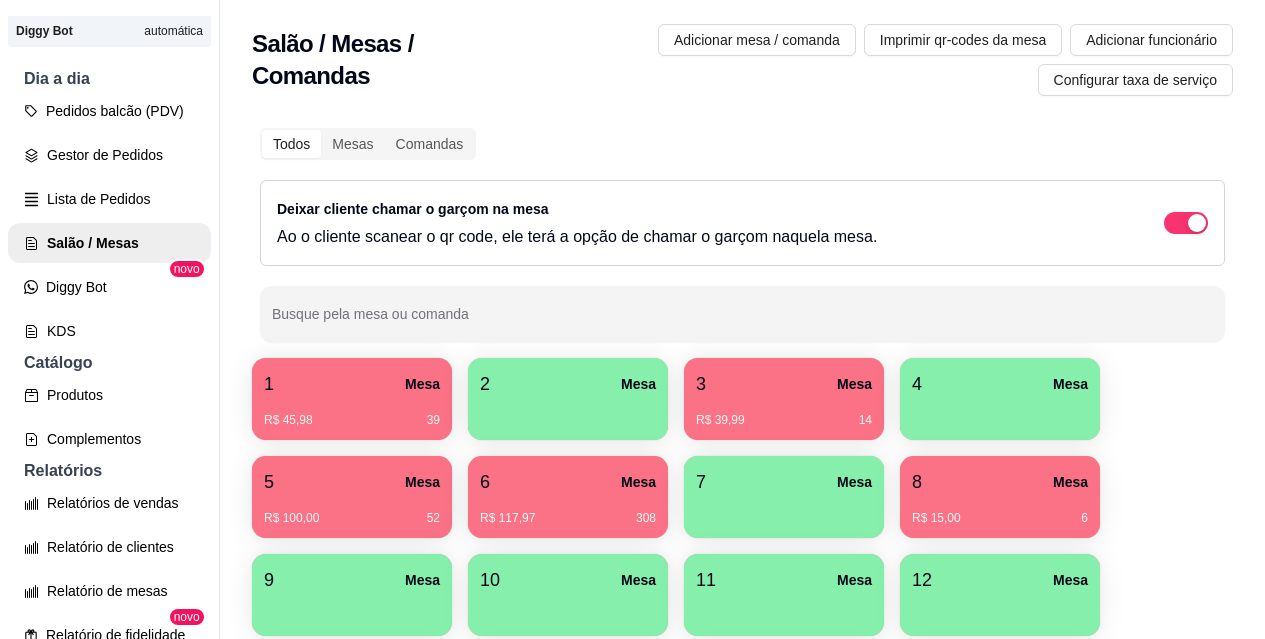 click at bounding box center [1000, 413] 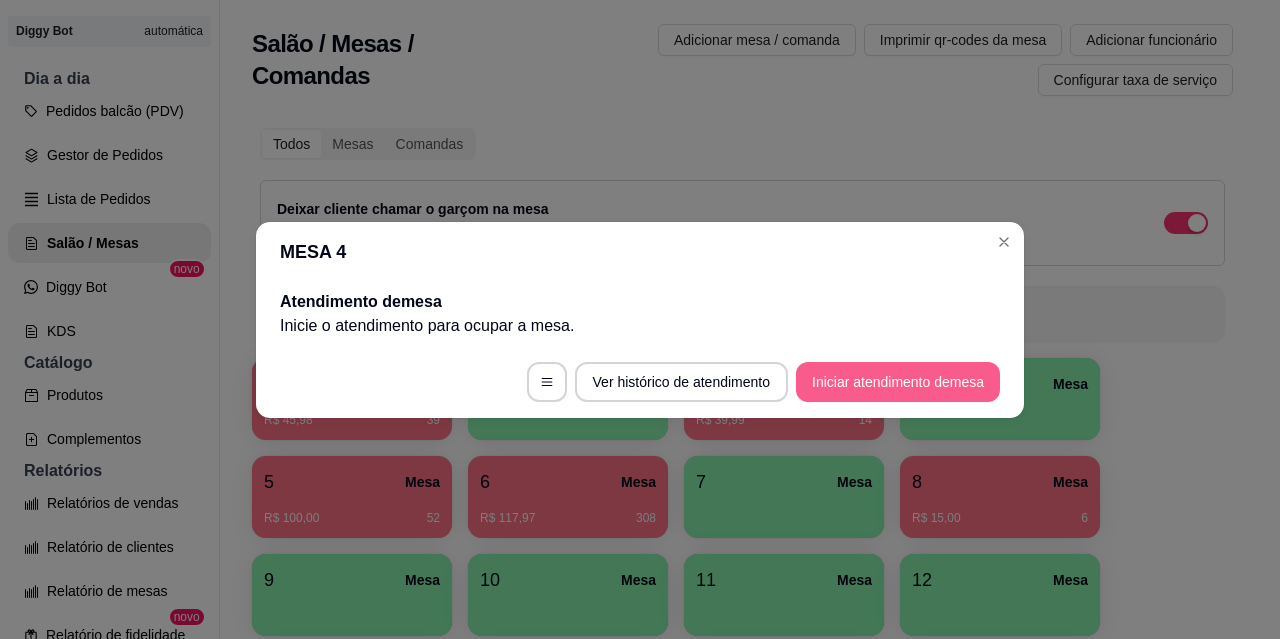 click on "Iniciar atendimento de  mesa" at bounding box center [898, 382] 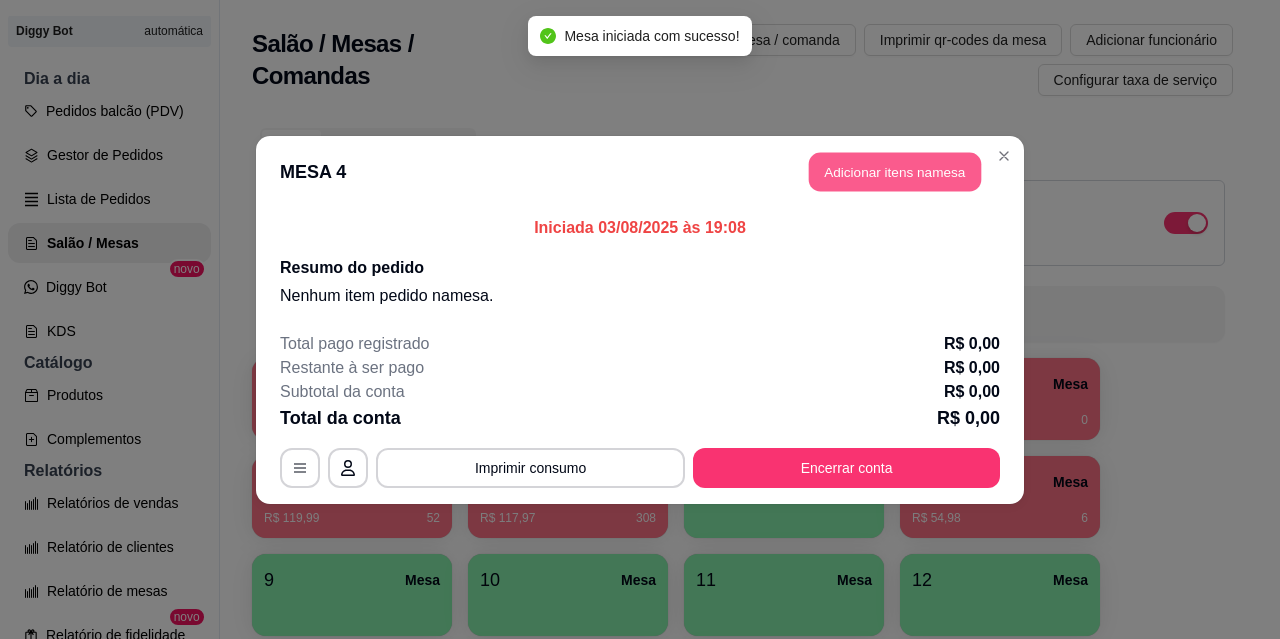 click on "Adicionar itens na  mesa" at bounding box center (895, 171) 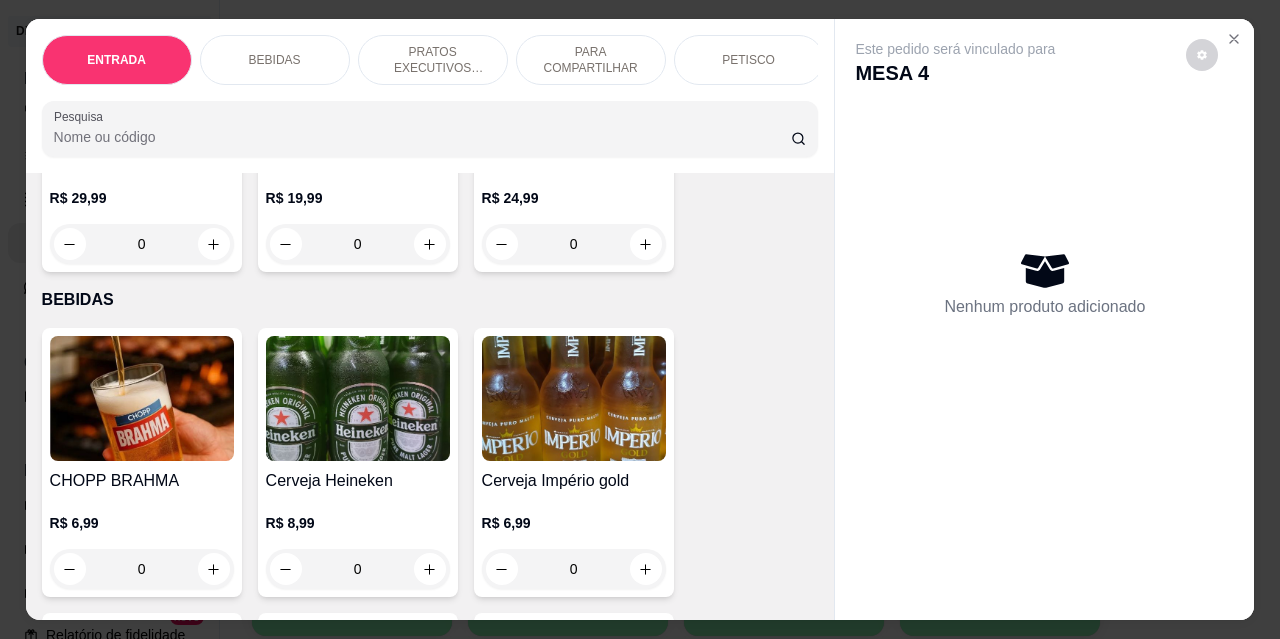 scroll, scrollTop: 0, scrollLeft: 0, axis: both 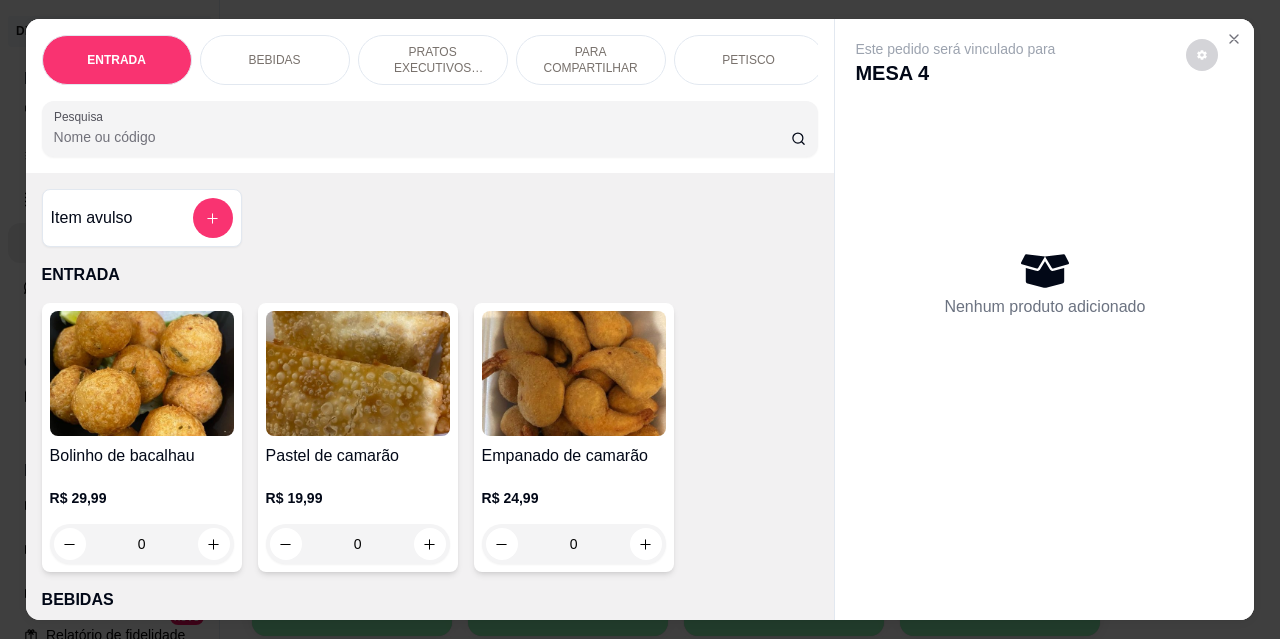 click on "PETISCO" at bounding box center [749, 60] 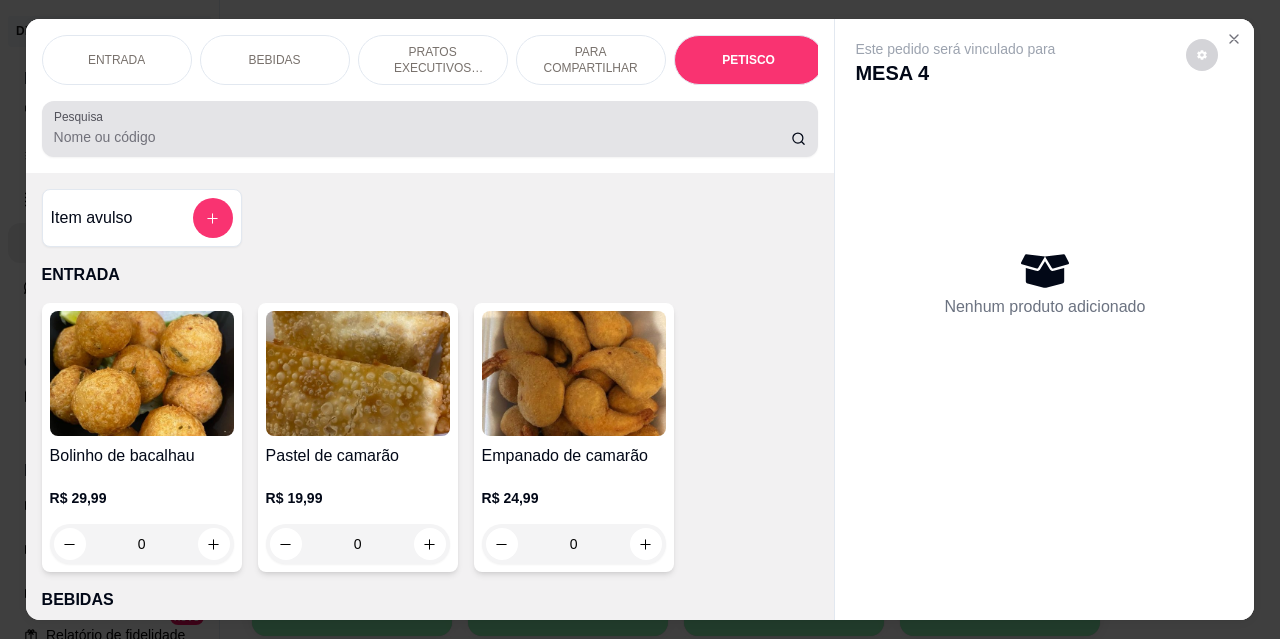 scroll, scrollTop: 4432, scrollLeft: 0, axis: vertical 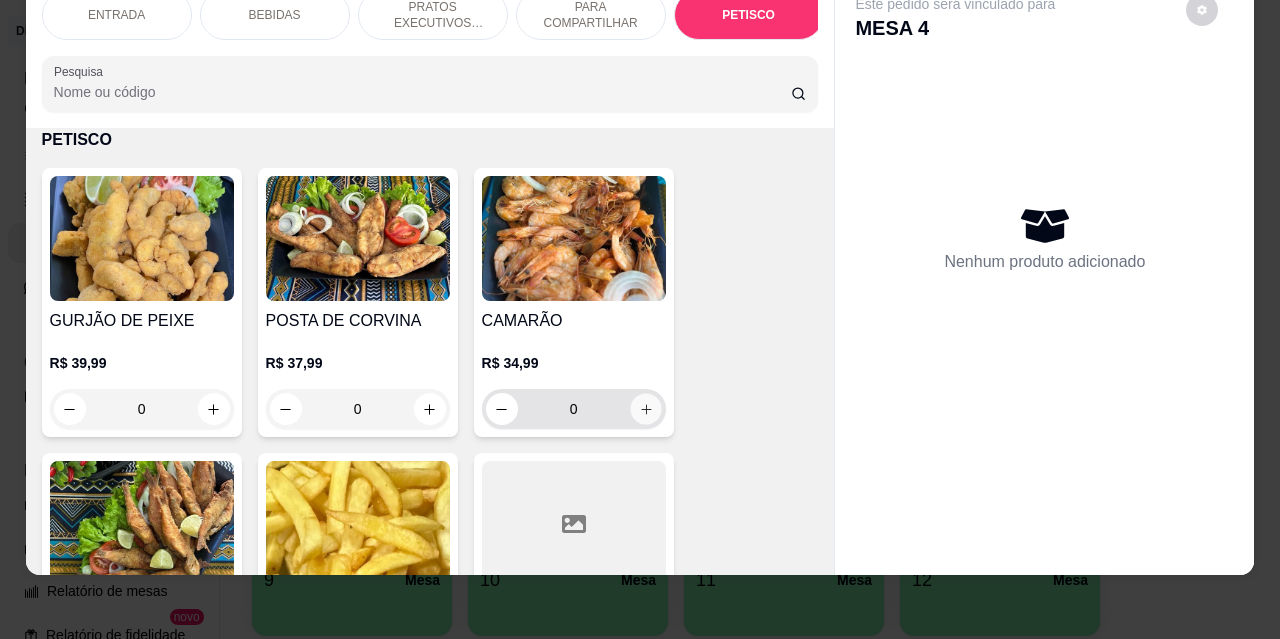 click 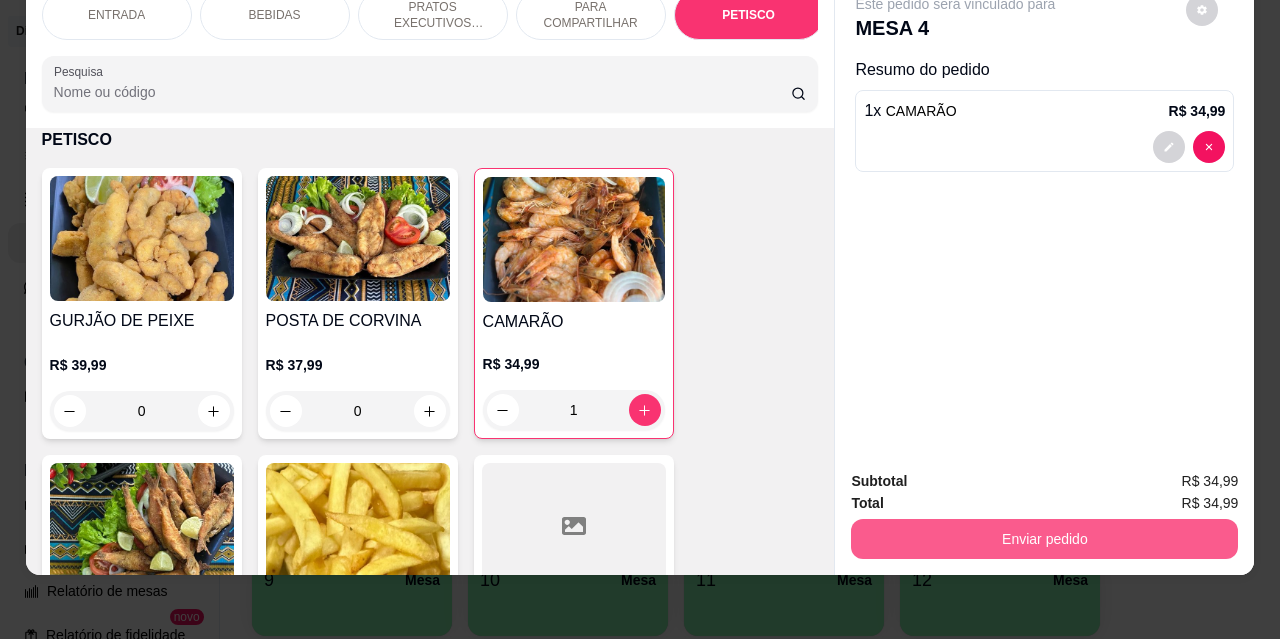 click on "Enviar pedido" at bounding box center [1044, 539] 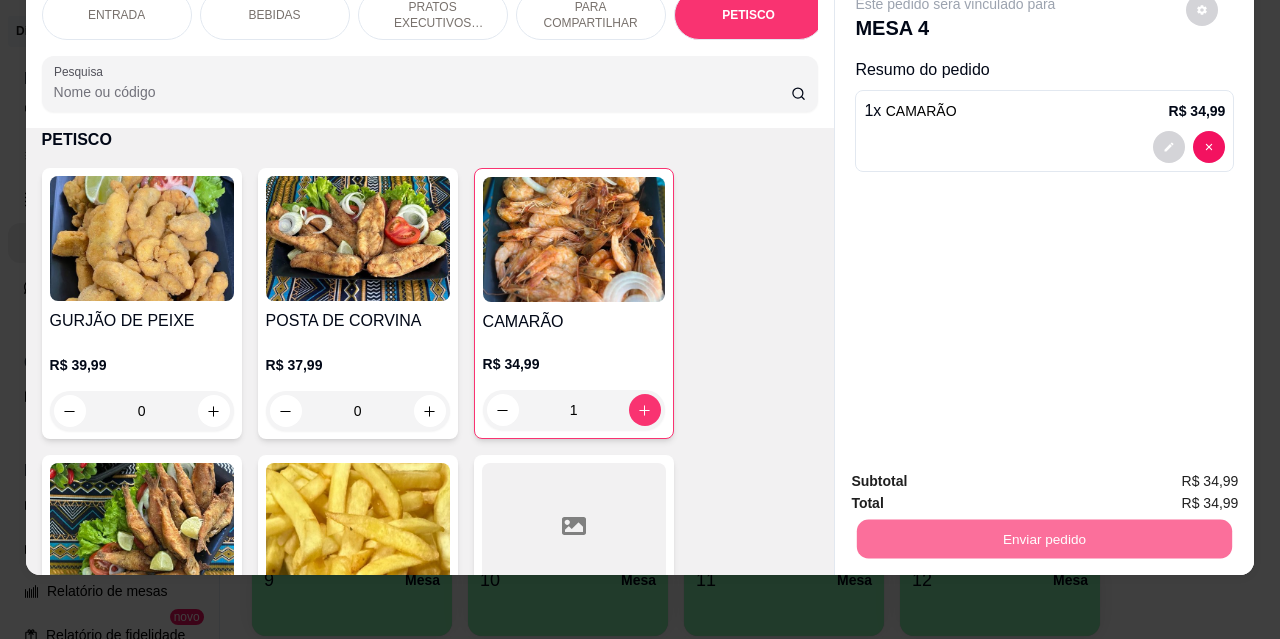 click on "Não registrar e enviar pedido" at bounding box center [979, 475] 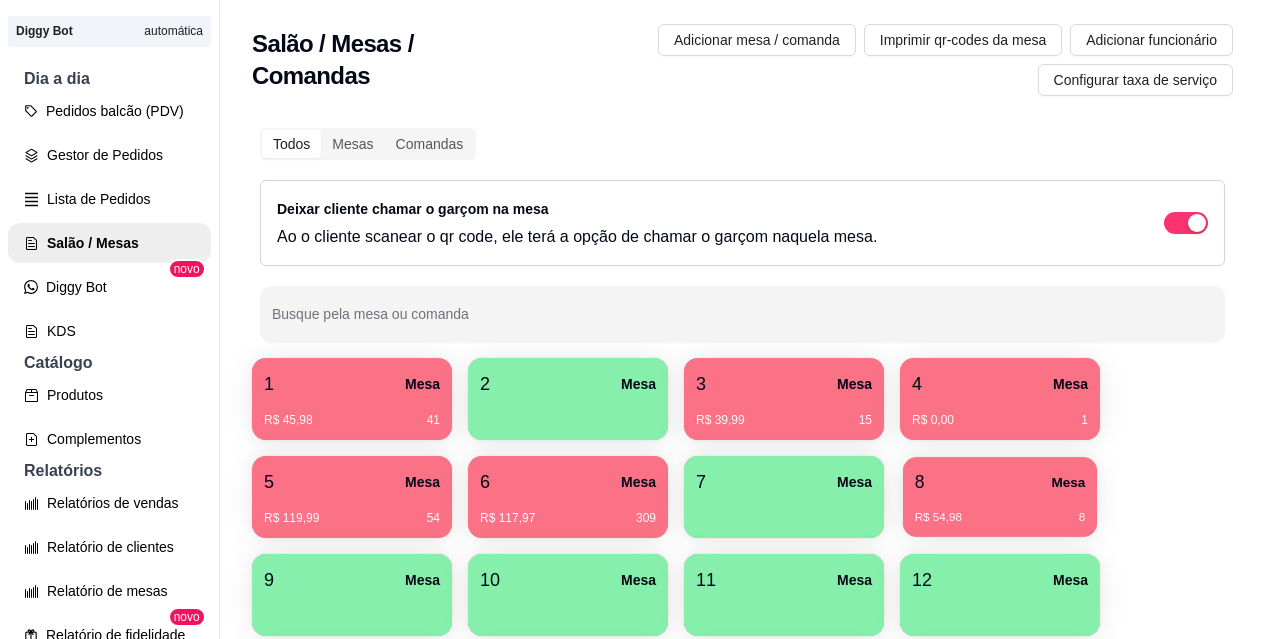 click on "R$ [PRICE] [NUMBER]" at bounding box center [1000, 510] 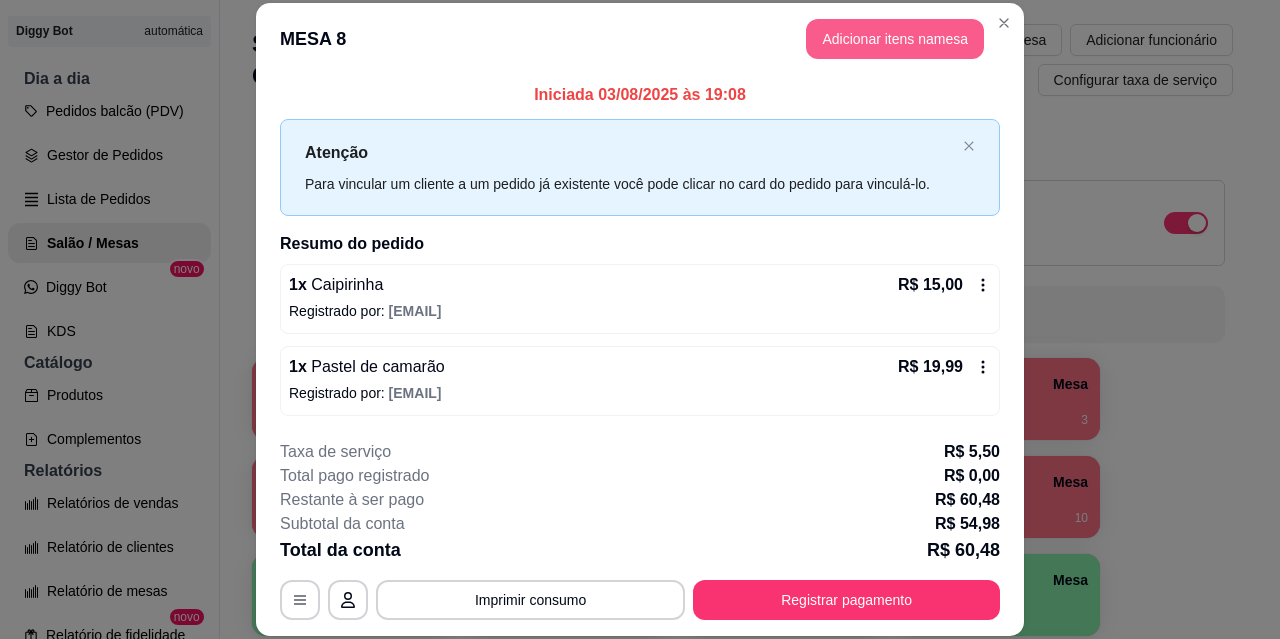 click on "Adicionar itens na  mesa" at bounding box center [895, 39] 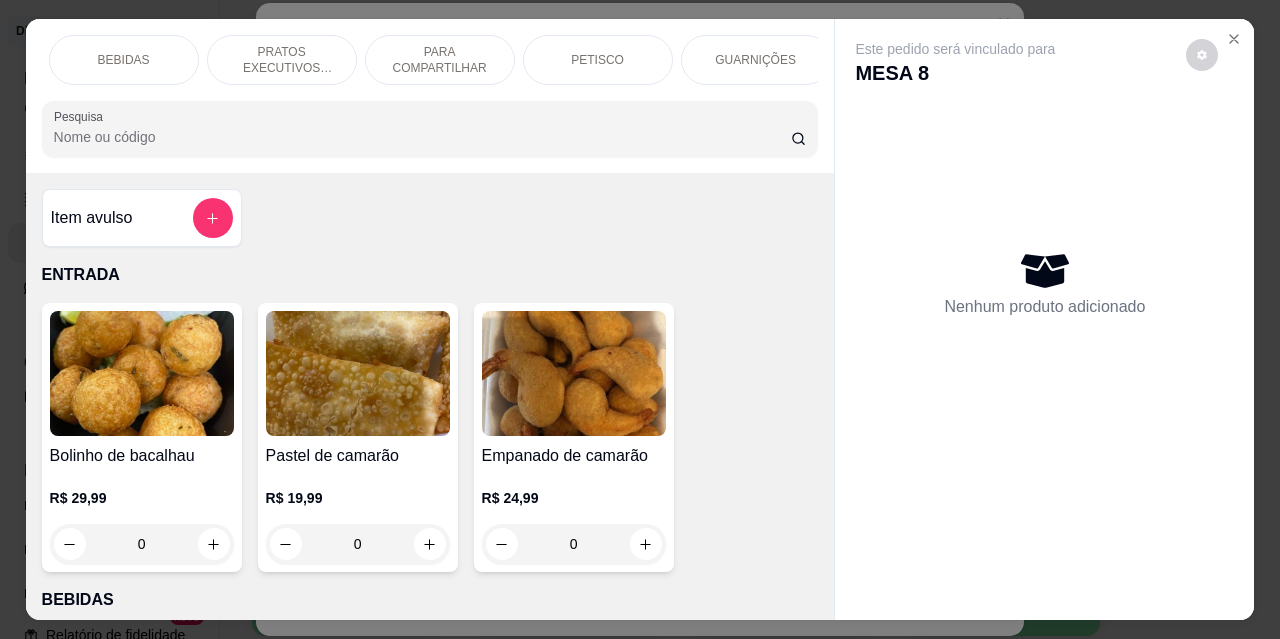 scroll, scrollTop: 0, scrollLeft: 160, axis: horizontal 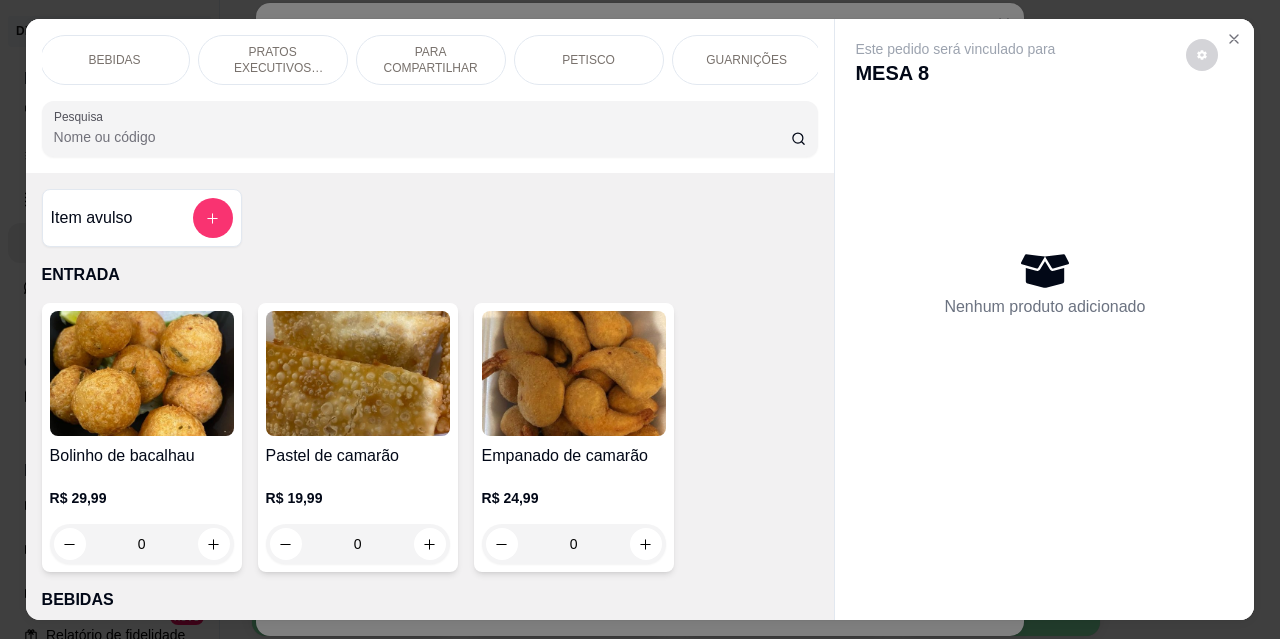 click on "BEBIDAS" at bounding box center (115, 60) 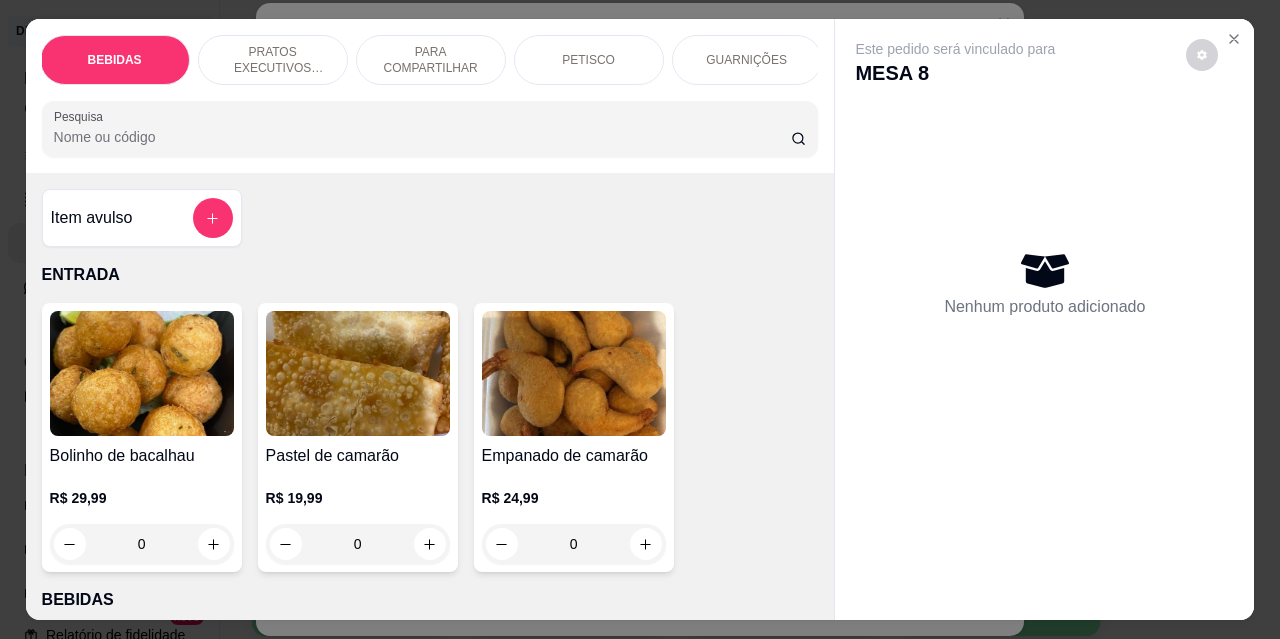 scroll, scrollTop: 415, scrollLeft: 0, axis: vertical 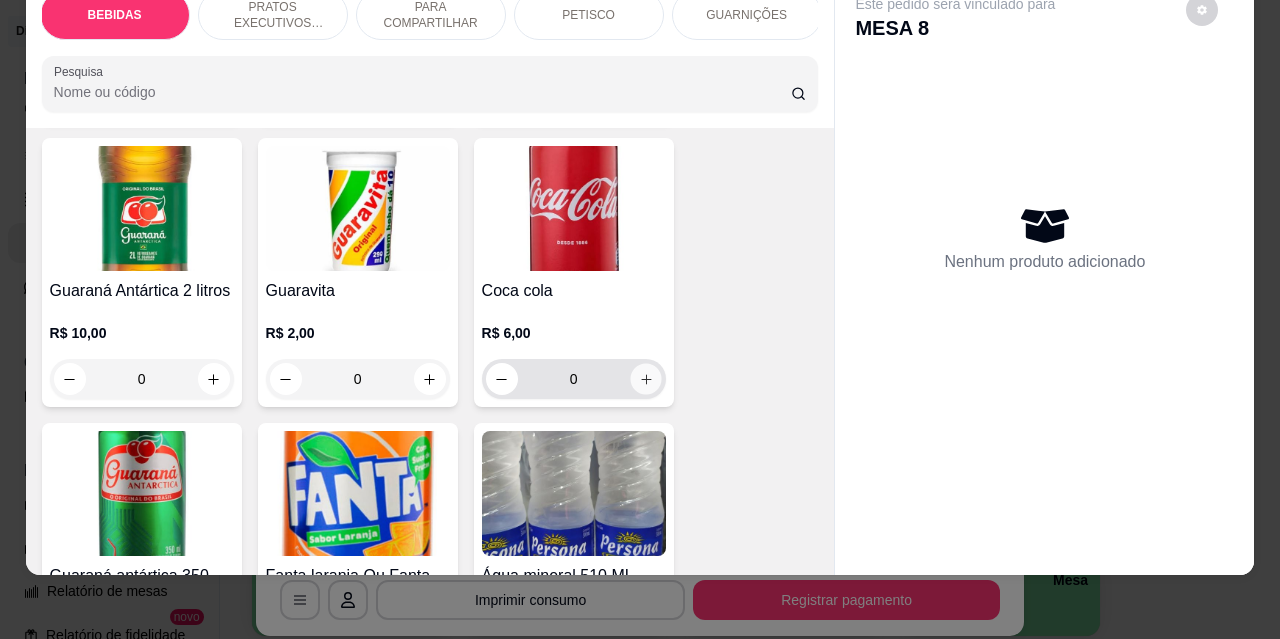 click 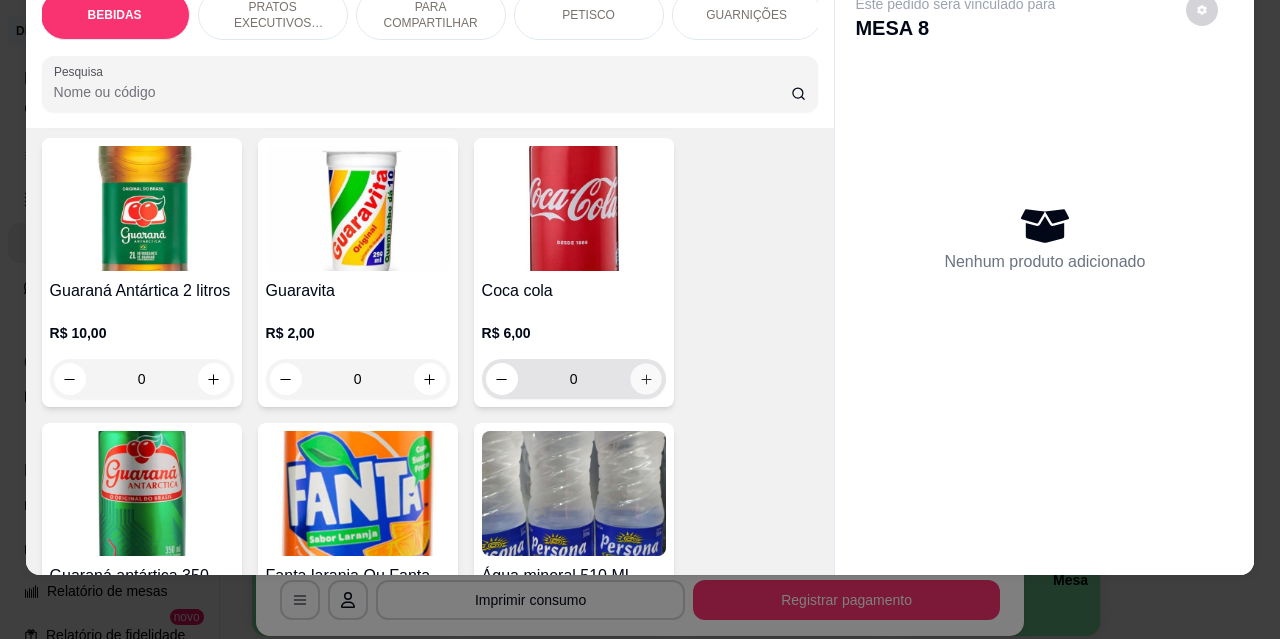 type on "1" 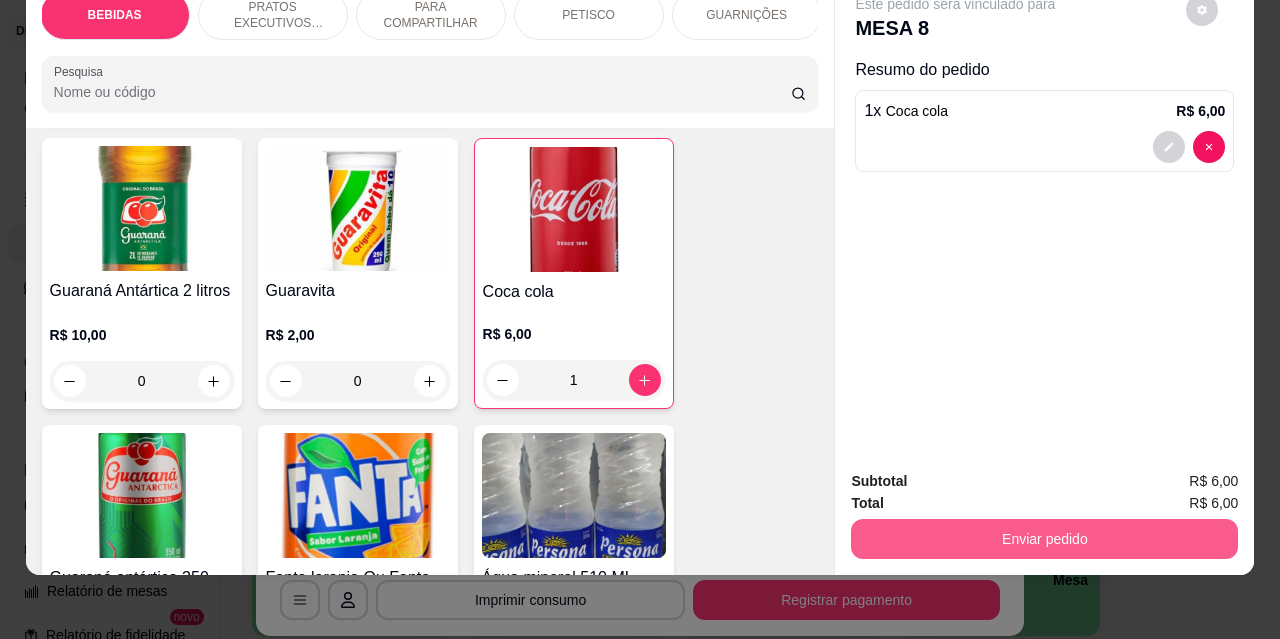 click on "Enviar pedido" at bounding box center (1044, 539) 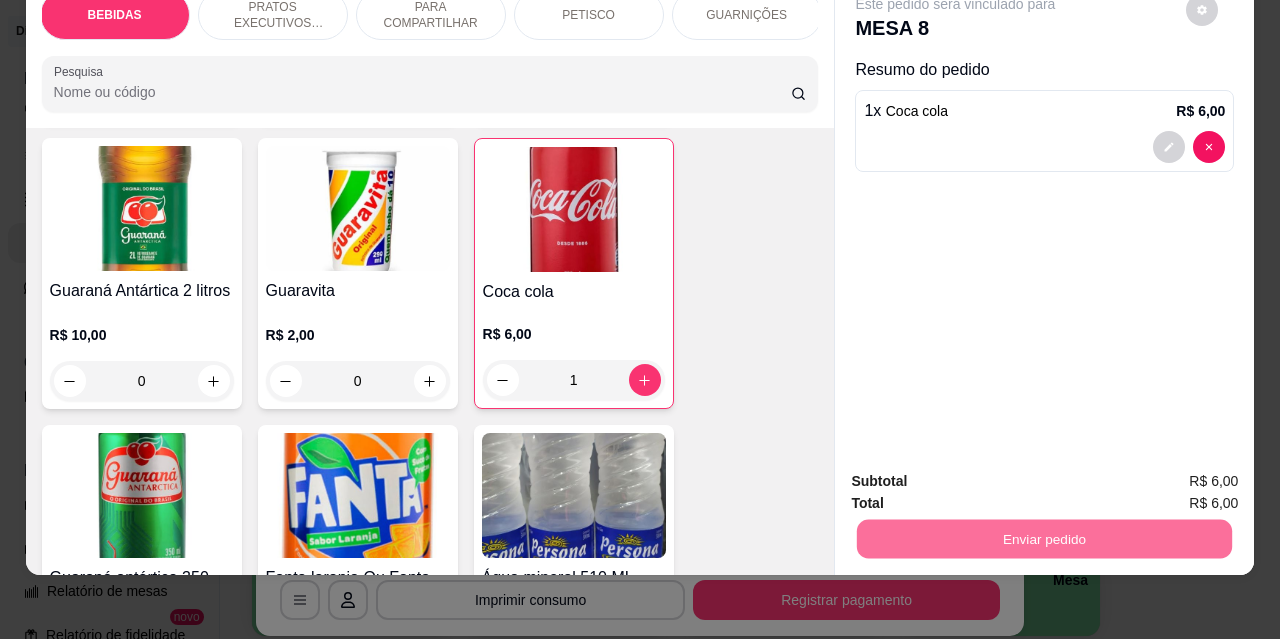 click on "Não registrar e enviar pedido" at bounding box center (979, 475) 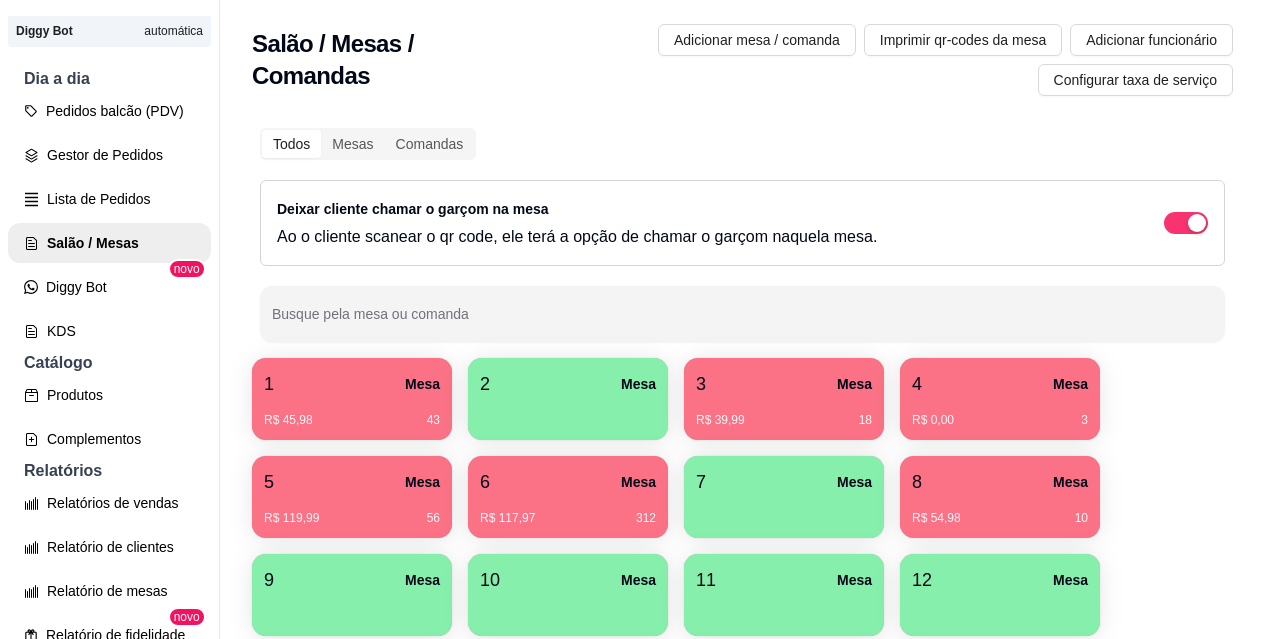 click on "R$ 0,00 3" at bounding box center [1000, 413] 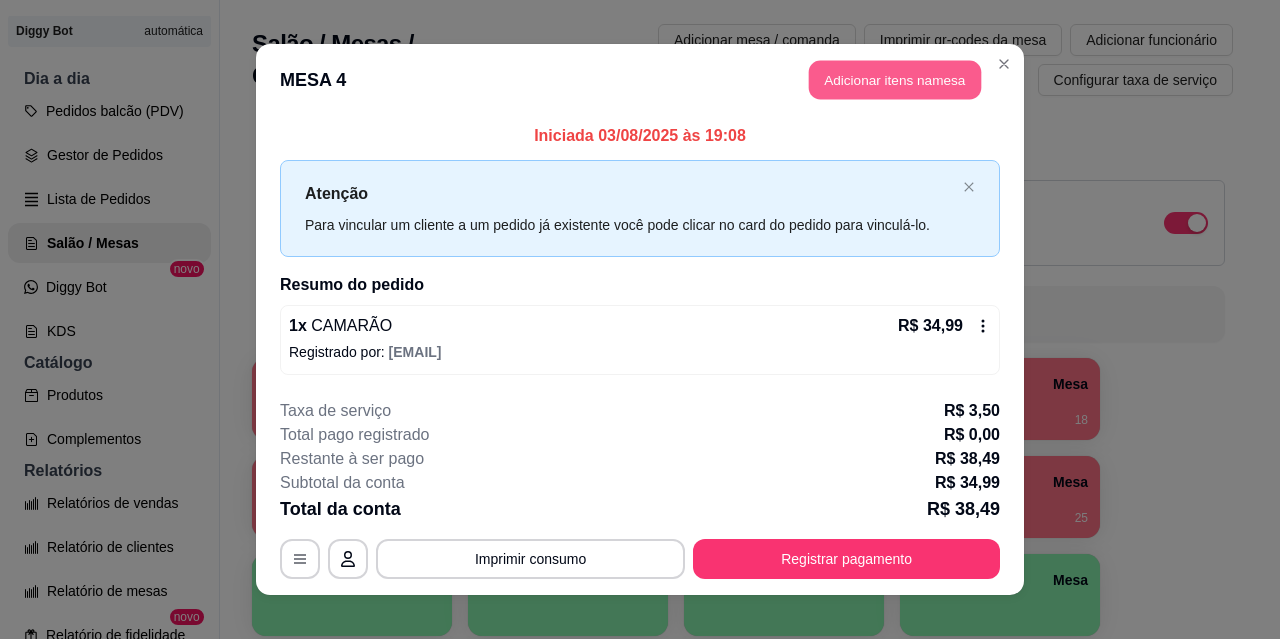 click on "Adicionar itens na  mesa" at bounding box center (895, 80) 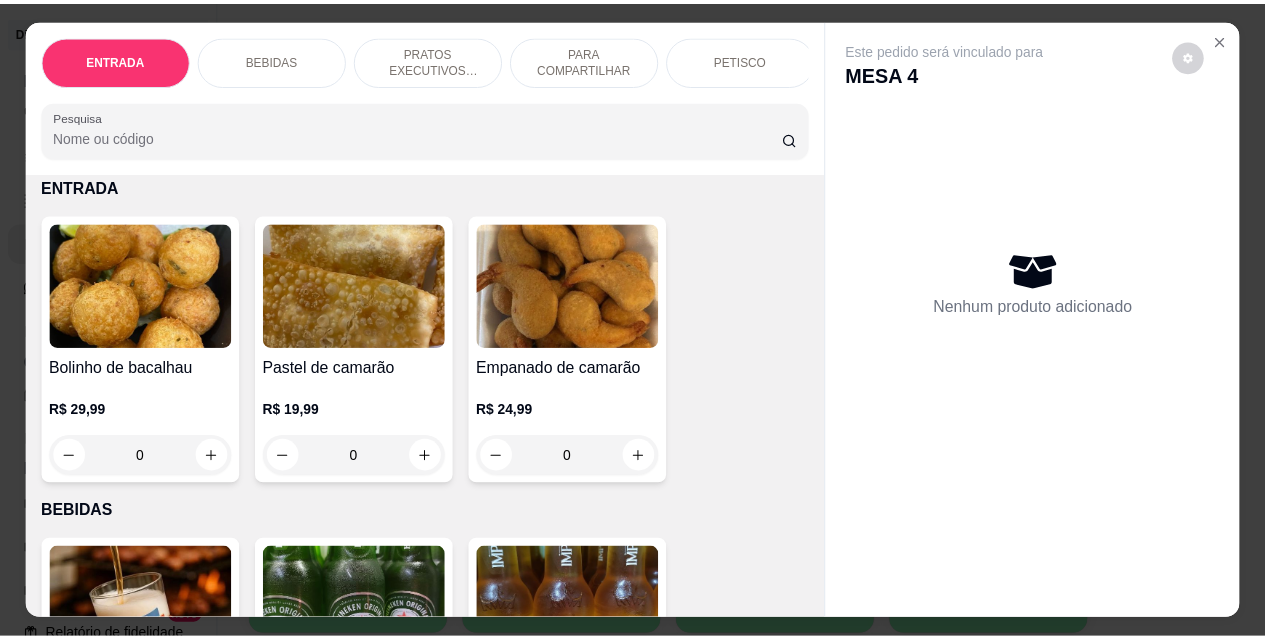 scroll, scrollTop: 100, scrollLeft: 0, axis: vertical 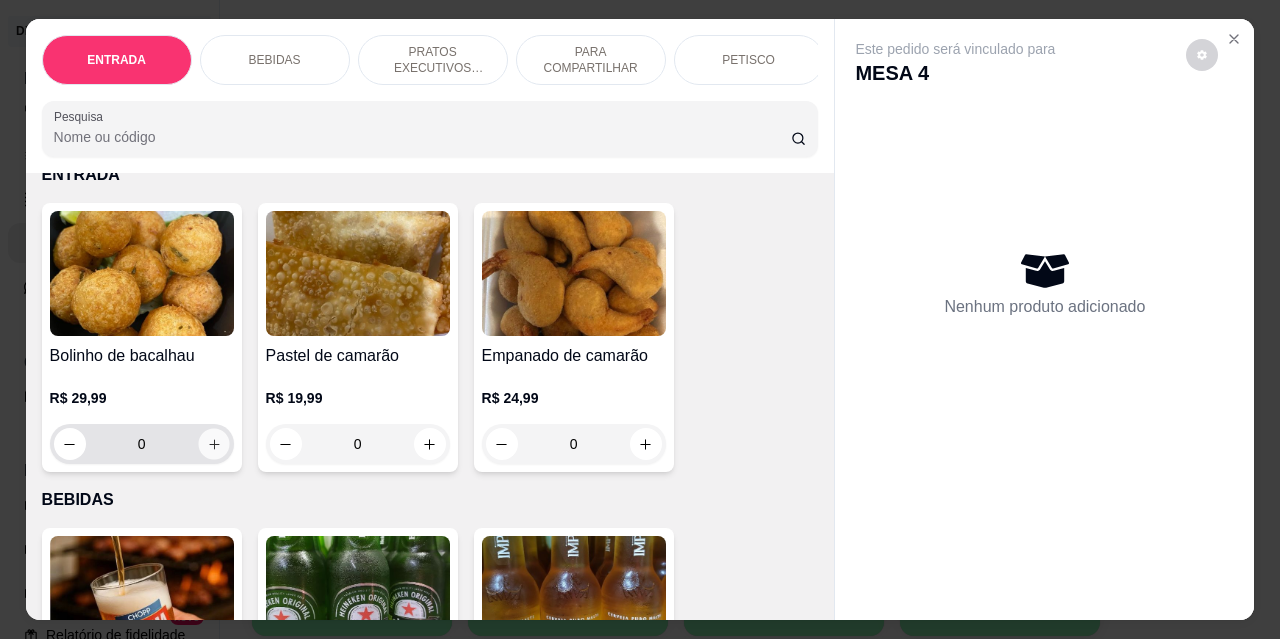 click 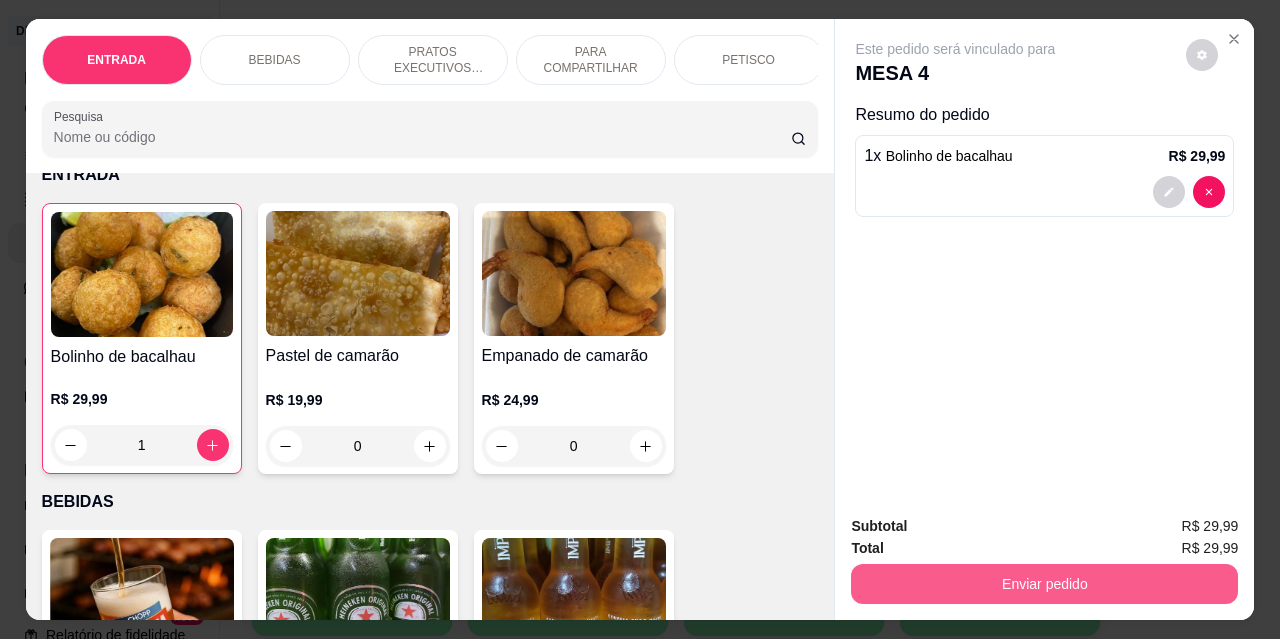 click on "Enviar pedido" at bounding box center [1044, 584] 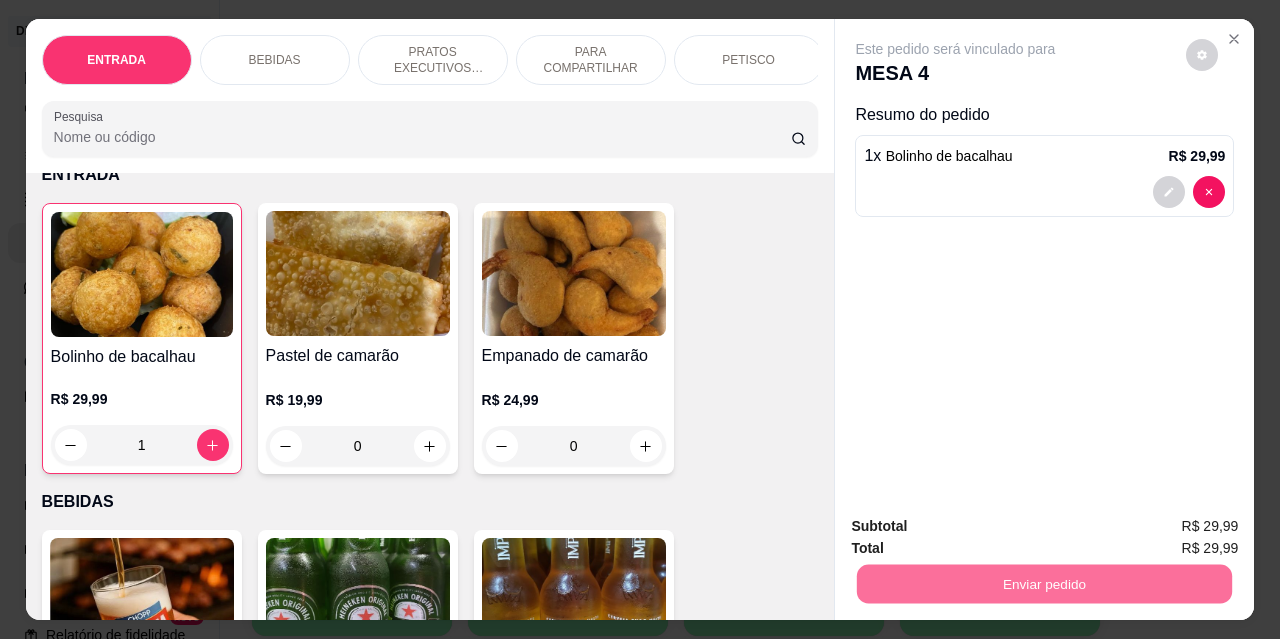 click on "Não registrar e enviar pedido" at bounding box center [979, 526] 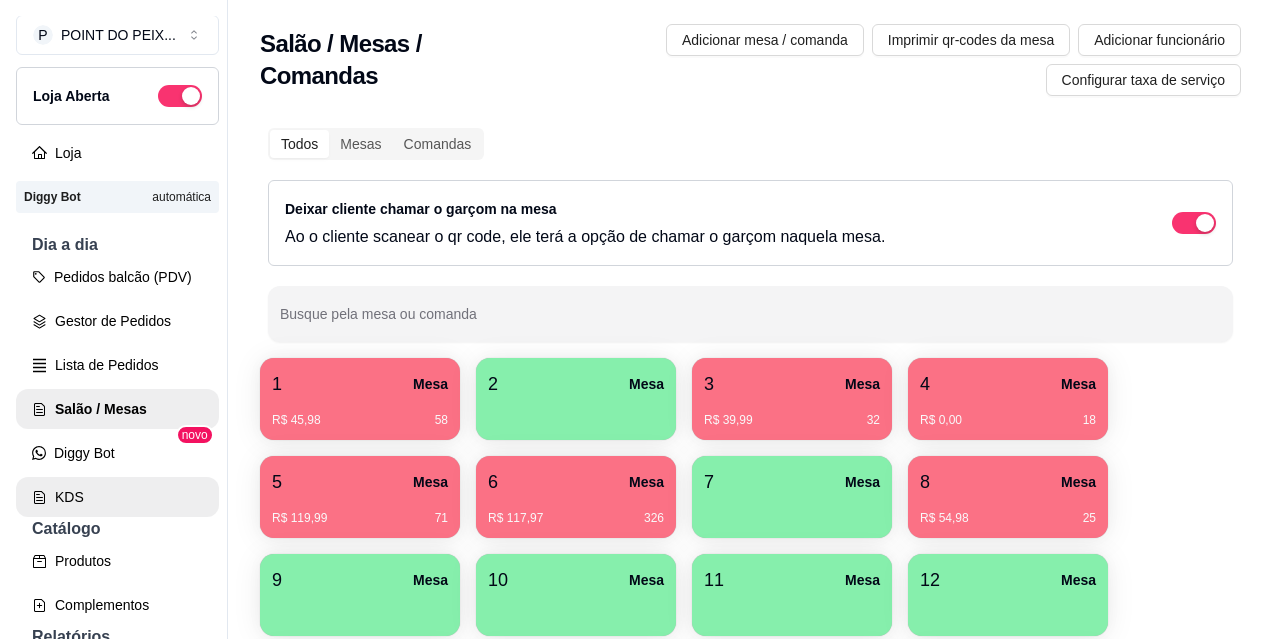 scroll, scrollTop: 0, scrollLeft: 0, axis: both 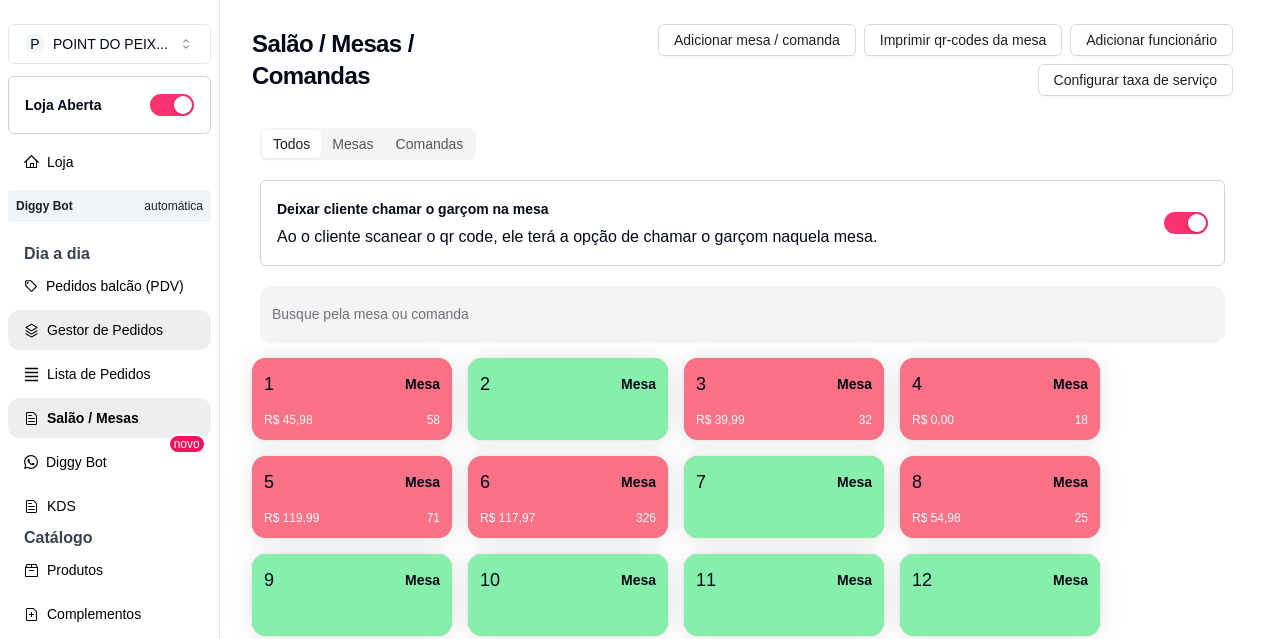 click on "Gestor de Pedidos" at bounding box center (109, 330) 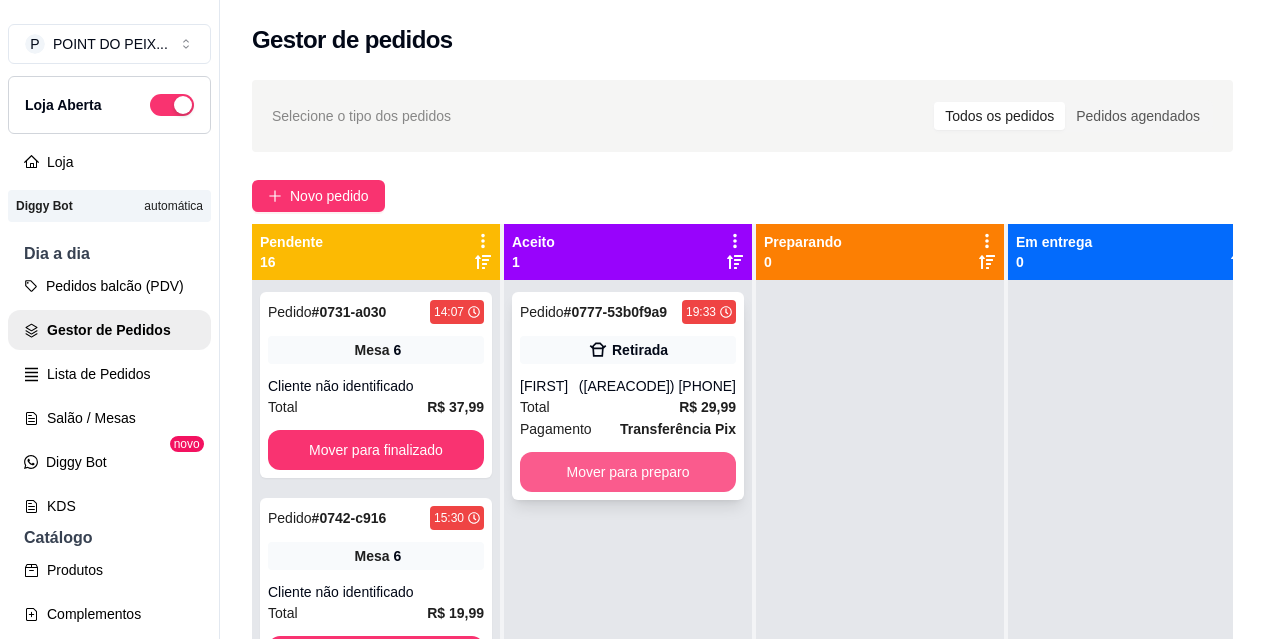 click on "Mover para preparo" at bounding box center (628, 472) 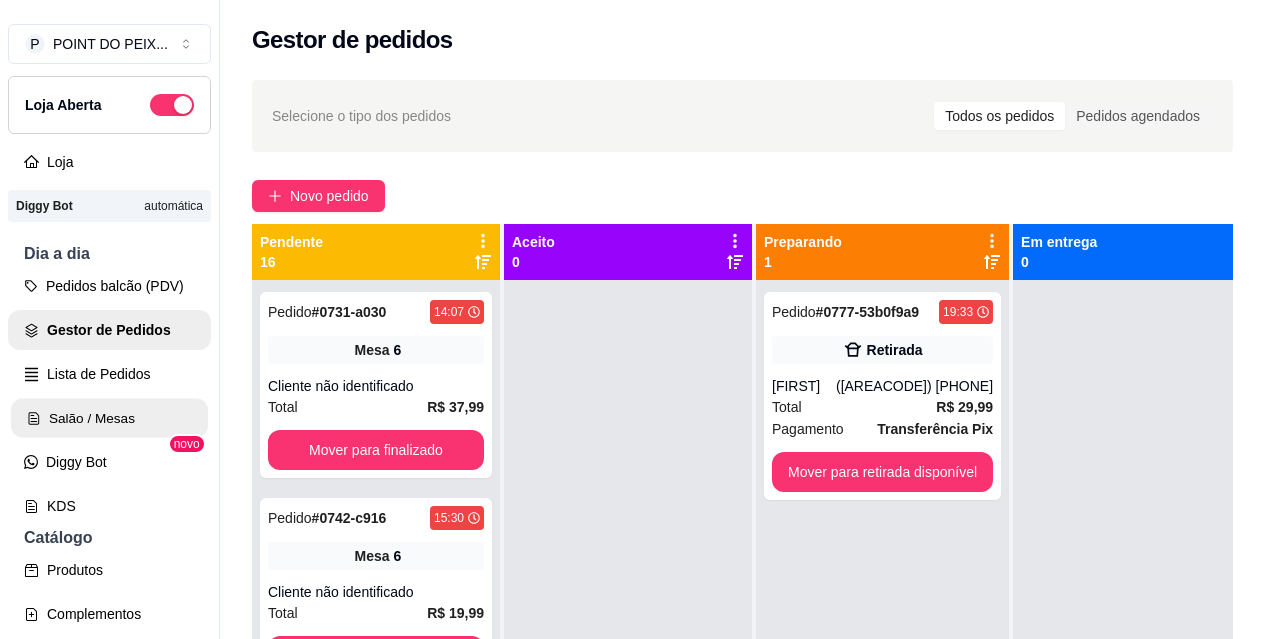 click on "Salão / Mesas" at bounding box center (109, 418) 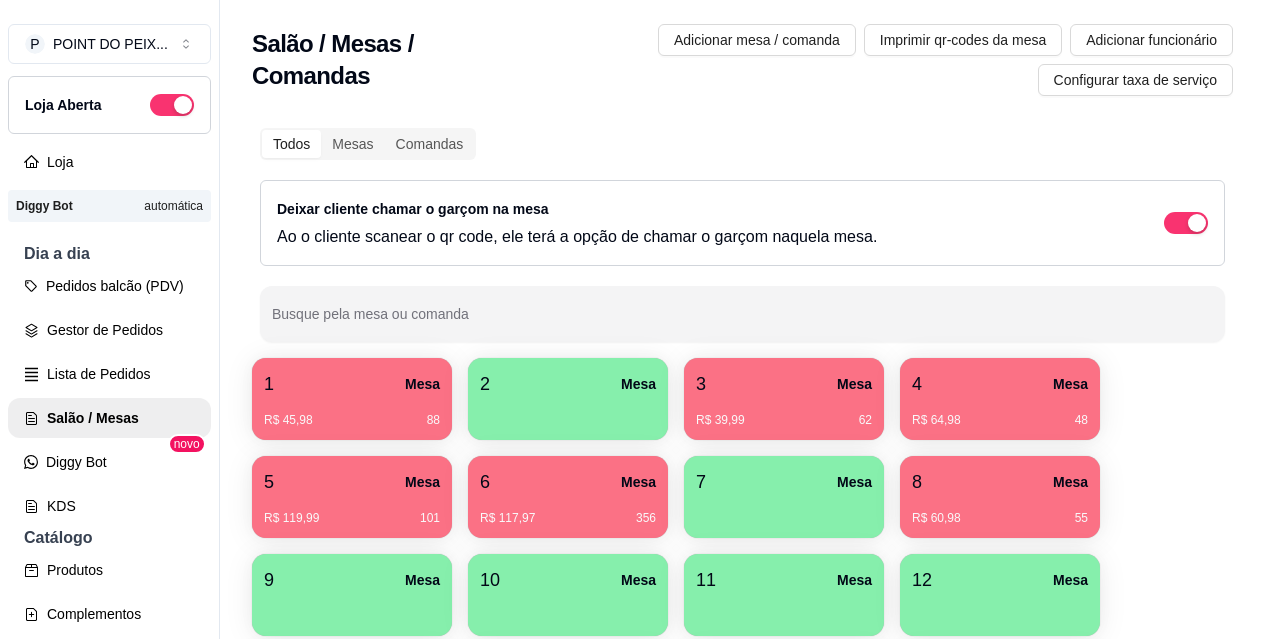 click on "6 Mesa" at bounding box center (568, 482) 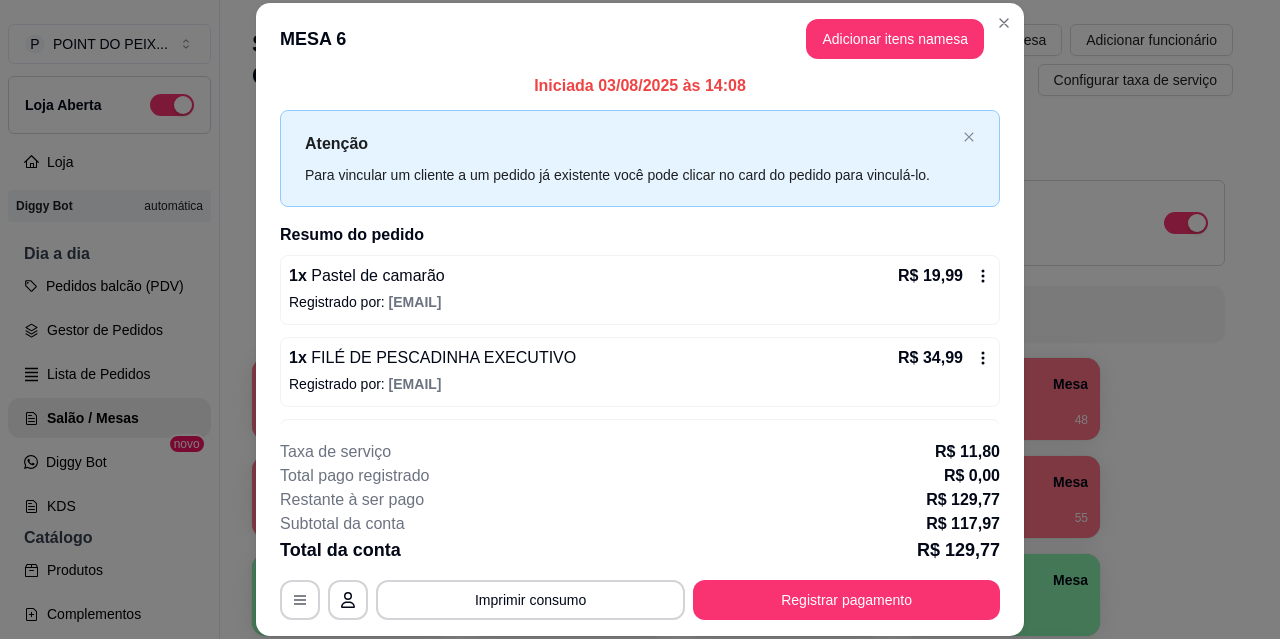 scroll, scrollTop: 0, scrollLeft: 0, axis: both 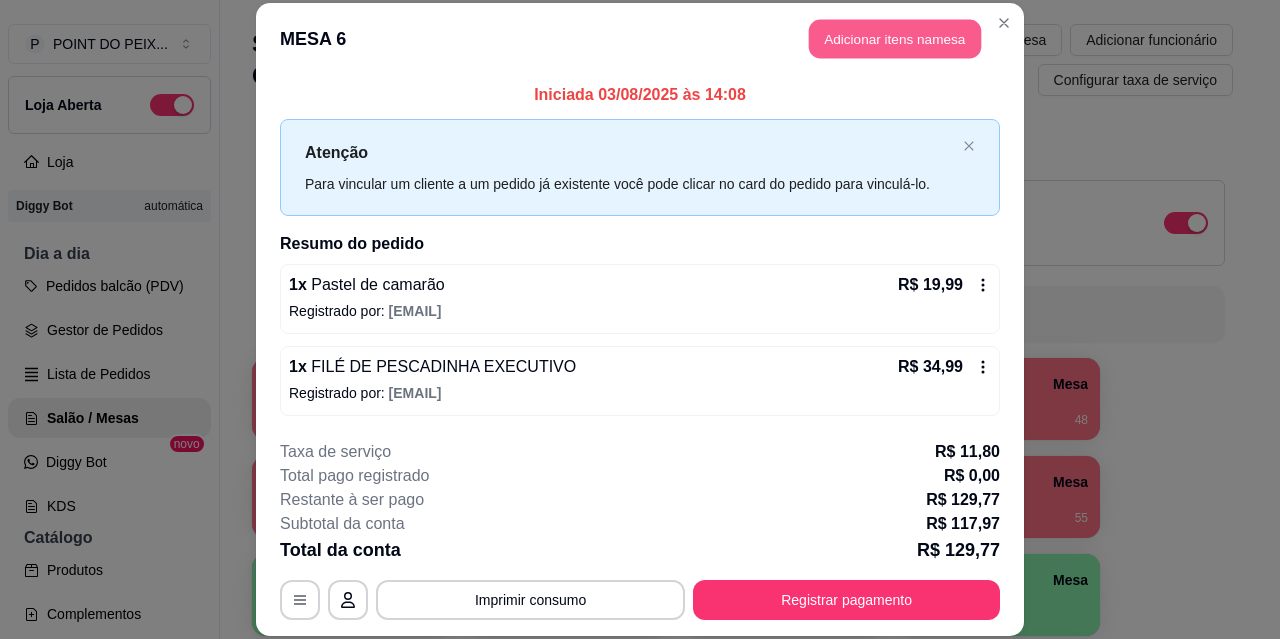 click on "Adicionar itens na  mesa" at bounding box center (895, 39) 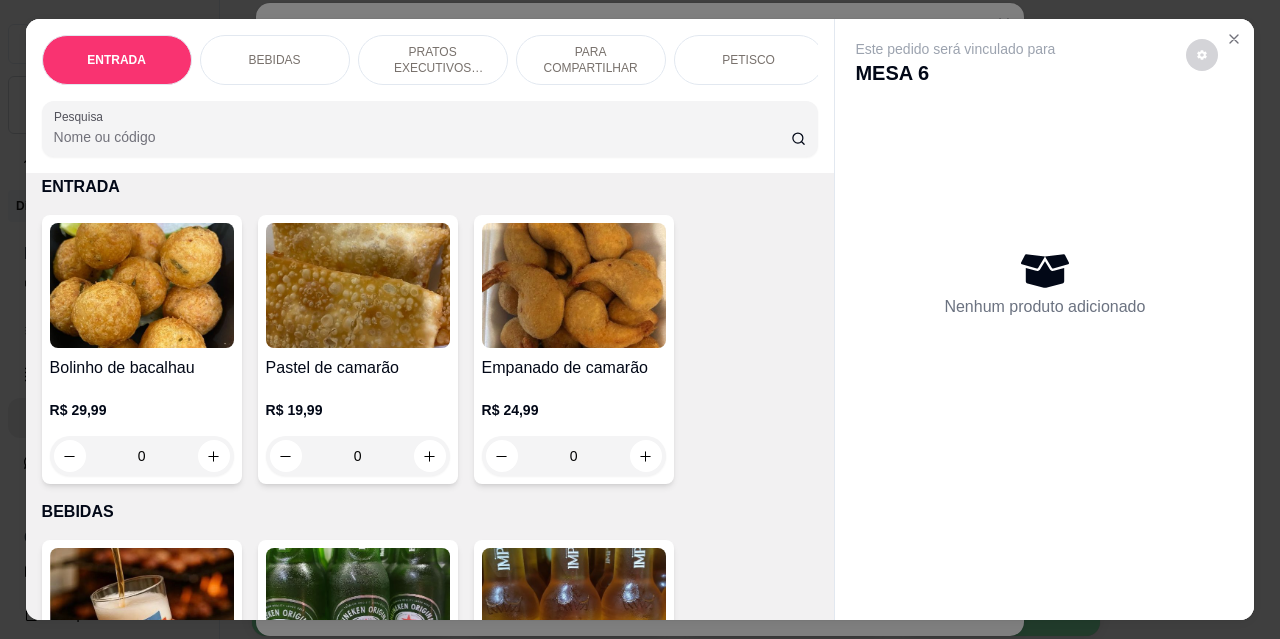 scroll, scrollTop: 100, scrollLeft: 0, axis: vertical 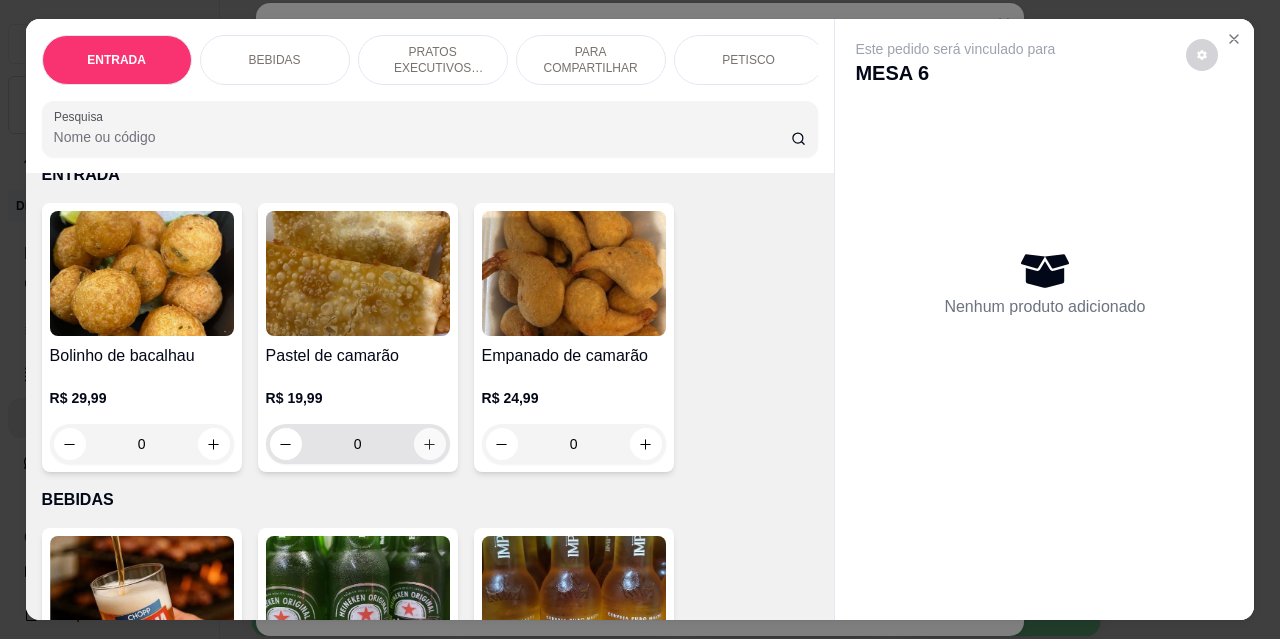 click 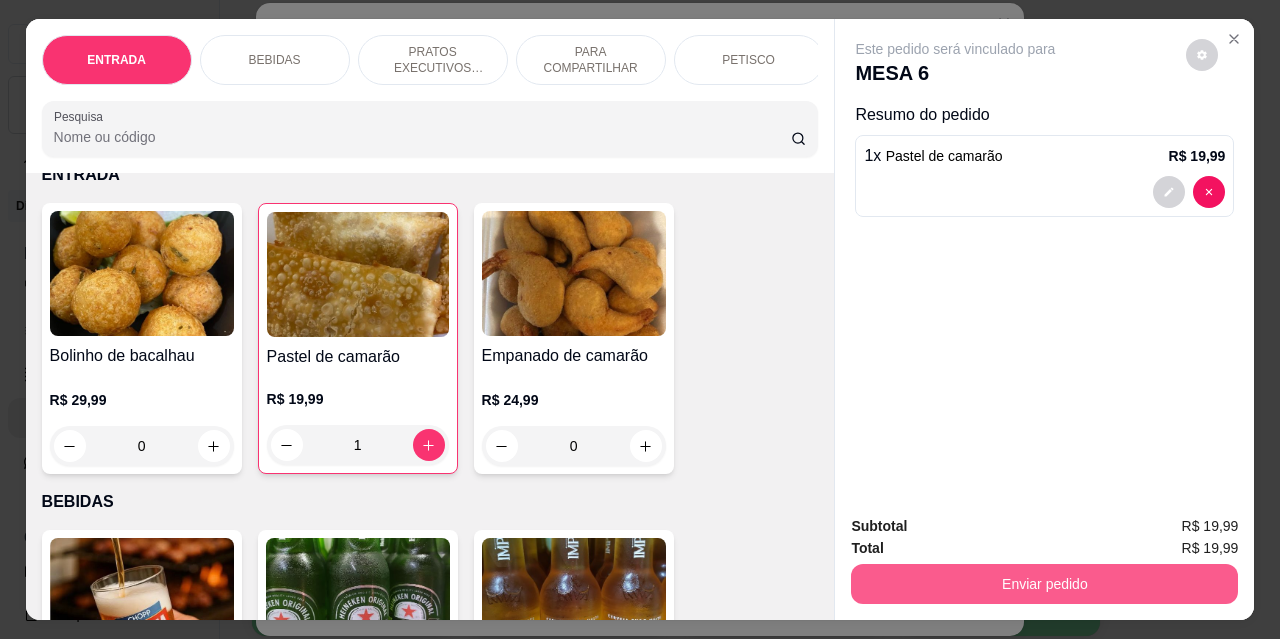 click on "Enviar pedido" at bounding box center (1044, 584) 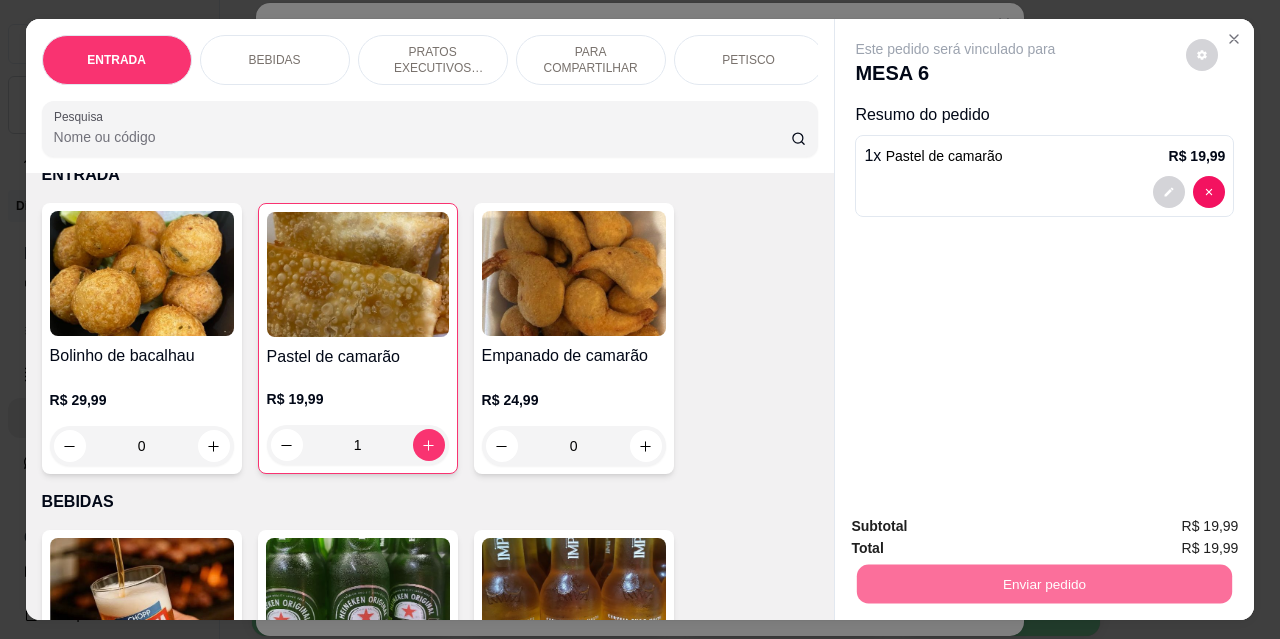 click on "Não registrar e enviar pedido" at bounding box center [979, 526] 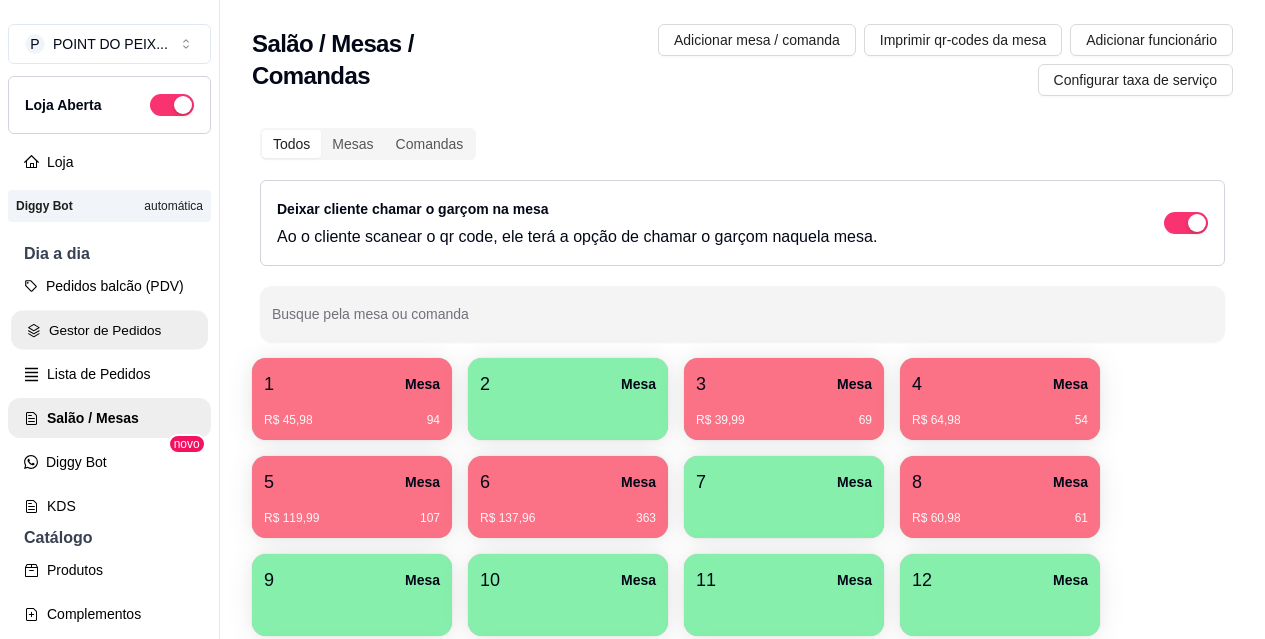 click on "Gestor de Pedidos" at bounding box center (109, 330) 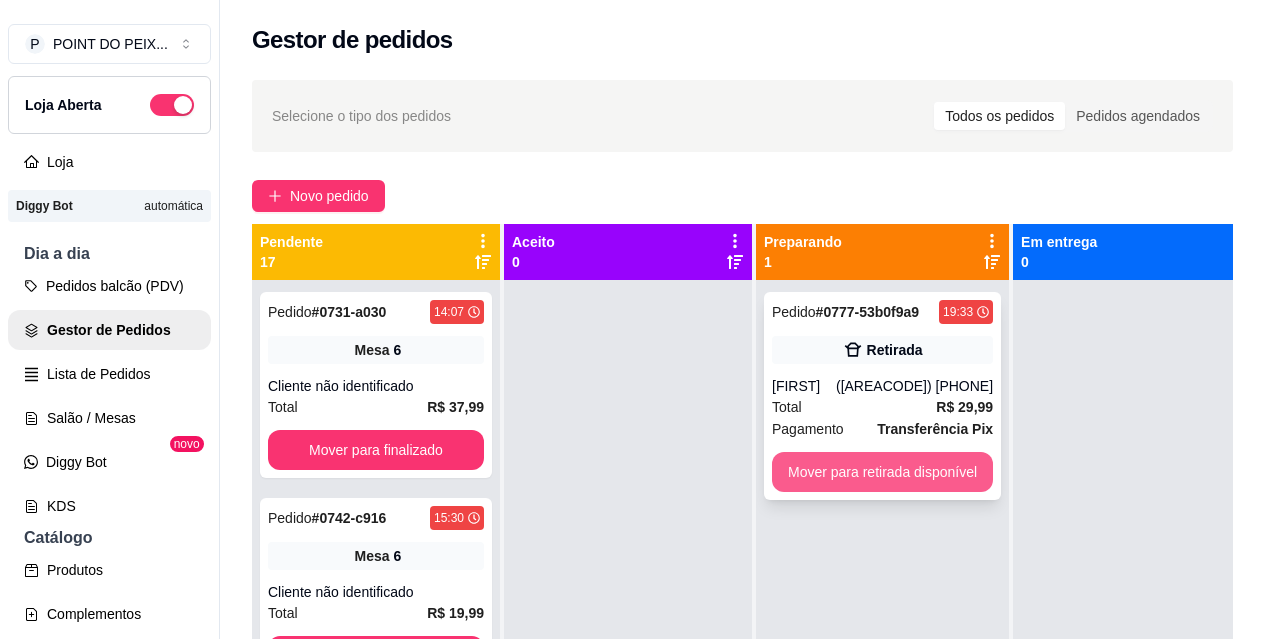 click on "Mover para retirada disponível" at bounding box center [882, 472] 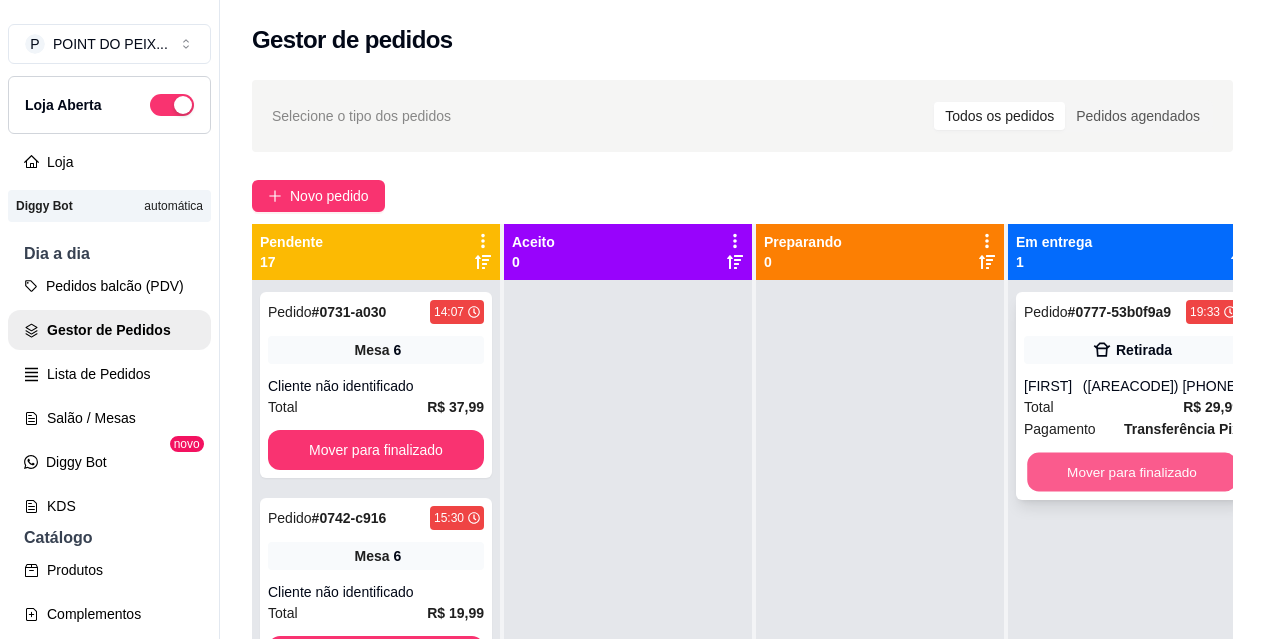 click on "Mover para finalizado" at bounding box center [1132, 472] 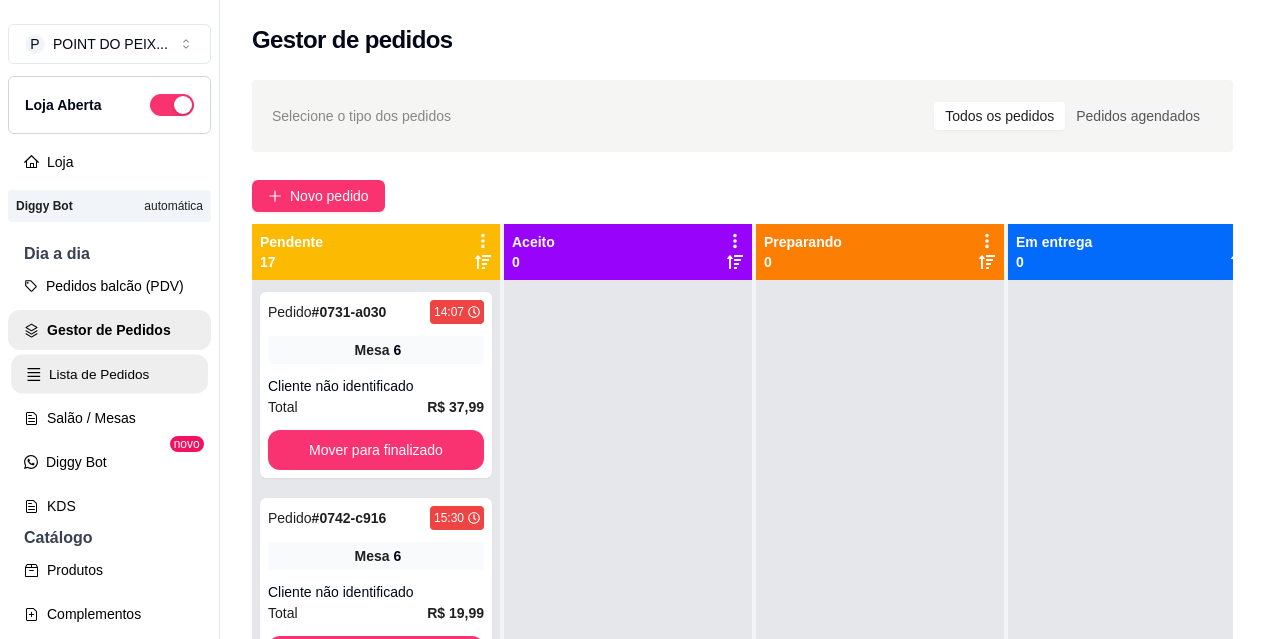 click on "Lista de Pedidos" at bounding box center (109, 374) 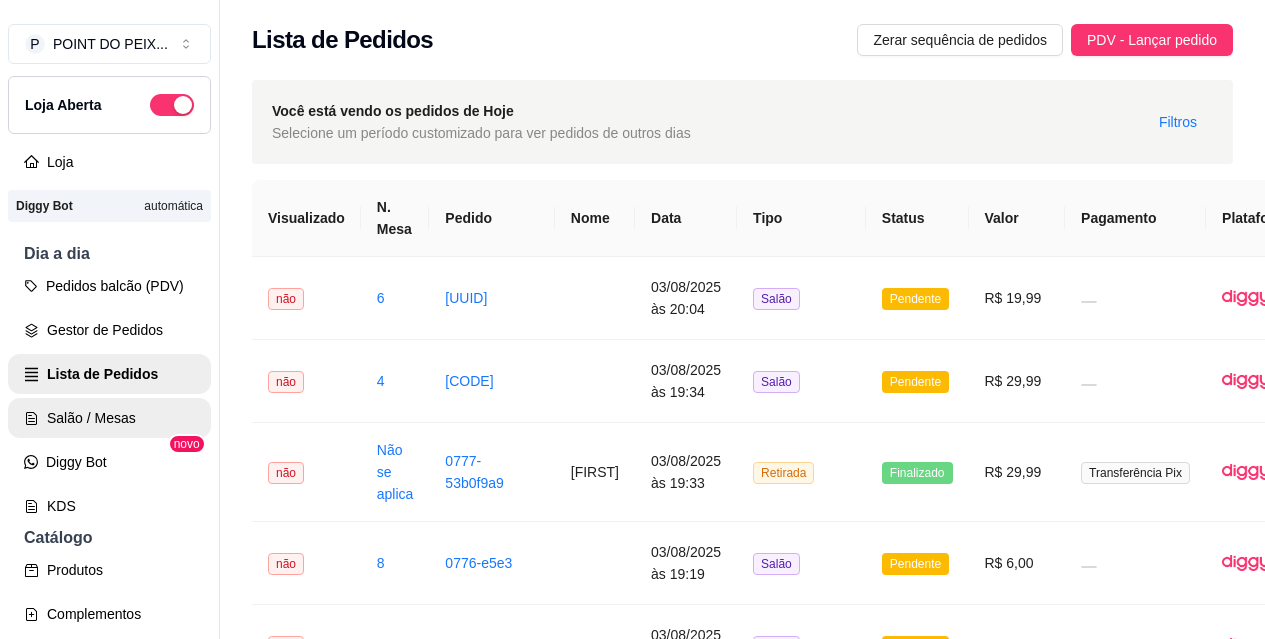 click on "Salão / Mesas" at bounding box center [109, 418] 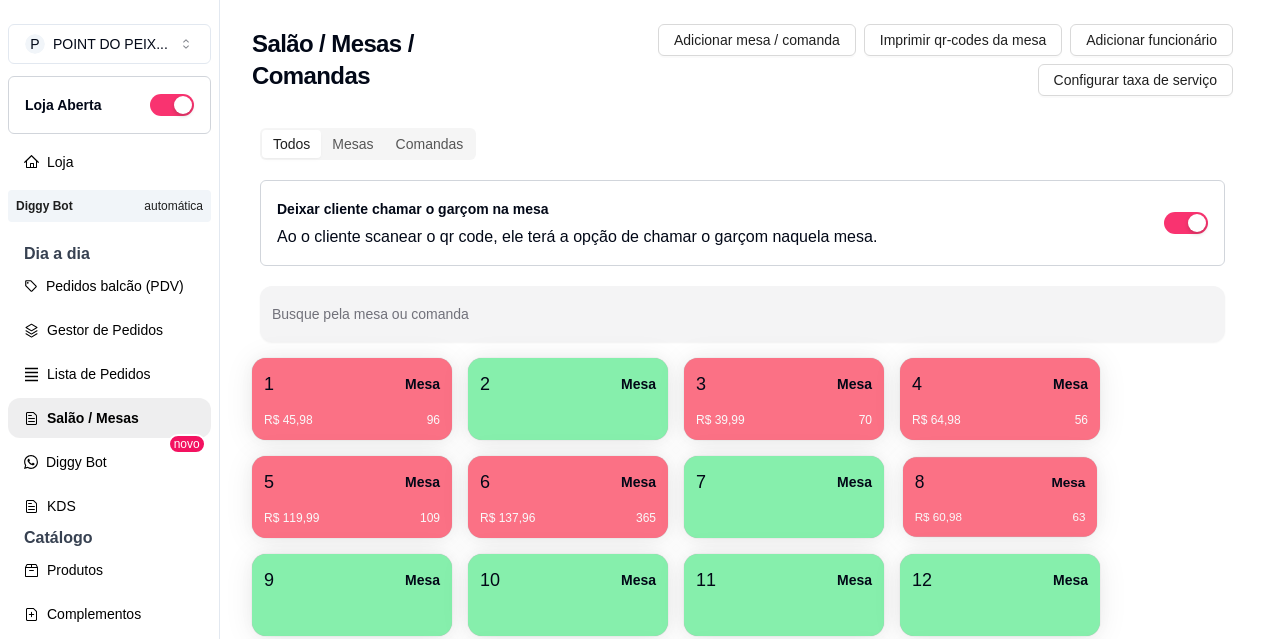 click on "R$ 60,98 63" at bounding box center [1000, 510] 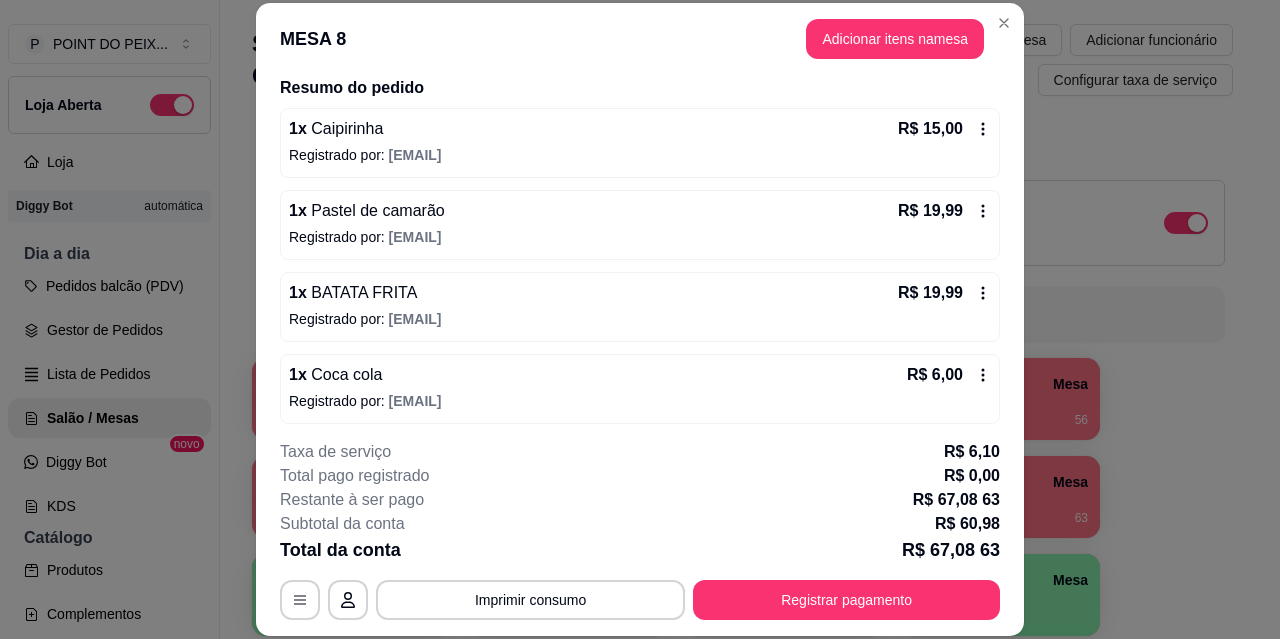 scroll, scrollTop: 164, scrollLeft: 0, axis: vertical 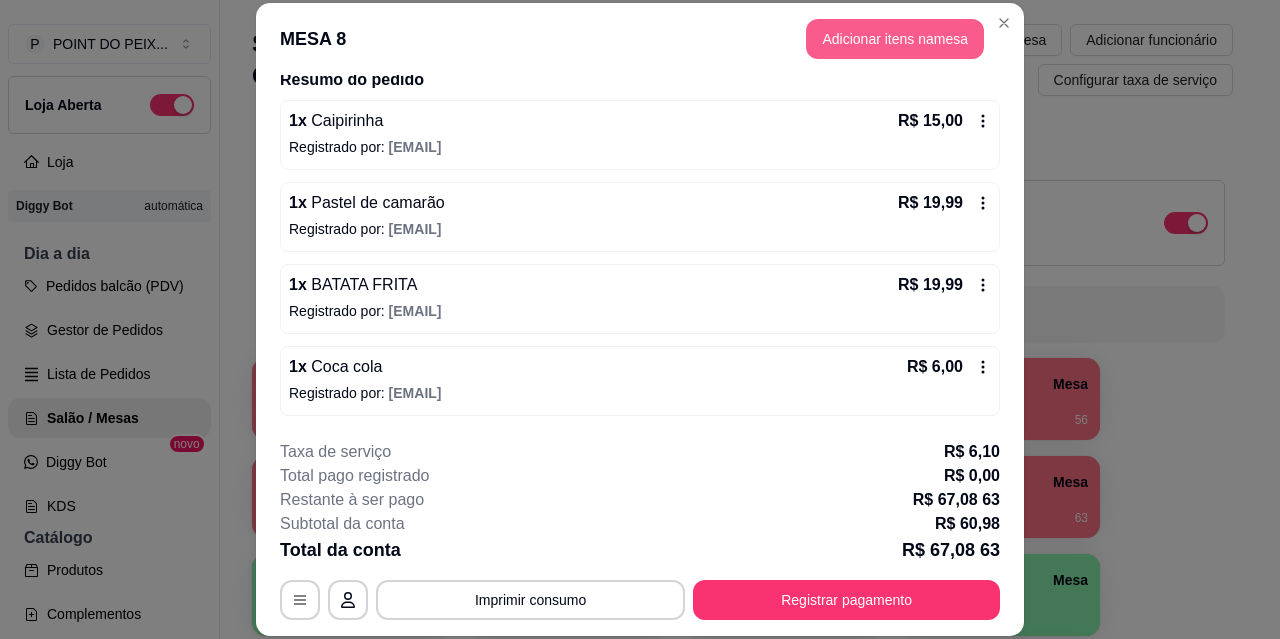 click on "Adicionar itens na  mesa" at bounding box center (895, 39) 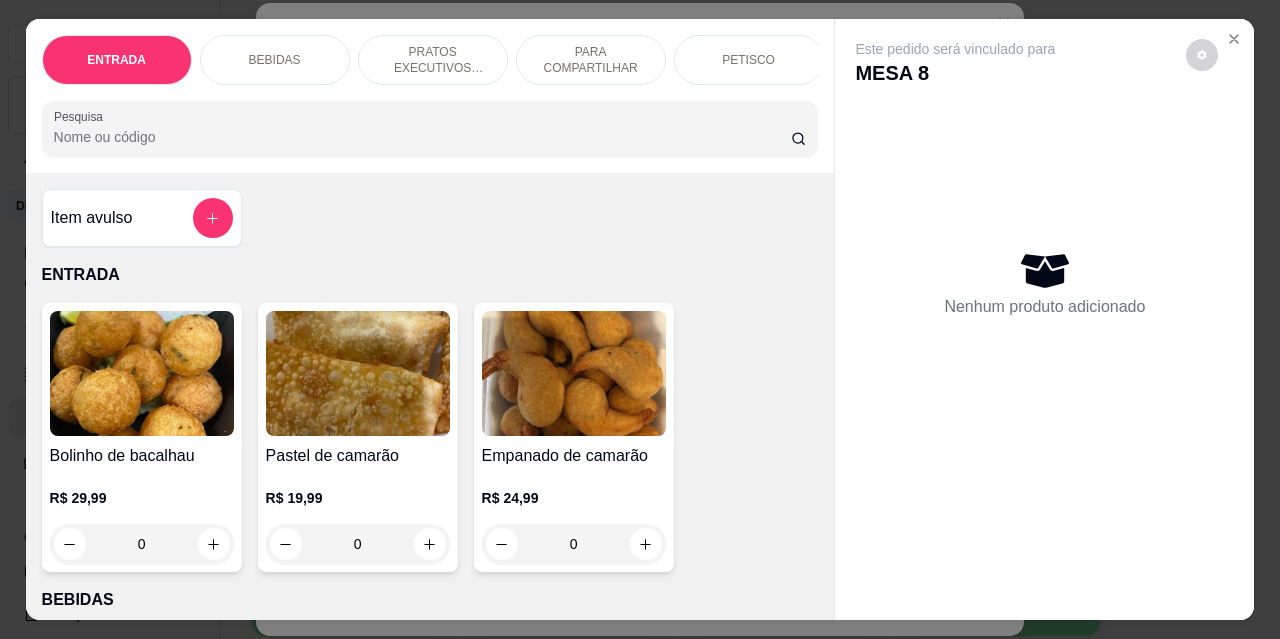 click on "PETISCO" at bounding box center (749, 60) 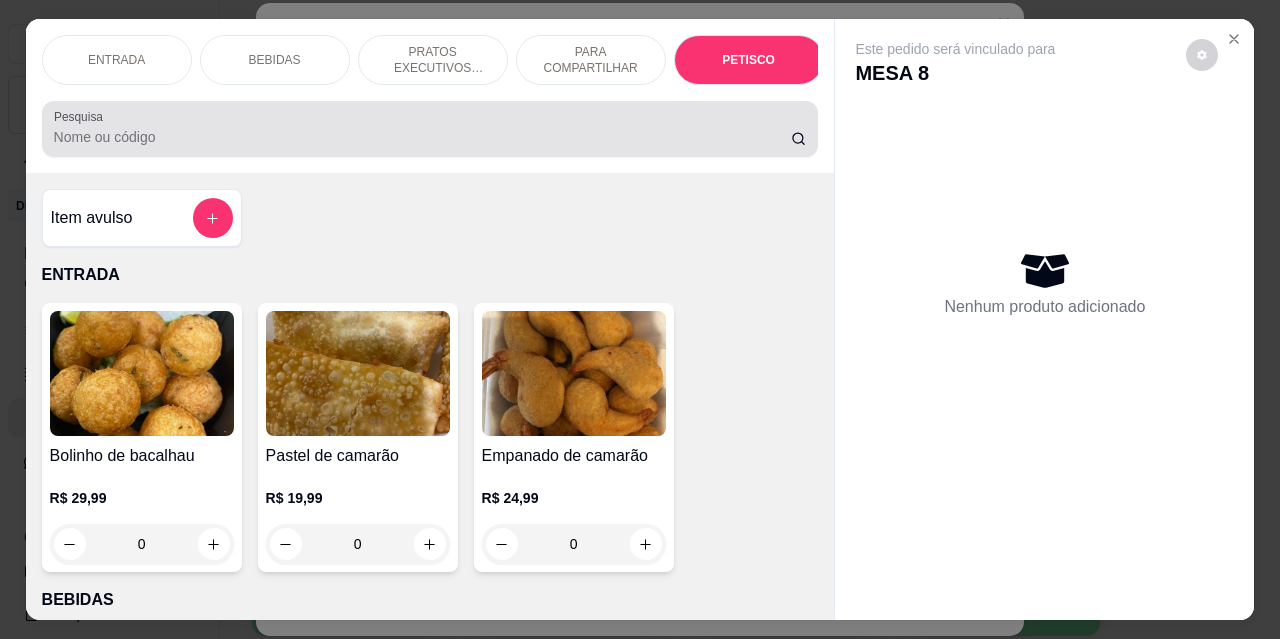 scroll, scrollTop: 4432, scrollLeft: 0, axis: vertical 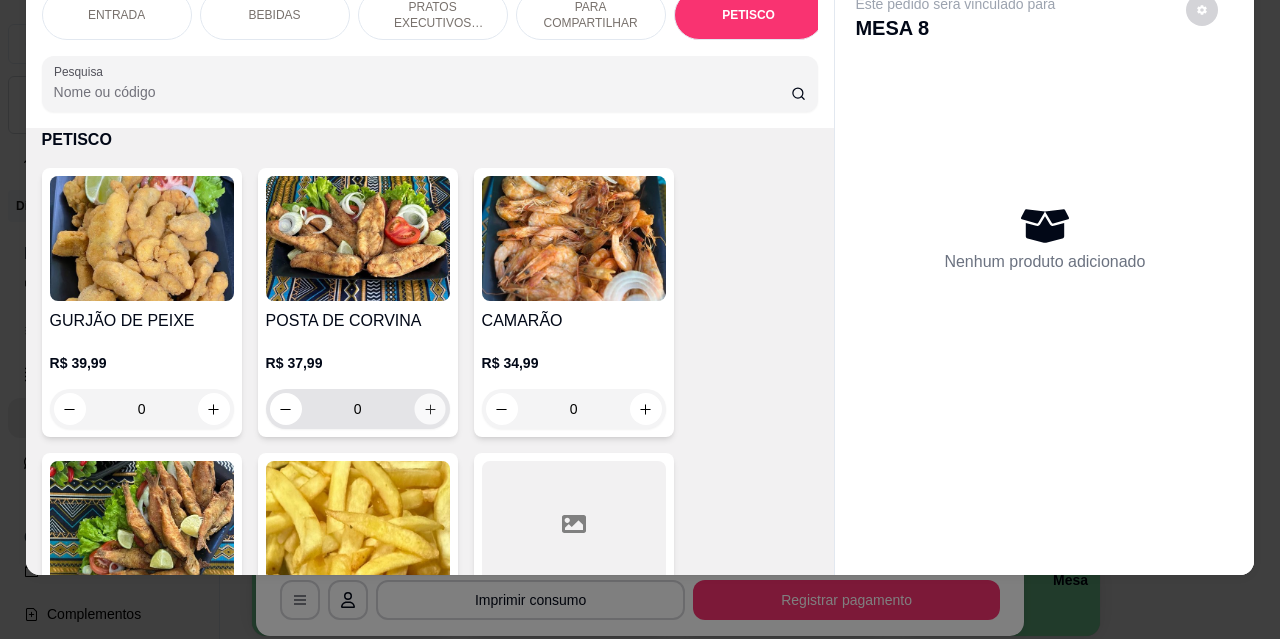 click 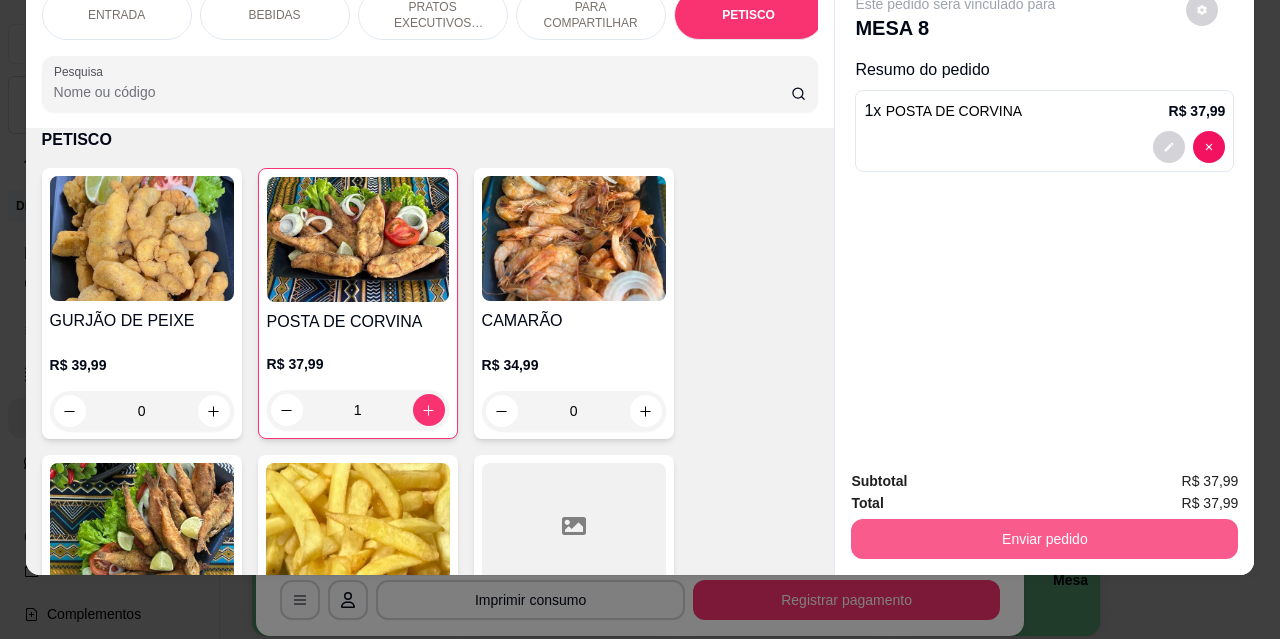 click on "Enviar pedido" at bounding box center [1044, 539] 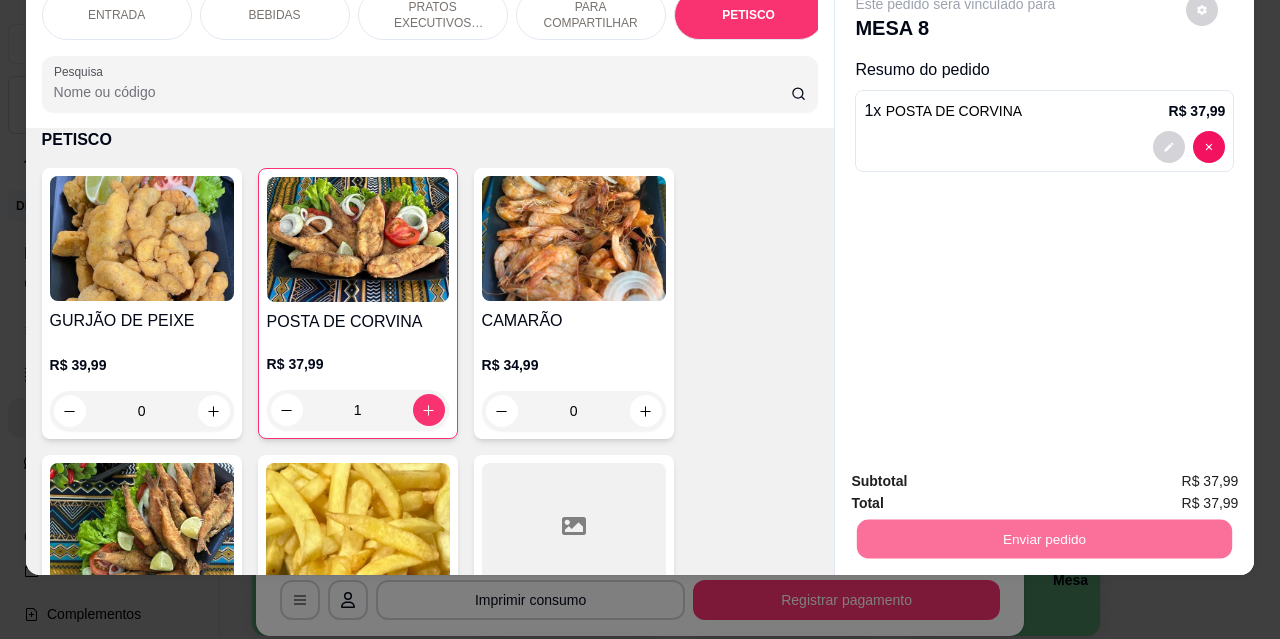 click on "Não registrar e enviar pedido" at bounding box center (979, 474) 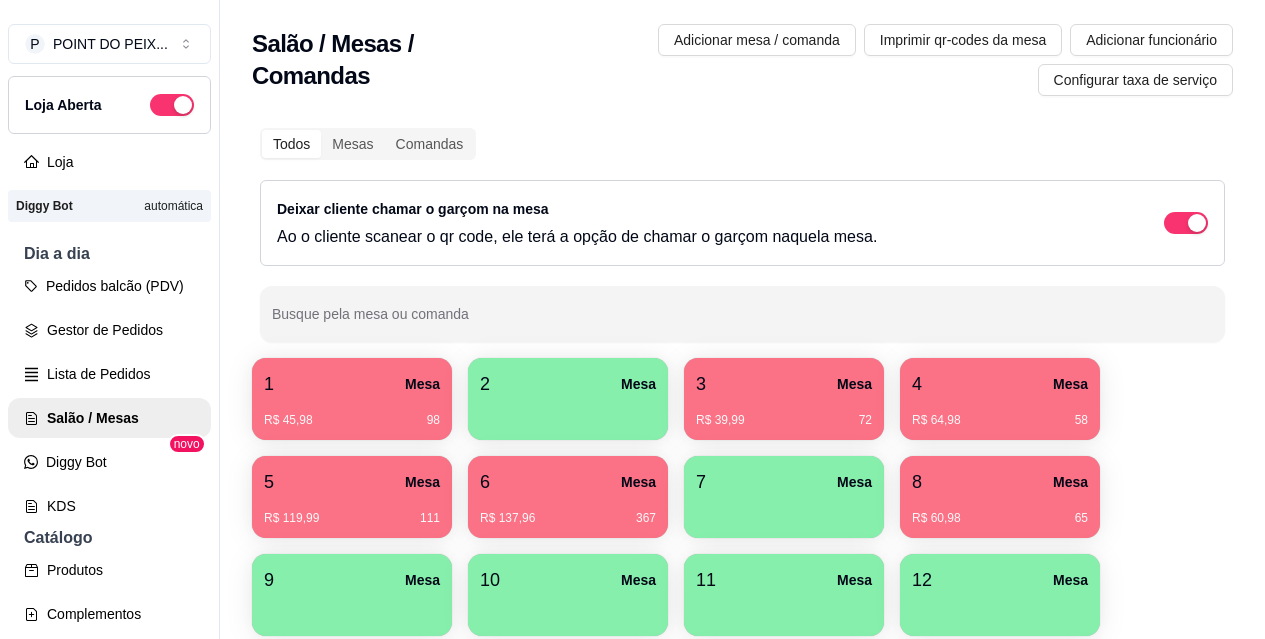 click on "R$ [PRICE] [NUMBER]" at bounding box center (568, 511) 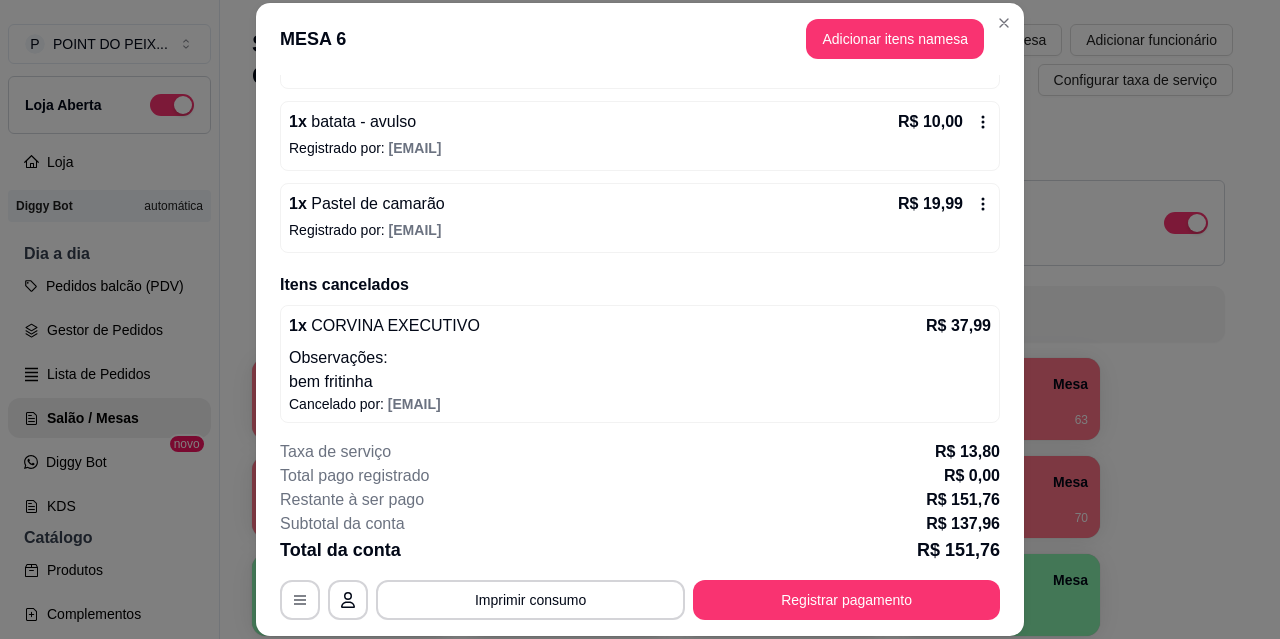 scroll, scrollTop: 498, scrollLeft: 0, axis: vertical 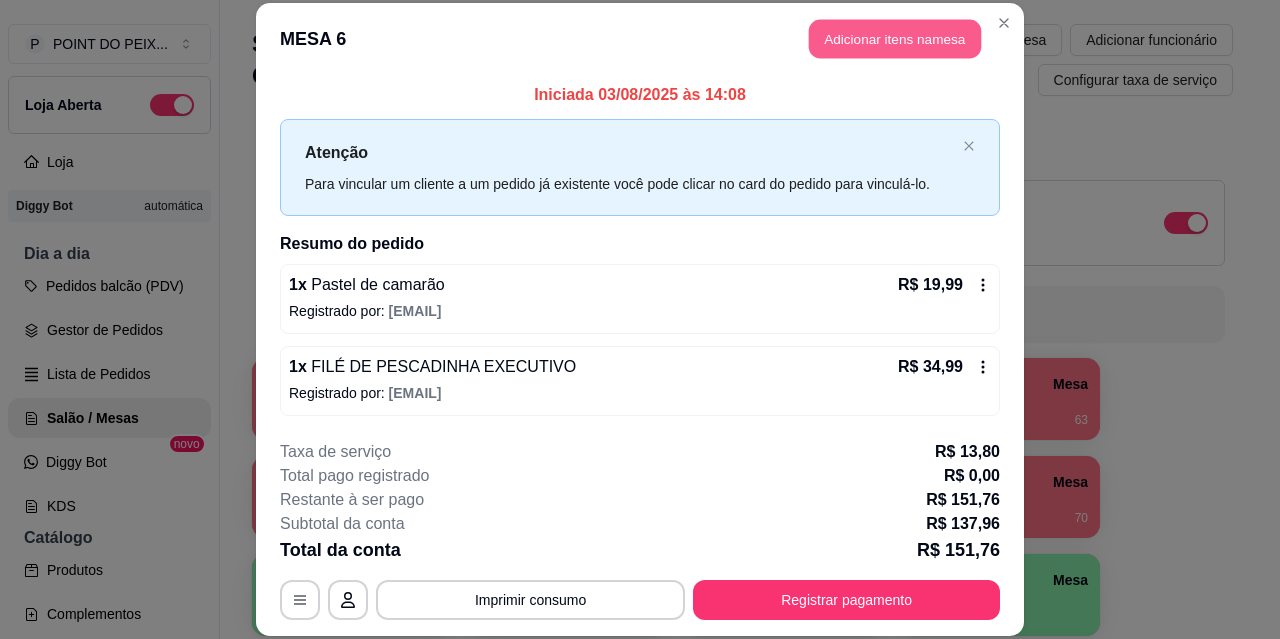 click on "Adicionar itens na  mesa" at bounding box center (895, 39) 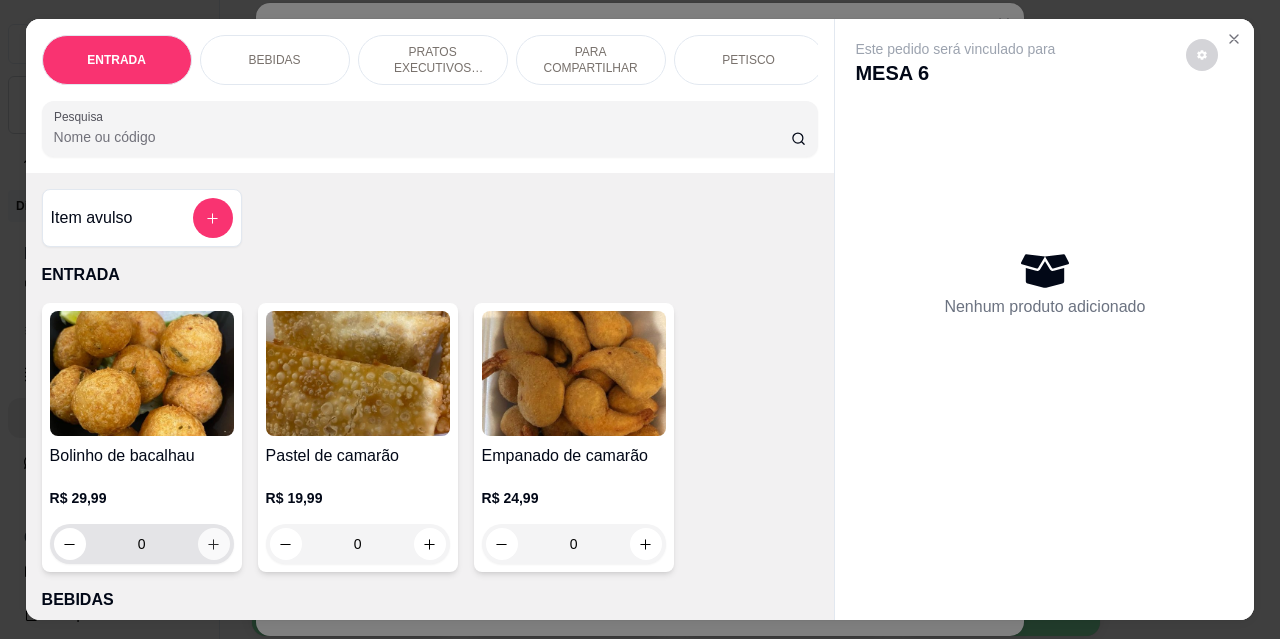click 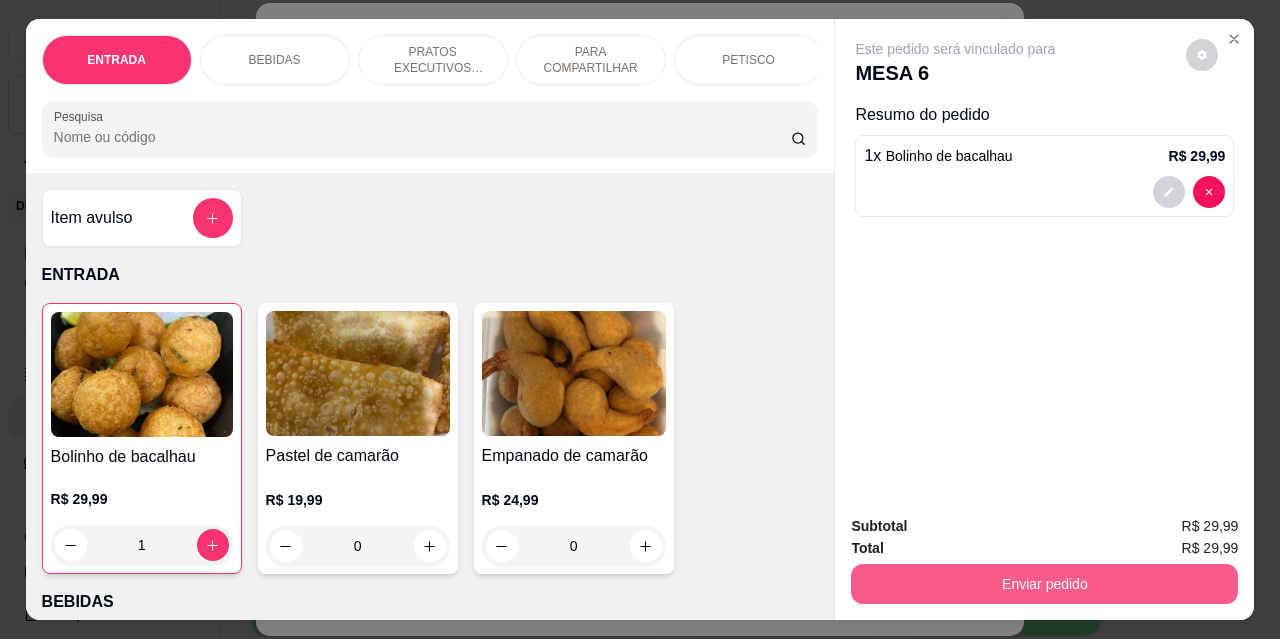 click on "Enviar pedido" at bounding box center (1044, 584) 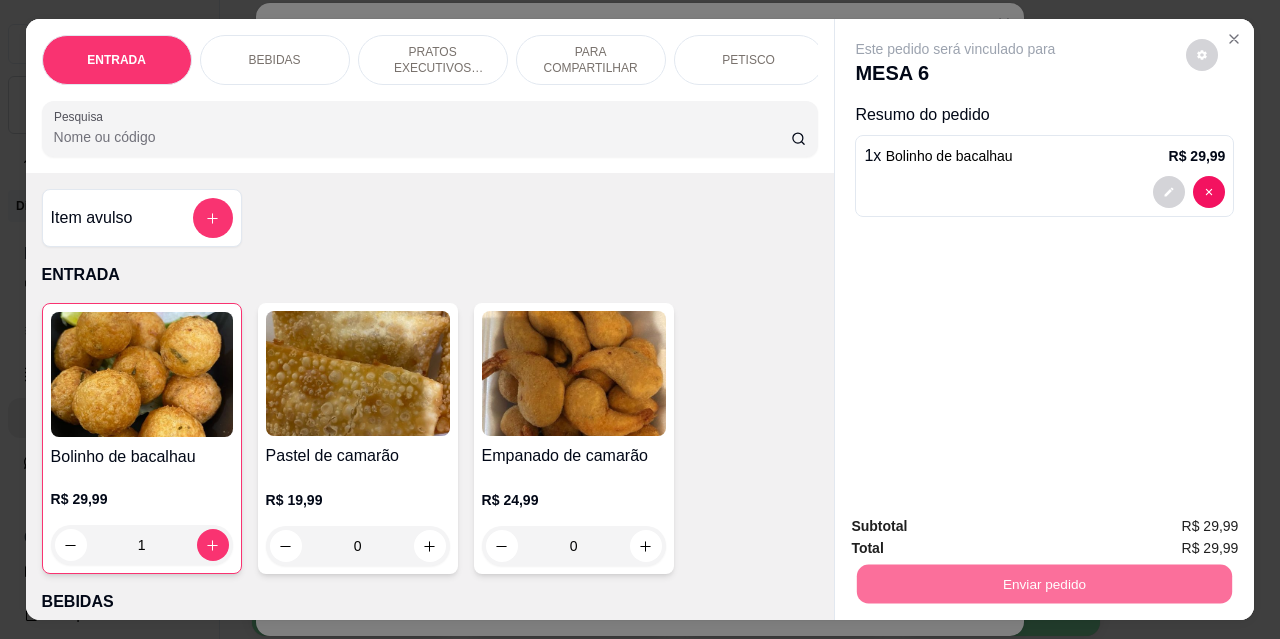 click on "Não registrar e enviar pedido" at bounding box center (979, 526) 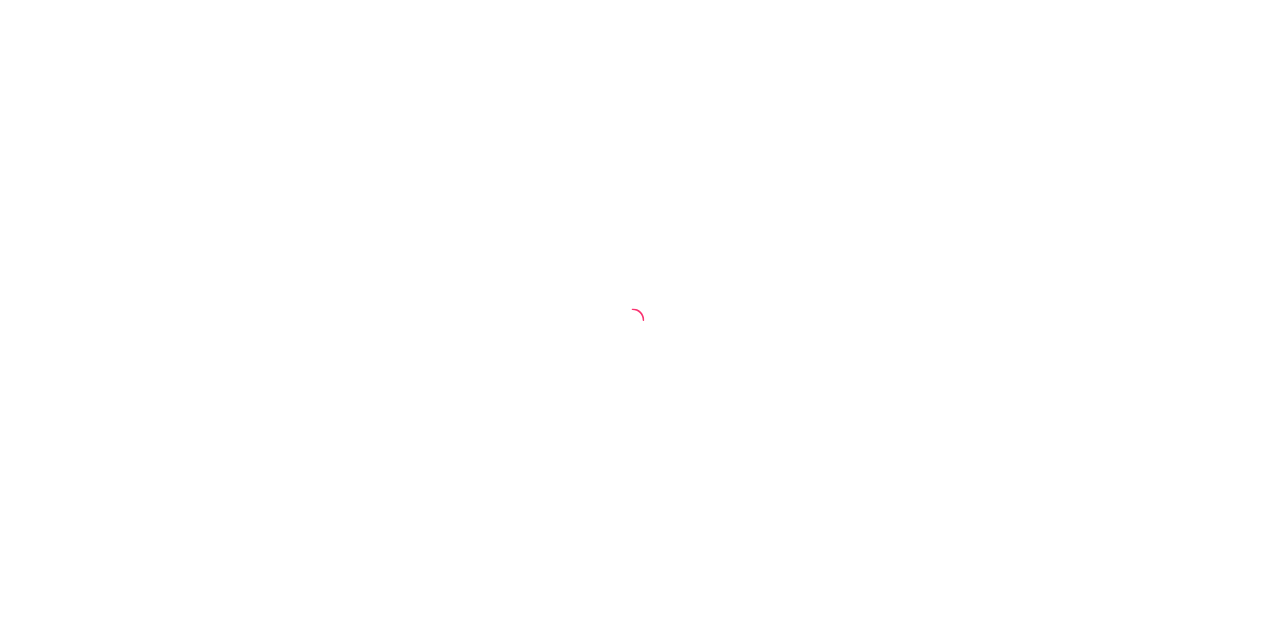 scroll, scrollTop: 0, scrollLeft: 0, axis: both 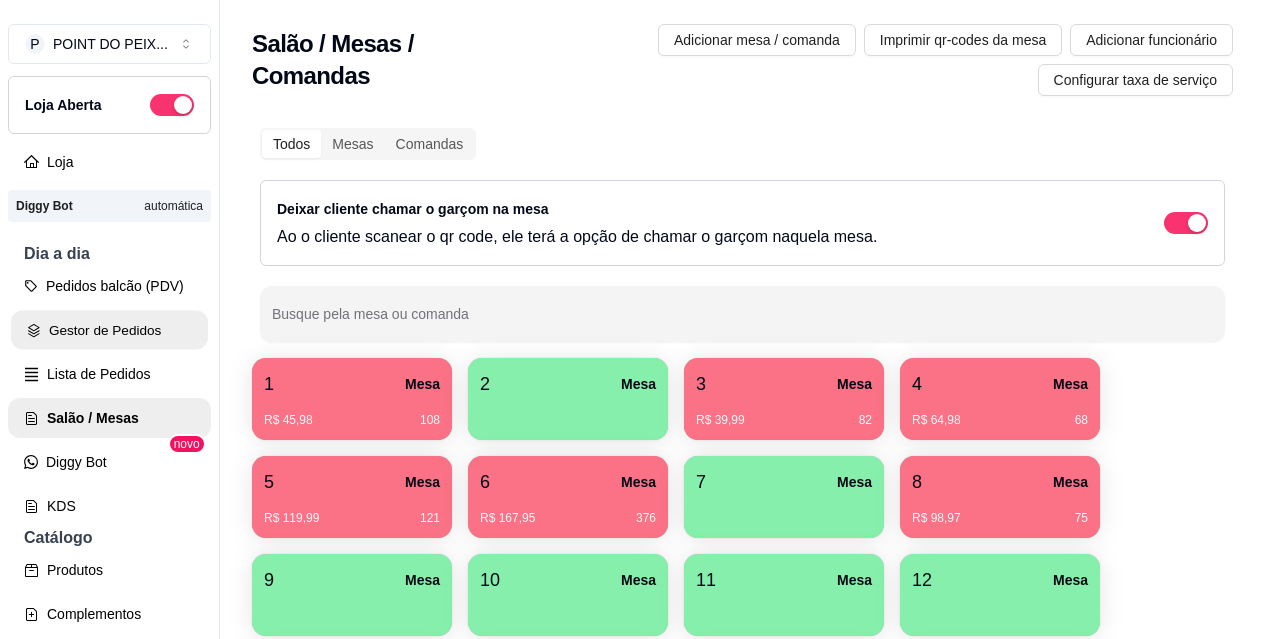 click on "Gestor de Pedidos" at bounding box center (109, 330) 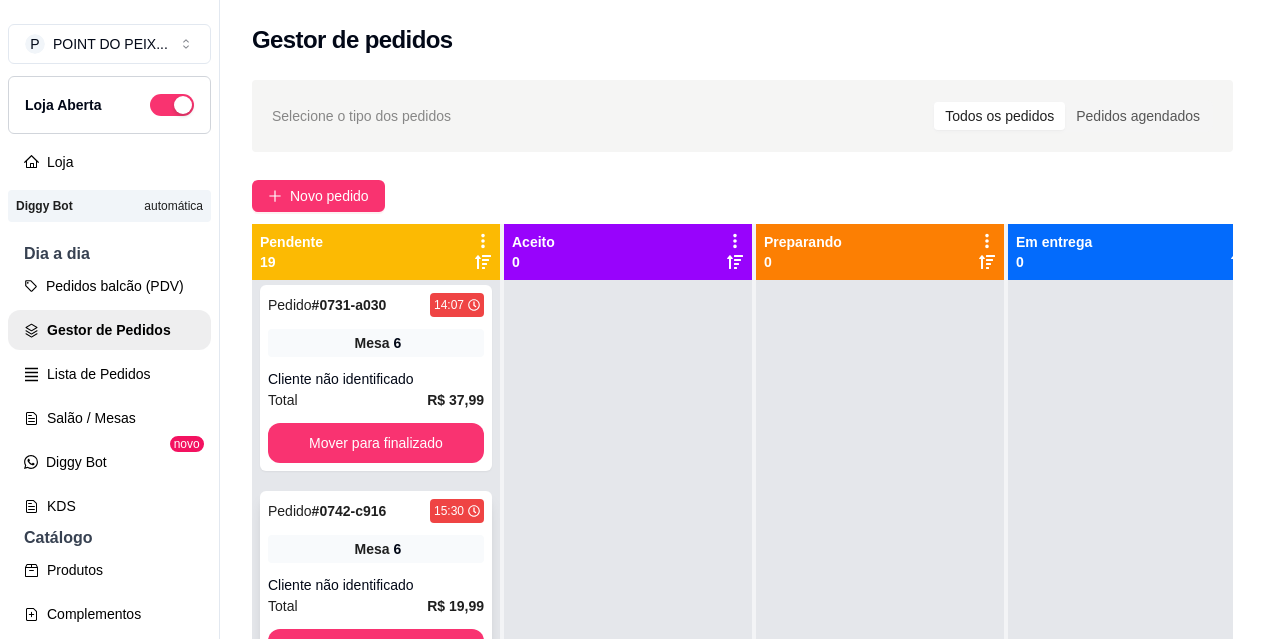 scroll, scrollTop: 0, scrollLeft: 0, axis: both 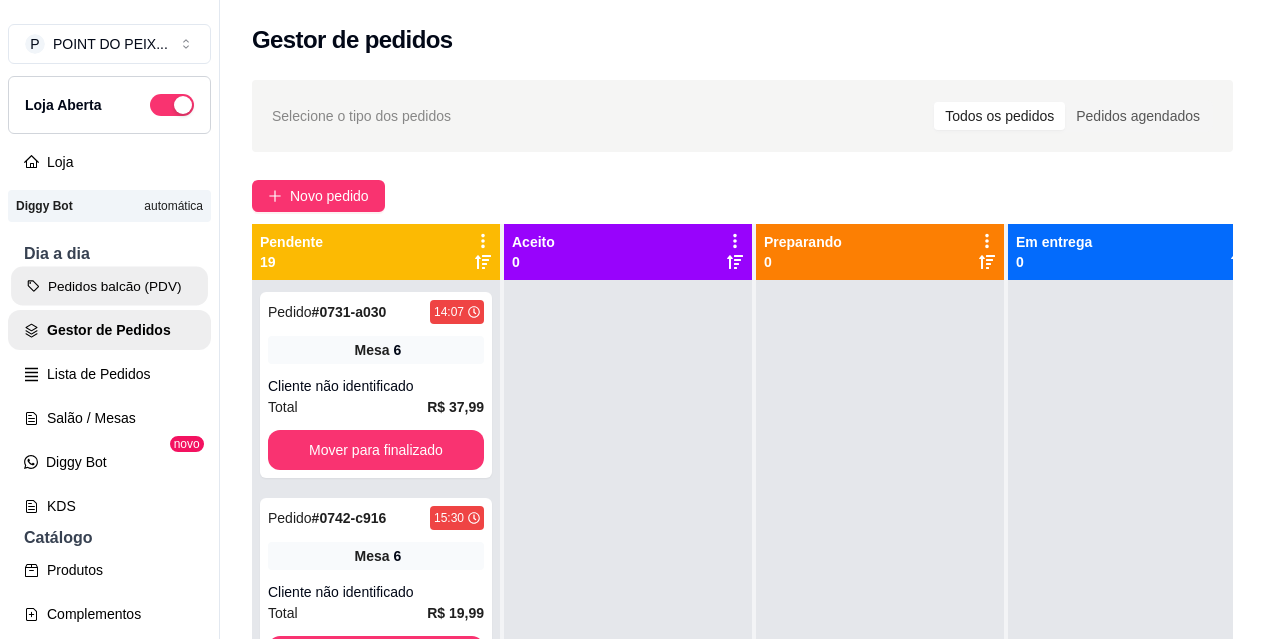 click on "Pedidos balcão (PDV)" at bounding box center (109, 286) 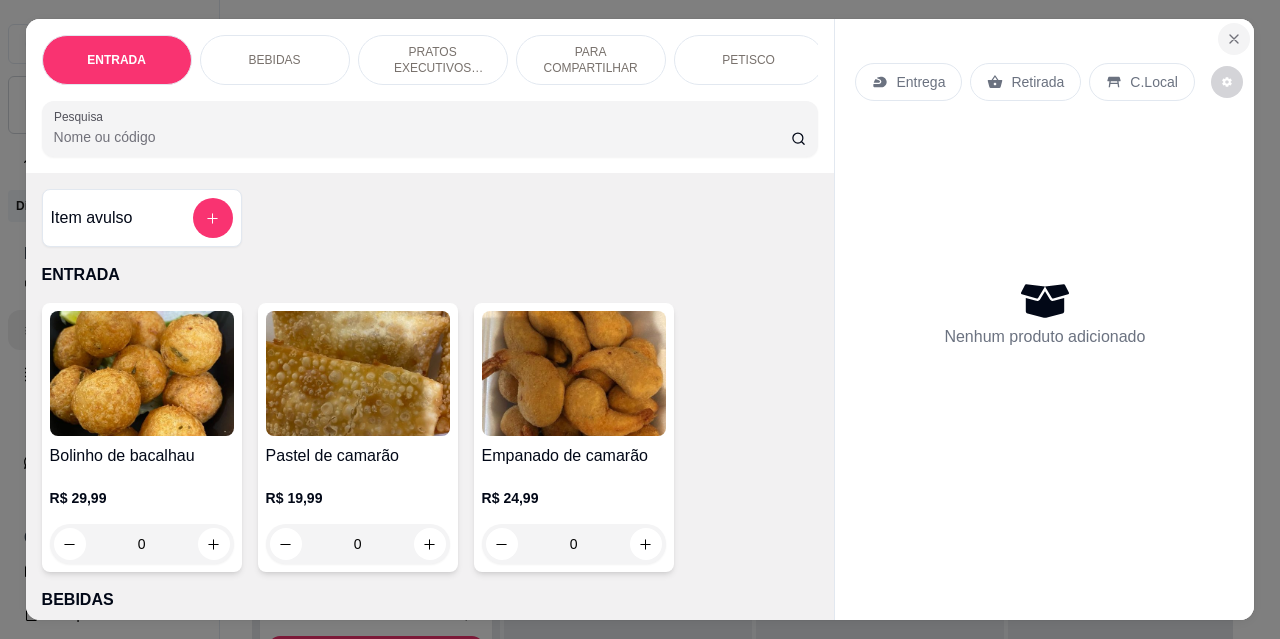 click at bounding box center [1234, 39] 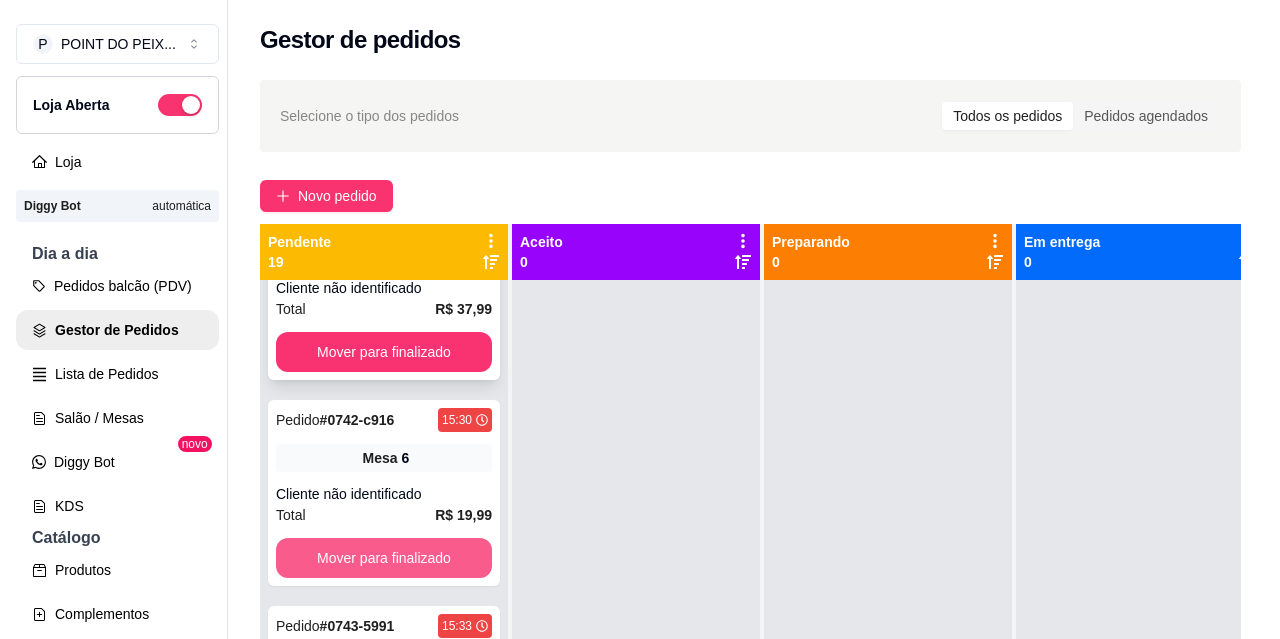 scroll, scrollTop: 0, scrollLeft: 0, axis: both 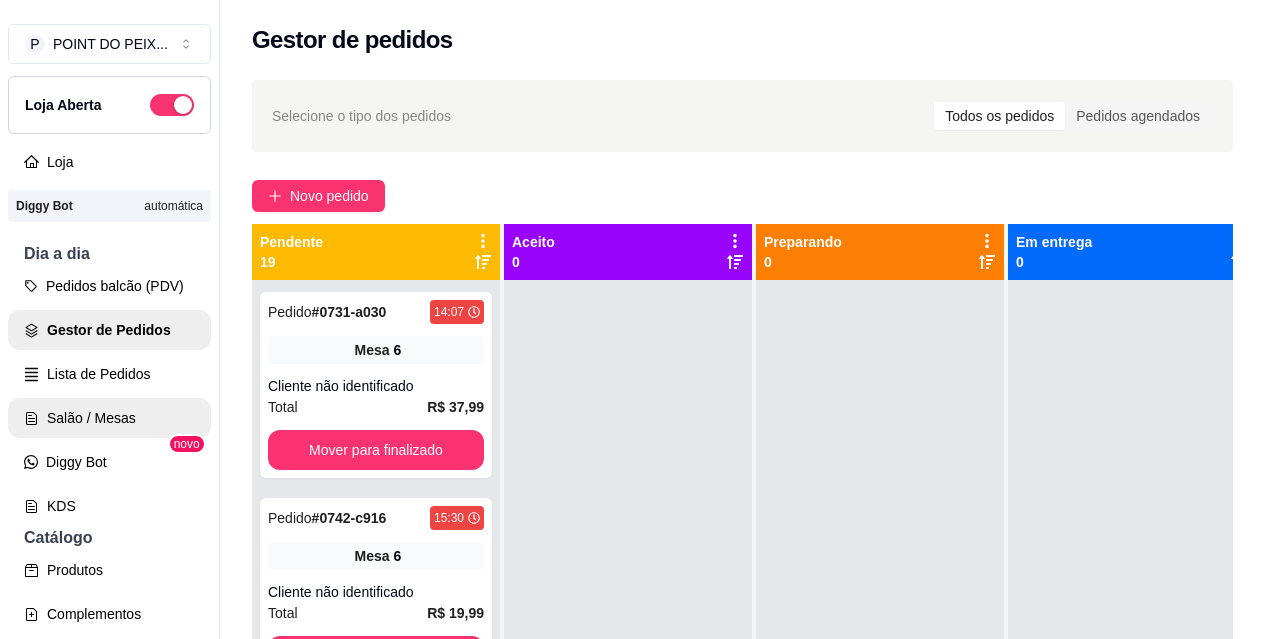 click on "Salão / Mesas" at bounding box center [109, 418] 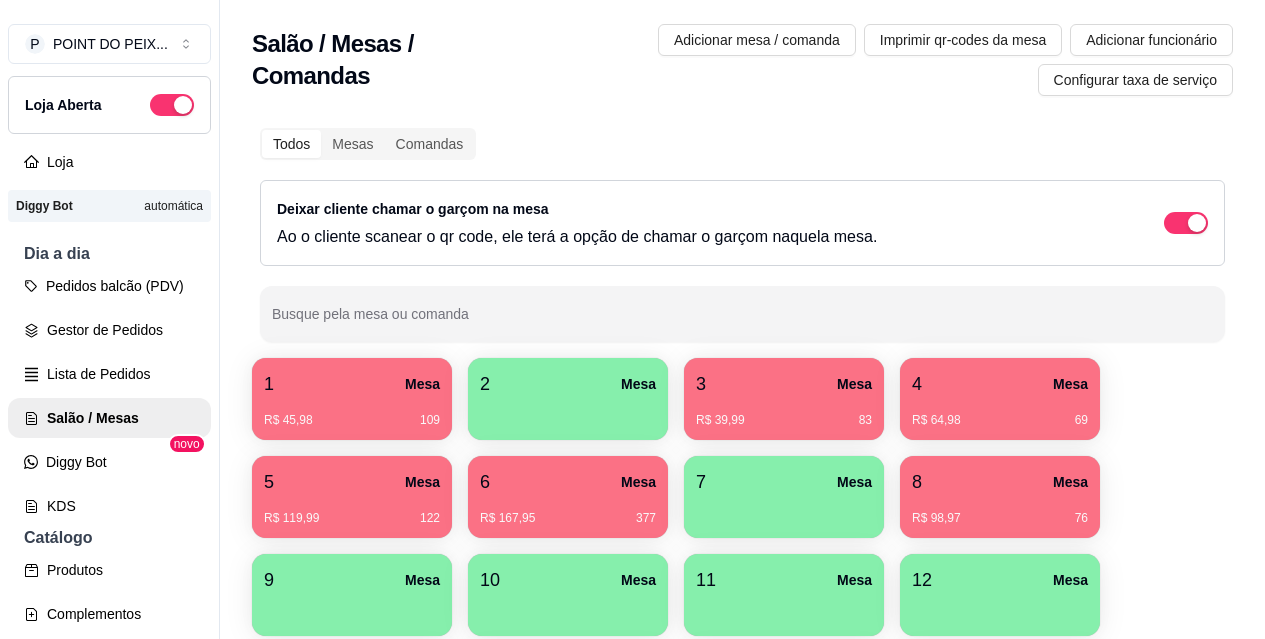 click on "R$ 98,97 76" at bounding box center (1000, 511) 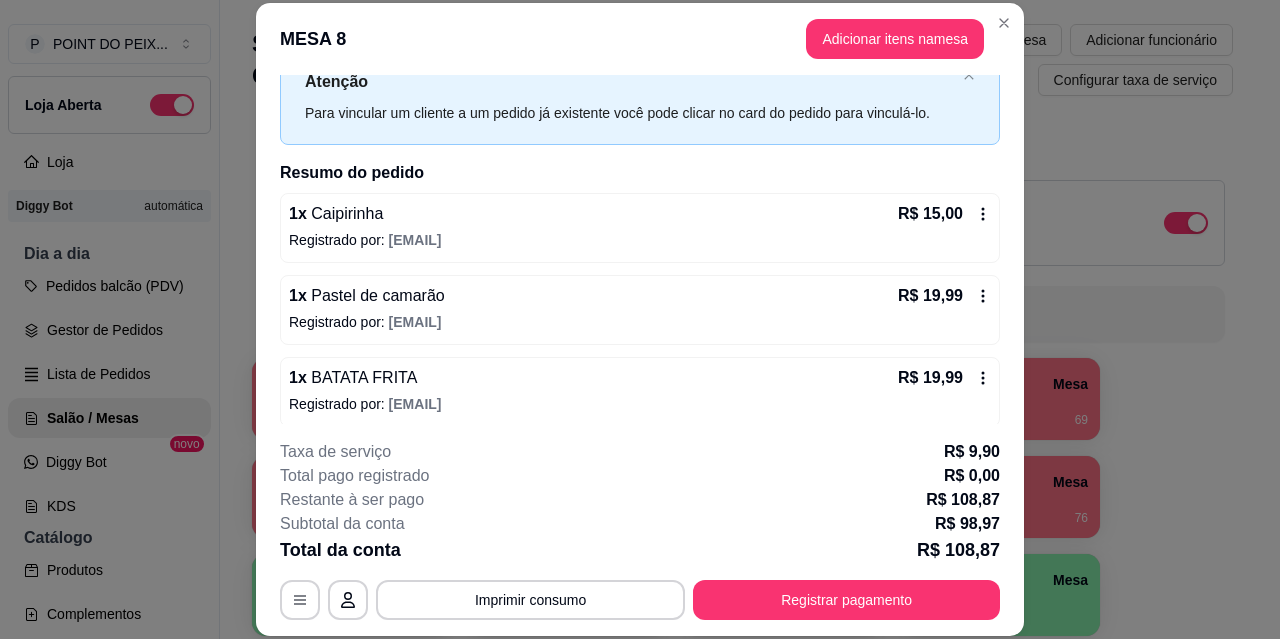 scroll, scrollTop: 0, scrollLeft: 0, axis: both 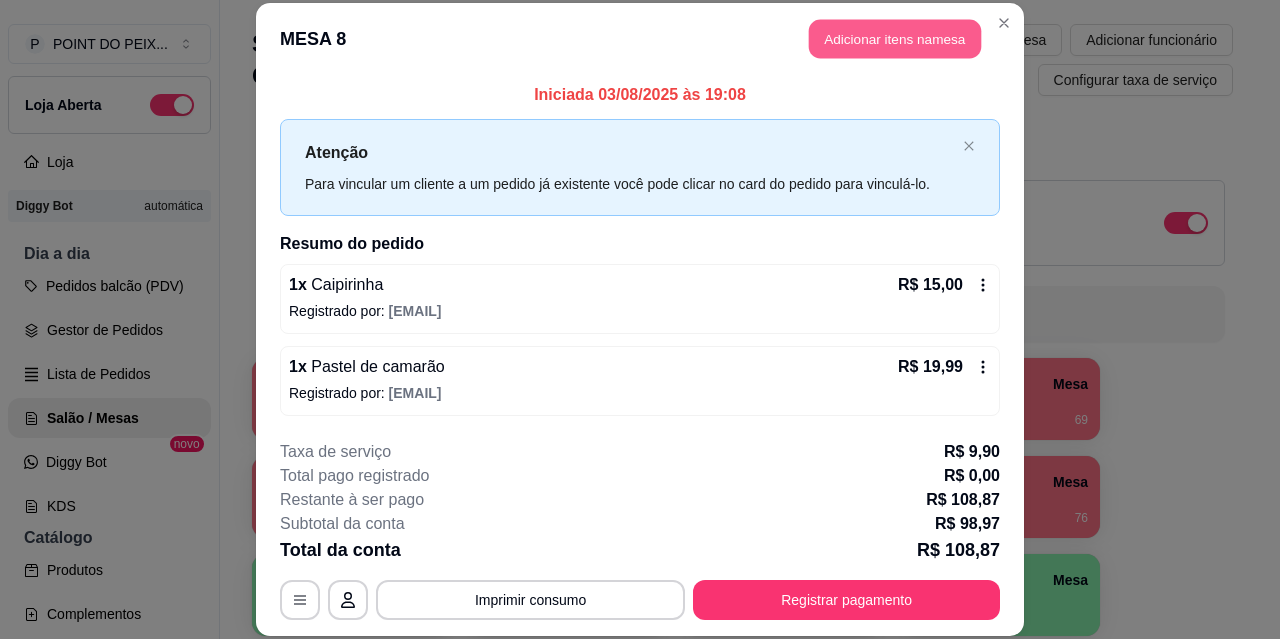 click on "Adicionar itens na  mesa" at bounding box center (895, 39) 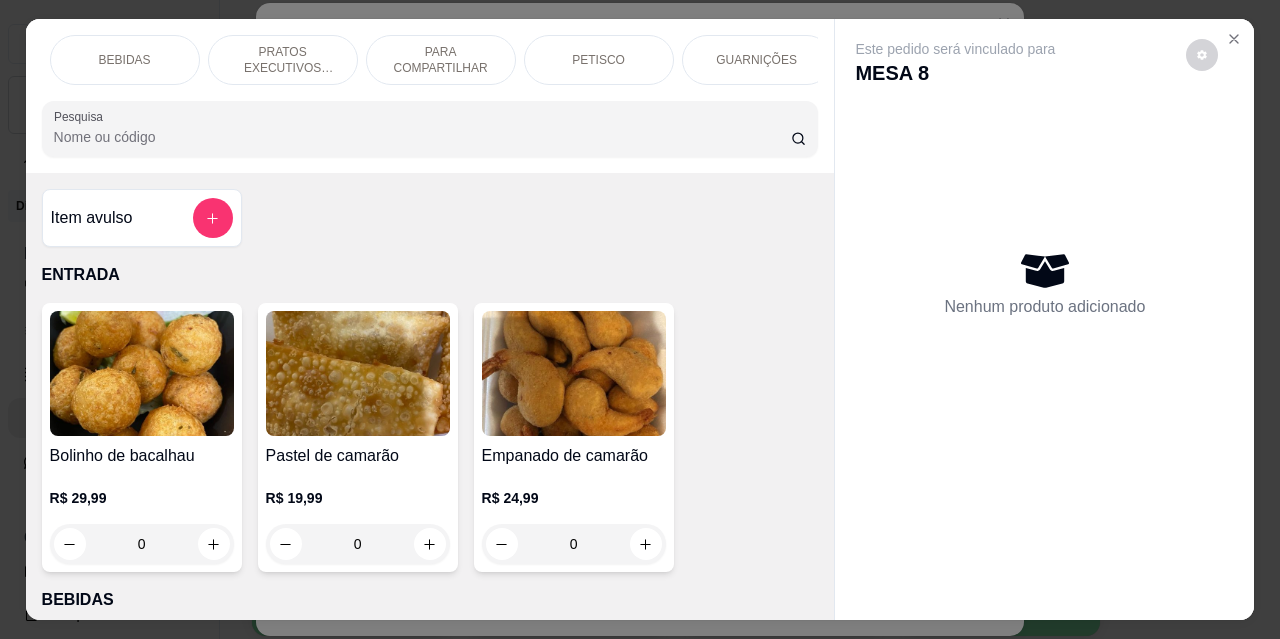 scroll, scrollTop: 0, scrollLeft: 160, axis: horizontal 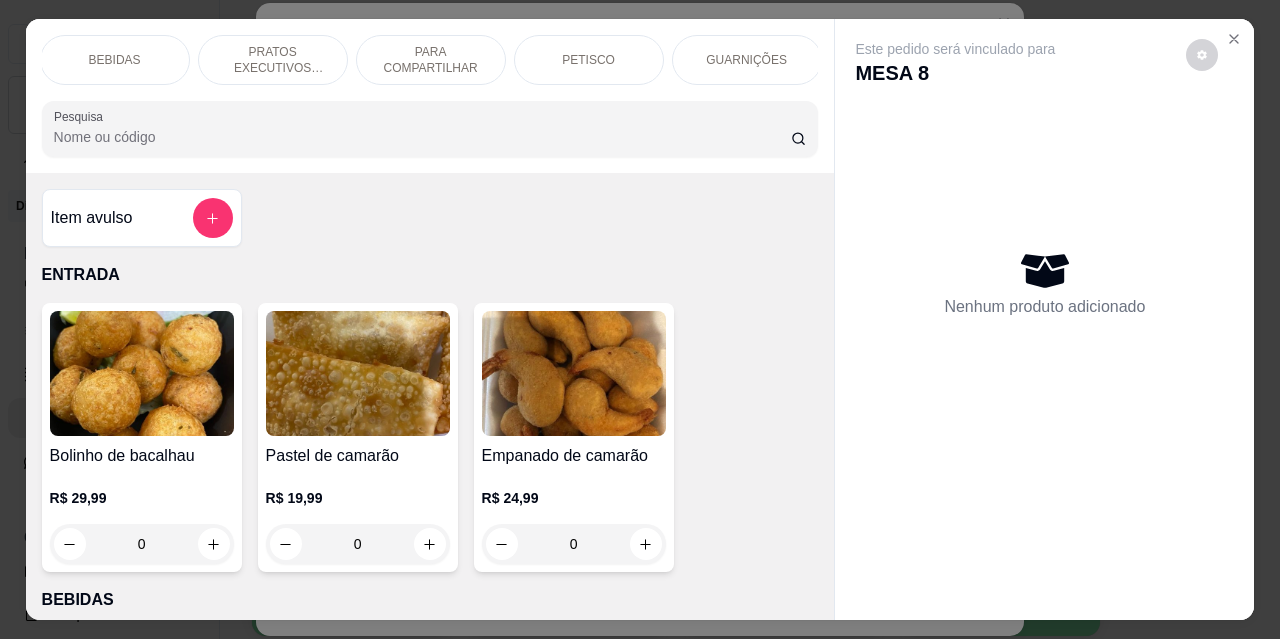 click on "BEBIDAS" at bounding box center [115, 60] 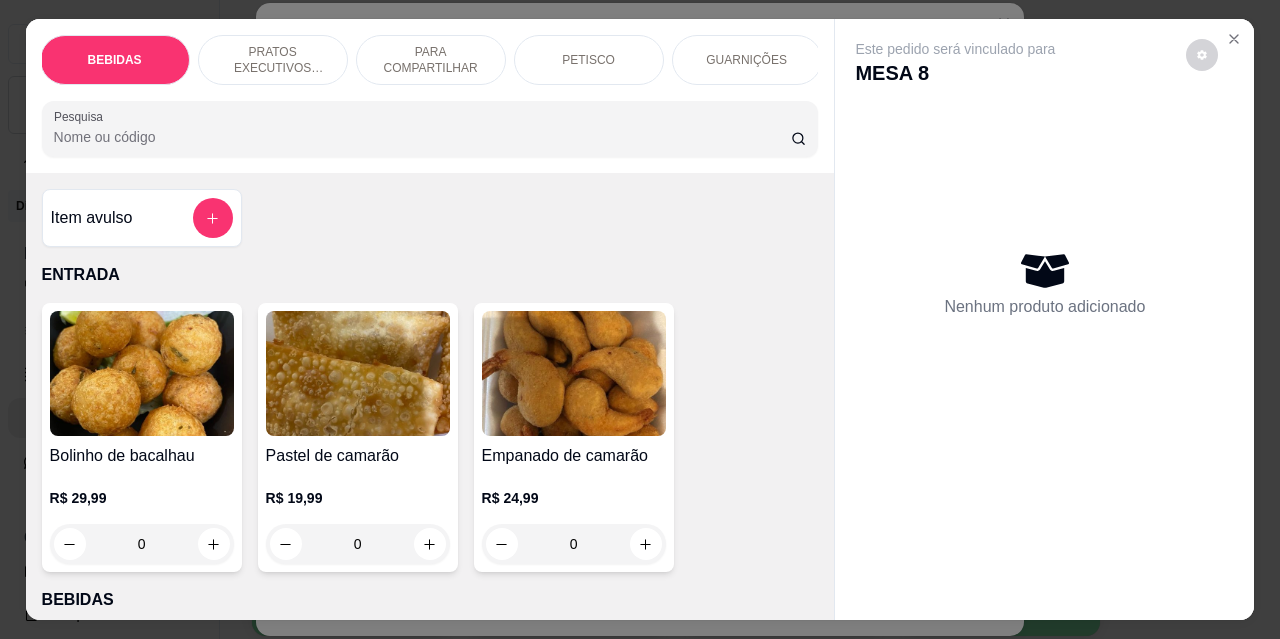 scroll, scrollTop: 415, scrollLeft: 0, axis: vertical 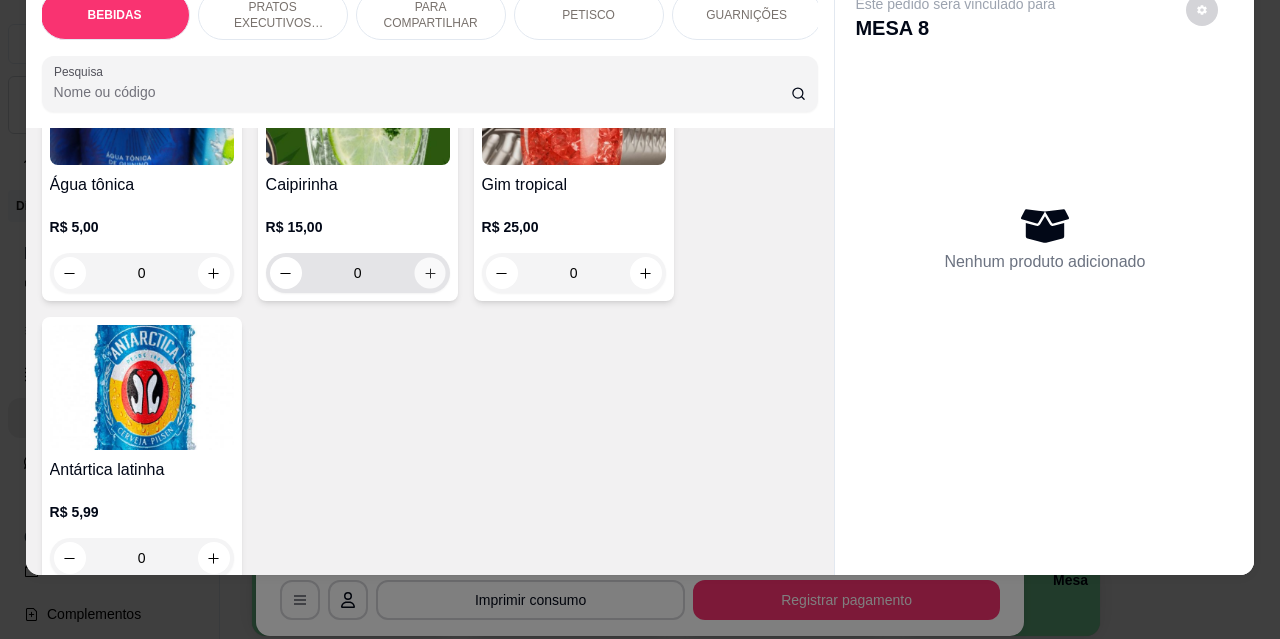 click 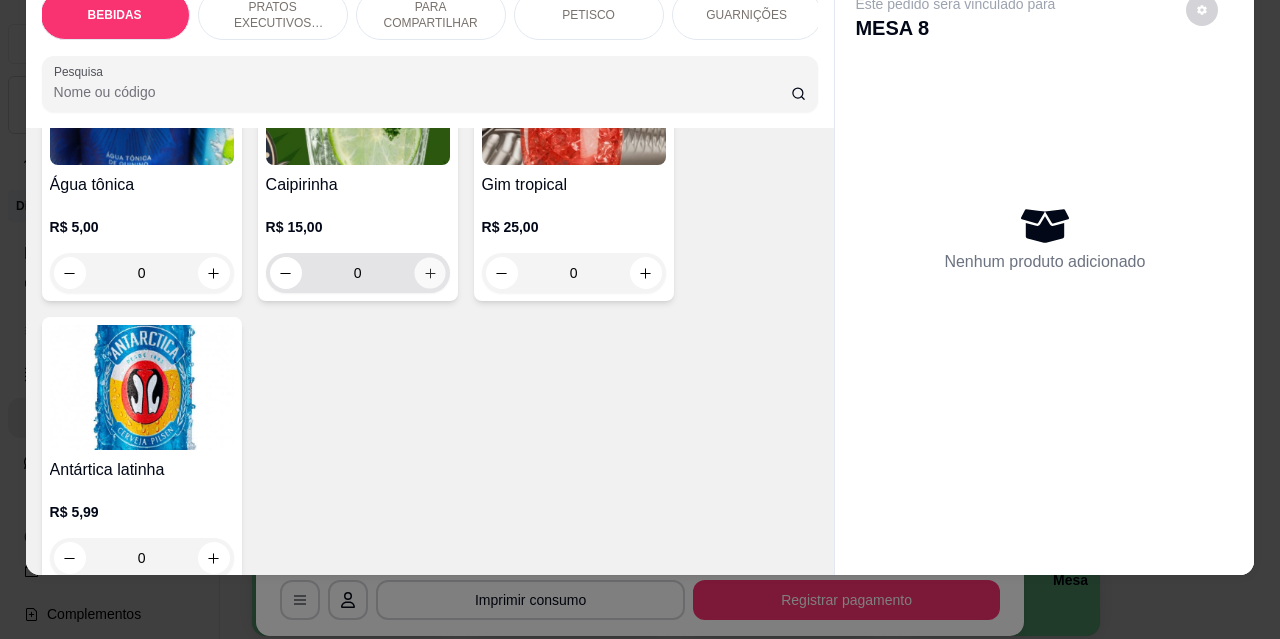 type on "1" 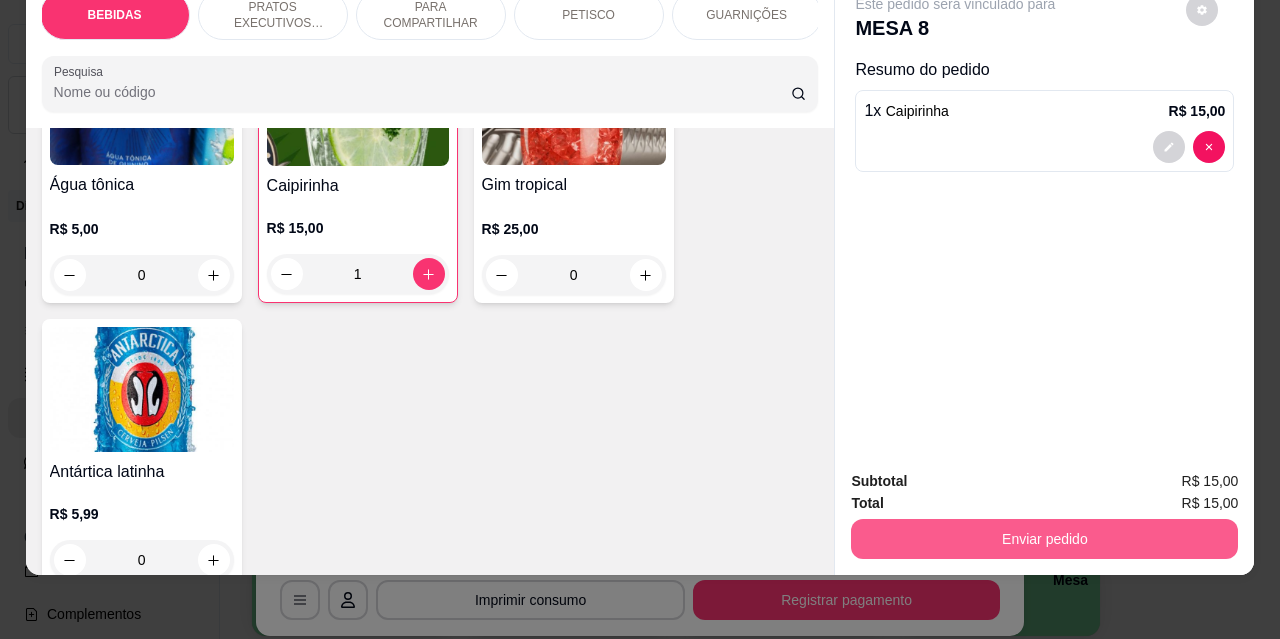 click on "Enviar pedido" at bounding box center [1044, 539] 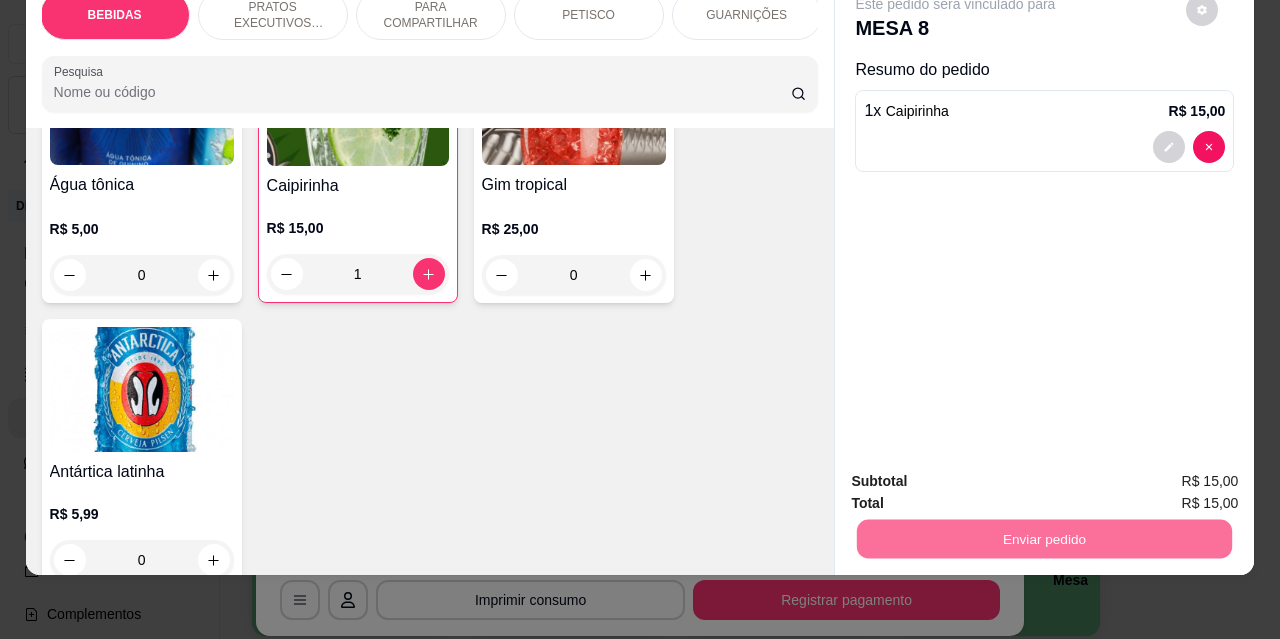 click on "Não registrar e enviar pedido" at bounding box center (979, 475) 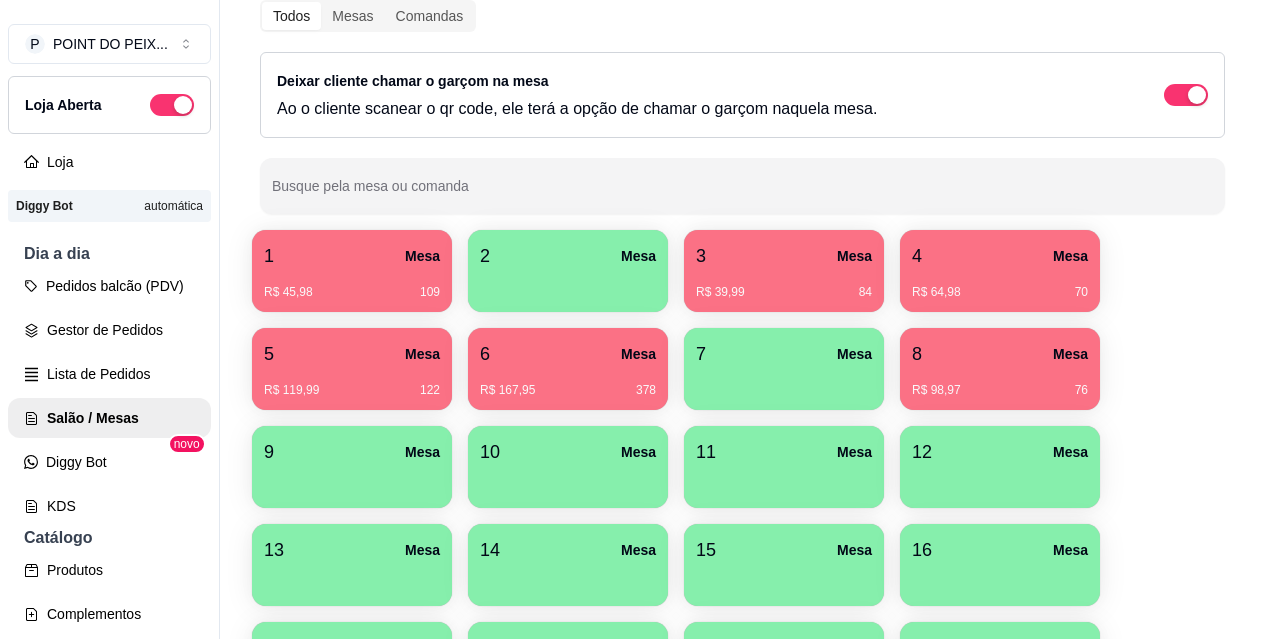 scroll, scrollTop: 0, scrollLeft: 0, axis: both 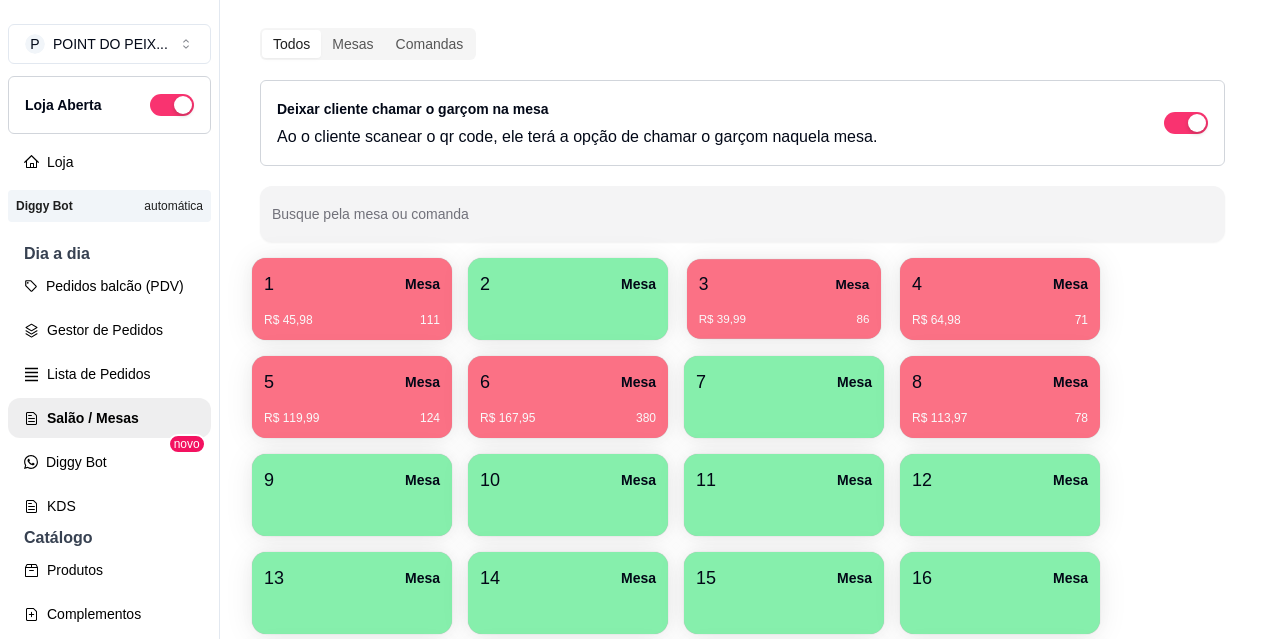 click on "3 Mesa" at bounding box center [784, 284] 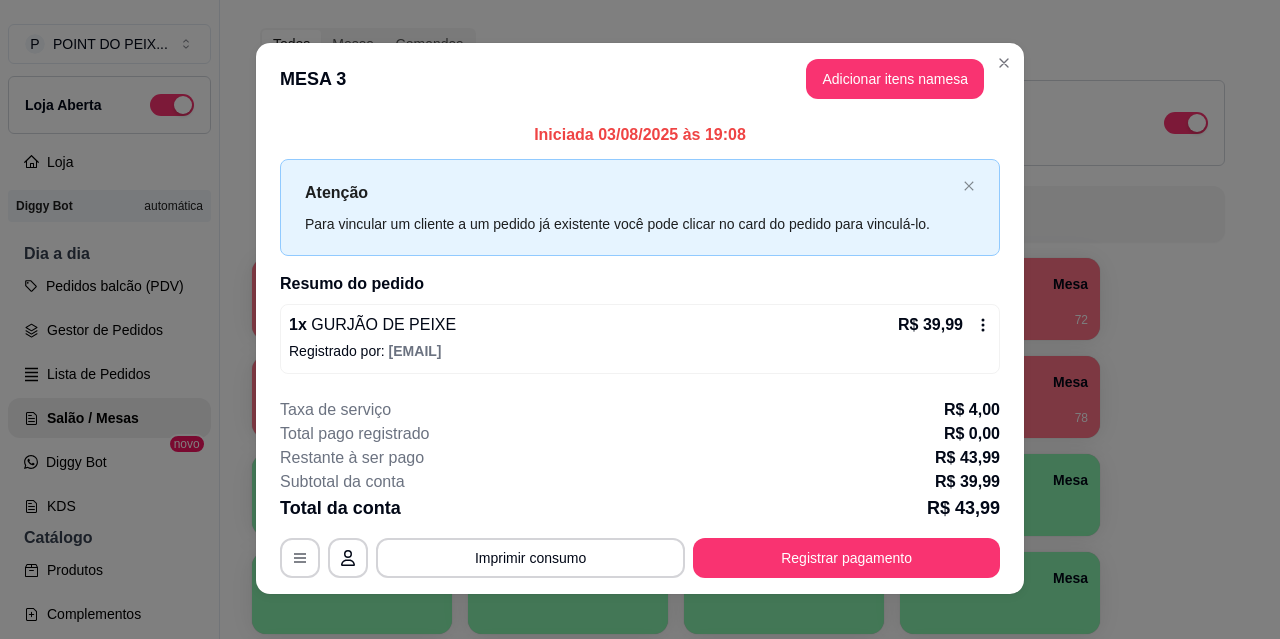 scroll, scrollTop: 0, scrollLeft: 0, axis: both 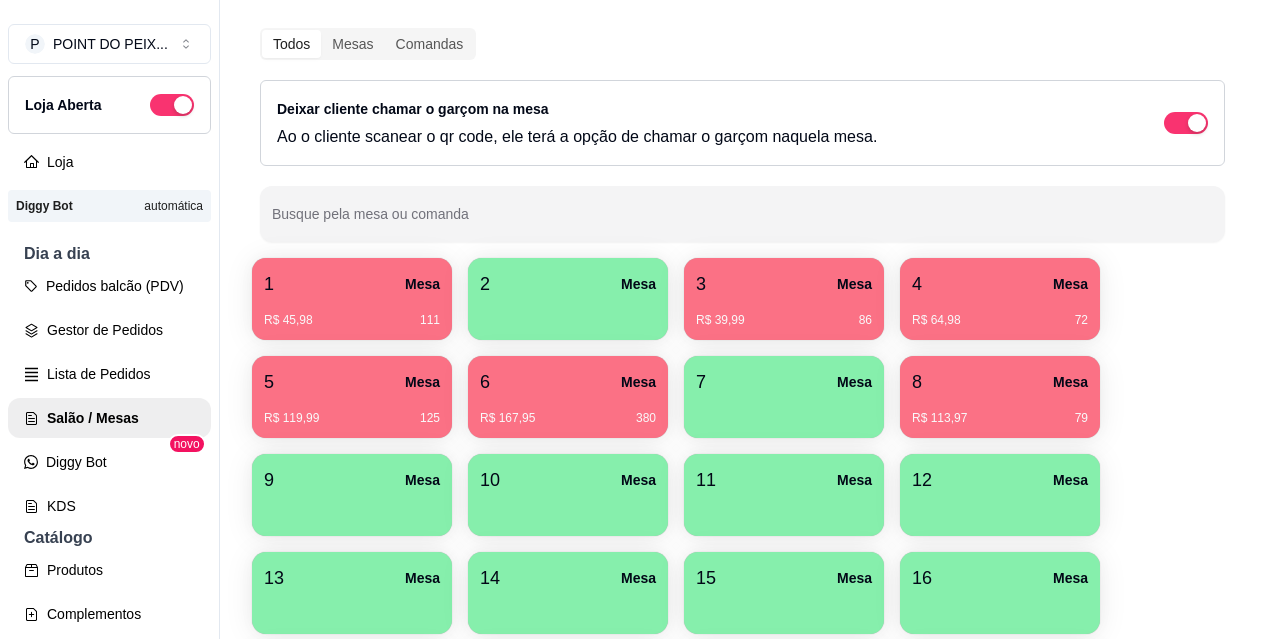 click on "R$ 45,98 111" at bounding box center (352, 320) 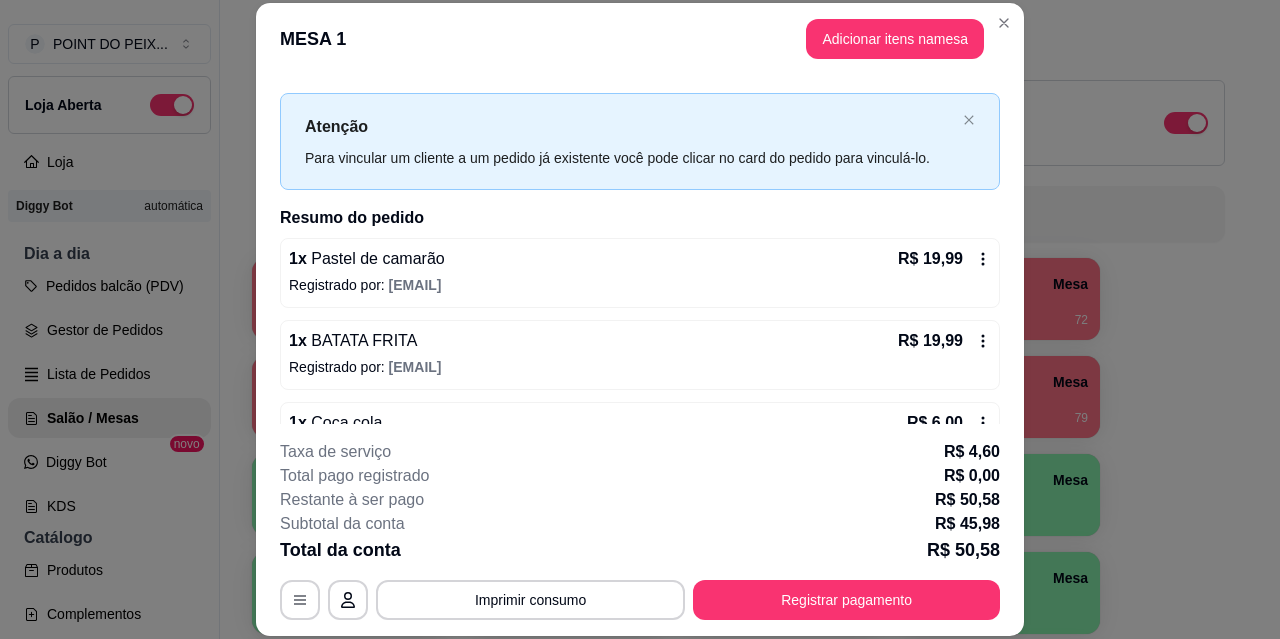 scroll, scrollTop: 82, scrollLeft: 0, axis: vertical 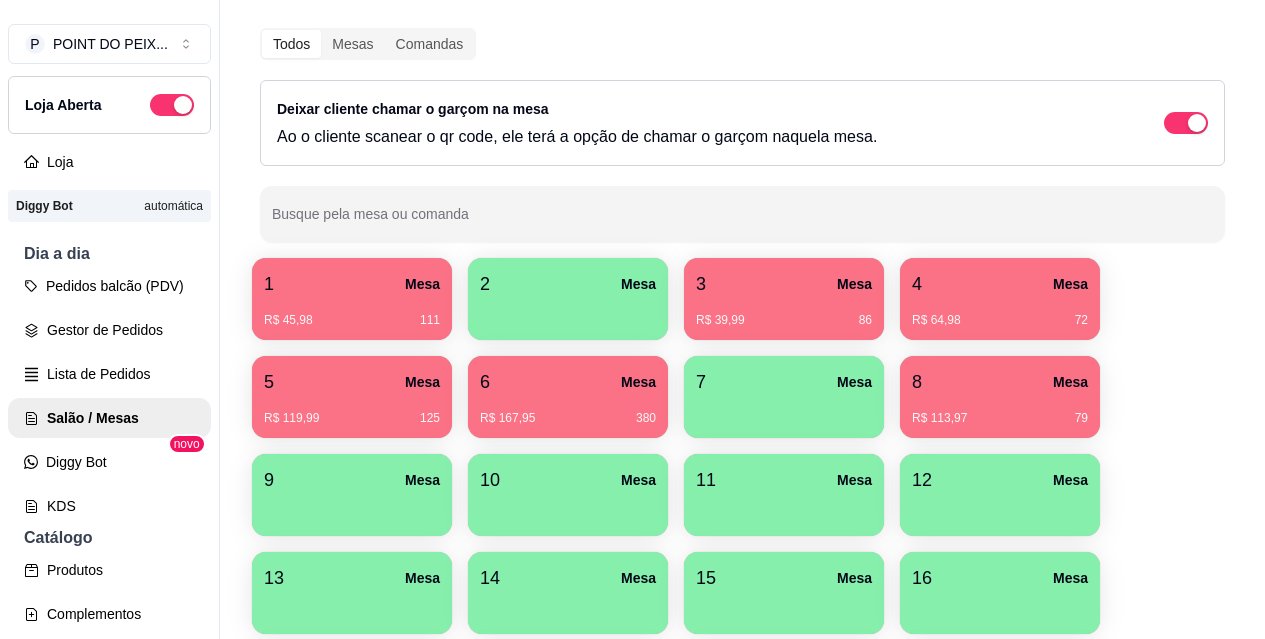 click on "R$ 64,98 72" at bounding box center (1000, 320) 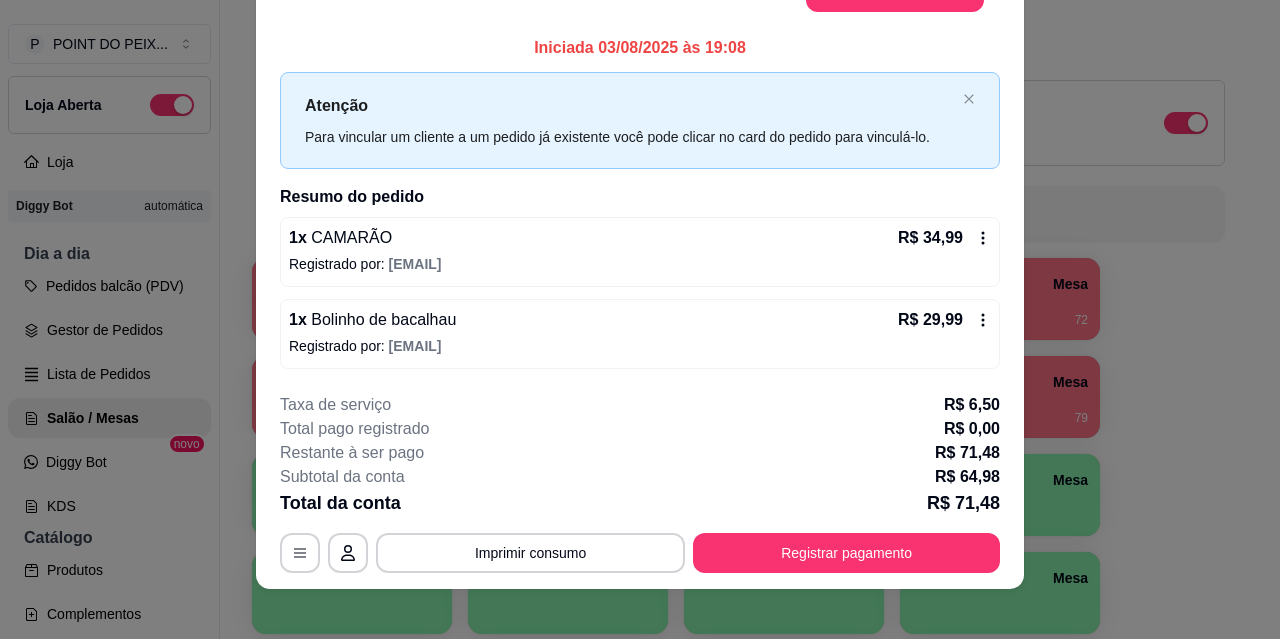 scroll, scrollTop: 61, scrollLeft: 0, axis: vertical 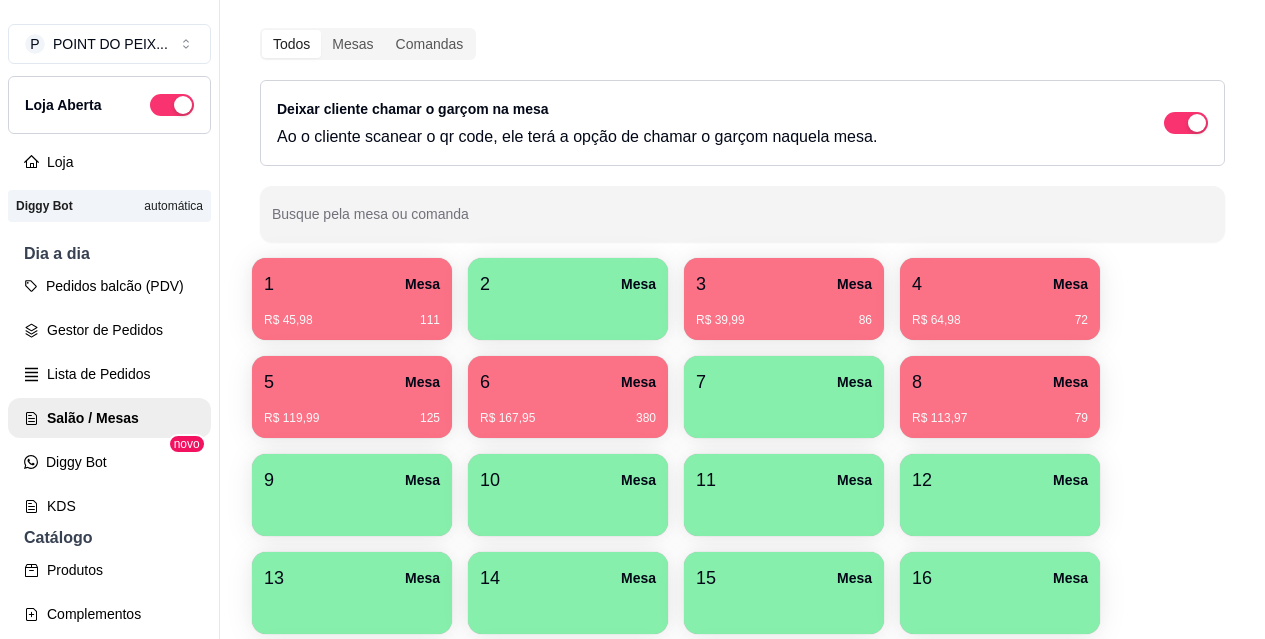 click on "R$ 119,99 125" at bounding box center (352, 418) 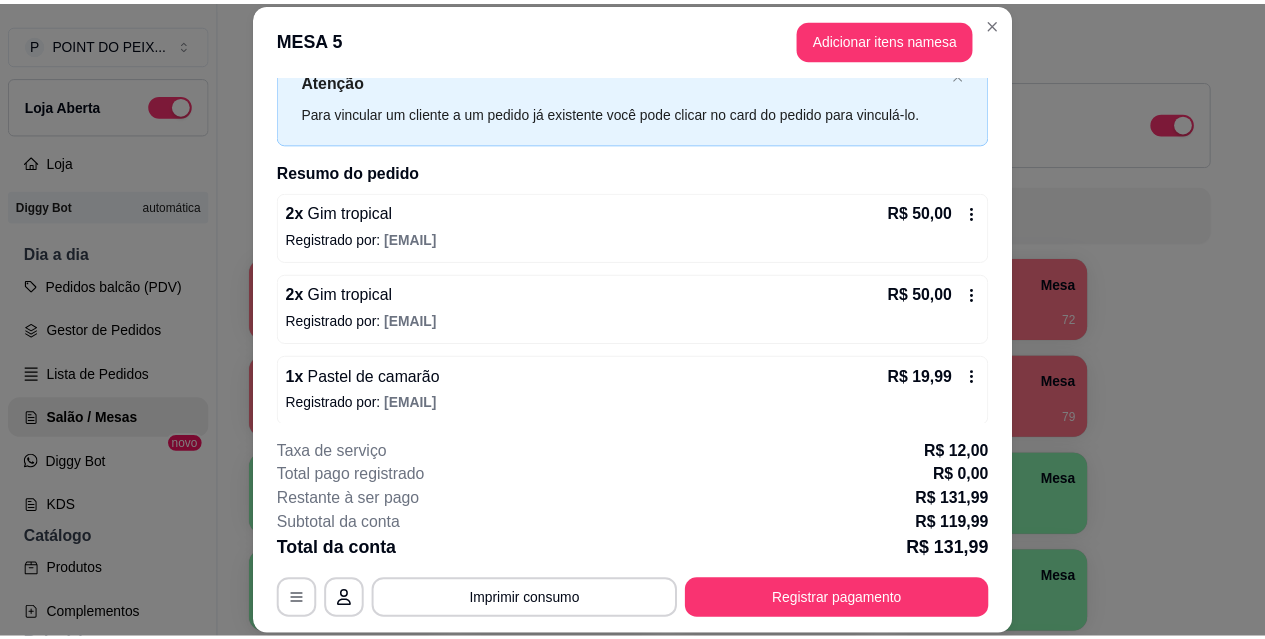 scroll, scrollTop: 82, scrollLeft: 0, axis: vertical 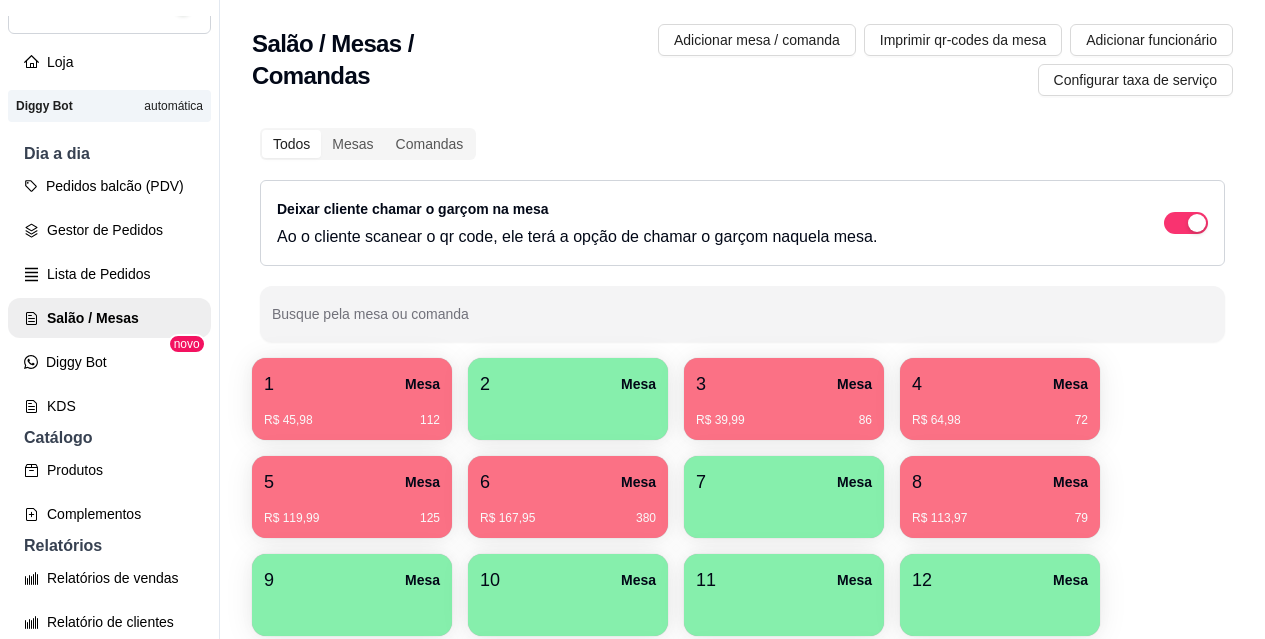 click on "R$ 119,99 125" at bounding box center (352, 511) 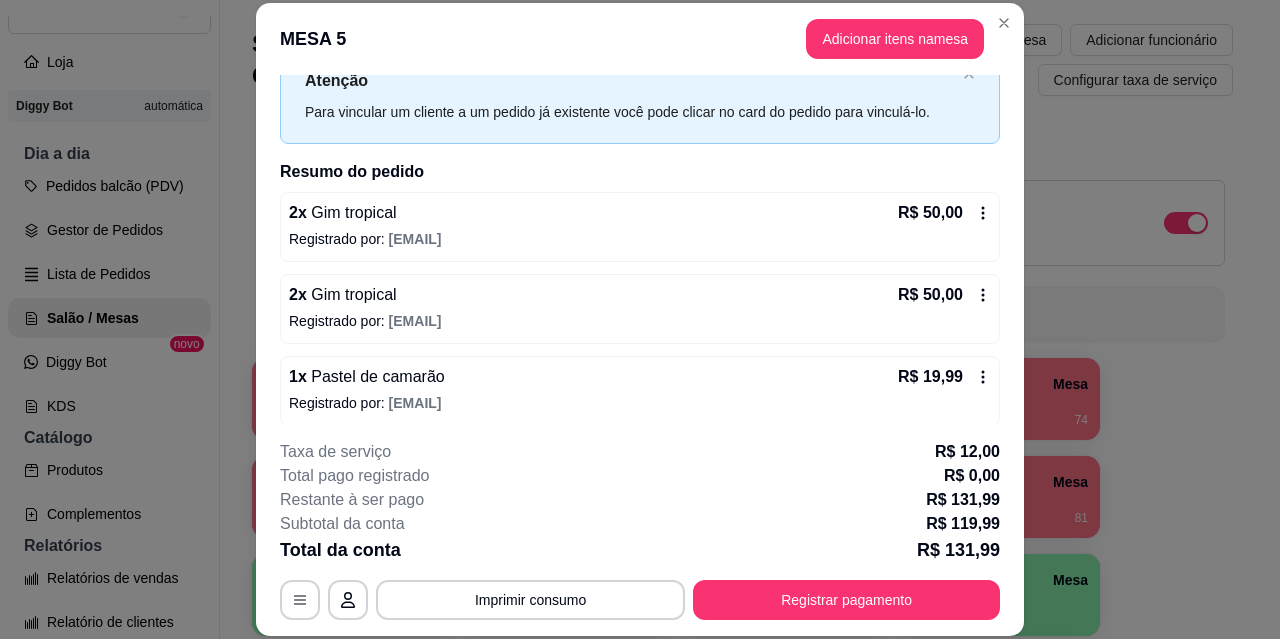 scroll, scrollTop: 82, scrollLeft: 0, axis: vertical 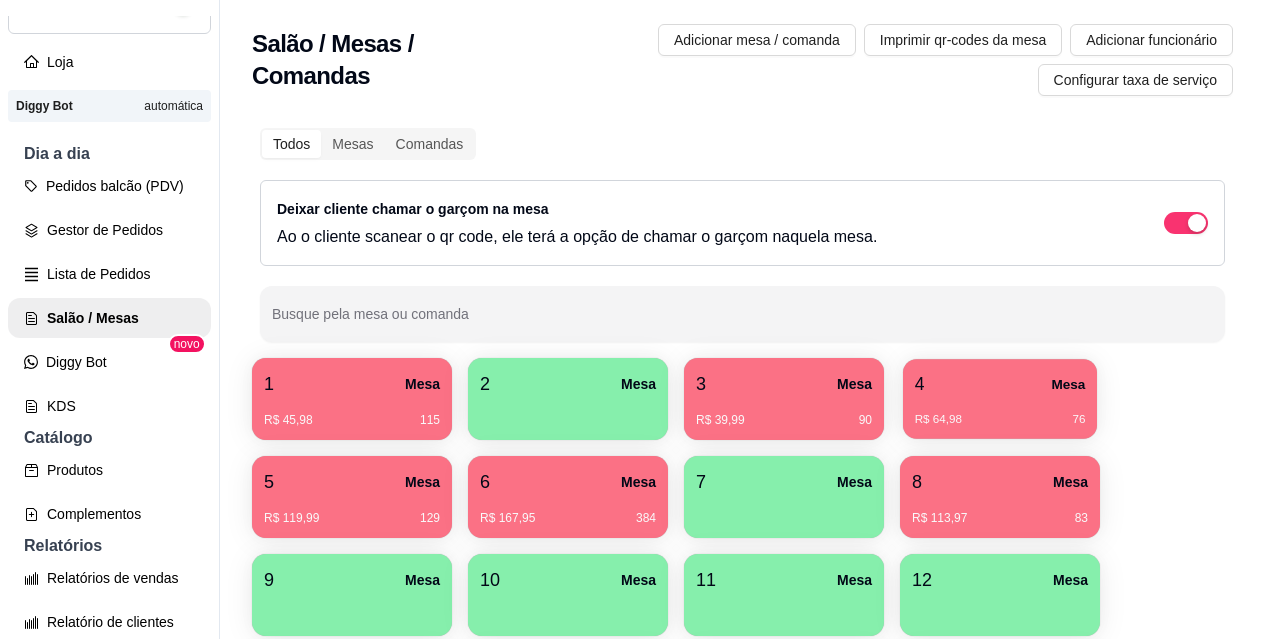 click on "4 Mesa" at bounding box center (1000, 384) 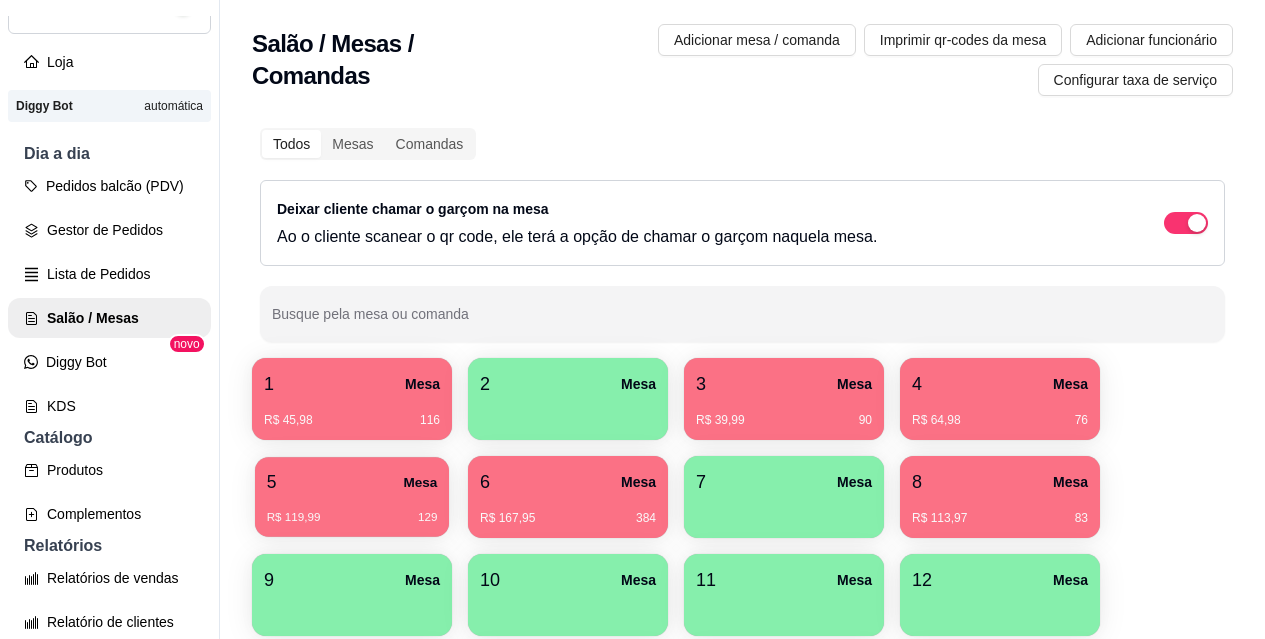 click on "5 Mesa" at bounding box center [352, 482] 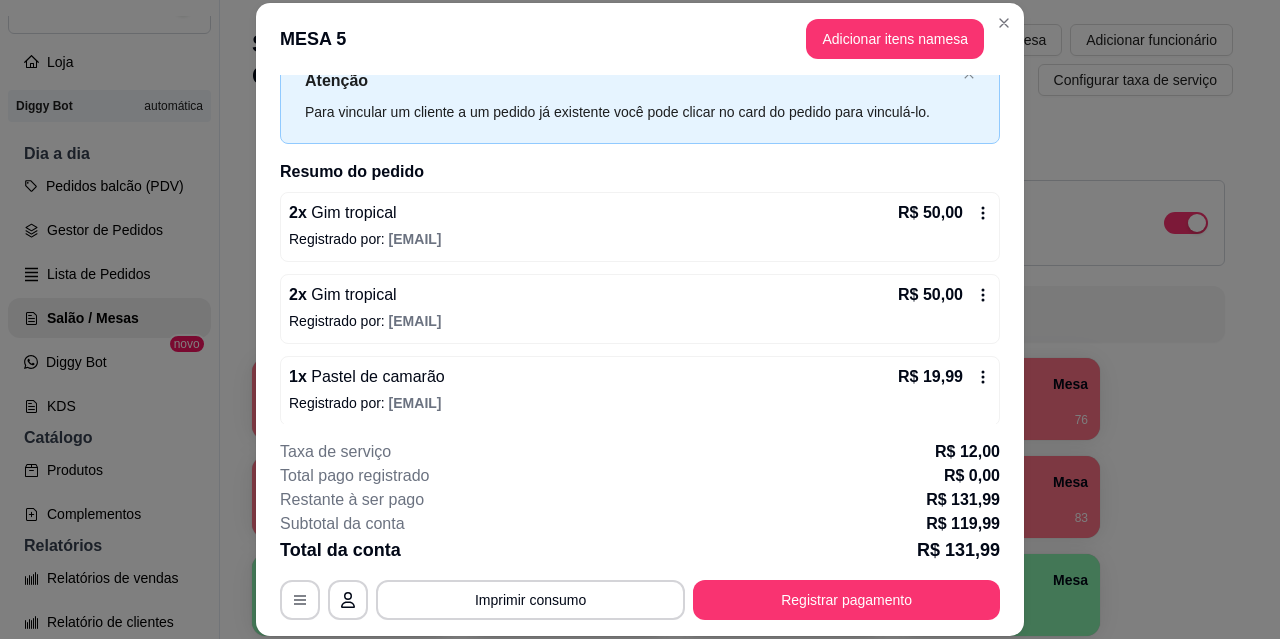 scroll, scrollTop: 82, scrollLeft: 0, axis: vertical 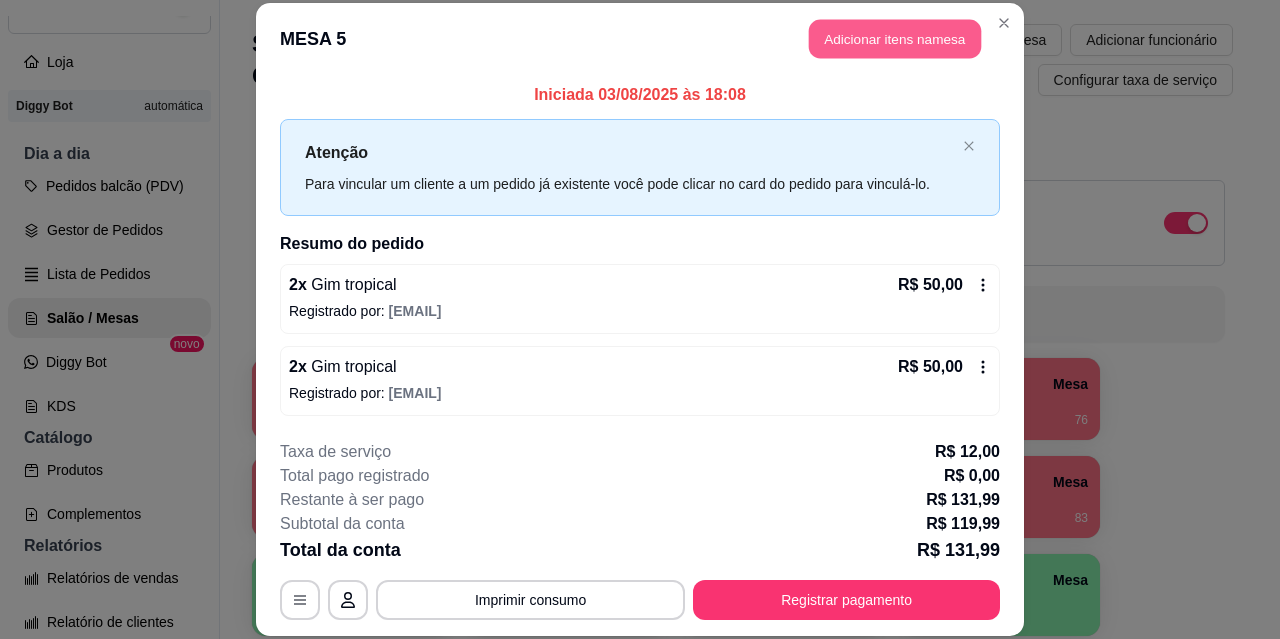 click on "Adicionar itens na  mesa" at bounding box center [895, 39] 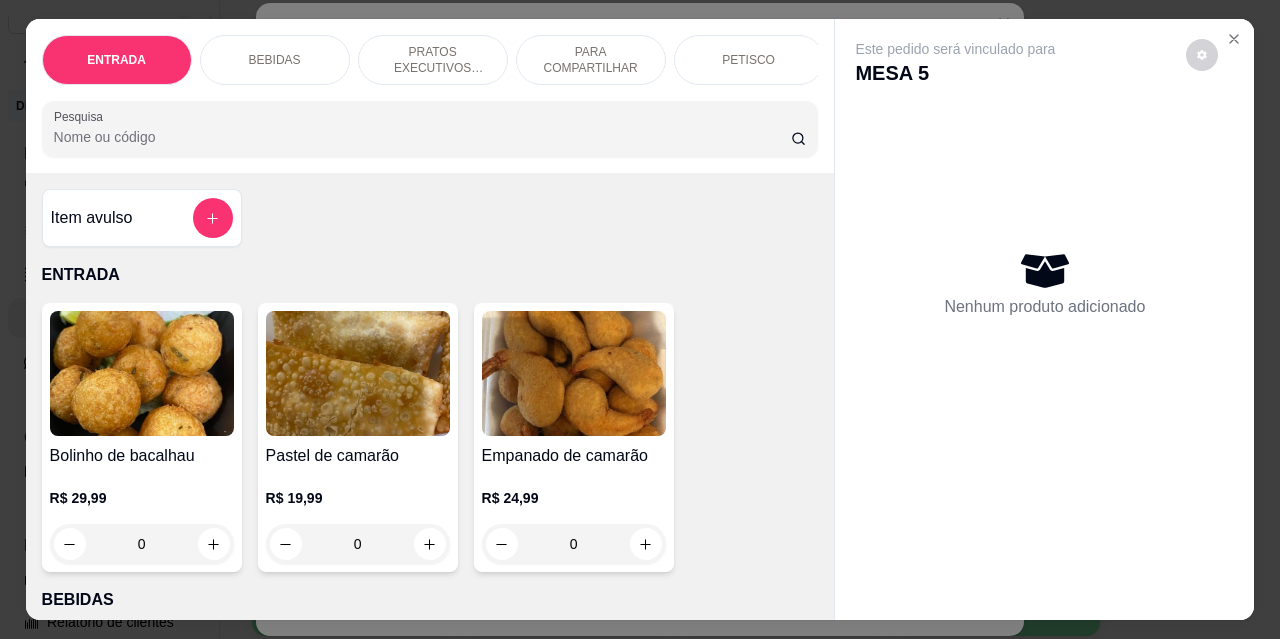click on "BEBIDAS" at bounding box center (275, 60) 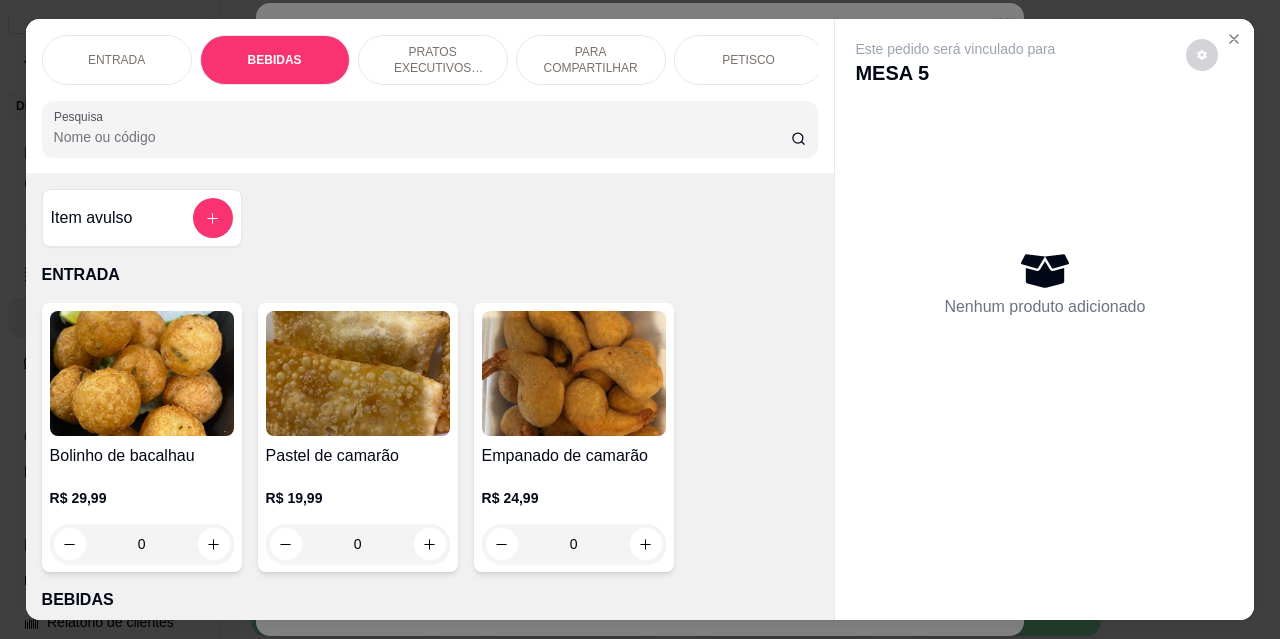 scroll, scrollTop: 415, scrollLeft: 0, axis: vertical 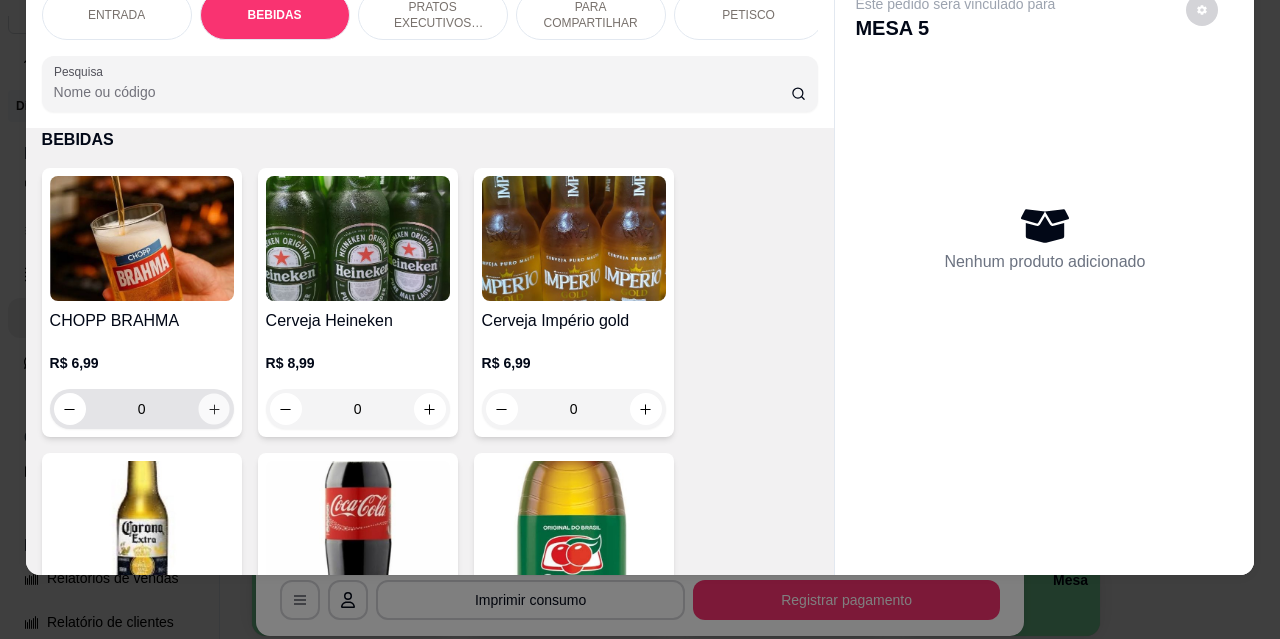 click at bounding box center (213, 409) 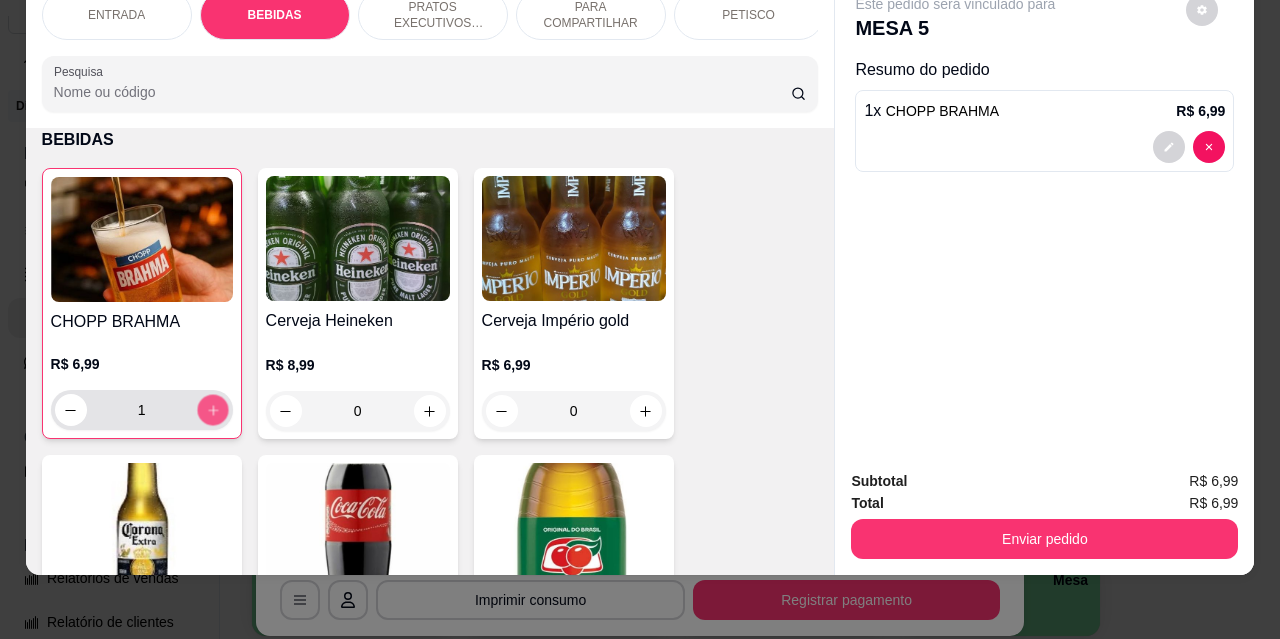 click at bounding box center [212, 410] 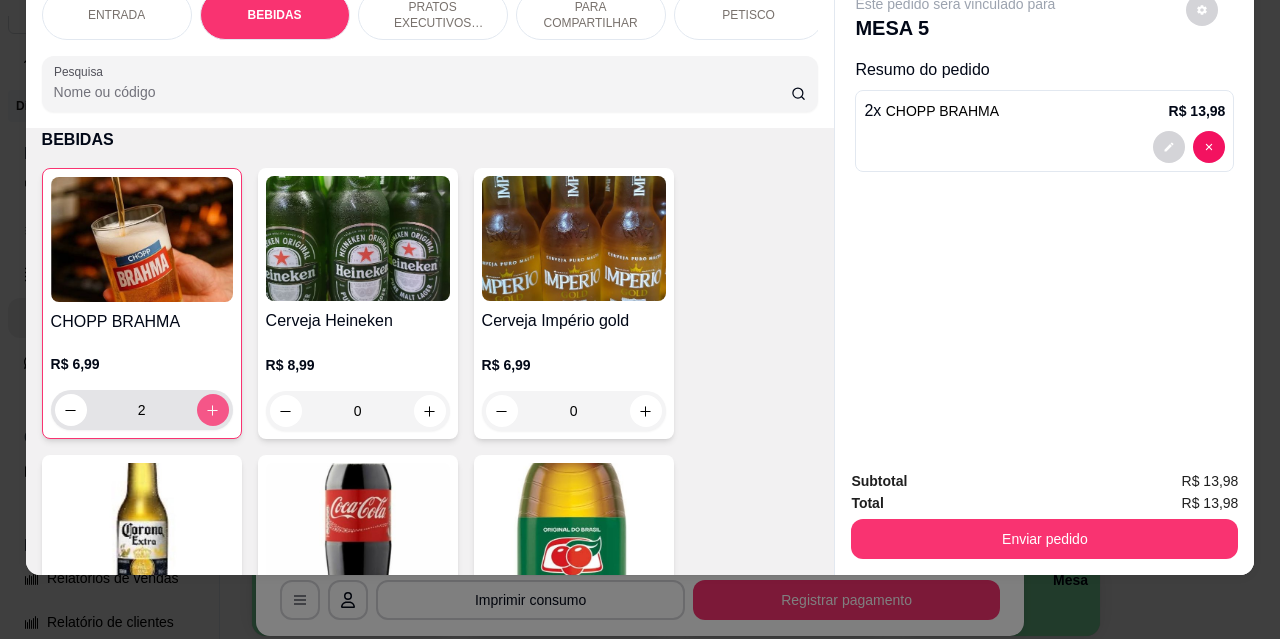 click at bounding box center [213, 410] 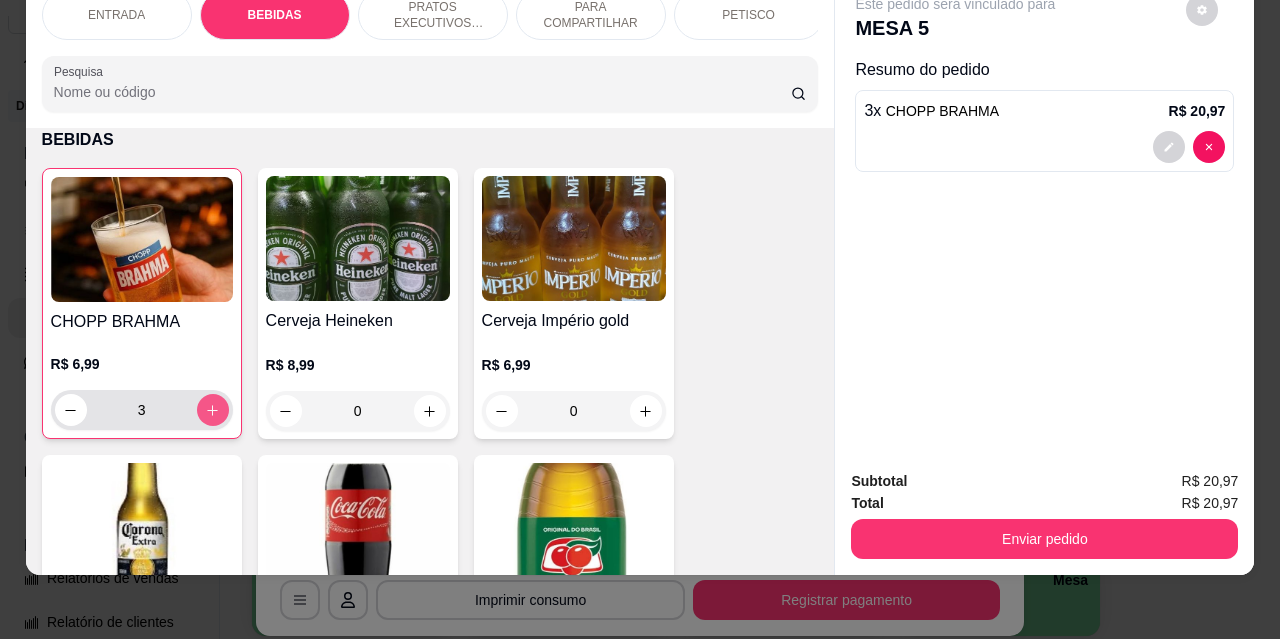 click at bounding box center (213, 410) 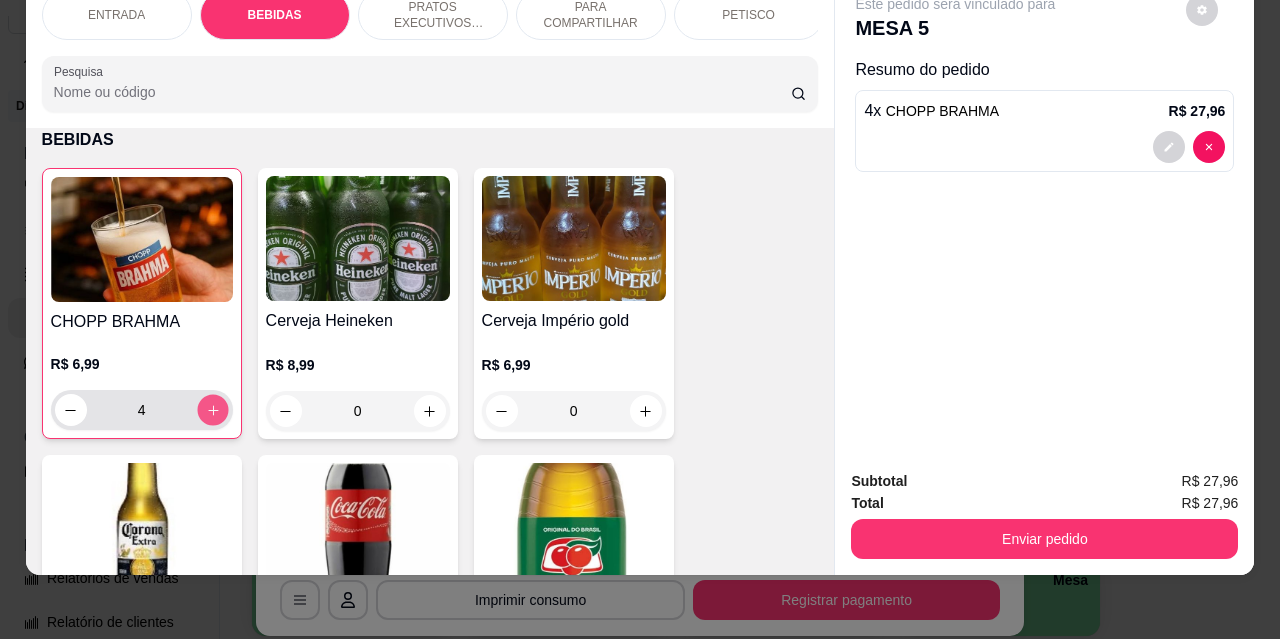 click at bounding box center (212, 410) 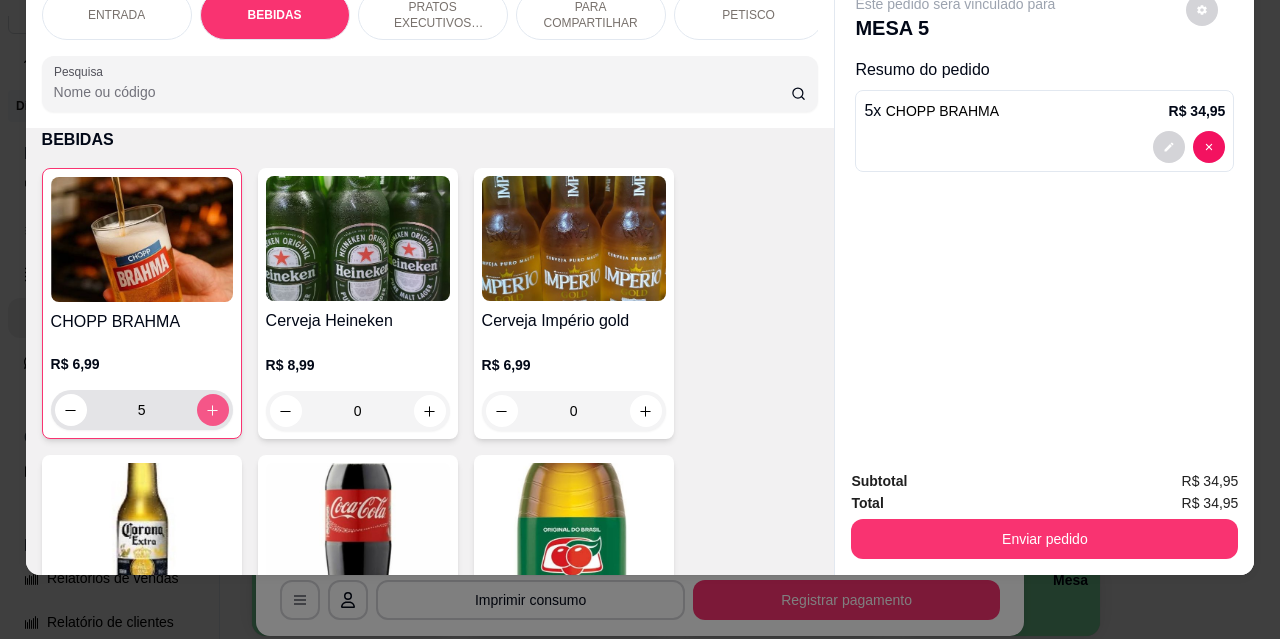 click at bounding box center (213, 410) 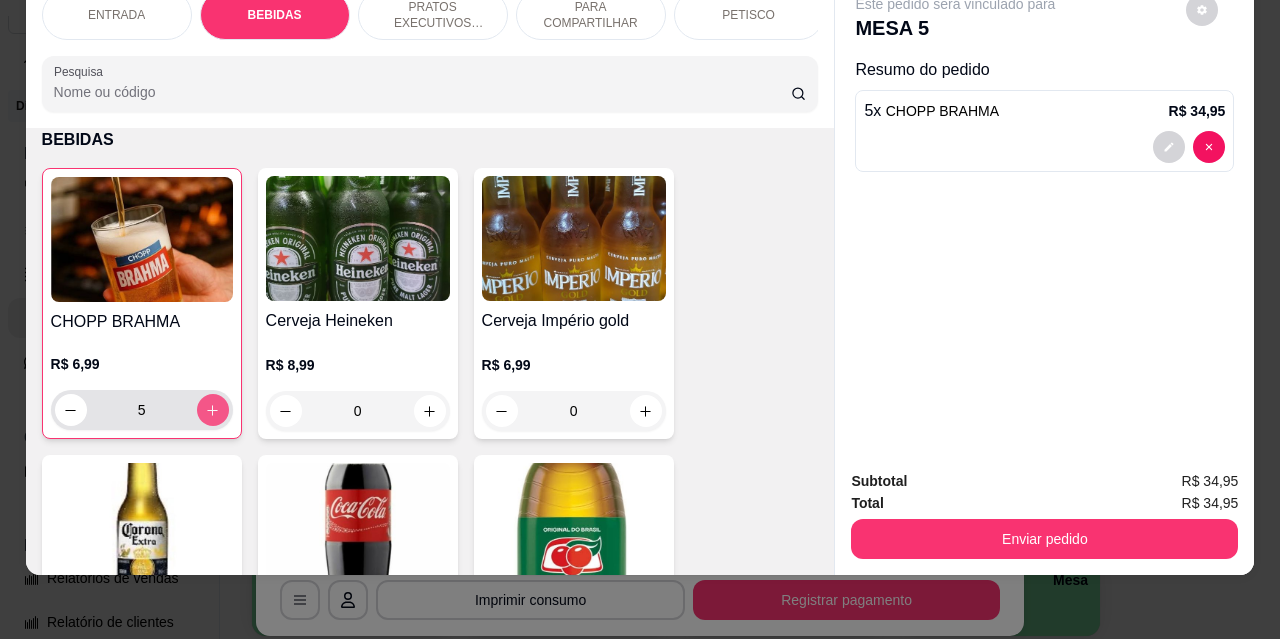 type on "6" 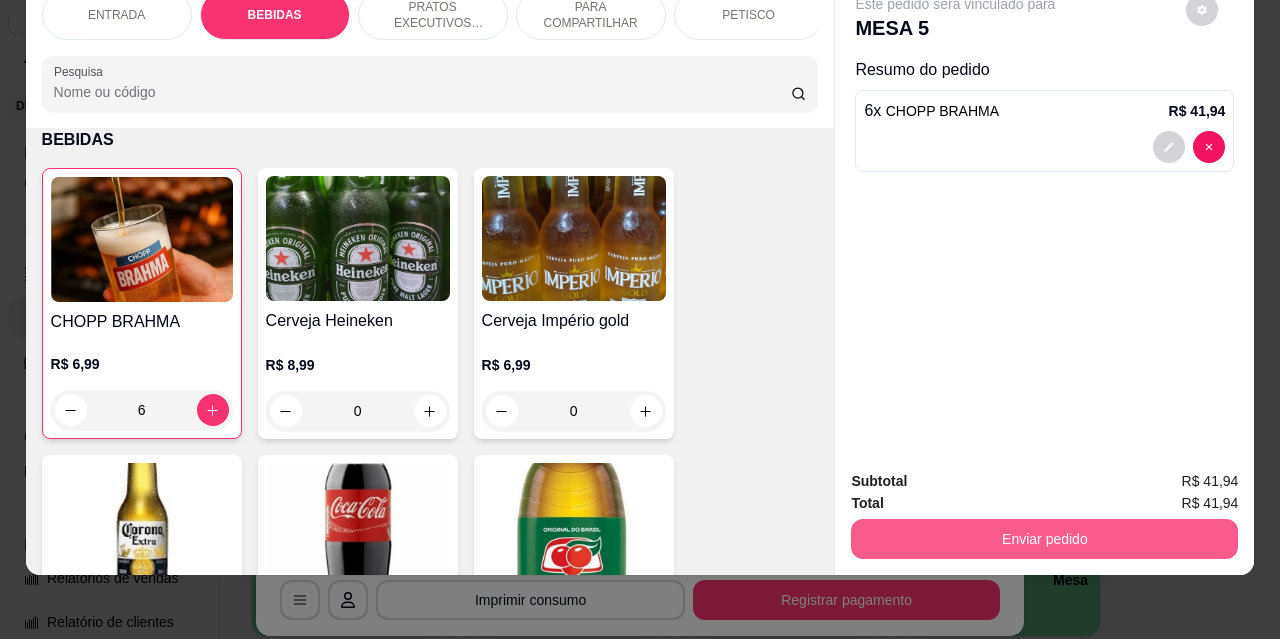 click on "Enviar pedido" at bounding box center [1044, 539] 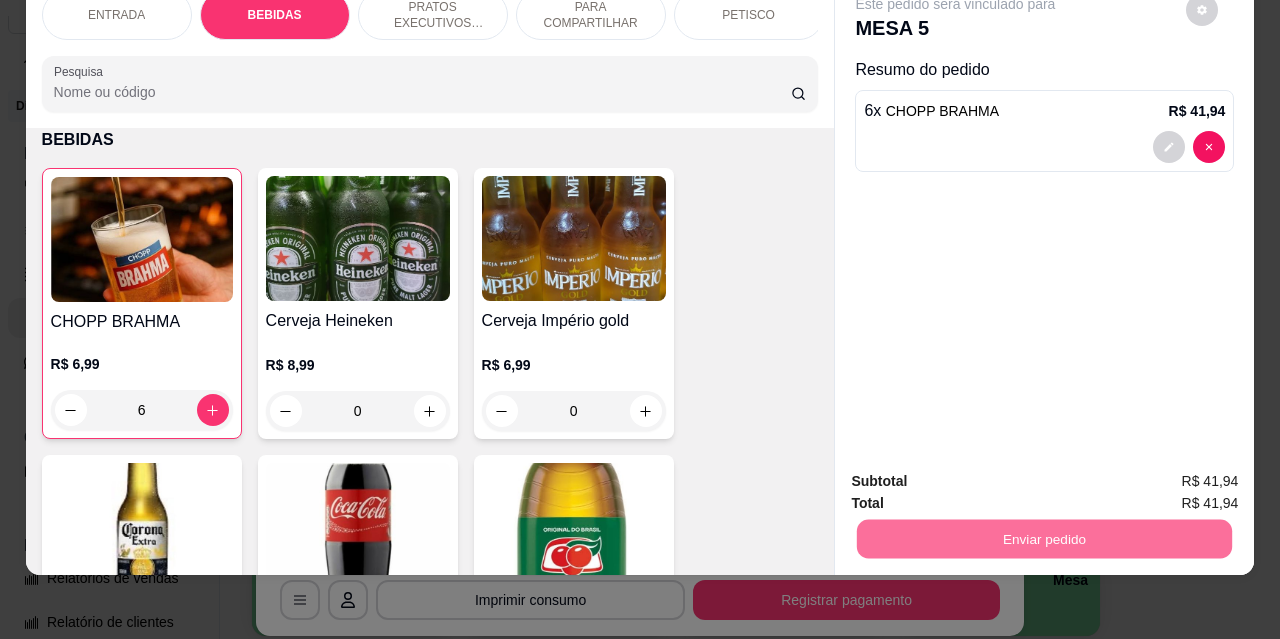 click on "Não registrar e enviar pedido" at bounding box center [979, 475] 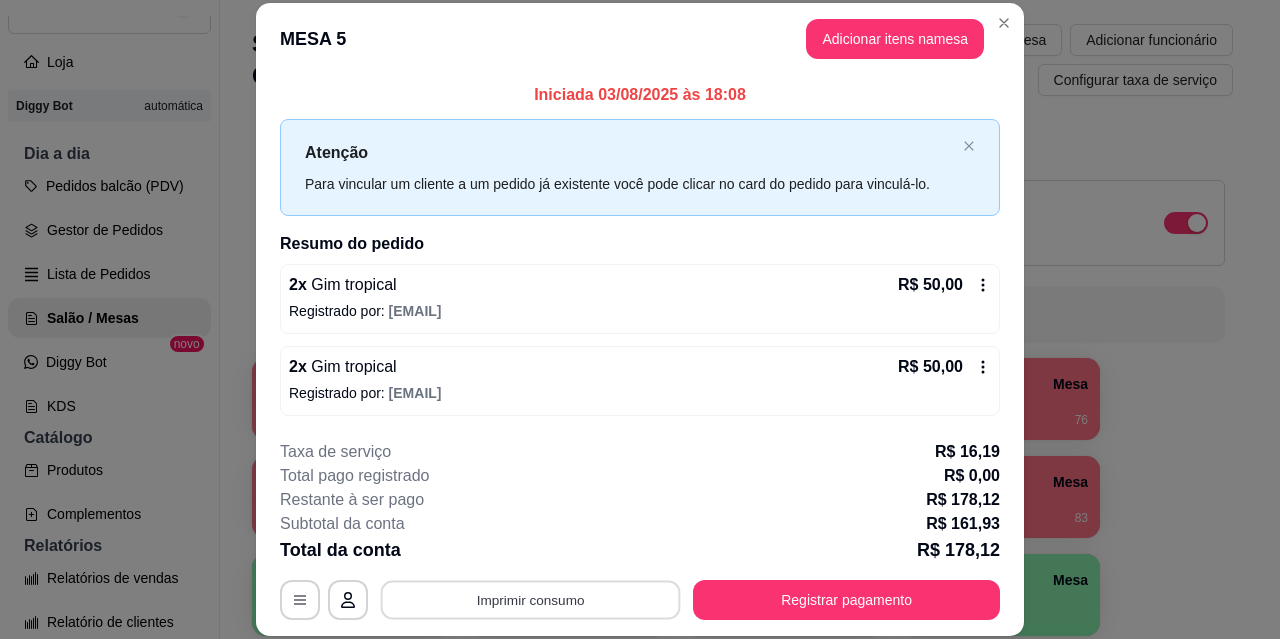 click on "Imprimir consumo" at bounding box center [531, 599] 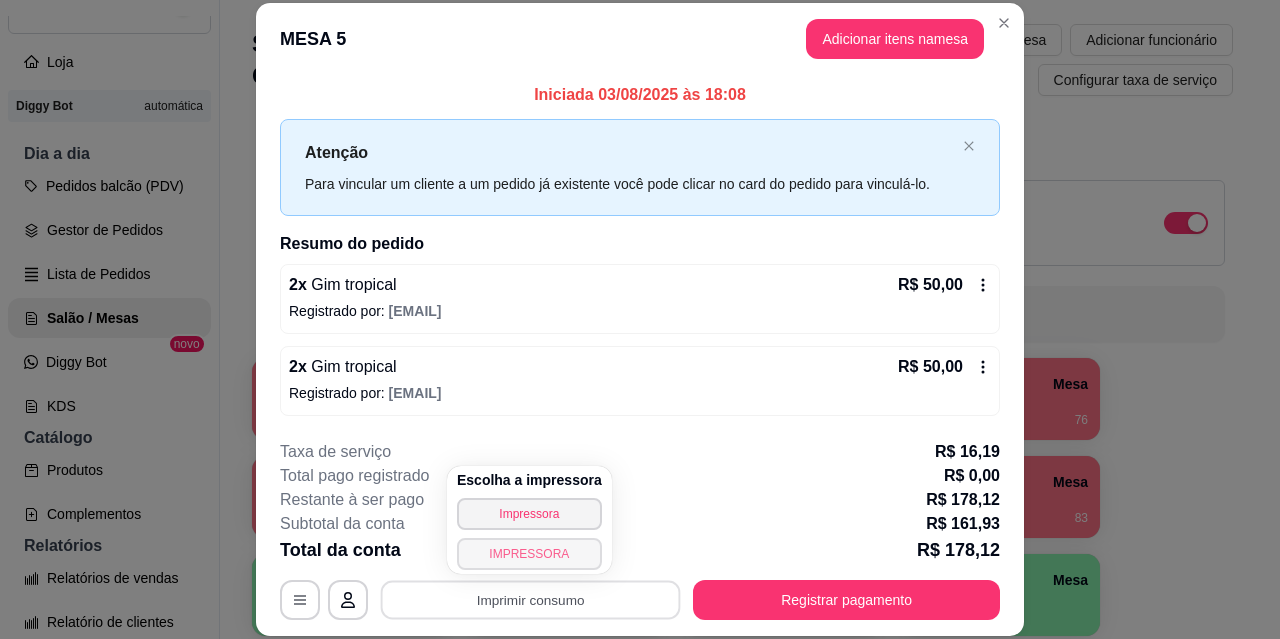 click on "IMPRESSORA" at bounding box center (529, 554) 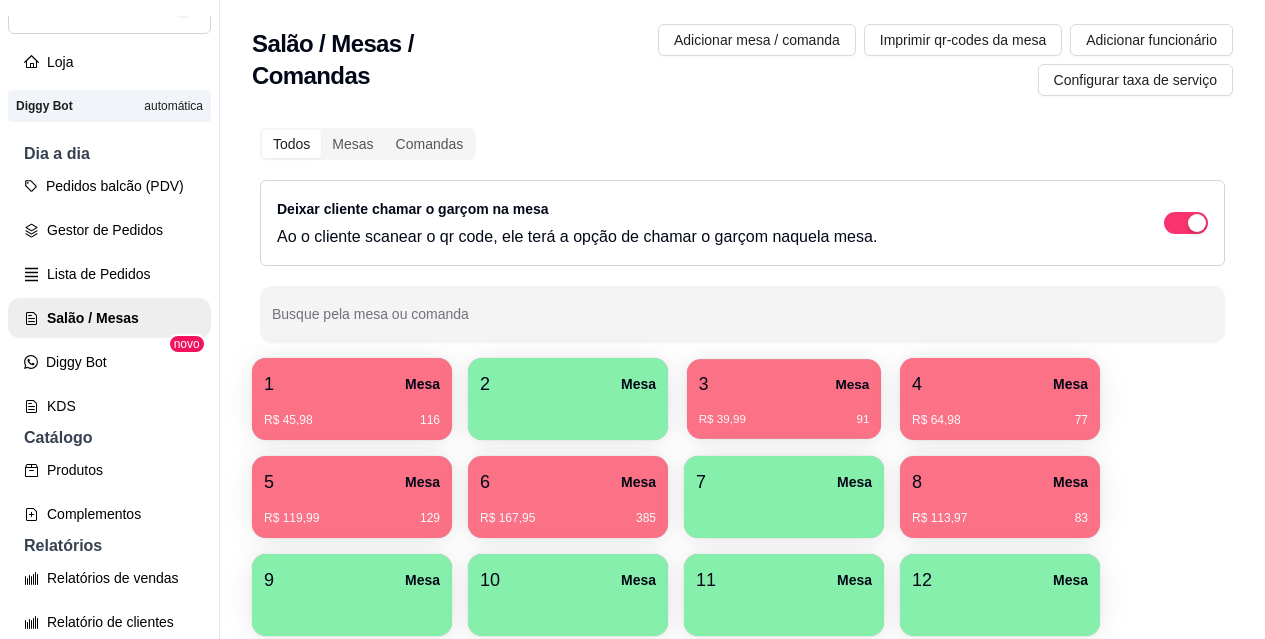 click on "3 Mesa" at bounding box center [784, 384] 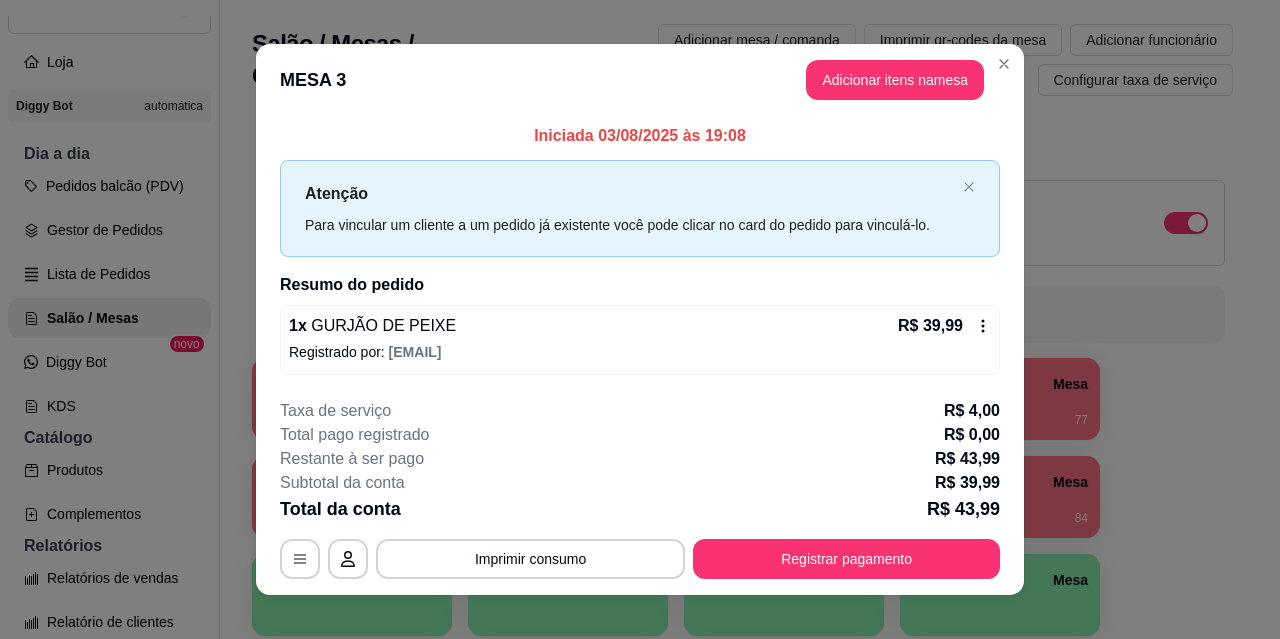 scroll, scrollTop: 20, scrollLeft: 0, axis: vertical 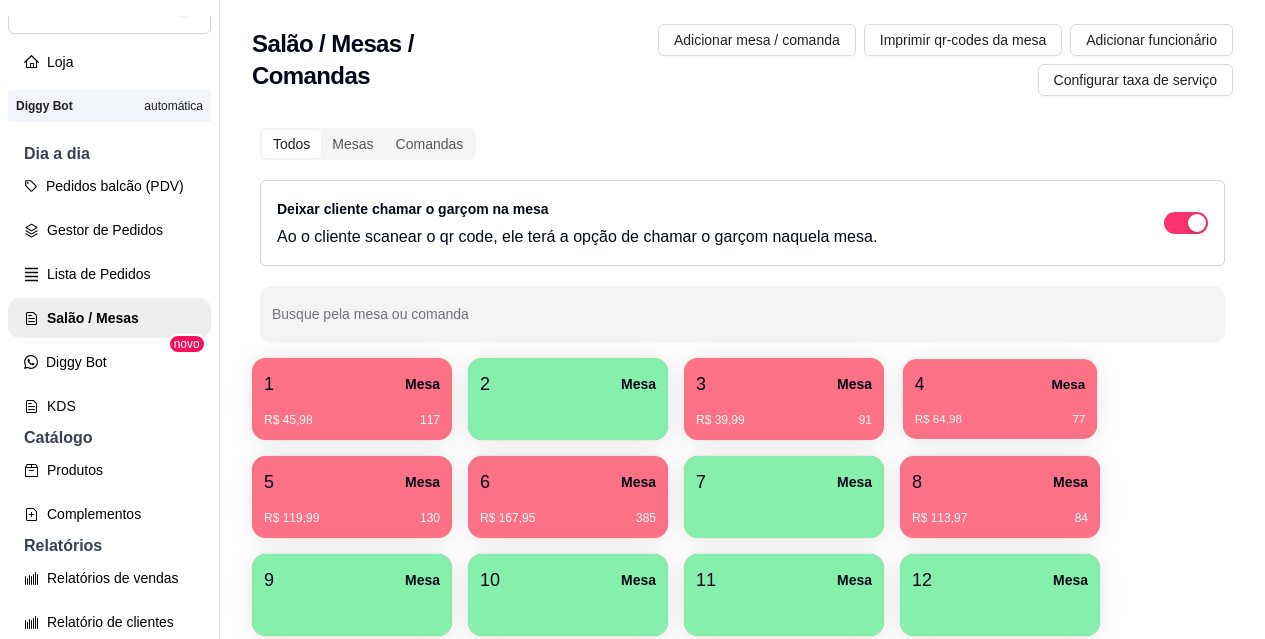 click on "4 Mesa" at bounding box center [1000, 384] 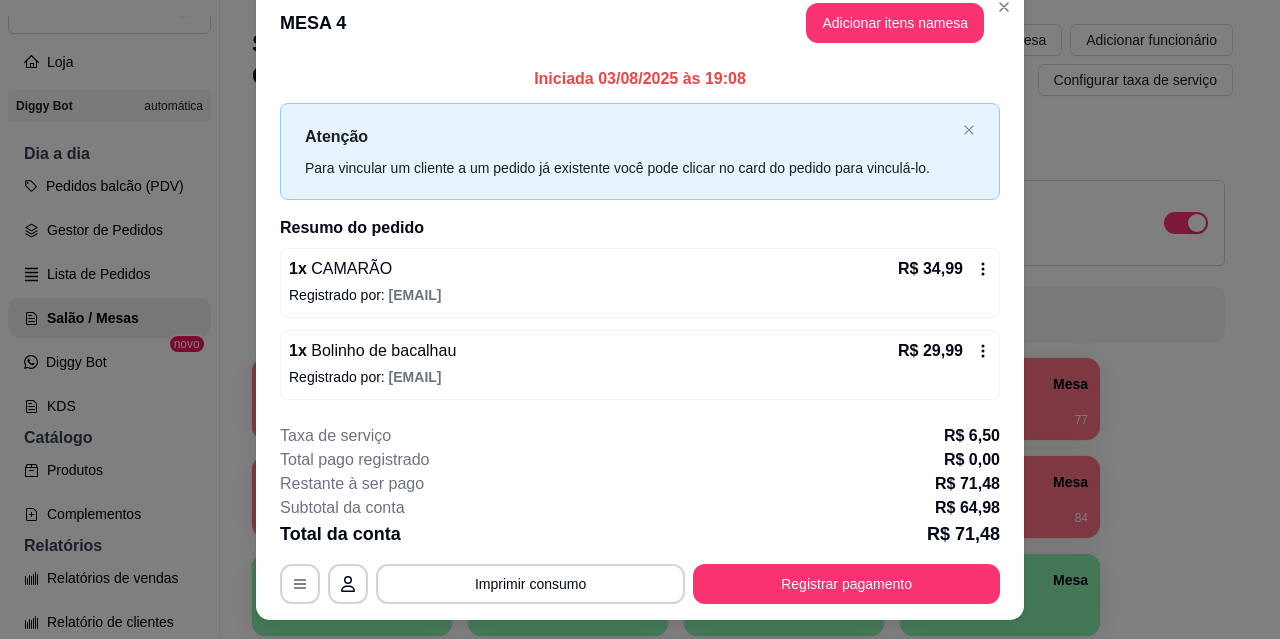 scroll, scrollTop: 0, scrollLeft: 0, axis: both 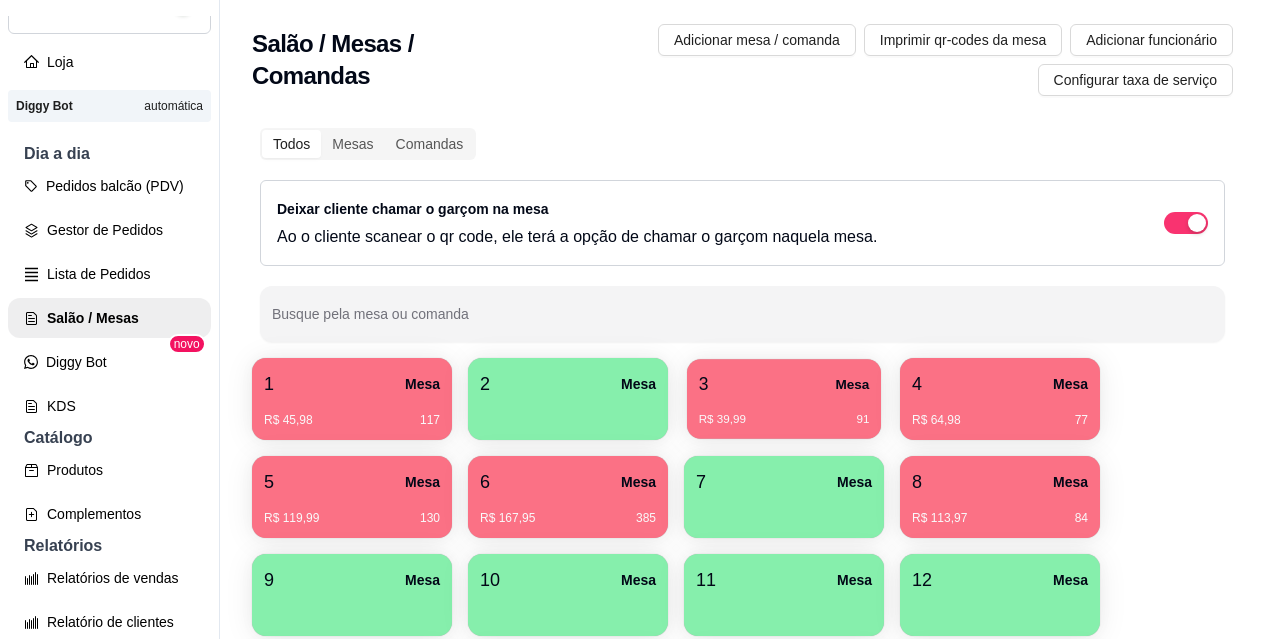 click on "R$ 39,99 91" at bounding box center [784, 412] 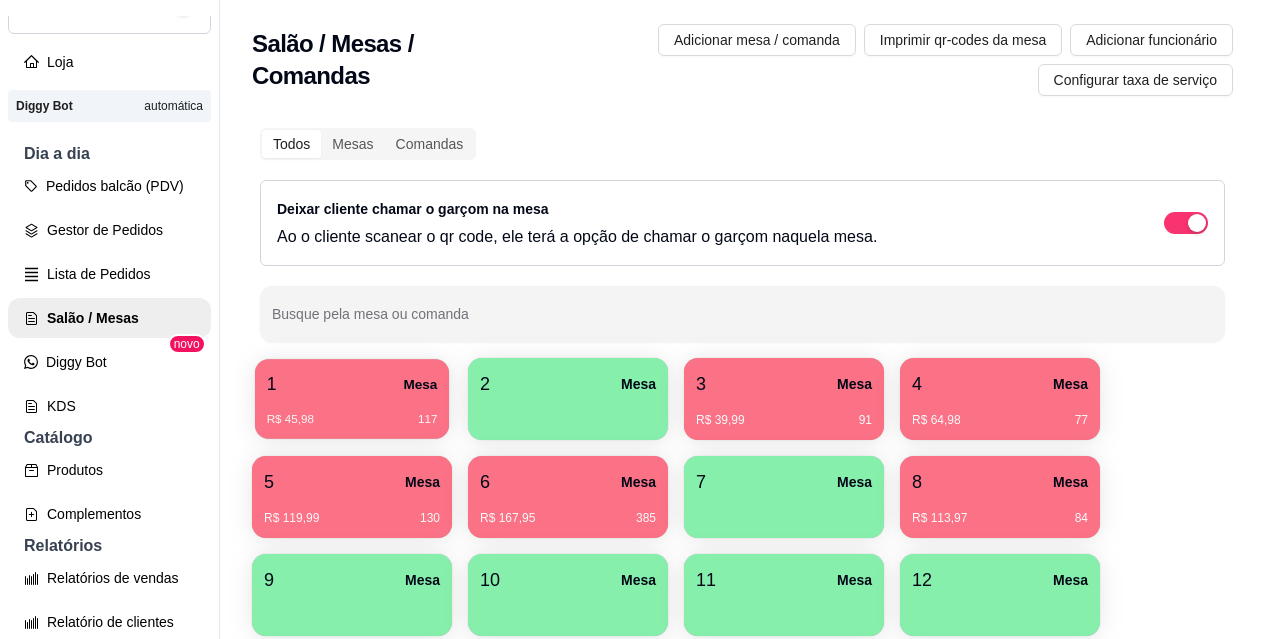 click on "1 Mesa" at bounding box center (352, 384) 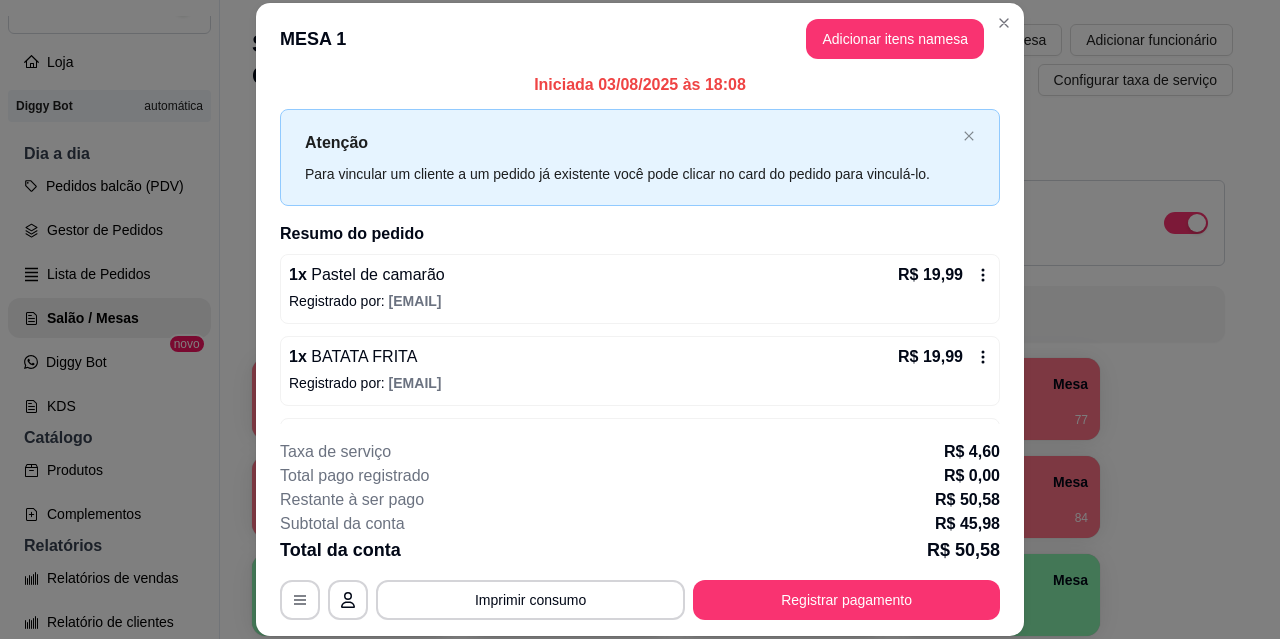 scroll, scrollTop: 0, scrollLeft: 0, axis: both 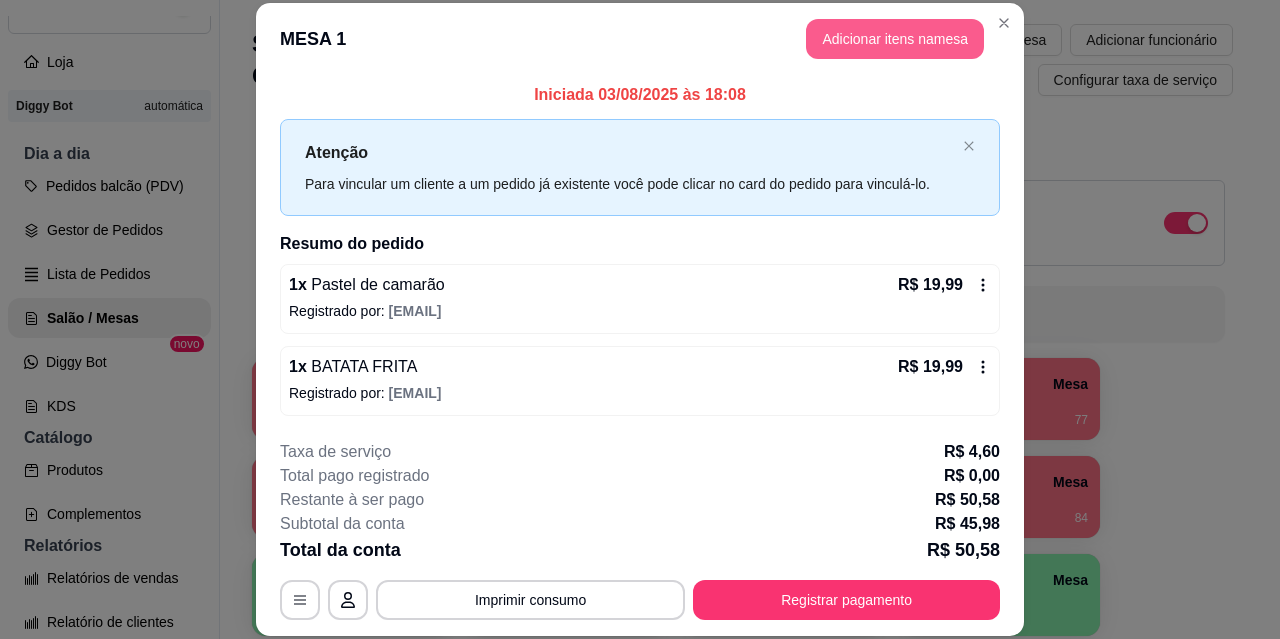 click on "Adicionar itens na  mesa" at bounding box center (895, 39) 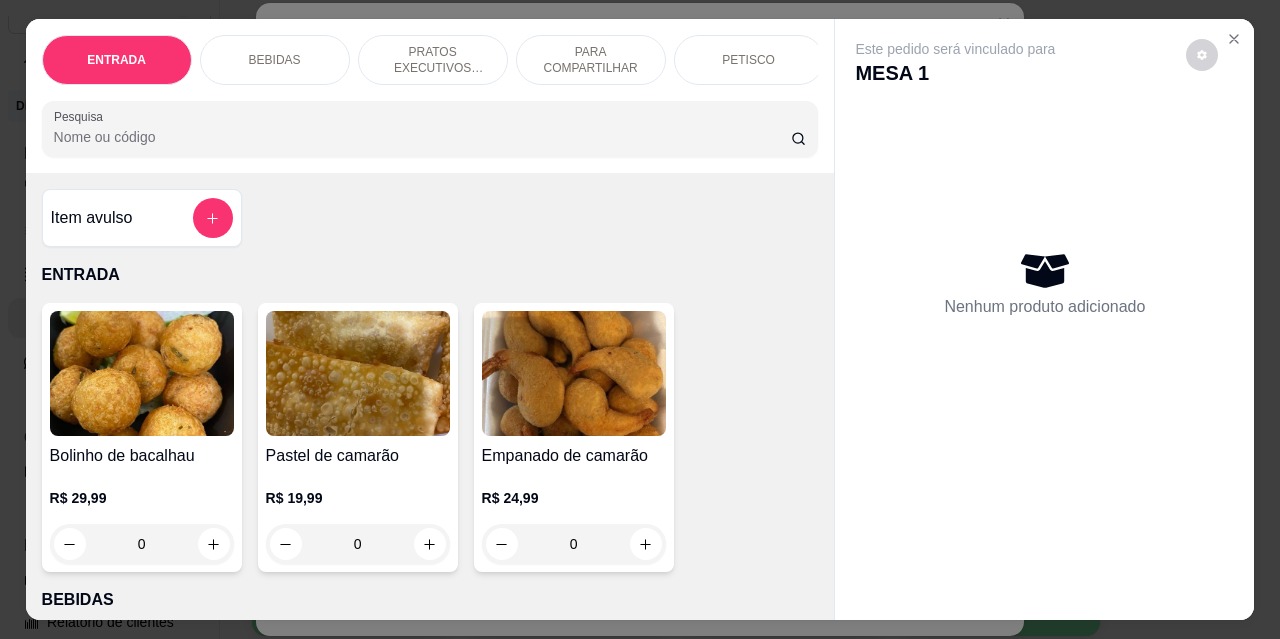 click on "BEBIDAS" at bounding box center (275, 60) 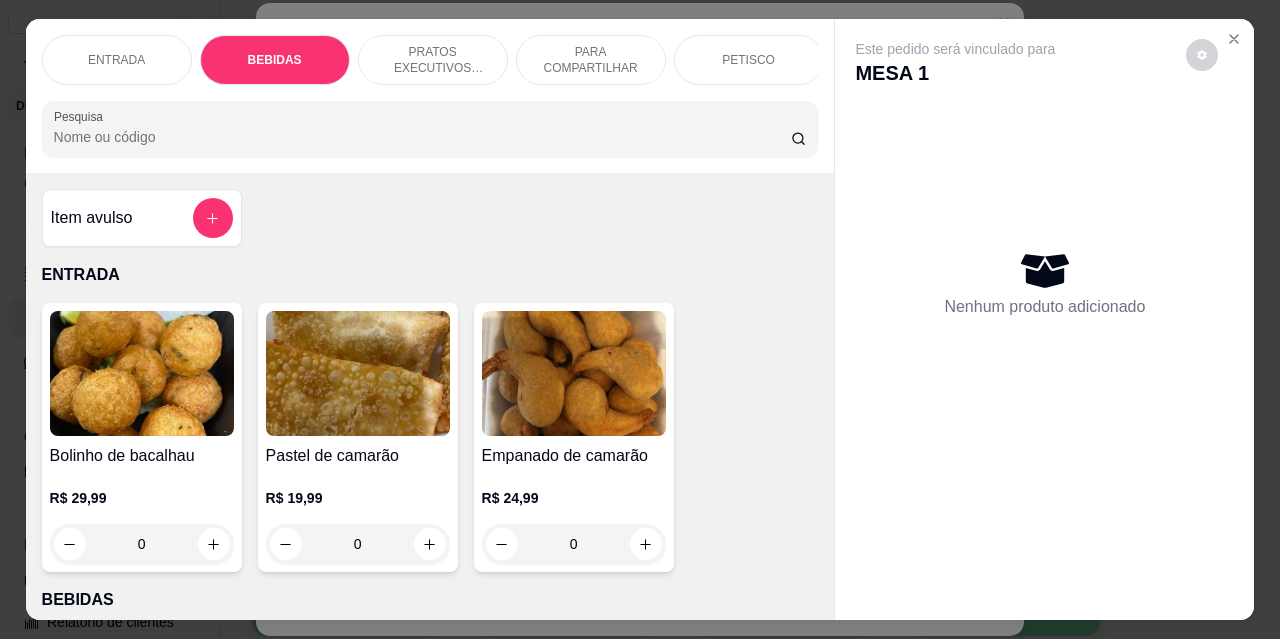scroll, scrollTop: 415, scrollLeft: 0, axis: vertical 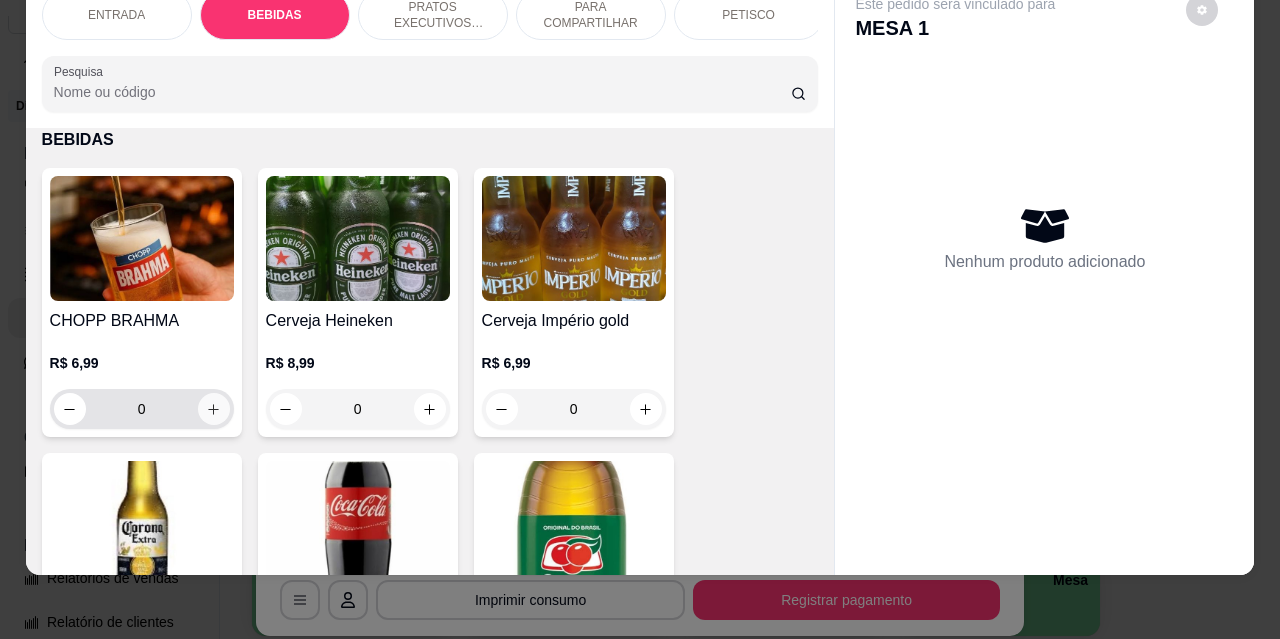 click at bounding box center [214, 409] 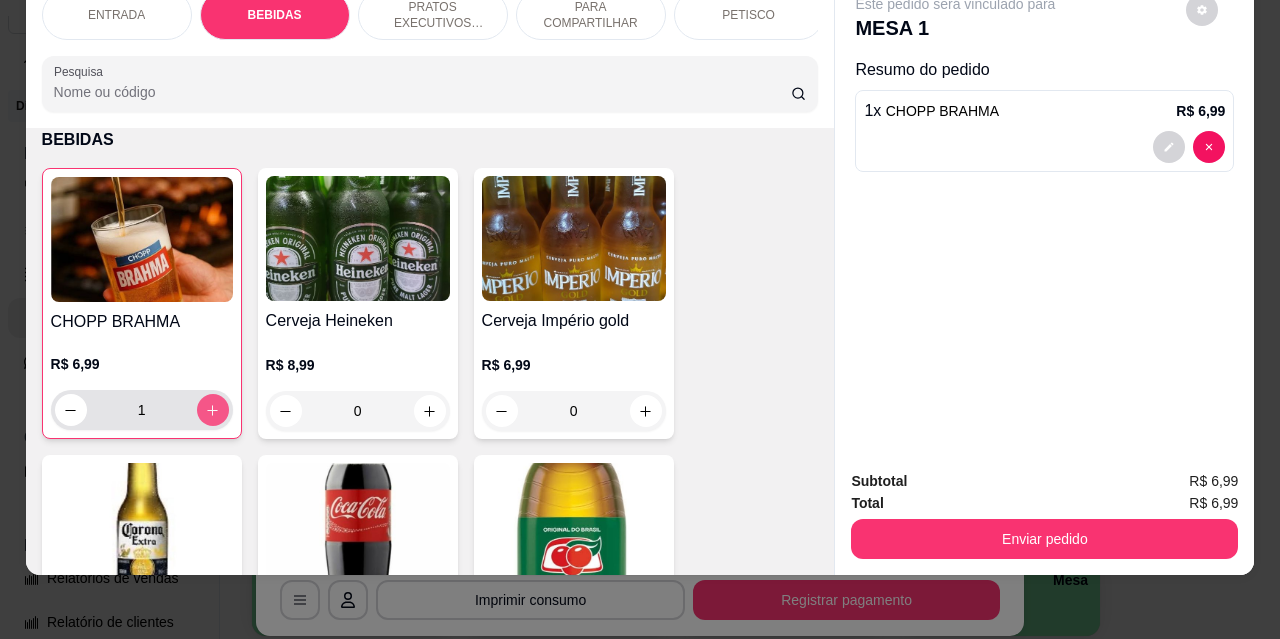 click at bounding box center [213, 410] 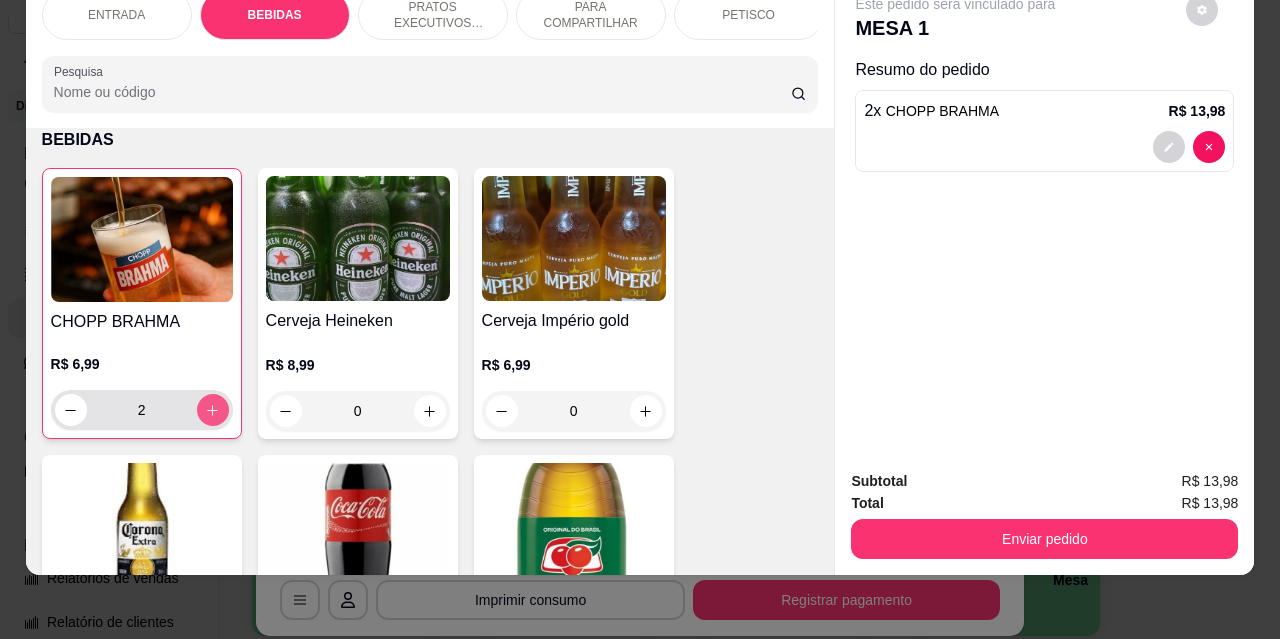 click at bounding box center [213, 410] 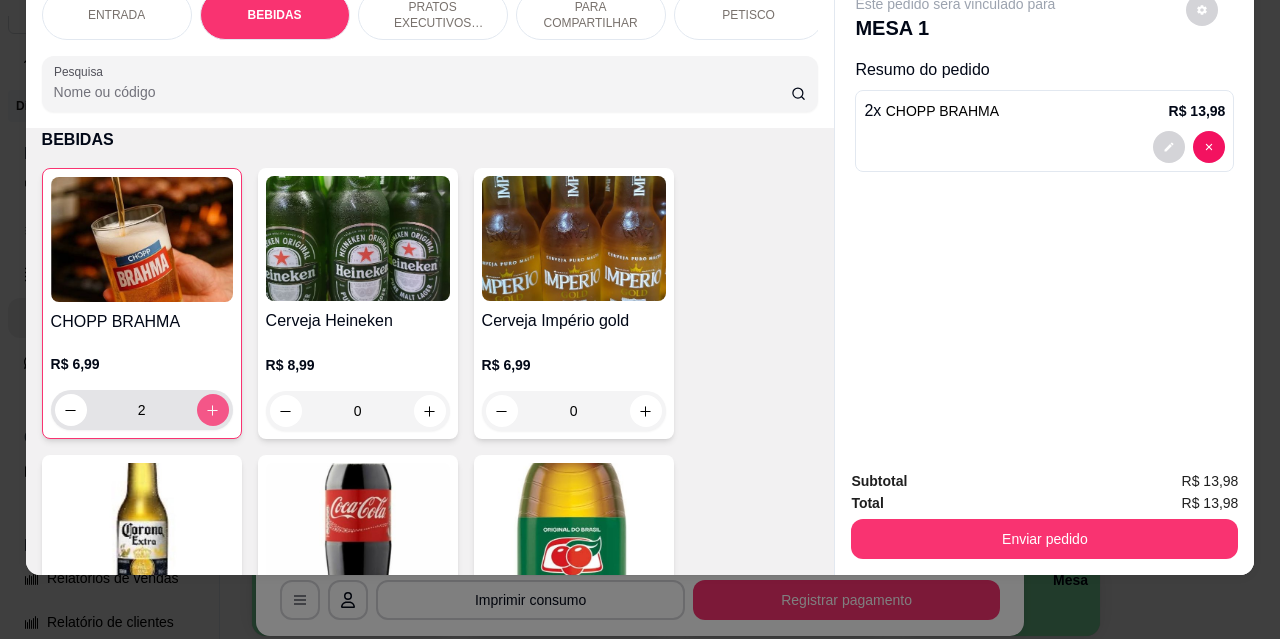 type on "3" 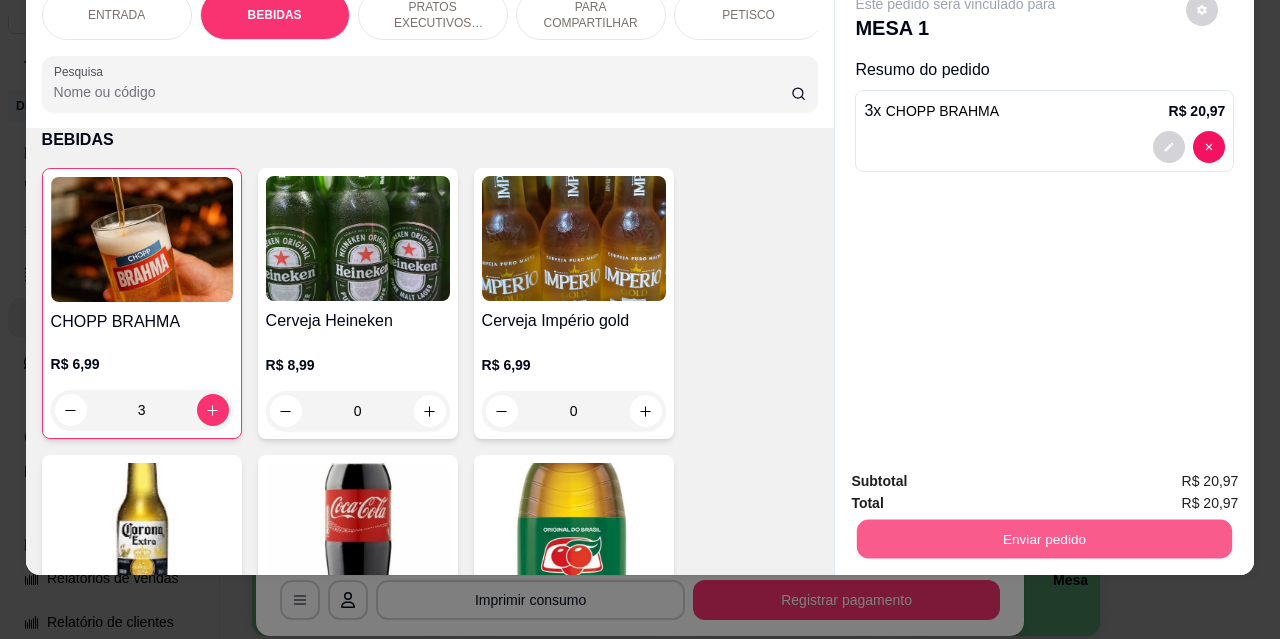 click on "Enviar pedido" at bounding box center (1044, 538) 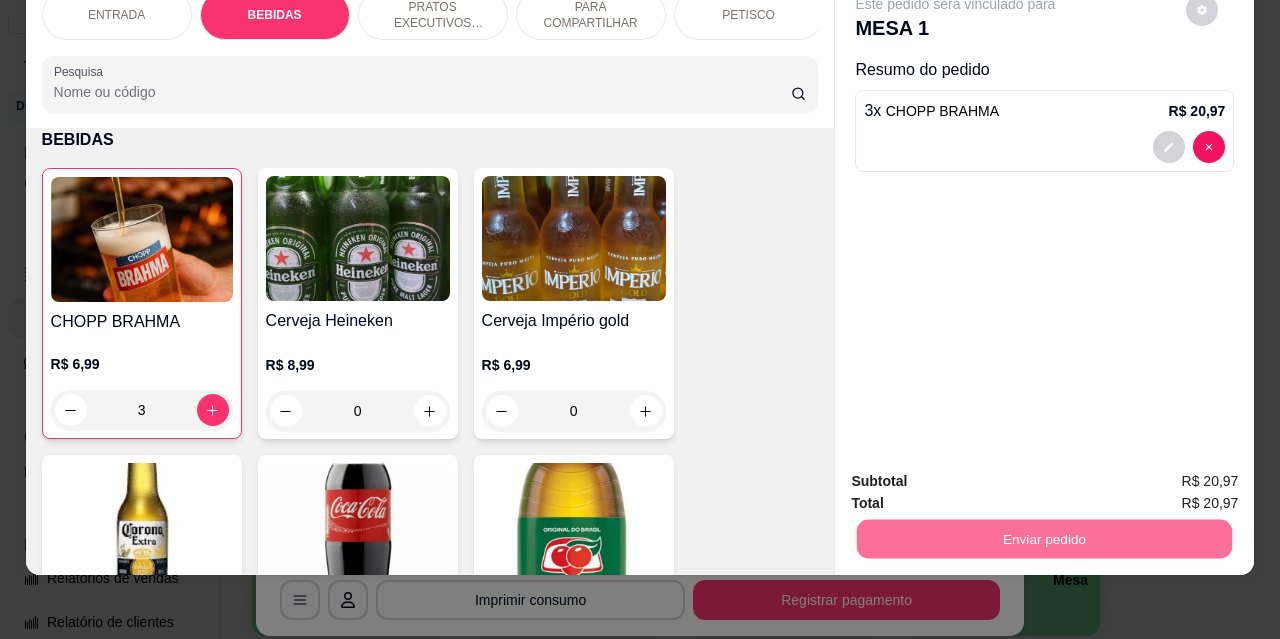 click on "Não registrar e enviar pedido" at bounding box center (979, 474) 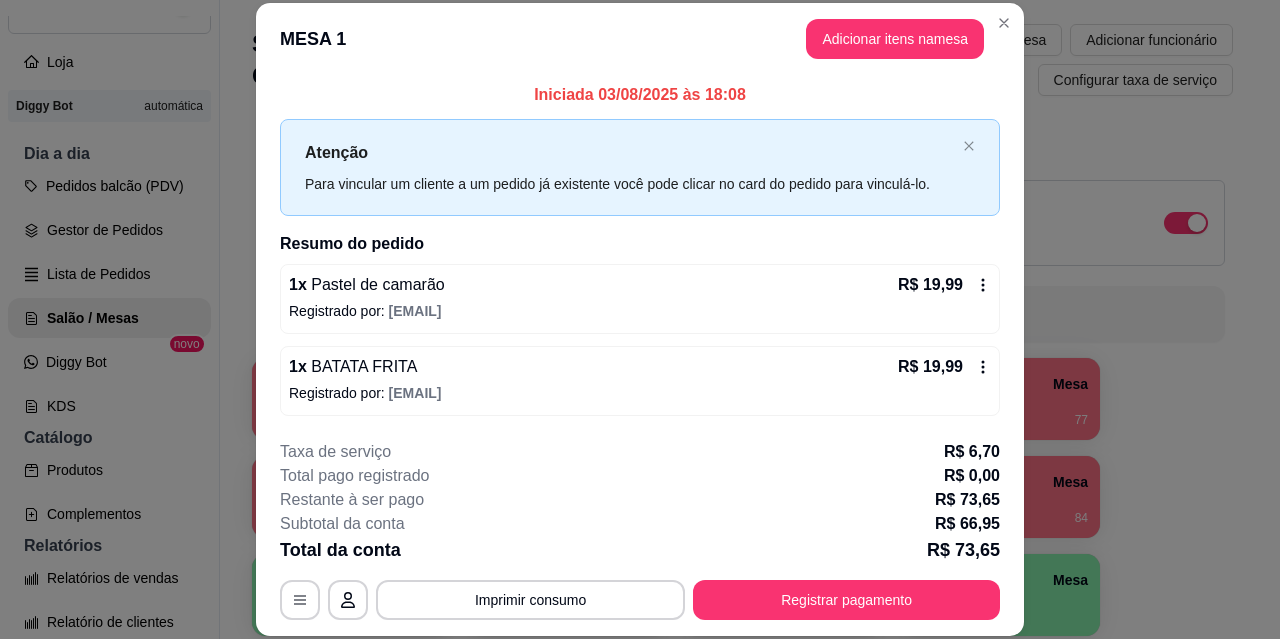 scroll, scrollTop: 164, scrollLeft: 0, axis: vertical 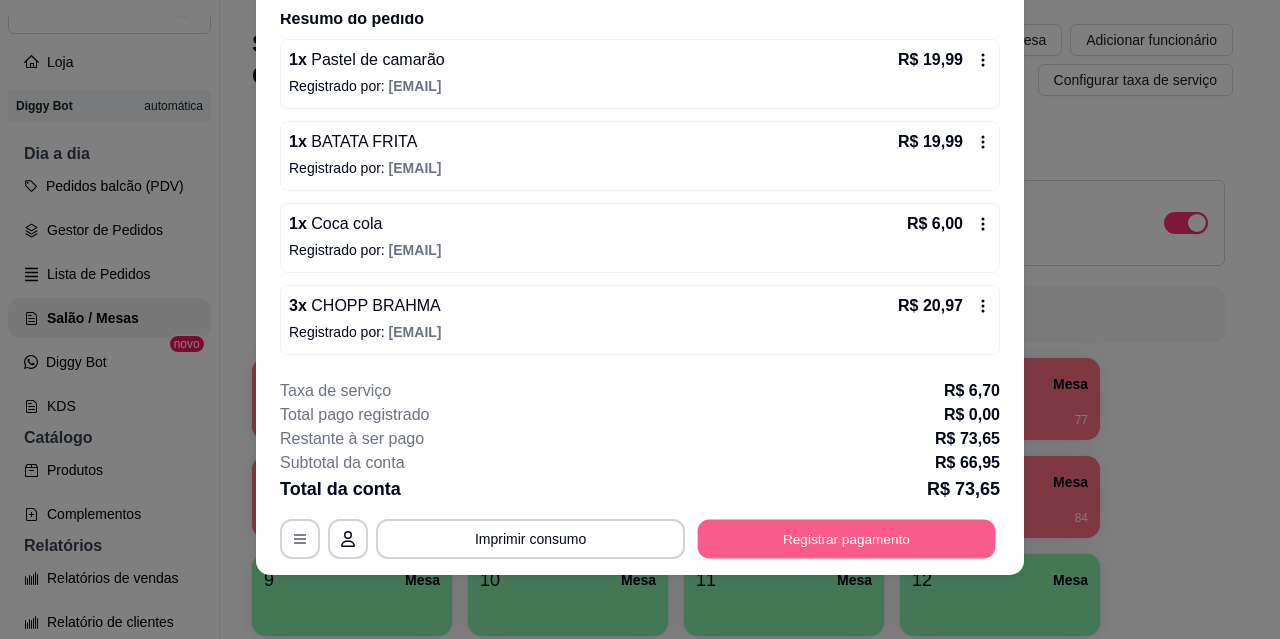click on "Registrar pagamento" at bounding box center (847, 538) 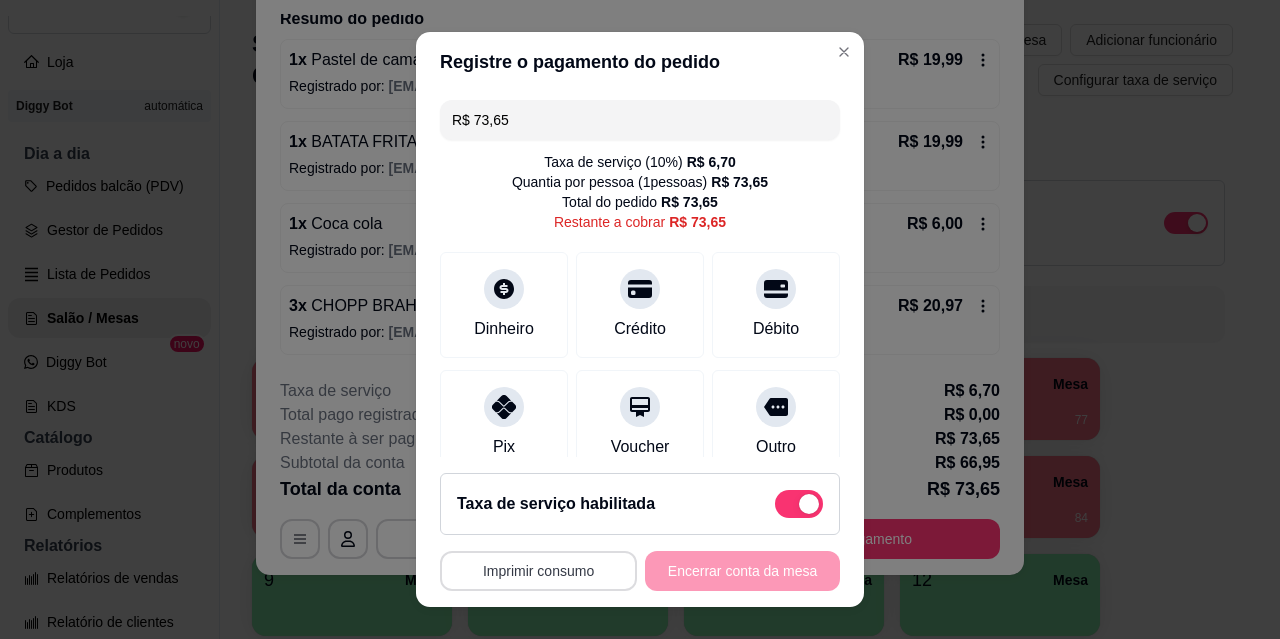 click on "Imprimir consumo" at bounding box center [538, 571] 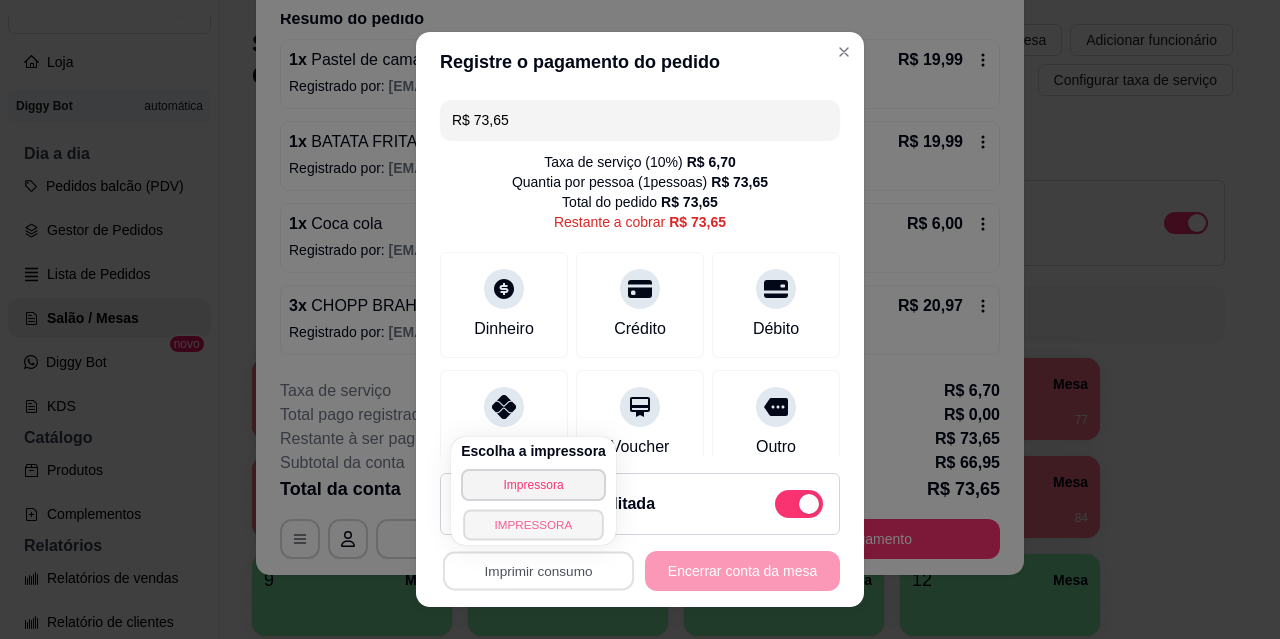 click on "IMPRESSORA" at bounding box center [533, 524] 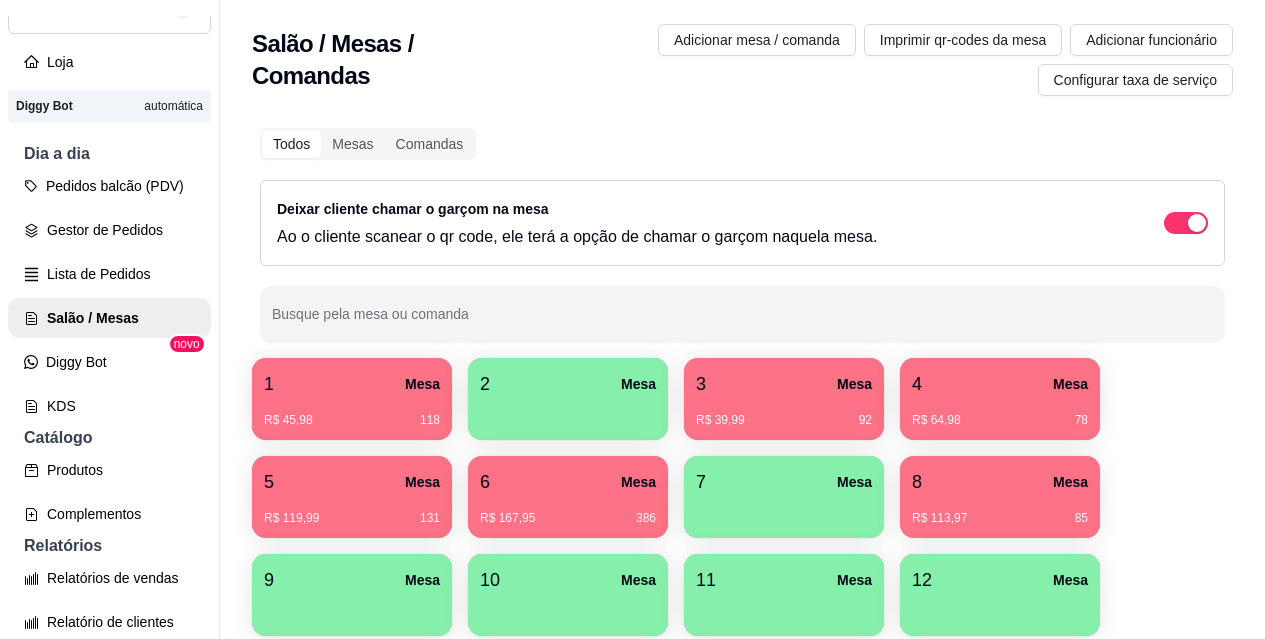 click on "R$ 64,98 78" at bounding box center [1000, 413] 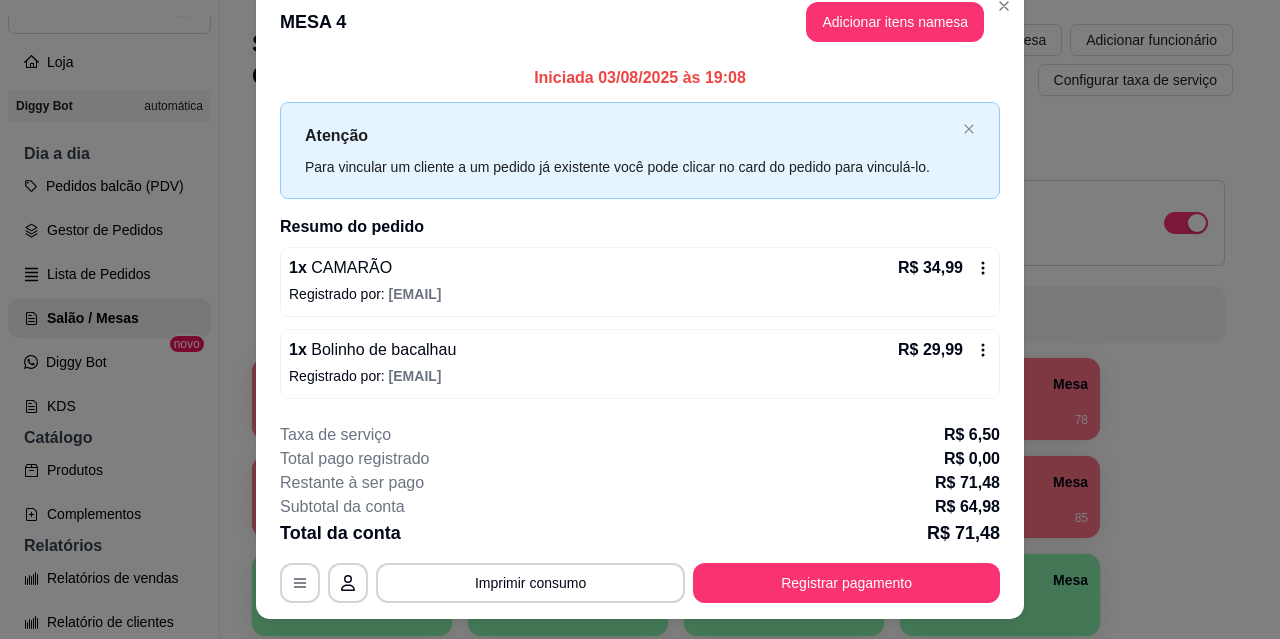 scroll, scrollTop: 0, scrollLeft: 0, axis: both 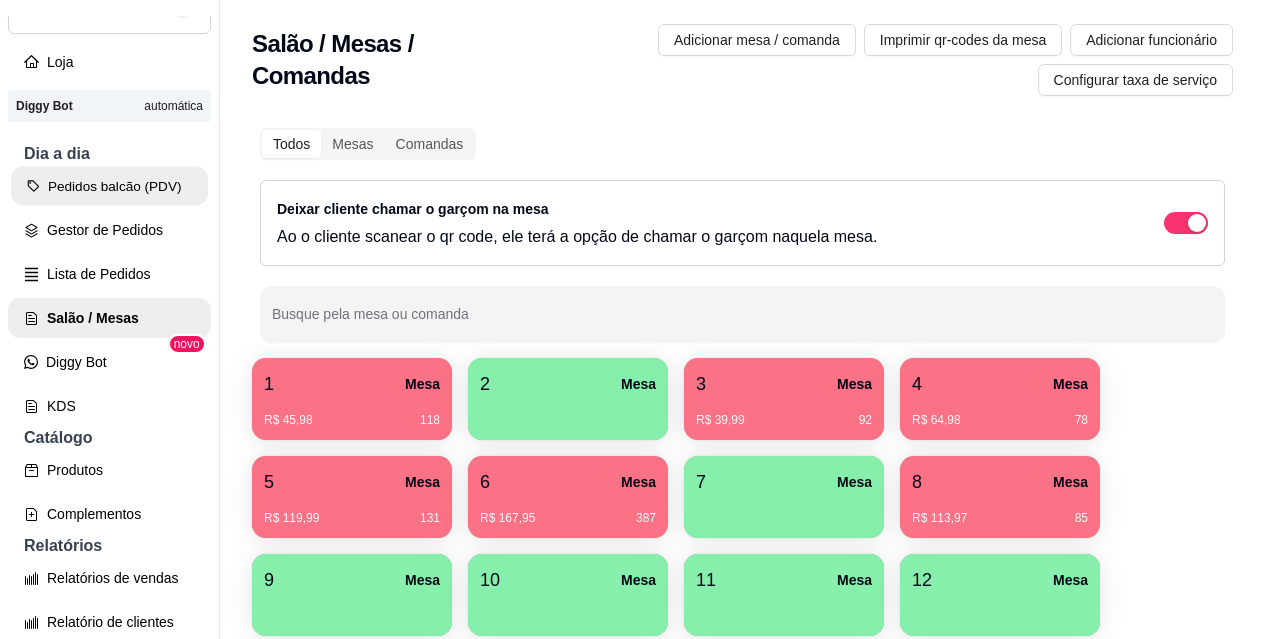 click on "Pedidos balcão (PDV)" at bounding box center (109, 186) 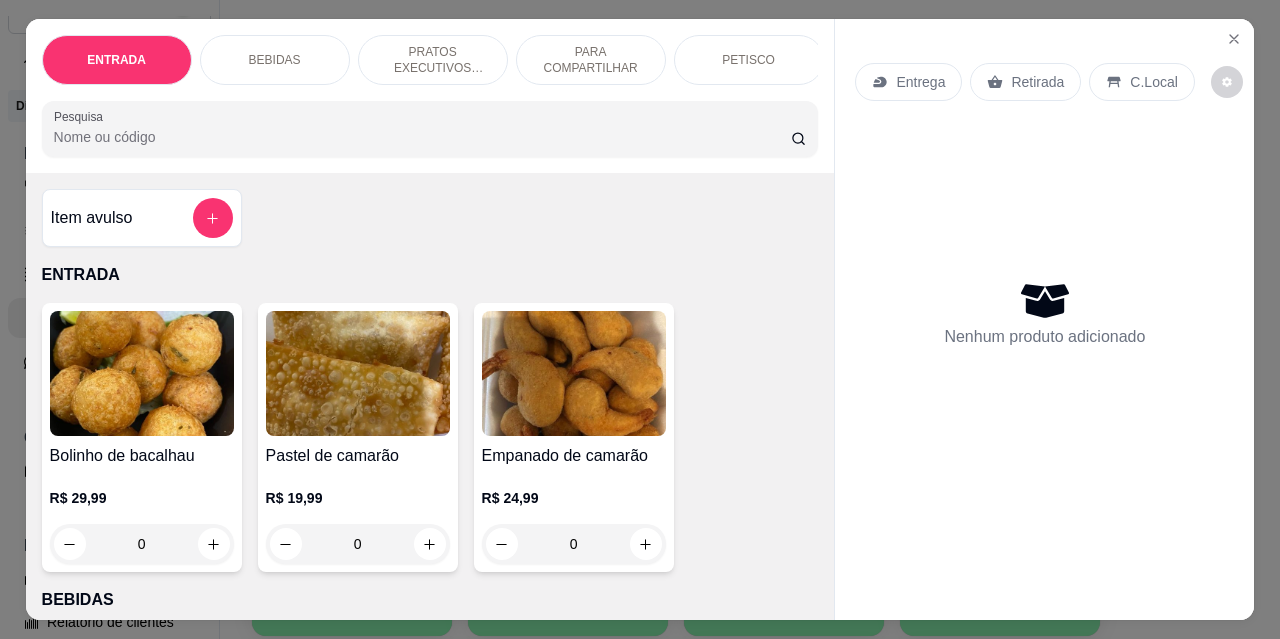 click on "Retirada" at bounding box center [1037, 82] 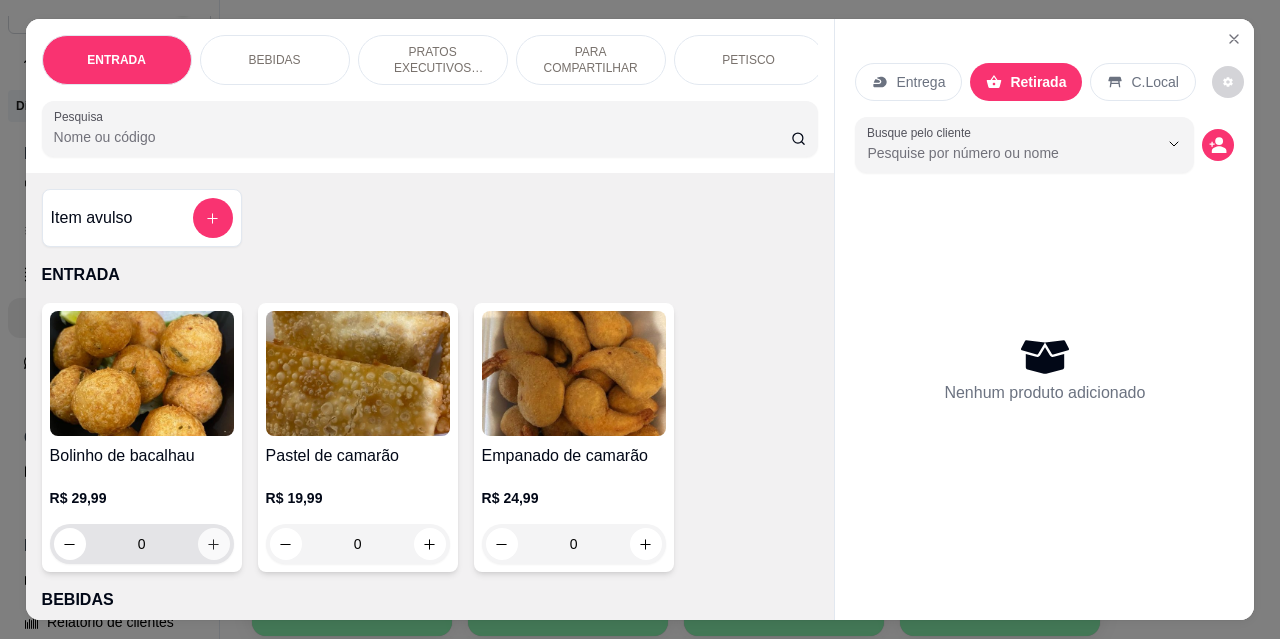 click 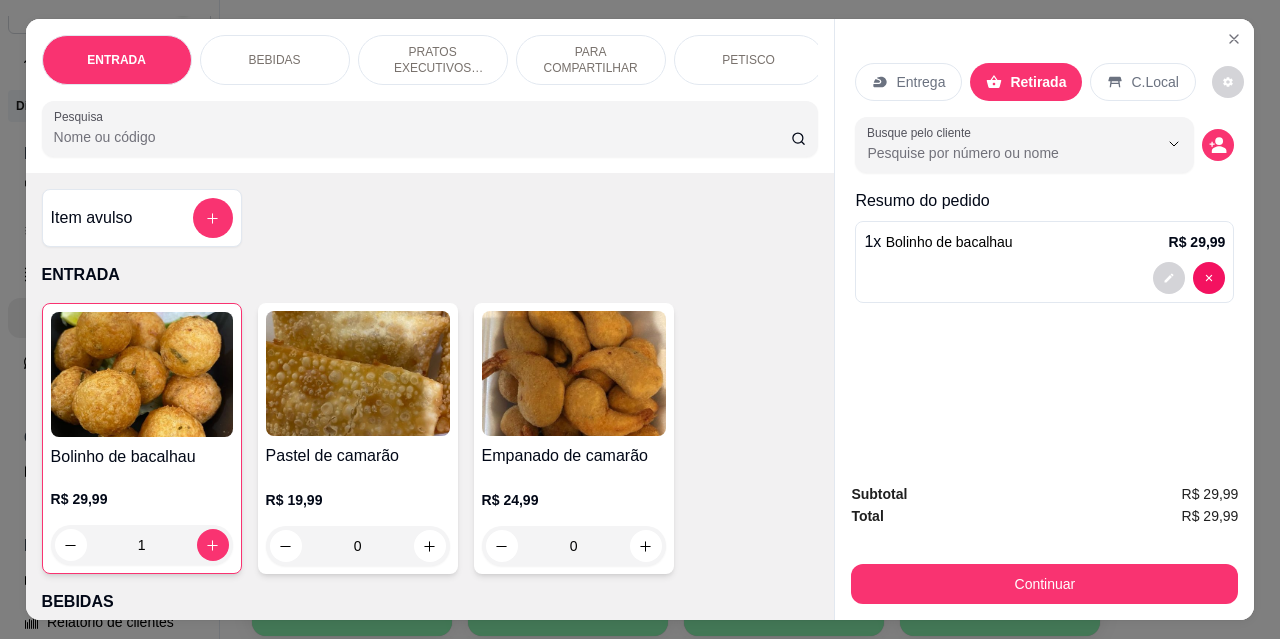 click on "BEBIDAS" at bounding box center (275, 60) 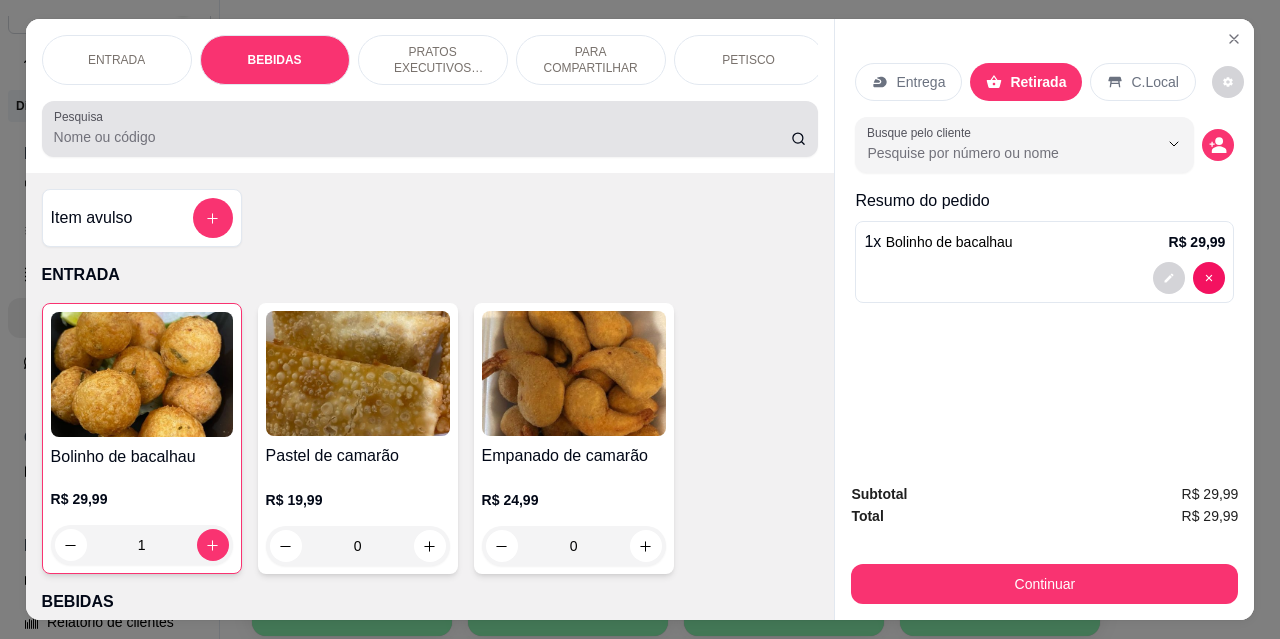 scroll, scrollTop: 417, scrollLeft: 0, axis: vertical 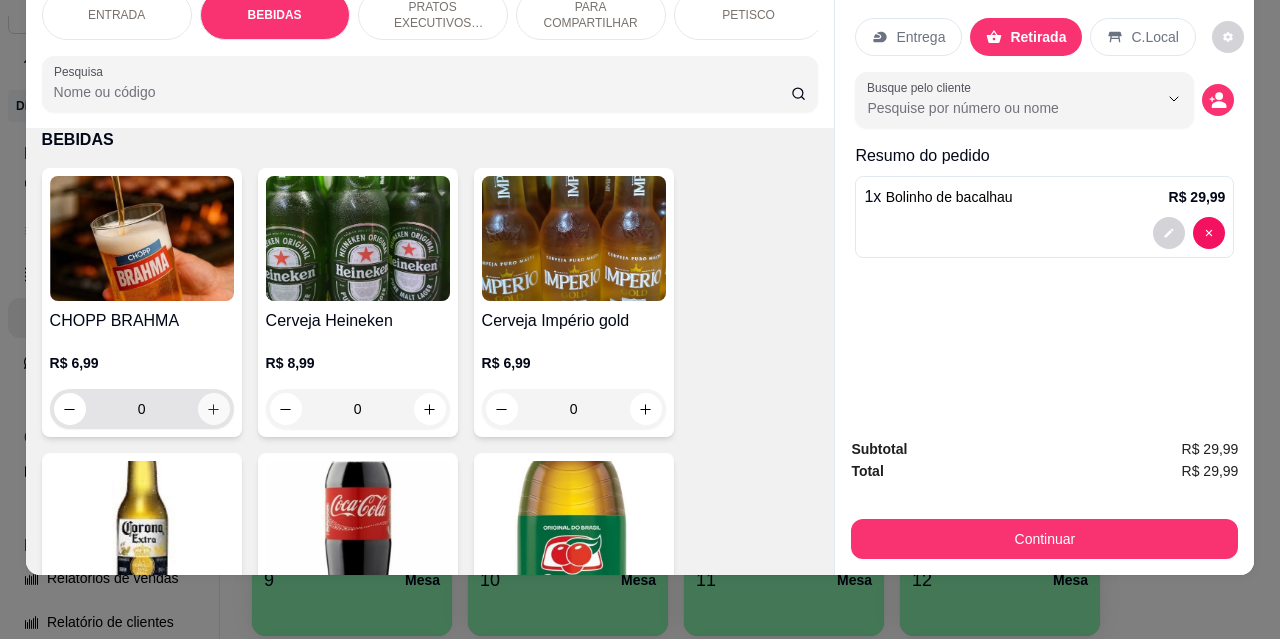 click 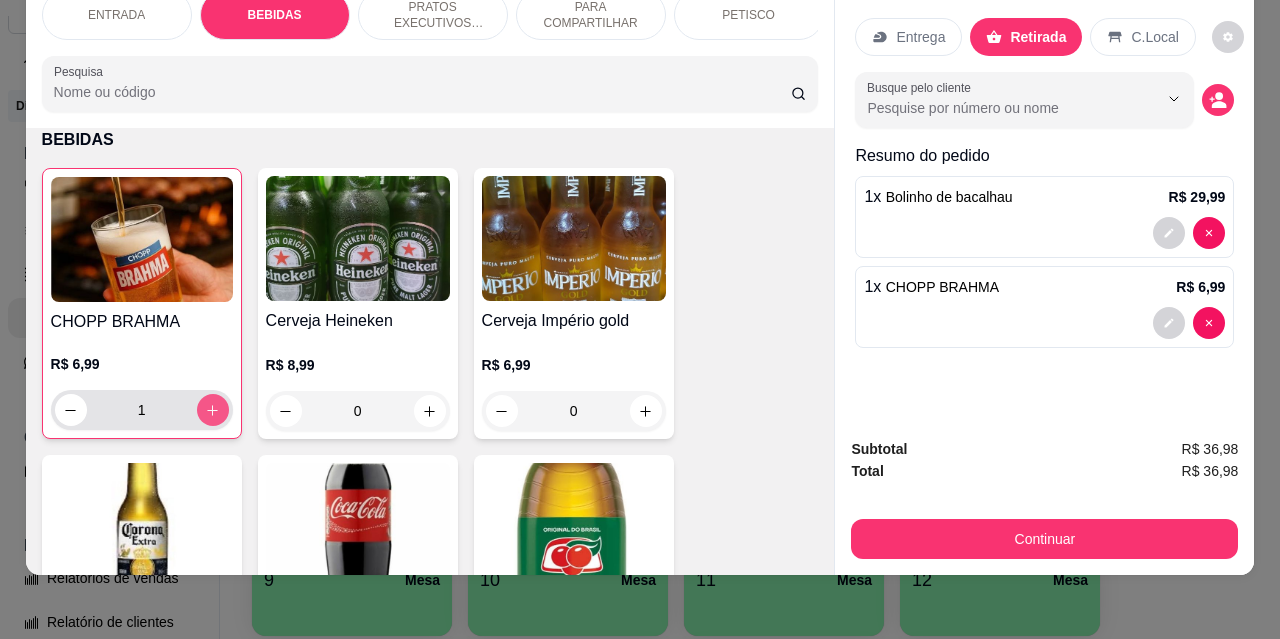 click 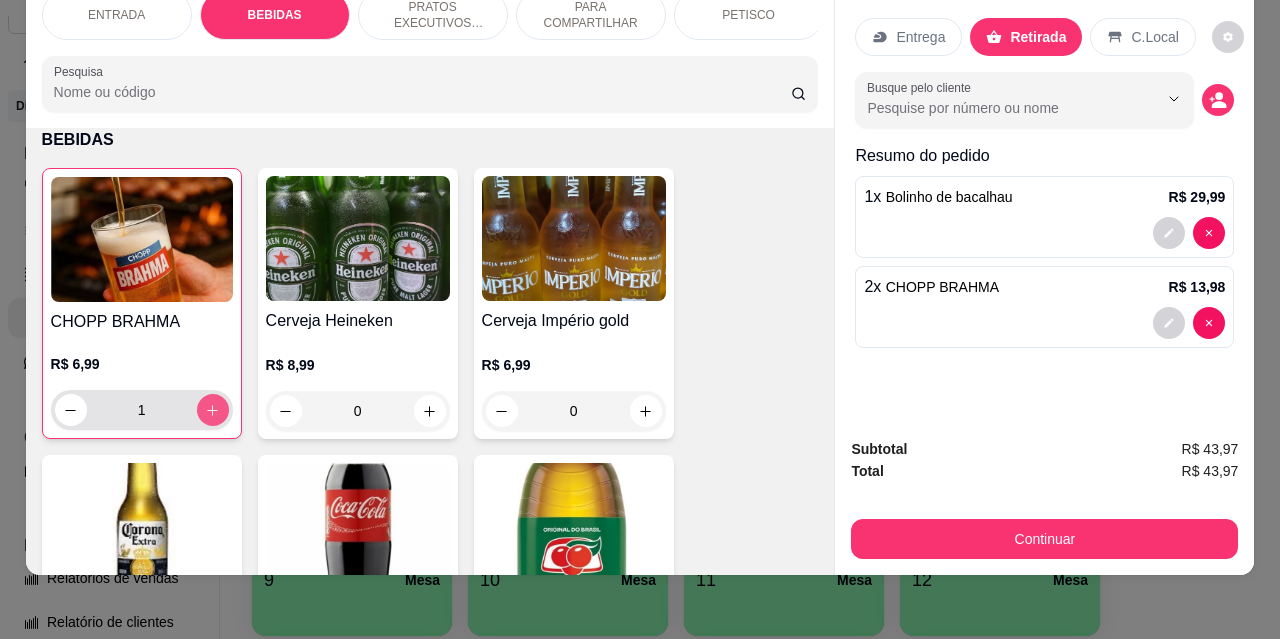 type on "2" 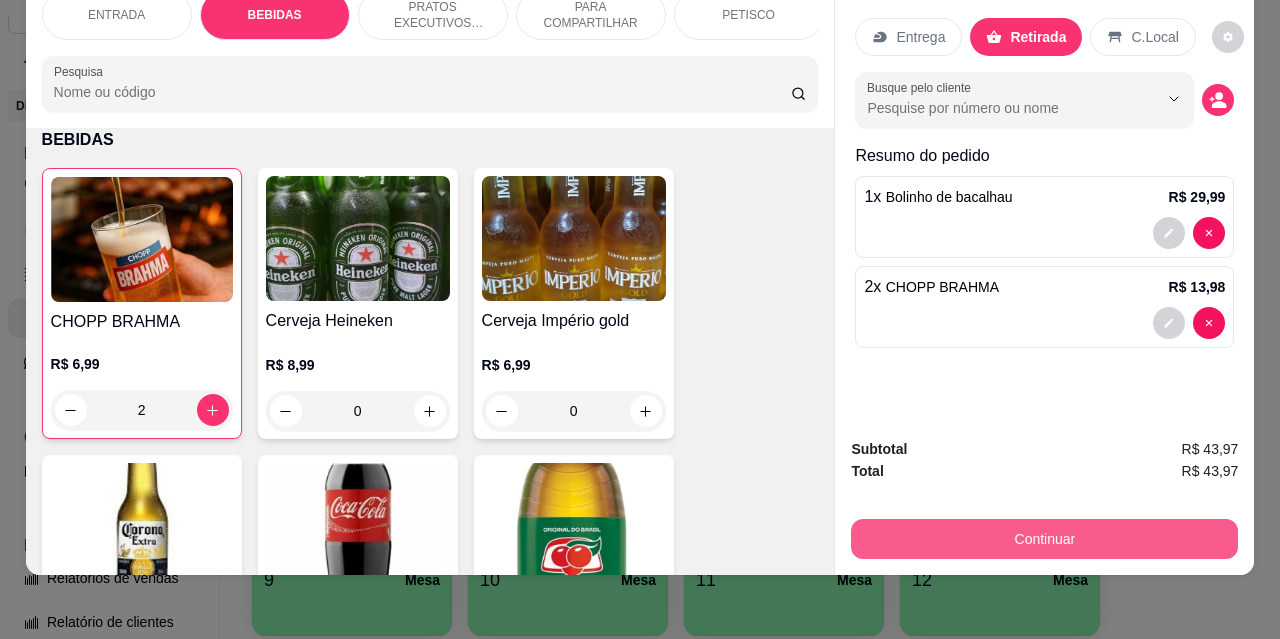 click on "Continuar" at bounding box center (1044, 539) 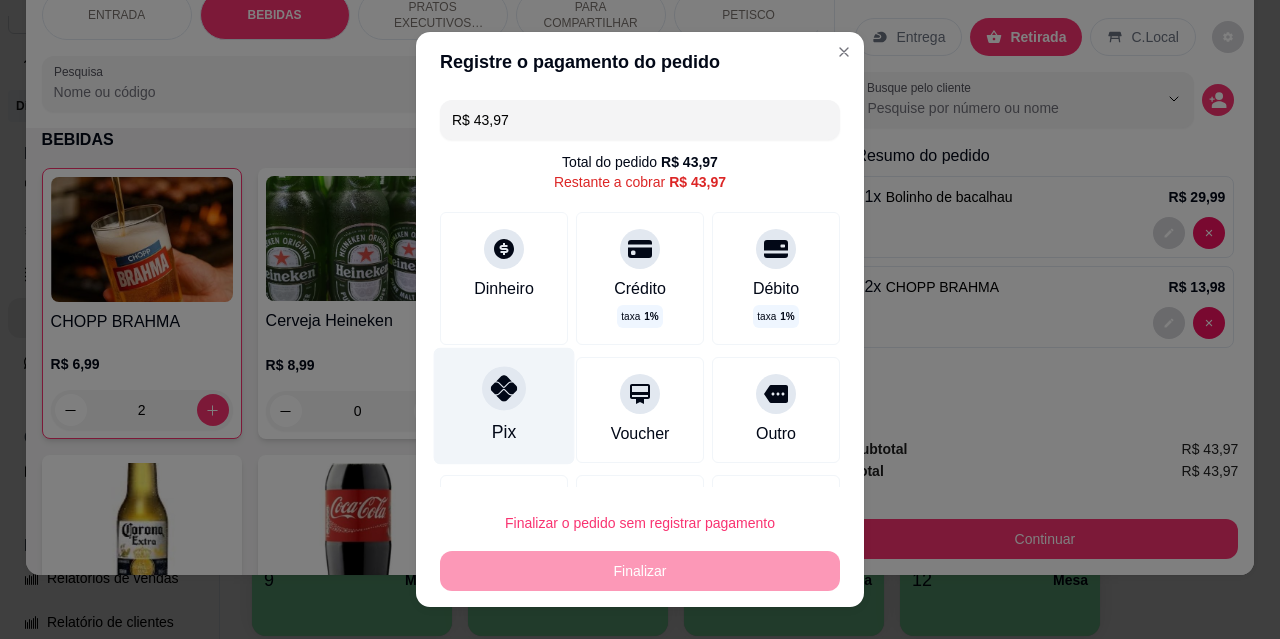 click 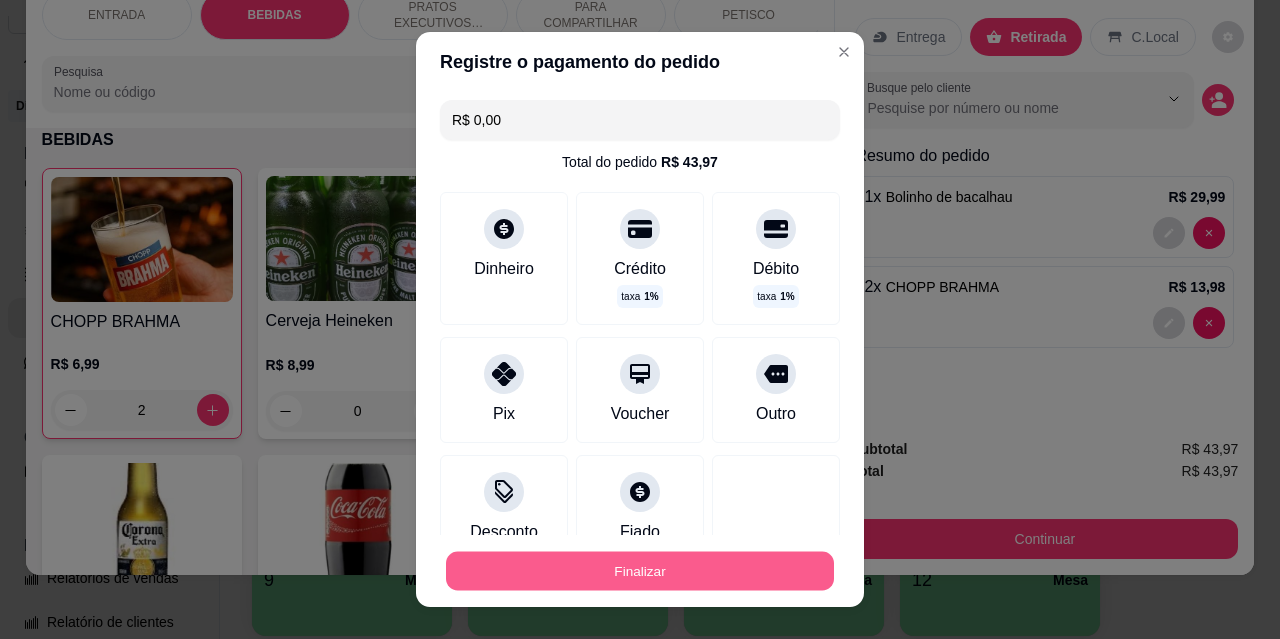 click on "Finalizar" at bounding box center (640, 571) 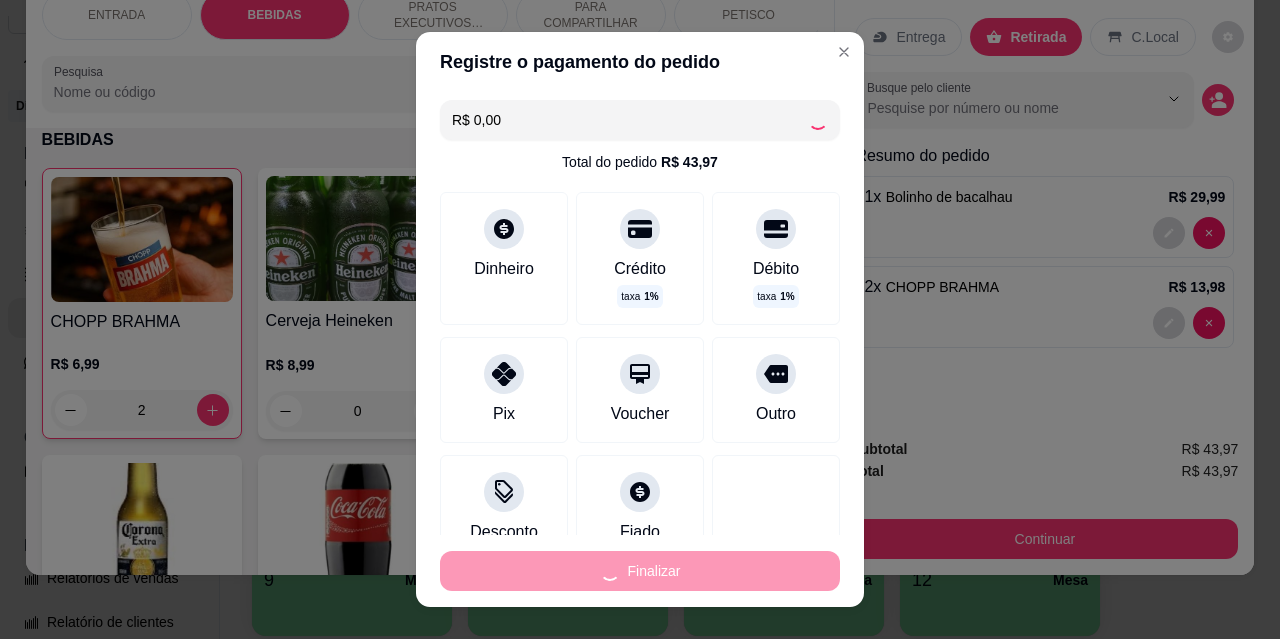 type on "0" 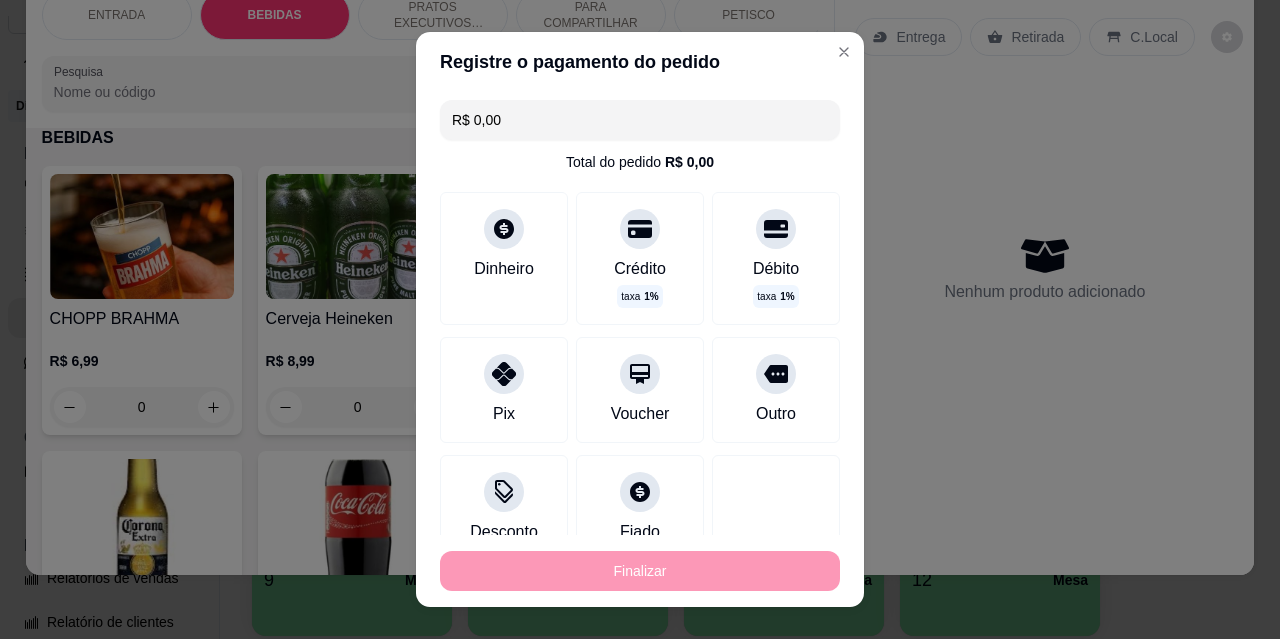 type on "-R$ 43,97" 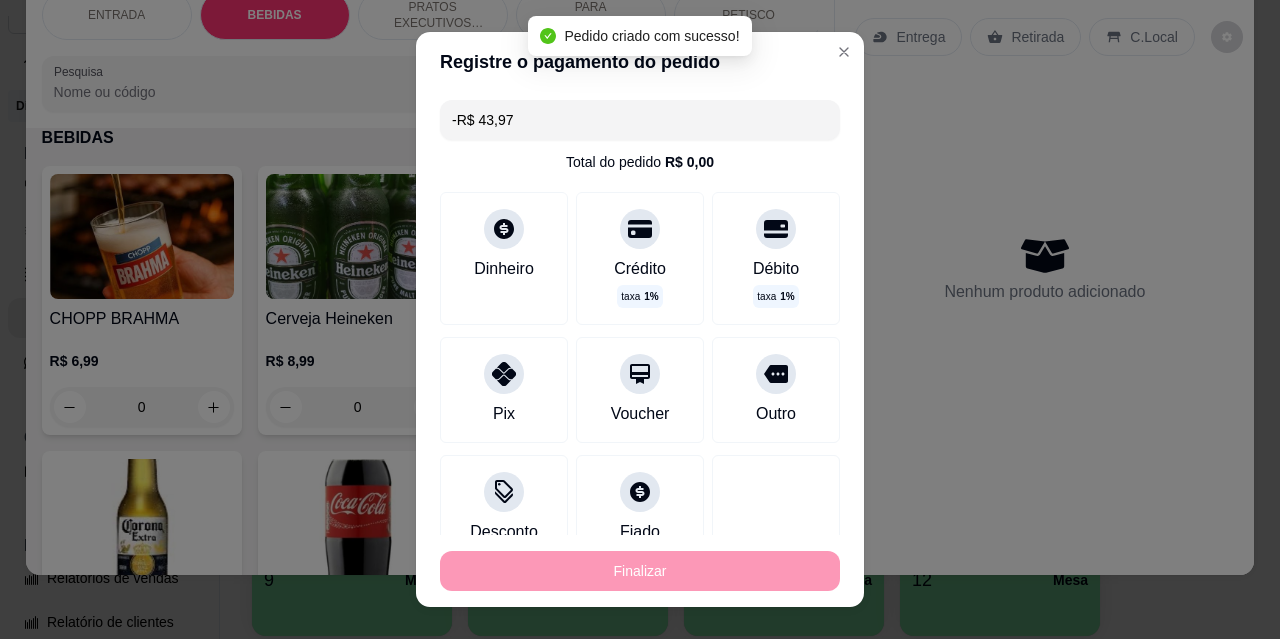 scroll, scrollTop: 415, scrollLeft: 0, axis: vertical 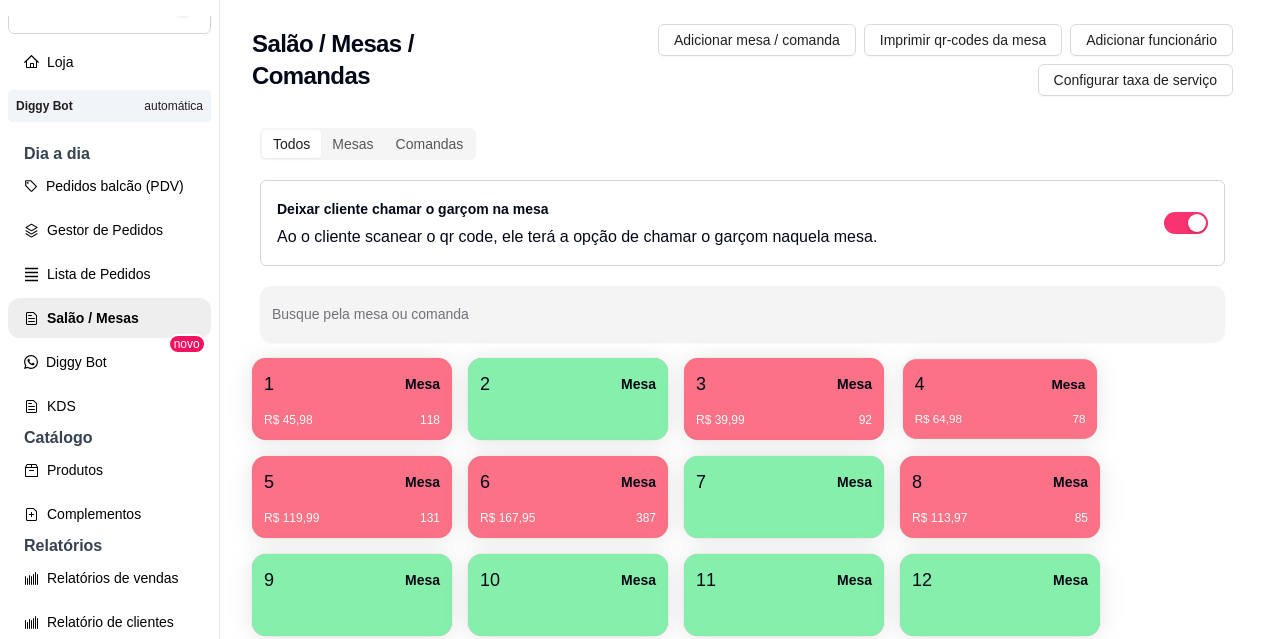 click on "R$ 64,98 78" at bounding box center (1000, 420) 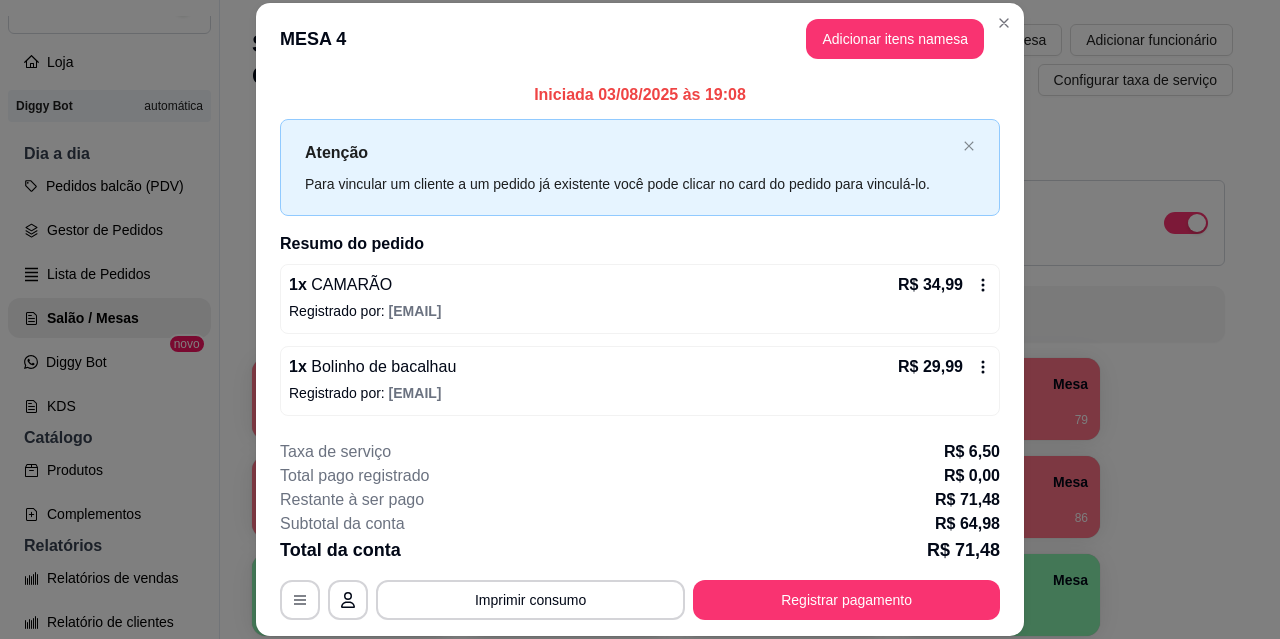 scroll, scrollTop: 61, scrollLeft: 0, axis: vertical 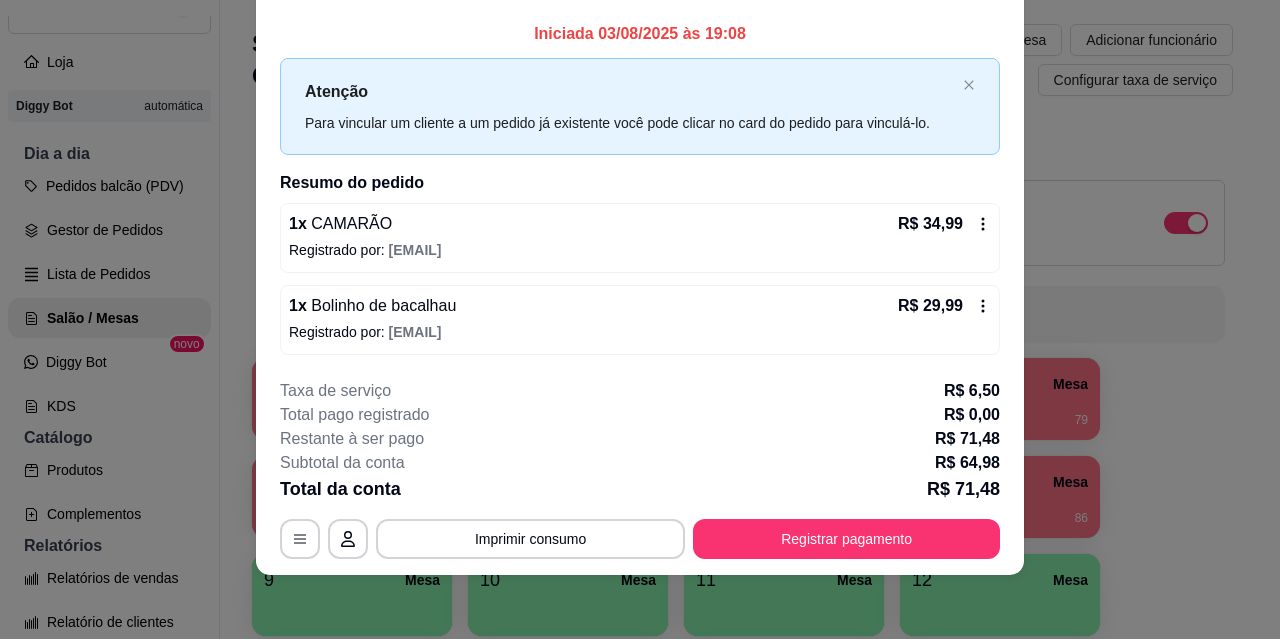 click 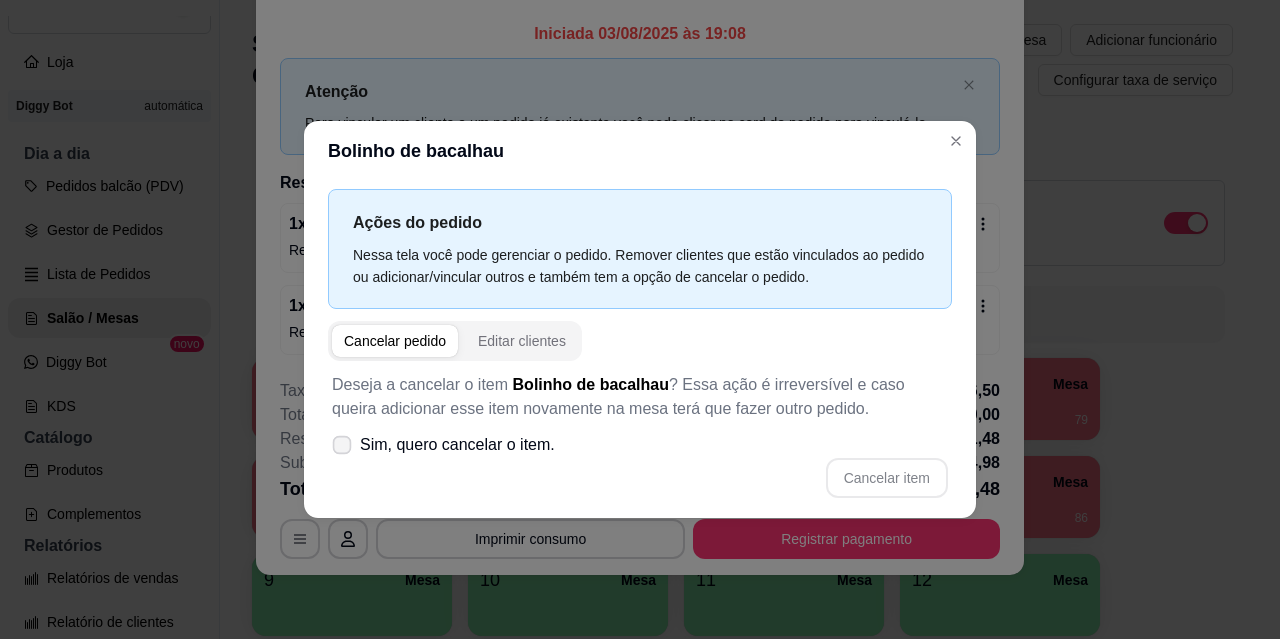 click 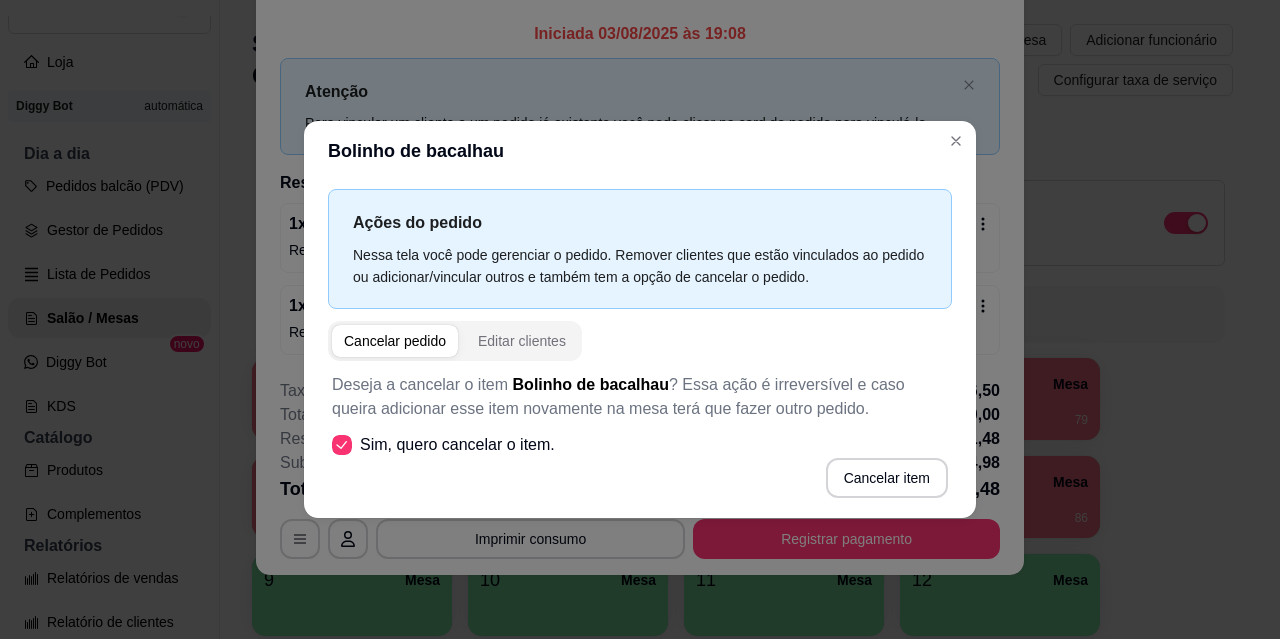 click on "Cancelar pedido" at bounding box center (395, 341) 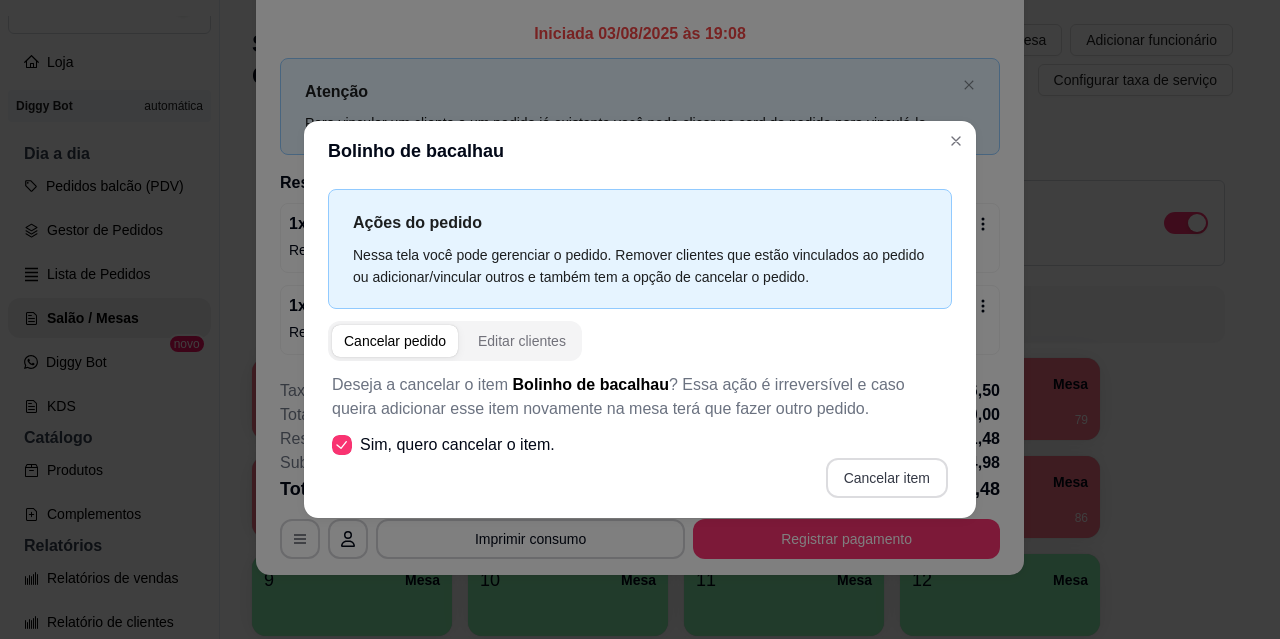 click on "Cancelar item" at bounding box center [887, 478] 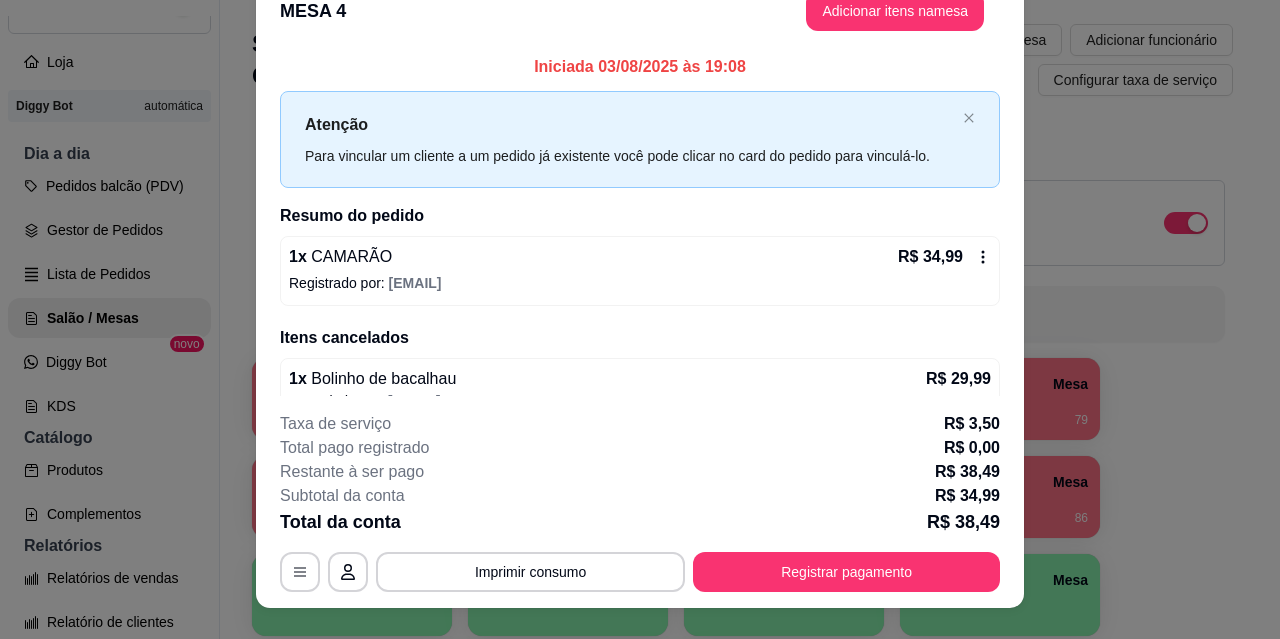 scroll, scrollTop: 0, scrollLeft: 0, axis: both 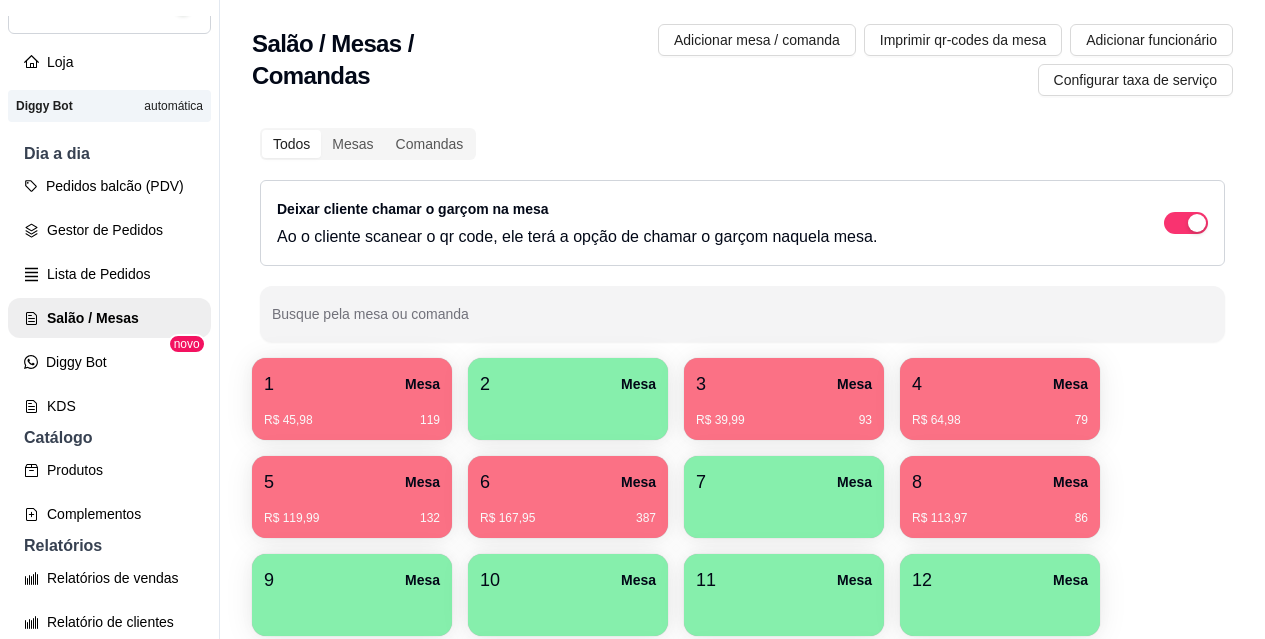 click on "R$ 45,98 119" at bounding box center [352, 413] 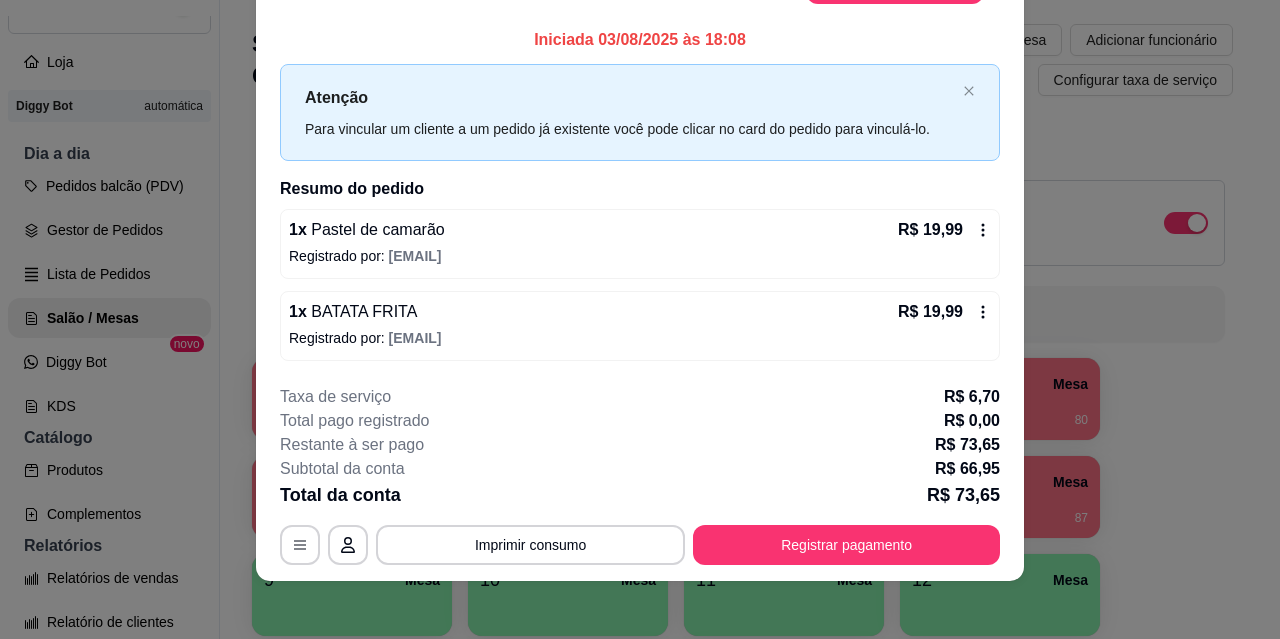 scroll, scrollTop: 61, scrollLeft: 0, axis: vertical 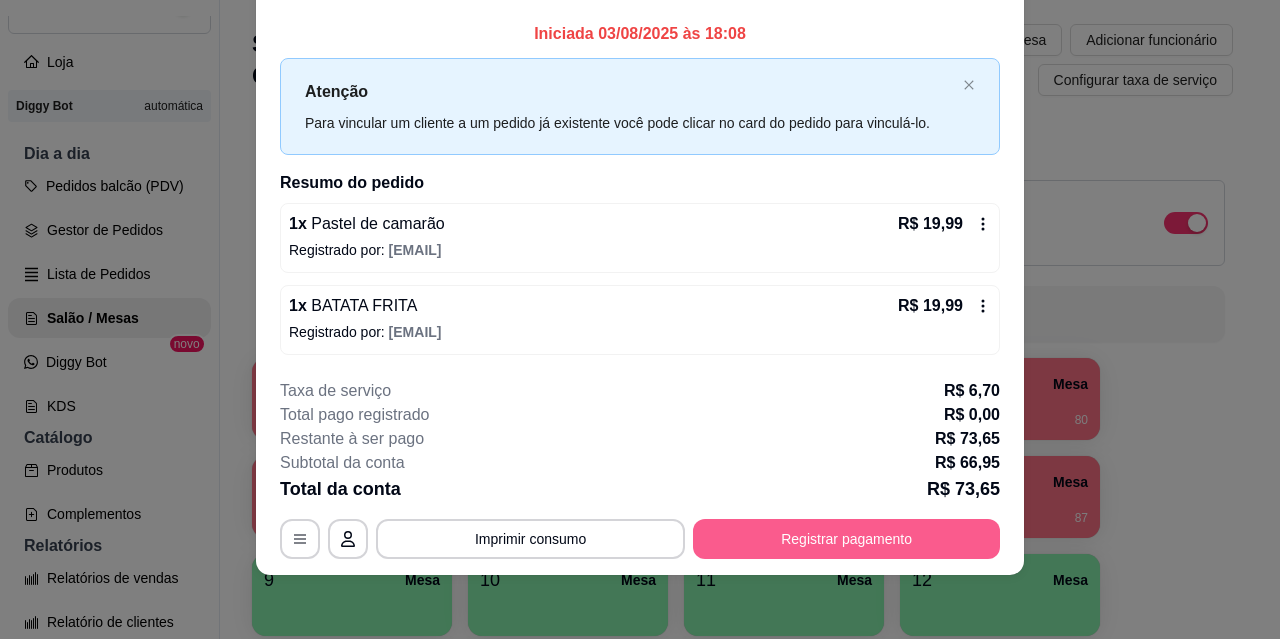 click on "Registrar pagamento" at bounding box center (846, 539) 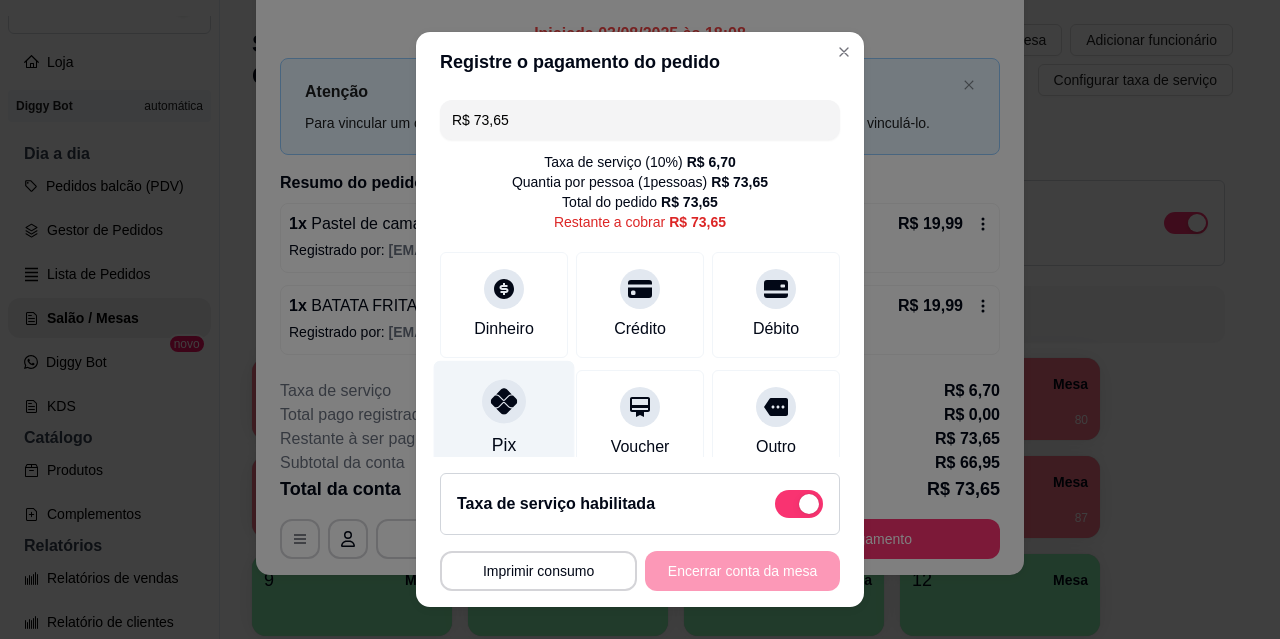 click 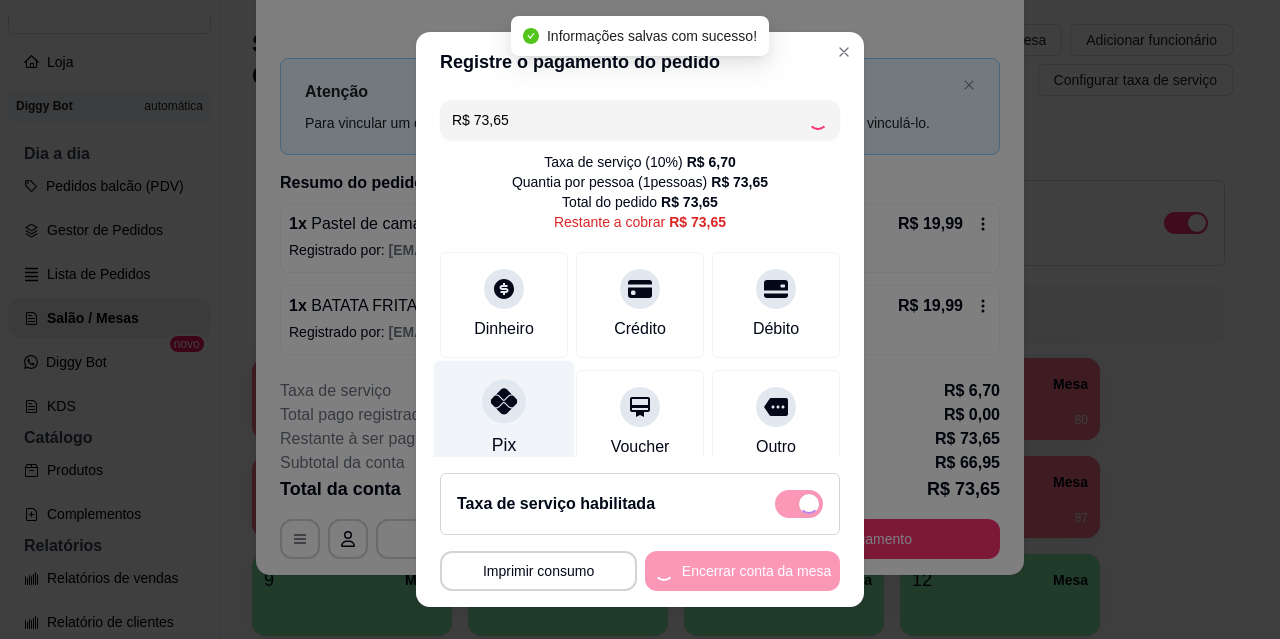 type on "R$ 0,00" 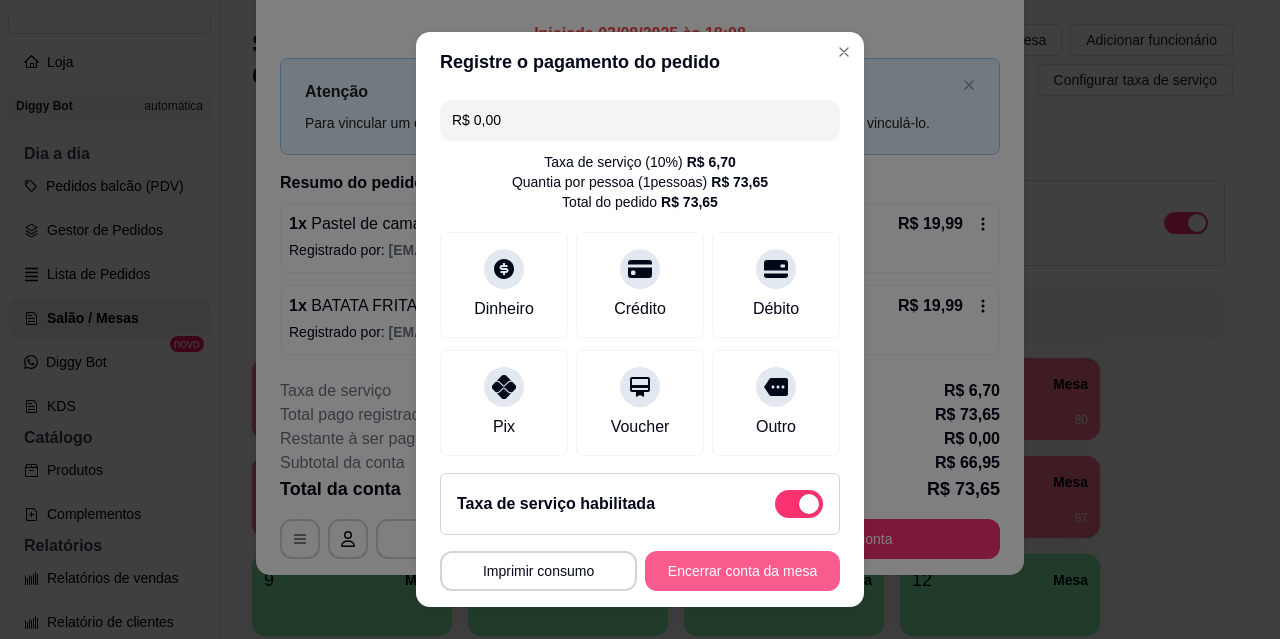 click on "Encerrar conta da mesa" at bounding box center (742, 571) 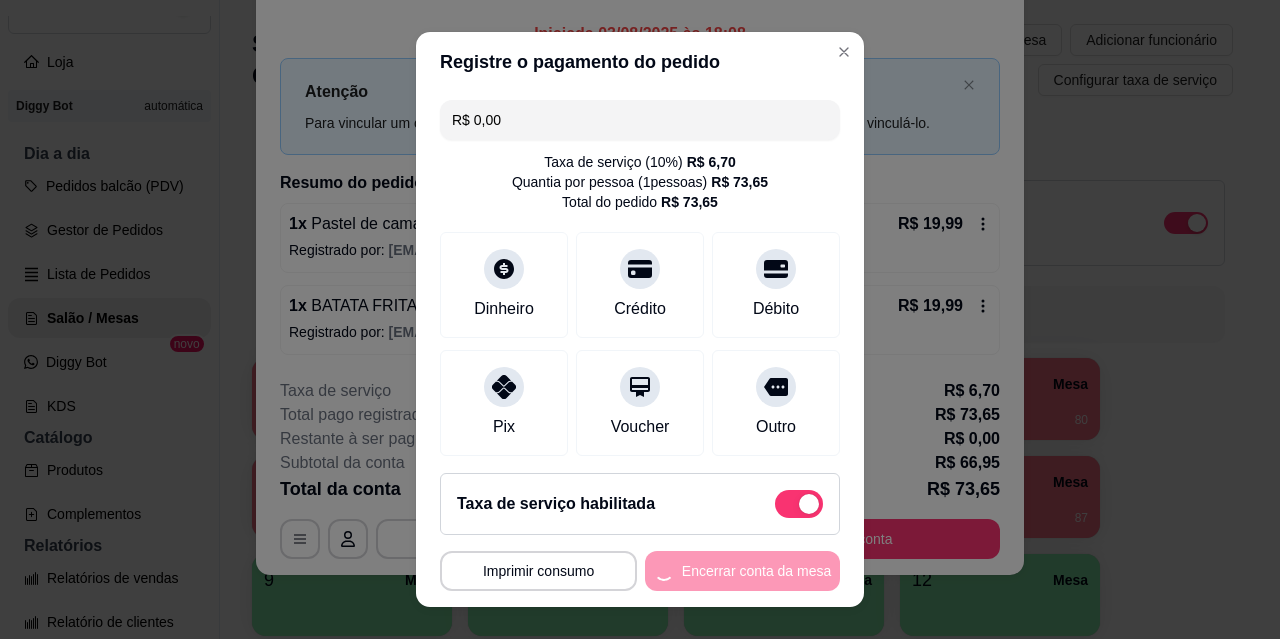scroll, scrollTop: 0, scrollLeft: 0, axis: both 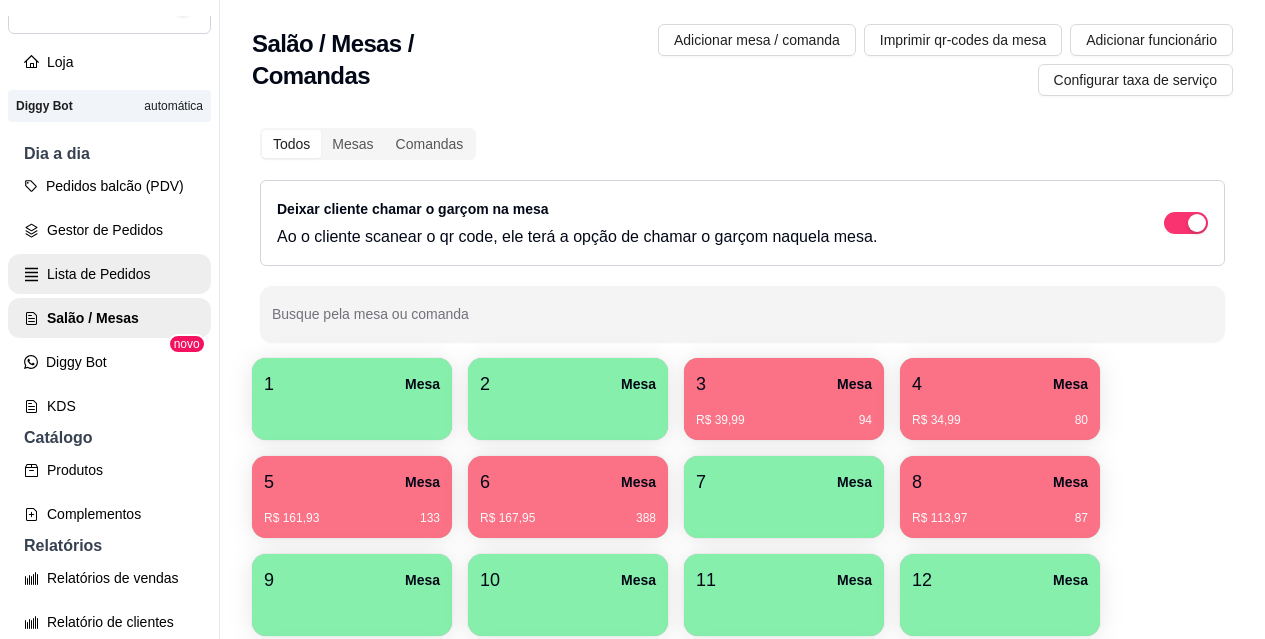 click on "Lista de Pedidos" at bounding box center (109, 274) 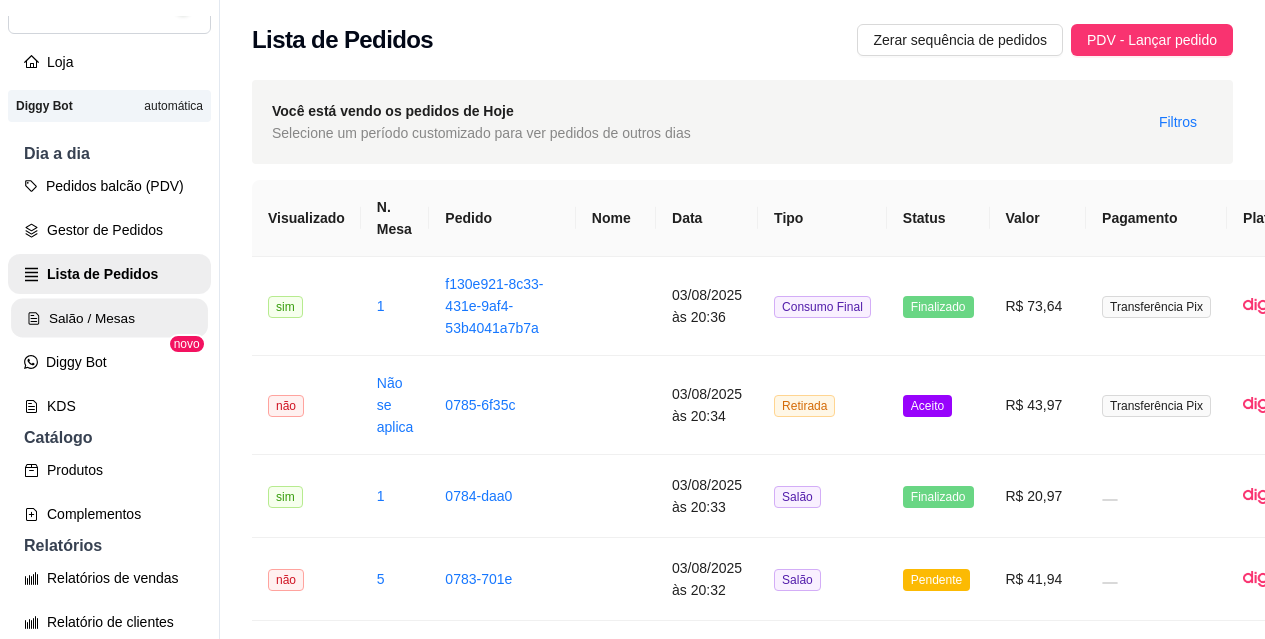 click on "Salão / Mesas" at bounding box center [109, 318] 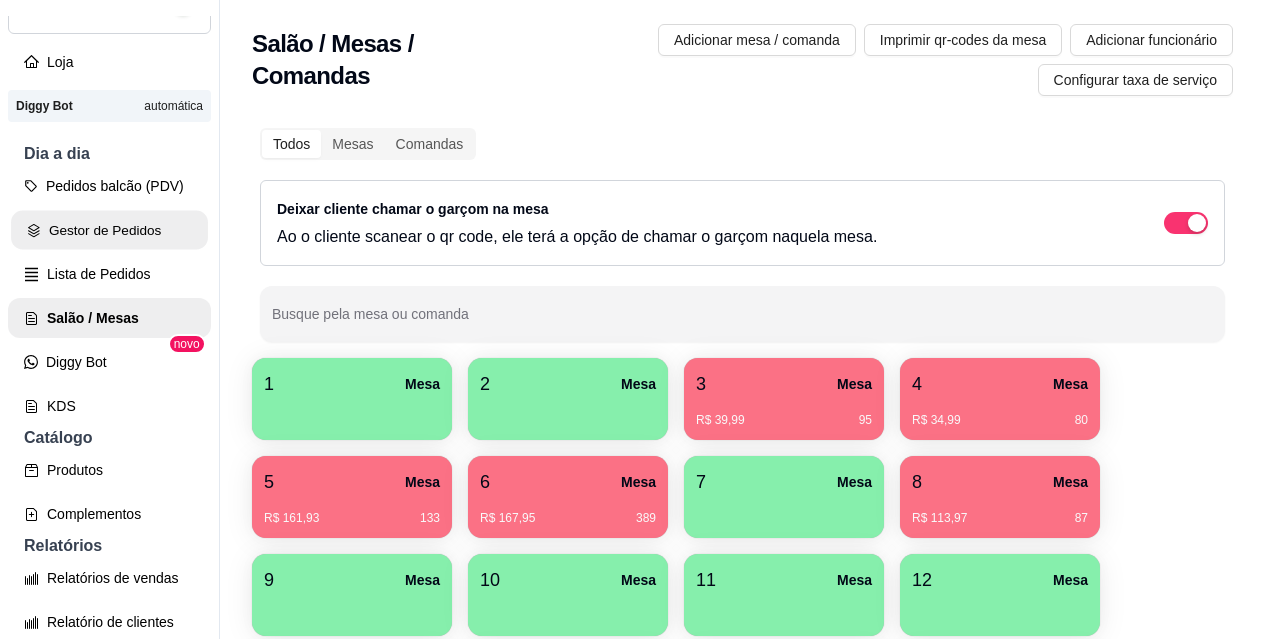 click on "Gestor de Pedidos" at bounding box center (109, 230) 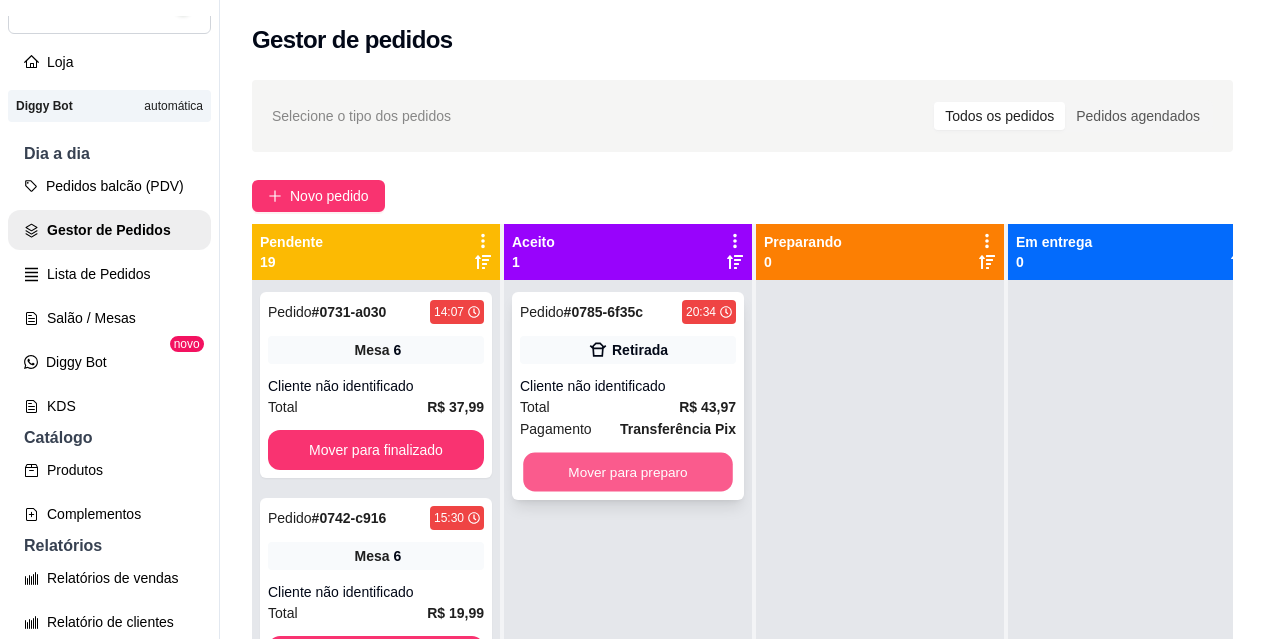 click on "Mover para preparo" at bounding box center (628, 472) 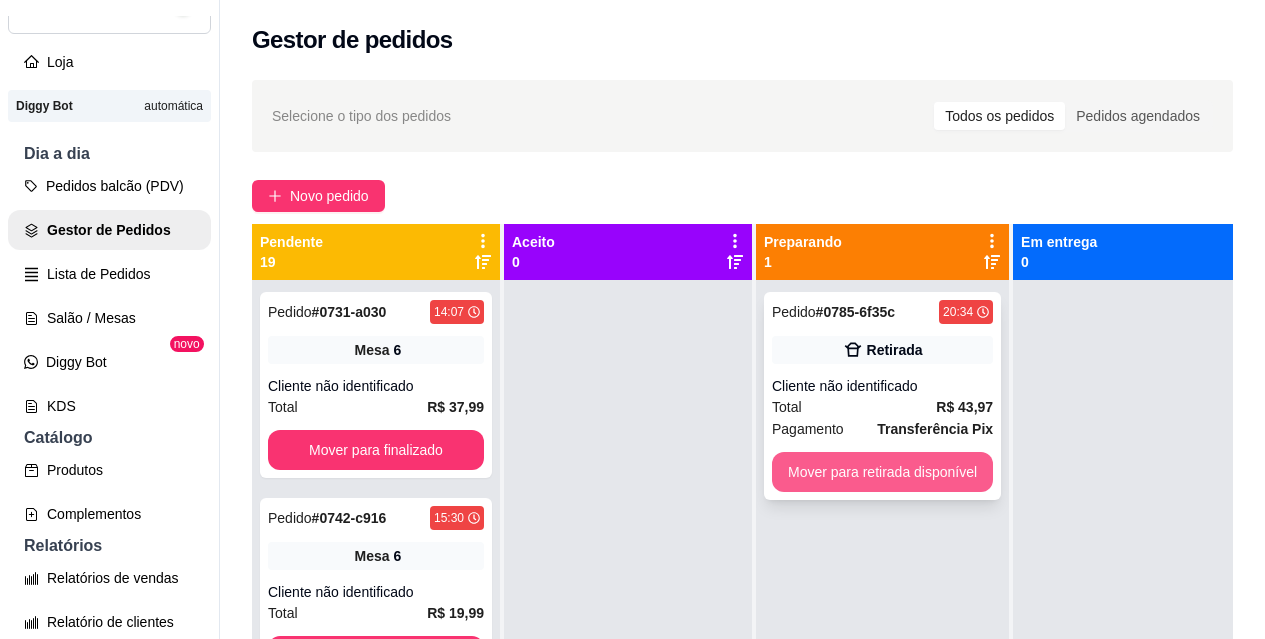 click on "Mover para retirada disponível" at bounding box center (882, 472) 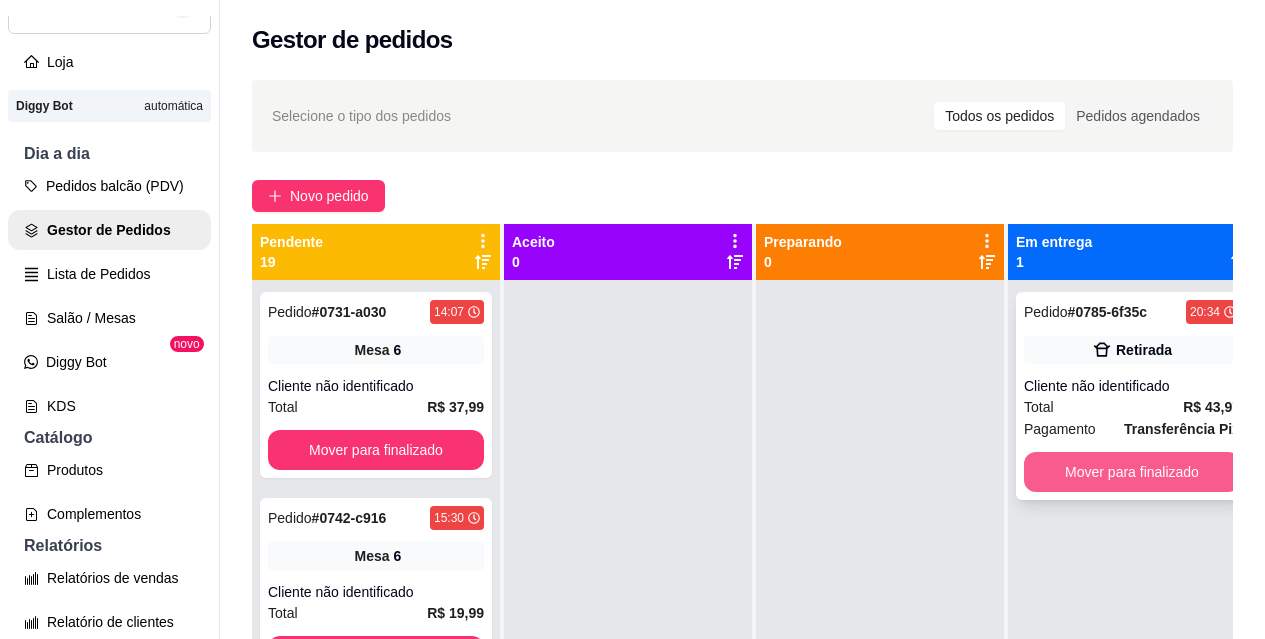 click on "Mover para finalizado" at bounding box center [1132, 472] 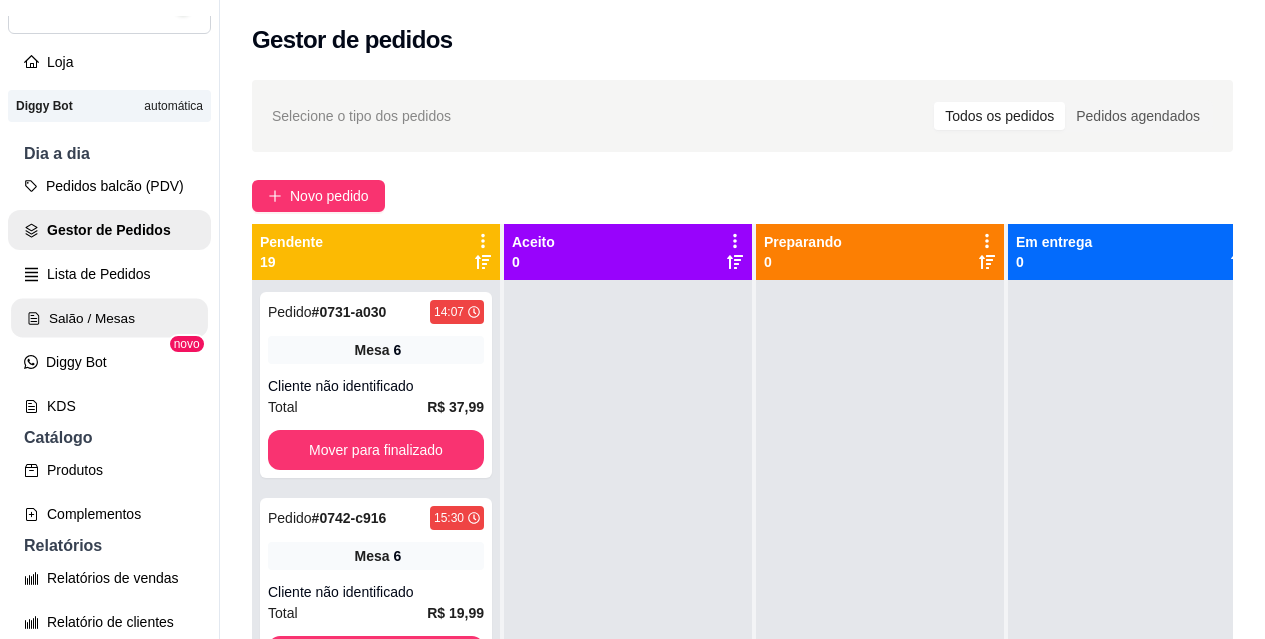 click on "Salão / Mesas" at bounding box center [109, 318] 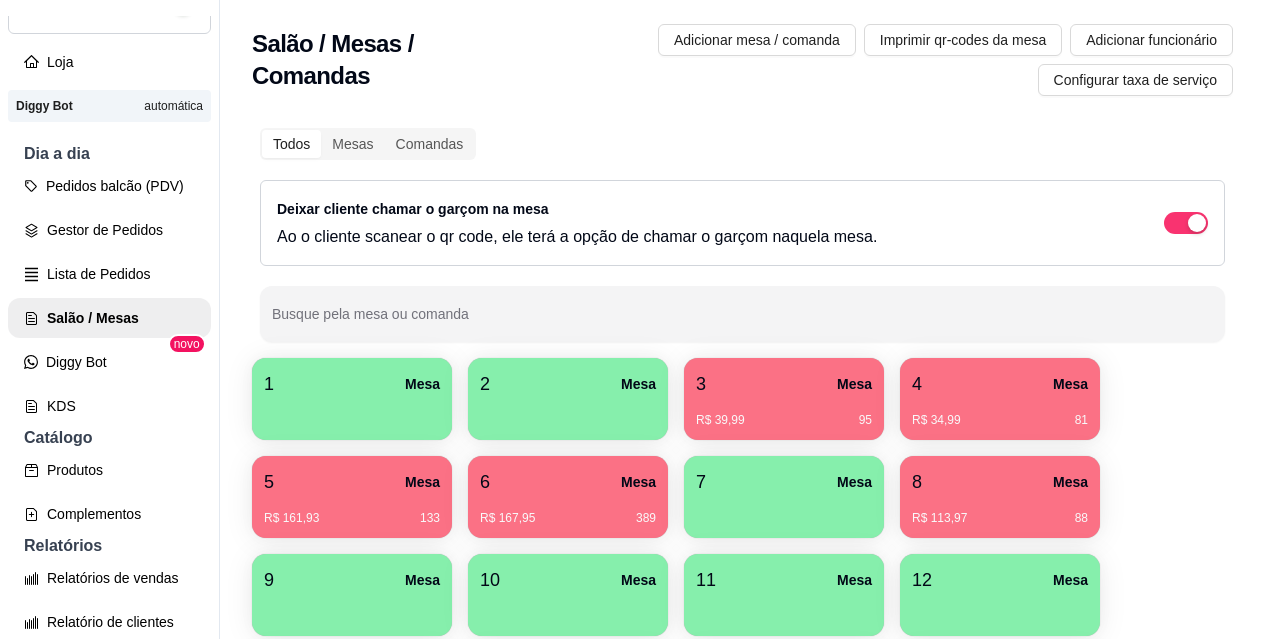 click on "R$ 39,99 95" at bounding box center [784, 420] 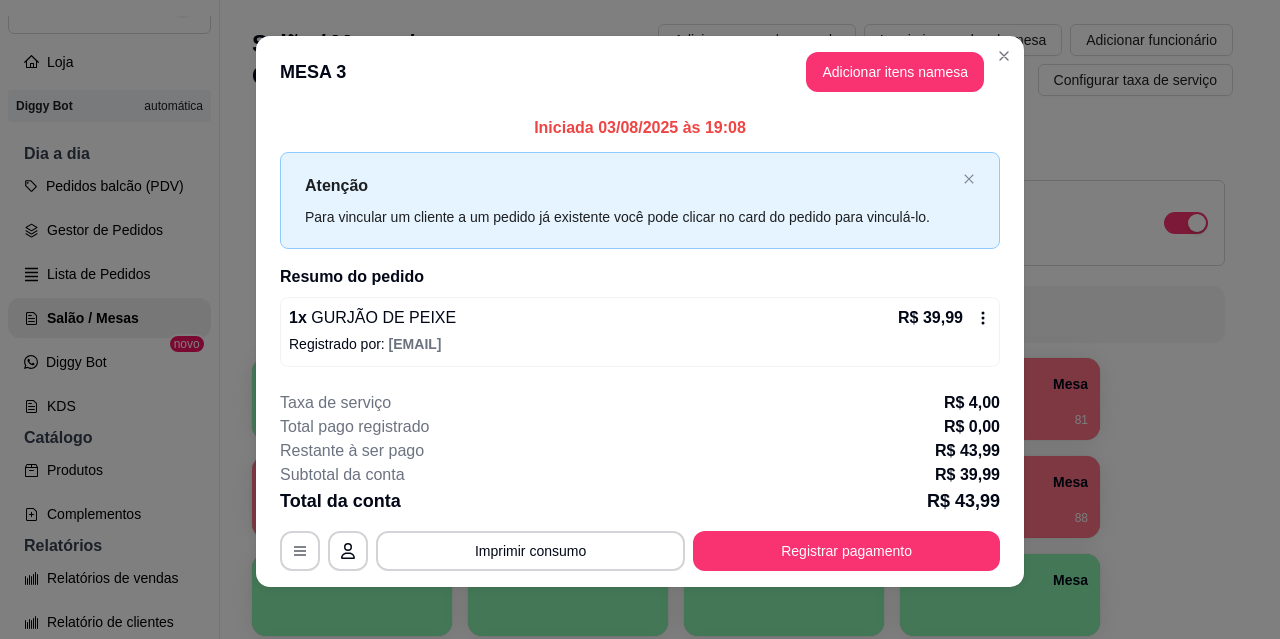 scroll, scrollTop: 0, scrollLeft: 0, axis: both 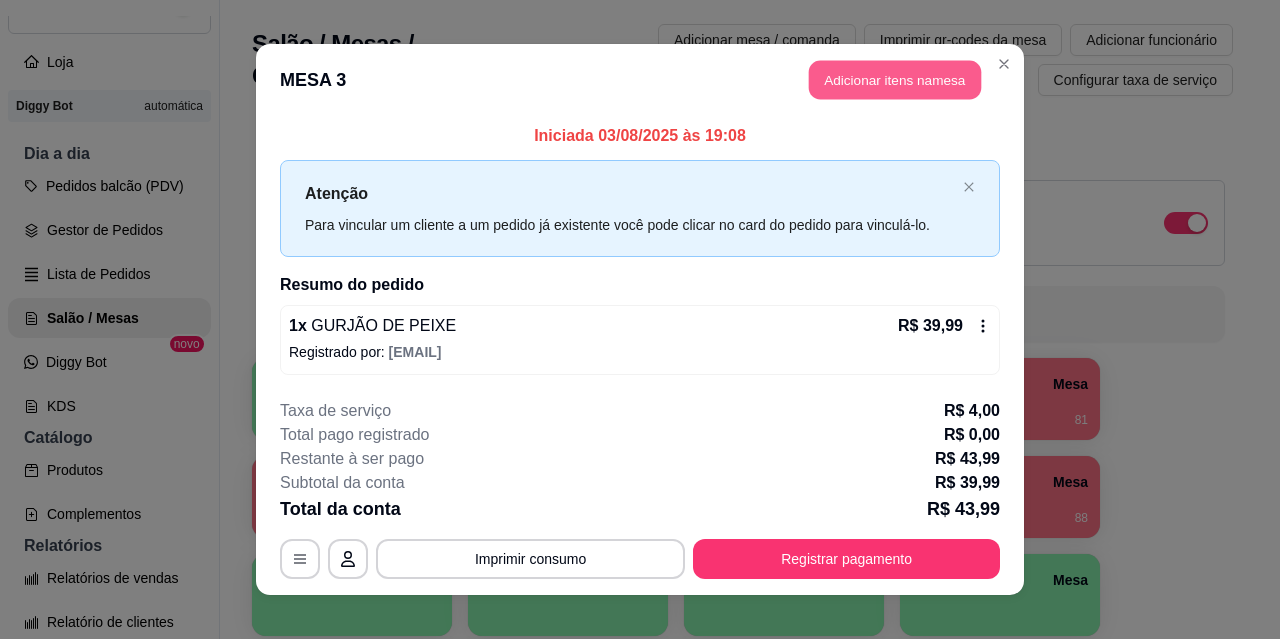 click on "Adicionar itens na  mesa" at bounding box center (895, 80) 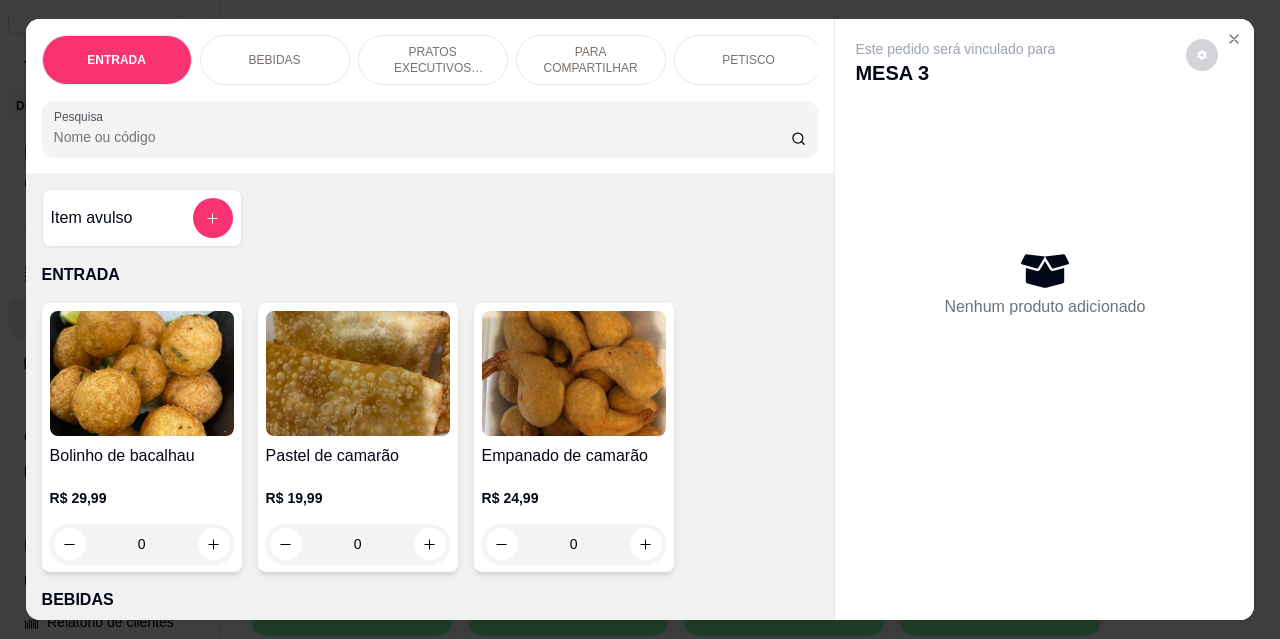 click on "BEBIDAS" at bounding box center (275, 60) 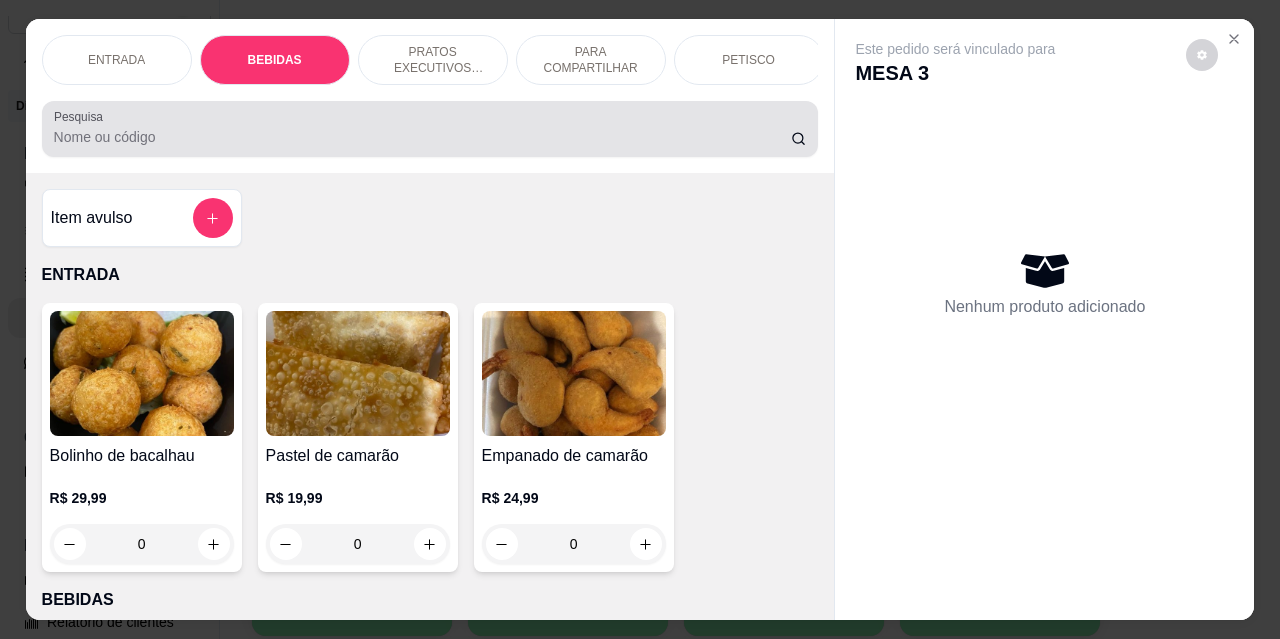 scroll, scrollTop: 415, scrollLeft: 0, axis: vertical 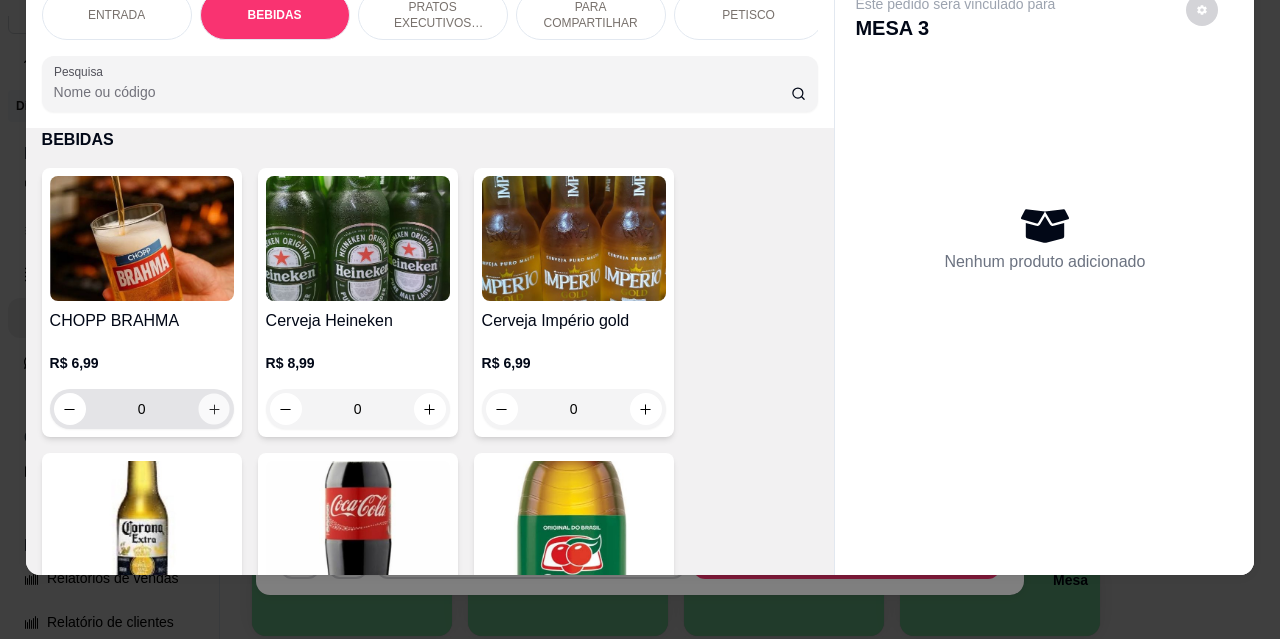 click 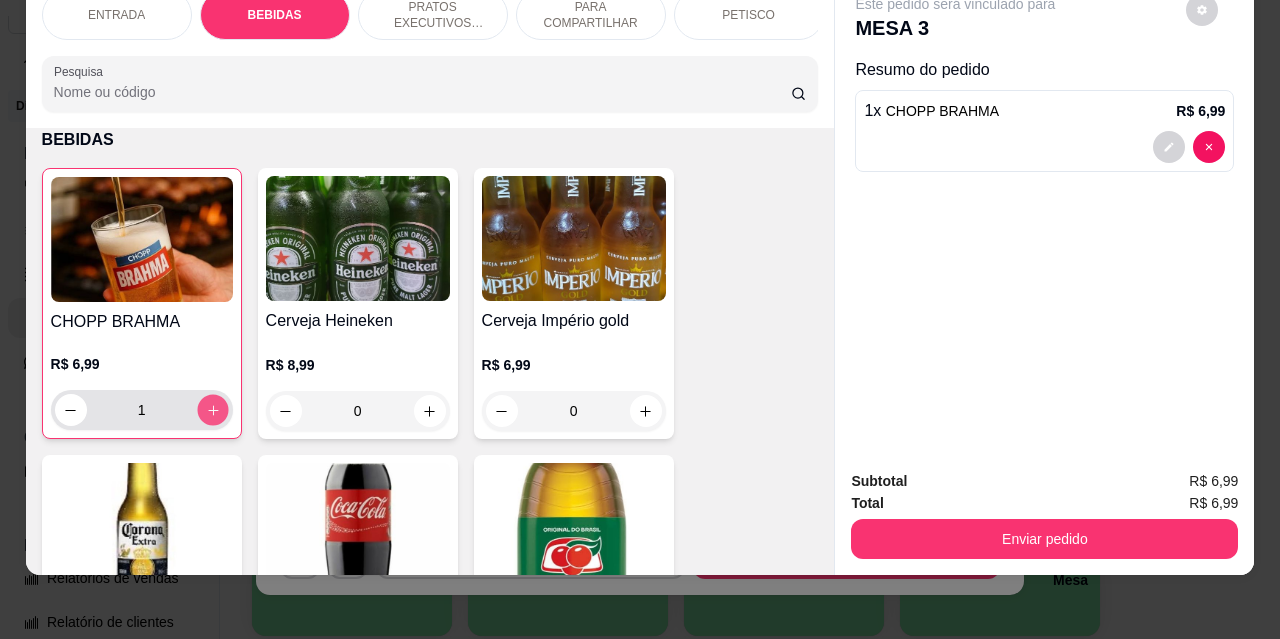 click 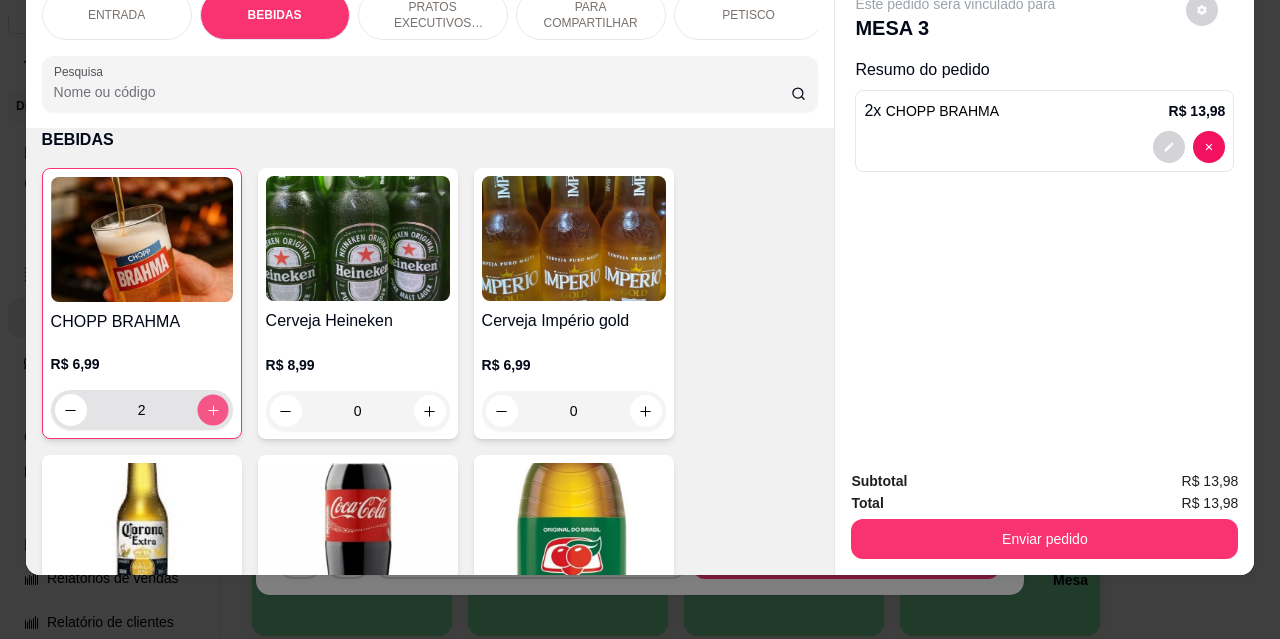 click 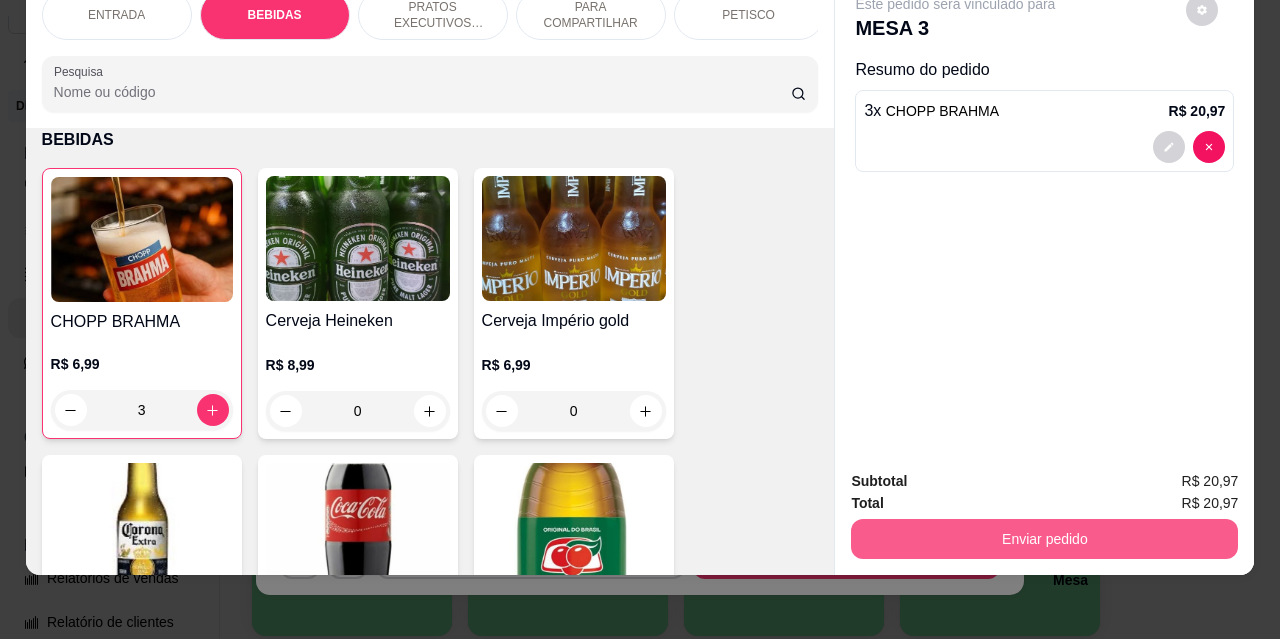 click on "Enviar pedido" at bounding box center (1044, 539) 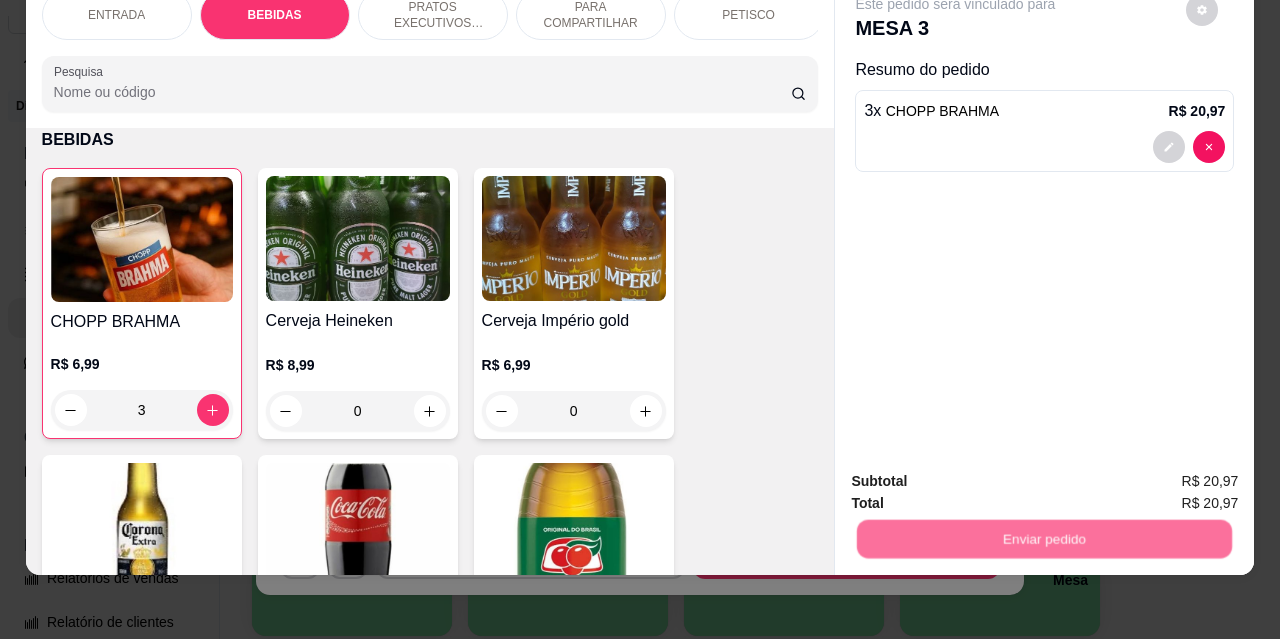 click on "Não registrar e enviar pedido" at bounding box center (979, 475) 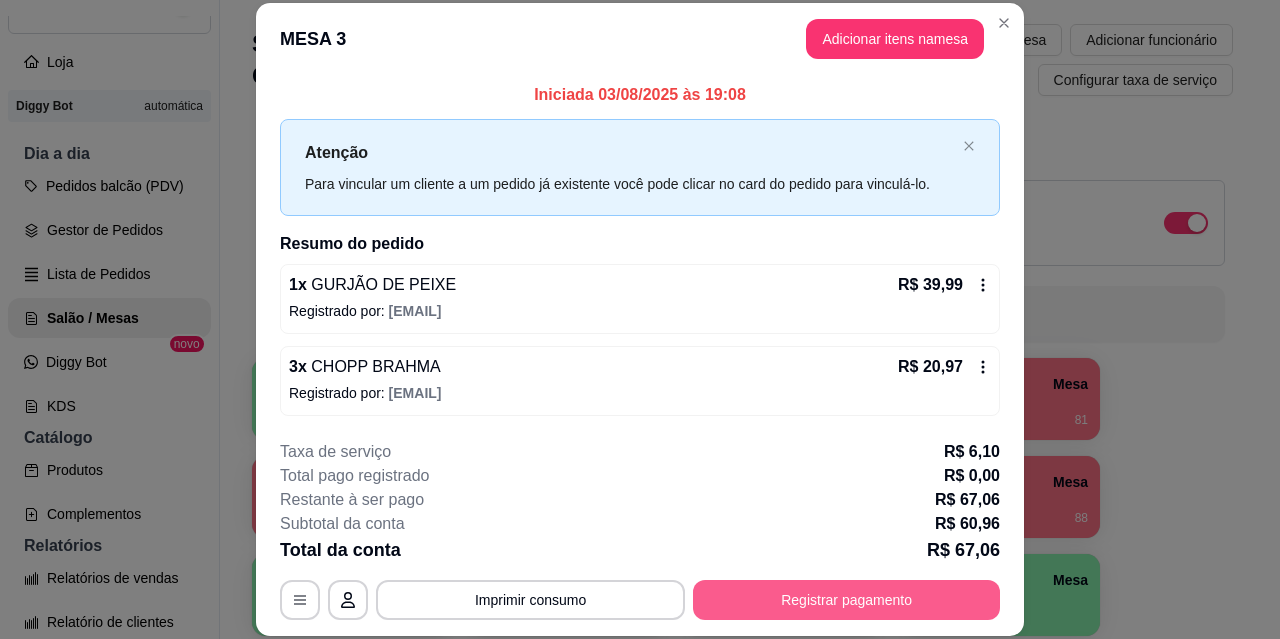 click on "Registrar pagamento" at bounding box center [846, 600] 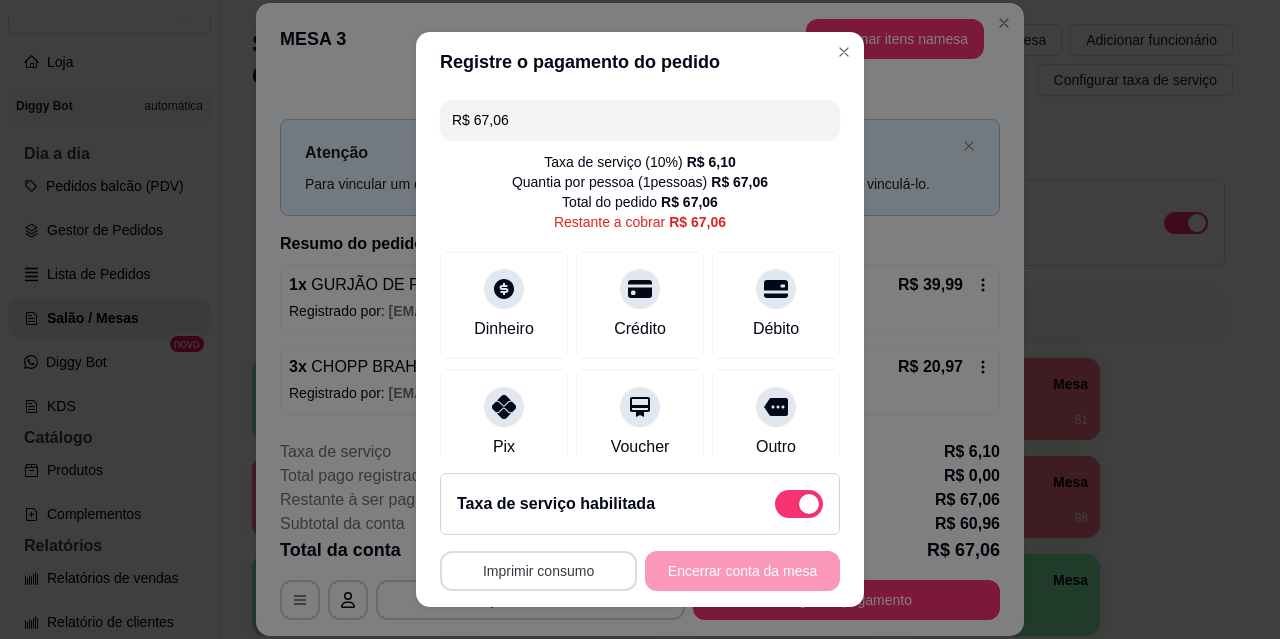click on "Imprimir consumo" at bounding box center (538, 571) 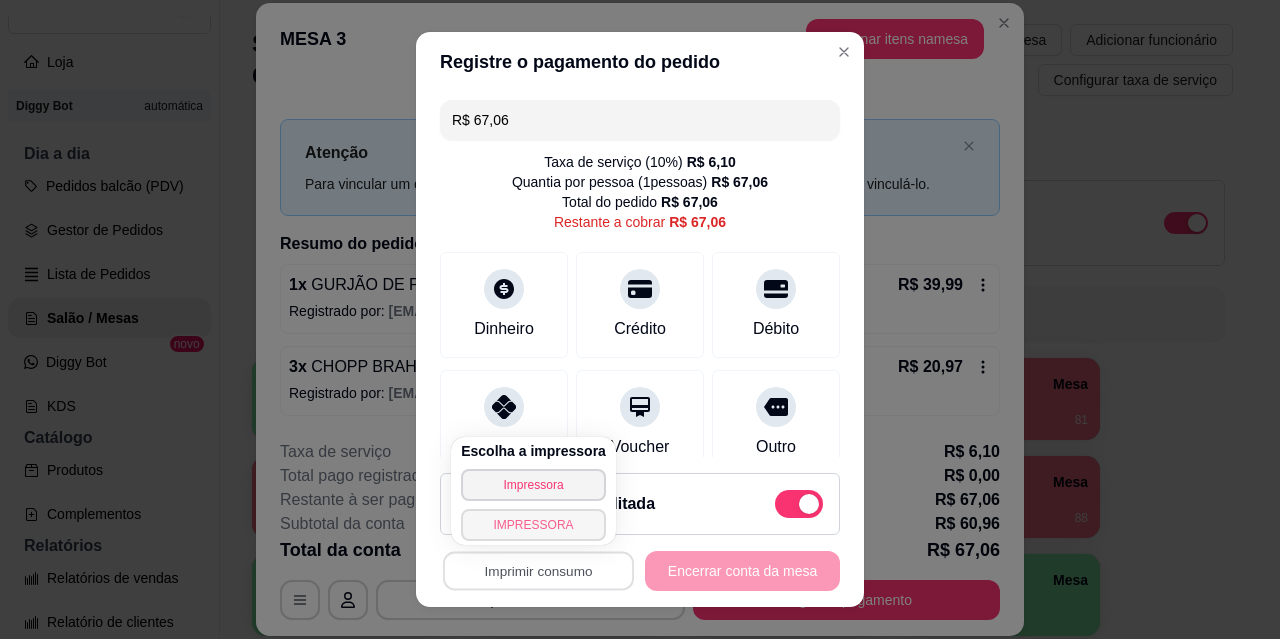 click on "IMPRESSORA" at bounding box center [533, 525] 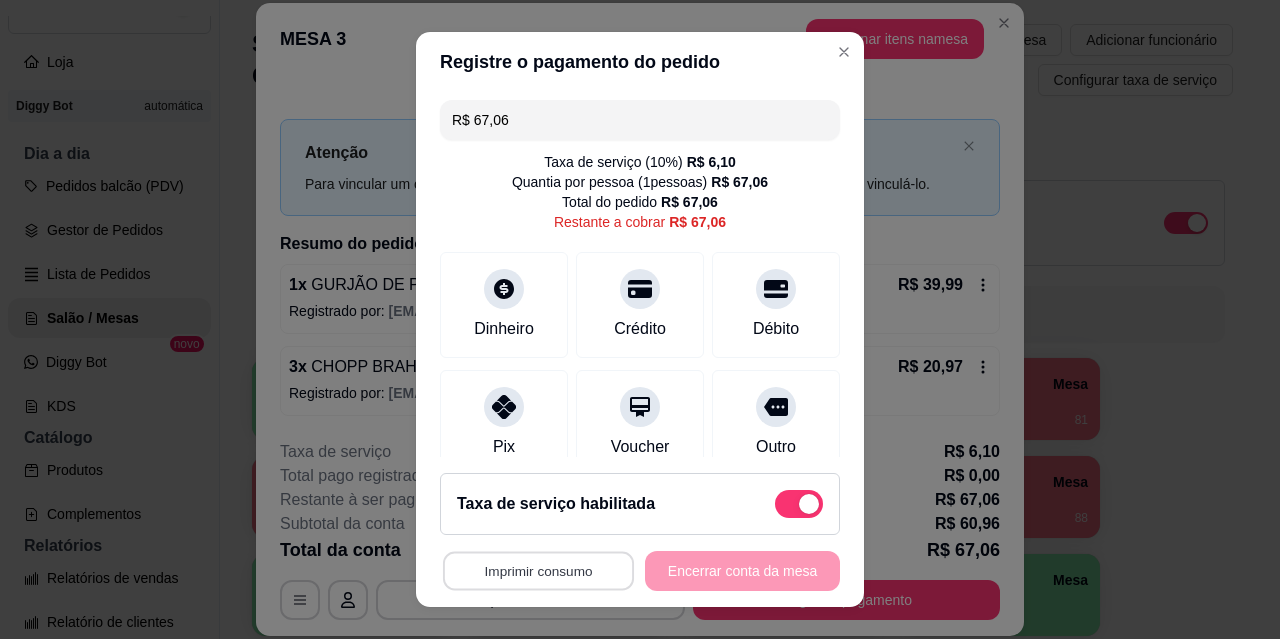 click on "Imprimir consumo" at bounding box center (538, 571) 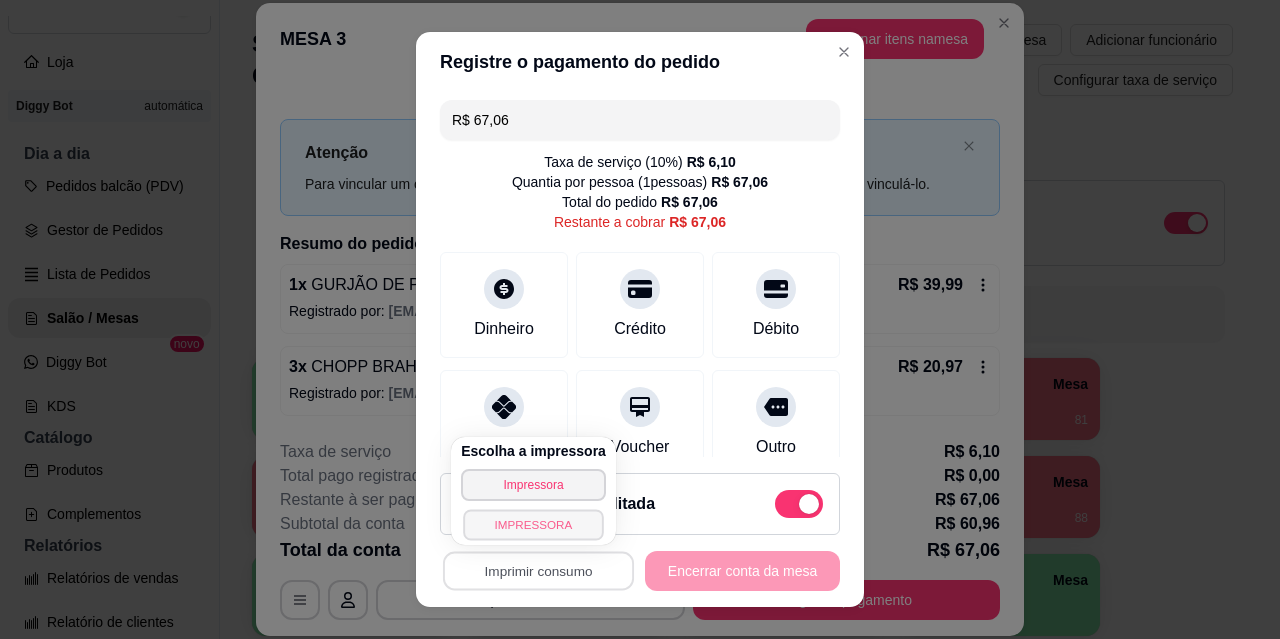 click on "IMPRESSORA" at bounding box center [533, 524] 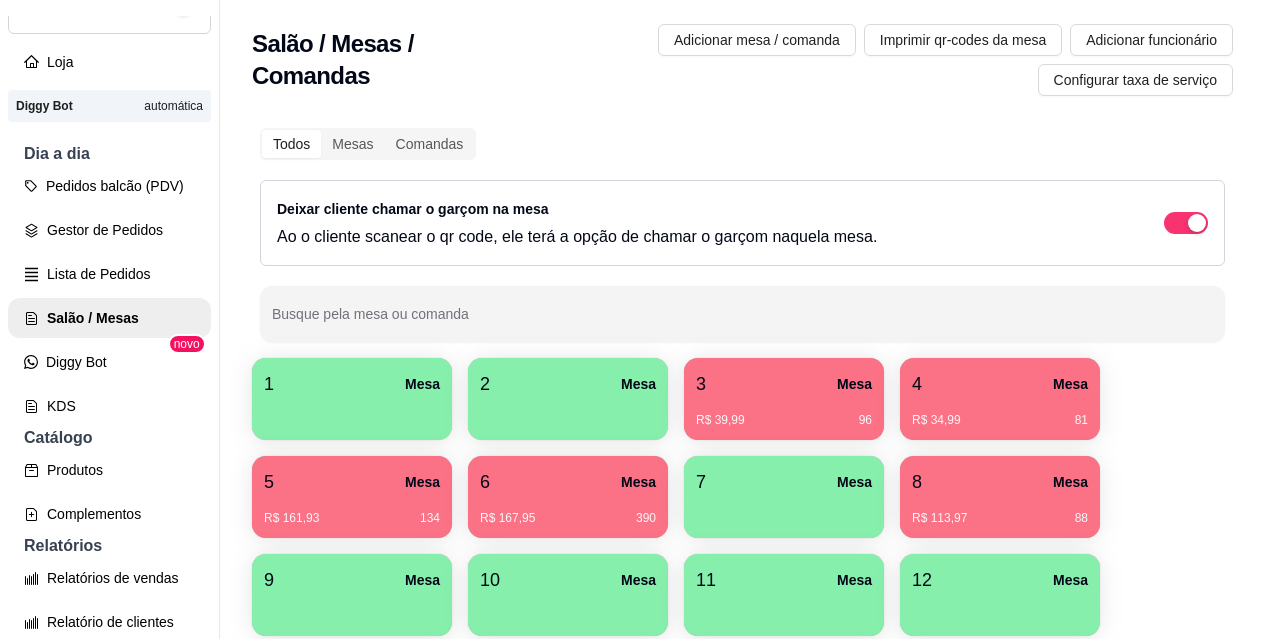 click at bounding box center [352, 413] 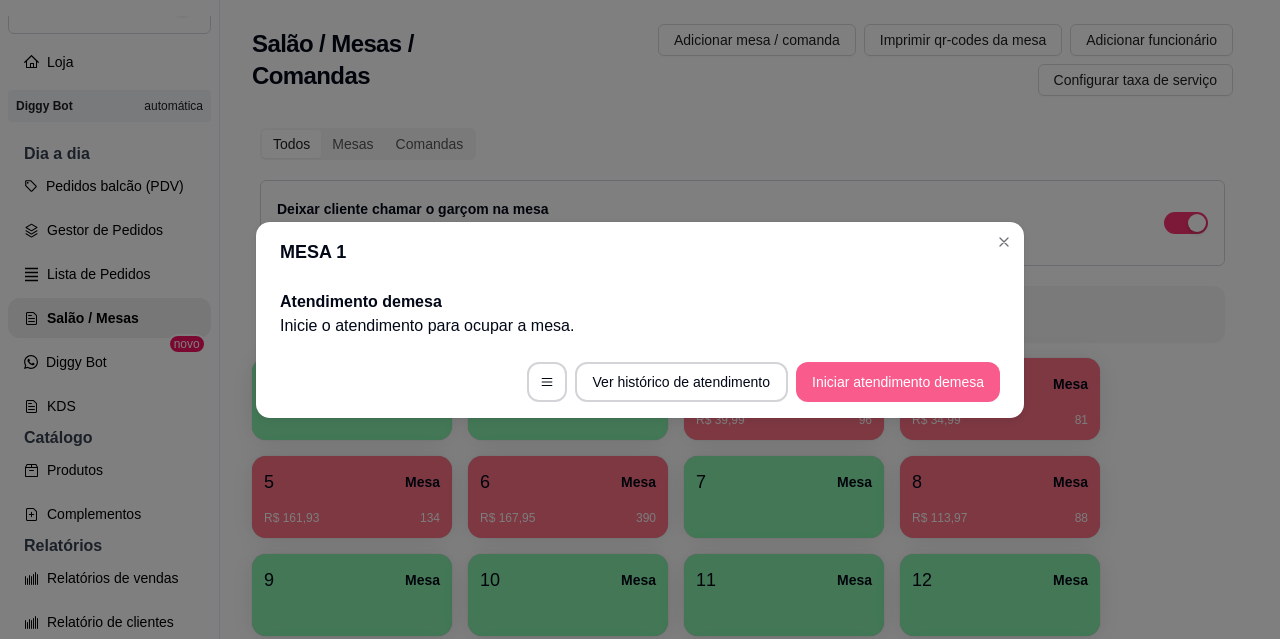 click on "Iniciar atendimento de  mesa" at bounding box center (898, 382) 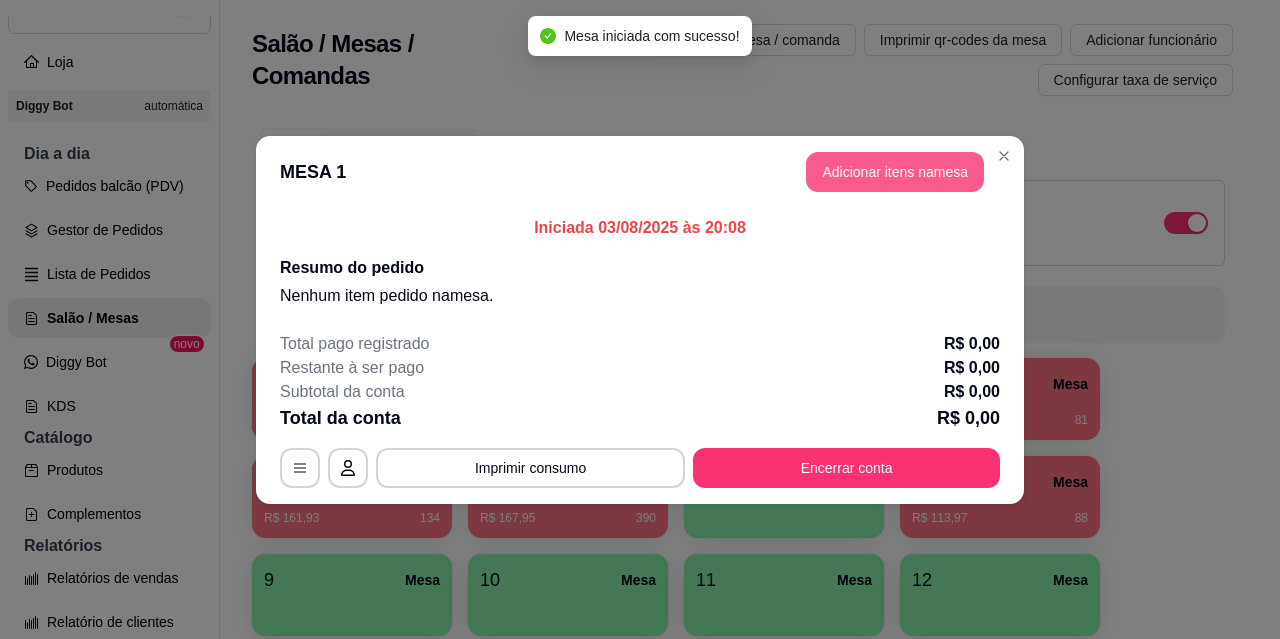 click on "Adicionar itens na  mesa" at bounding box center (895, 172) 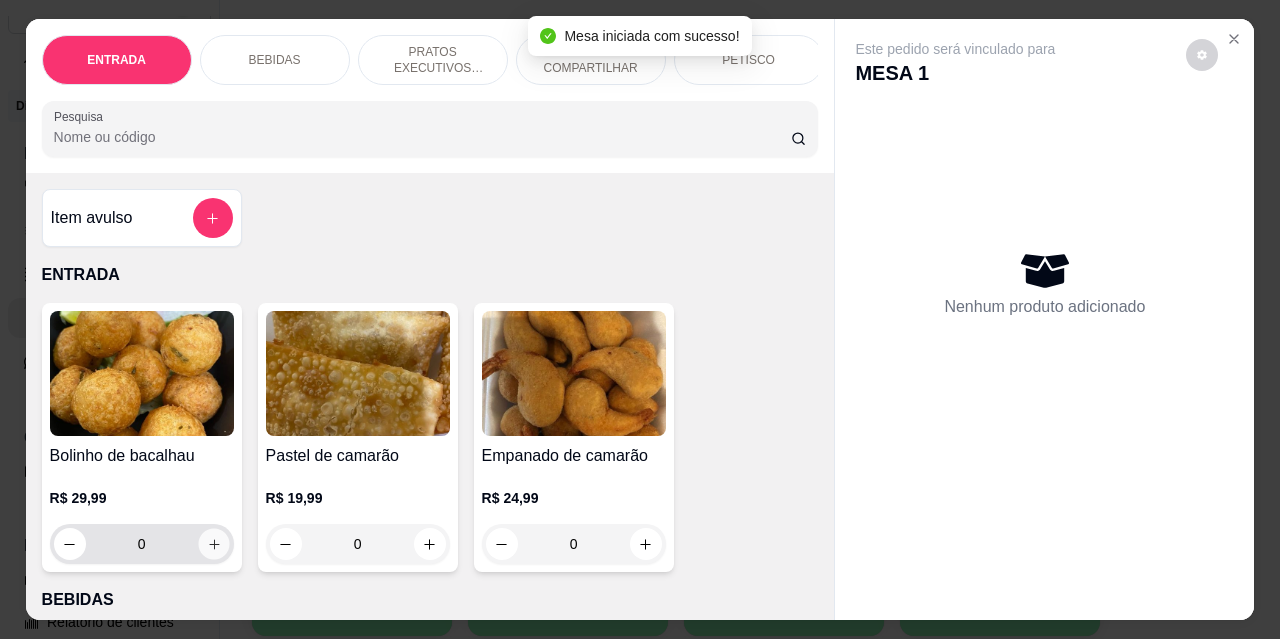 click 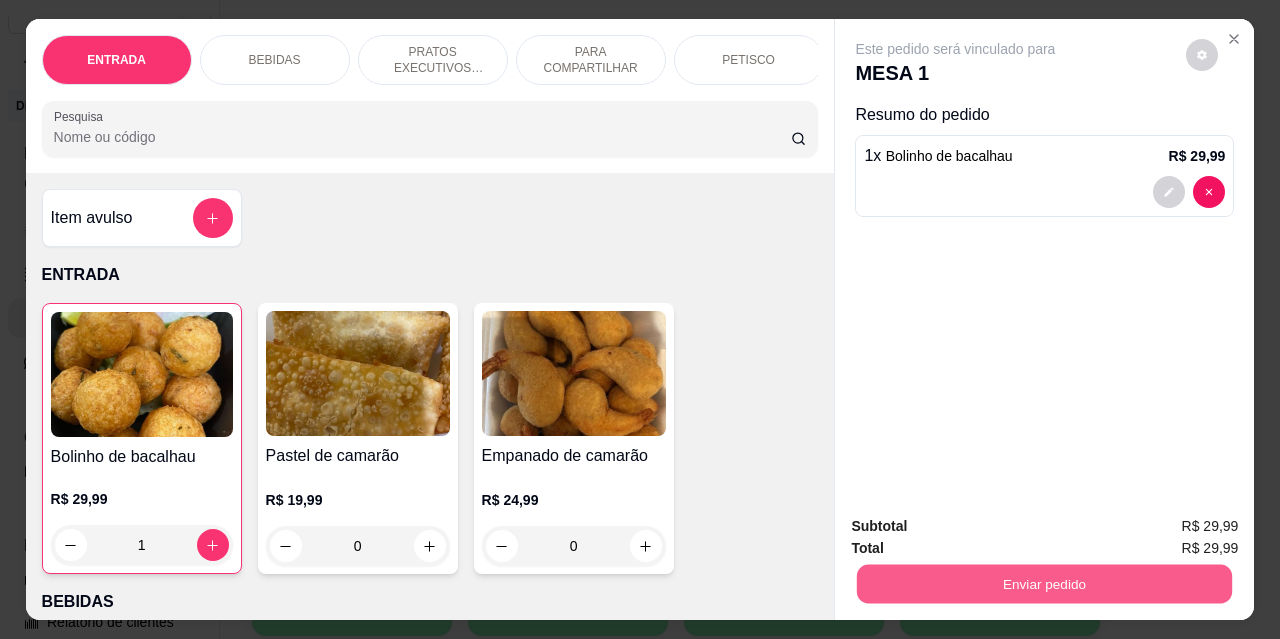 click on "Enviar pedido" at bounding box center (1044, 583) 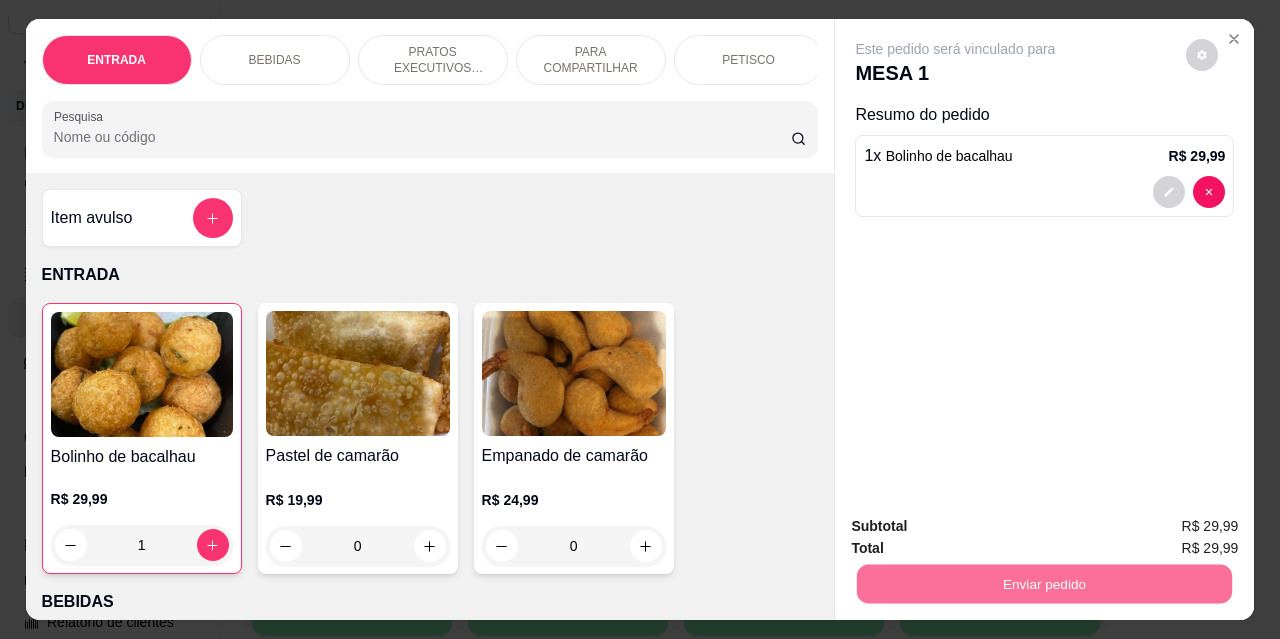click on "Não registrar e enviar pedido" at bounding box center (979, 527) 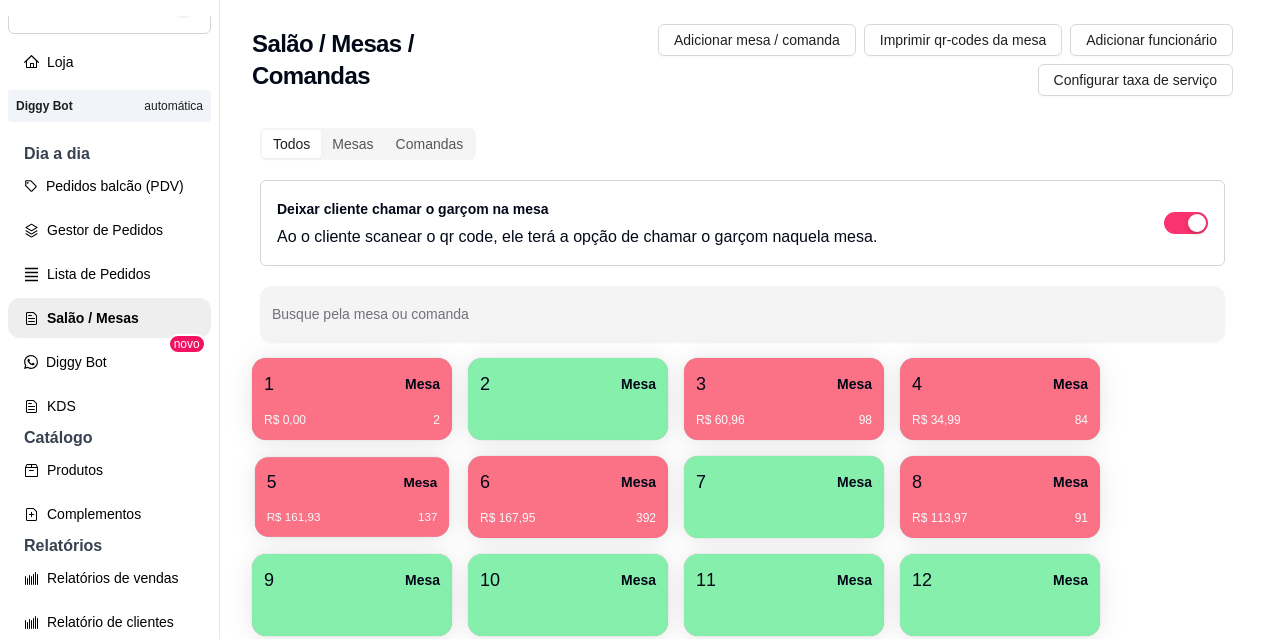 click on "R$ 161,93 137" at bounding box center (352, 510) 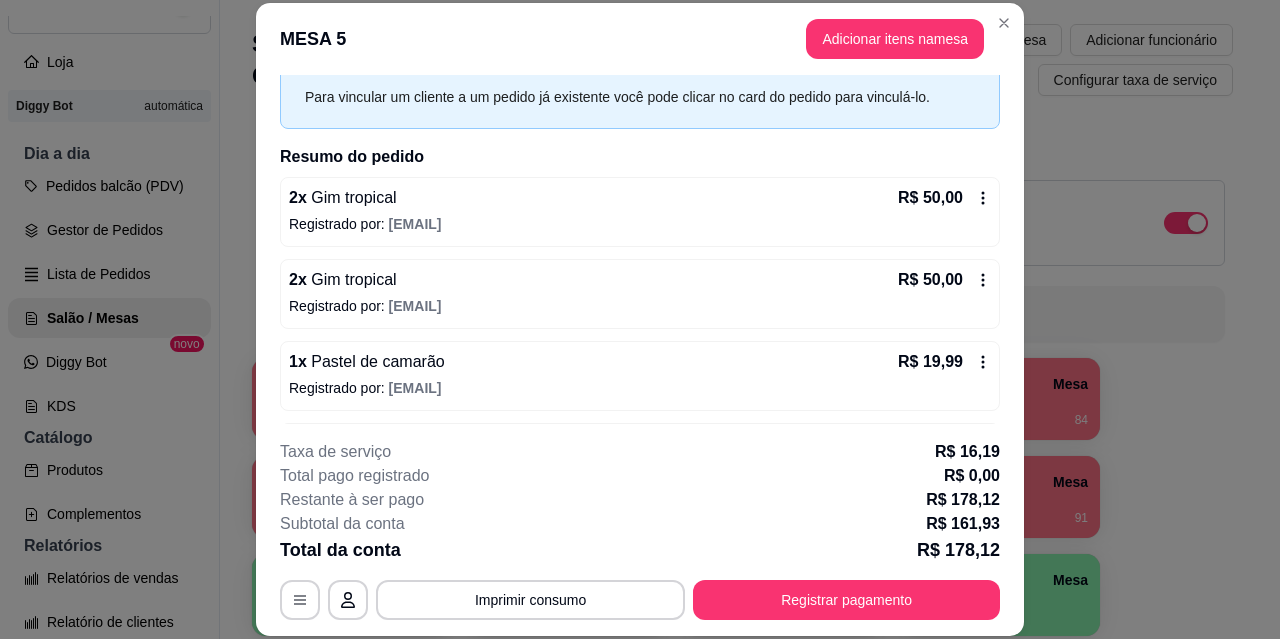 scroll, scrollTop: 100, scrollLeft: 0, axis: vertical 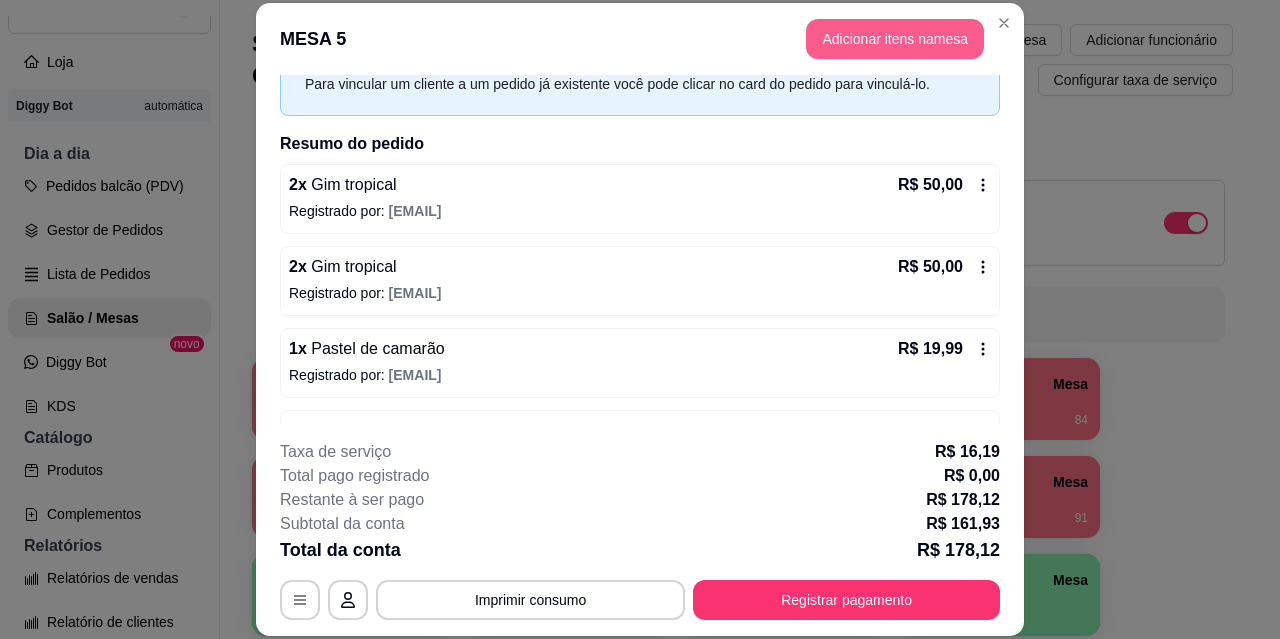 click on "Adicionar itens na  mesa" at bounding box center [895, 39] 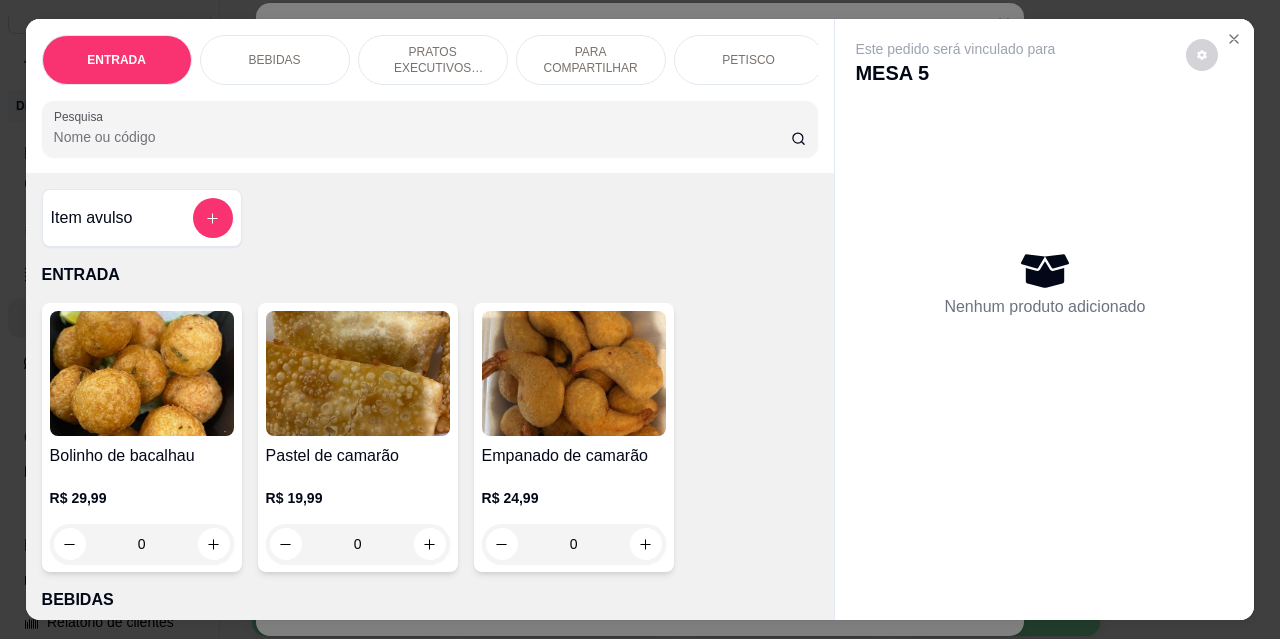 scroll, scrollTop: 0, scrollLeft: 40, axis: horizontal 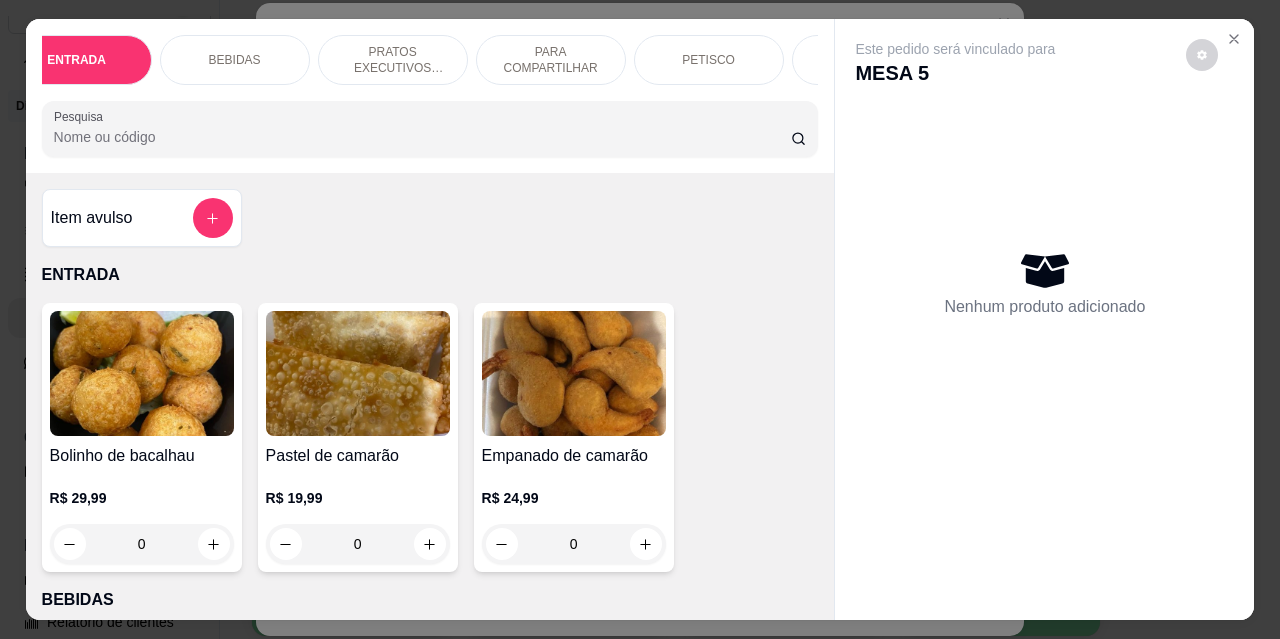 click on "BEBIDAS" at bounding box center [235, 60] 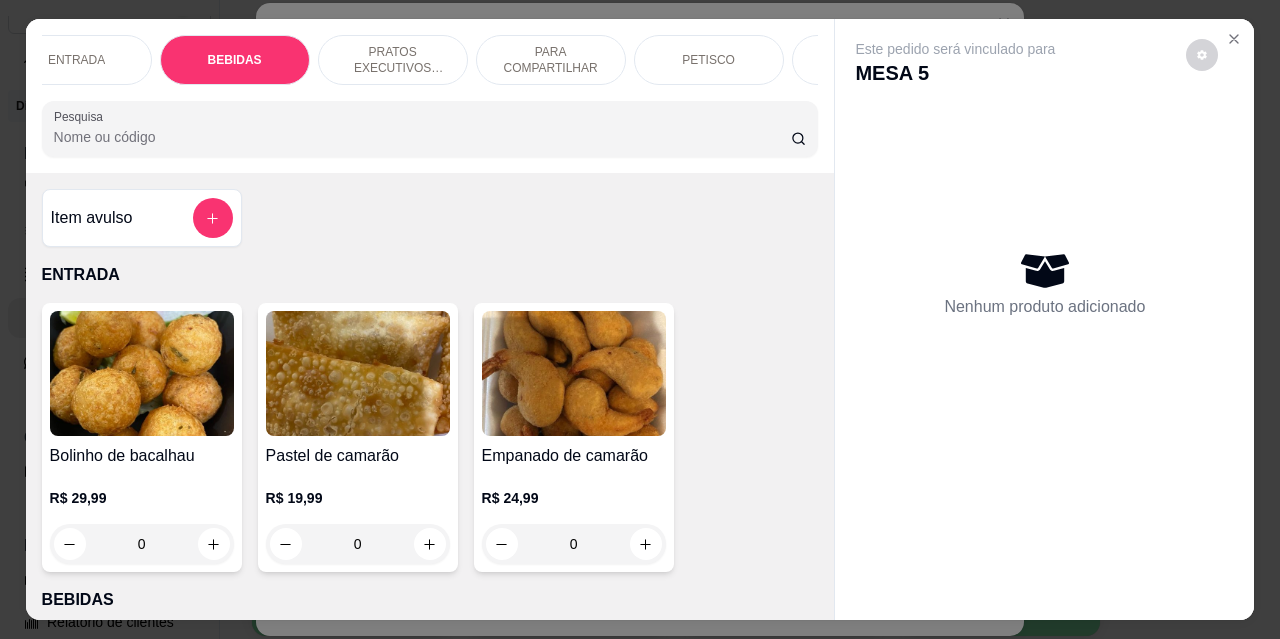 scroll, scrollTop: 415, scrollLeft: 0, axis: vertical 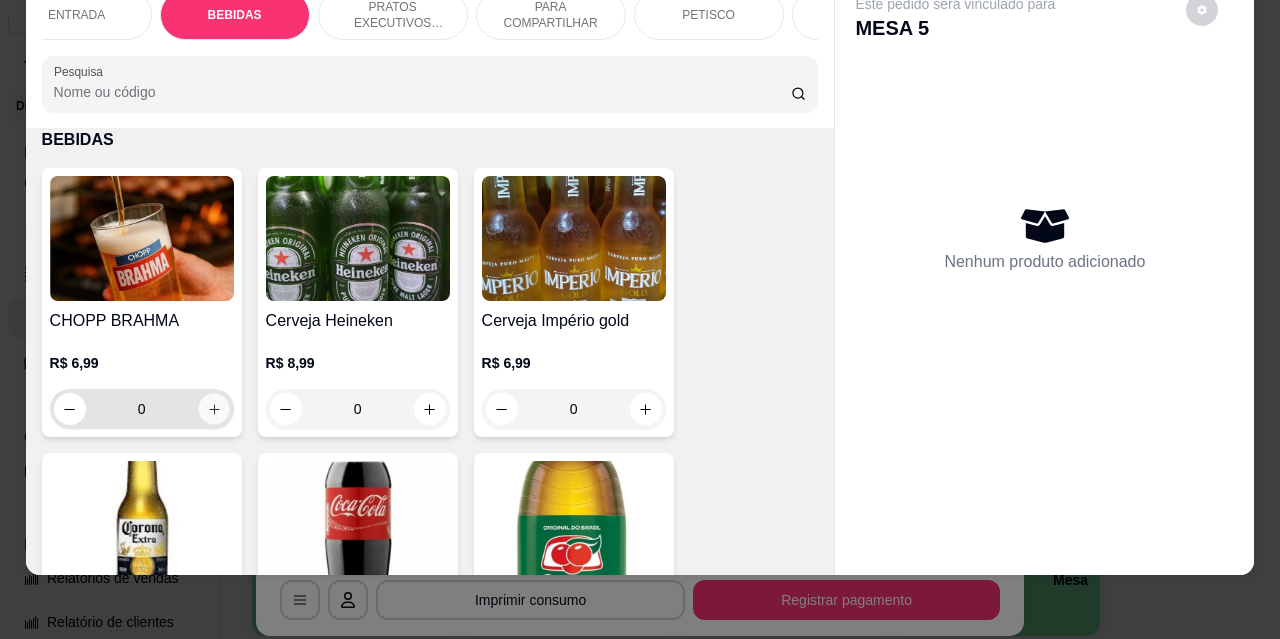 click 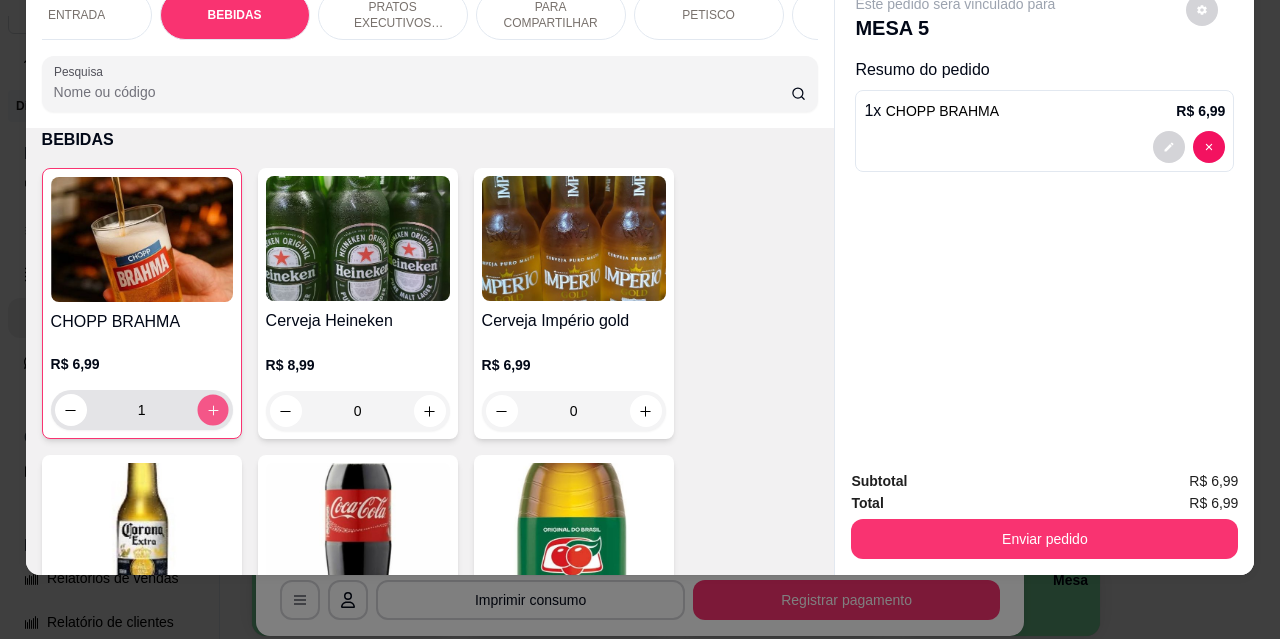 click 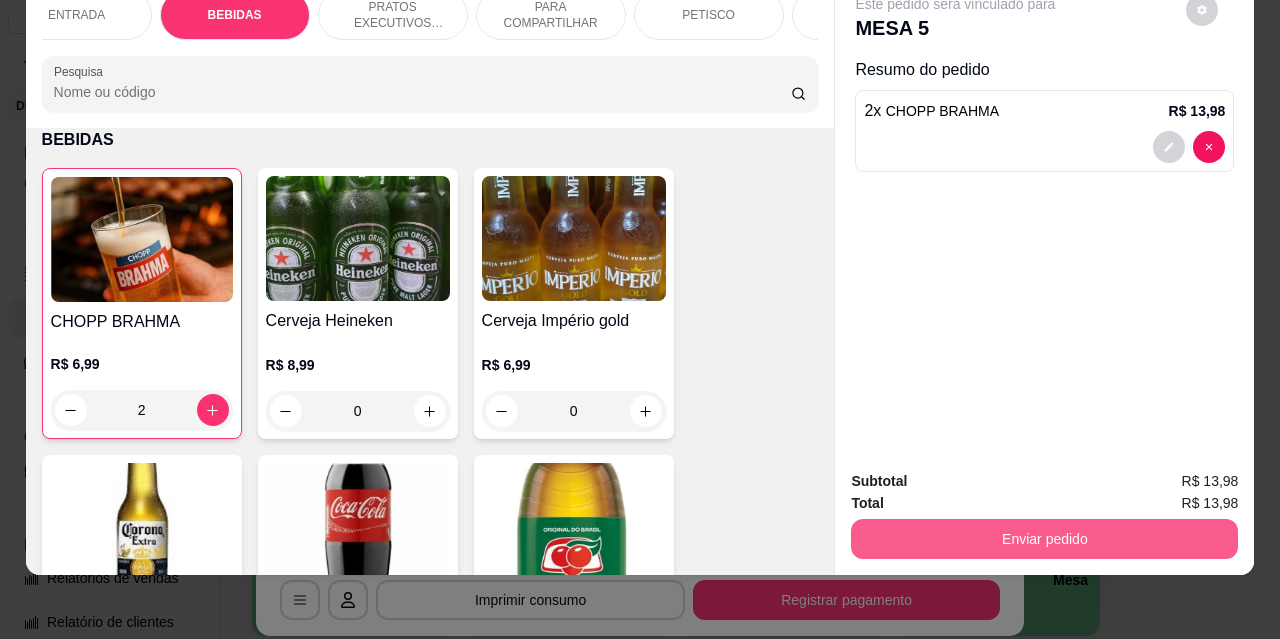 click on "Enviar pedido" at bounding box center [1044, 539] 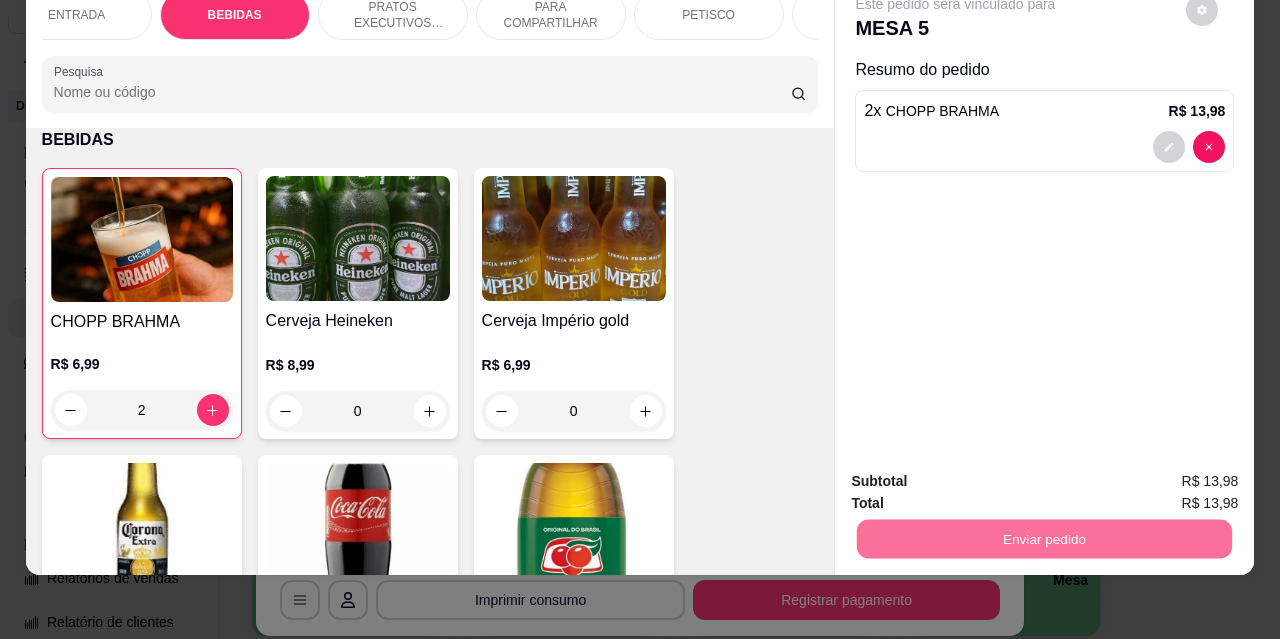 click on "Não registrar e enviar pedido" at bounding box center [979, 475] 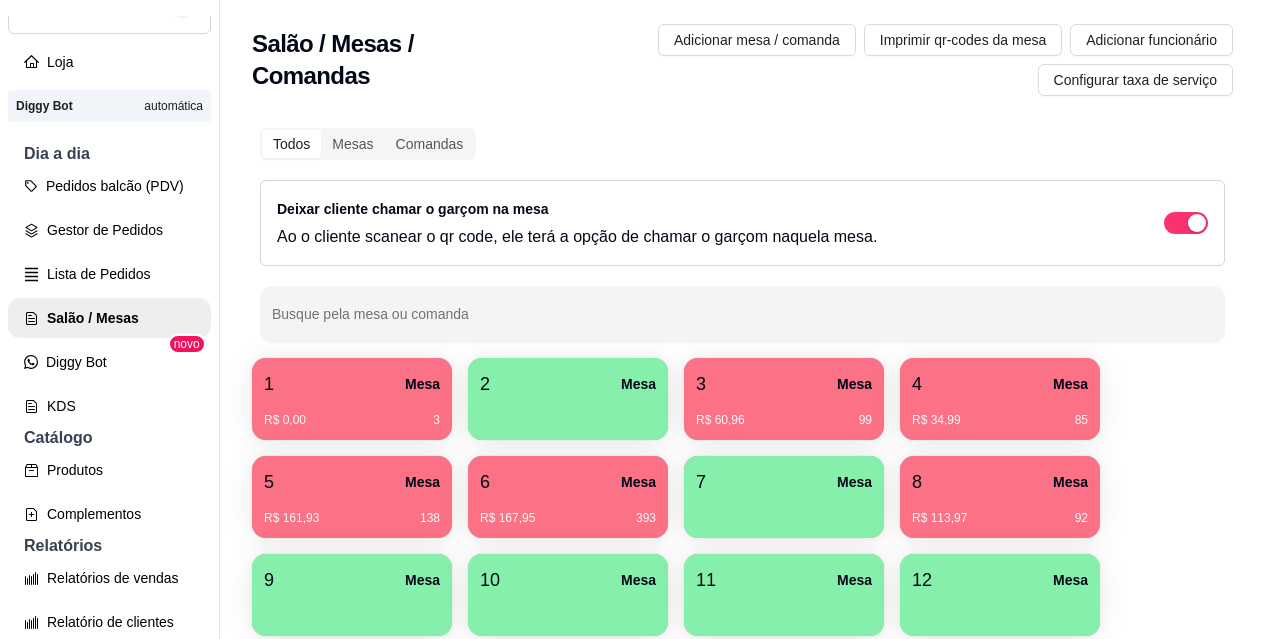 click on "3 Mesa R$ 60,96 99" at bounding box center [784, 399] 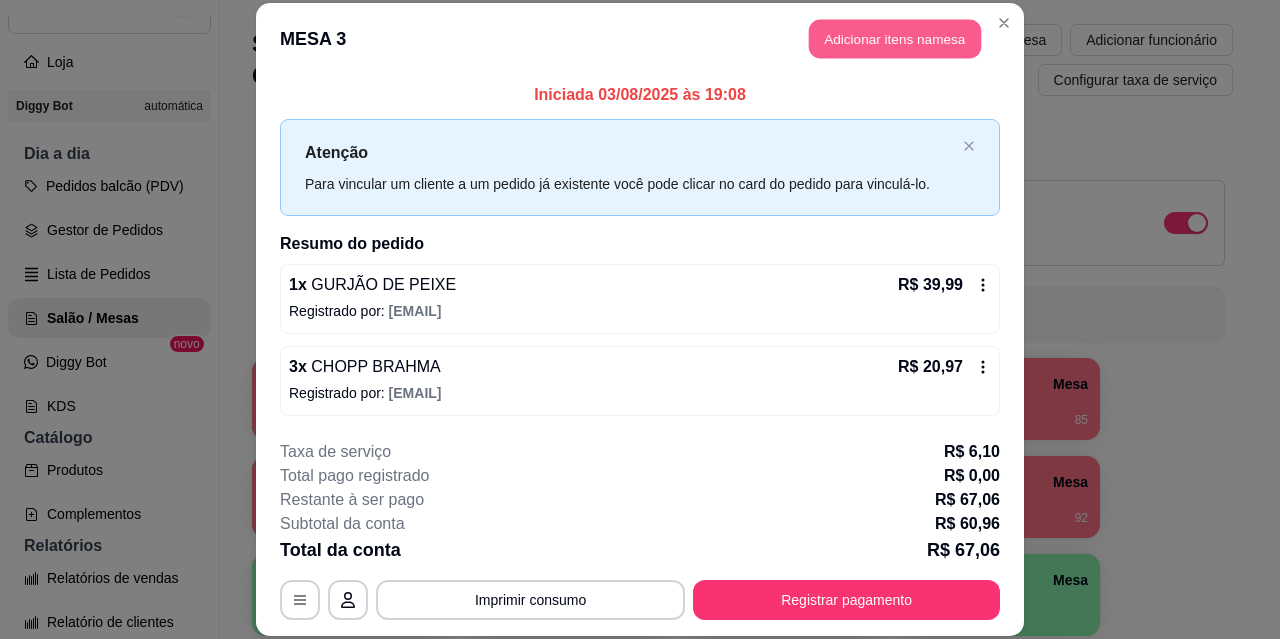 click on "Adicionar itens na  mesa" at bounding box center (895, 39) 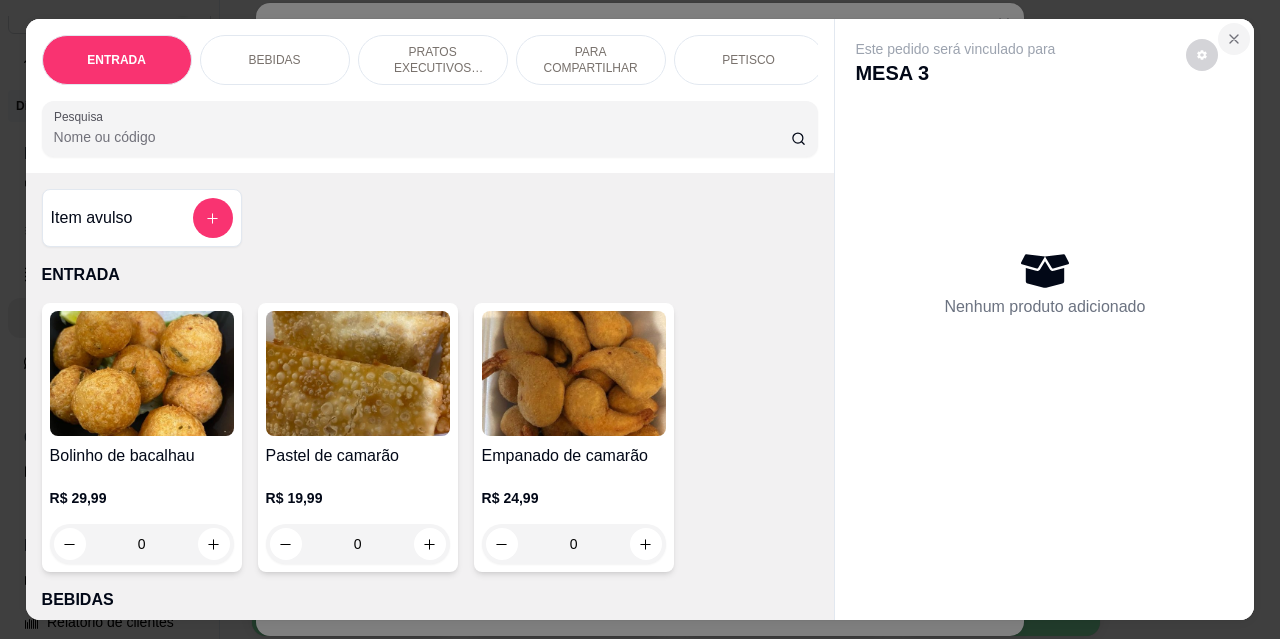 click 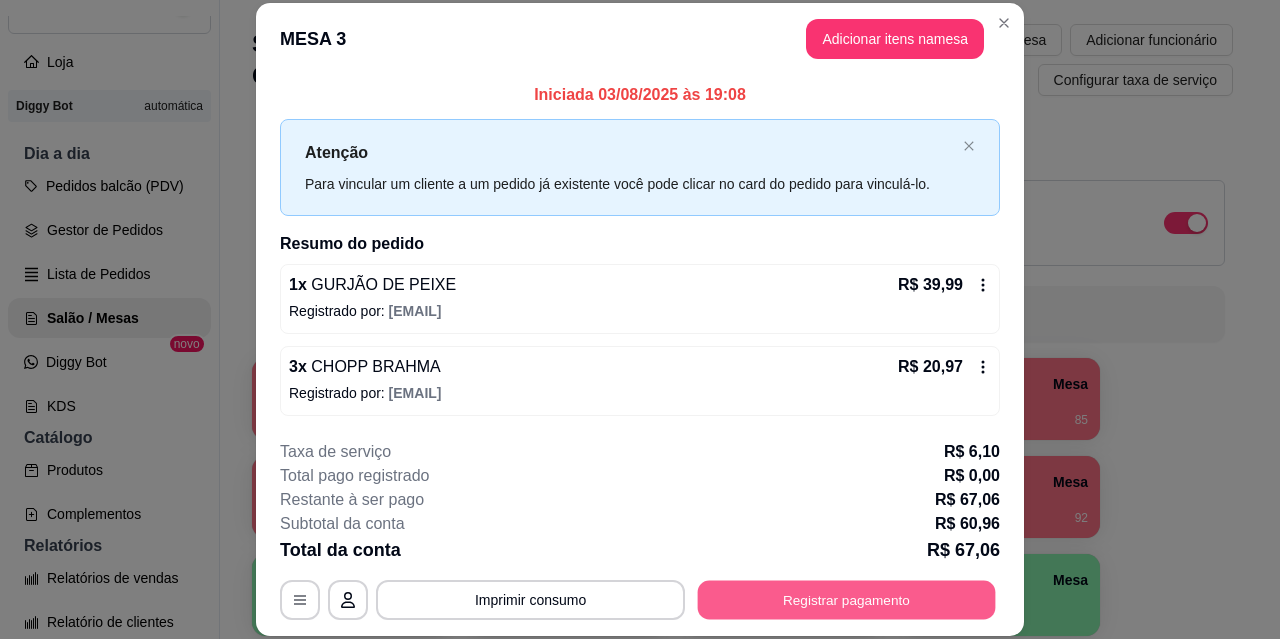 click on "Registrar pagamento" at bounding box center [847, 599] 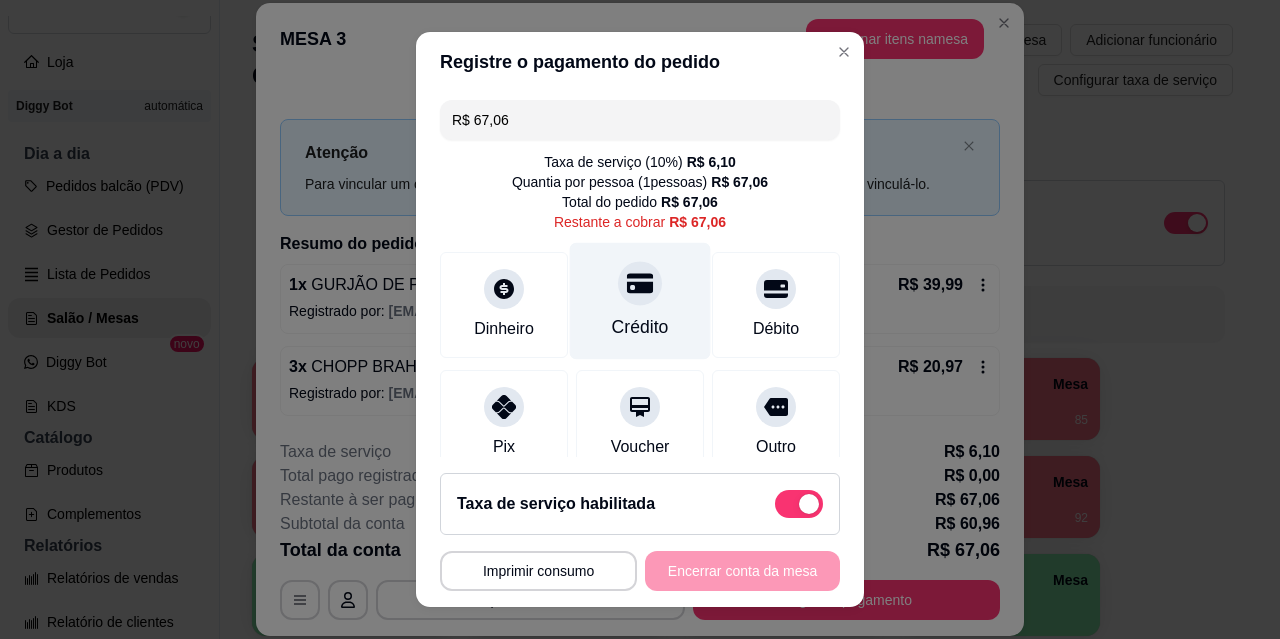 click at bounding box center [640, 283] 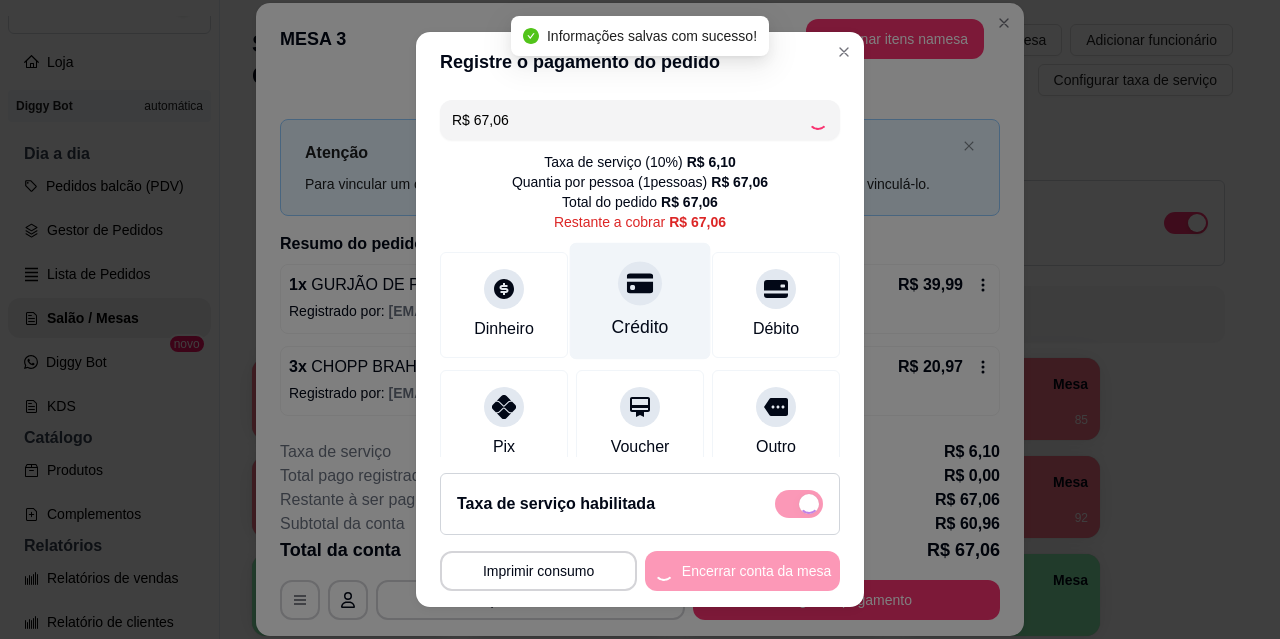 type on "R$ 0,00" 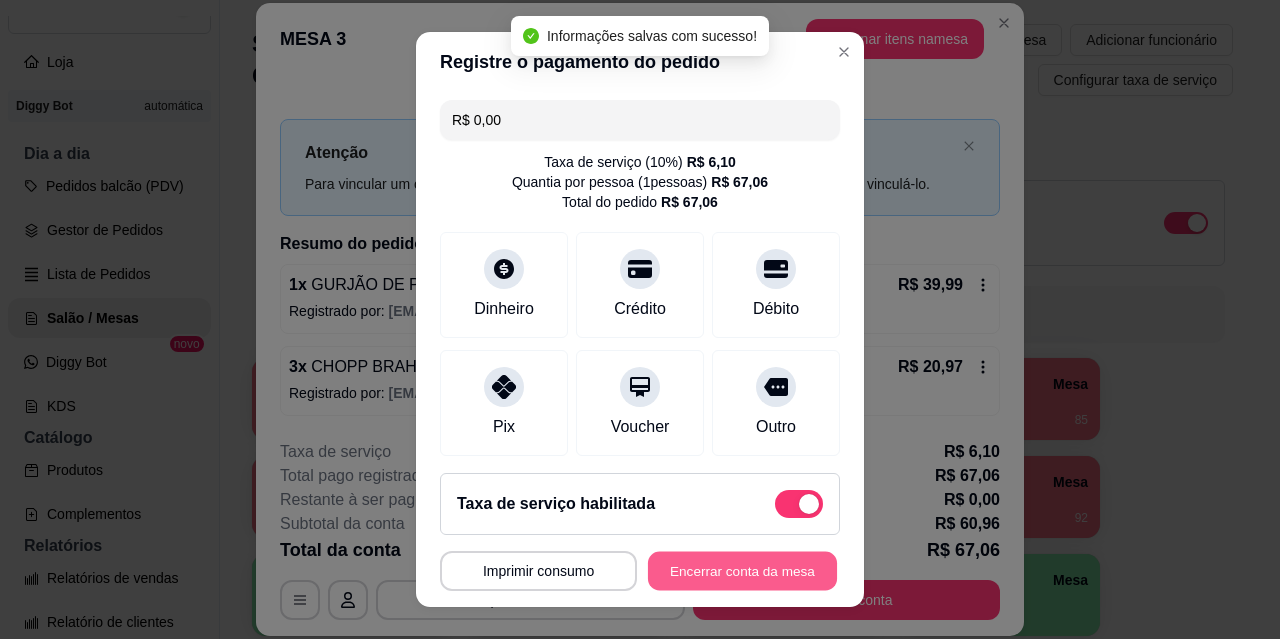 click on "Encerrar conta da mesa" at bounding box center [742, 571] 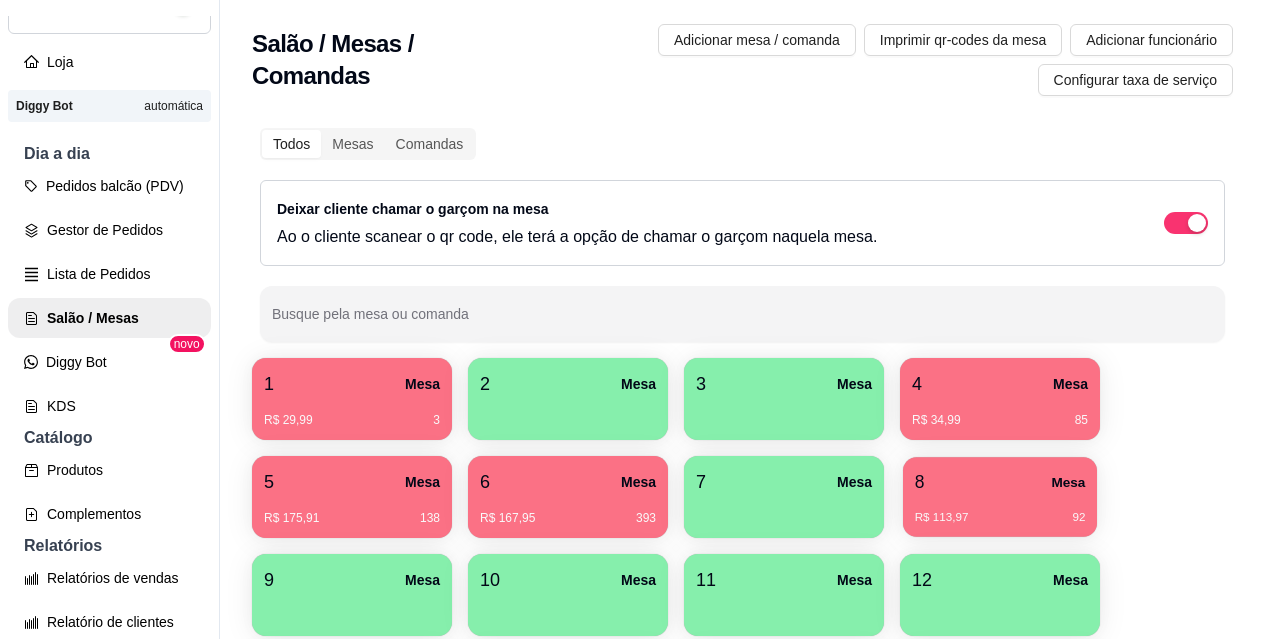 click on "R$ 113,97 92" at bounding box center [1000, 518] 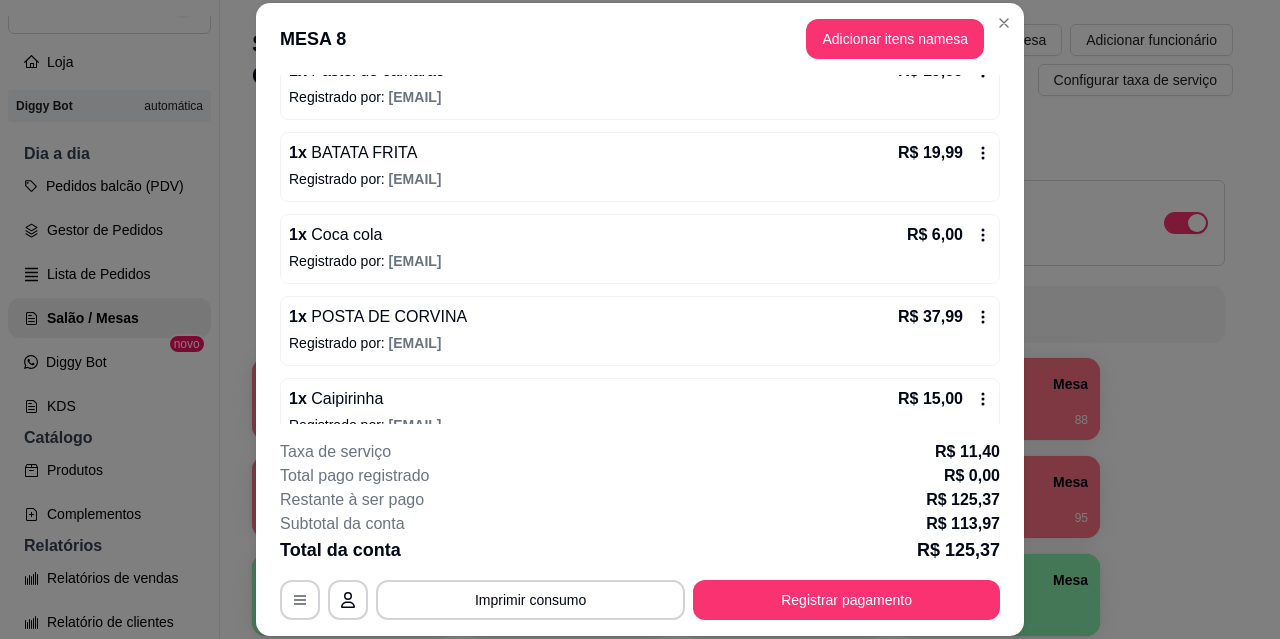 scroll, scrollTop: 328, scrollLeft: 0, axis: vertical 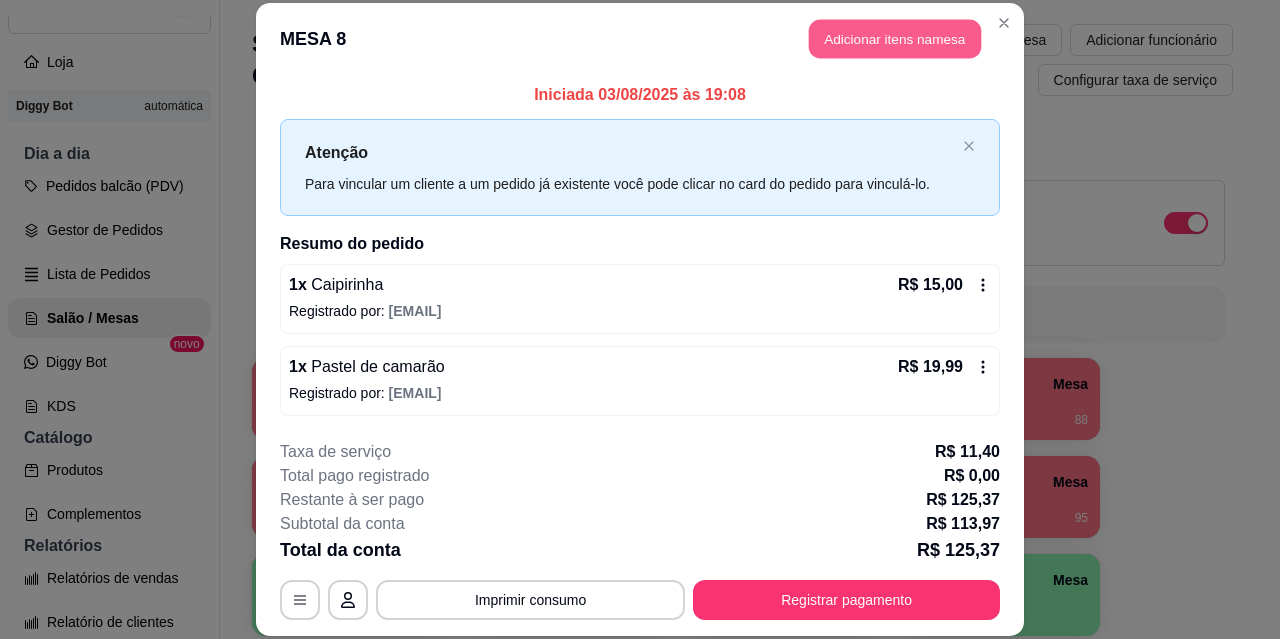 click on "Adicionar itens na  mesa" at bounding box center [895, 39] 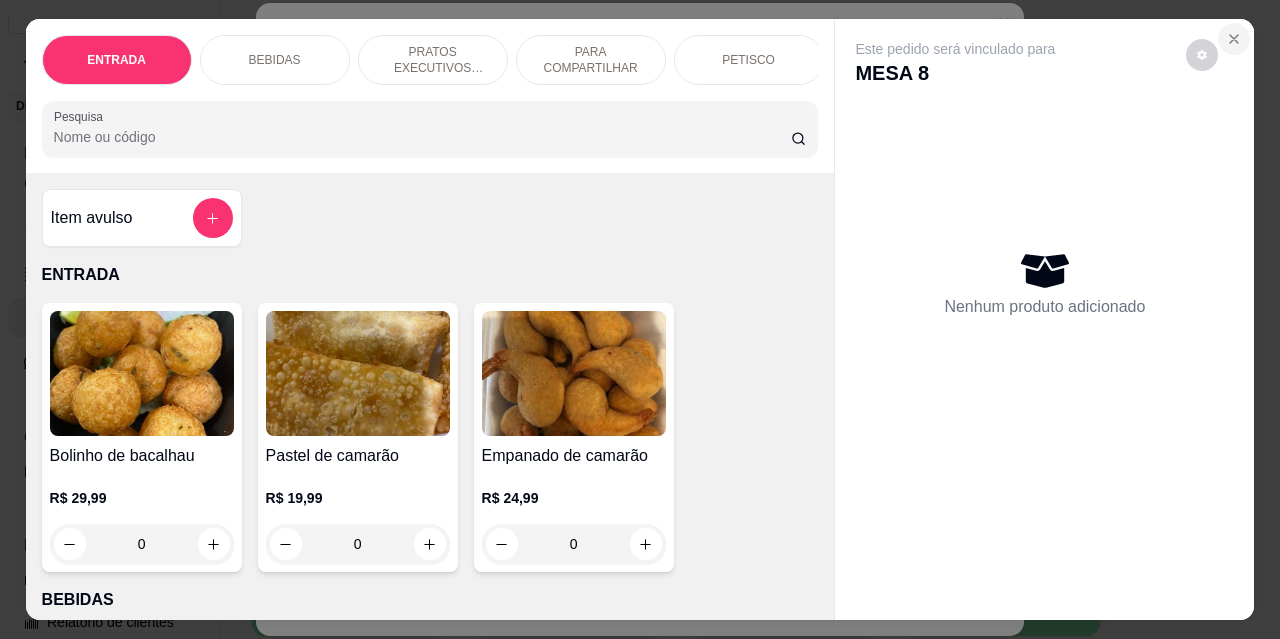 click at bounding box center [1234, 39] 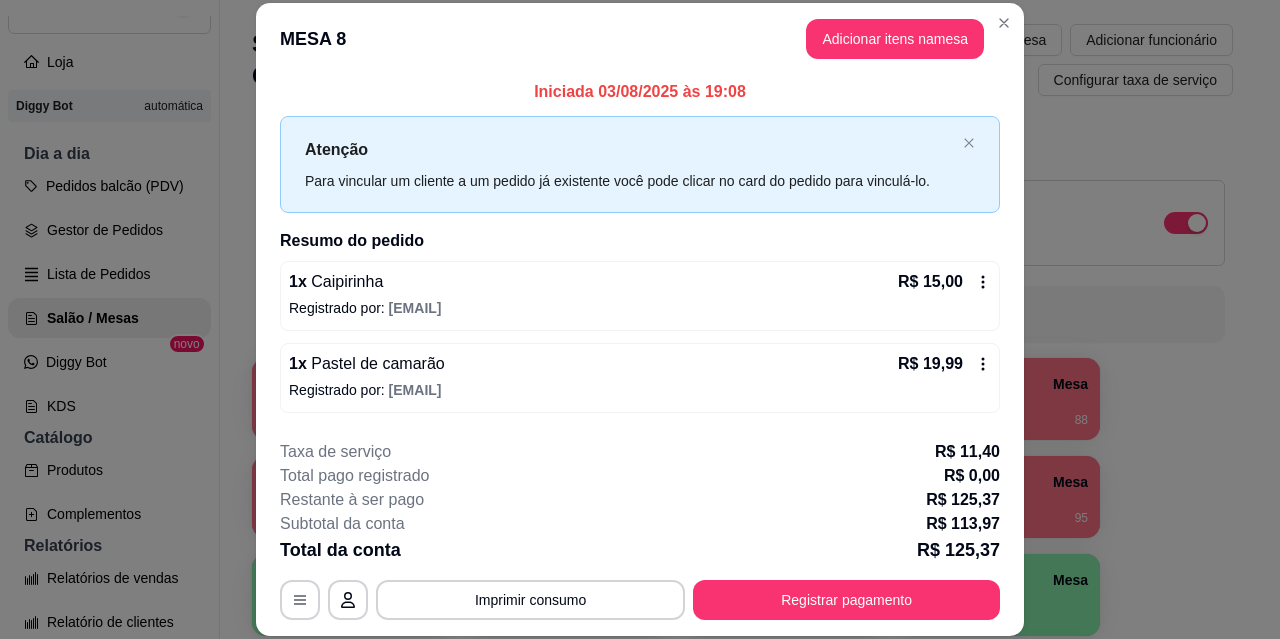 scroll, scrollTop: 0, scrollLeft: 0, axis: both 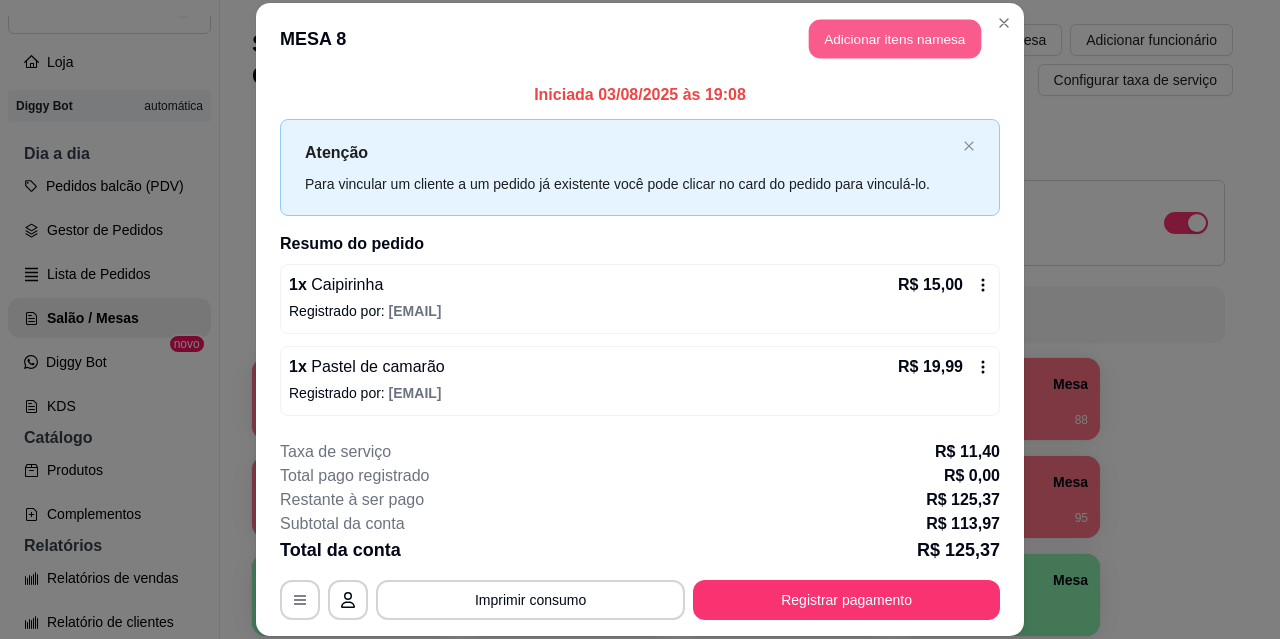 click on "Adicionar itens na  mesa" at bounding box center [895, 39] 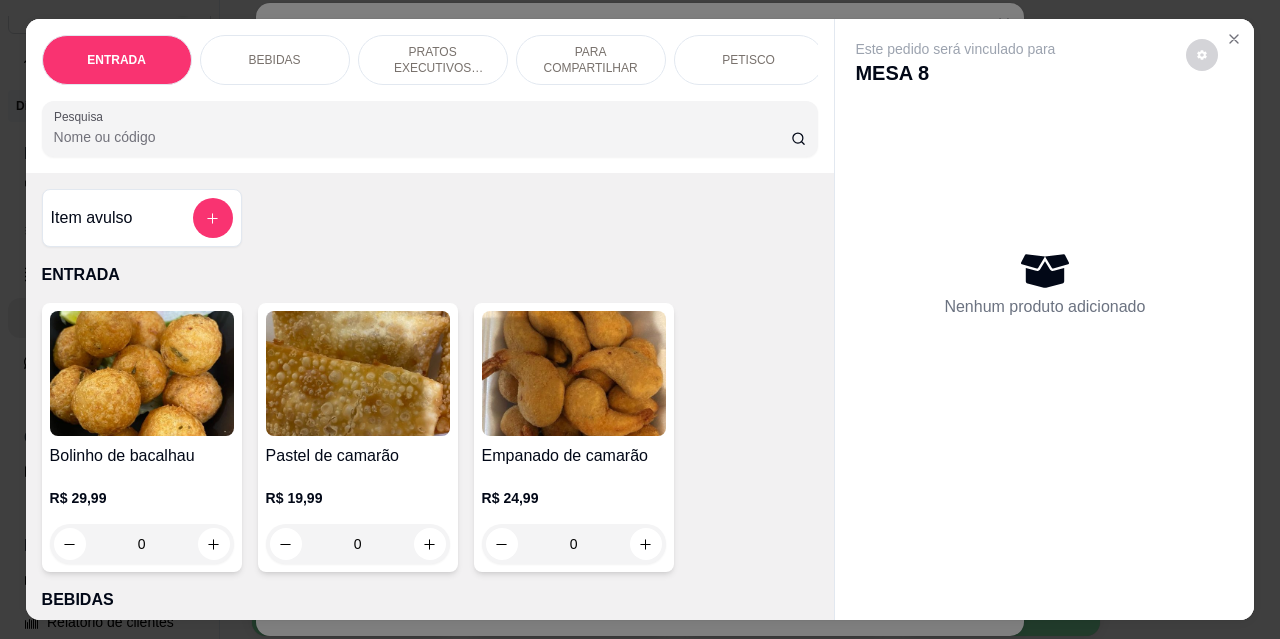 click on "BEBIDAS" at bounding box center [275, 60] 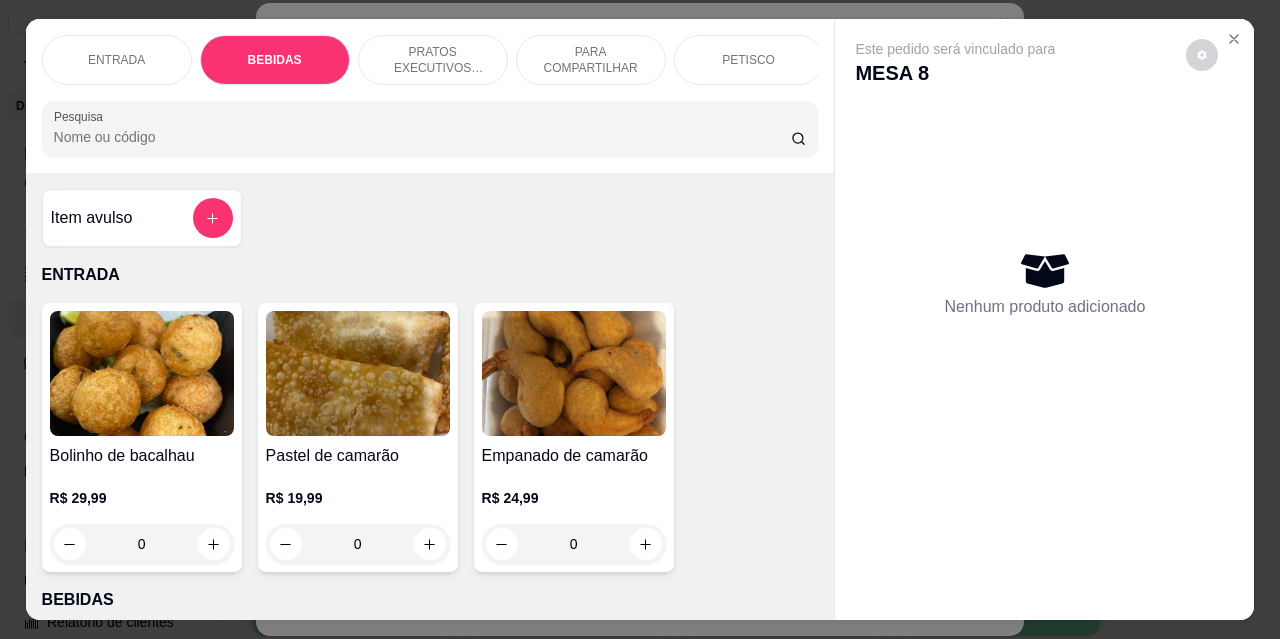 scroll, scrollTop: 415, scrollLeft: 0, axis: vertical 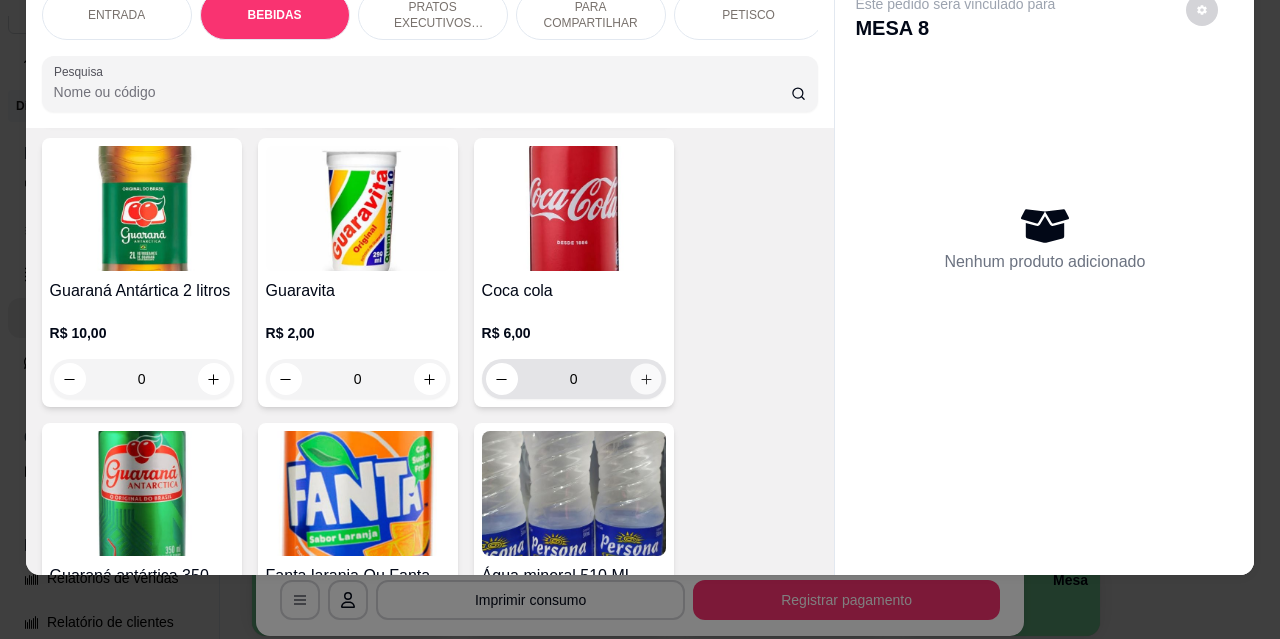 click at bounding box center [645, 379] 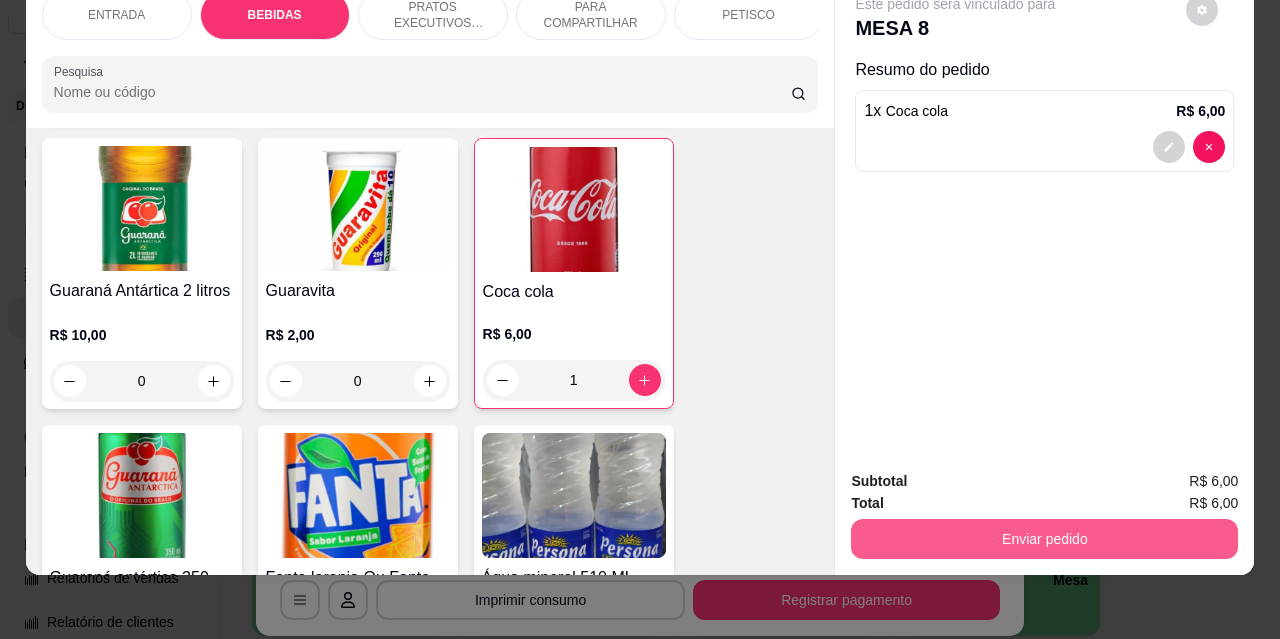 click on "Enviar pedido" at bounding box center [1044, 539] 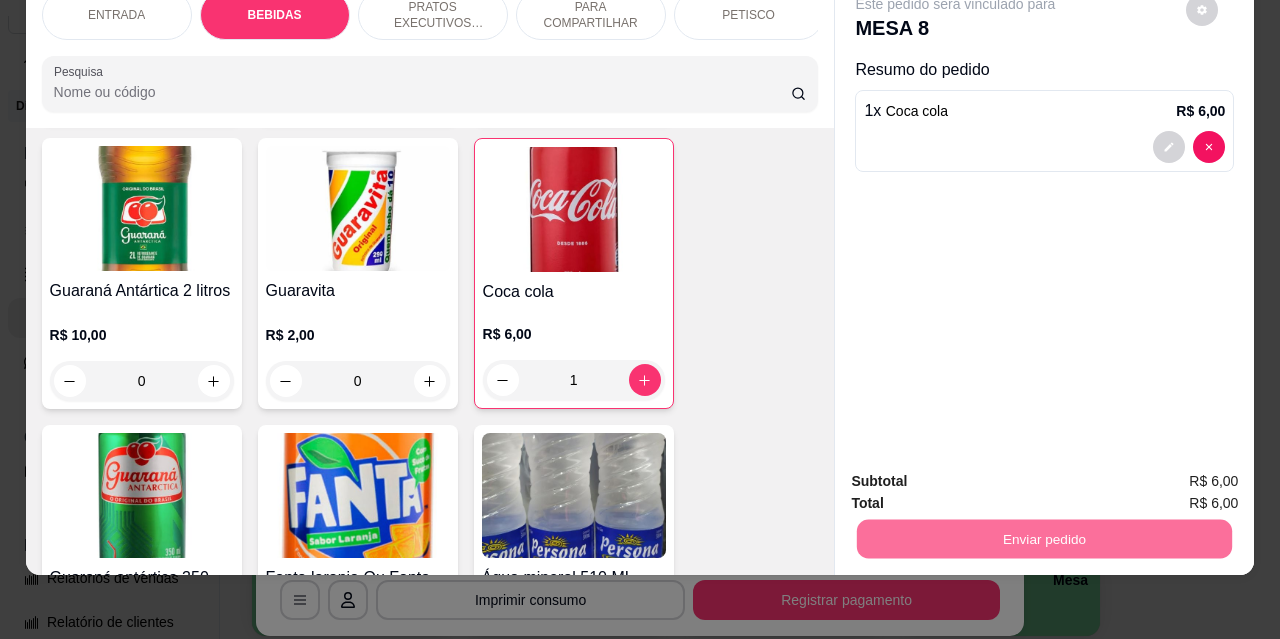 click on "Não registrar e enviar pedido" at bounding box center [979, 474] 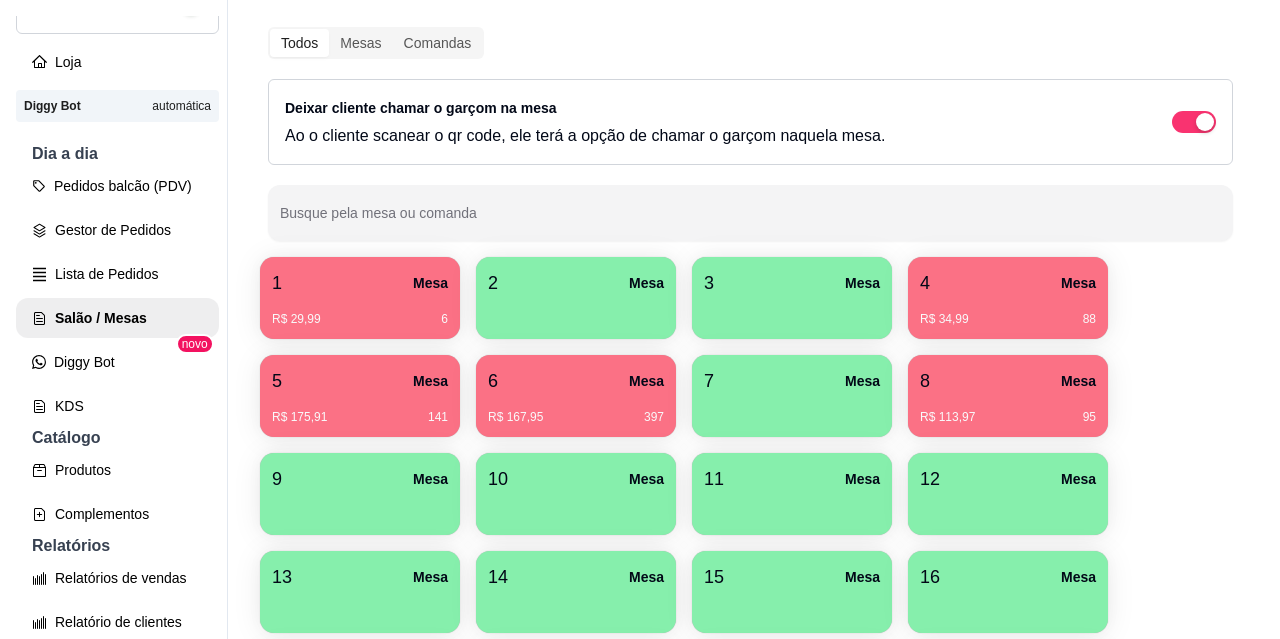 scroll, scrollTop: 200, scrollLeft: 0, axis: vertical 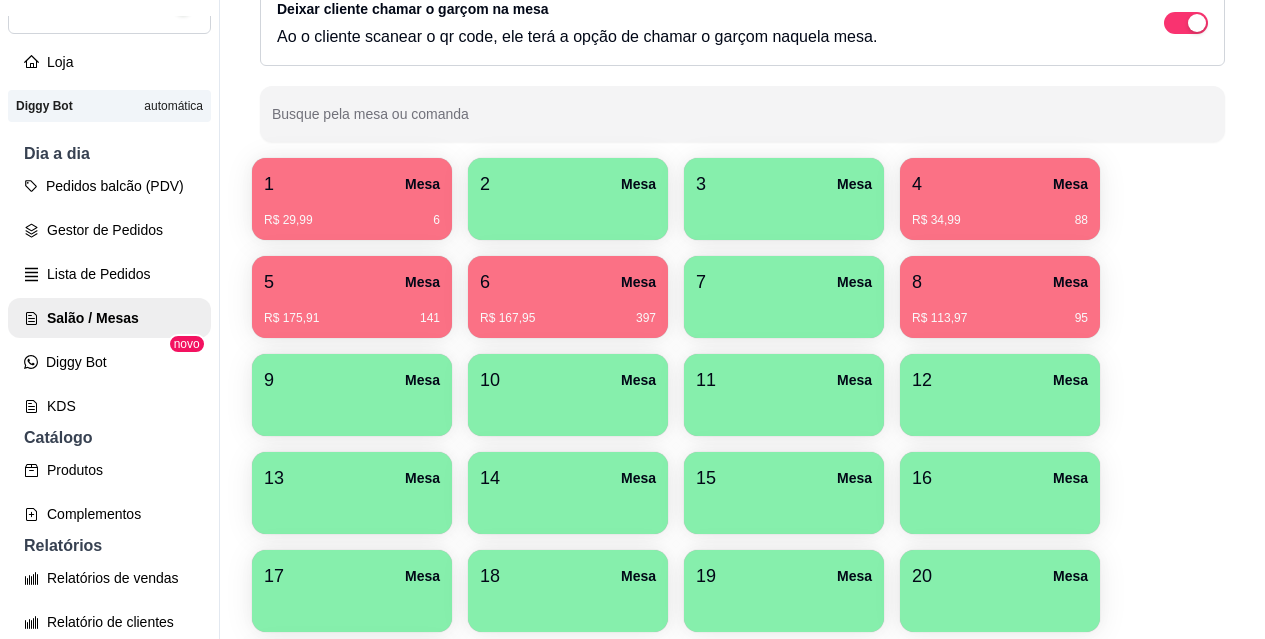 click at bounding box center [1000, 409] 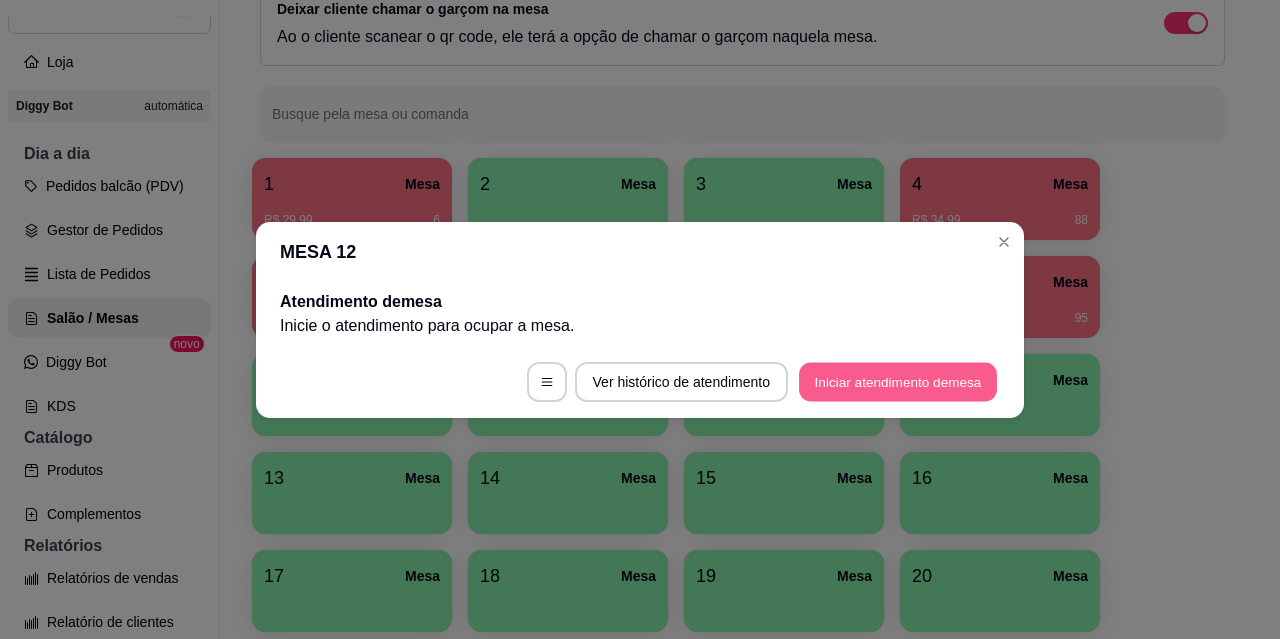 click on "Iniciar atendimento de  mesa" at bounding box center [898, 381] 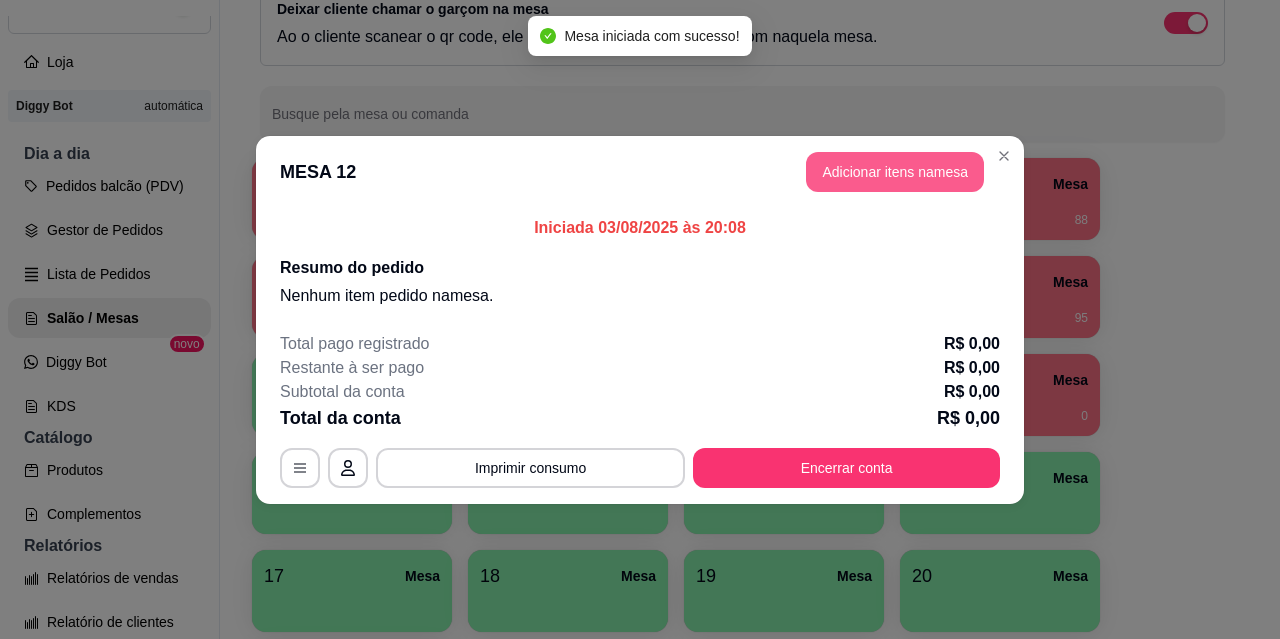 click on "Adicionar itens na  mesa" at bounding box center (895, 172) 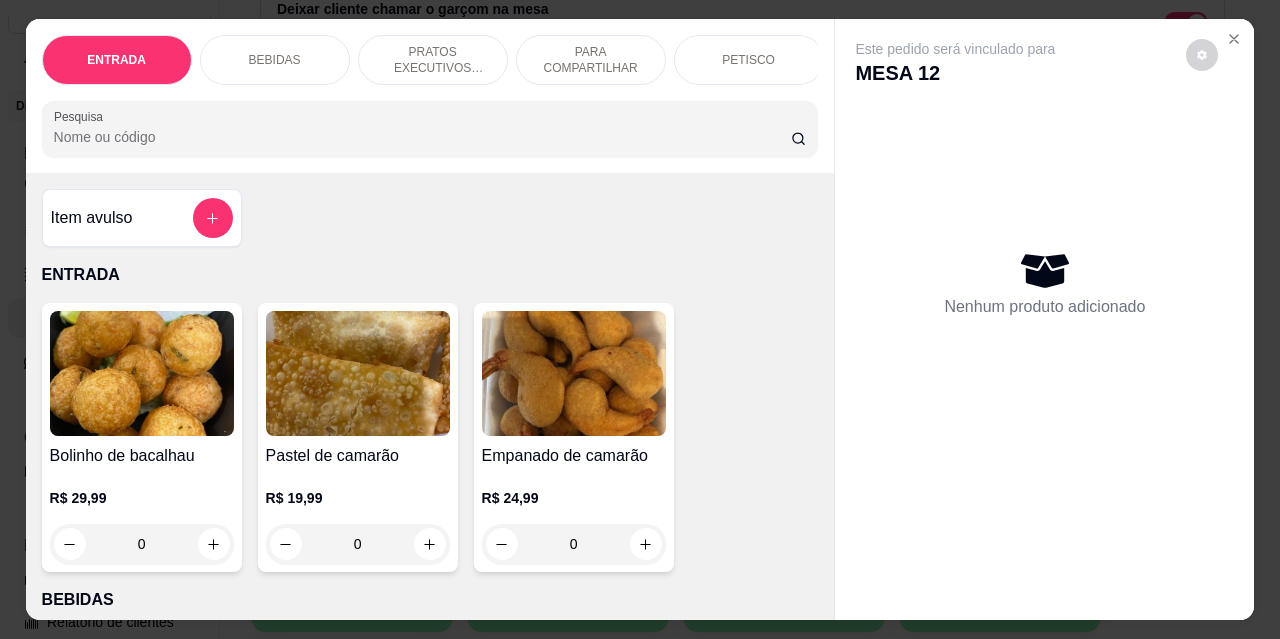 click on "PETISCO" at bounding box center (749, 60) 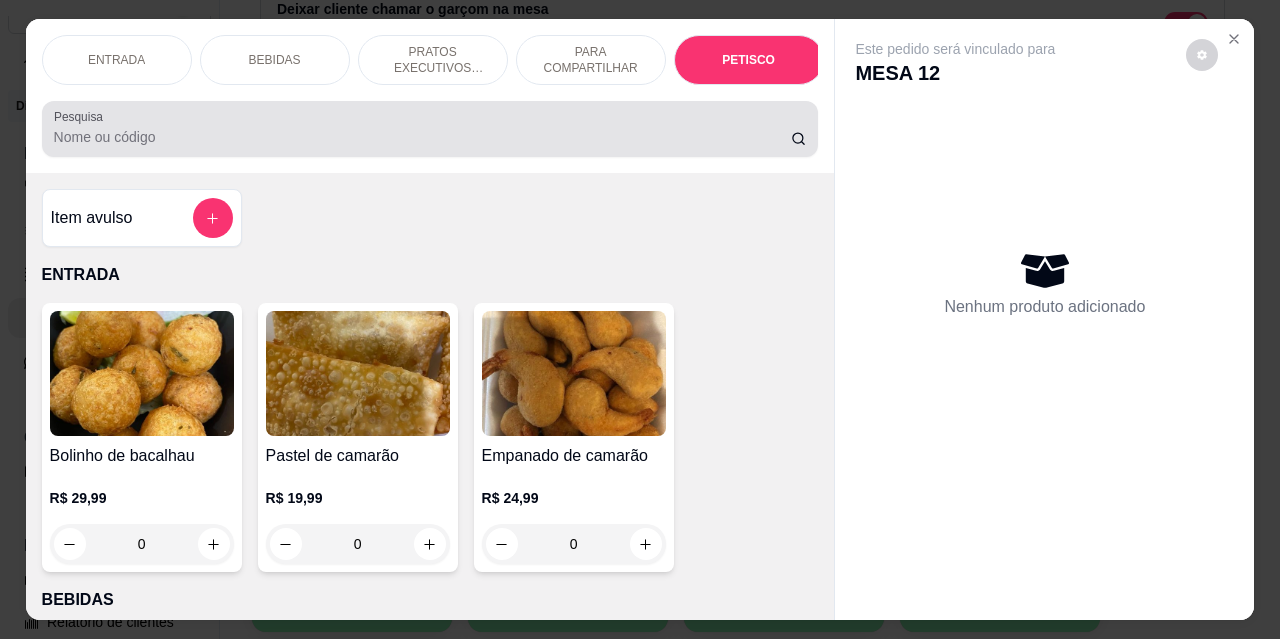 scroll, scrollTop: 4432, scrollLeft: 0, axis: vertical 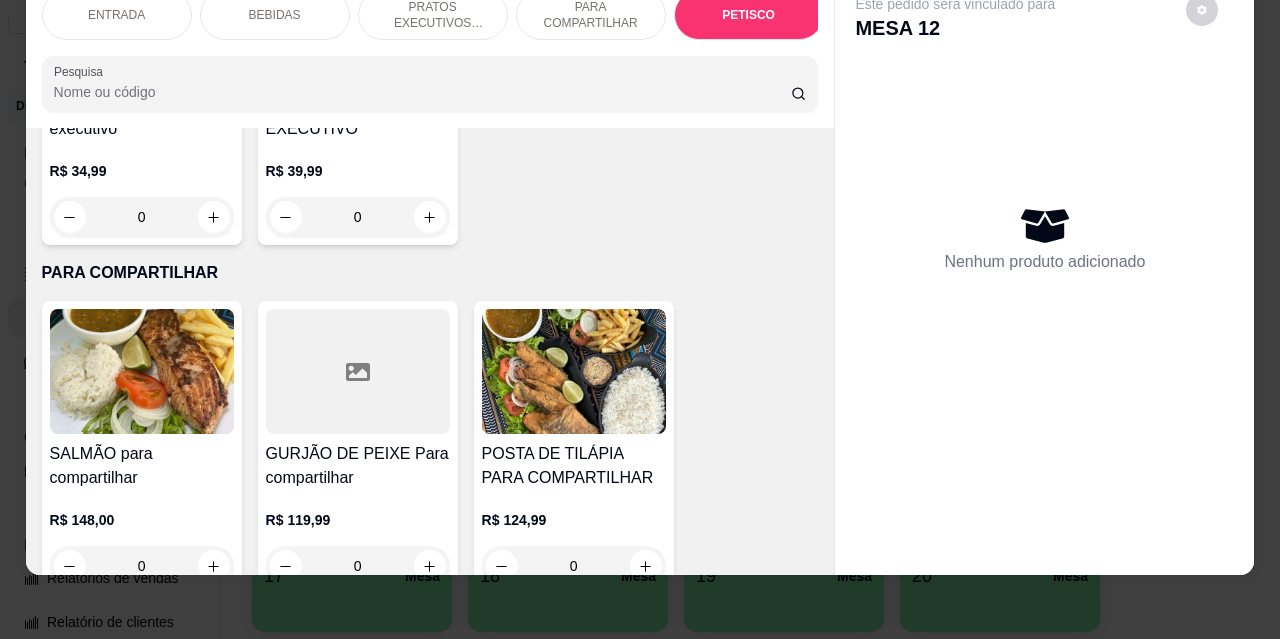 click on "PRATOS EXECUTIVOS (INDIVIDUAIS)" at bounding box center [433, 15] 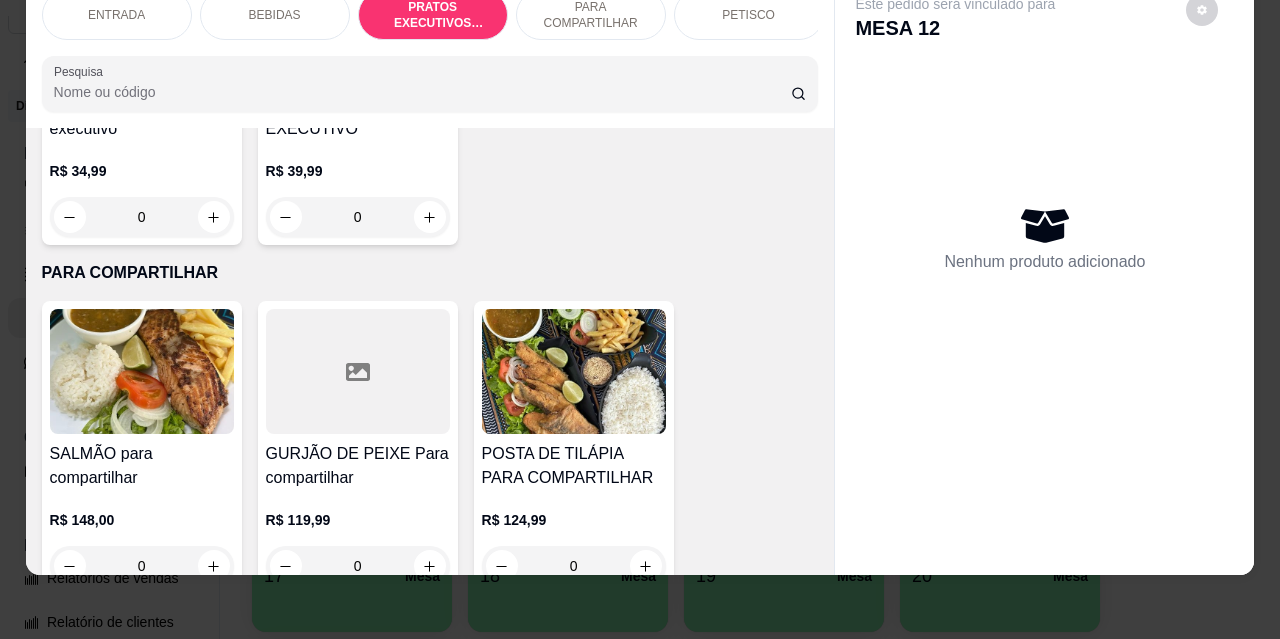 scroll, scrollTop: 2189, scrollLeft: 0, axis: vertical 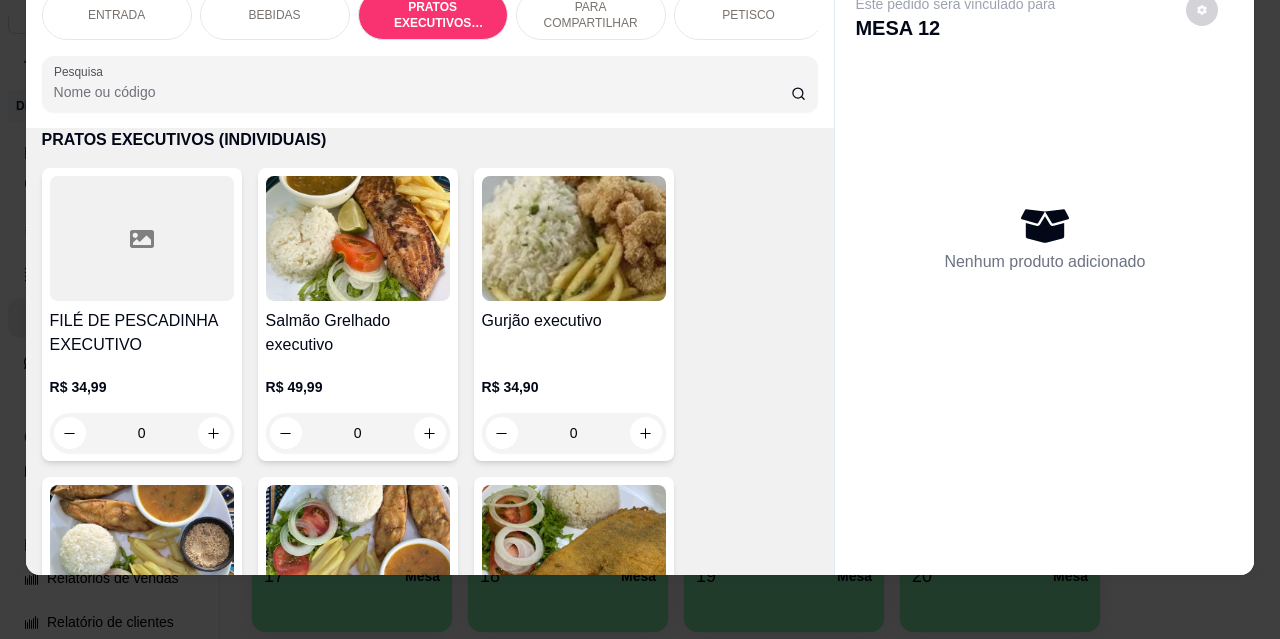 click on "BEBIDAS" at bounding box center (275, 15) 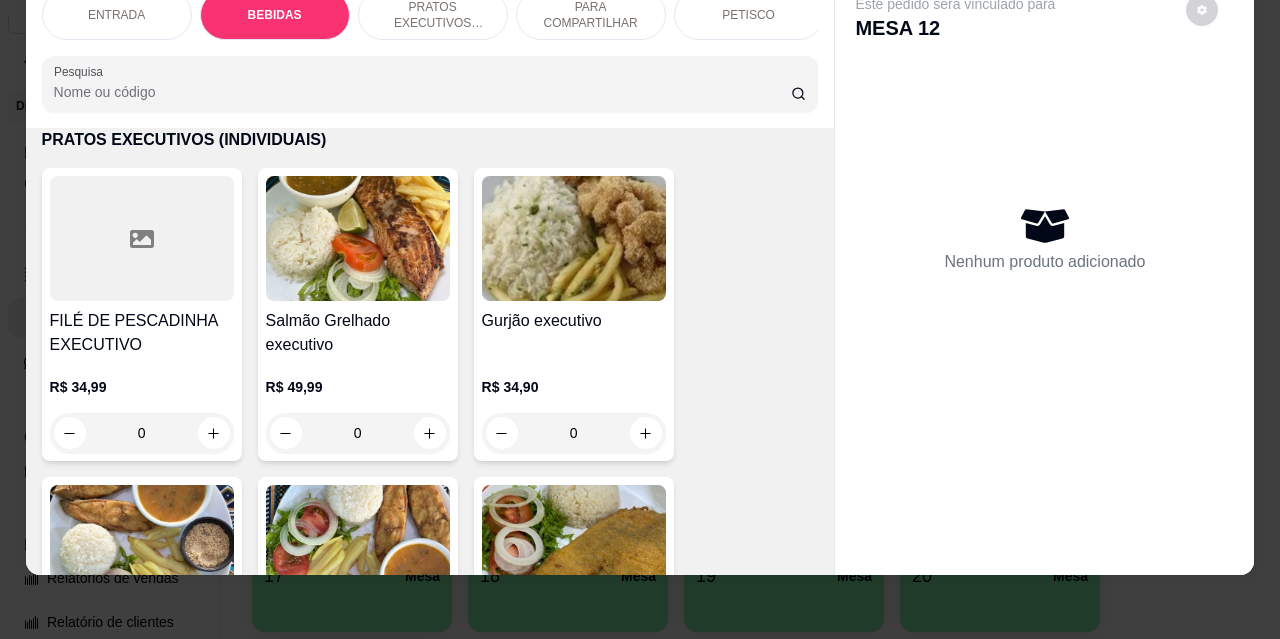 scroll, scrollTop: 415, scrollLeft: 0, axis: vertical 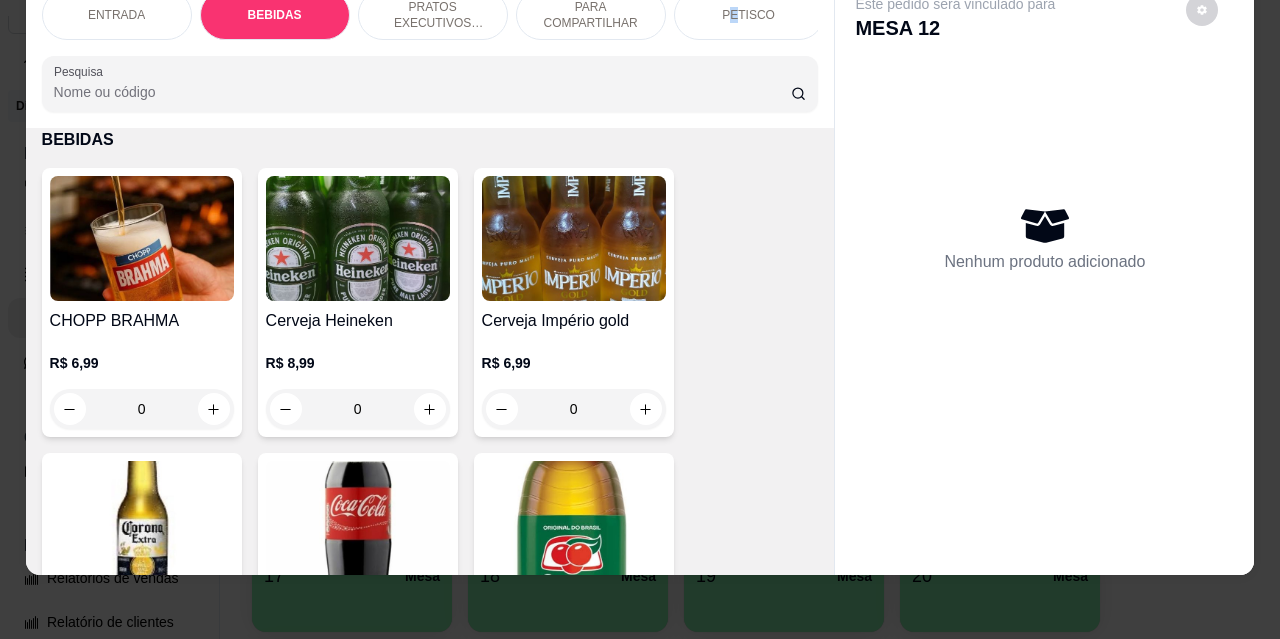 click on "PETISCO" at bounding box center (748, 15) 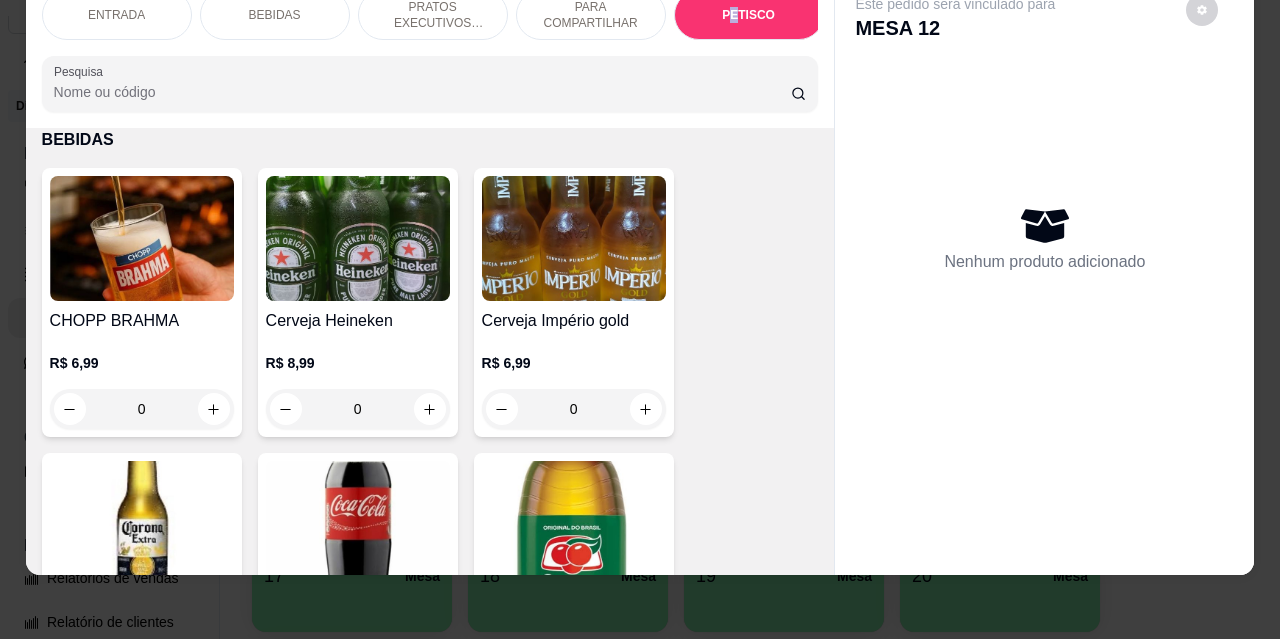 scroll, scrollTop: 4432, scrollLeft: 0, axis: vertical 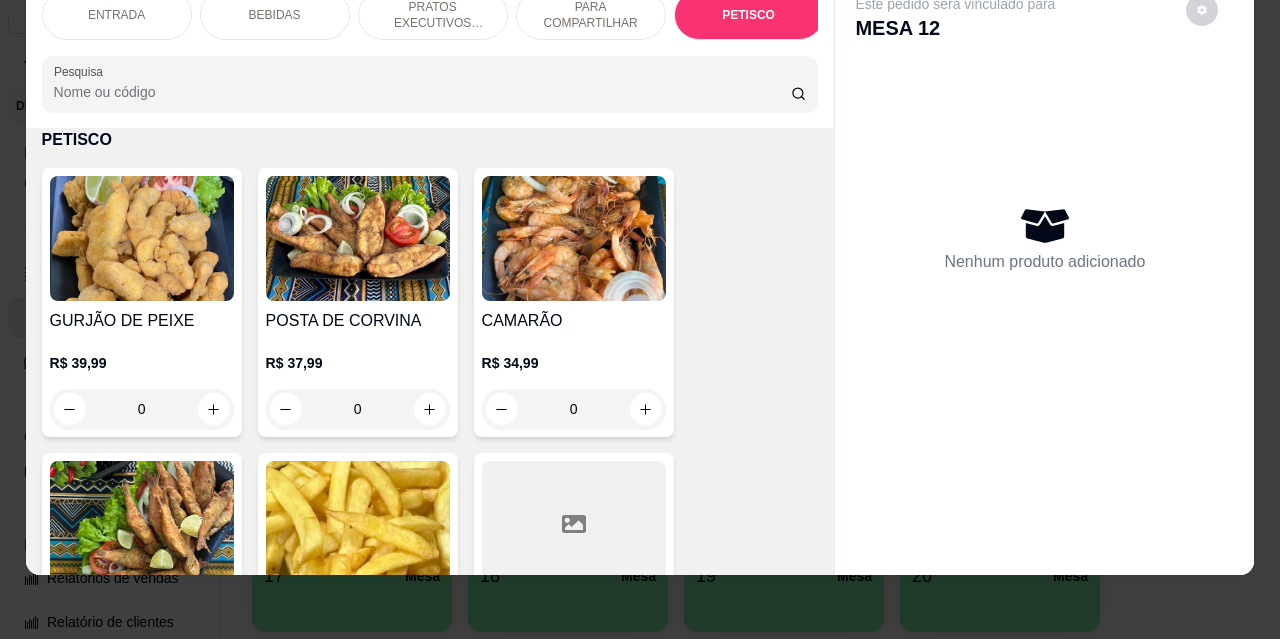 click on "PRATOS EXECUTIVOS (INDIVIDUAIS)" at bounding box center (433, 15) 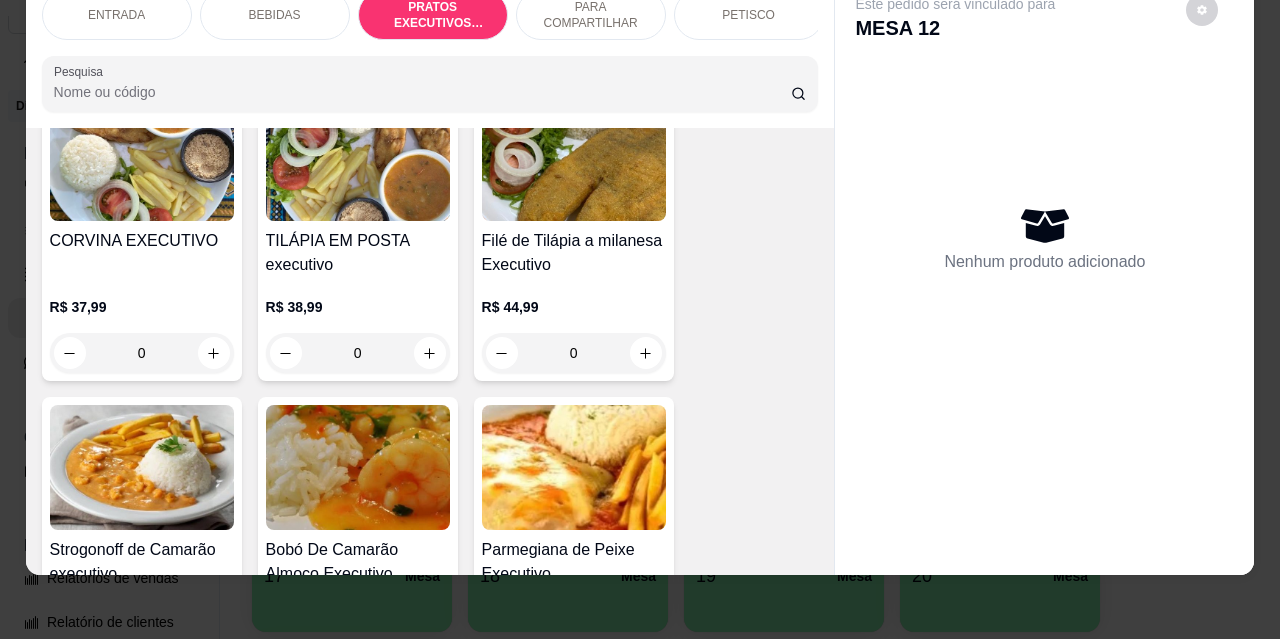 scroll, scrollTop: 2589, scrollLeft: 0, axis: vertical 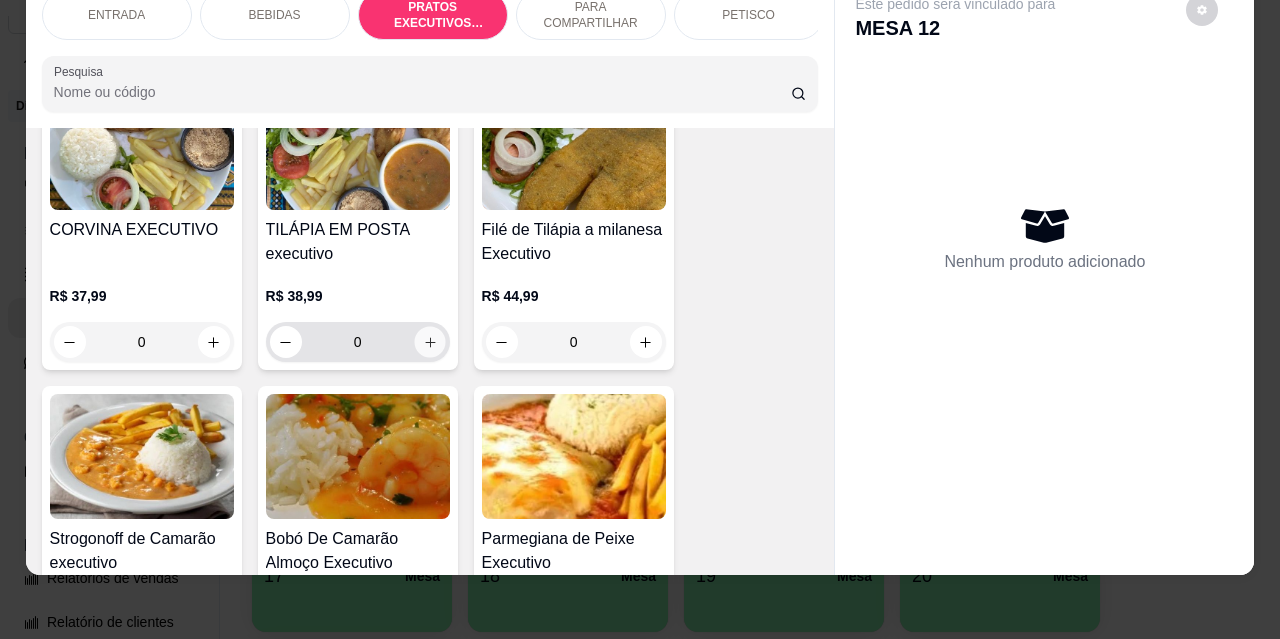 click 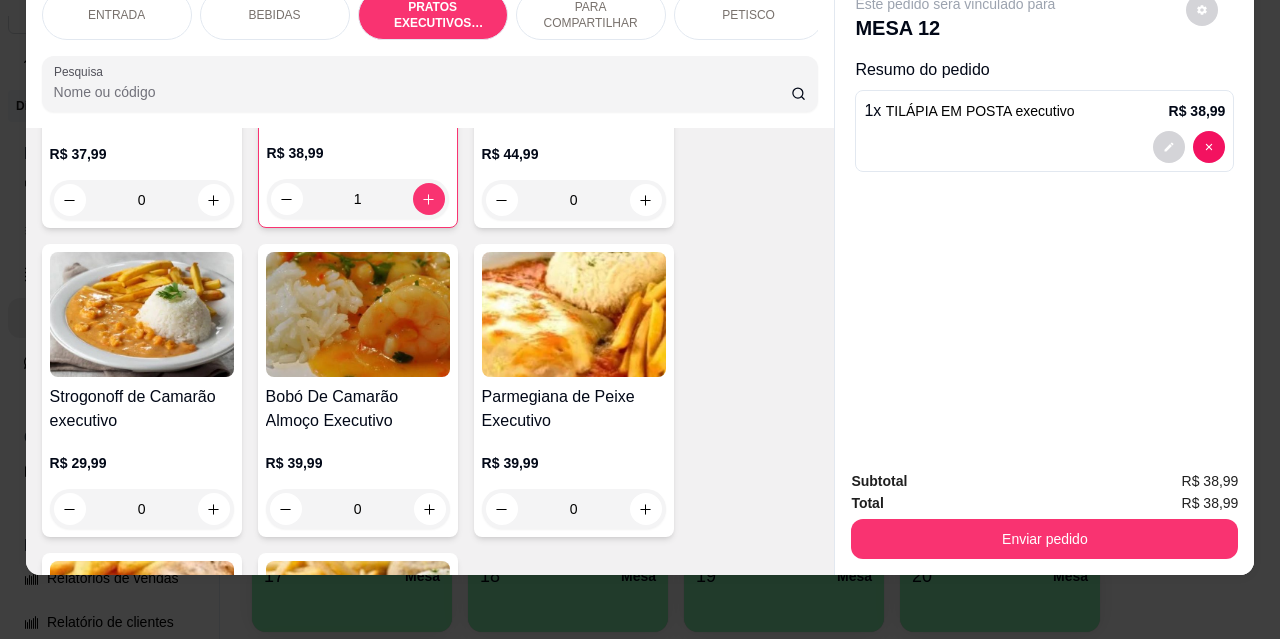 scroll, scrollTop: 2589, scrollLeft: 0, axis: vertical 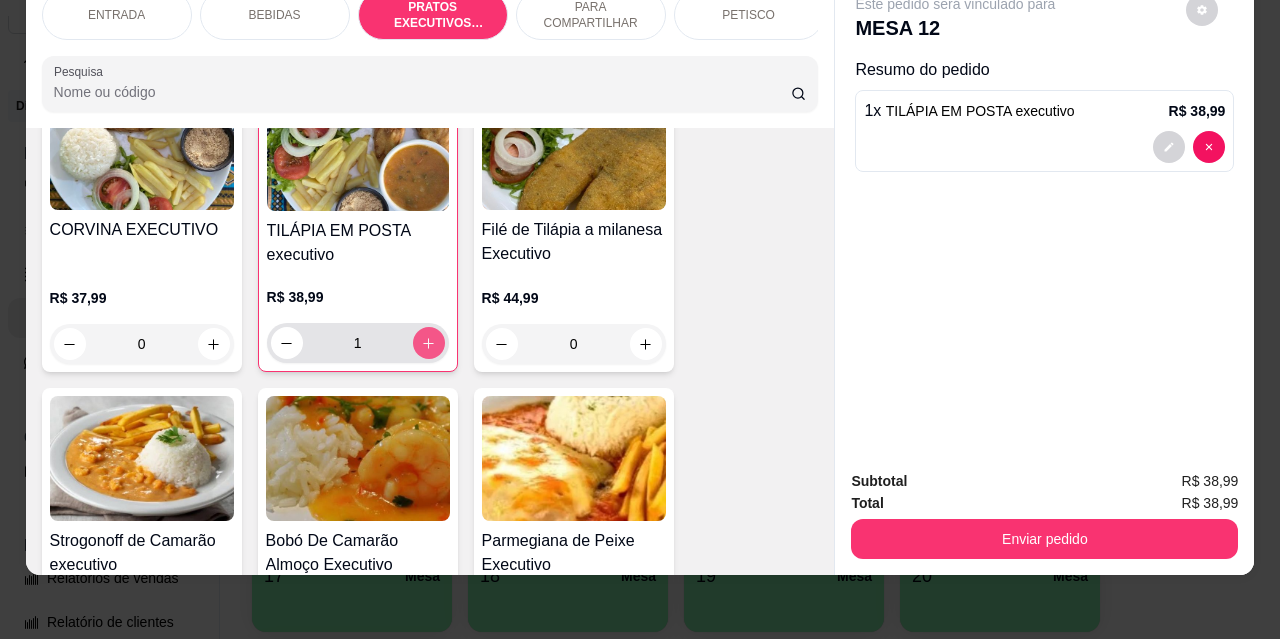 click 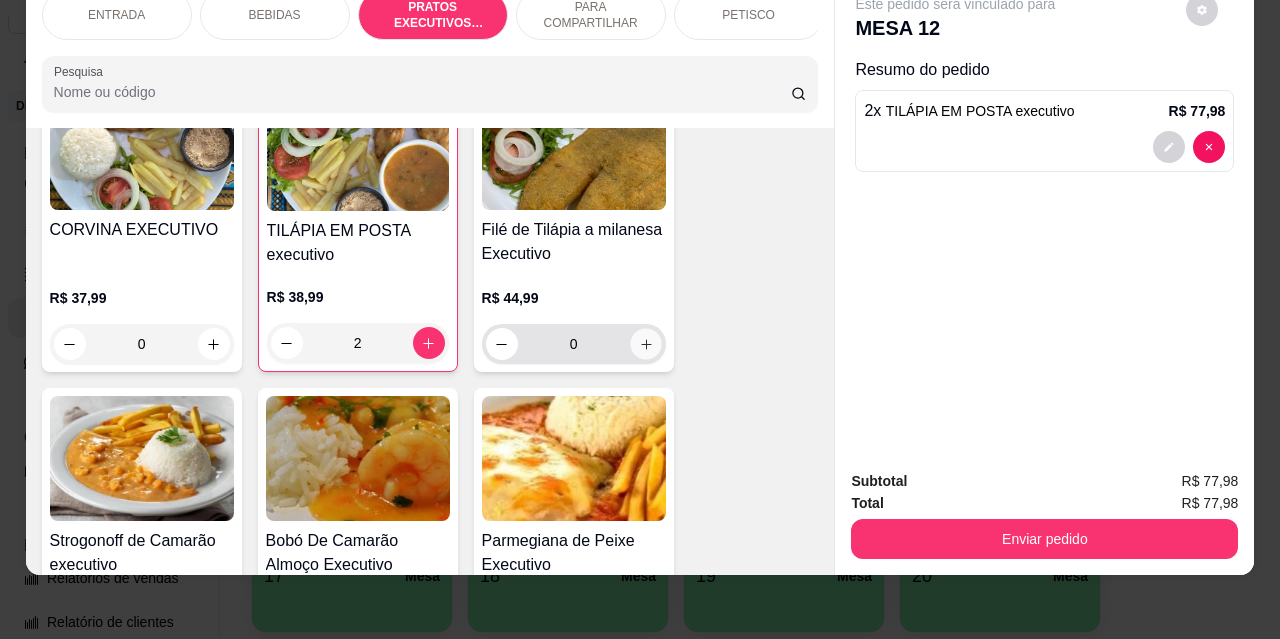 click 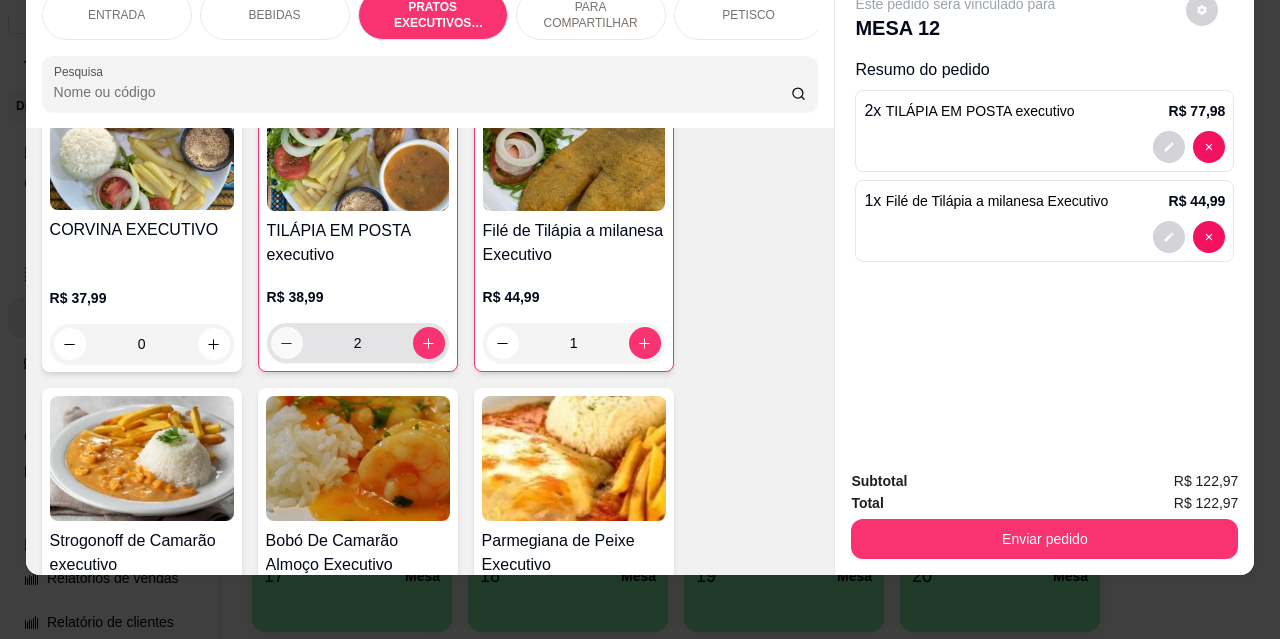 click 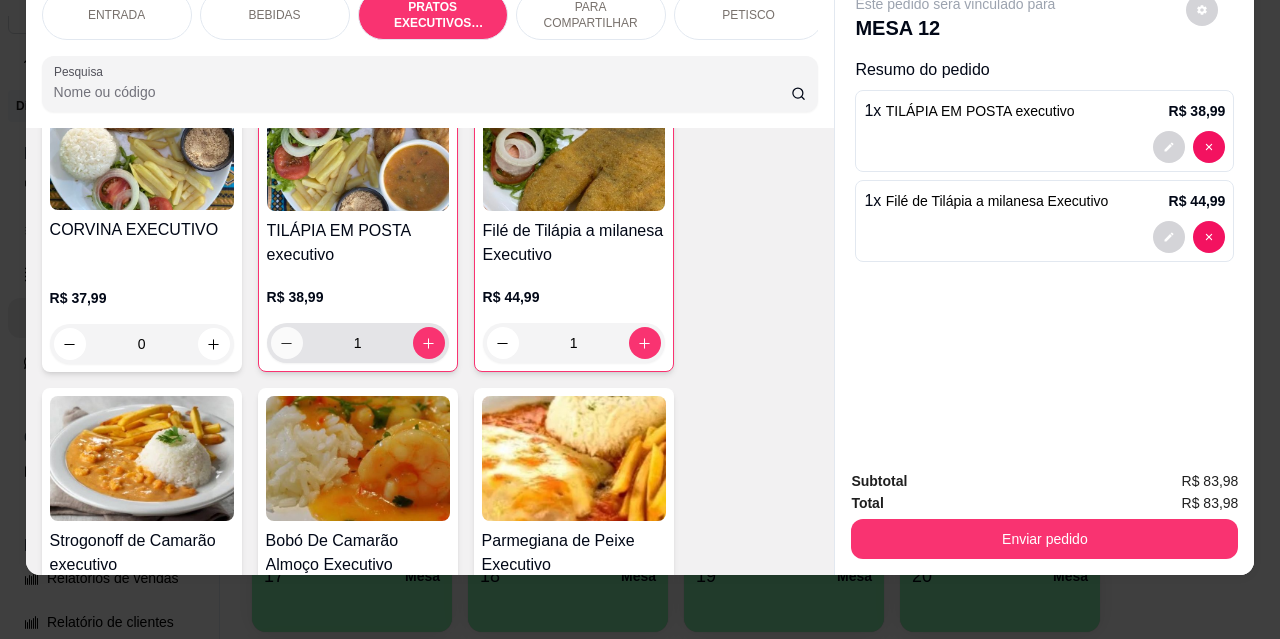 click 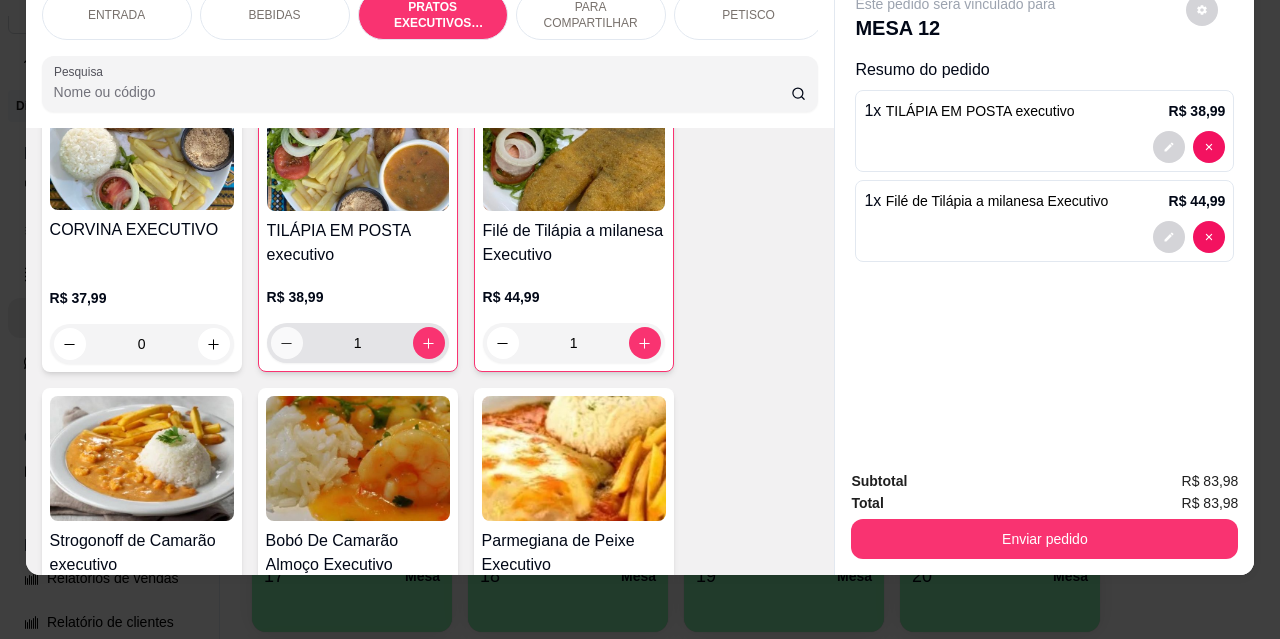 type on "0" 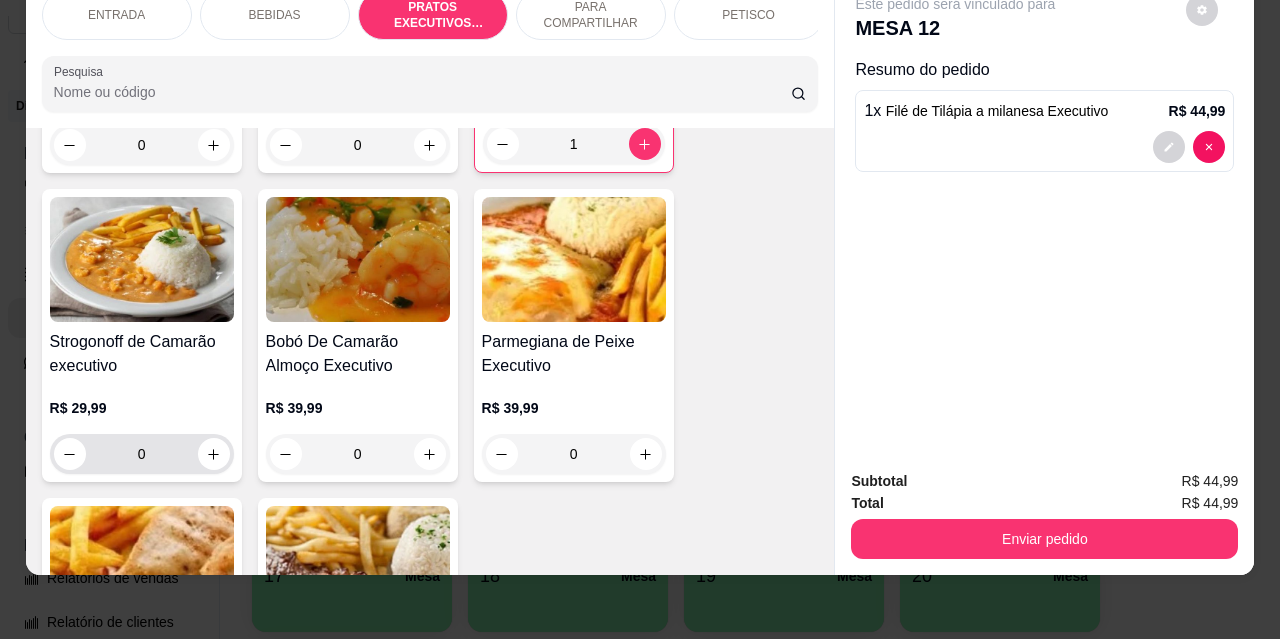 scroll, scrollTop: 2789, scrollLeft: 0, axis: vertical 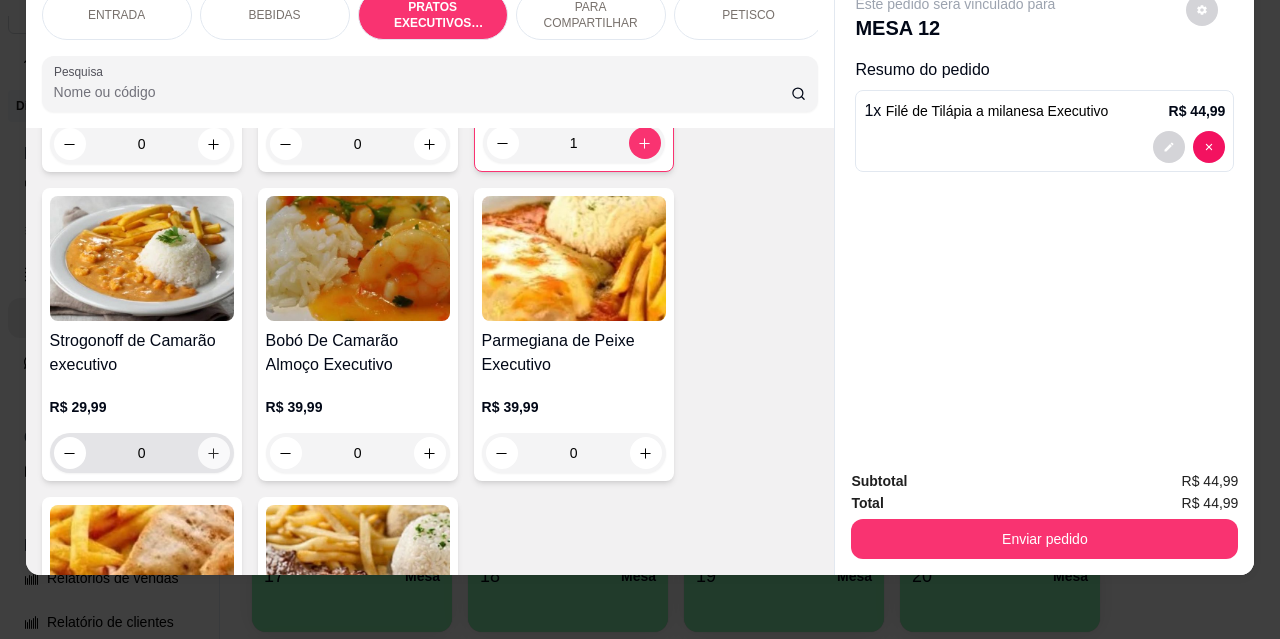 click 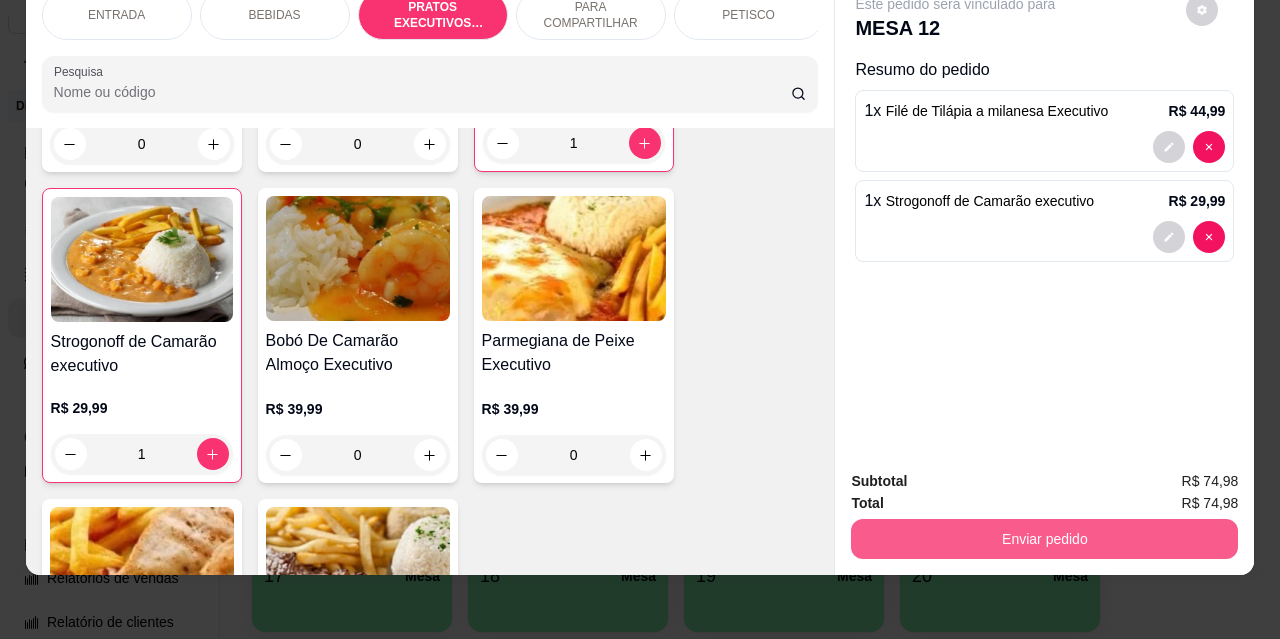 click on "Enviar pedido" at bounding box center [1044, 539] 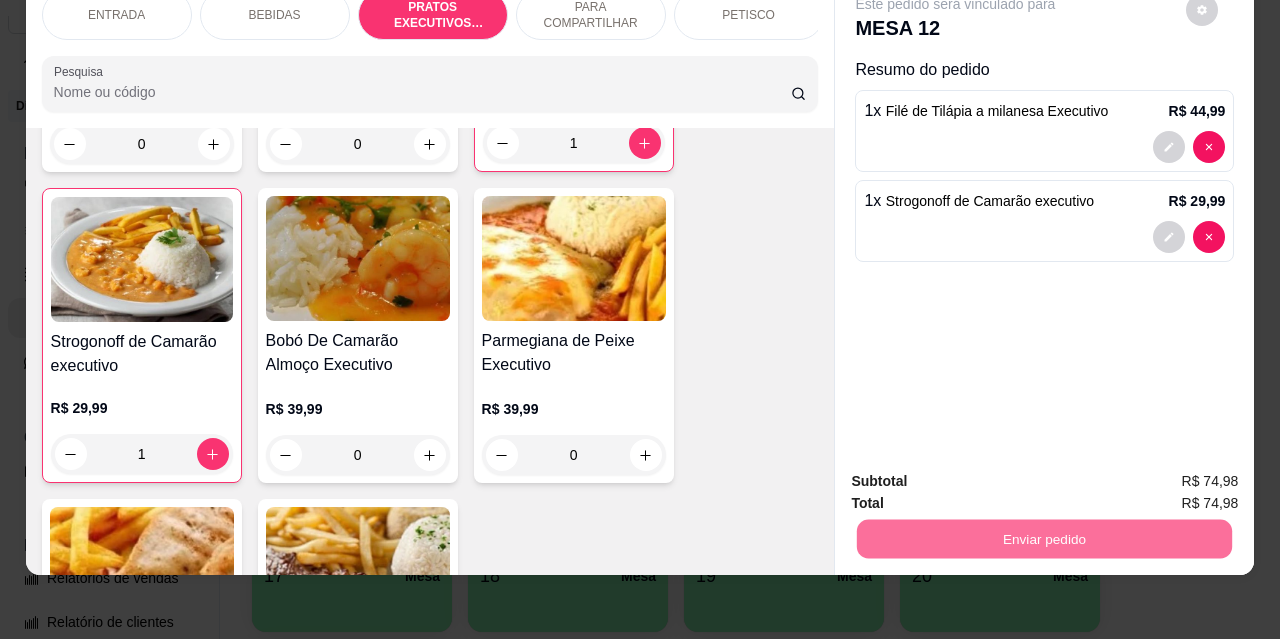 click on "Não registrar e enviar pedido" at bounding box center [979, 475] 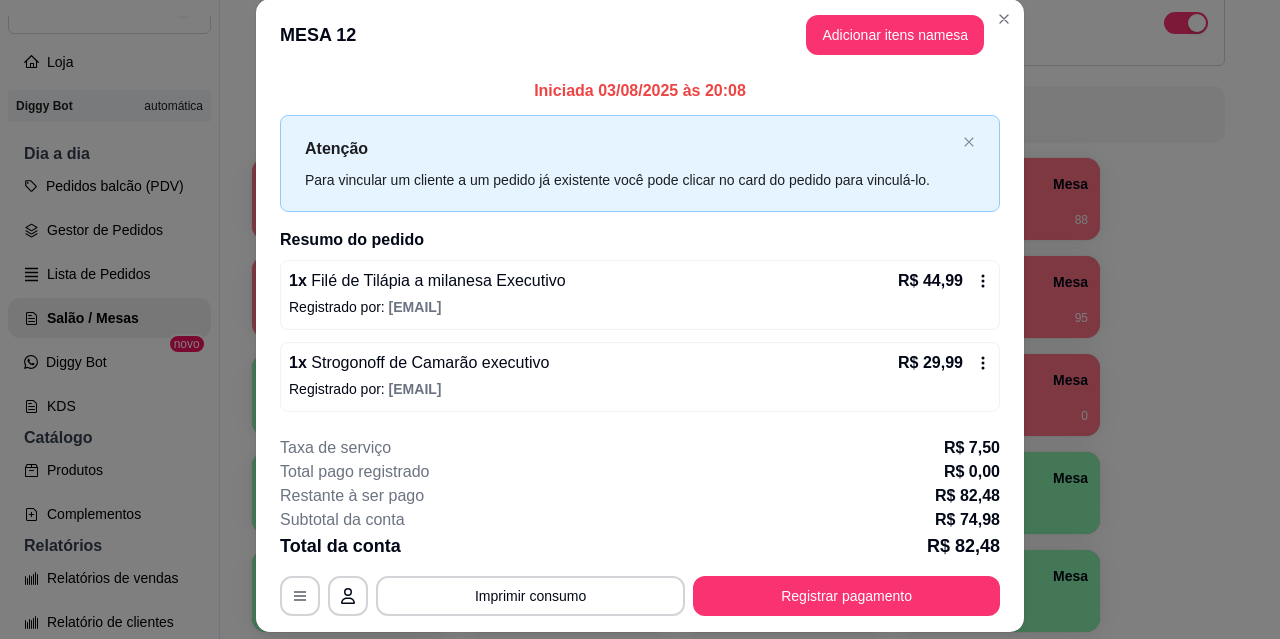 scroll, scrollTop: 0, scrollLeft: 0, axis: both 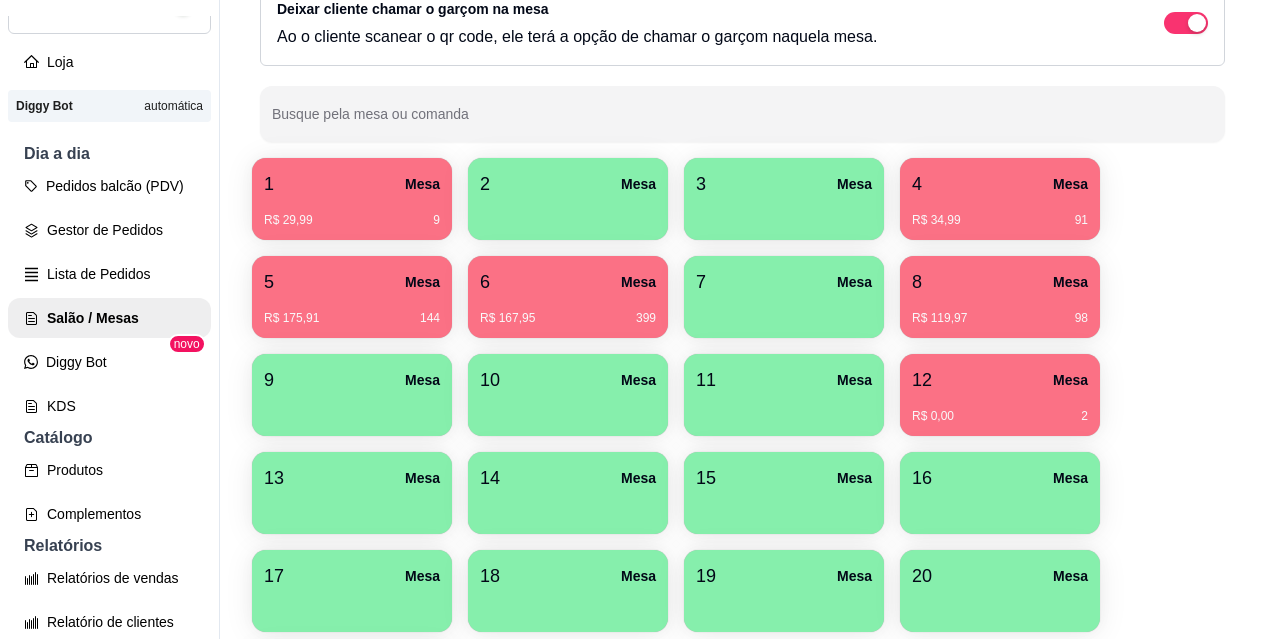 click on "R$ 175,91 144" at bounding box center [352, 311] 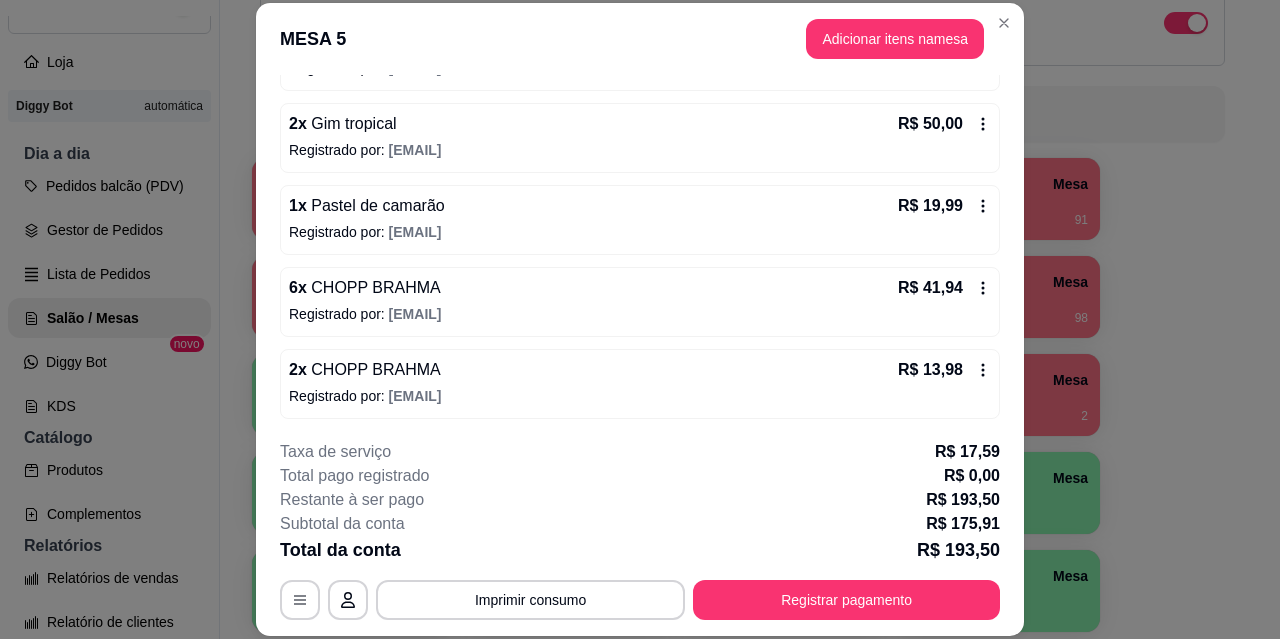scroll, scrollTop: 246, scrollLeft: 0, axis: vertical 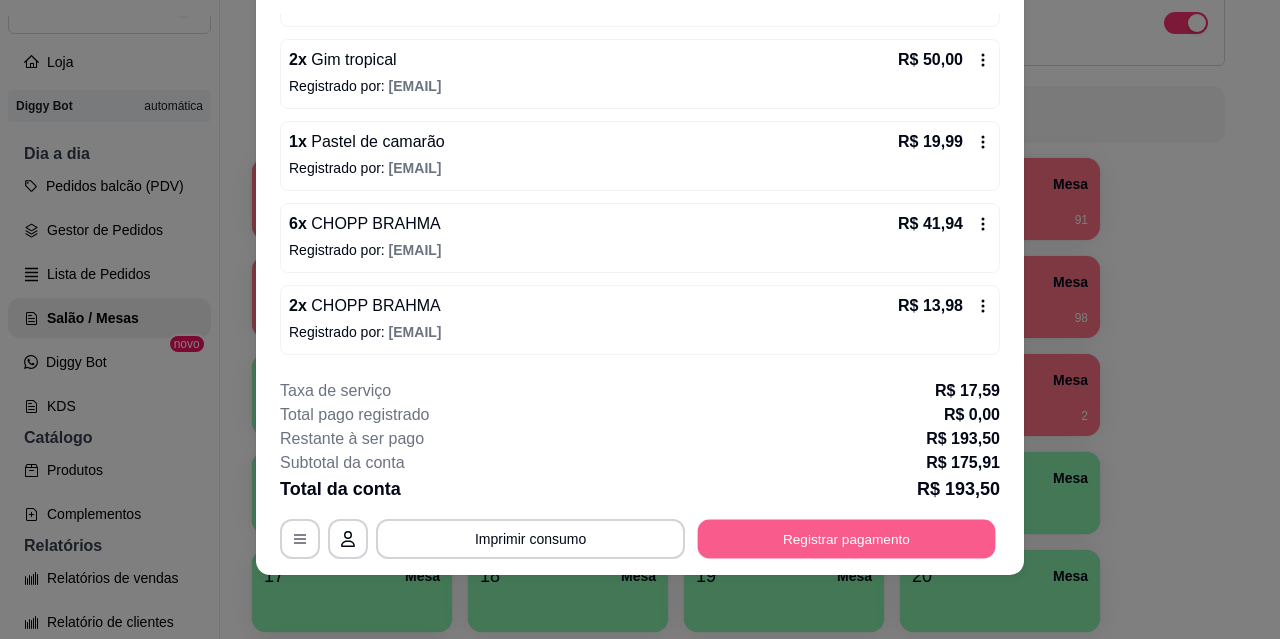 click on "Registrar pagamento" at bounding box center [847, 538] 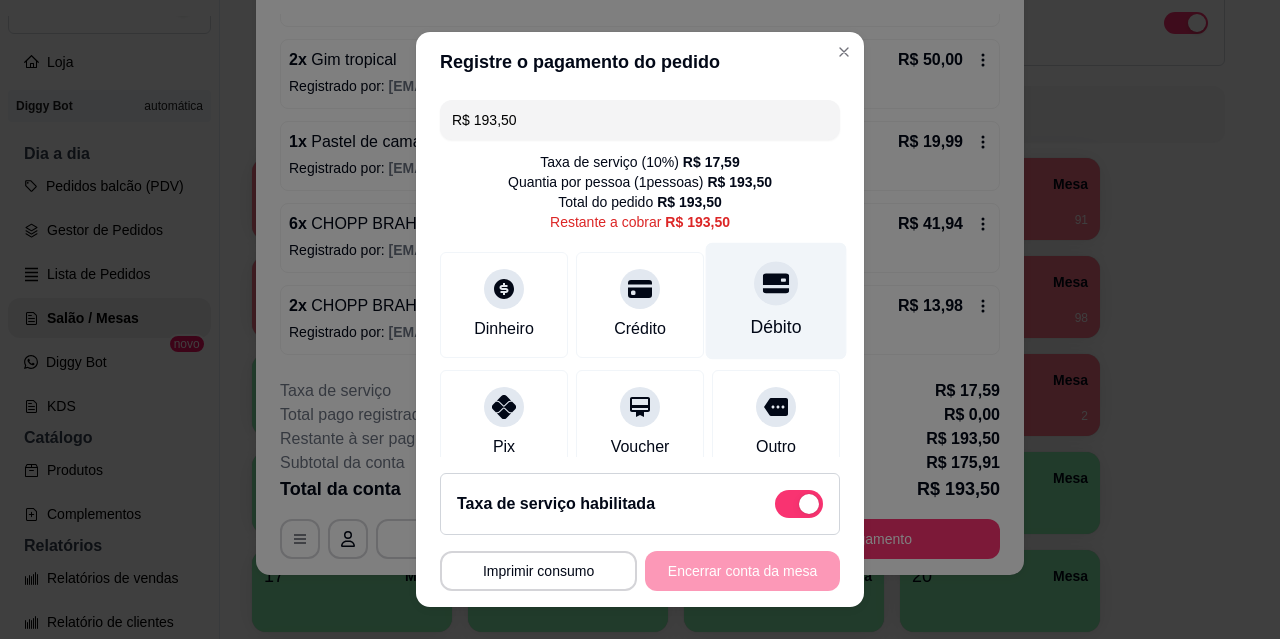 click 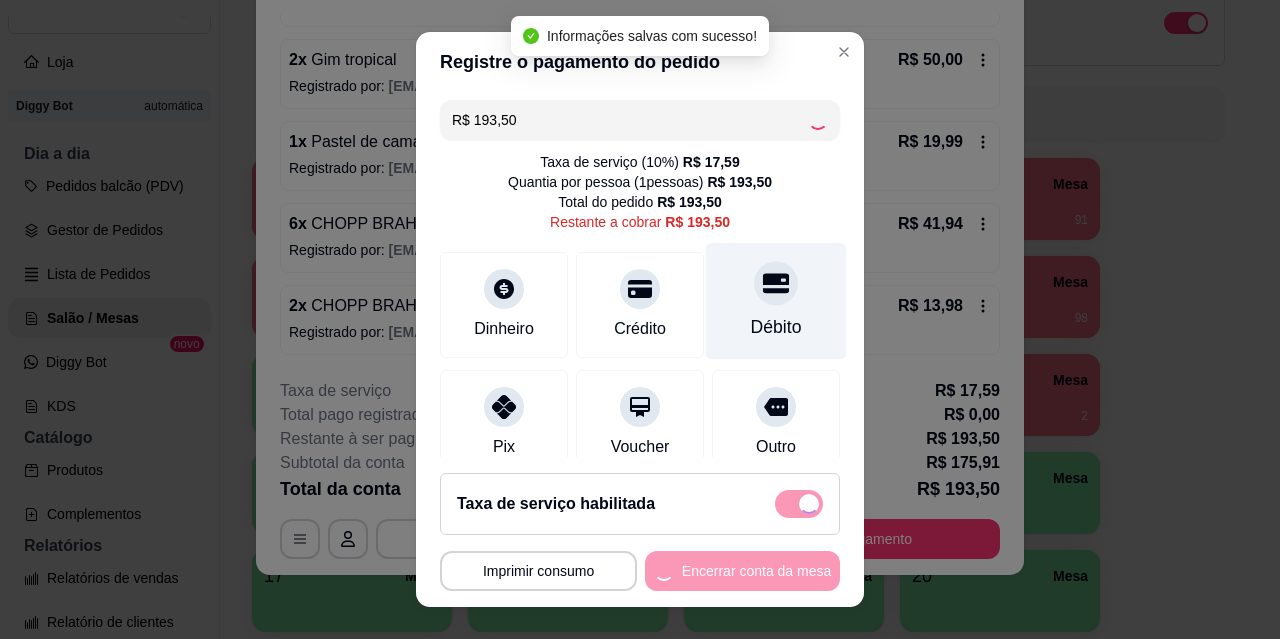 type on "R$ 0,00" 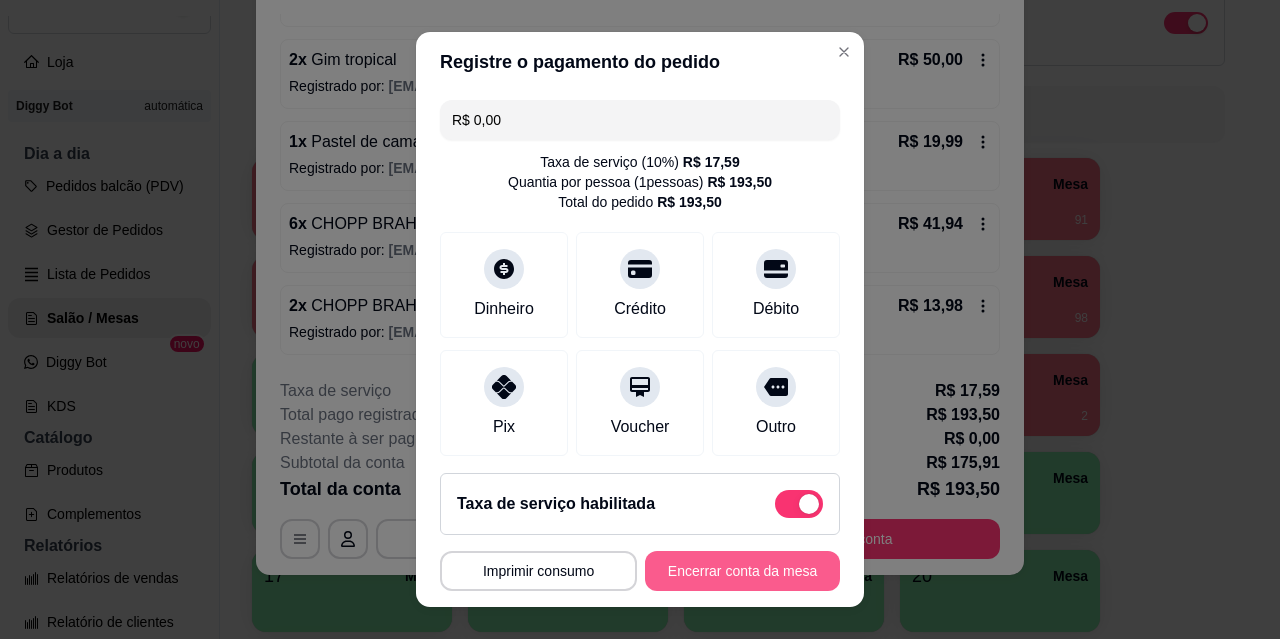 click on "Encerrar conta da mesa" at bounding box center [742, 571] 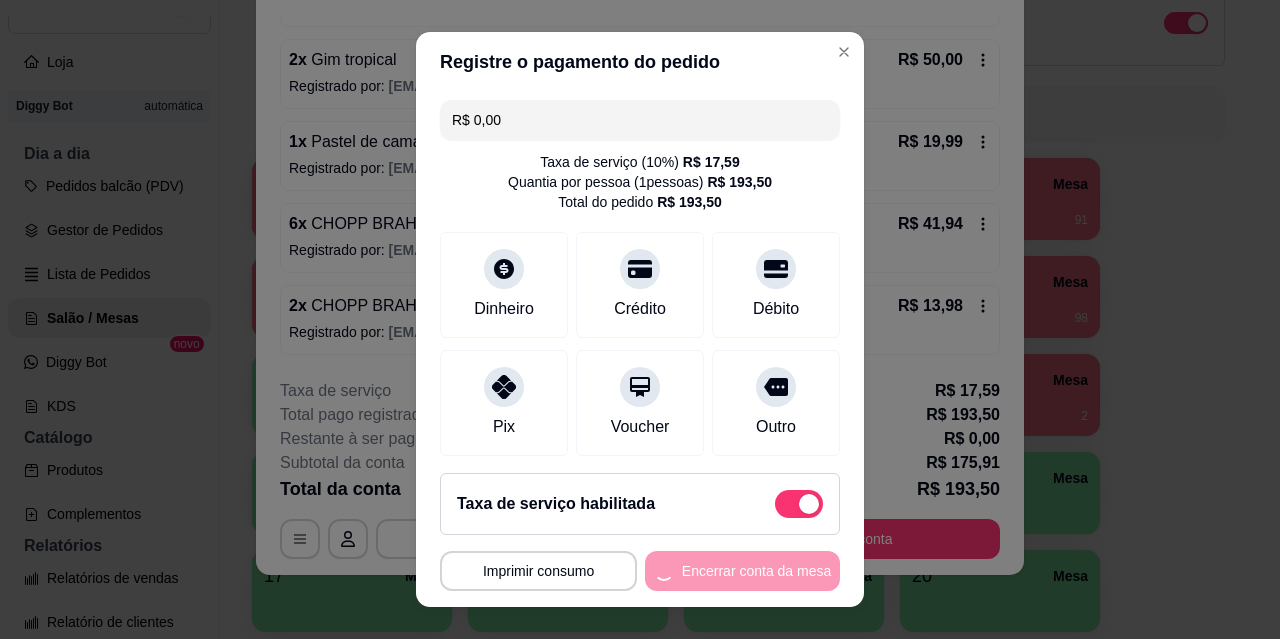 scroll, scrollTop: 0, scrollLeft: 0, axis: both 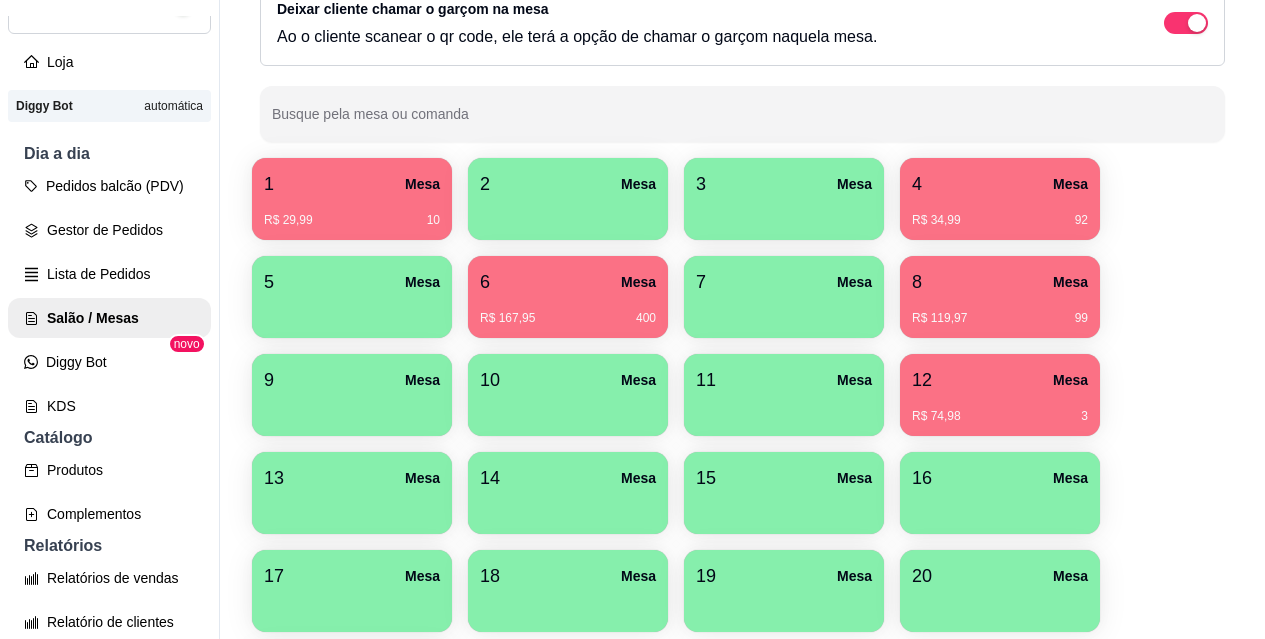 click on "1 Mesa" at bounding box center (352, 184) 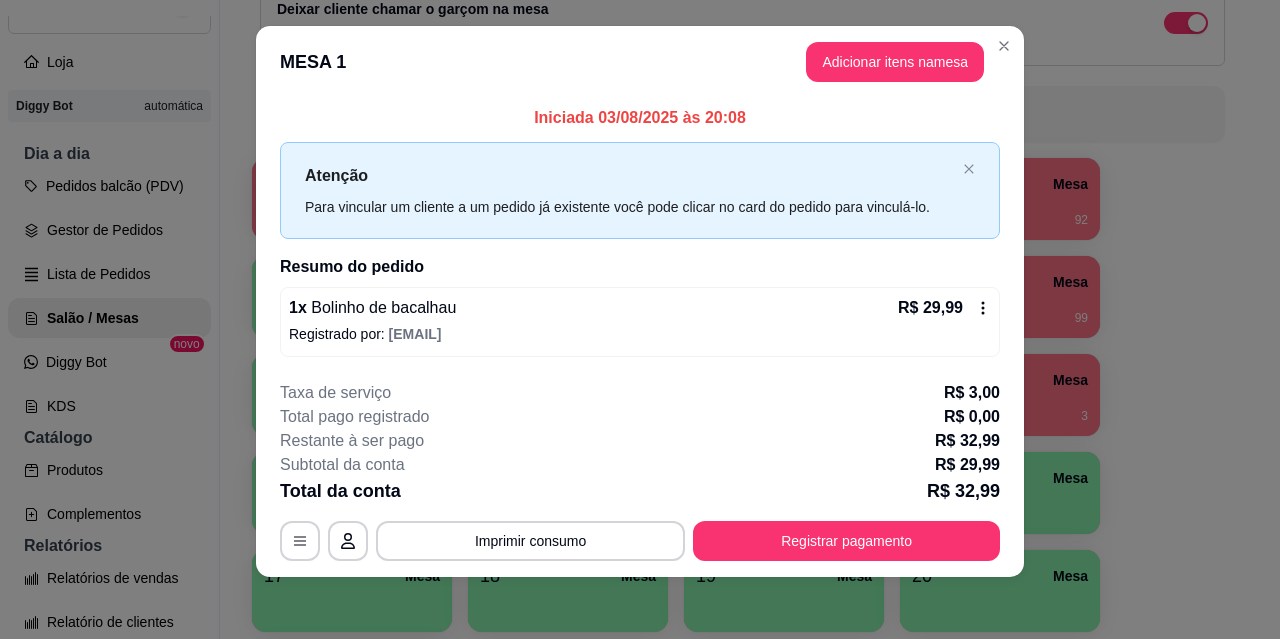 scroll, scrollTop: 20, scrollLeft: 0, axis: vertical 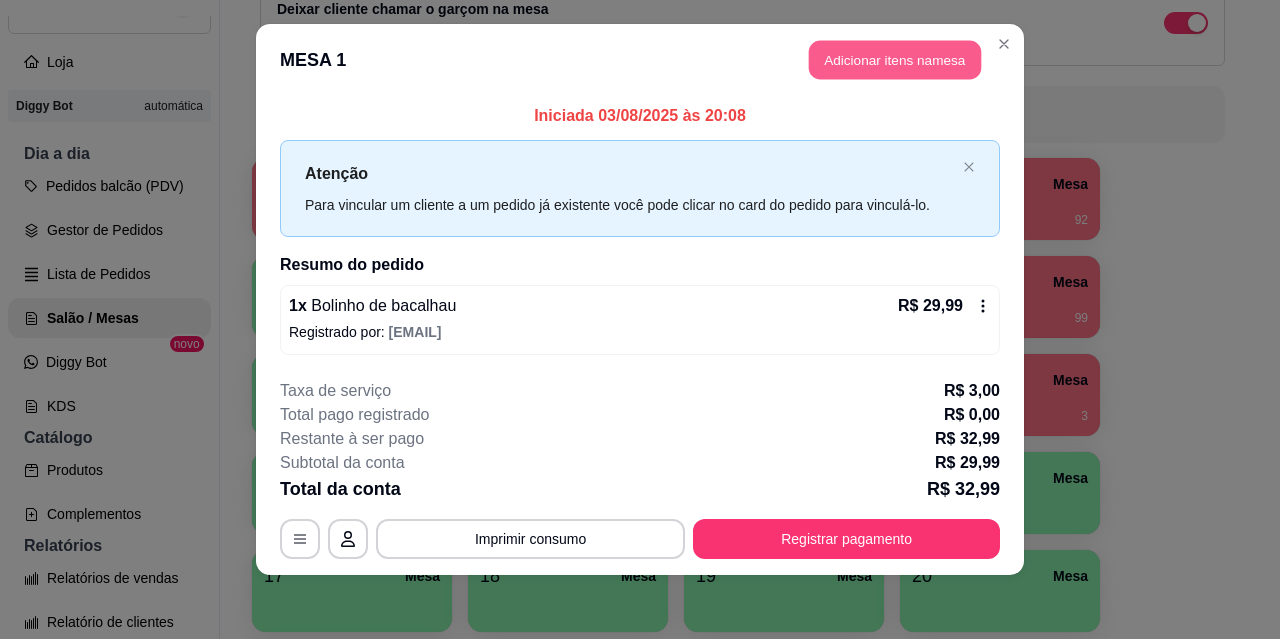 click on "Adicionar itens na  mesa" at bounding box center (895, 60) 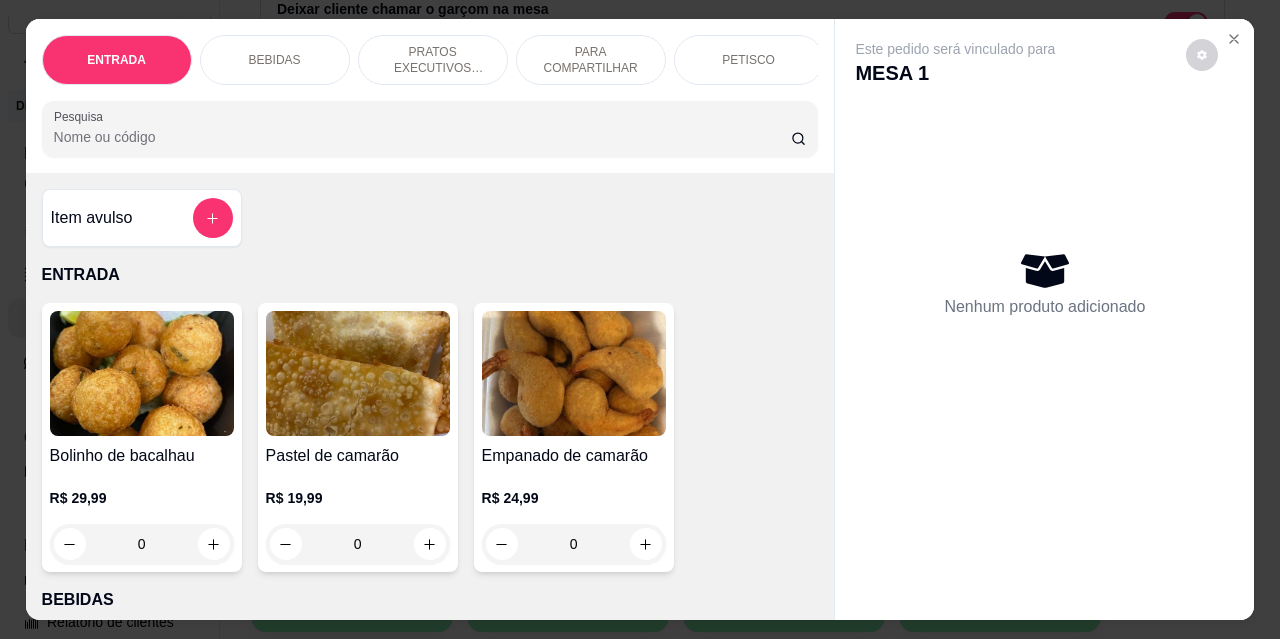 click on "BEBIDAS" at bounding box center (275, 60) 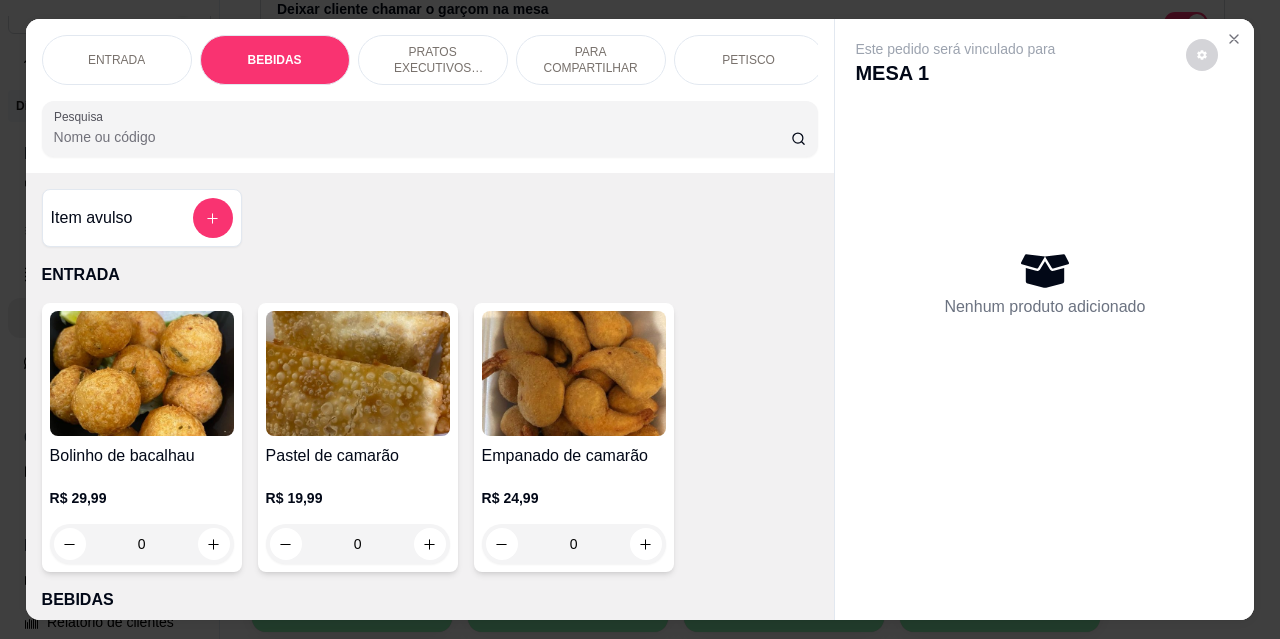 scroll, scrollTop: 415, scrollLeft: 0, axis: vertical 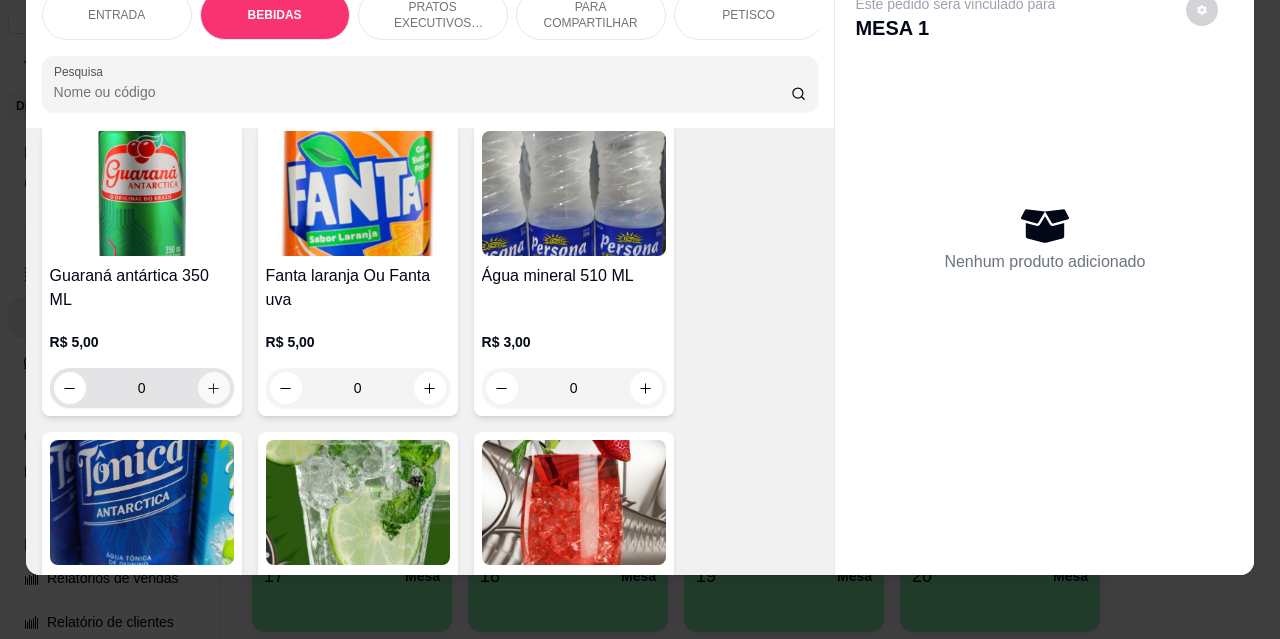 click 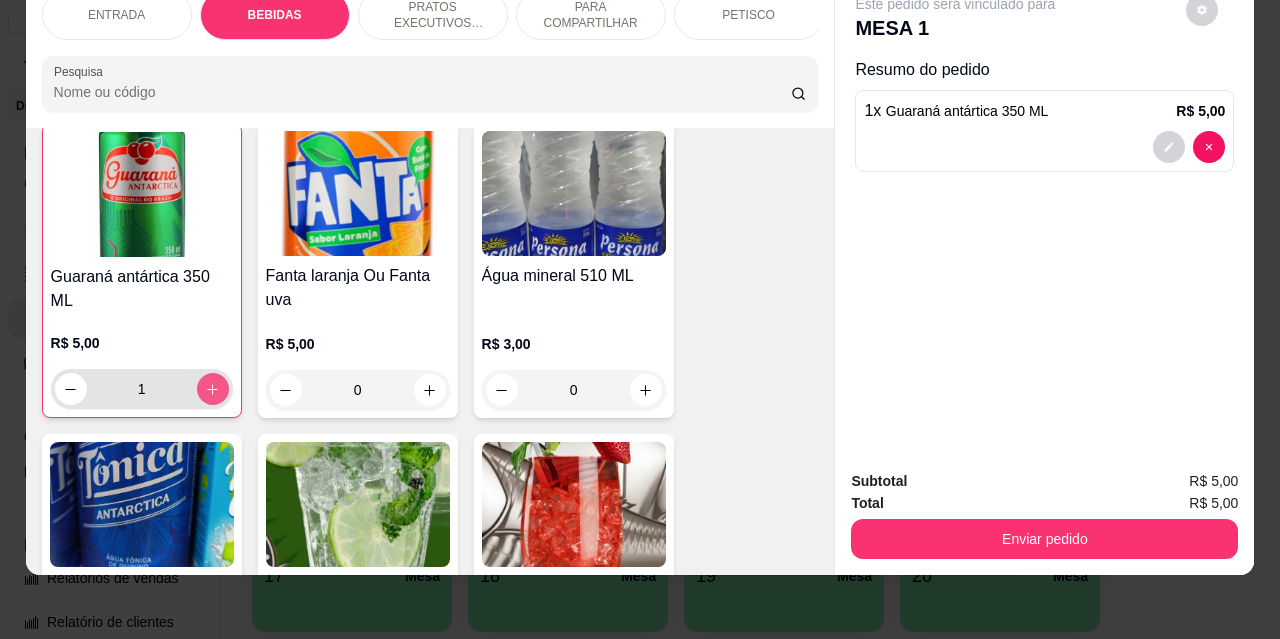 scroll, scrollTop: 1316, scrollLeft: 0, axis: vertical 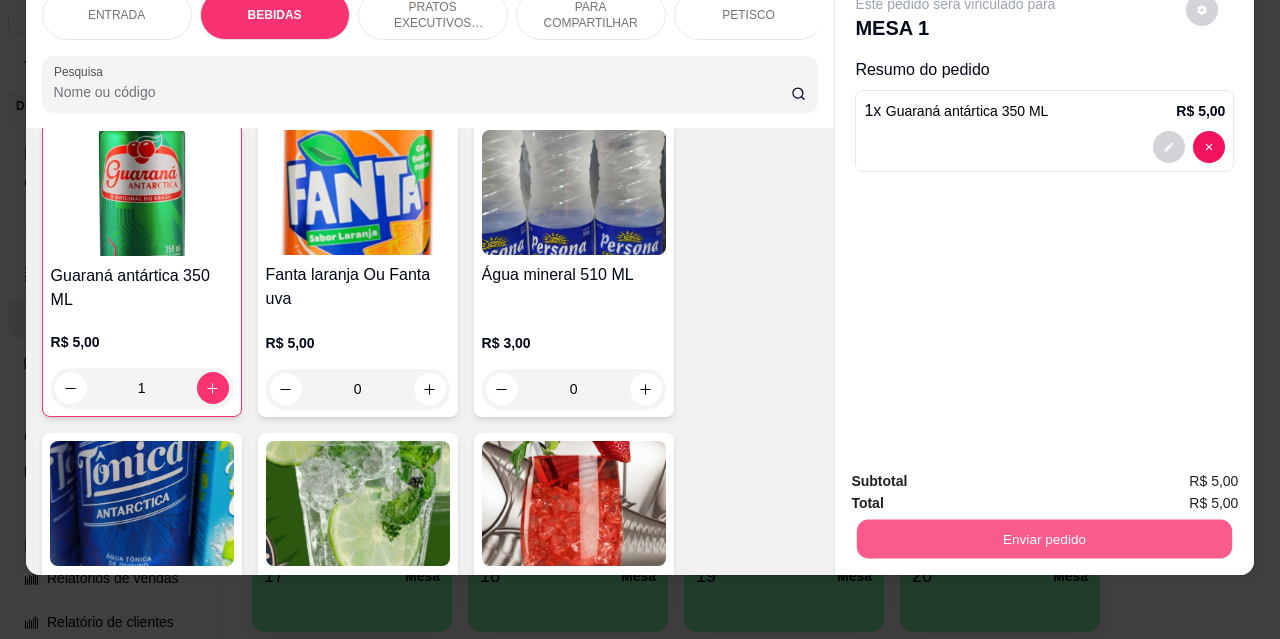 click on "Enviar pedido" at bounding box center (1044, 538) 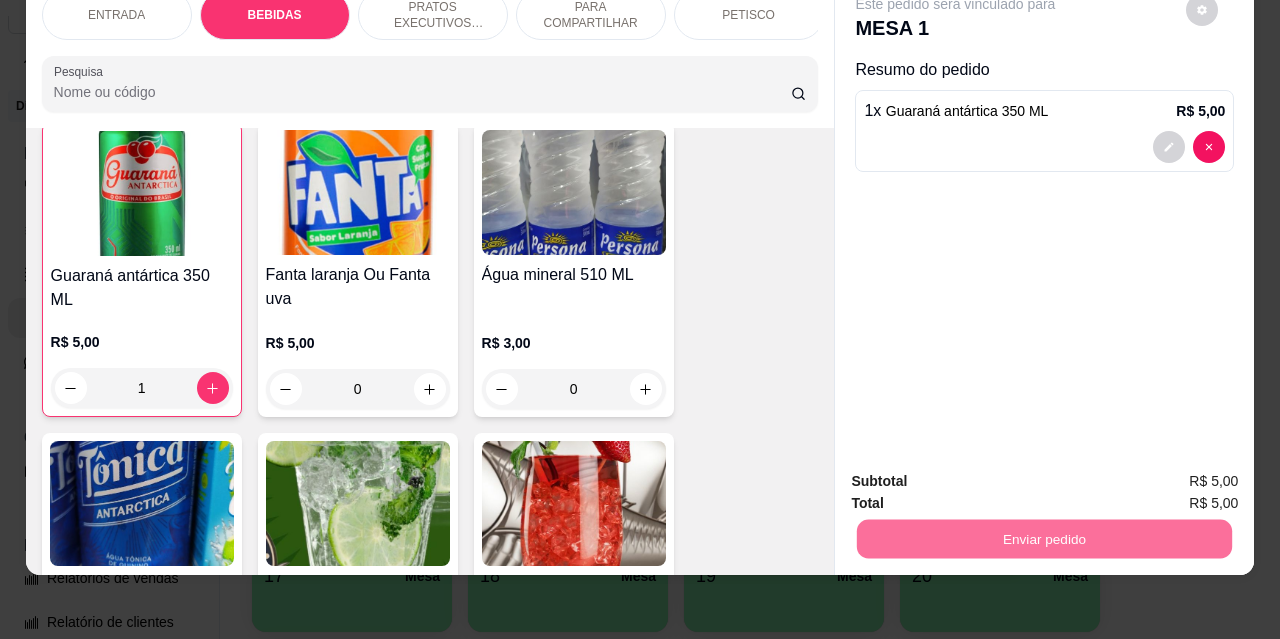 click on "Não registrar e enviar pedido" at bounding box center [979, 474] 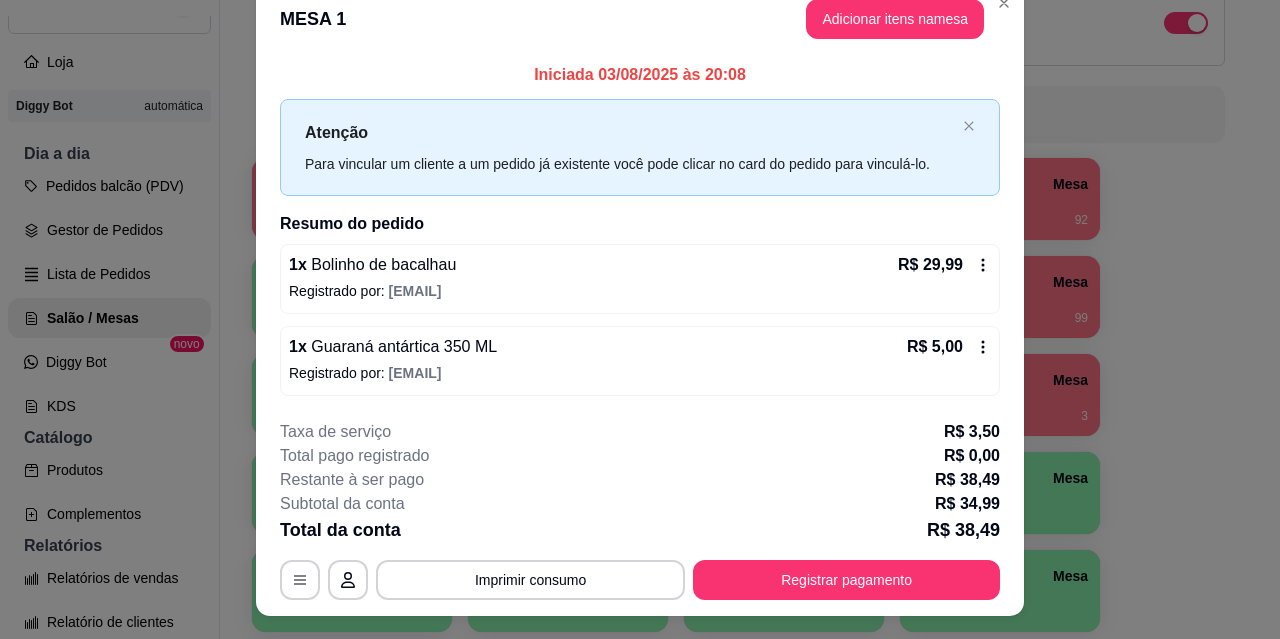 scroll, scrollTop: 0, scrollLeft: 0, axis: both 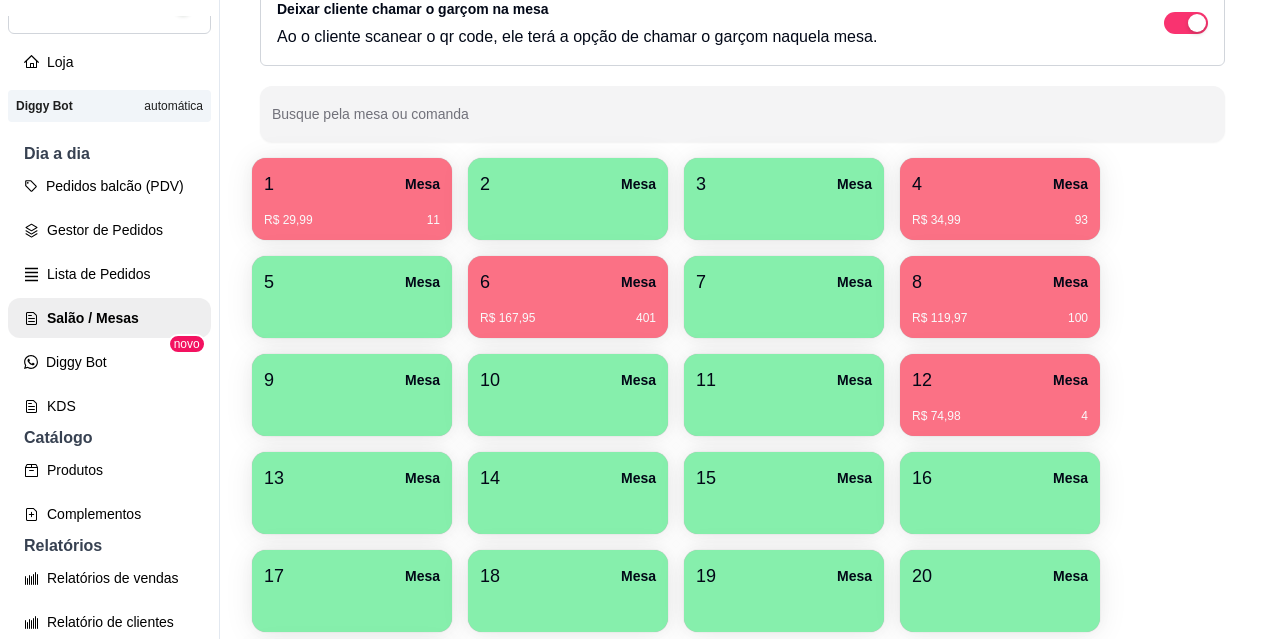 click on "8 Mesa" at bounding box center [1000, 282] 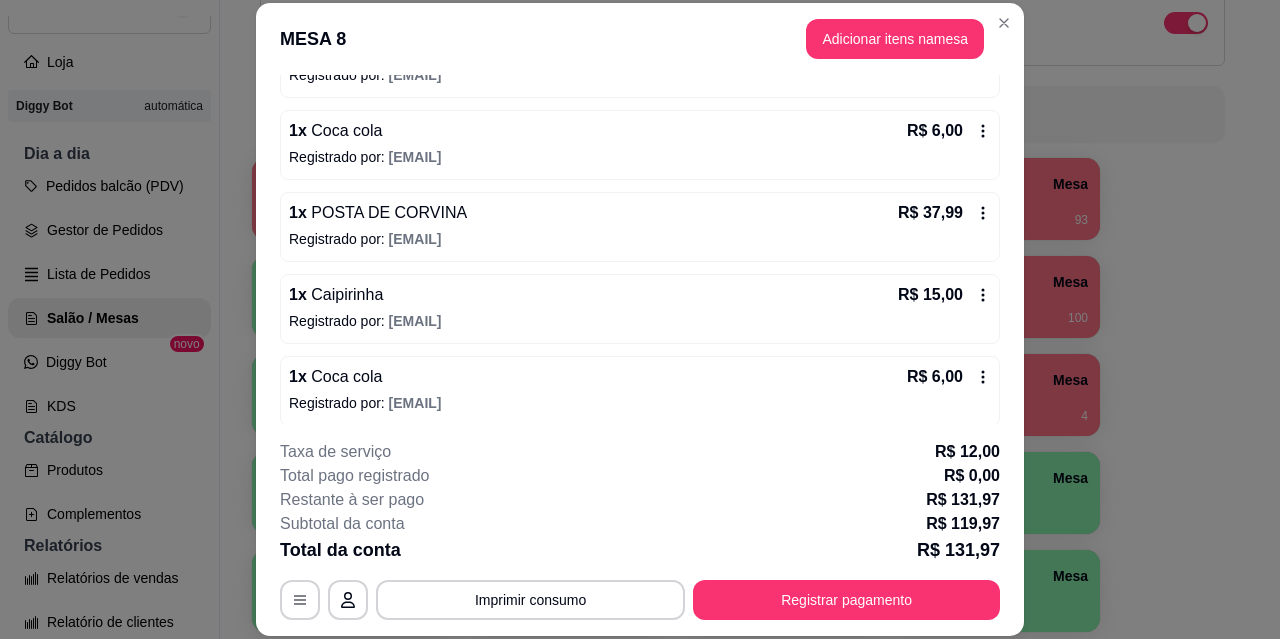 scroll, scrollTop: 0, scrollLeft: 0, axis: both 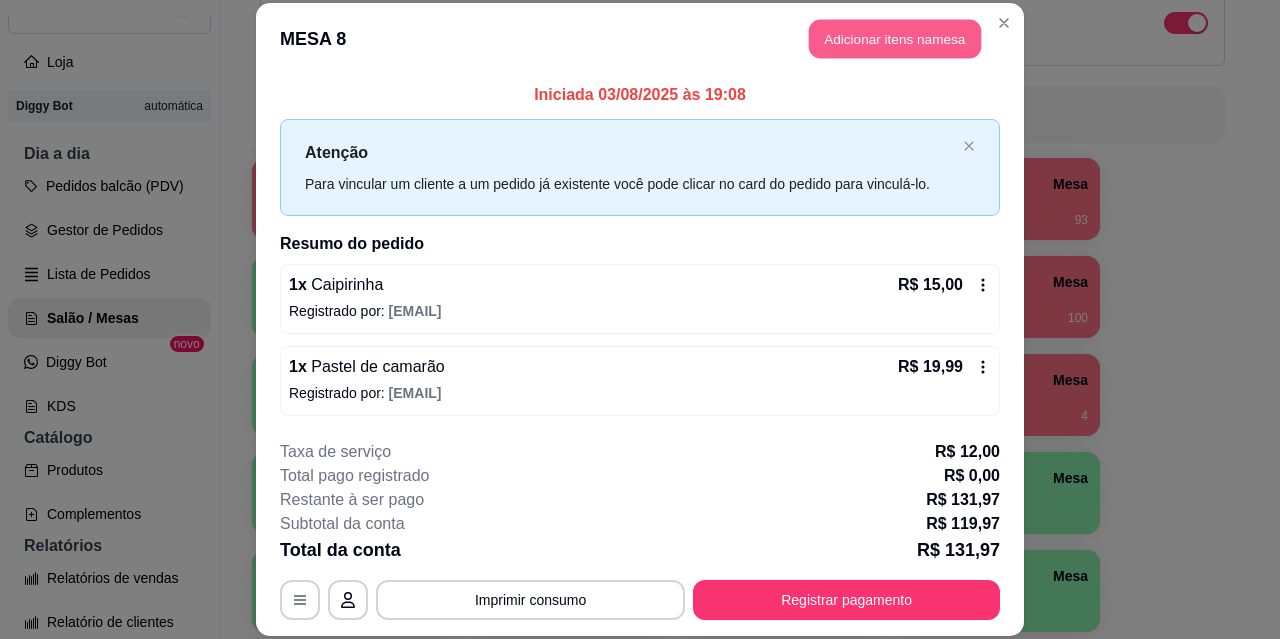click on "Adicionar itens na  mesa" at bounding box center [895, 39] 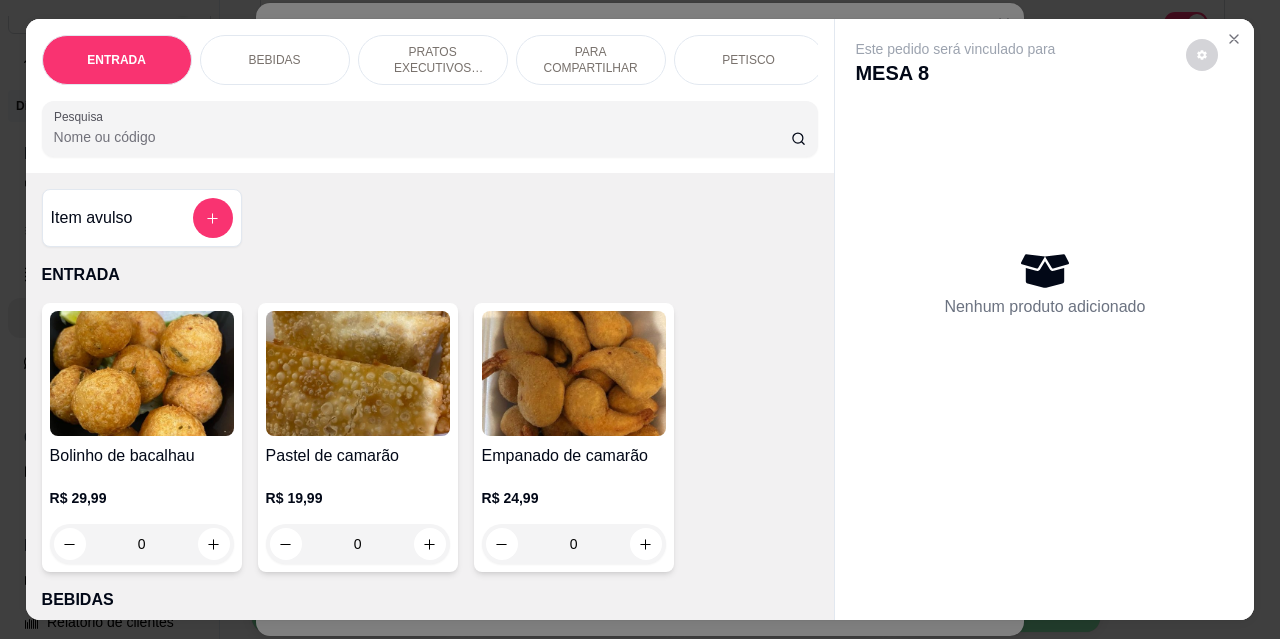 click on "BEBIDAS" at bounding box center (275, 60) 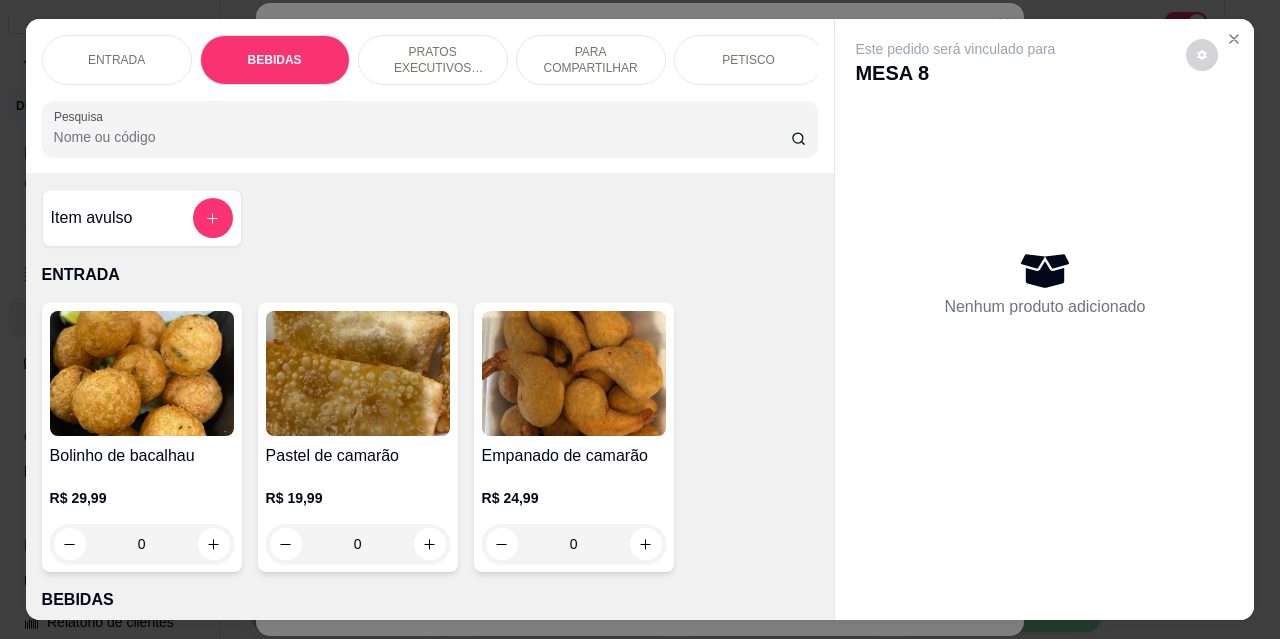 scroll, scrollTop: 415, scrollLeft: 0, axis: vertical 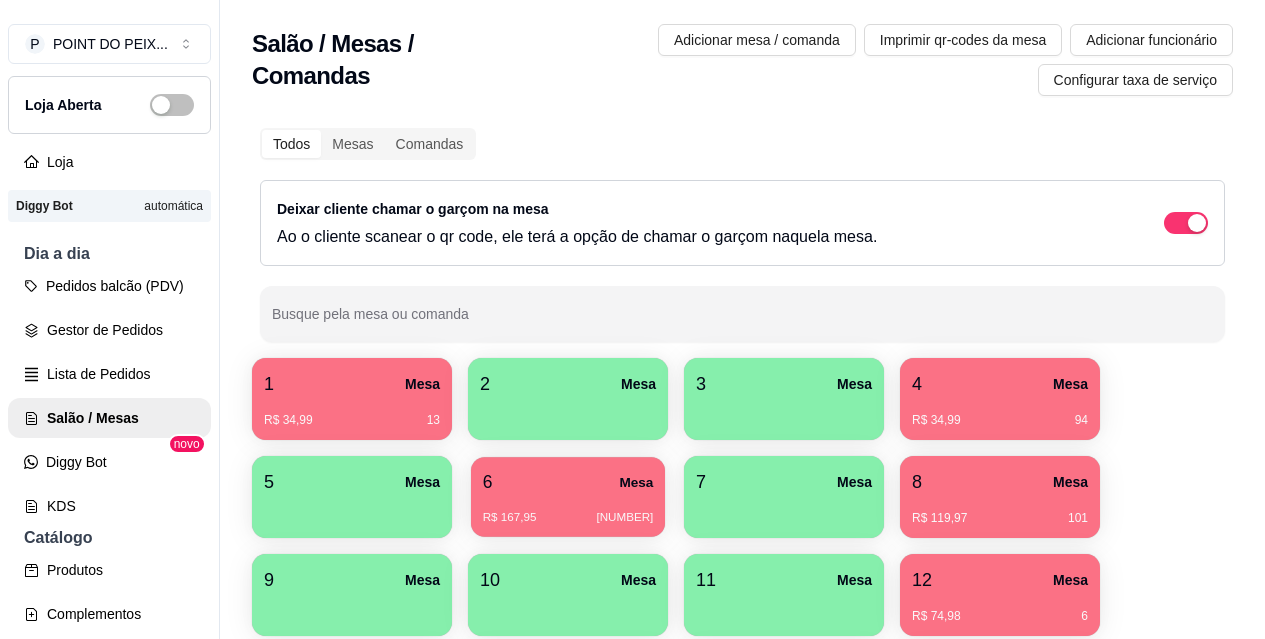 click on "6 Mesa" at bounding box center [568, 482] 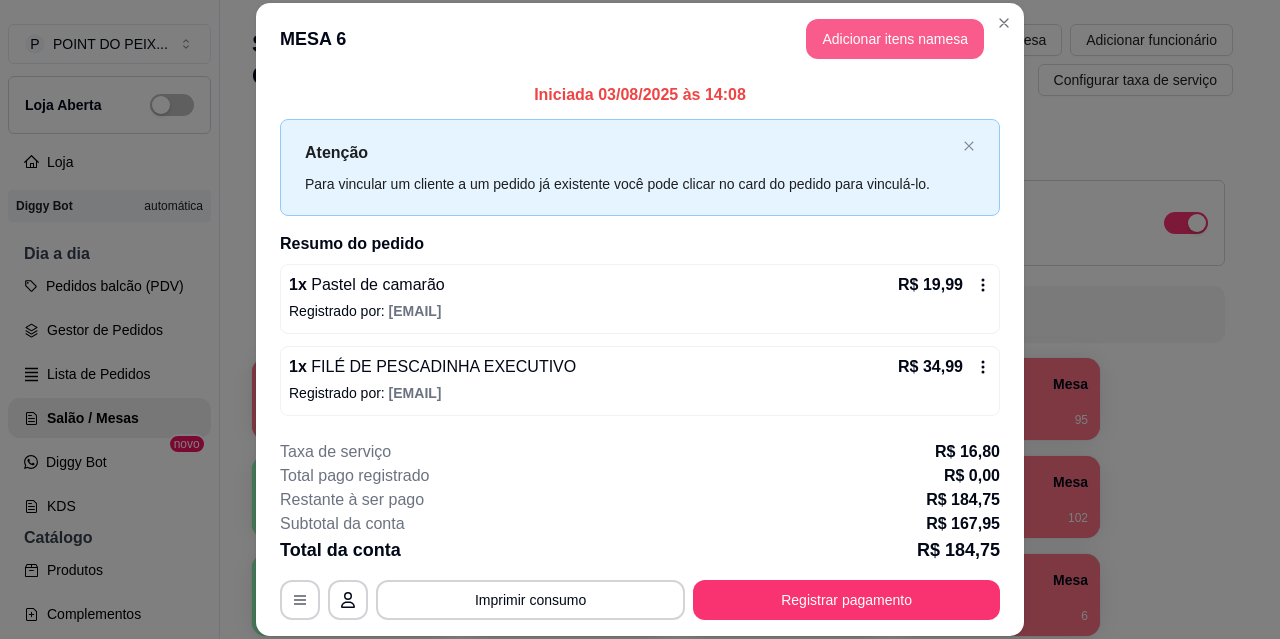 click on "Adicionar itens na  mesa" at bounding box center (895, 39) 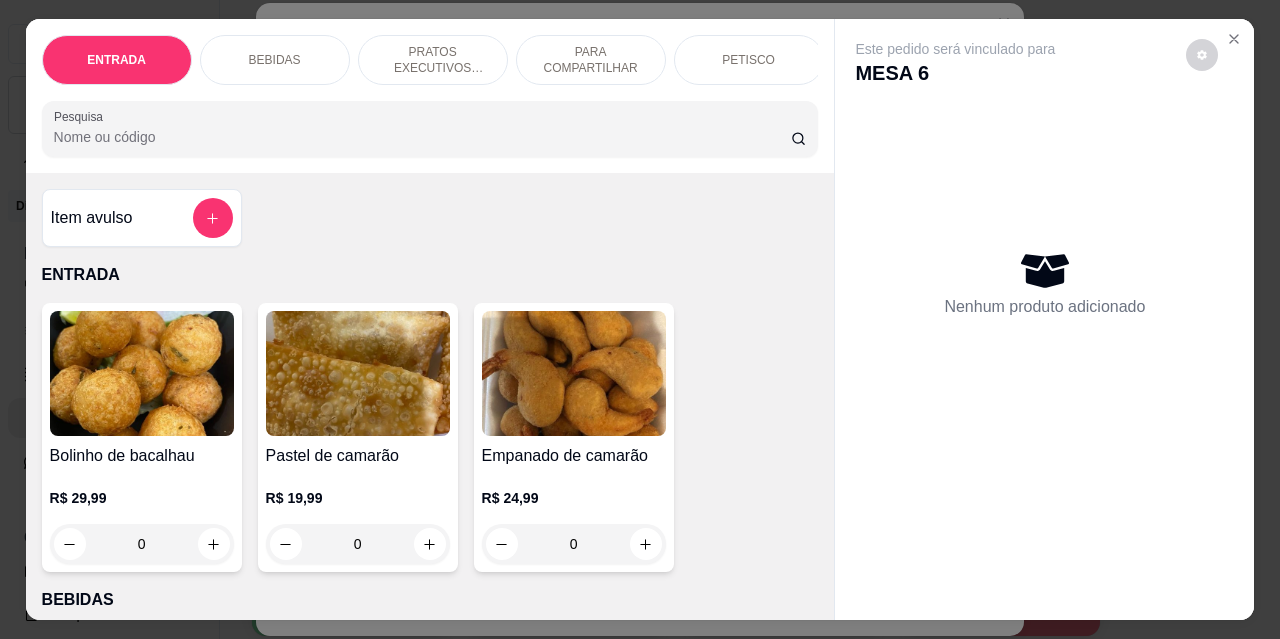 click on "BEBIDAS" at bounding box center (275, 60) 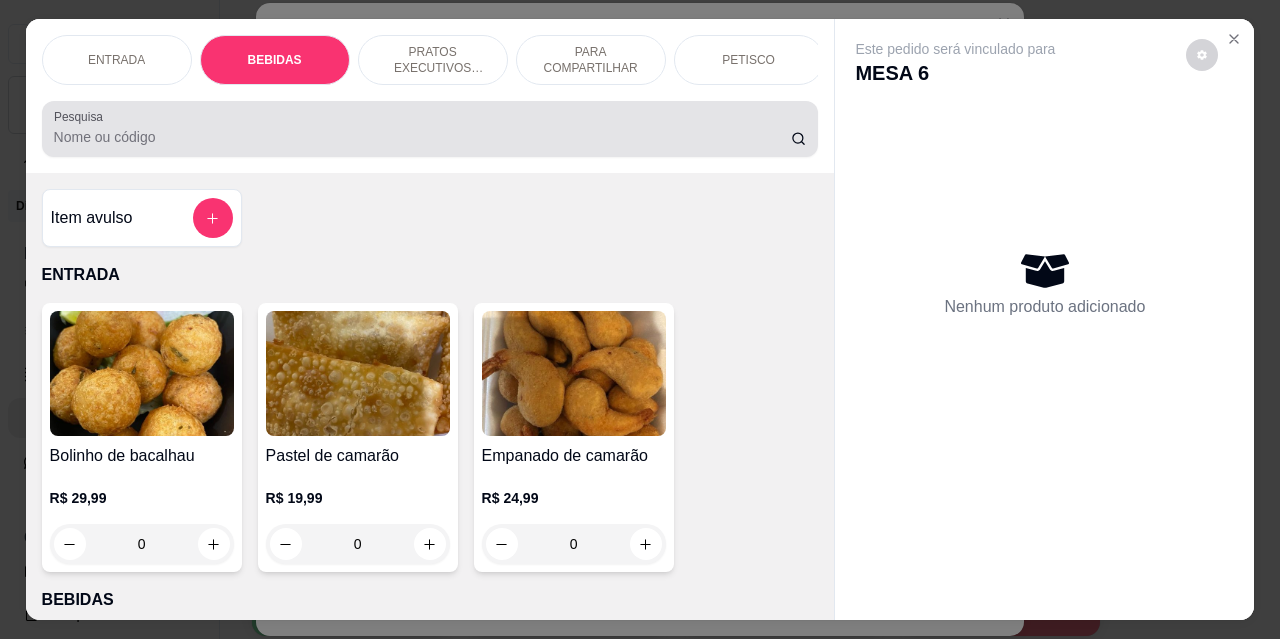 scroll, scrollTop: 415, scrollLeft: 0, axis: vertical 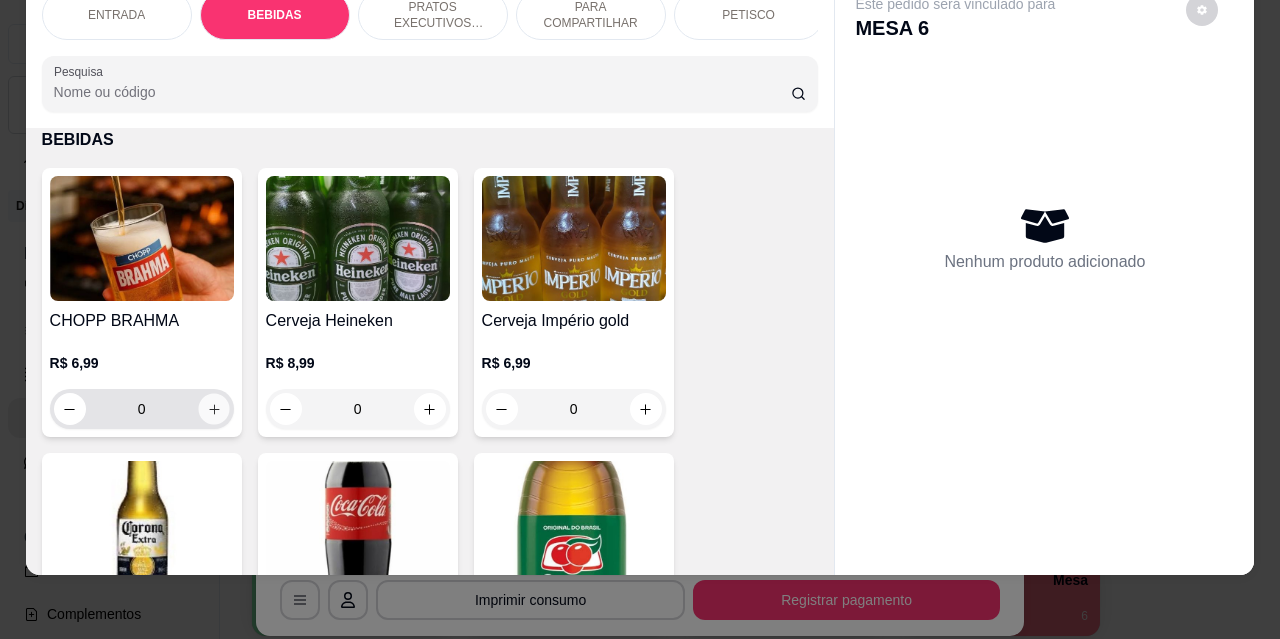 click 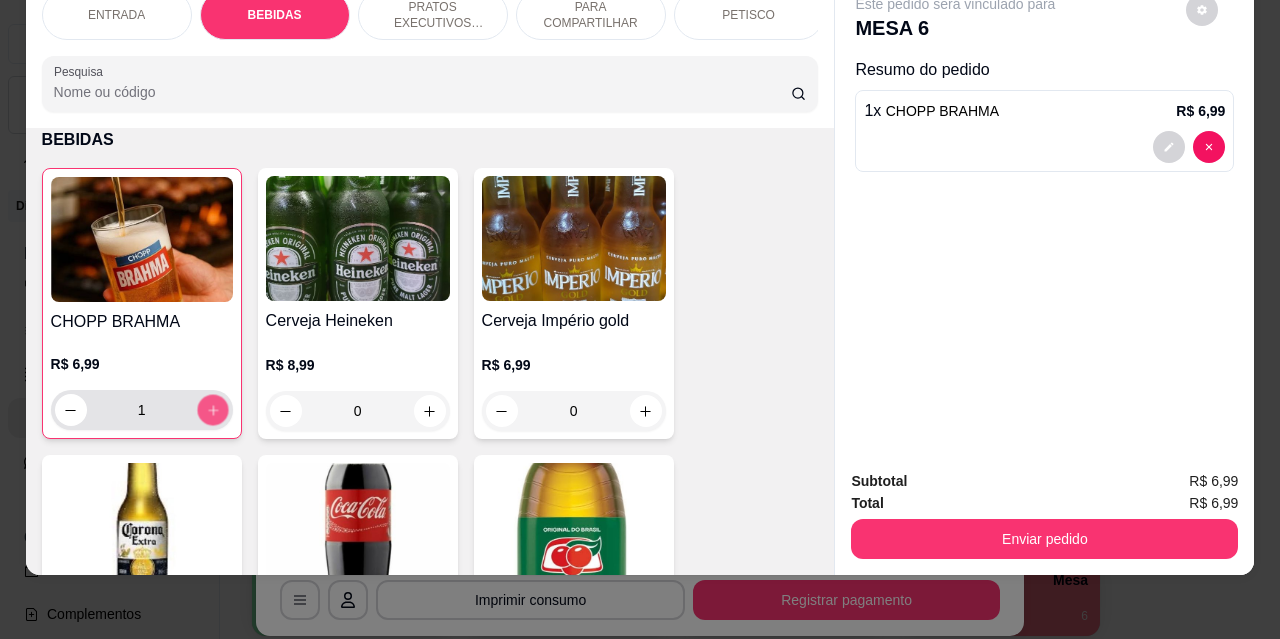 click 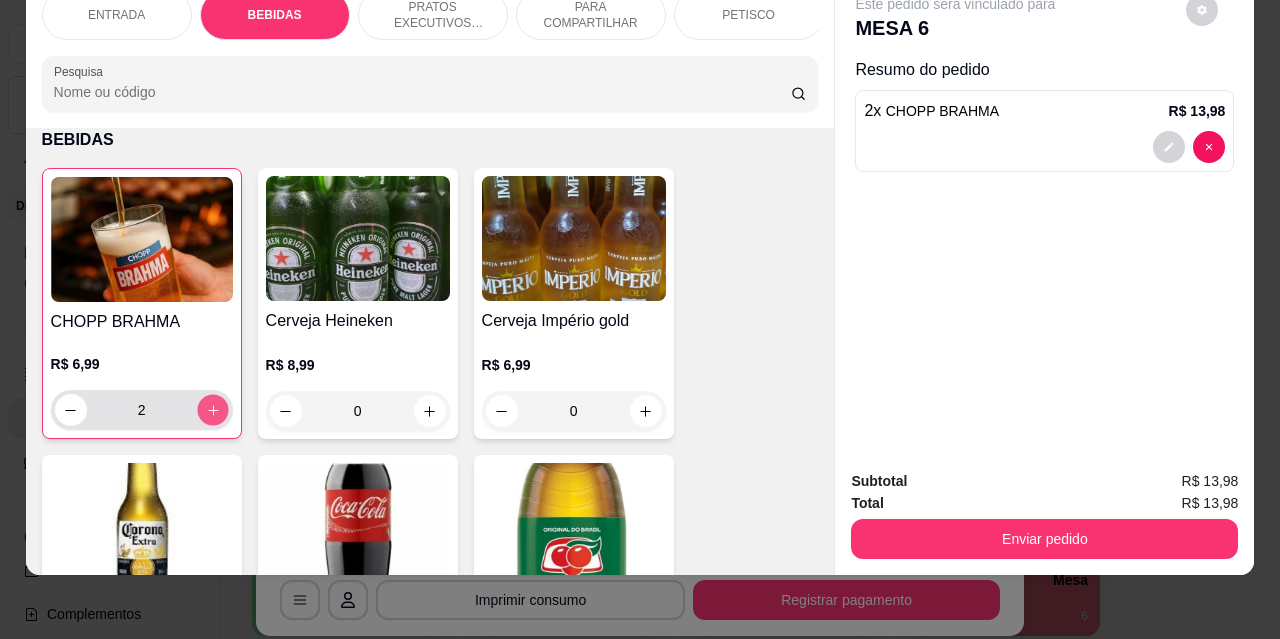 click 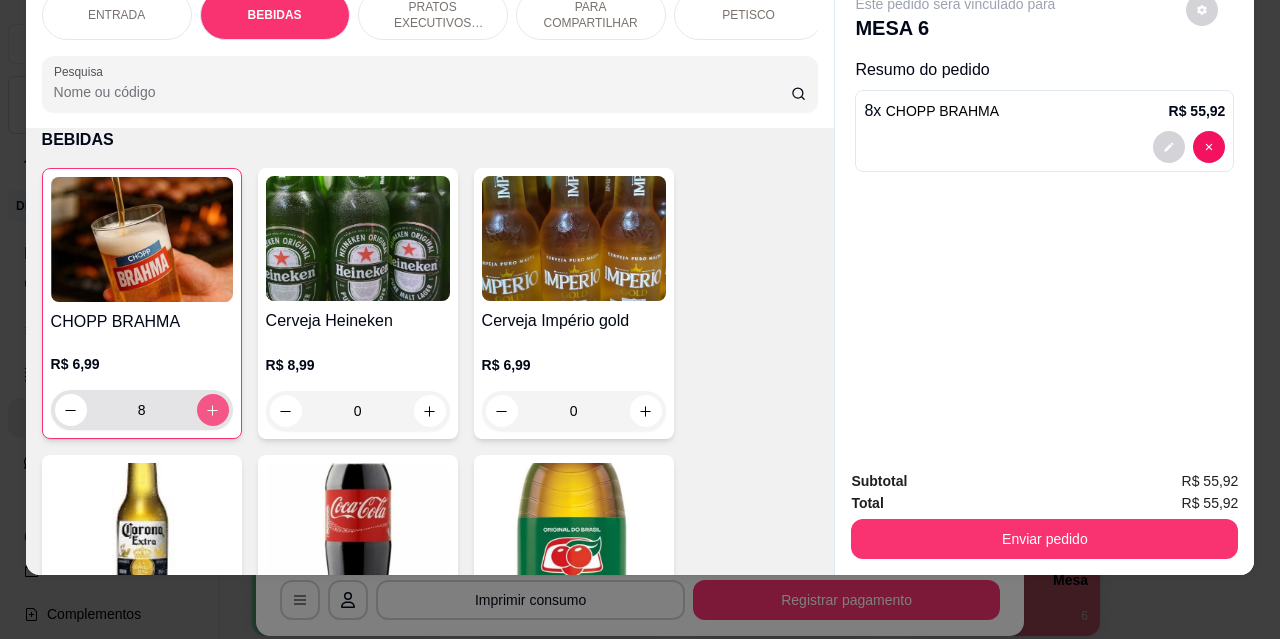 click 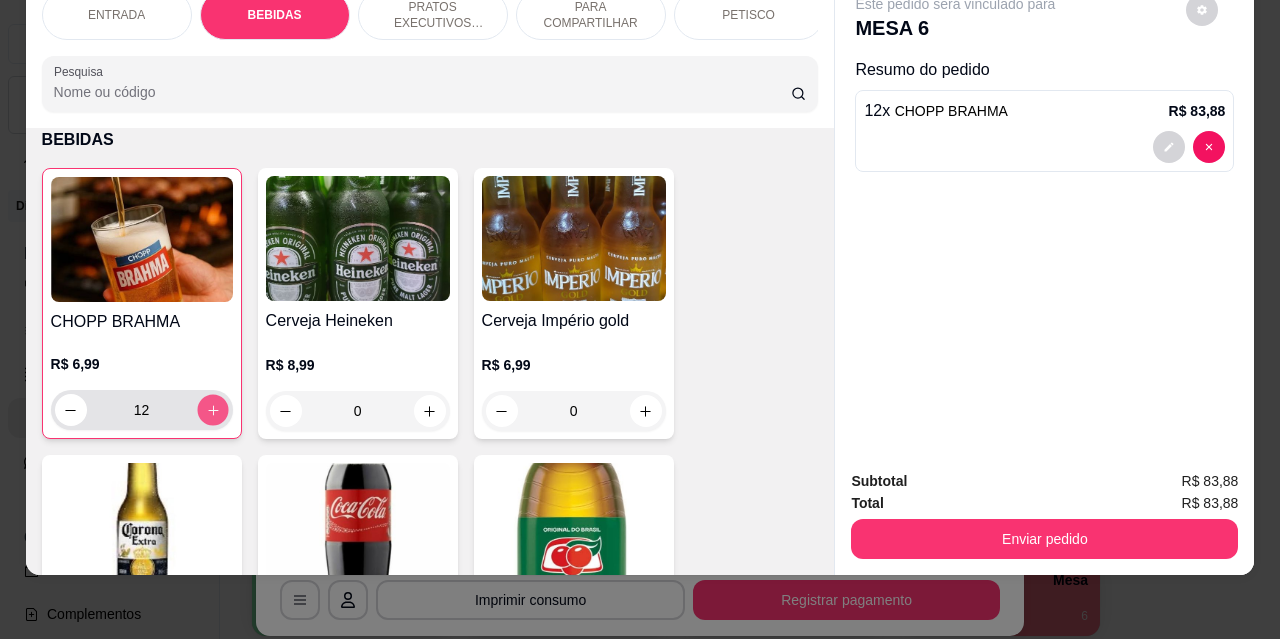 click 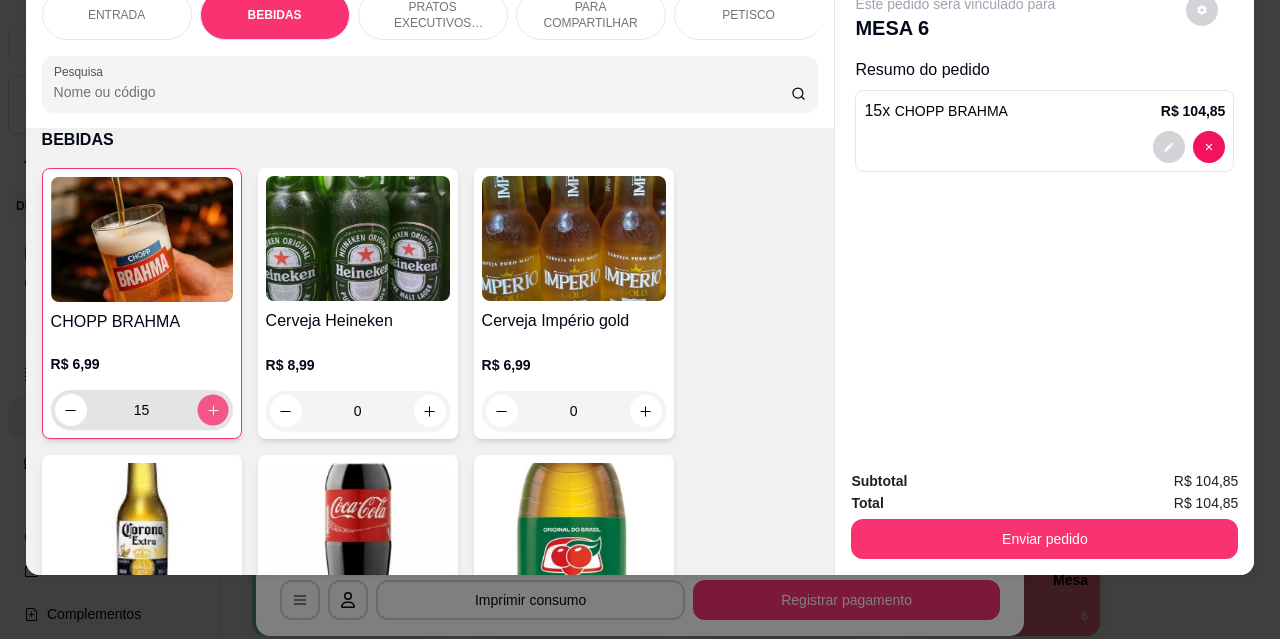 click 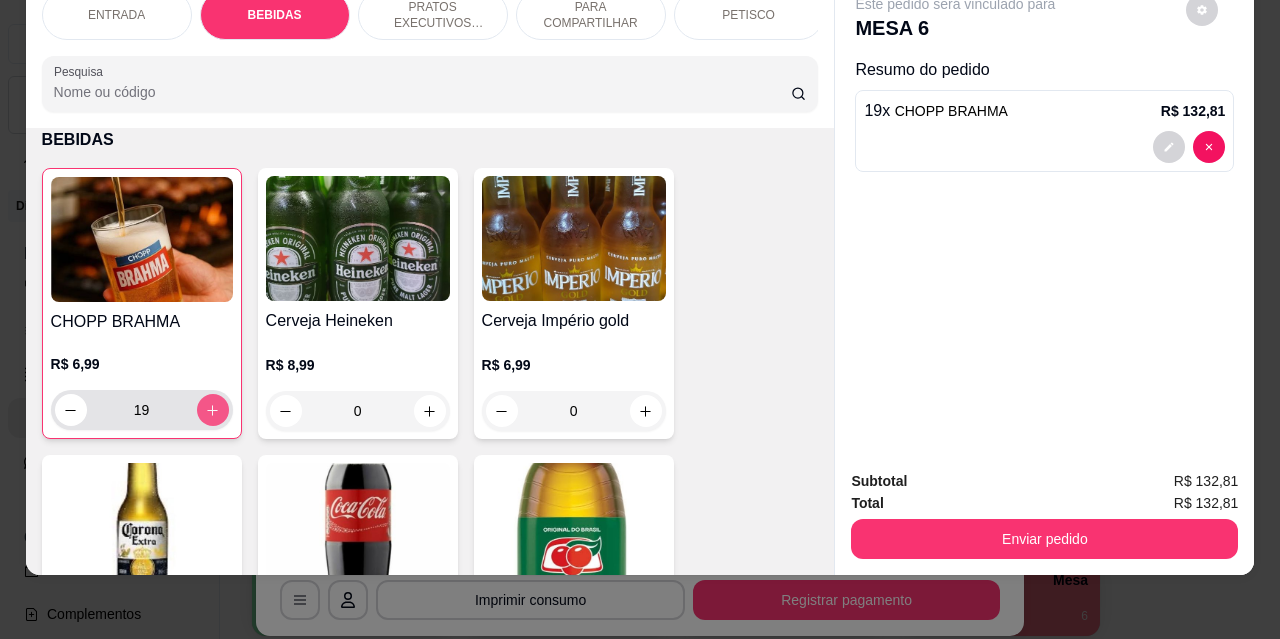 click 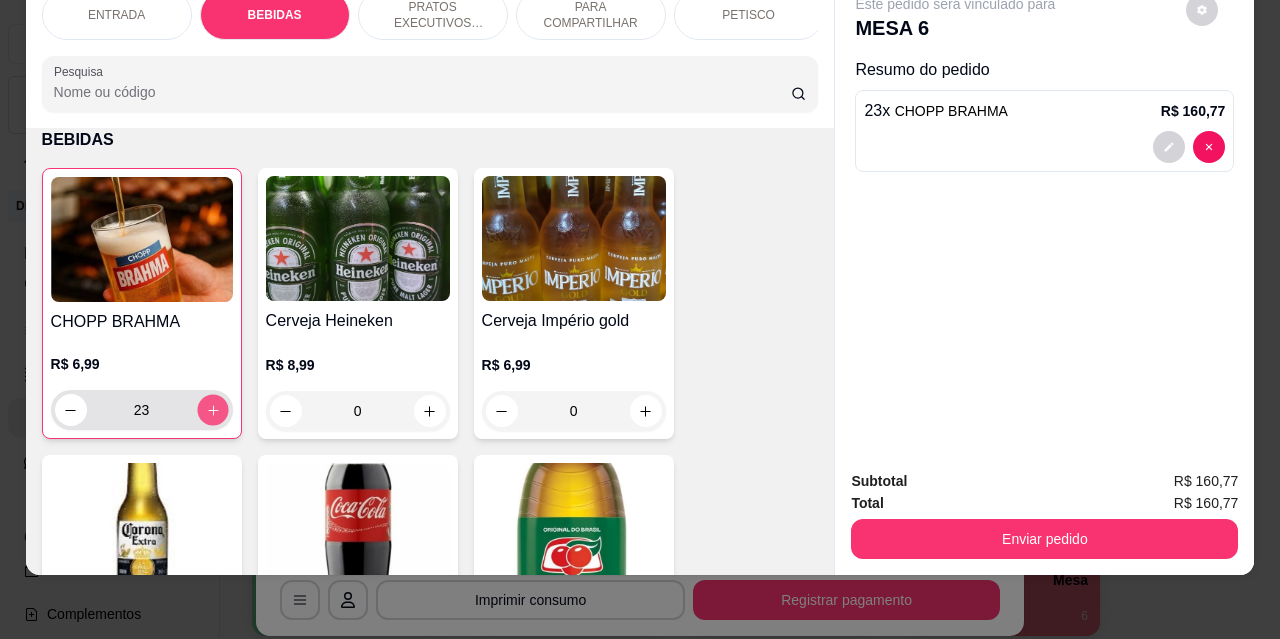 click 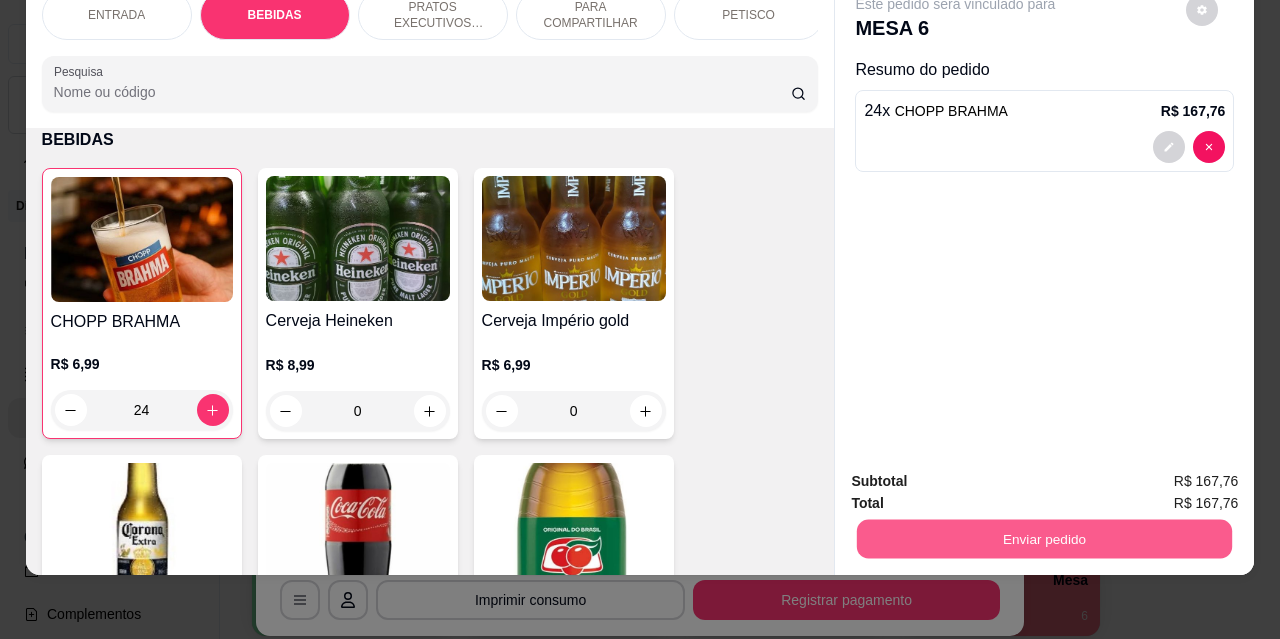 click on "Enviar pedido" at bounding box center [1044, 538] 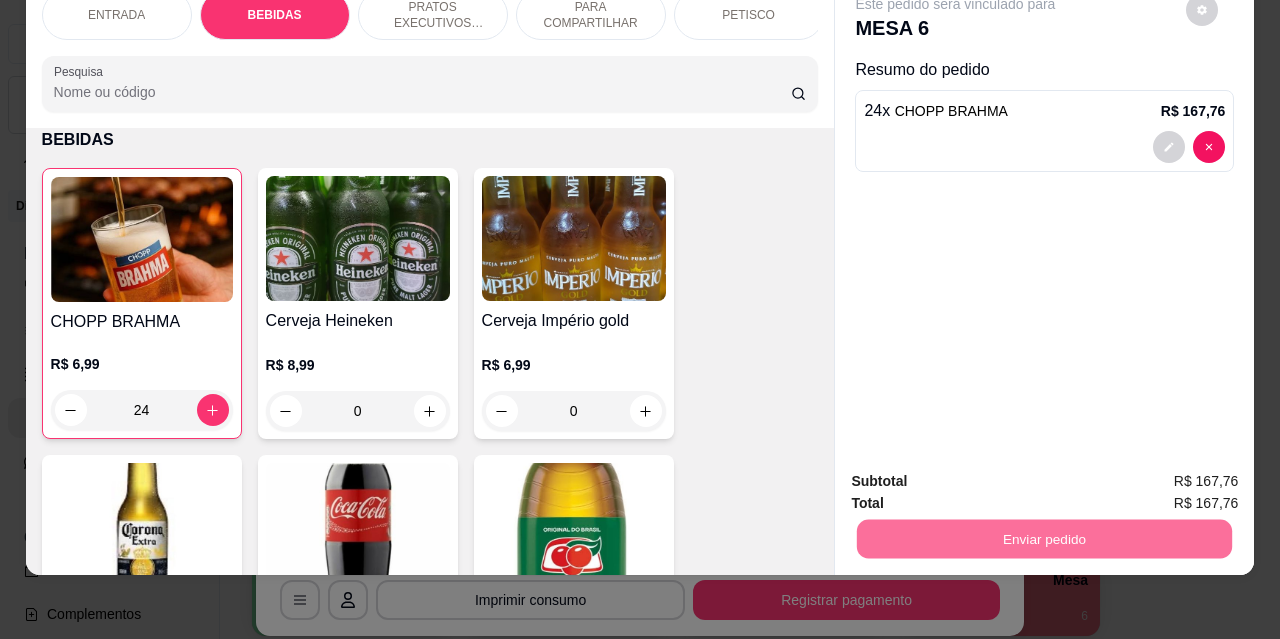 click on "Não registrar e enviar pedido" at bounding box center (979, 475) 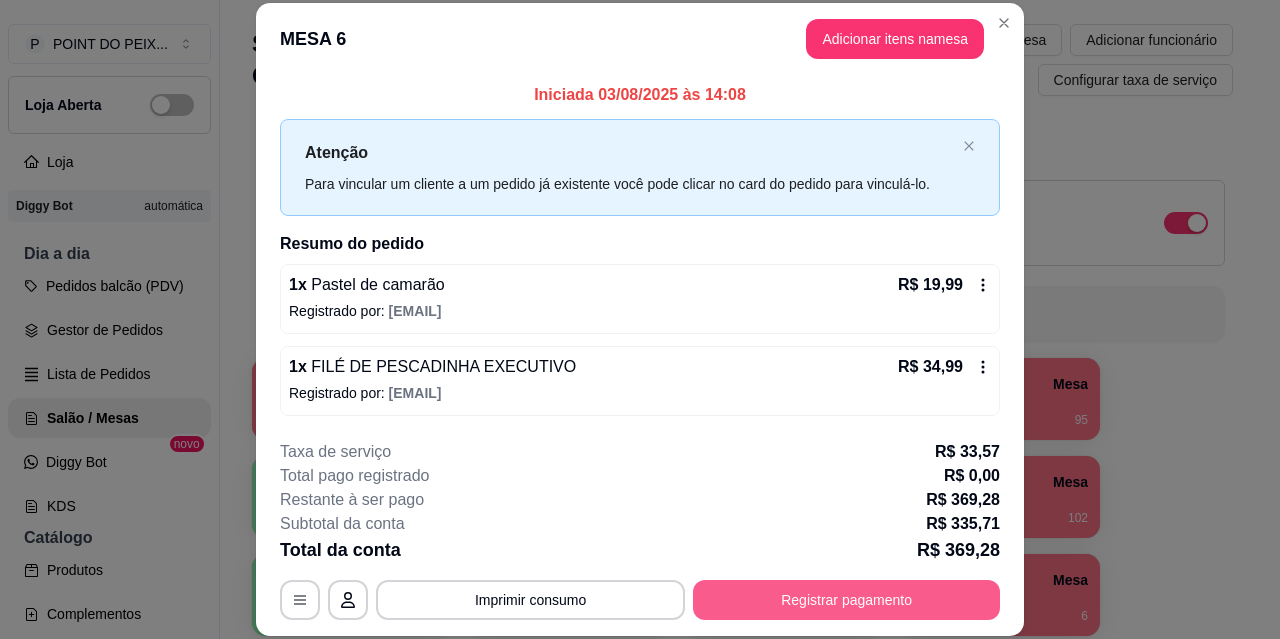 click on "Registrar pagamento" at bounding box center (846, 600) 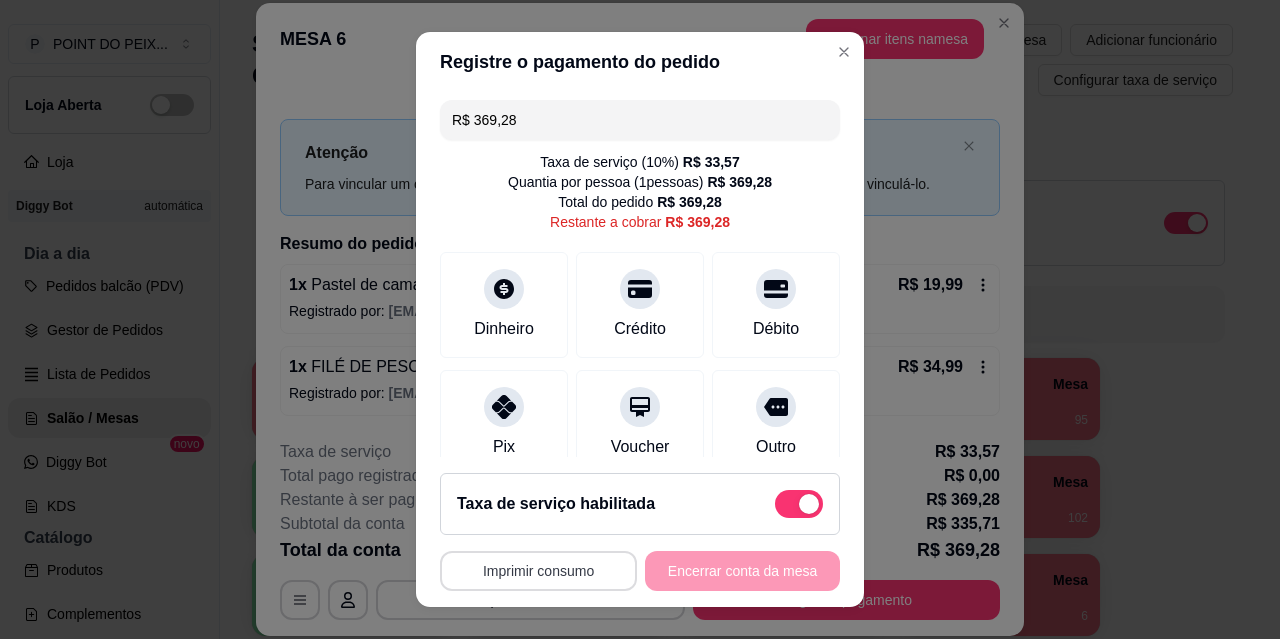 click on "Imprimir consumo" at bounding box center (538, 571) 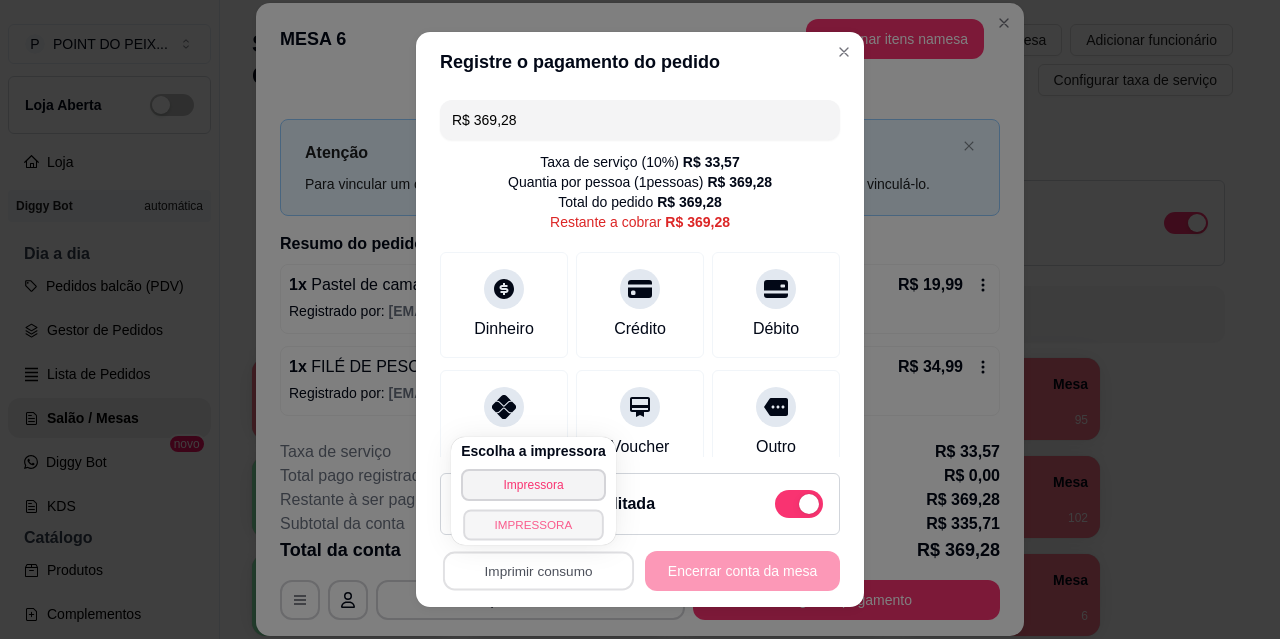 click on "IMPRESSORA" at bounding box center [533, 524] 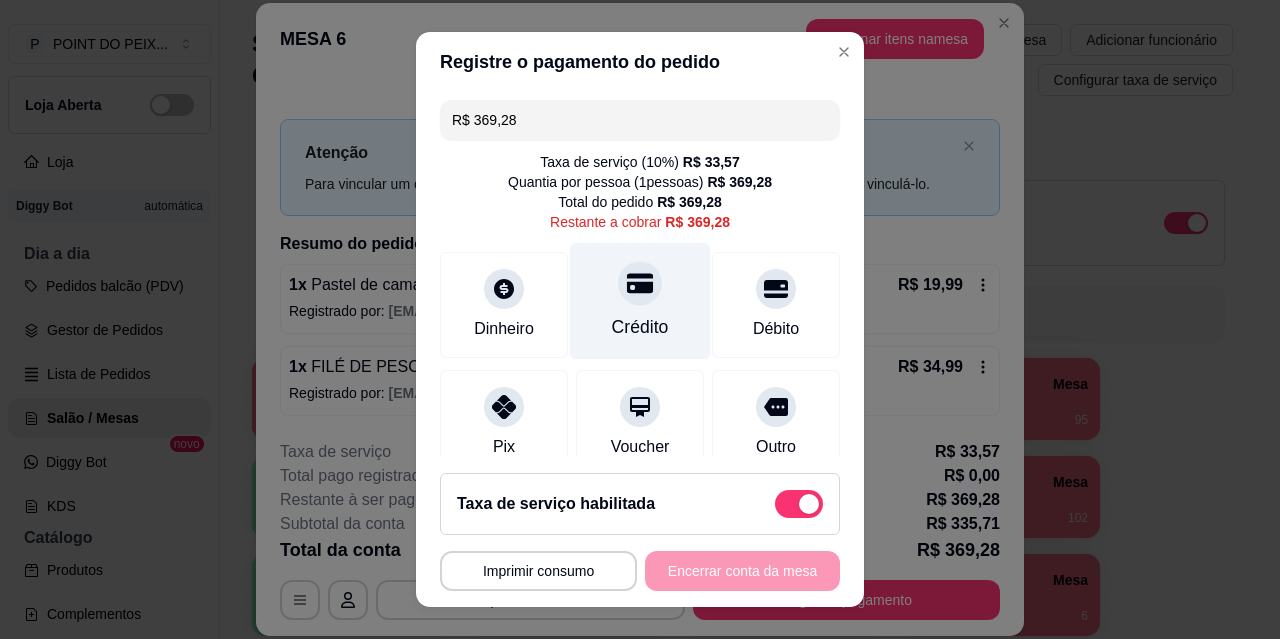 click at bounding box center (640, 283) 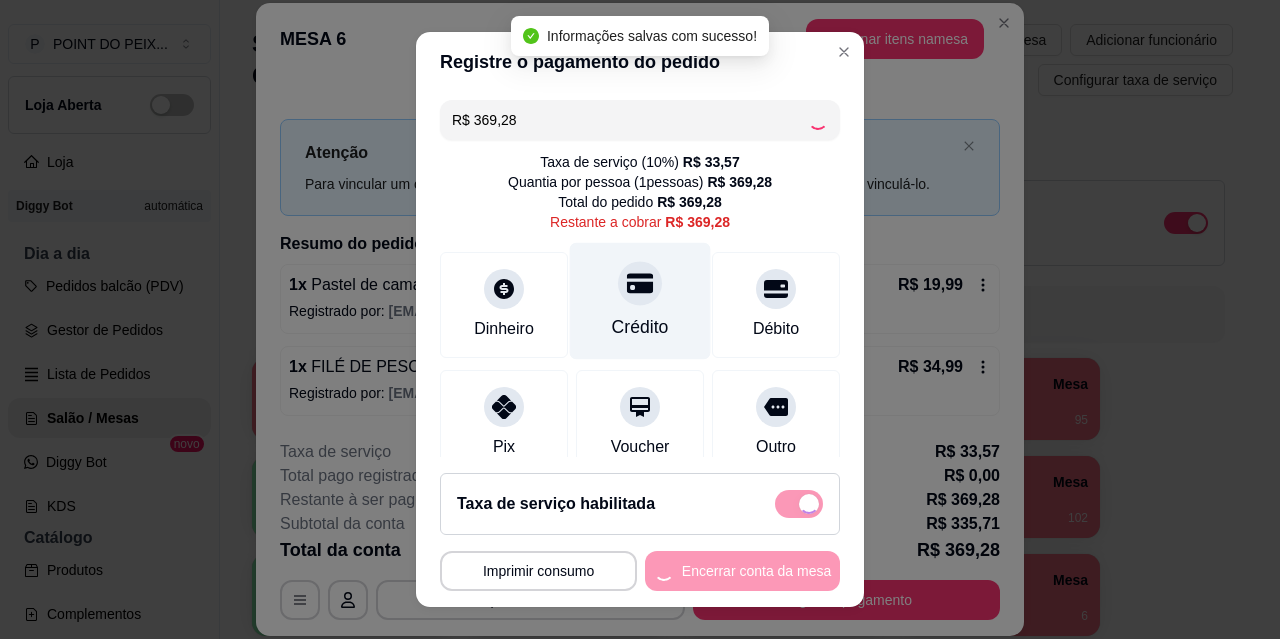 type on "R$ 0,00" 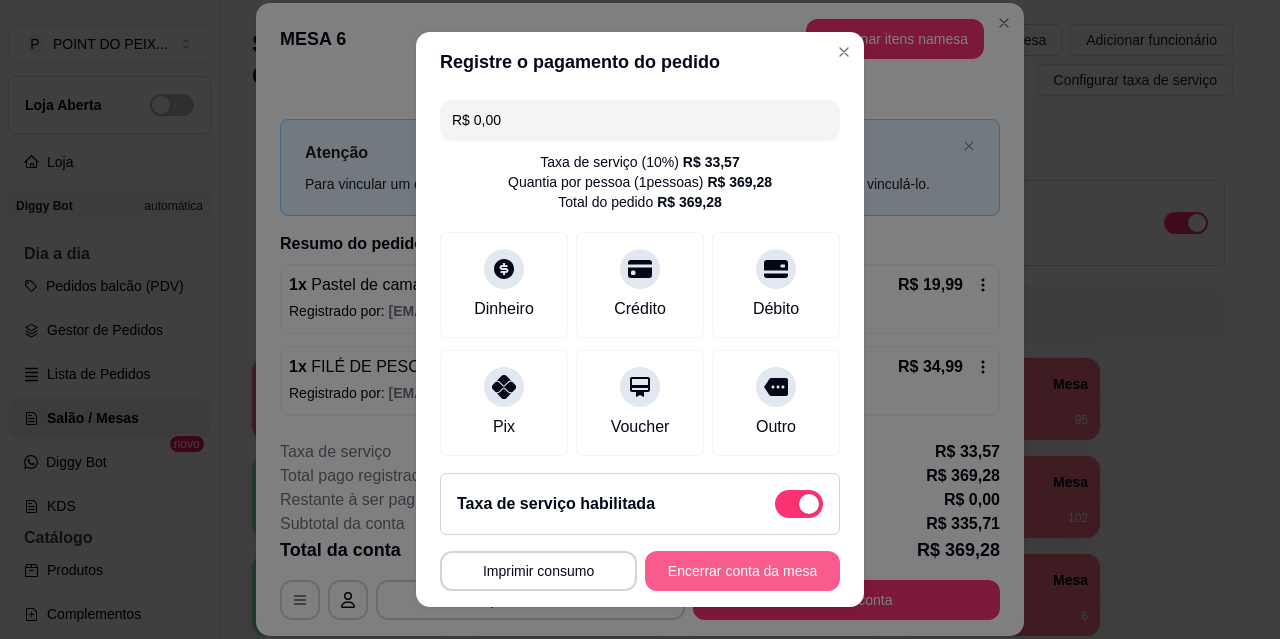 click on "Encerrar conta da mesa" at bounding box center (742, 571) 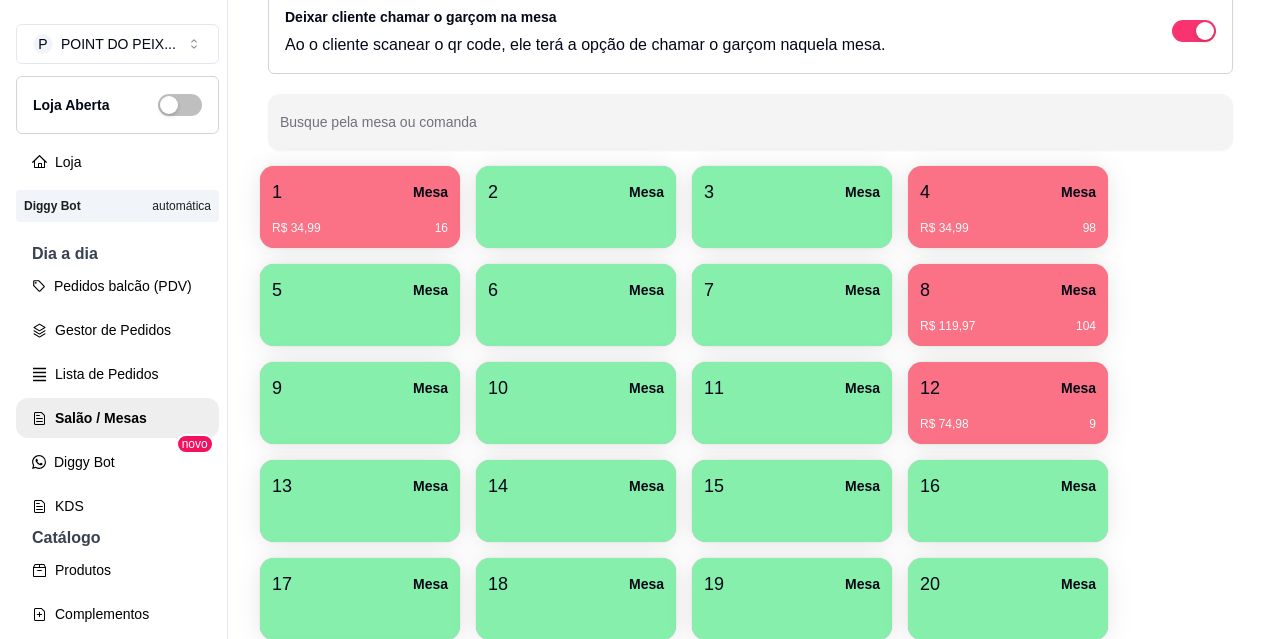 scroll, scrollTop: 200, scrollLeft: 0, axis: vertical 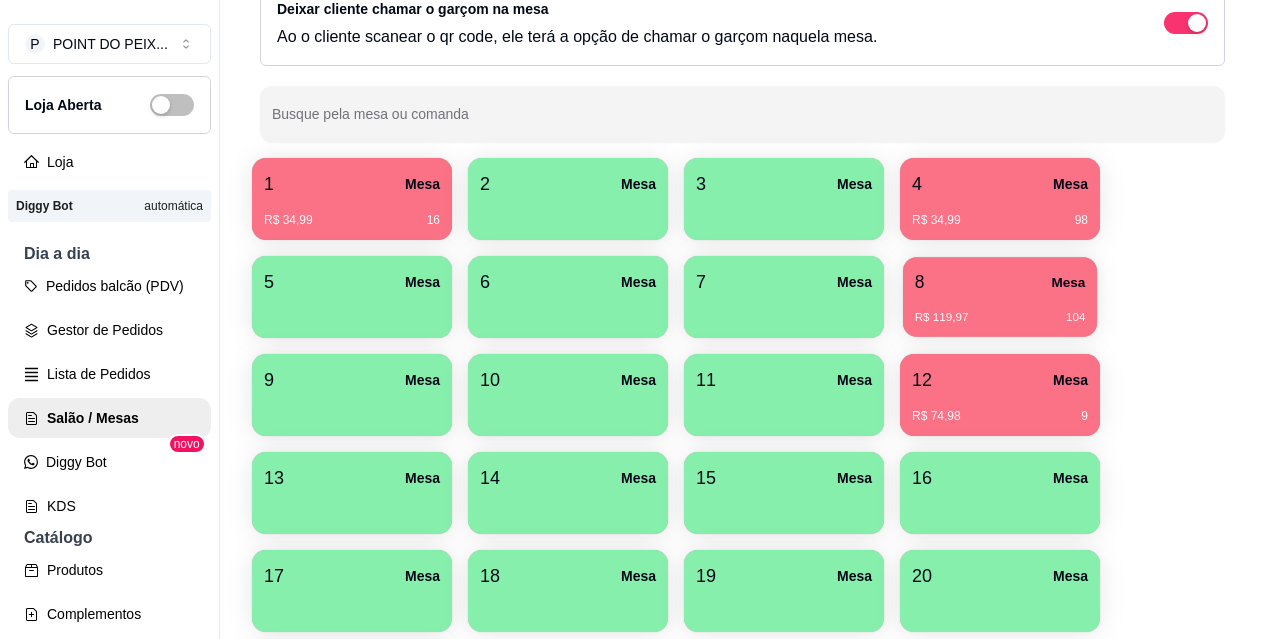 click on "8 Mesa" at bounding box center (1000, 282) 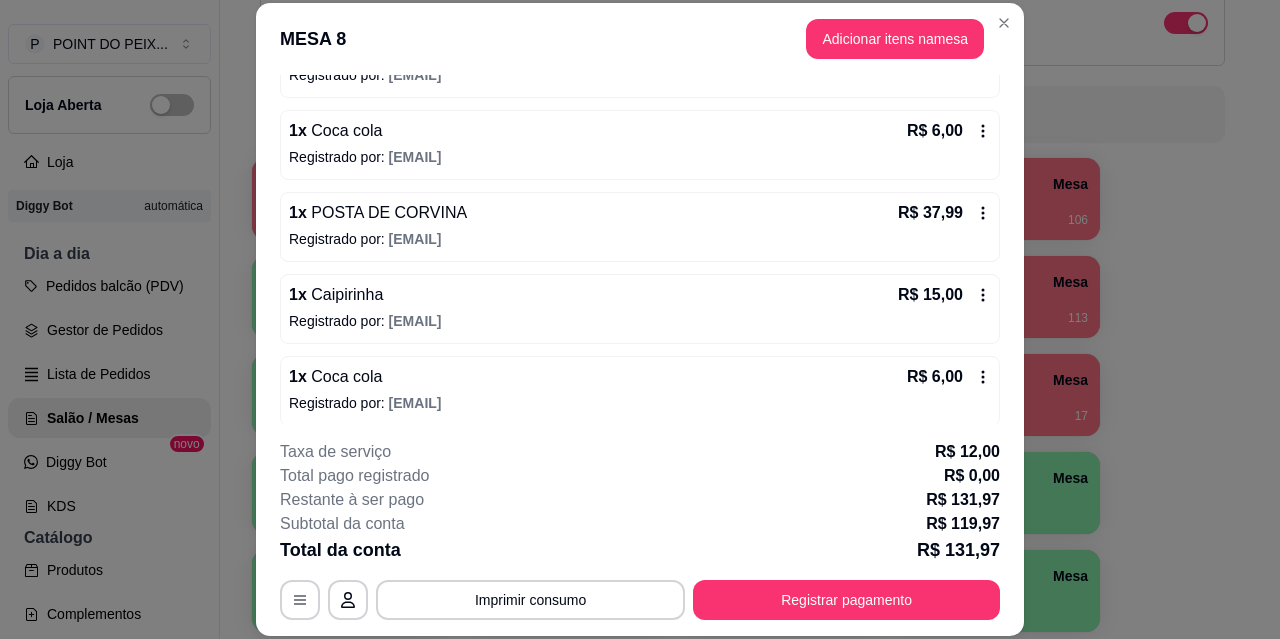 scroll, scrollTop: 410, scrollLeft: 0, axis: vertical 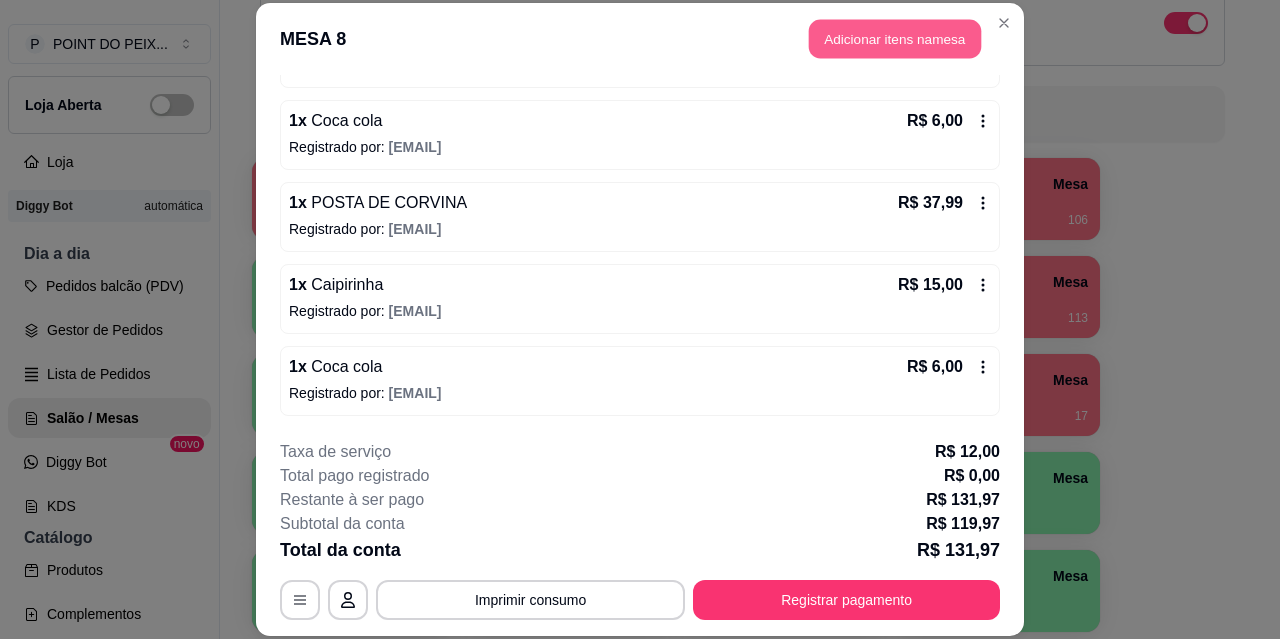 click on "Adicionar itens na  mesa" at bounding box center [895, 39] 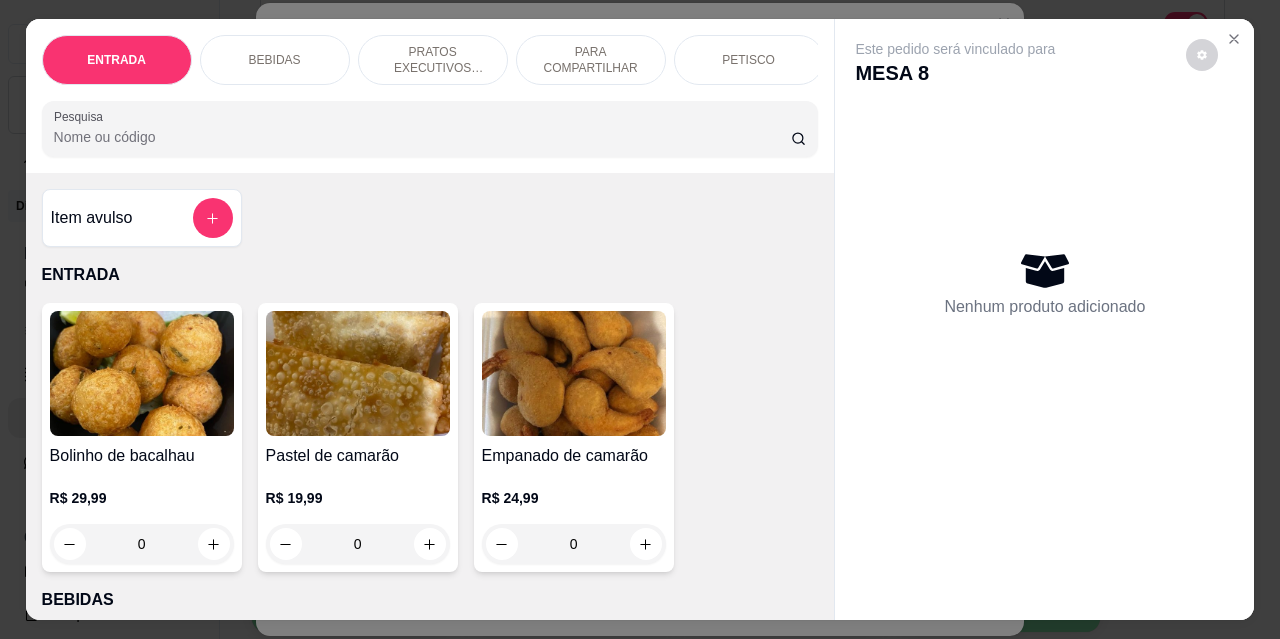 click on "BEBIDAS" at bounding box center [275, 60] 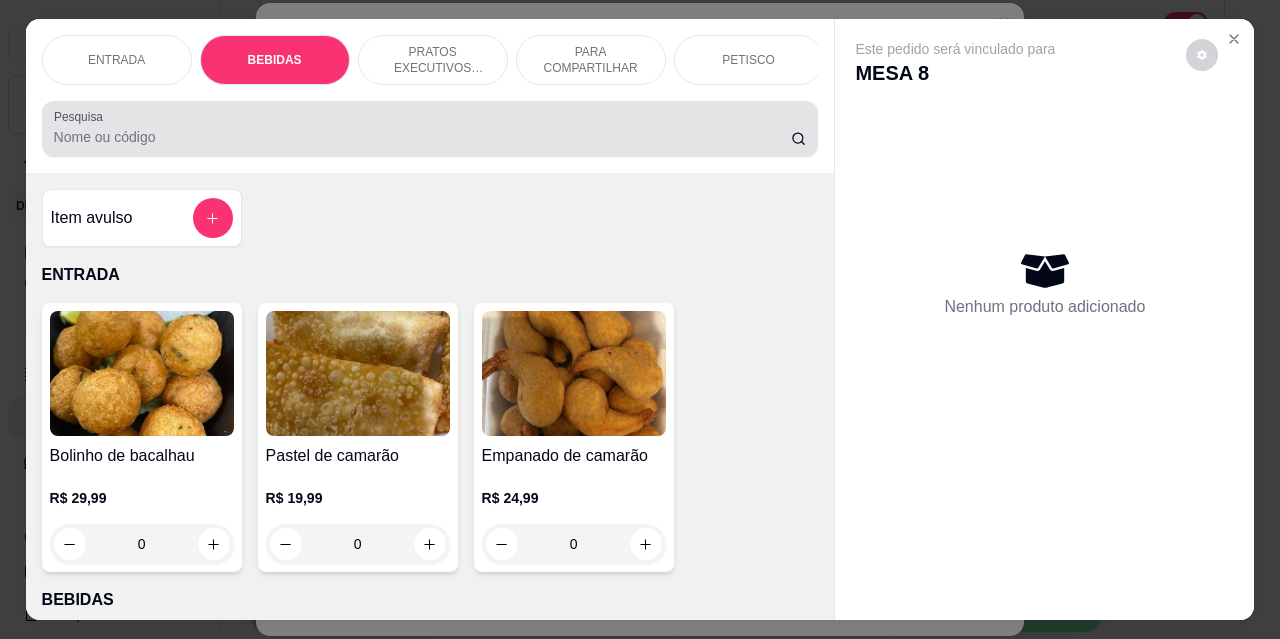scroll, scrollTop: 415, scrollLeft: 0, axis: vertical 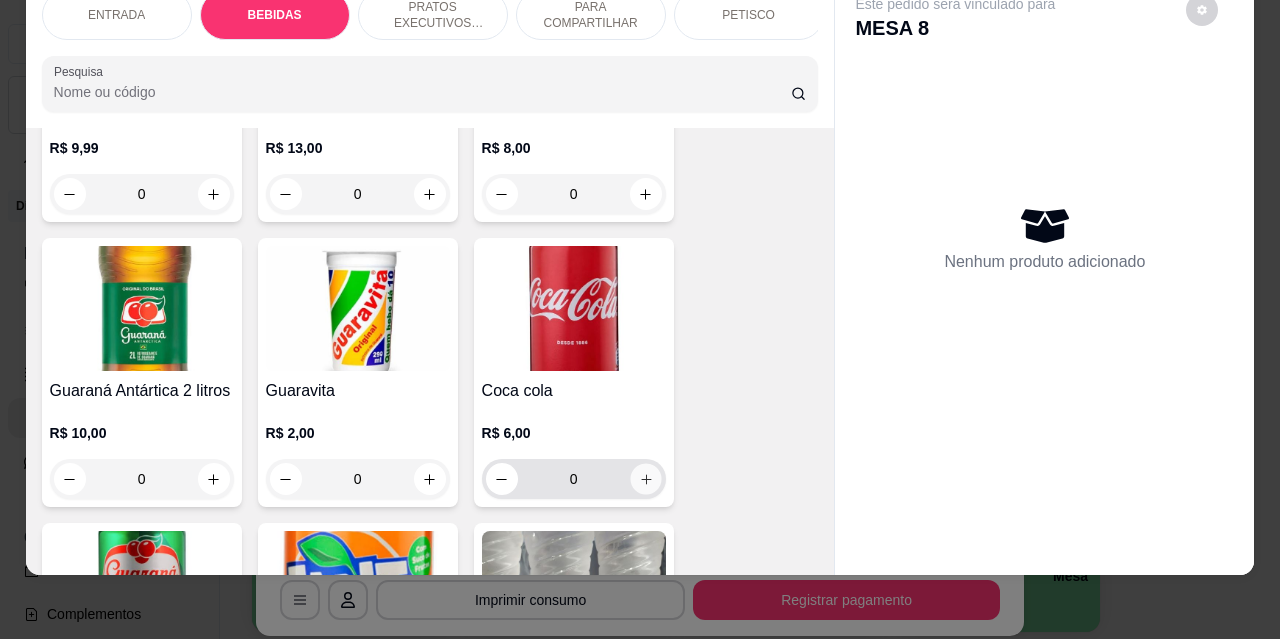 click 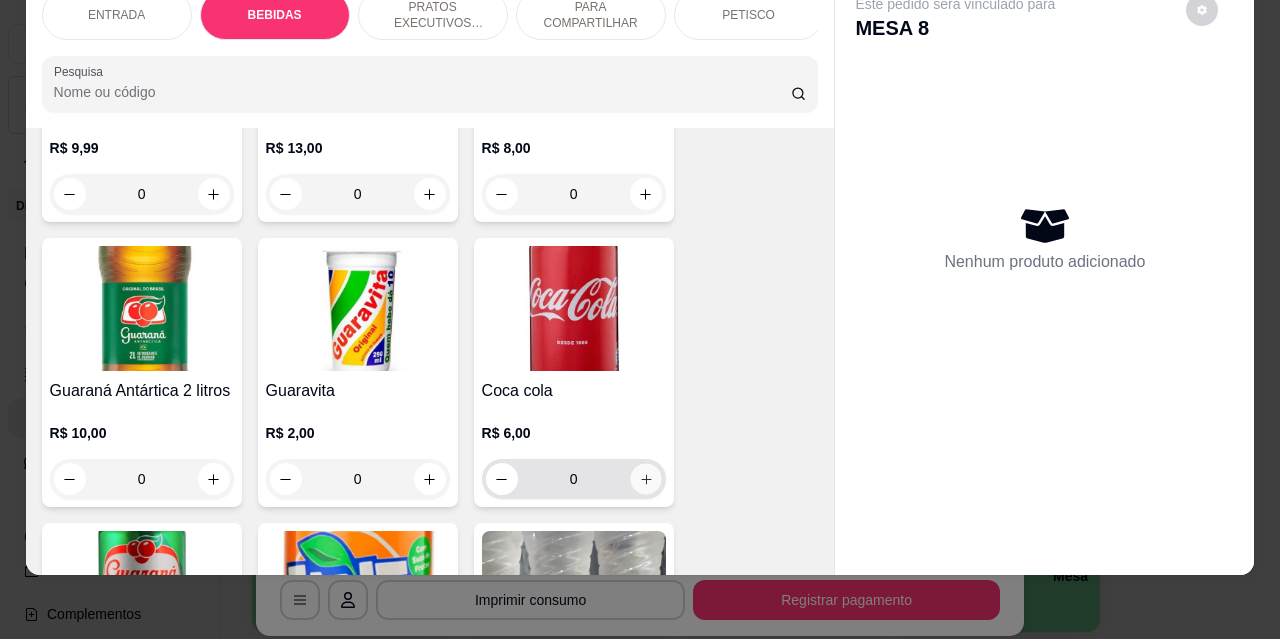 type on "1" 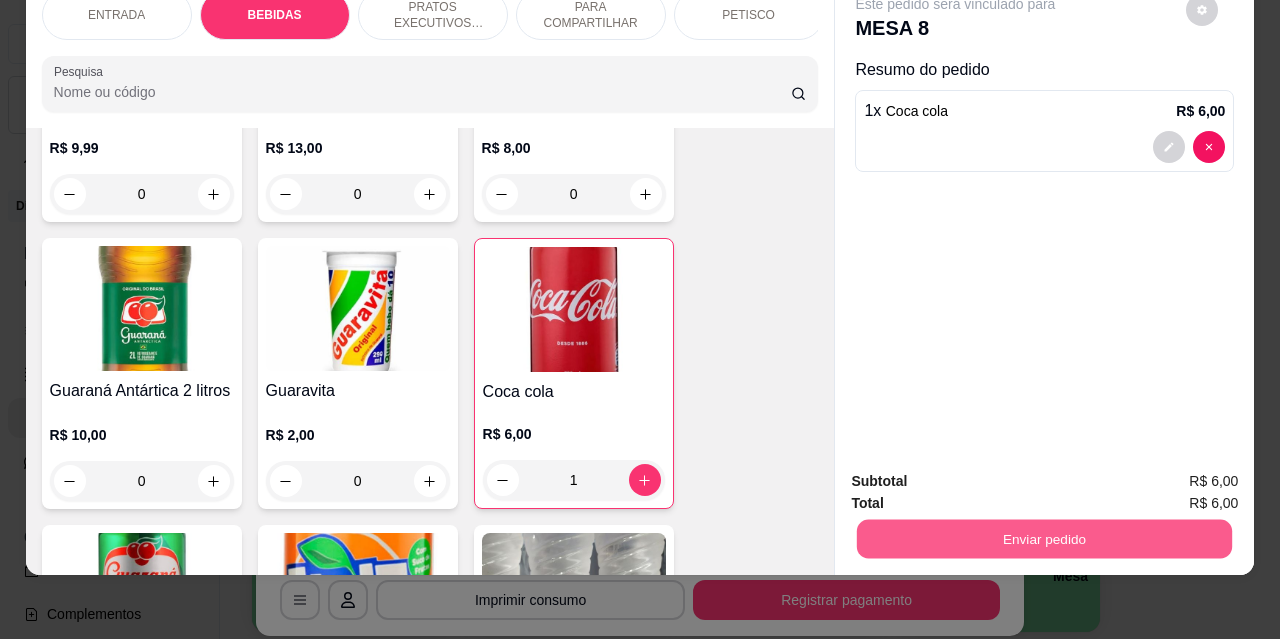 click on "Enviar pedido" at bounding box center (1044, 538) 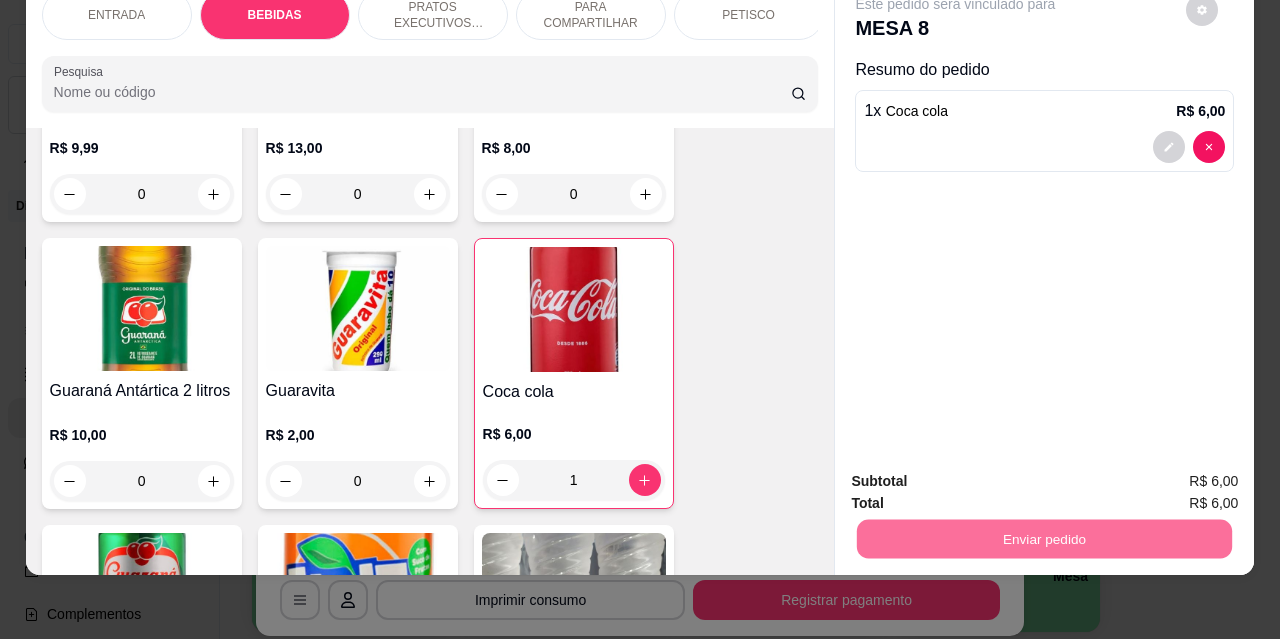 click on "Não registrar e enviar pedido" at bounding box center (979, 475) 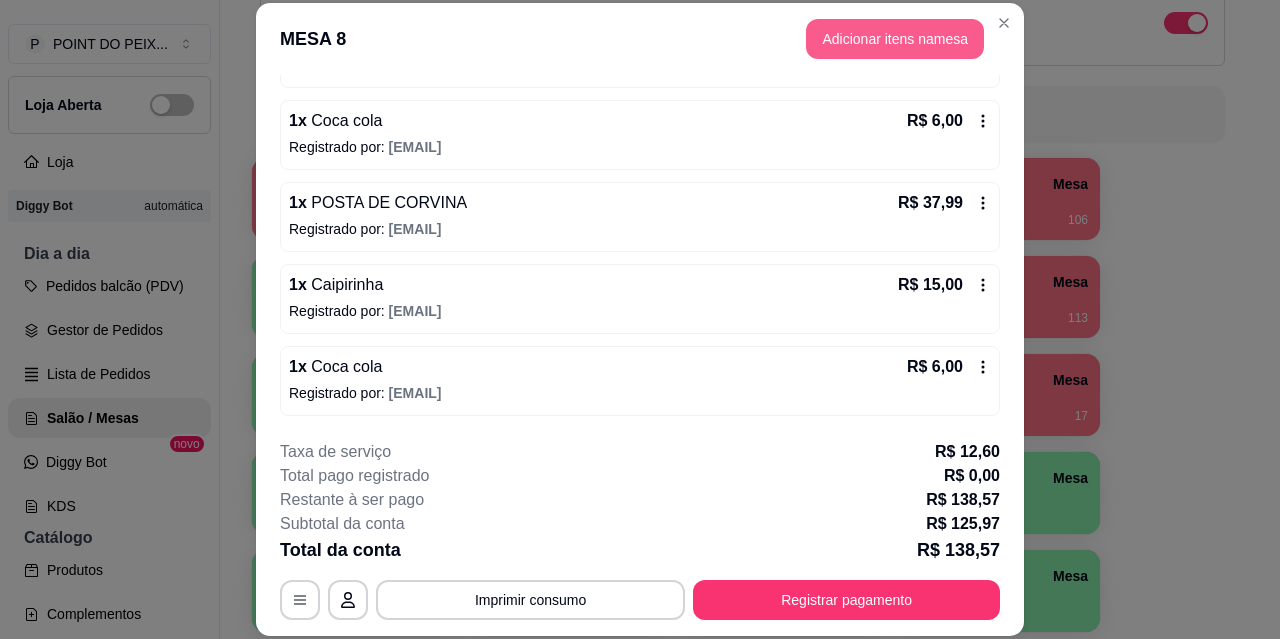 click on "Adicionar itens na  mesa" at bounding box center [895, 39] 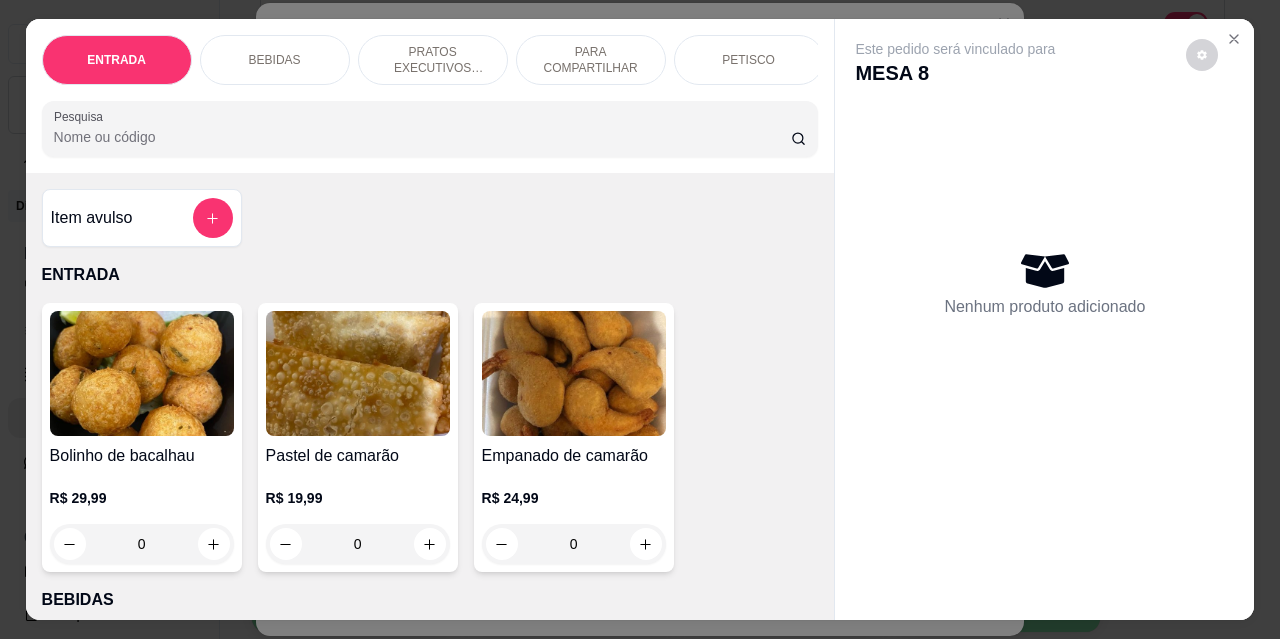 click on "BEBIDAS" at bounding box center (275, 60) 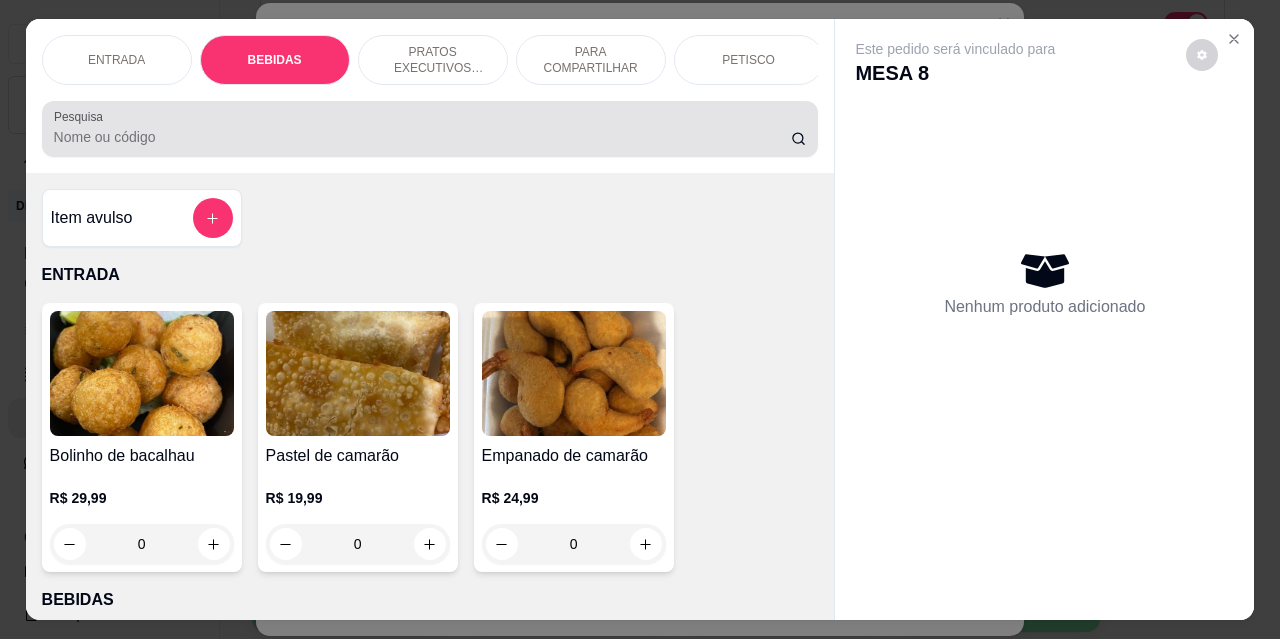 scroll, scrollTop: 415, scrollLeft: 0, axis: vertical 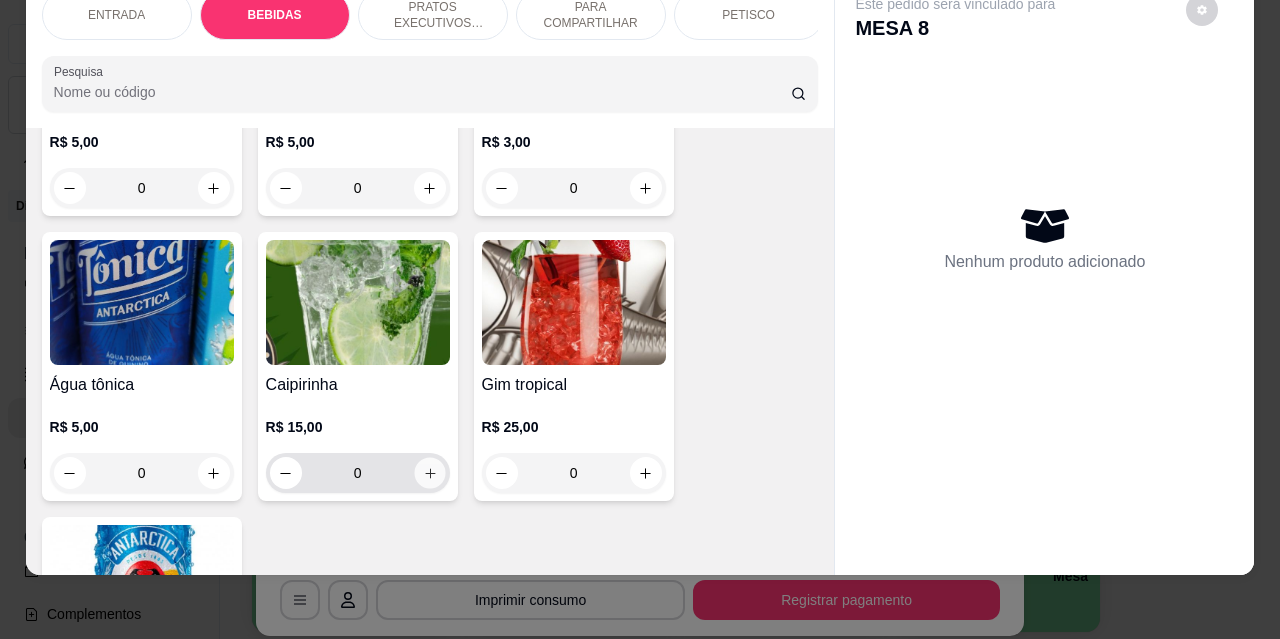 click 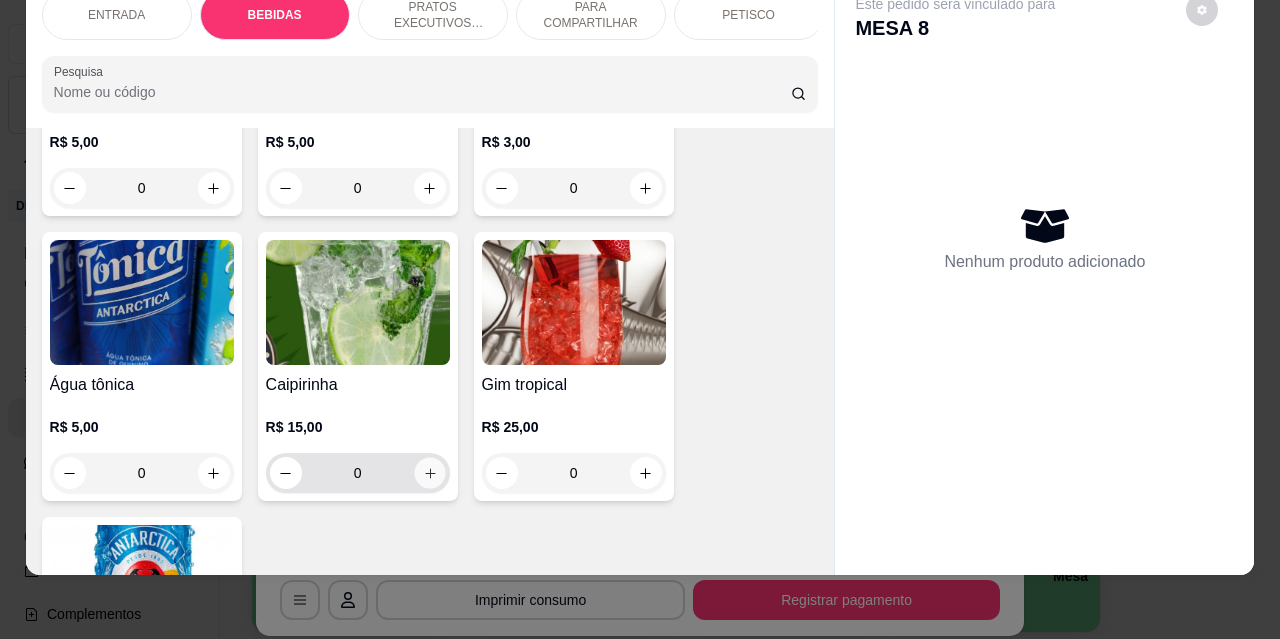 type on "1" 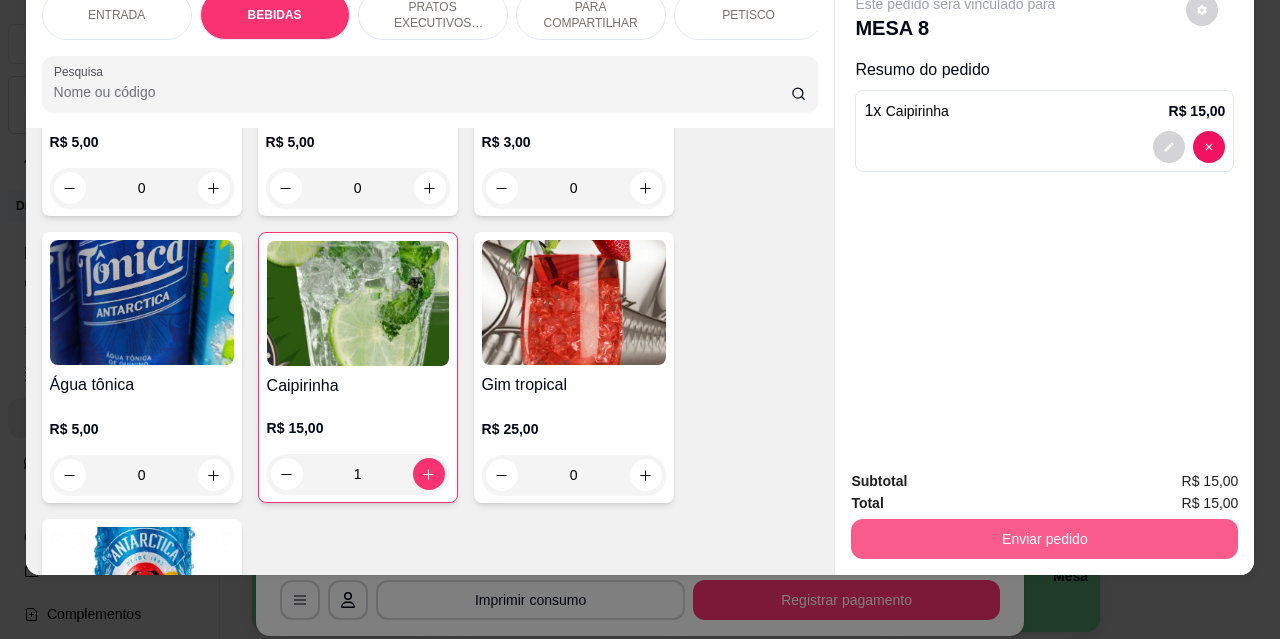 click on "Enviar pedido" at bounding box center (1044, 539) 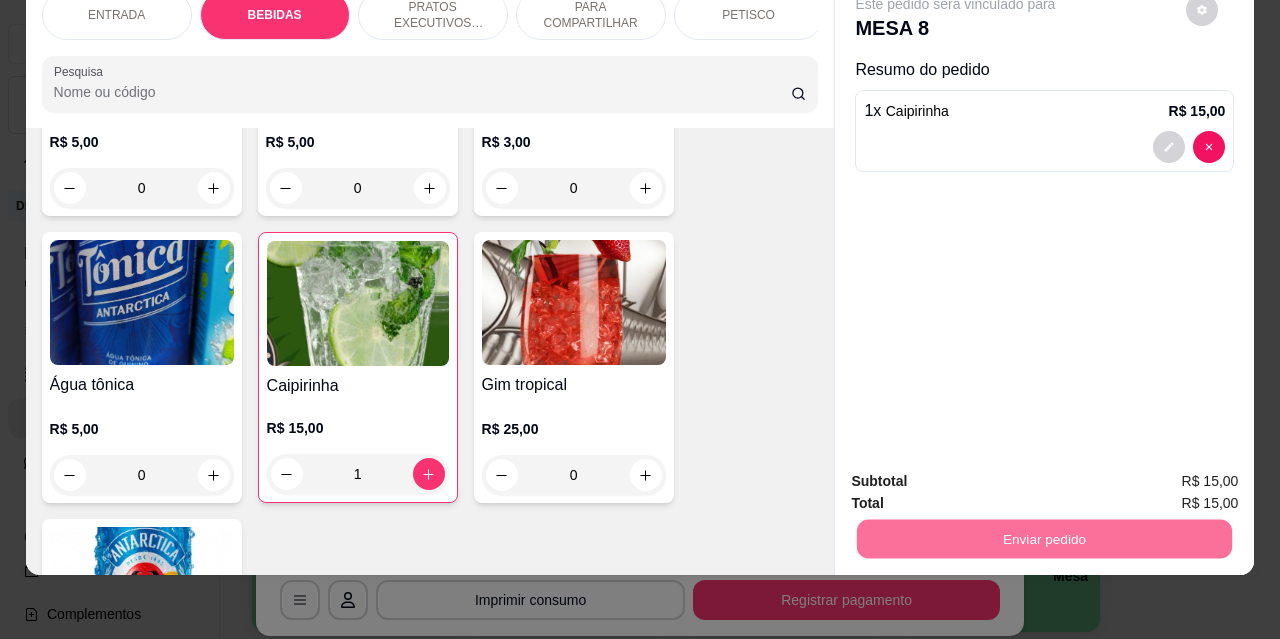 click on "Não registrar e enviar pedido" at bounding box center (979, 475) 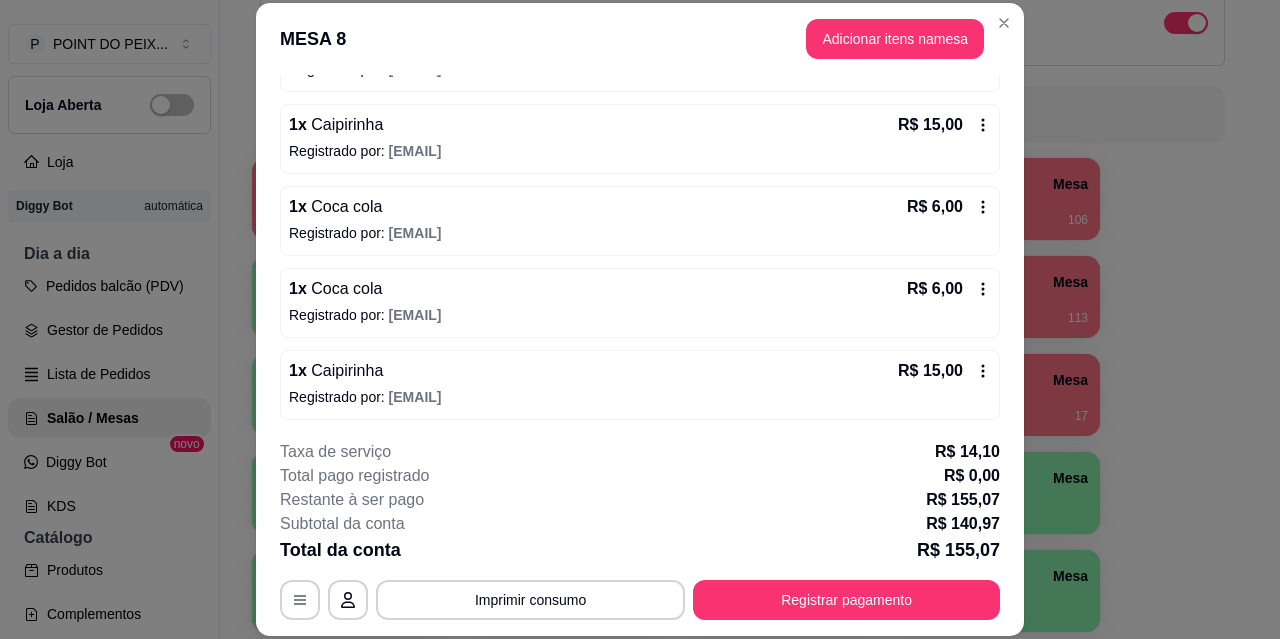 scroll, scrollTop: 574, scrollLeft: 0, axis: vertical 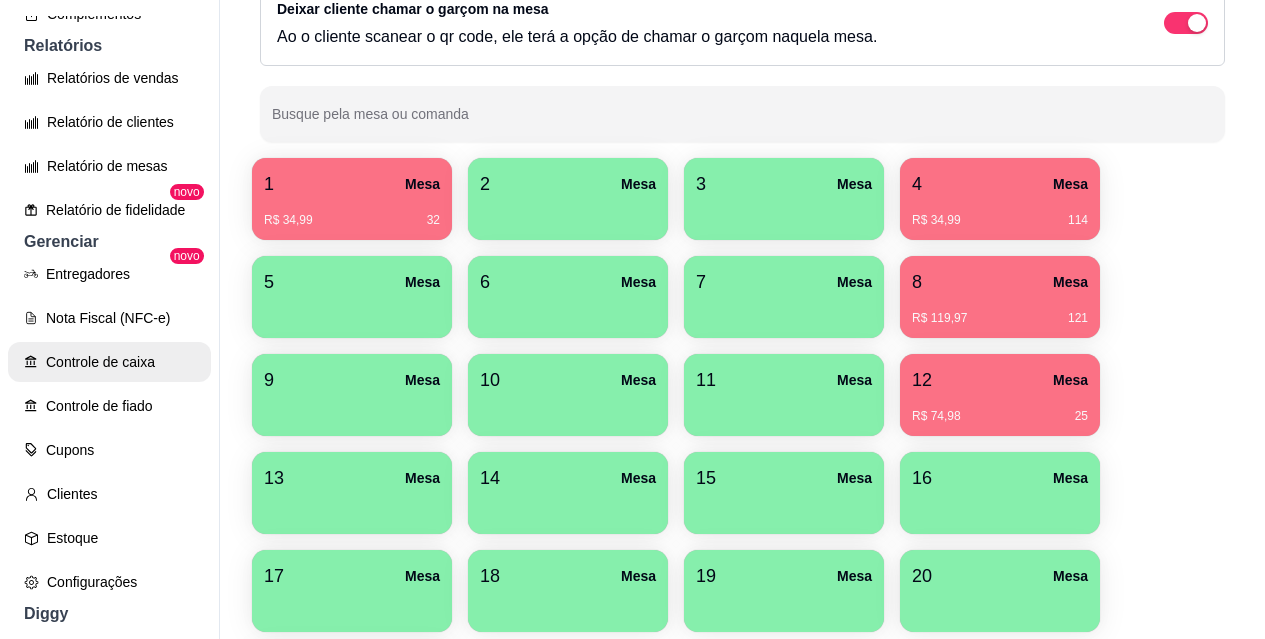 click on "Controle de caixa" at bounding box center (109, 362) 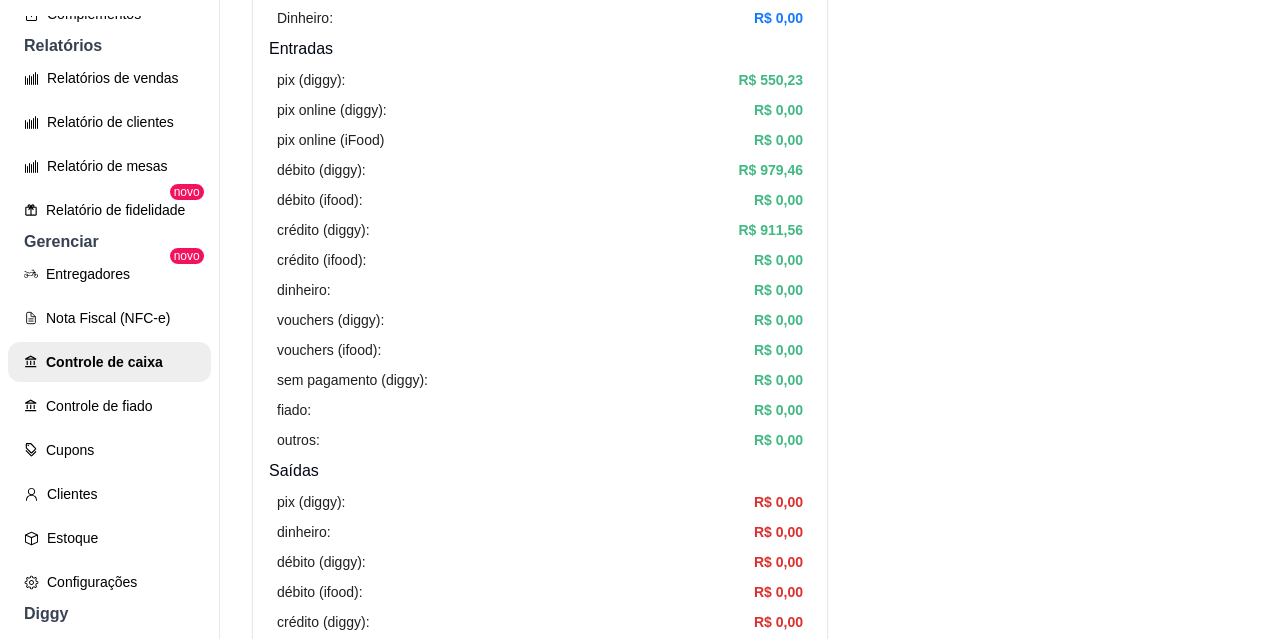 scroll, scrollTop: 200, scrollLeft: 0, axis: vertical 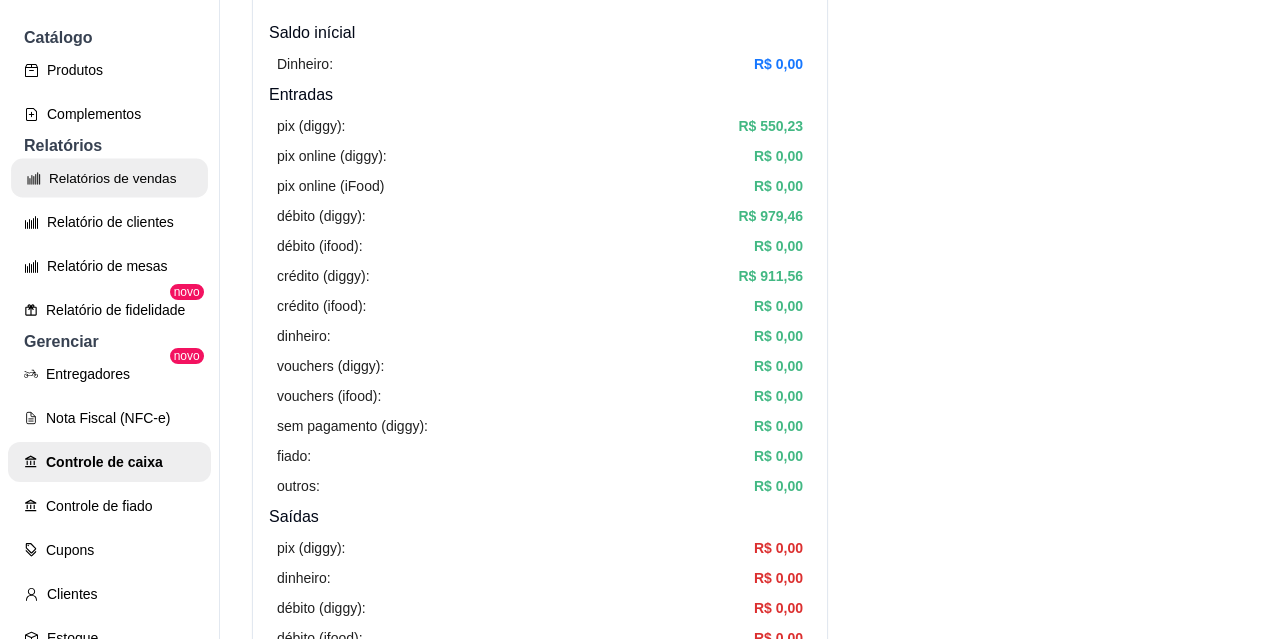 click on "Relatórios de vendas" at bounding box center [109, 178] 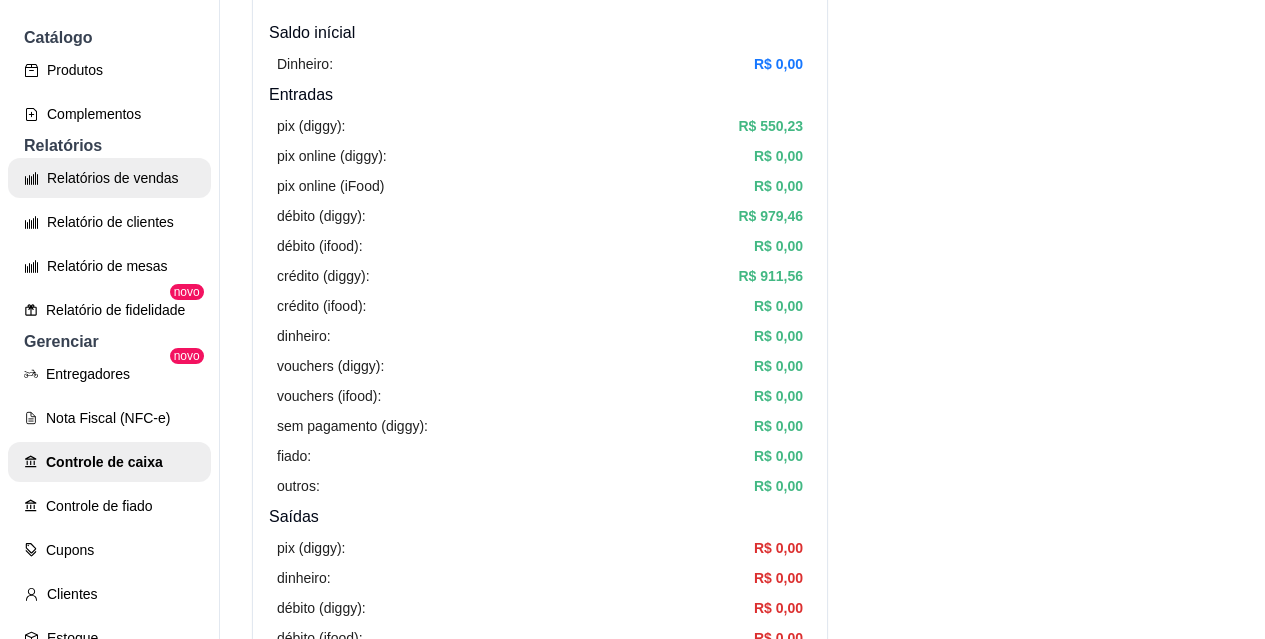 select on "ALL" 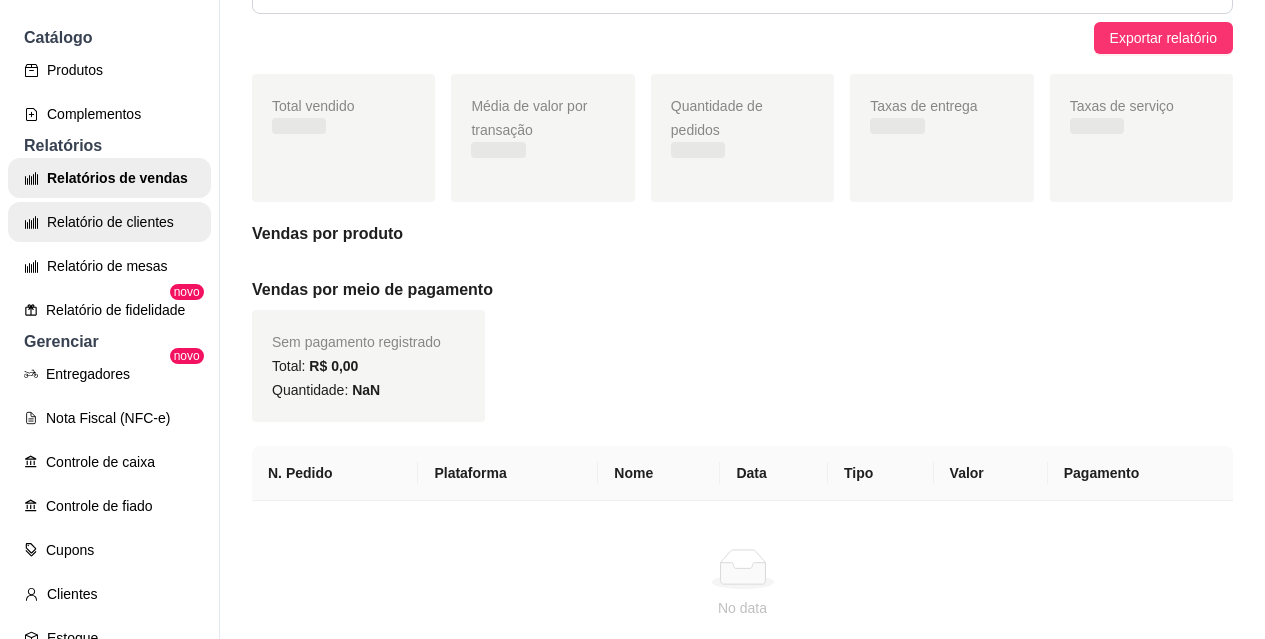 scroll, scrollTop: 0, scrollLeft: 0, axis: both 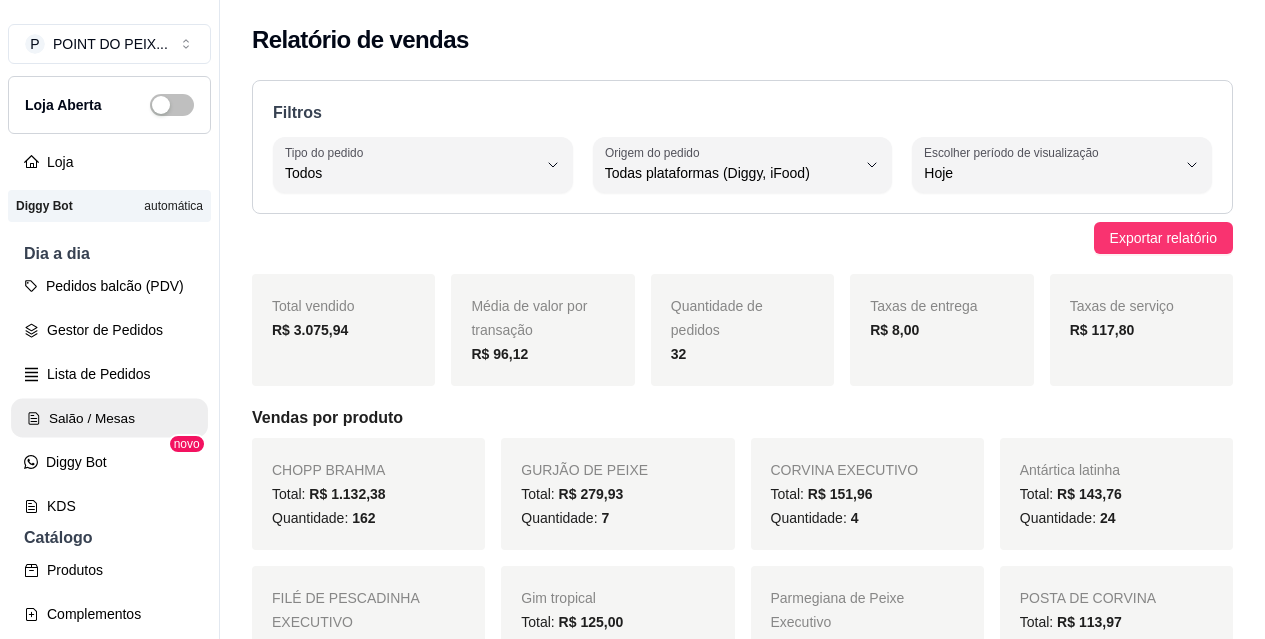 click on "Salão / Mesas" at bounding box center (109, 418) 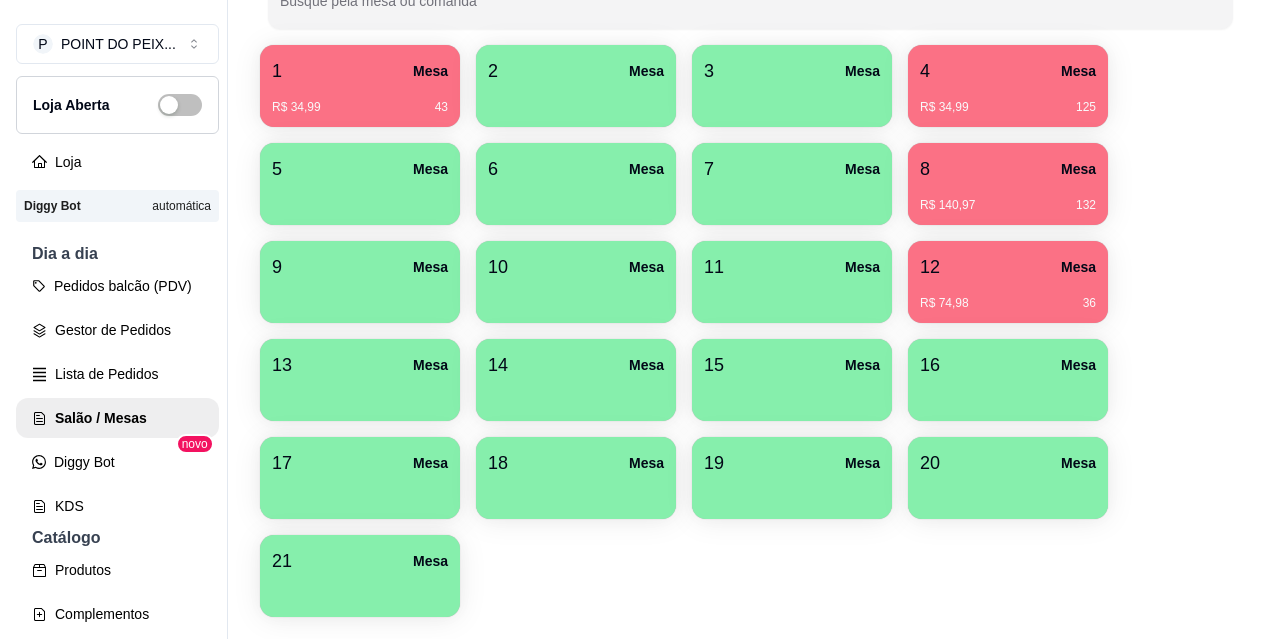 scroll, scrollTop: 286, scrollLeft: 0, axis: vertical 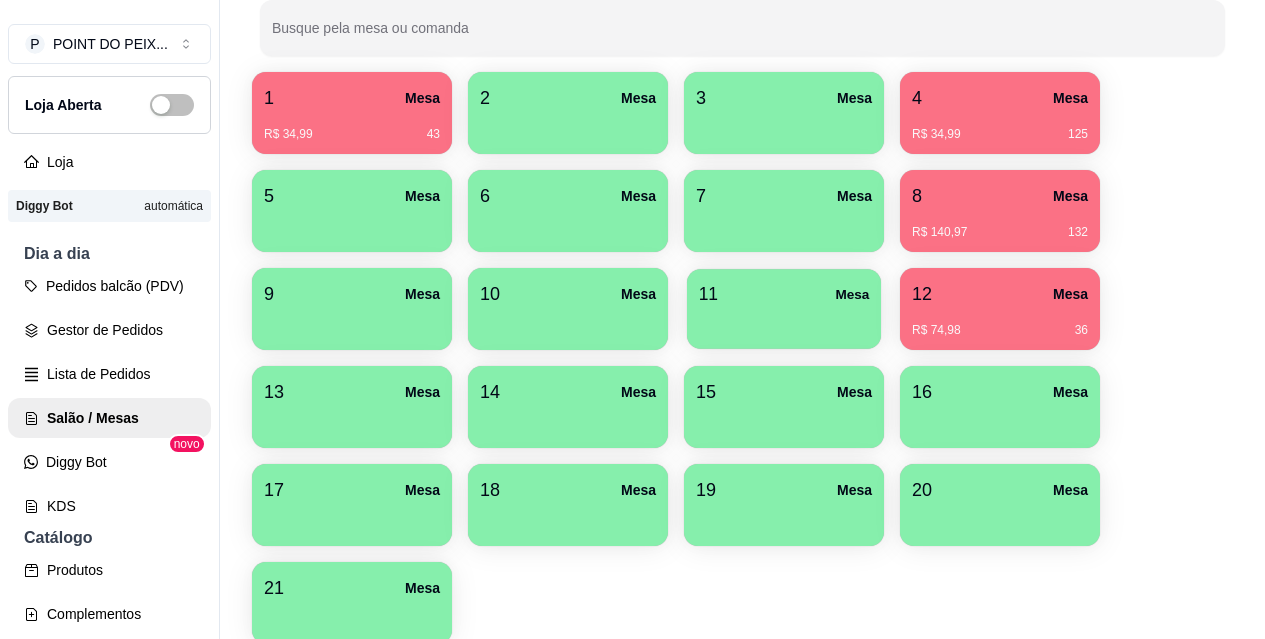 click at bounding box center (784, 322) 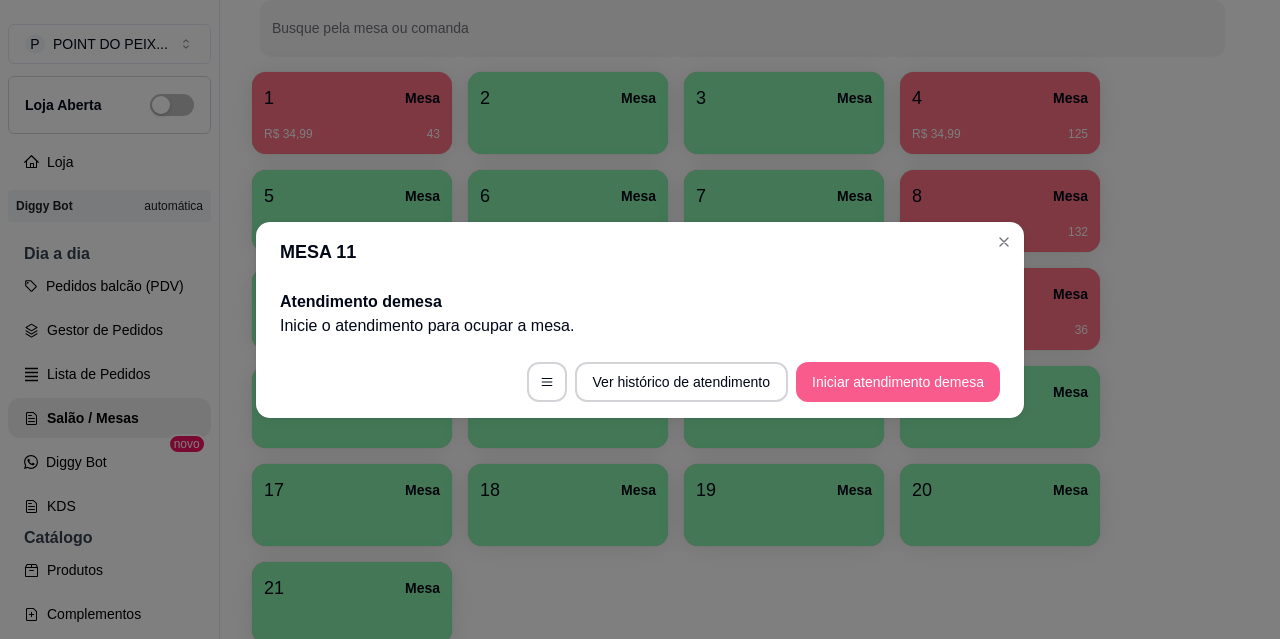 click on "Iniciar atendimento de  mesa" at bounding box center [898, 382] 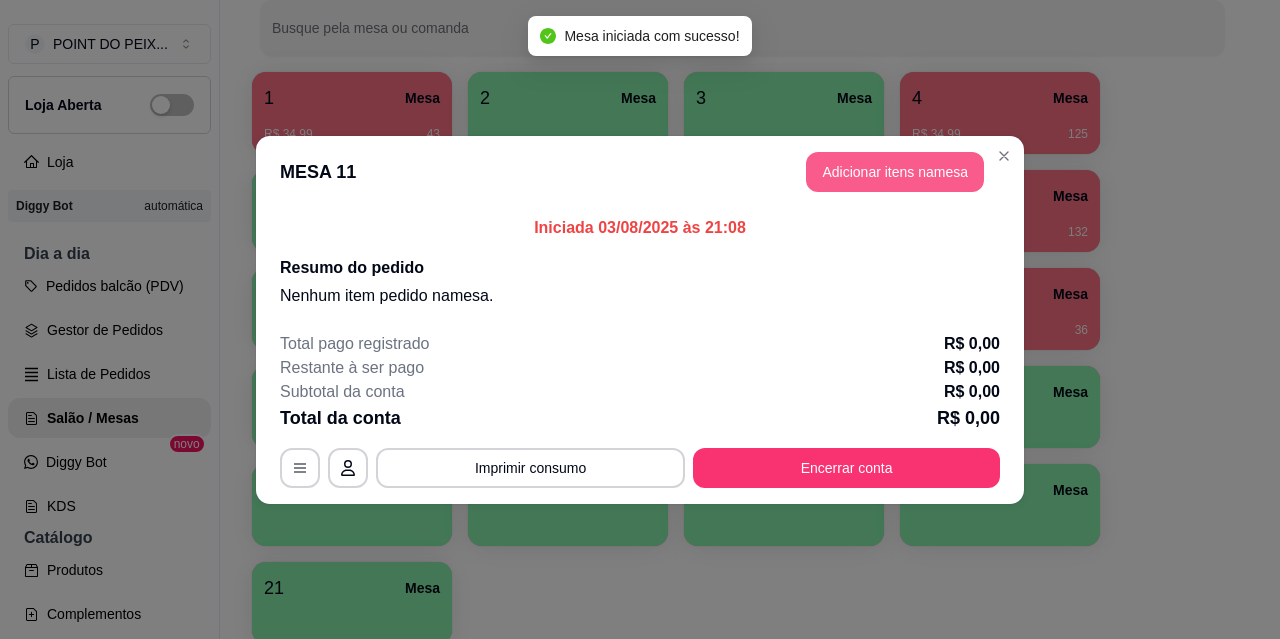 click on "Adicionar itens na  mesa" at bounding box center (895, 172) 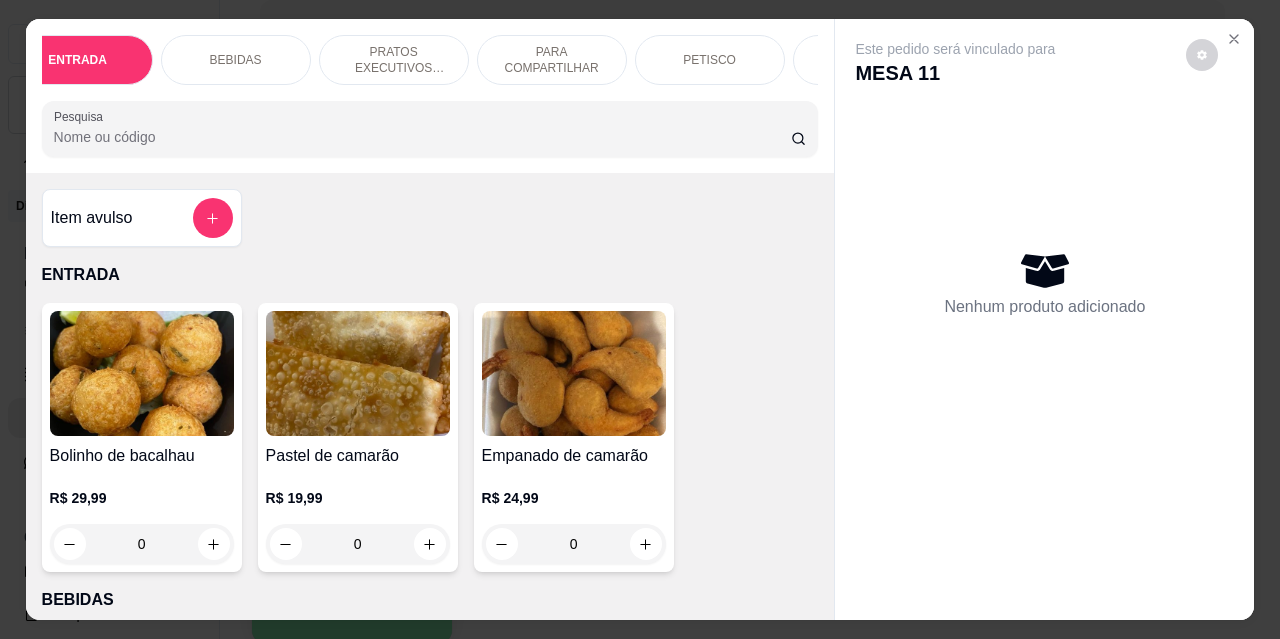 scroll, scrollTop: 0, scrollLeft: 40, axis: horizontal 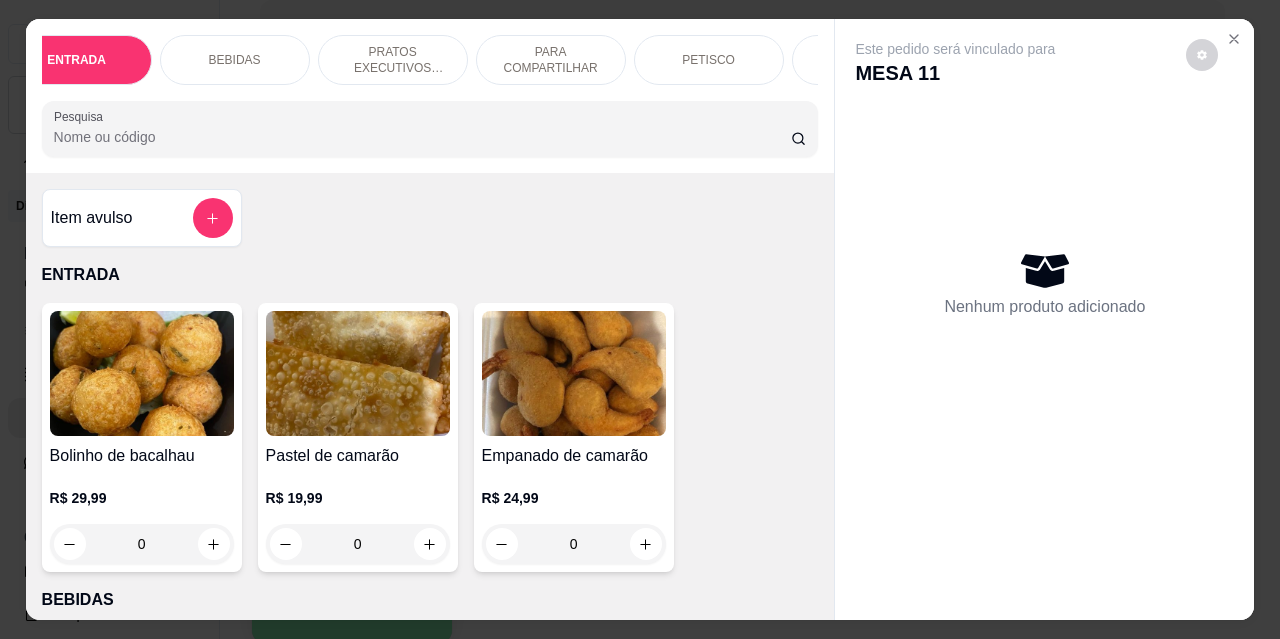 click on "BEBIDAS" at bounding box center (235, 60) 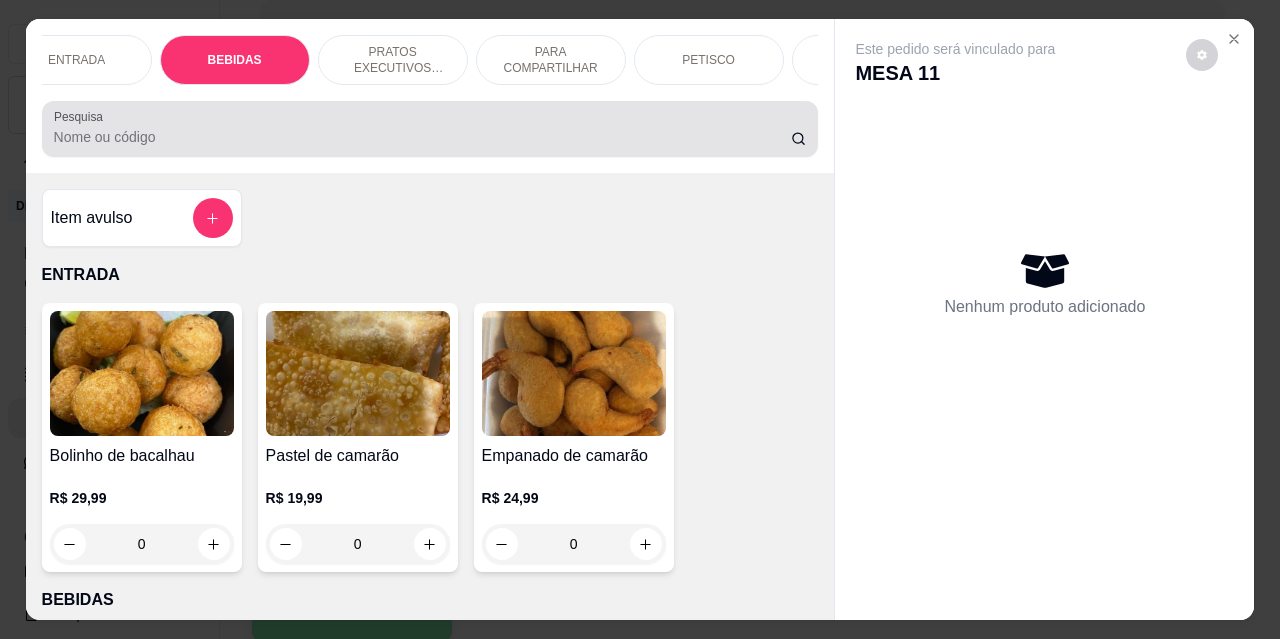 scroll, scrollTop: 415, scrollLeft: 0, axis: vertical 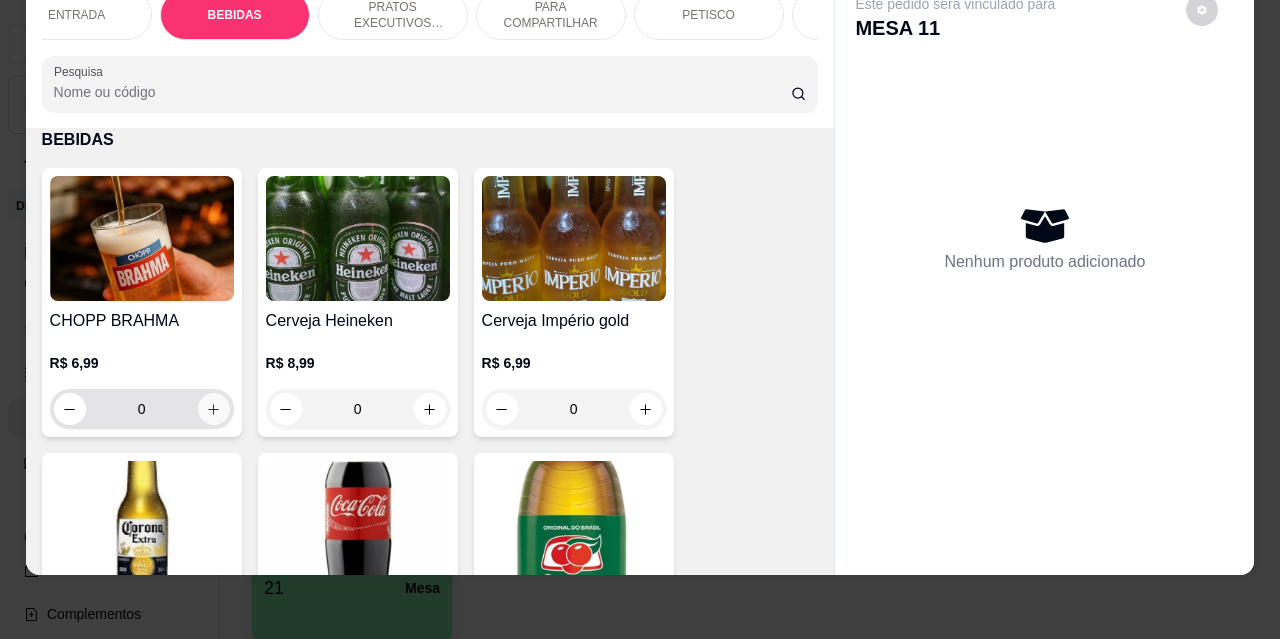 click 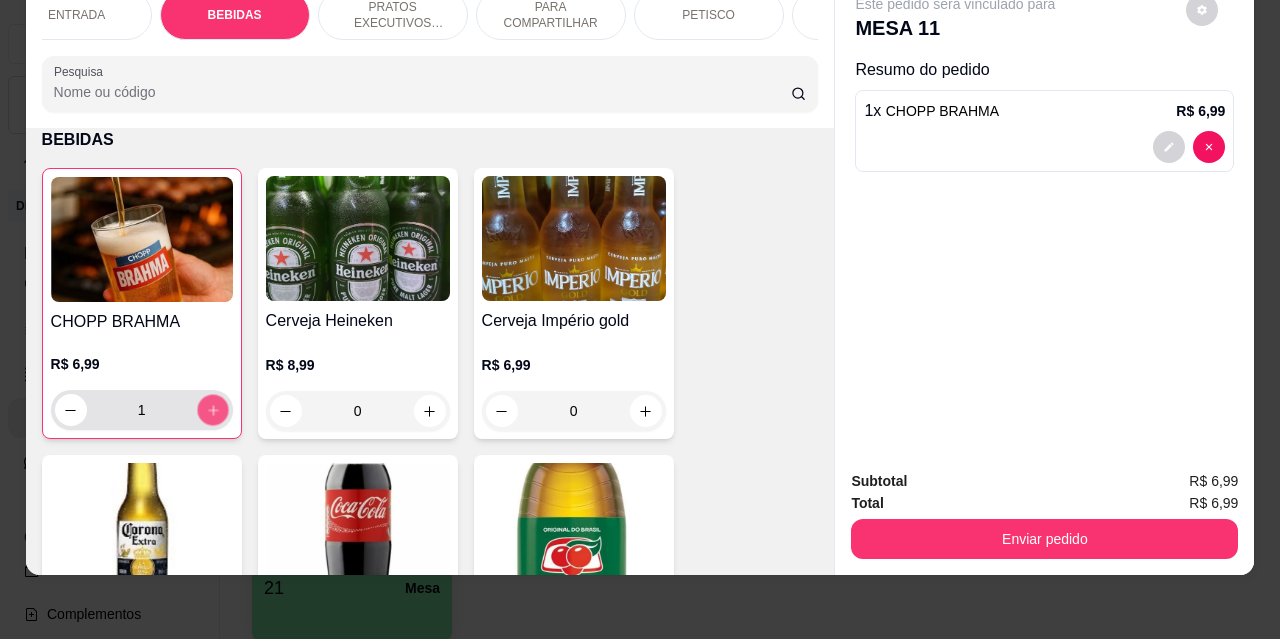 click 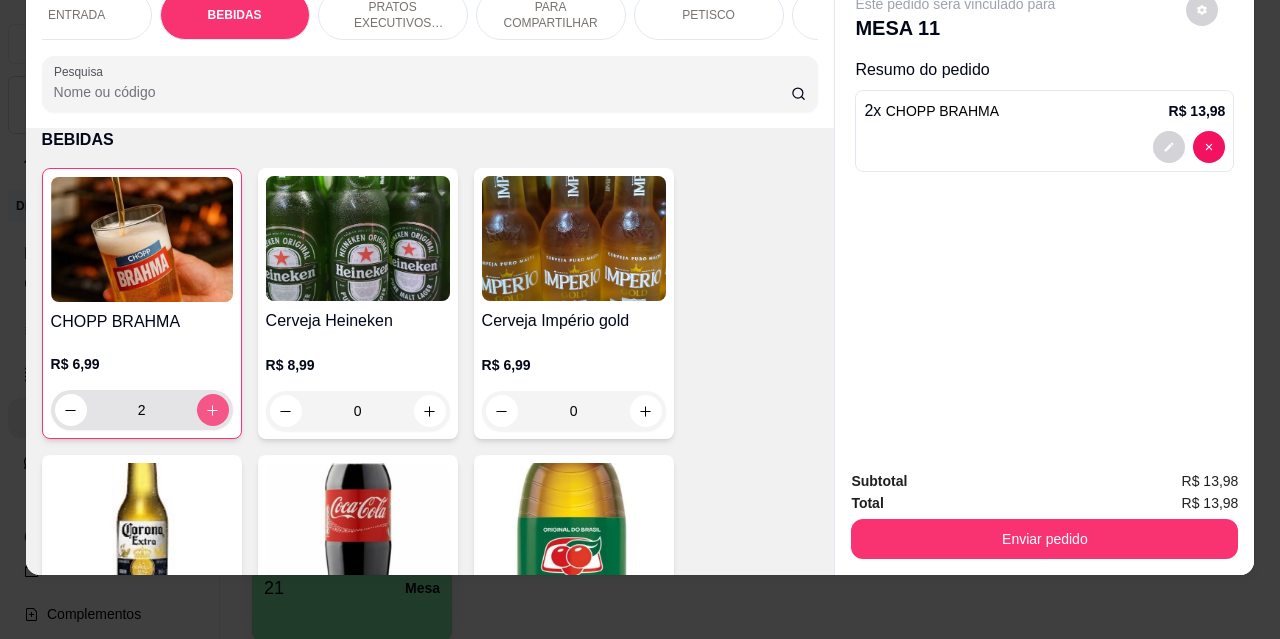 click 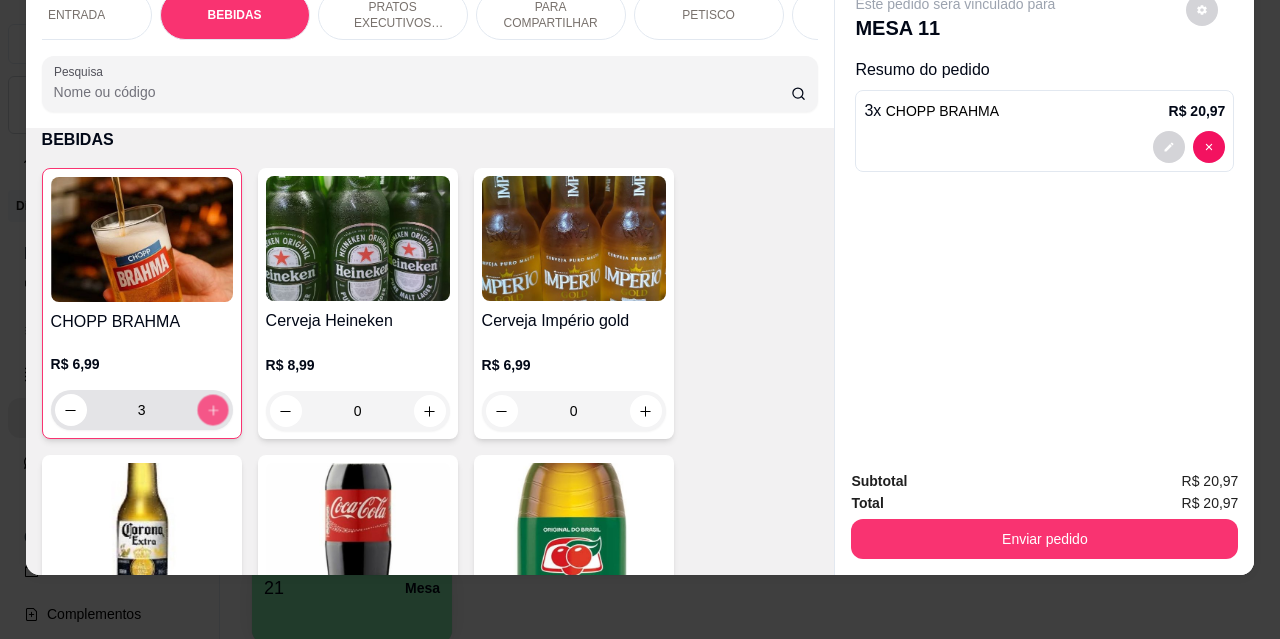 click 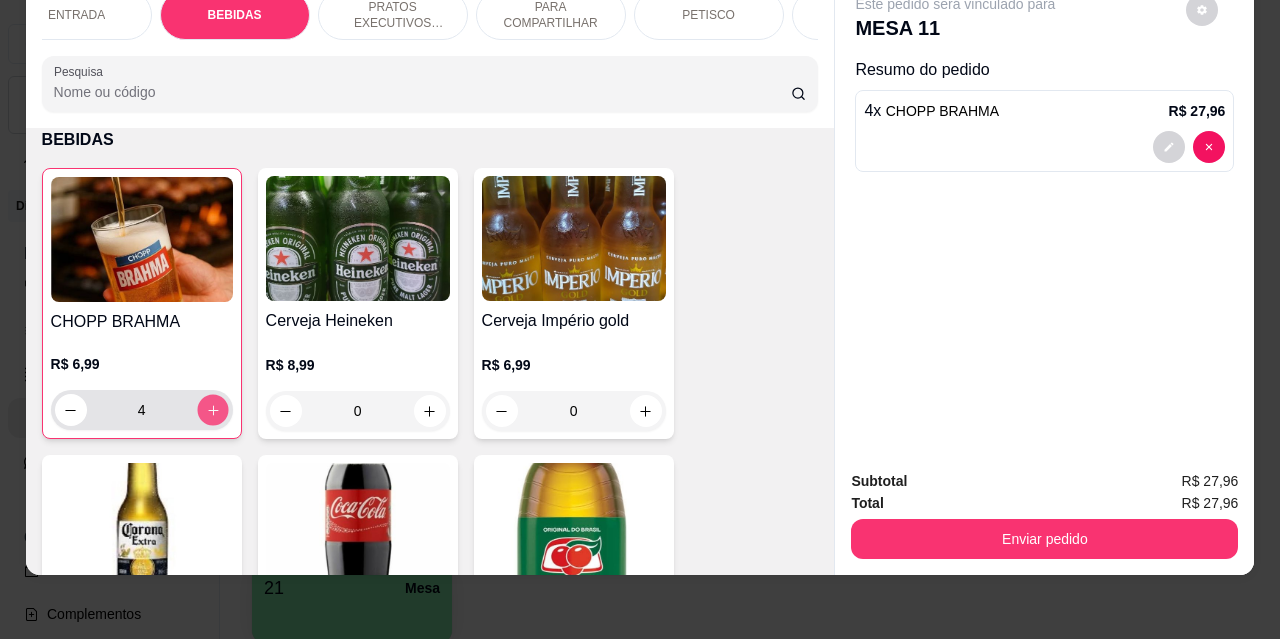 click 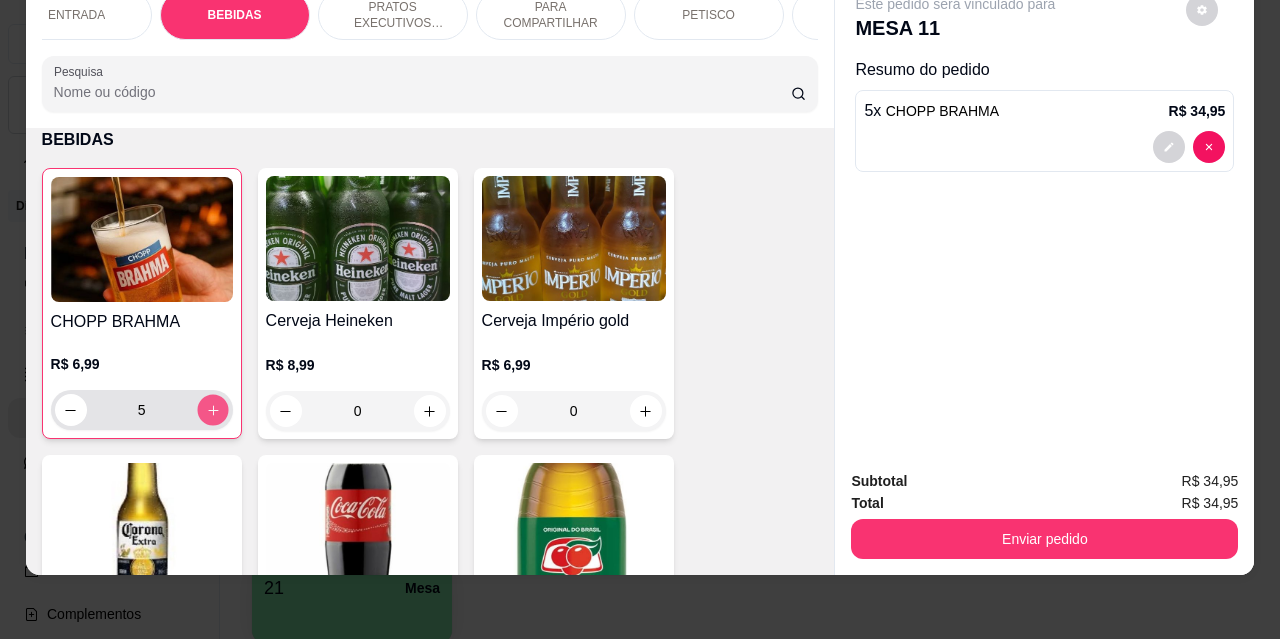 click 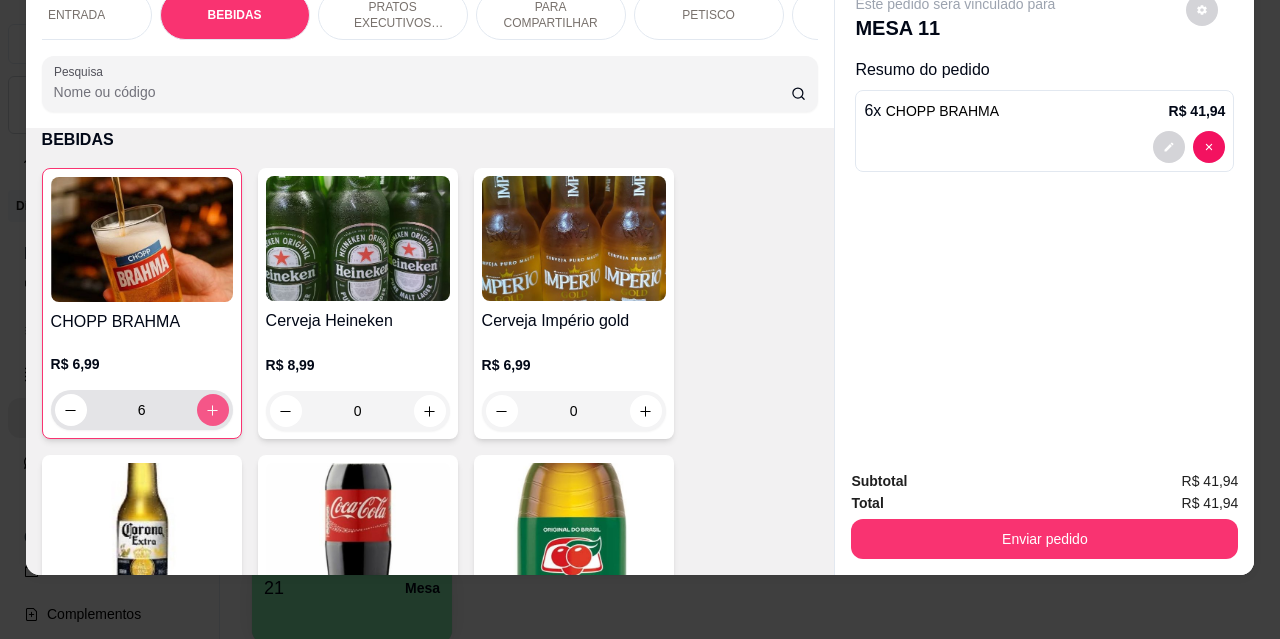click 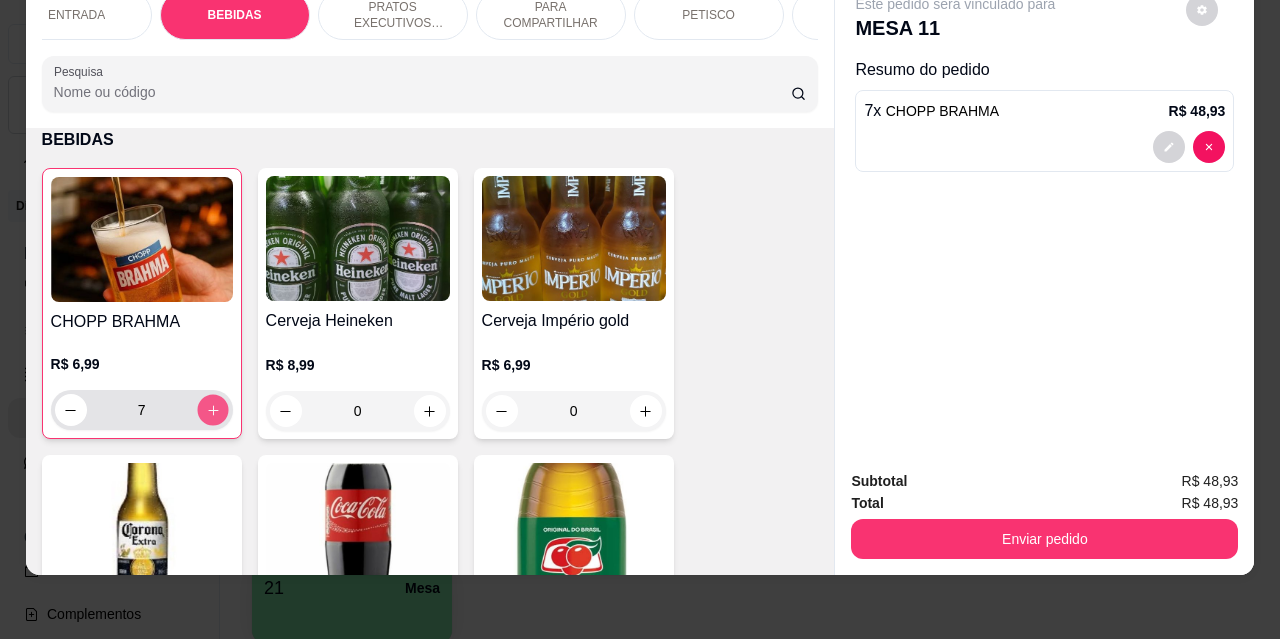 click 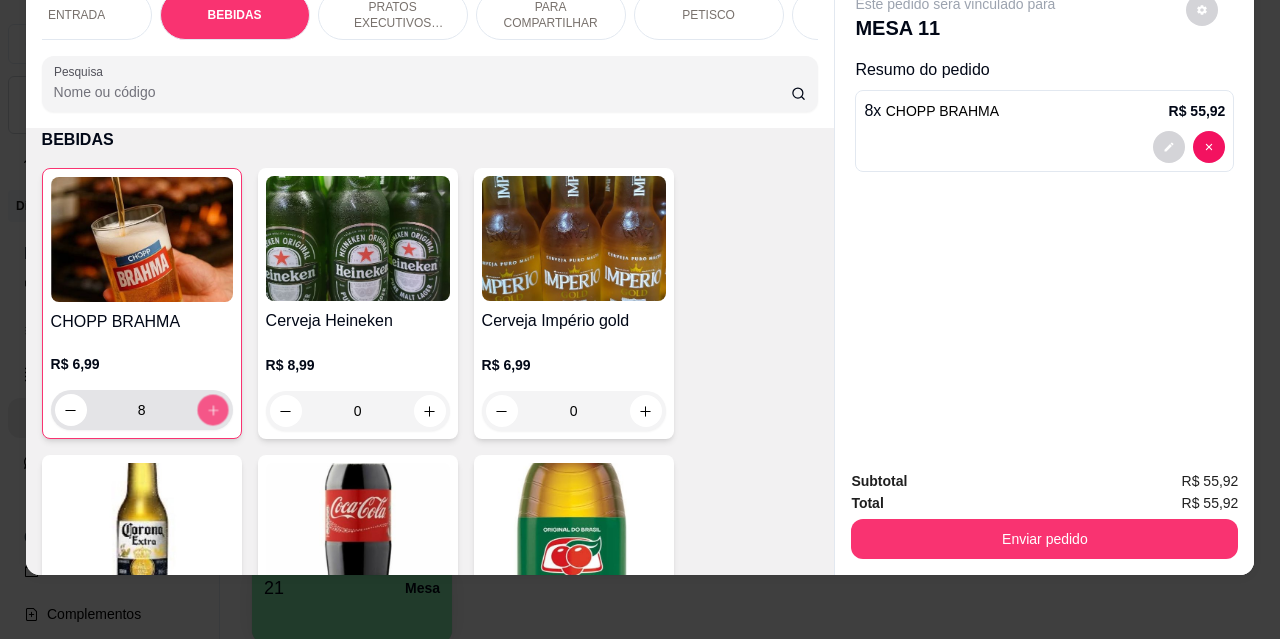 click 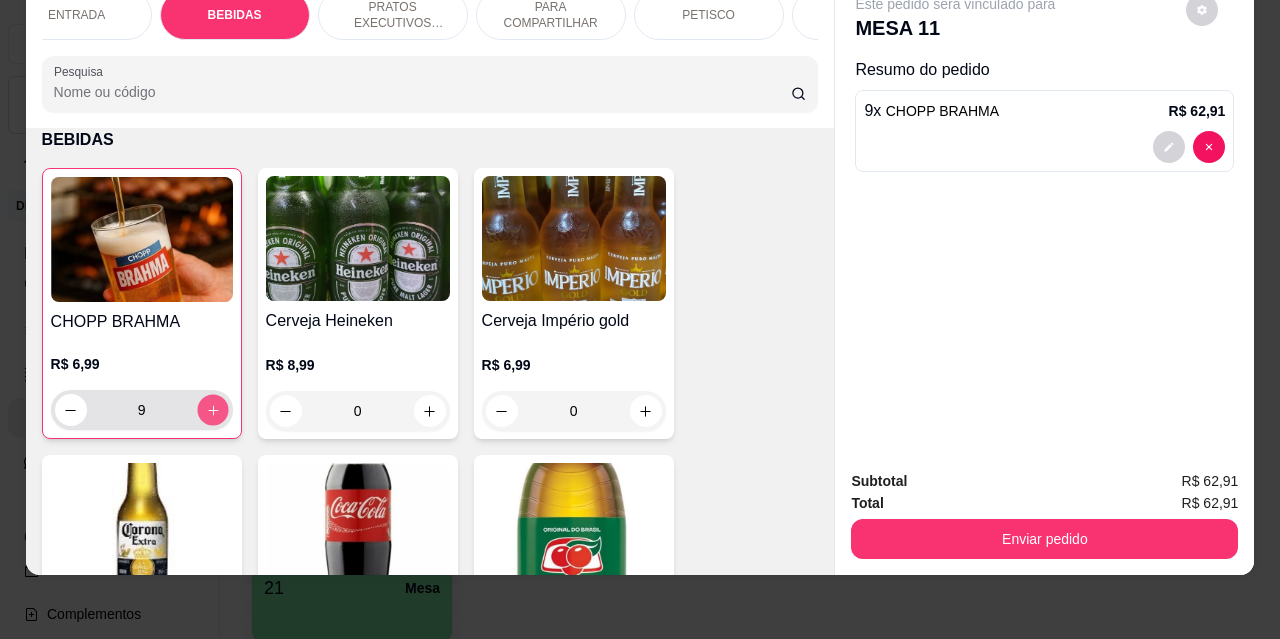click 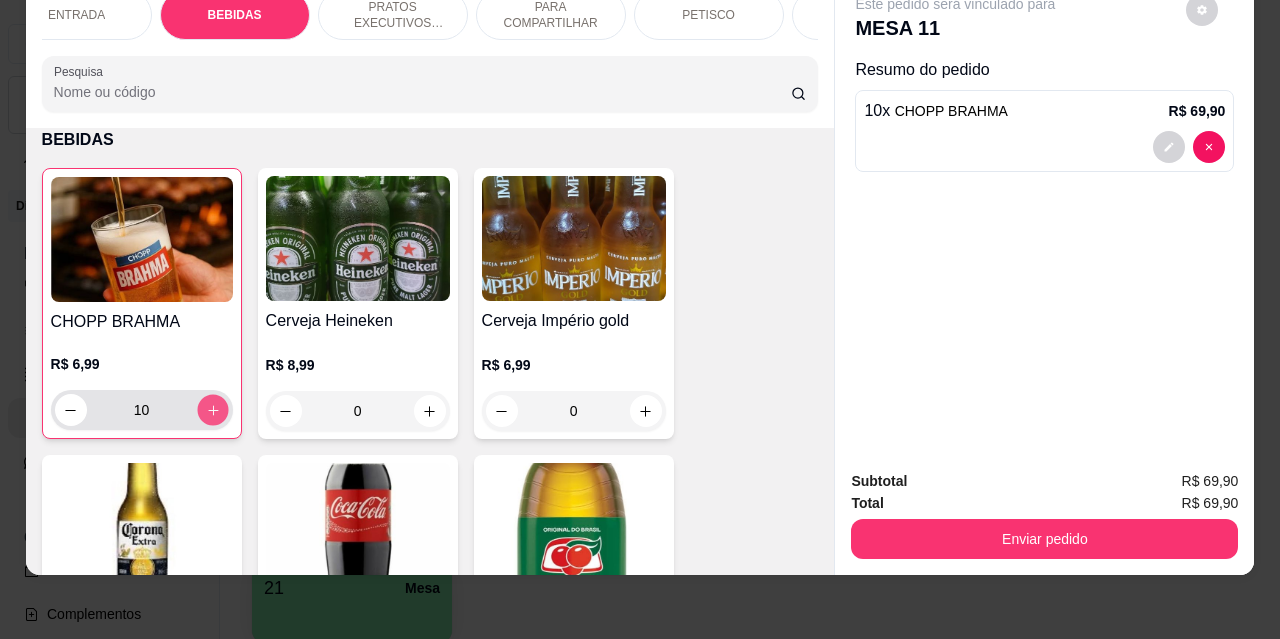 click 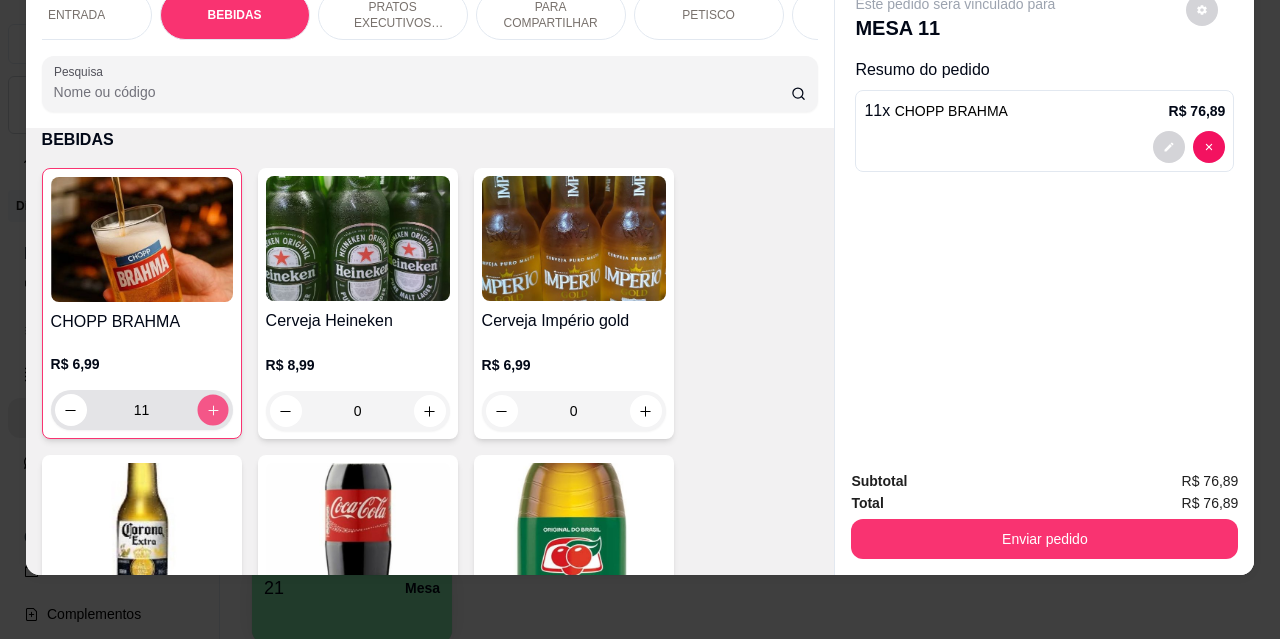 click 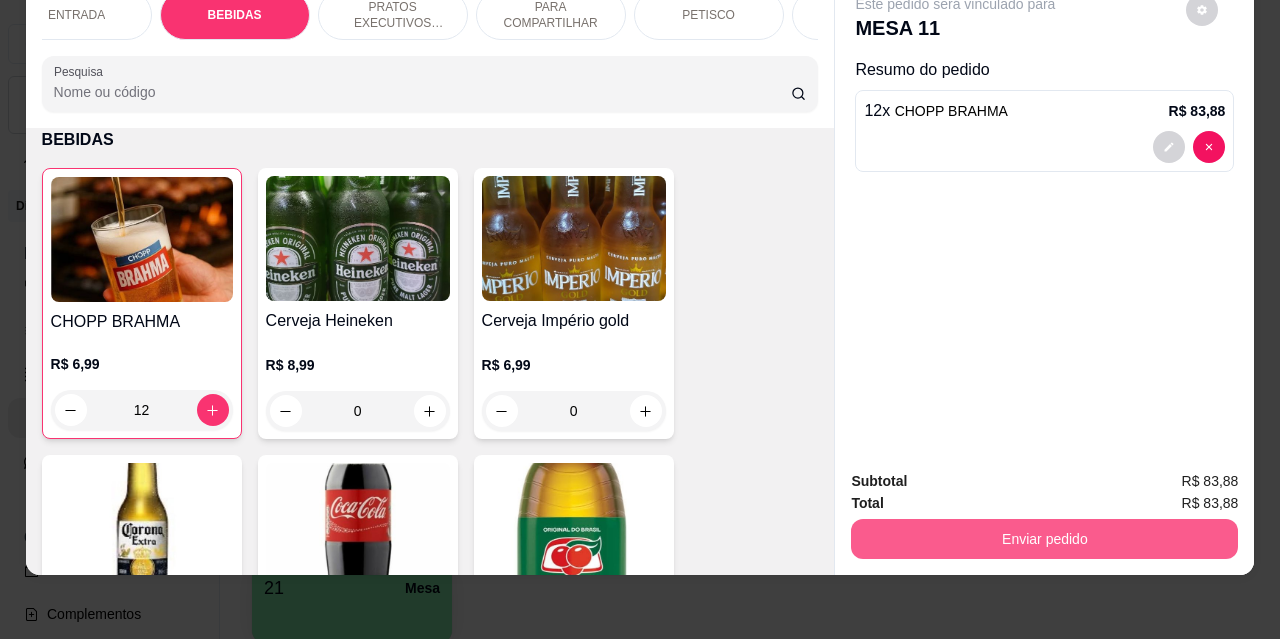 click on "Enviar pedido" at bounding box center (1044, 539) 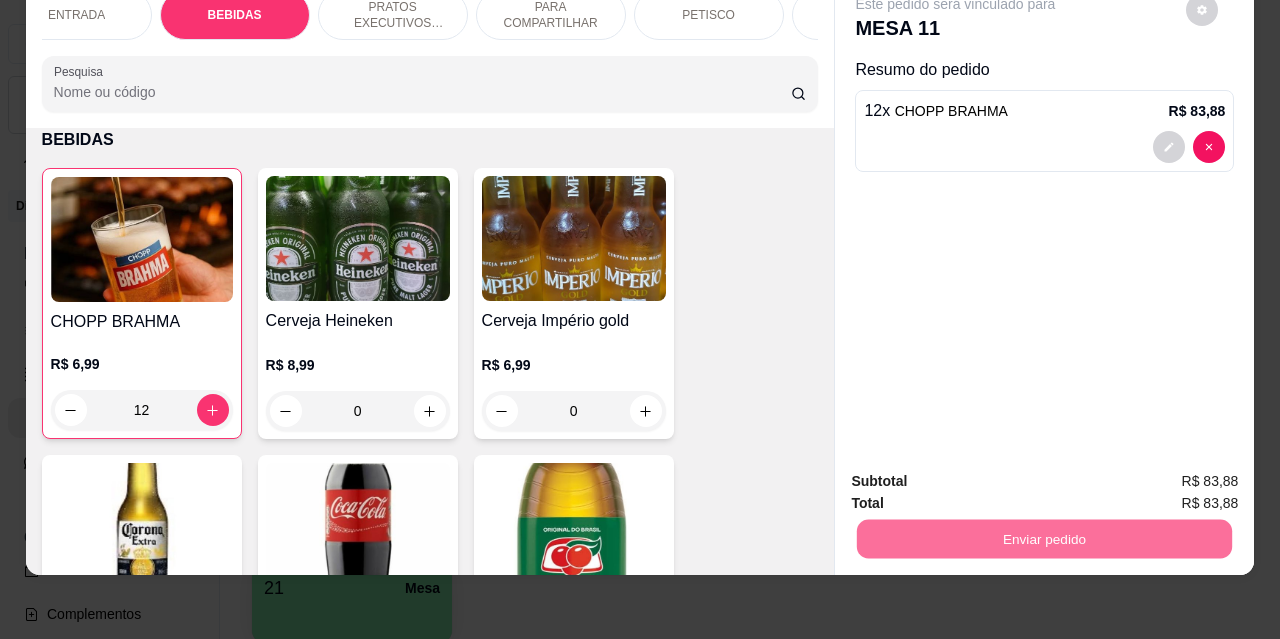 click on "Não registrar e enviar pedido" at bounding box center (979, 475) 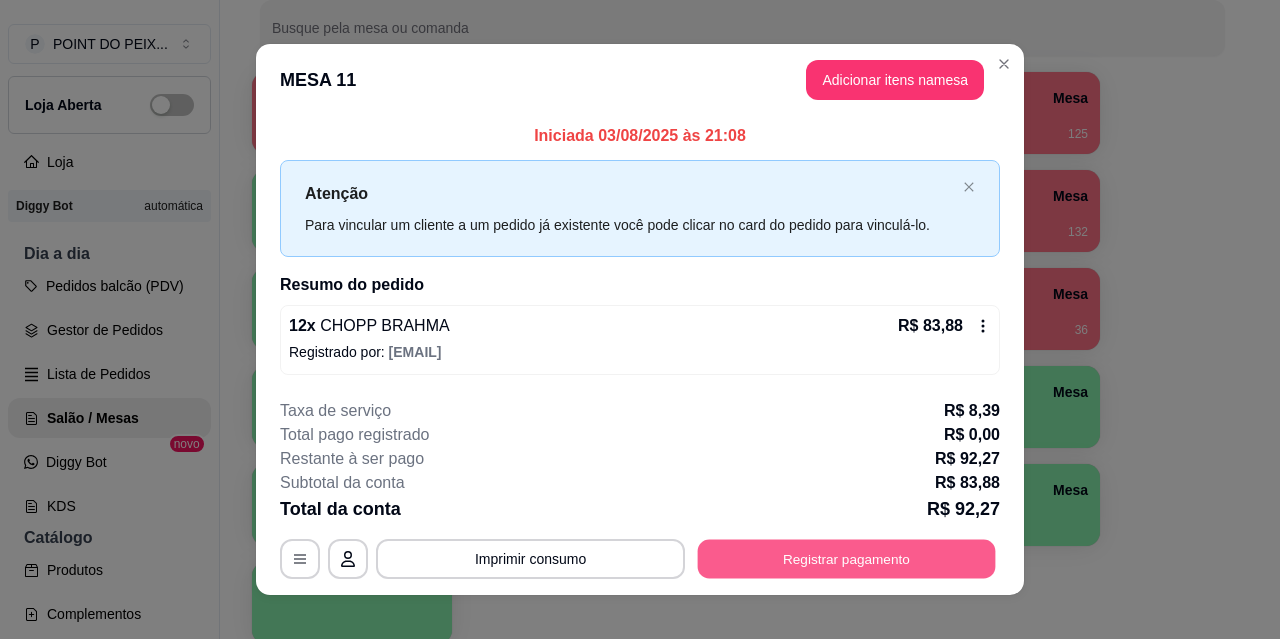 click on "Registrar pagamento" at bounding box center [847, 559] 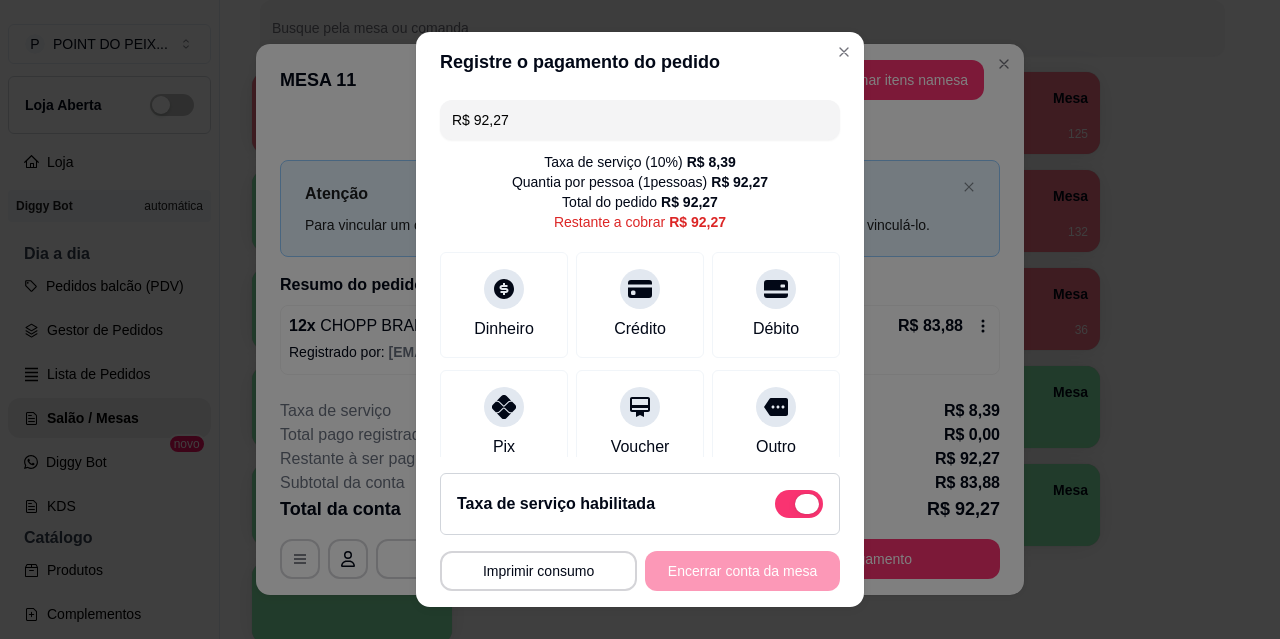 click at bounding box center (807, 504) 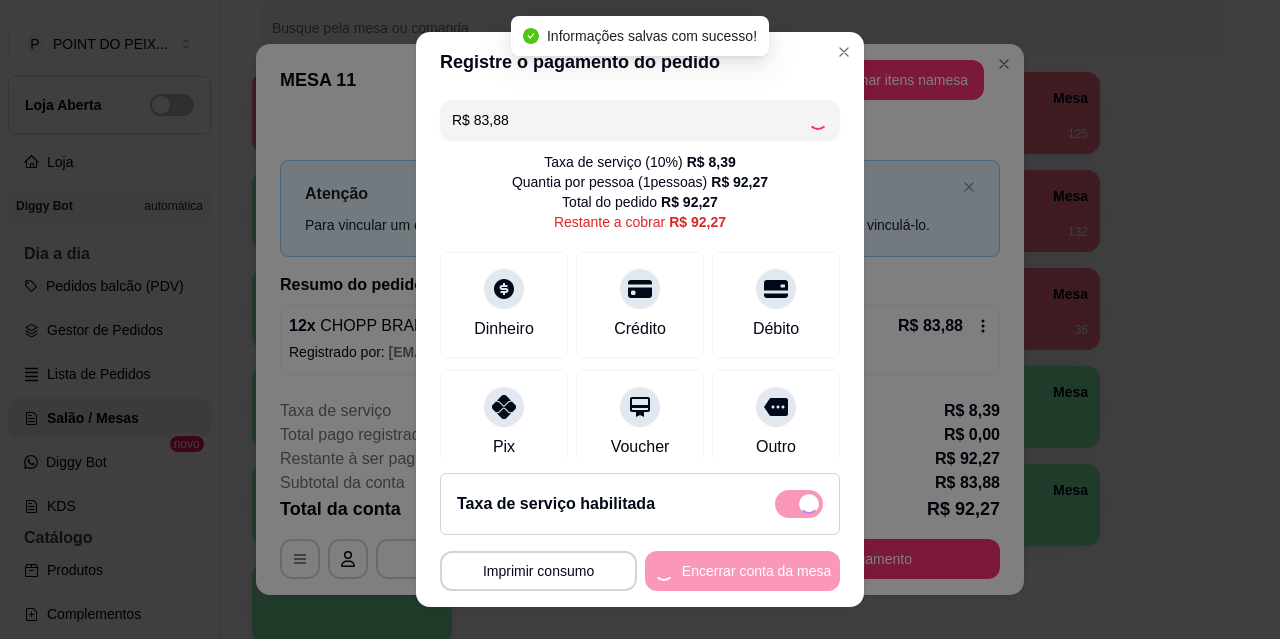 checkbox on "false" 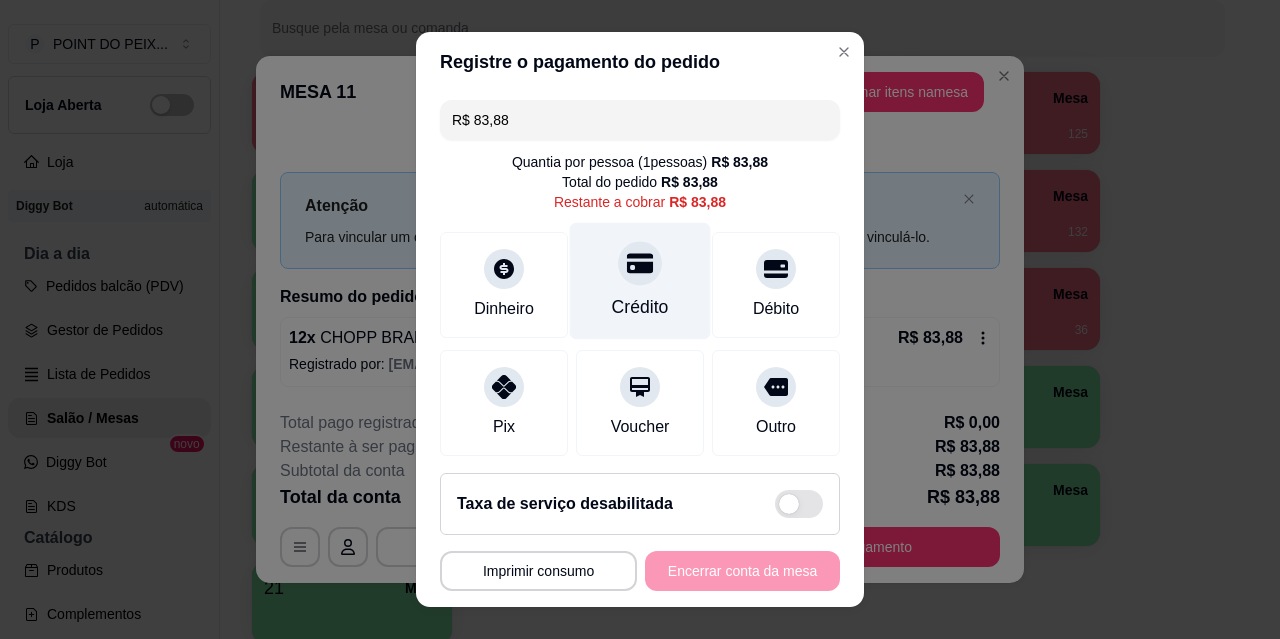 click on "Crédito" at bounding box center (640, 307) 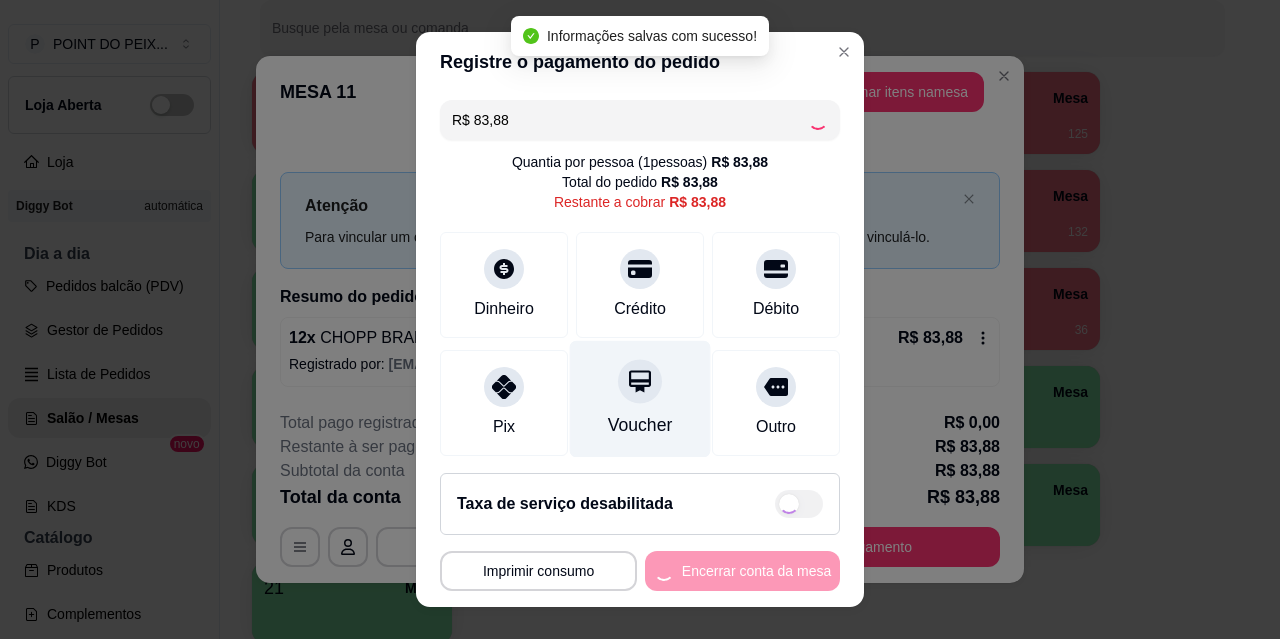 type on "R$ 0,00" 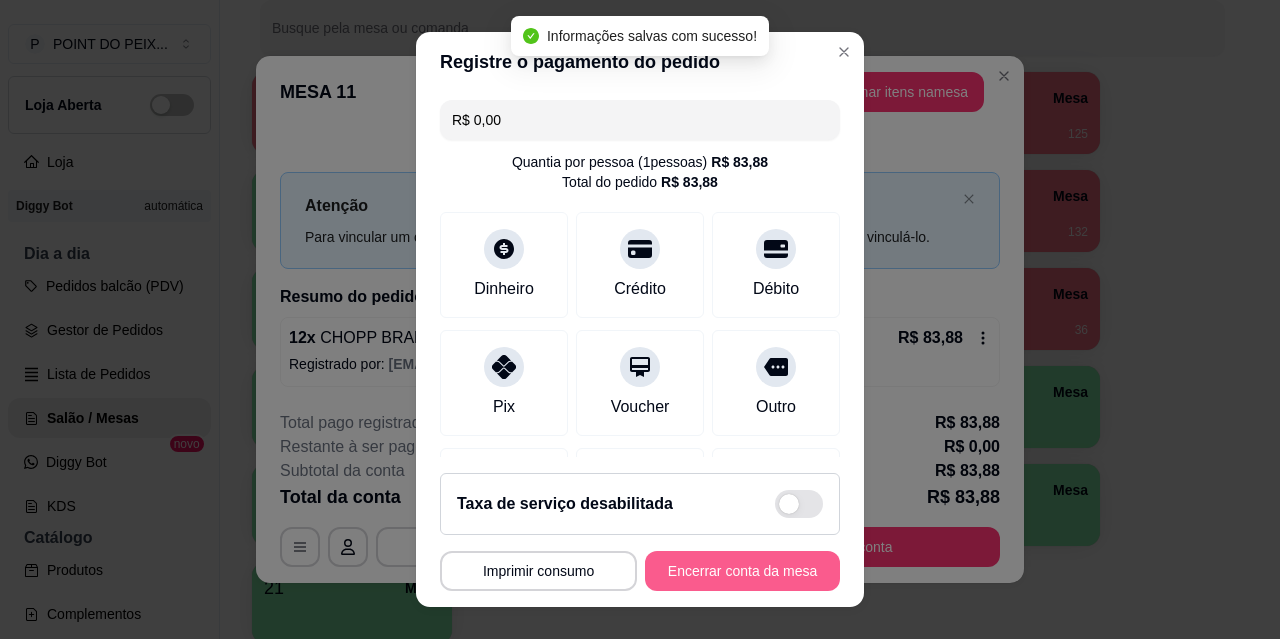 click on "Encerrar conta da mesa" at bounding box center [742, 571] 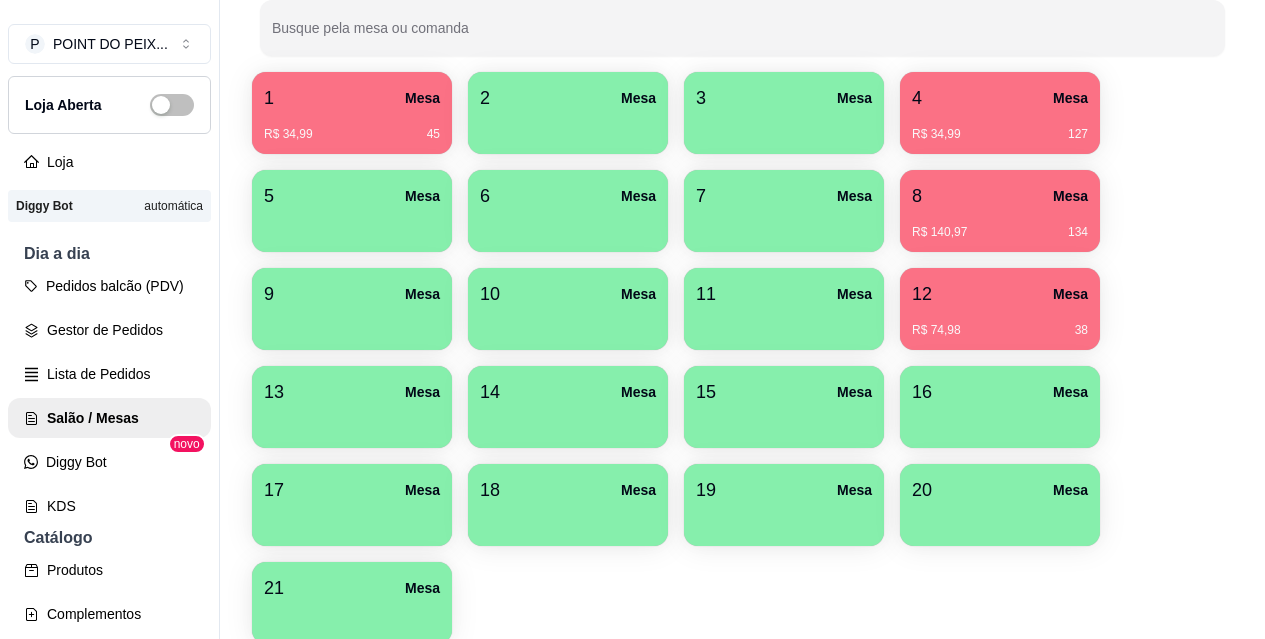 click on "12 Mesa" at bounding box center (1000, 294) 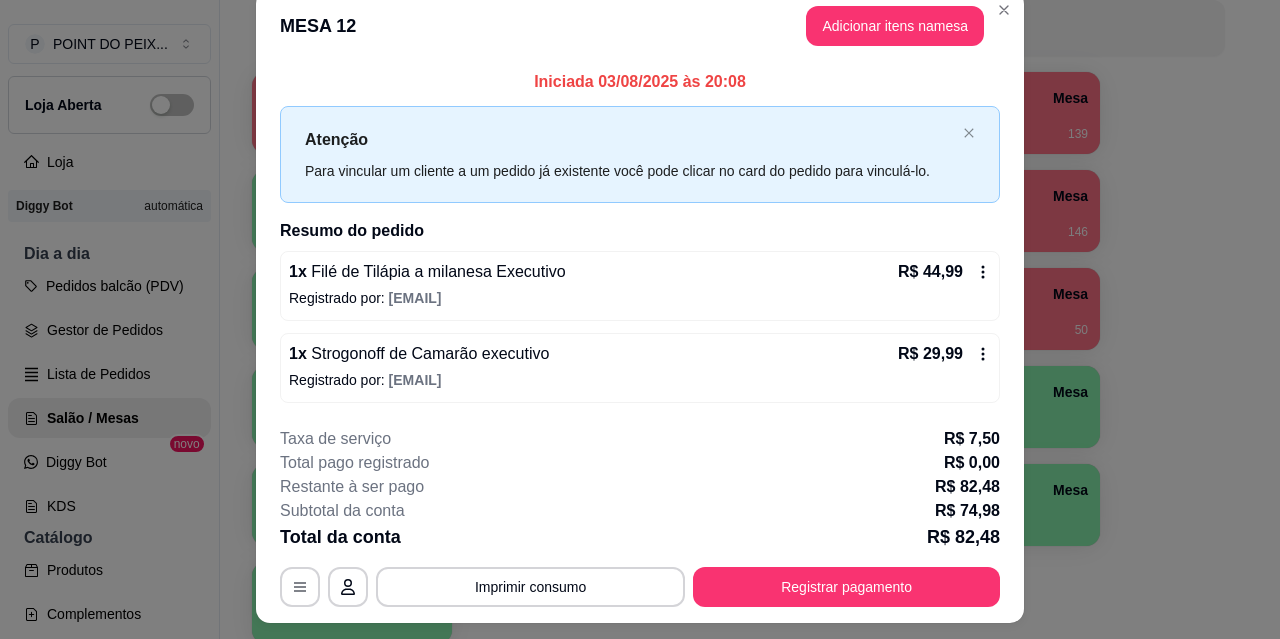 scroll, scrollTop: 0, scrollLeft: 0, axis: both 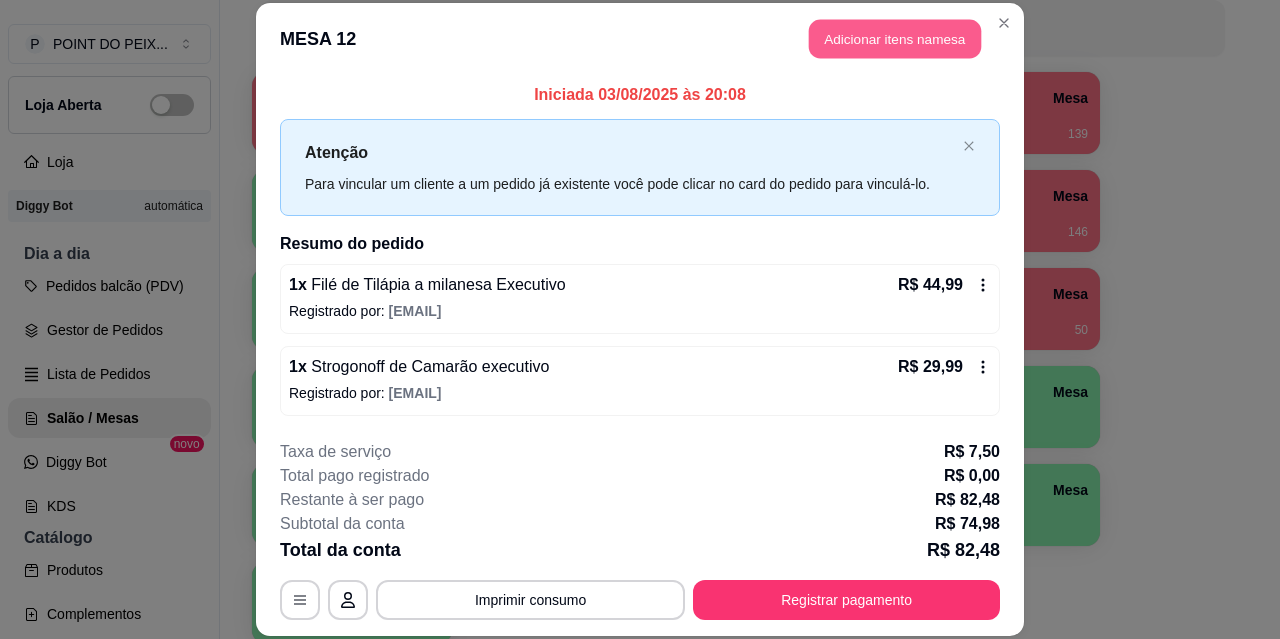 click on "Adicionar itens na  mesa" at bounding box center (895, 39) 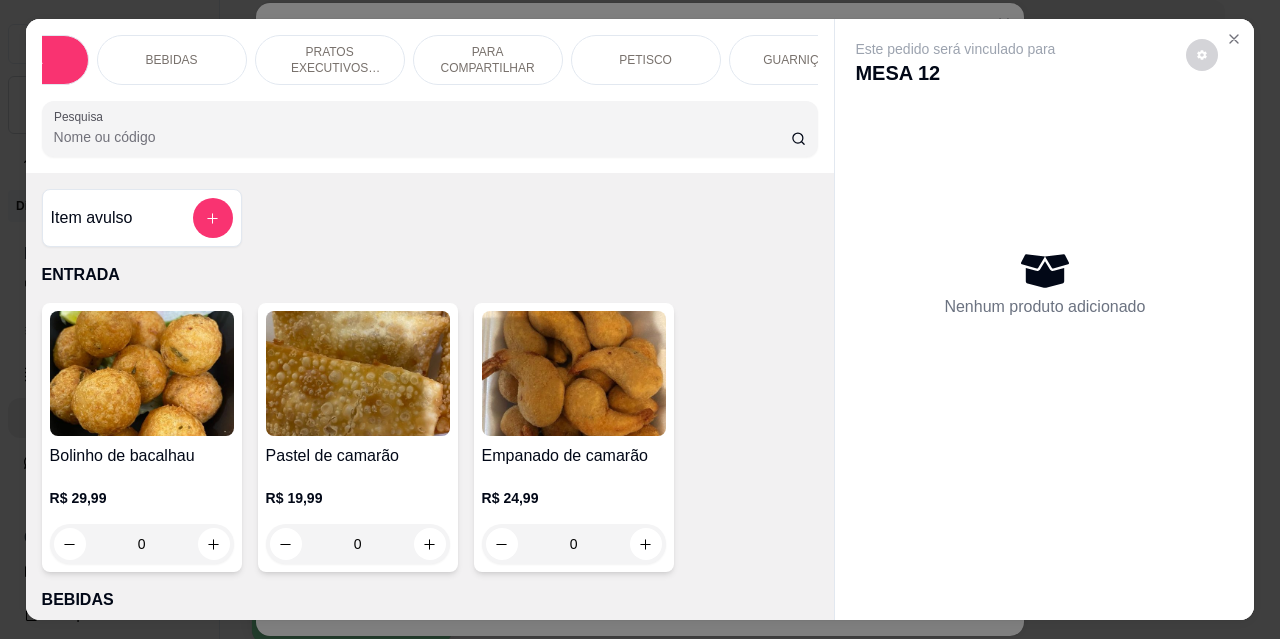 scroll, scrollTop: 0, scrollLeft: 120, axis: horizontal 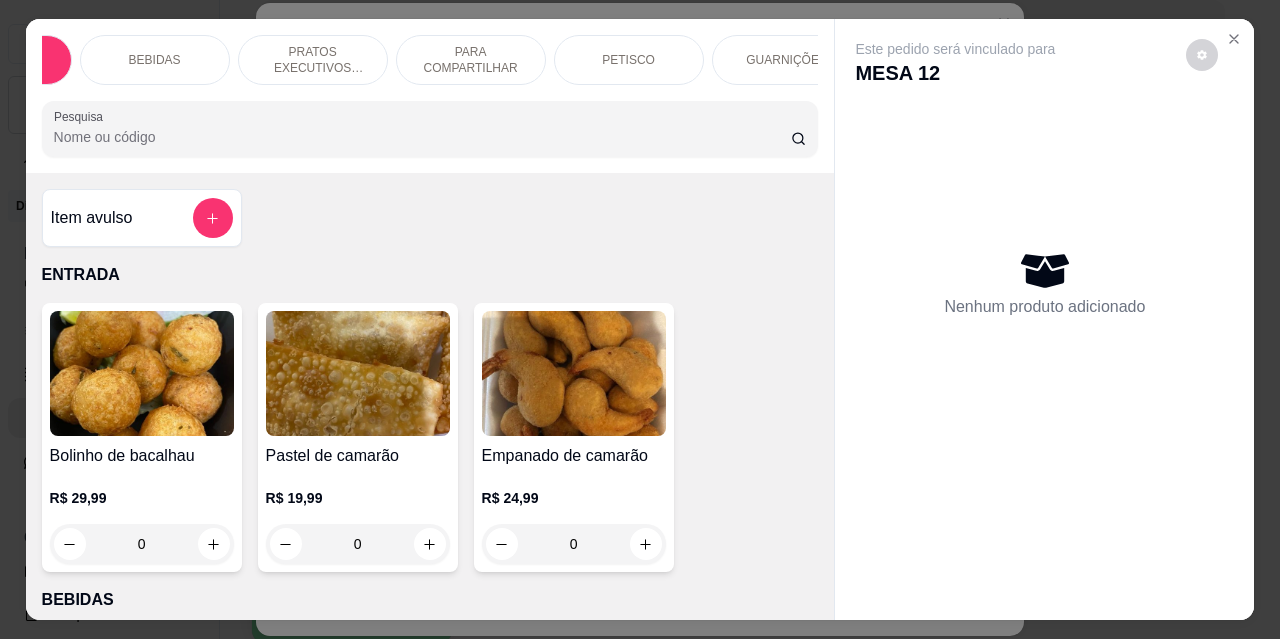 click on "BEBIDAS" at bounding box center (155, 60) 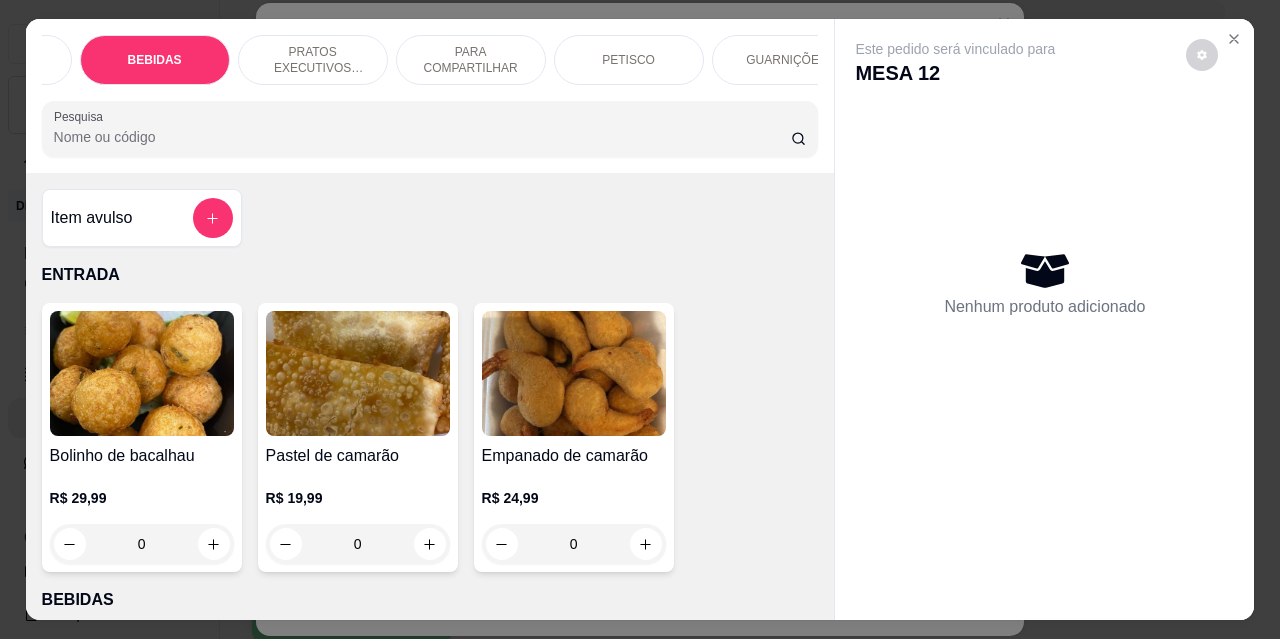 scroll, scrollTop: 415, scrollLeft: 0, axis: vertical 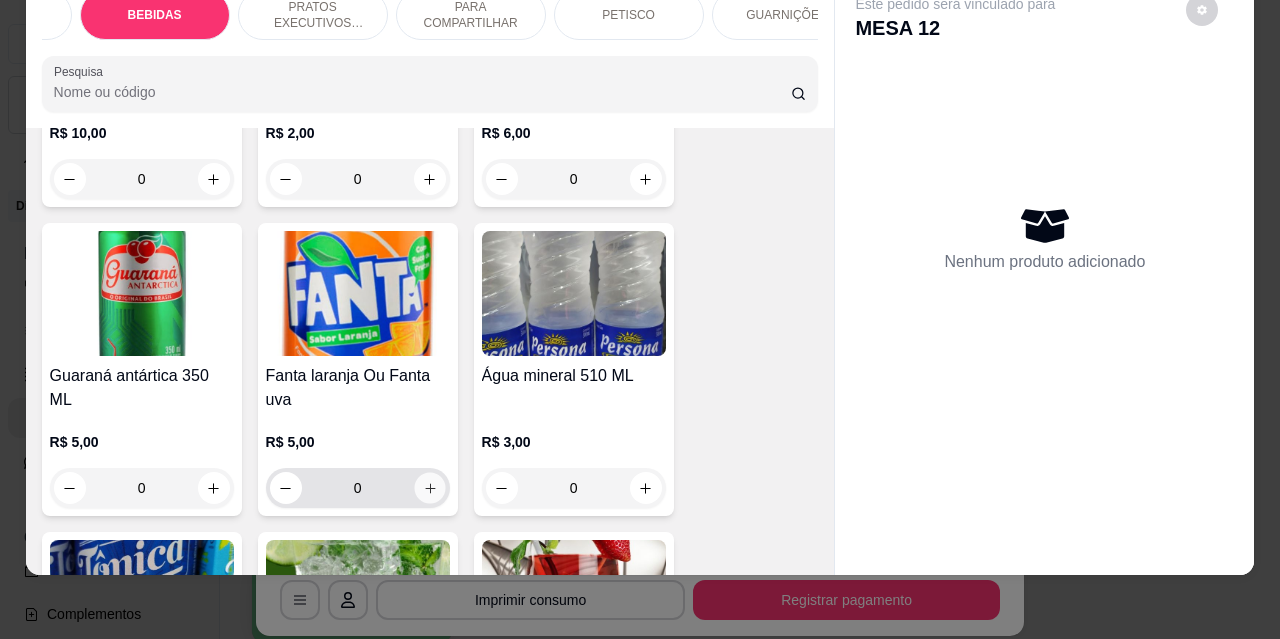 click at bounding box center (429, 488) 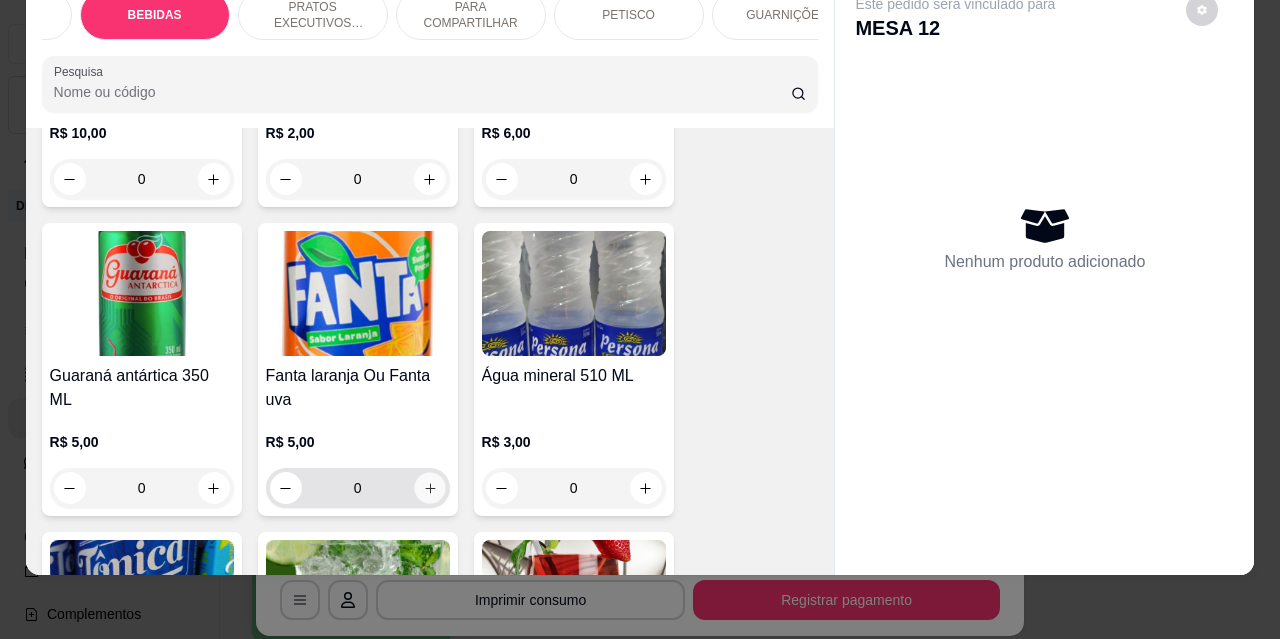type on "1" 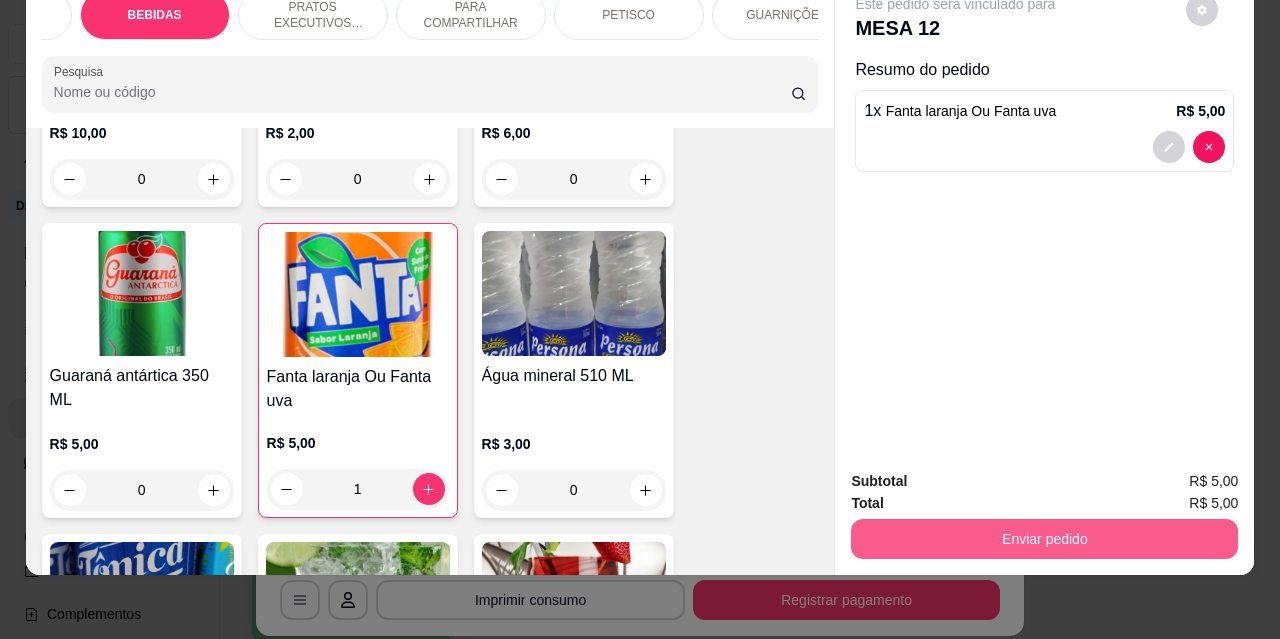 click on "Enviar pedido" at bounding box center (1044, 539) 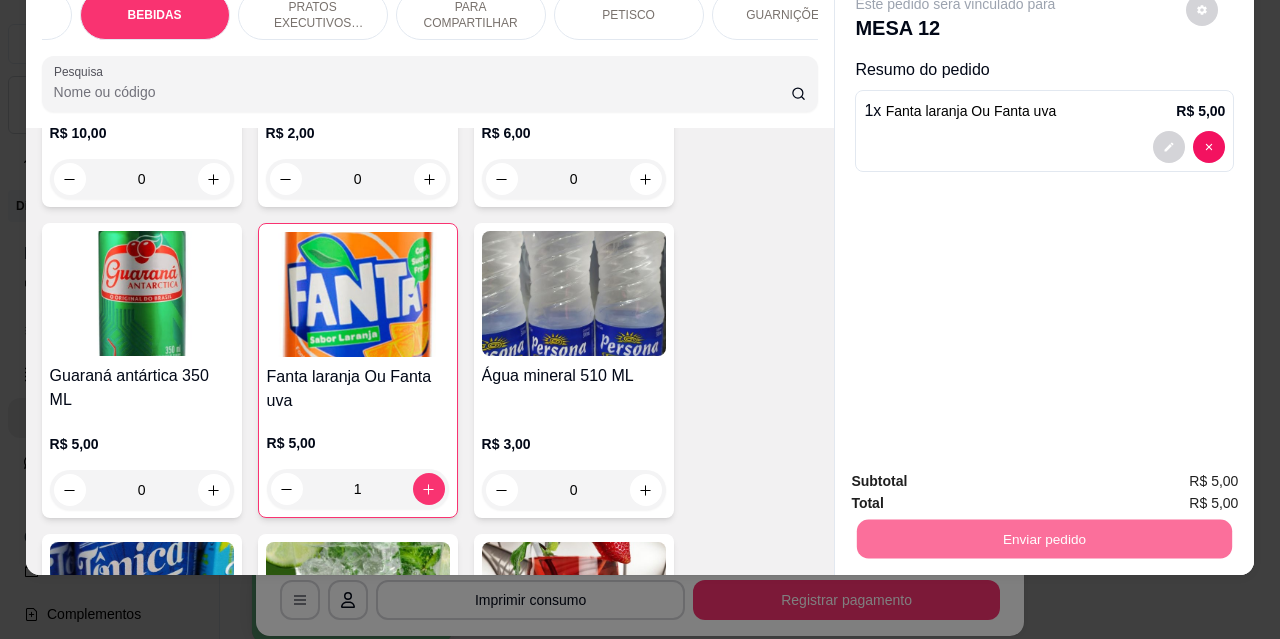 click on "Não registrar e enviar pedido" at bounding box center (979, 475) 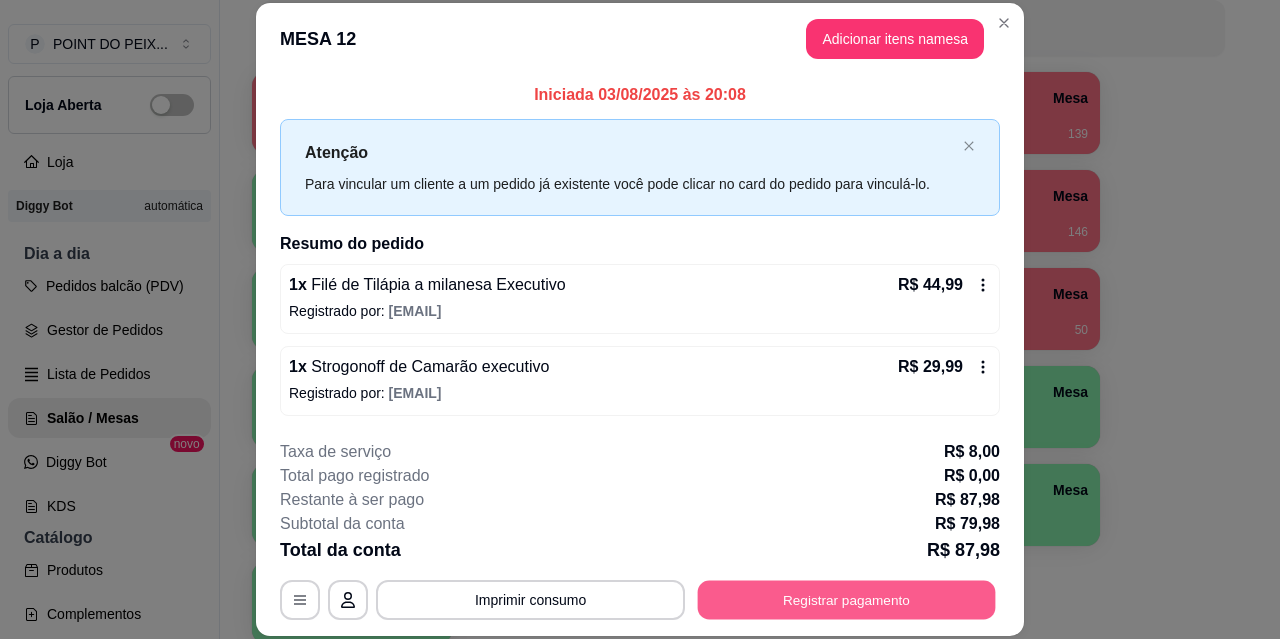 click on "Registrar pagamento" at bounding box center [847, 599] 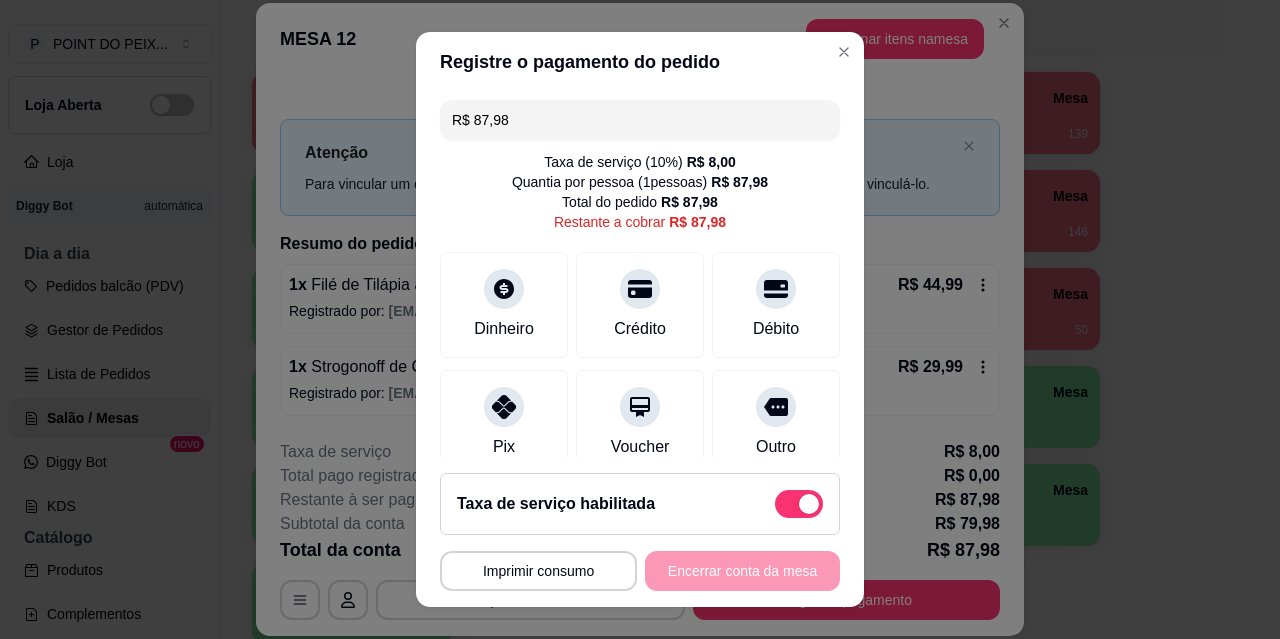 click at bounding box center (799, 504) 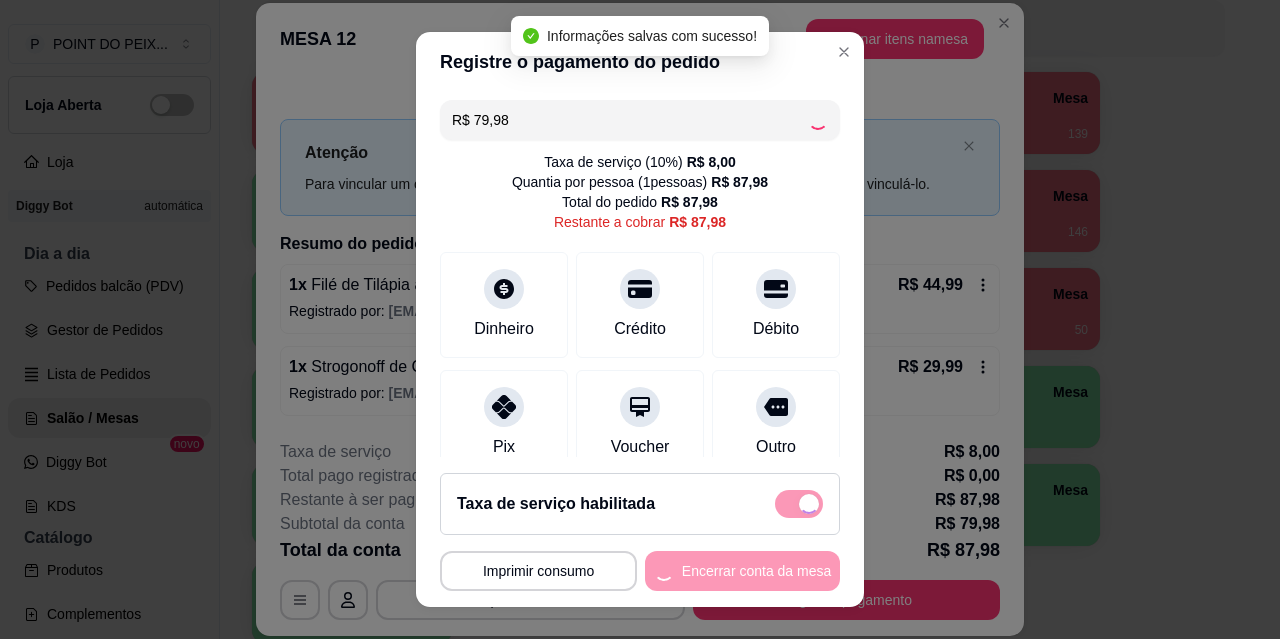 checkbox on "false" 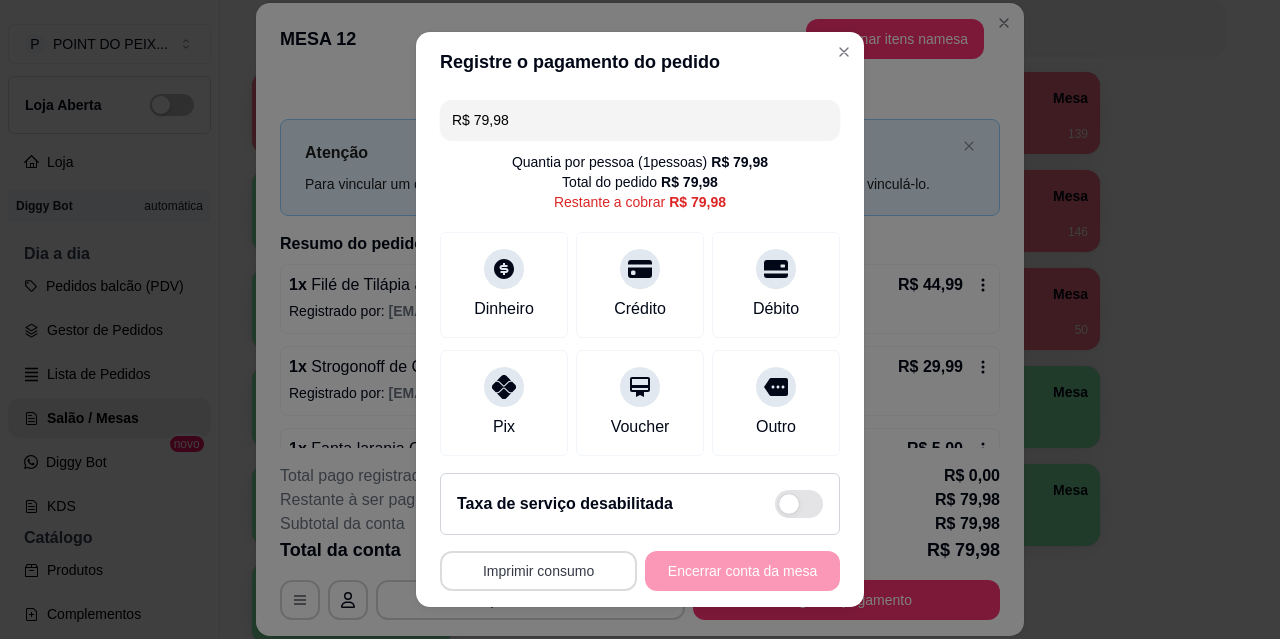 click on "Imprimir consumo" at bounding box center [538, 571] 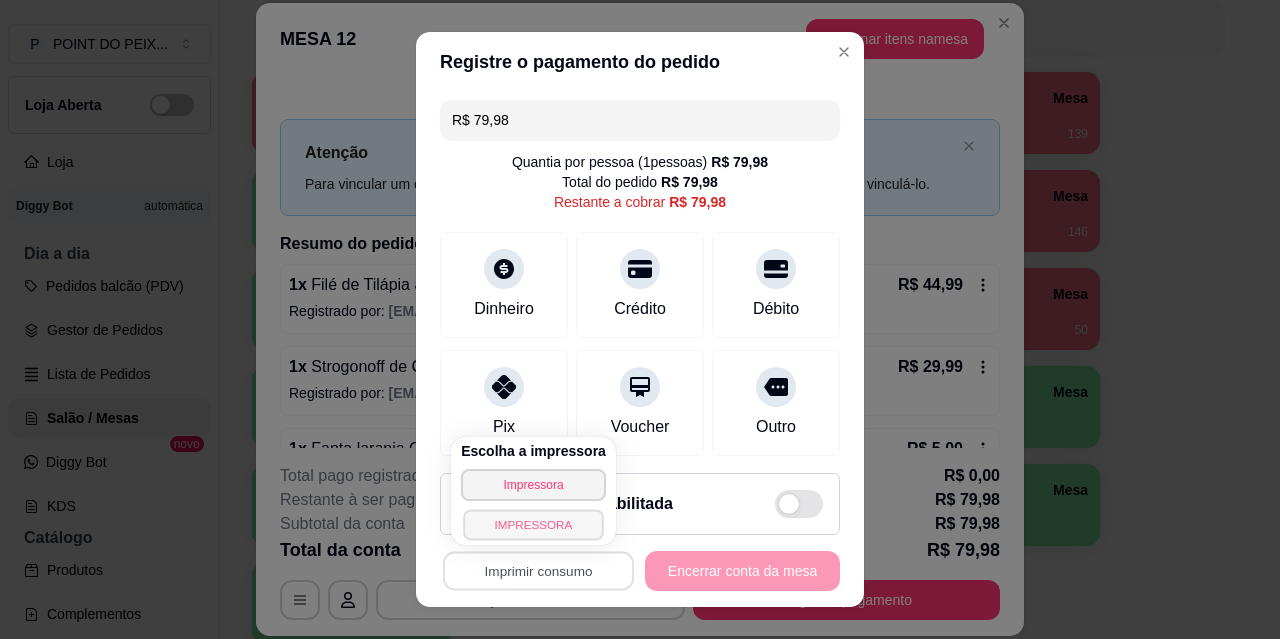 click on "IMPRESSORA" at bounding box center (533, 524) 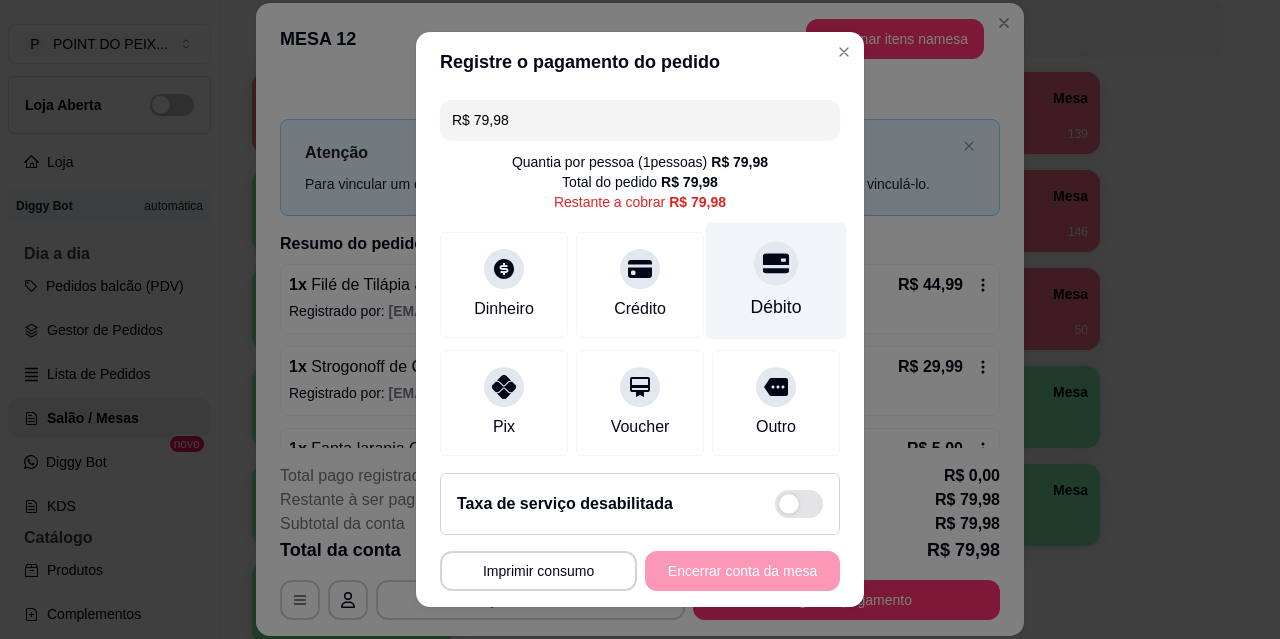 click on "Débito" at bounding box center (776, 281) 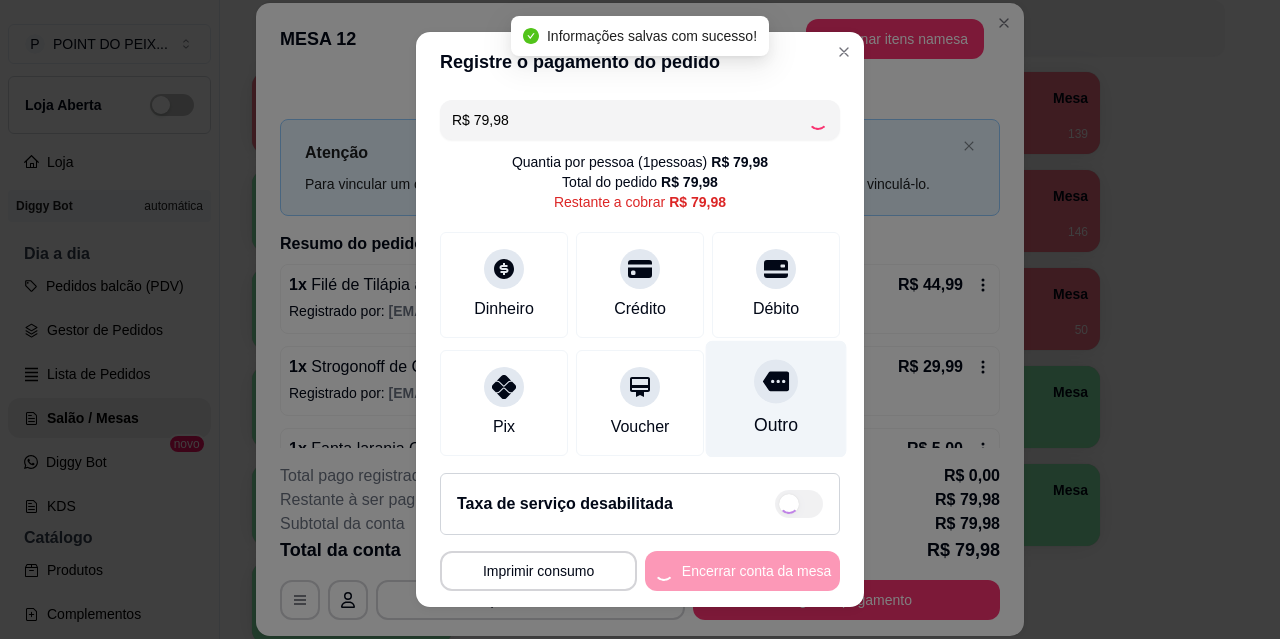 type on "R$ 0,00" 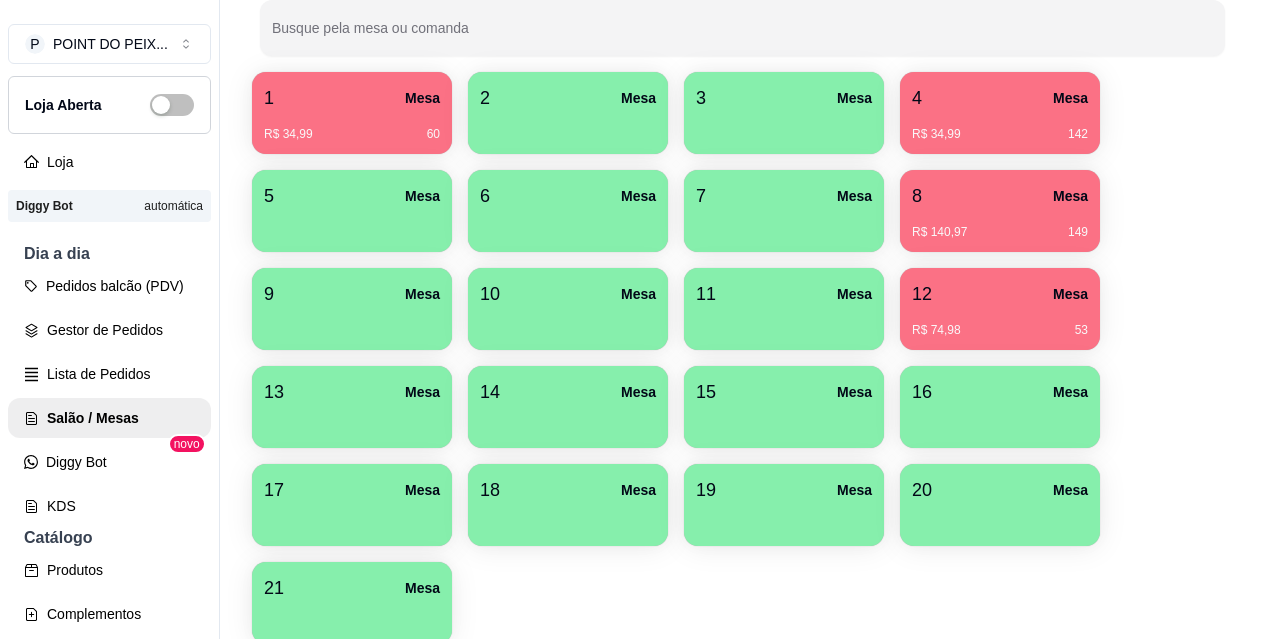click on "R$ 34,99 60" at bounding box center [352, 134] 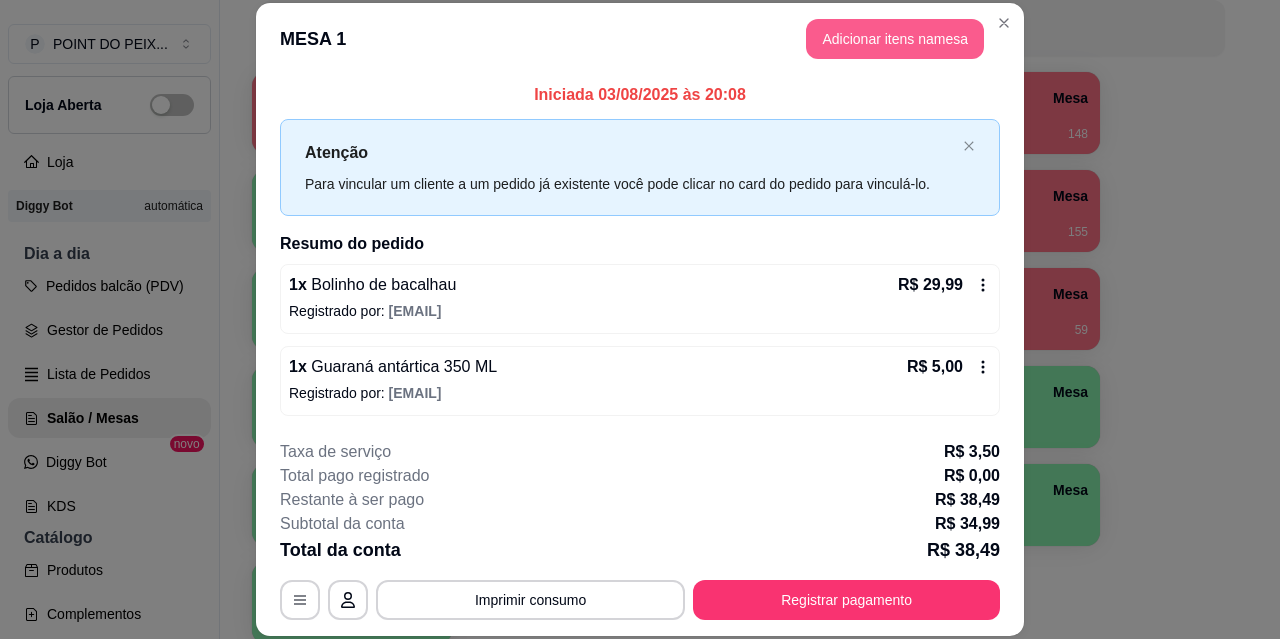 click on "Adicionar itens na  mesa" at bounding box center [895, 39] 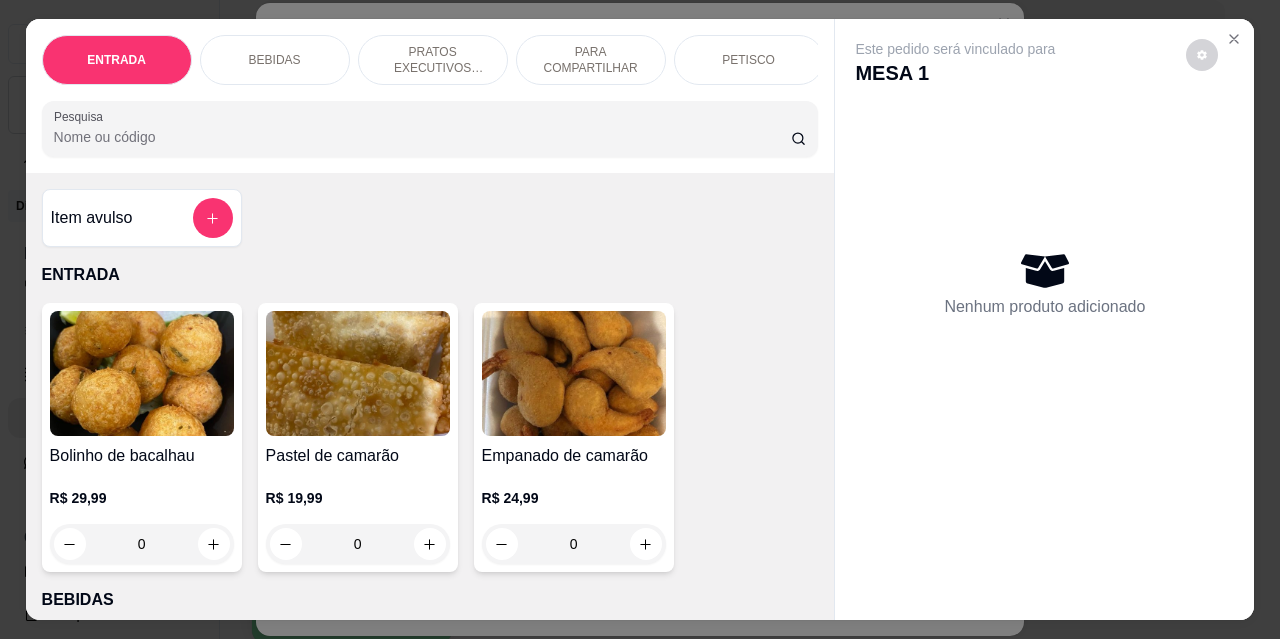 click on "BEBIDAS" at bounding box center (275, 60) 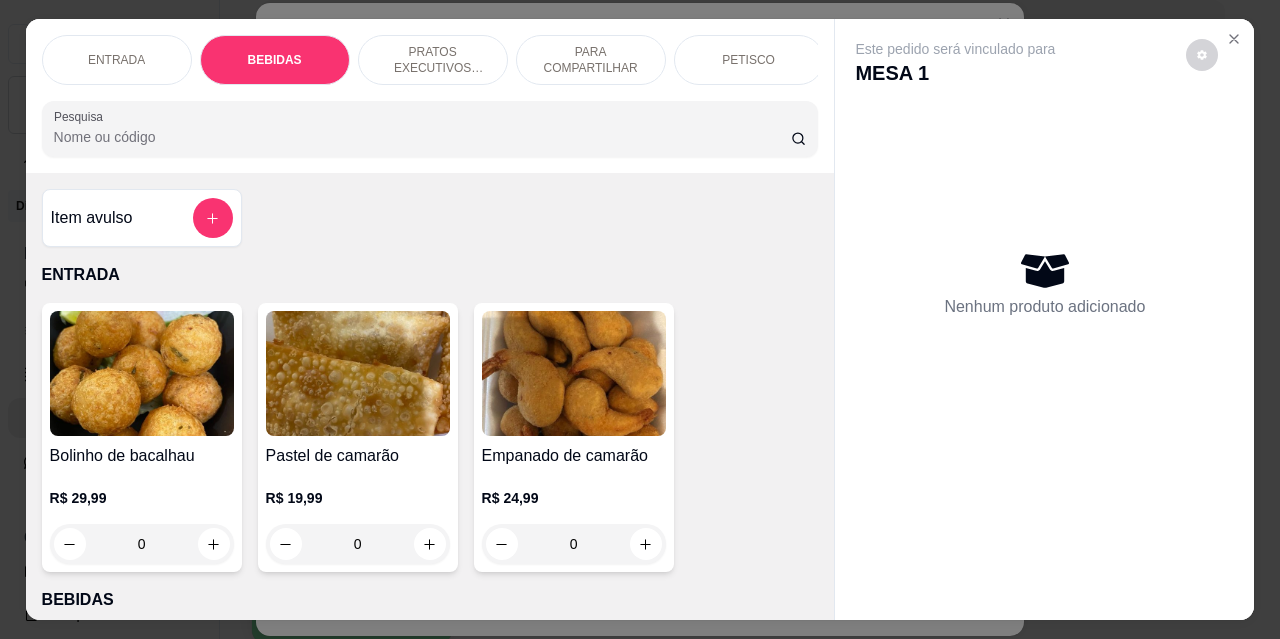 scroll, scrollTop: 415, scrollLeft: 0, axis: vertical 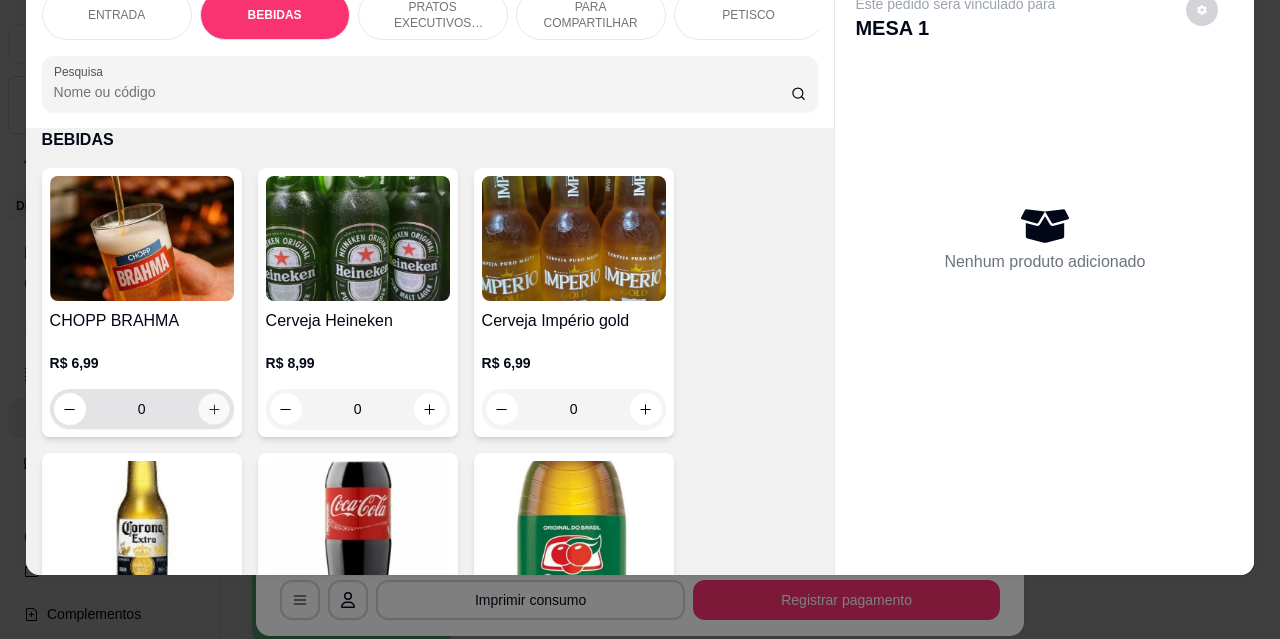 click at bounding box center [213, 409] 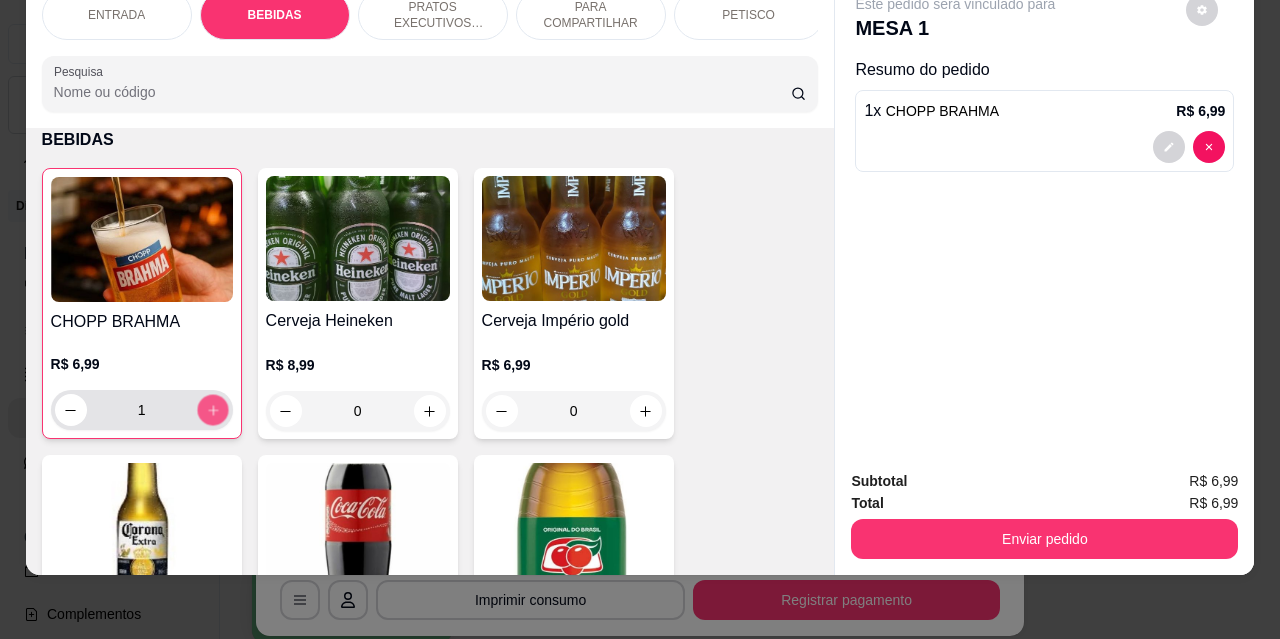 click at bounding box center [212, 410] 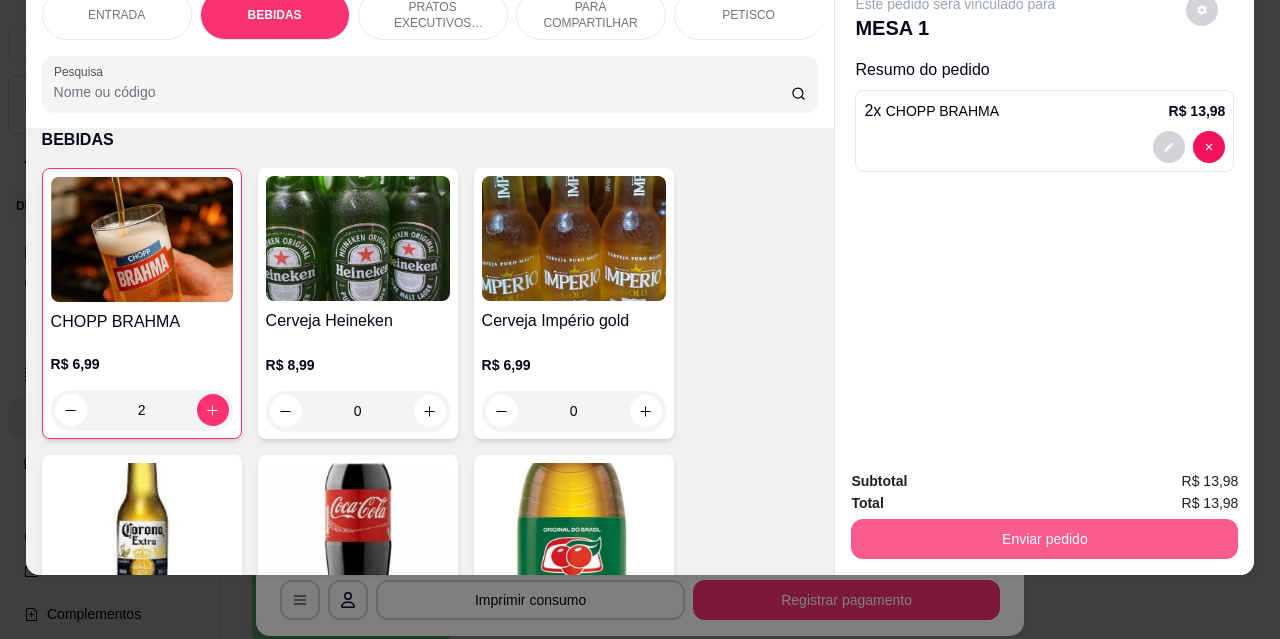click on "Enviar pedido" at bounding box center (1044, 539) 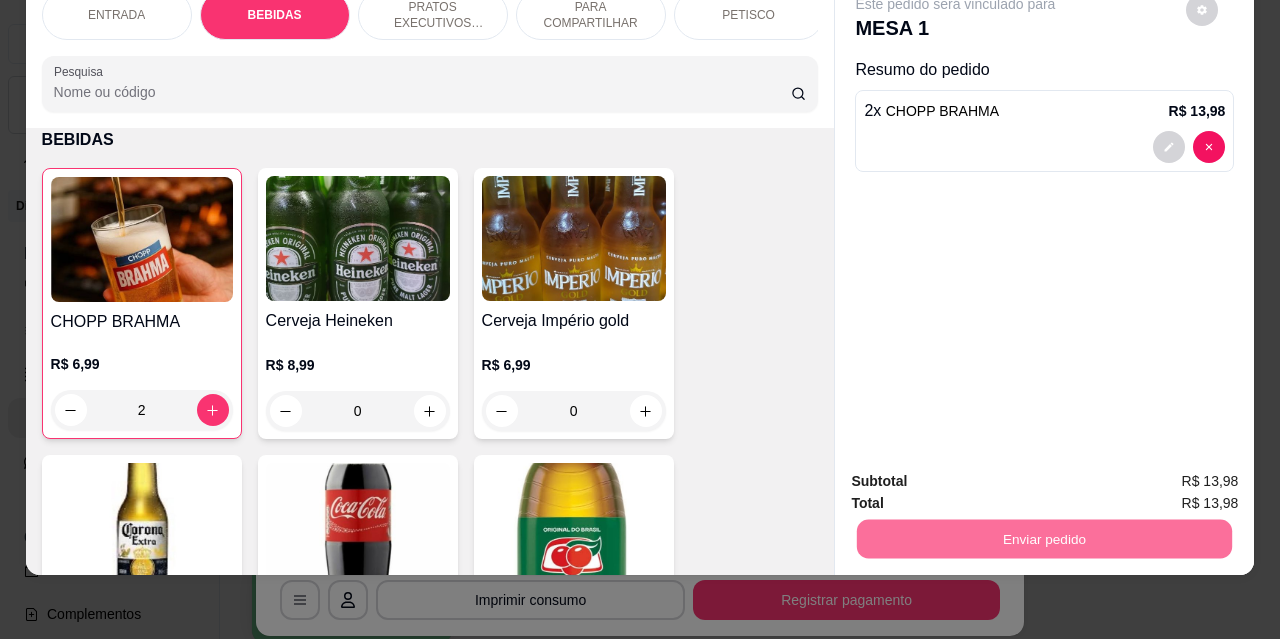click on "Não registrar e enviar pedido" at bounding box center (979, 474) 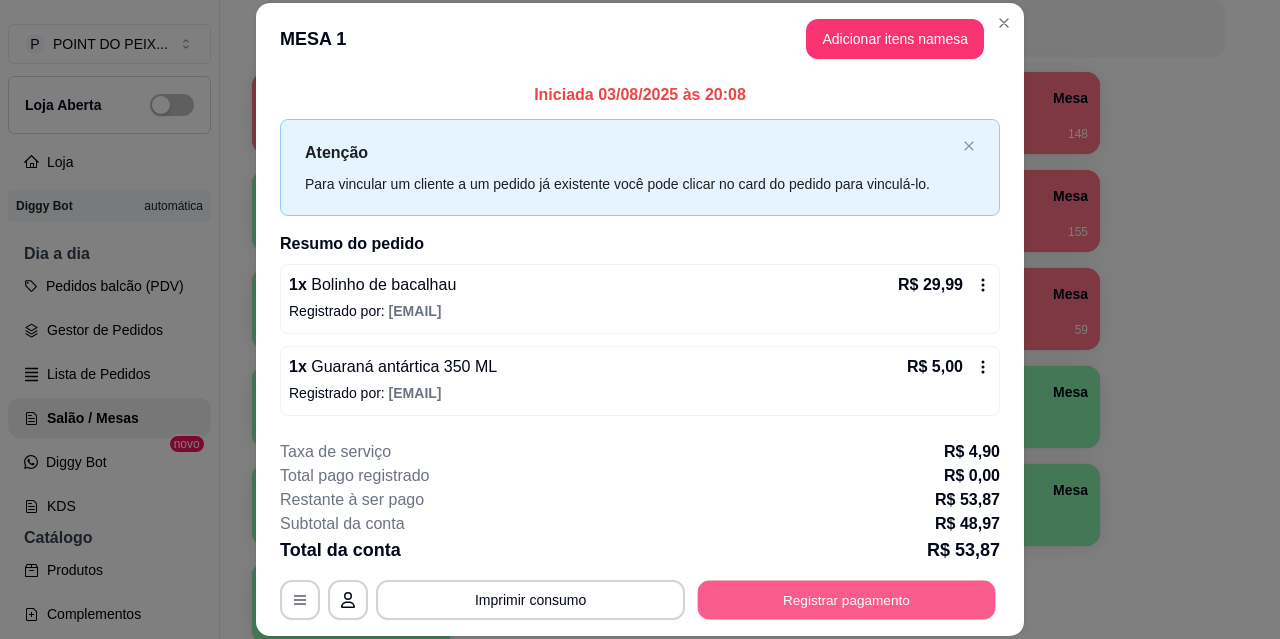 click on "Registrar pagamento" at bounding box center (847, 599) 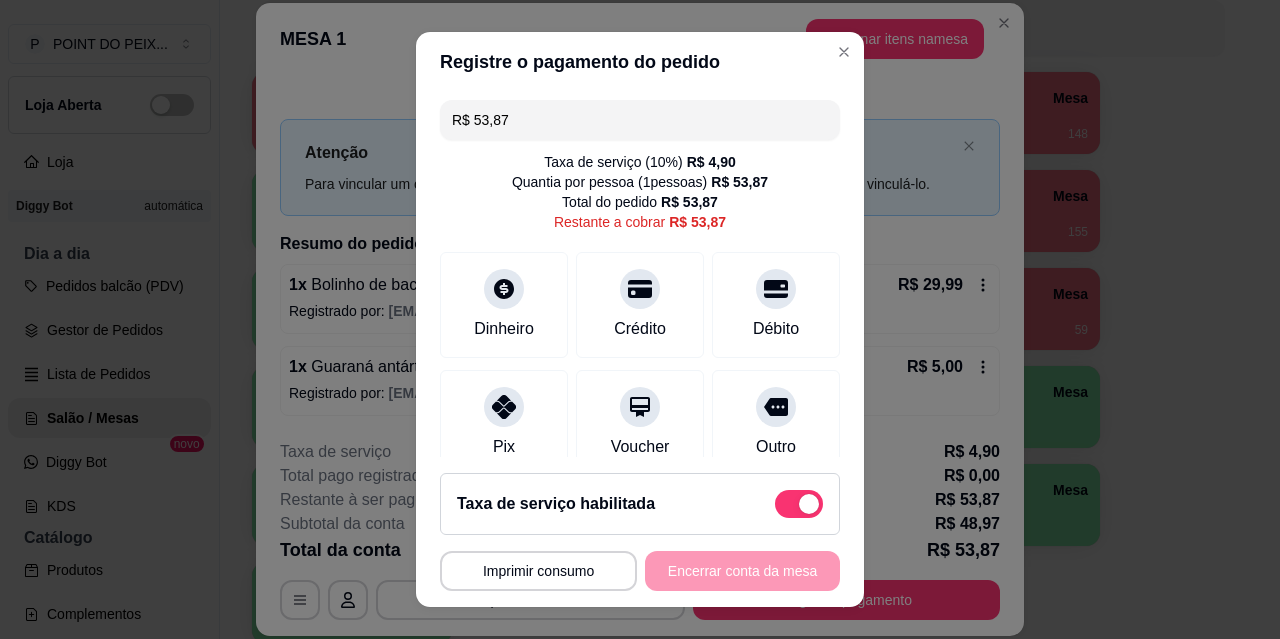 click at bounding box center (799, 504) 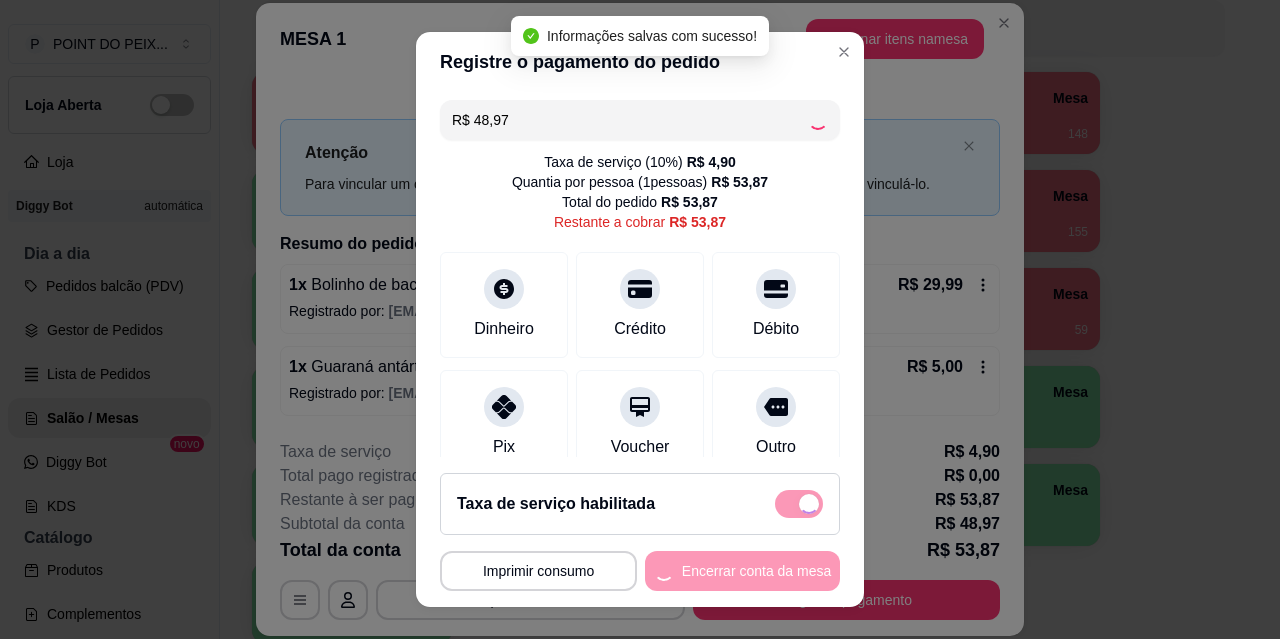 checkbox on "false" 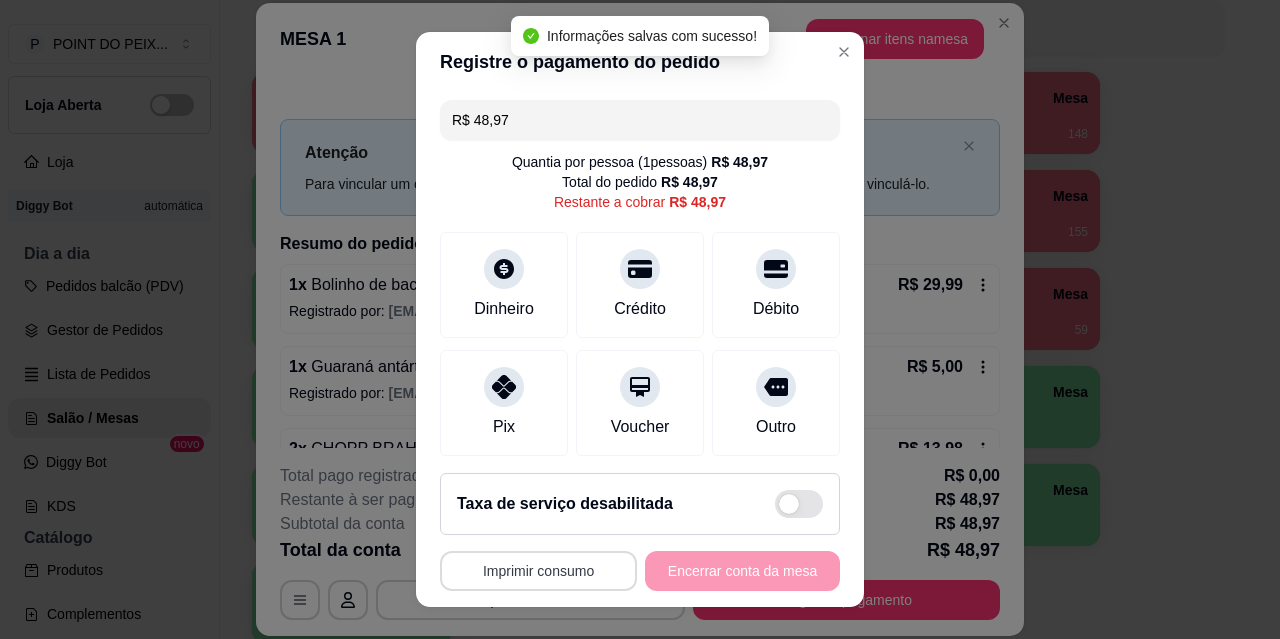 click on "Imprimir consumo" at bounding box center [538, 571] 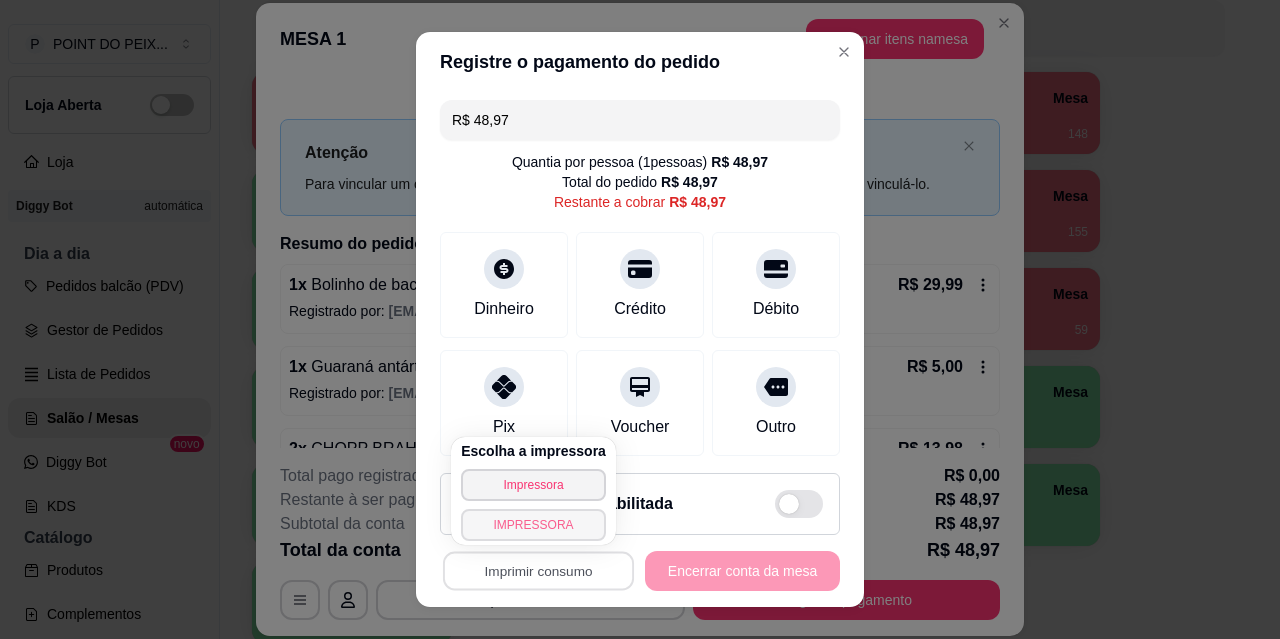 click on "IMPRESSORA" at bounding box center [533, 525] 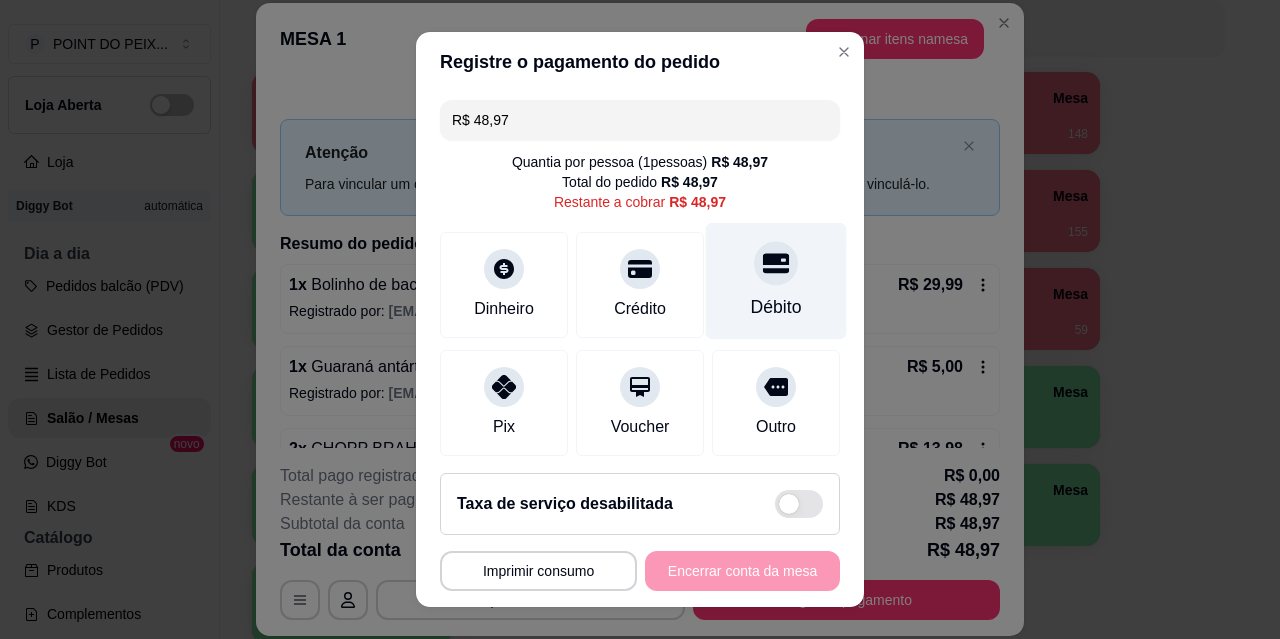 click on "Débito" at bounding box center [776, 307] 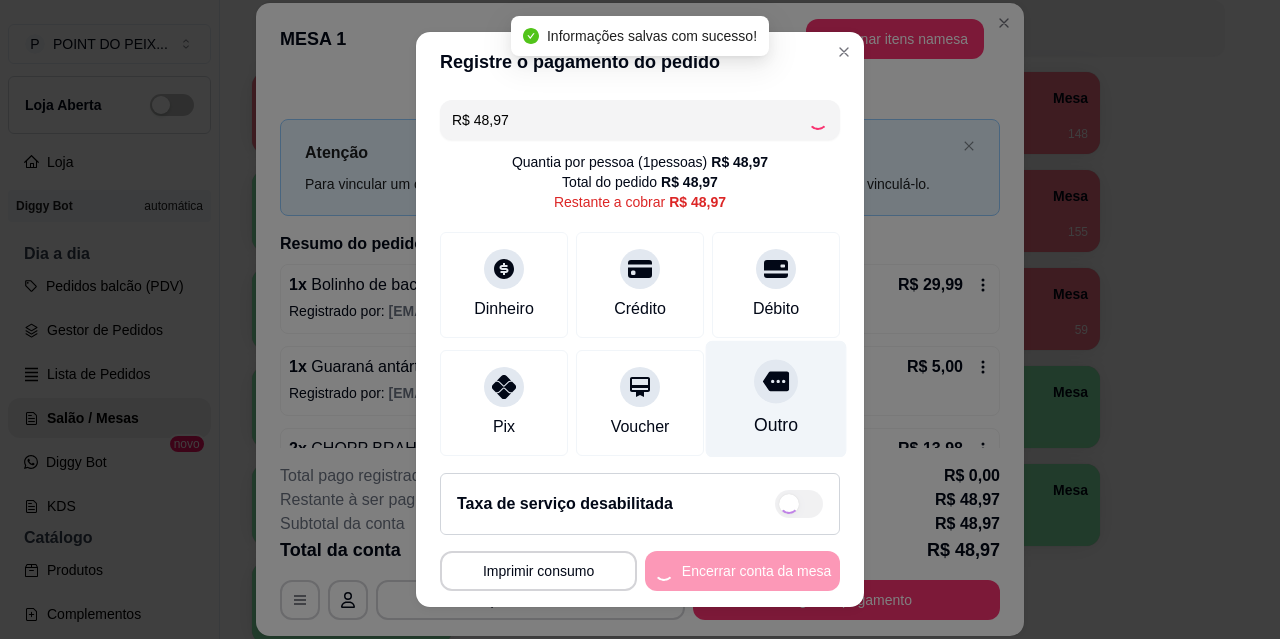 type on "R$ 0,00" 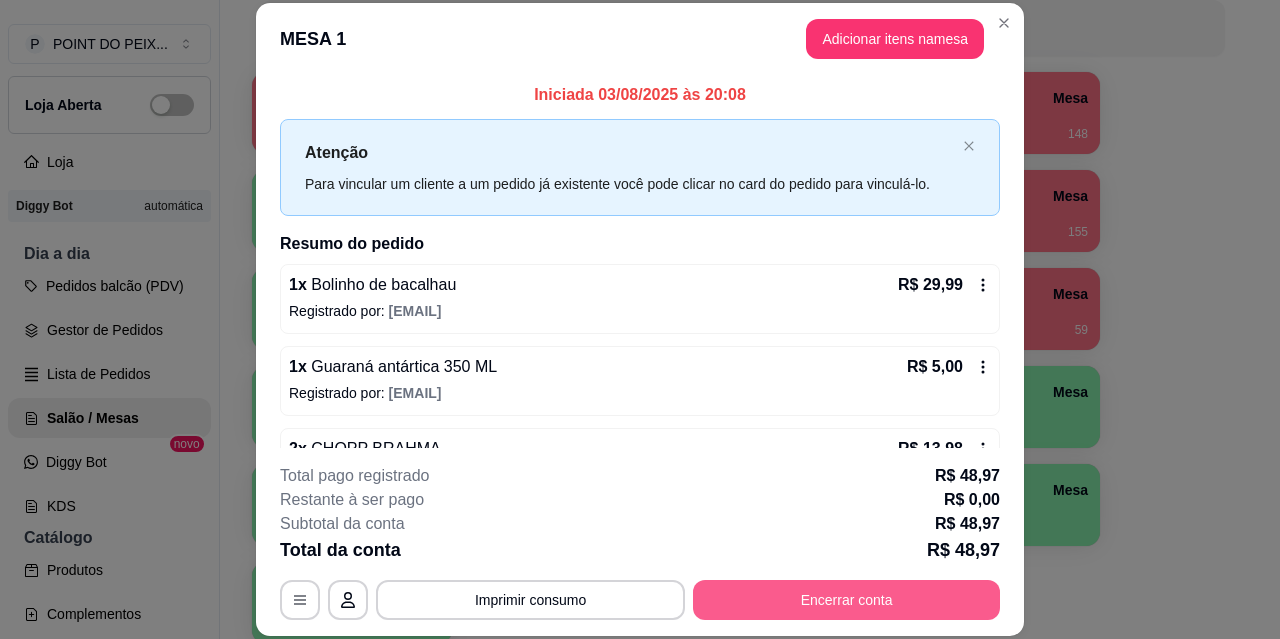 click on "Encerrar conta" at bounding box center [846, 600] 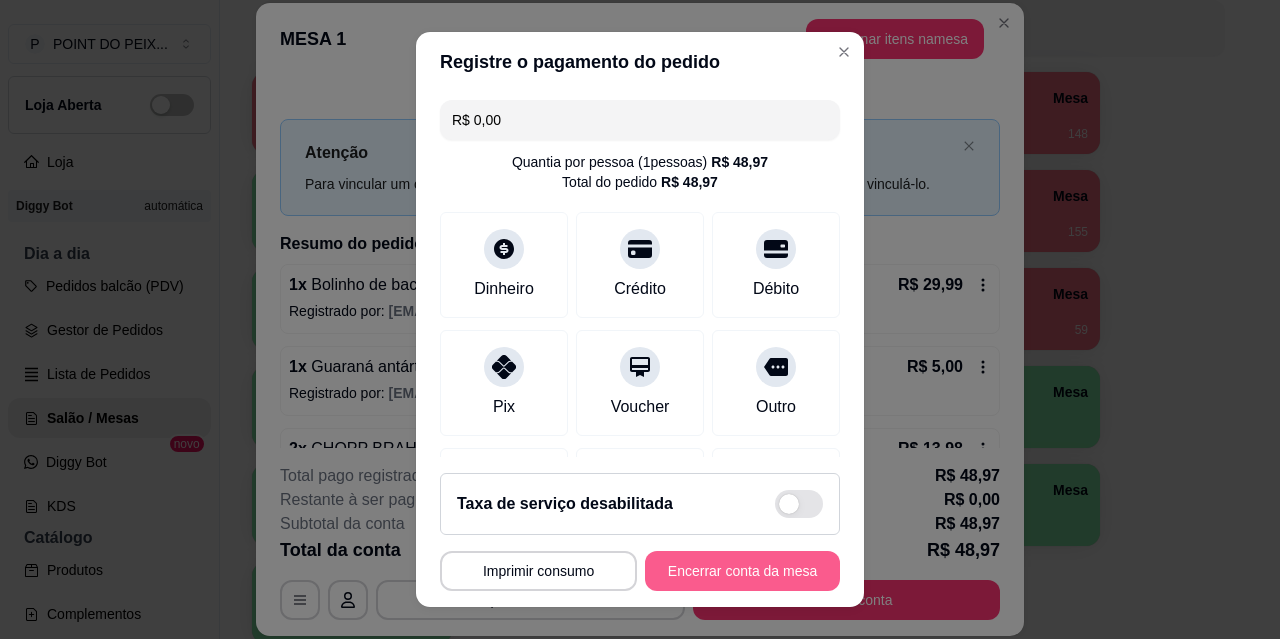 click on "Encerrar conta da mesa" at bounding box center (742, 571) 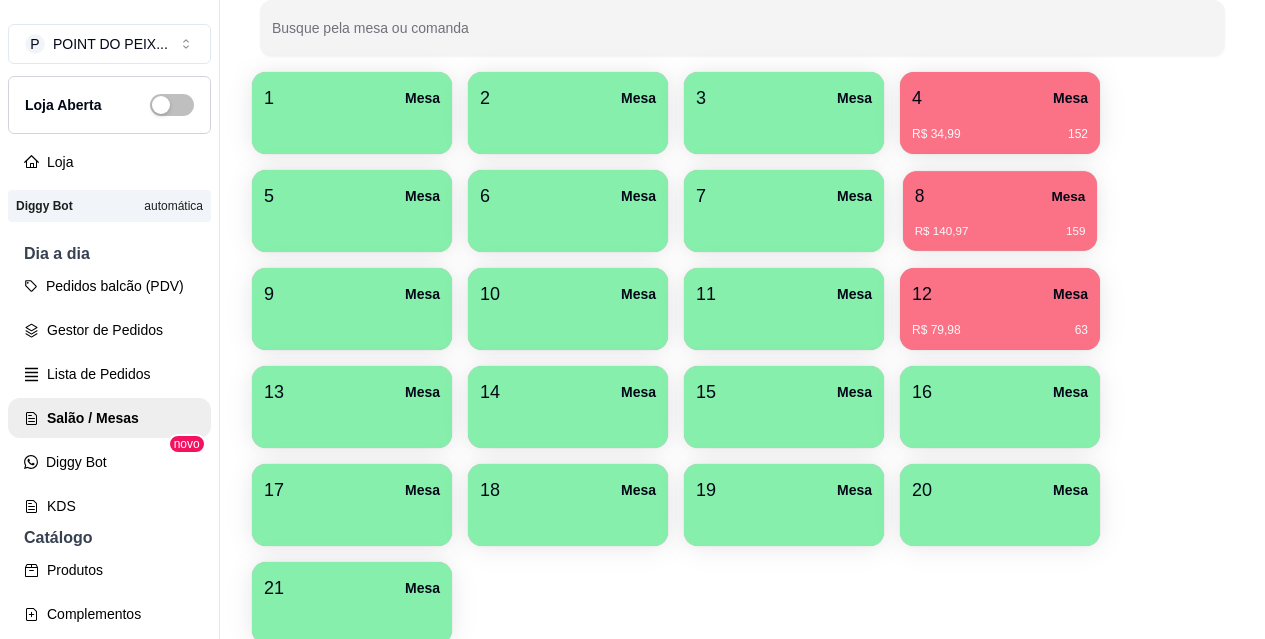 click on "Mesa" at bounding box center [1068, 196] 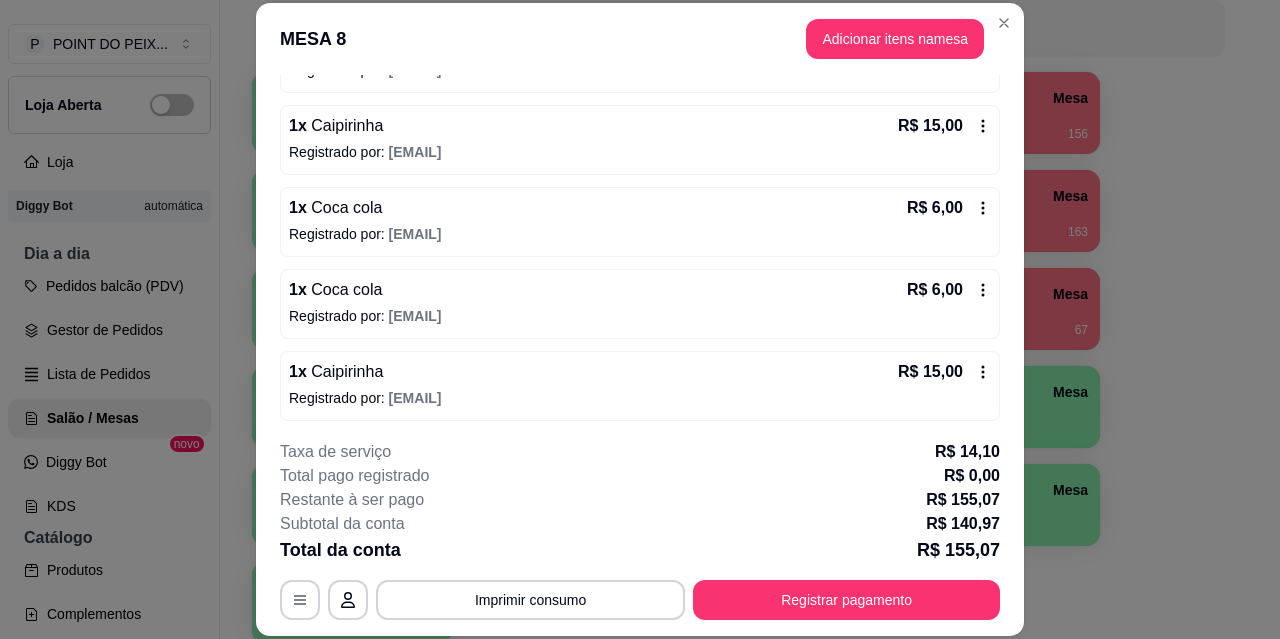 scroll, scrollTop: 574, scrollLeft: 0, axis: vertical 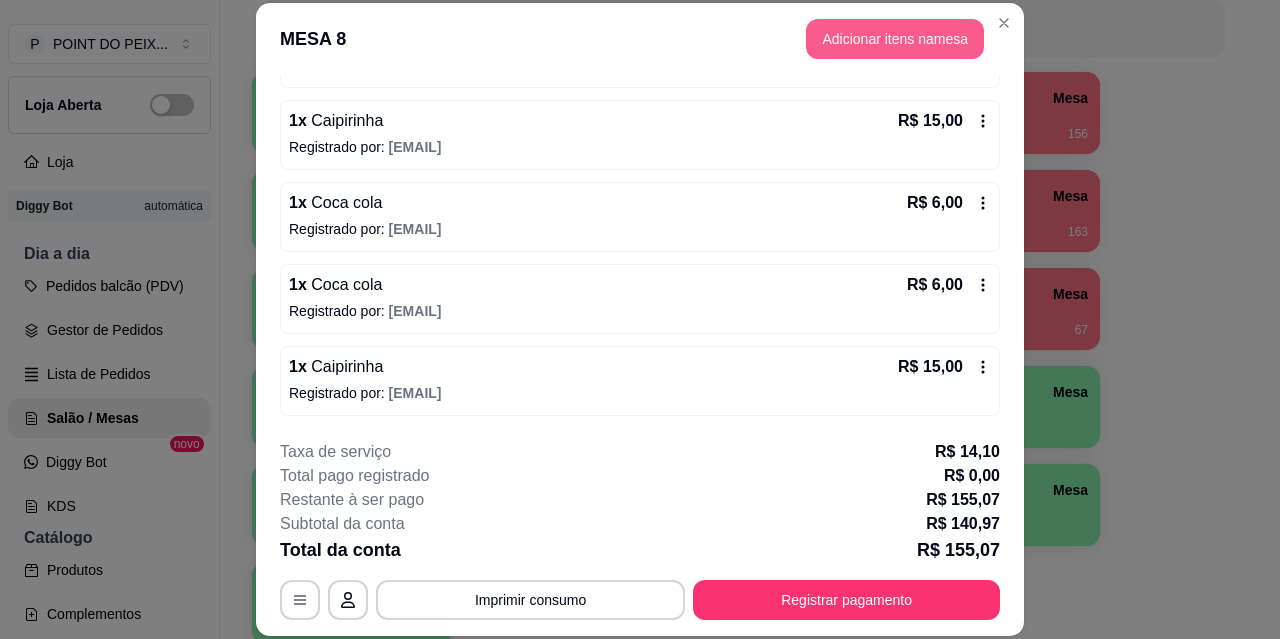 click on "Adicionar itens na  mesa" at bounding box center [895, 39] 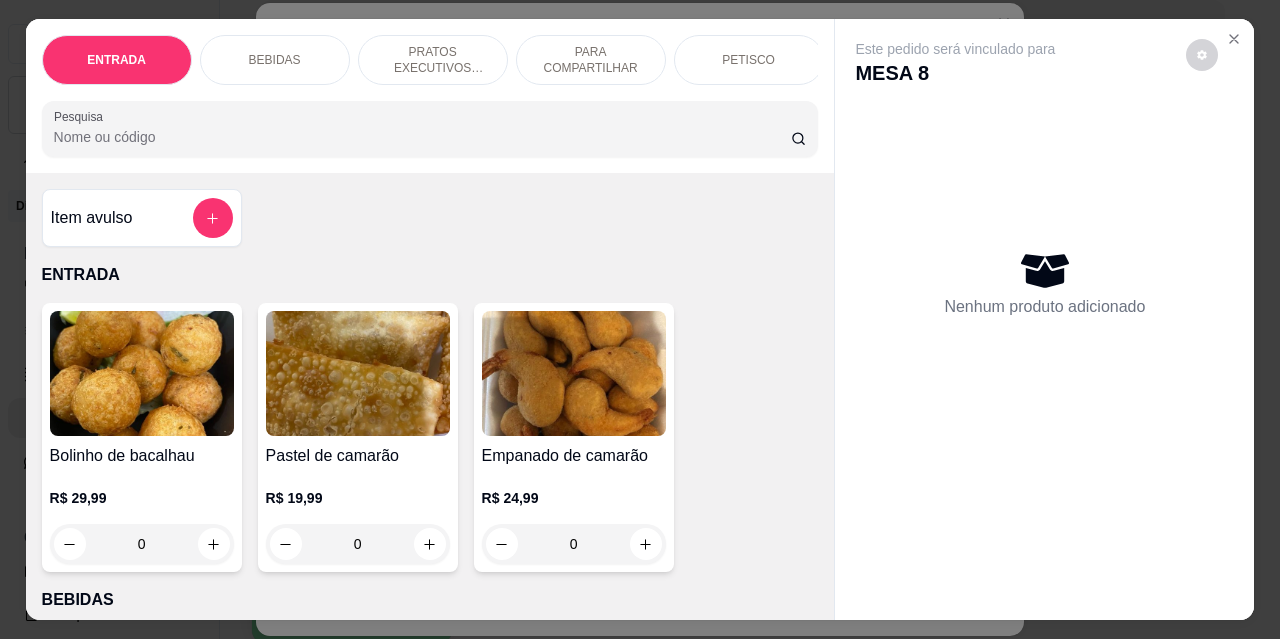 click on "BEBIDAS" at bounding box center (275, 60) 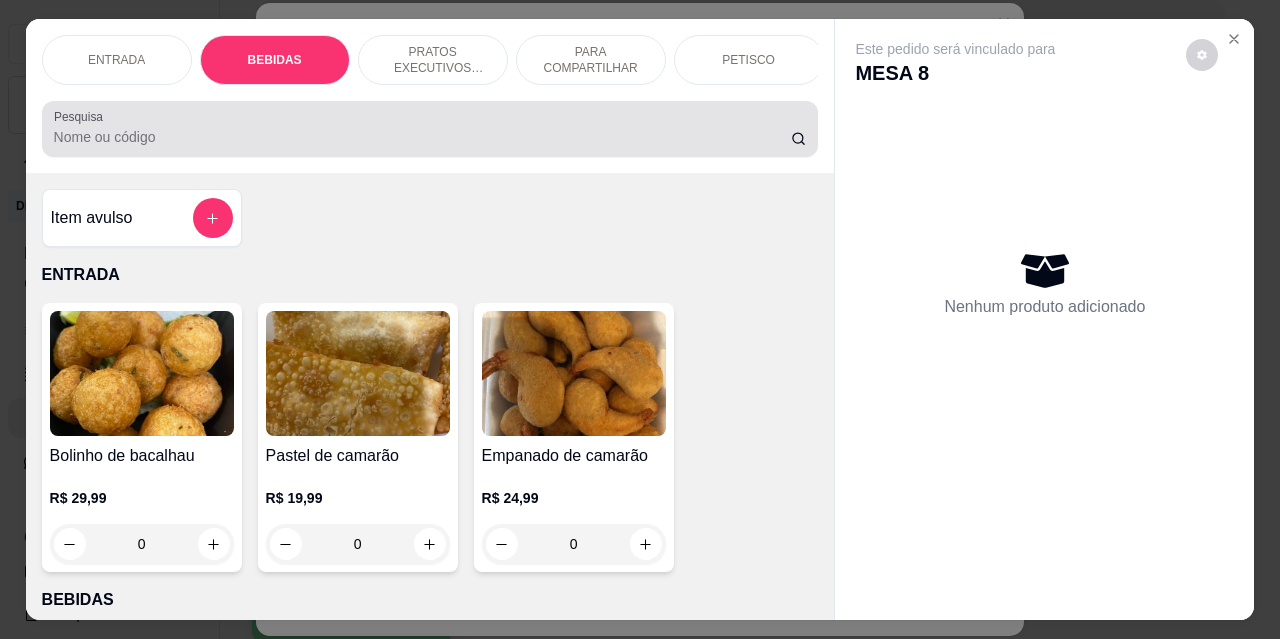 scroll, scrollTop: 415, scrollLeft: 0, axis: vertical 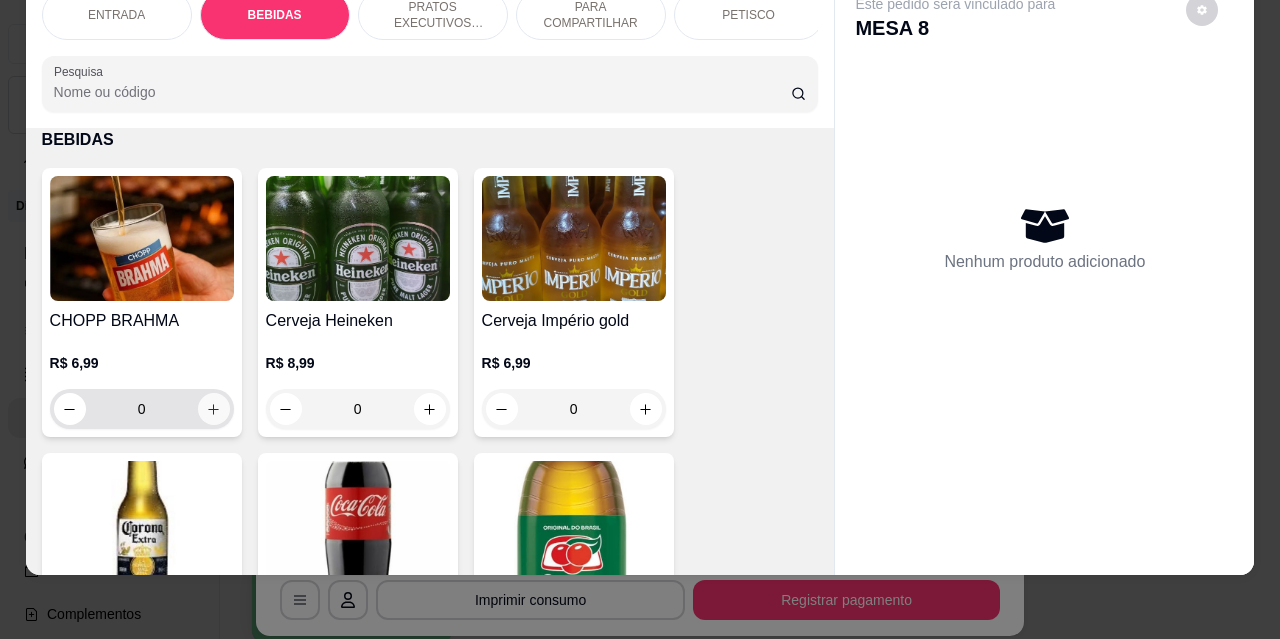 click at bounding box center (214, 409) 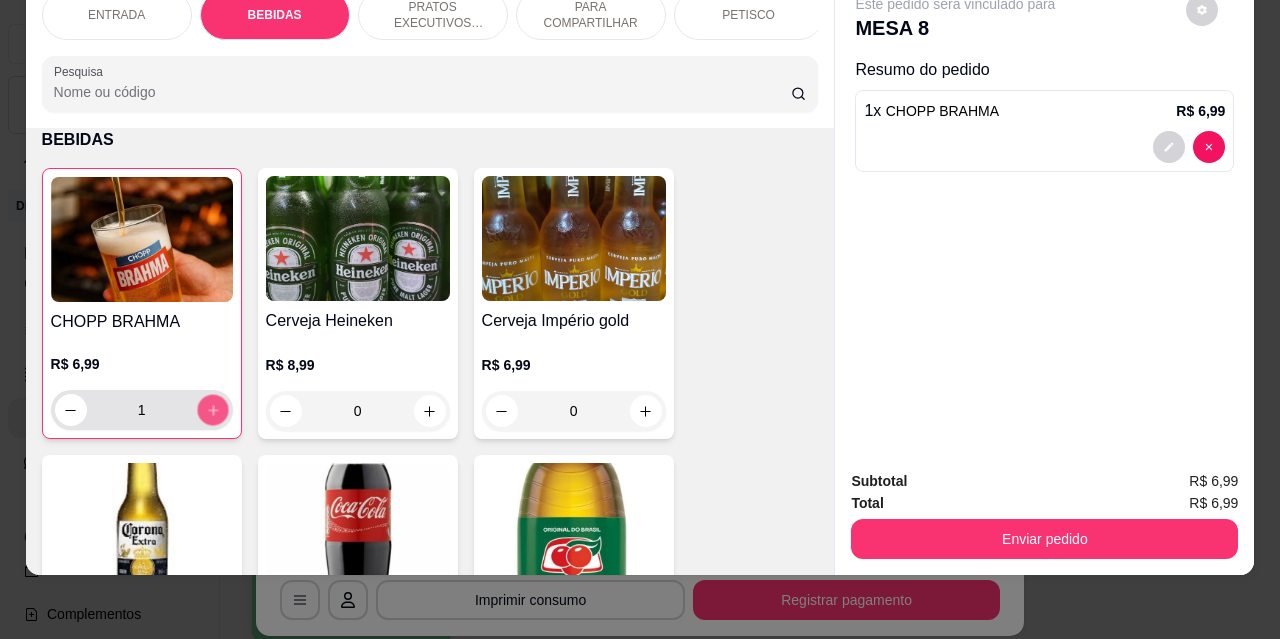 click at bounding box center [212, 410] 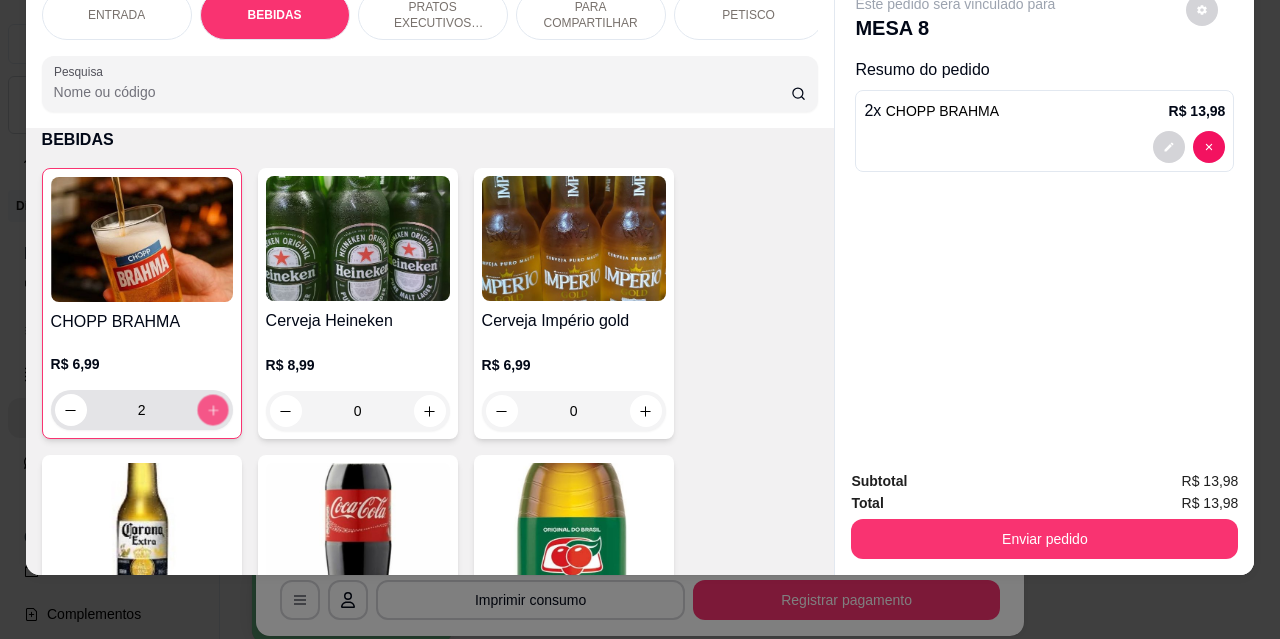 click at bounding box center [212, 410] 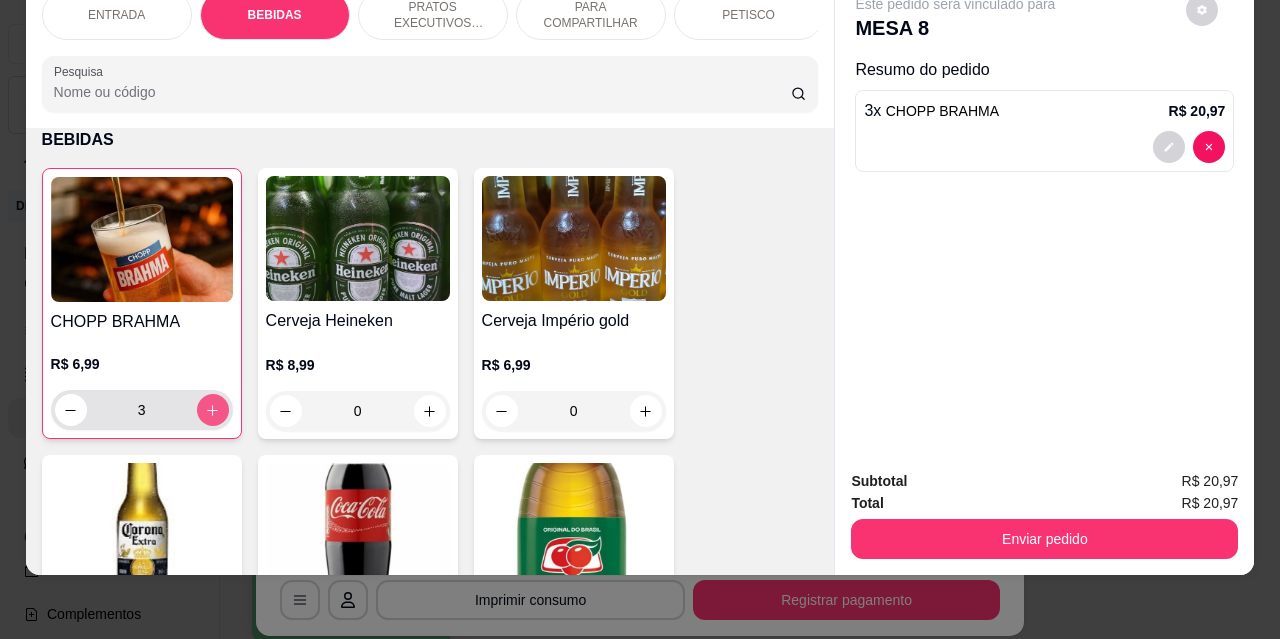 click at bounding box center (213, 410) 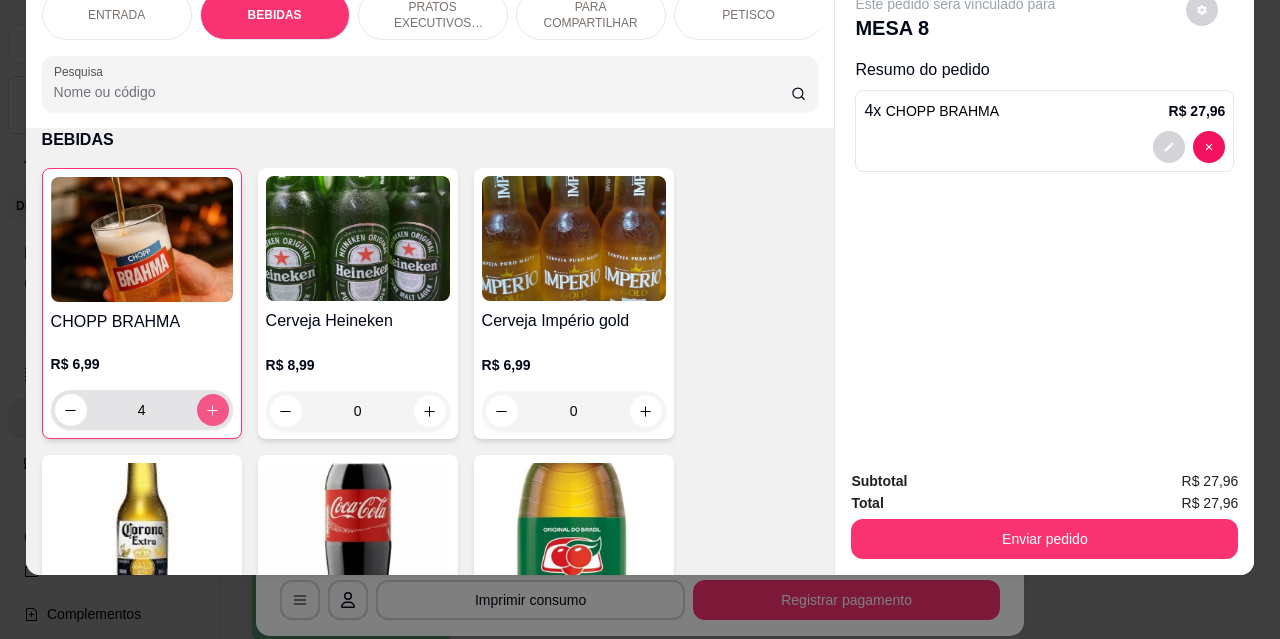 click at bounding box center (213, 410) 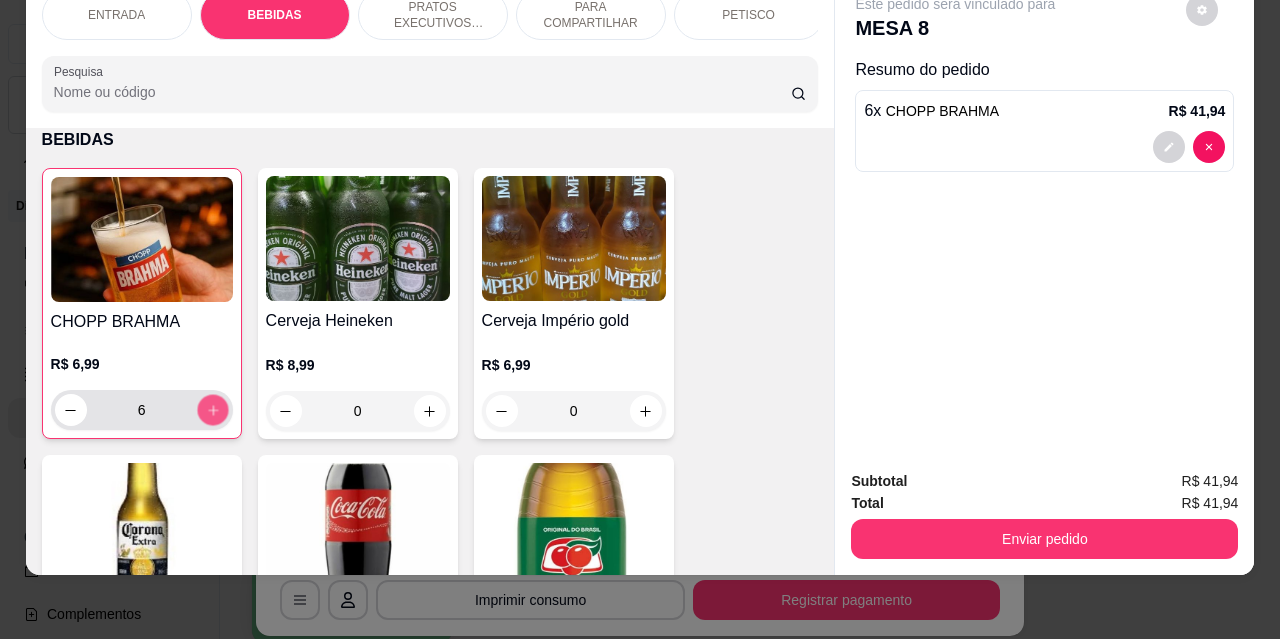 click at bounding box center [212, 410] 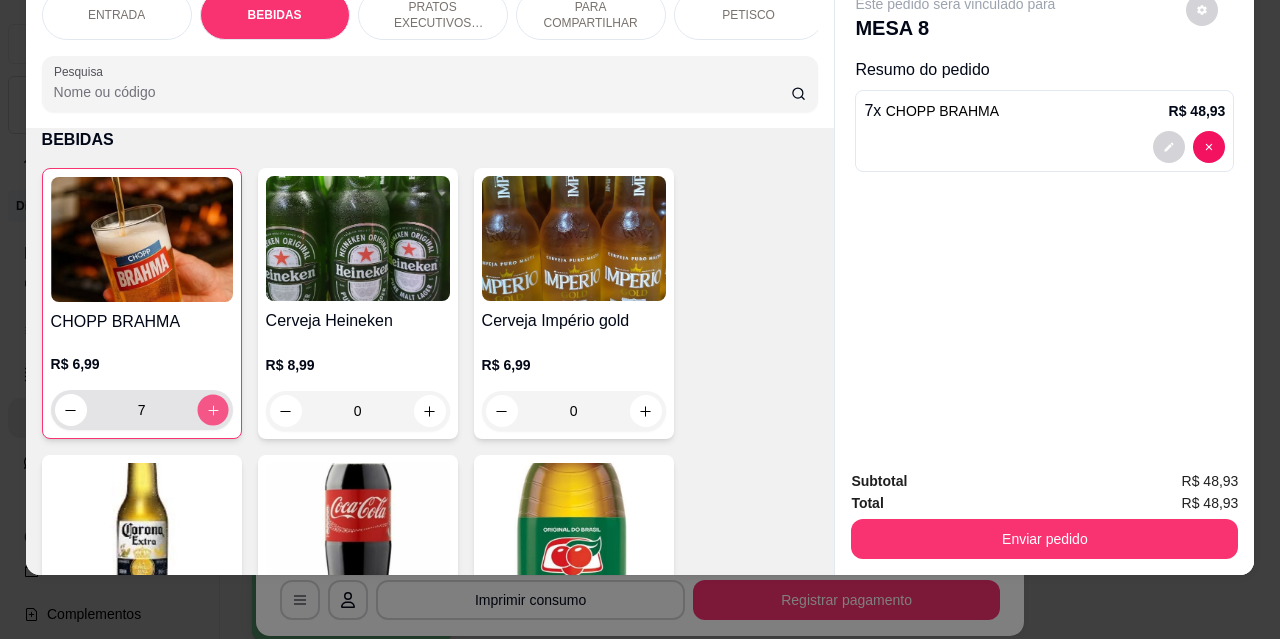 click at bounding box center (212, 410) 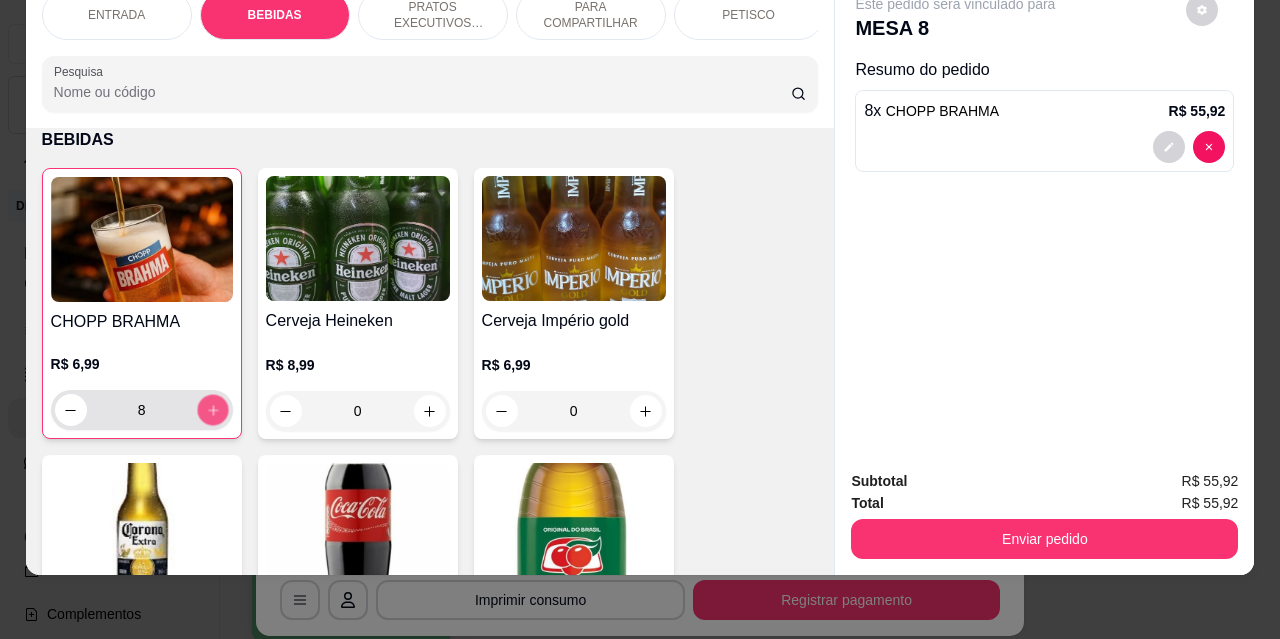 click at bounding box center [212, 410] 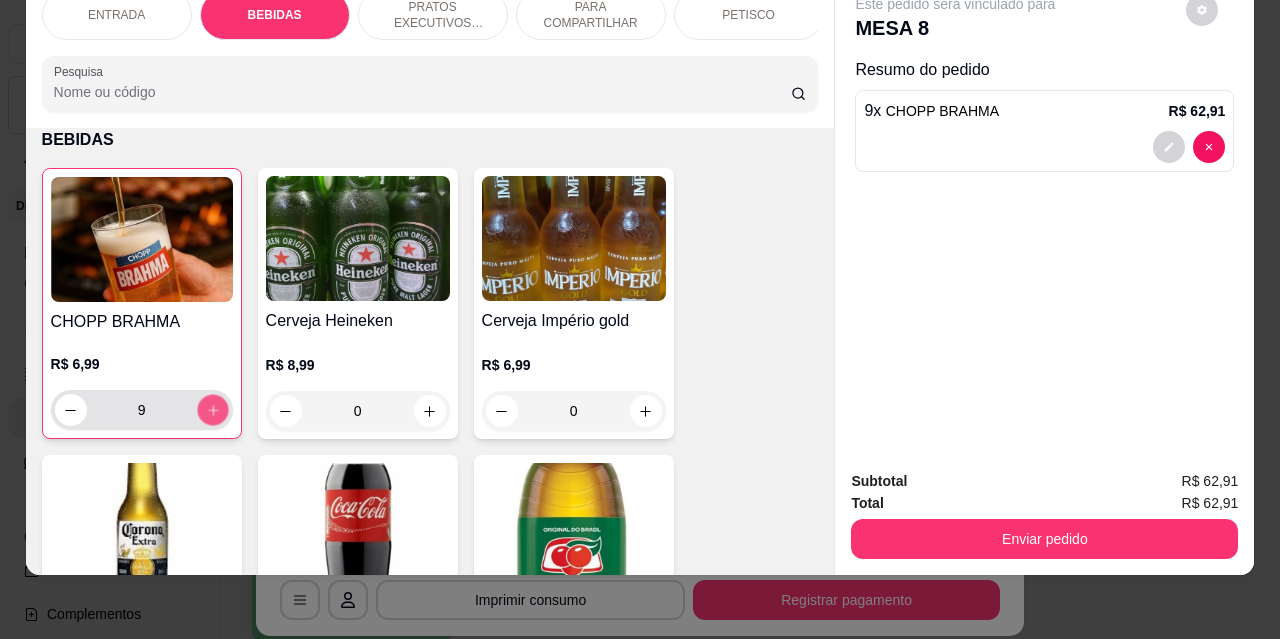 click at bounding box center [212, 410] 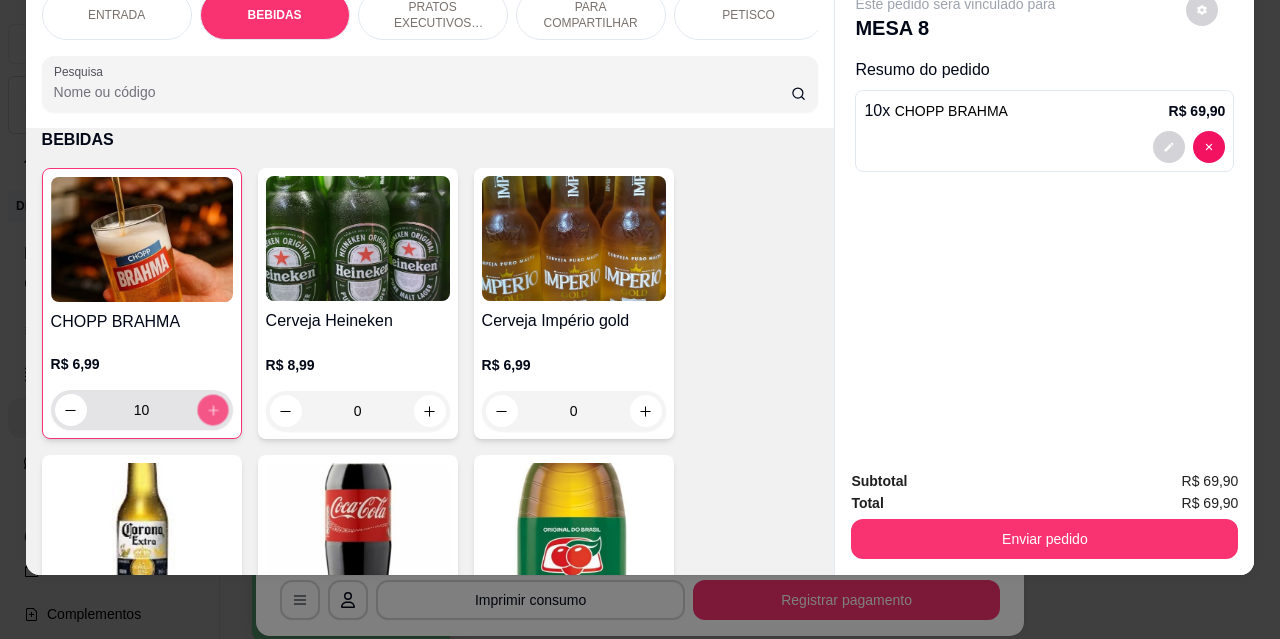click at bounding box center (212, 410) 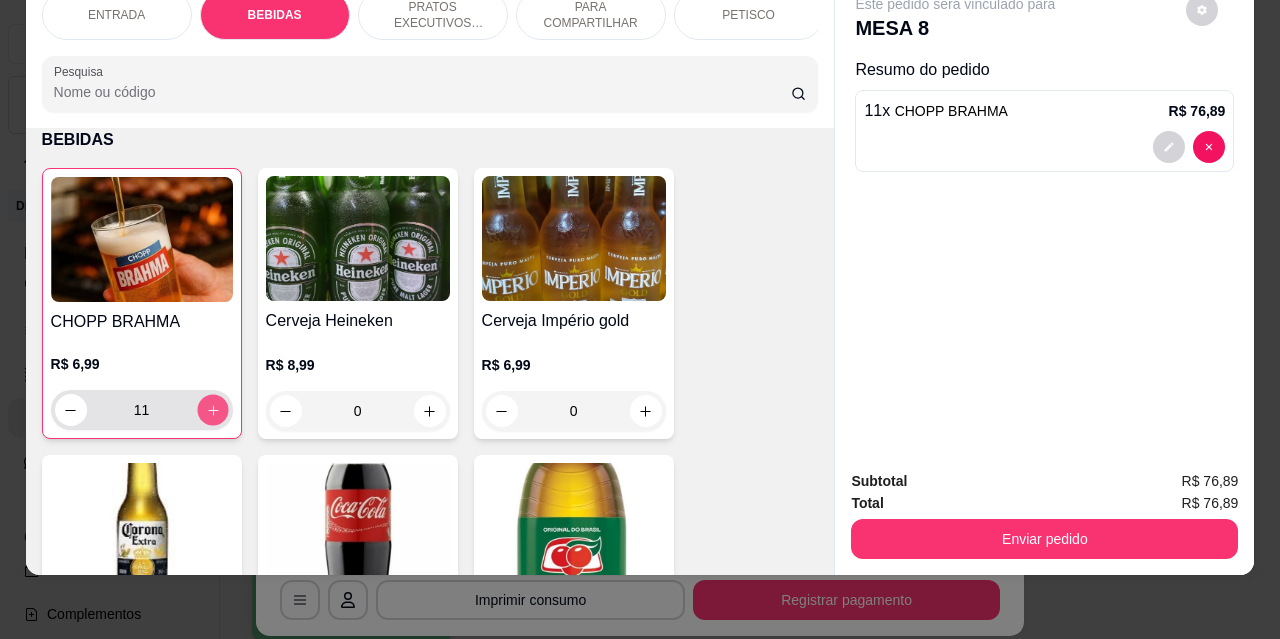 click at bounding box center (212, 410) 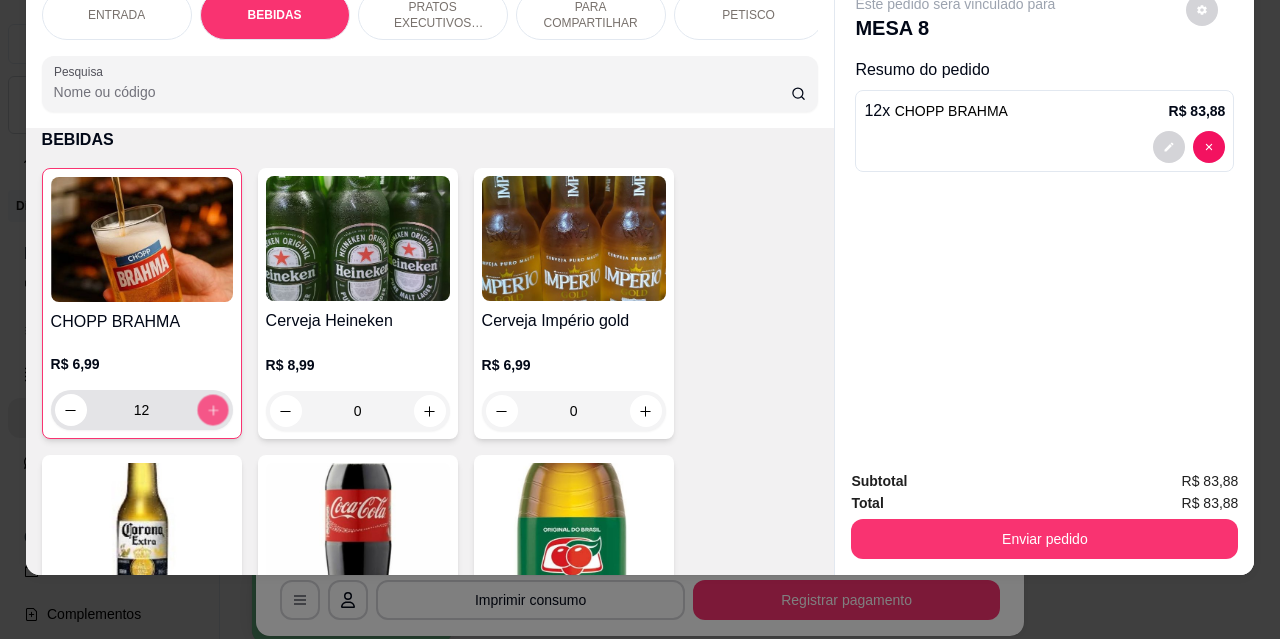 click at bounding box center (212, 410) 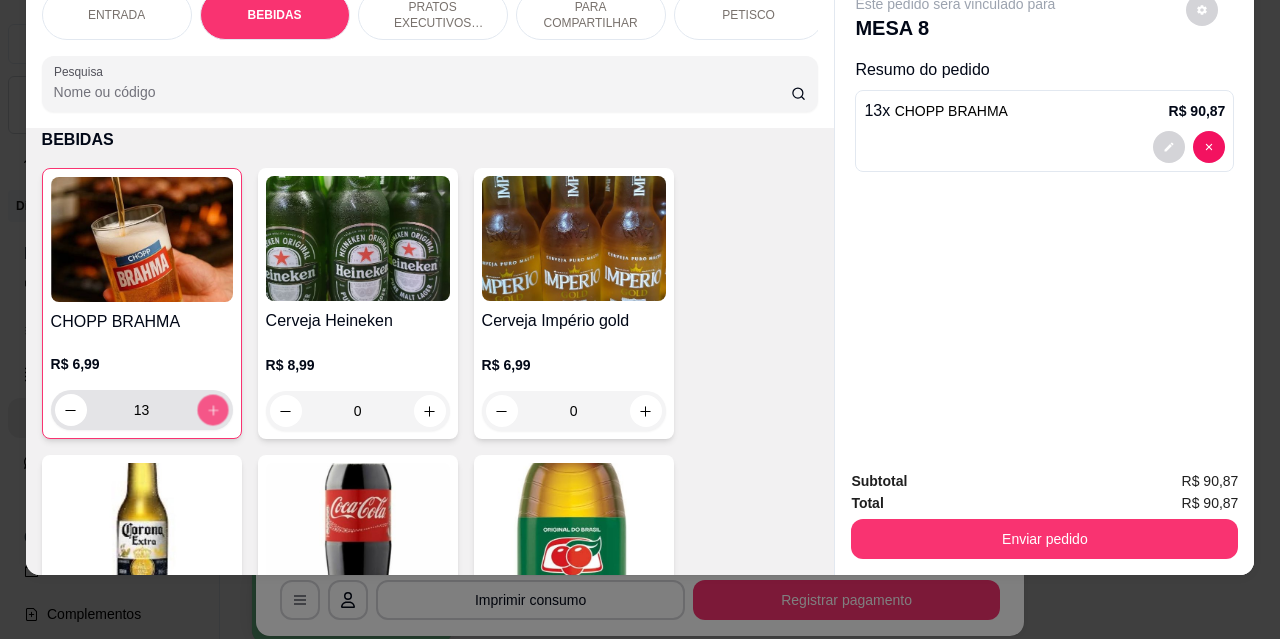 click at bounding box center (212, 410) 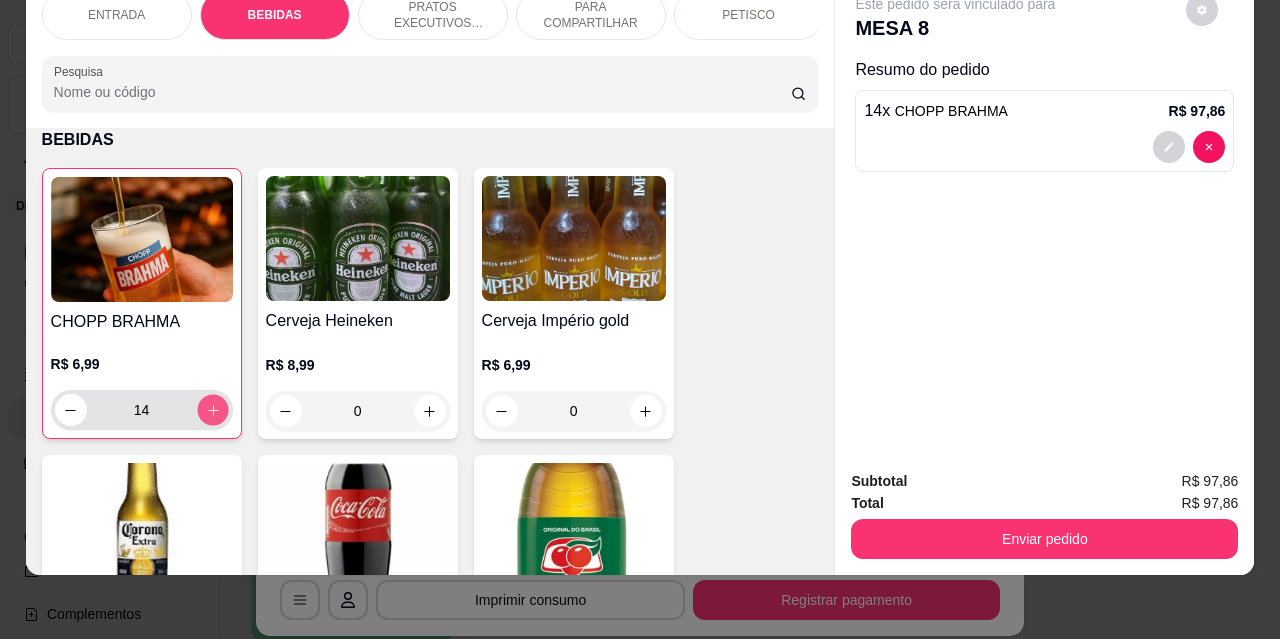 click at bounding box center [212, 410] 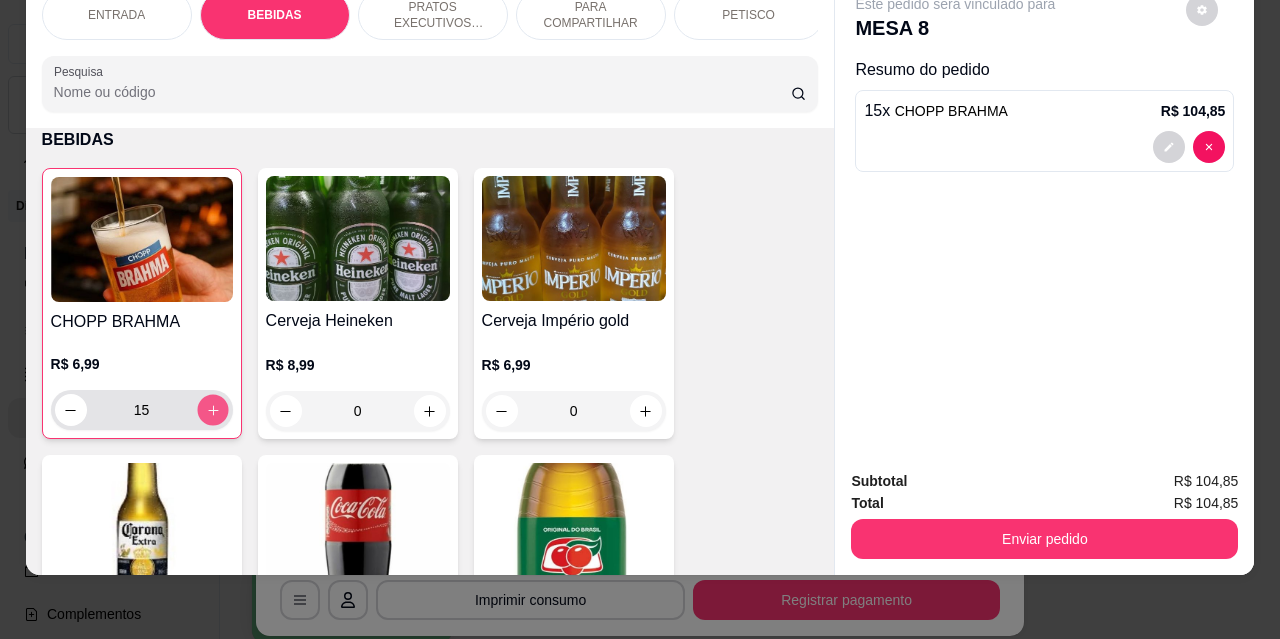 click at bounding box center (212, 410) 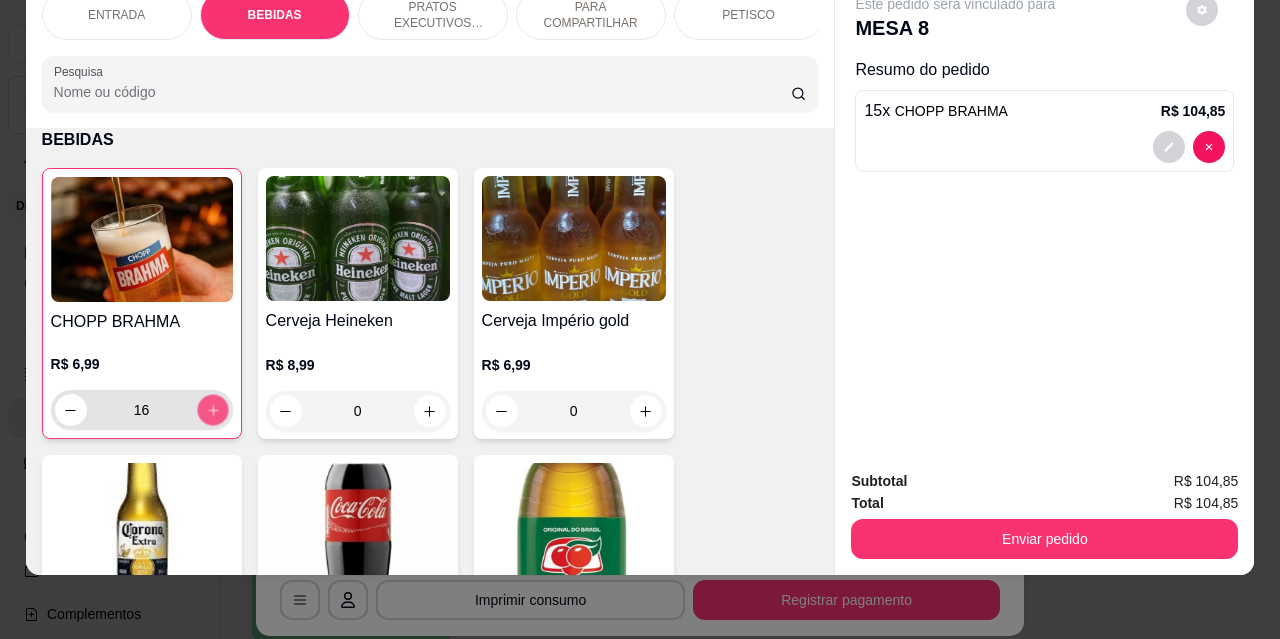 click at bounding box center [212, 410] 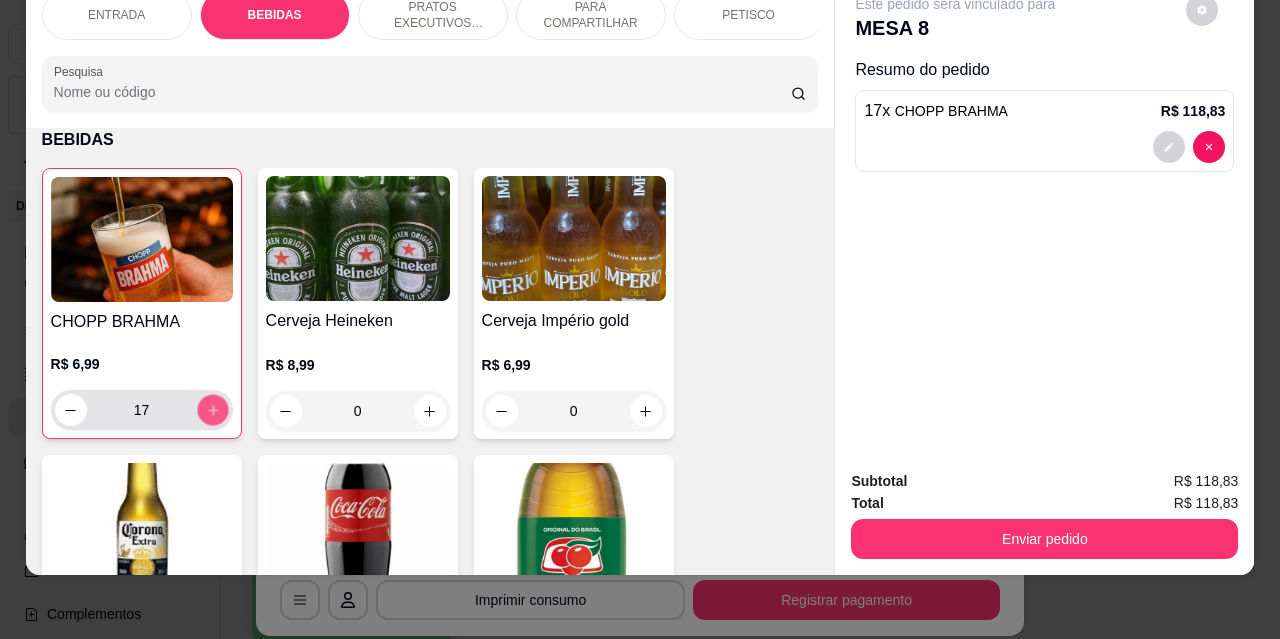 click at bounding box center [212, 410] 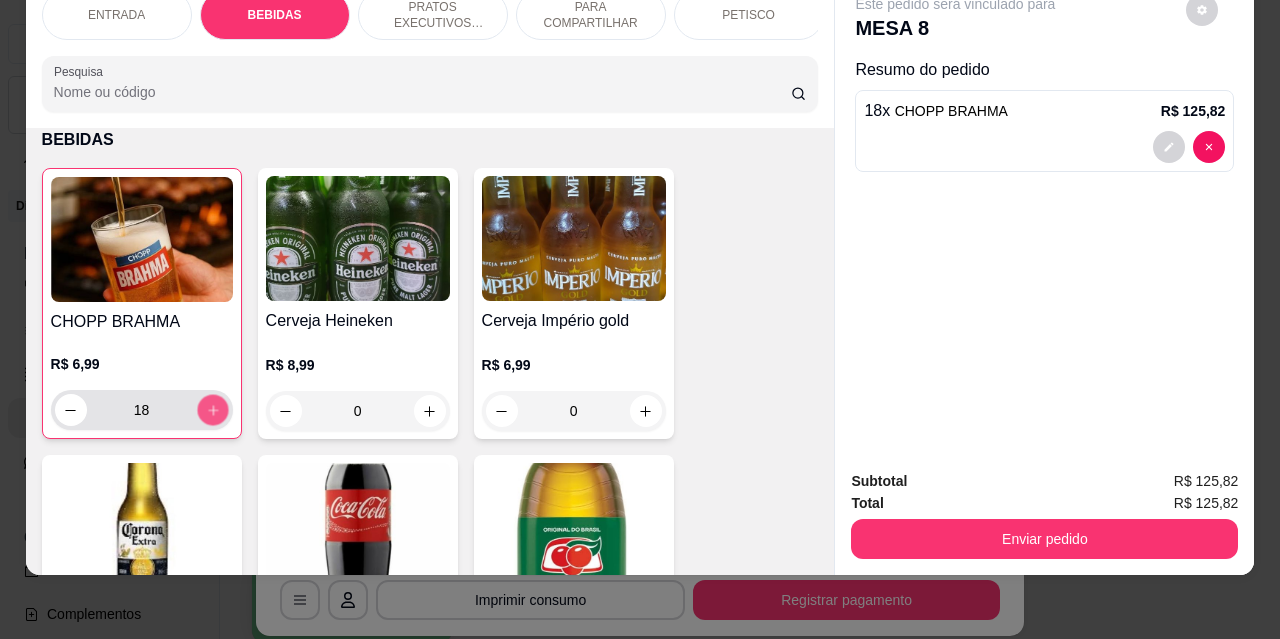 click at bounding box center [212, 410] 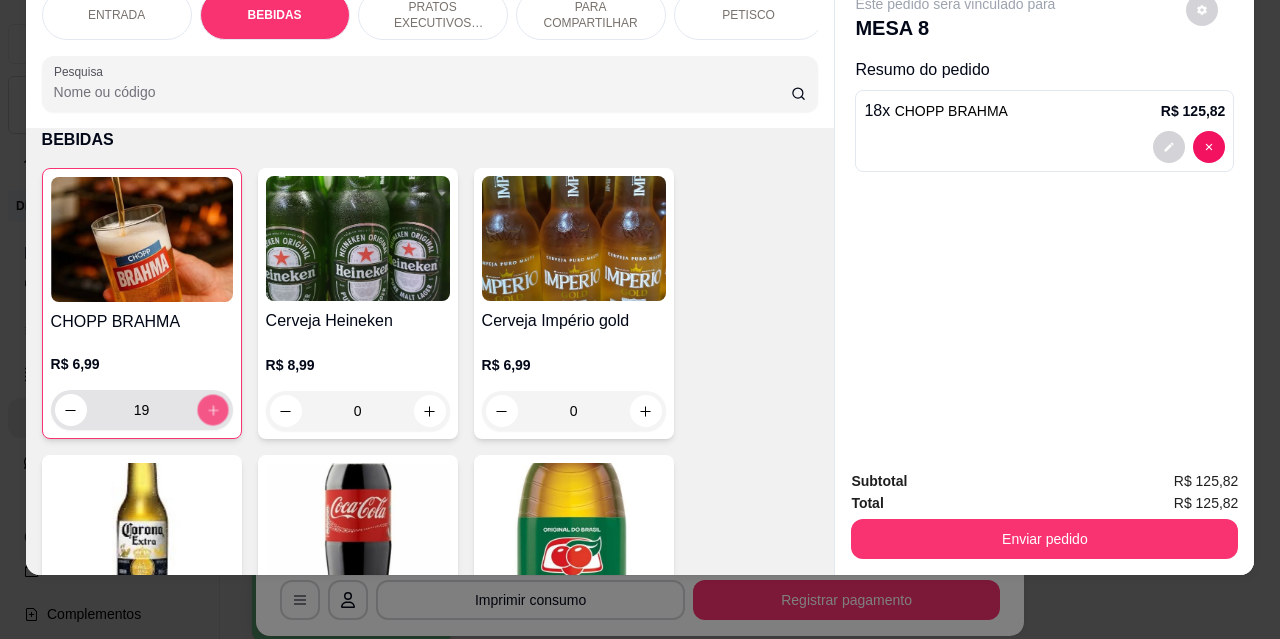 click at bounding box center [212, 410] 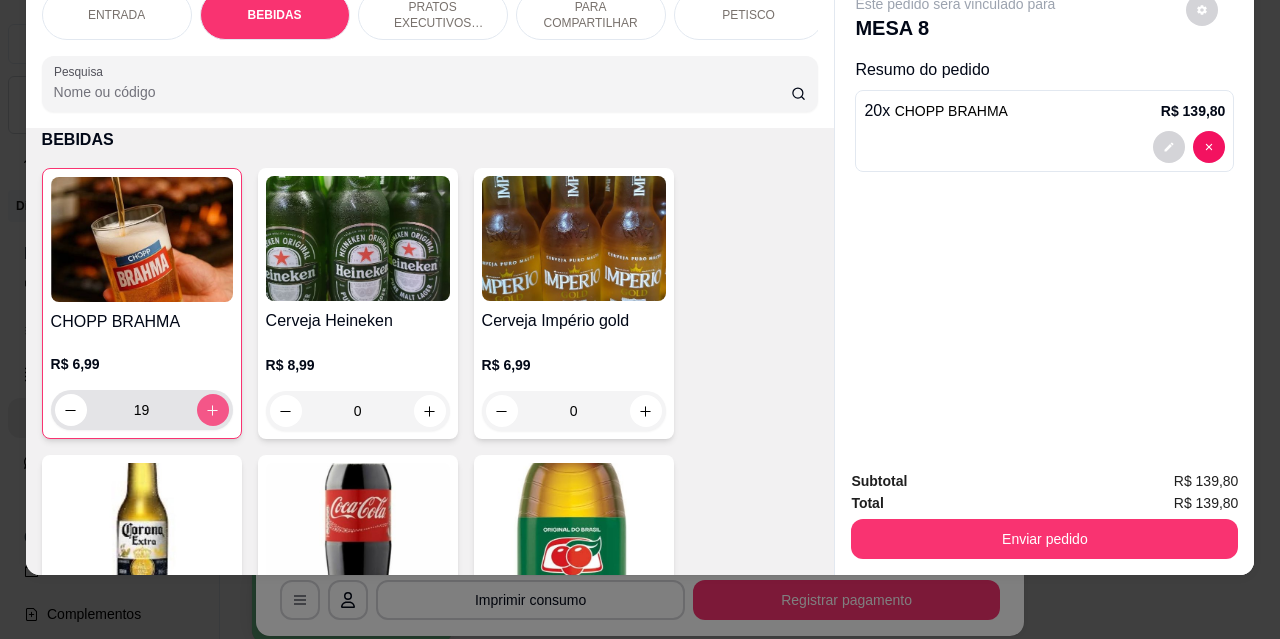 type on "20" 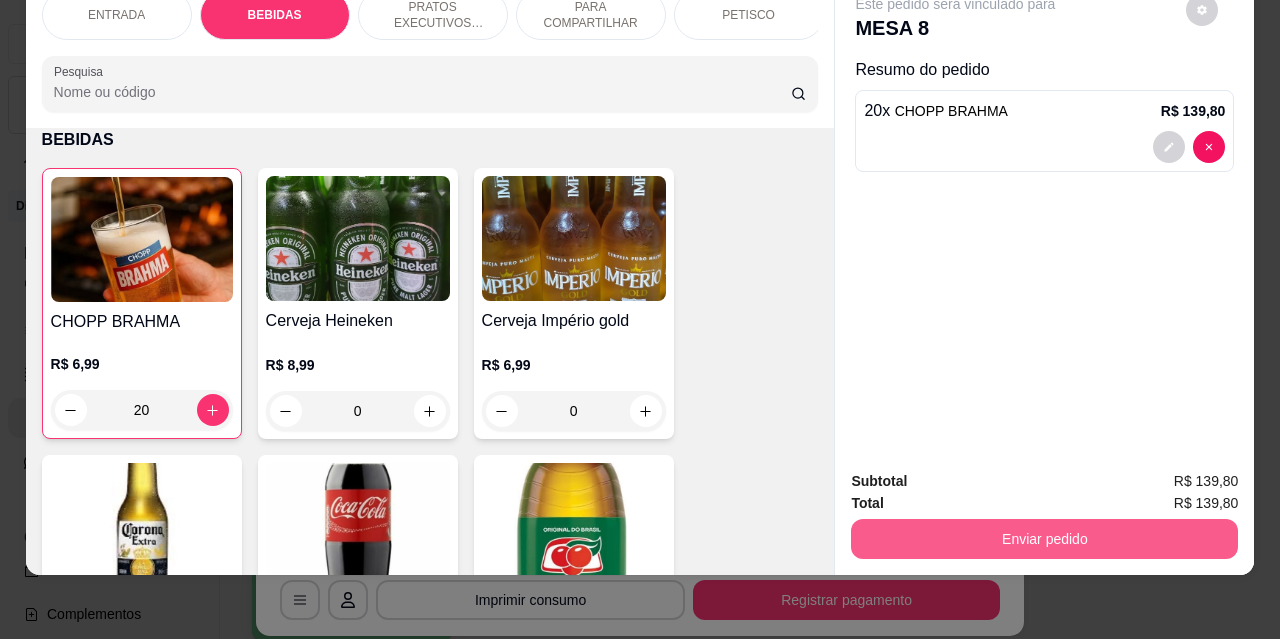 click on "Enviar pedido" at bounding box center [1044, 539] 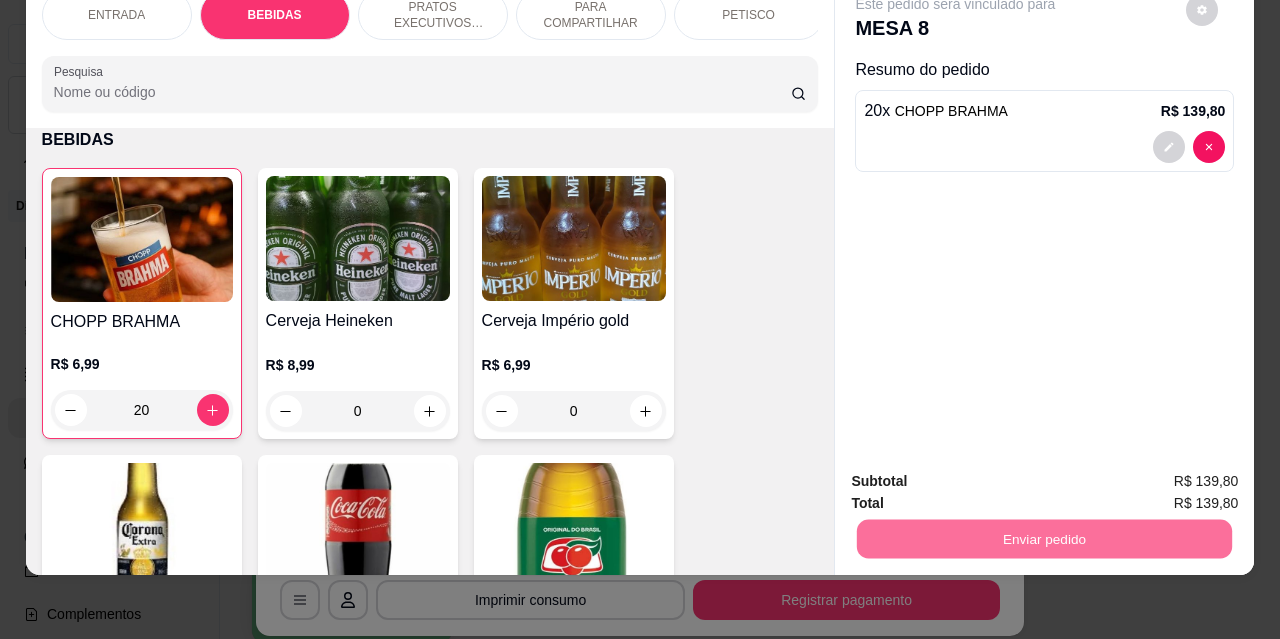 click on "Não registrar e enviar pedido" at bounding box center [979, 474] 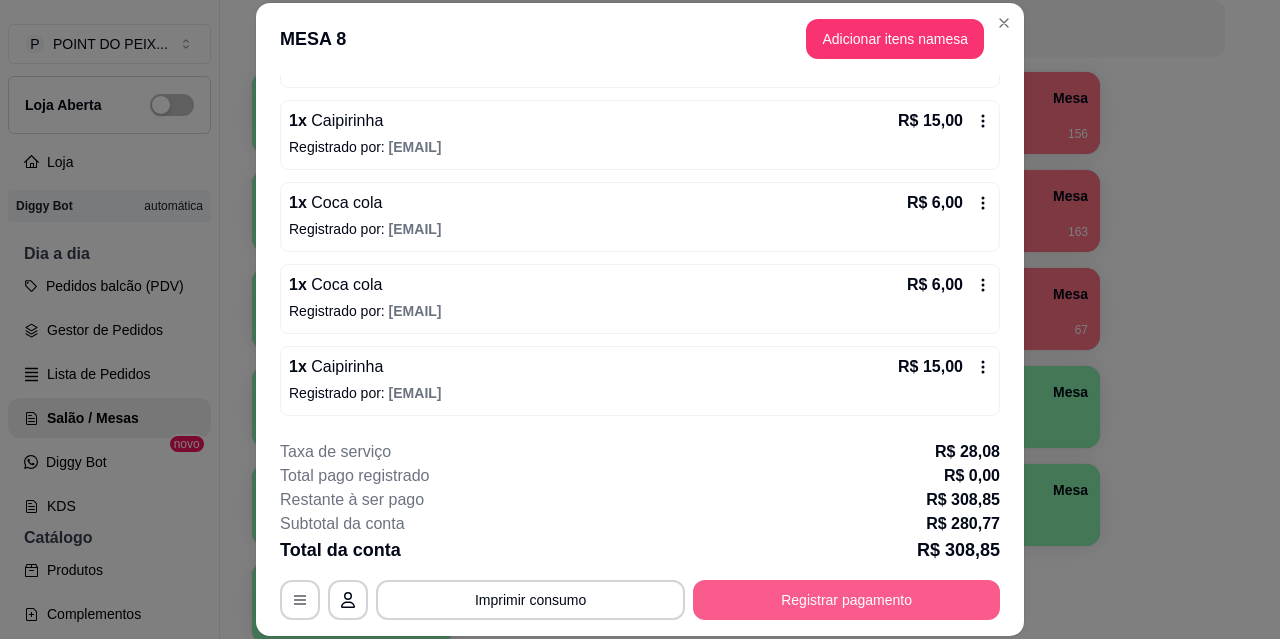 click on "Registrar pagamento" at bounding box center [846, 600] 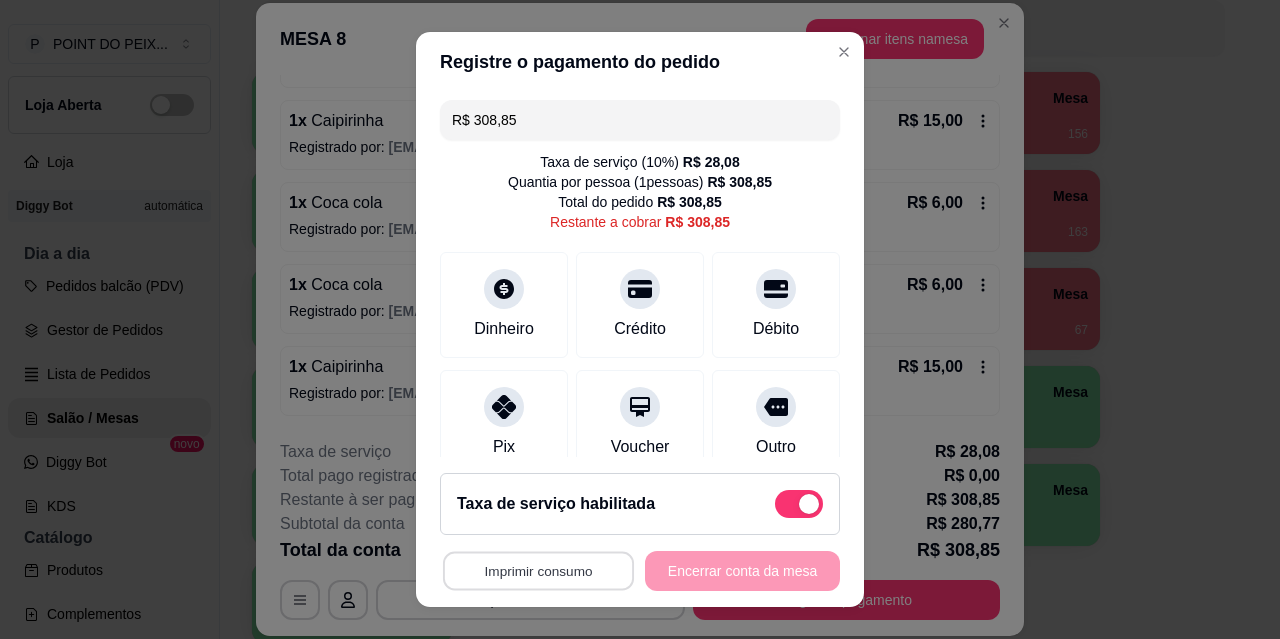 click on "Imprimir consumo" at bounding box center [538, 571] 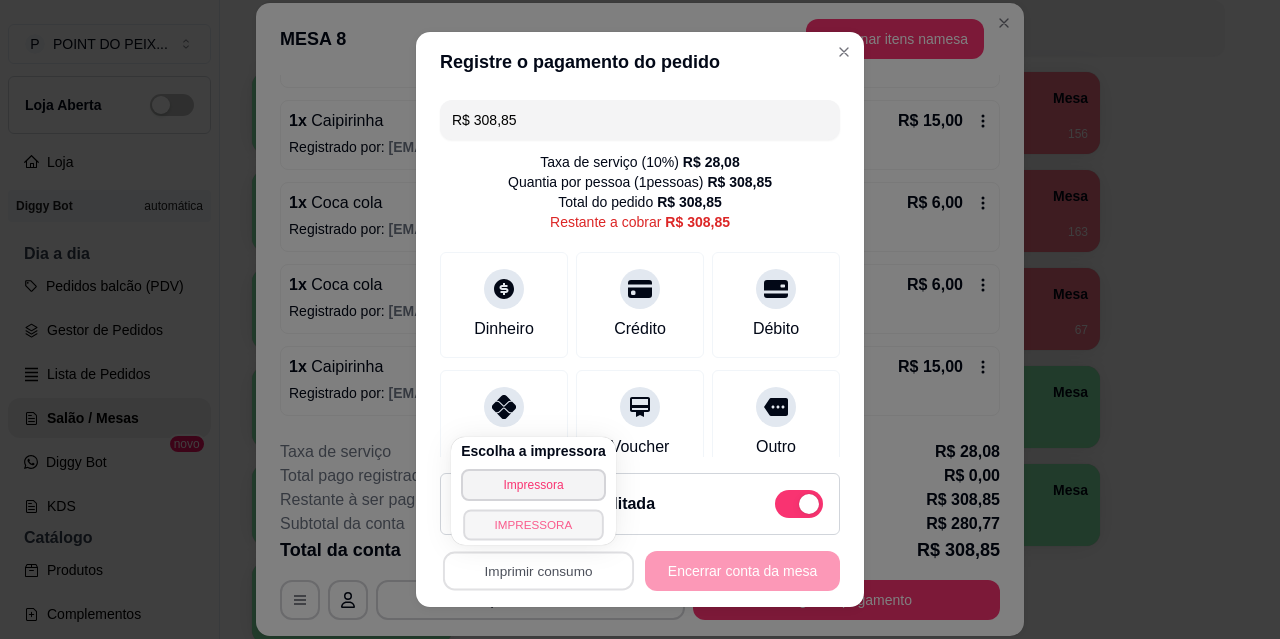 click on "IMPRESSORA" at bounding box center [533, 524] 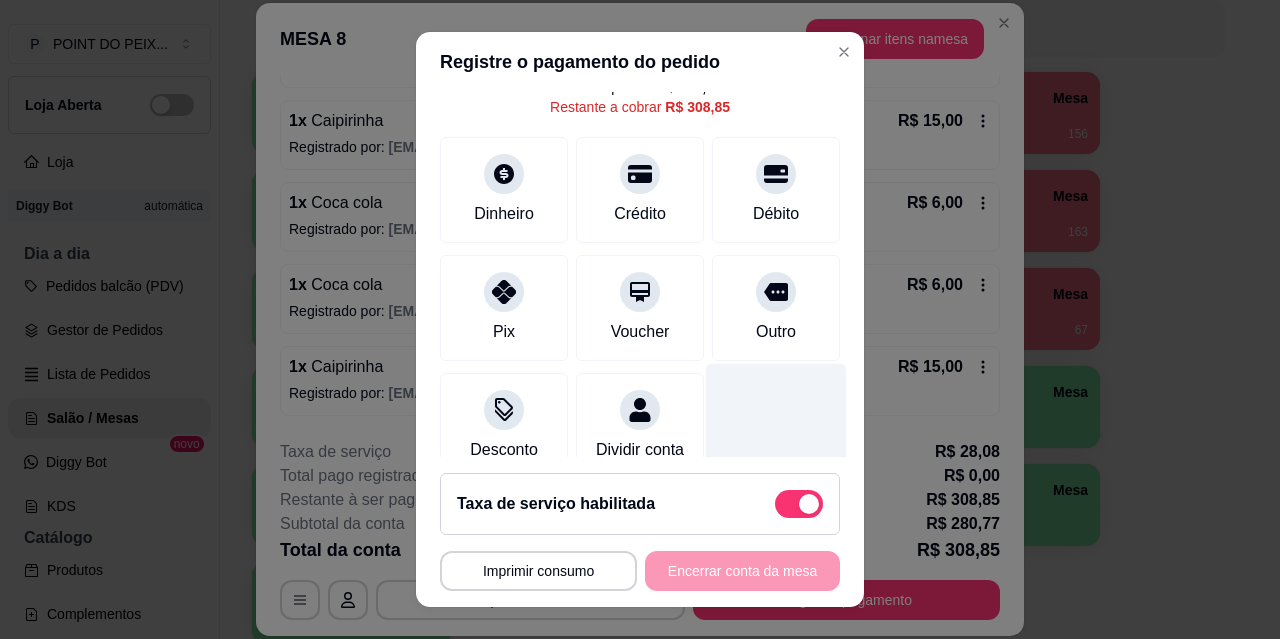 scroll, scrollTop: 169, scrollLeft: 0, axis: vertical 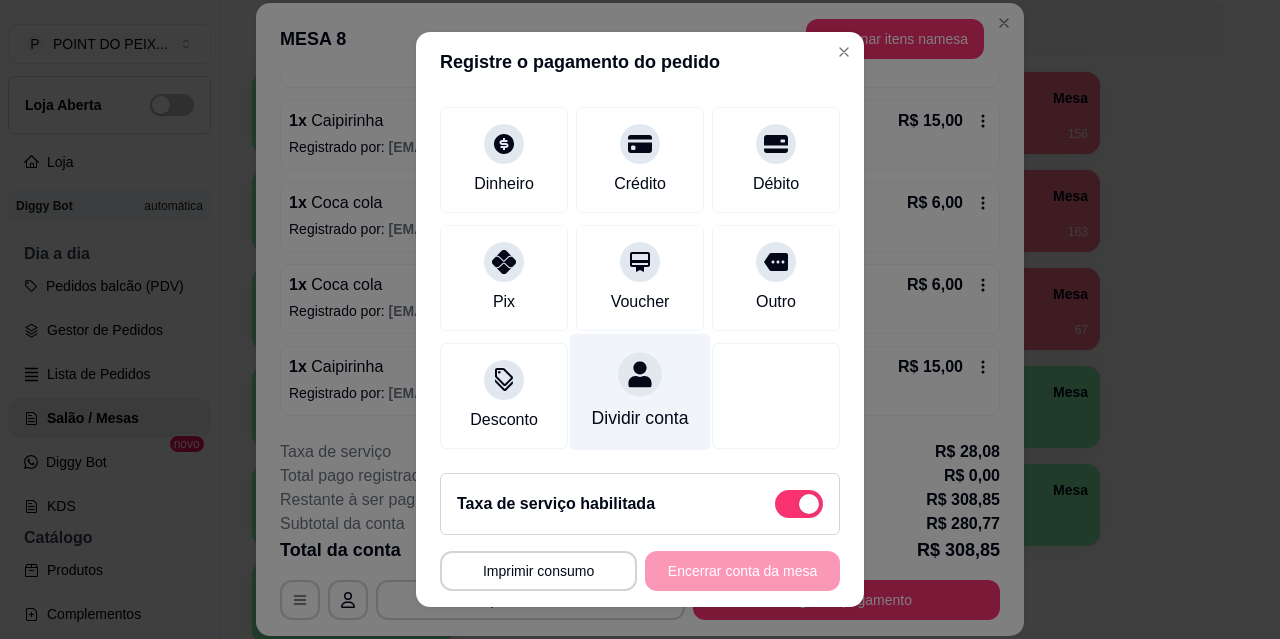 click on "Dividir conta" at bounding box center [640, 418] 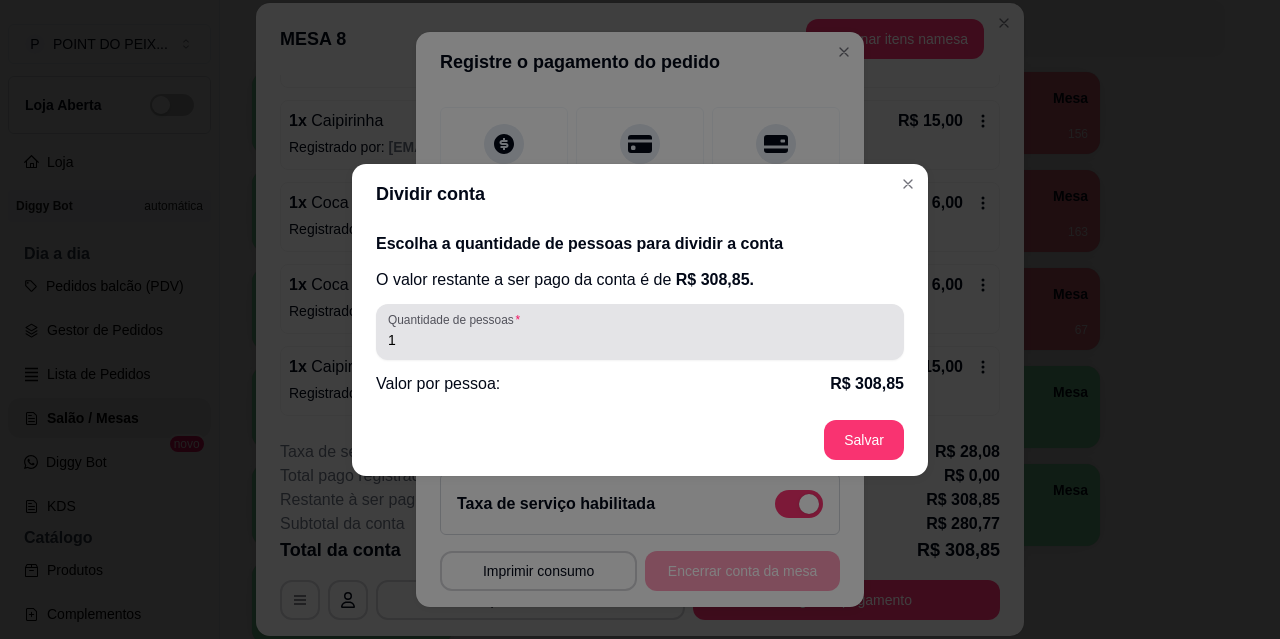 click on "1" at bounding box center [640, 340] 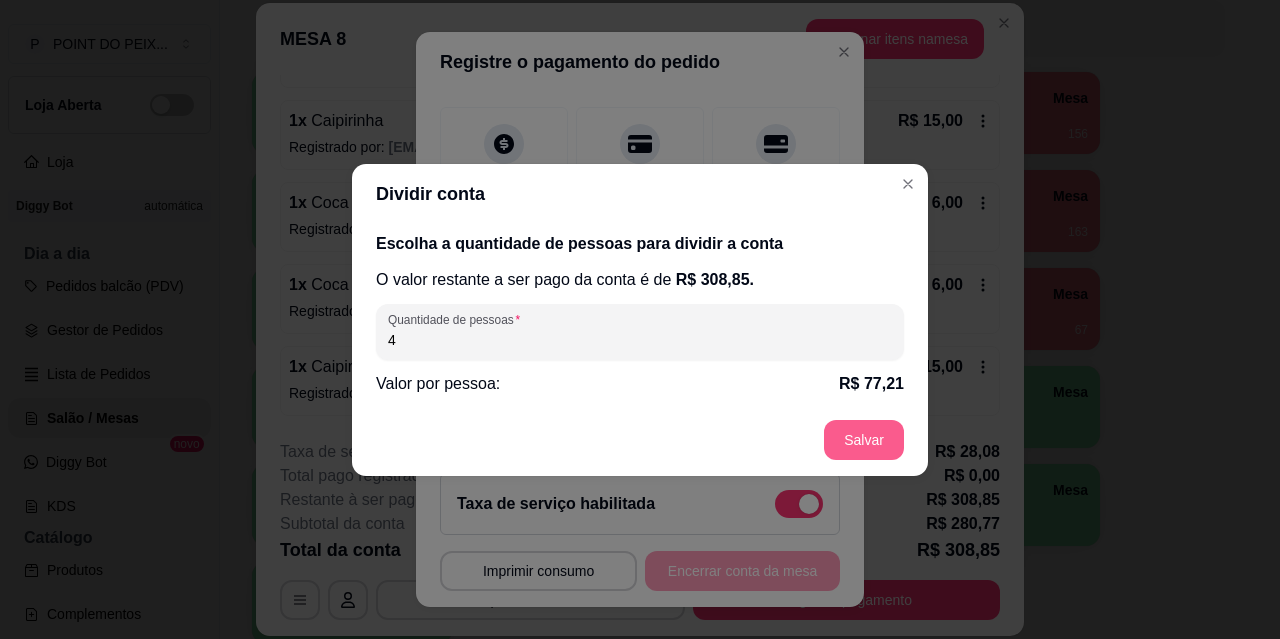 type on "4" 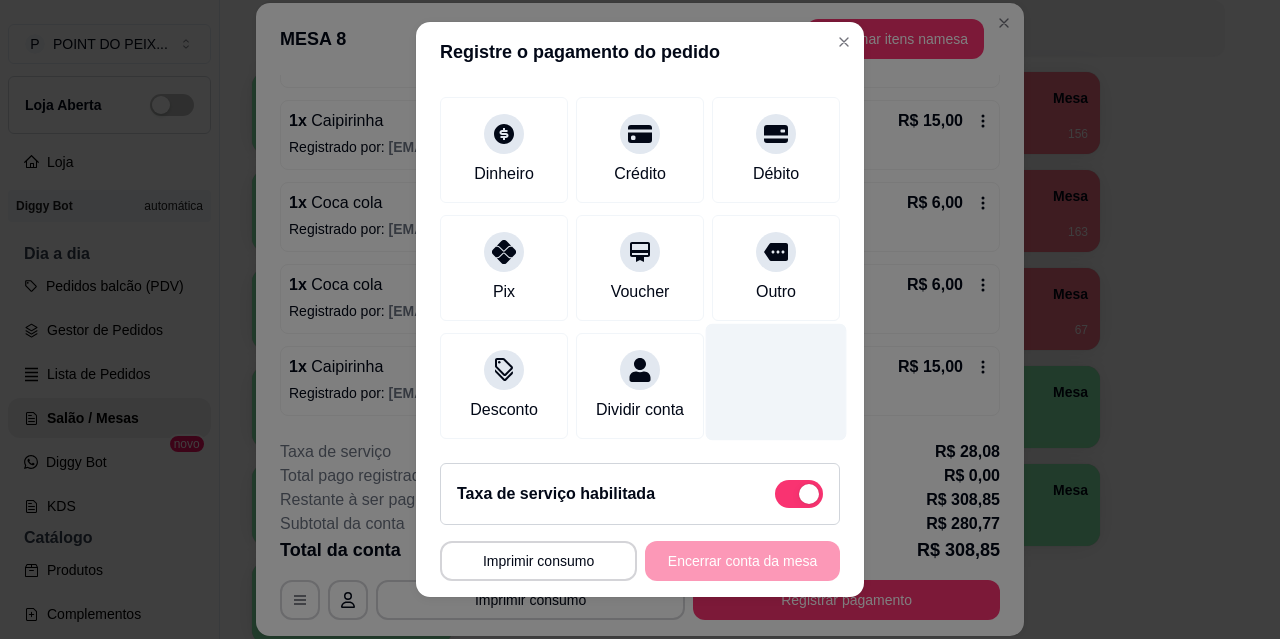 scroll, scrollTop: 32, scrollLeft: 0, axis: vertical 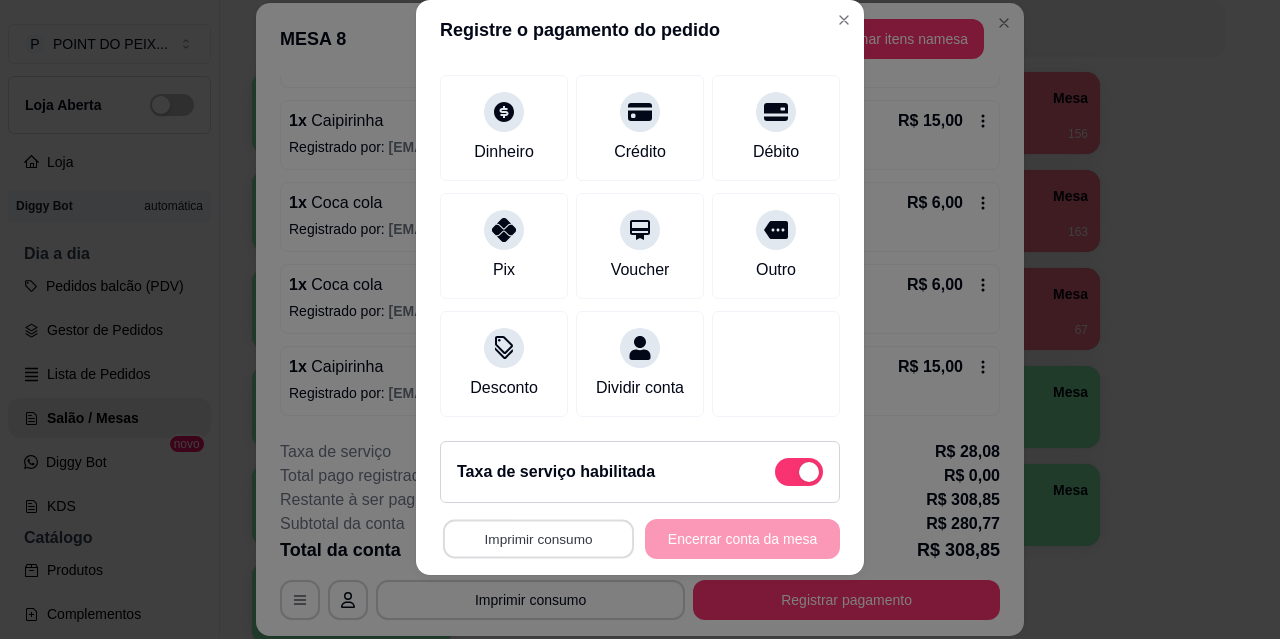click on "Imprimir consumo" at bounding box center [538, 539] 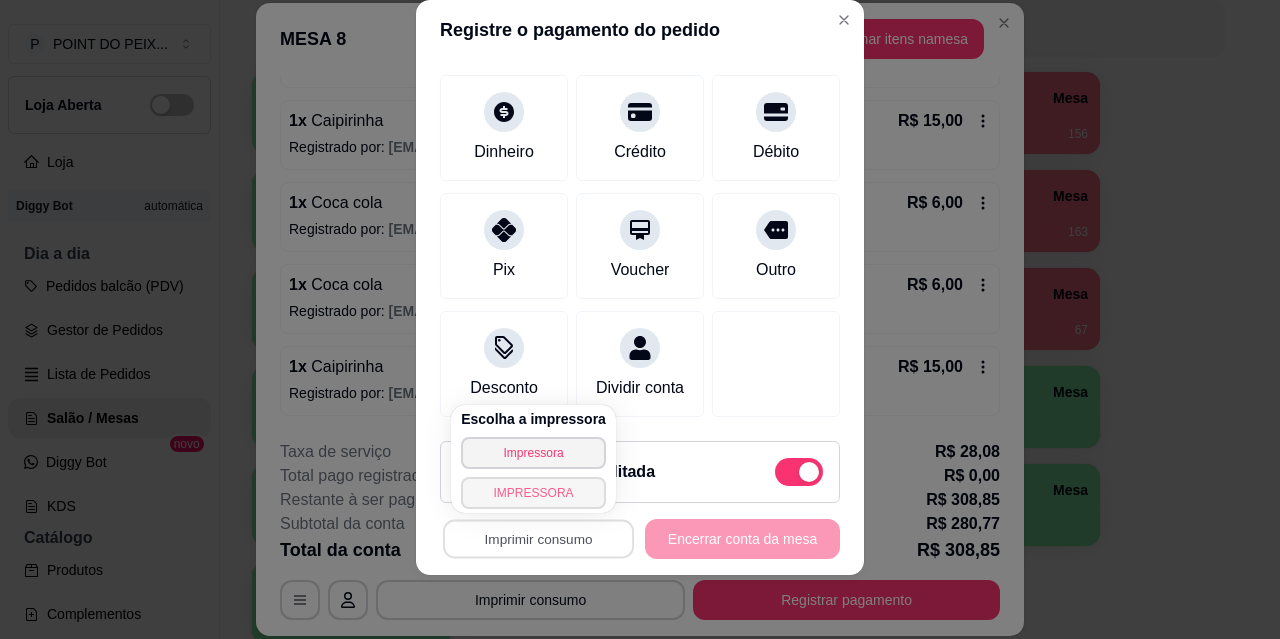 click on "IMPRESSORA" at bounding box center (533, 493) 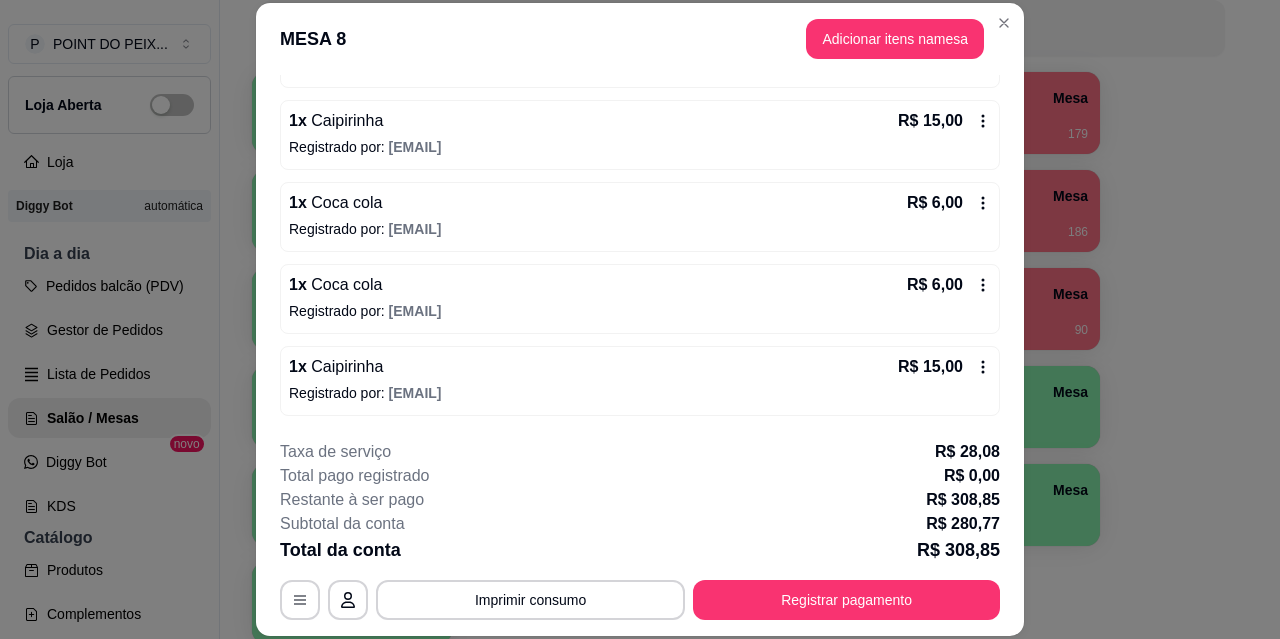 type 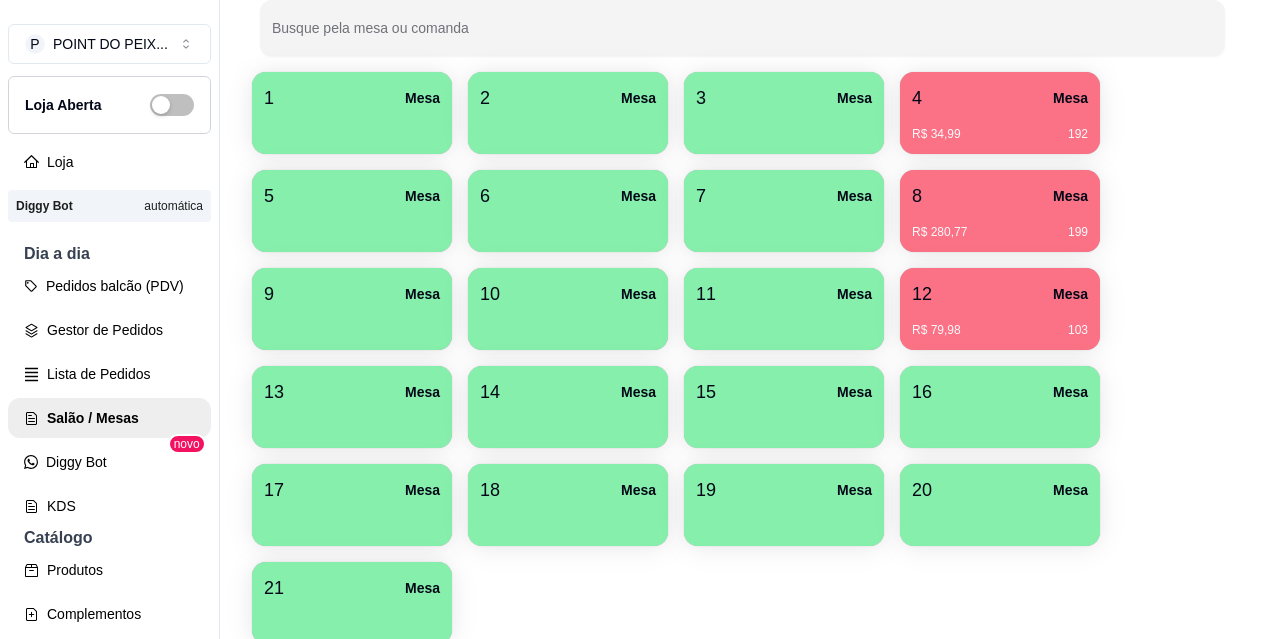 click on "1 Mesa" at bounding box center (352, 98) 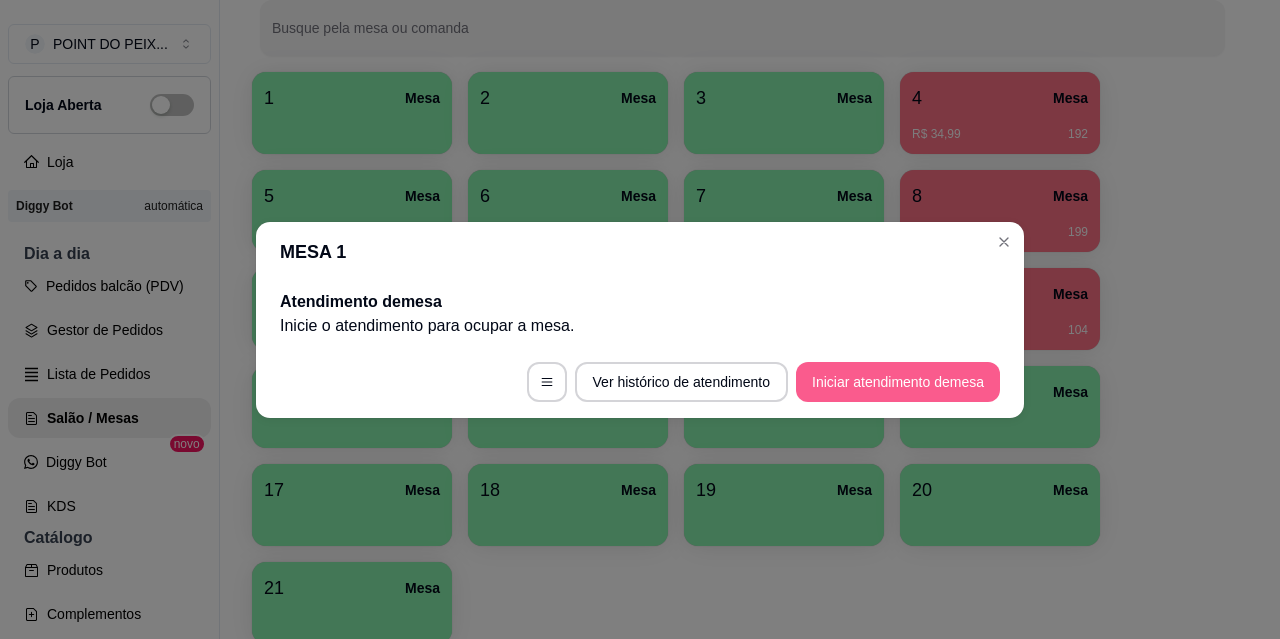 click on "Iniciar atendimento de  mesa" at bounding box center [898, 382] 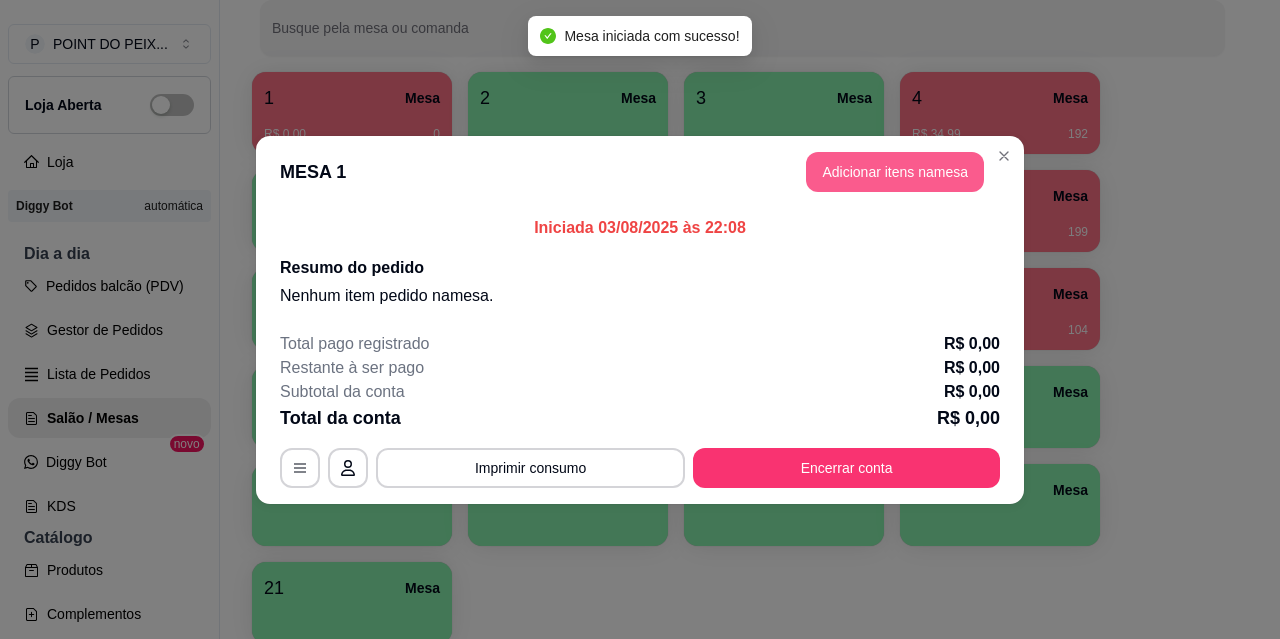 click on "Adicionar itens na  mesa" at bounding box center [895, 172] 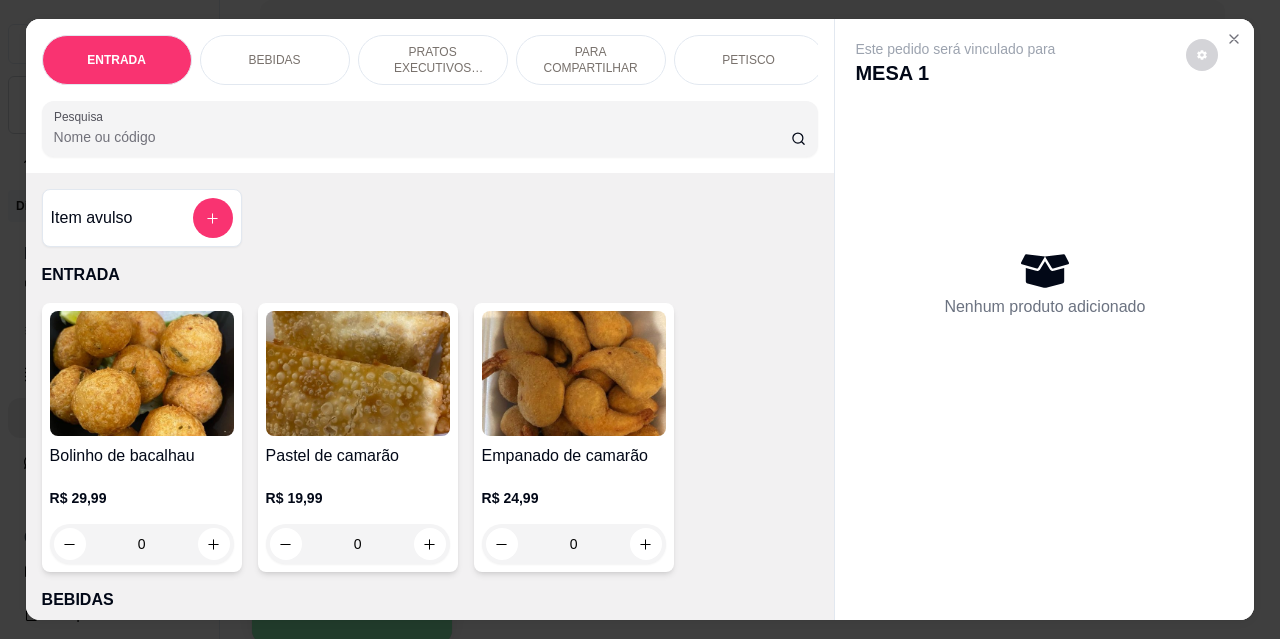 click on "BEBIDAS" at bounding box center (275, 60) 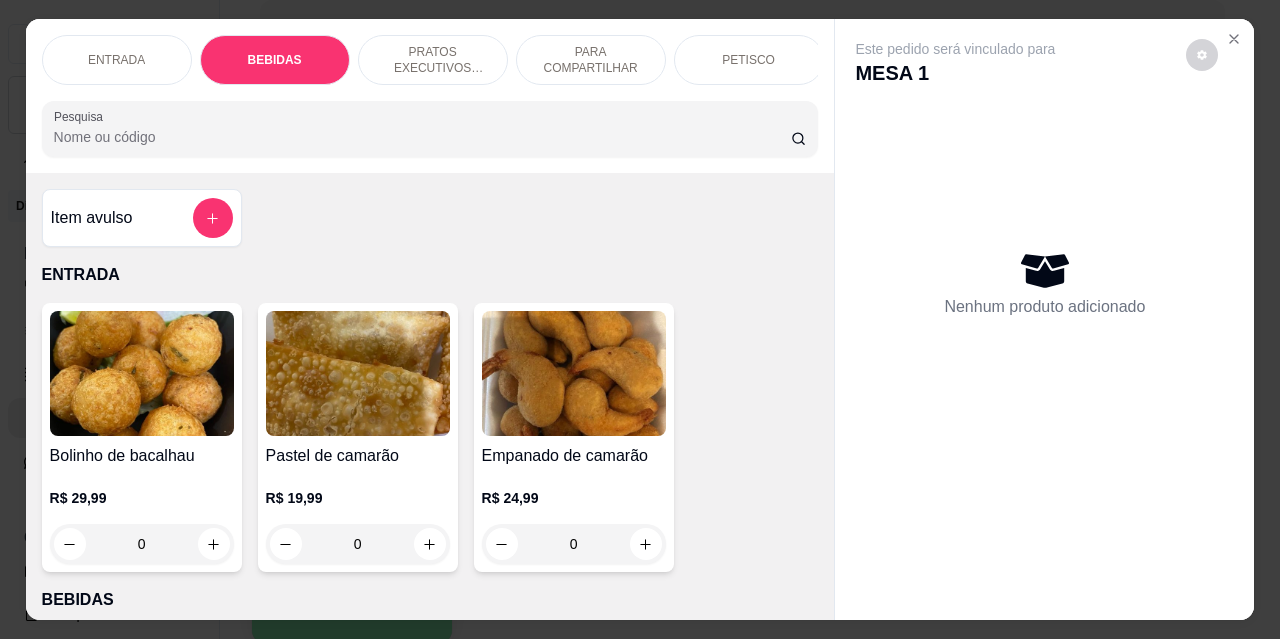 scroll, scrollTop: 415, scrollLeft: 0, axis: vertical 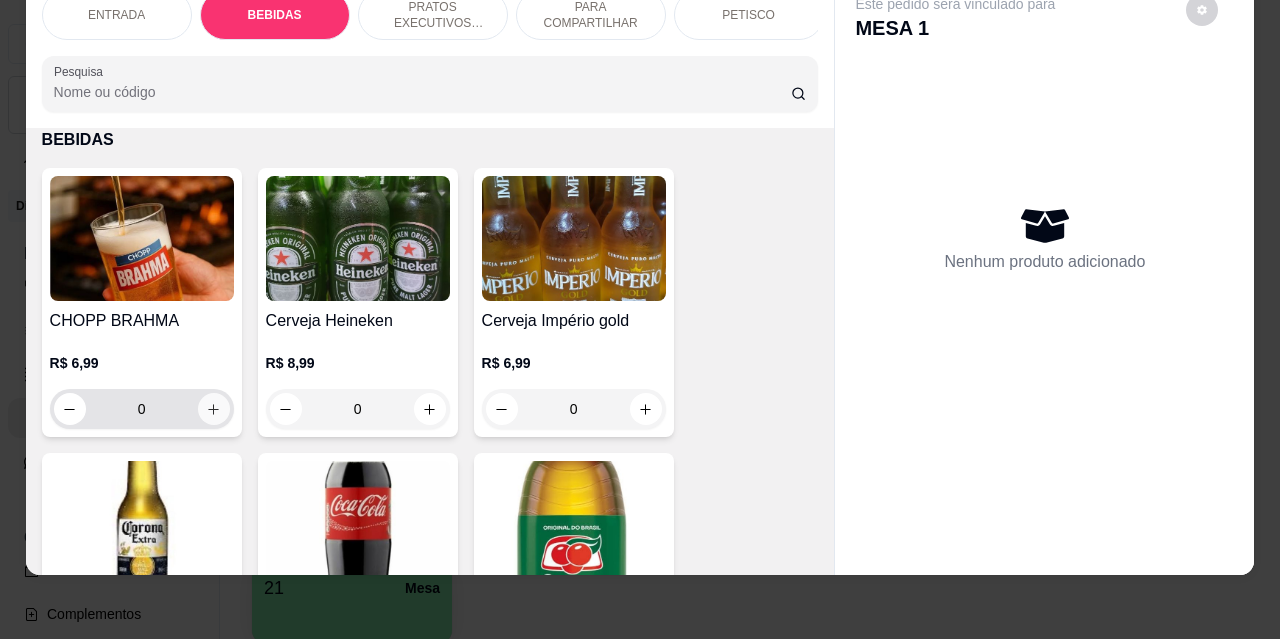 click 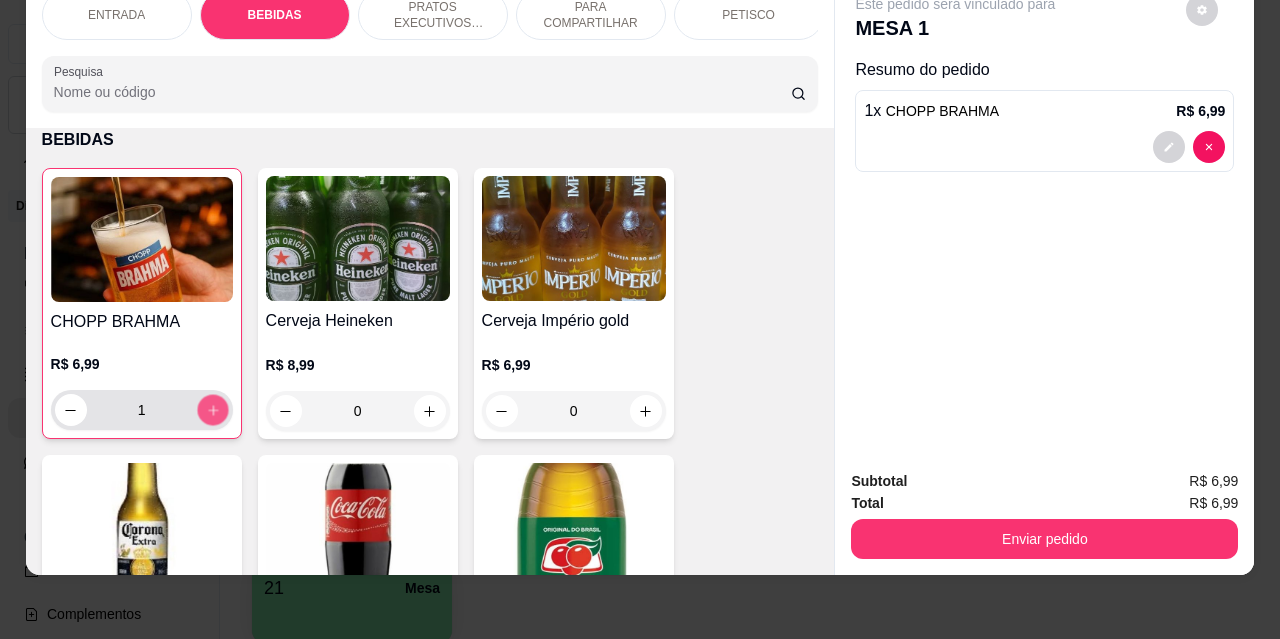 click 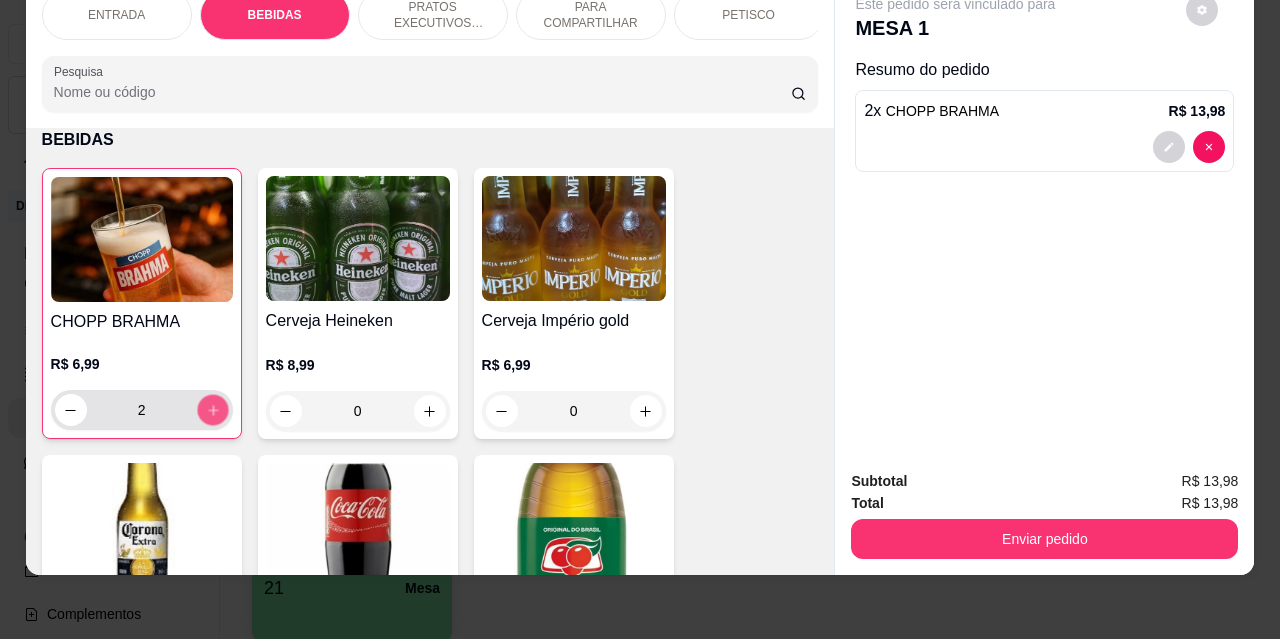 click 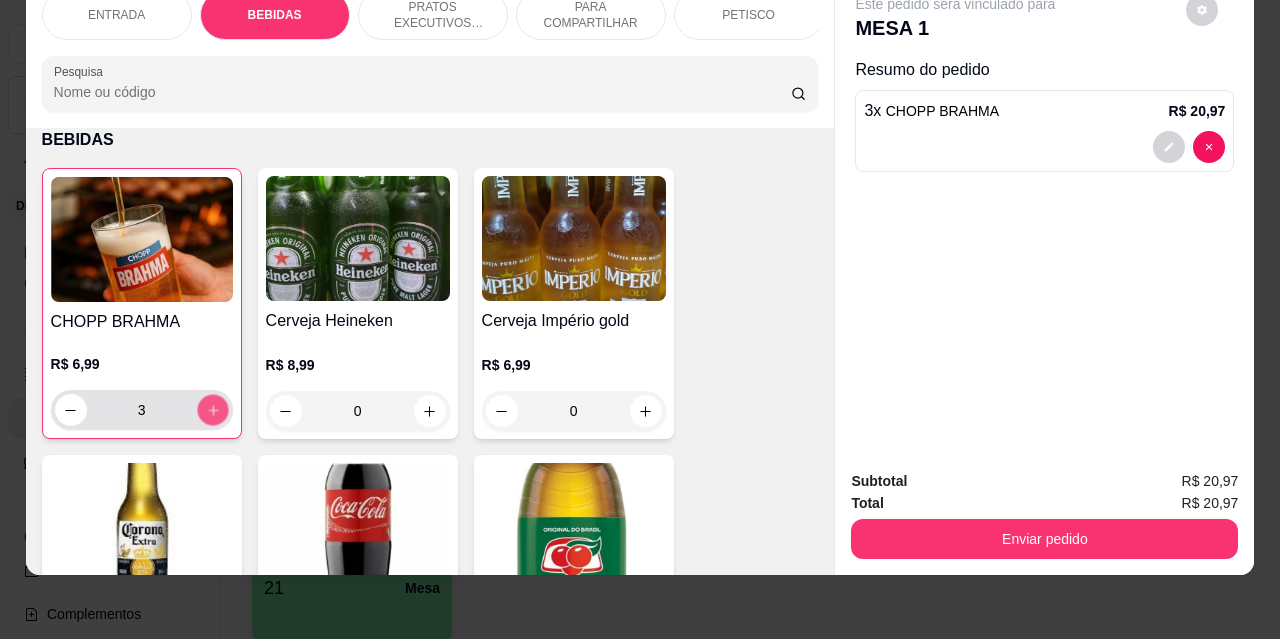 click 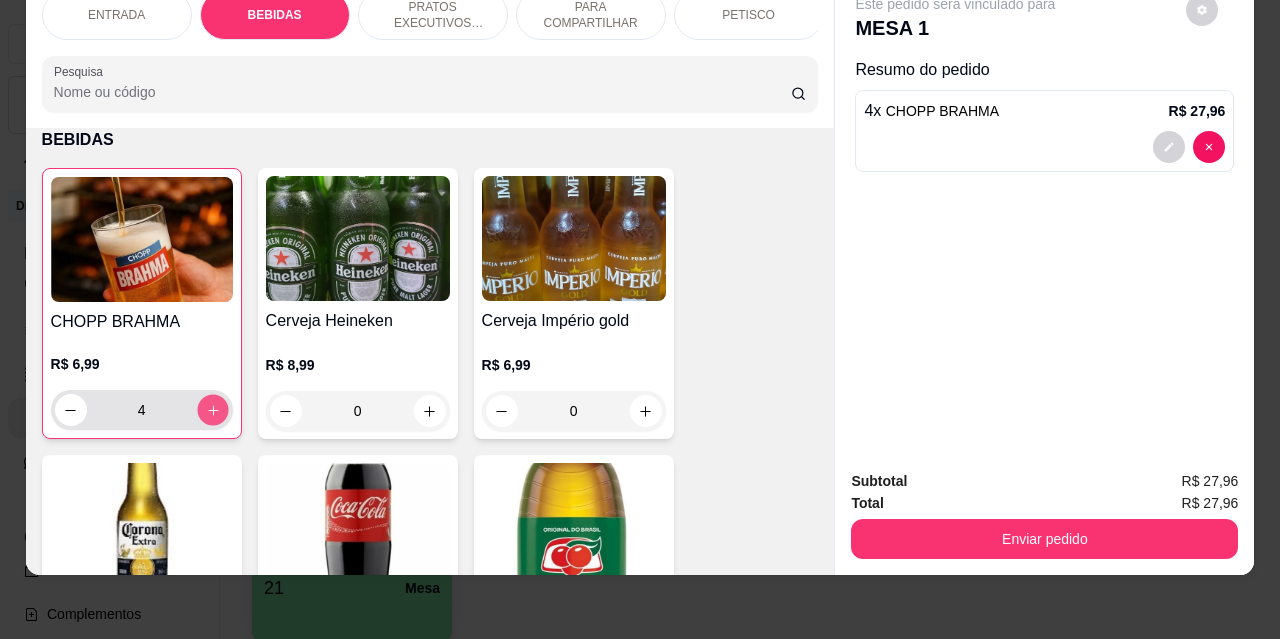click 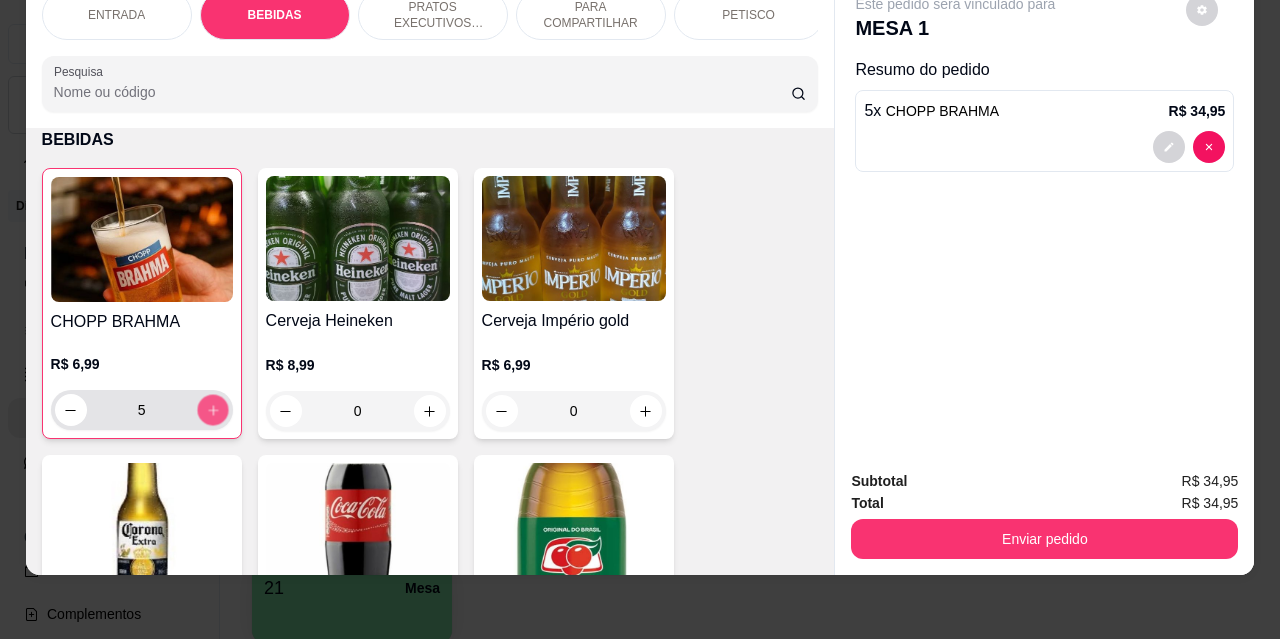 click 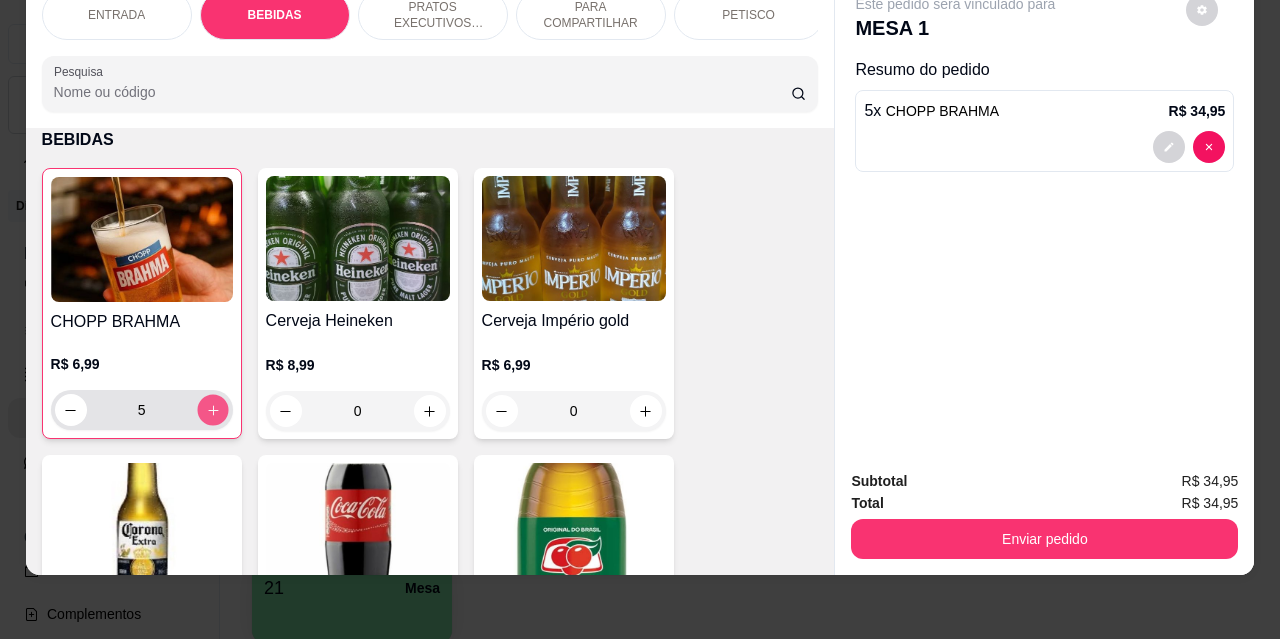 type on "6" 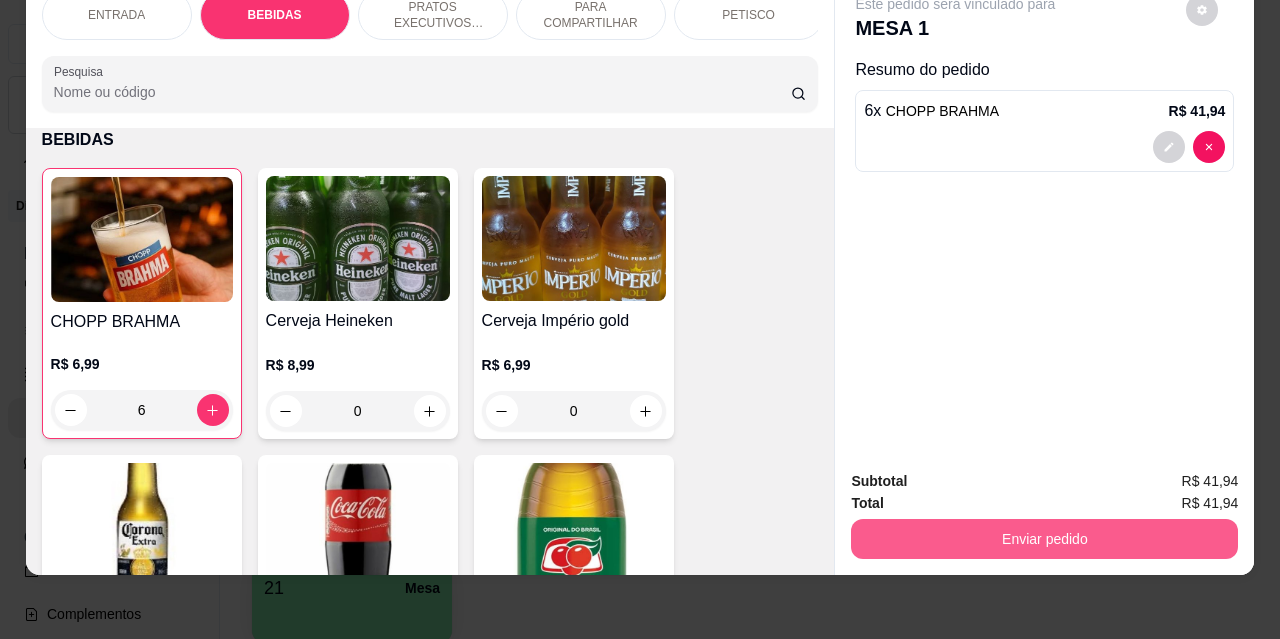 click on "Enviar pedido" at bounding box center (1044, 539) 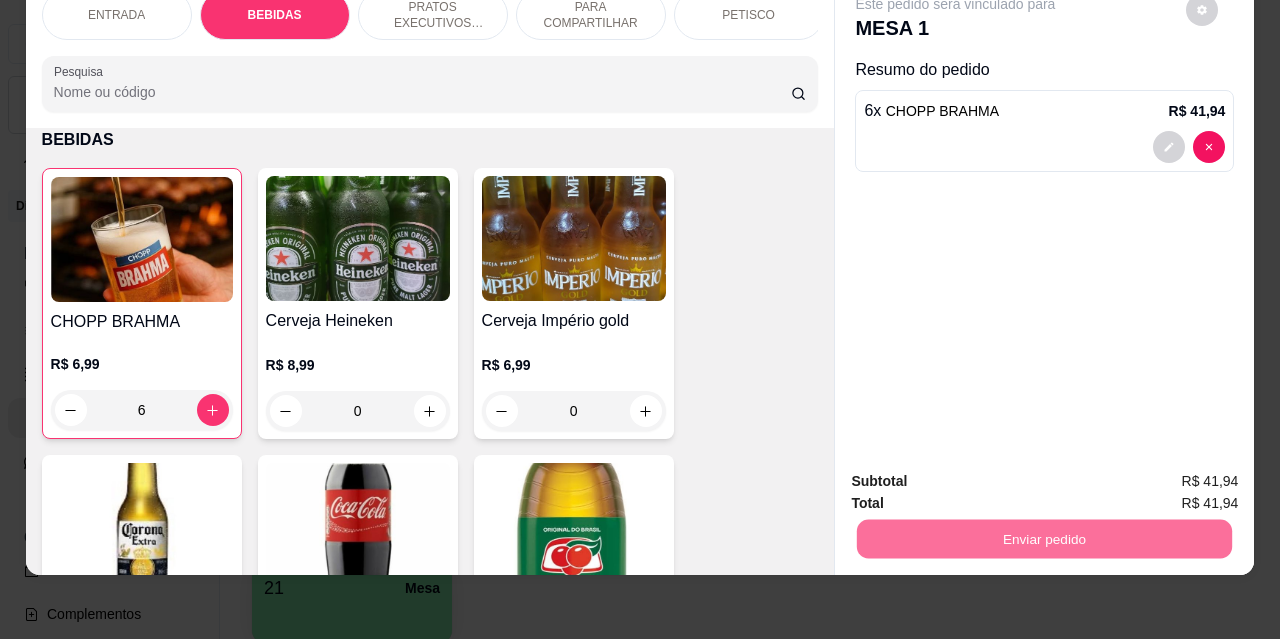 click on "Não registrar e enviar pedido" at bounding box center [979, 475] 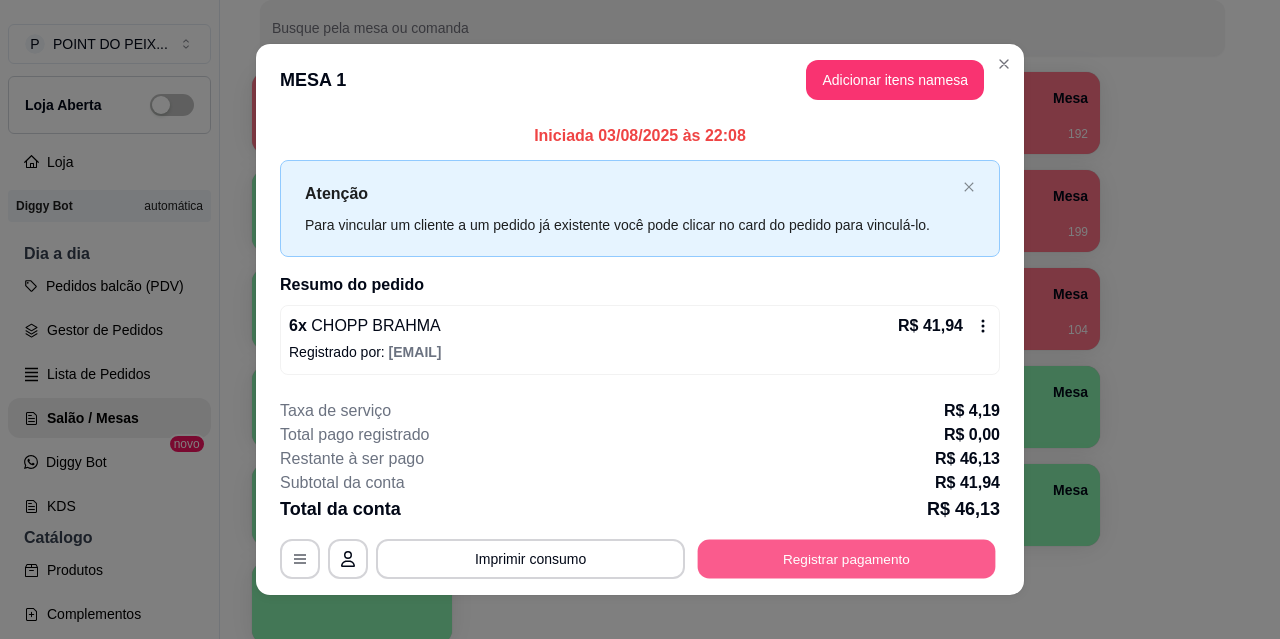 click on "Registrar pagamento" at bounding box center [847, 559] 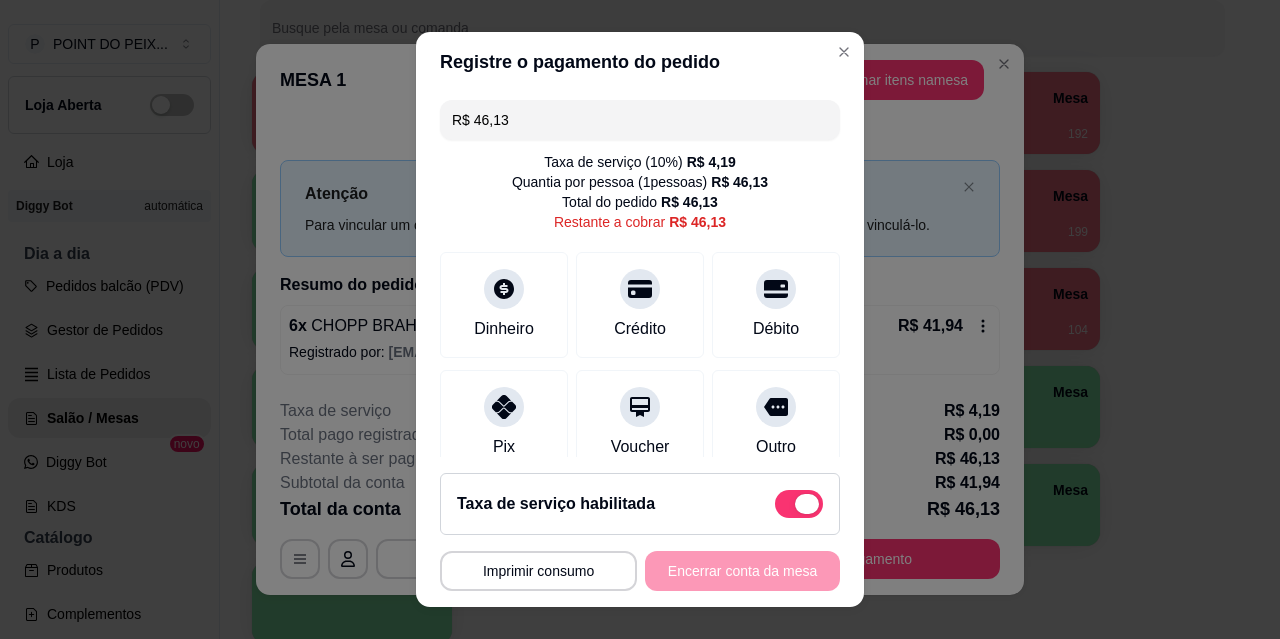 click at bounding box center (799, 504) 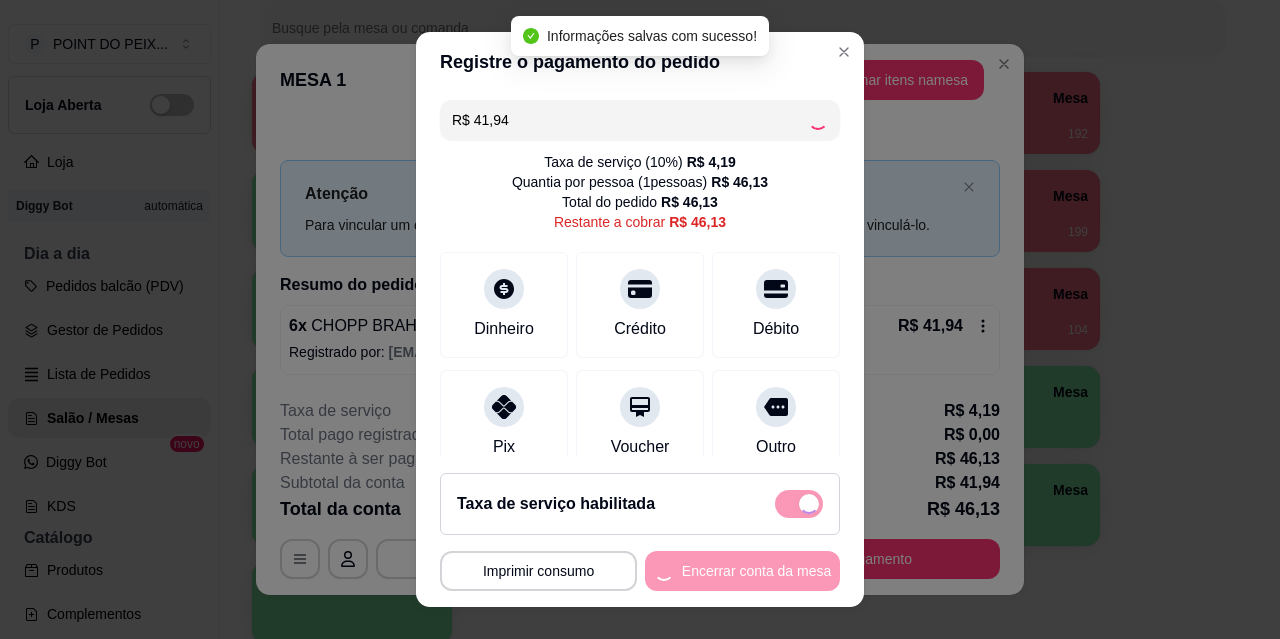 checkbox on "false" 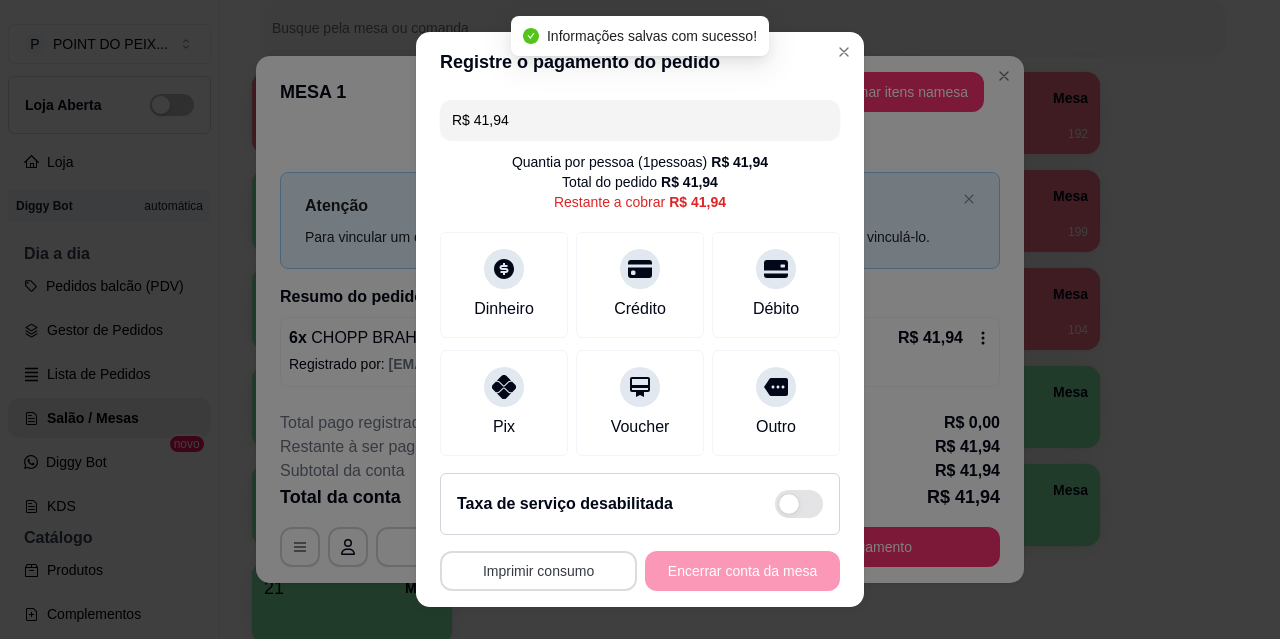click on "Imprimir consumo" at bounding box center (538, 571) 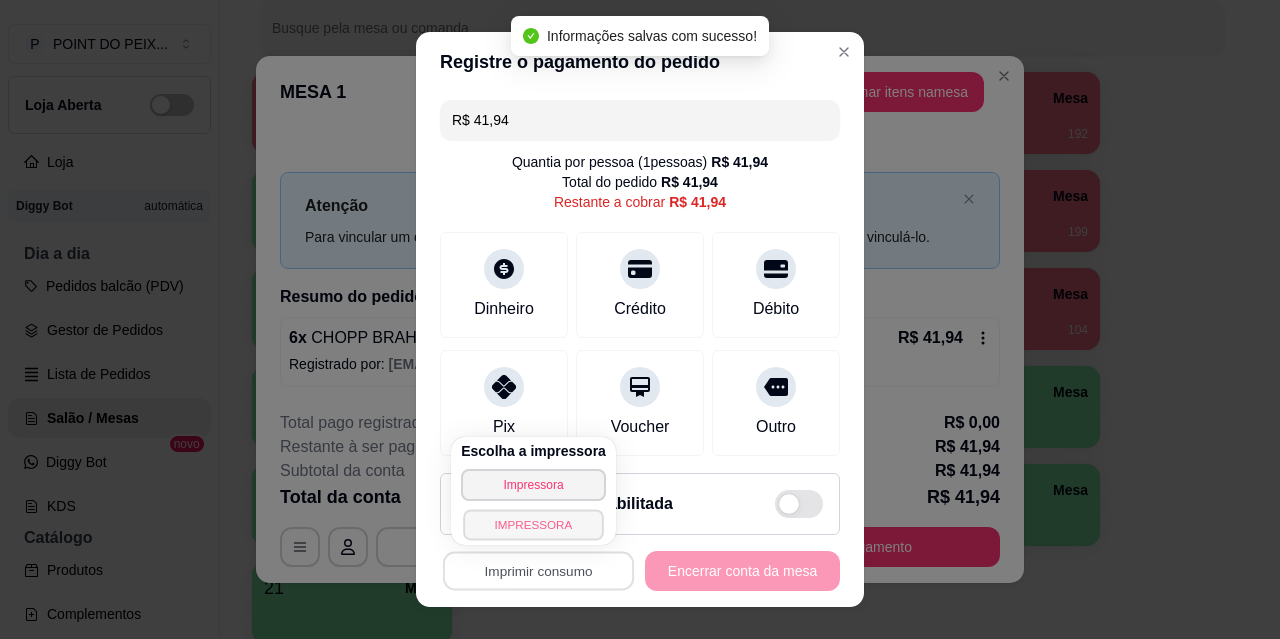 click on "IMPRESSORA" at bounding box center (533, 524) 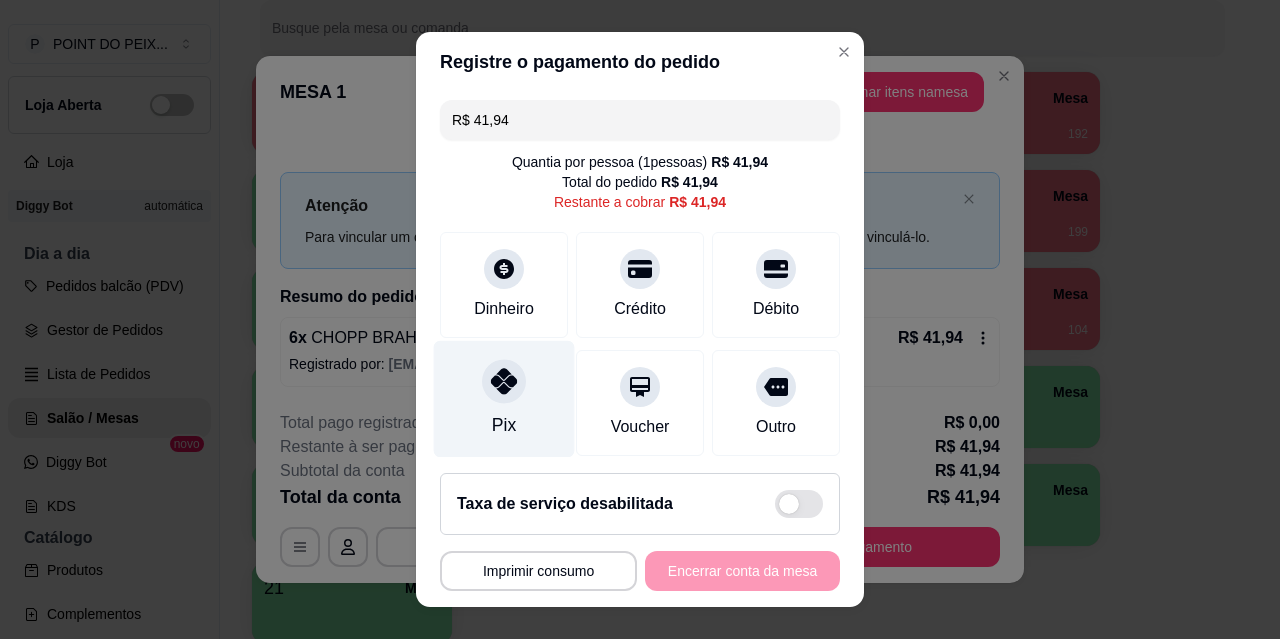 click on "Pix" at bounding box center [504, 399] 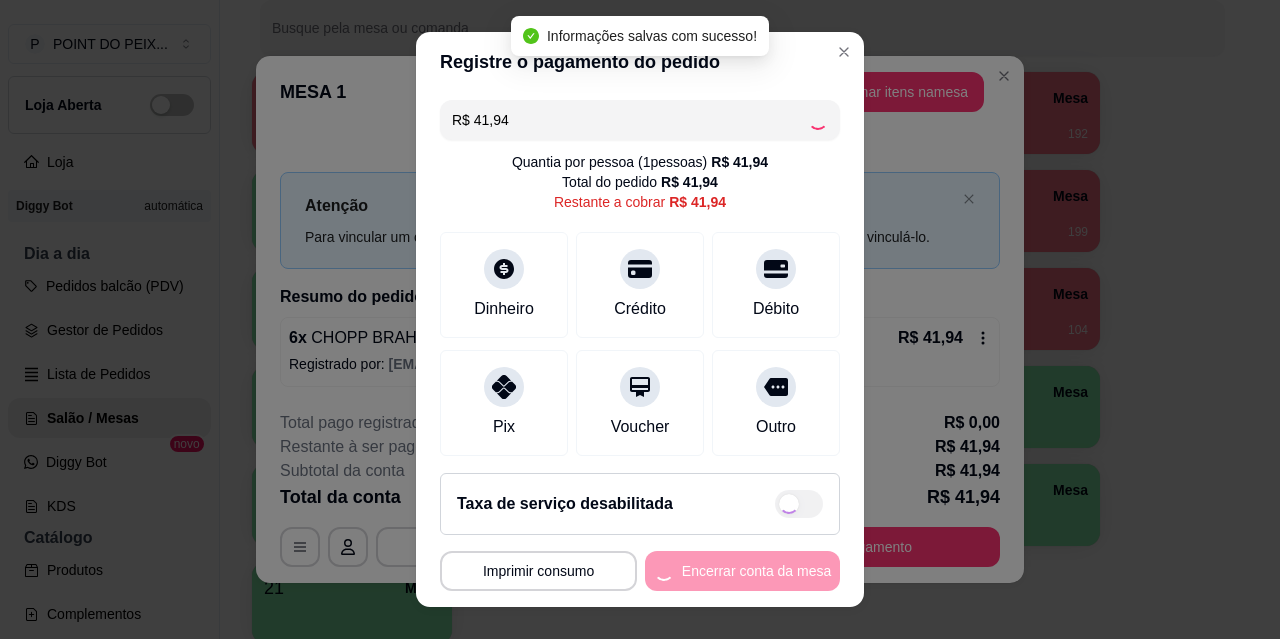 type on "R$ 0,00" 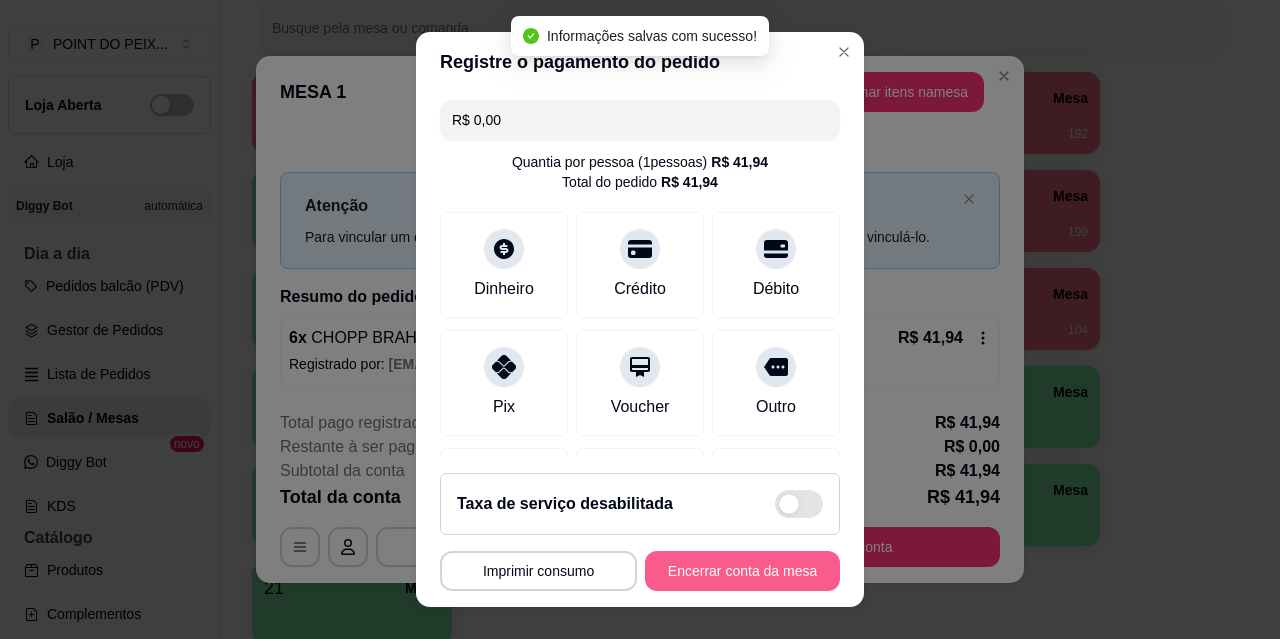 click on "Encerrar conta da mesa" at bounding box center [742, 571] 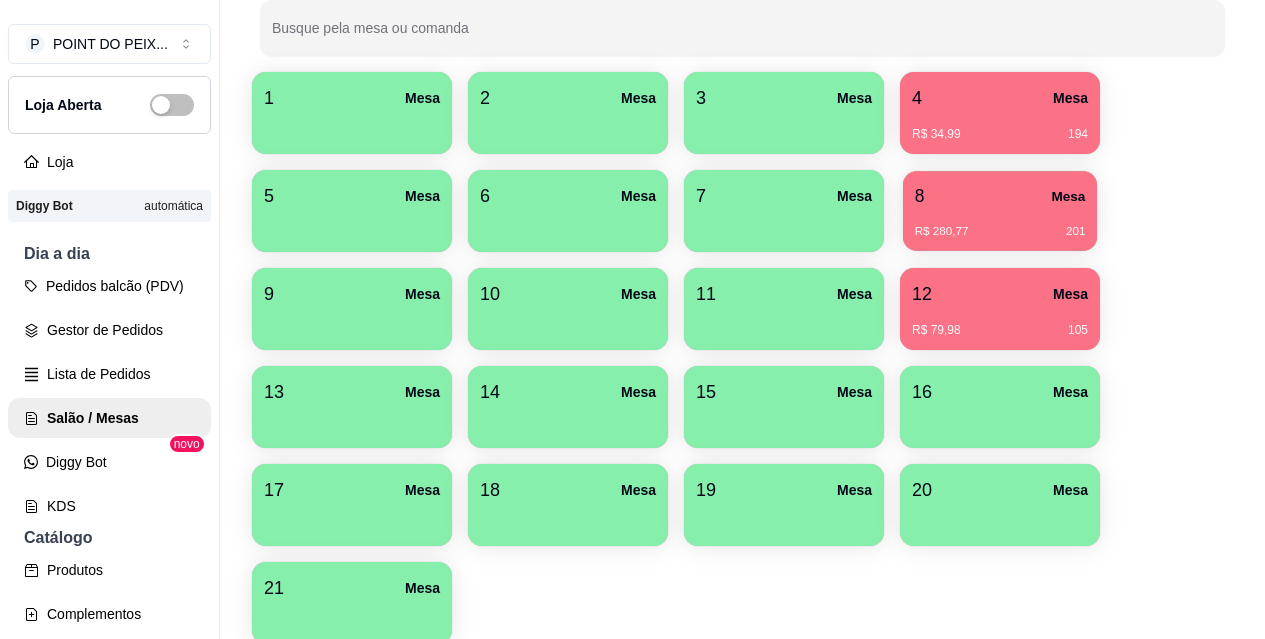 click on "8 Mesa" at bounding box center (1000, 196) 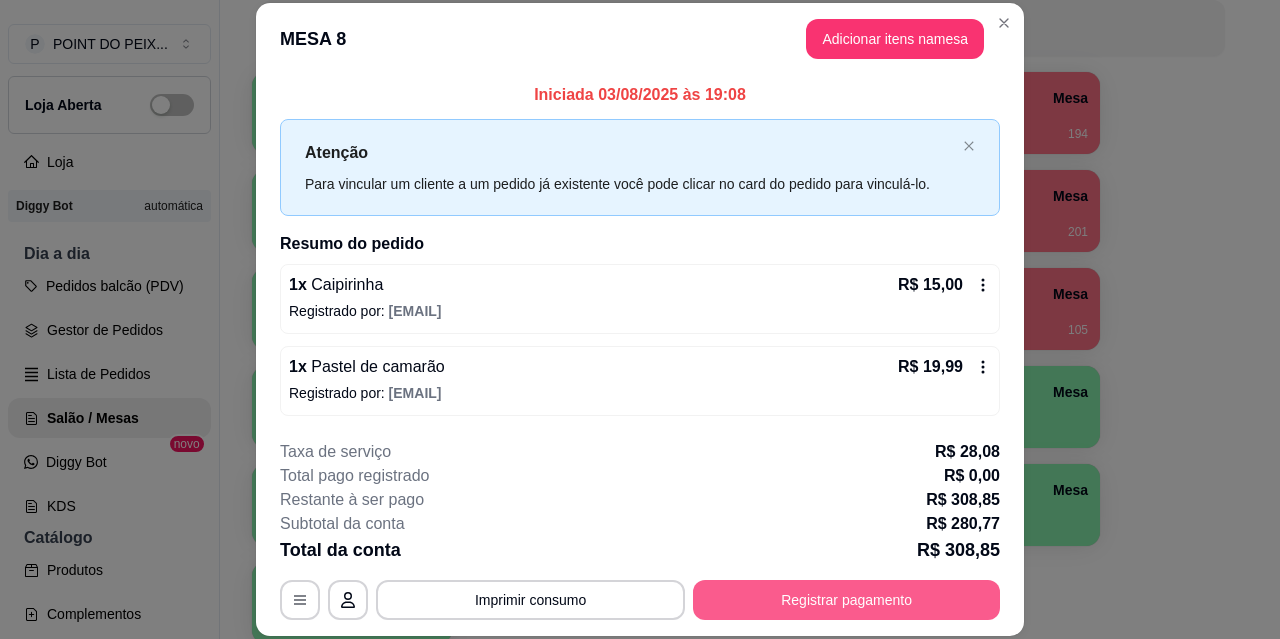 click on "Registrar pagamento" at bounding box center [846, 600] 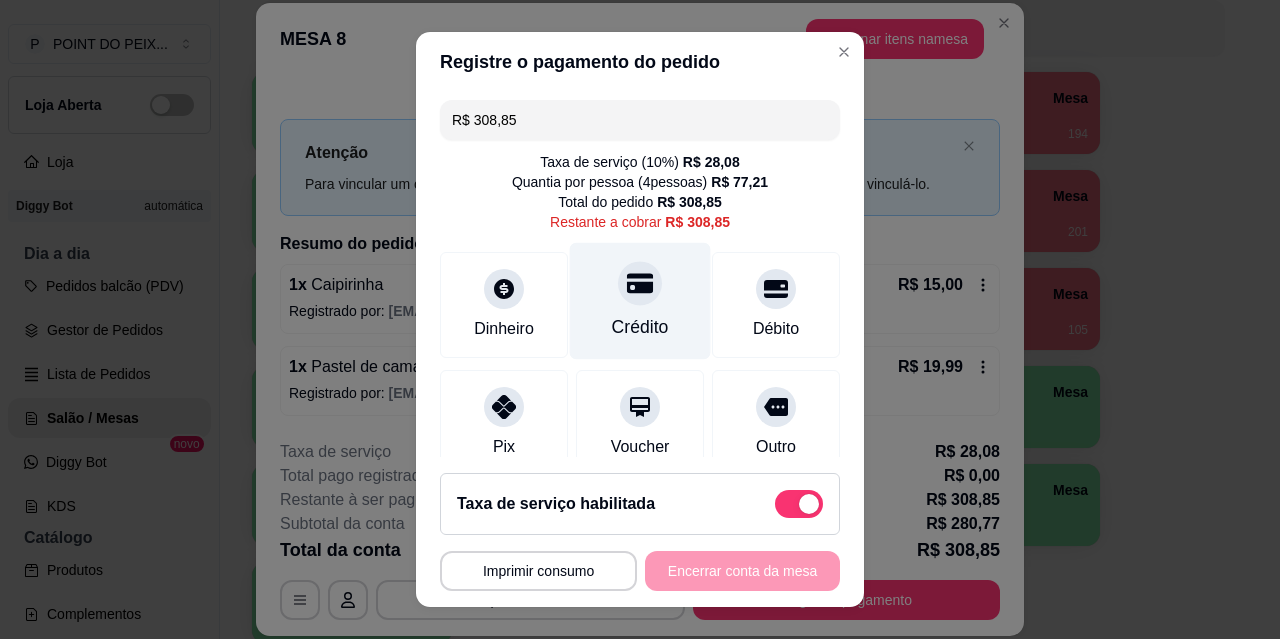 click on "Crédito" at bounding box center [640, 301] 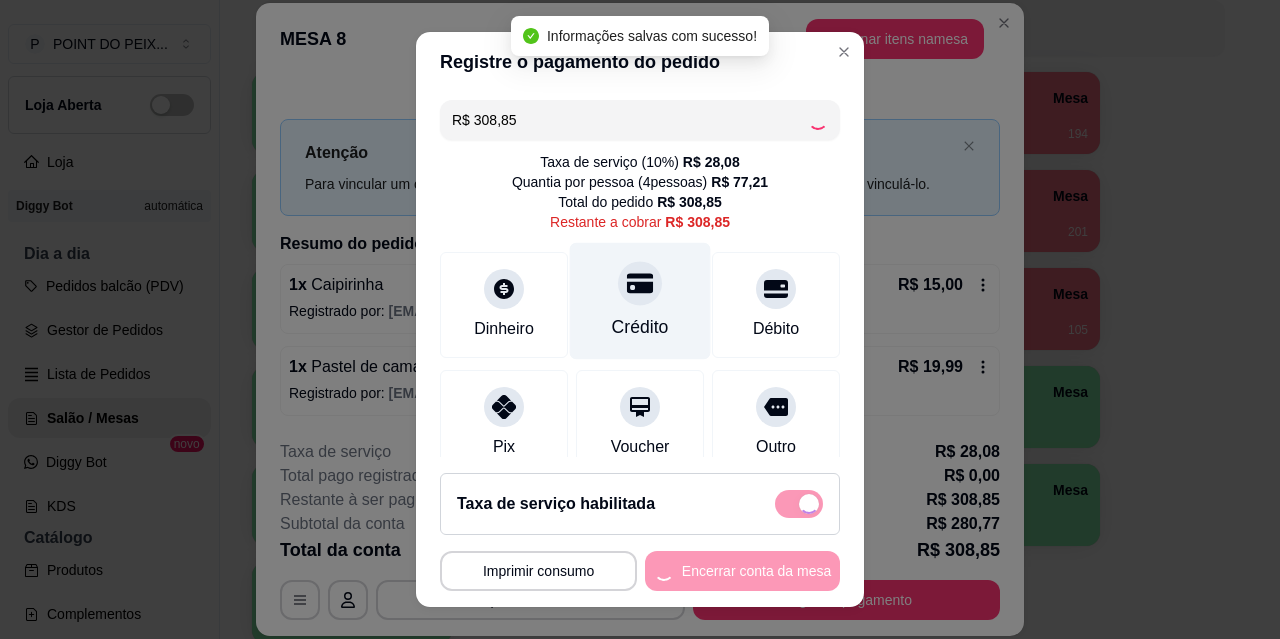type on "R$ 0,00" 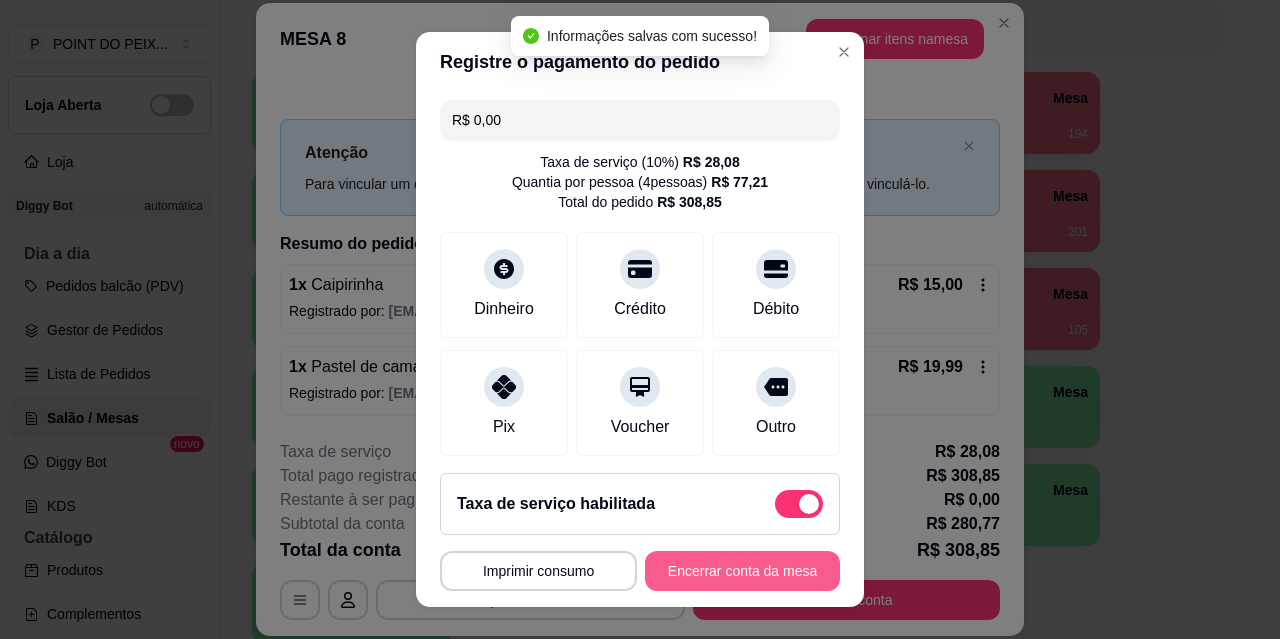 click on "Encerrar conta da mesa" at bounding box center (742, 571) 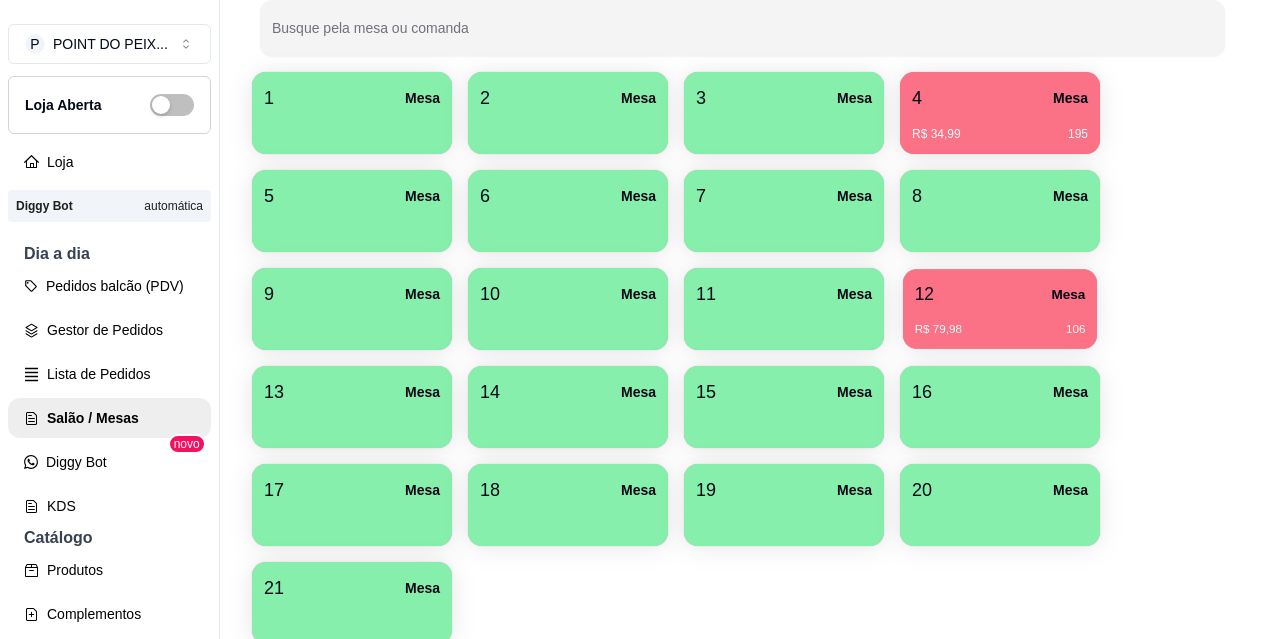 click on "R$ 79,98 106" at bounding box center [1000, 322] 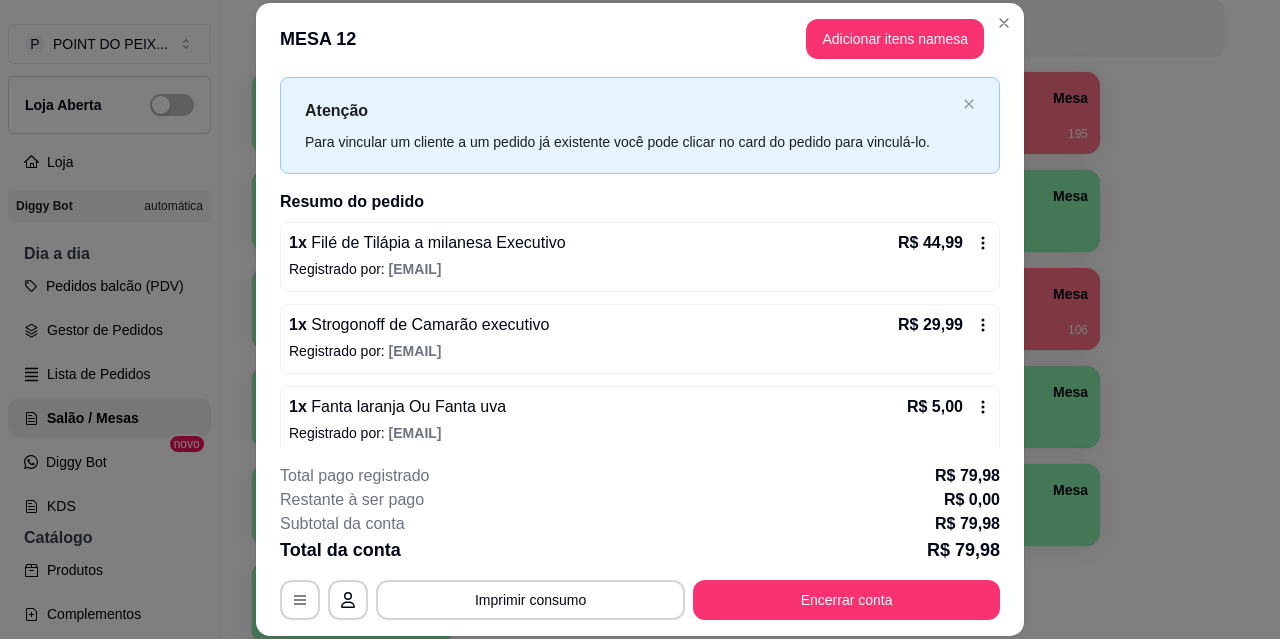 scroll, scrollTop: 58, scrollLeft: 0, axis: vertical 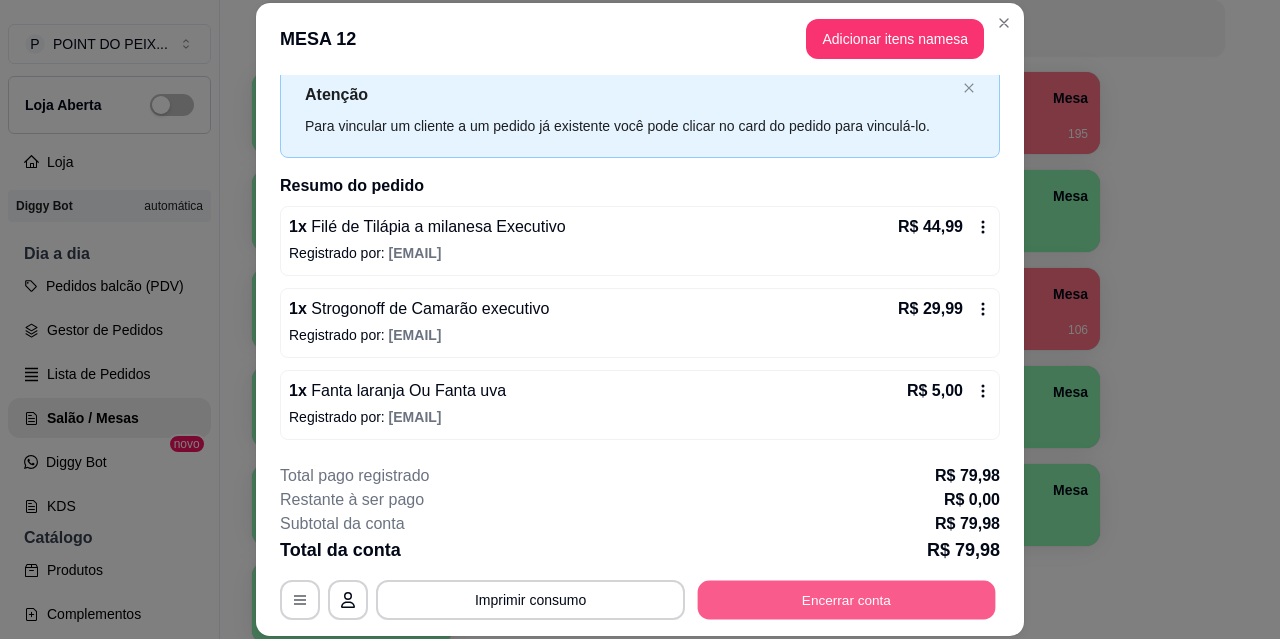 click on "Encerrar conta" at bounding box center [847, 599] 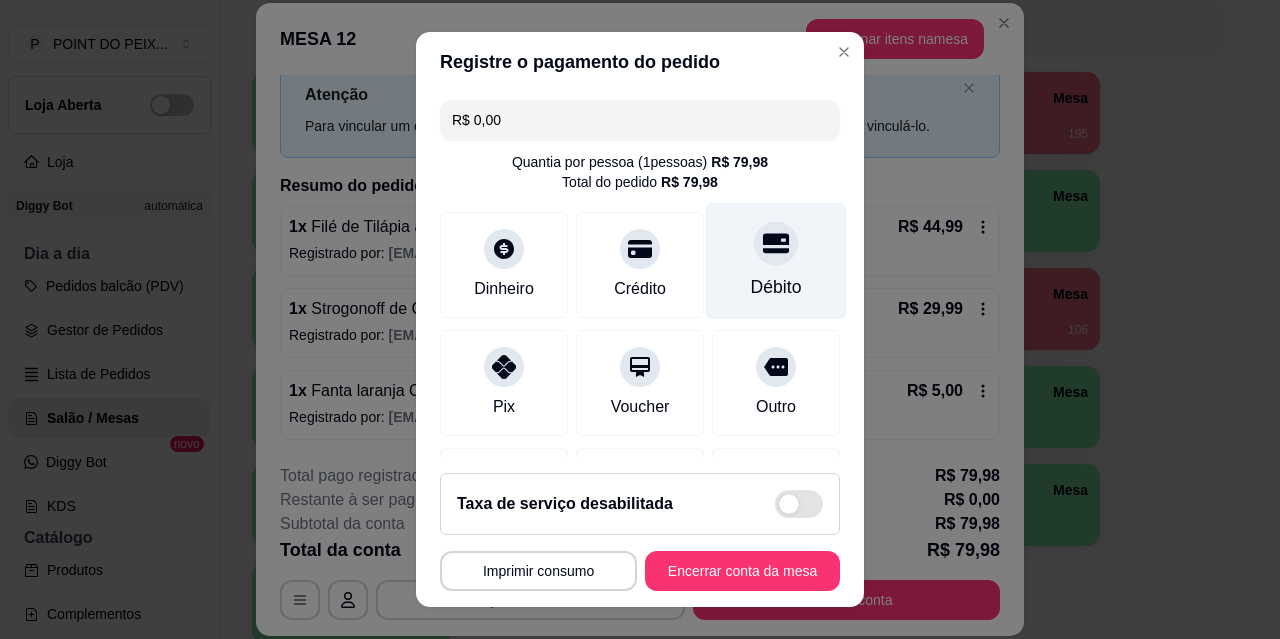 click at bounding box center [776, 243] 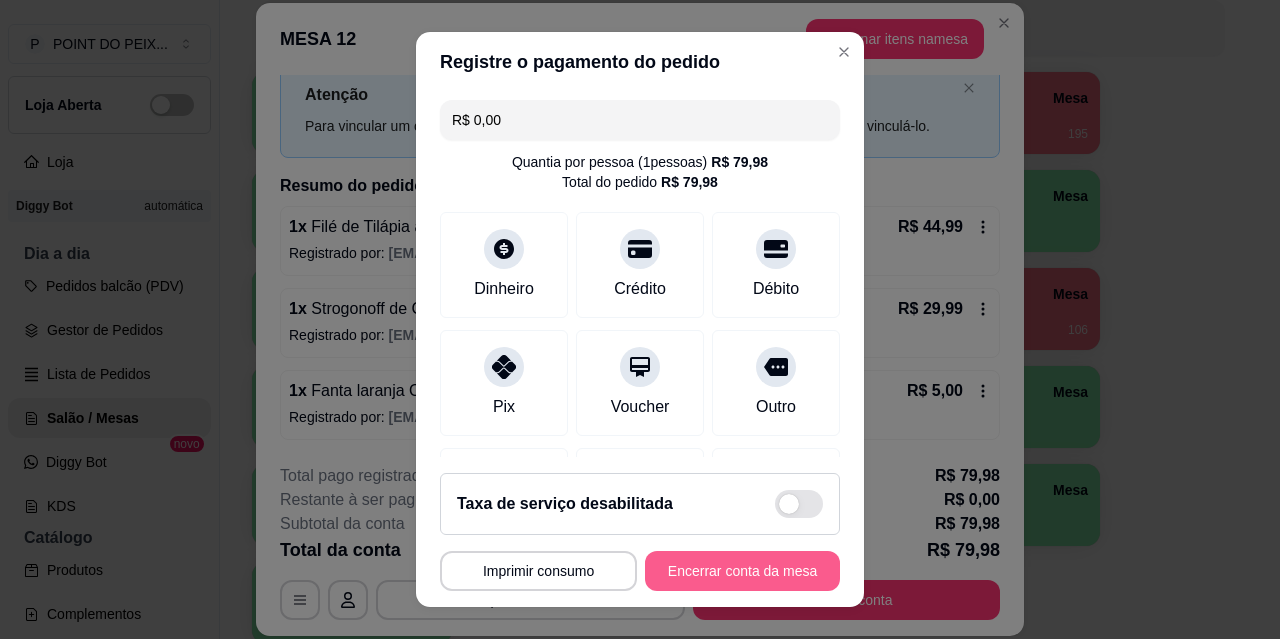 click on "Encerrar conta da mesa" at bounding box center [742, 571] 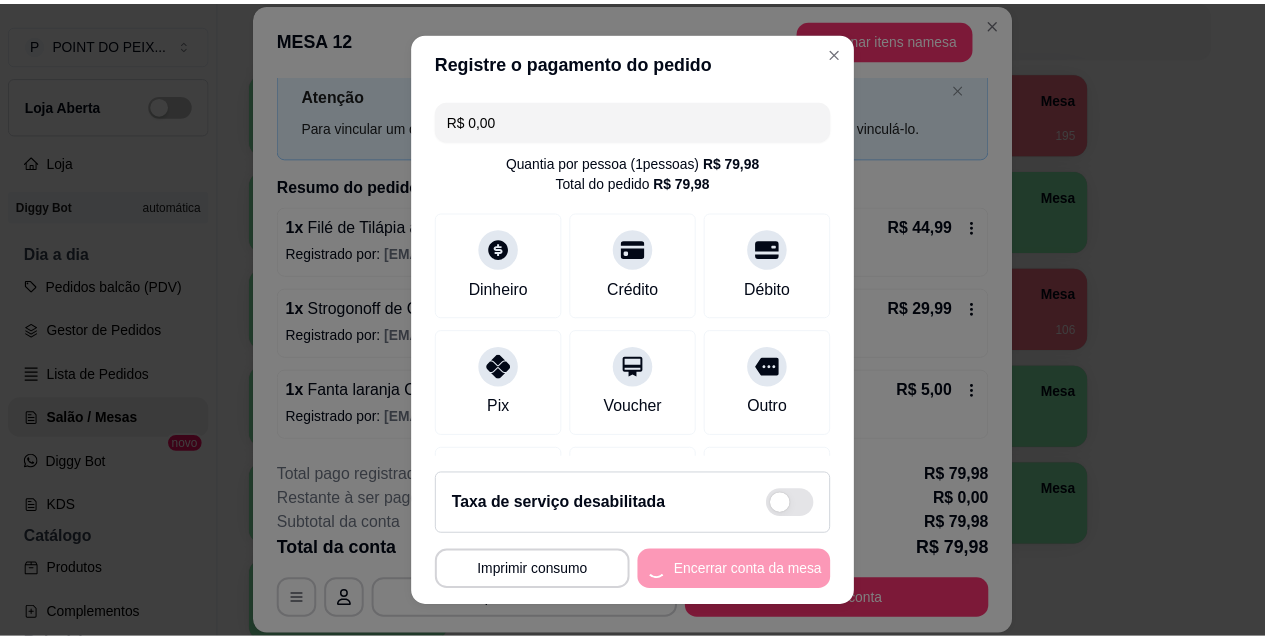 scroll, scrollTop: 0, scrollLeft: 0, axis: both 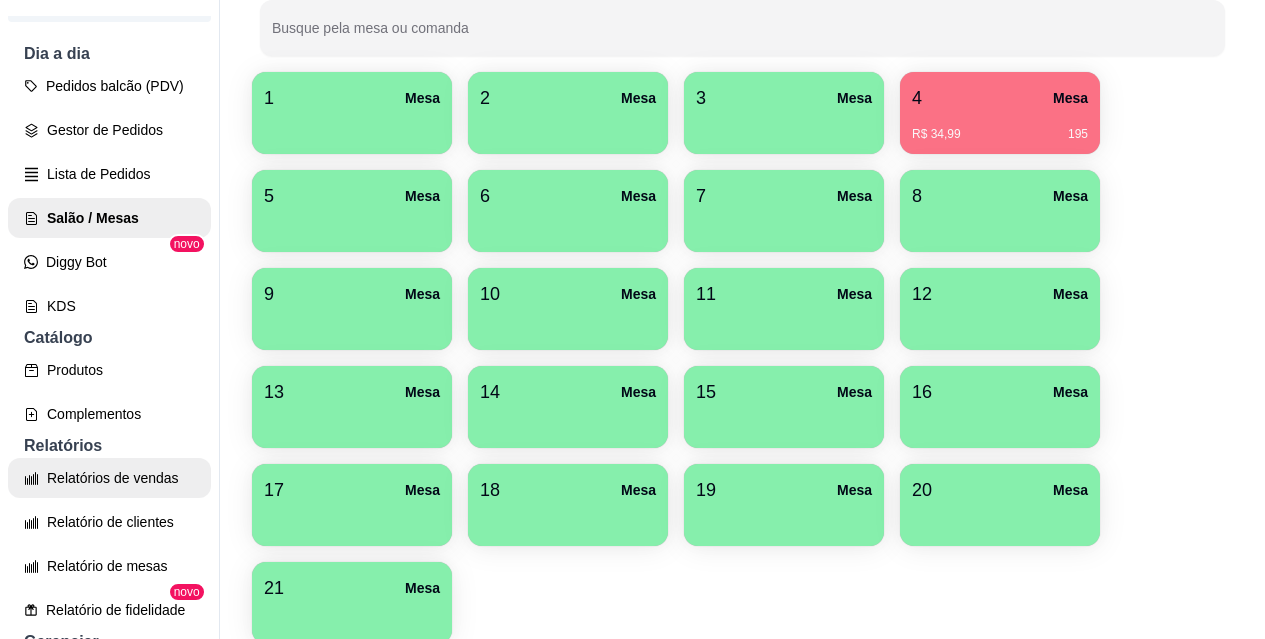 click on "Relatórios de vendas" at bounding box center [109, 478] 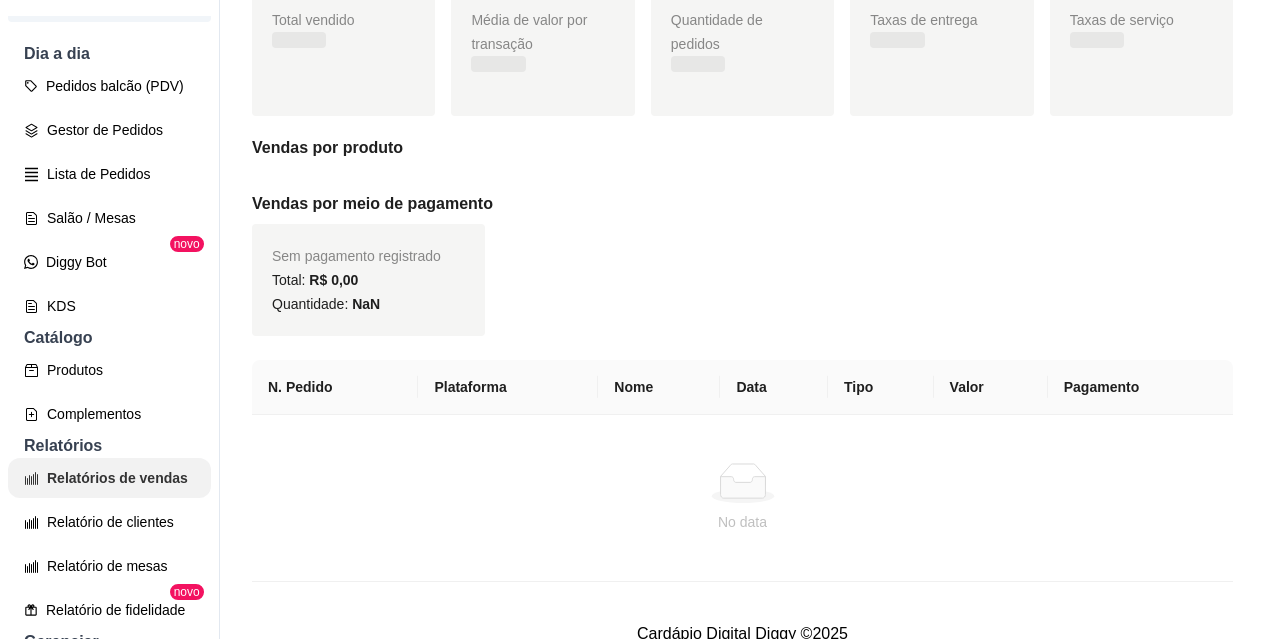 scroll, scrollTop: 0, scrollLeft: 0, axis: both 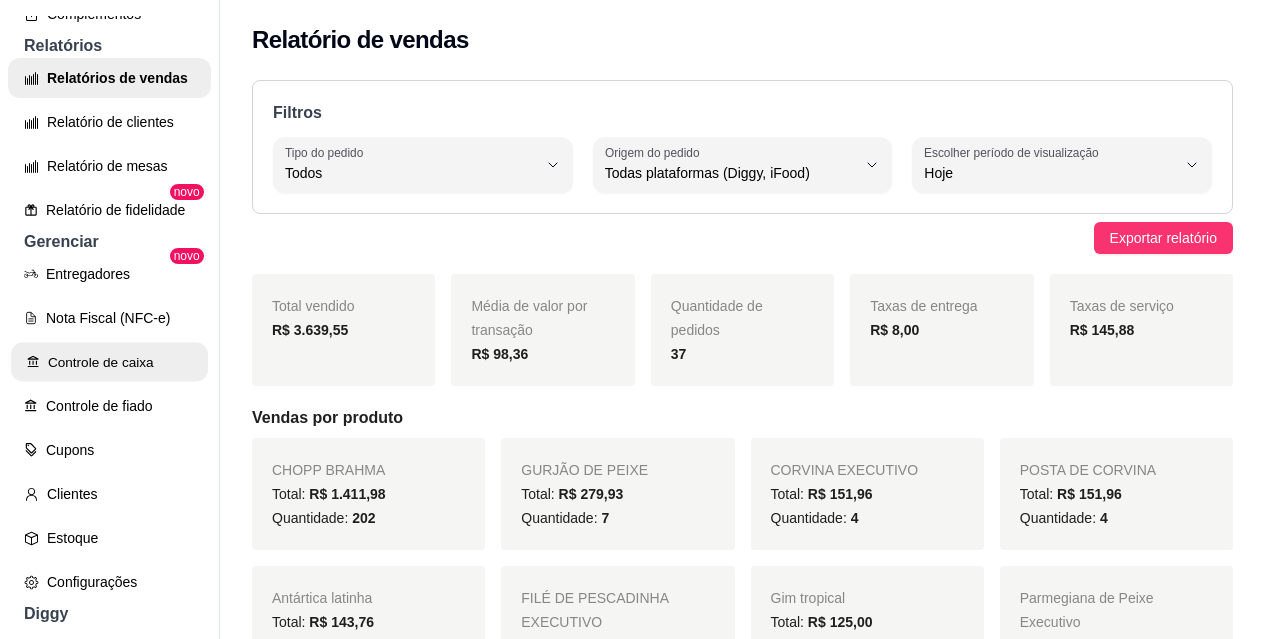 click on "Controle de caixa" at bounding box center [109, 362] 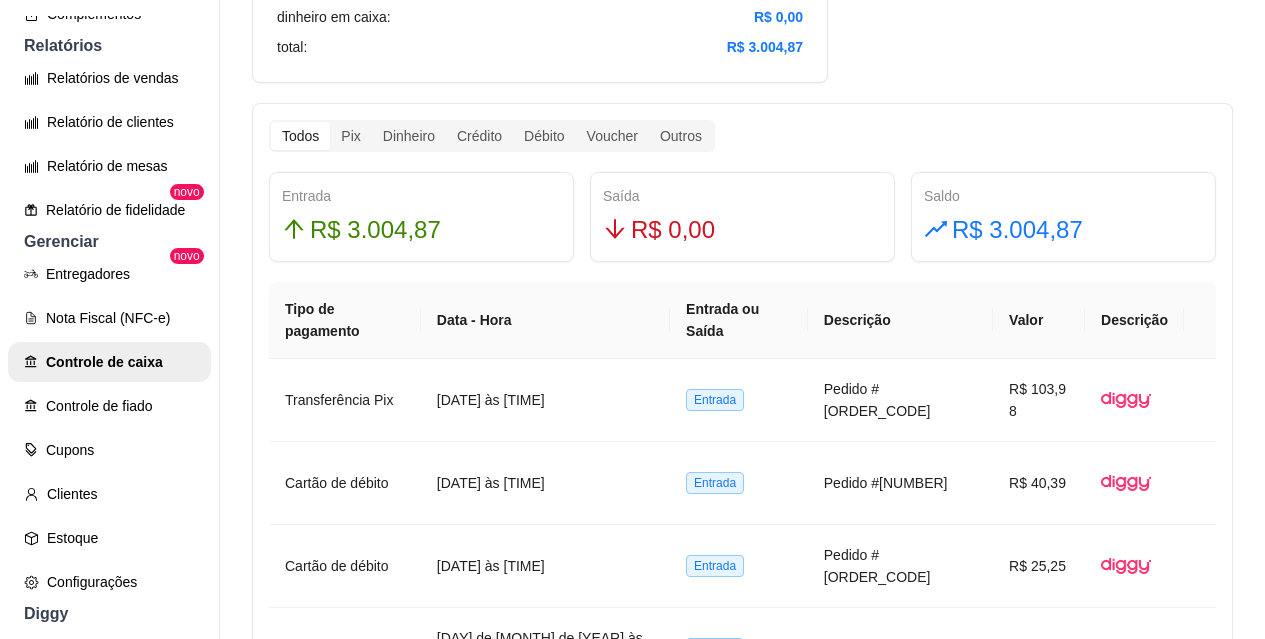 scroll, scrollTop: 1100, scrollLeft: 0, axis: vertical 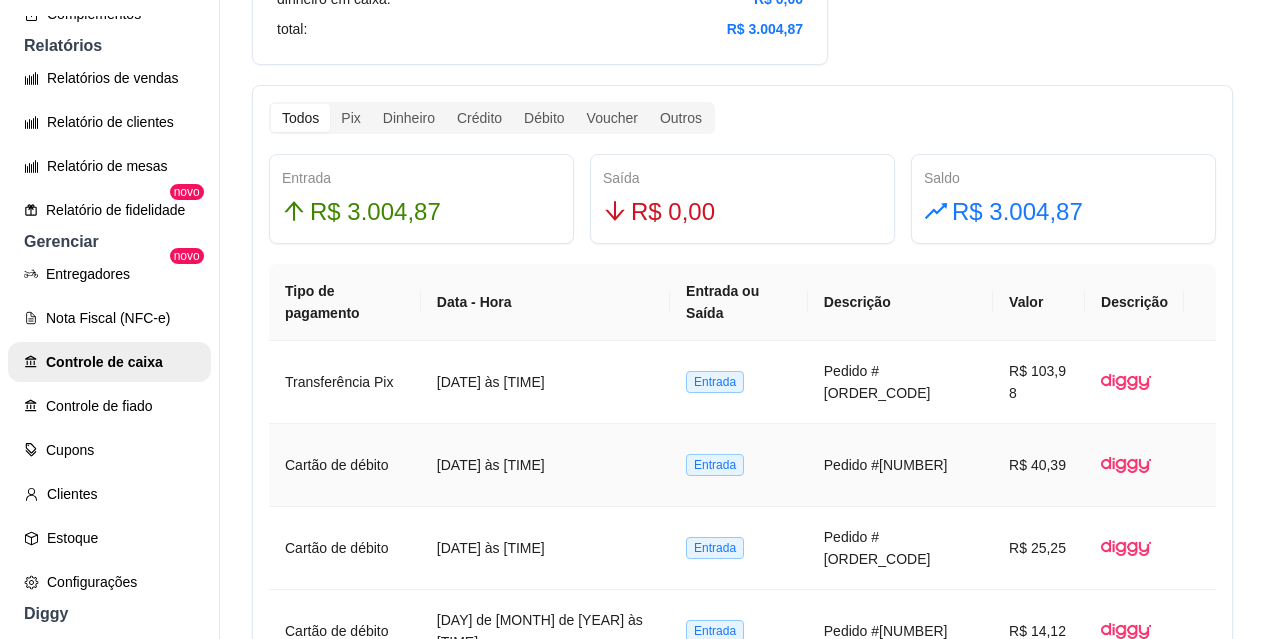 click on "[DATE] às [TIME]" at bounding box center [545, 465] 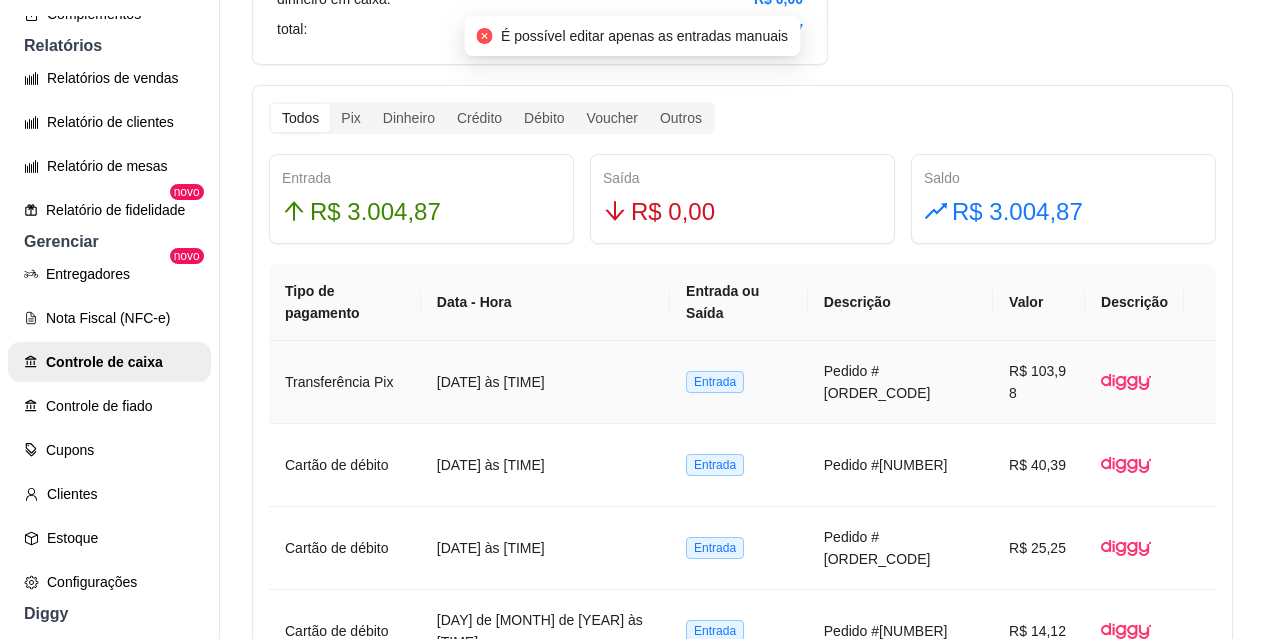 click on "3 de ago de 2025 às 12:03" at bounding box center (545, 382) 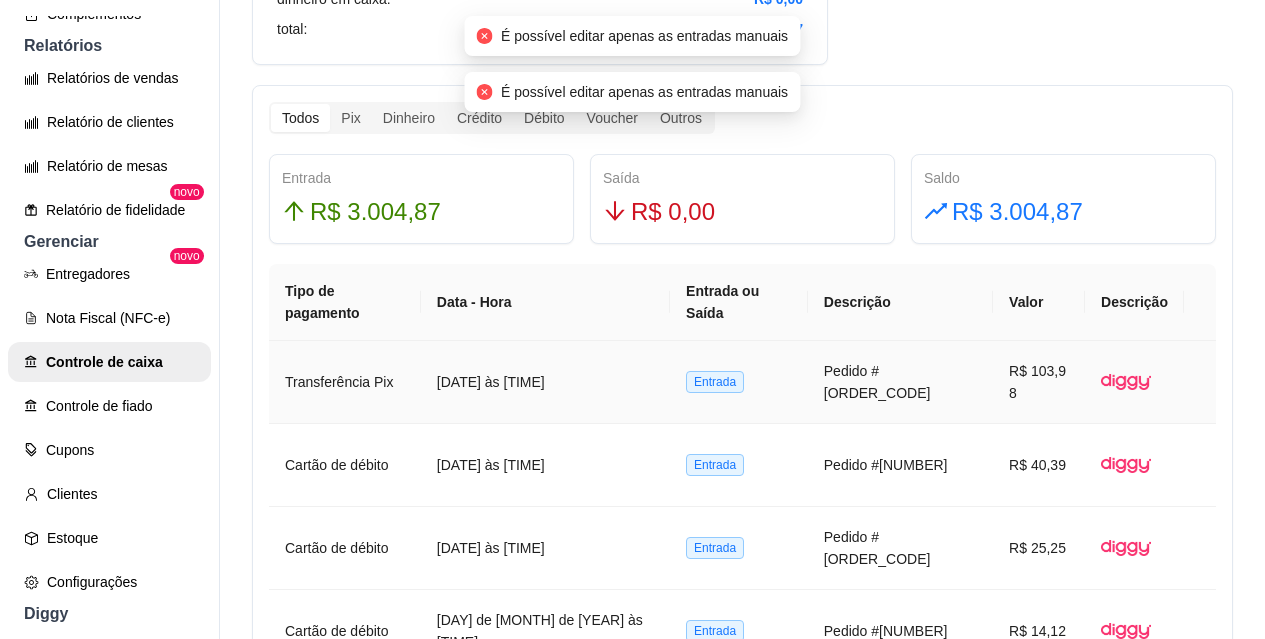 click on "3 de ago de 2025 às 12:03" at bounding box center (545, 382) 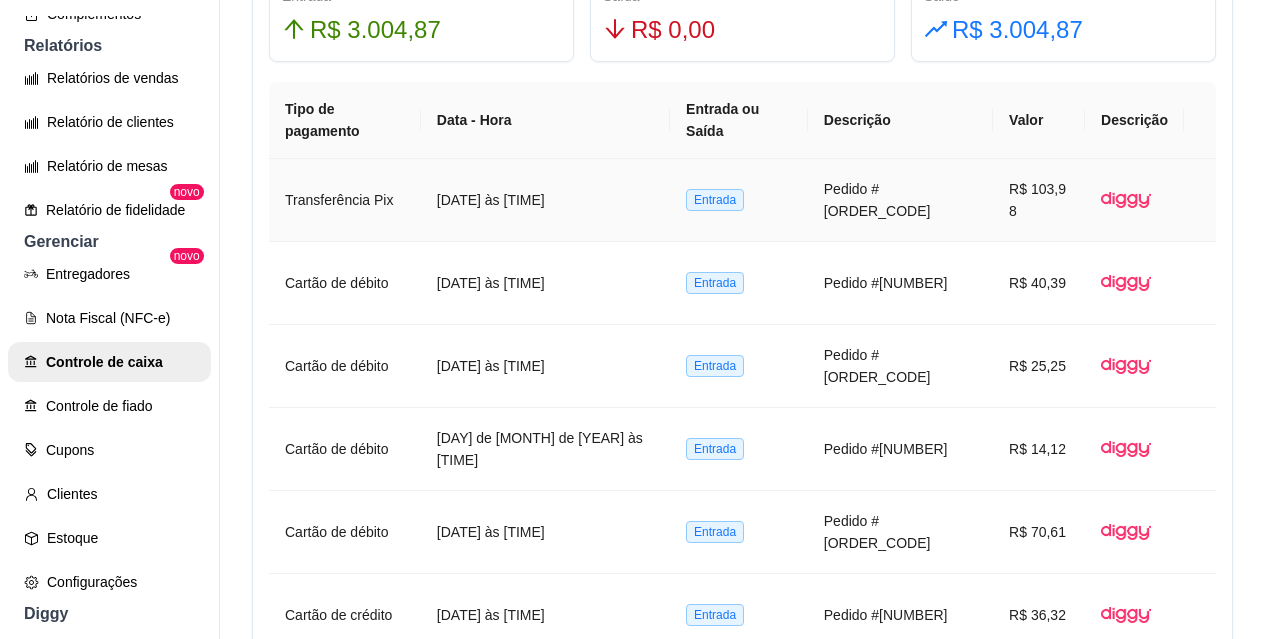 scroll, scrollTop: 1100, scrollLeft: 0, axis: vertical 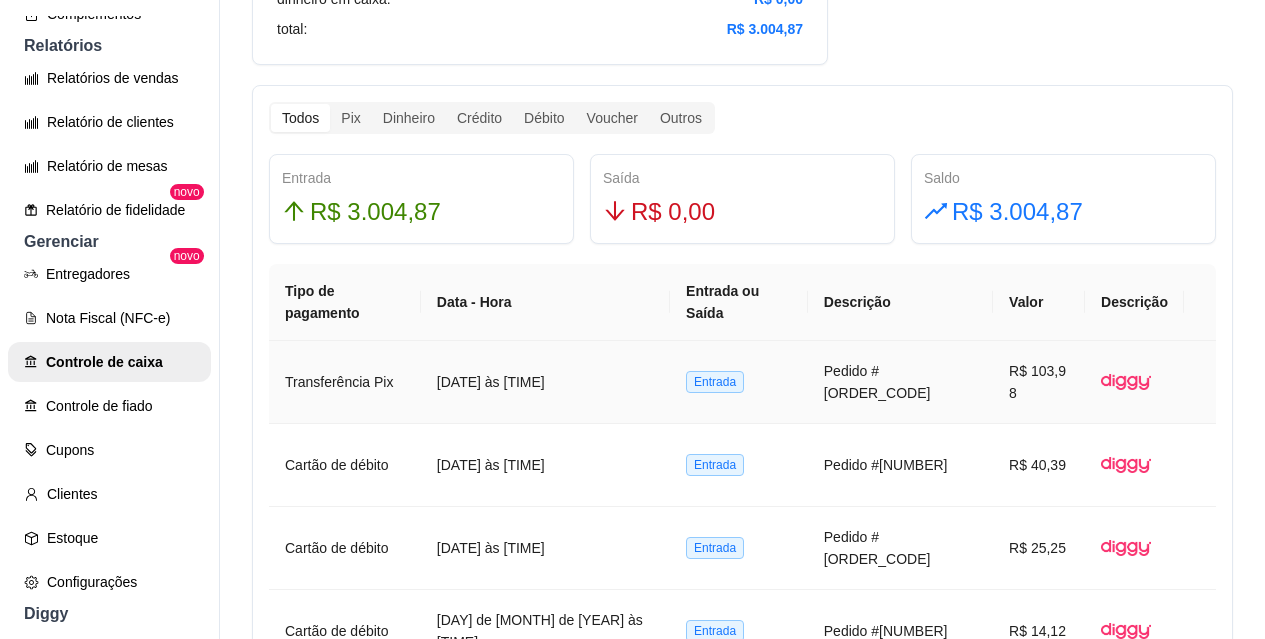 click on "Pedido #0726-7d09bde7" at bounding box center [900, 382] 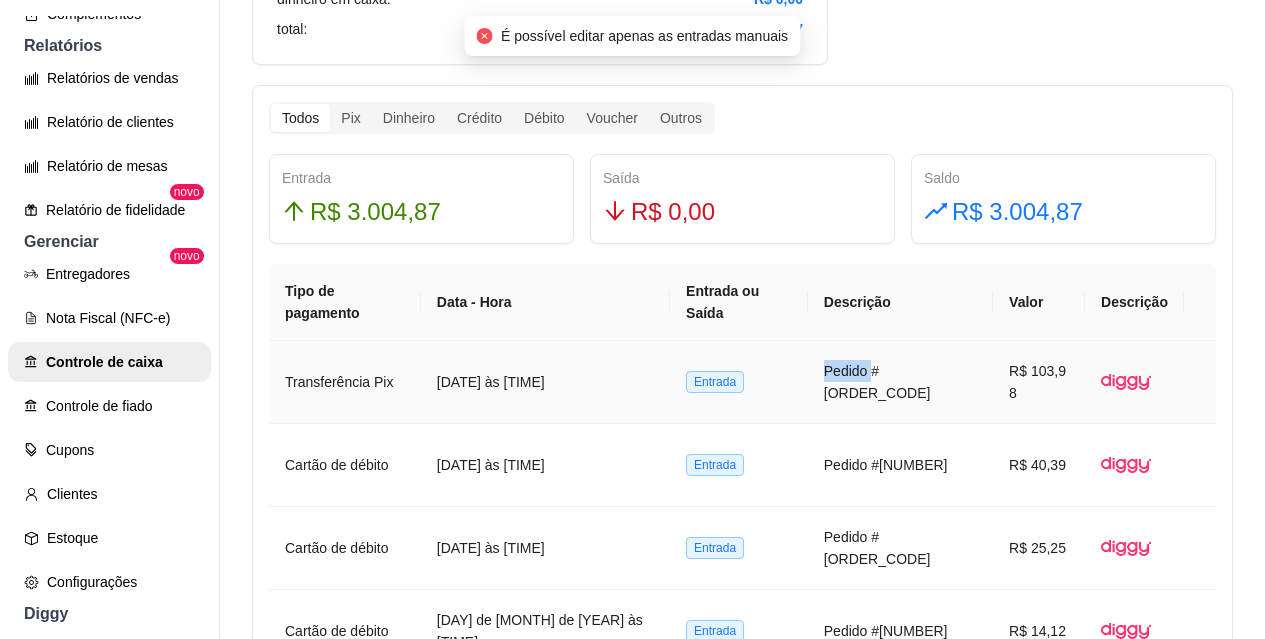 click on "Pedido #0726-7d09bde7" at bounding box center [900, 382] 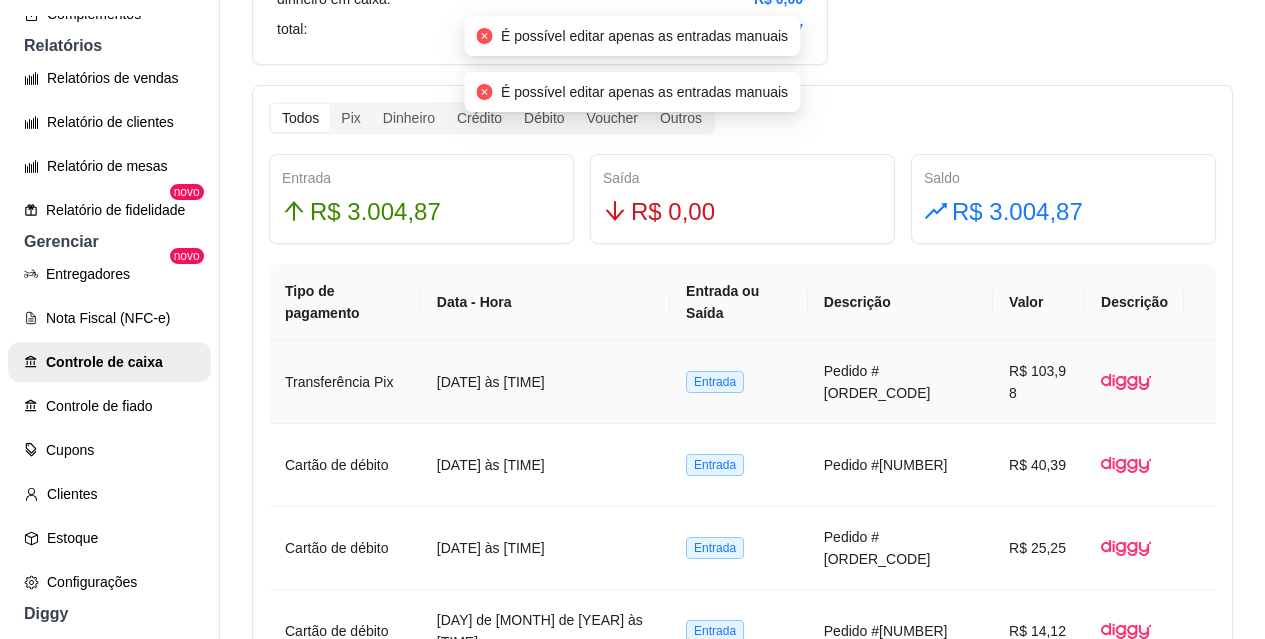 click on "Entrada" at bounding box center (739, 382) 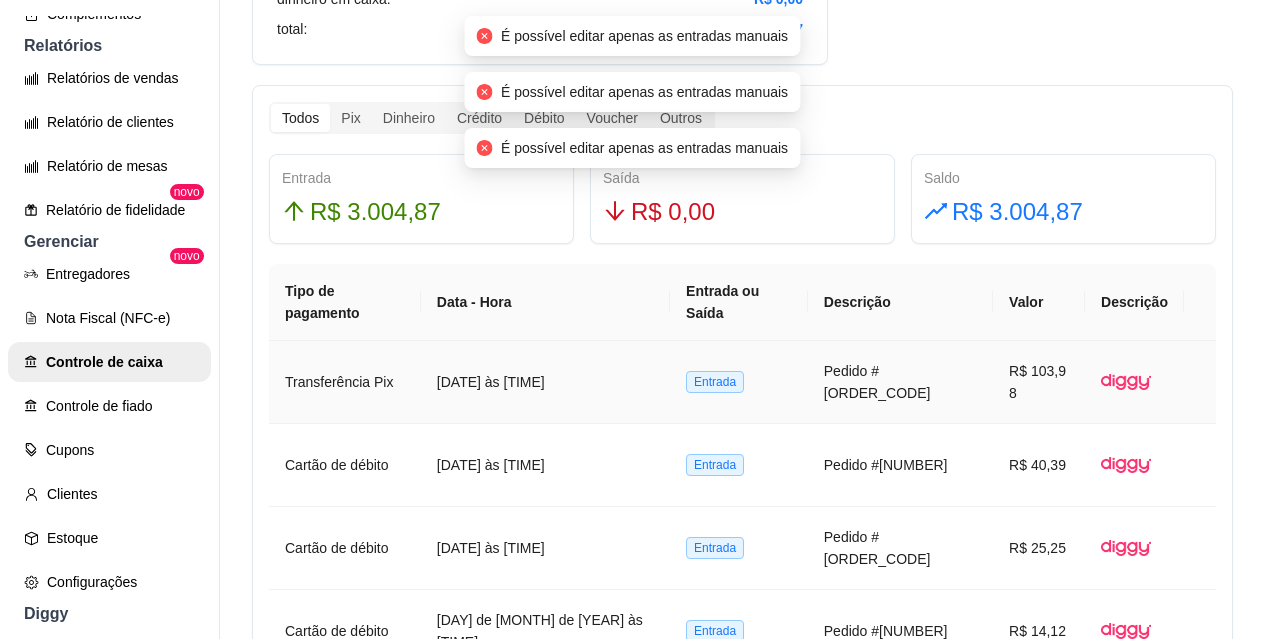 click on "Entrada" at bounding box center [739, 382] 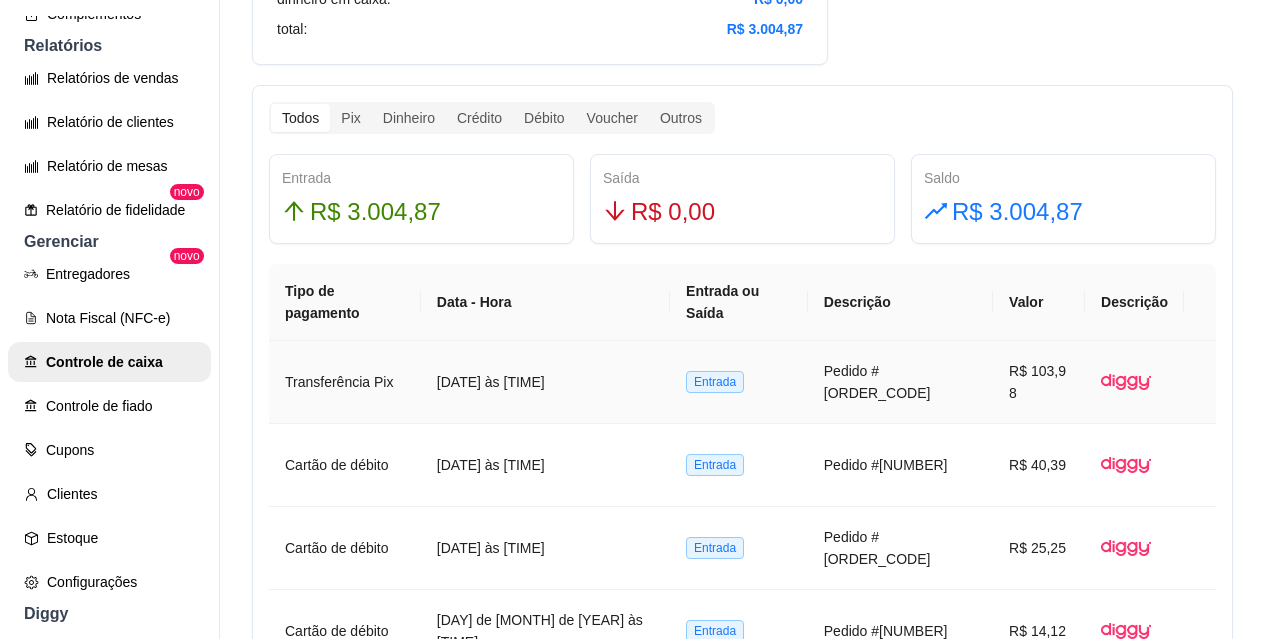 click on "Entrada" at bounding box center (739, 382) 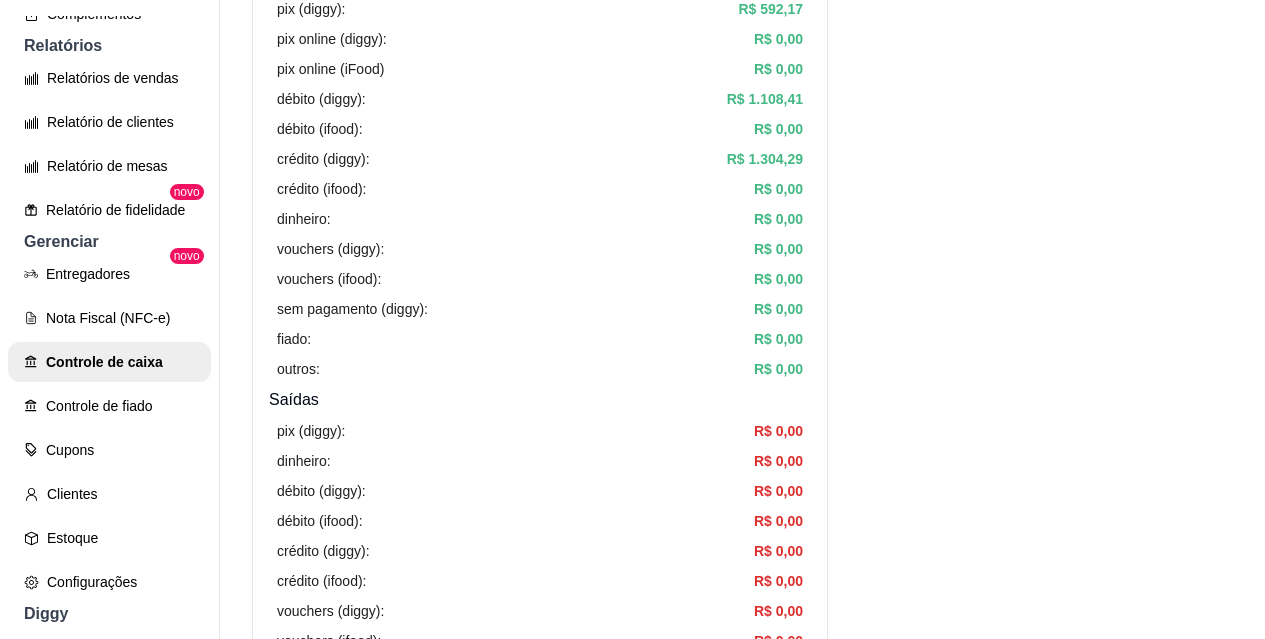 scroll, scrollTop: 300, scrollLeft: 0, axis: vertical 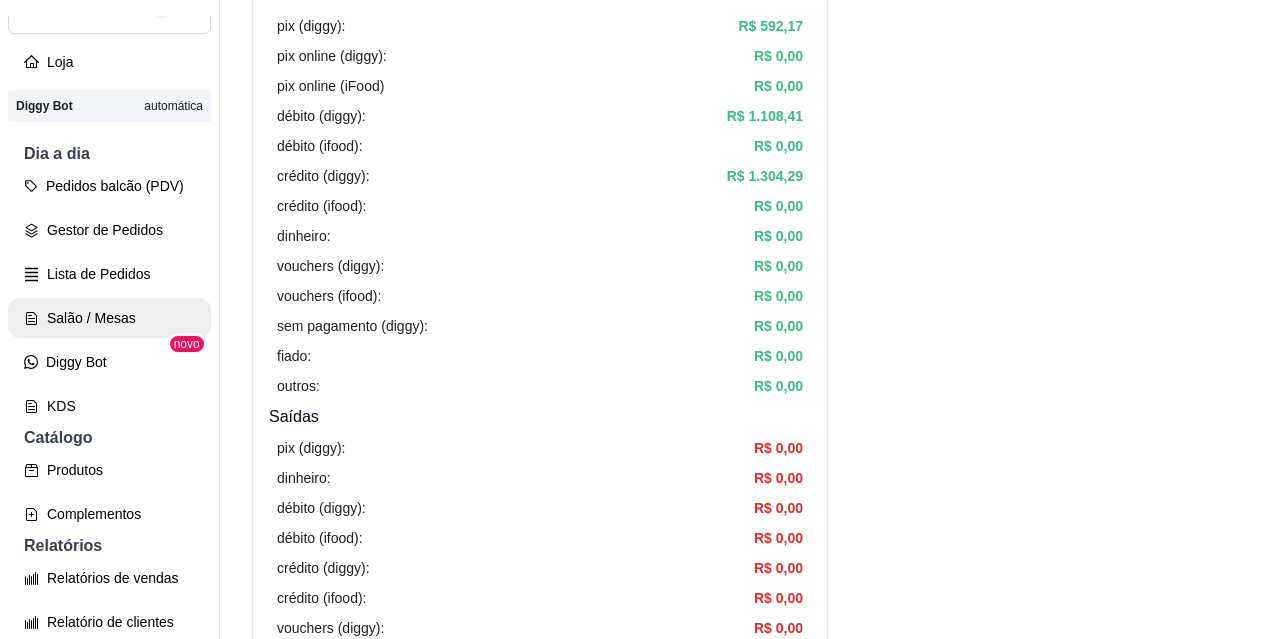 click on "Salão / Mesas" at bounding box center (109, 318) 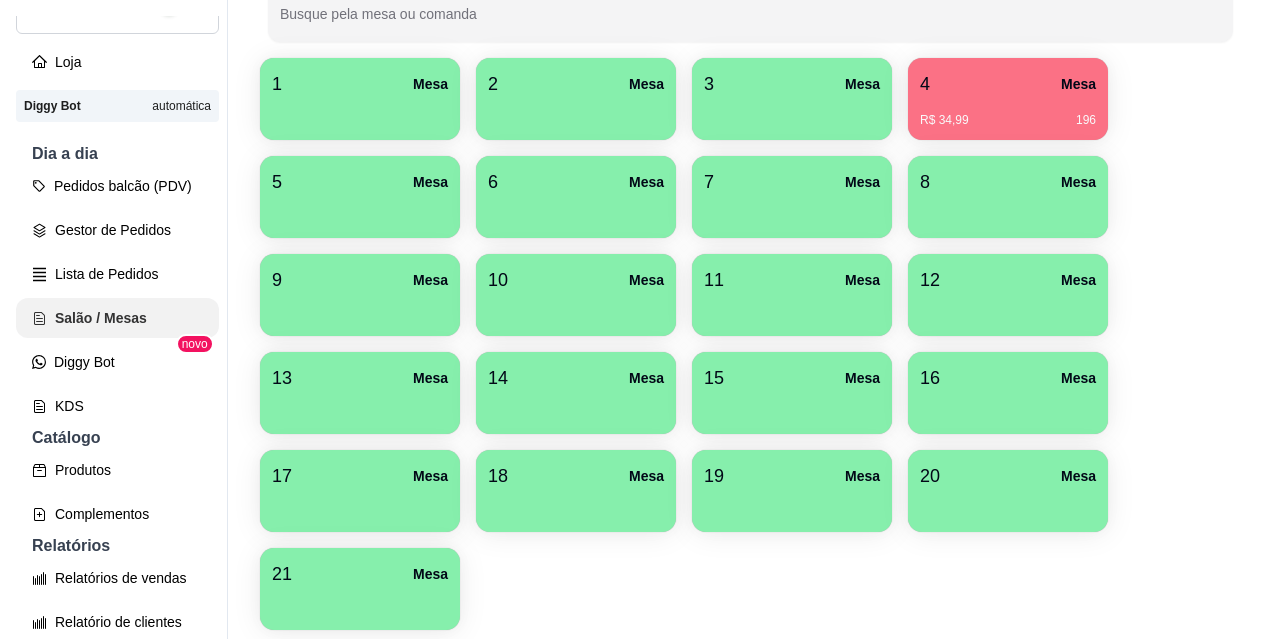 scroll, scrollTop: 0, scrollLeft: 0, axis: both 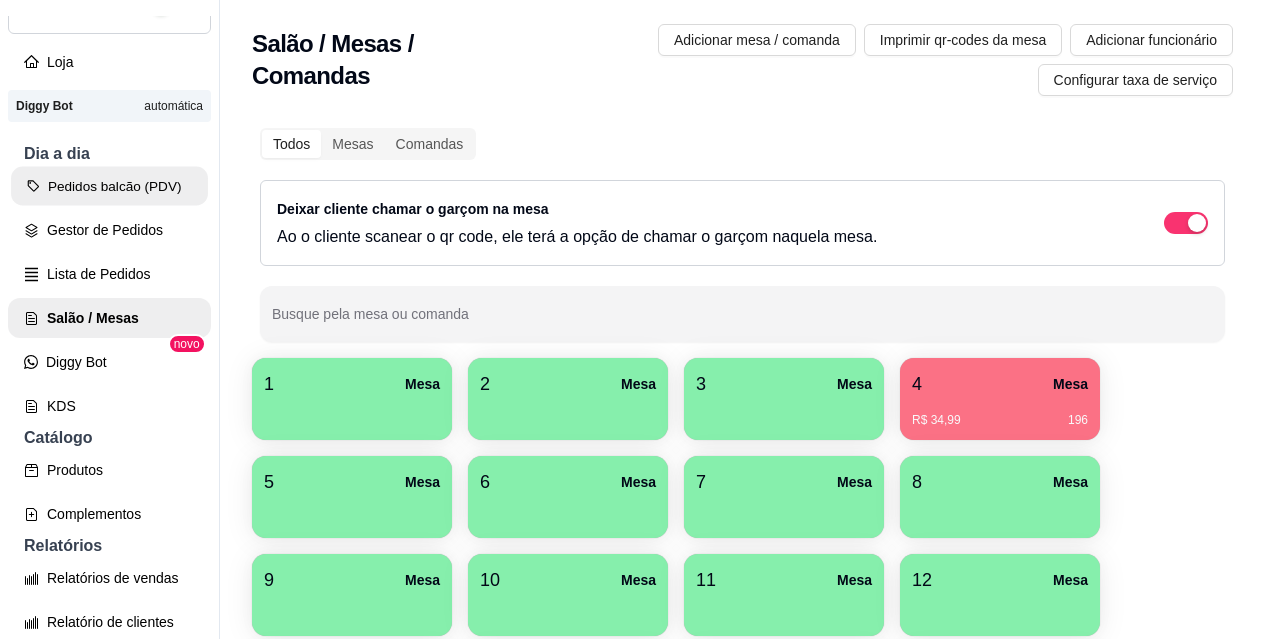 click on "Pedidos balcão (PDV)" at bounding box center (109, 186) 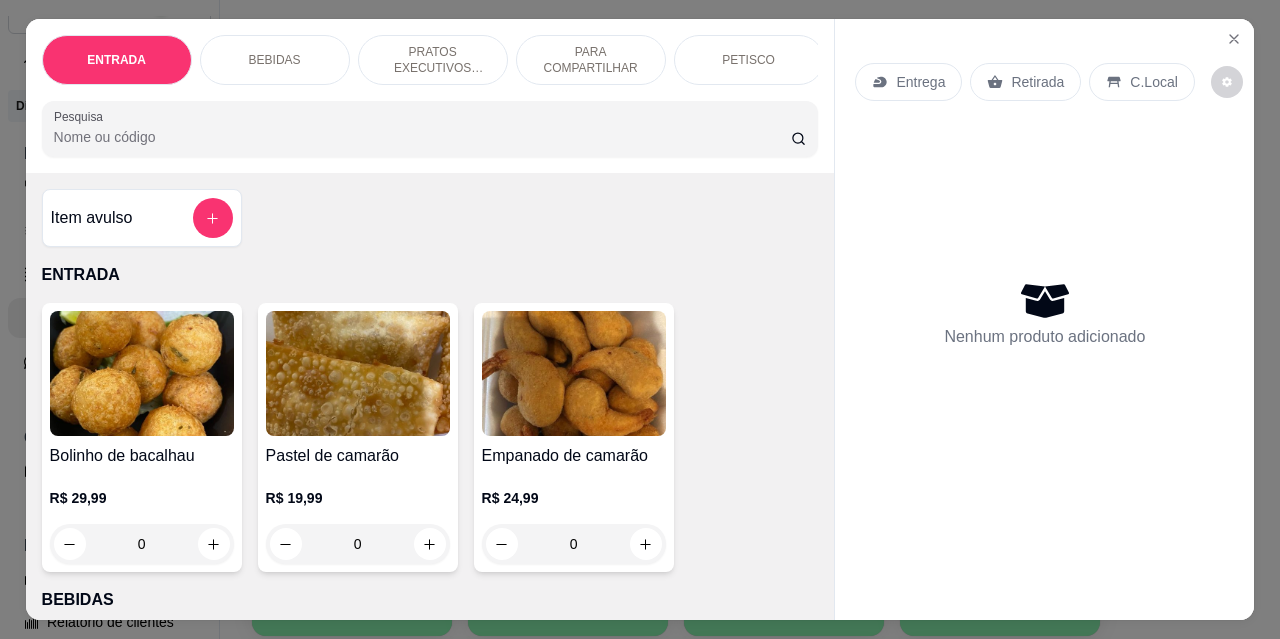 click on "Retirada" at bounding box center [1037, 82] 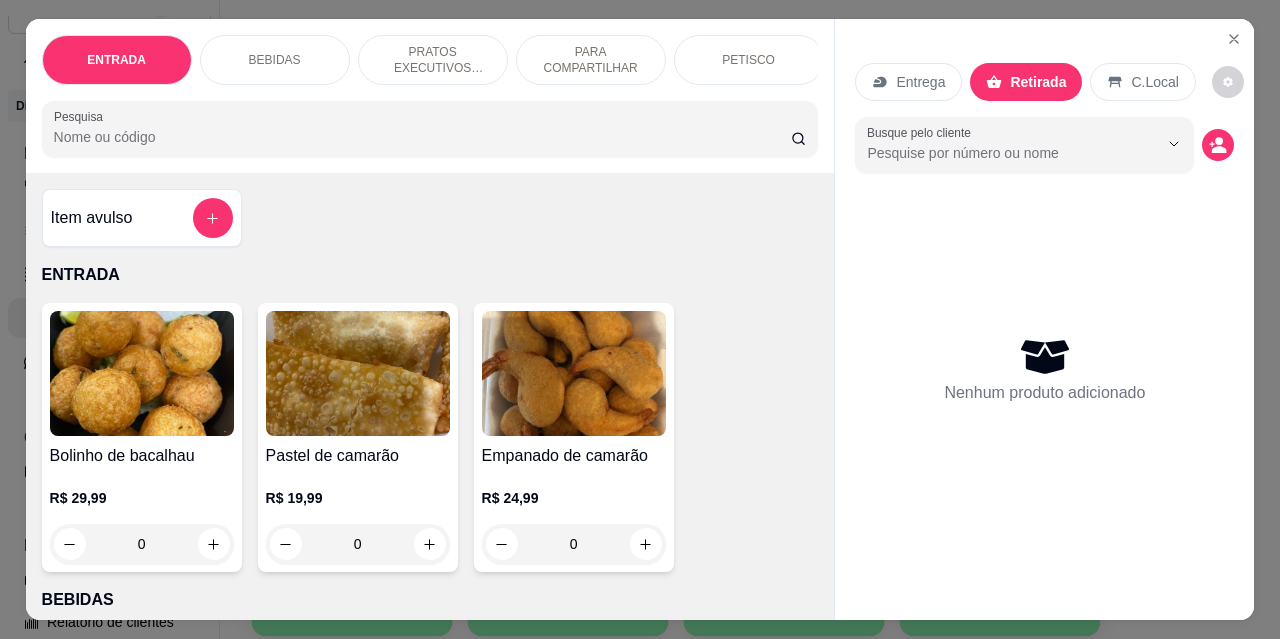 click on "BEBIDAS" at bounding box center [275, 60] 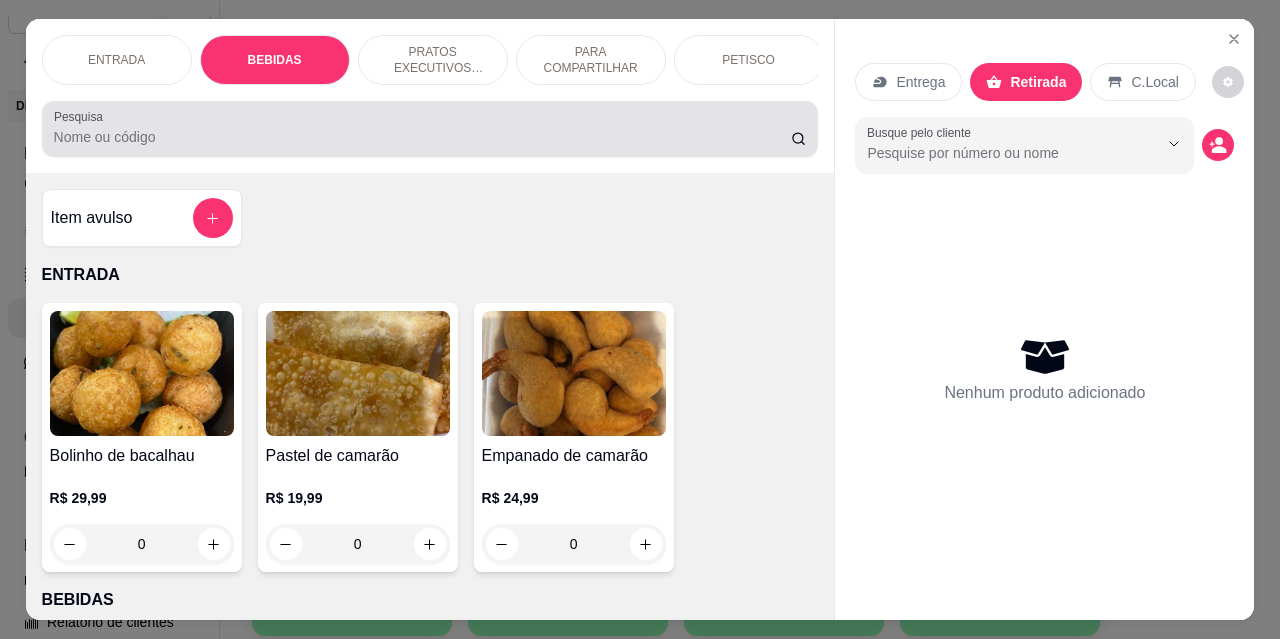 scroll, scrollTop: 415, scrollLeft: 0, axis: vertical 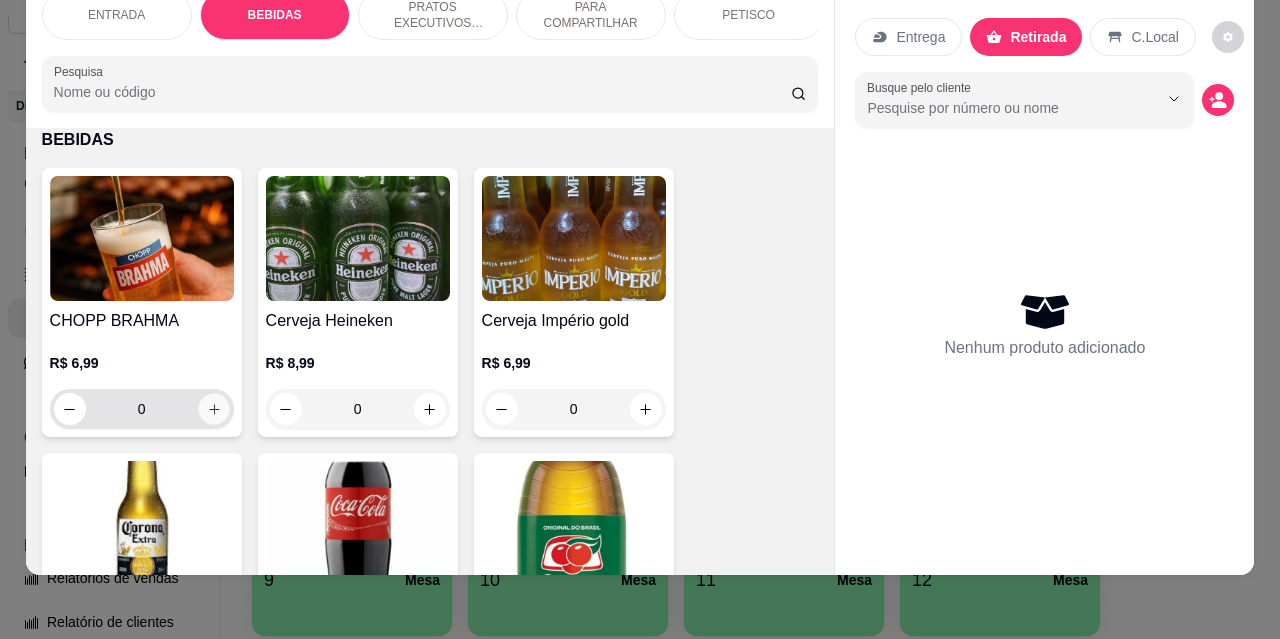 click 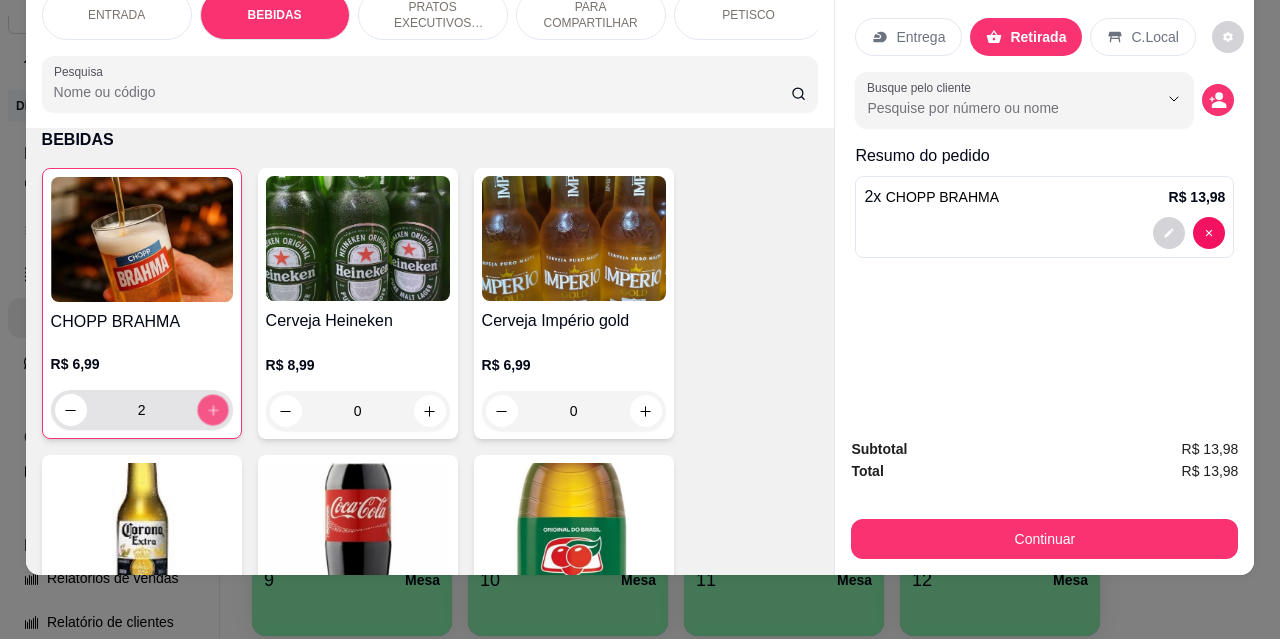 click 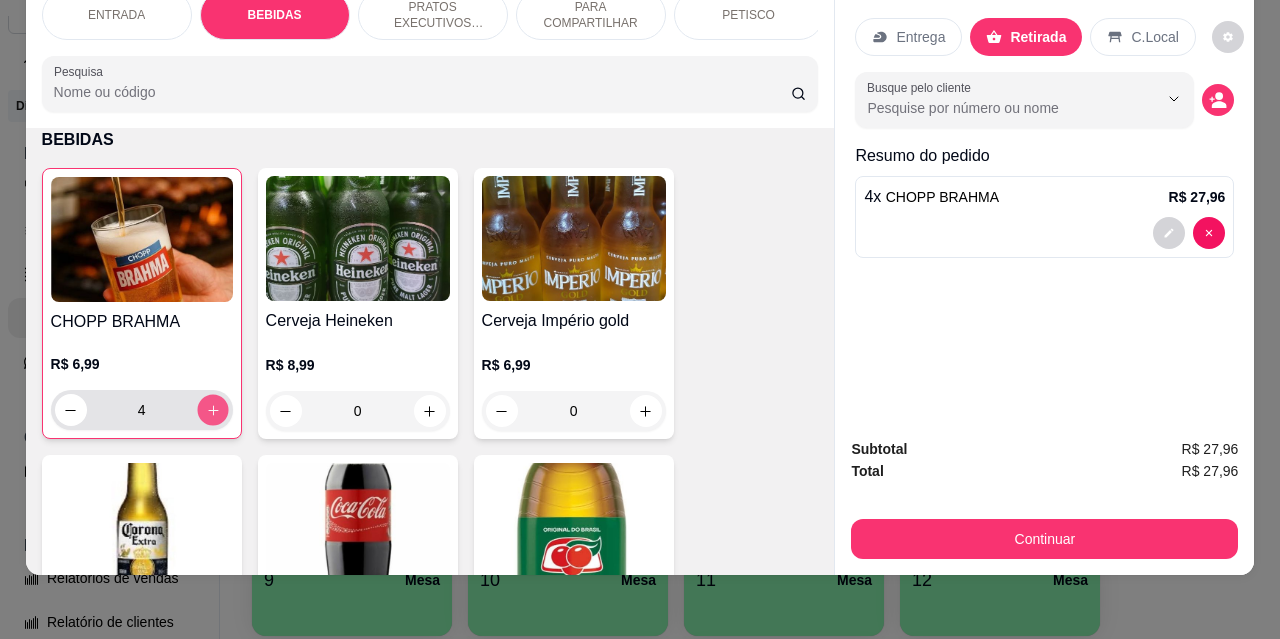 click 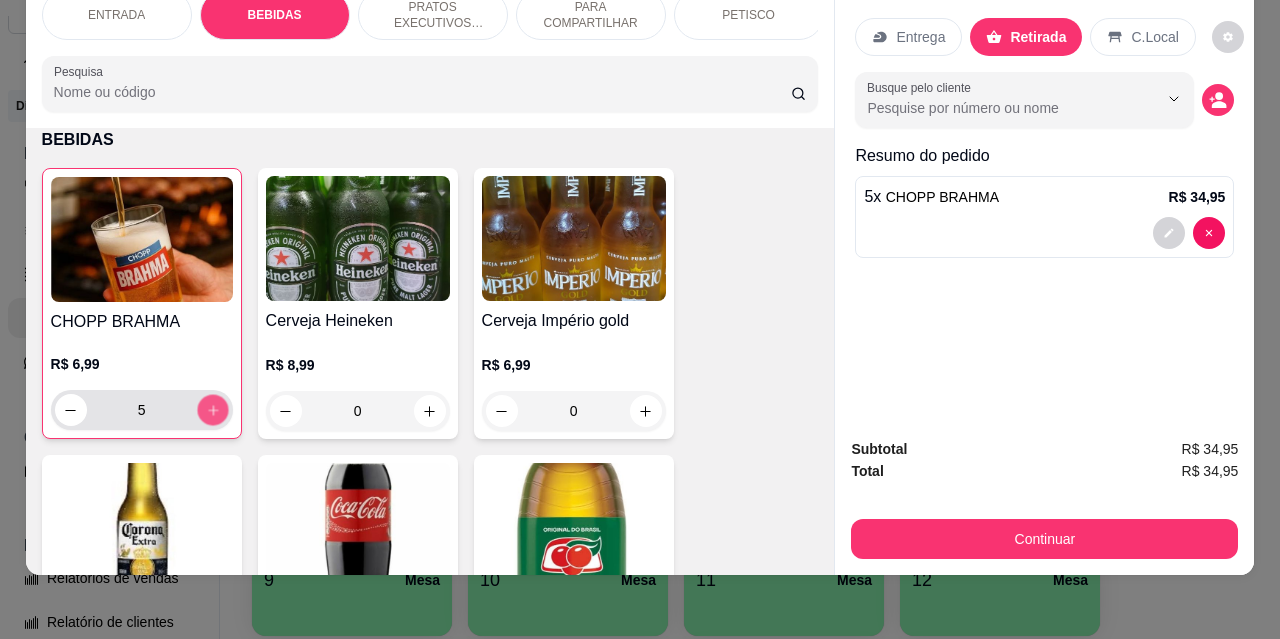 click 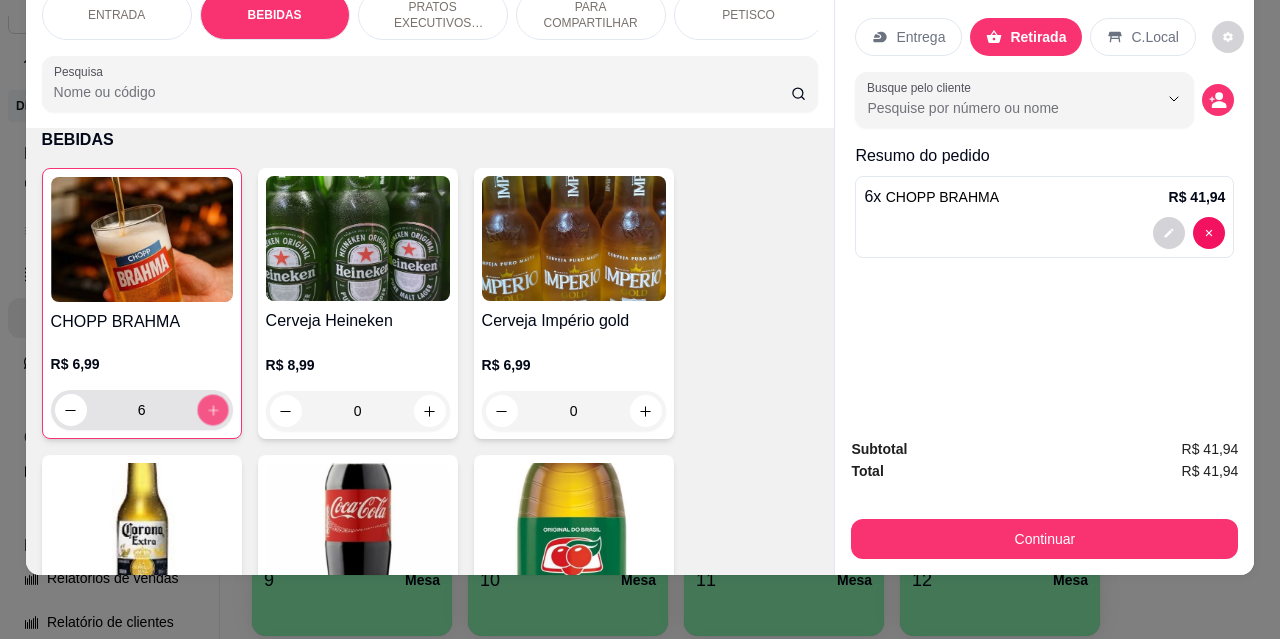 click 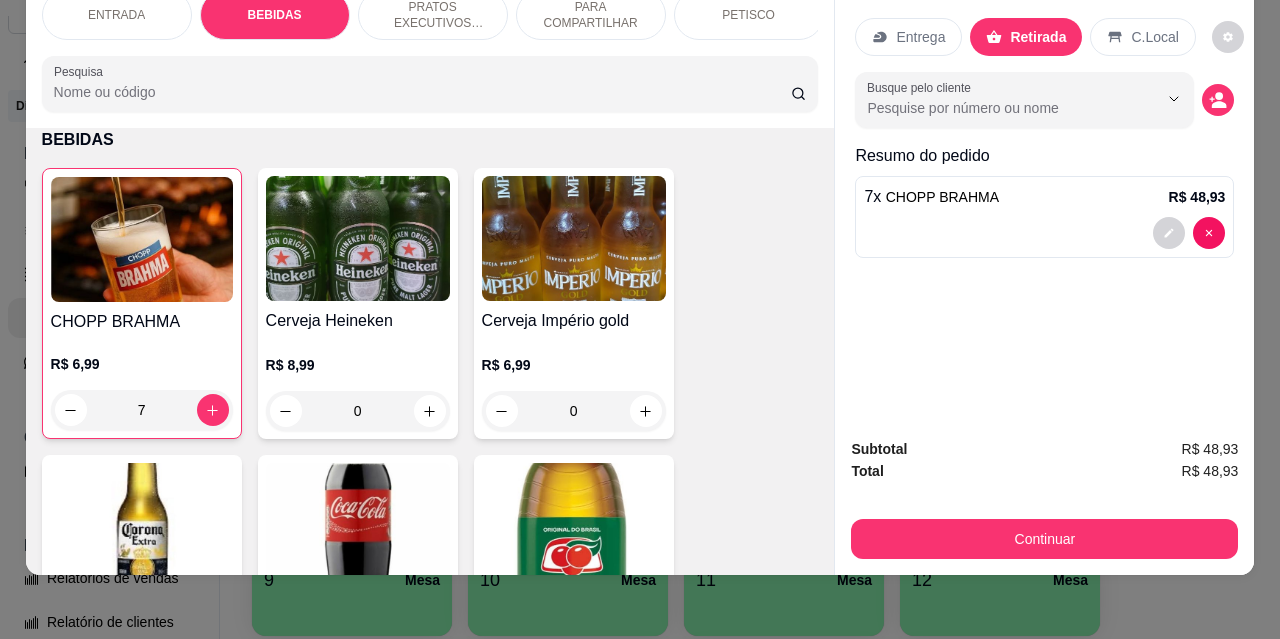 scroll, scrollTop: 215, scrollLeft: 0, axis: vertical 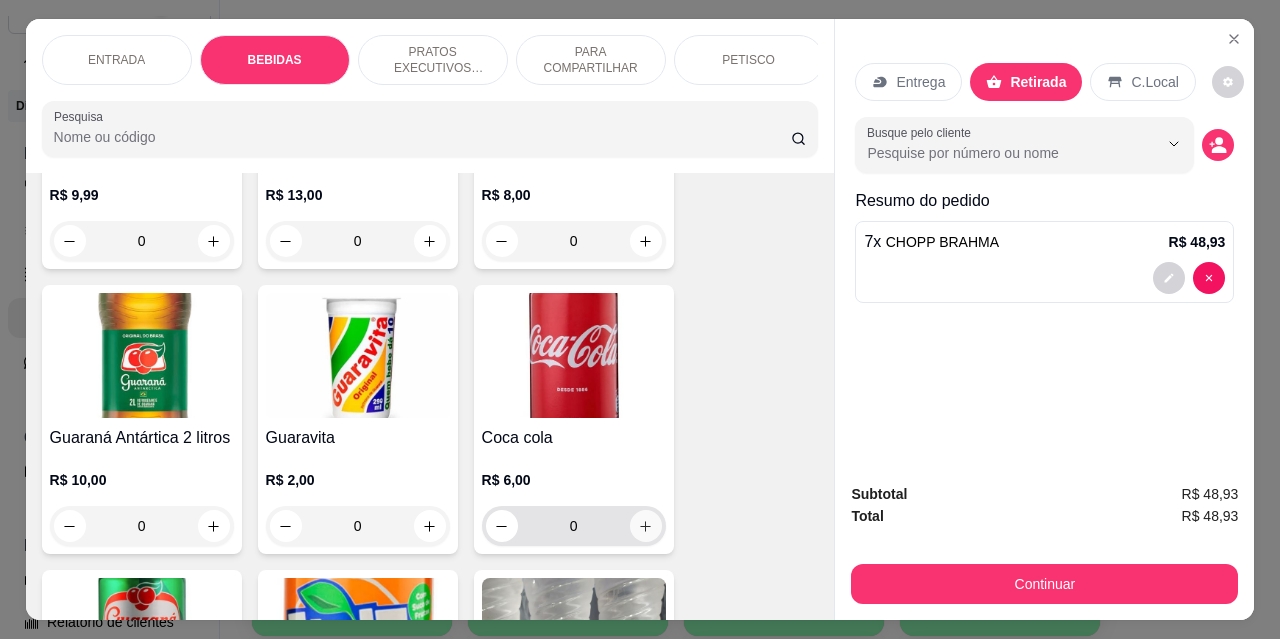 click 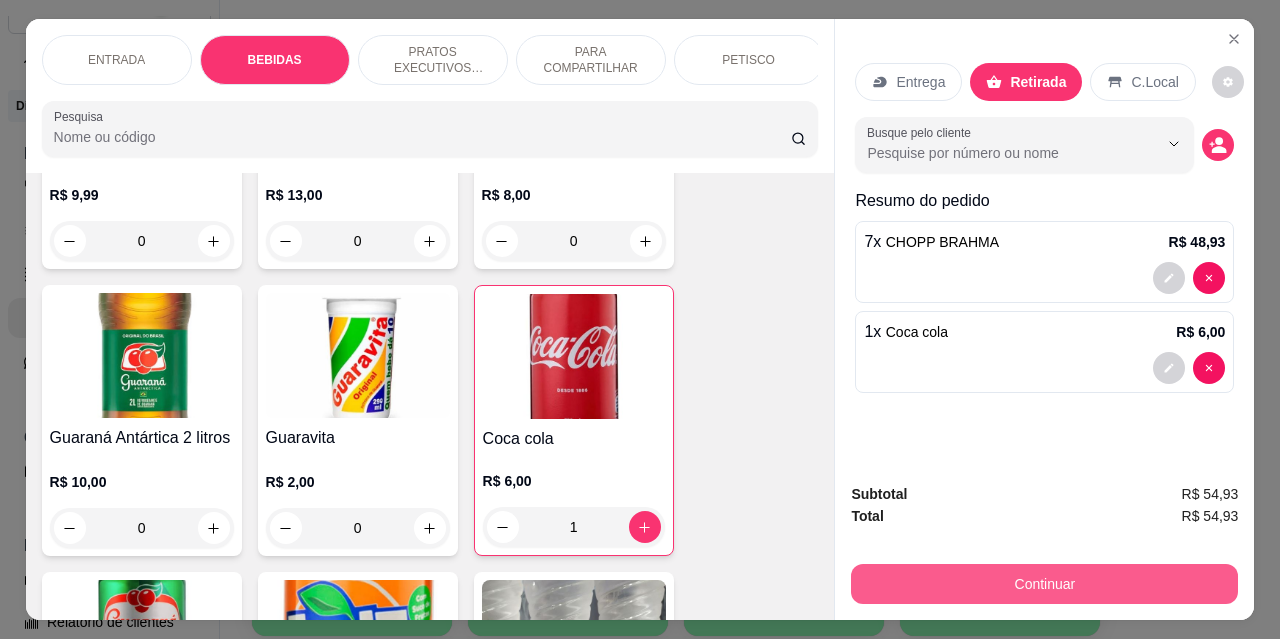 click on "Continuar" at bounding box center [1044, 584] 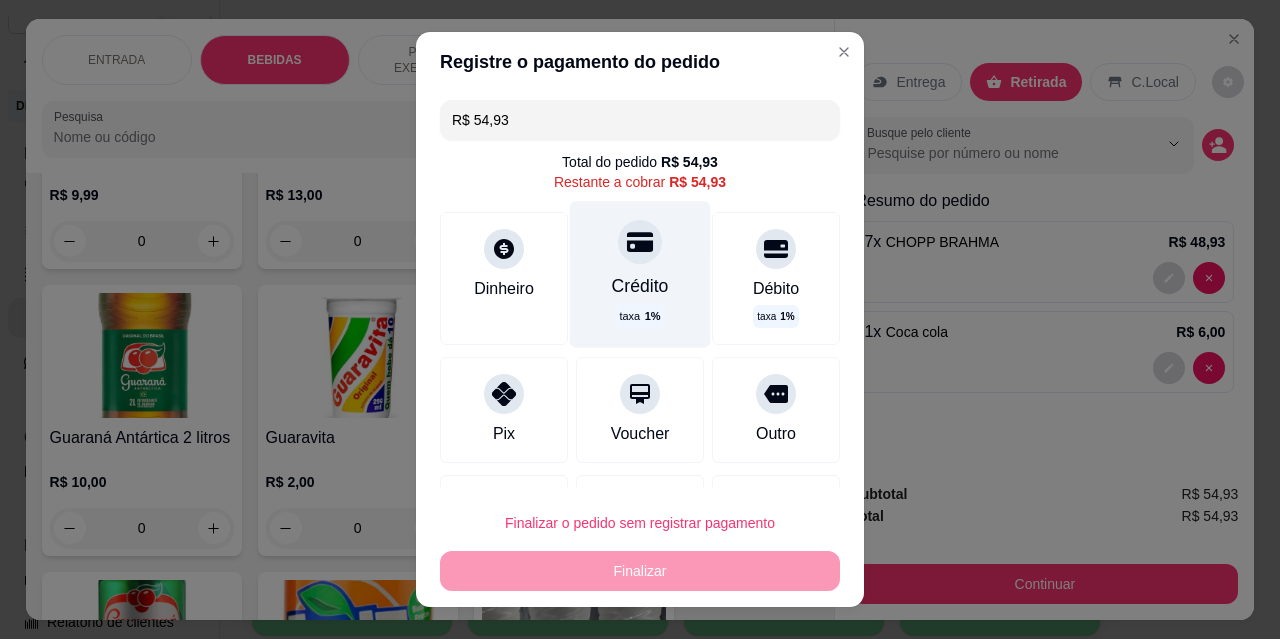 click on "Crédito taxa   1 %" at bounding box center (640, 274) 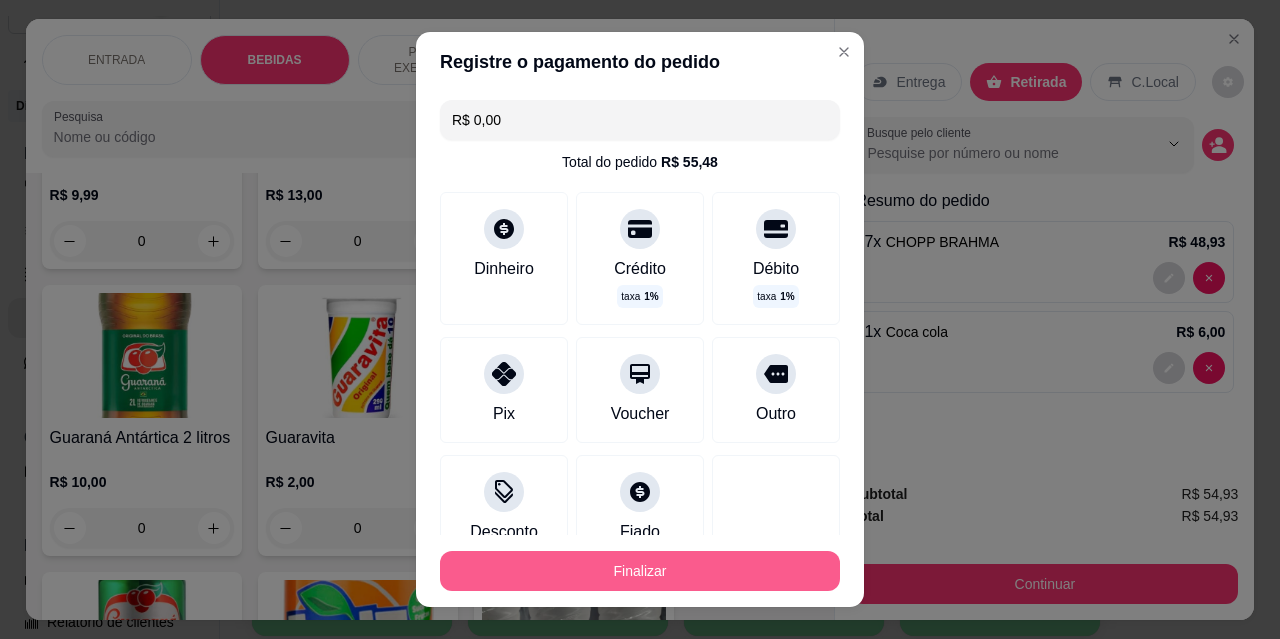 click on "Finalizar" at bounding box center (640, 571) 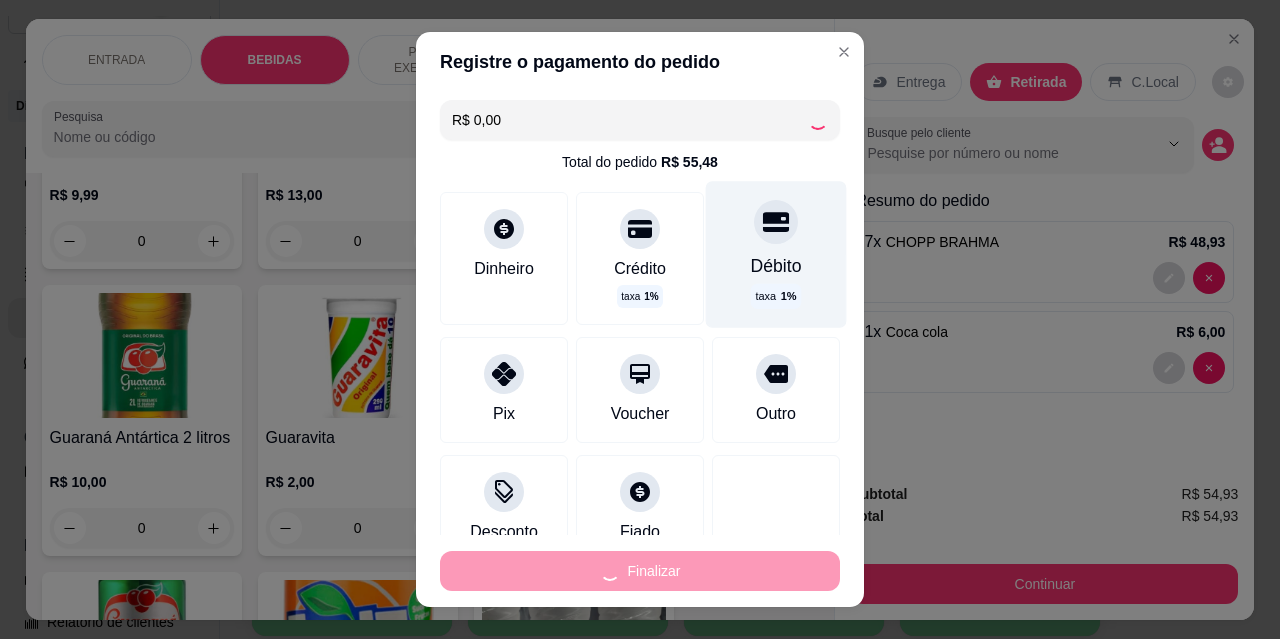 type on "0" 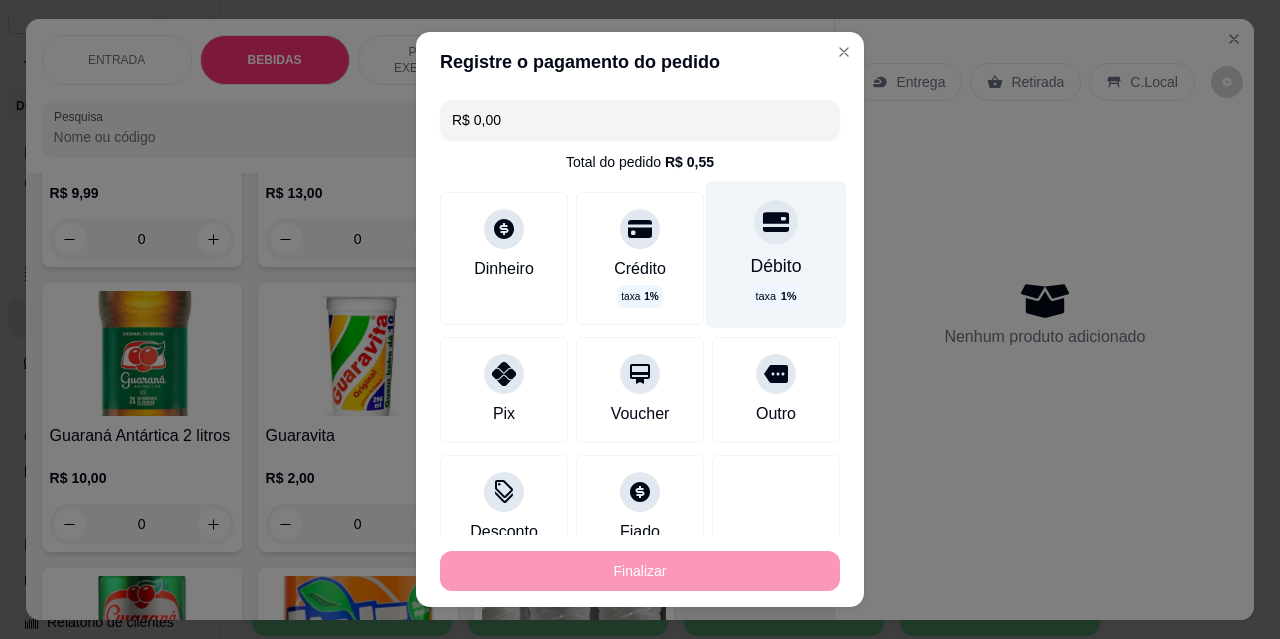 type on "-R$ 54,93" 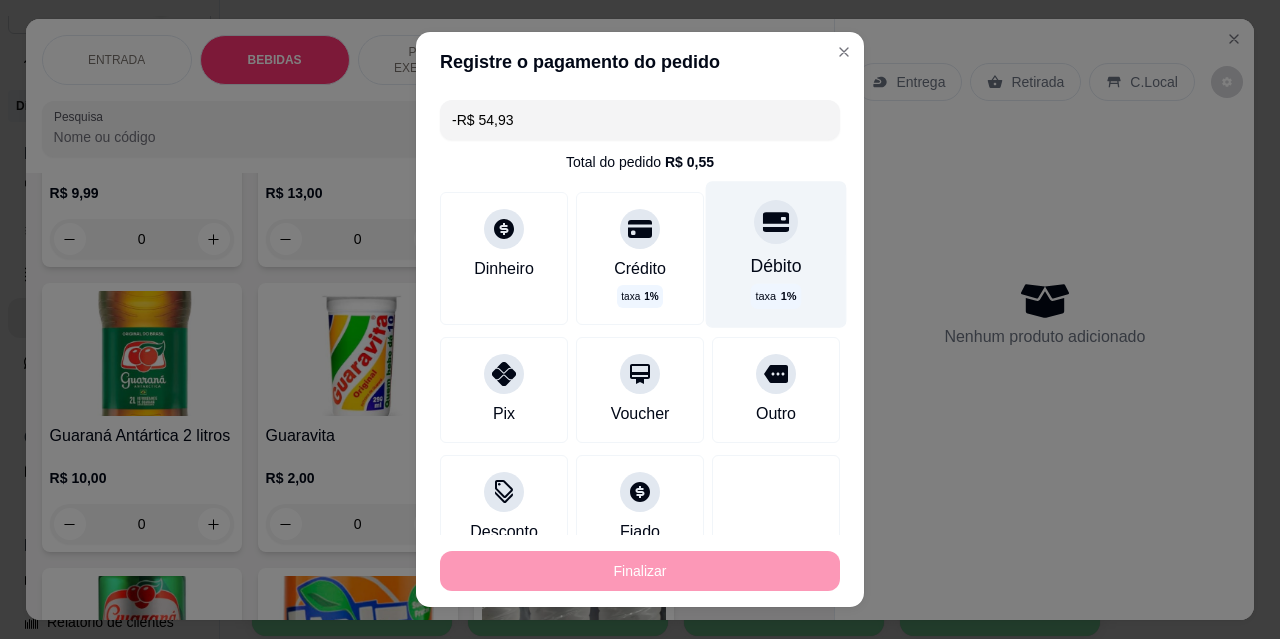scroll, scrollTop: 913, scrollLeft: 0, axis: vertical 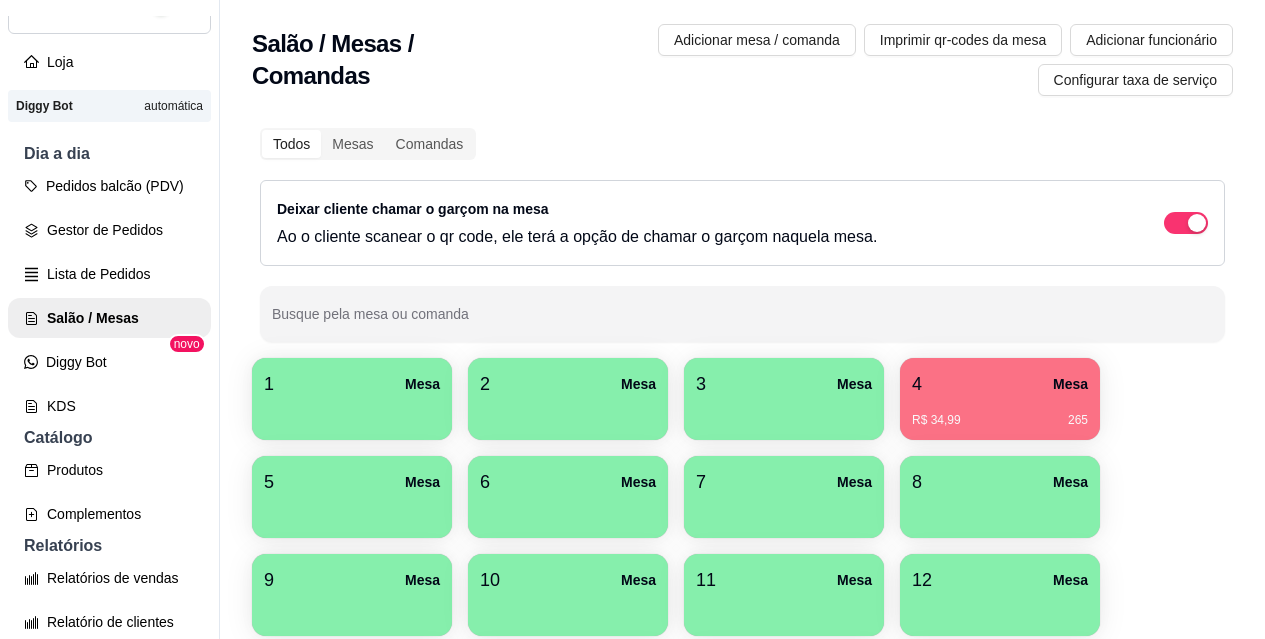 click on "R$ 34,99 265" at bounding box center [1000, 420] 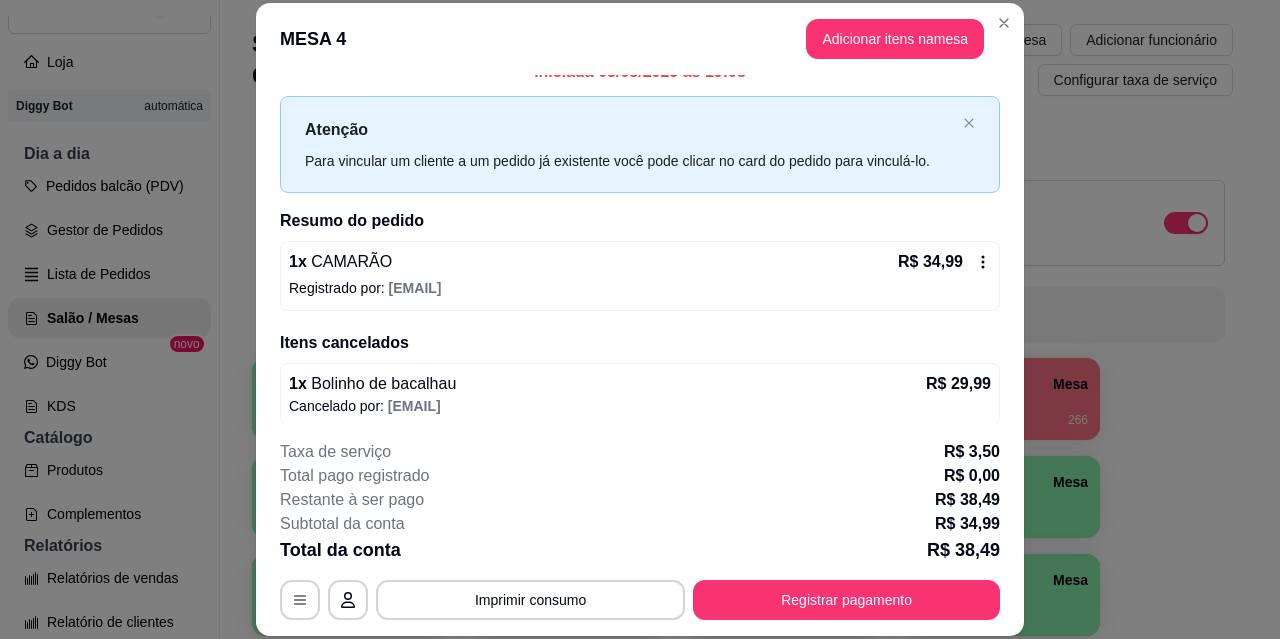 scroll, scrollTop: 32, scrollLeft: 0, axis: vertical 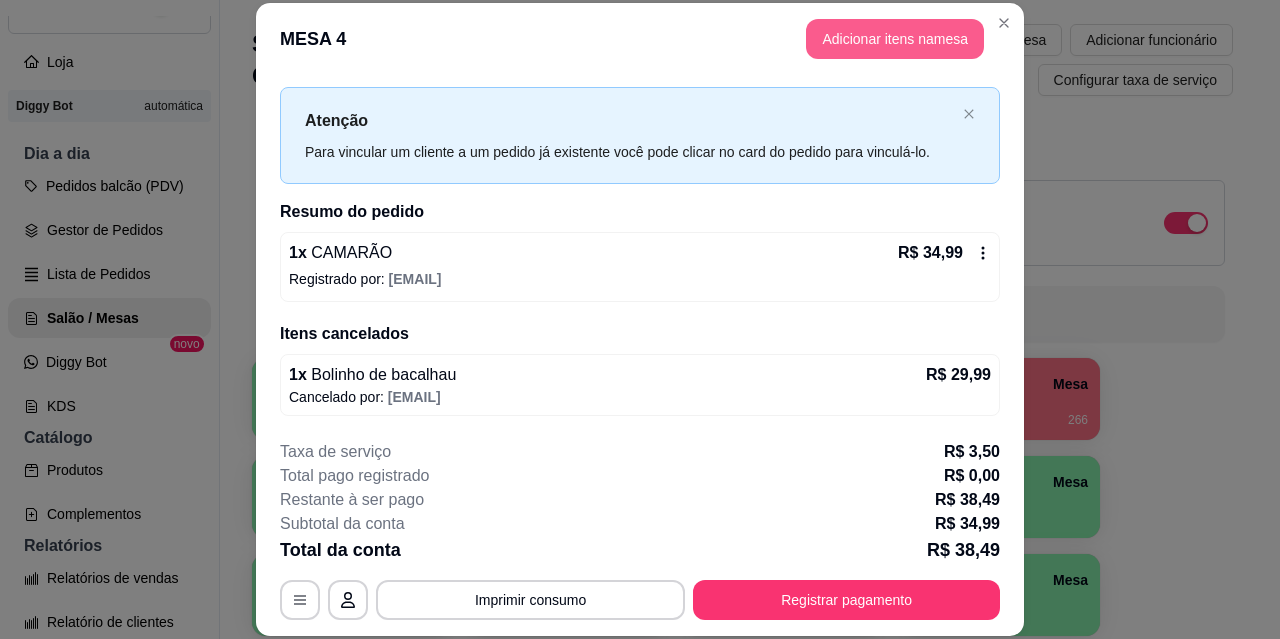 click on "Adicionar itens na  mesa" at bounding box center [895, 39] 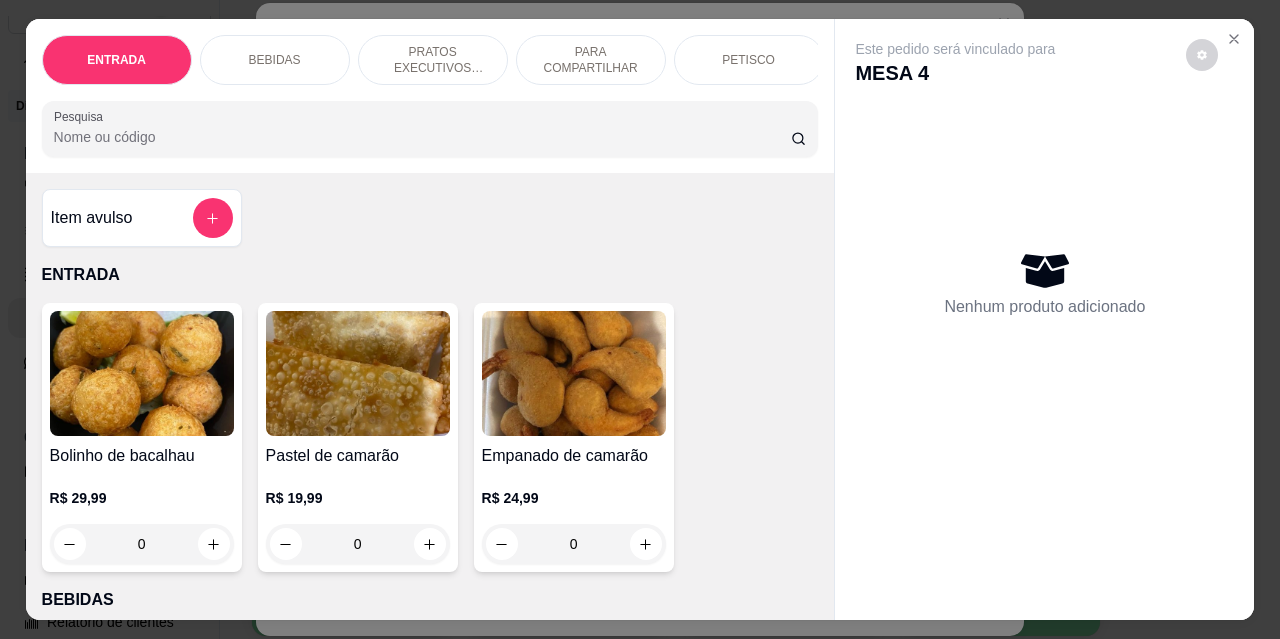 click on "BEBIDAS" at bounding box center (275, 60) 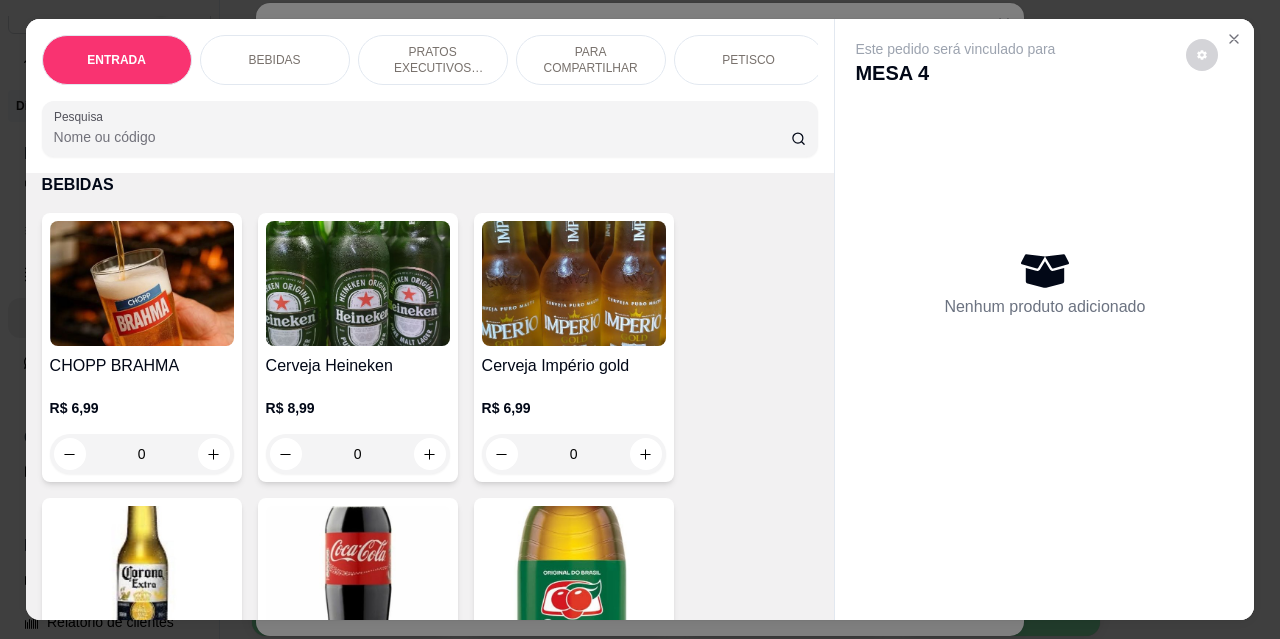 scroll, scrollTop: 52, scrollLeft: 0, axis: vertical 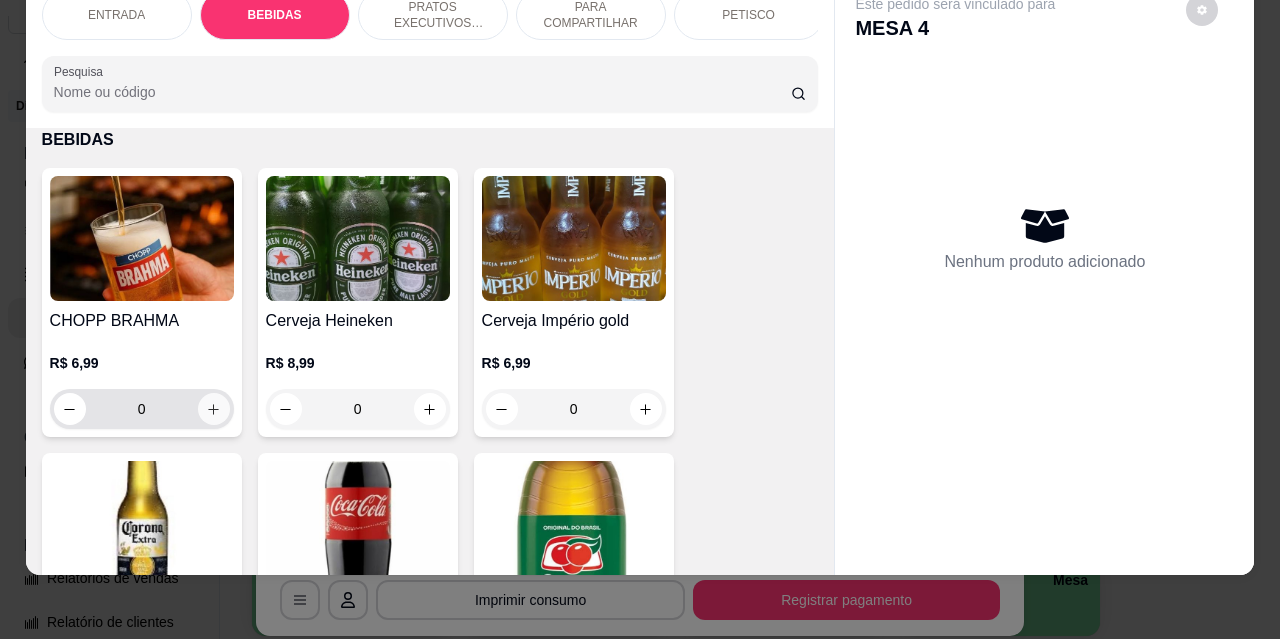 click 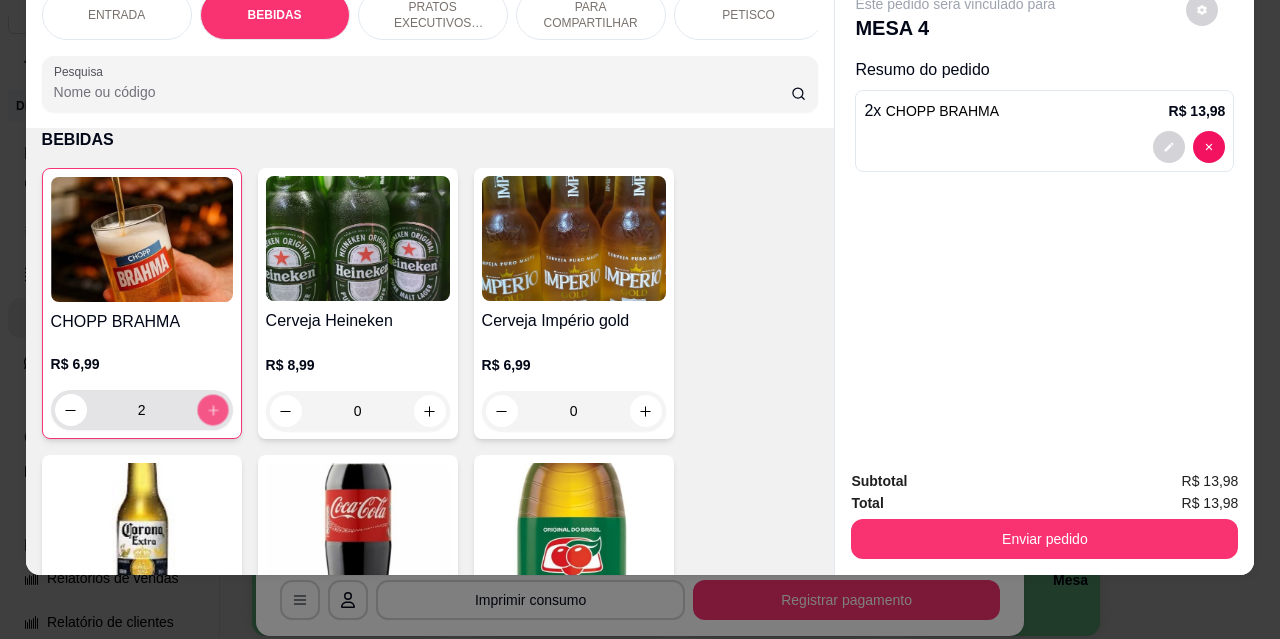 click 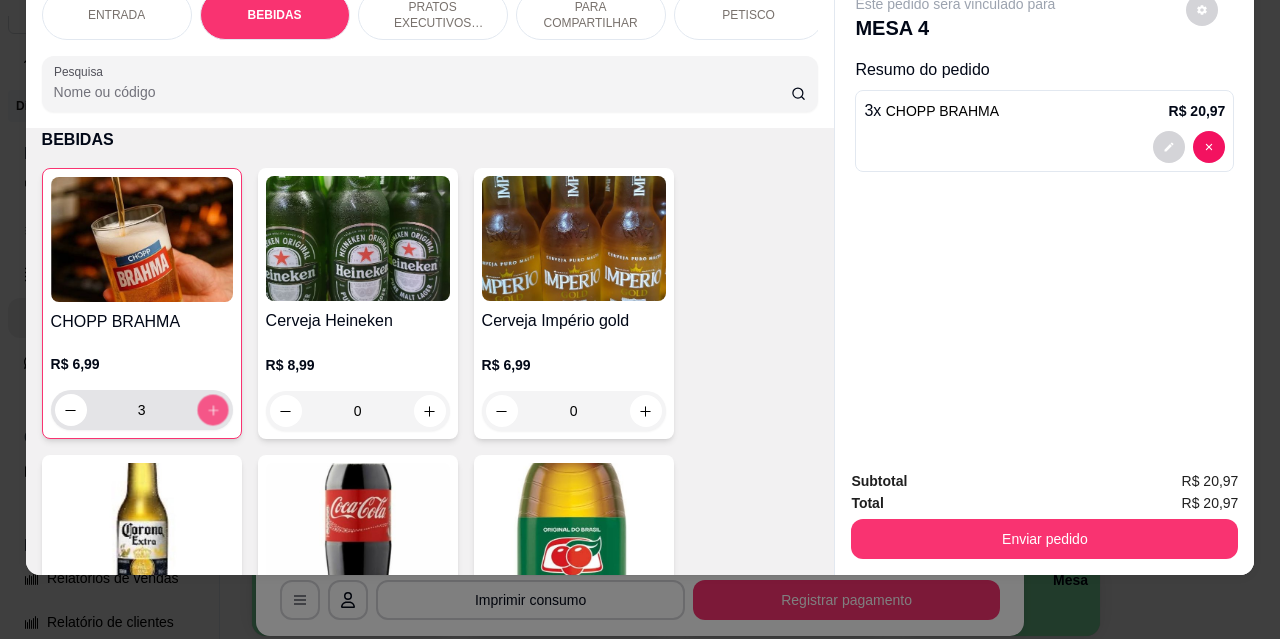 click 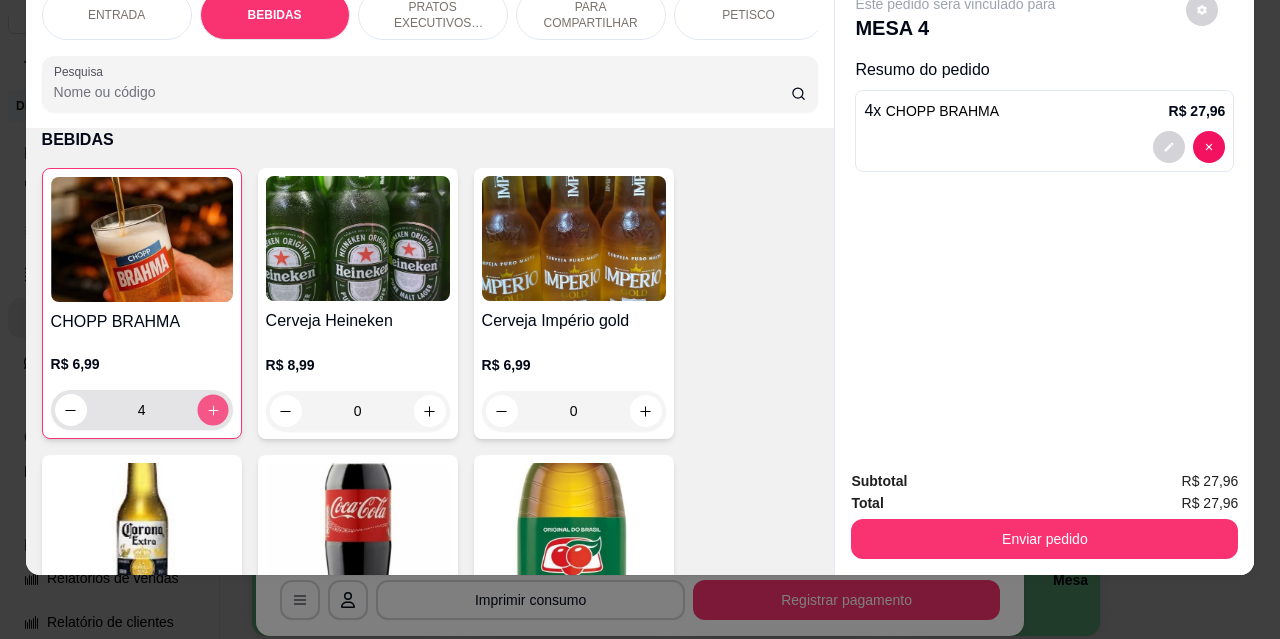 click 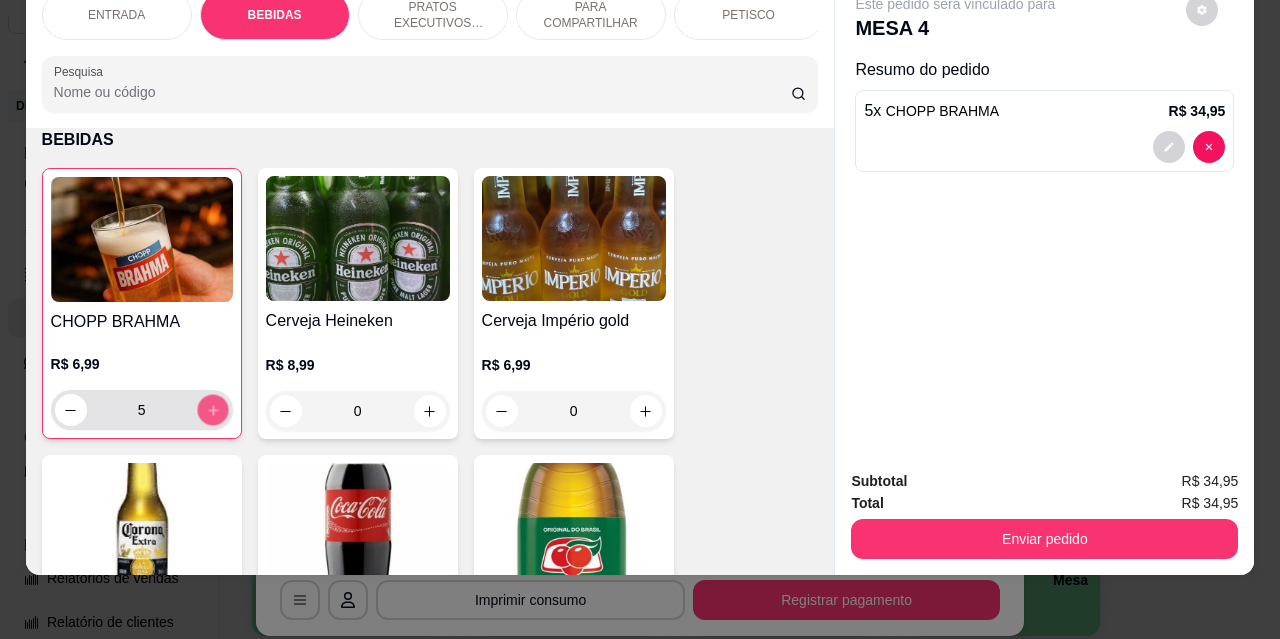 click 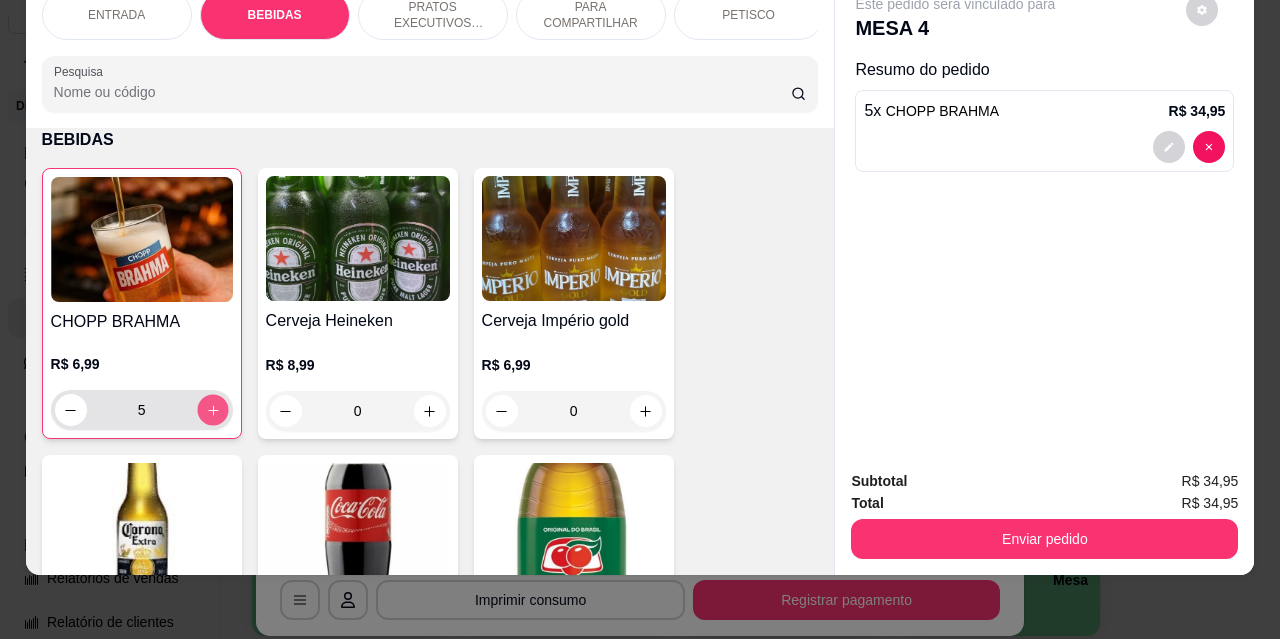 click 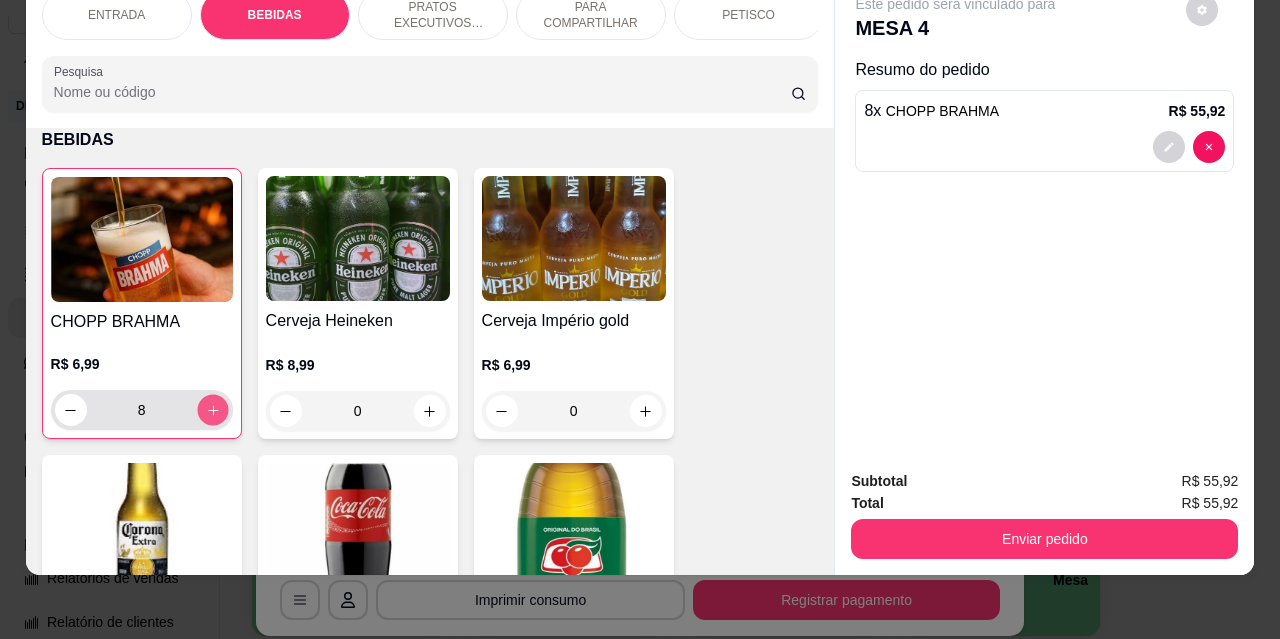 click 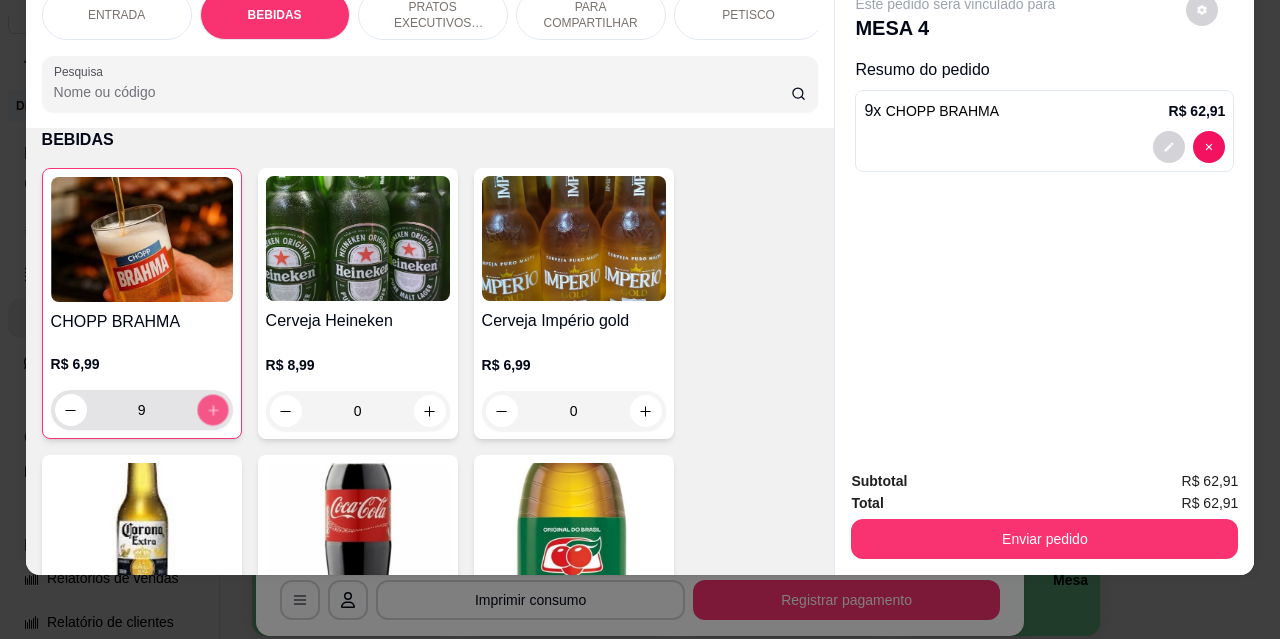 click 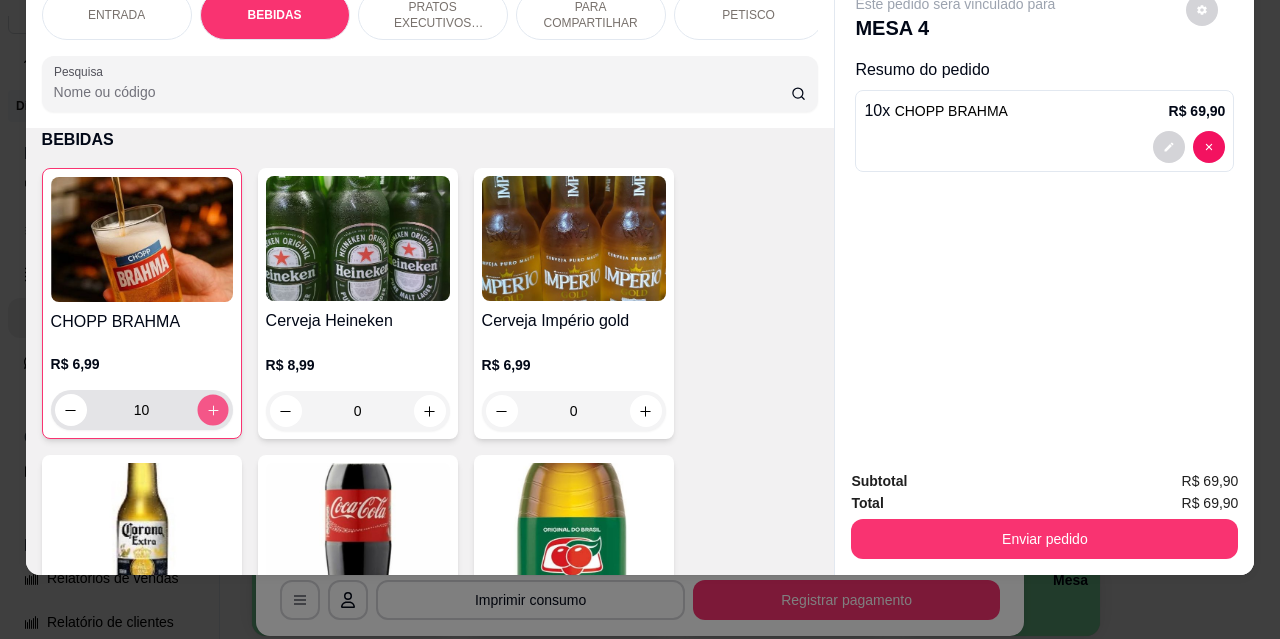 click 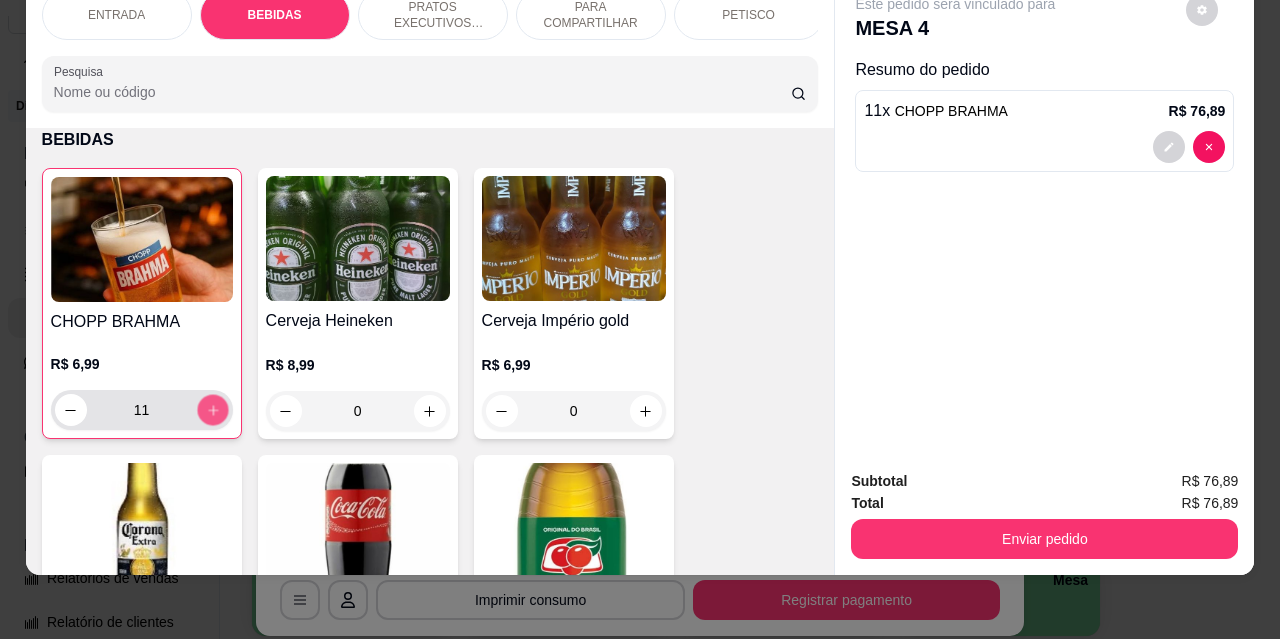 click 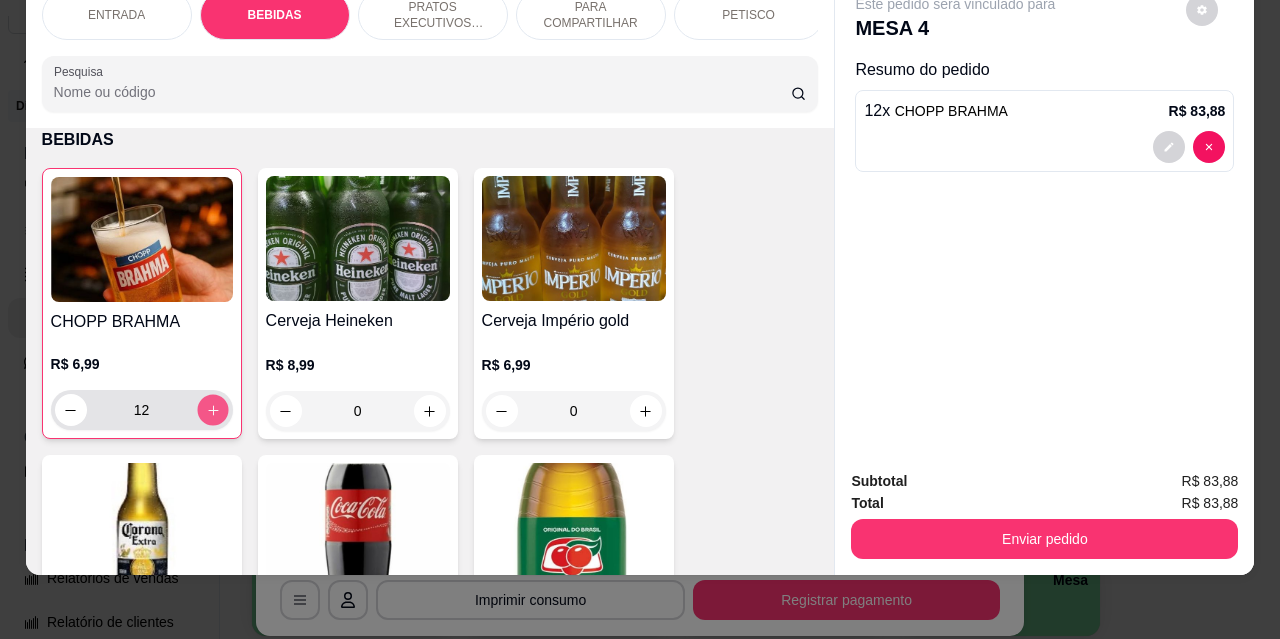 click 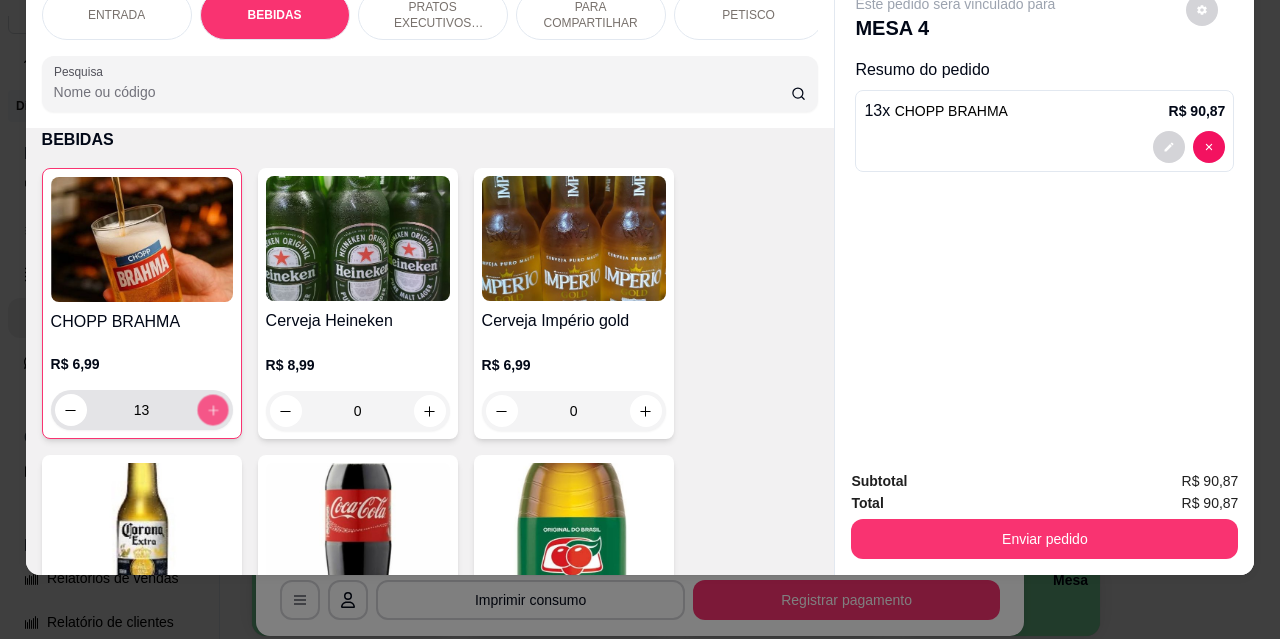 click 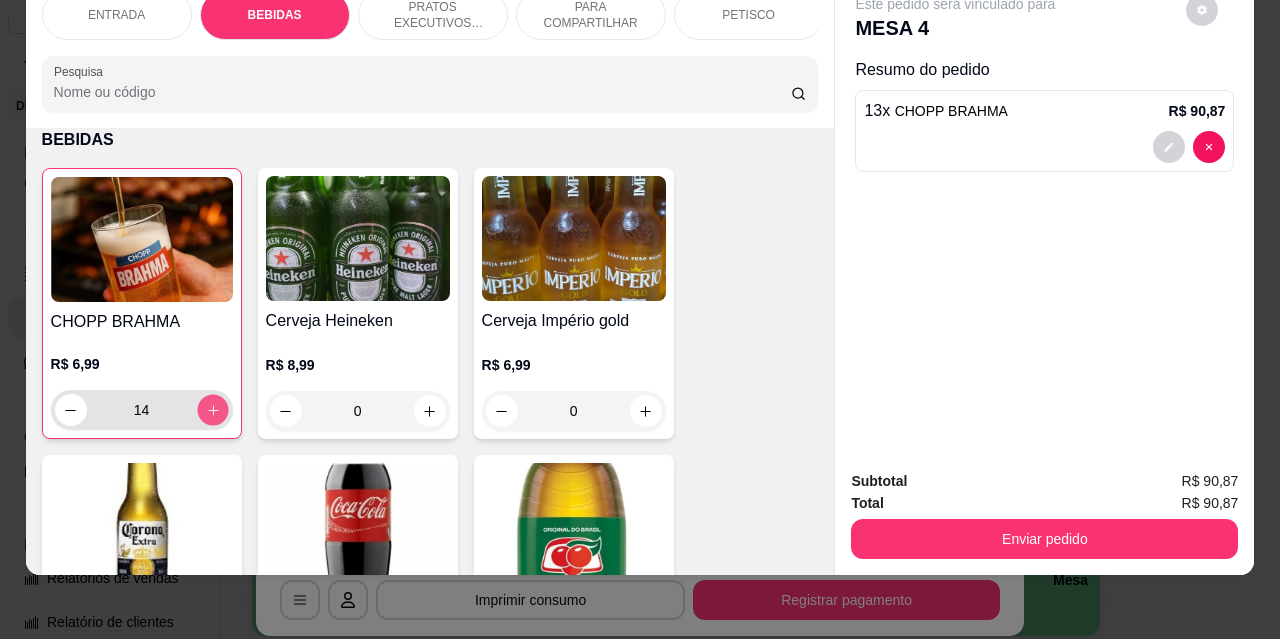 click 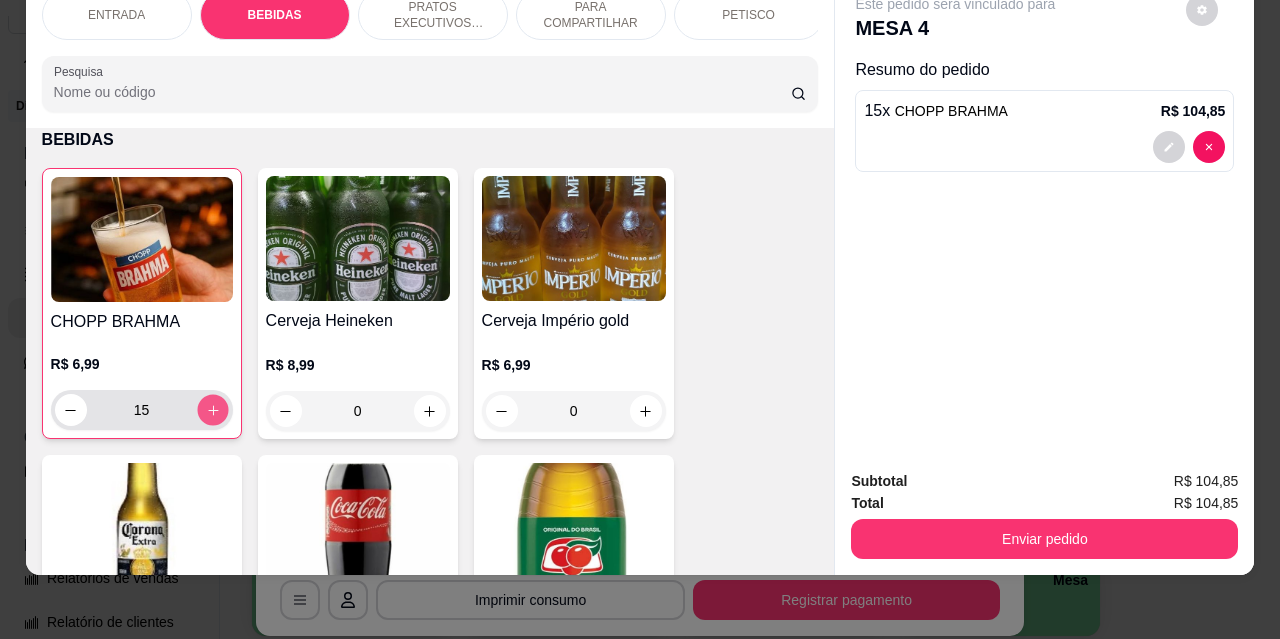 click 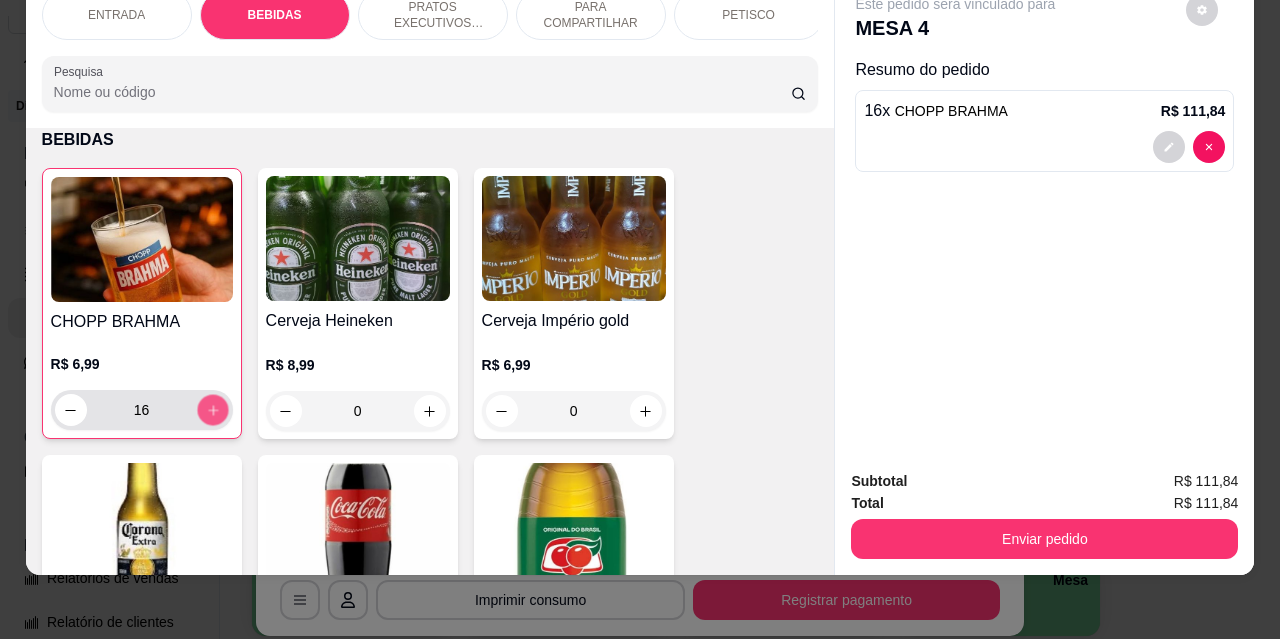 click 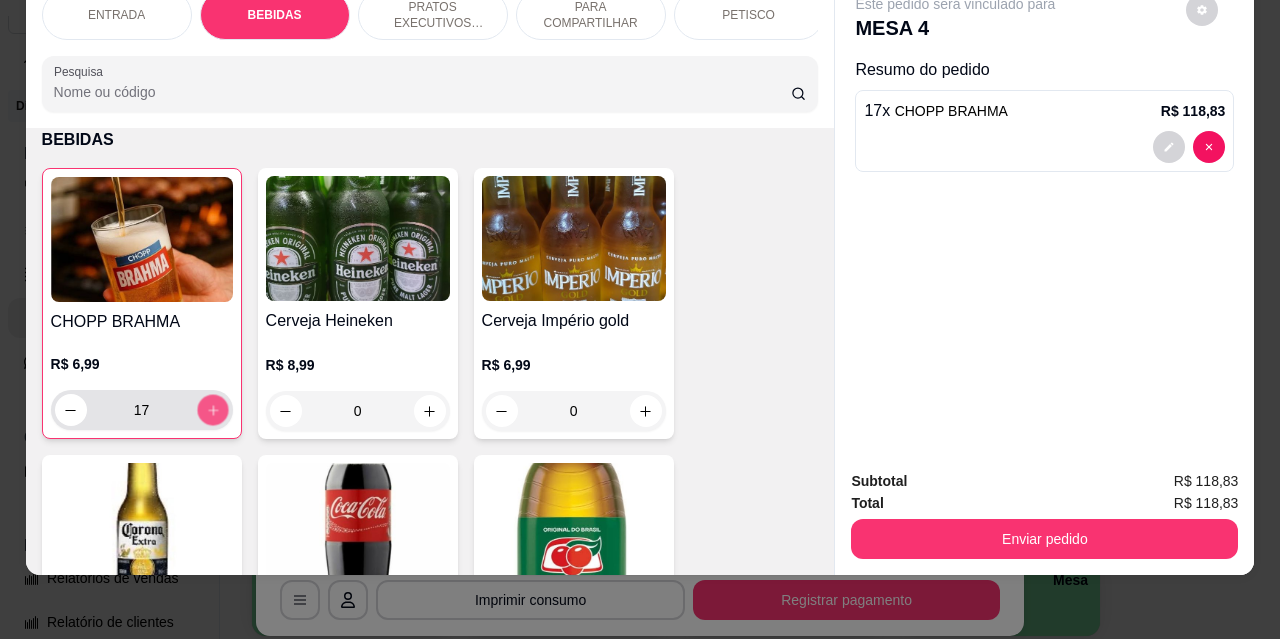 click 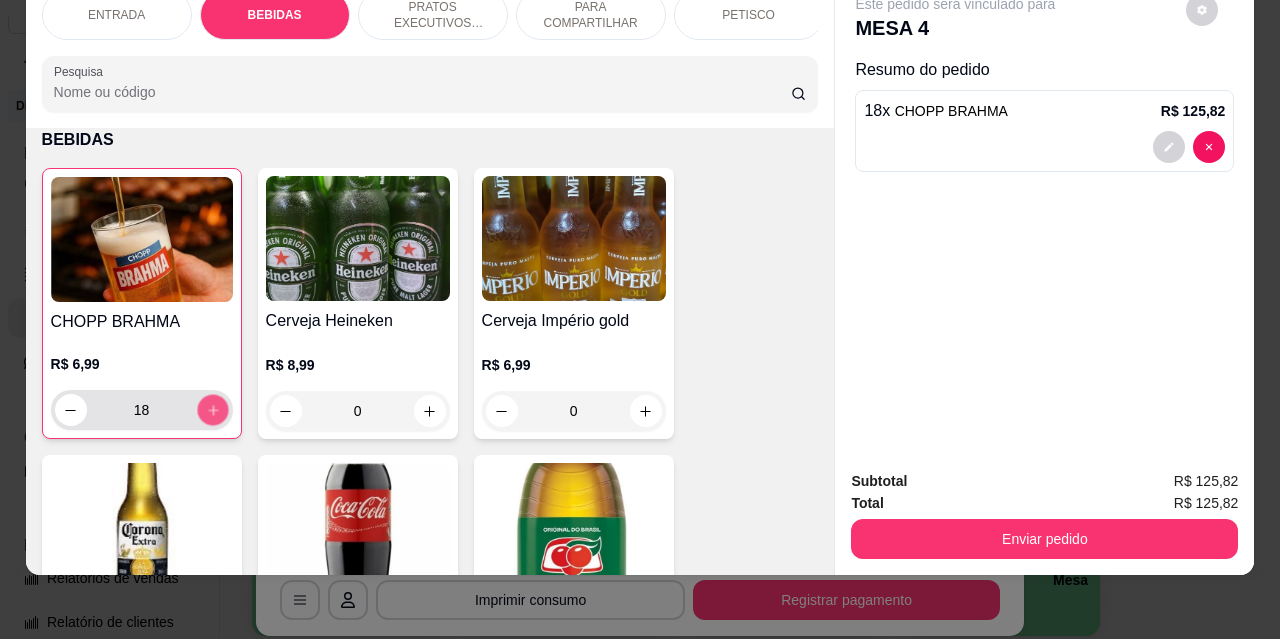 click 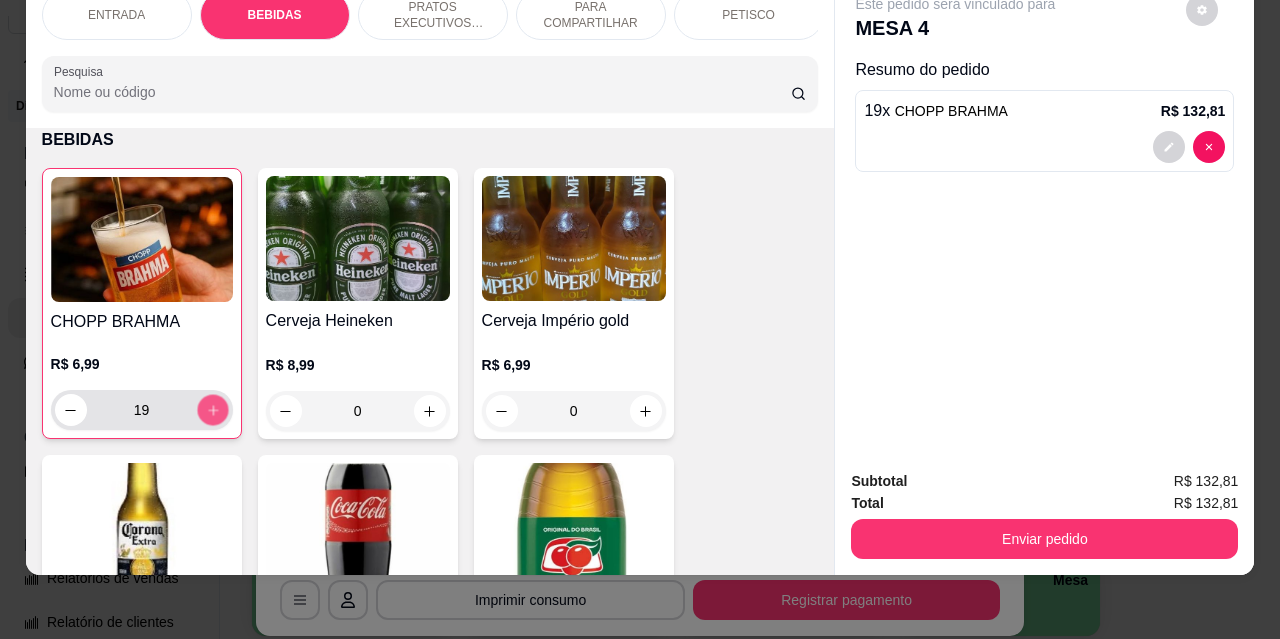 click 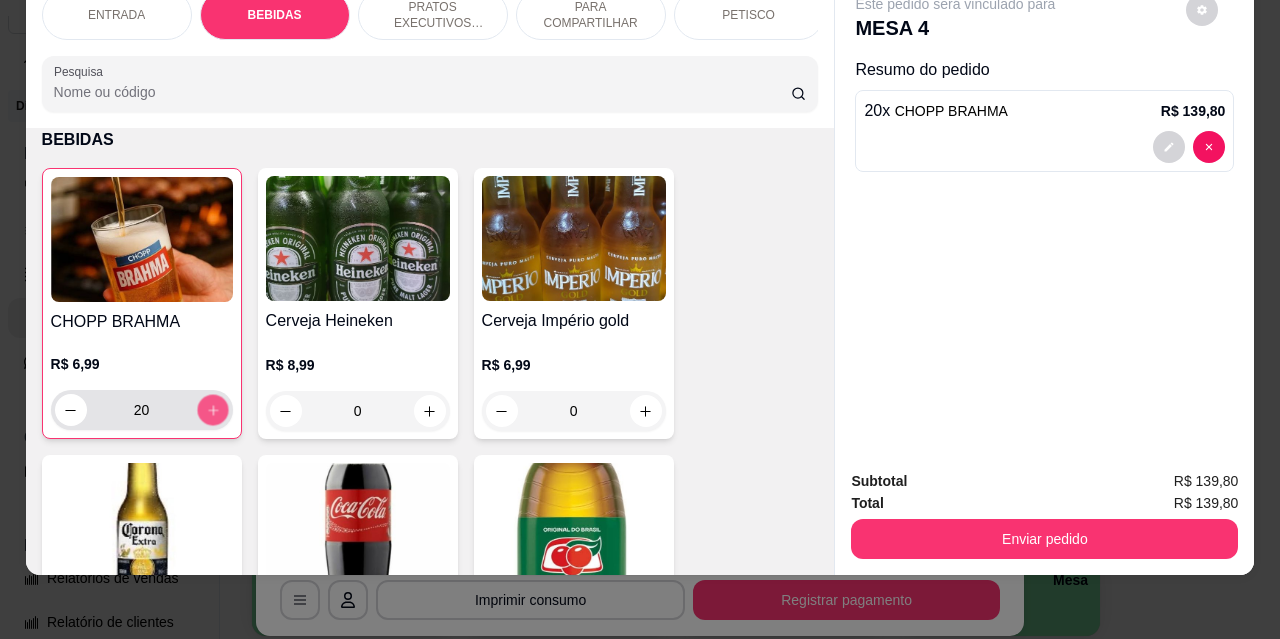 click 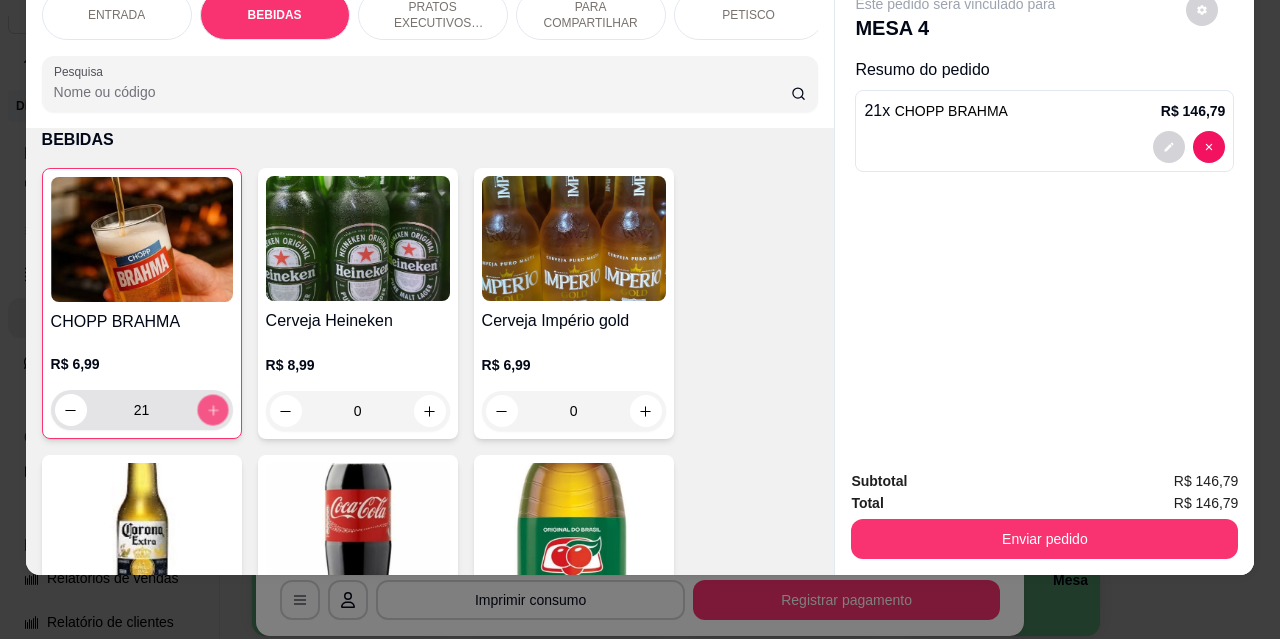 click 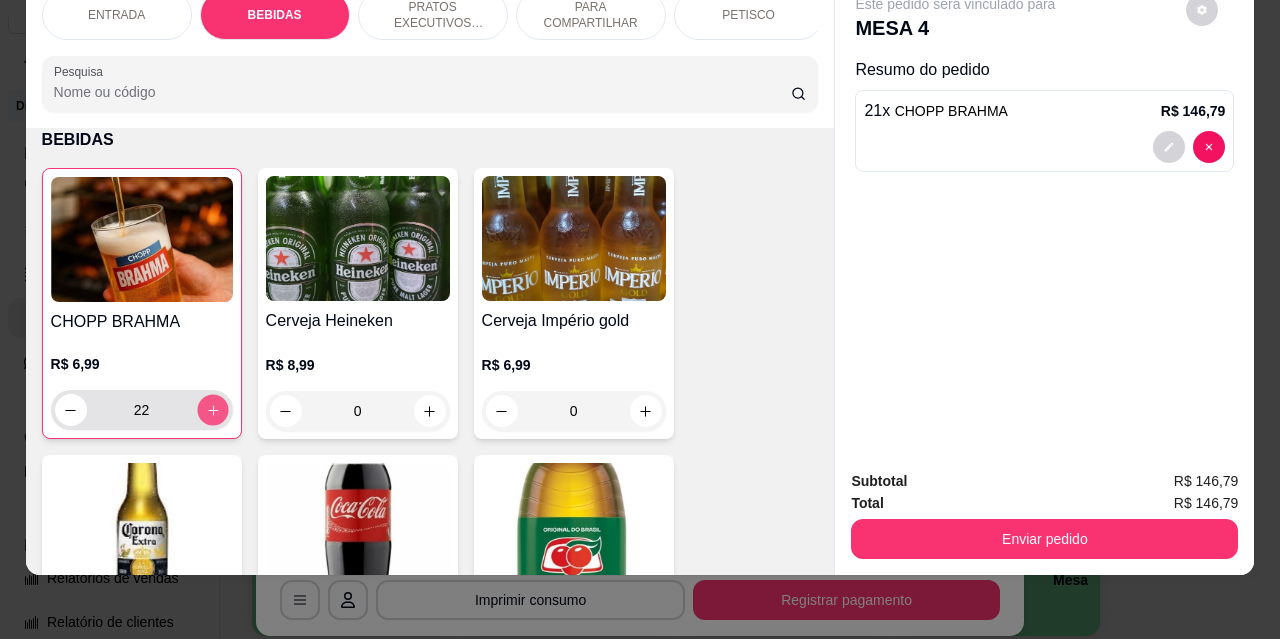 click 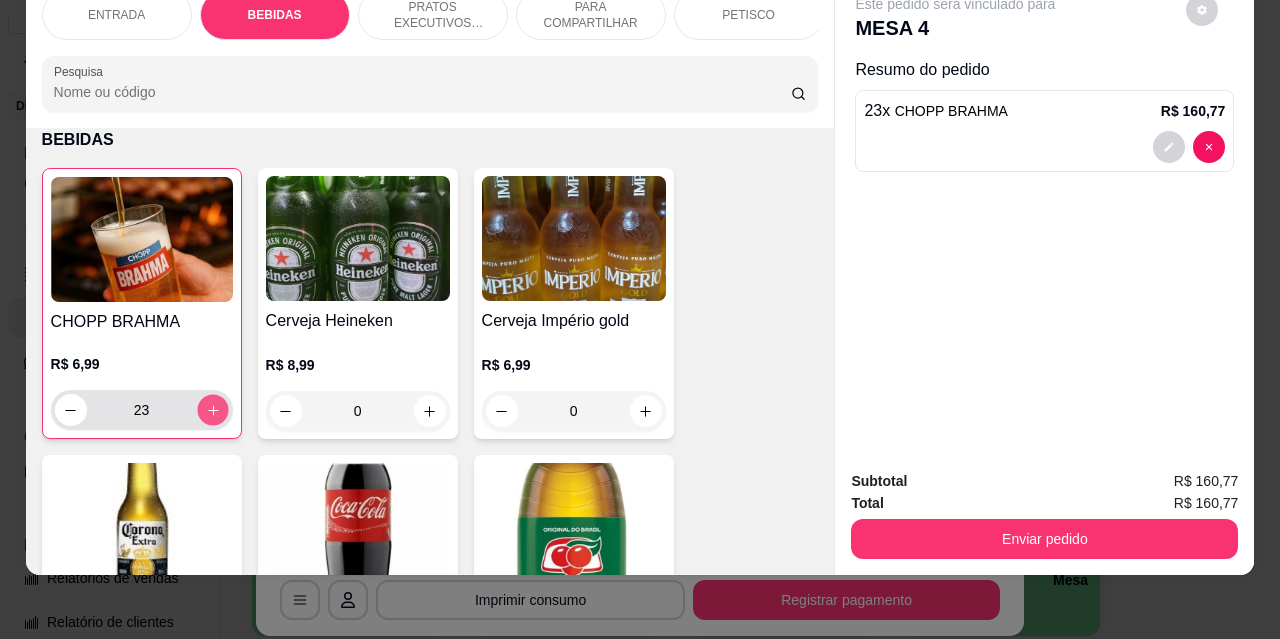 click 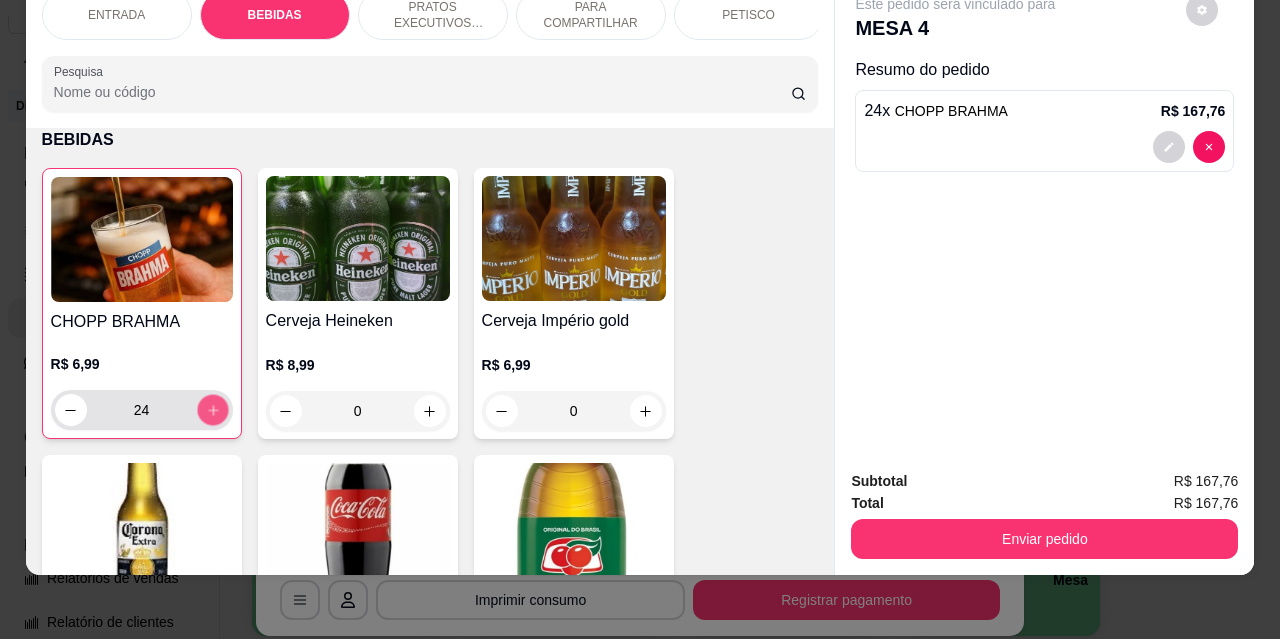 click 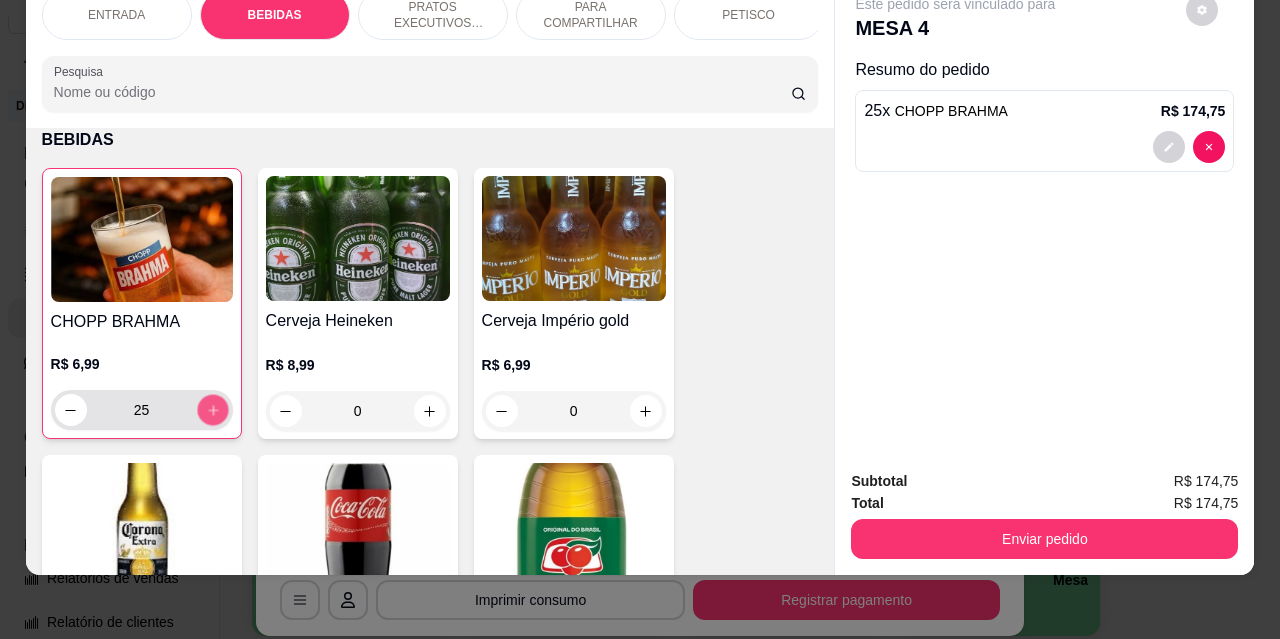 click 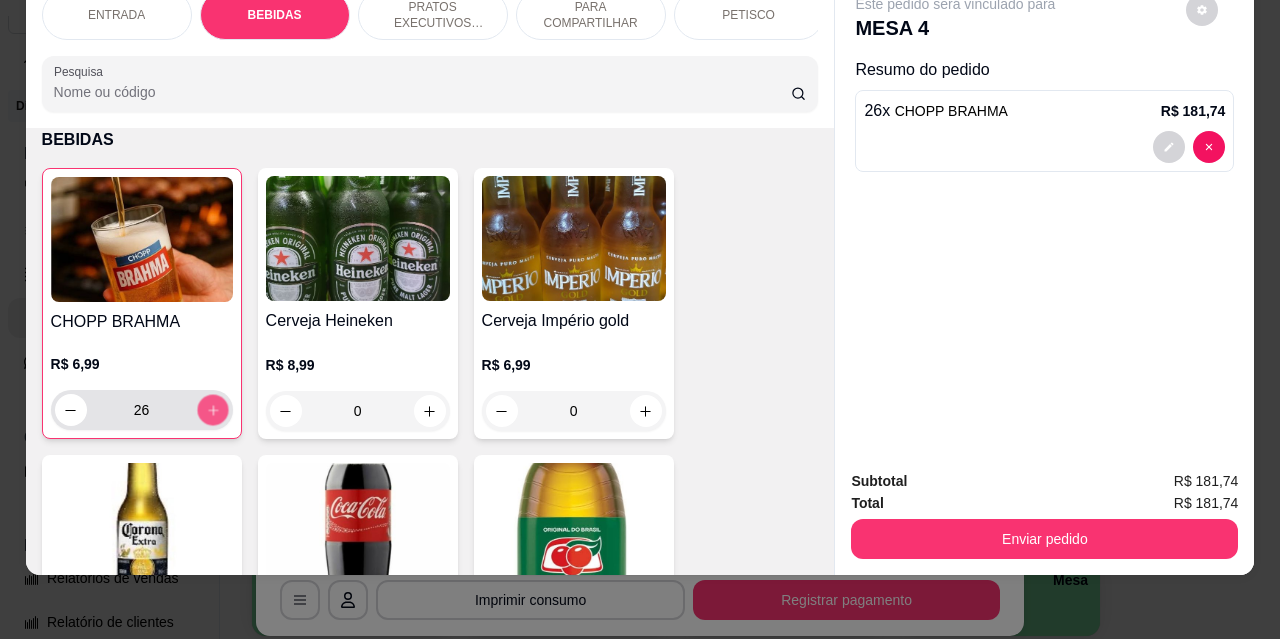 click 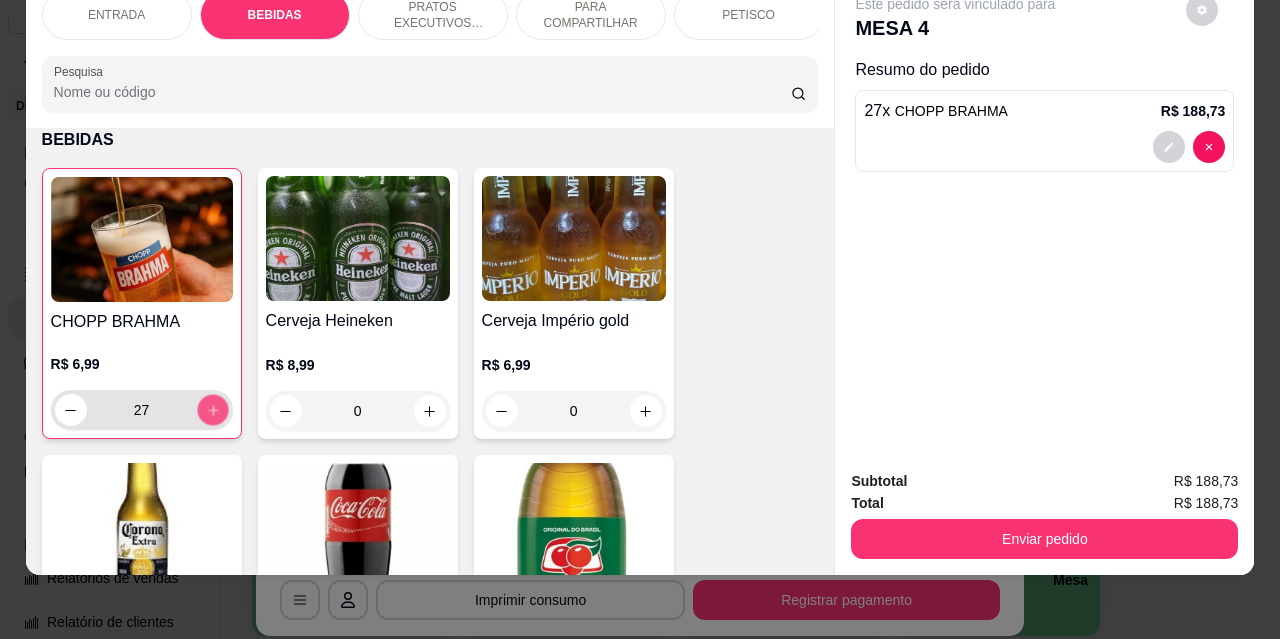 click 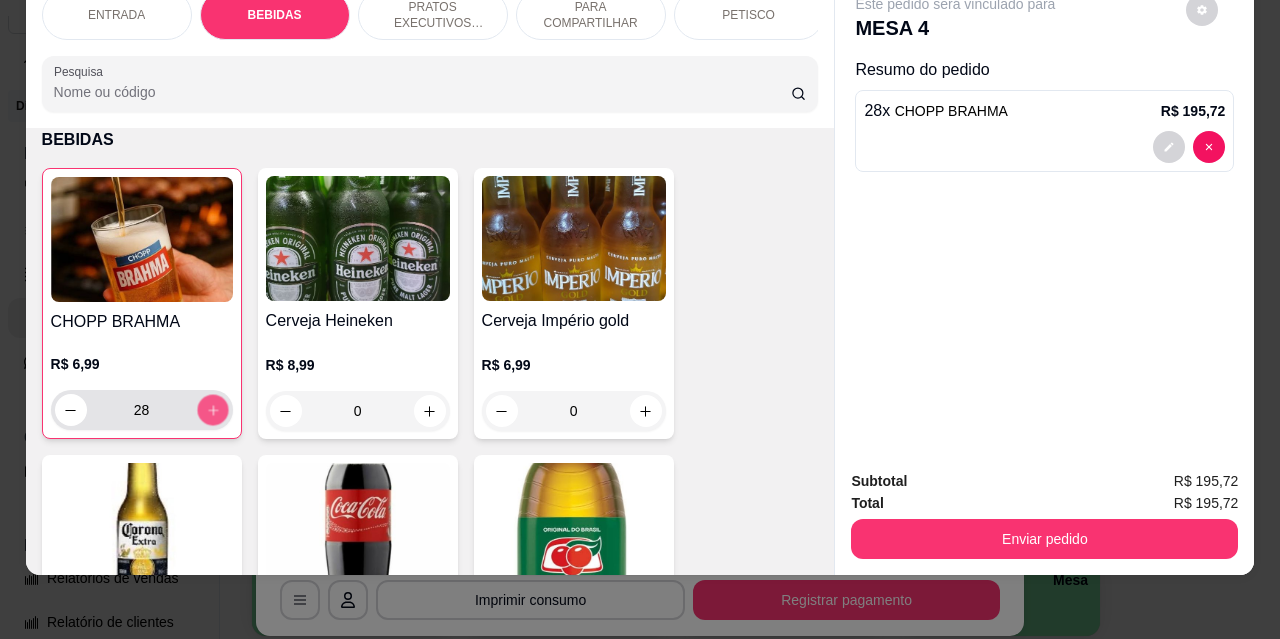 click 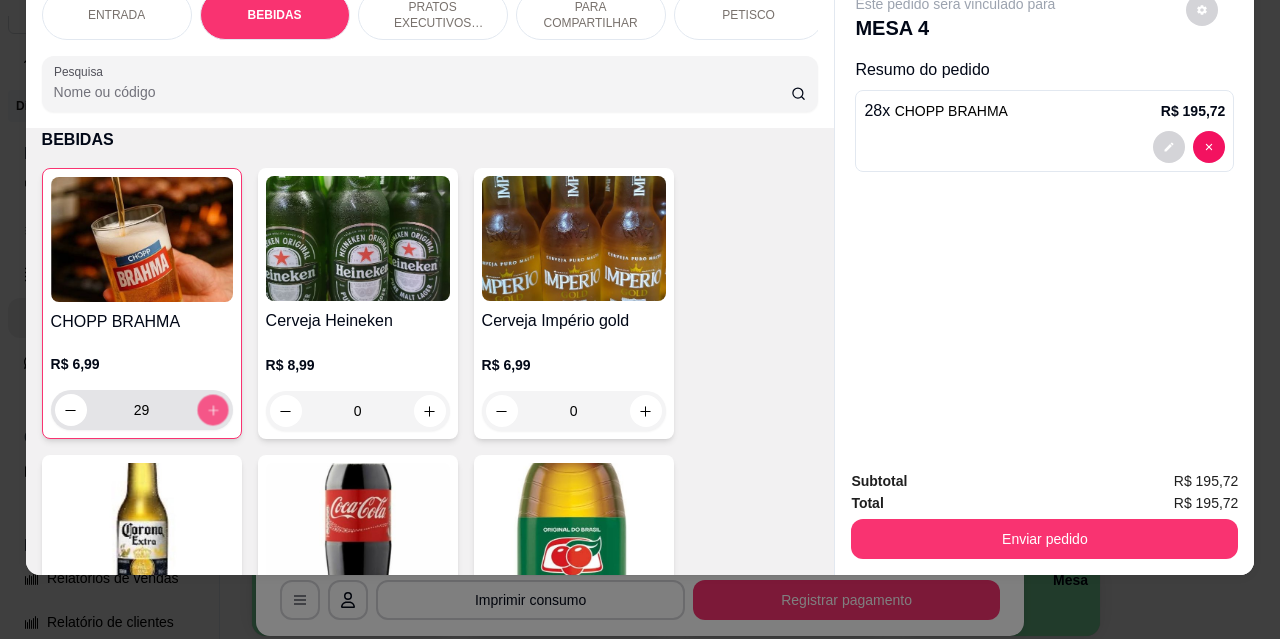 click 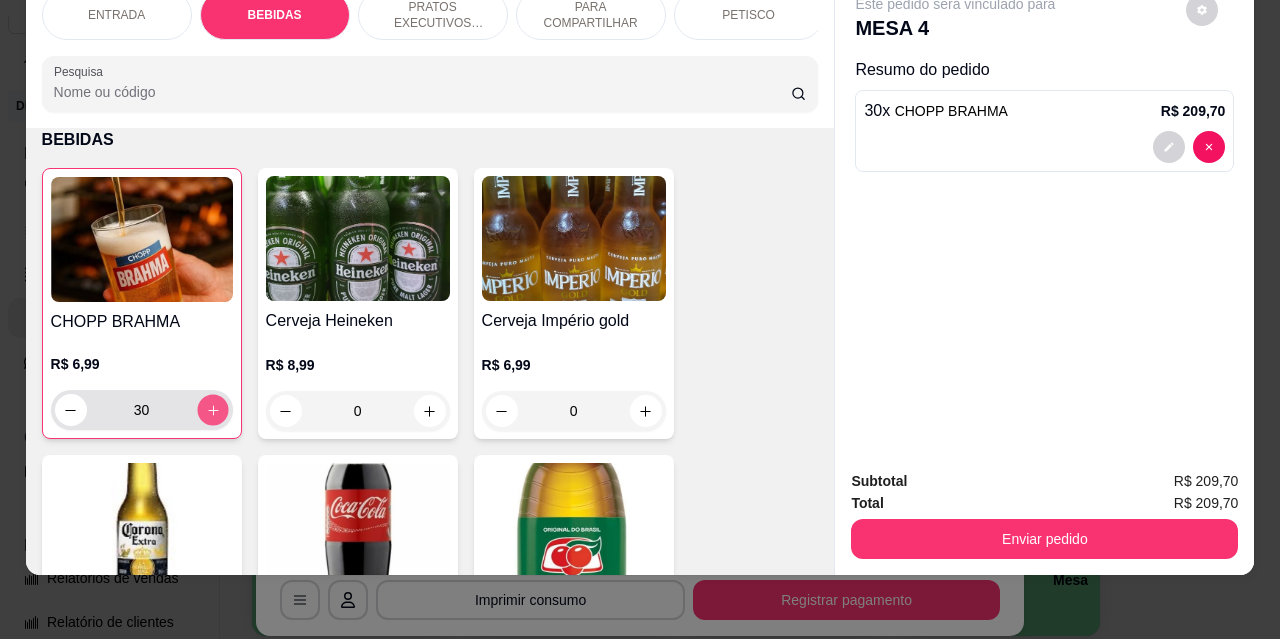 click 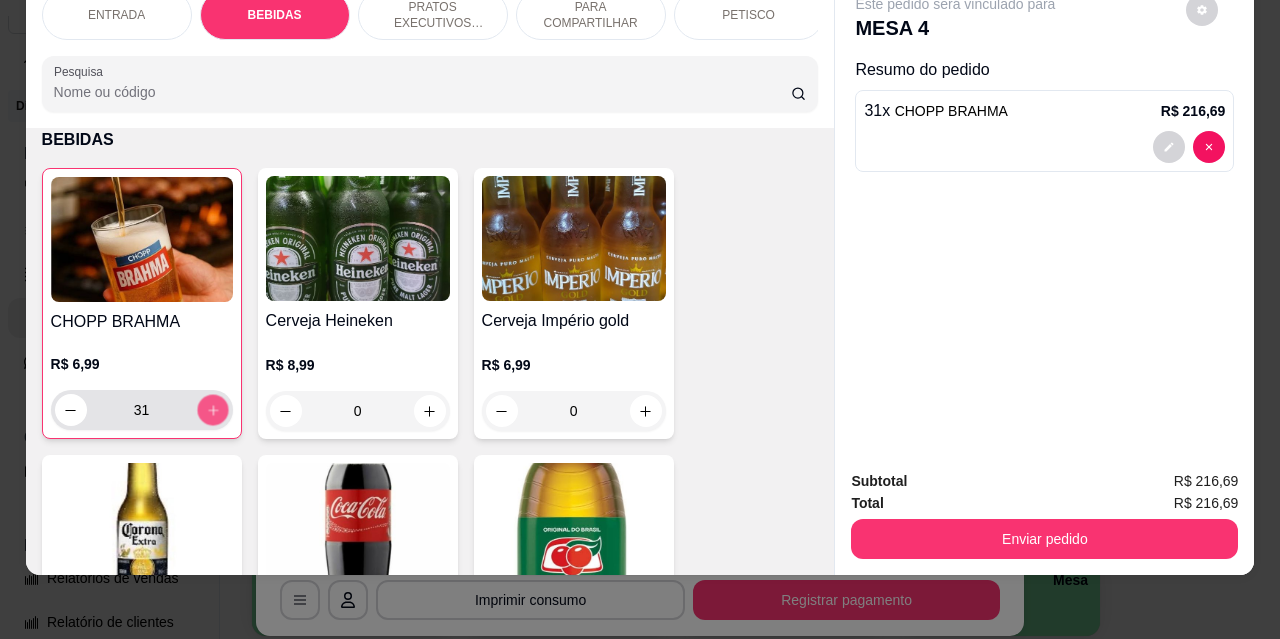 click 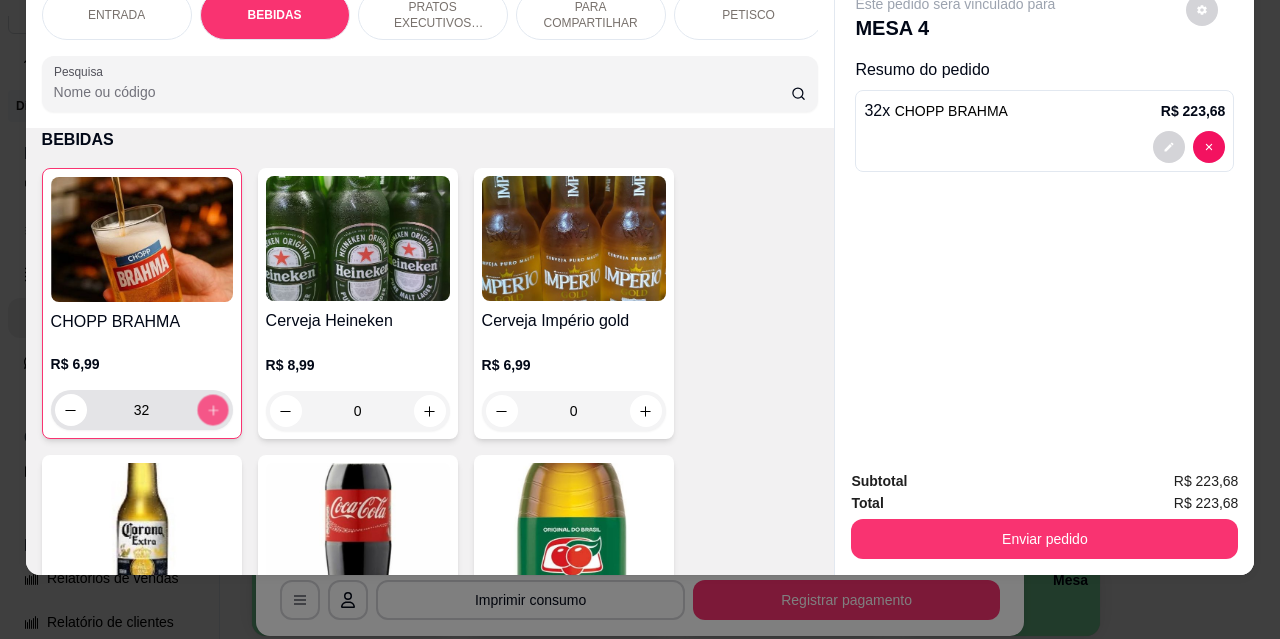 click 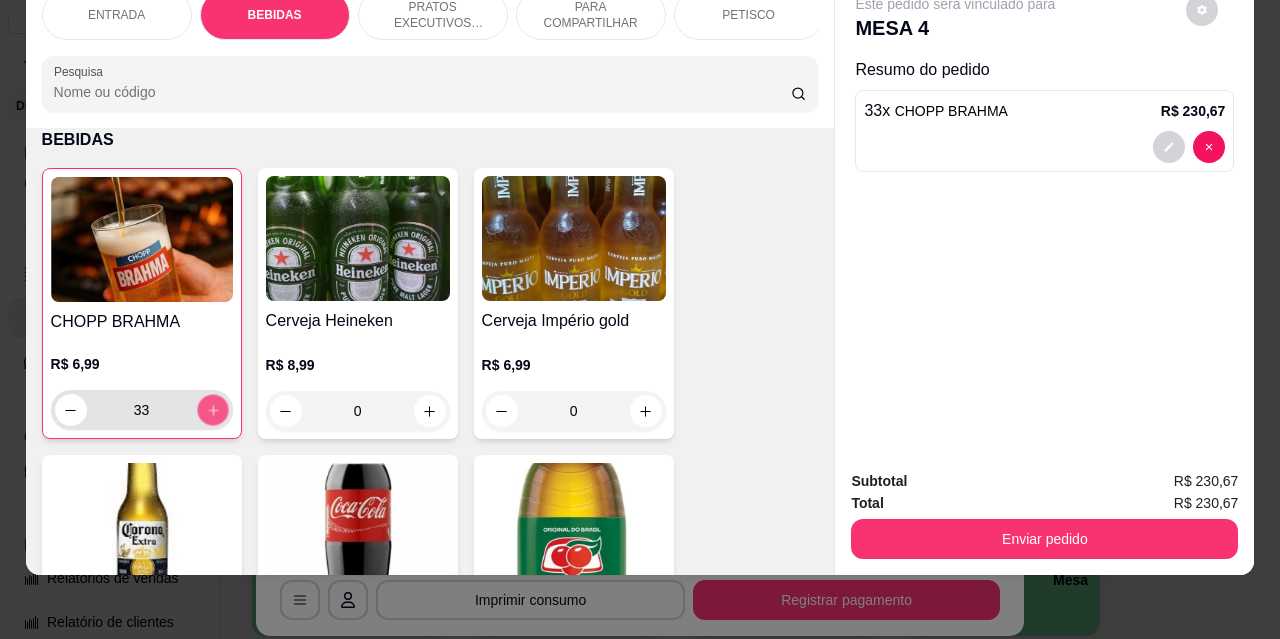 click 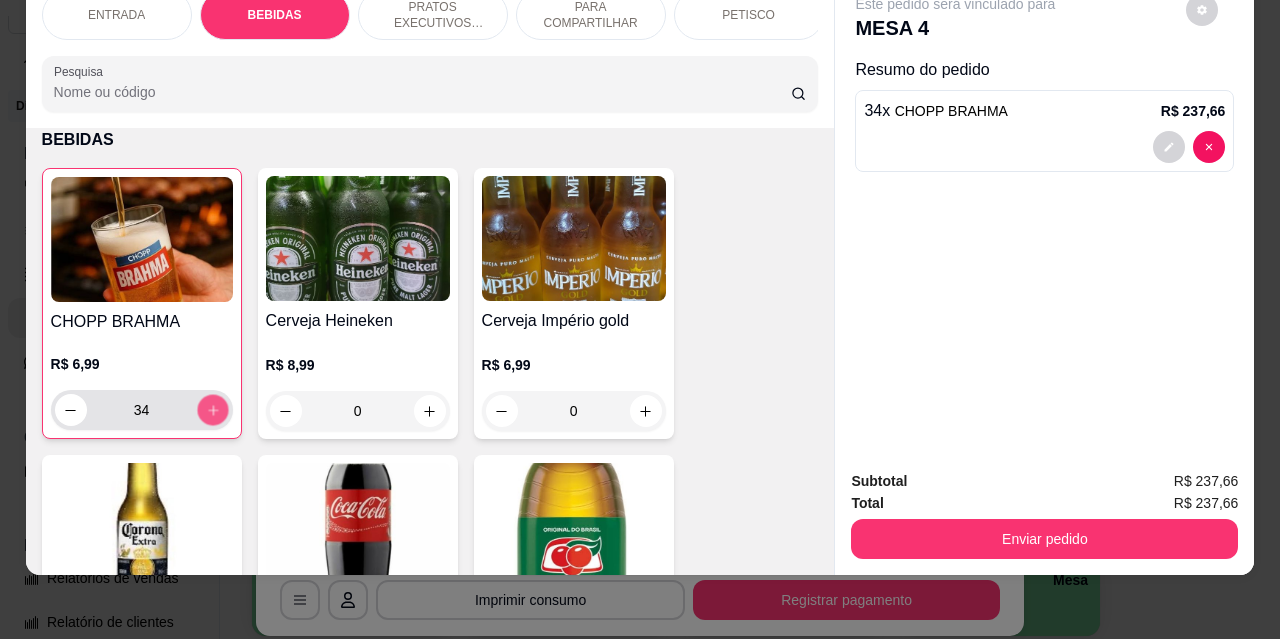 click 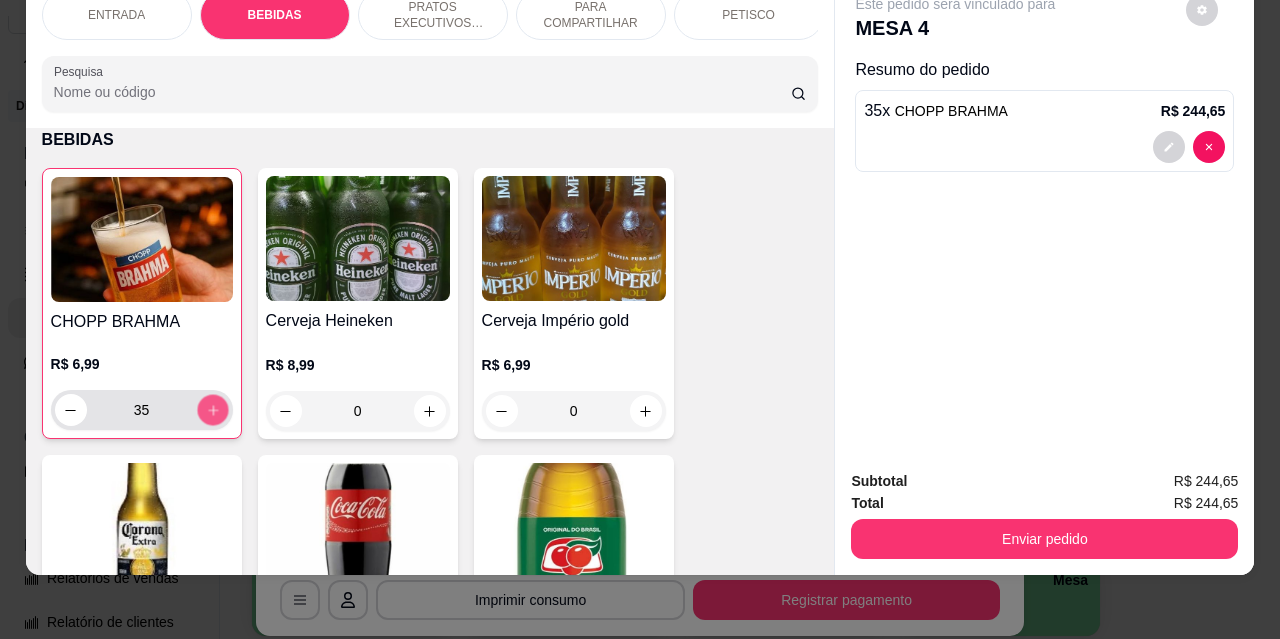 click 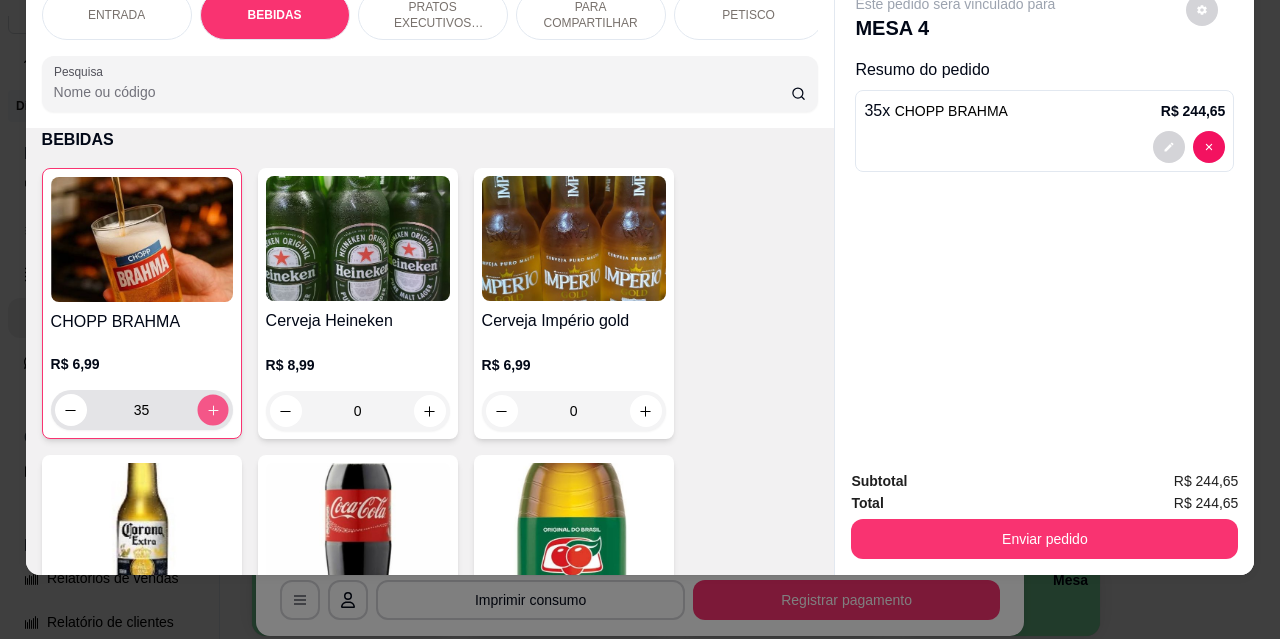 type on "36" 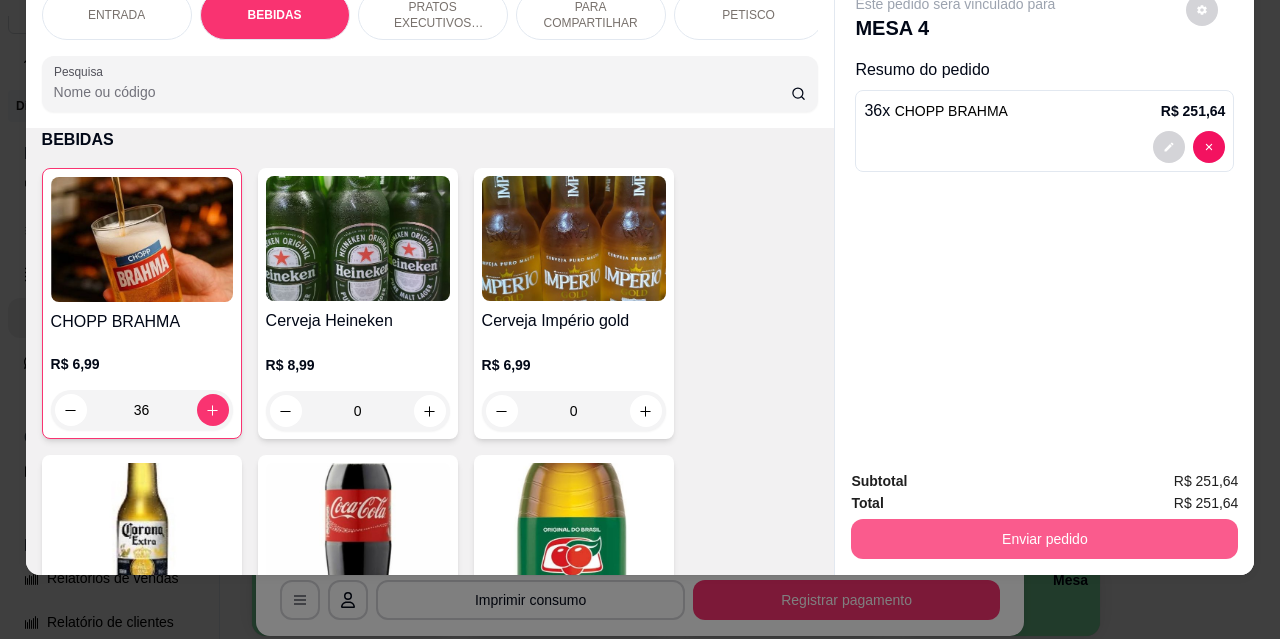 click on "Enviar pedido" at bounding box center (1044, 539) 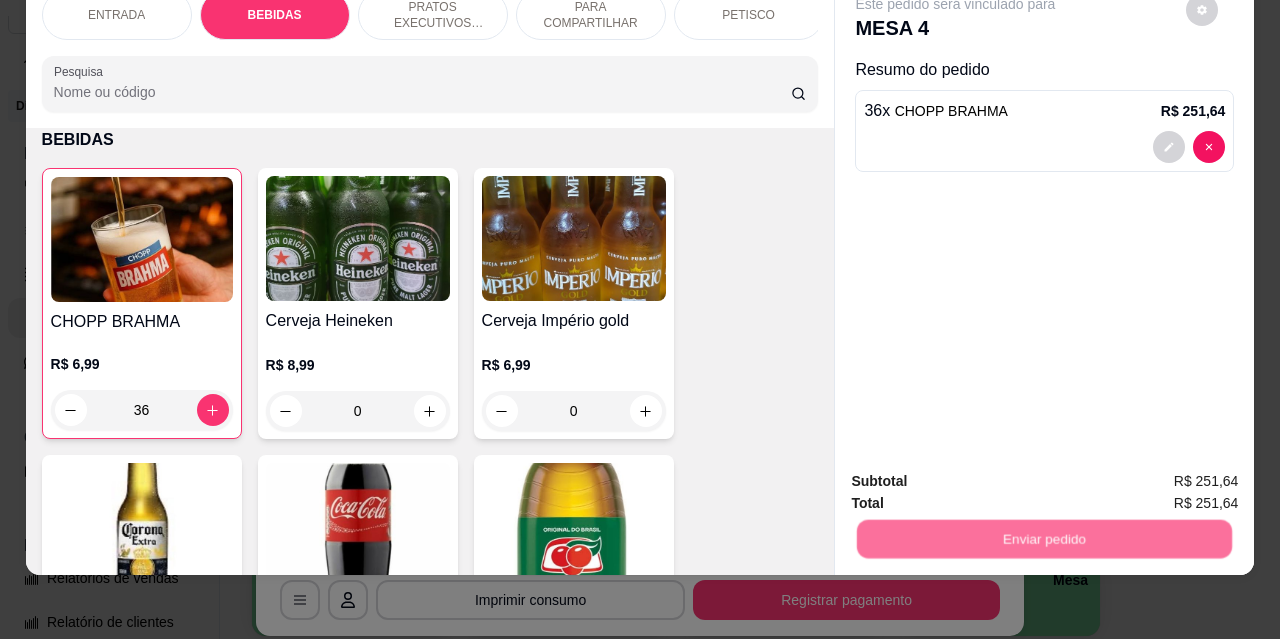 click on "Não registrar e enviar pedido" at bounding box center (979, 475) 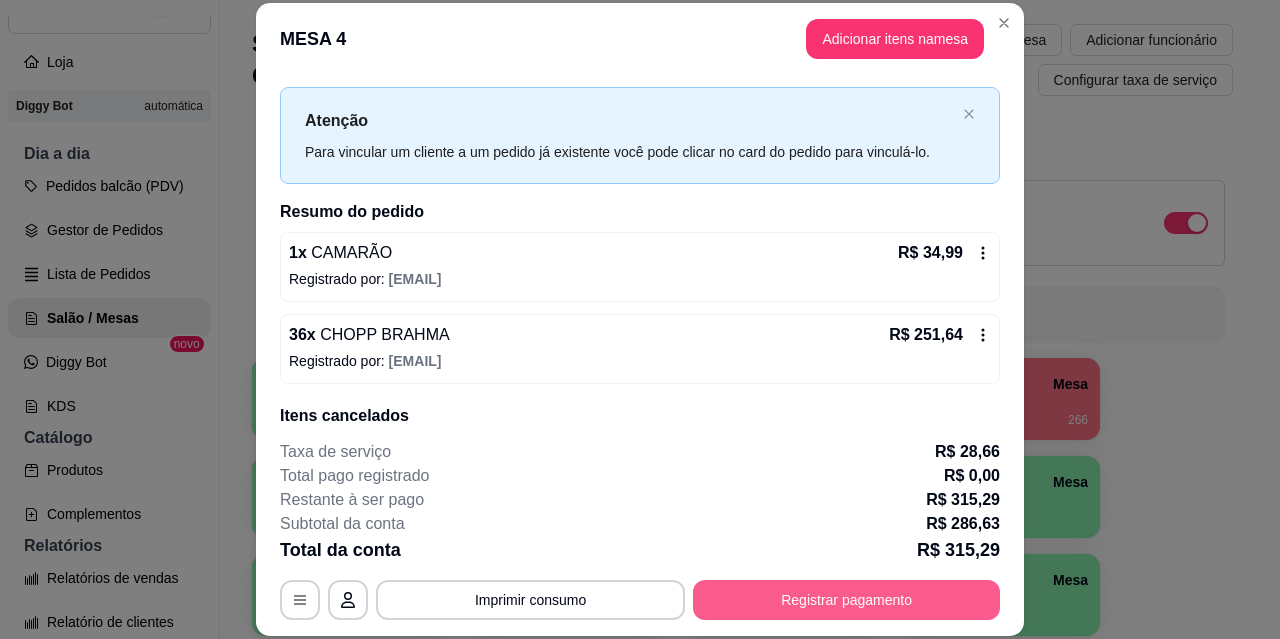 click on "Registrar pagamento" at bounding box center (846, 600) 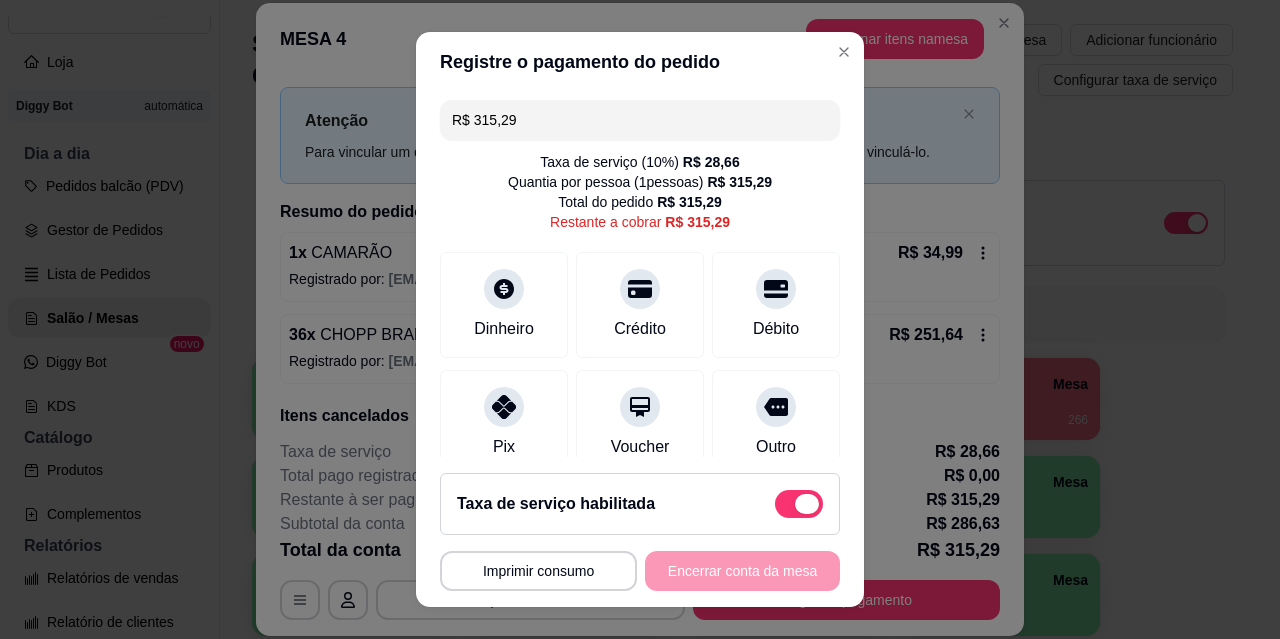 click at bounding box center (799, 504) 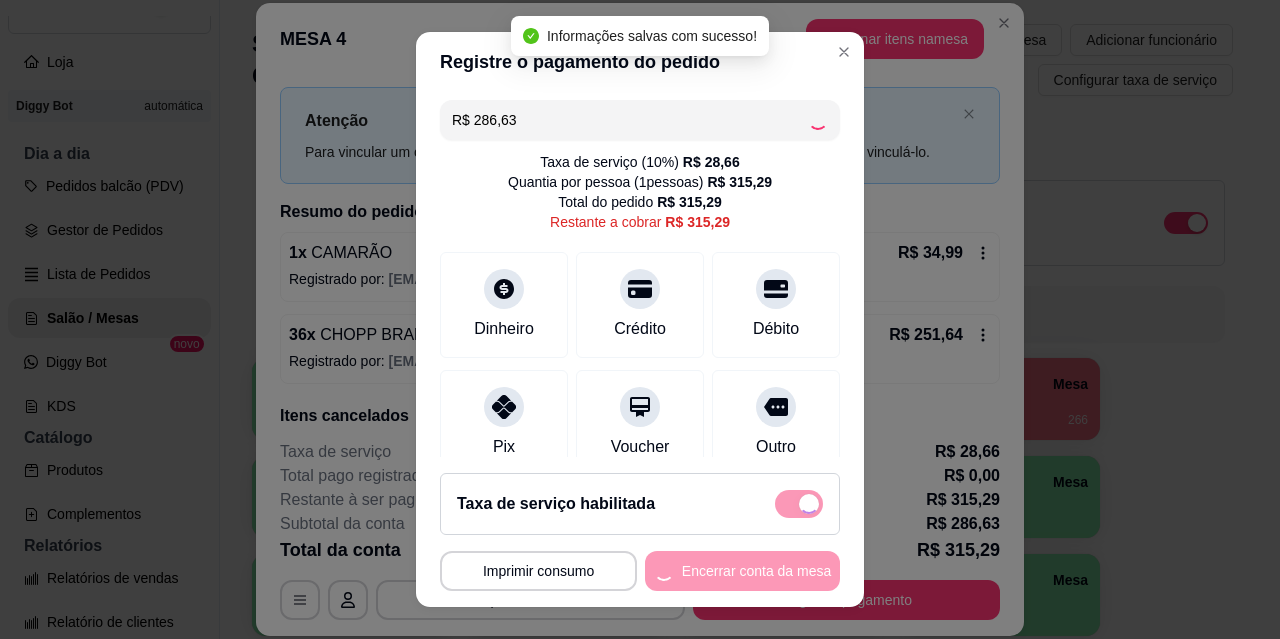 checkbox on "false" 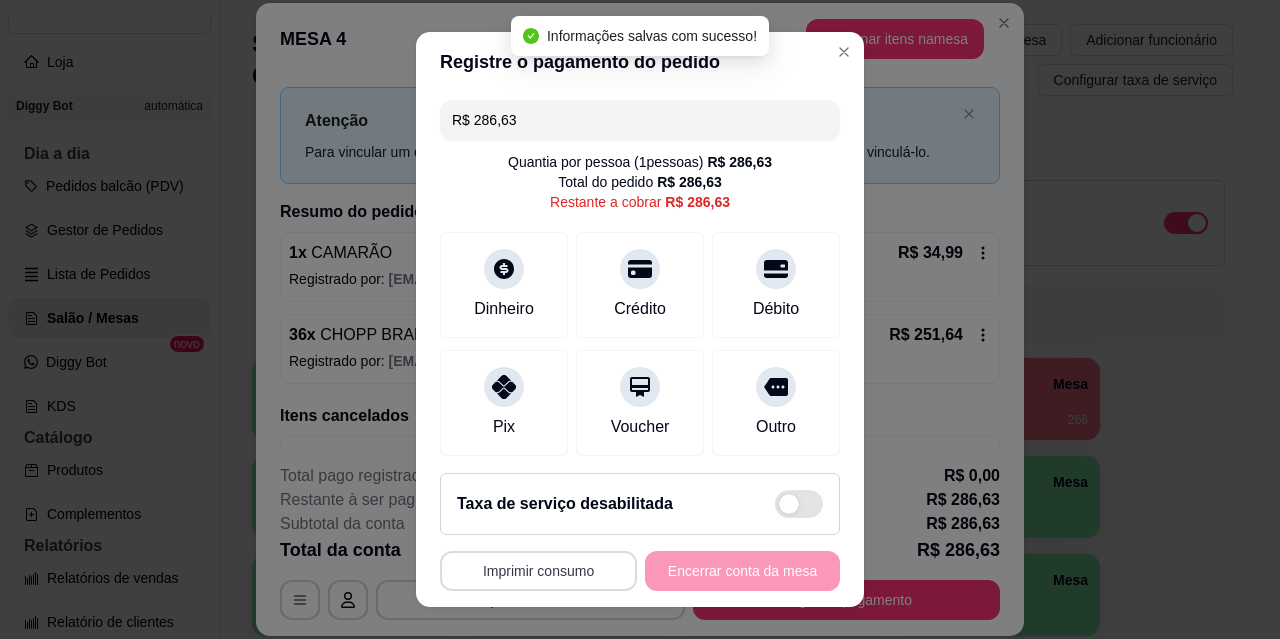 click on "Imprimir consumo" at bounding box center [538, 571] 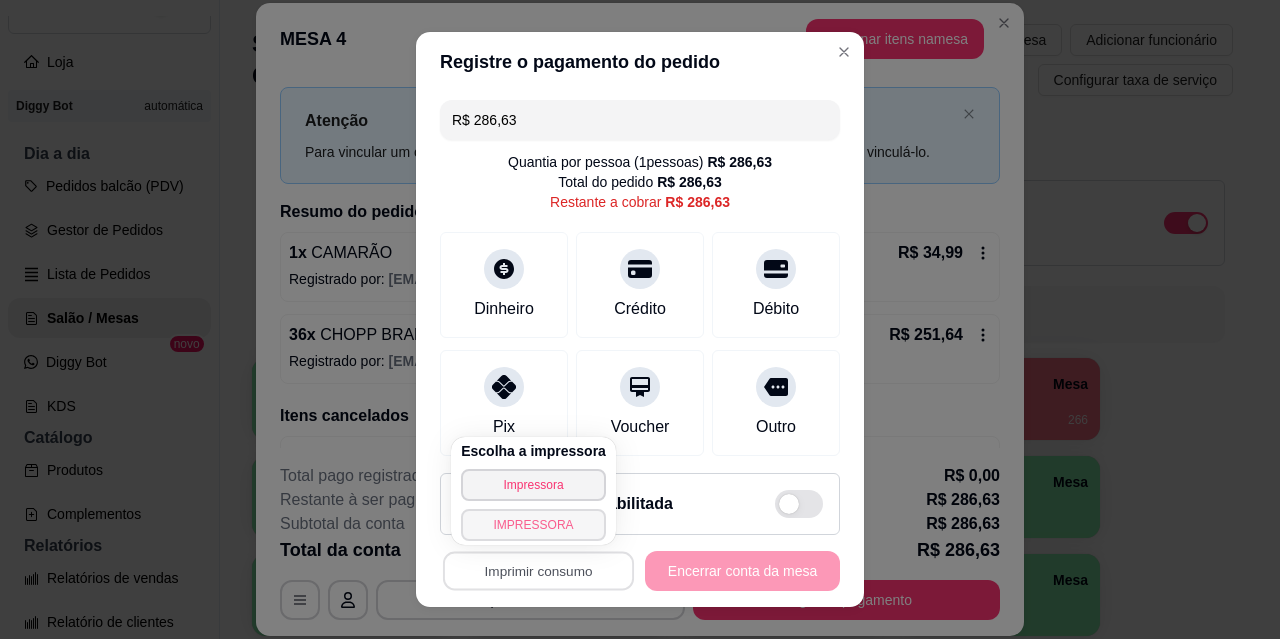 click on "IMPRESSORA" at bounding box center (533, 525) 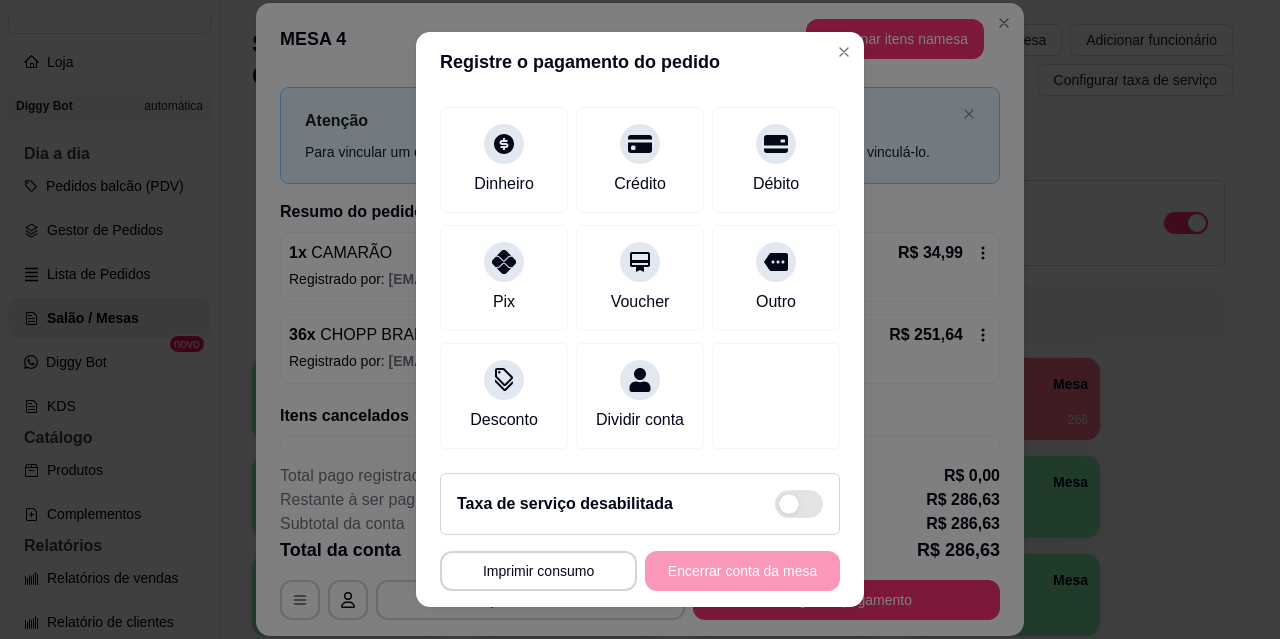 scroll, scrollTop: 149, scrollLeft: 0, axis: vertical 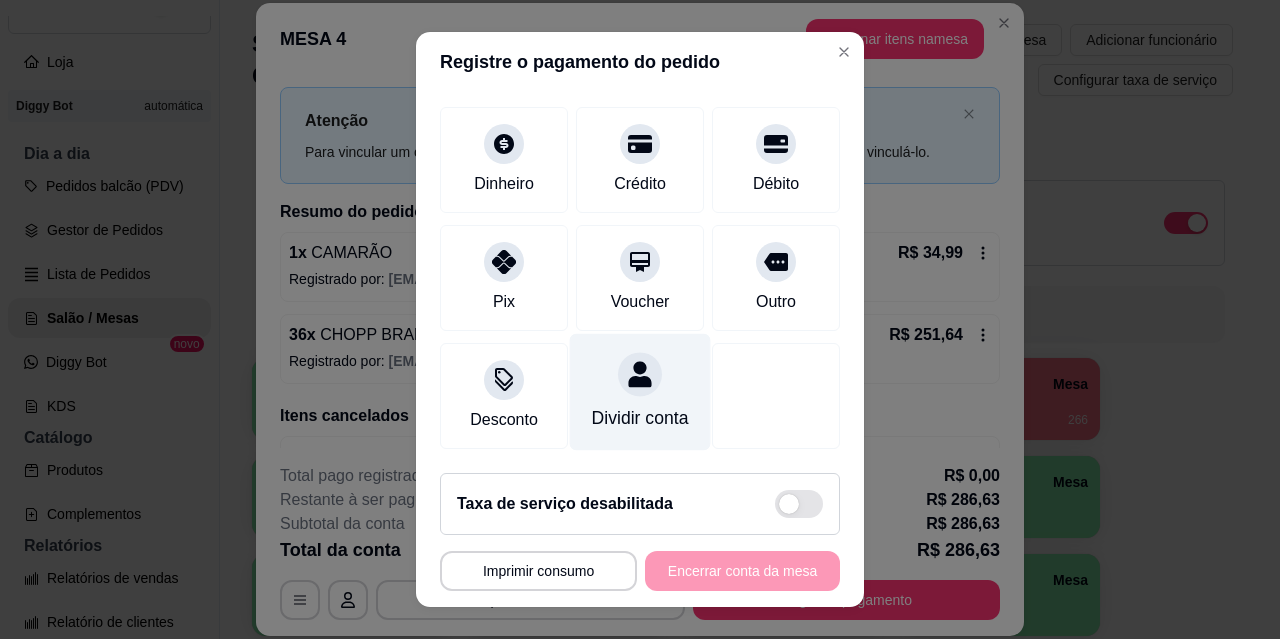 click on "Dividir conta" at bounding box center [640, 418] 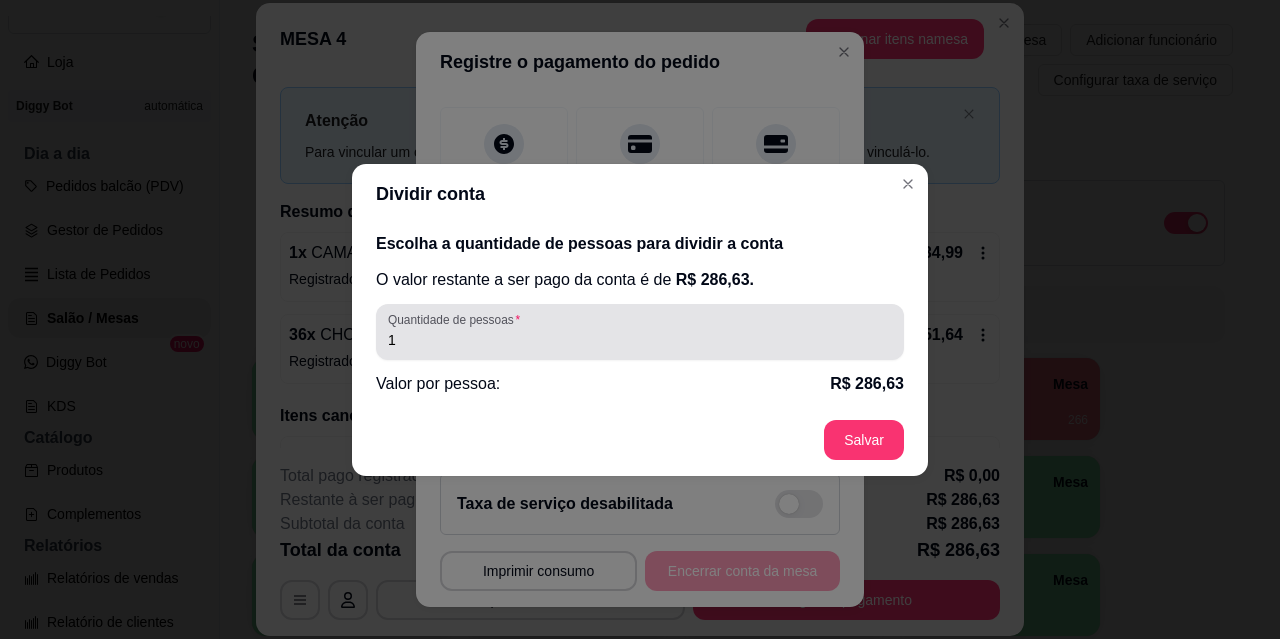 click on "1" at bounding box center [640, 332] 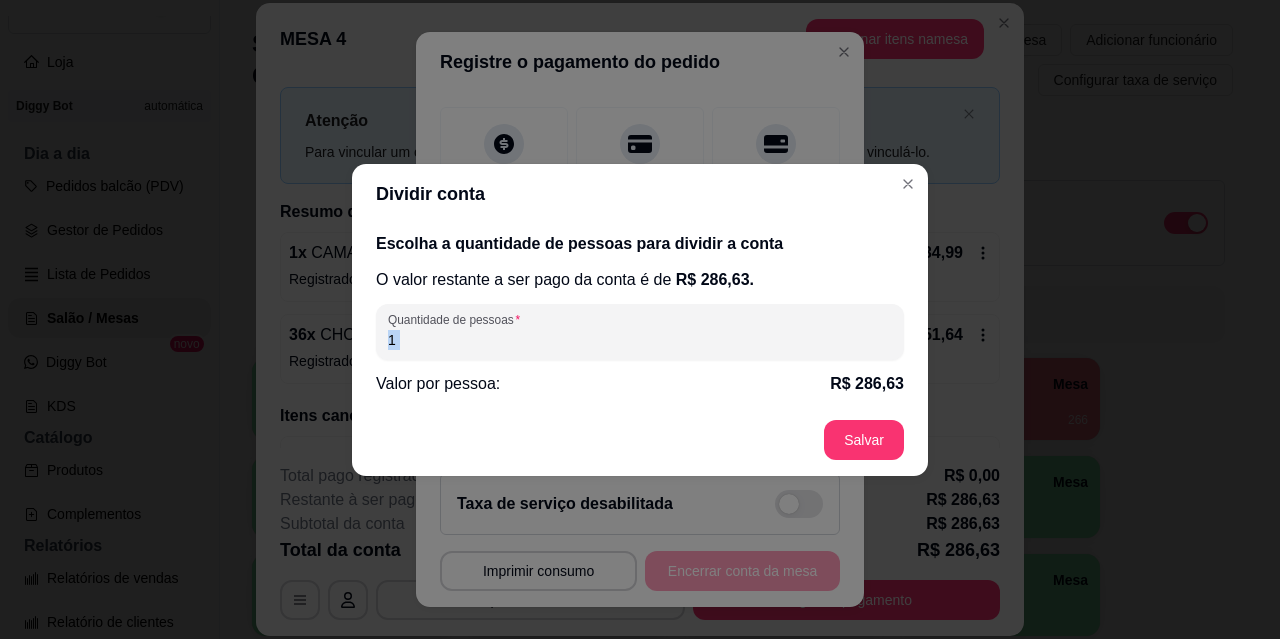 click on "1" at bounding box center (640, 332) 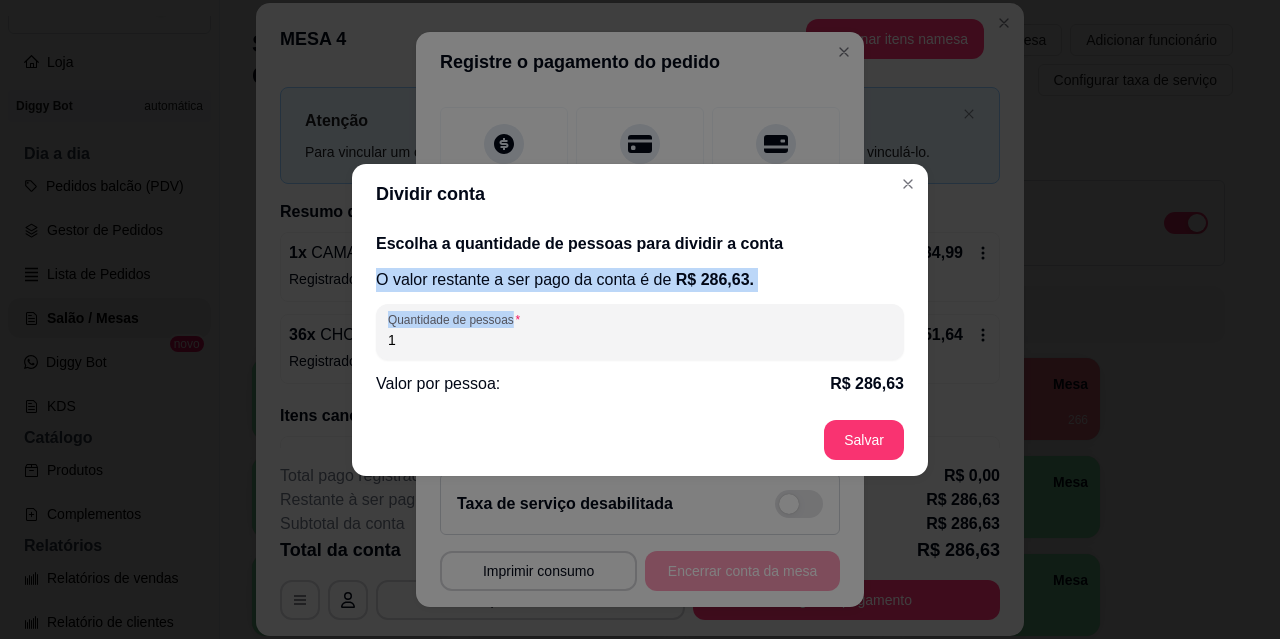 drag, startPoint x: 783, startPoint y: 356, endPoint x: 361, endPoint y: 294, distance: 426.53018 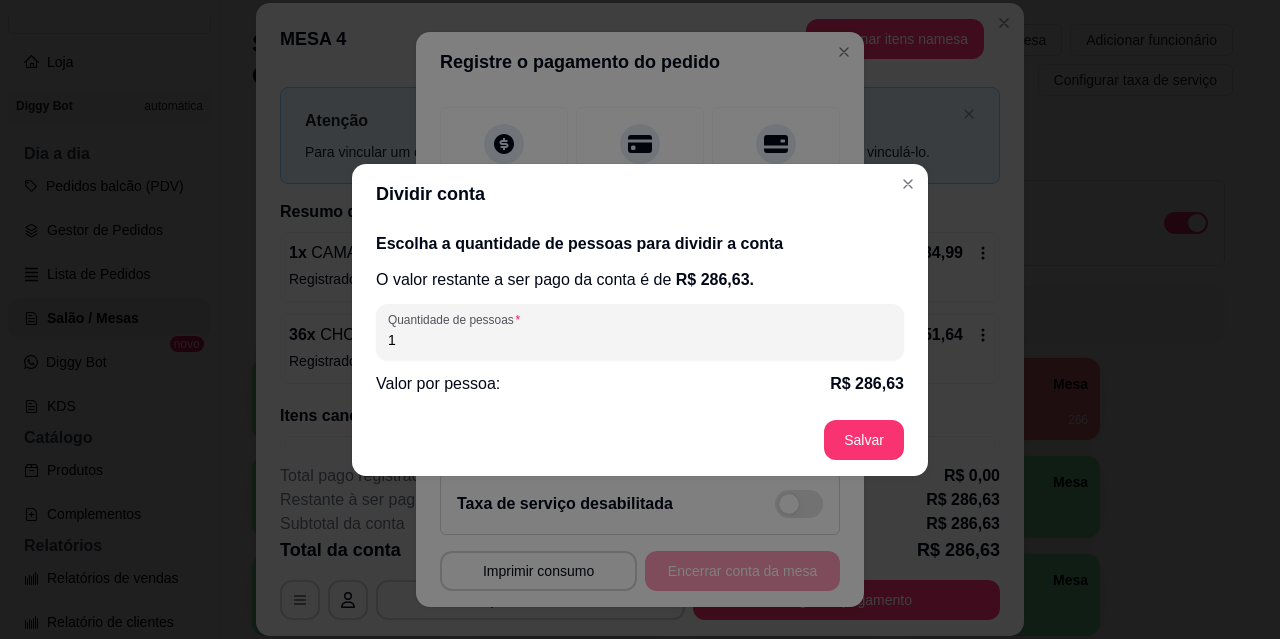 click on "Escolha a quantidade de pessoas para dividir a conta O valor restante a ser pago da conta é de   R$ 286,63 . Quantidade de pessoas 1 Valor por pessoa: R$ 286,63" at bounding box center (640, 314) 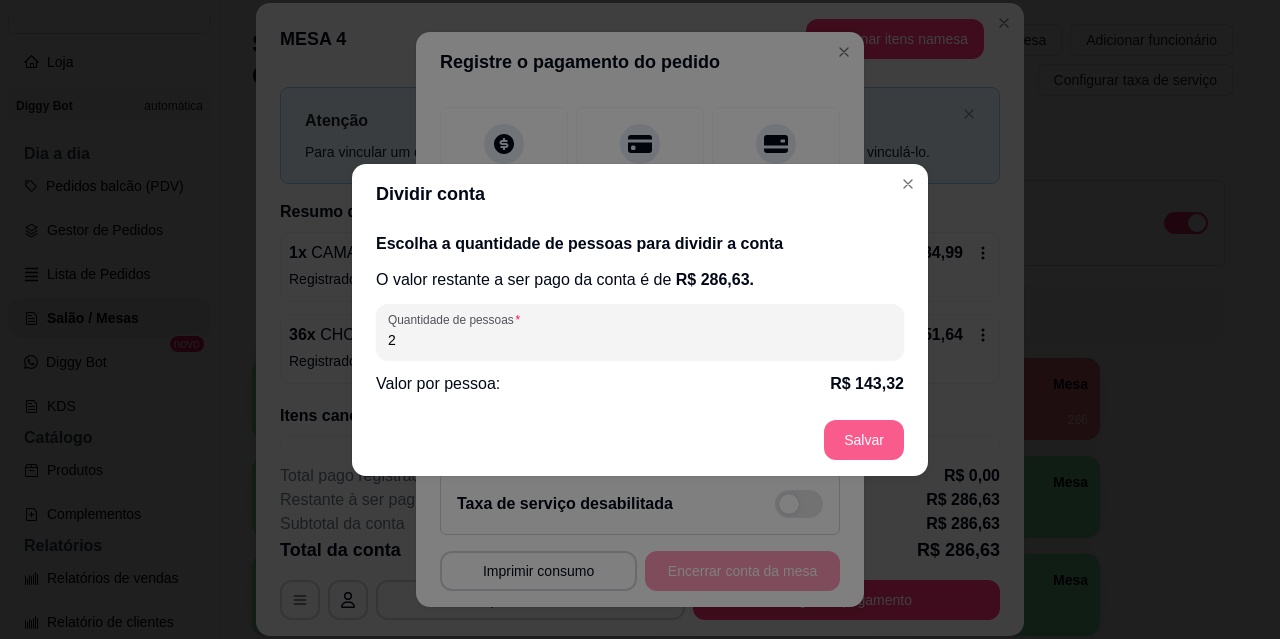 type on "2" 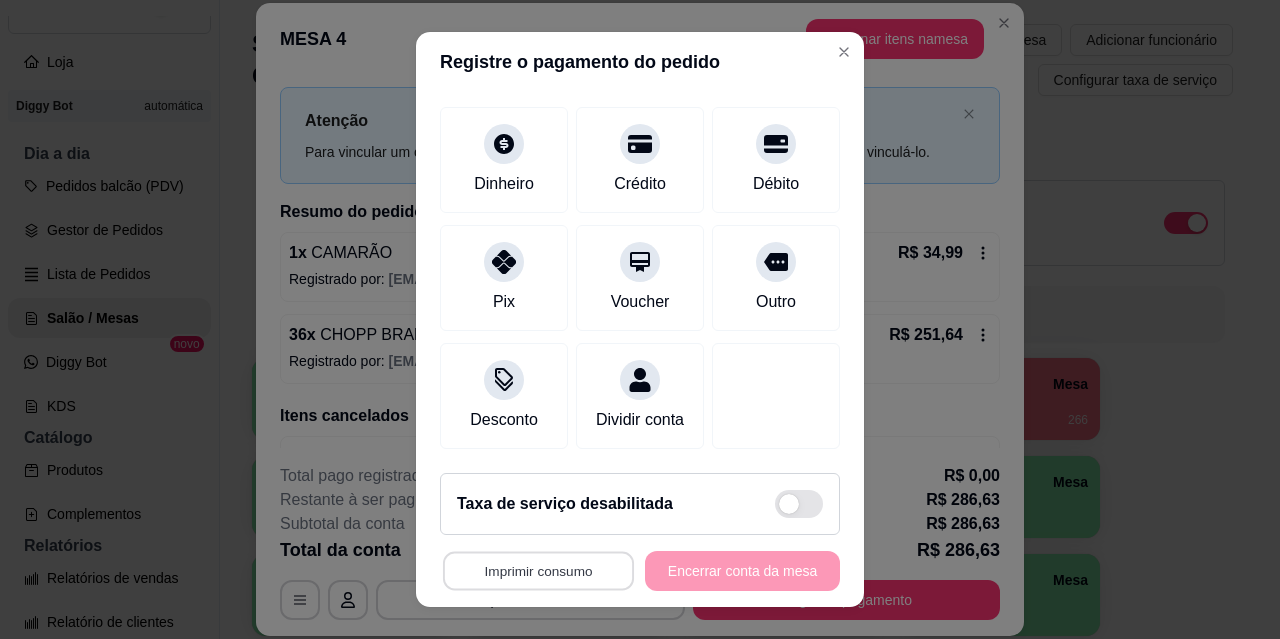 click on "Imprimir consumo" at bounding box center [538, 571] 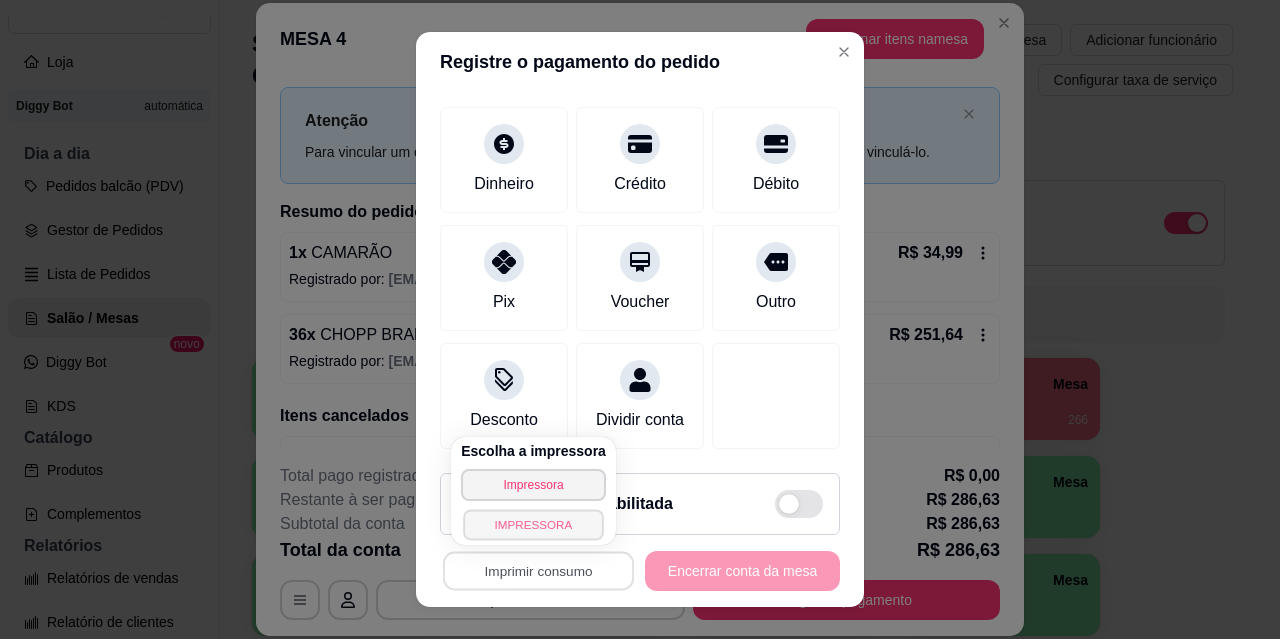 click on "IMPRESSORA" at bounding box center (533, 524) 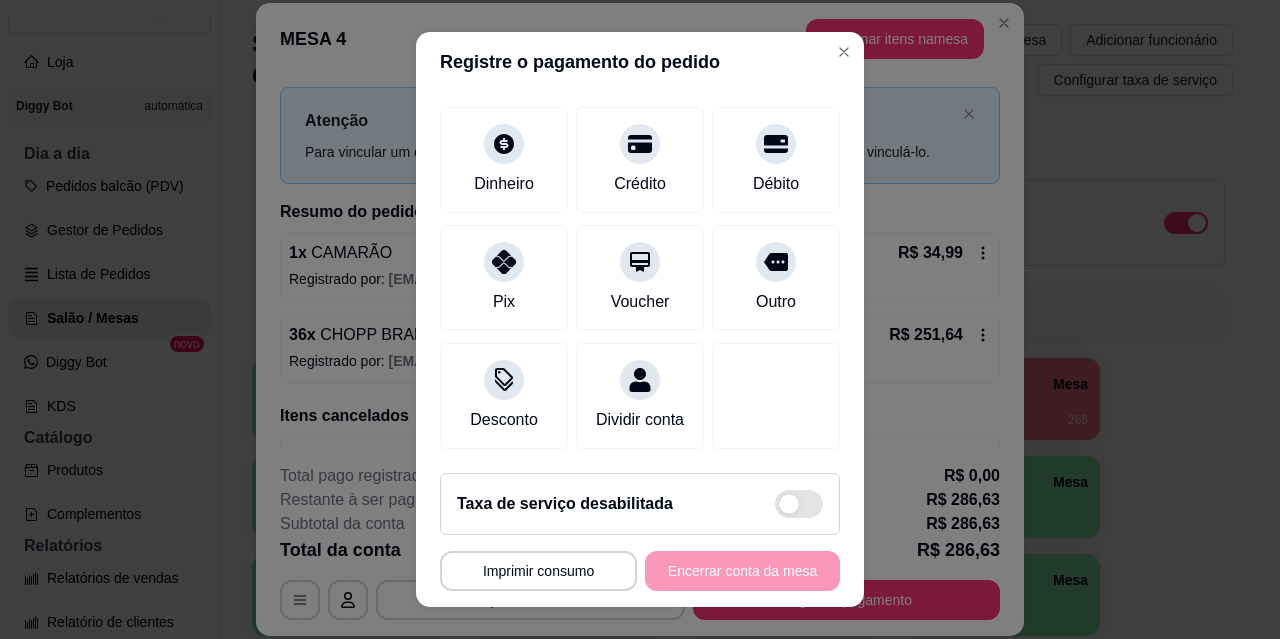type 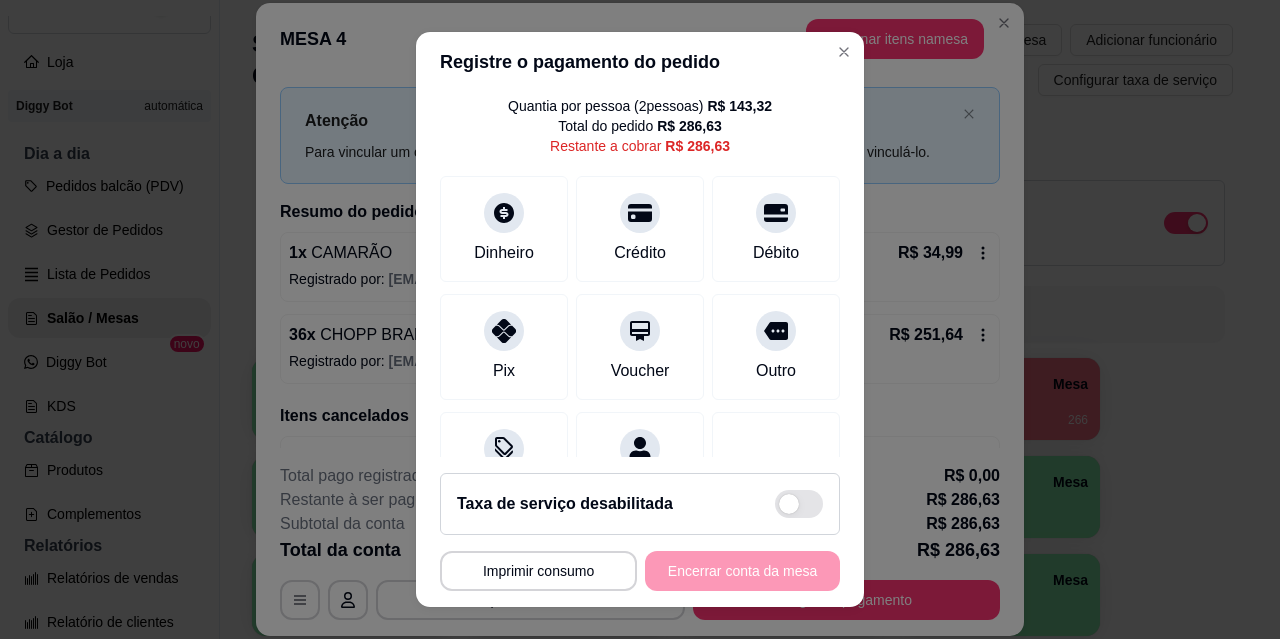 scroll, scrollTop: 0, scrollLeft: 0, axis: both 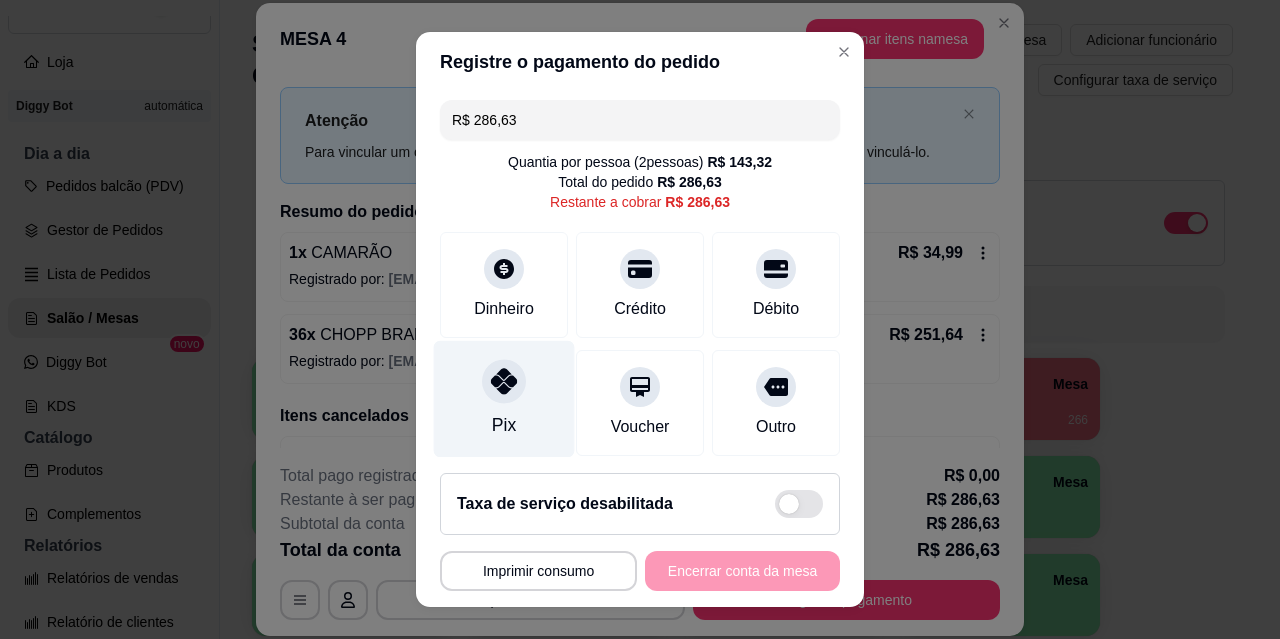 click at bounding box center [504, 381] 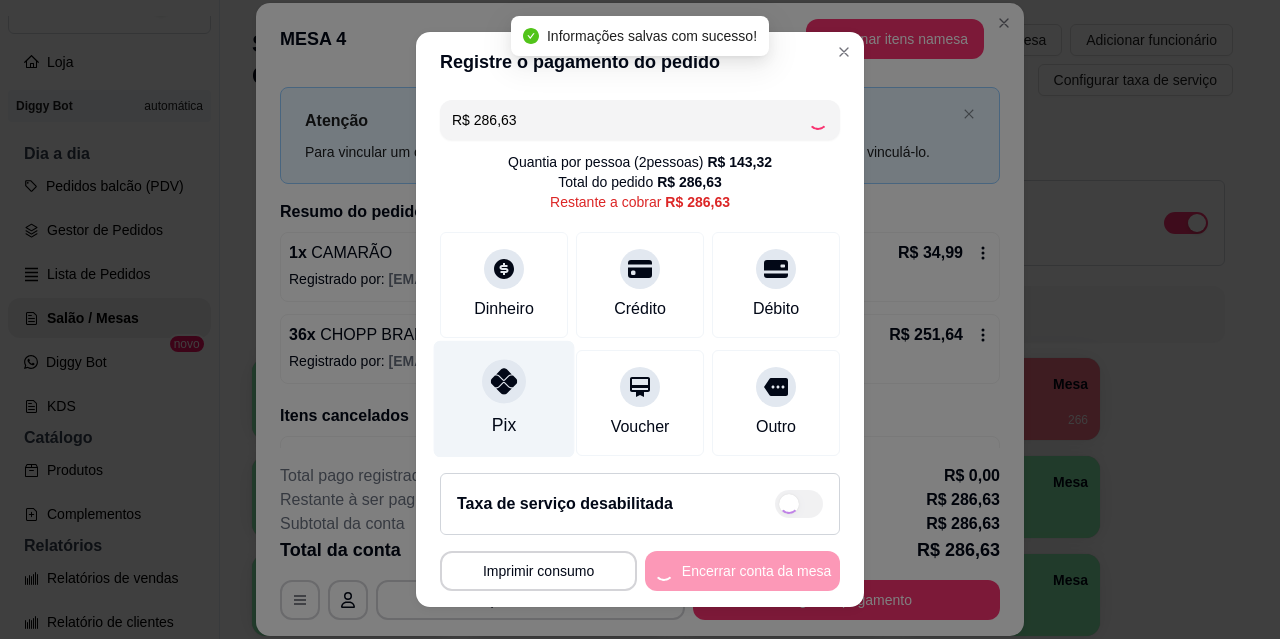 type on "R$ 0,00" 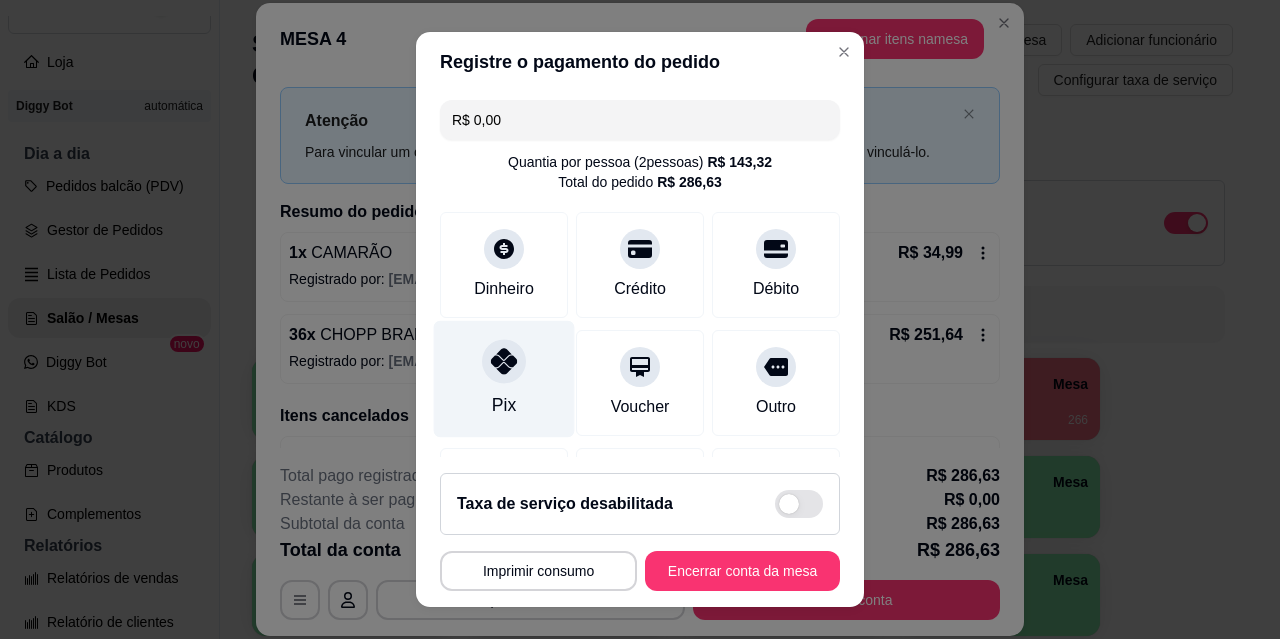 click on "Pix" at bounding box center (504, 379) 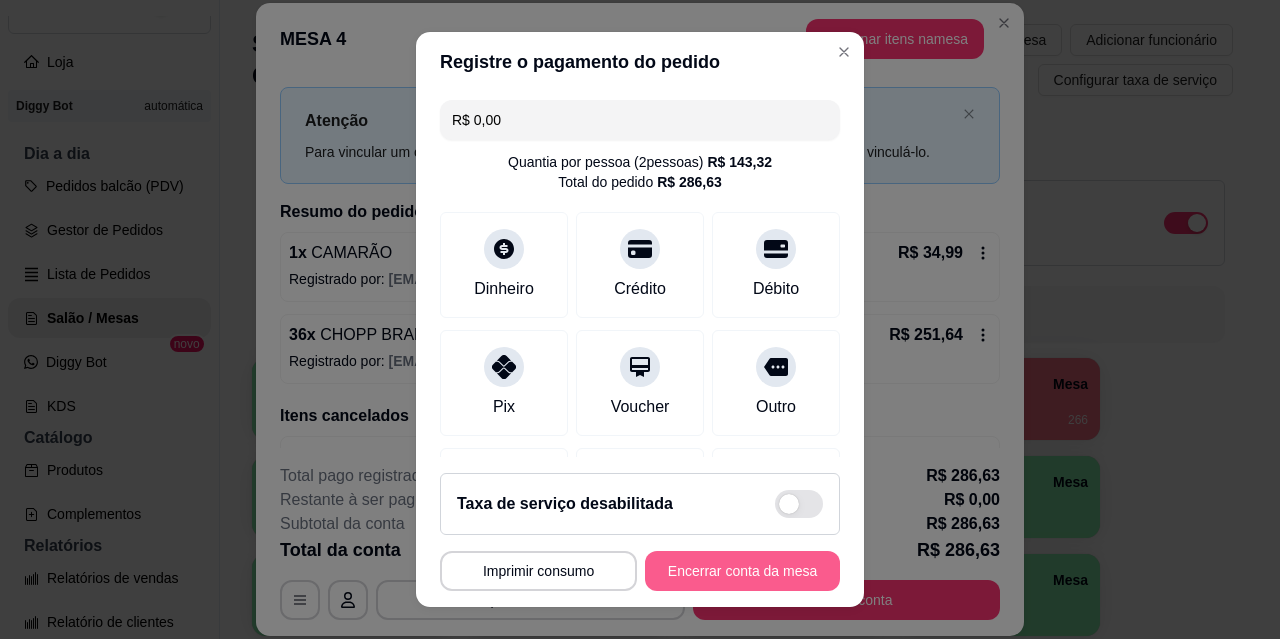 click on "Encerrar conta da mesa" at bounding box center (742, 571) 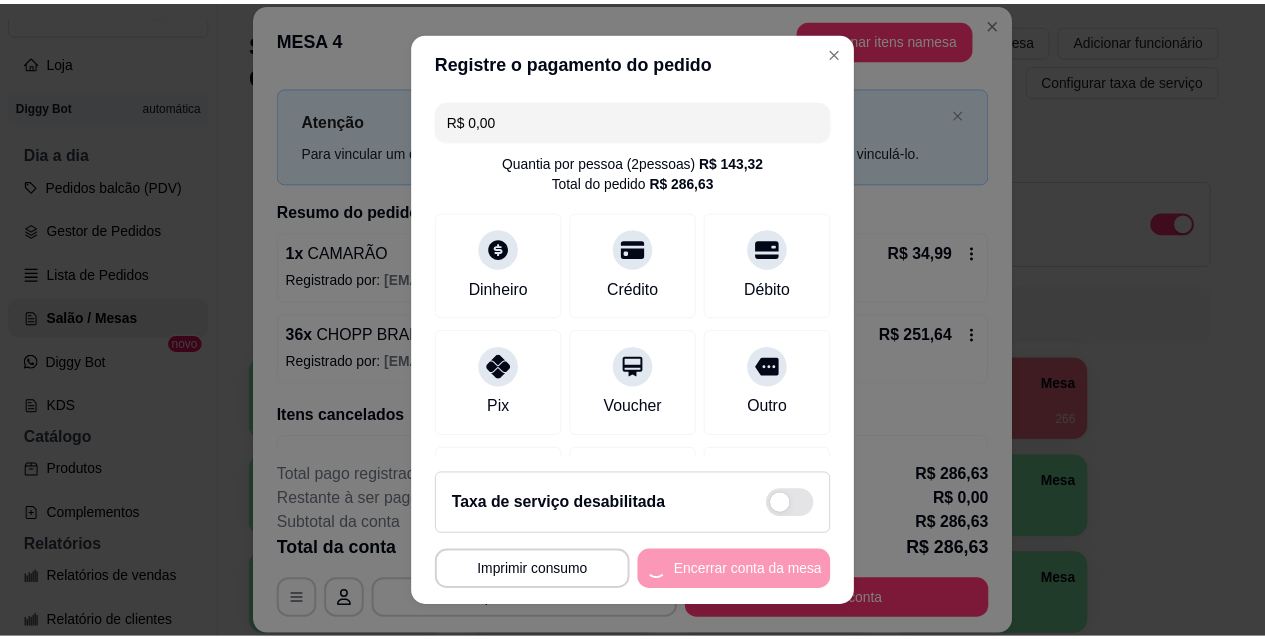scroll, scrollTop: 0, scrollLeft: 0, axis: both 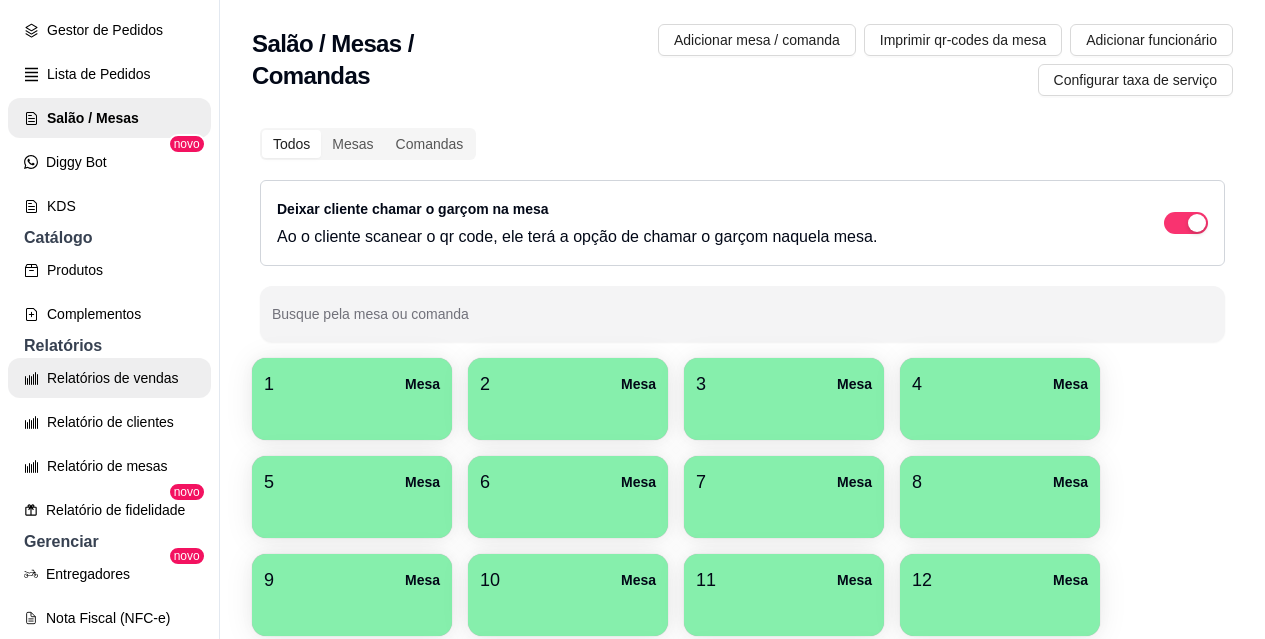 click on "Relatórios de vendas" at bounding box center (109, 378) 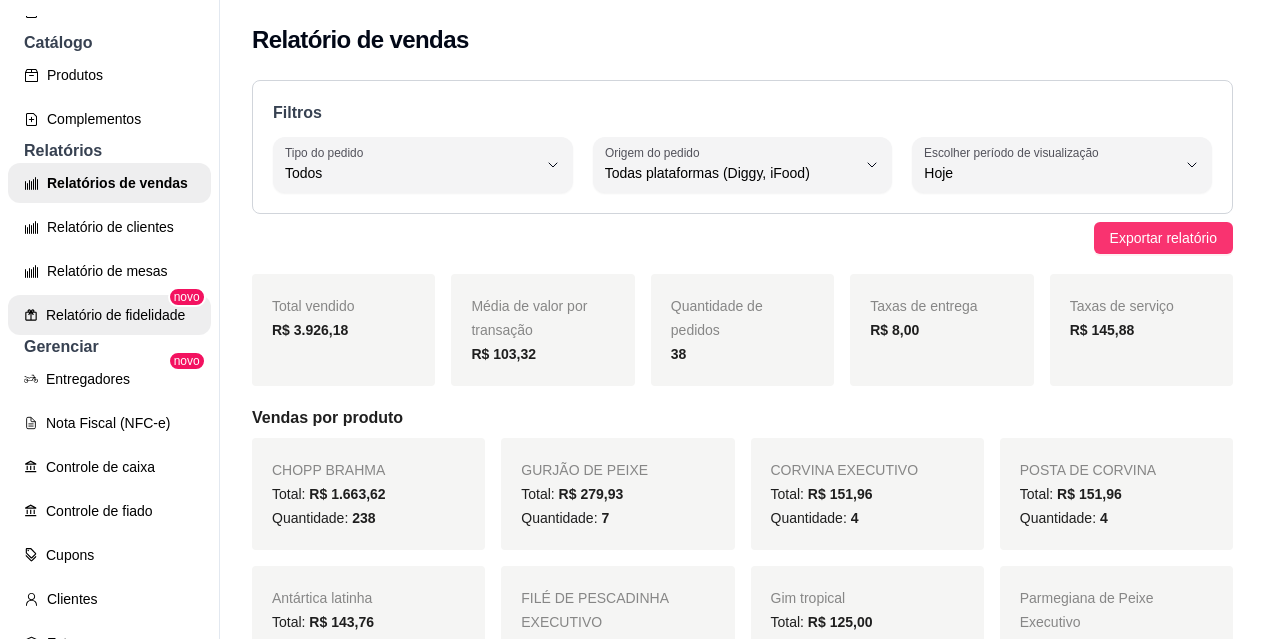 scroll, scrollTop: 500, scrollLeft: 0, axis: vertical 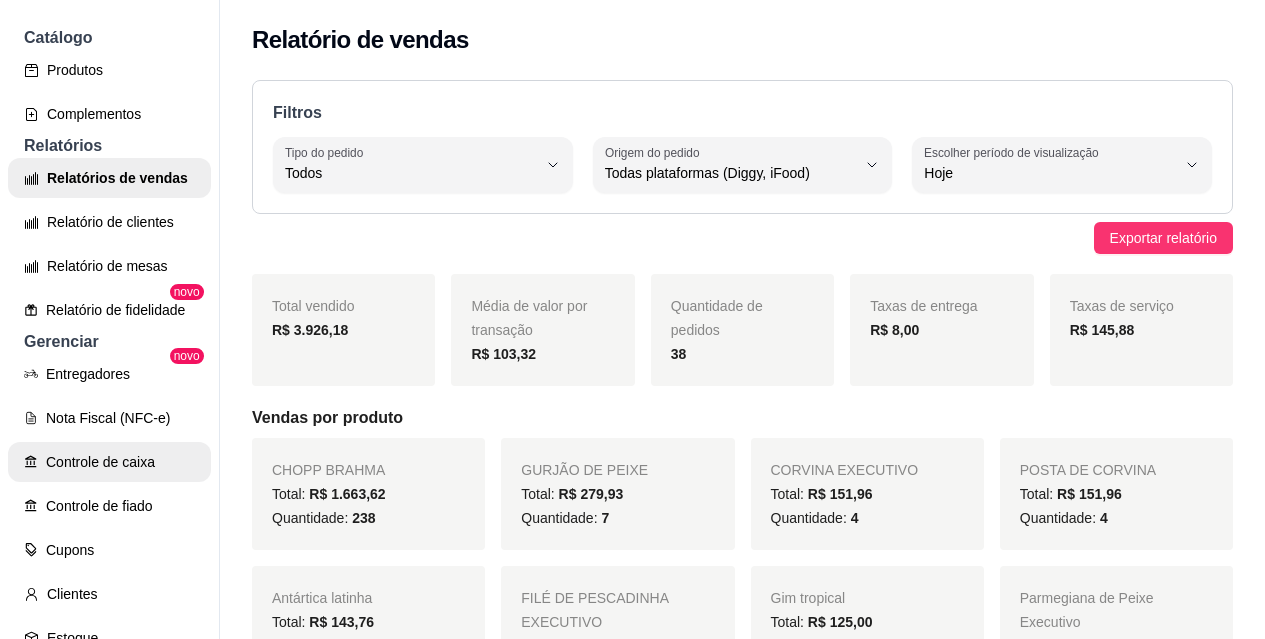 click on "Controle de caixa" at bounding box center (109, 462) 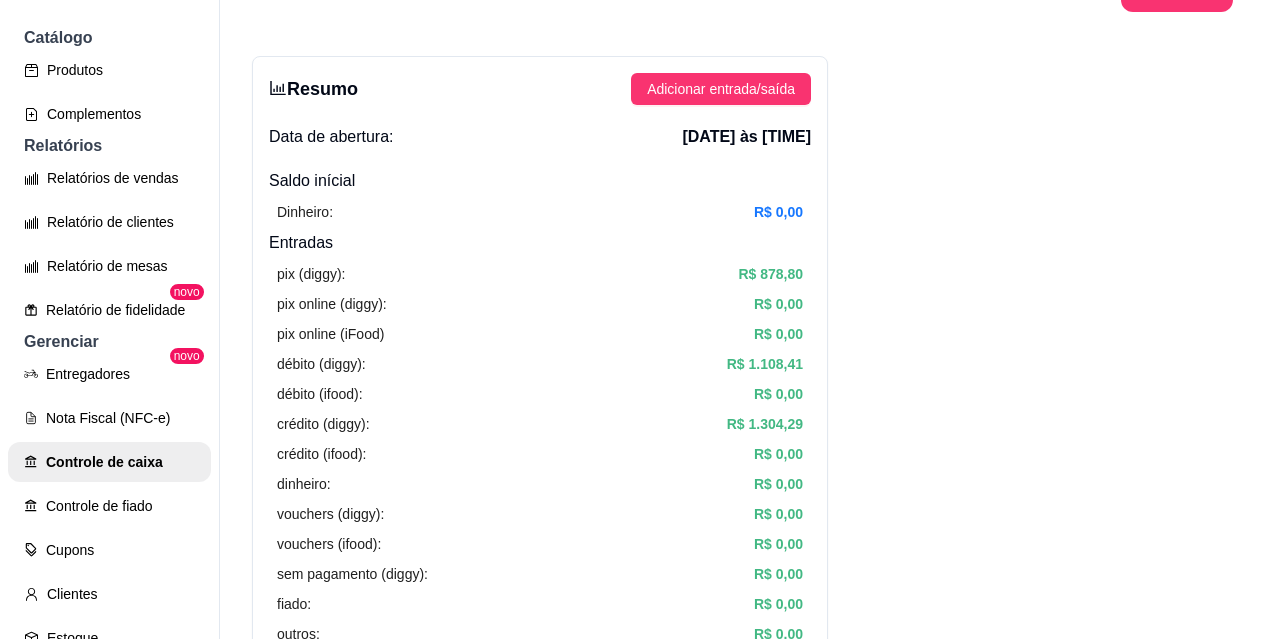 scroll, scrollTop: 0, scrollLeft: 0, axis: both 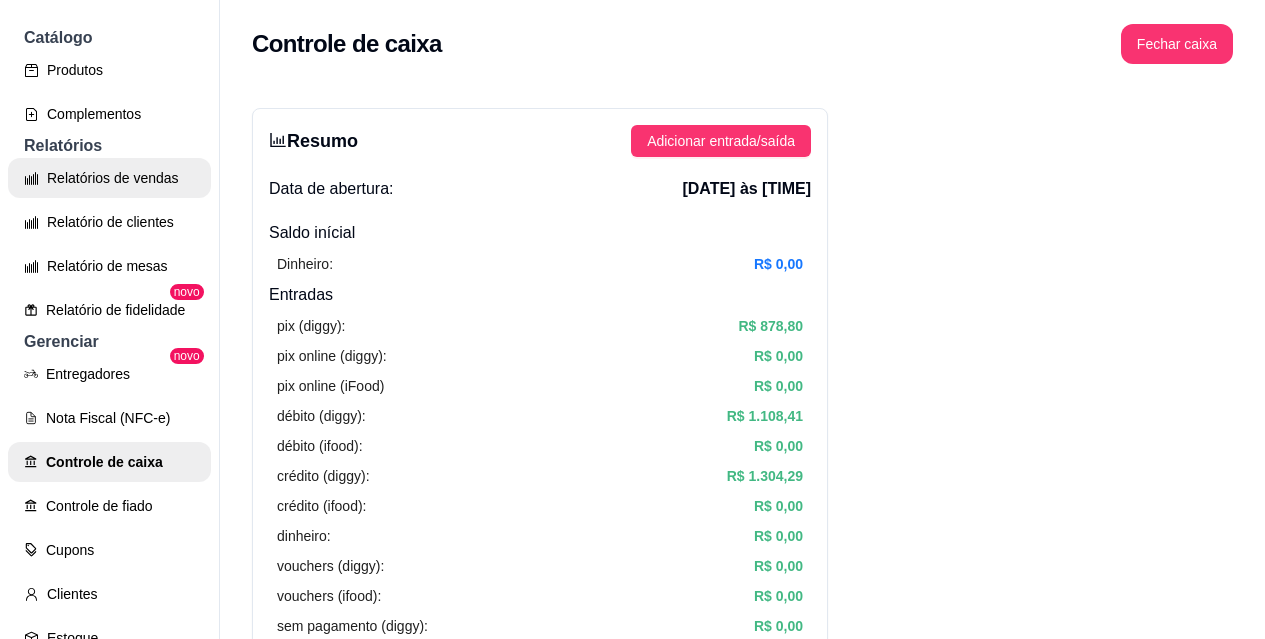 click on "Relatórios de vendas" at bounding box center (109, 178) 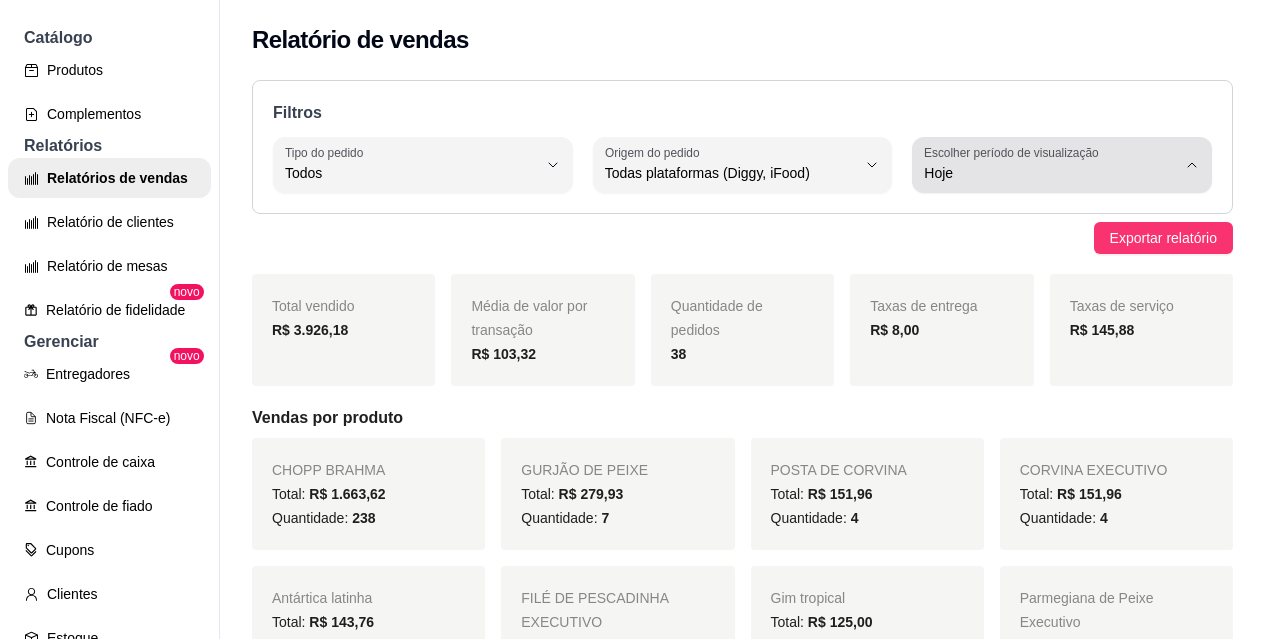 click 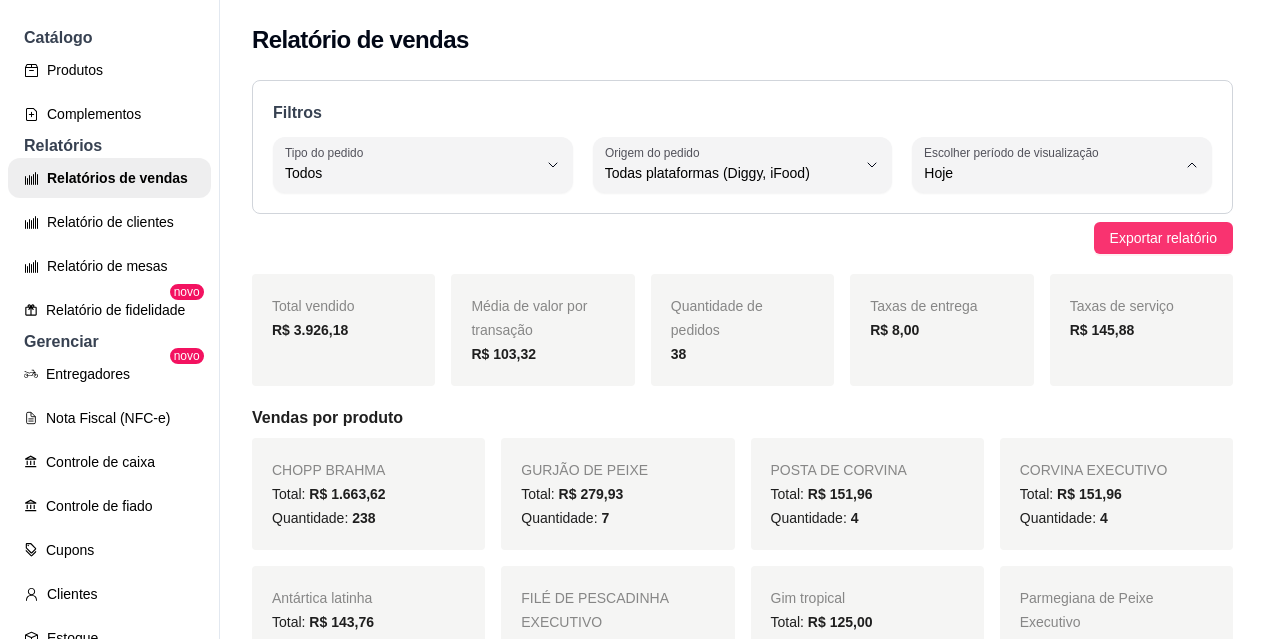 click on "Relatório de vendas" at bounding box center (742, 40) 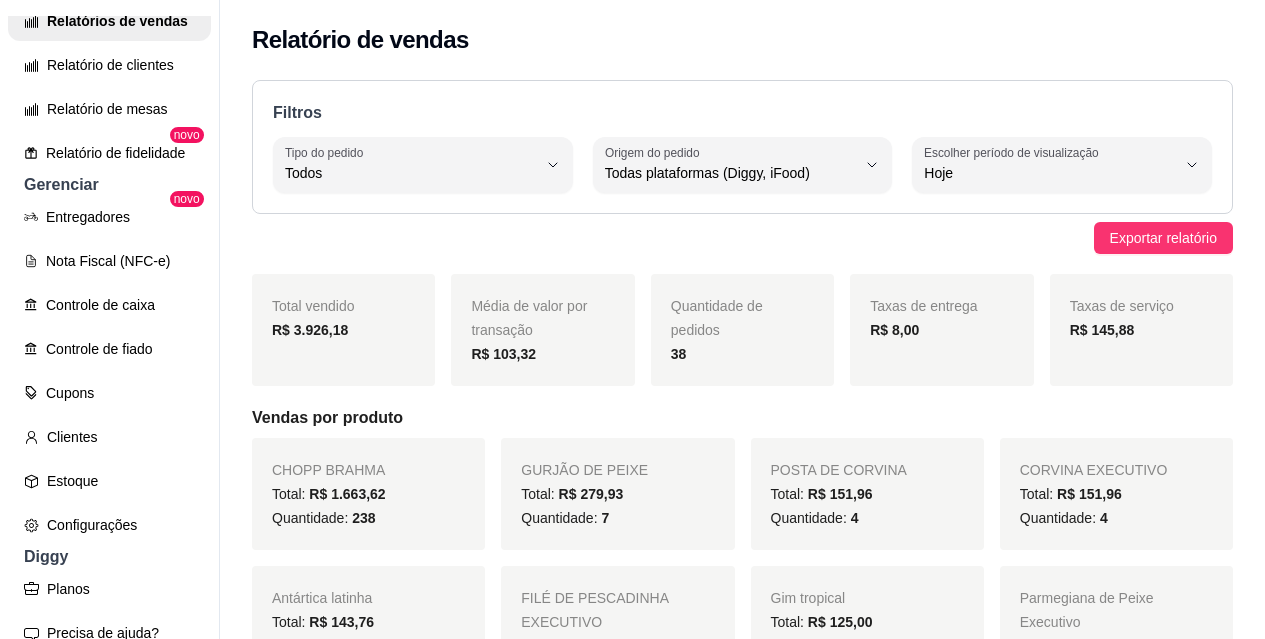 scroll, scrollTop: 575, scrollLeft: 0, axis: vertical 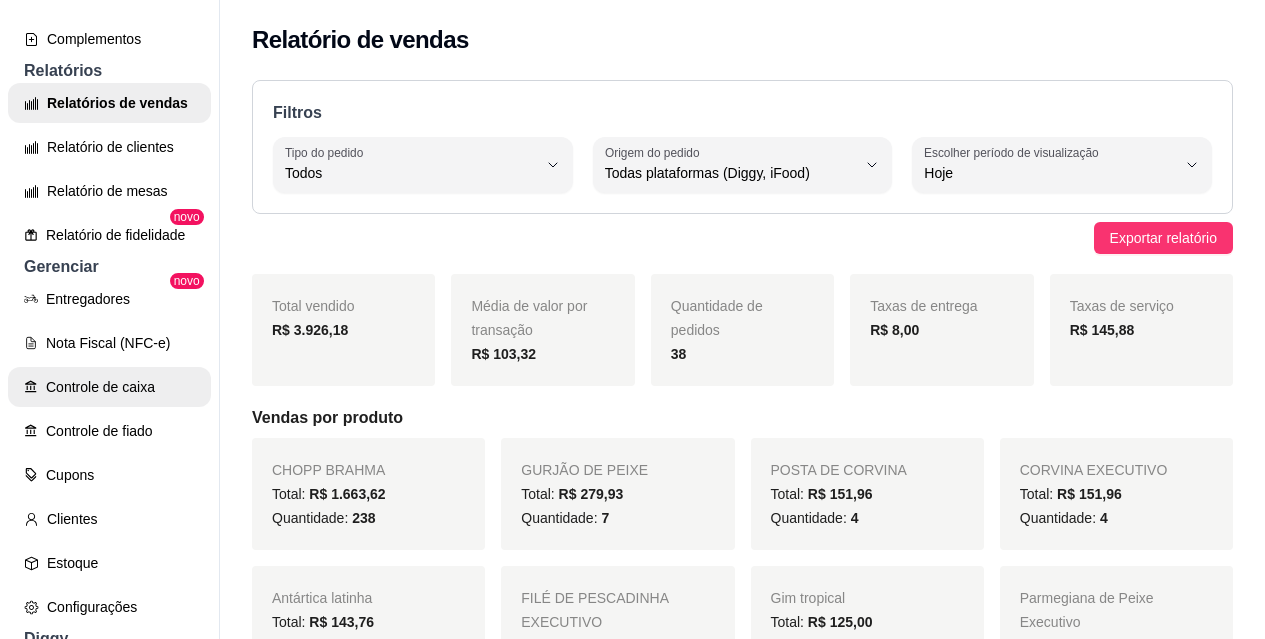 click on "Controle de caixa" at bounding box center [109, 387] 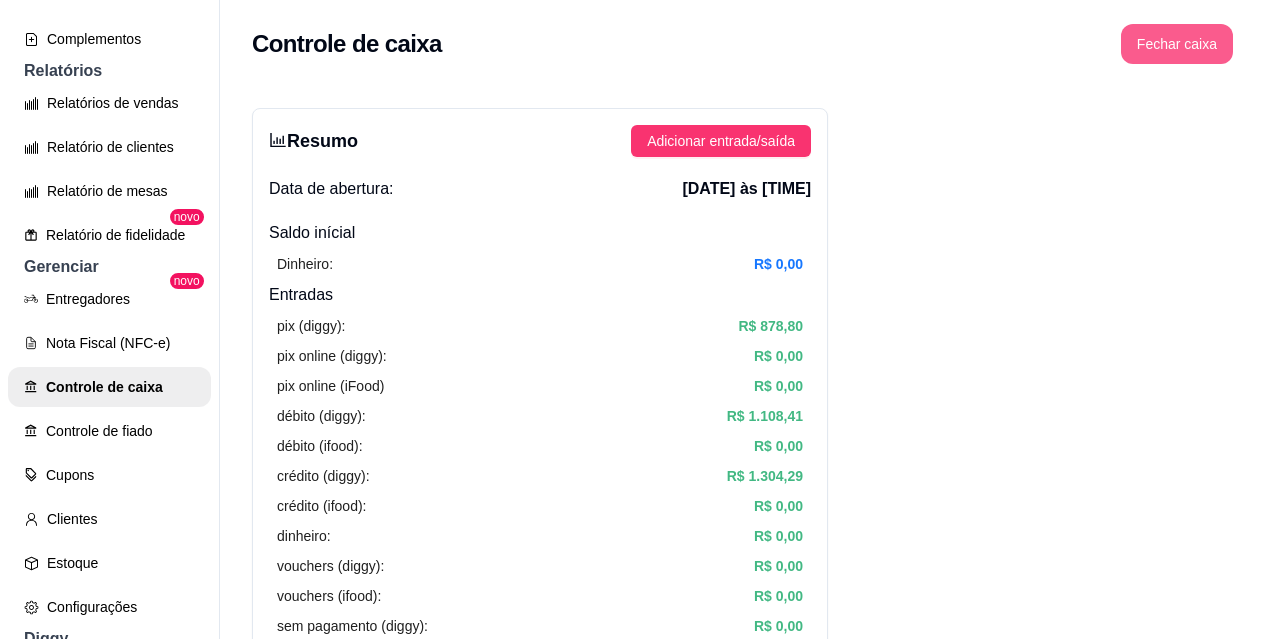 click on "Fechar caixa" at bounding box center [1177, 44] 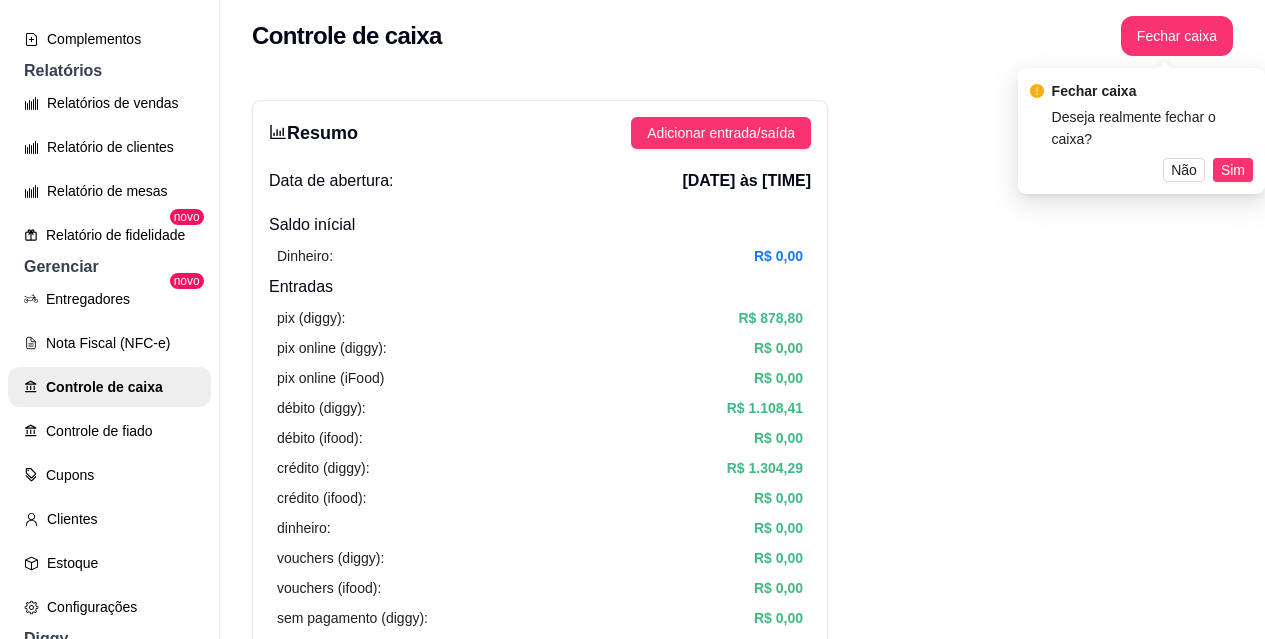 scroll, scrollTop: 0, scrollLeft: 0, axis: both 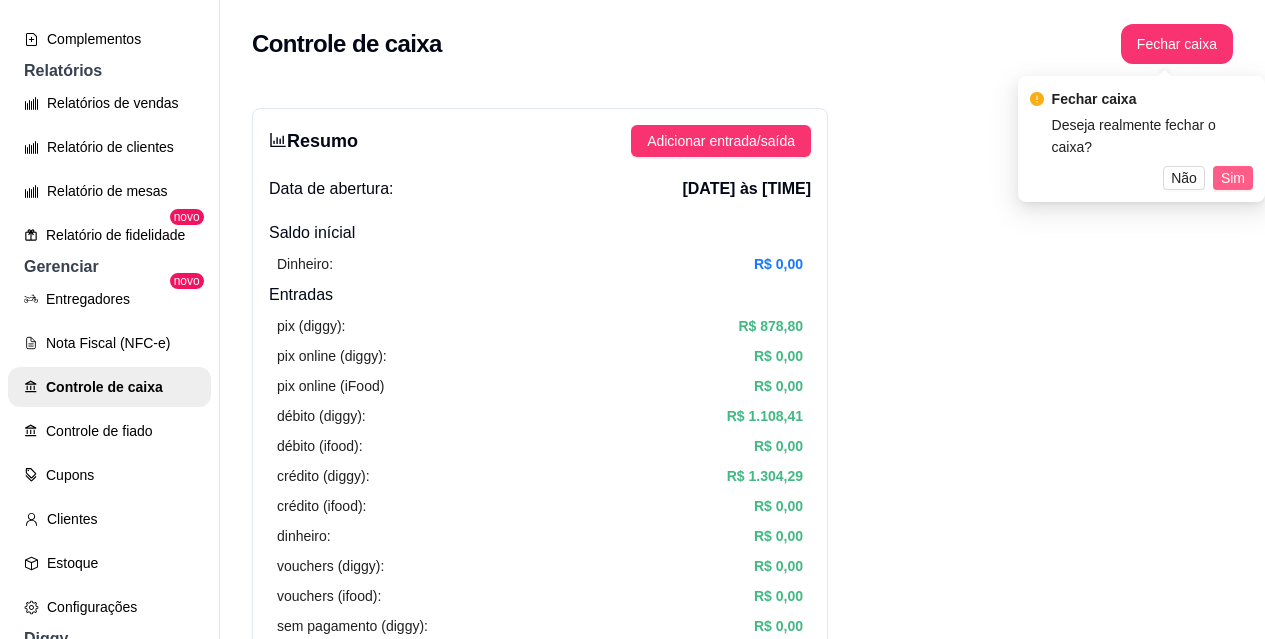 click on "Sim" at bounding box center [1233, 178] 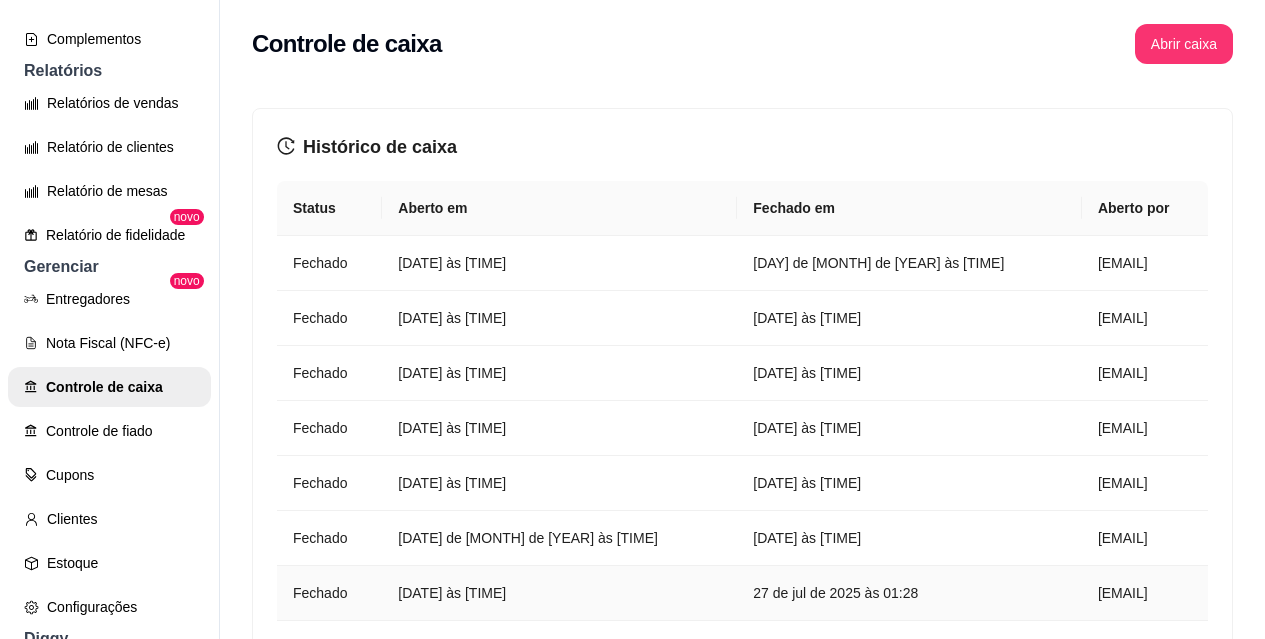 drag, startPoint x: 897, startPoint y: 608, endPoint x: 1127, endPoint y: 589, distance: 230.78345 